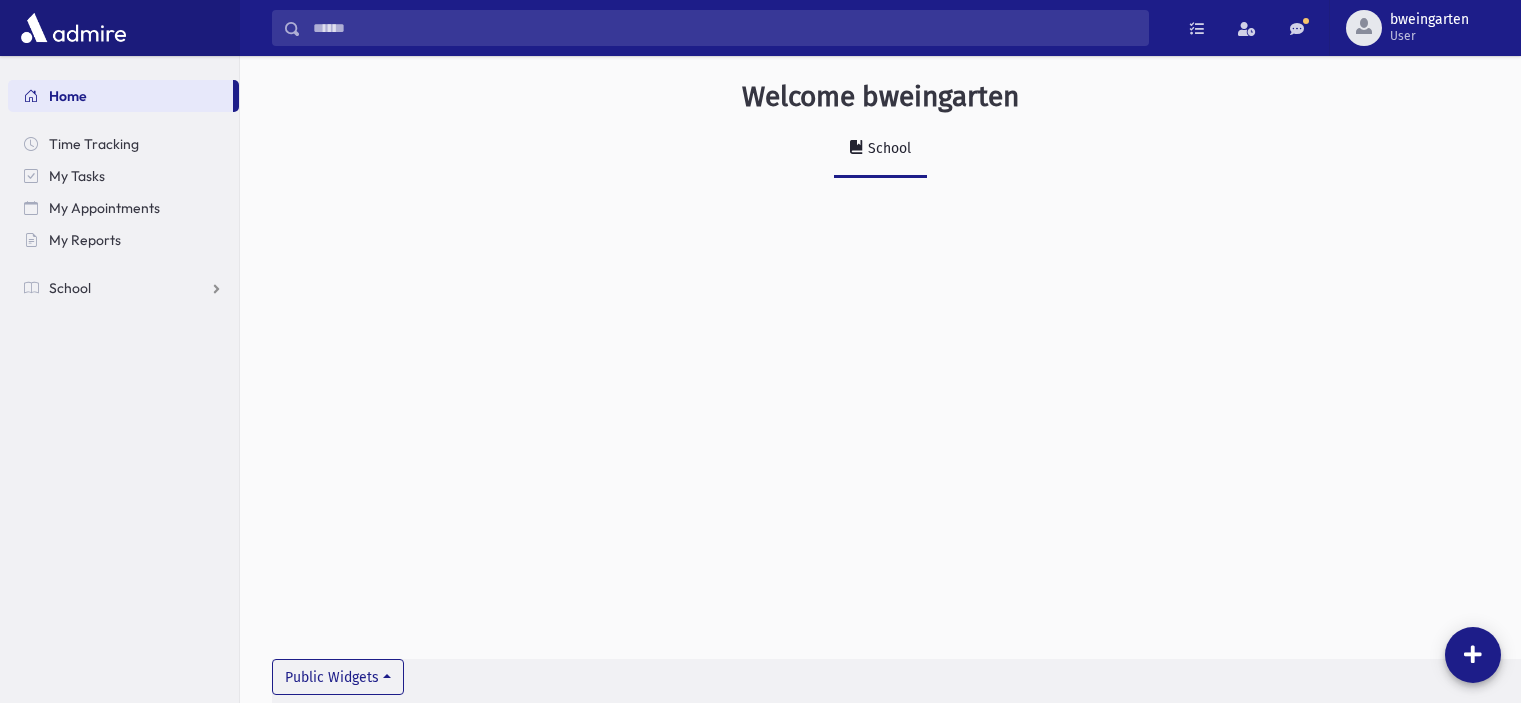 scroll, scrollTop: 0, scrollLeft: 0, axis: both 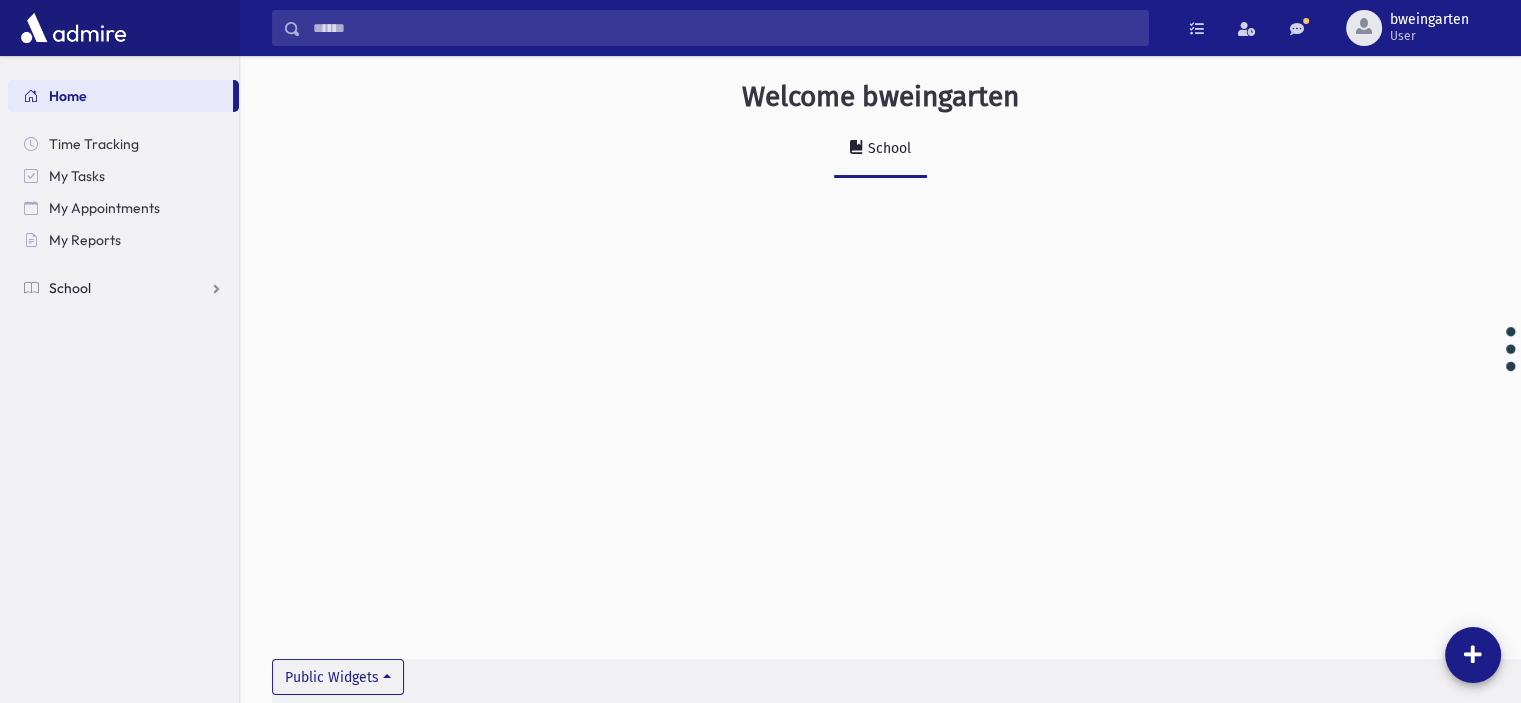 click on "School" at bounding box center [123, 288] 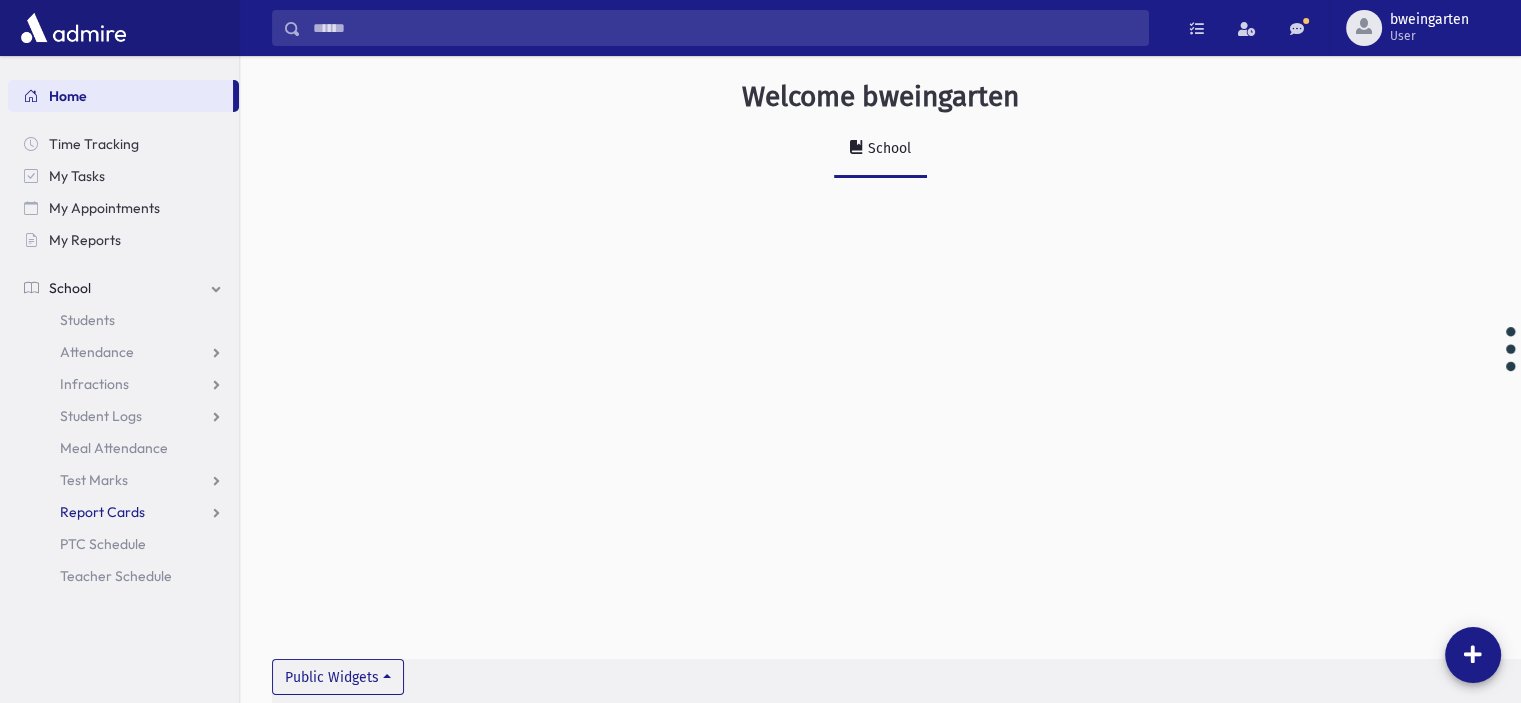 click on "Report Cards" at bounding box center (123, 512) 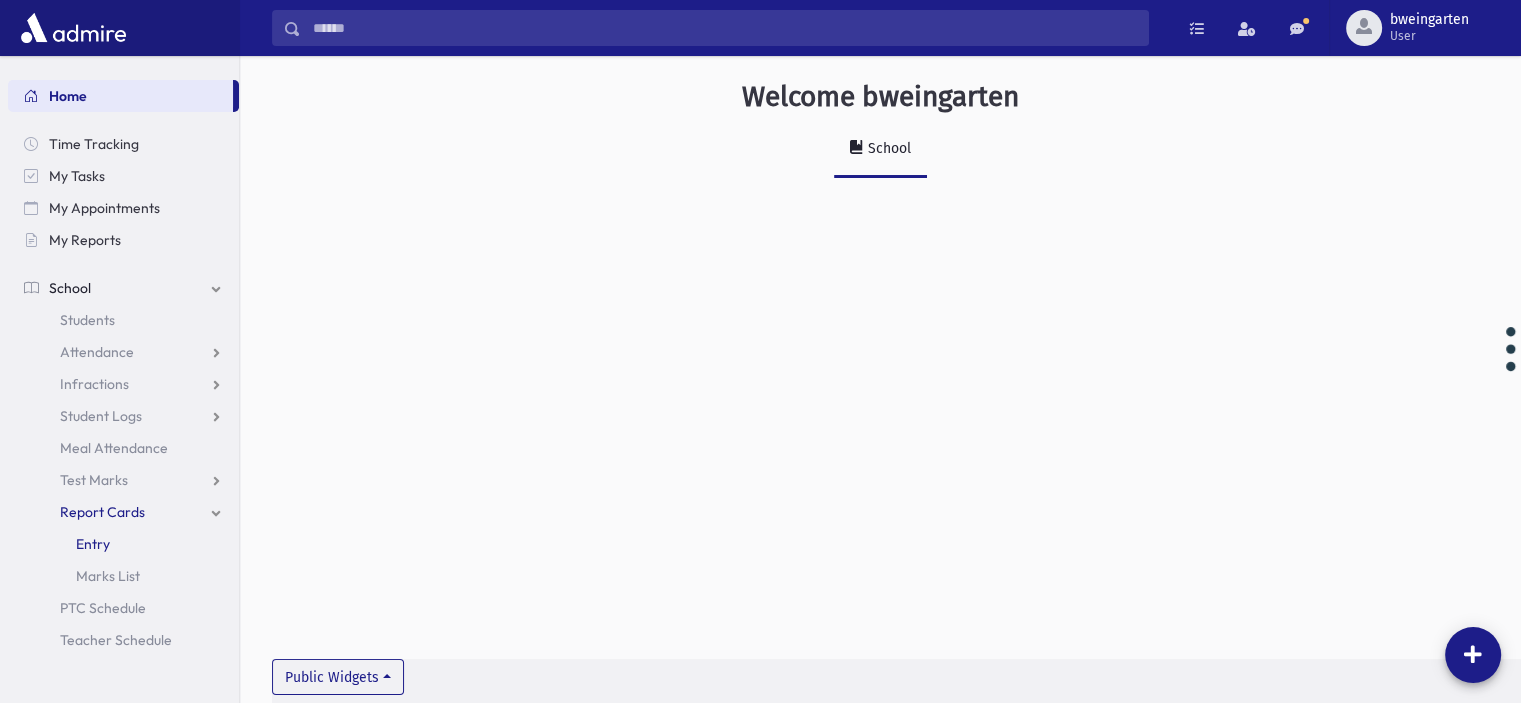 click on "Entry" at bounding box center [123, 544] 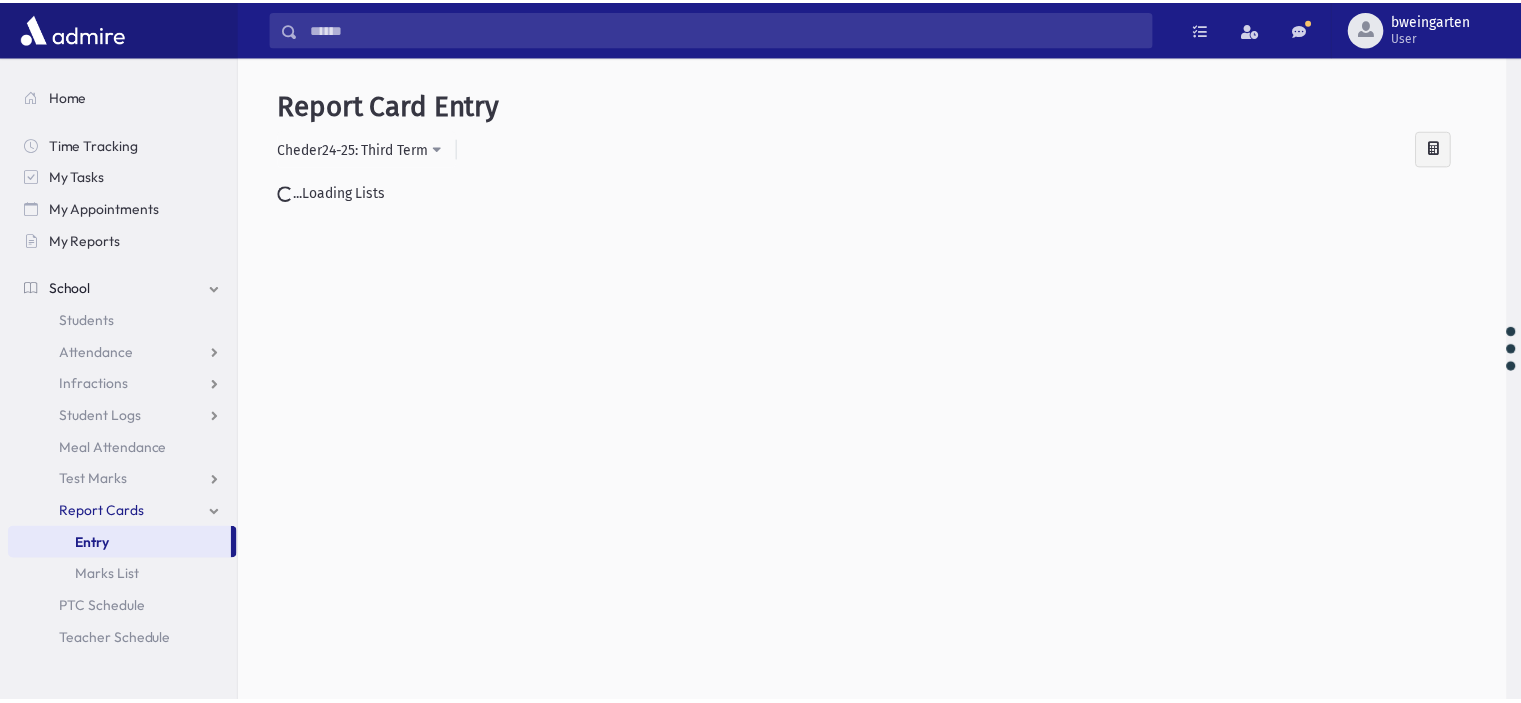 scroll, scrollTop: 0, scrollLeft: 0, axis: both 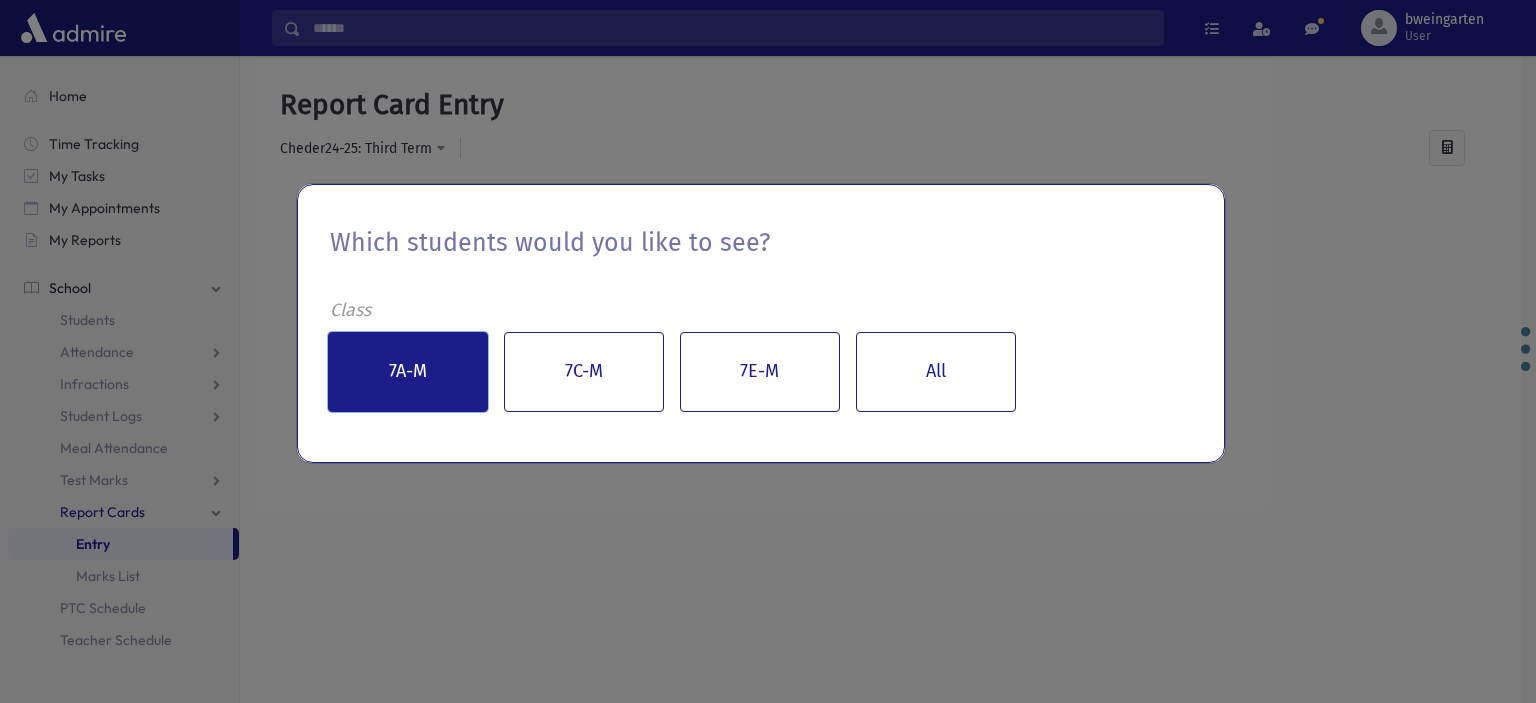 click on "7A-M" at bounding box center [408, 372] 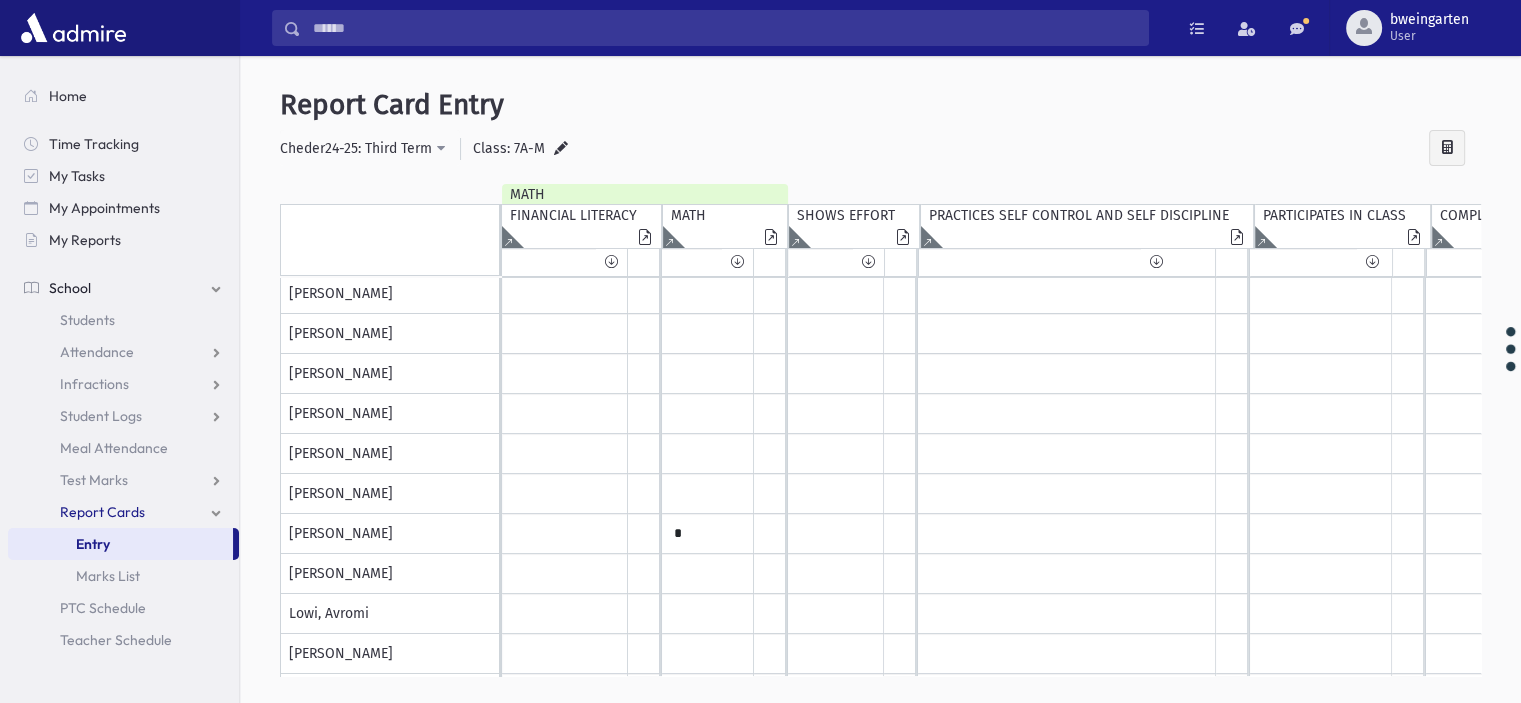 scroll, scrollTop: 0, scrollLeft: 0, axis: both 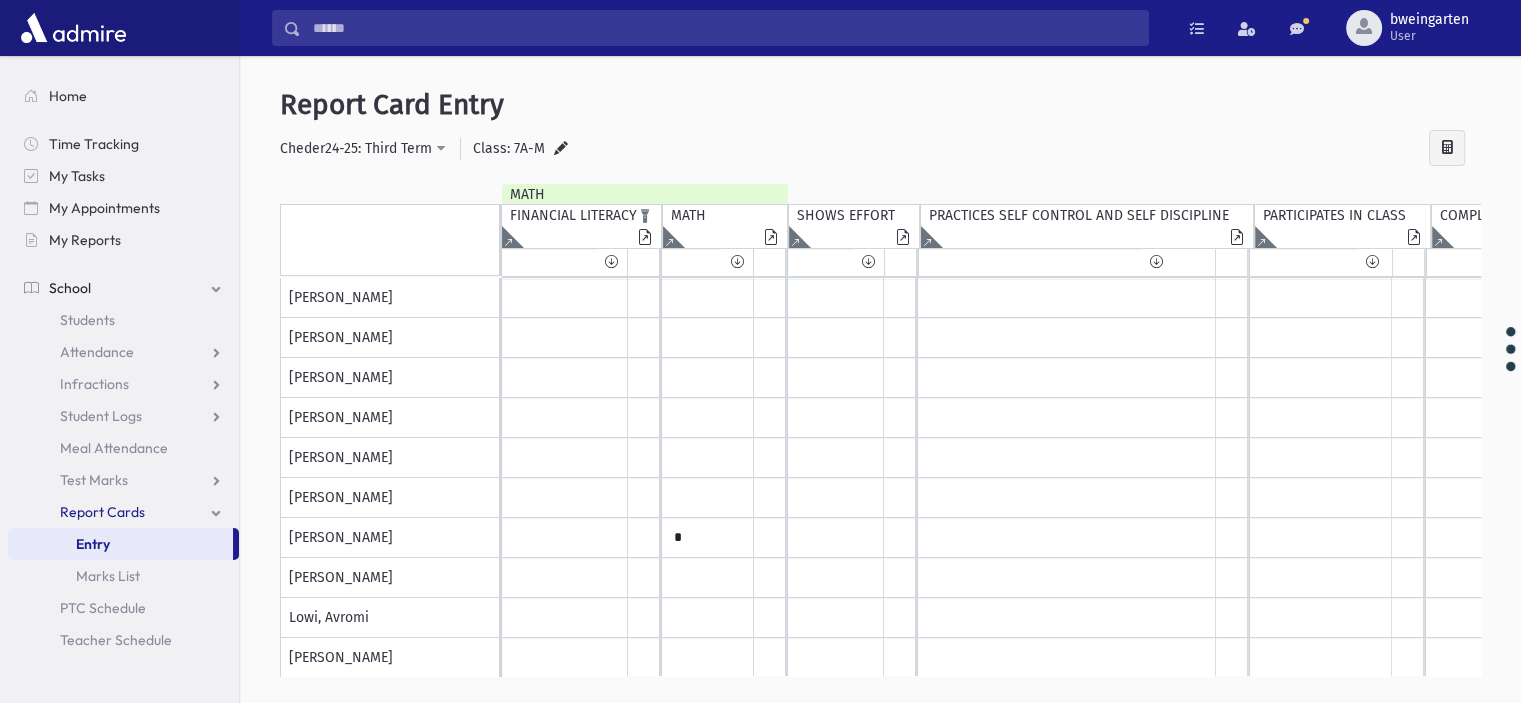 click at bounding box center [508, 237] 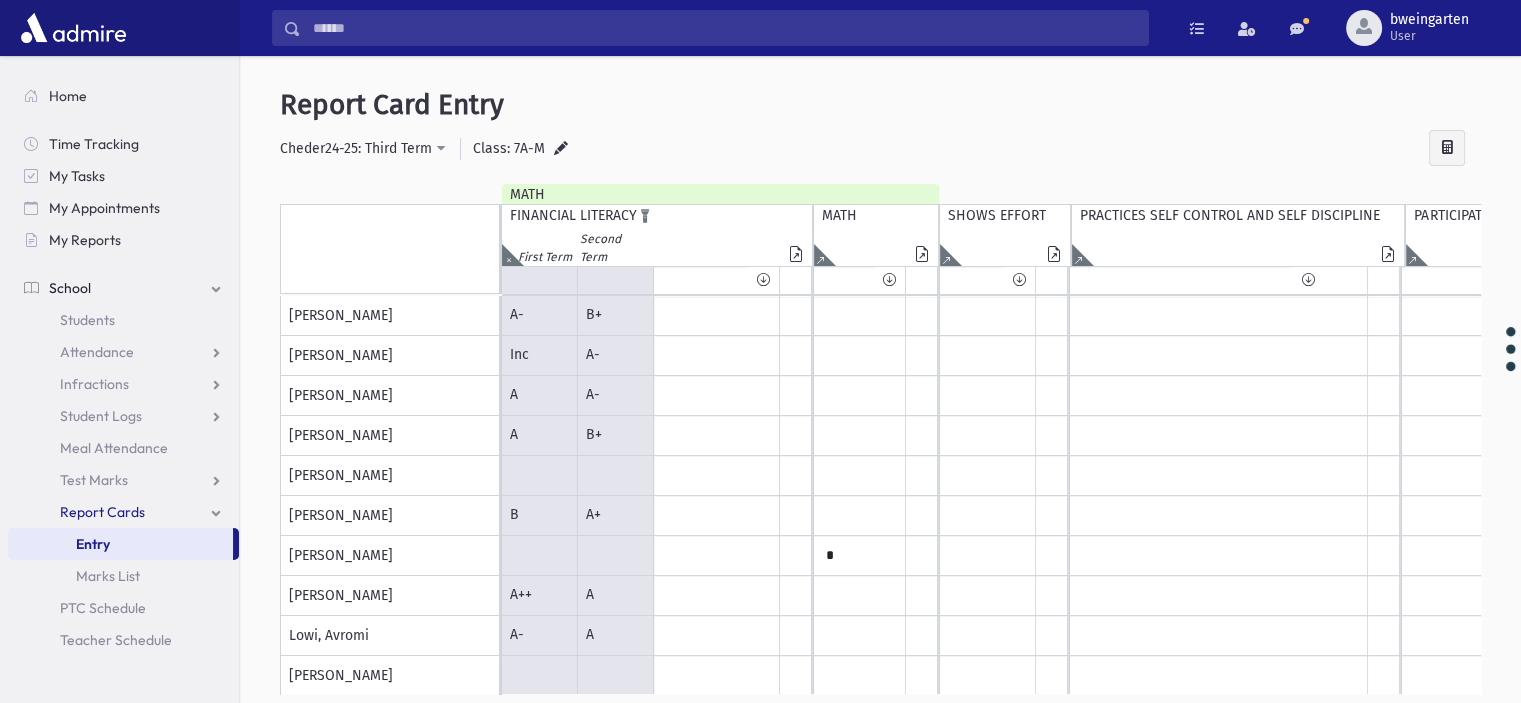 click at bounding box center (508, 255) 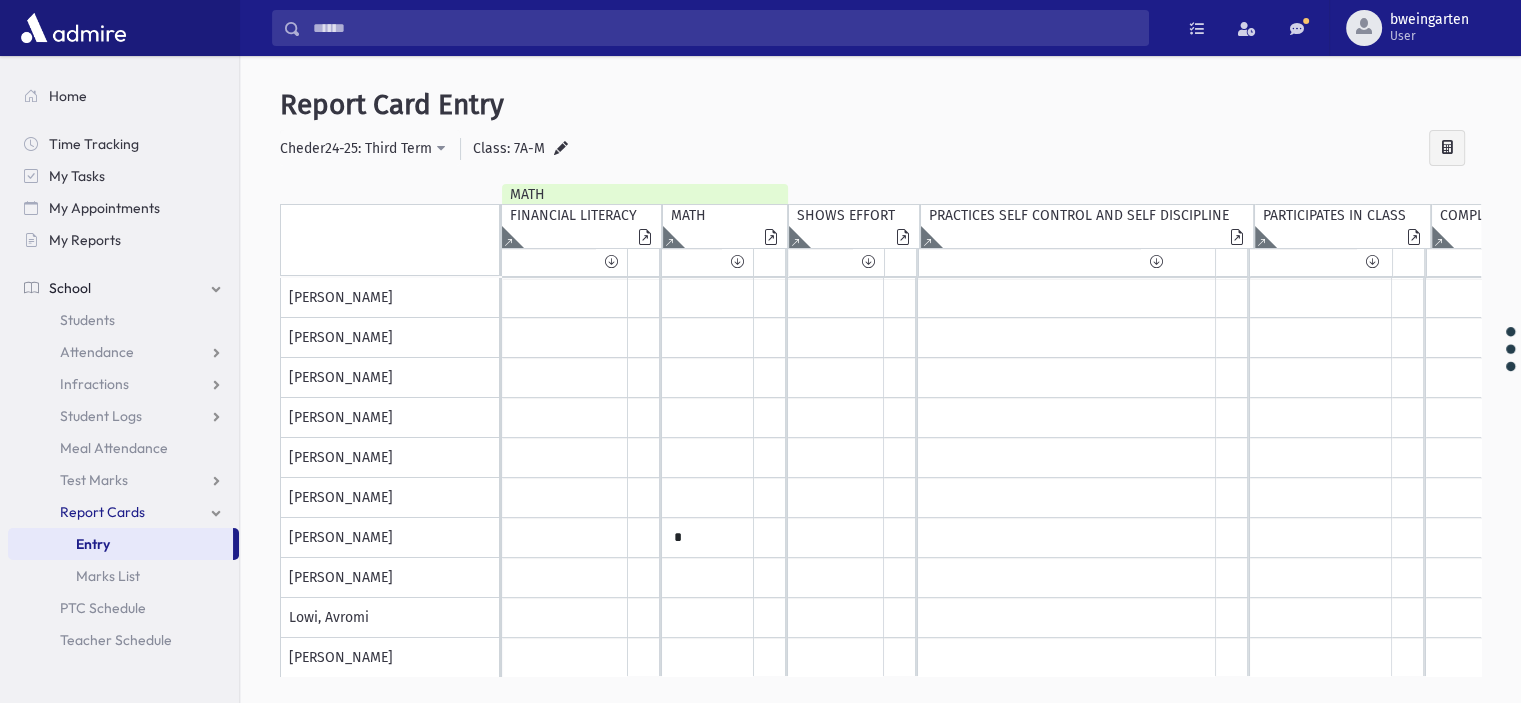 click on "Isolate" 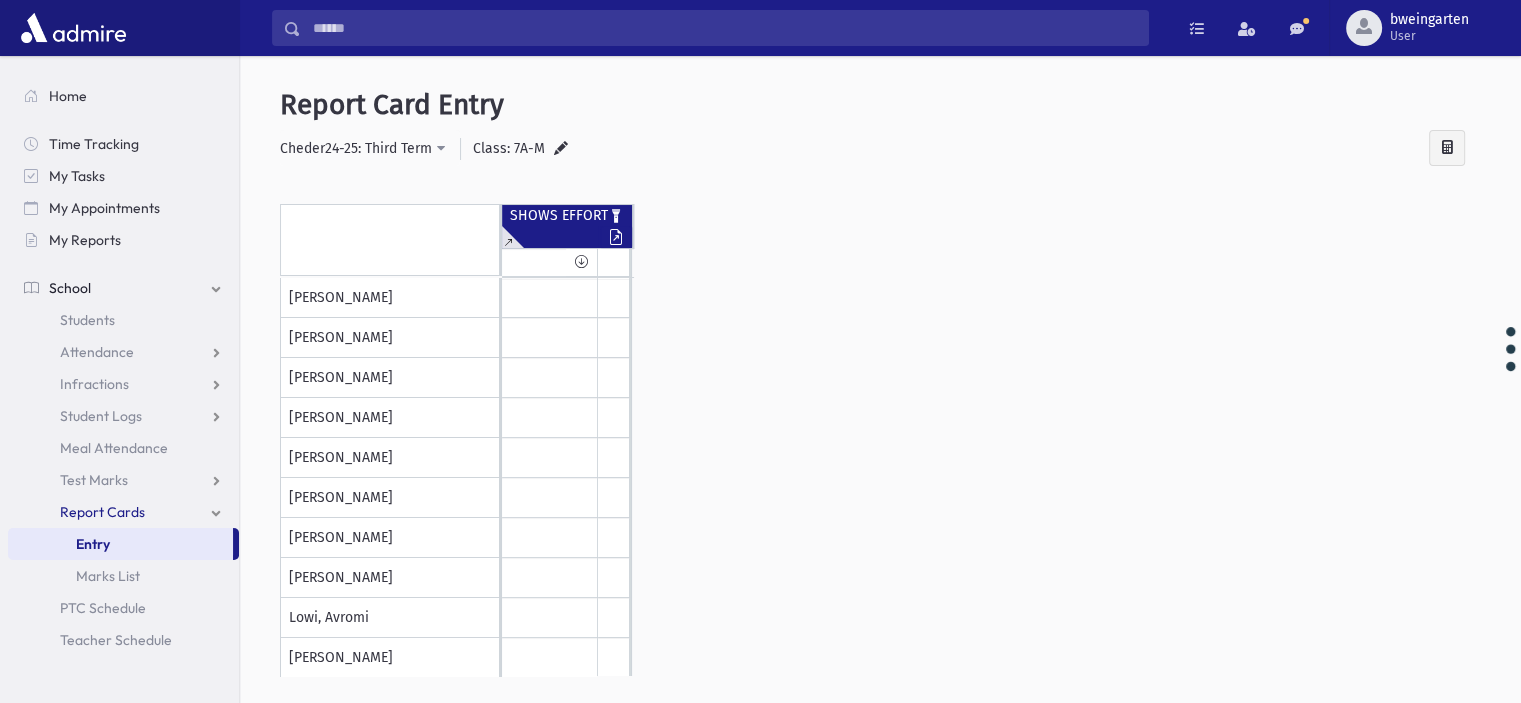 click at bounding box center [508, 237] 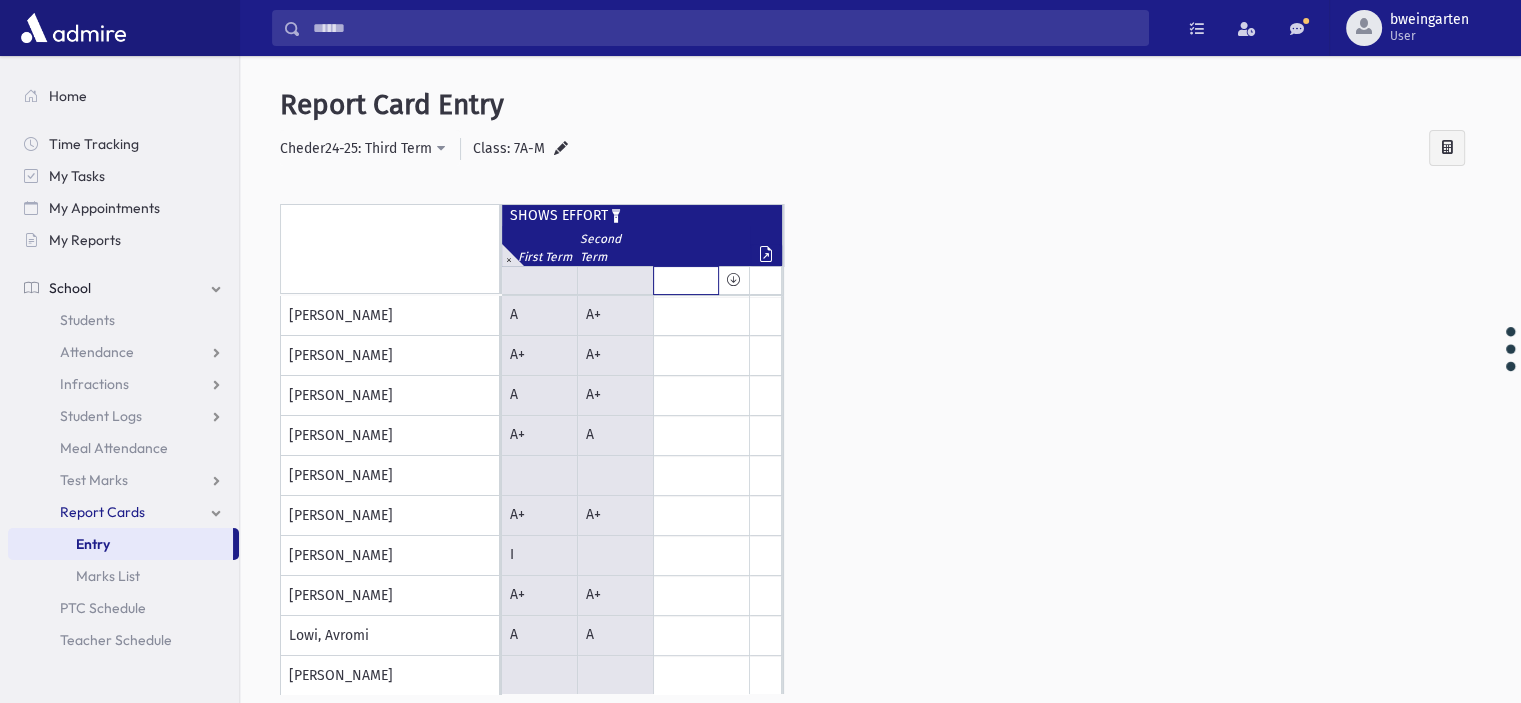 click at bounding box center (686, 280) 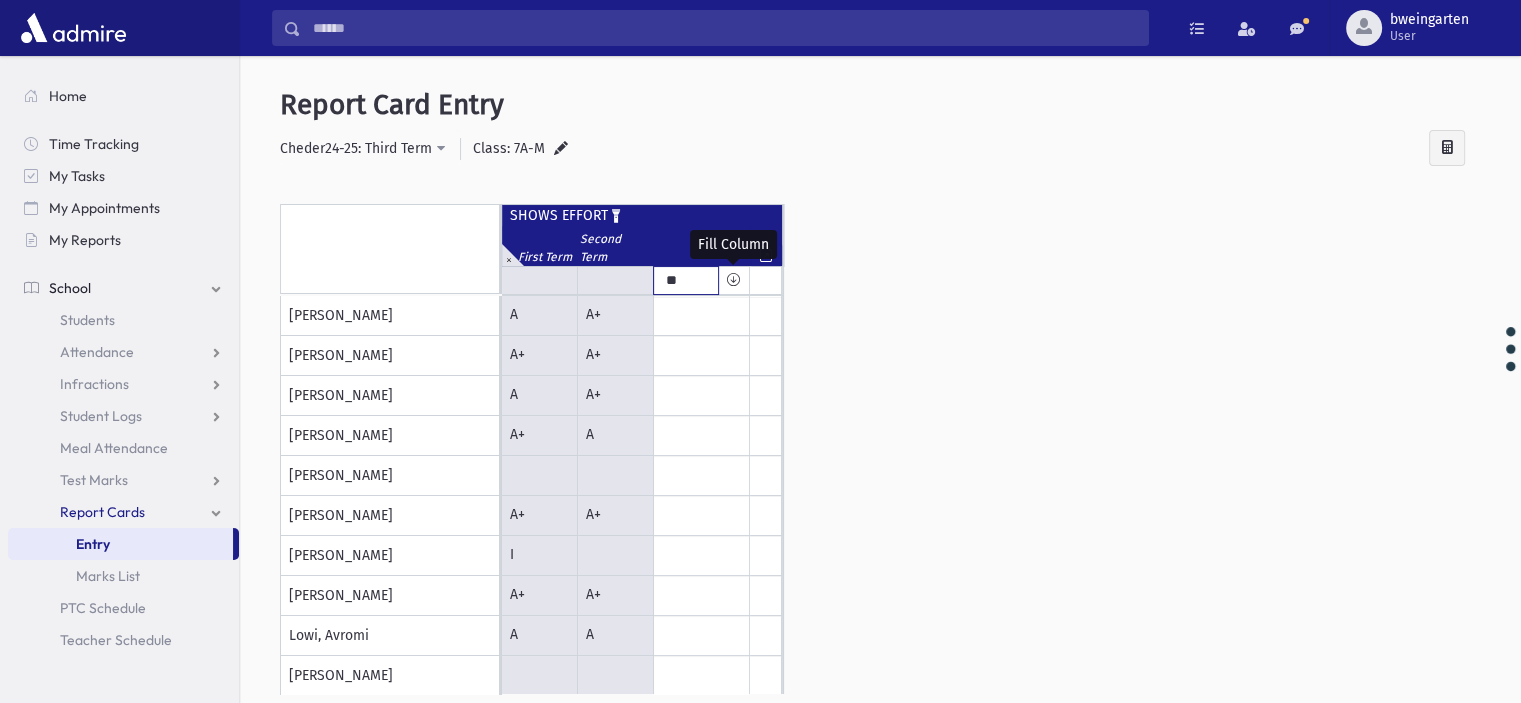 type on "**" 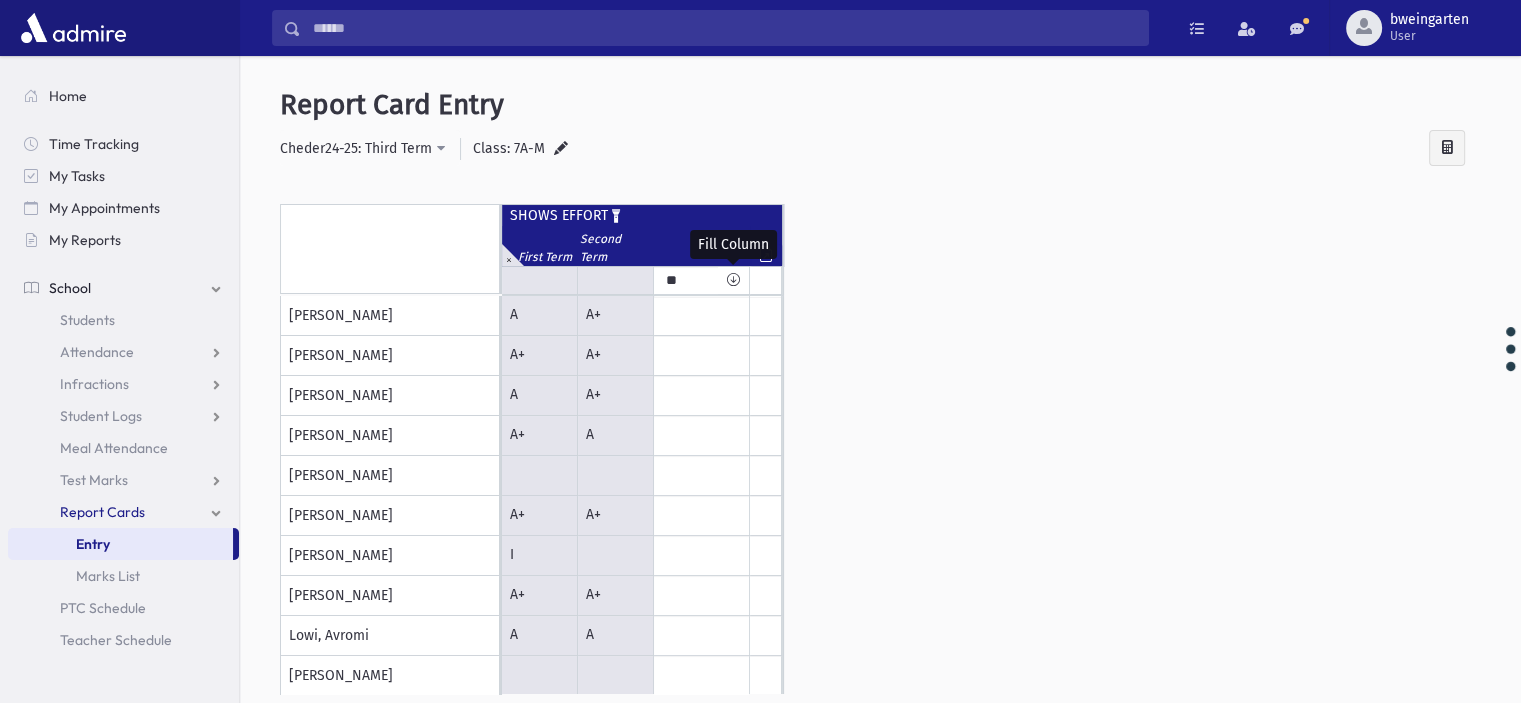 click at bounding box center [733, 280] 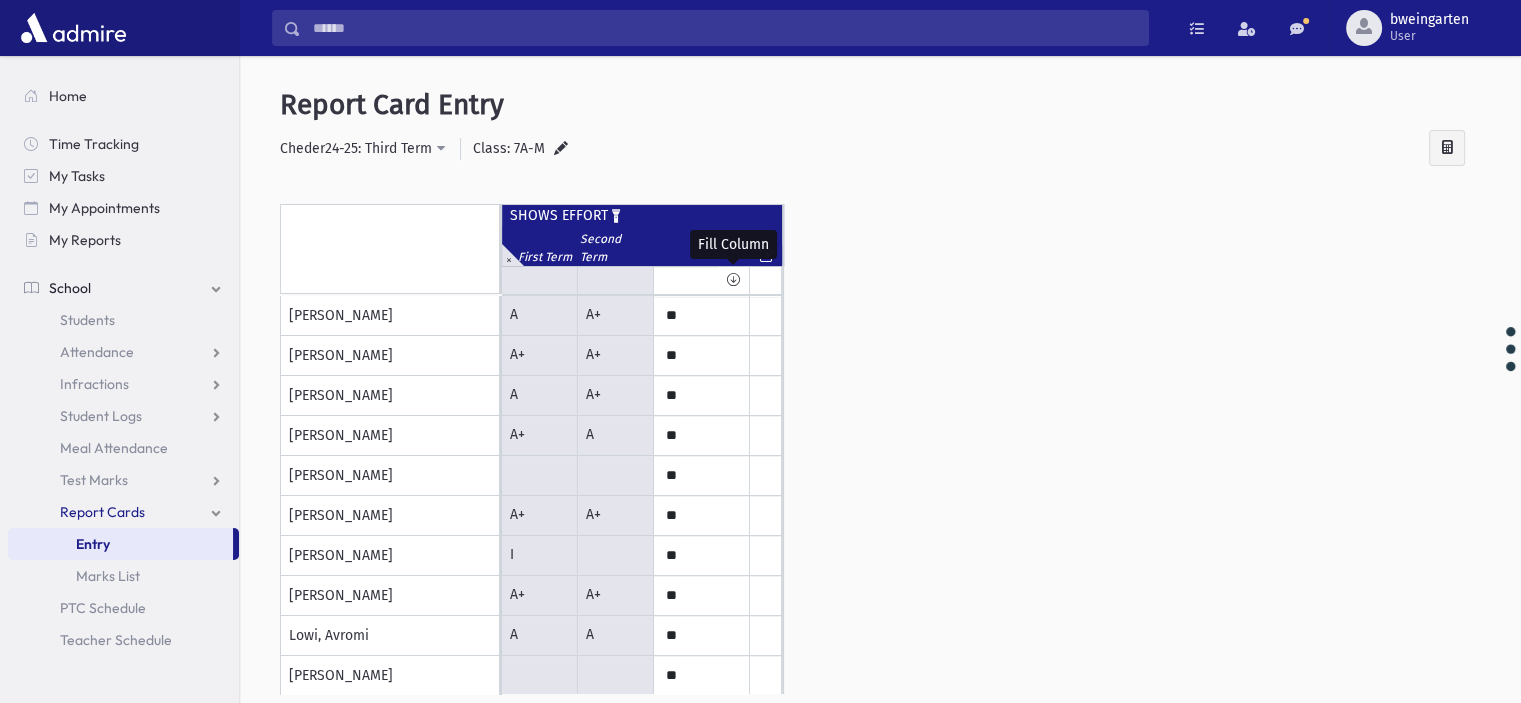 type on "**" 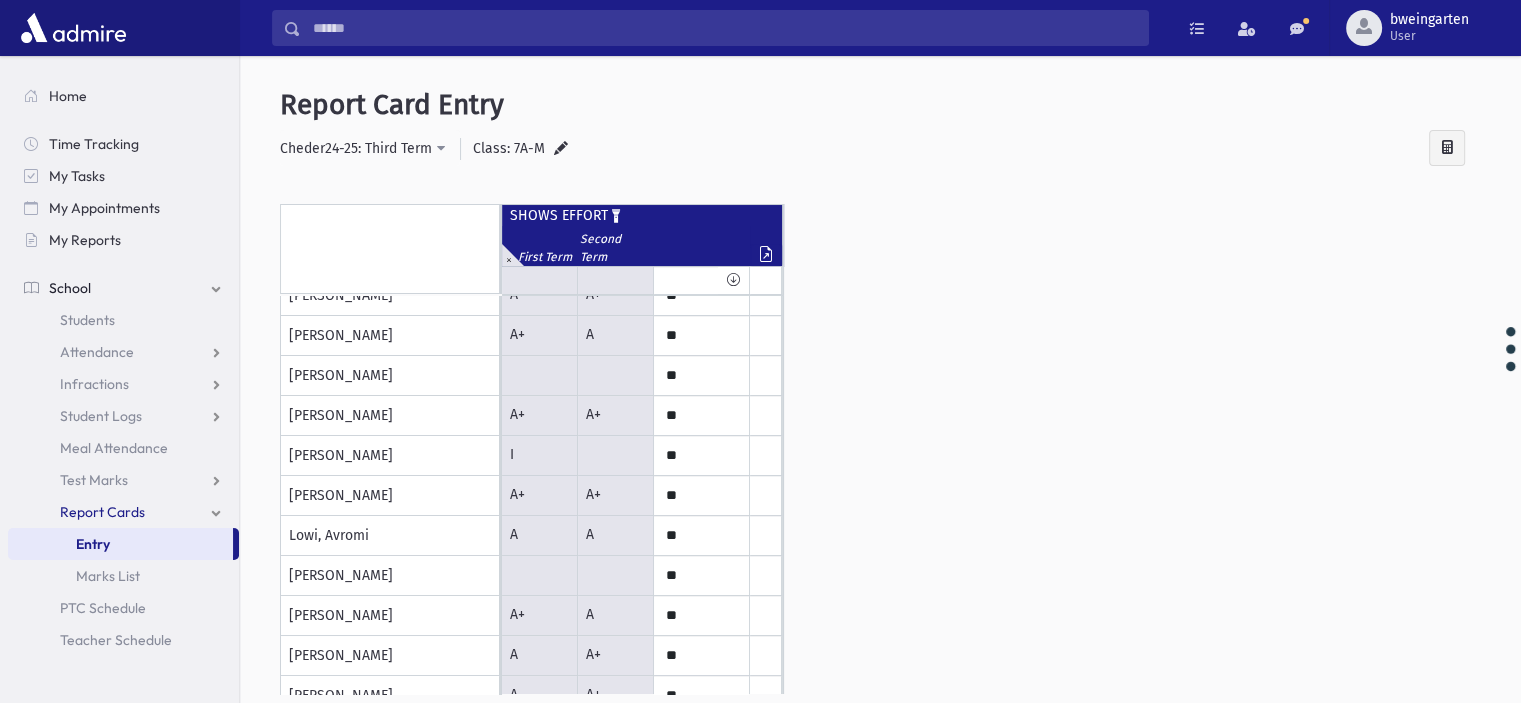 scroll, scrollTop: 0, scrollLeft: 0, axis: both 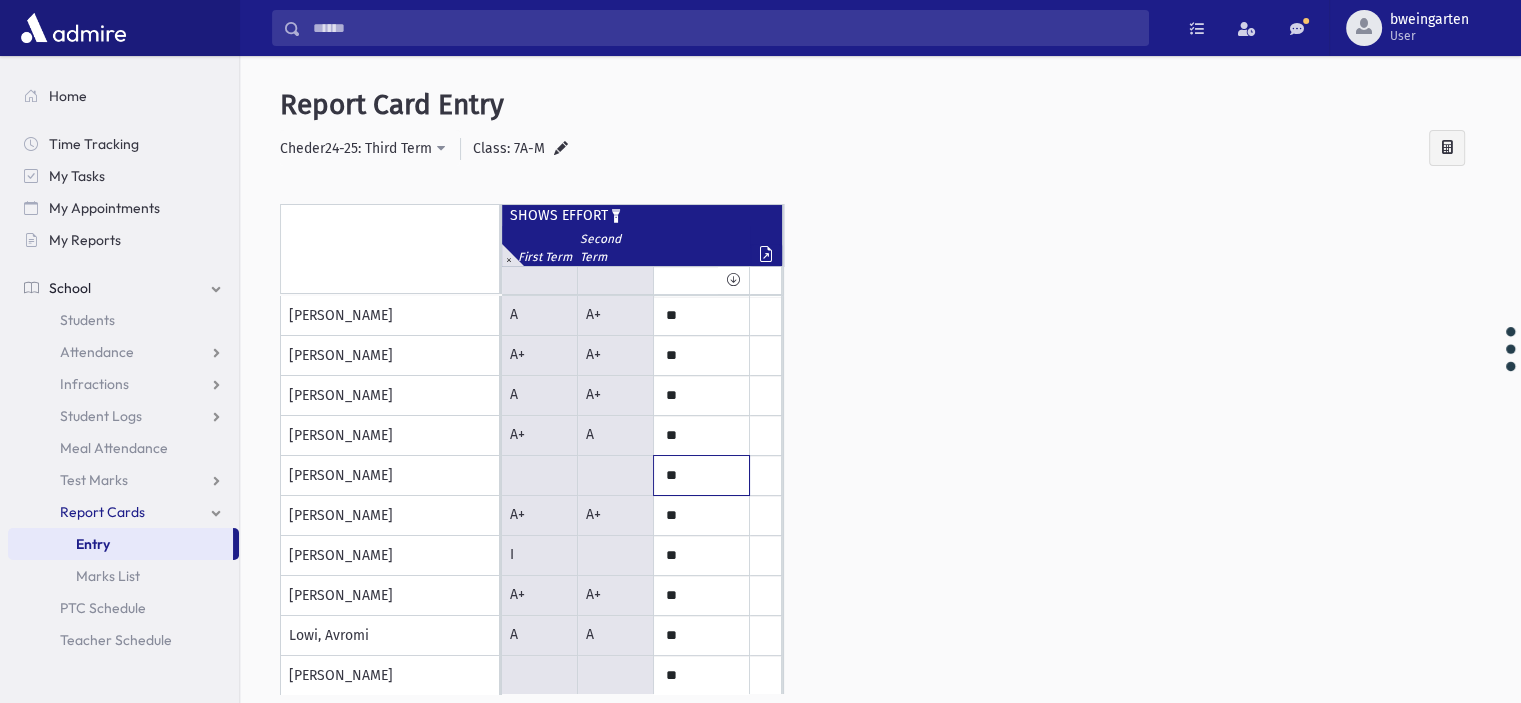 click on "**" at bounding box center (0, 0) 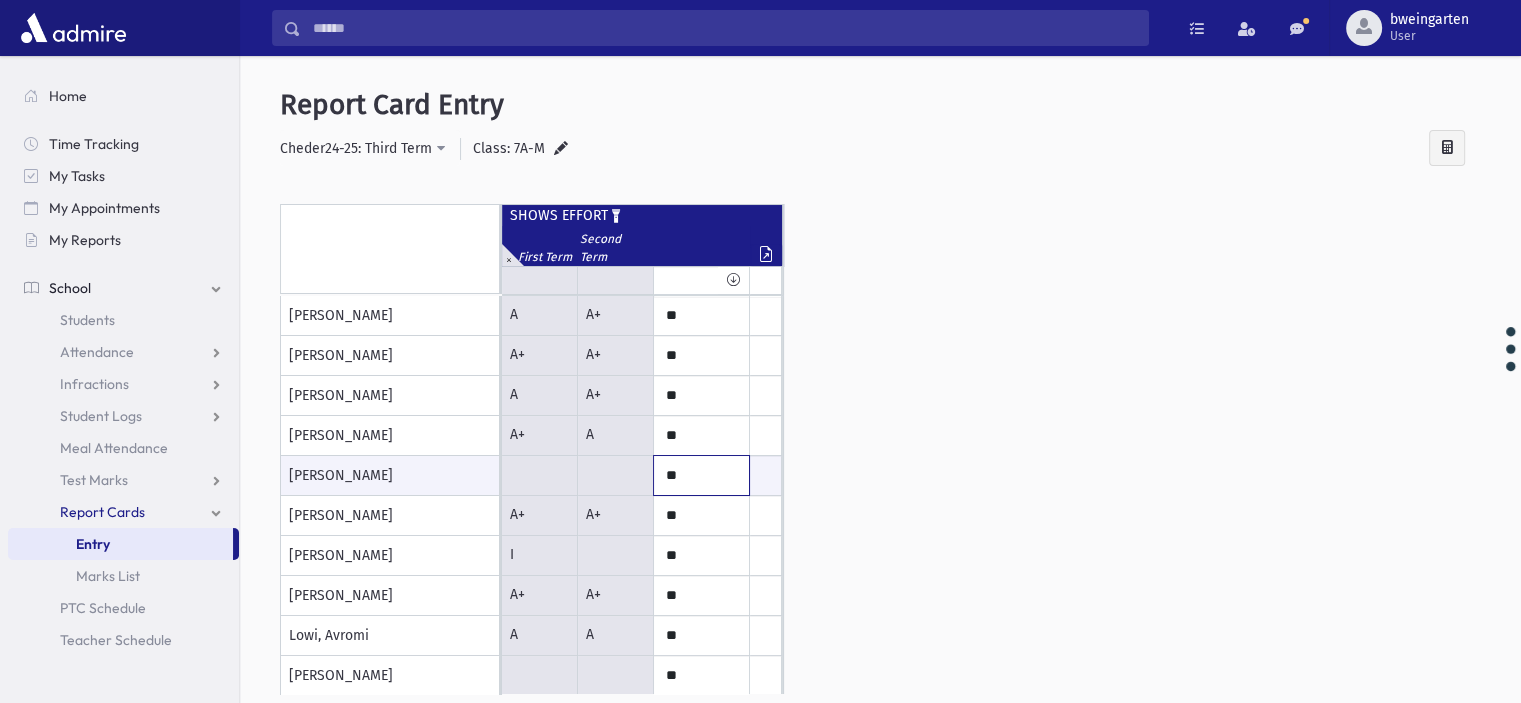 click on "**" at bounding box center [0, 0] 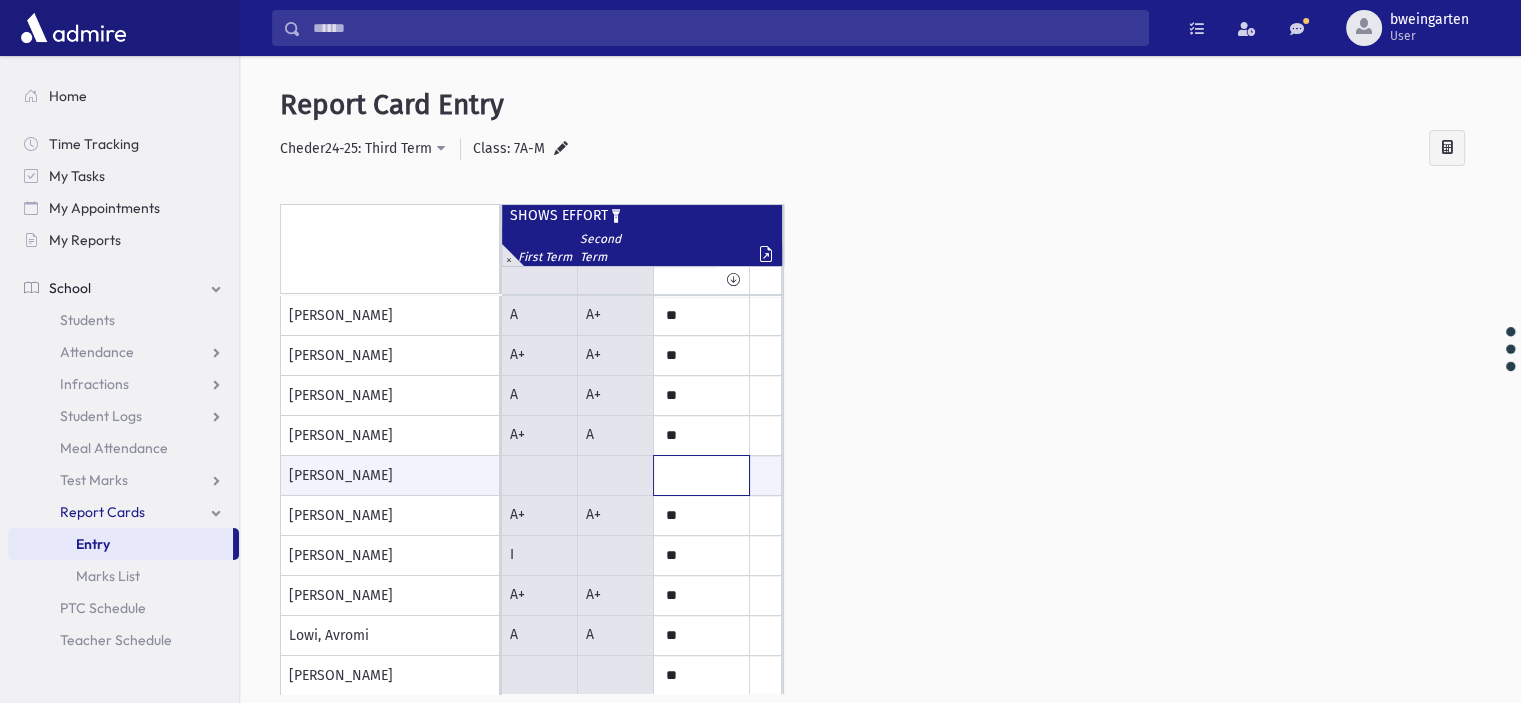 scroll, scrollTop: 100, scrollLeft: 0, axis: vertical 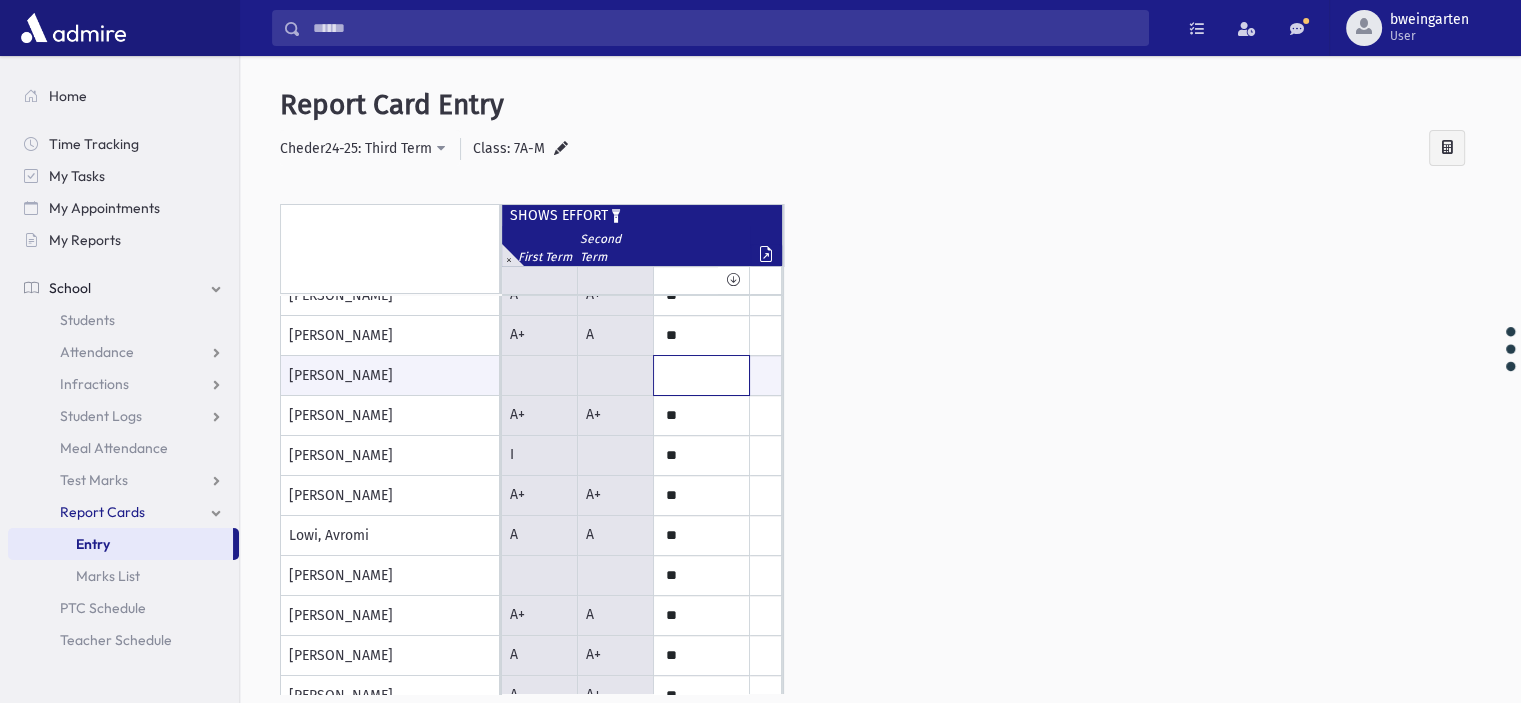 type 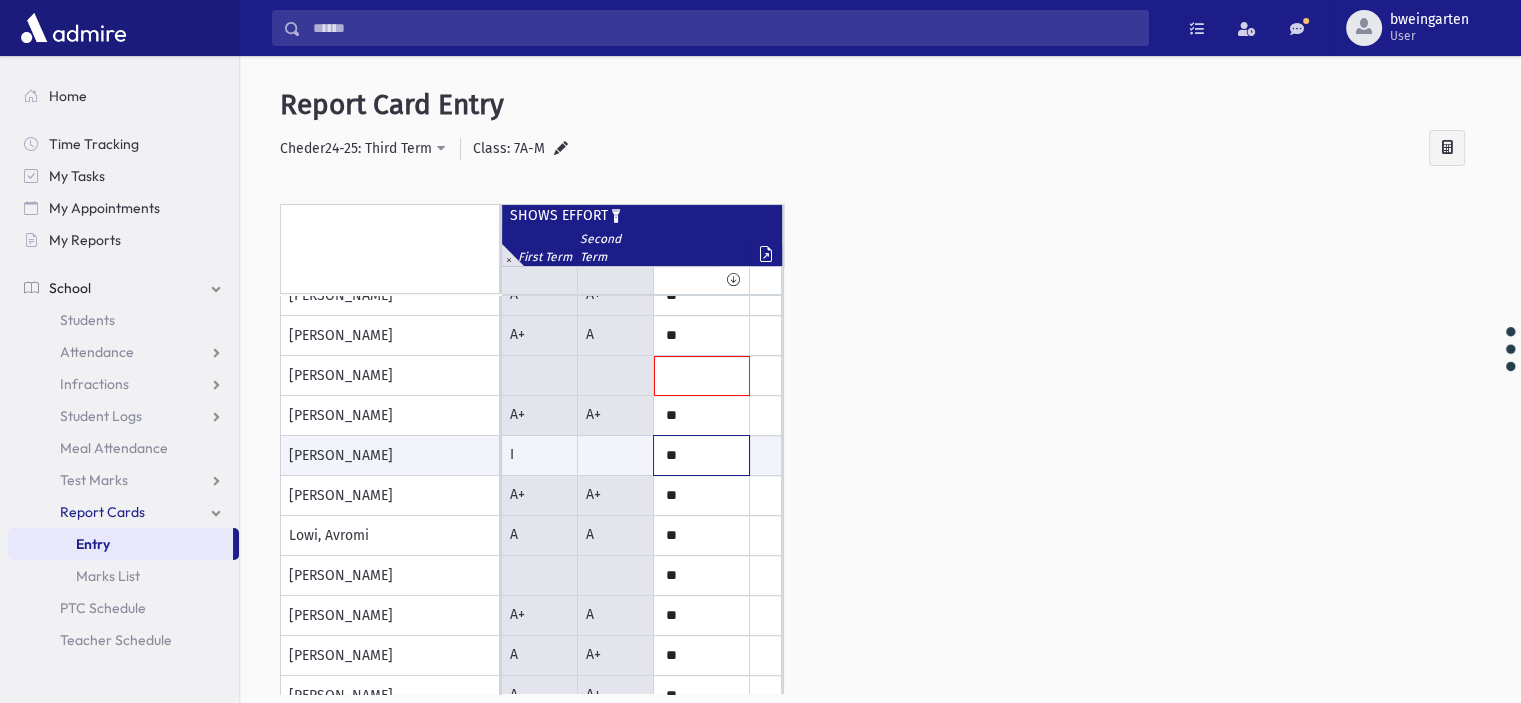 click on "**" at bounding box center [0, 0] 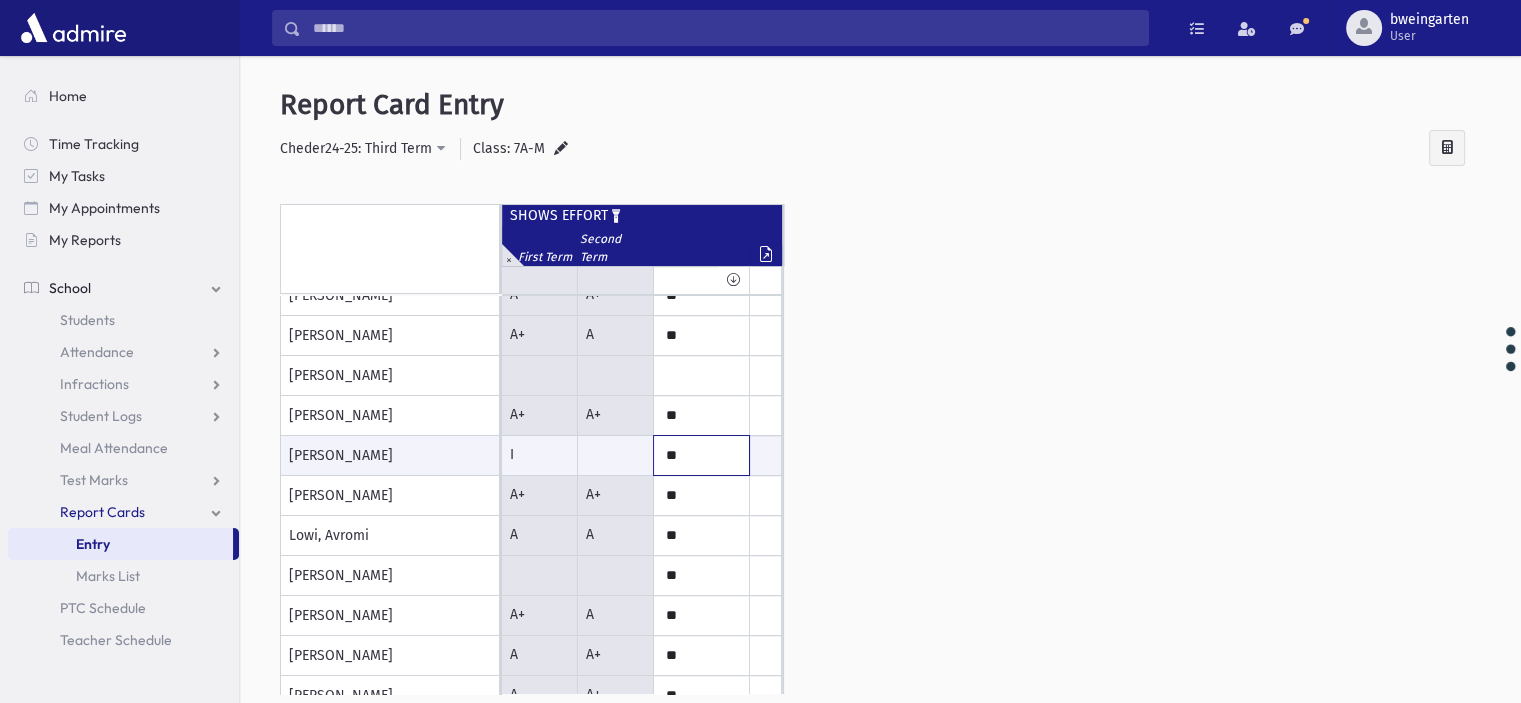 click on "**" at bounding box center (0, 0) 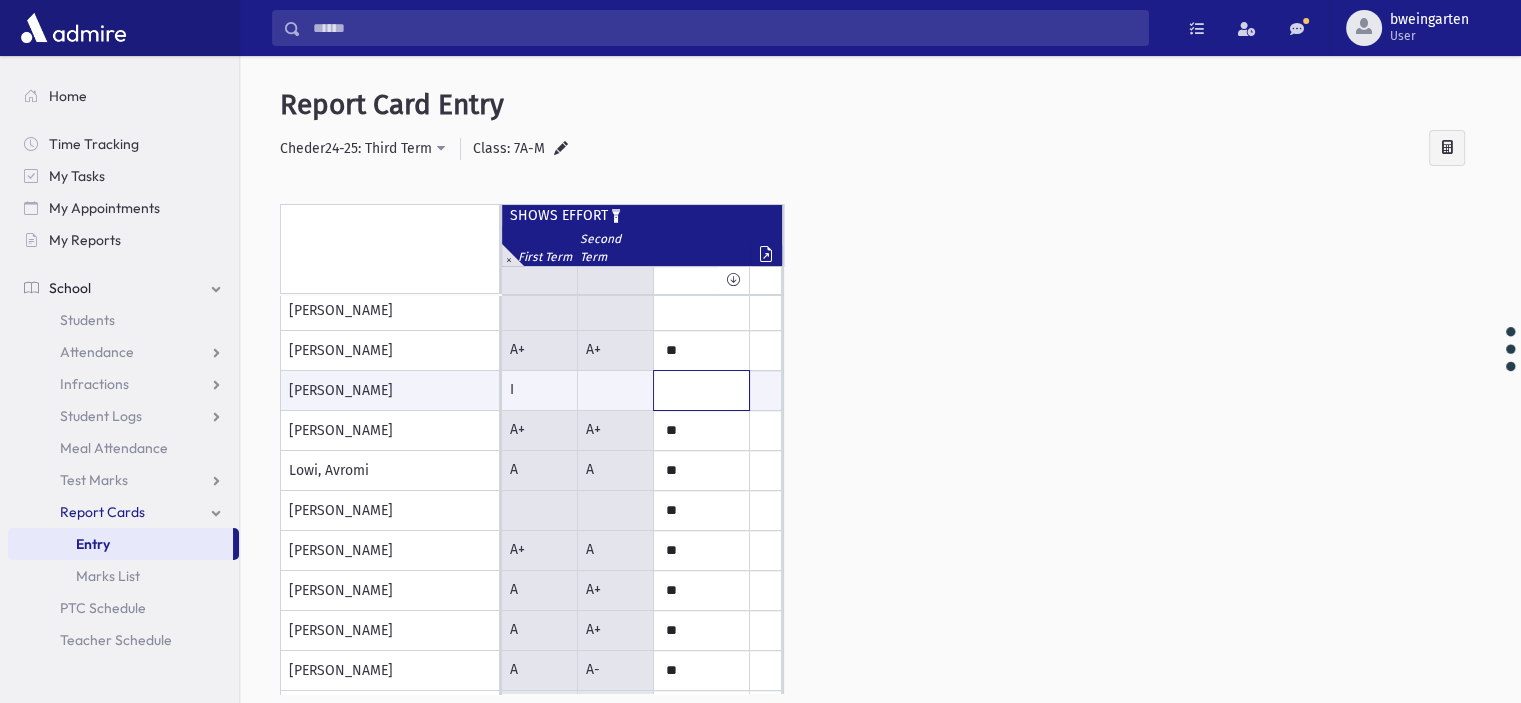 scroll, scrollTop: 200, scrollLeft: 0, axis: vertical 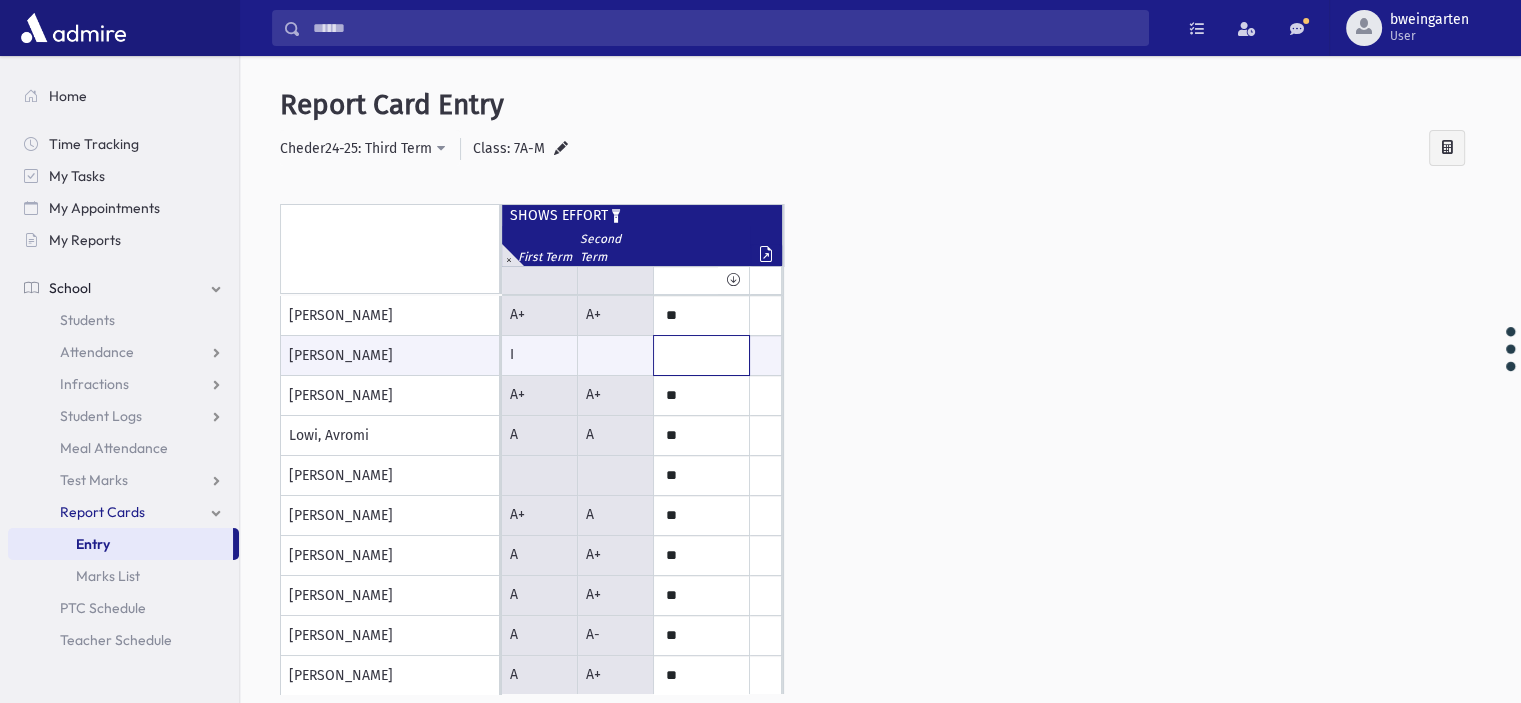 type 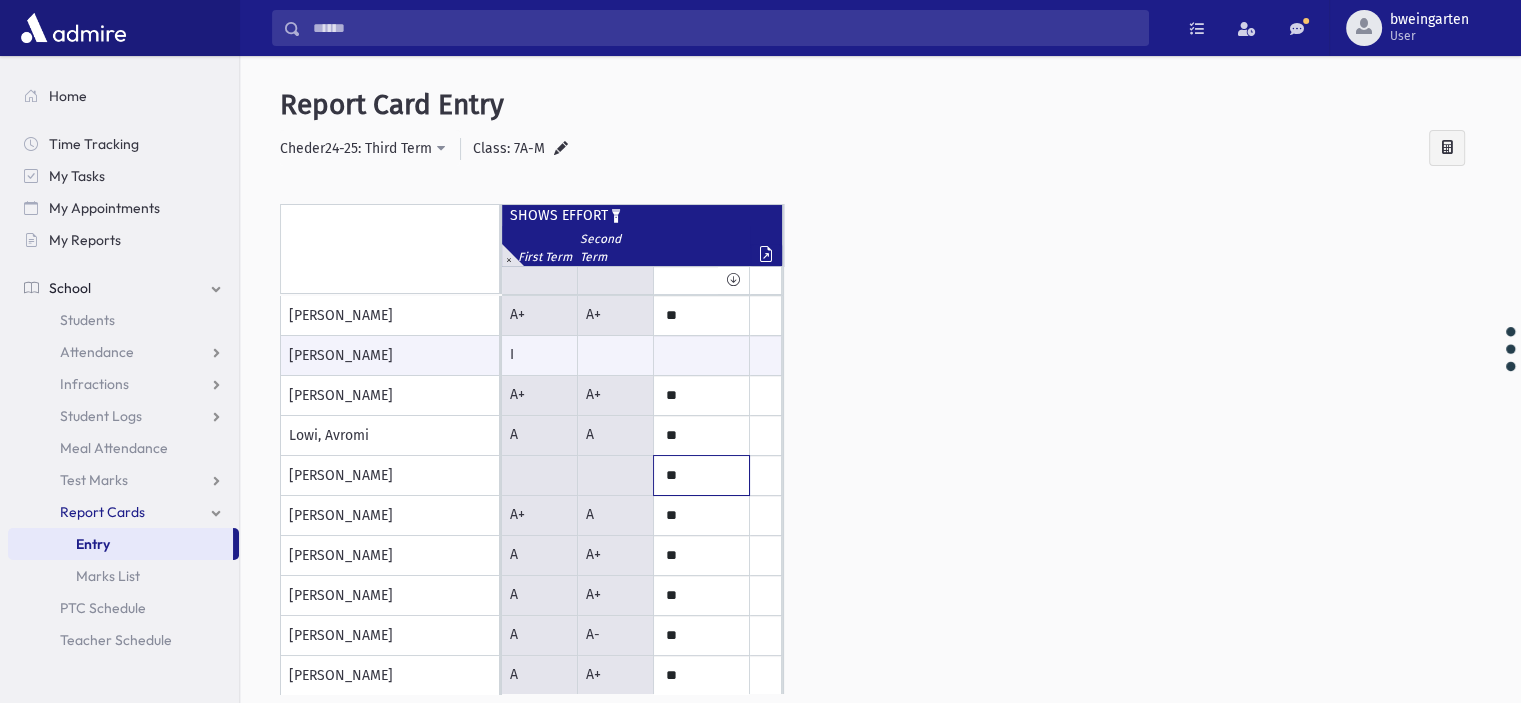 click on "**" at bounding box center (0, 0) 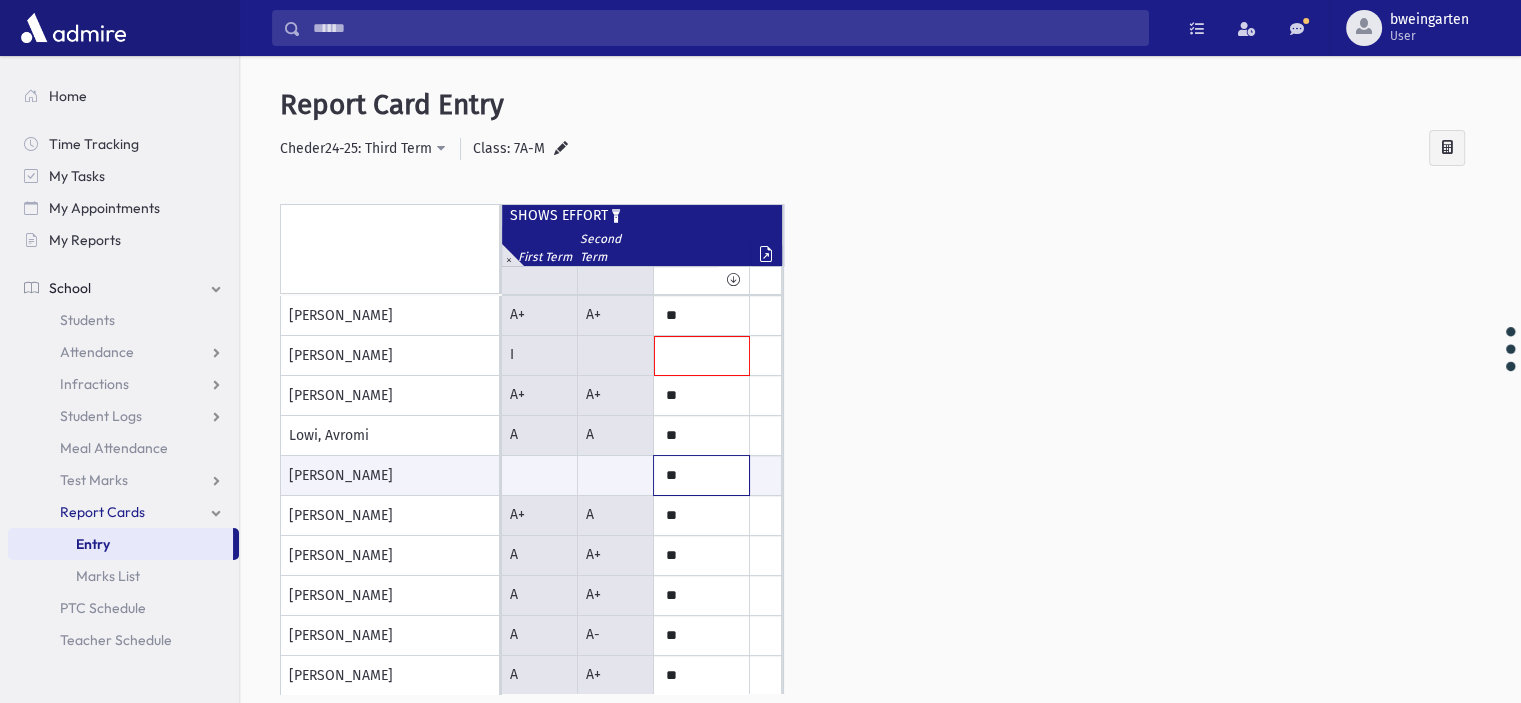 click on "**" at bounding box center [0, 0] 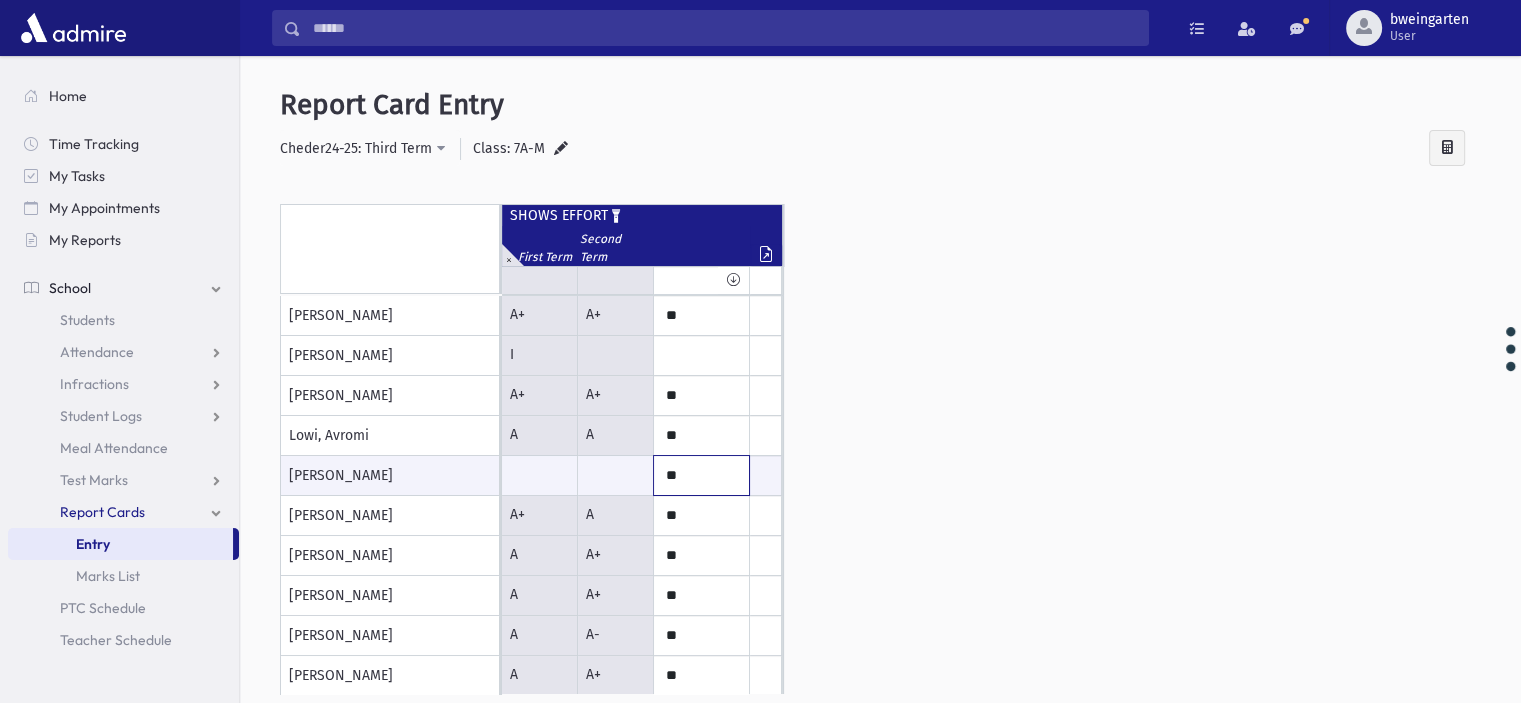 click on "**" at bounding box center [0, 0] 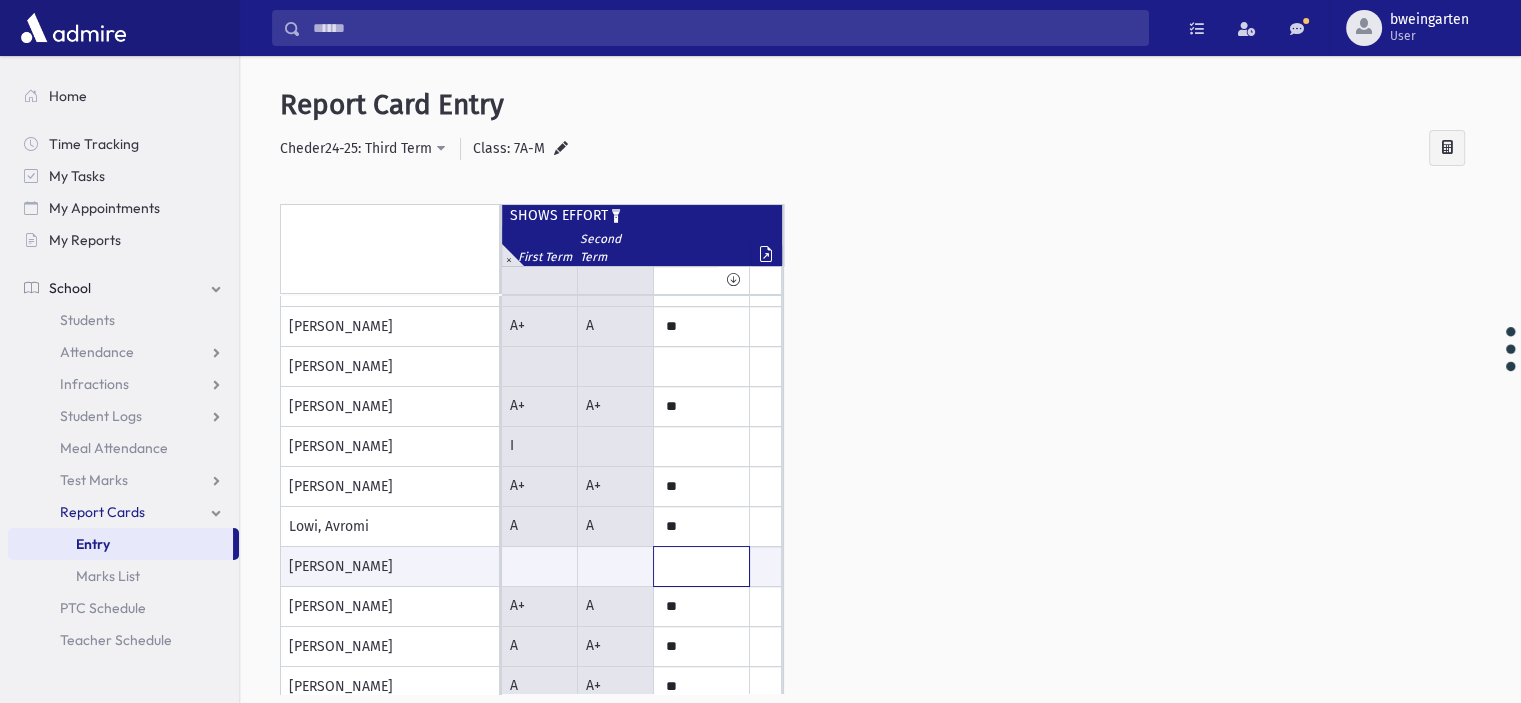 scroll, scrollTop: 1, scrollLeft: 0, axis: vertical 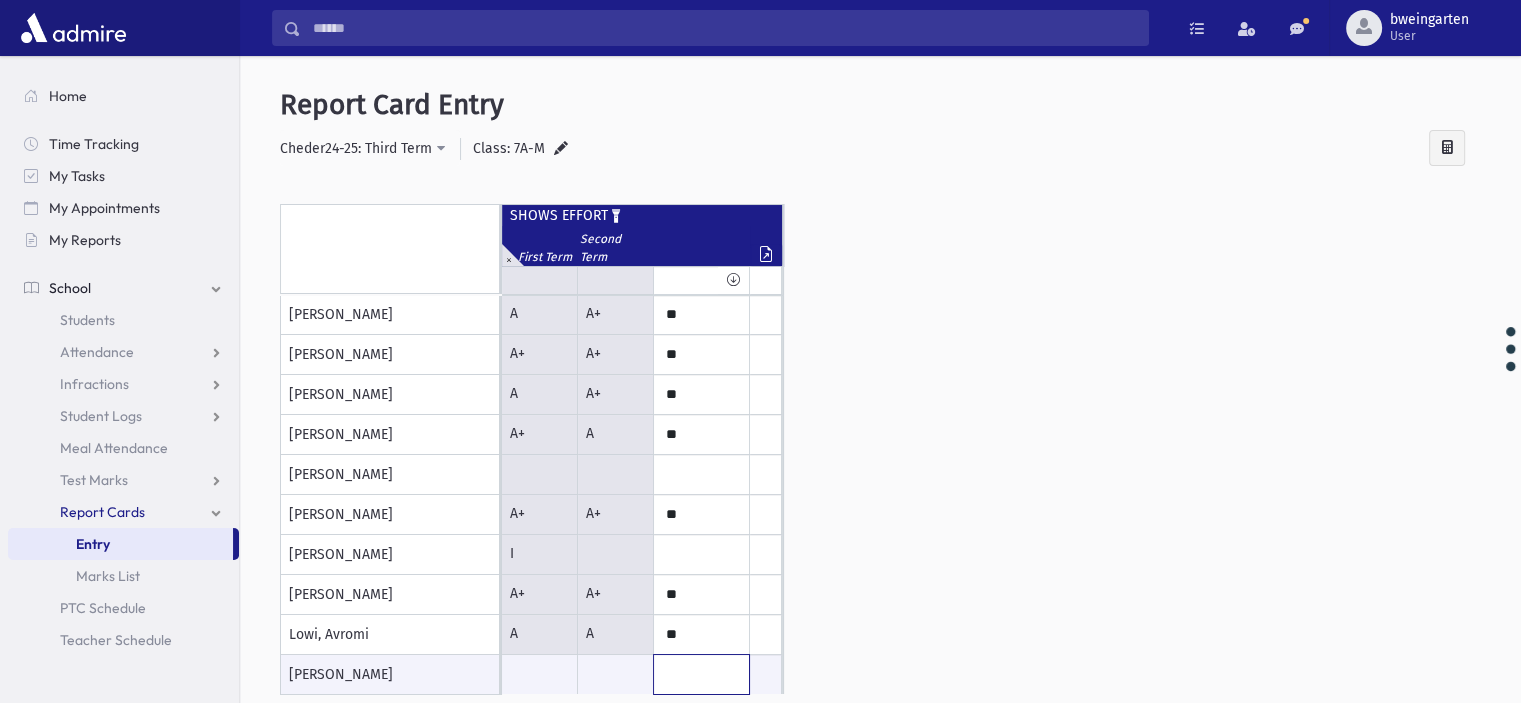type 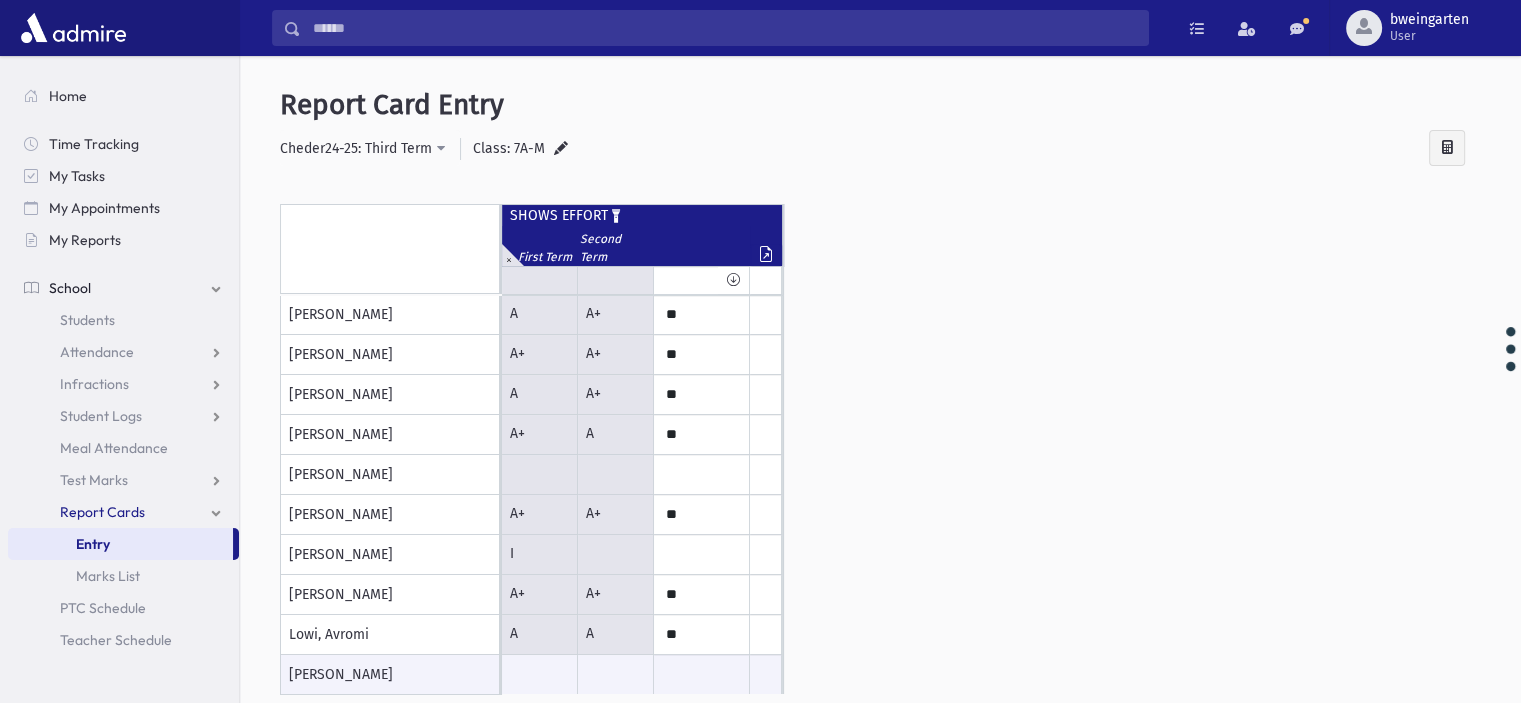 click on "Remove Isolate" 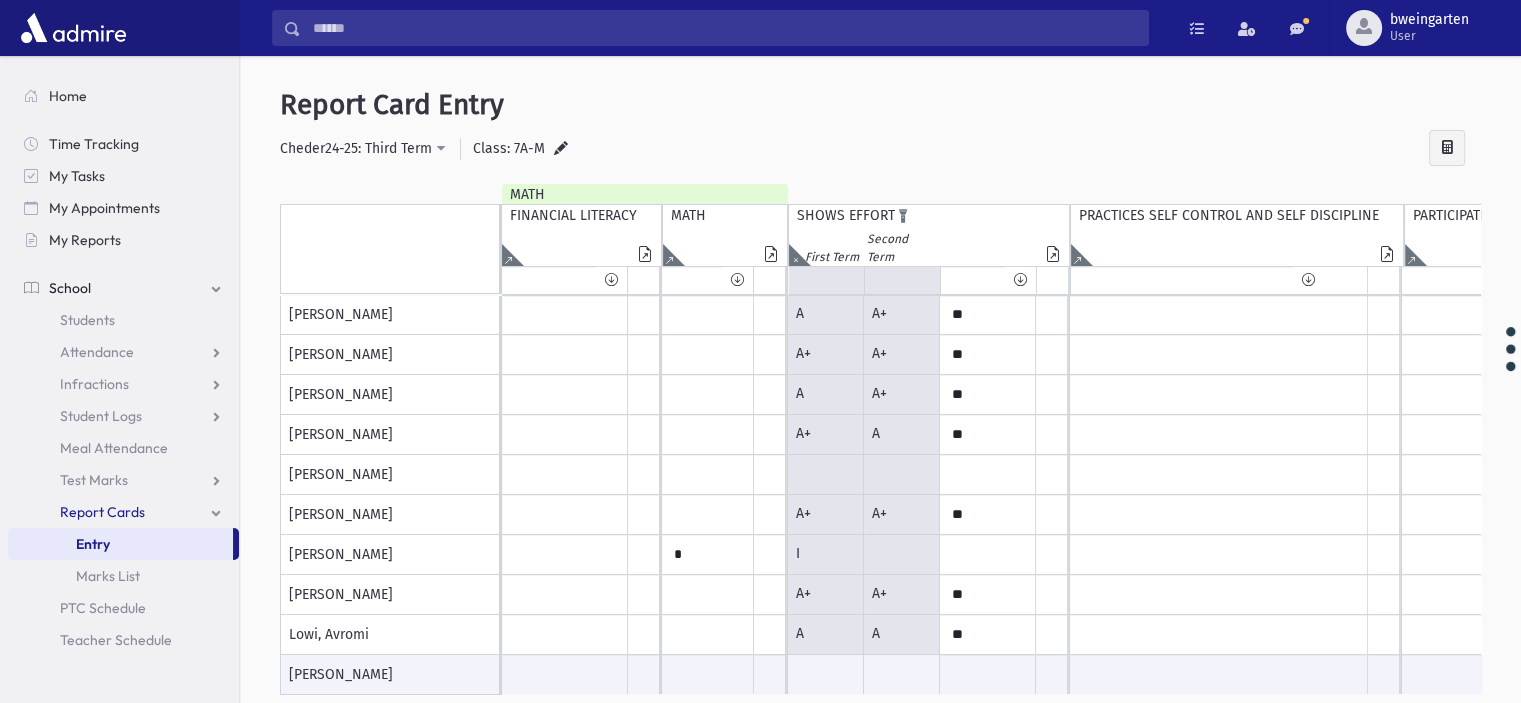 click at bounding box center (795, 255) 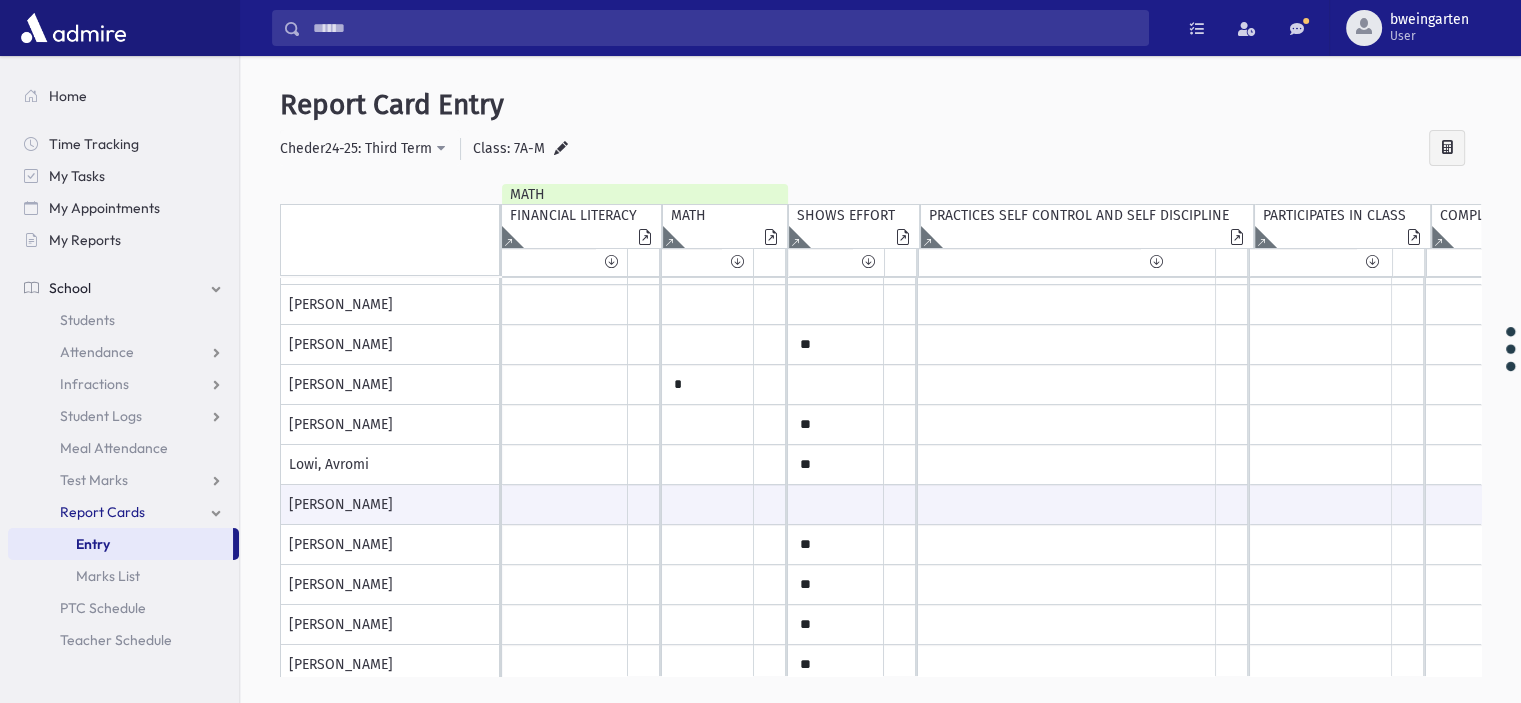 scroll, scrollTop: 0, scrollLeft: 0, axis: both 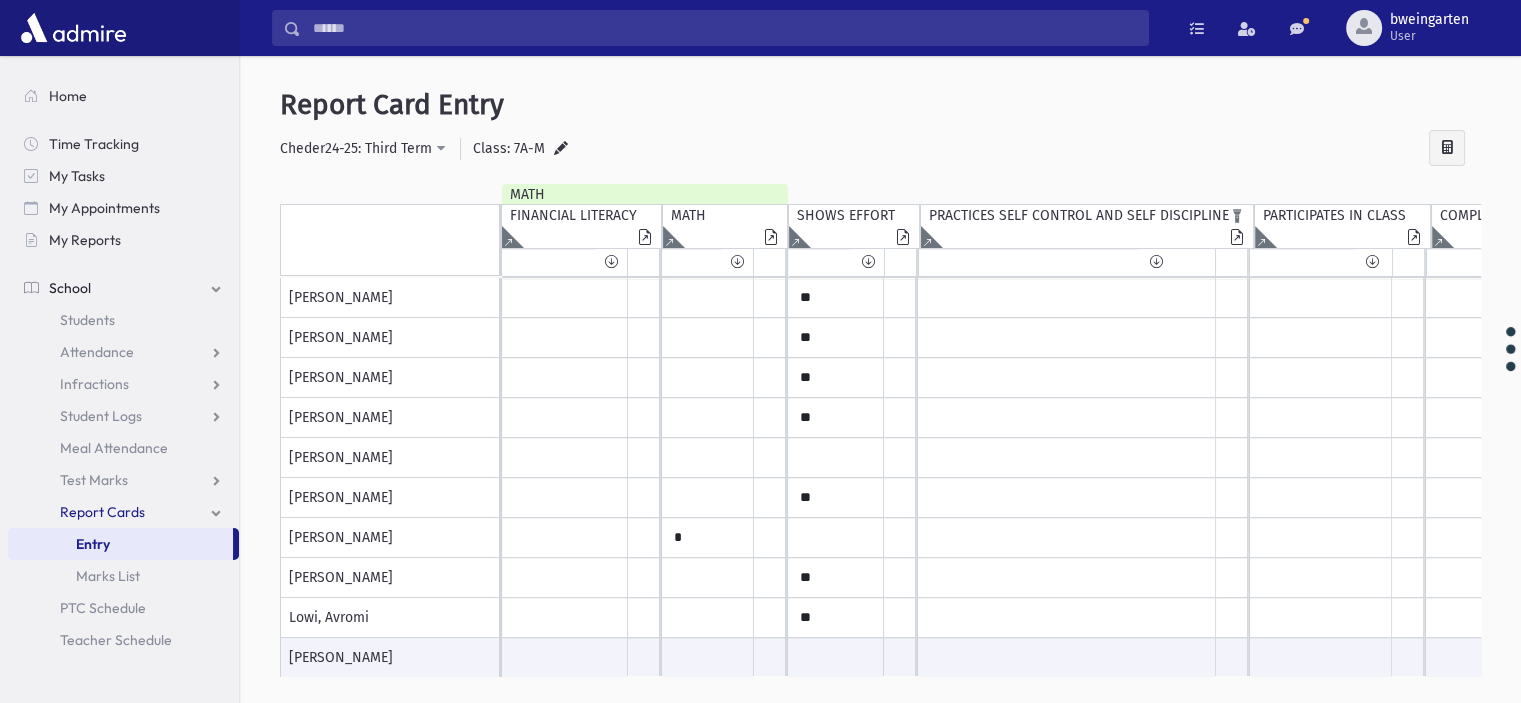 click at bounding box center (508, 237) 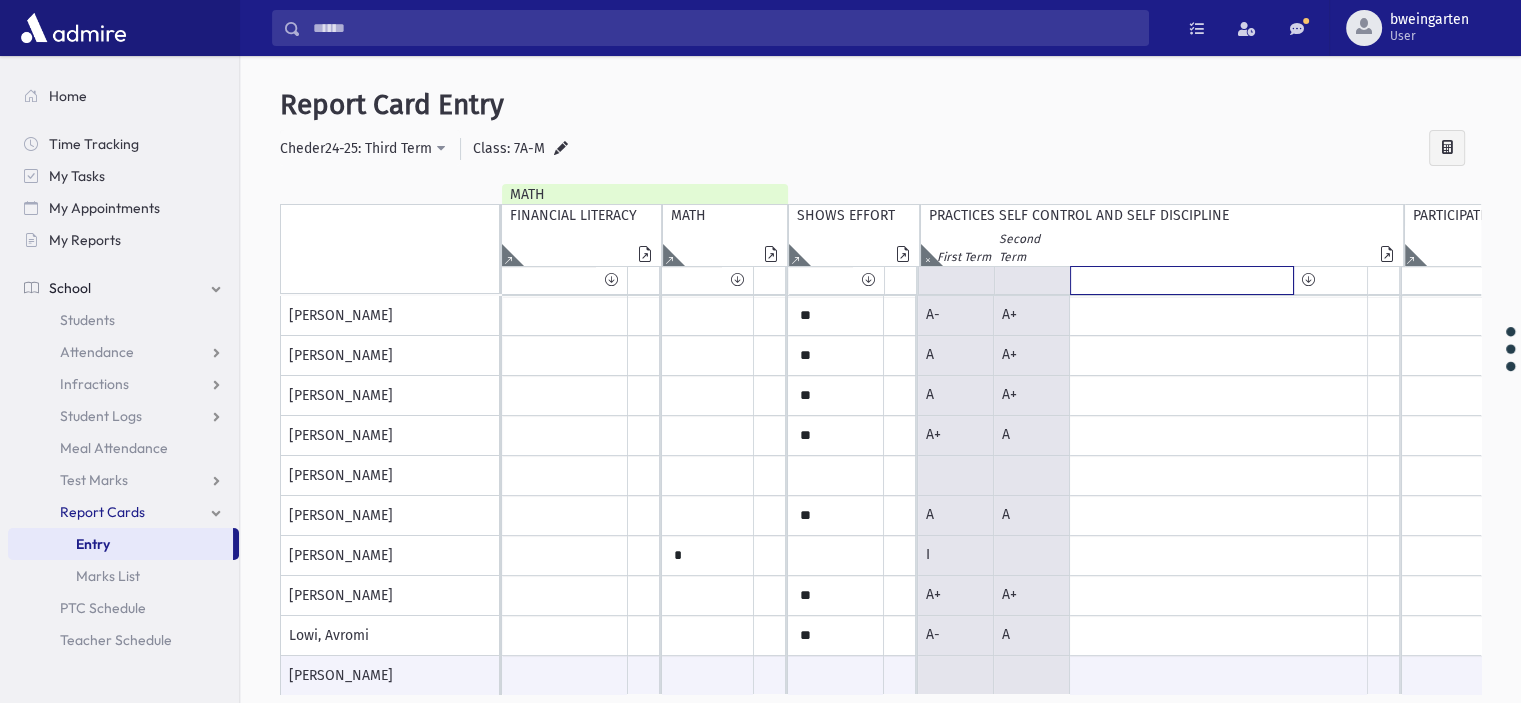 click at bounding box center (1182, 280) 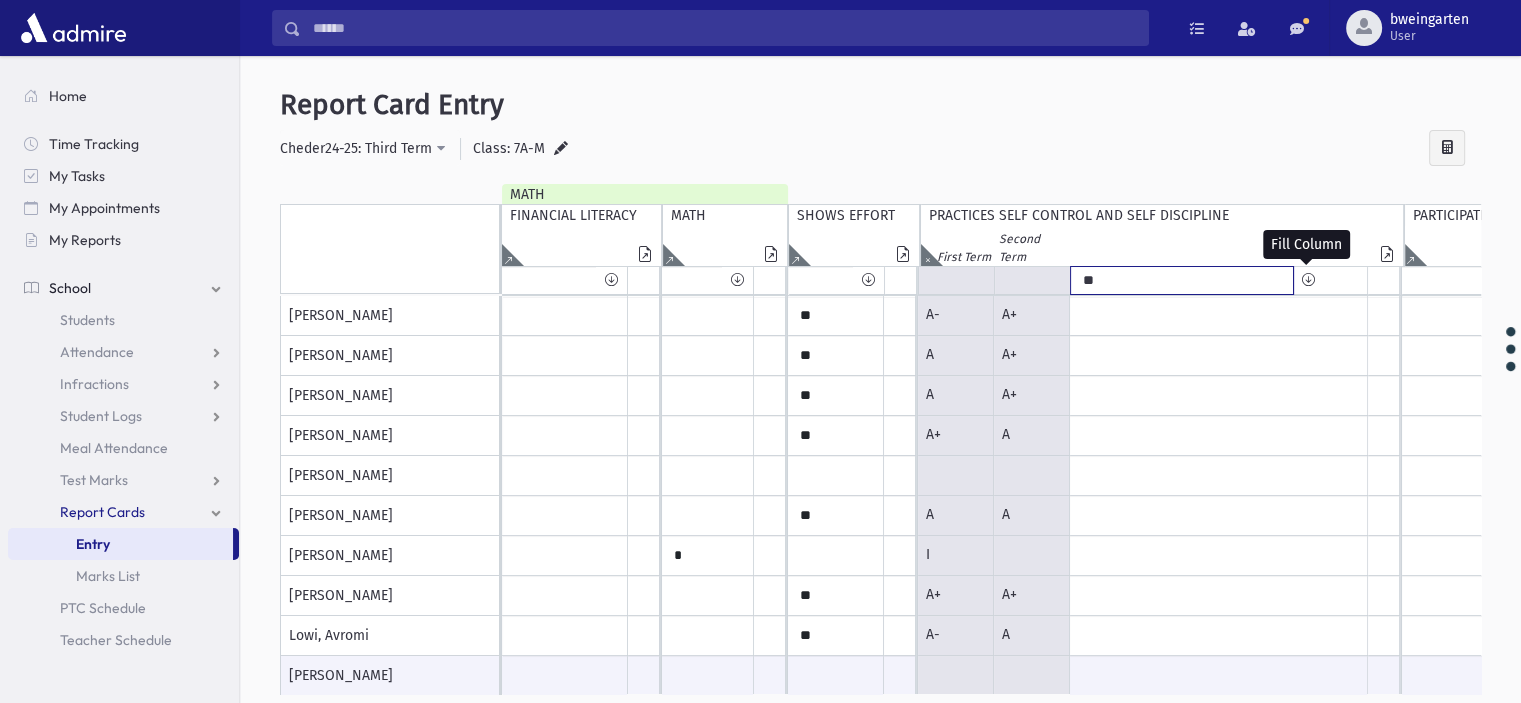type on "**" 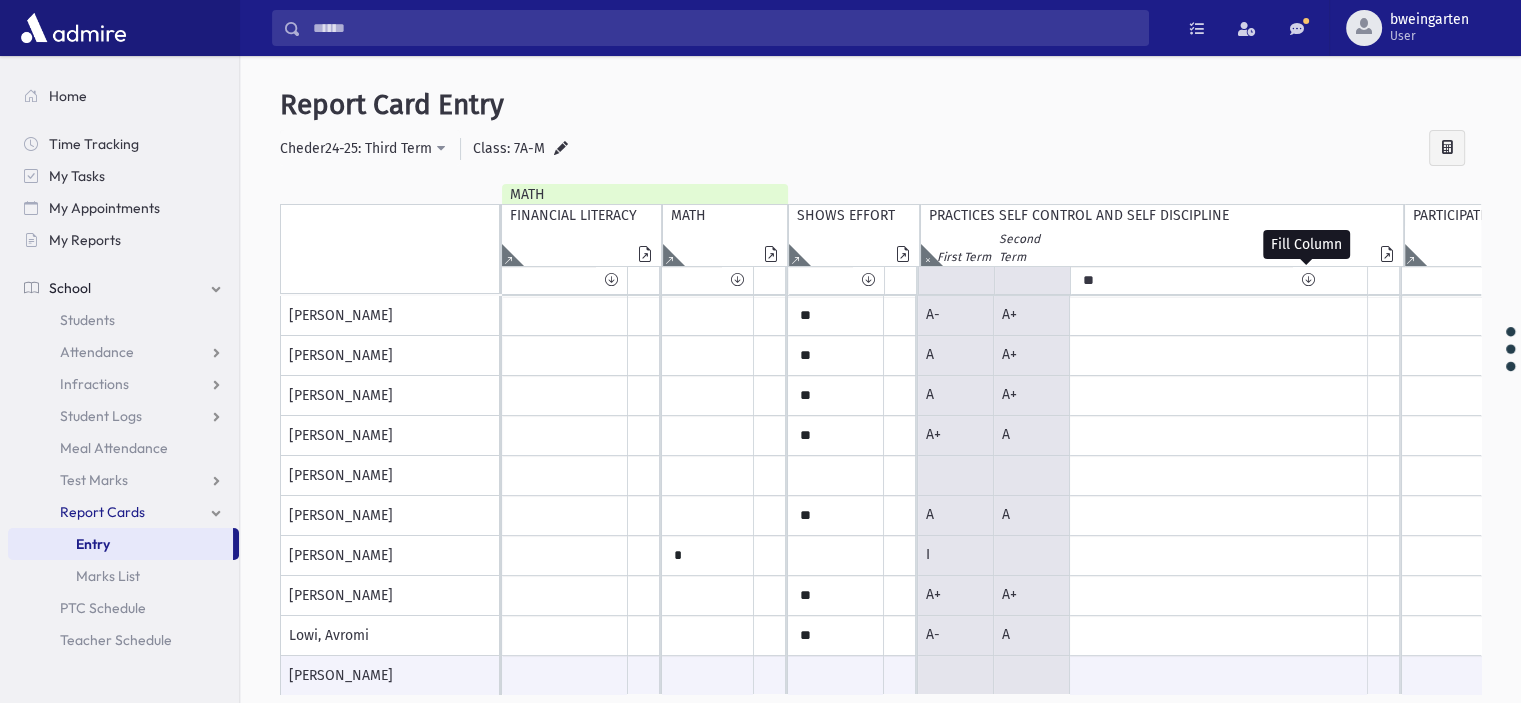 click at bounding box center (1308, 280) 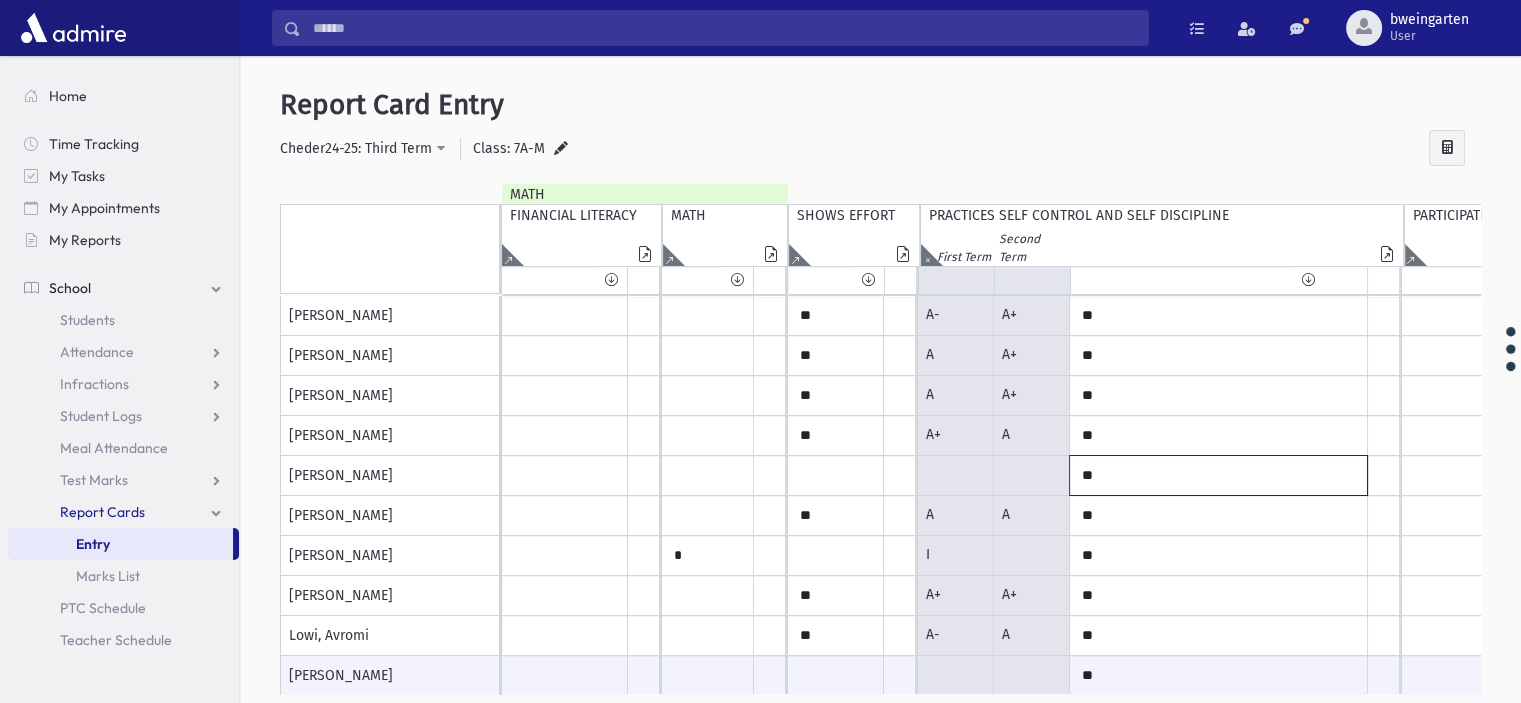 click on "**" at bounding box center (565, 316) 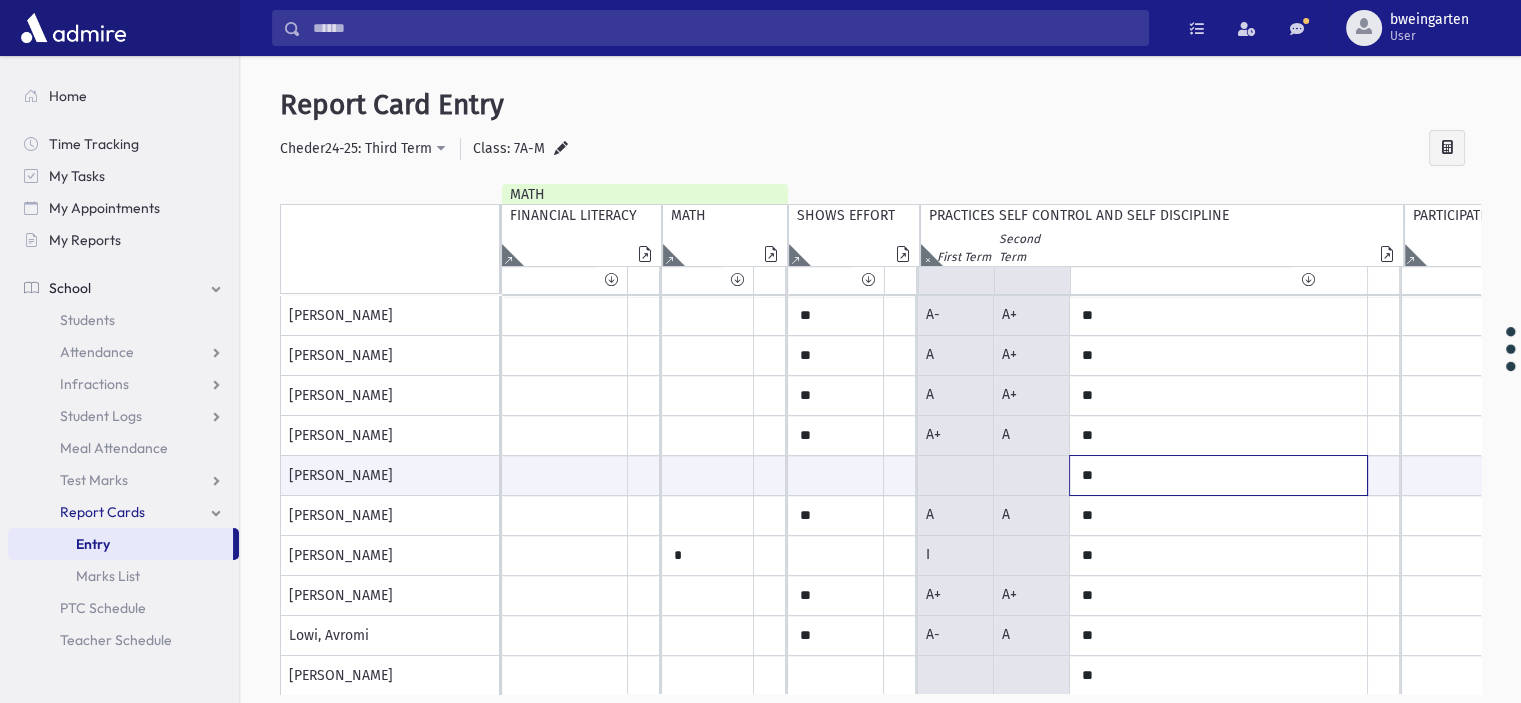 click on "**" at bounding box center [565, 475] 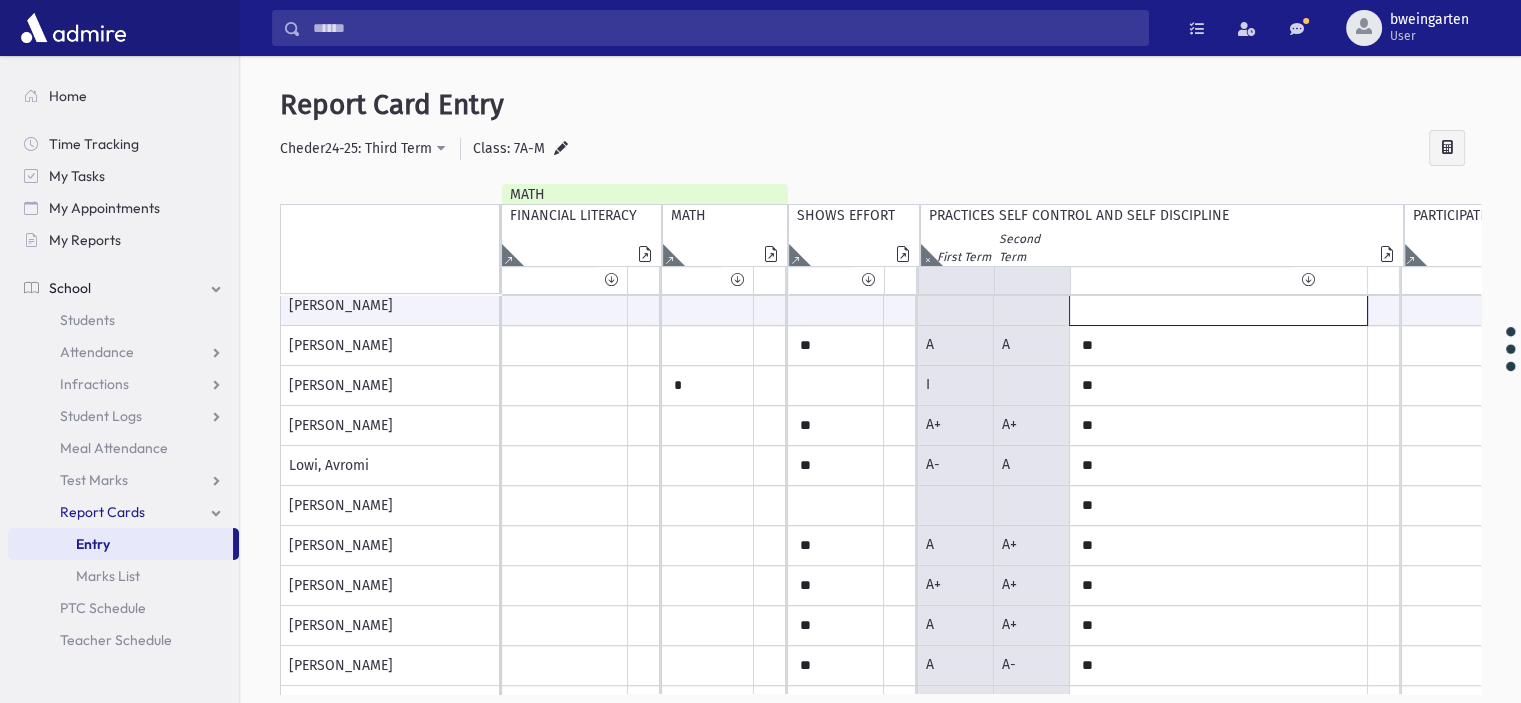 scroll, scrollTop: 200, scrollLeft: 0, axis: vertical 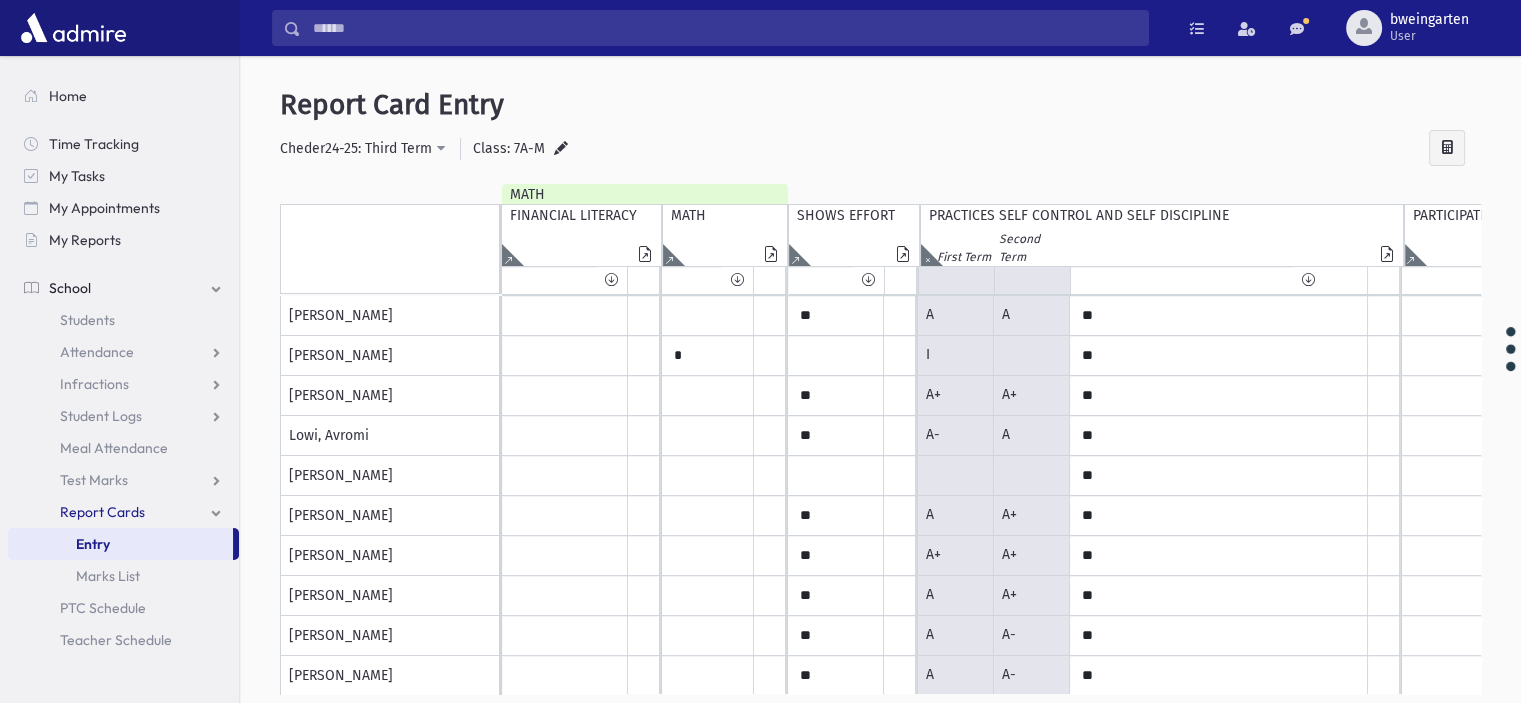type 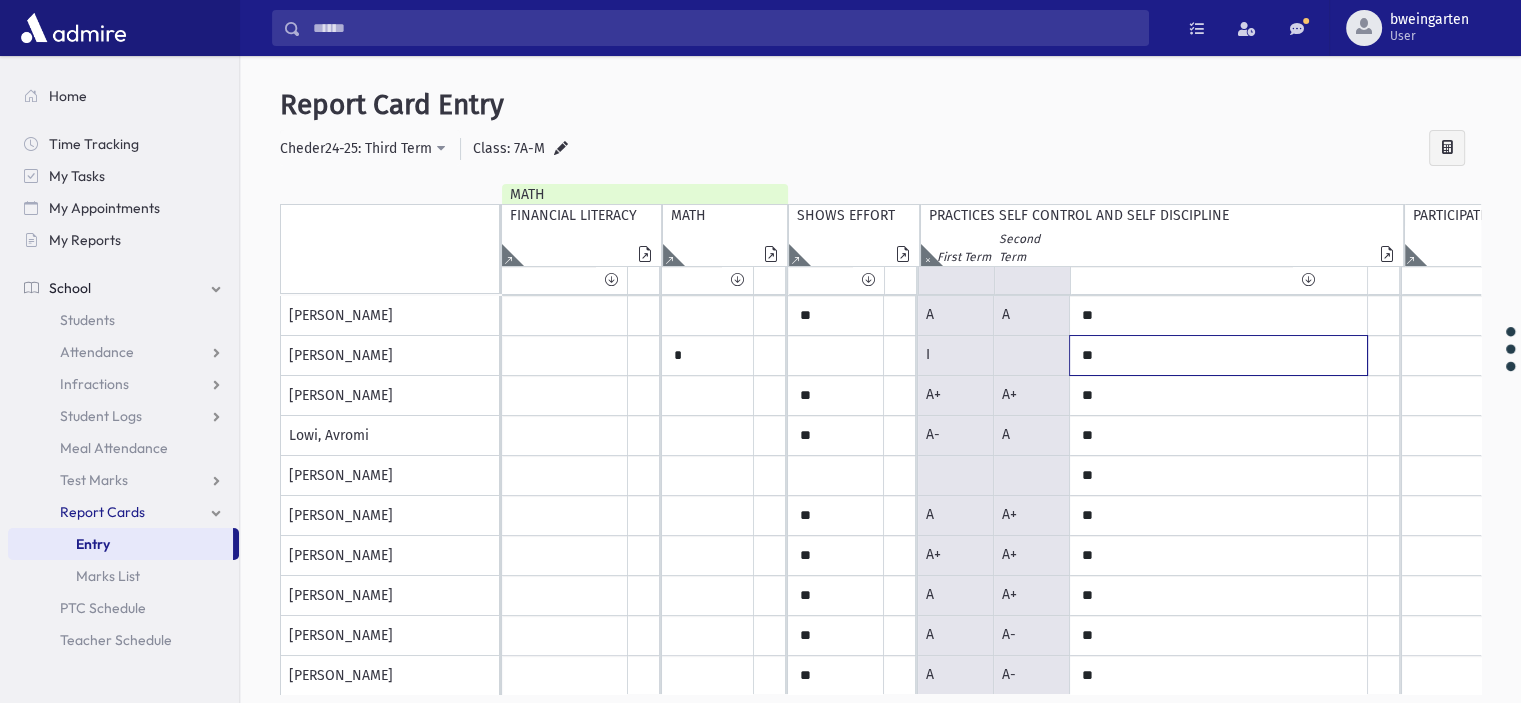 click on "**" at bounding box center (565, 116) 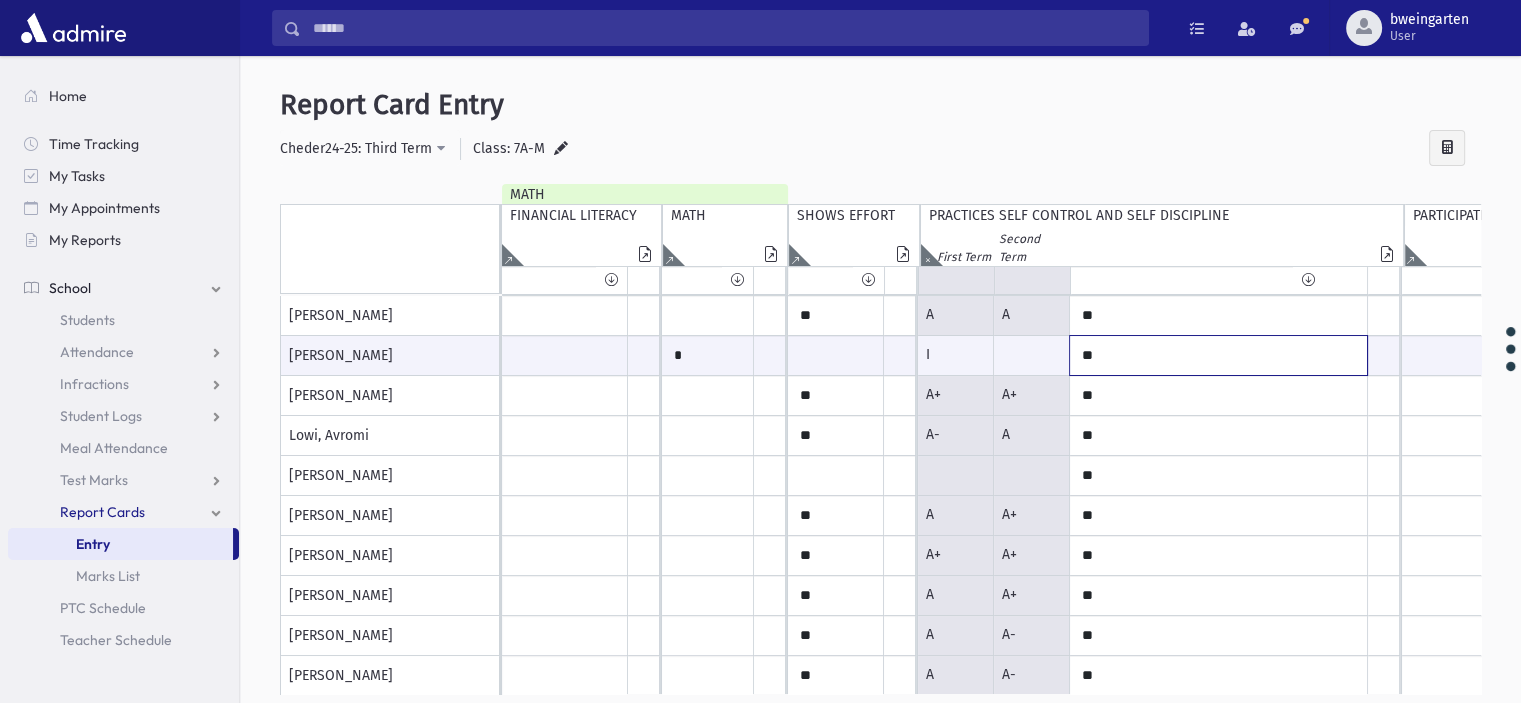 click on "**" at bounding box center (565, 355) 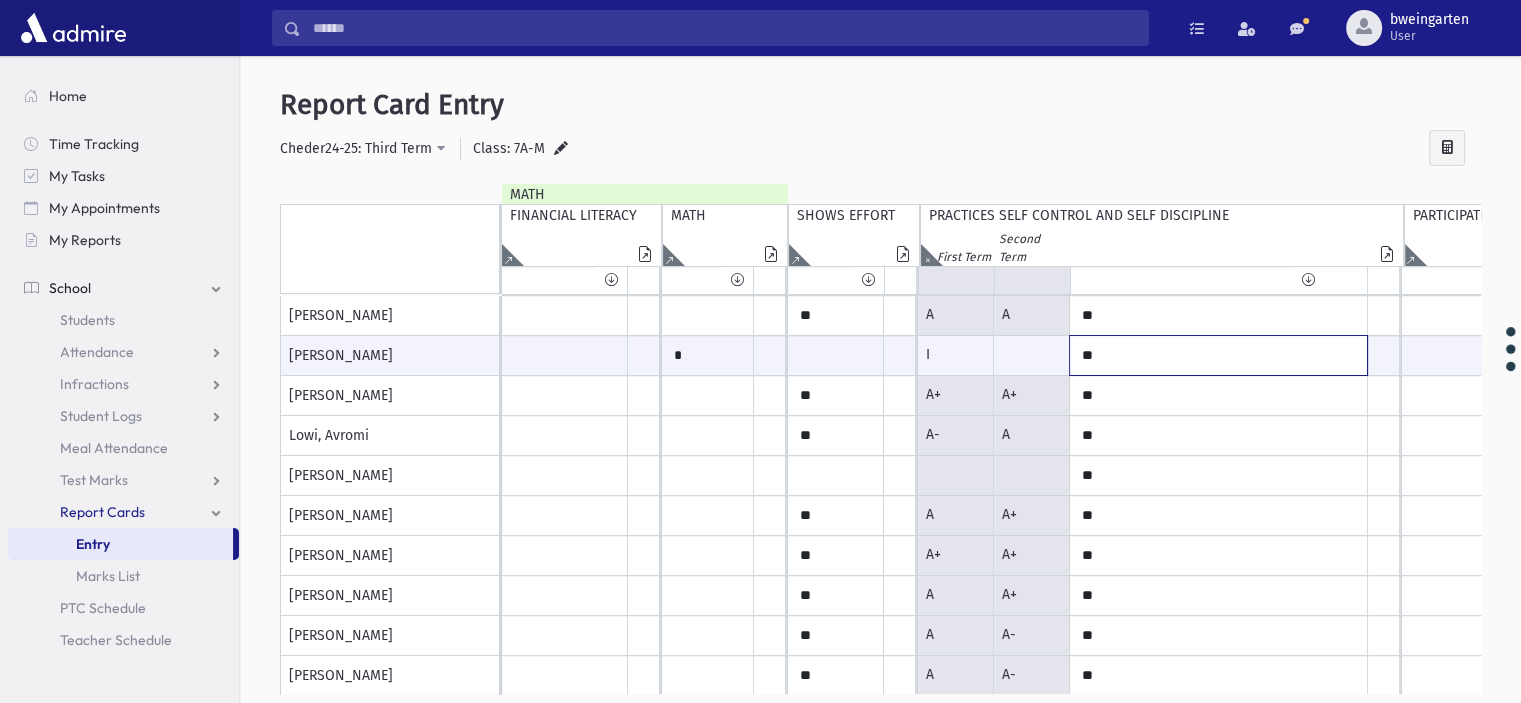 click on "**" at bounding box center (565, 355) 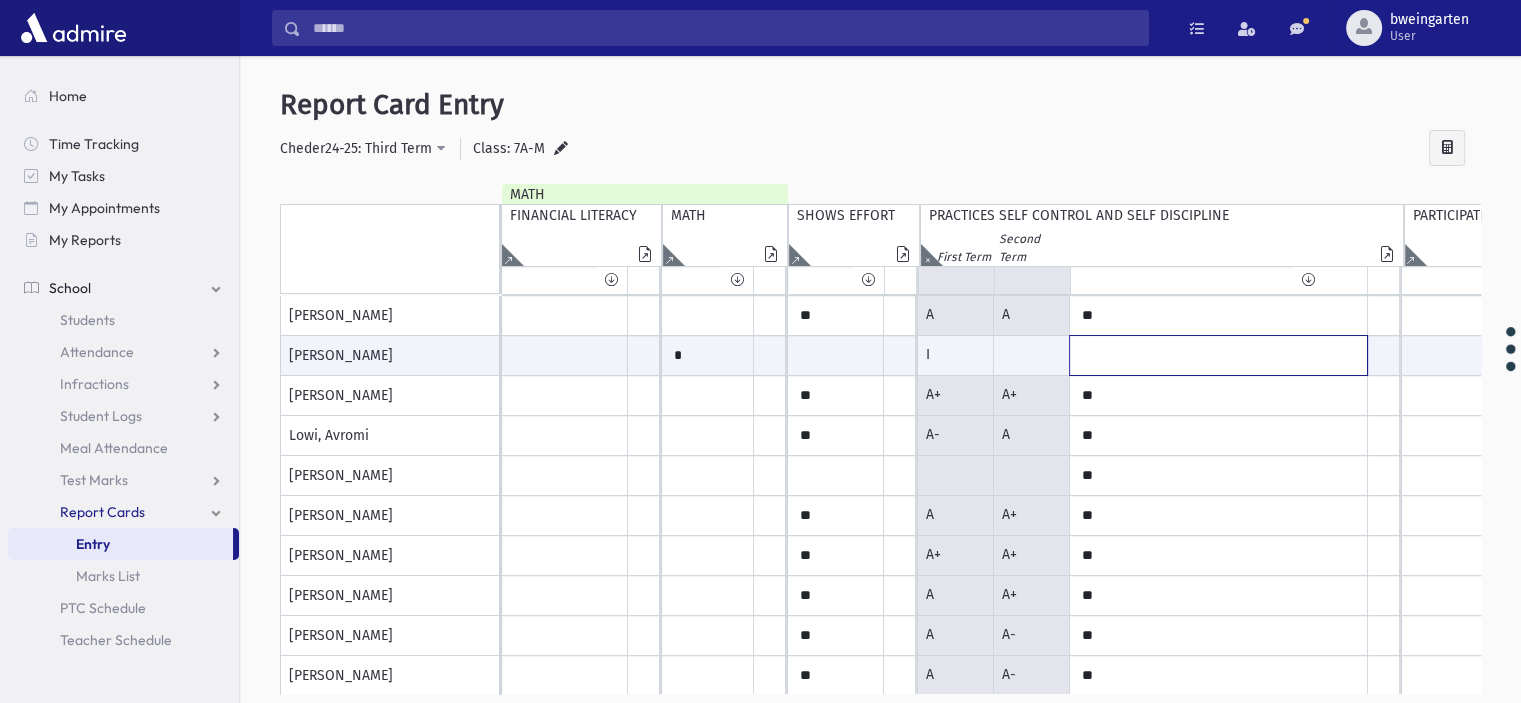 type 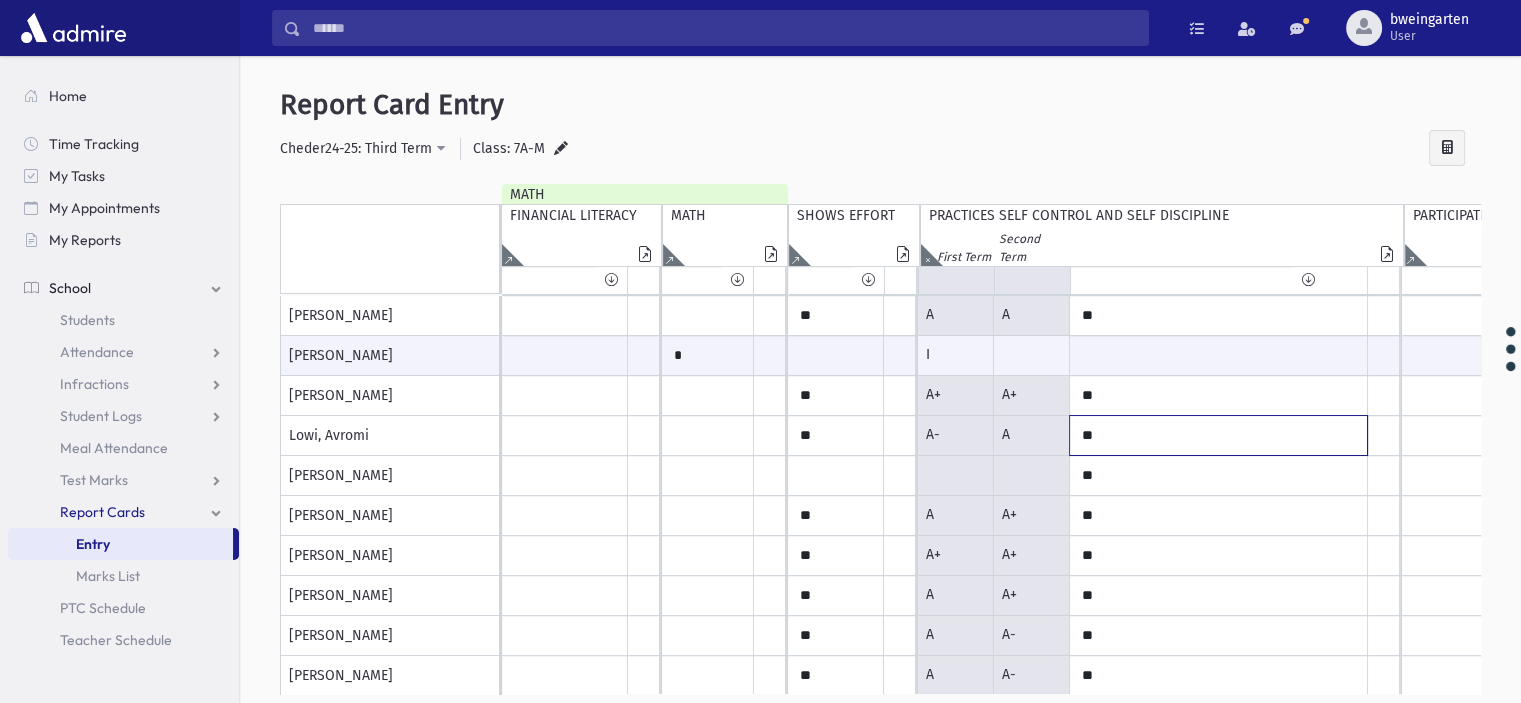 click on "**" at bounding box center (565, 116) 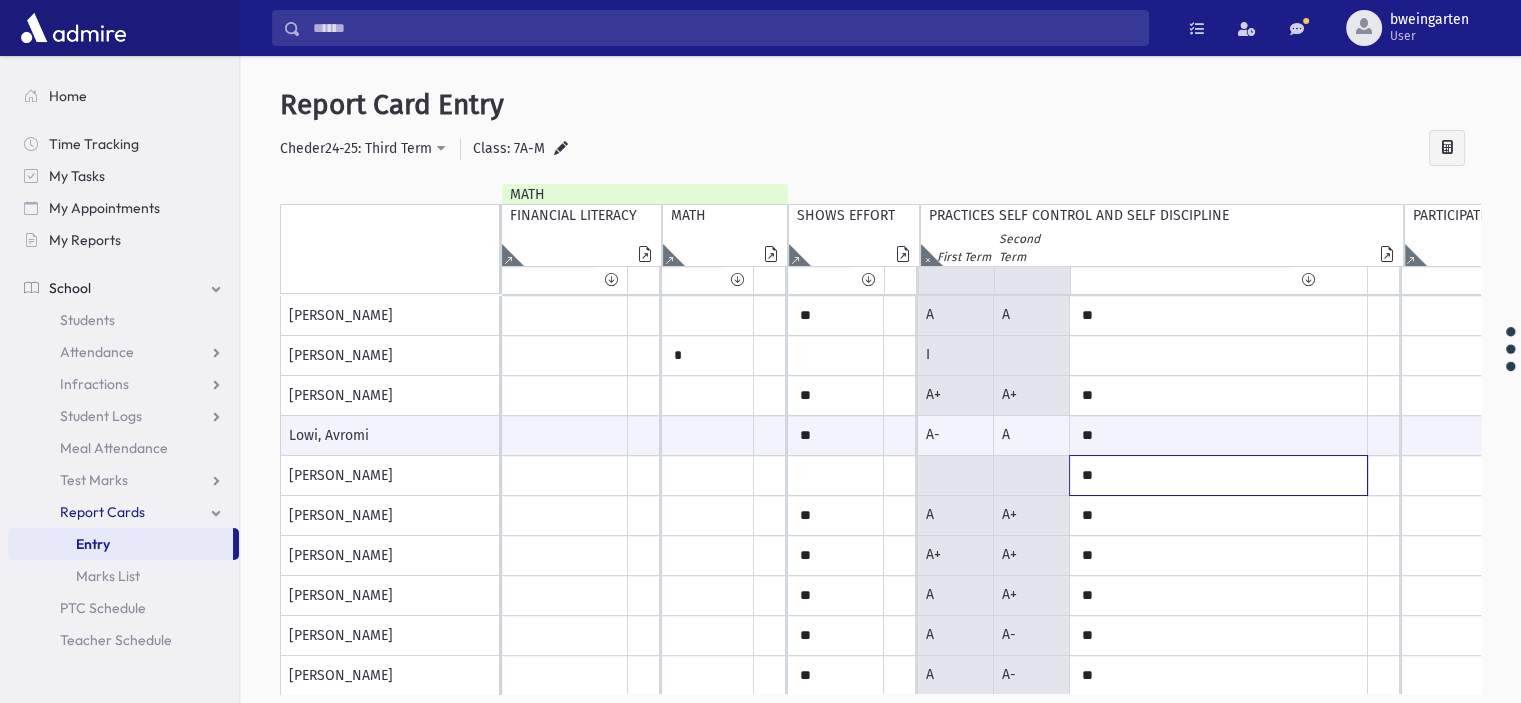 click on "**" at bounding box center [565, 116] 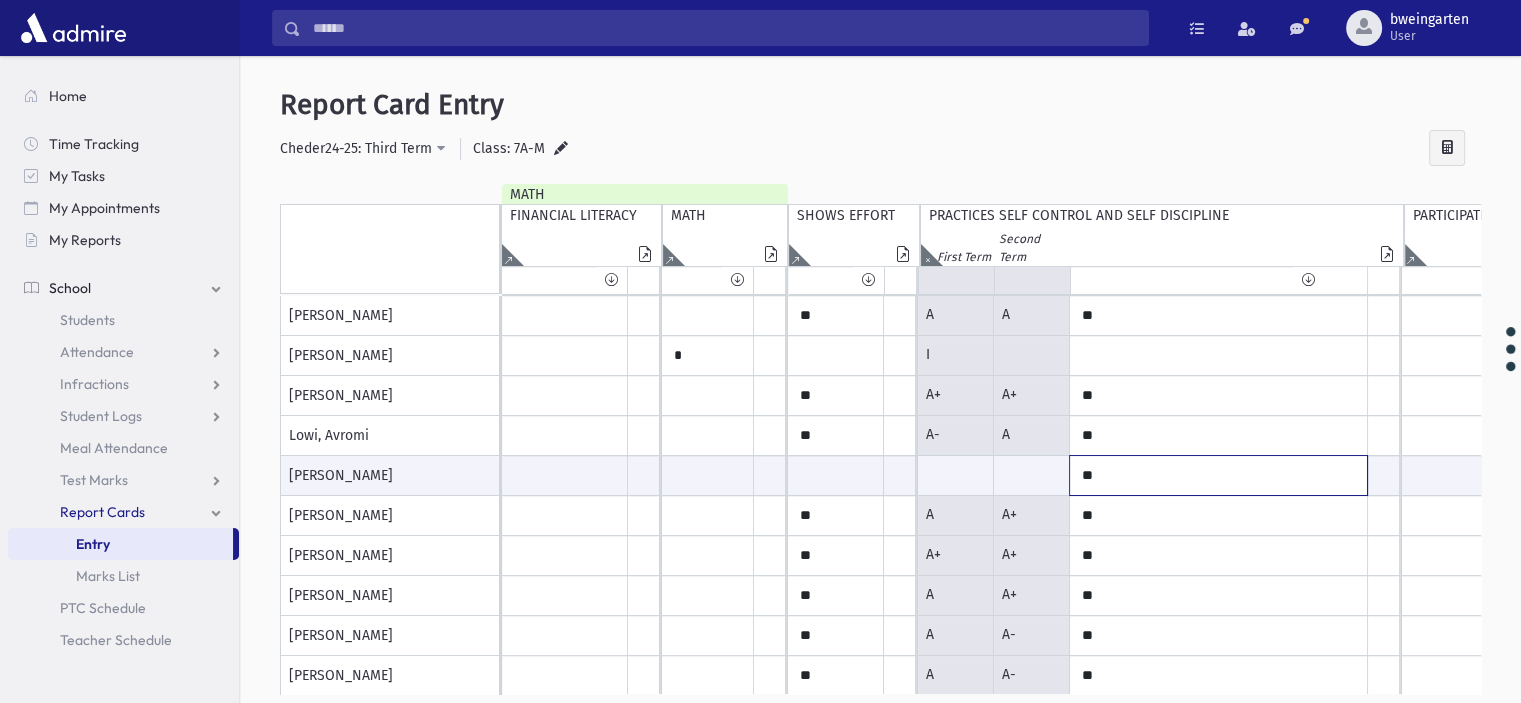 click on "**" at bounding box center [565, 475] 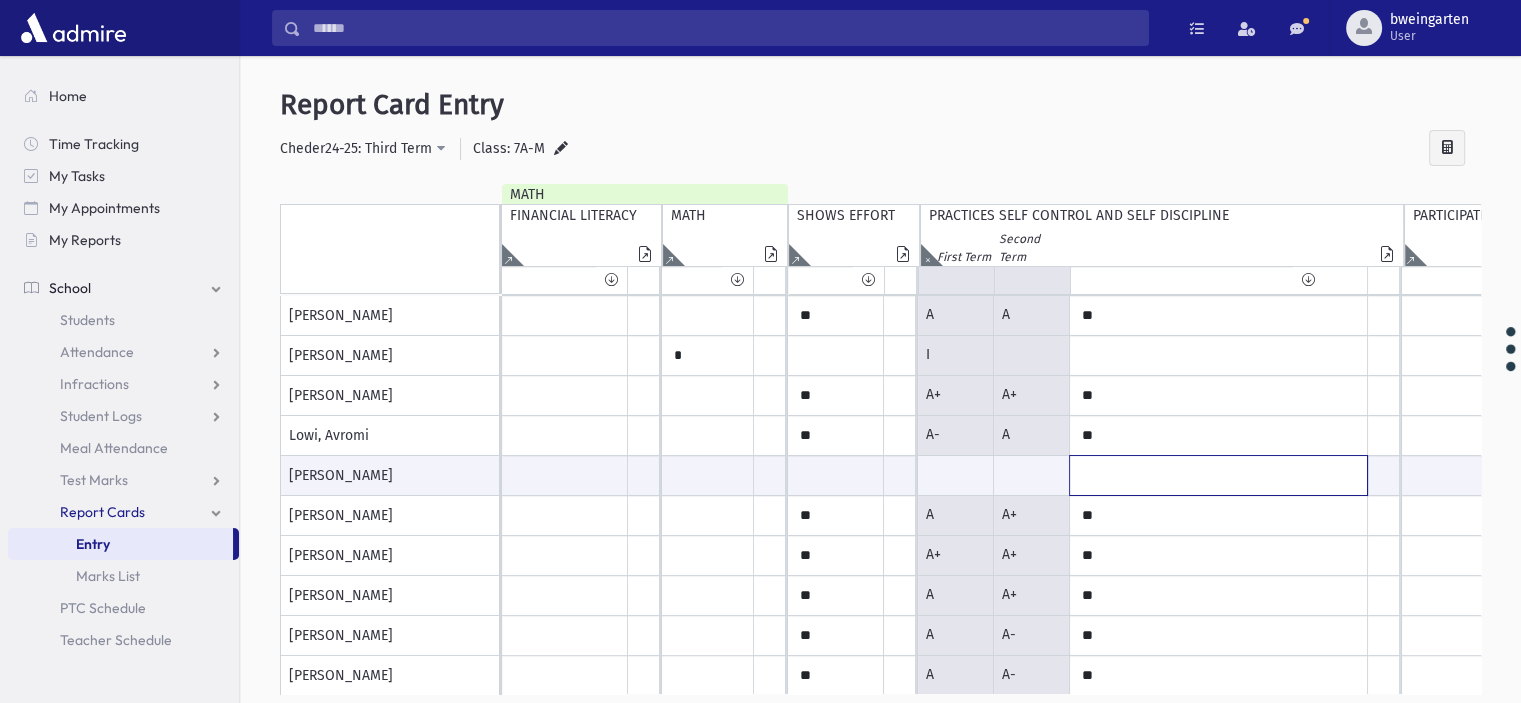 scroll, scrollTop: 300, scrollLeft: 0, axis: vertical 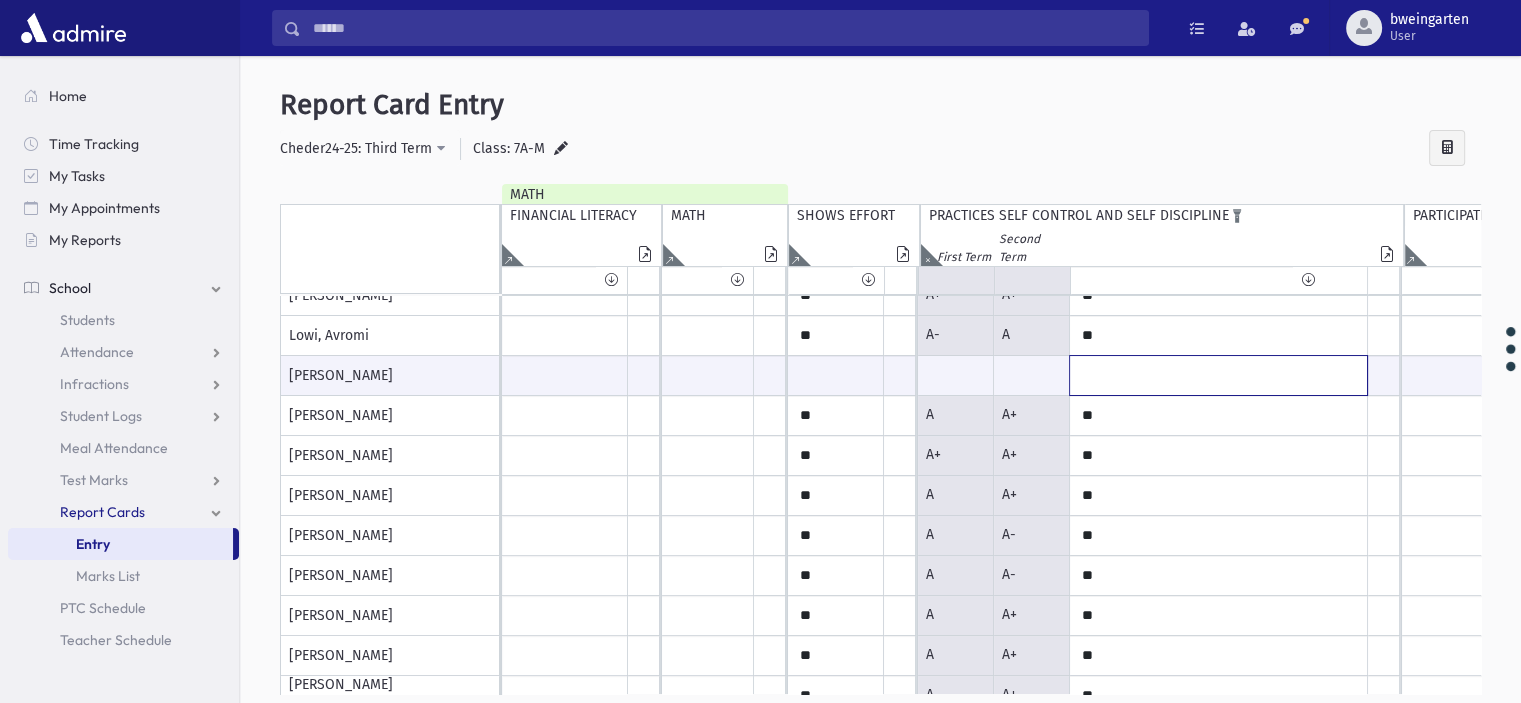 type 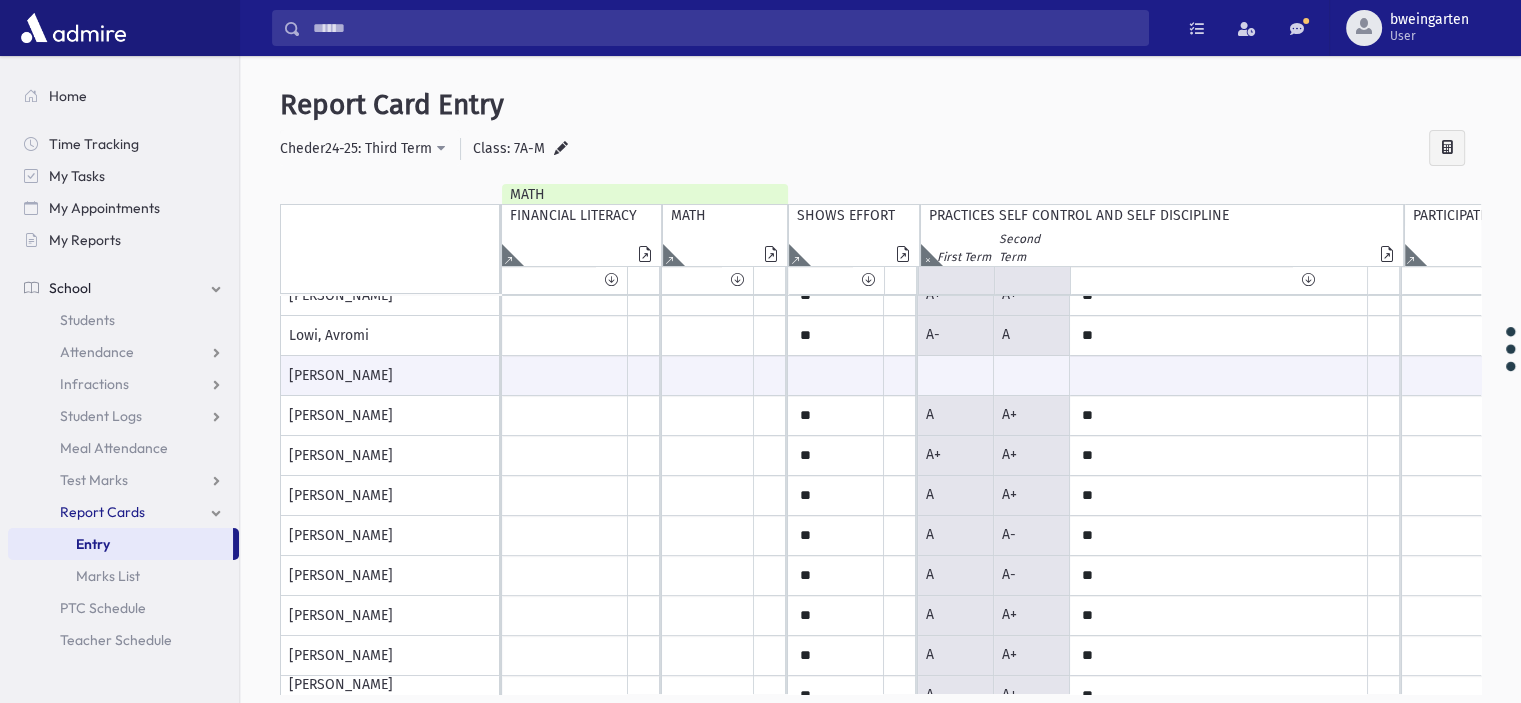click on "Isolate" 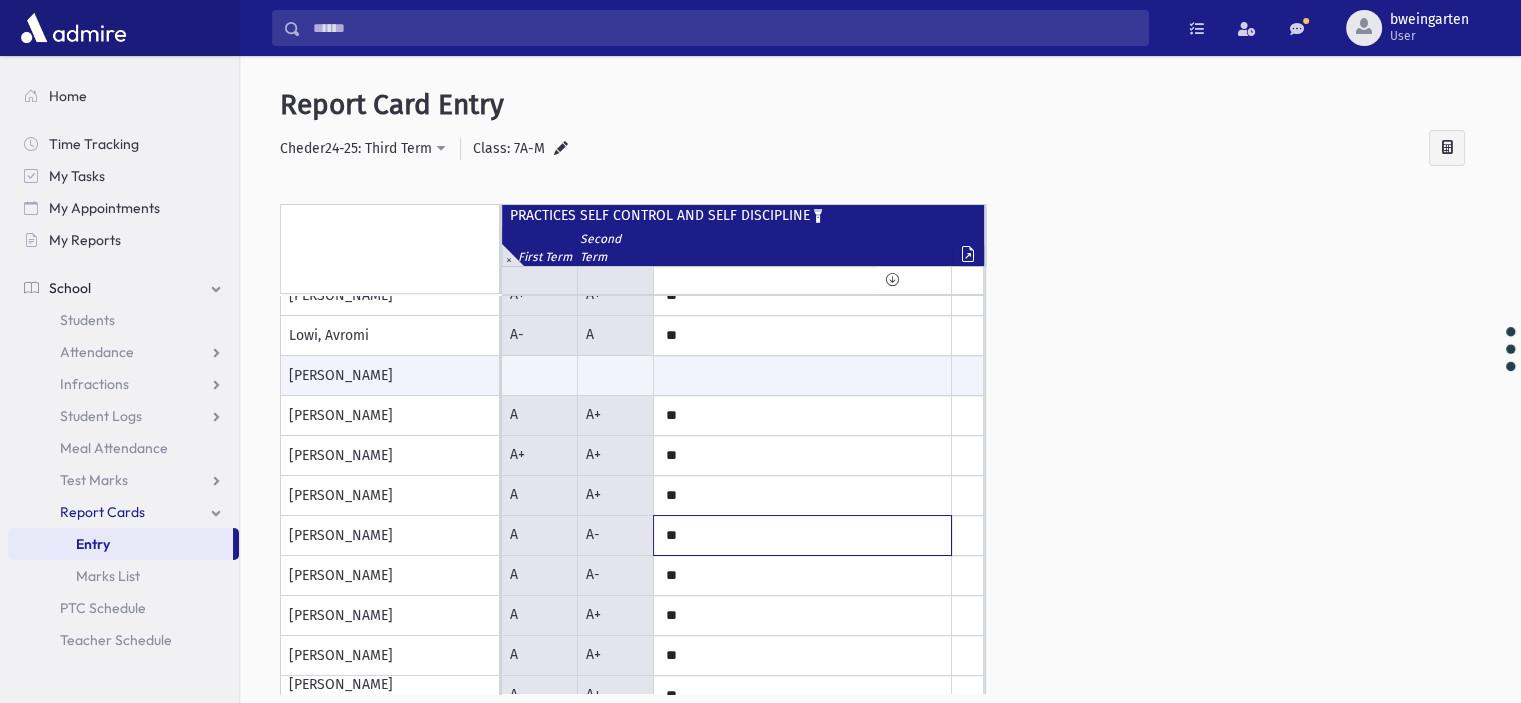 click on "**" at bounding box center (0, 0) 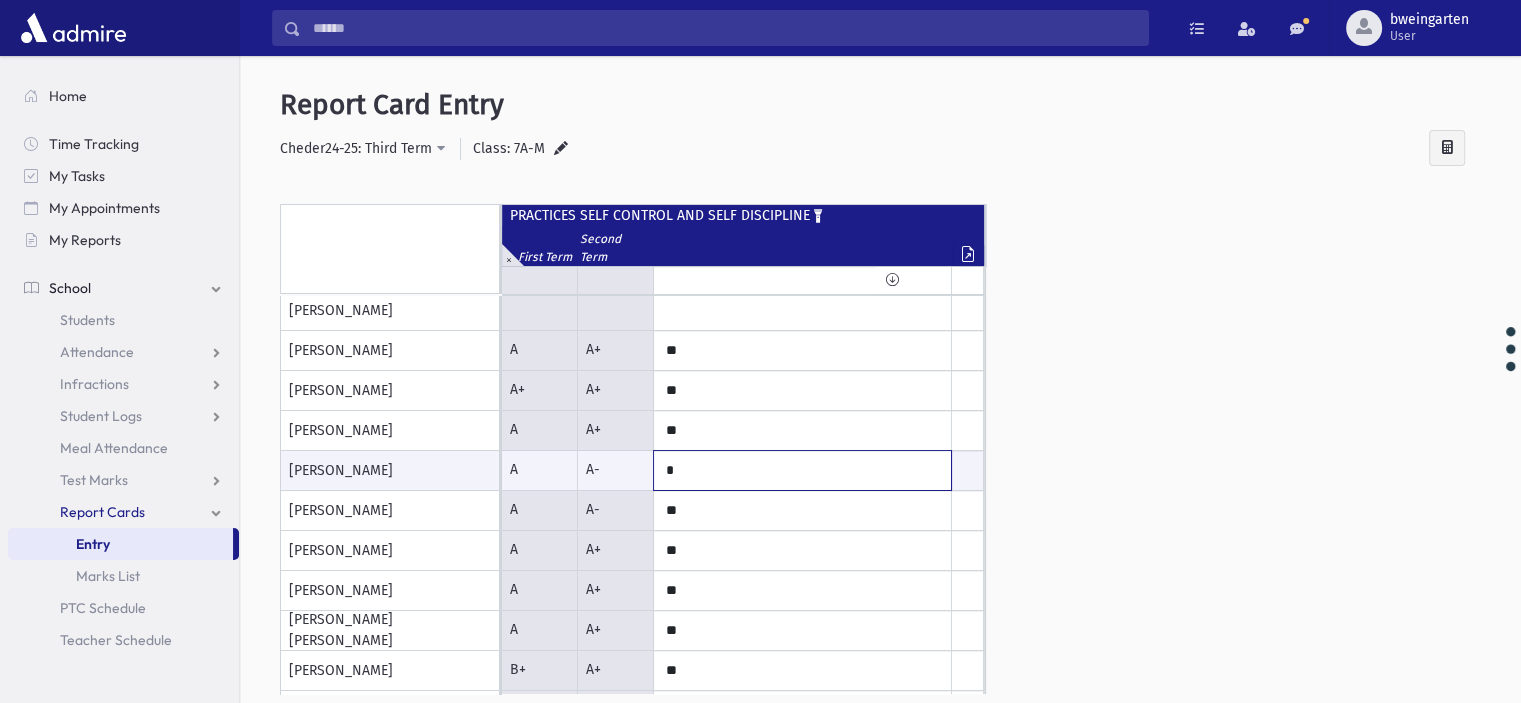 scroll, scrollTop: 400, scrollLeft: 0, axis: vertical 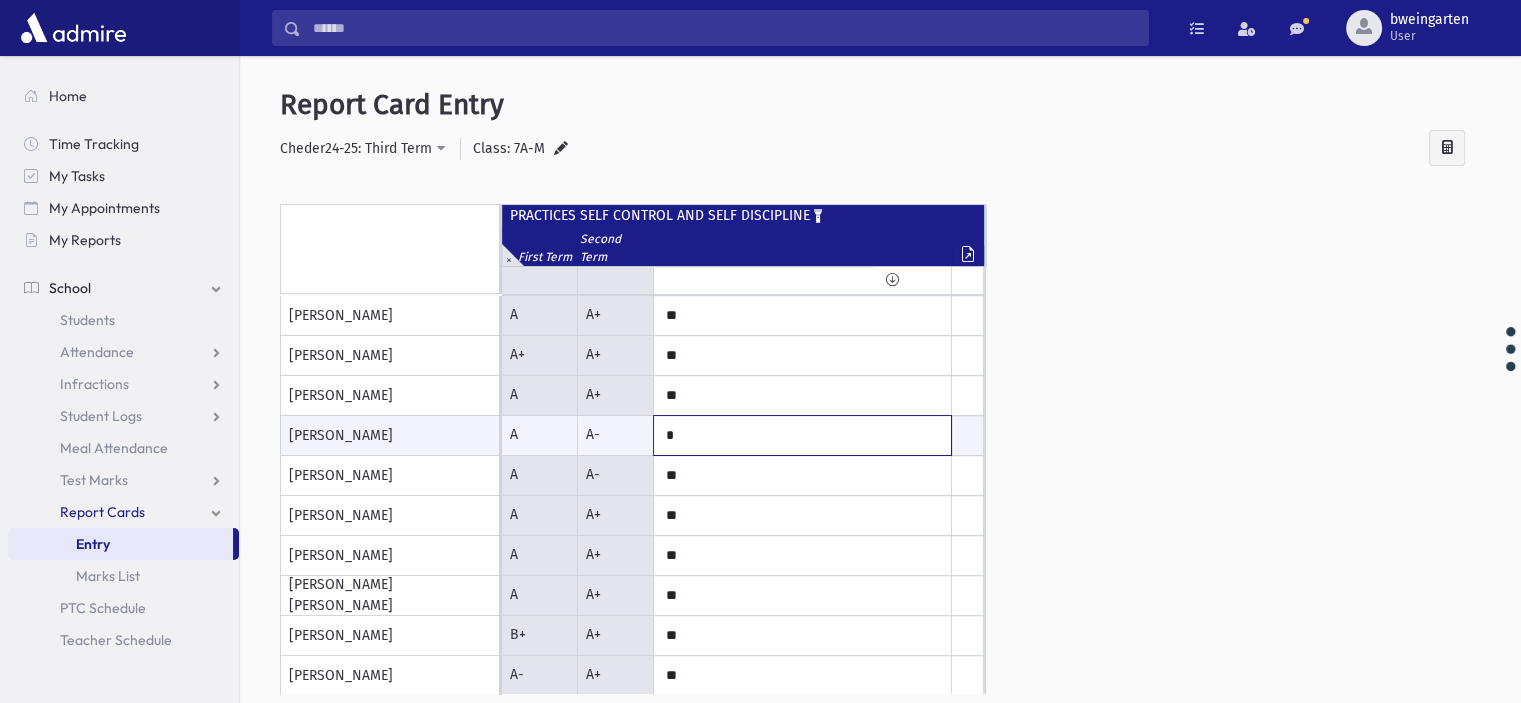 type on "*" 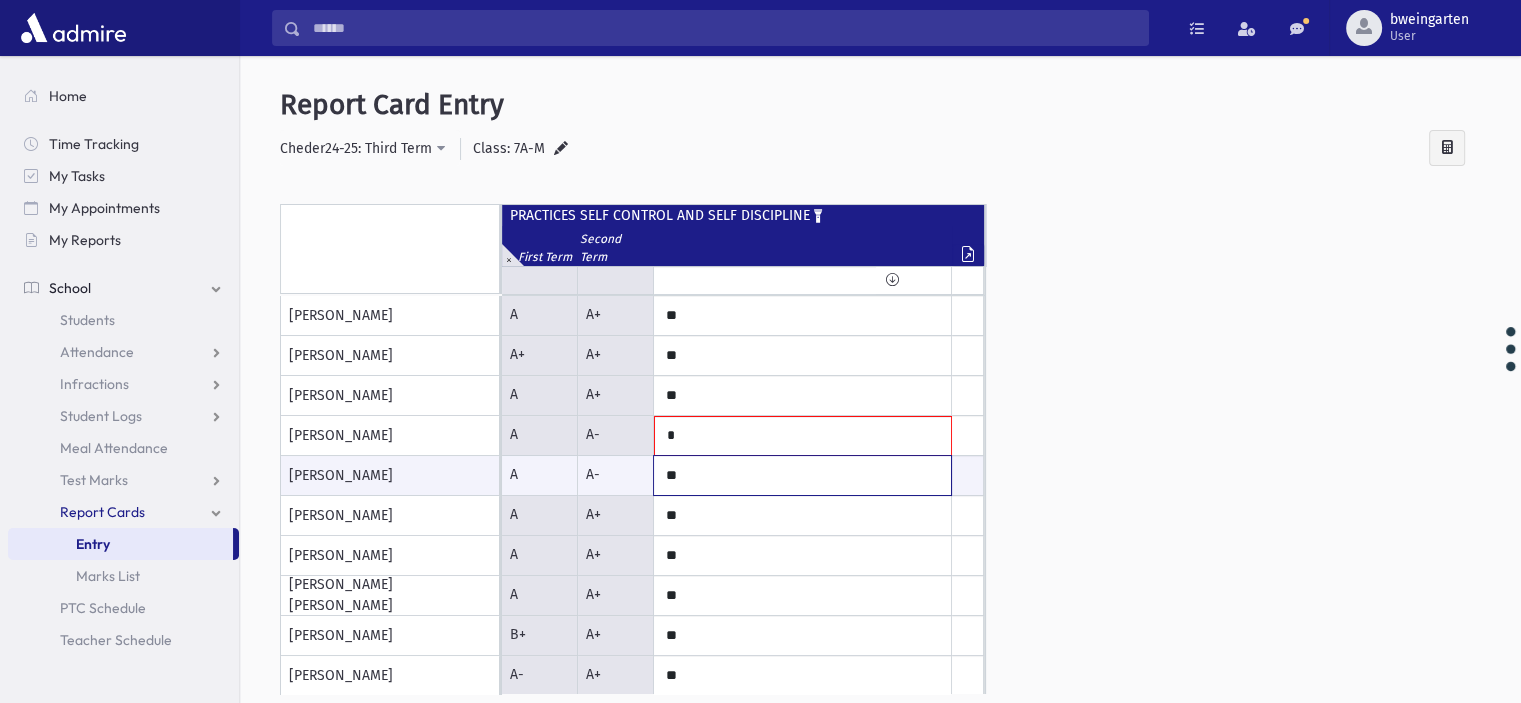 click on "**" at bounding box center (0, 0) 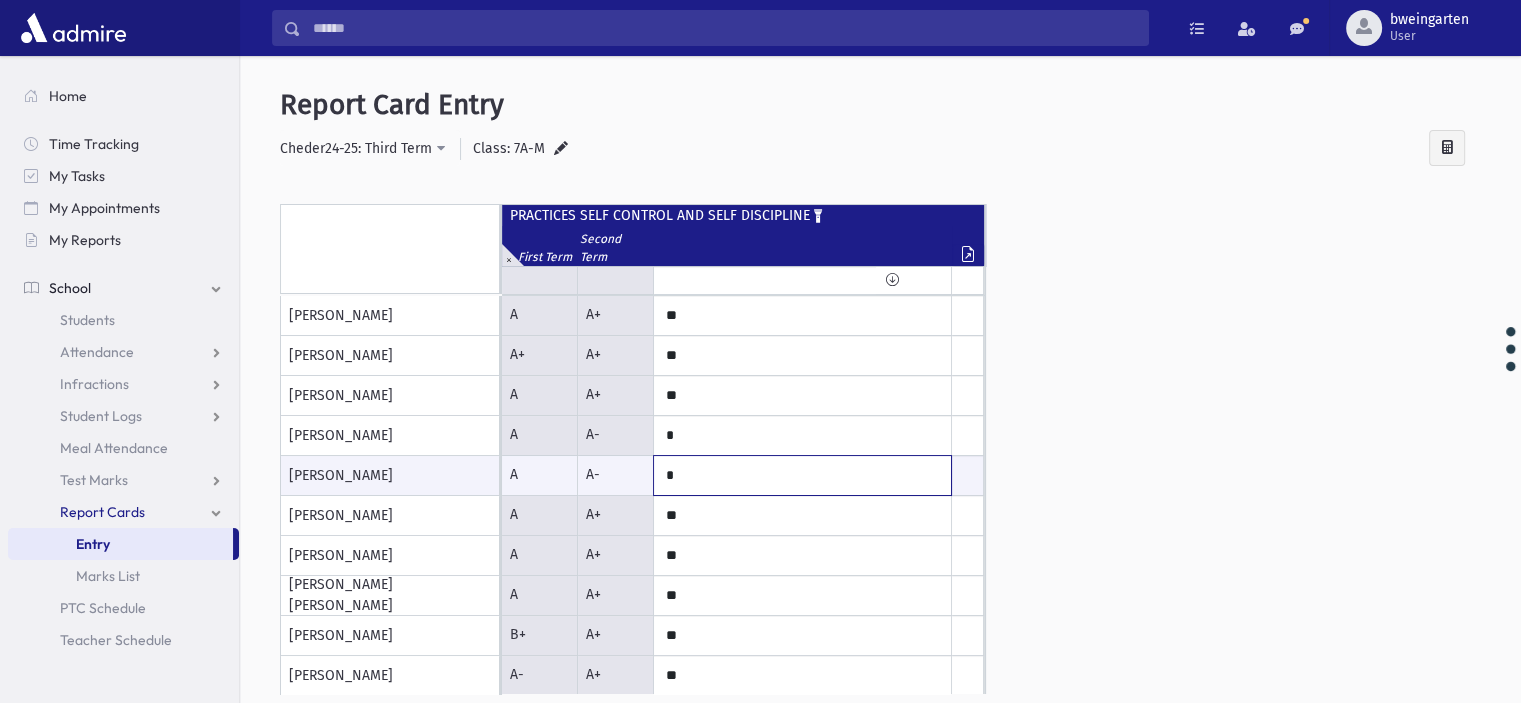scroll, scrollTop: 401, scrollLeft: 0, axis: vertical 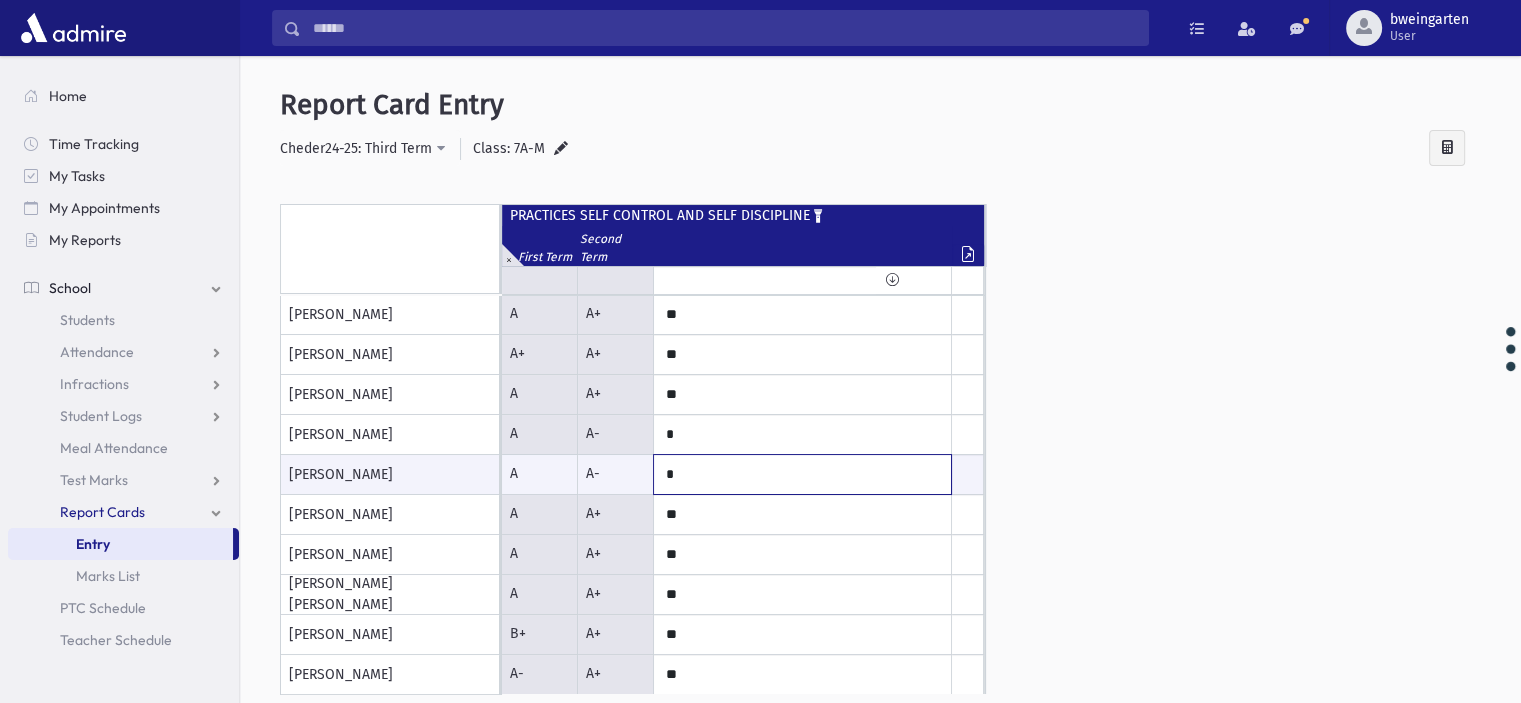 type on "*" 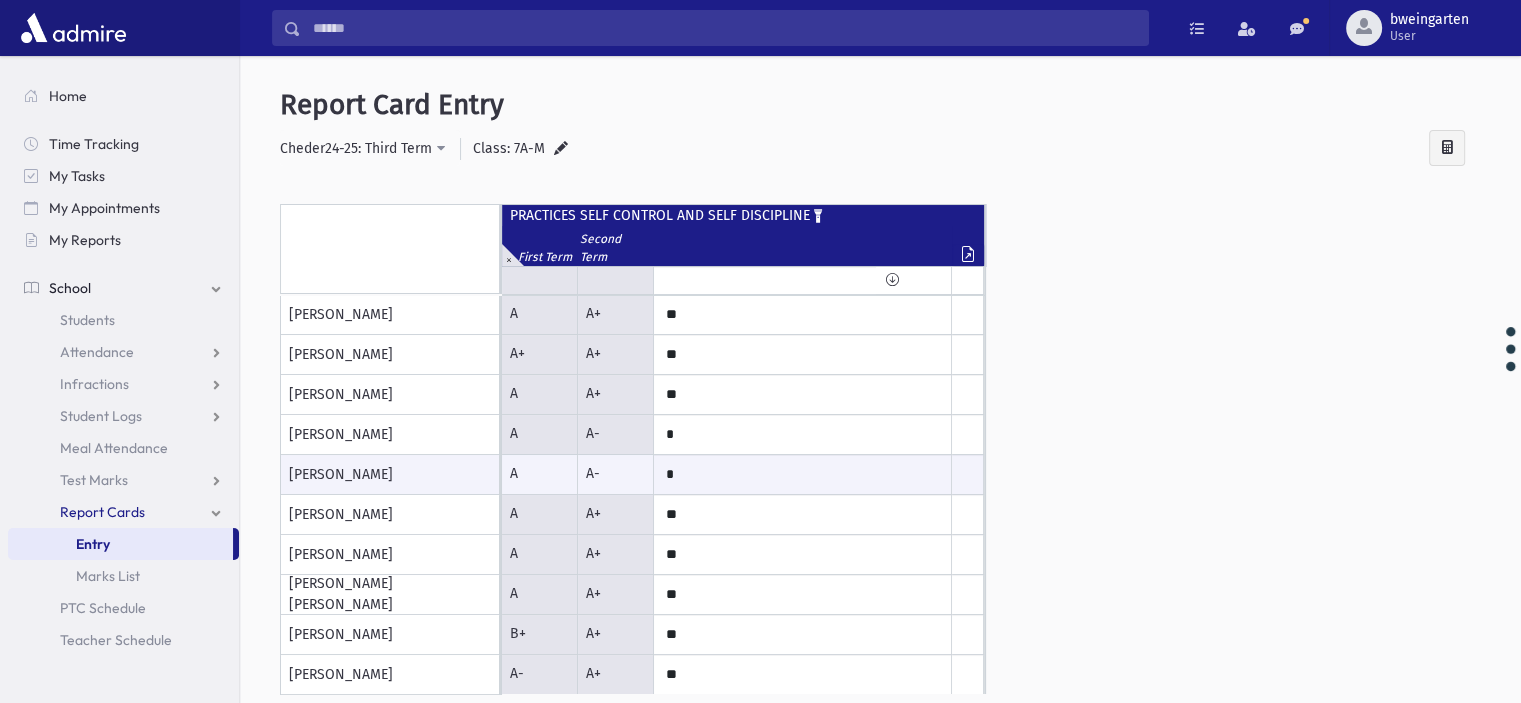 click on "Remove Isolate" 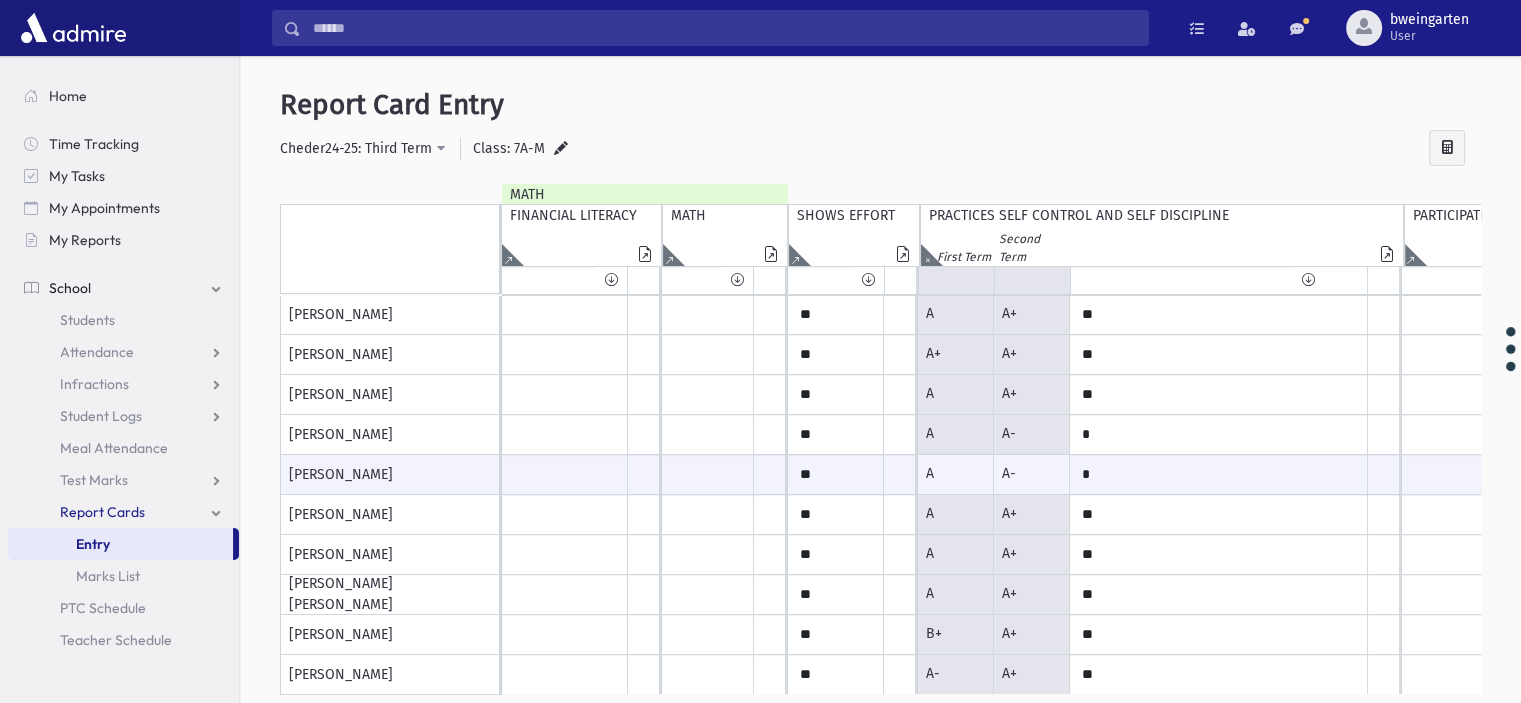 click at bounding box center (927, 255) 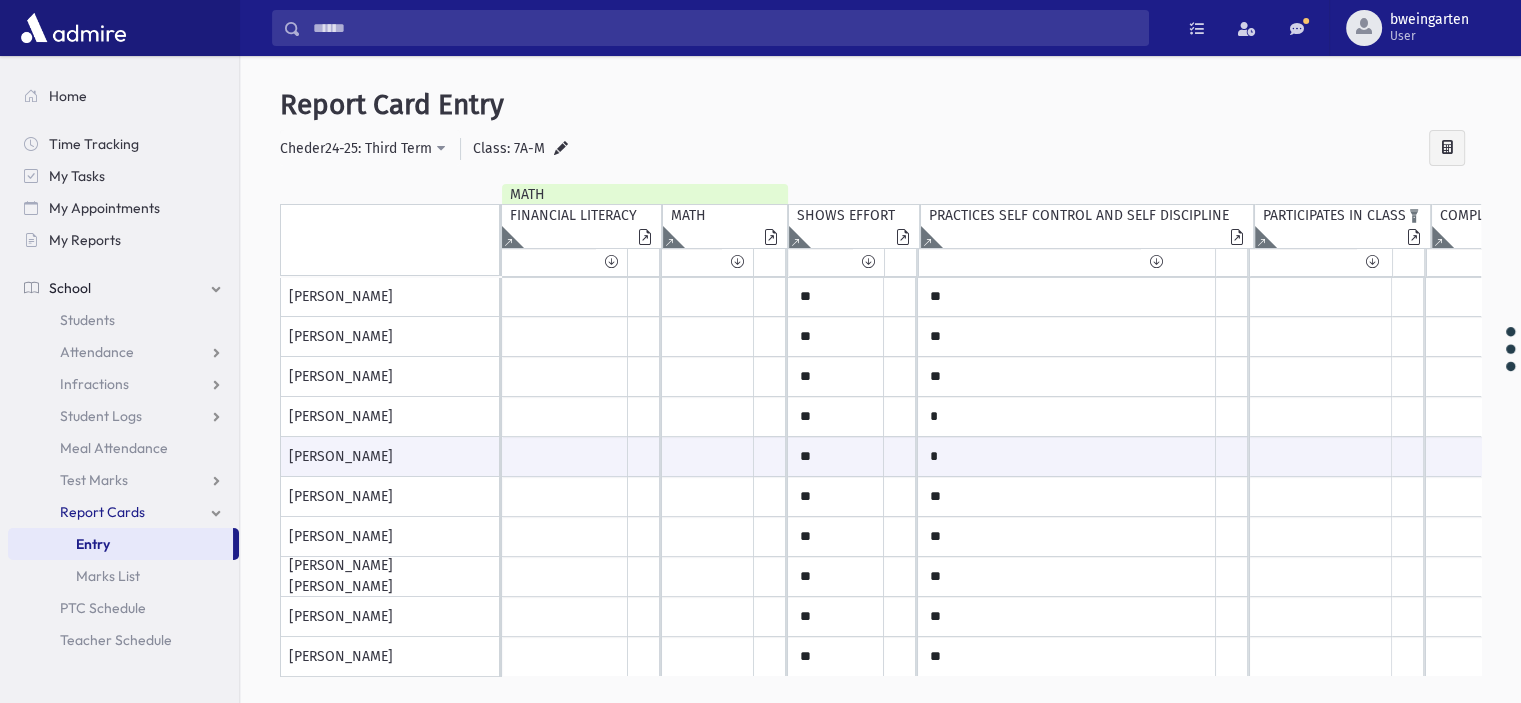 click on "Isolate" 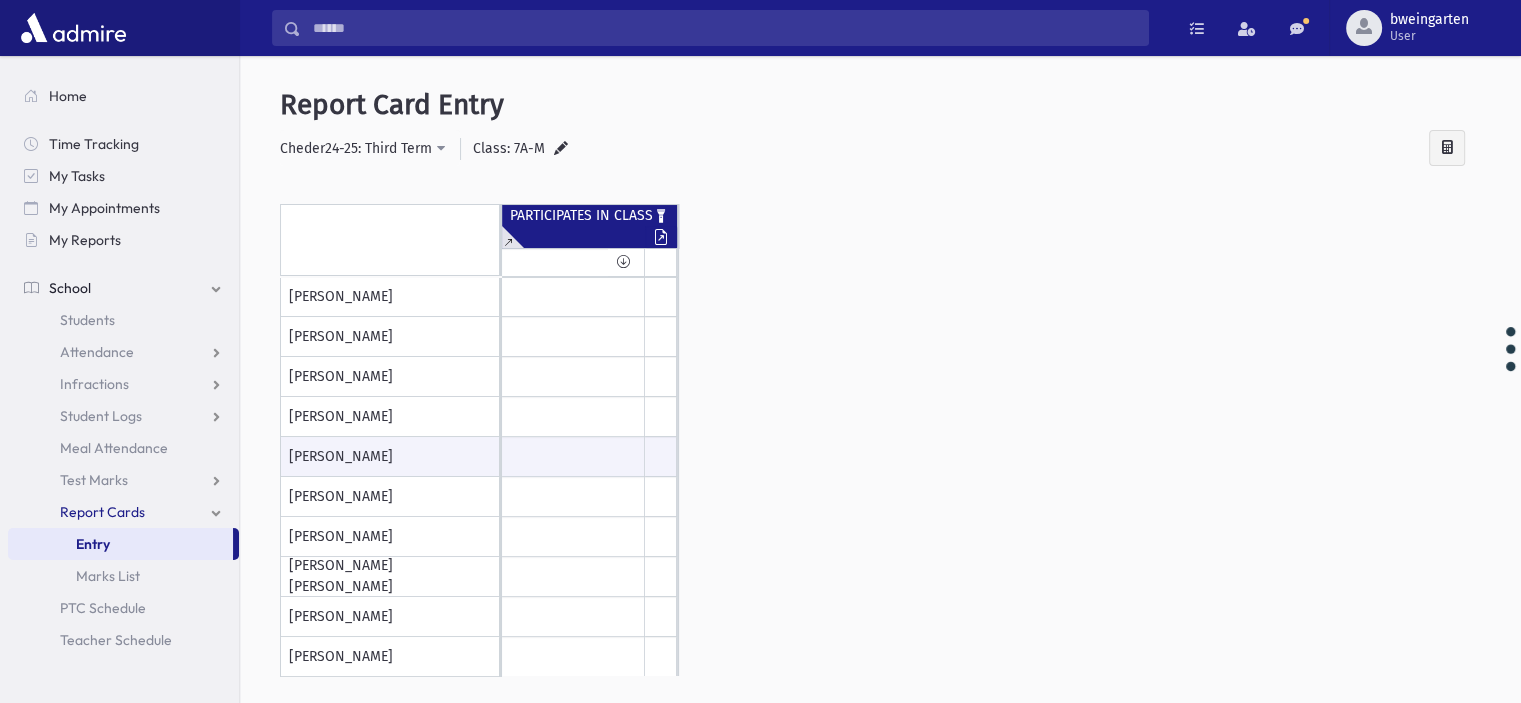 click at bounding box center (508, 237) 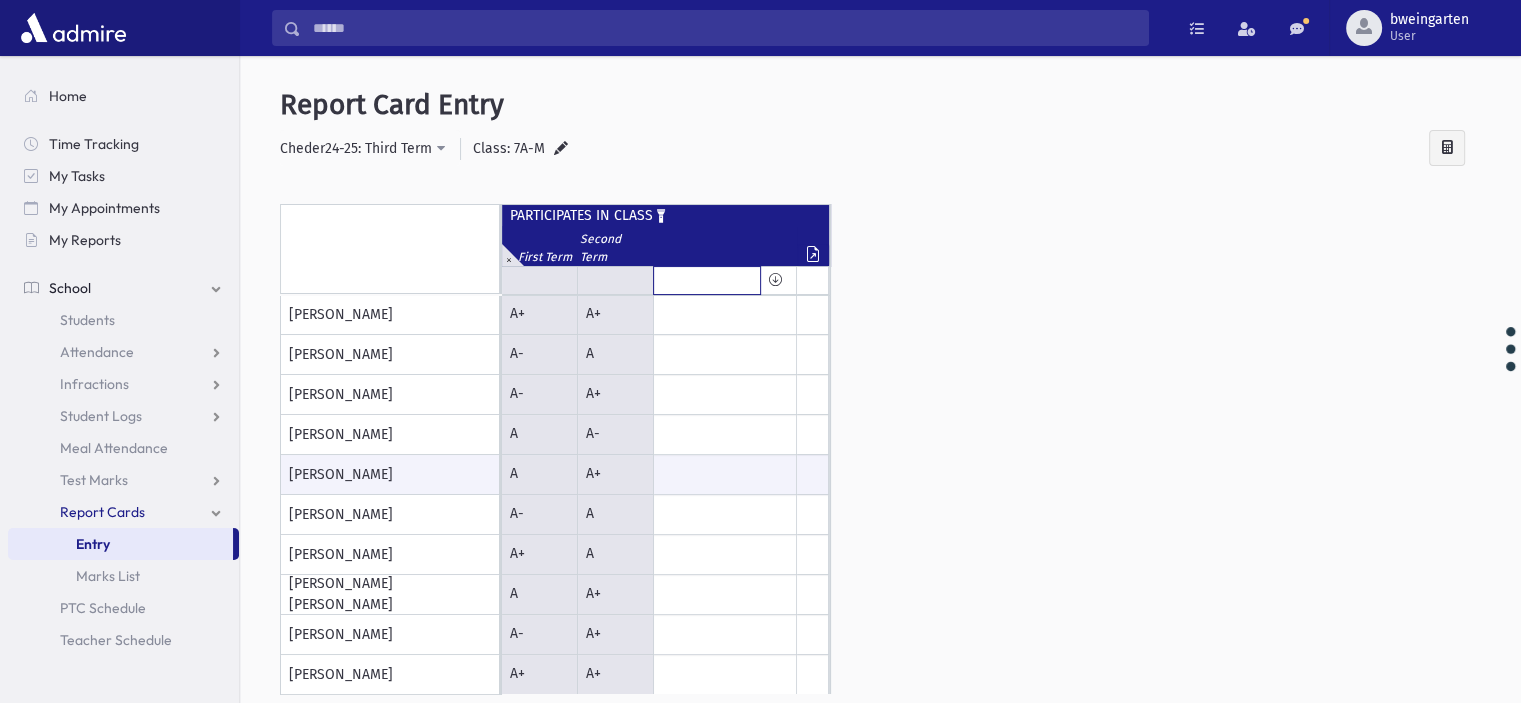 click at bounding box center [707, 280] 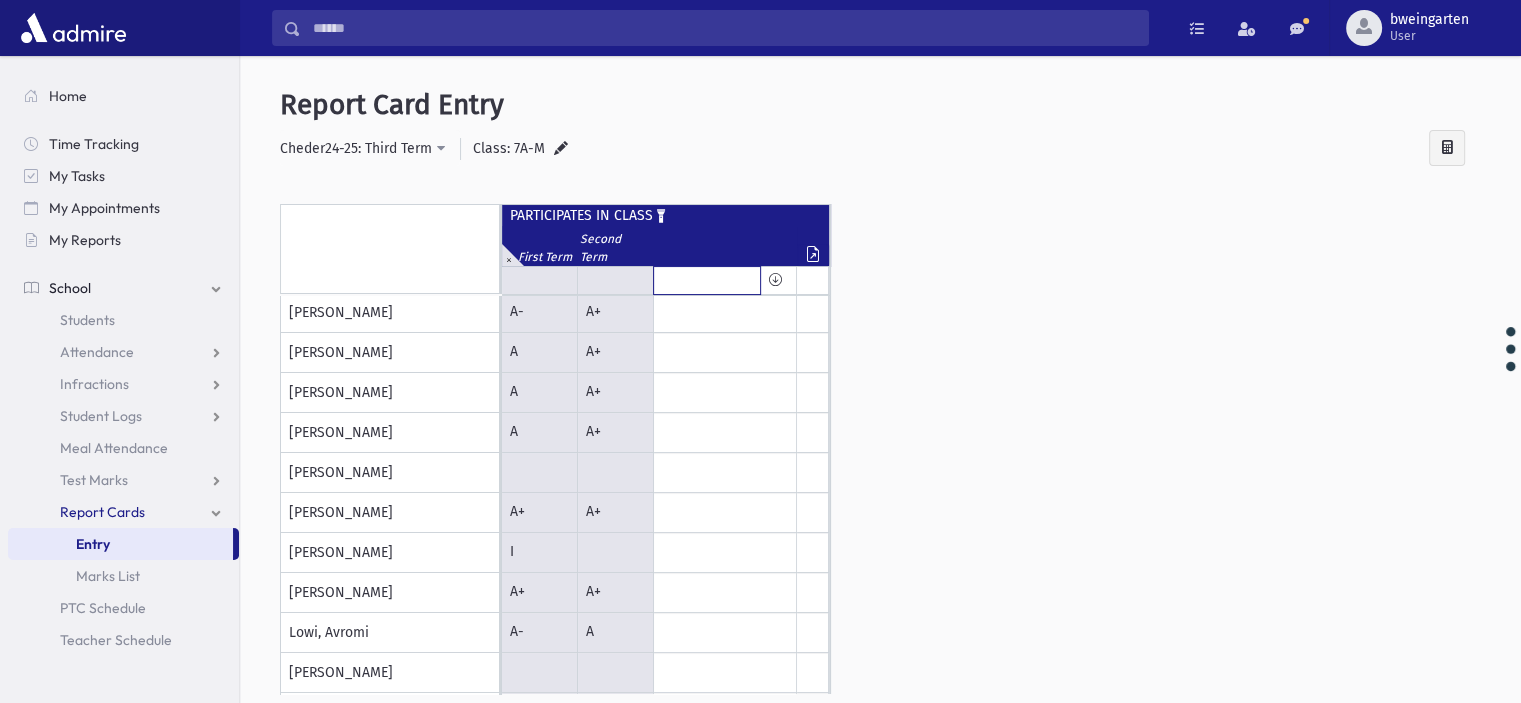 scroll, scrollTop: 0, scrollLeft: 0, axis: both 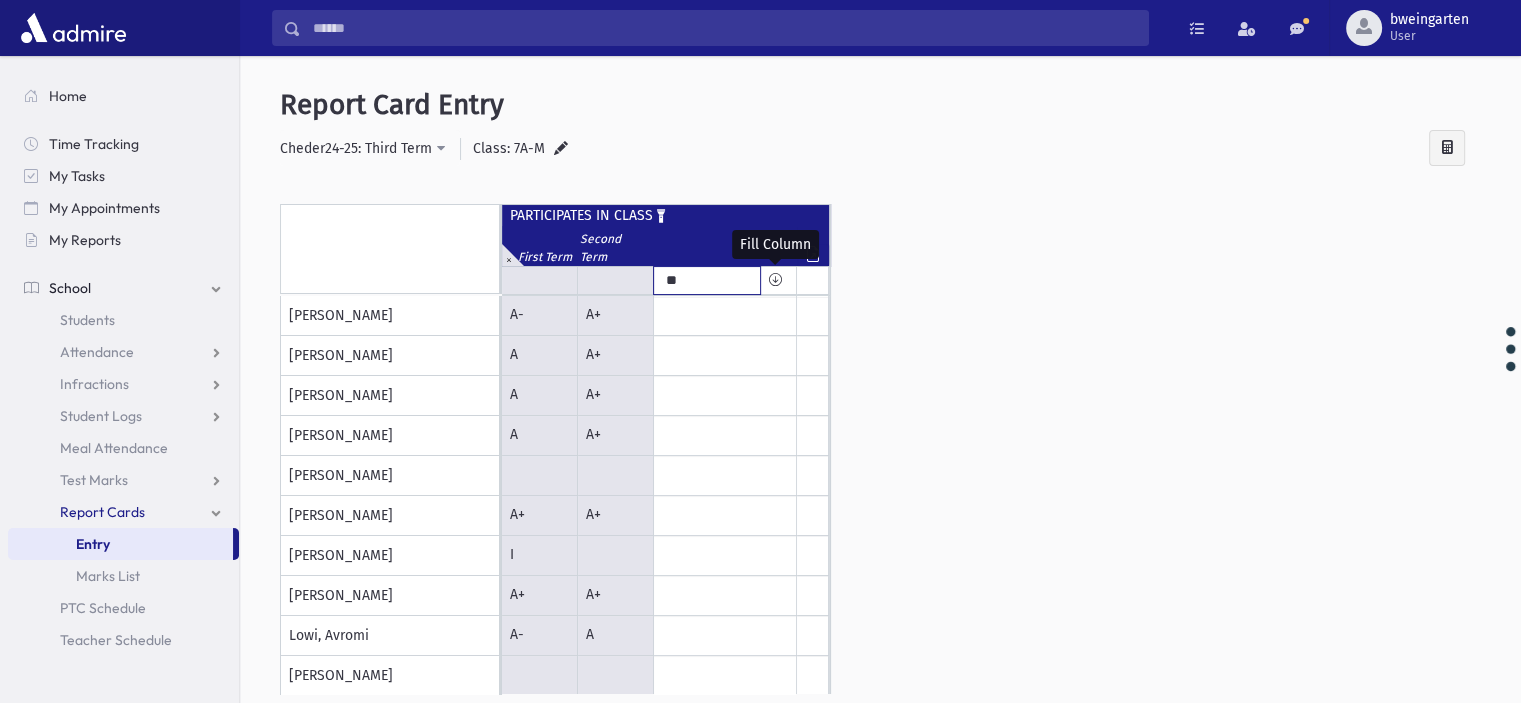 type on "**" 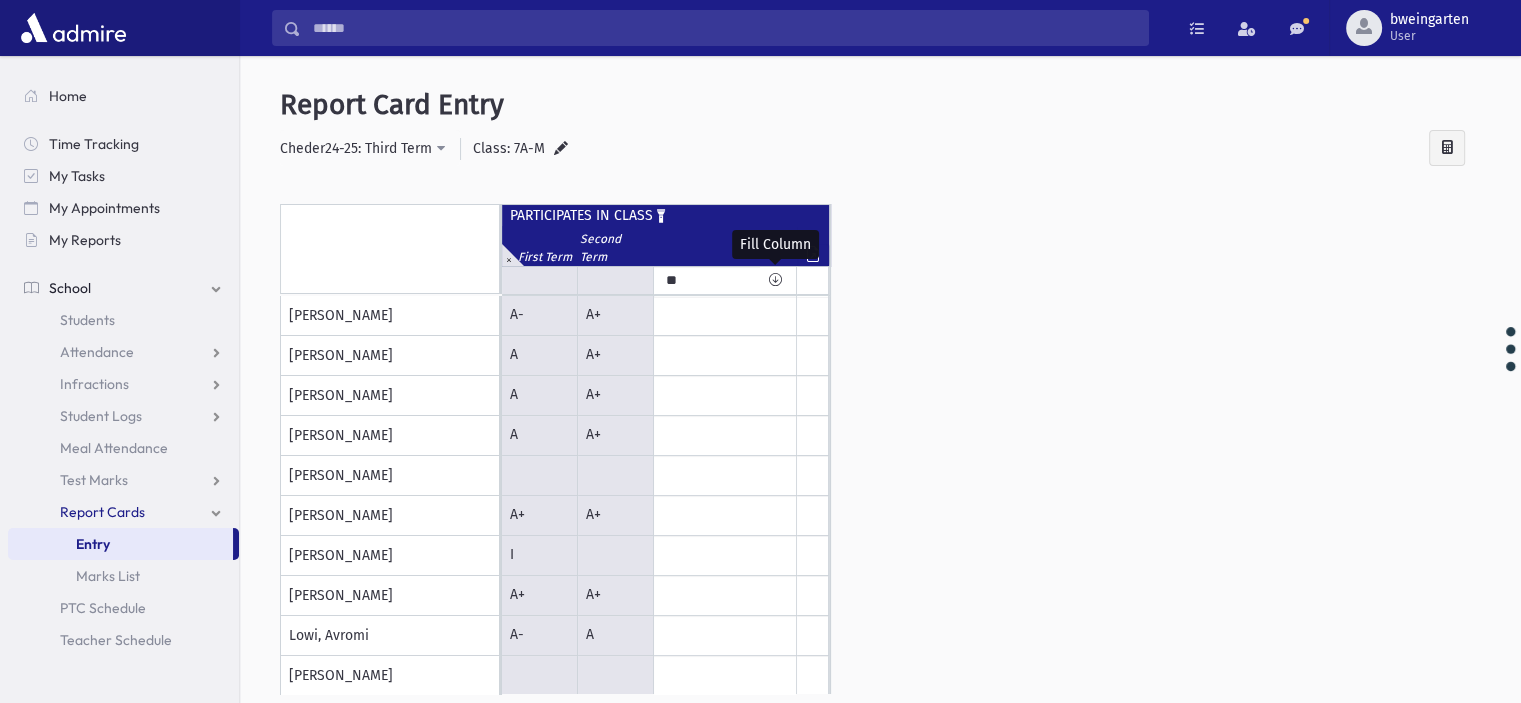 click at bounding box center (775, 280) 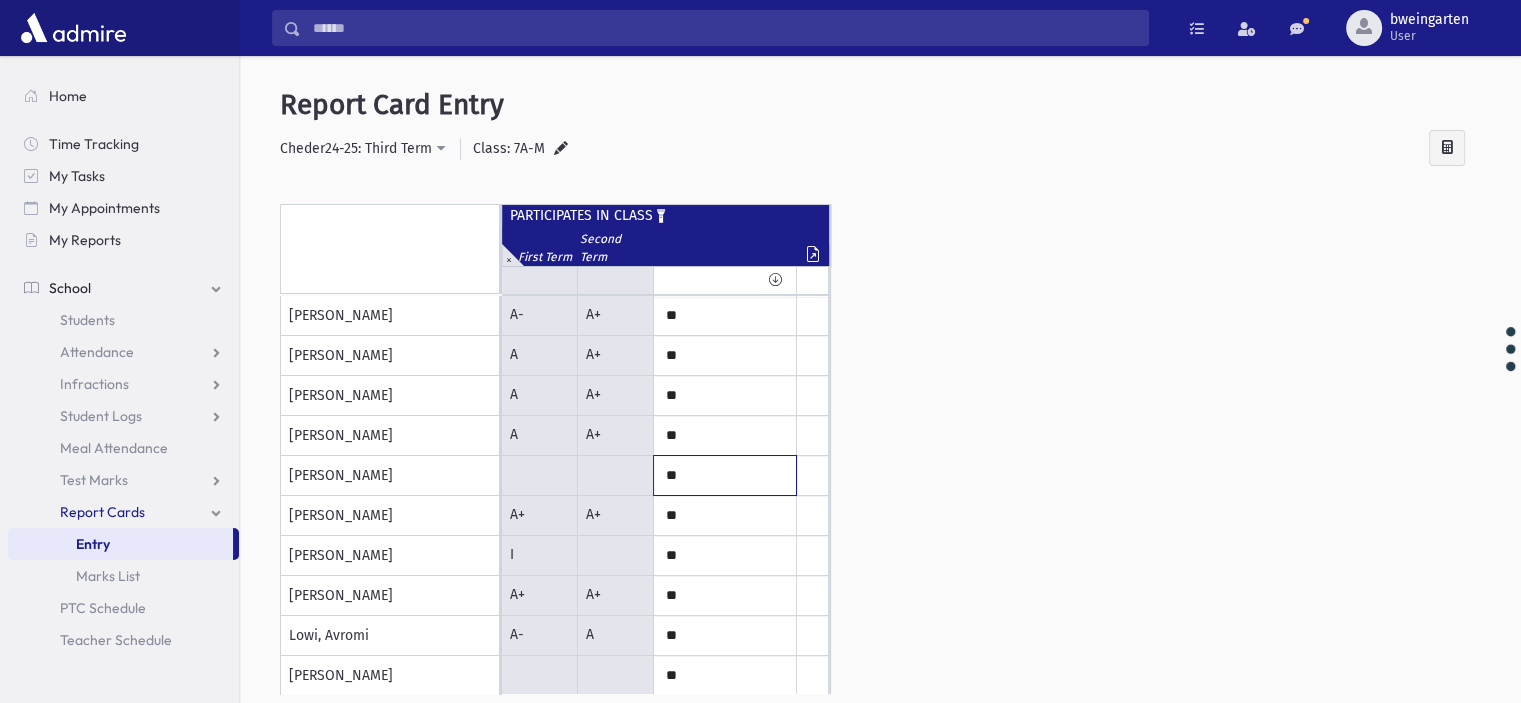 click on "**" at bounding box center (0, 0) 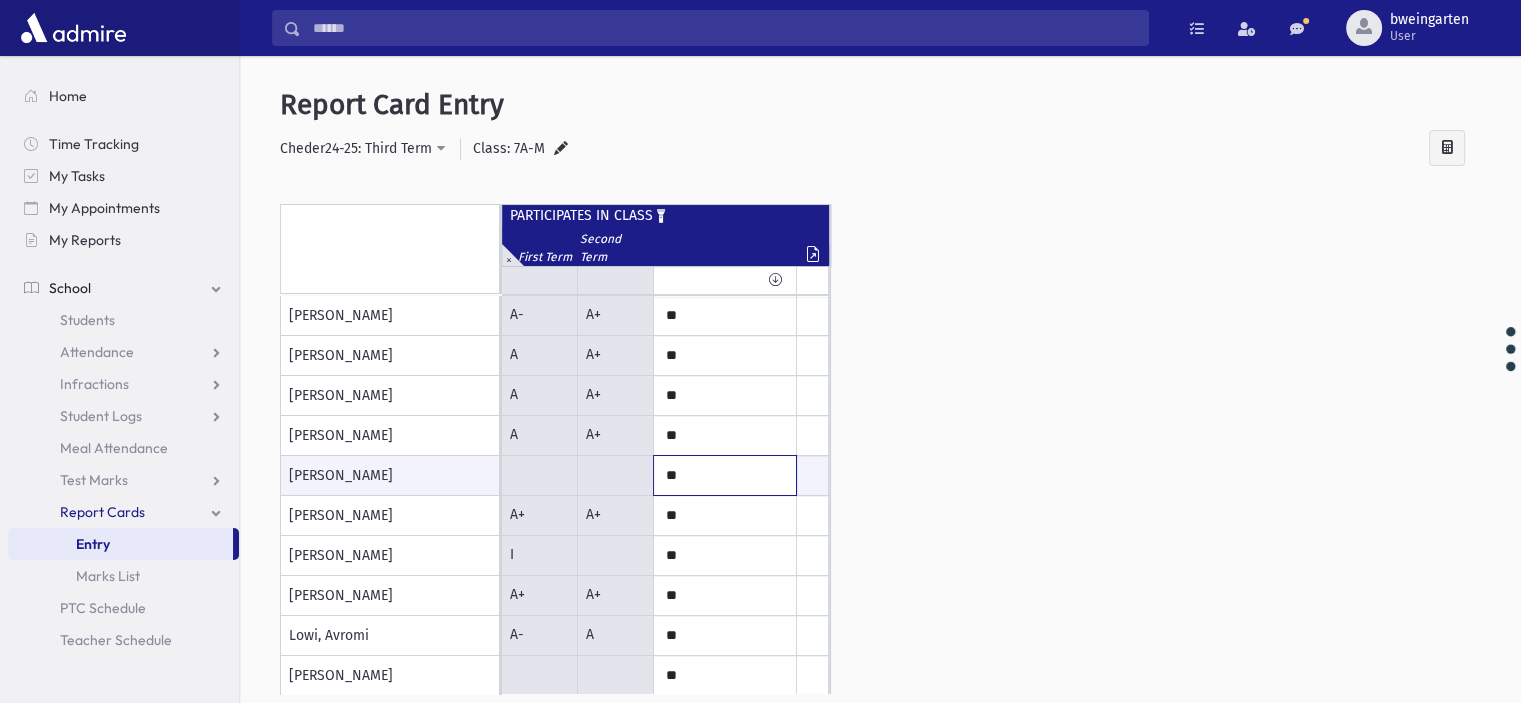 click on "**" at bounding box center (0, 0) 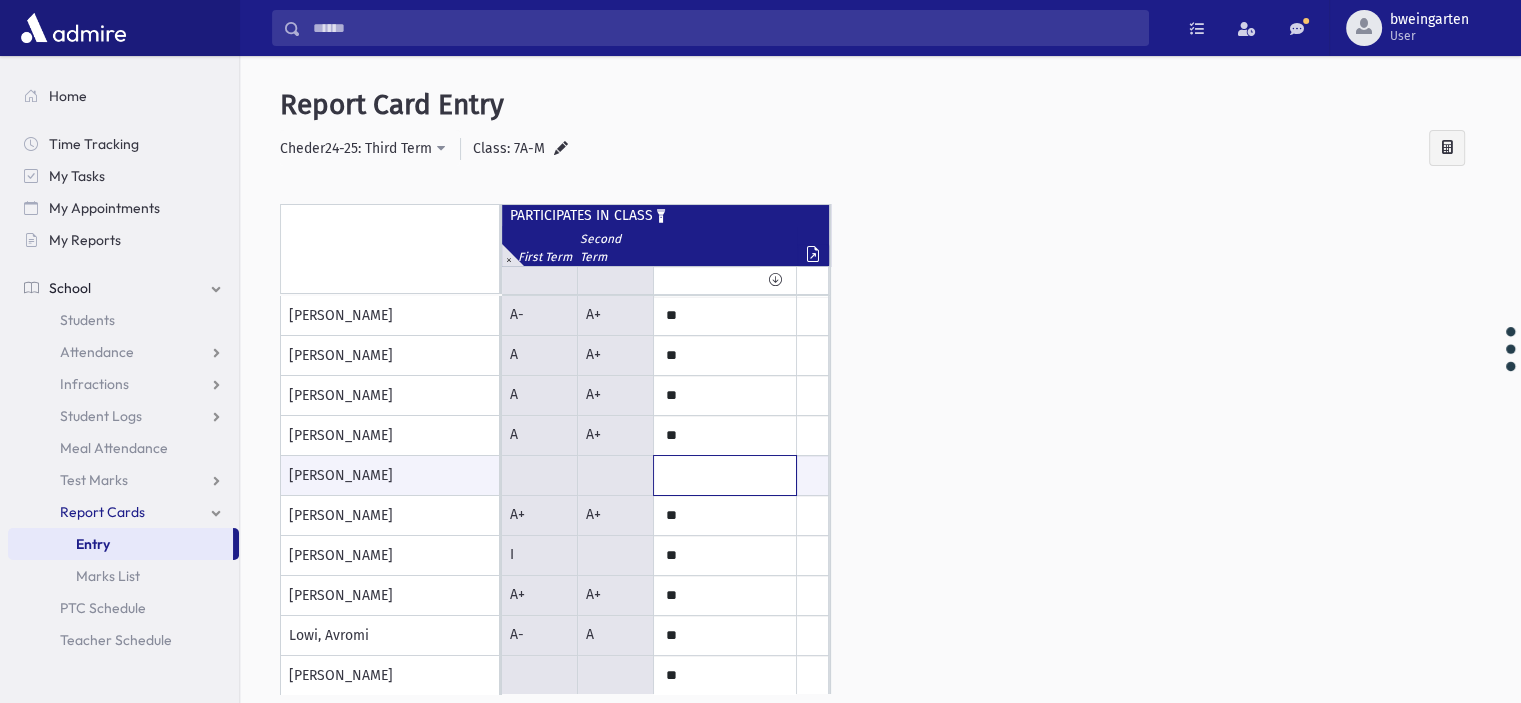 scroll, scrollTop: 100, scrollLeft: 0, axis: vertical 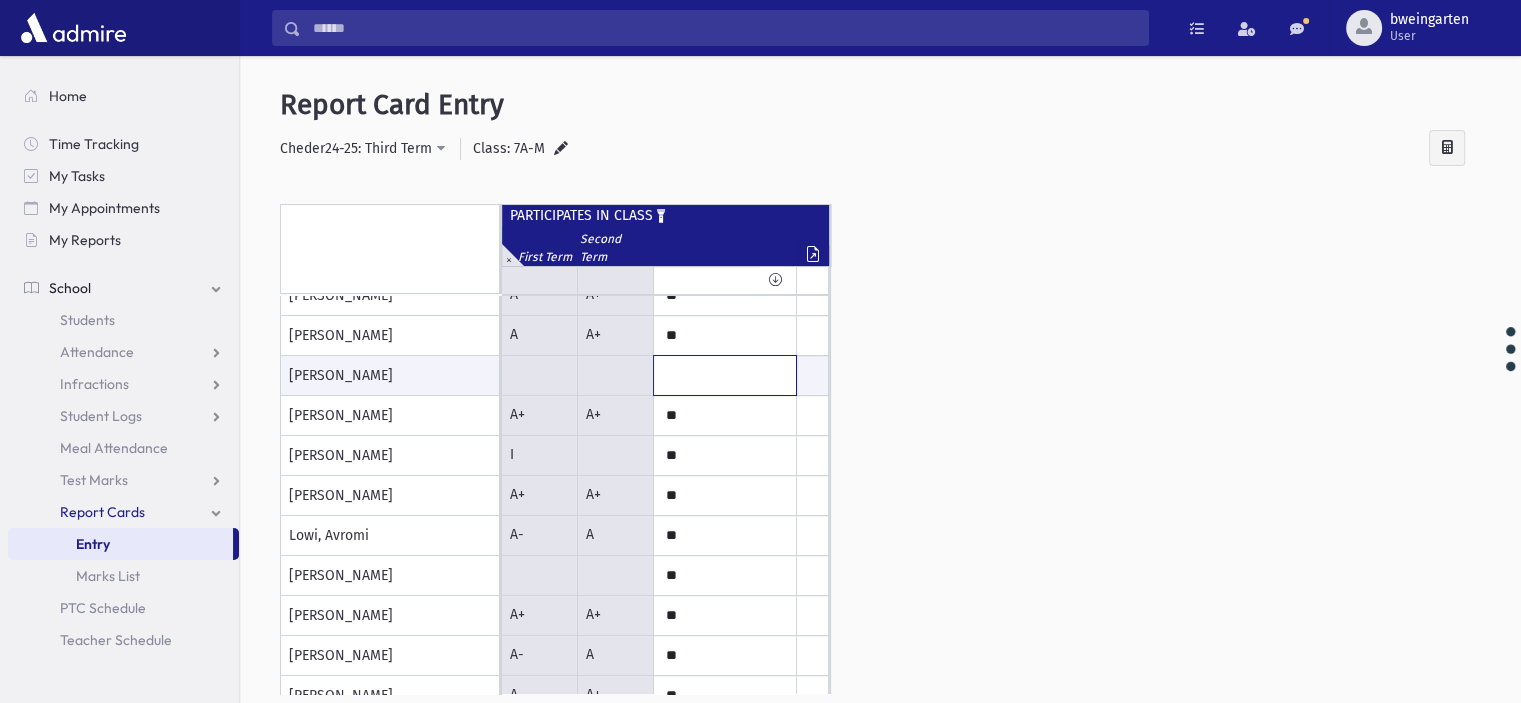 type 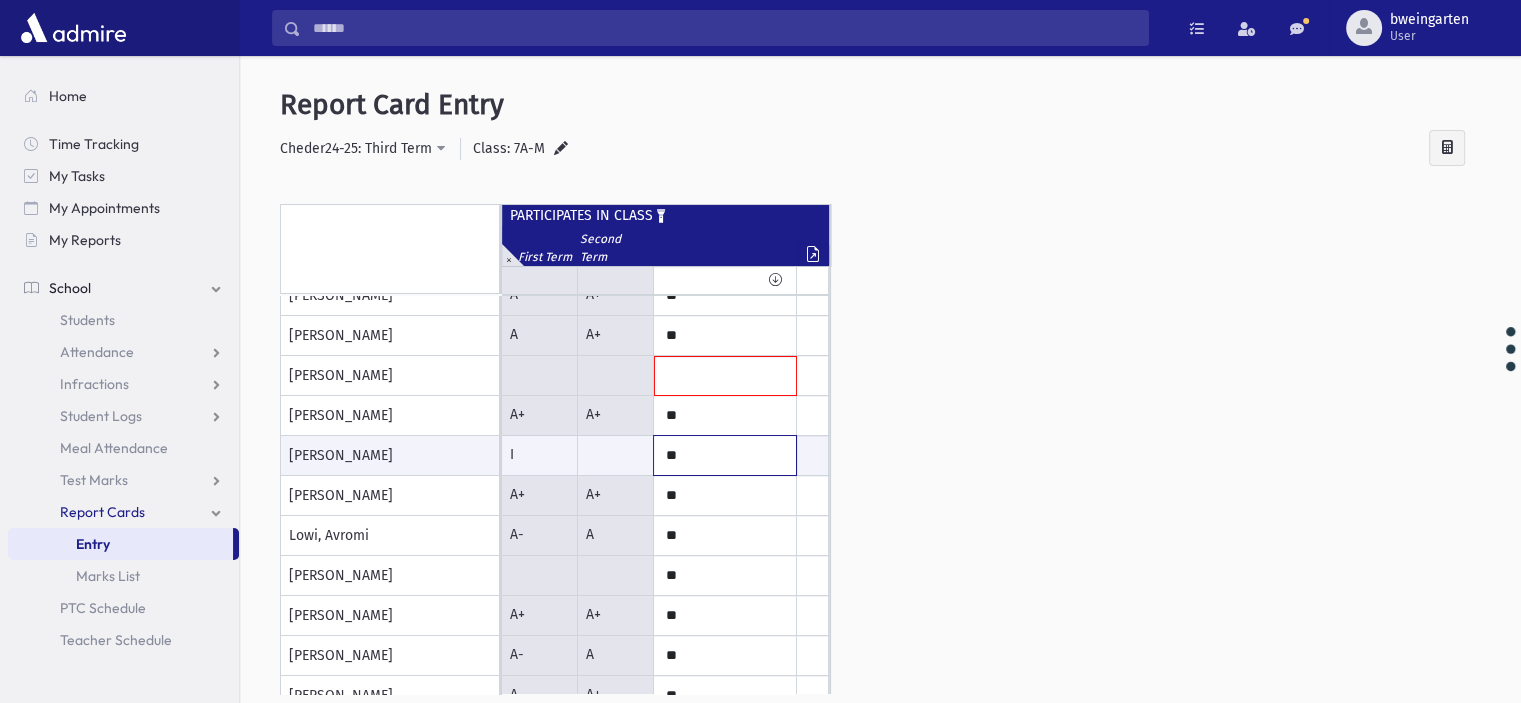 click on "**" at bounding box center [0, 0] 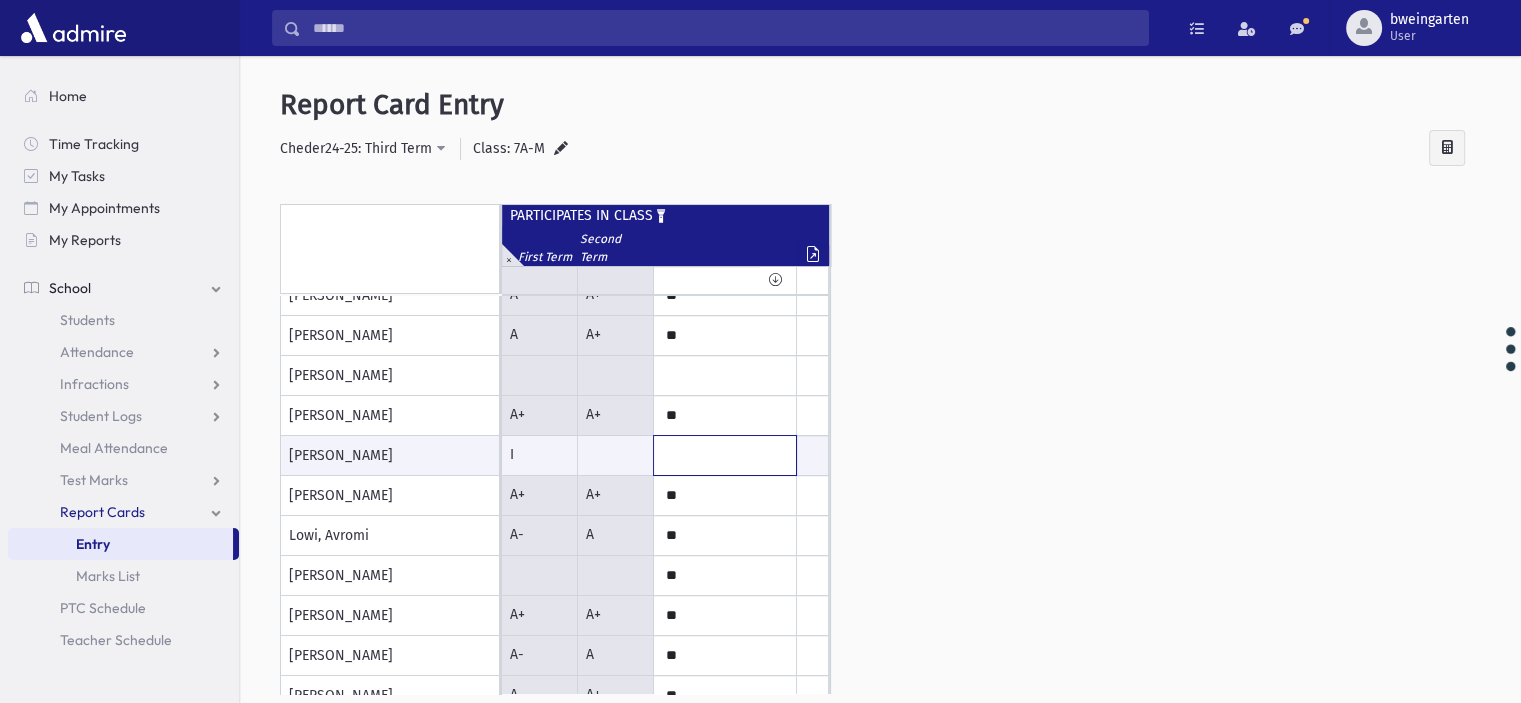 type 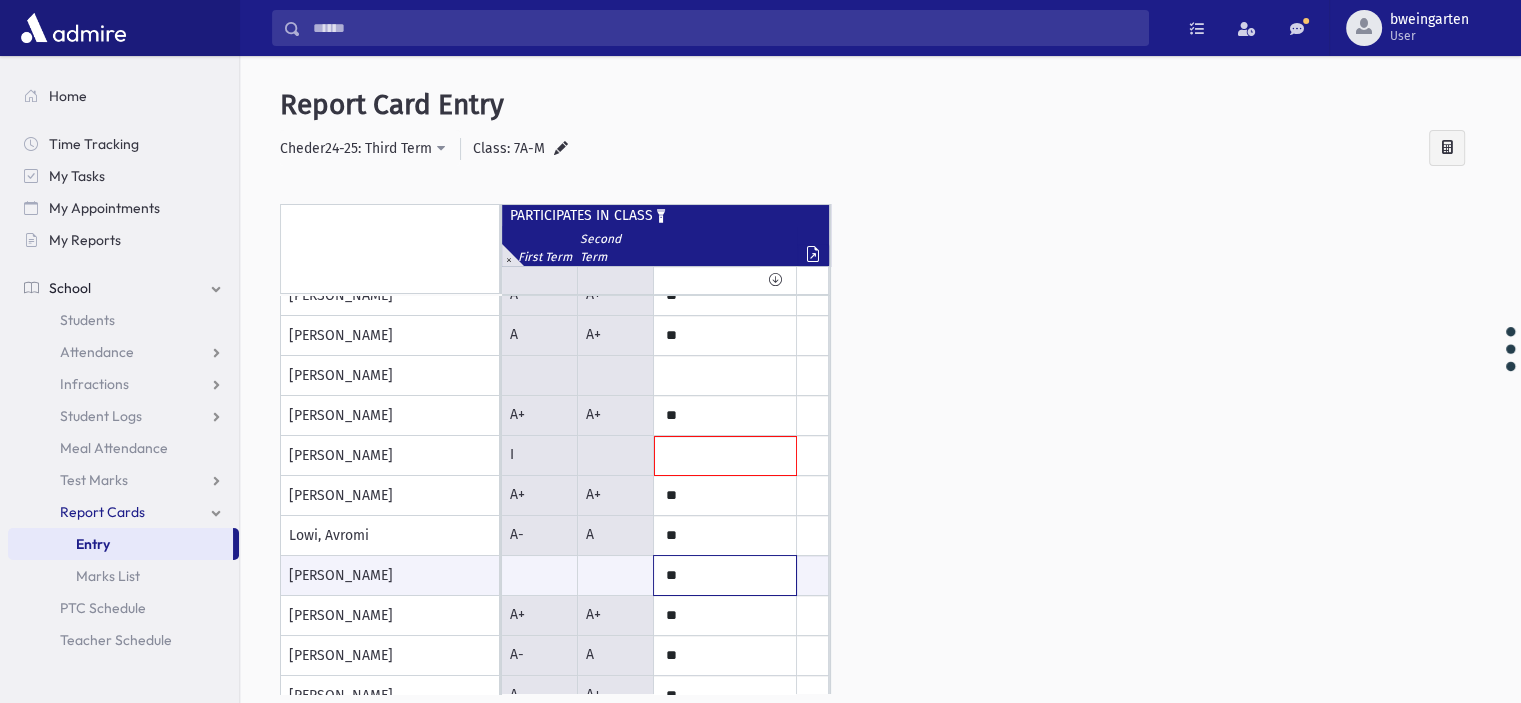click on "**" at bounding box center (0, 0) 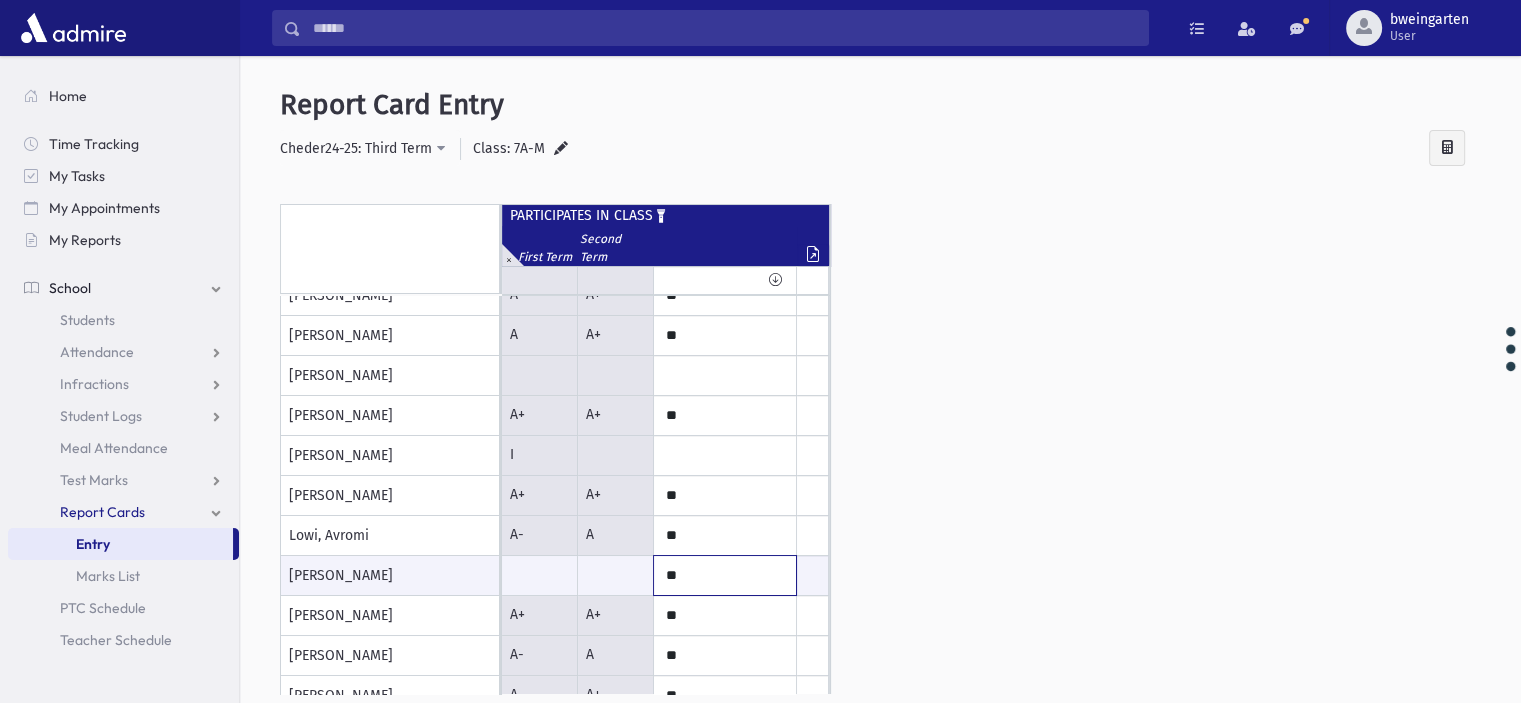click on "**" at bounding box center (0, 0) 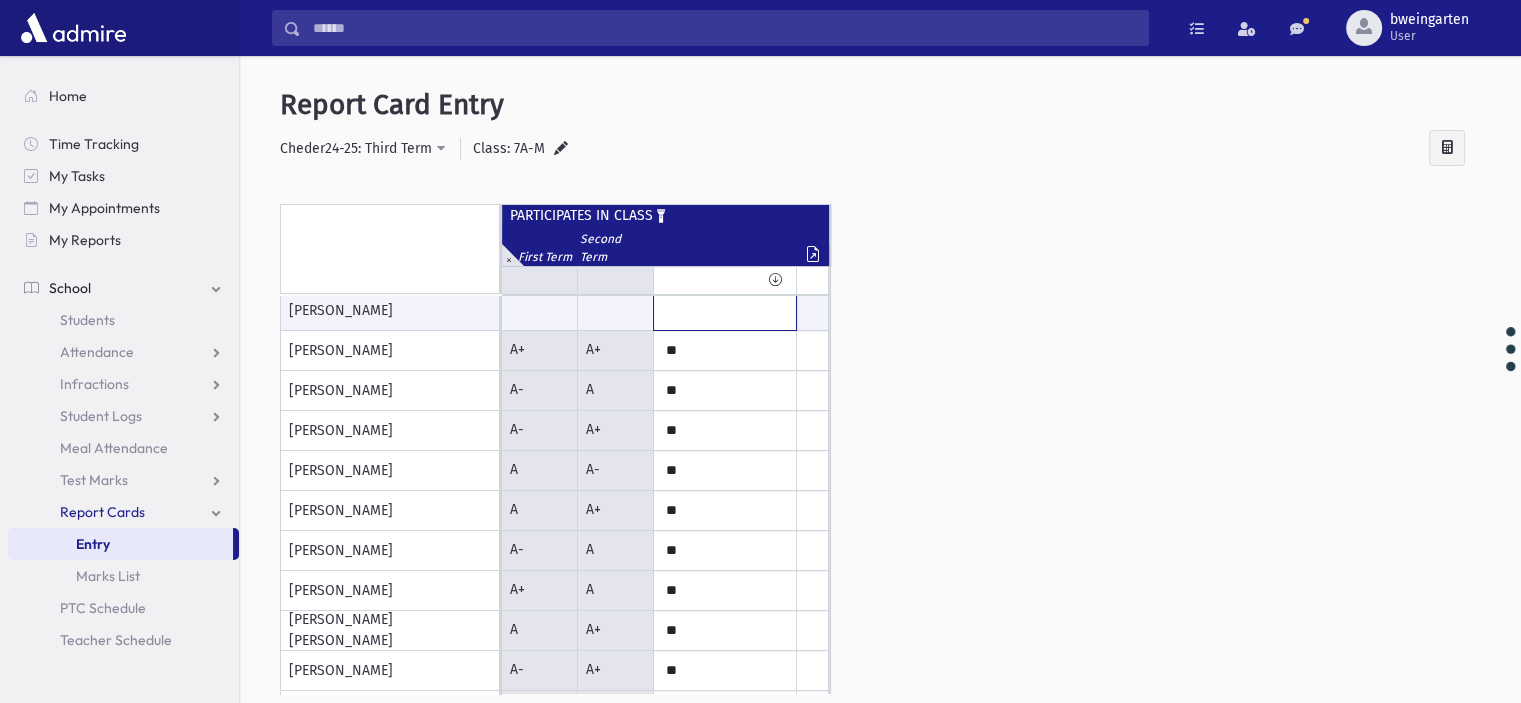 scroll, scrollTop: 400, scrollLeft: 0, axis: vertical 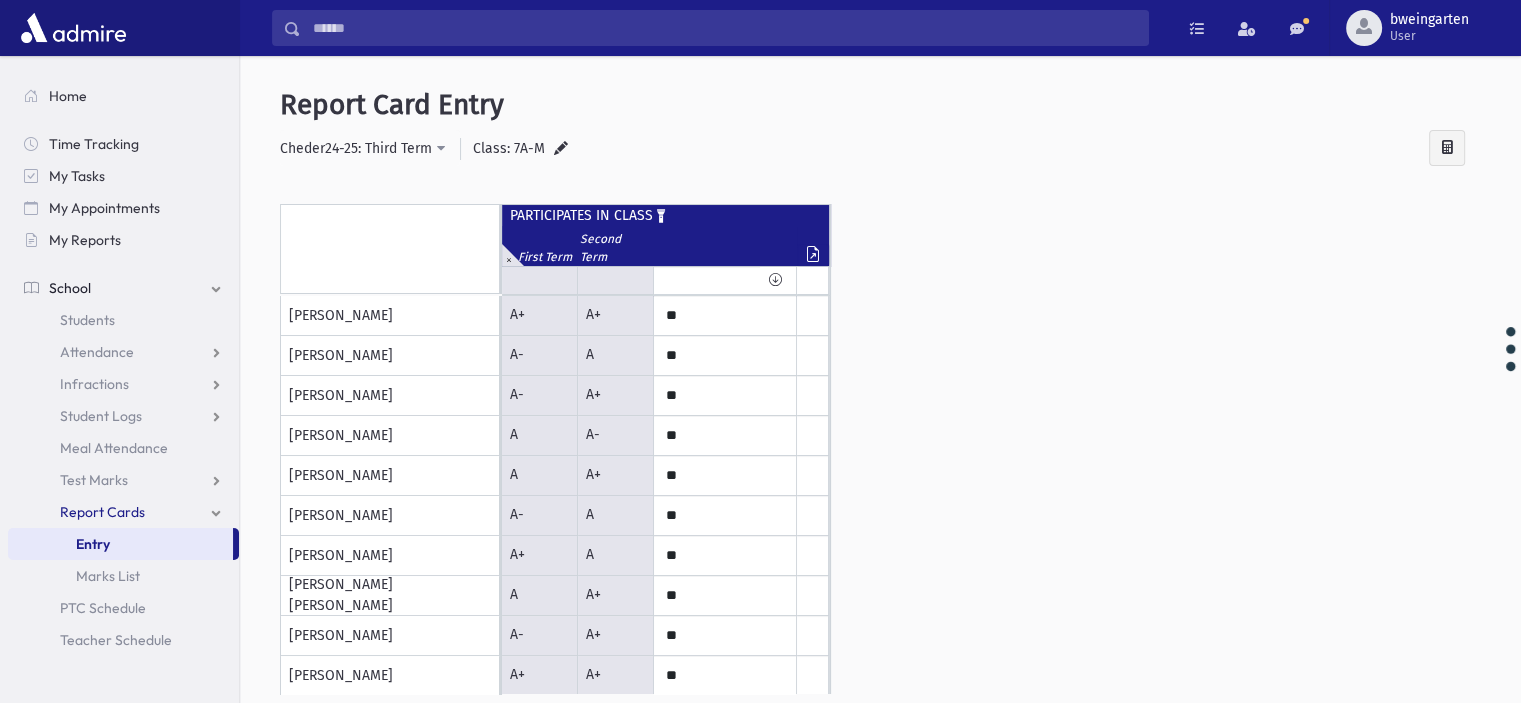 type 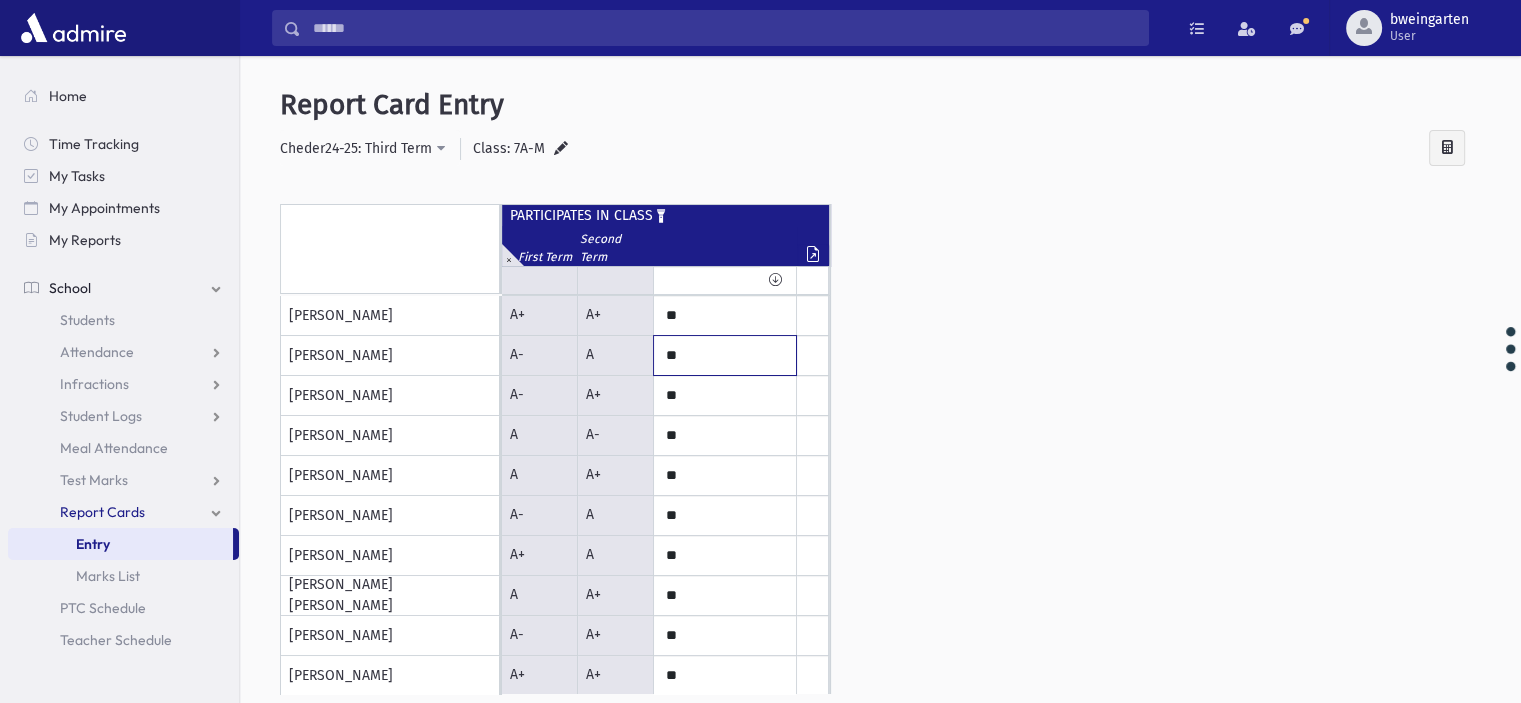 click on "**" at bounding box center [0, 0] 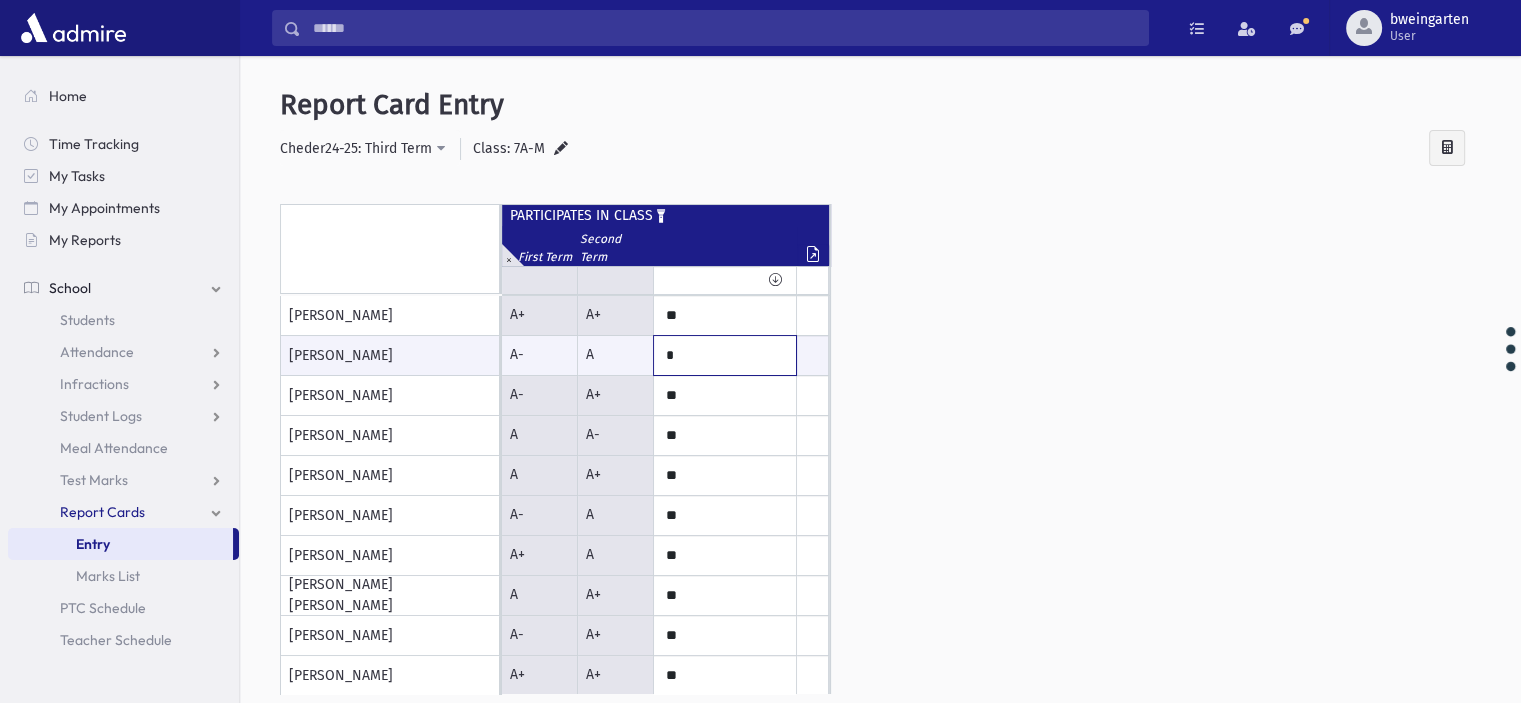 type on "*" 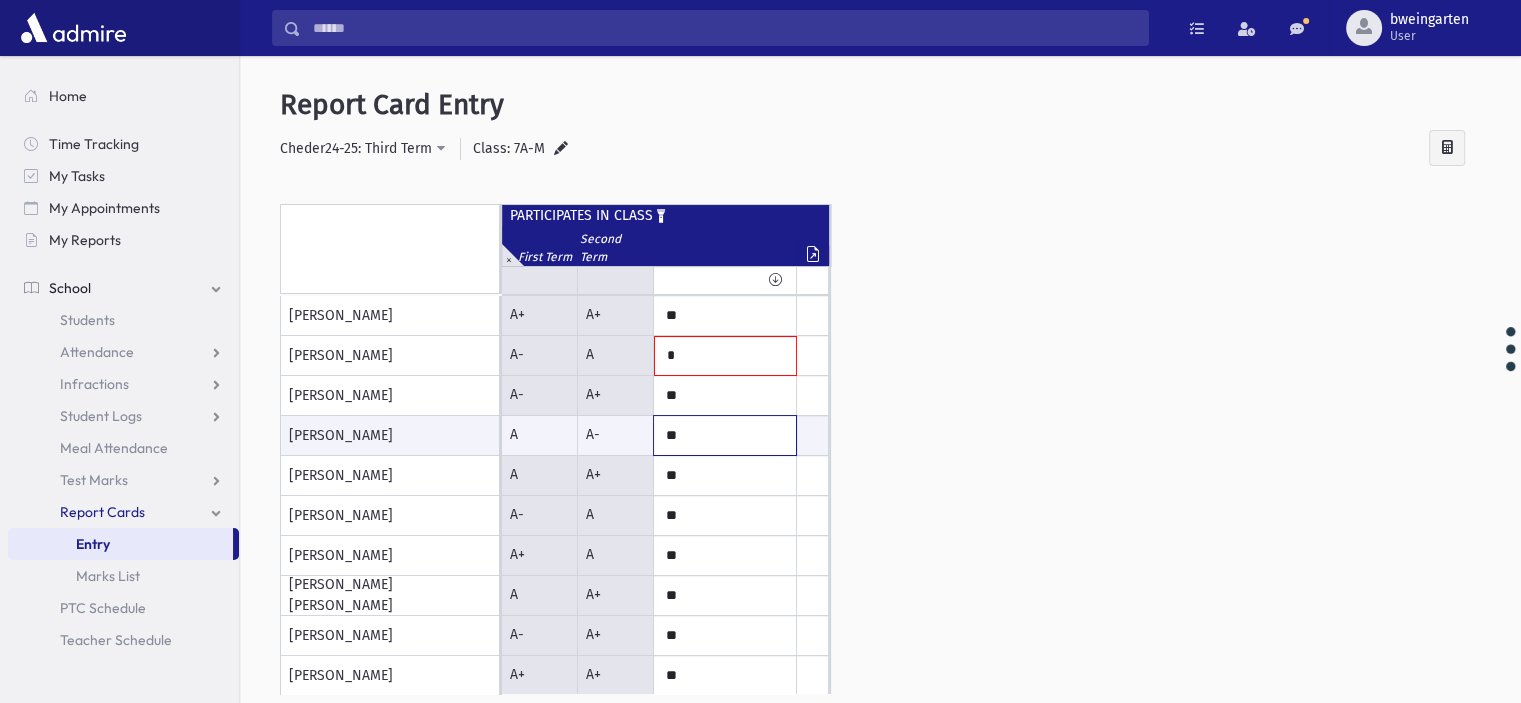 click on "**" at bounding box center (0, 0) 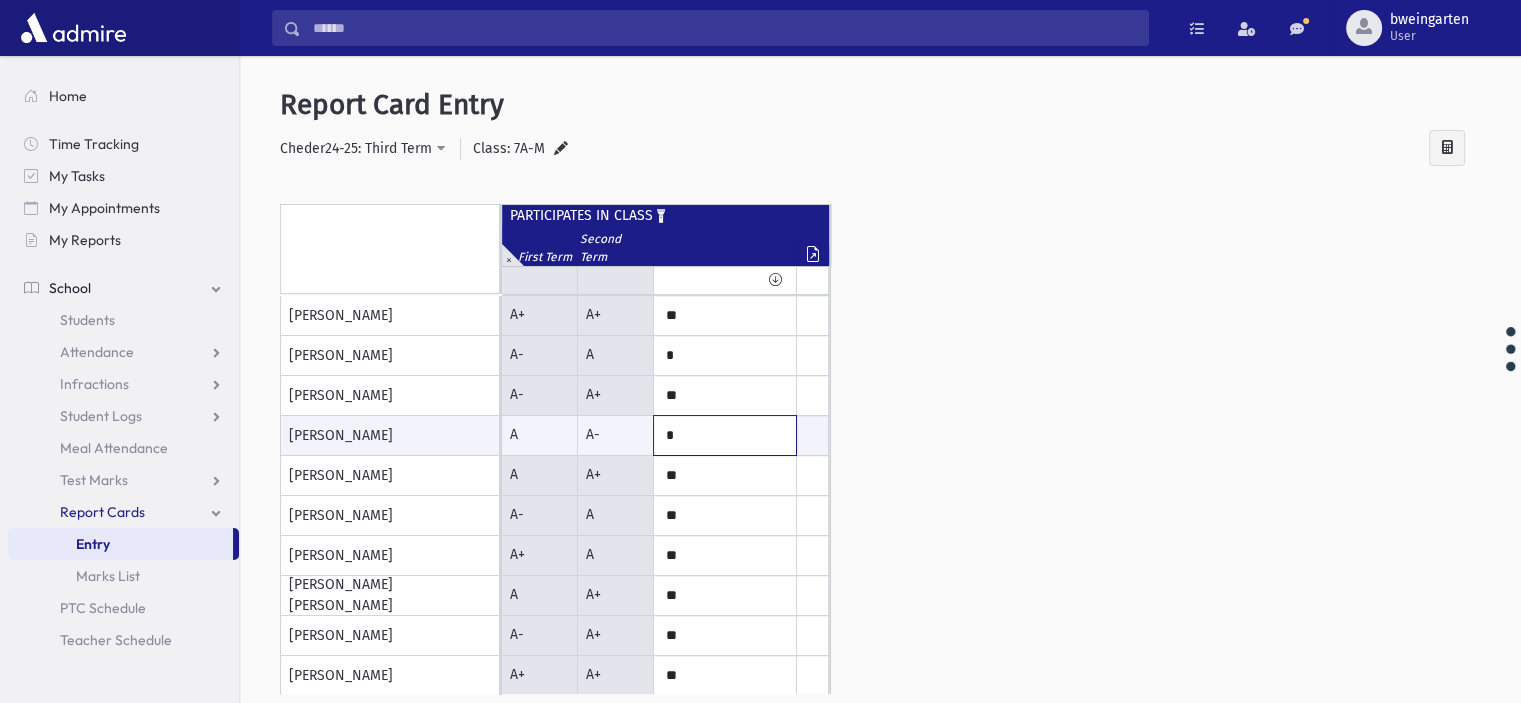 scroll, scrollTop: 401, scrollLeft: 0, axis: vertical 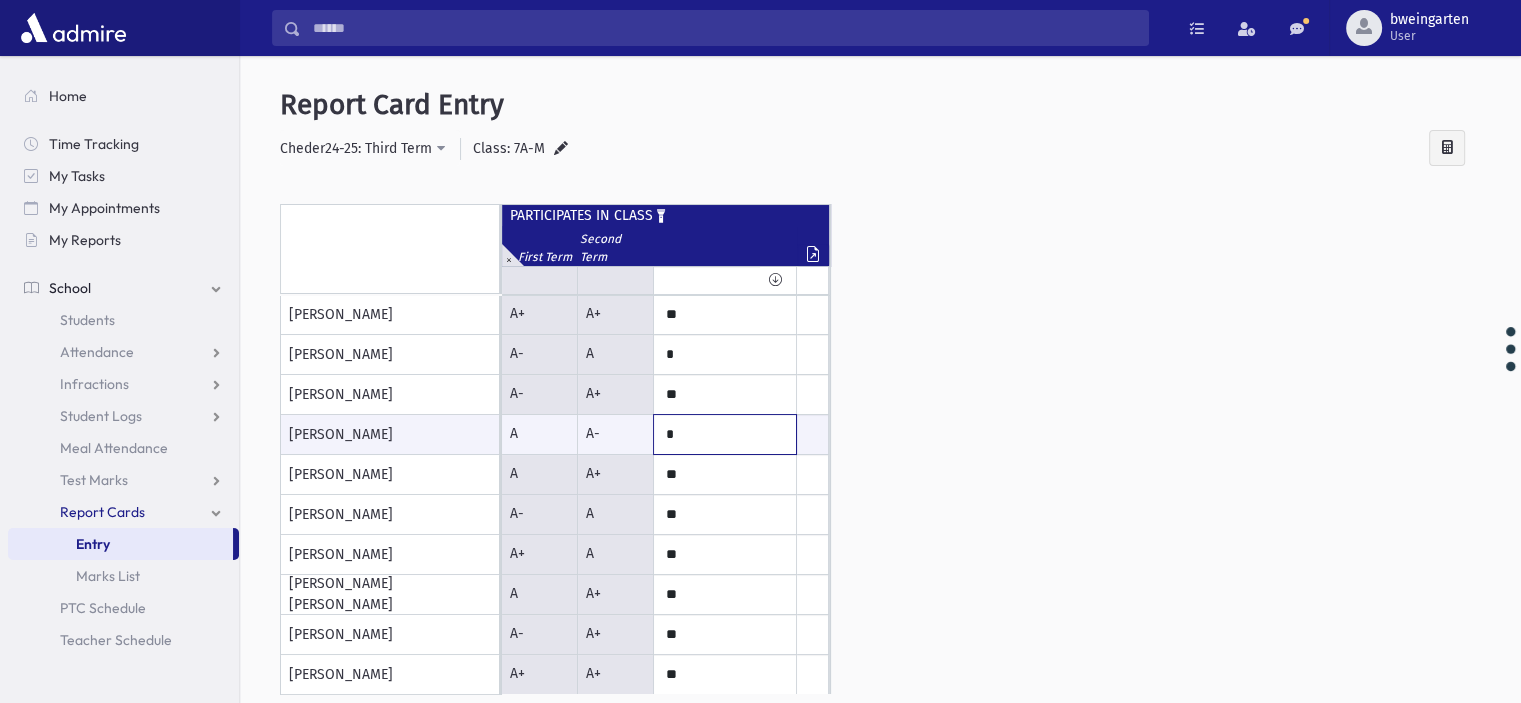 type on "*" 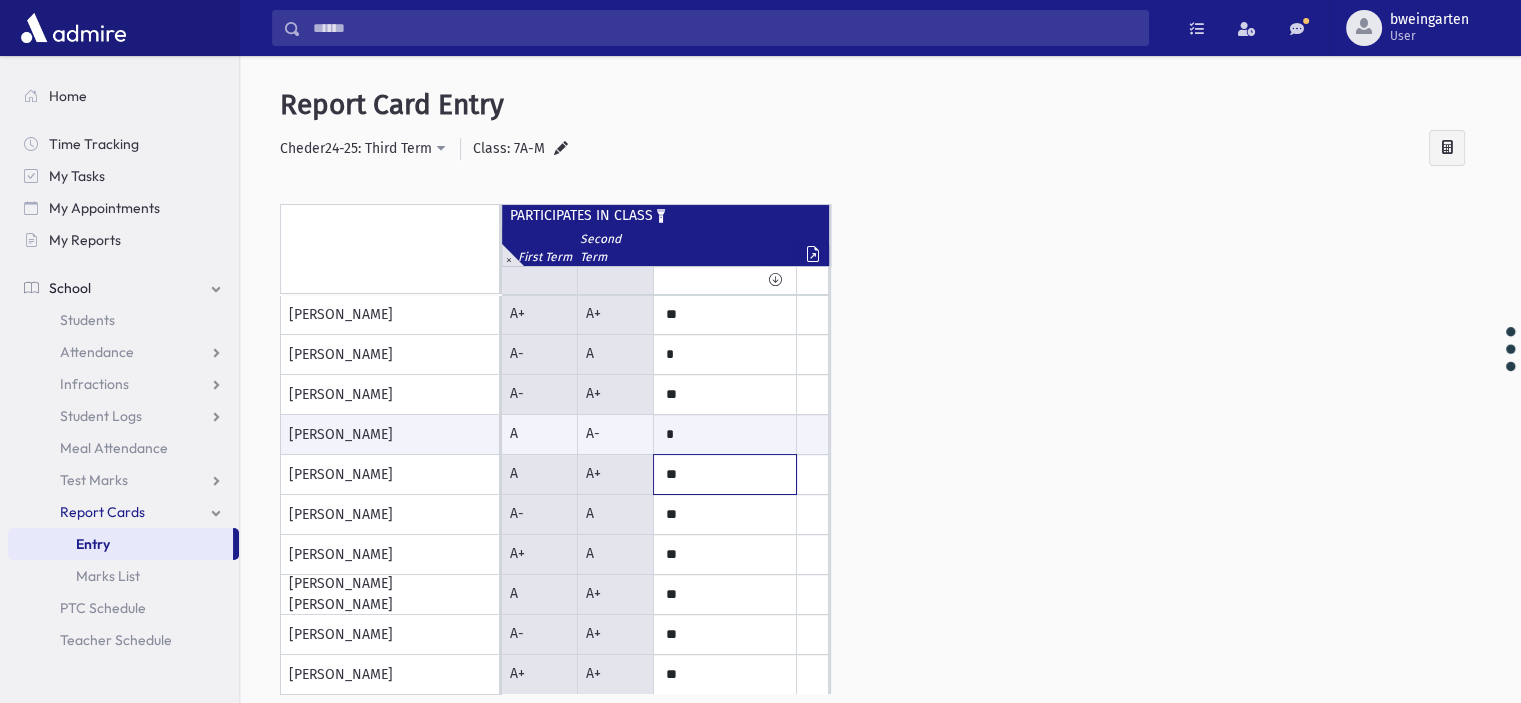 click on "**" at bounding box center [0, 0] 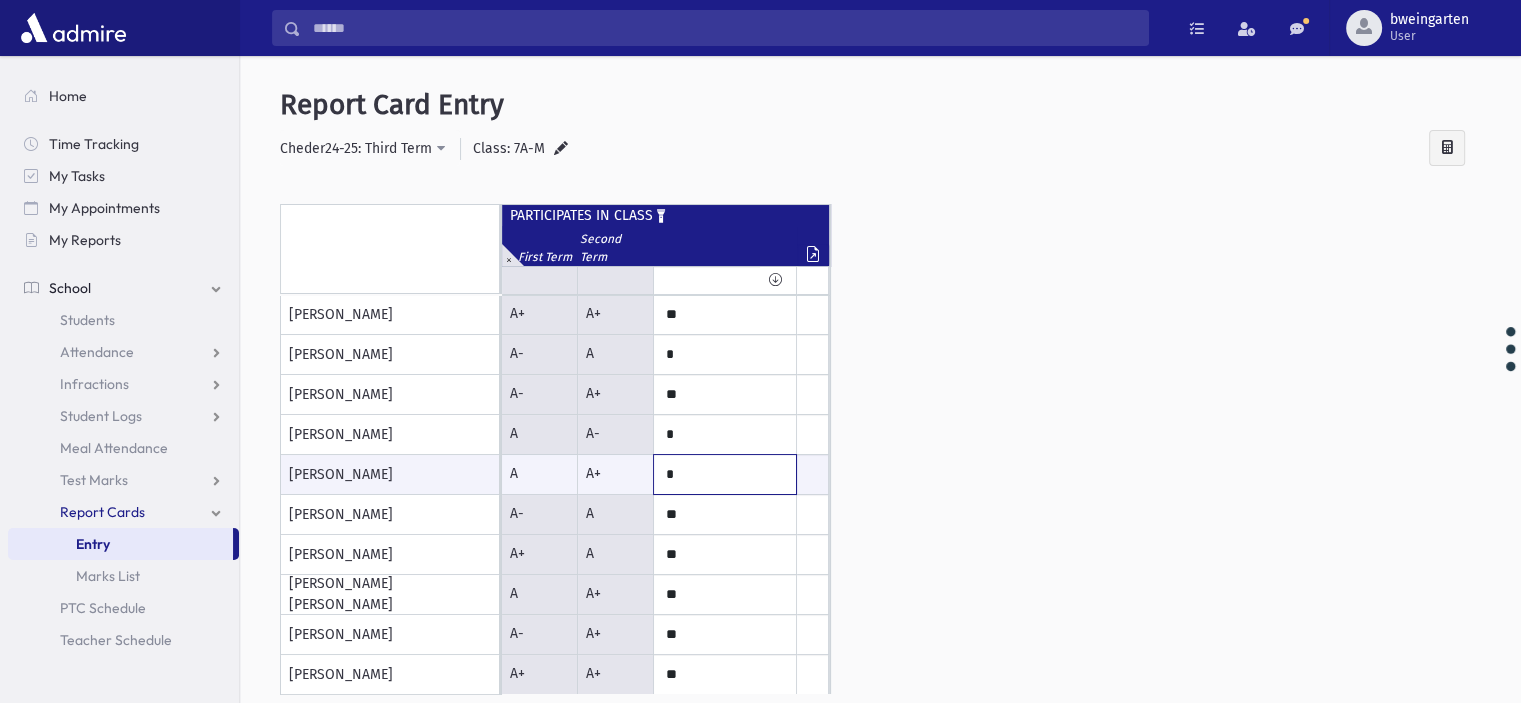 type on "*" 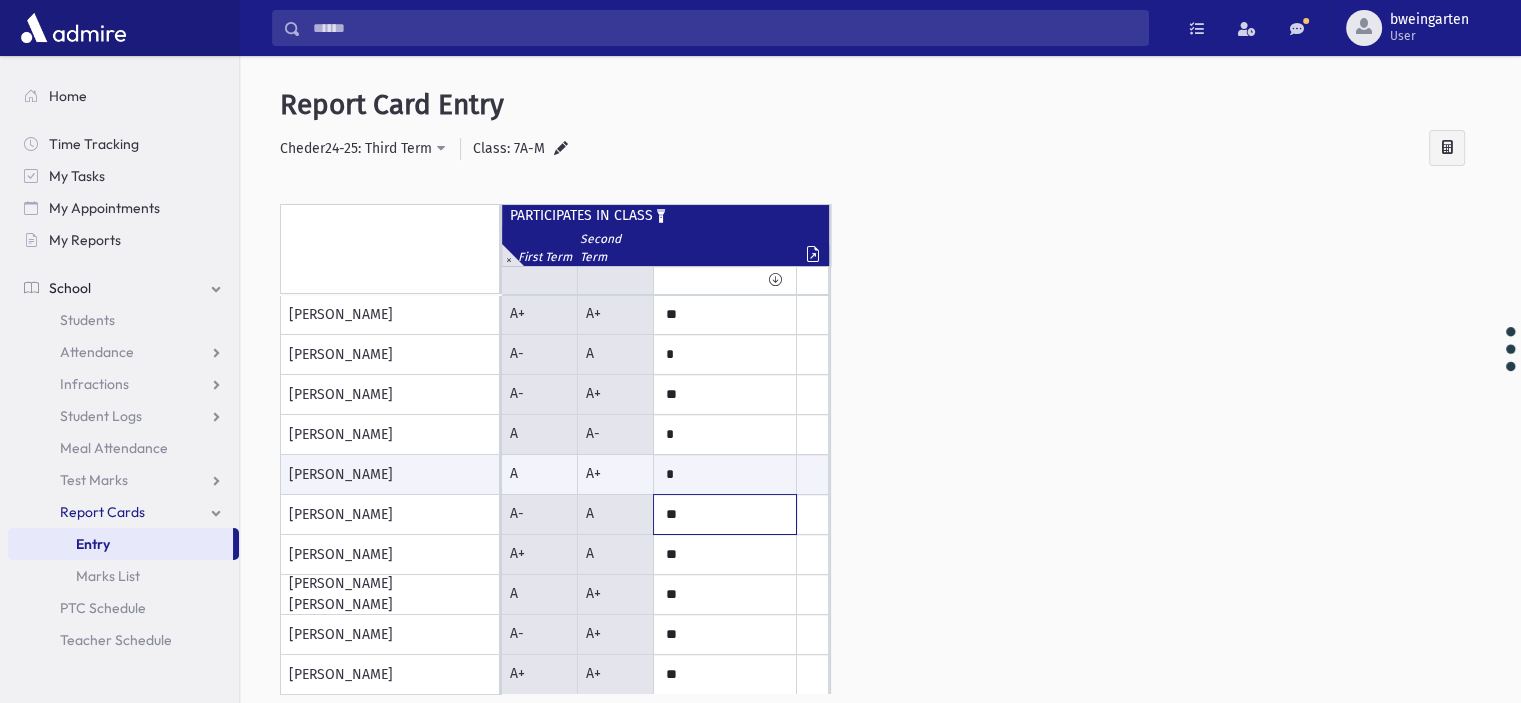 click on "**" at bounding box center (0, 0) 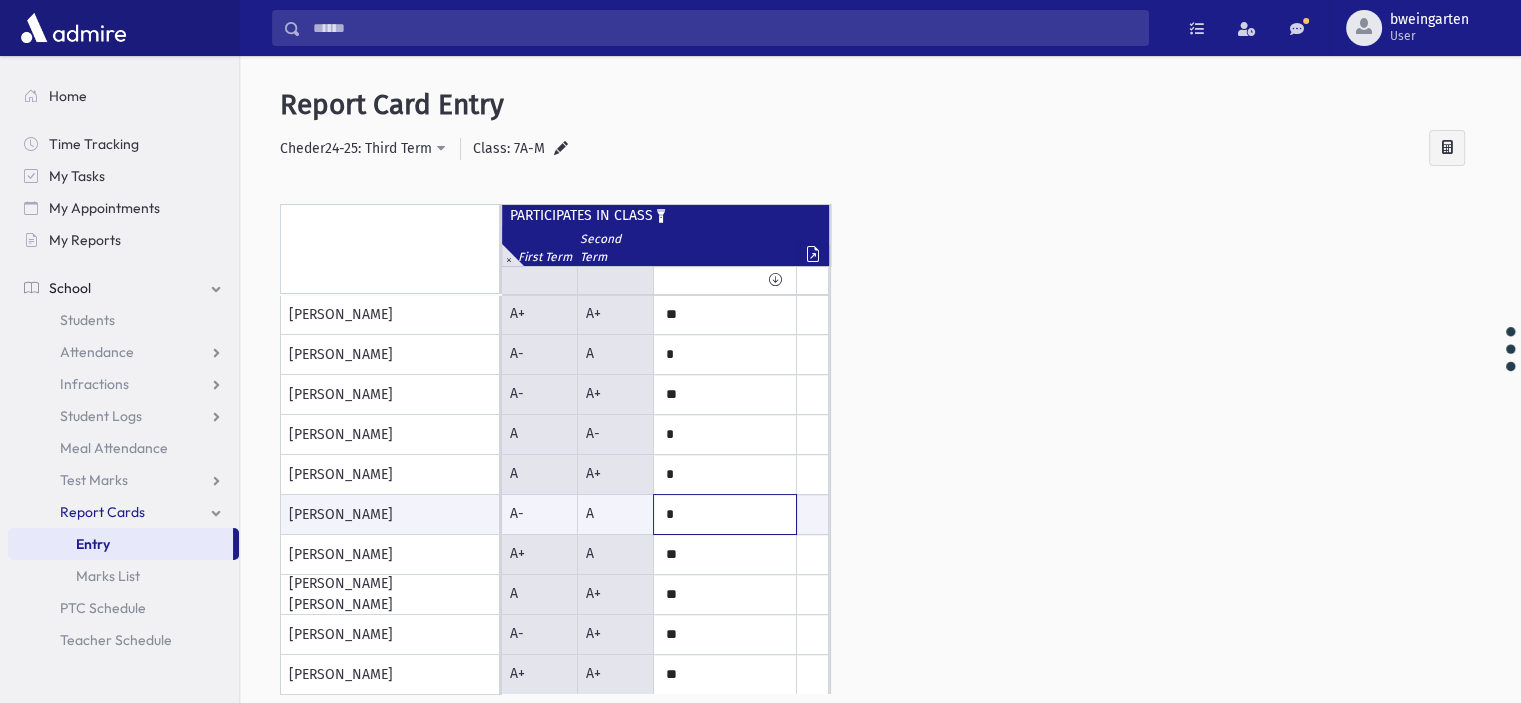 type on "*" 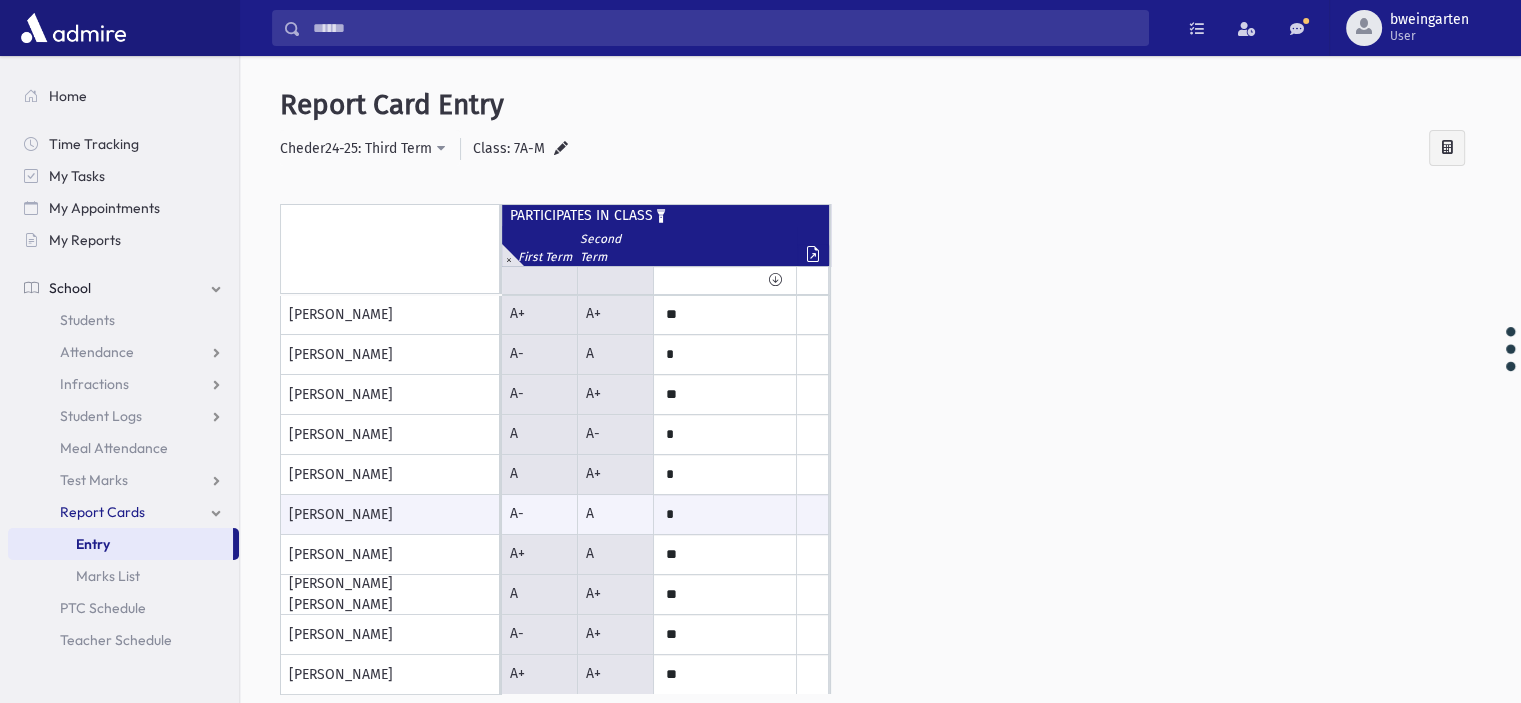 click 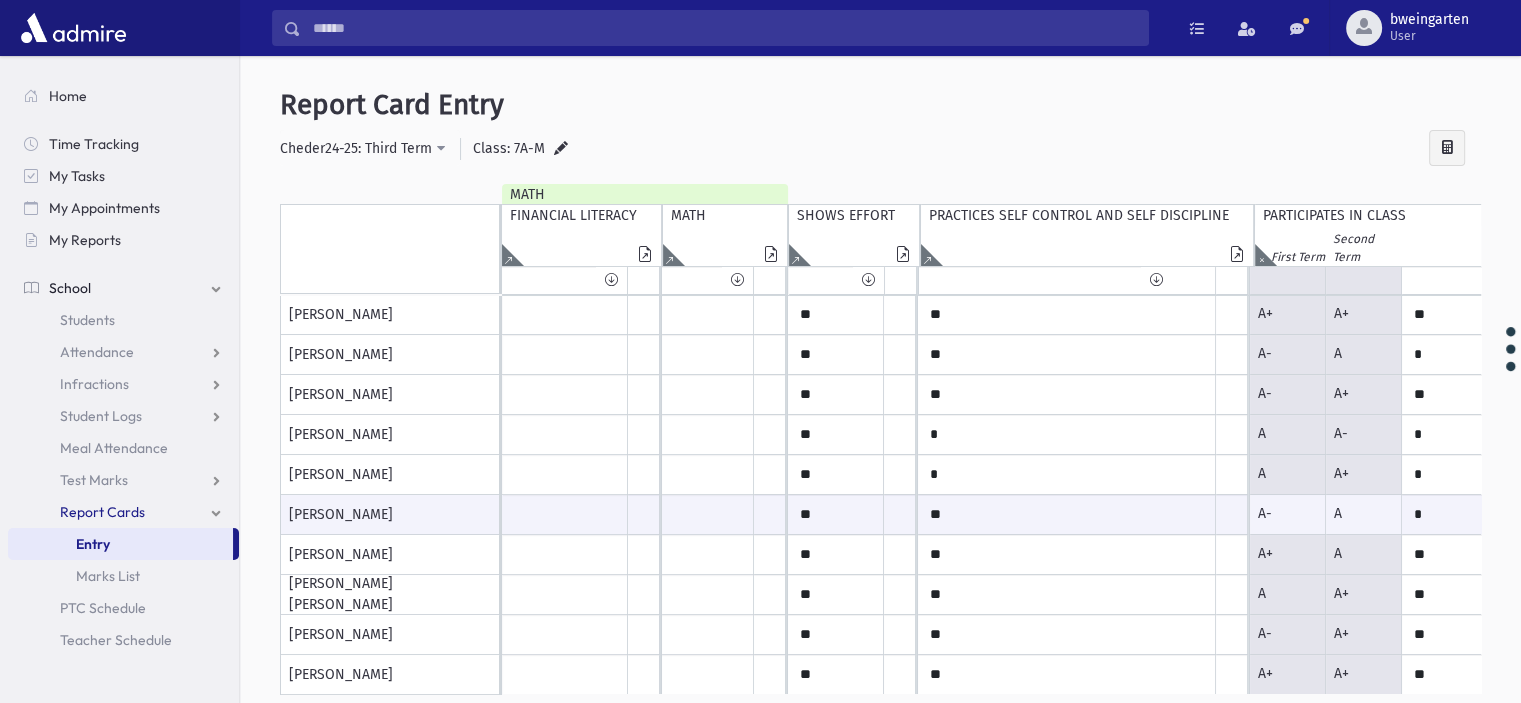 scroll, scrollTop: 401, scrollLeft: 69, axis: both 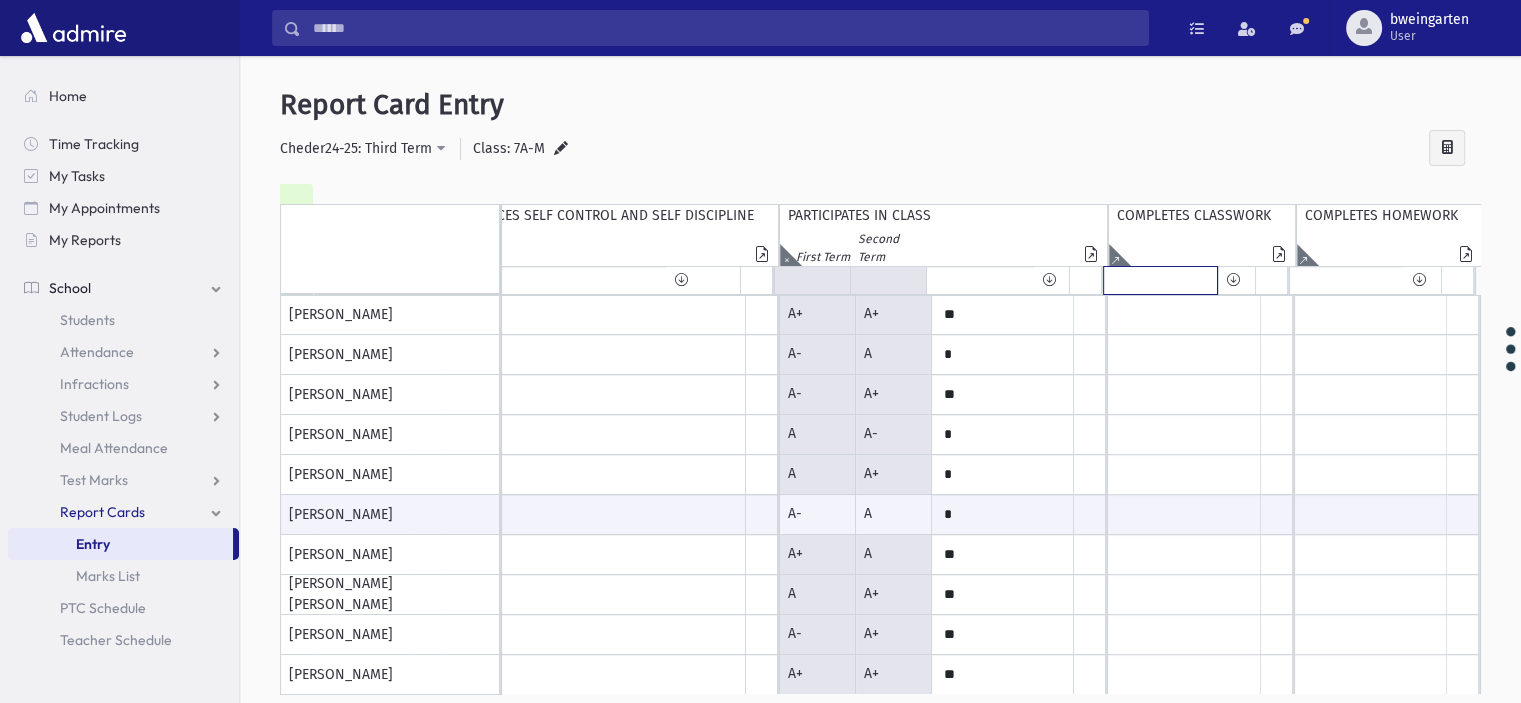 click at bounding box center [1160, 280] 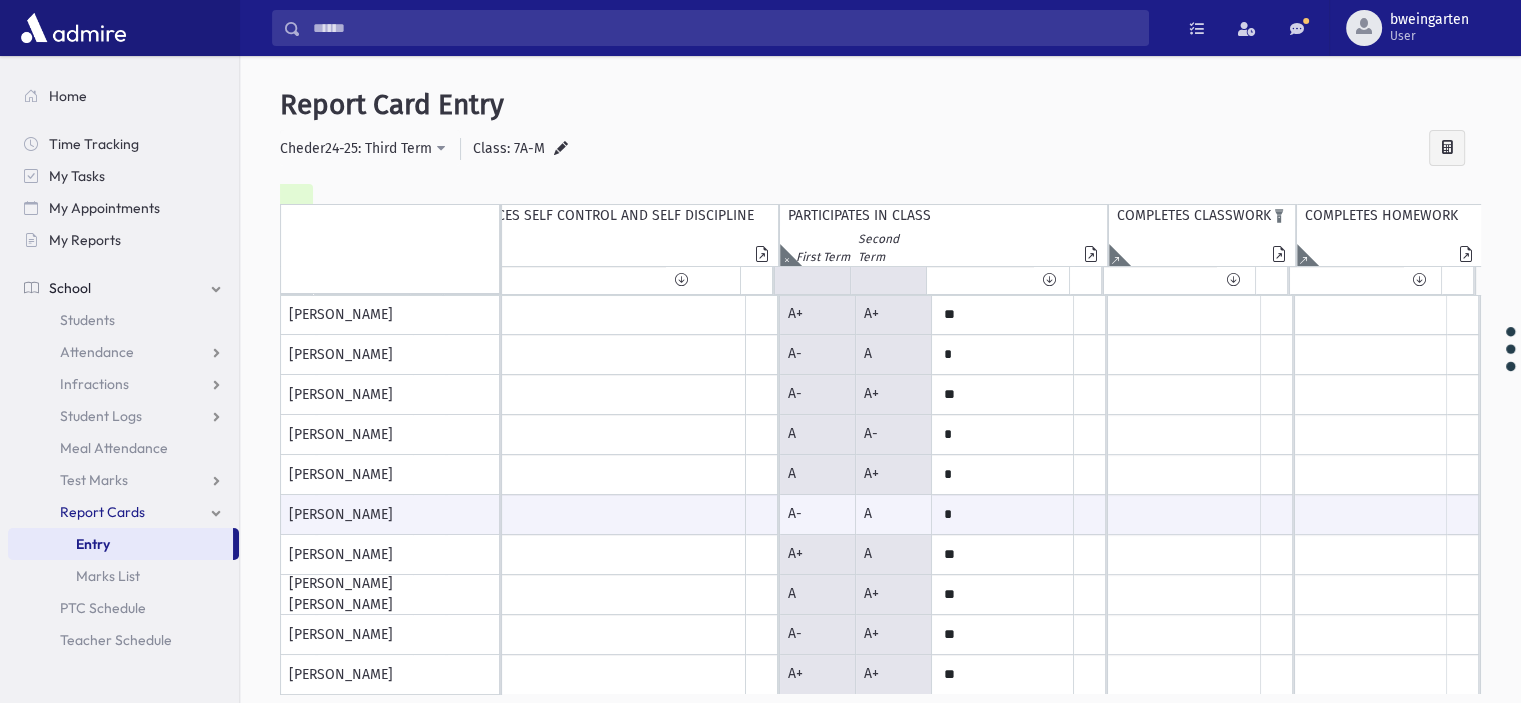 click on "Isolate" 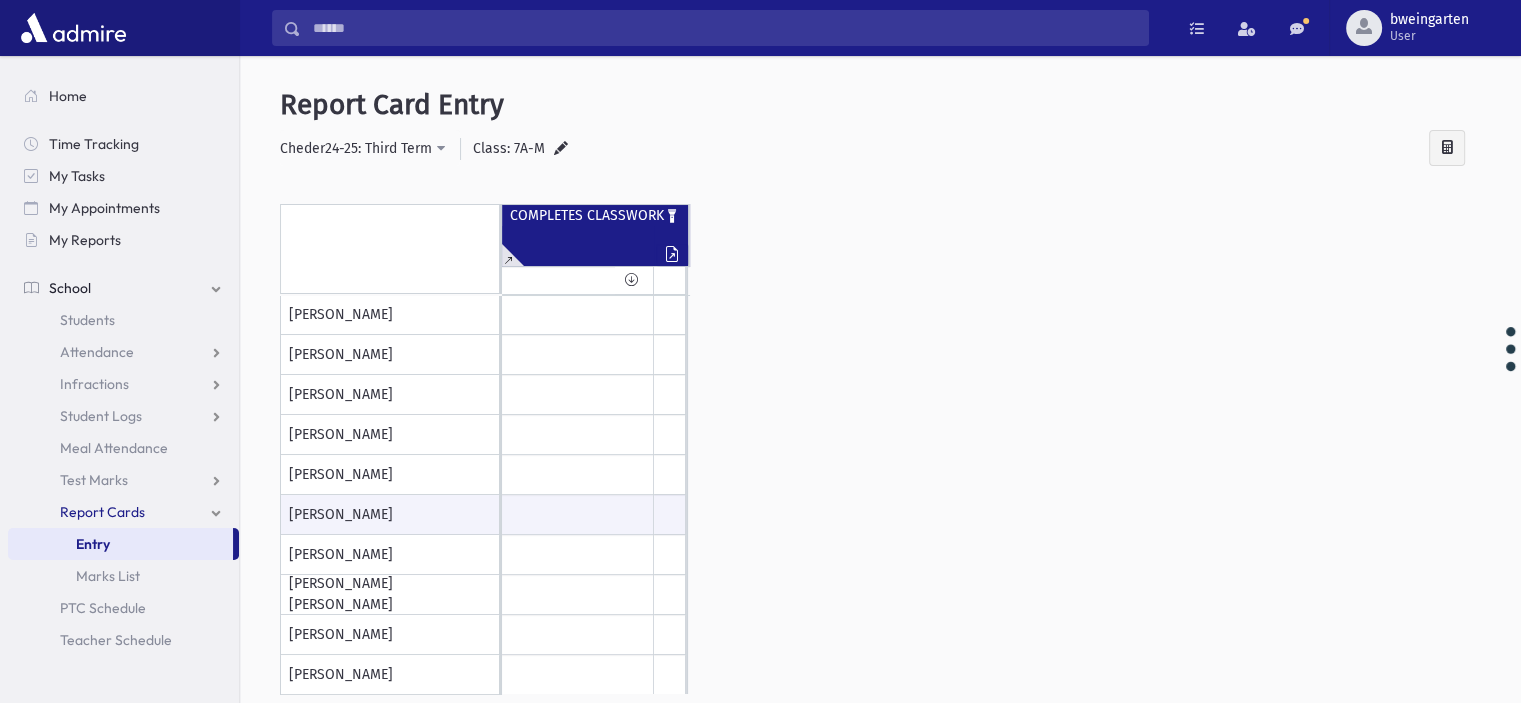 scroll, scrollTop: 0, scrollLeft: 0, axis: both 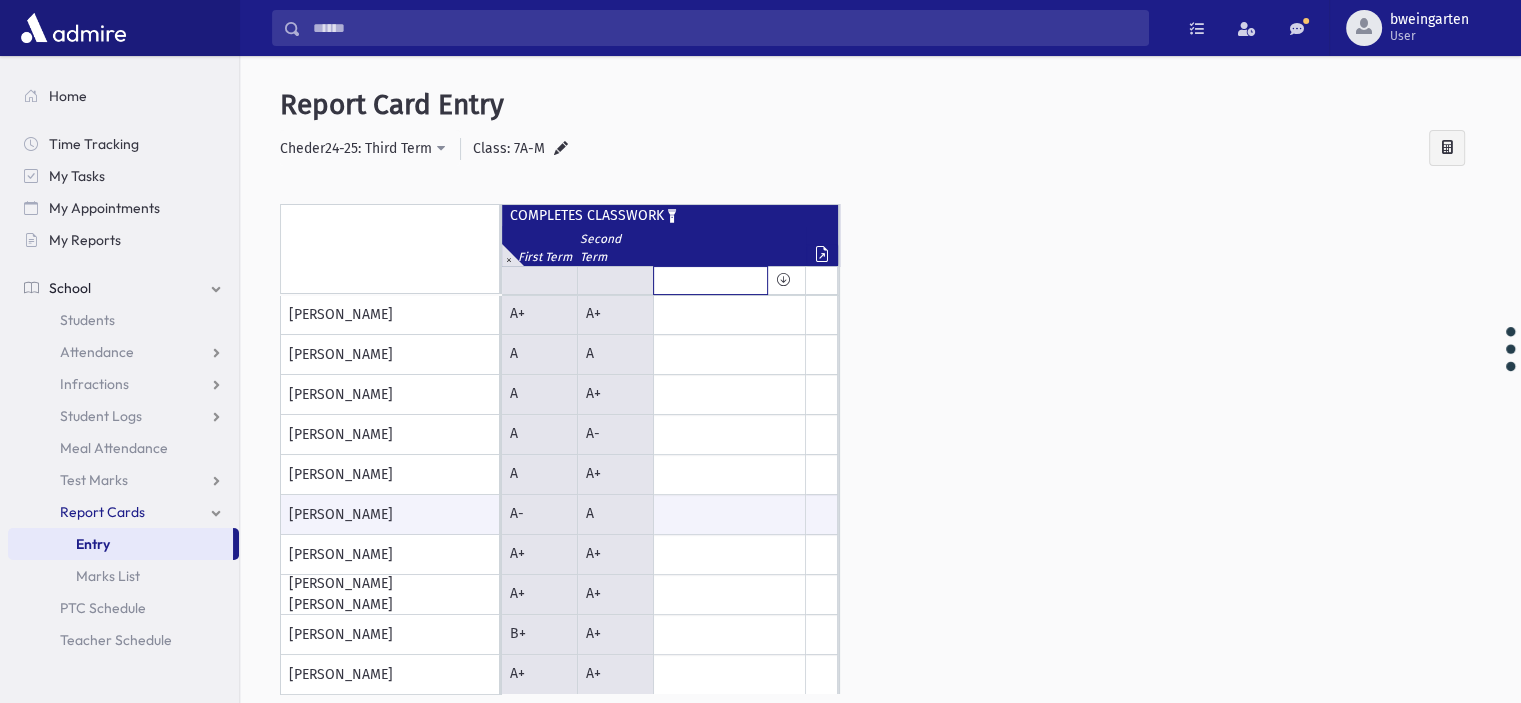 click at bounding box center (710, 280) 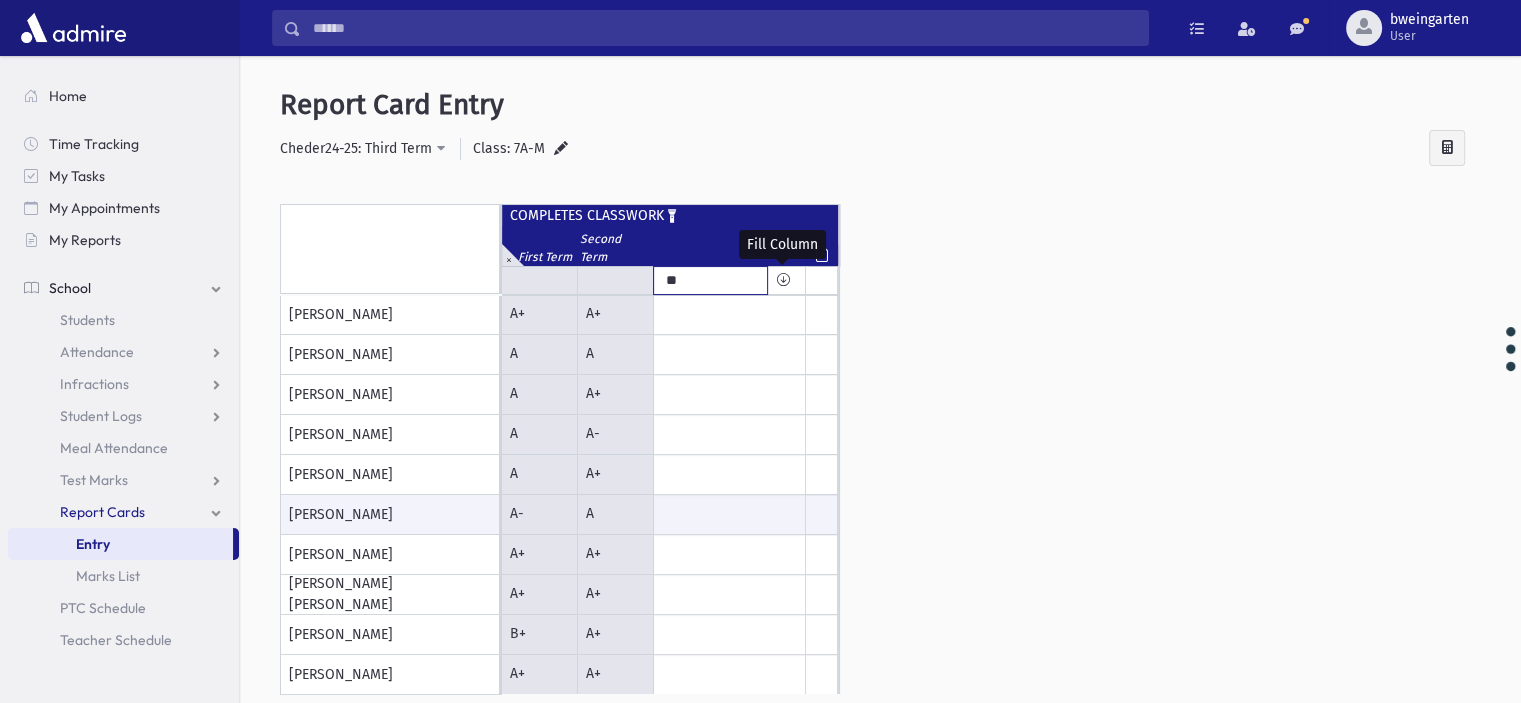 type on "**" 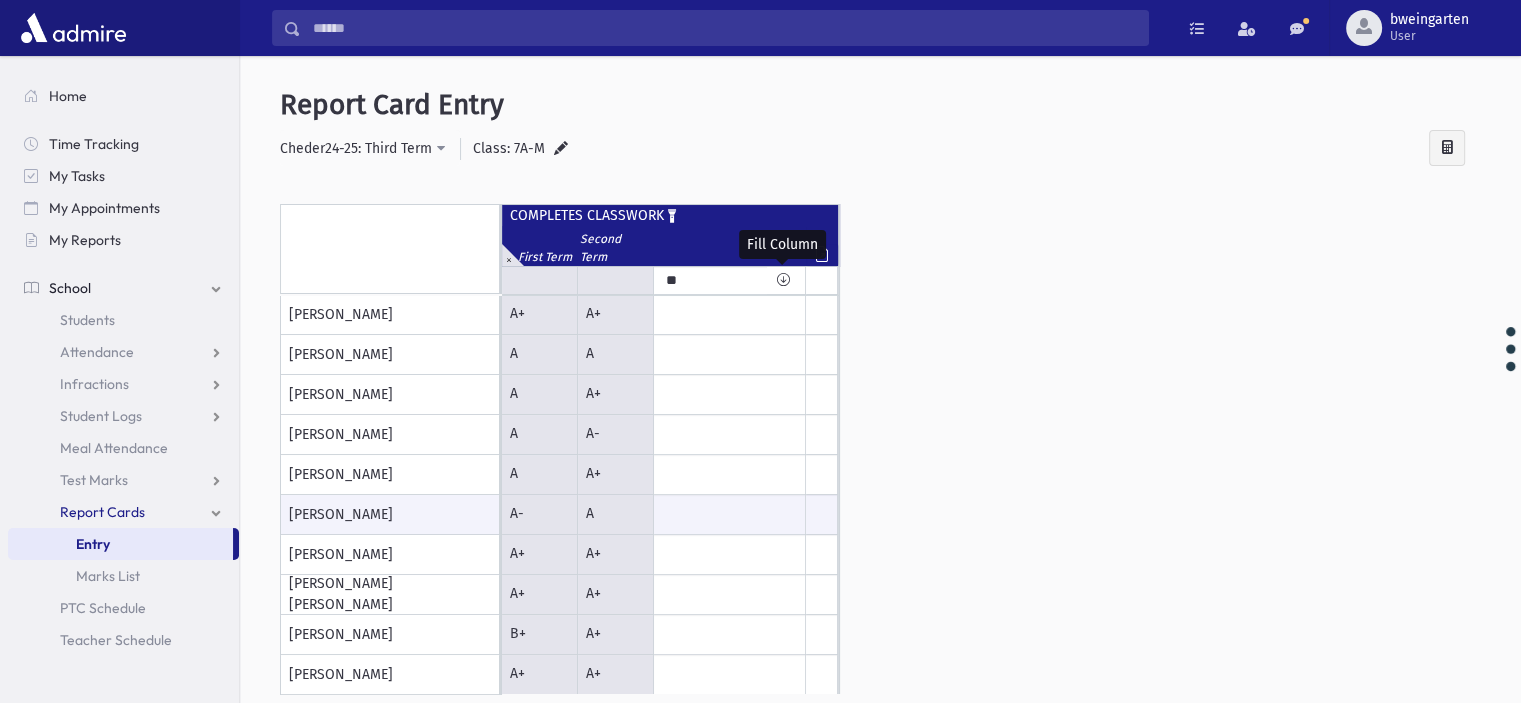 click at bounding box center [782, 280] 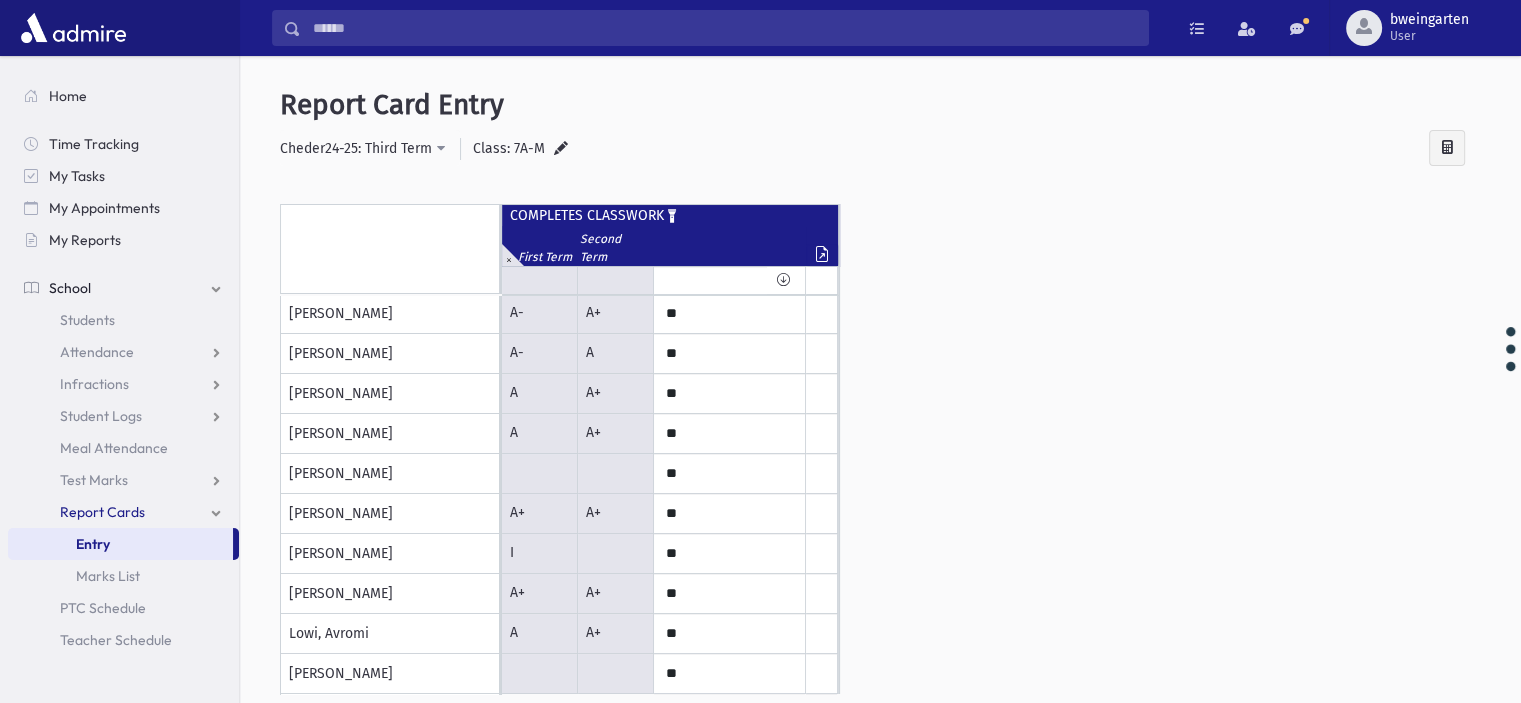 scroll, scrollTop: 0, scrollLeft: 0, axis: both 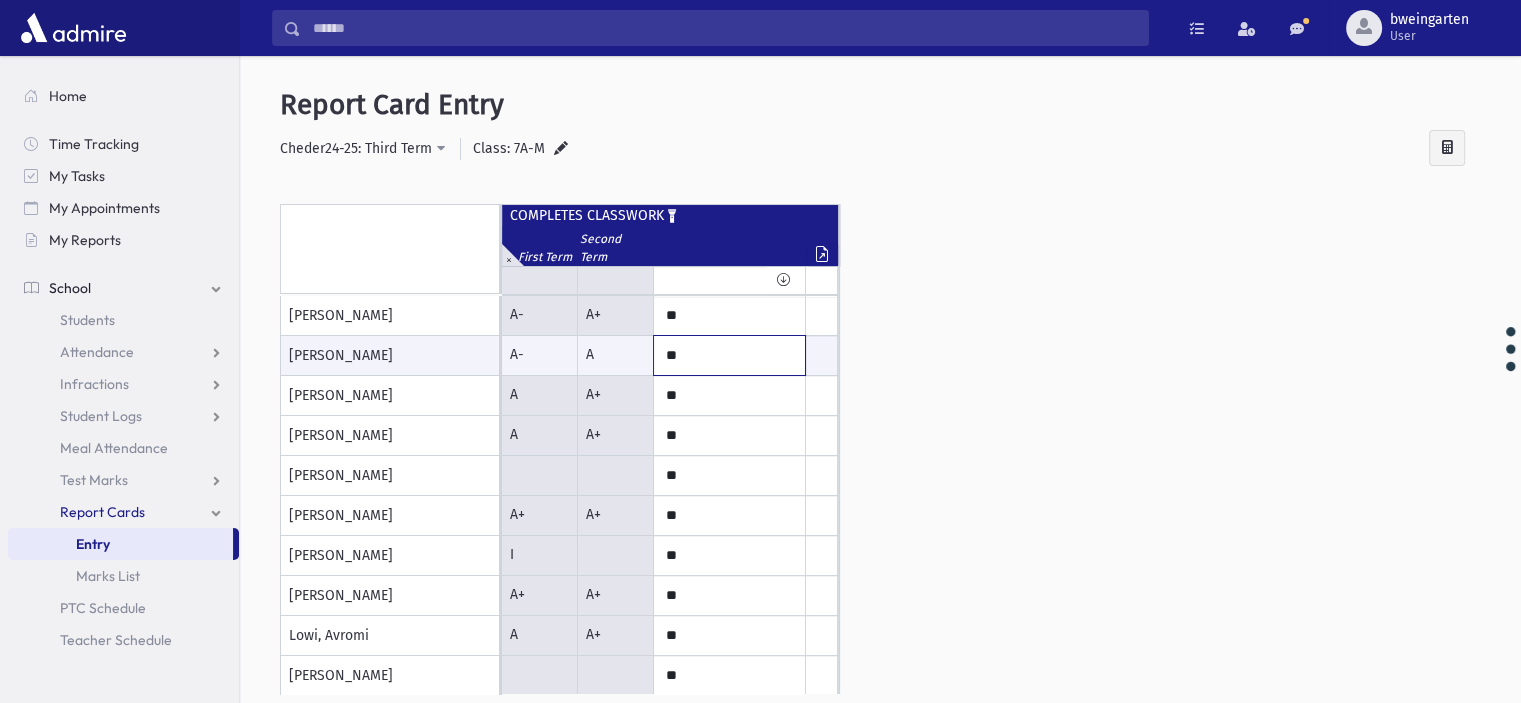 click on "**" at bounding box center (0, 0) 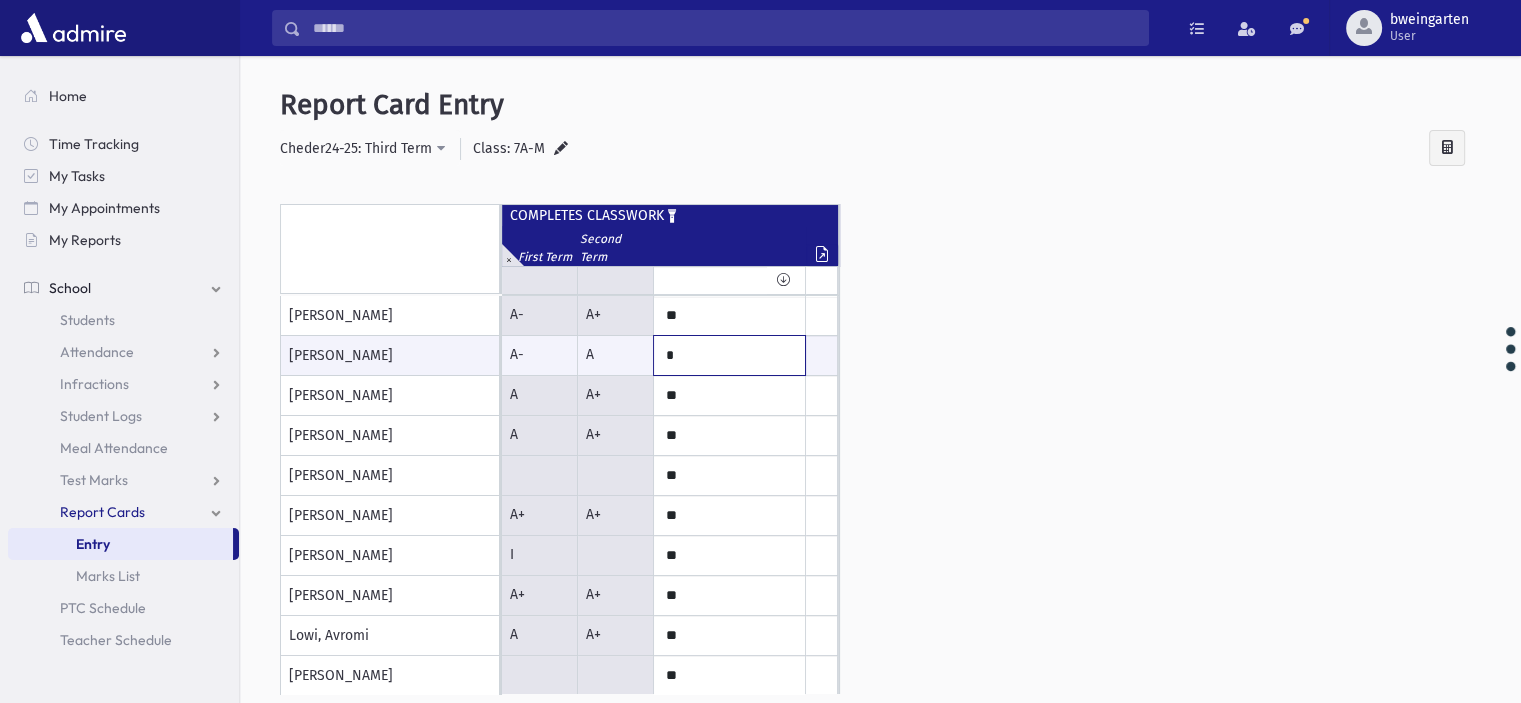 type on "**" 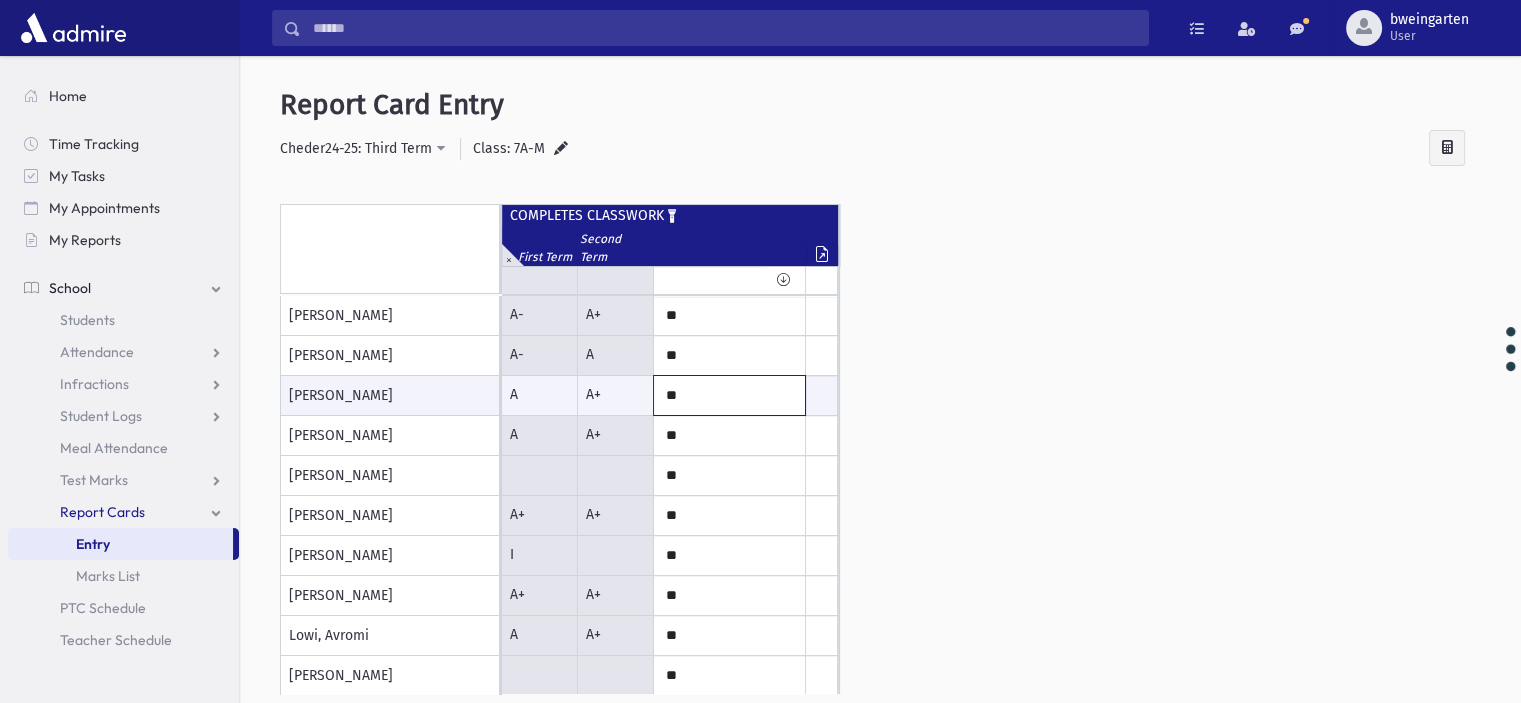 click on "**" at bounding box center [0, 0] 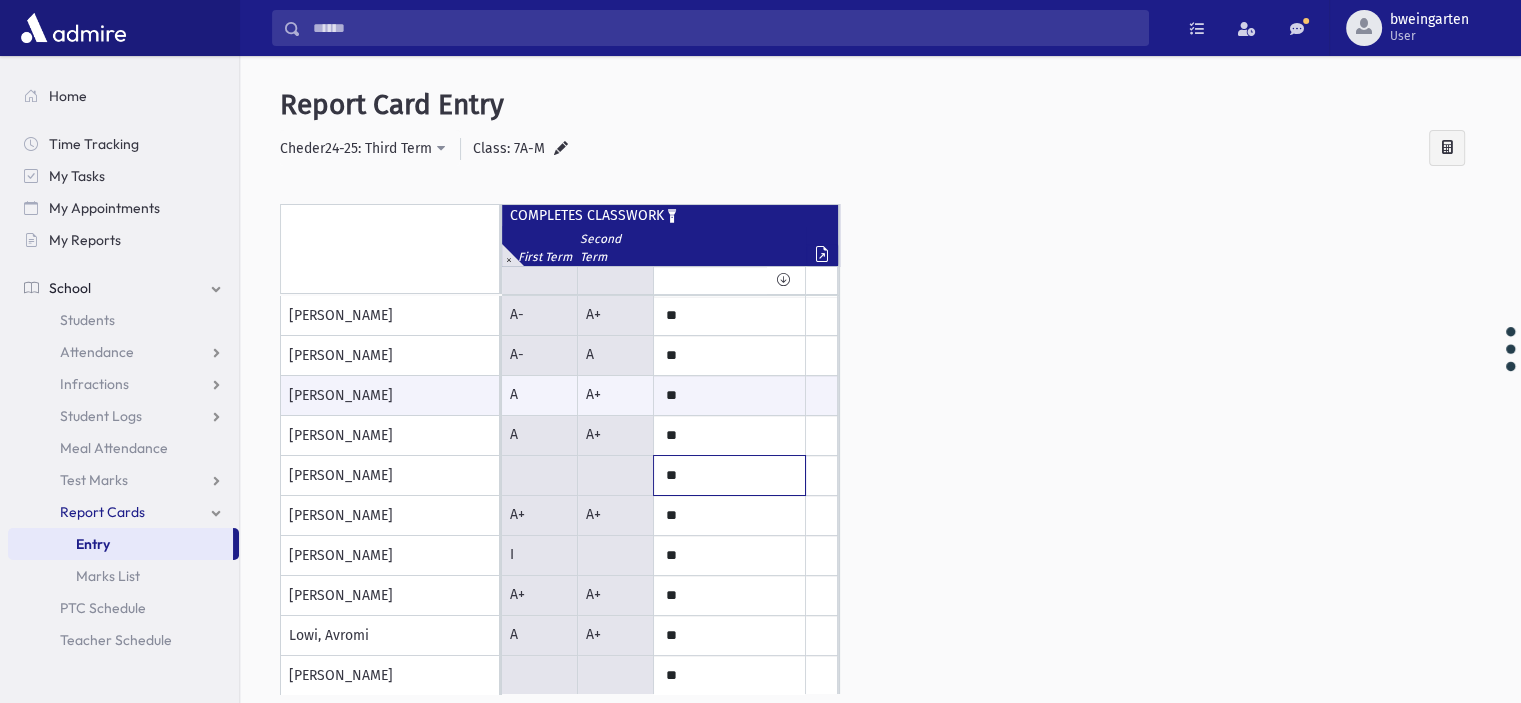 click on "**" at bounding box center [0, 0] 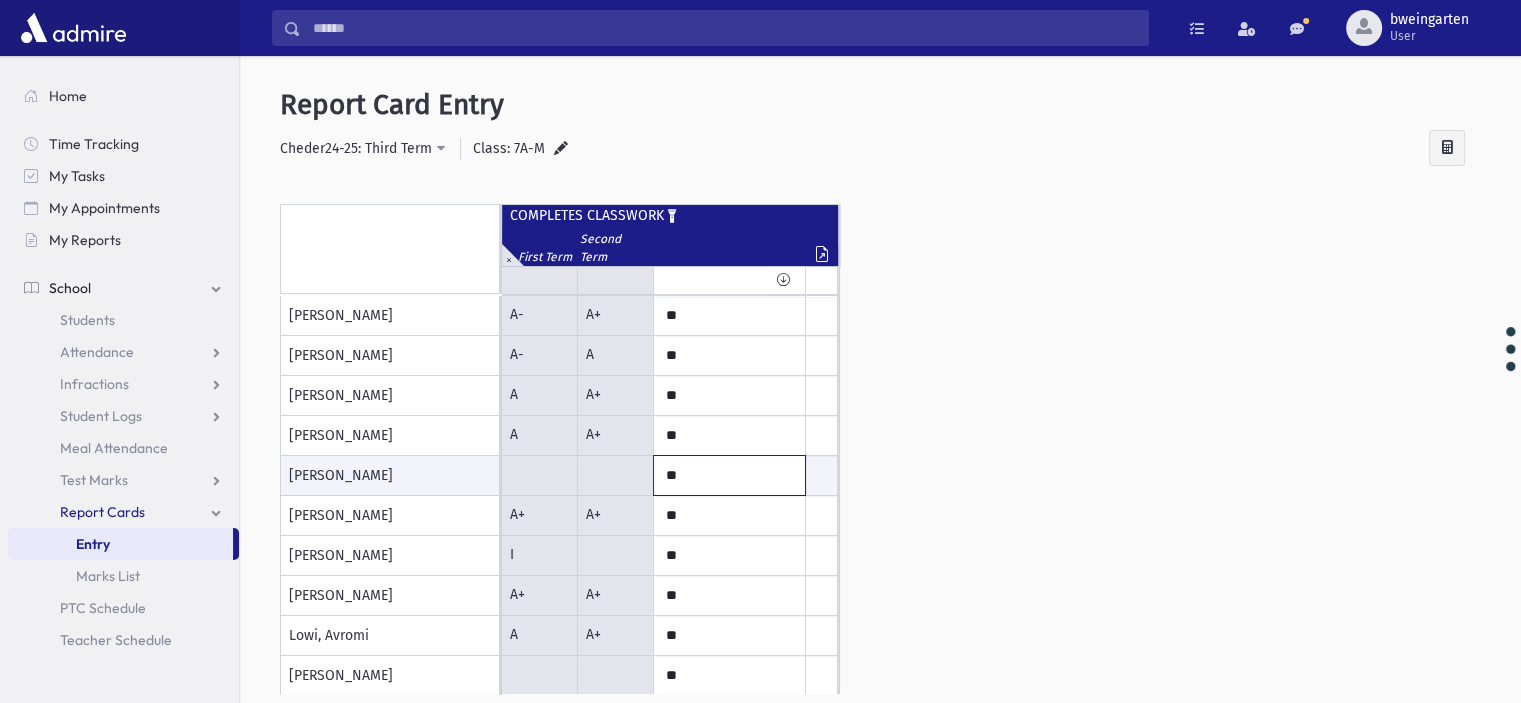 click on "**" at bounding box center (0, 0) 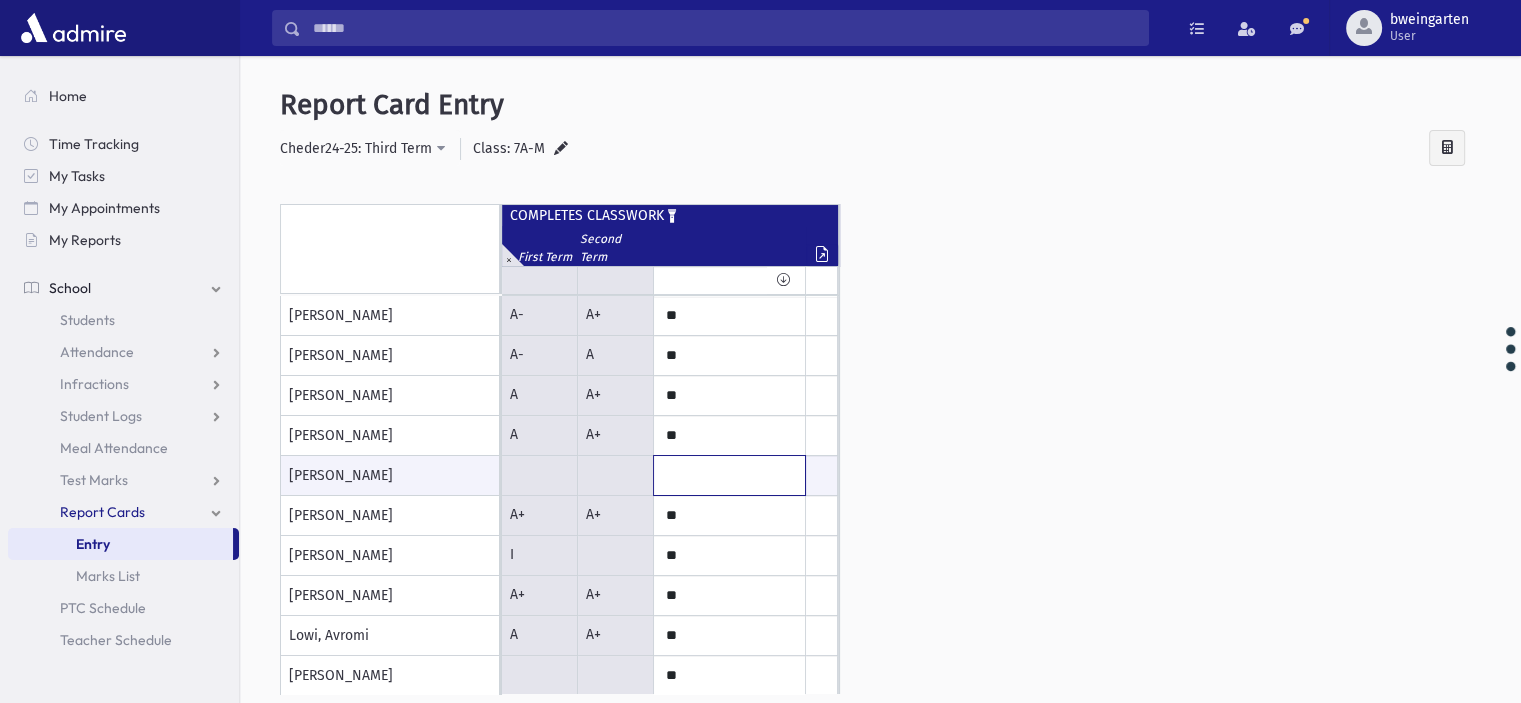 type 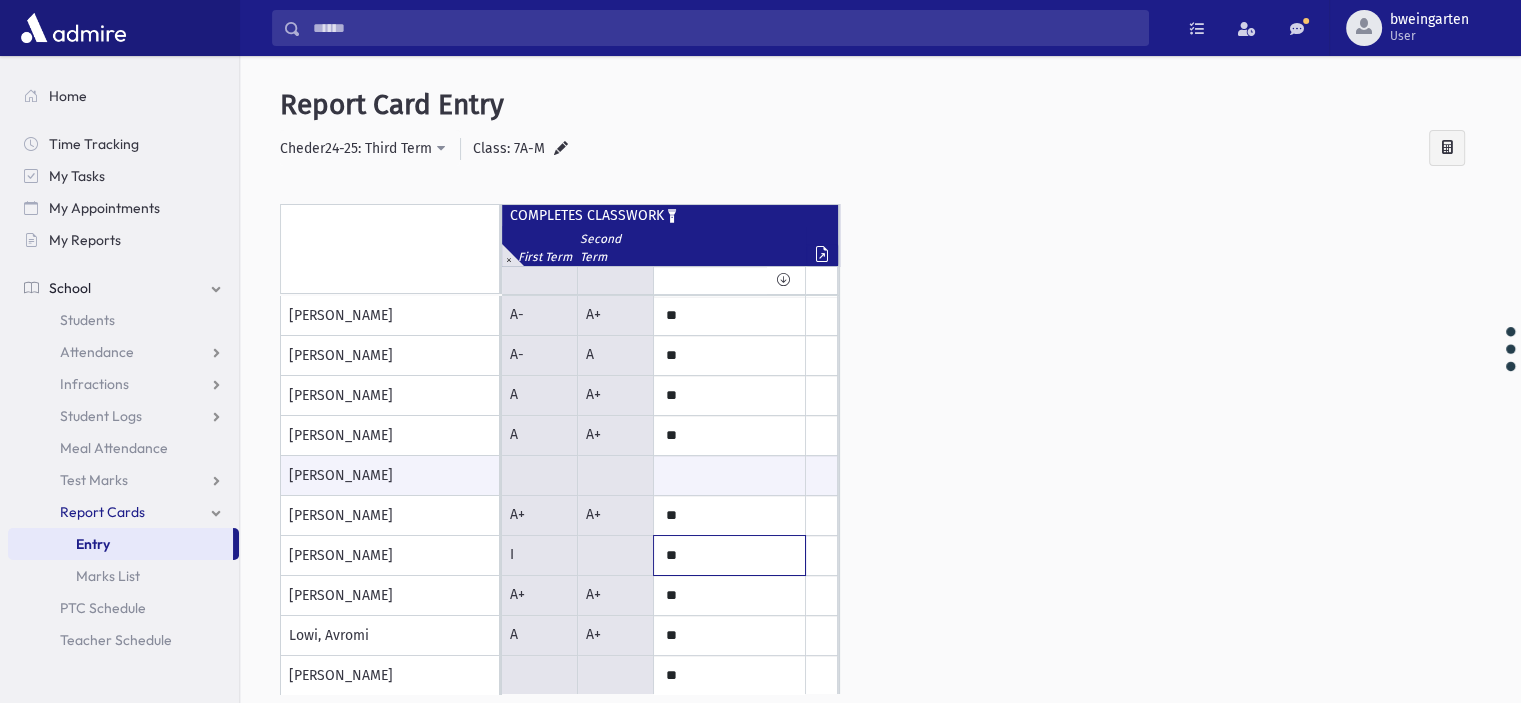 click on "**" at bounding box center [0, 0] 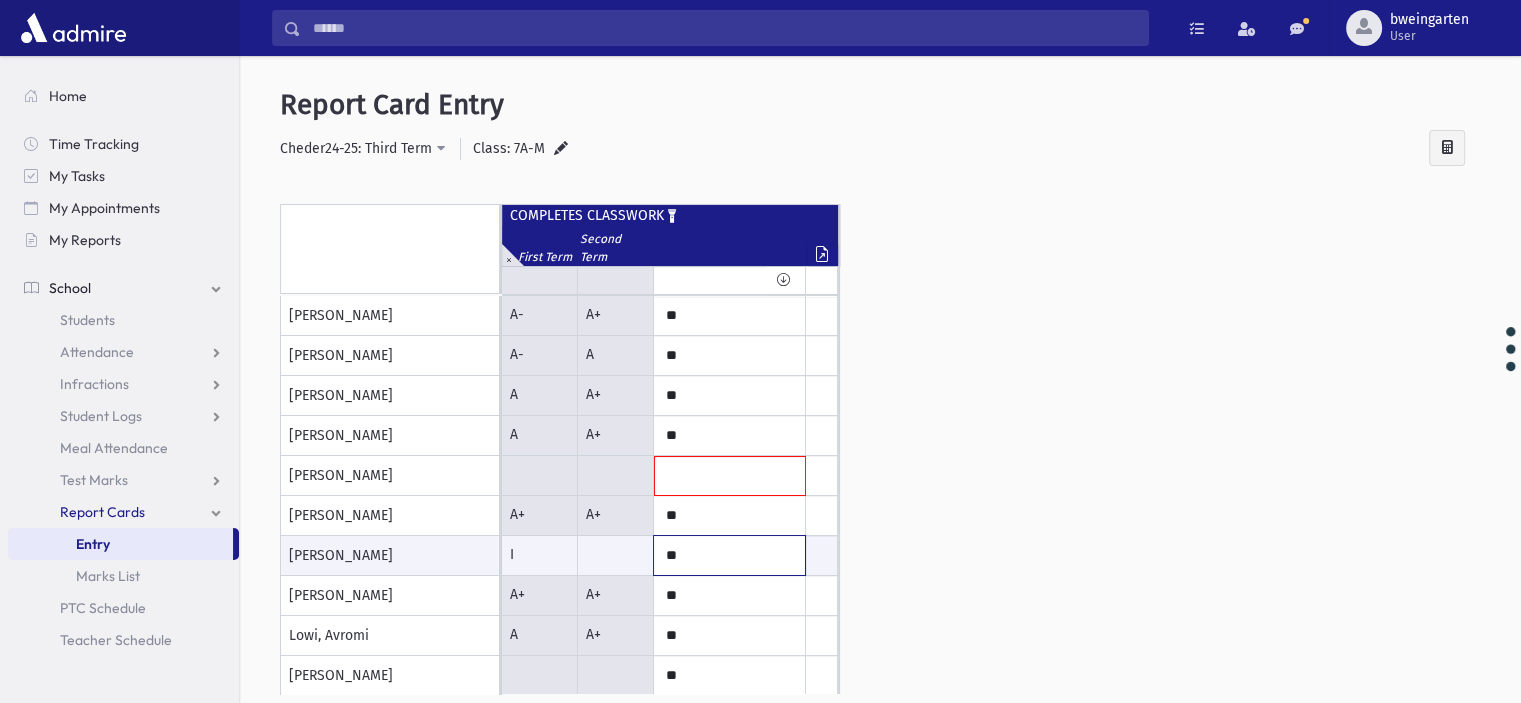 click on "**" at bounding box center [0, 0] 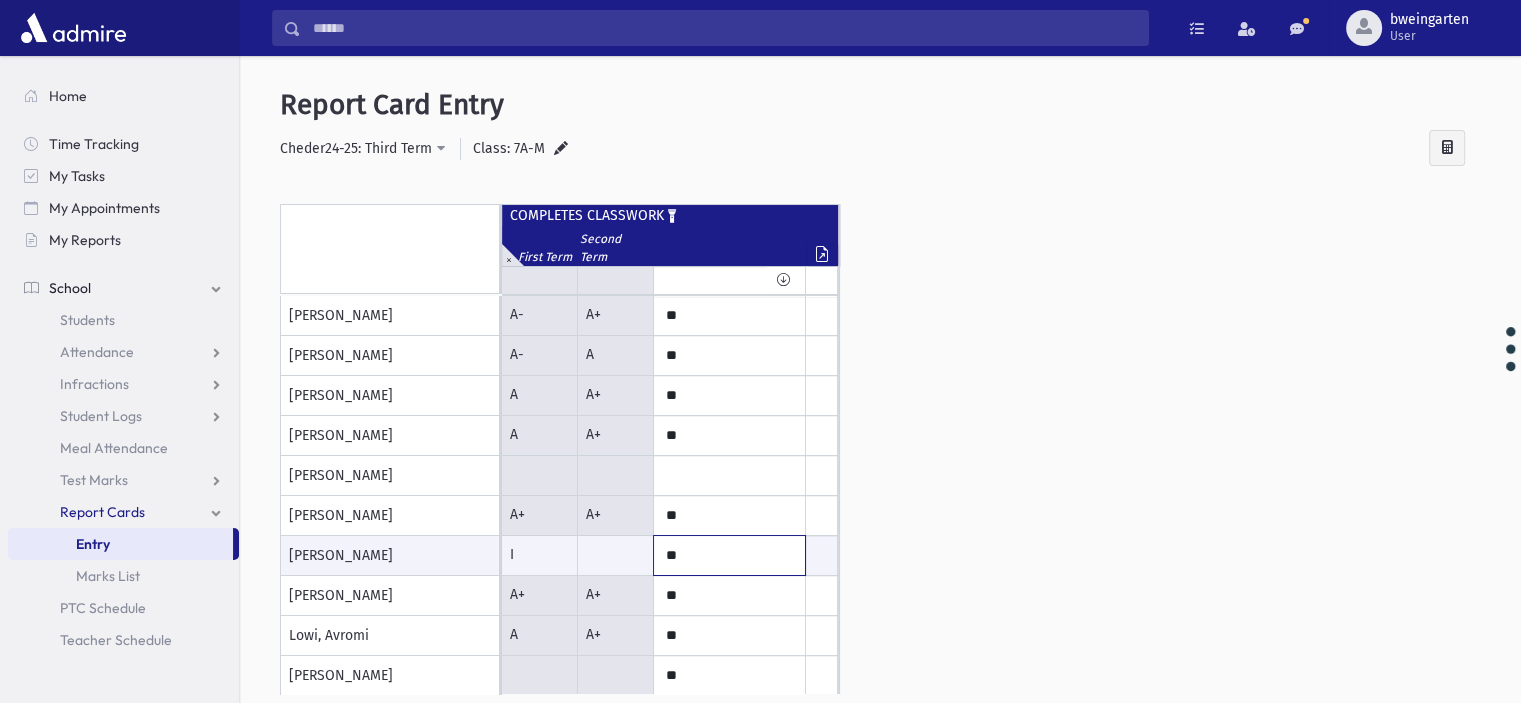 click on "**" at bounding box center (0, 0) 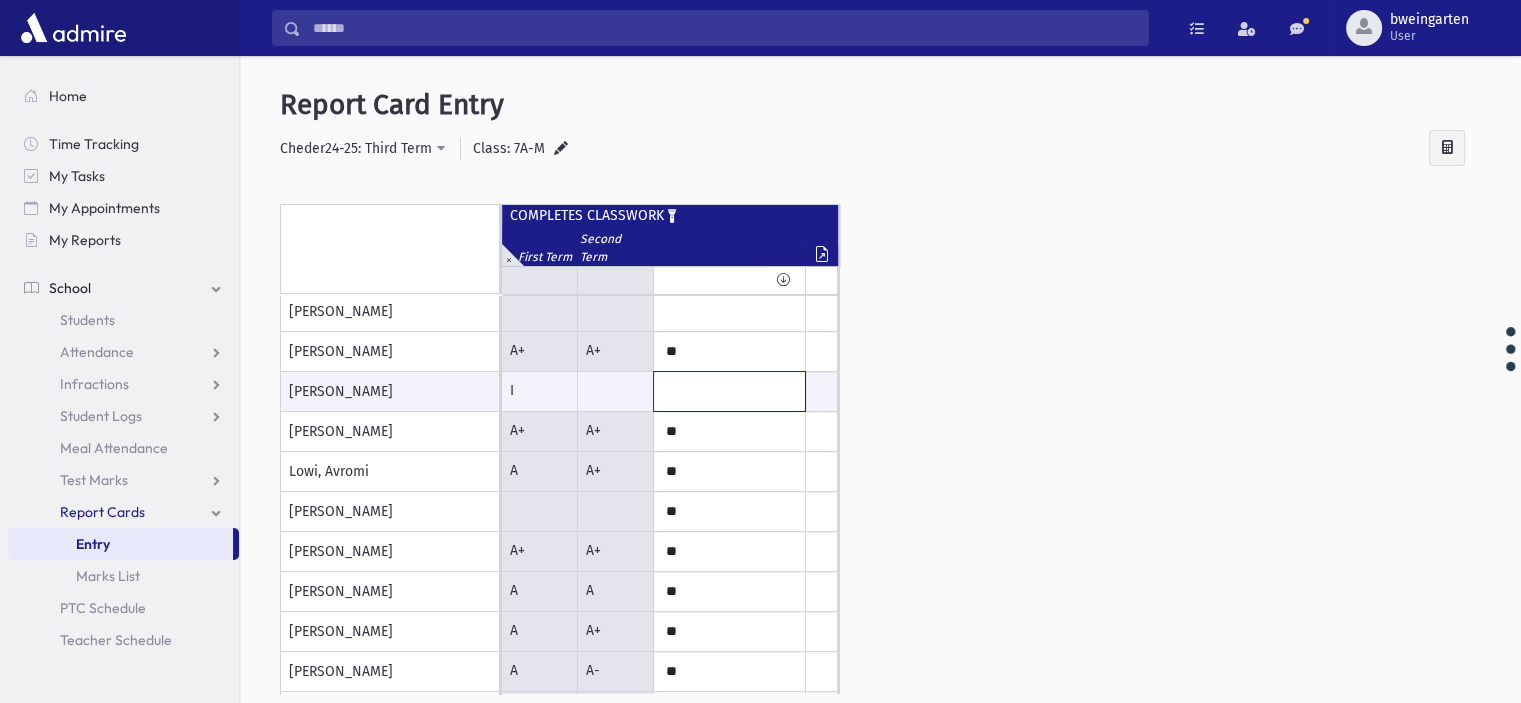 scroll, scrollTop: 200, scrollLeft: 0, axis: vertical 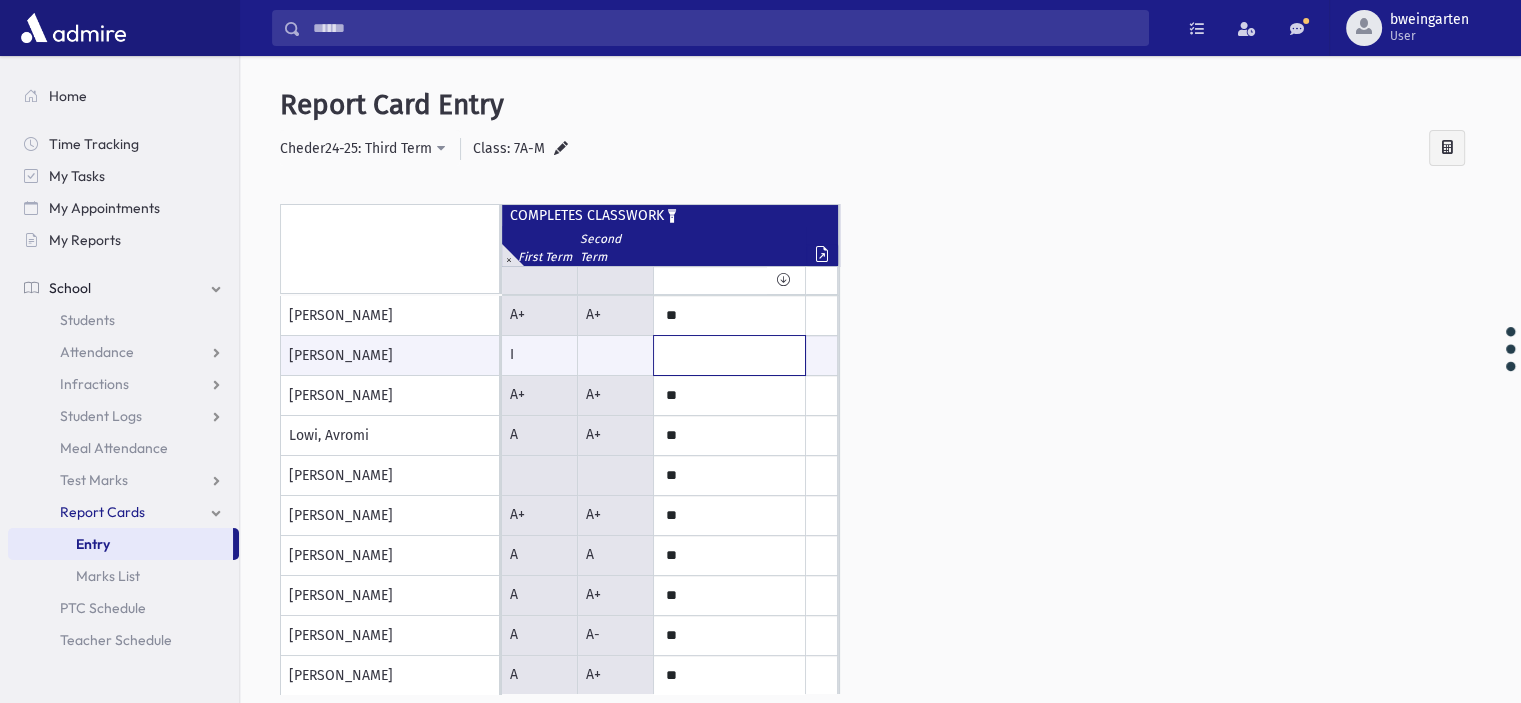 type 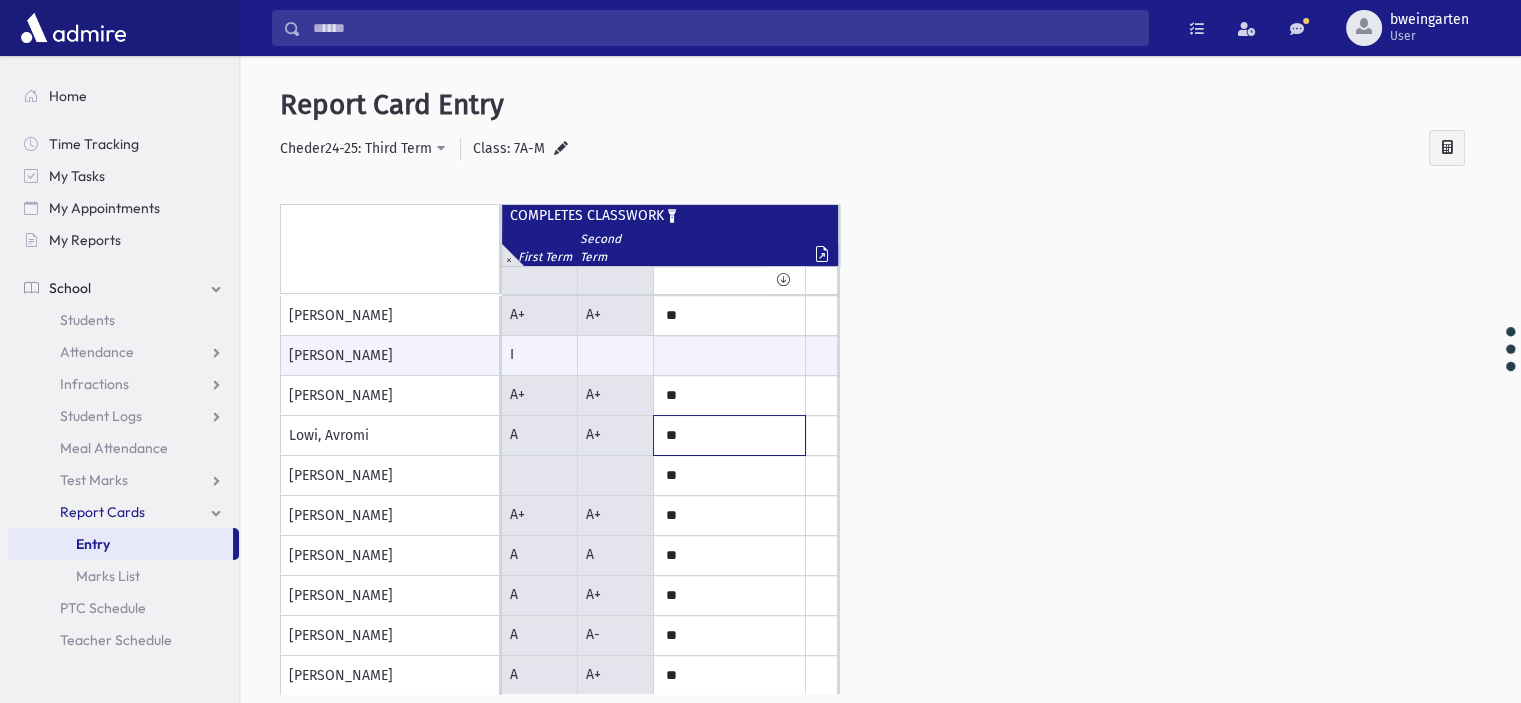 click on "**" at bounding box center (0, 0) 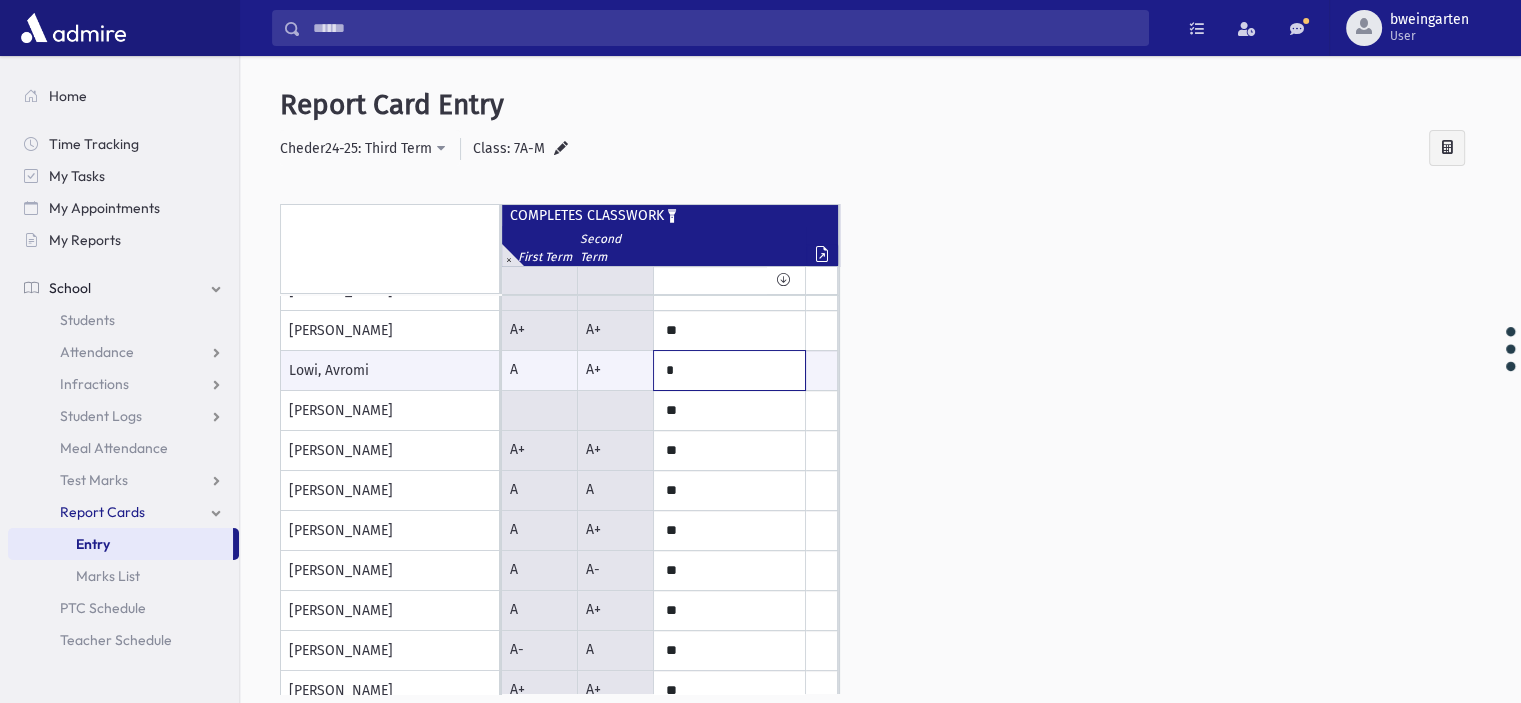 scroll, scrollTop: 300, scrollLeft: 0, axis: vertical 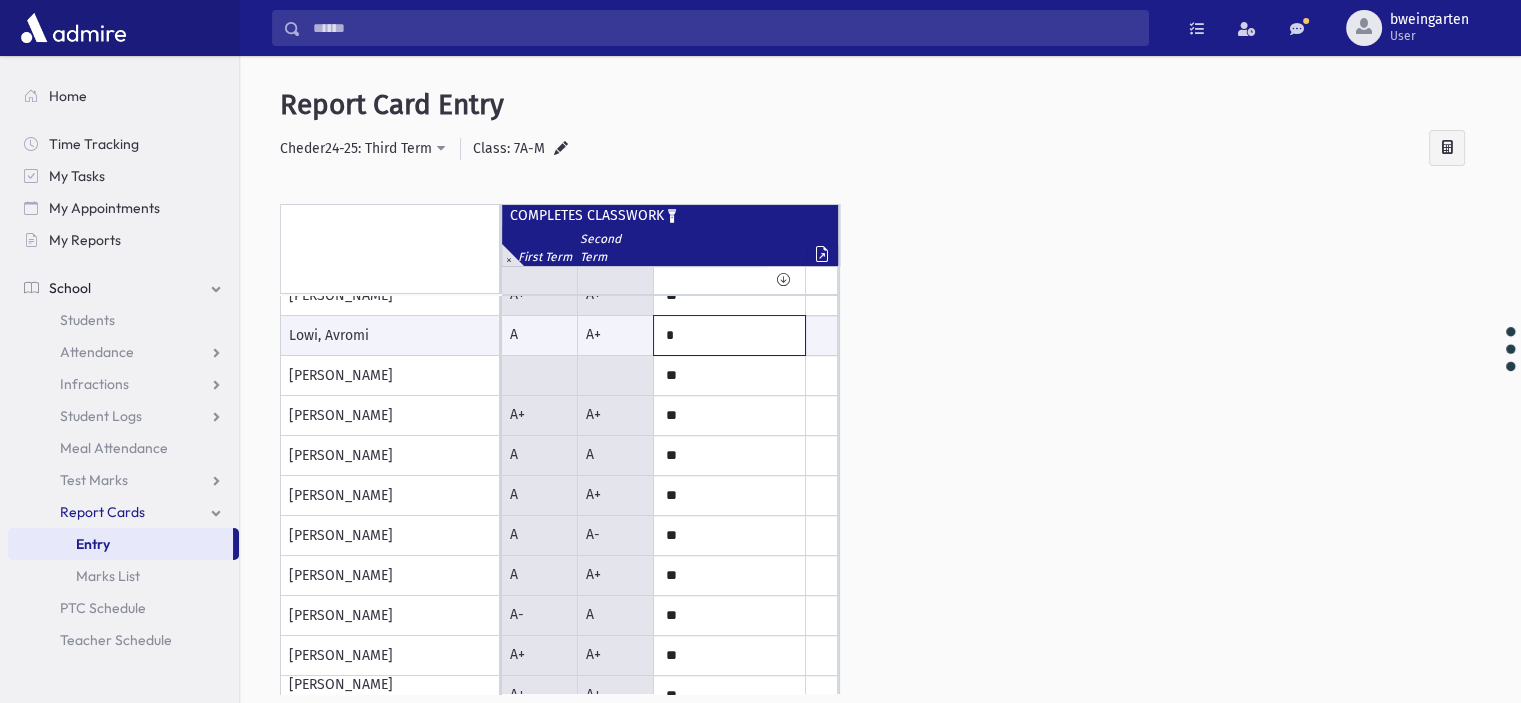type on "*" 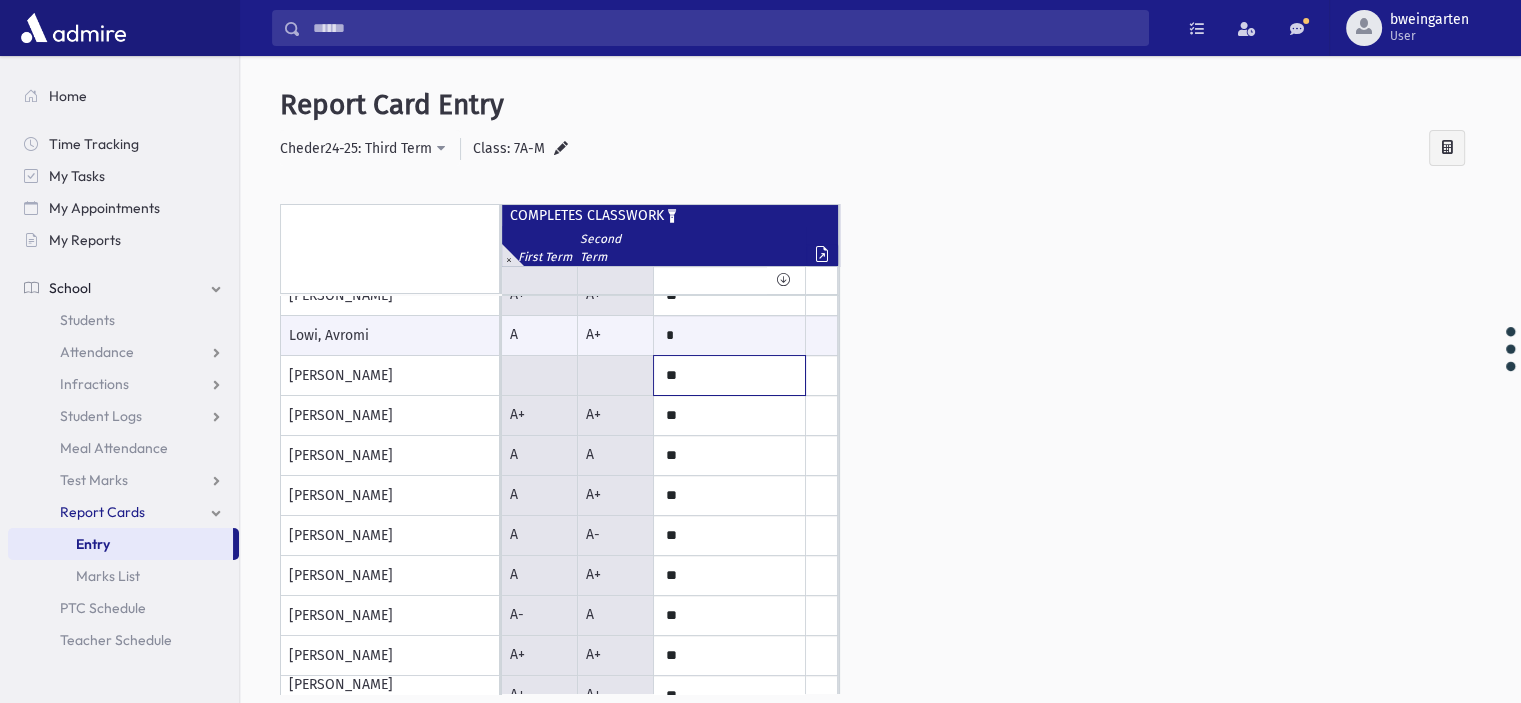 click on "**" at bounding box center (0, 0) 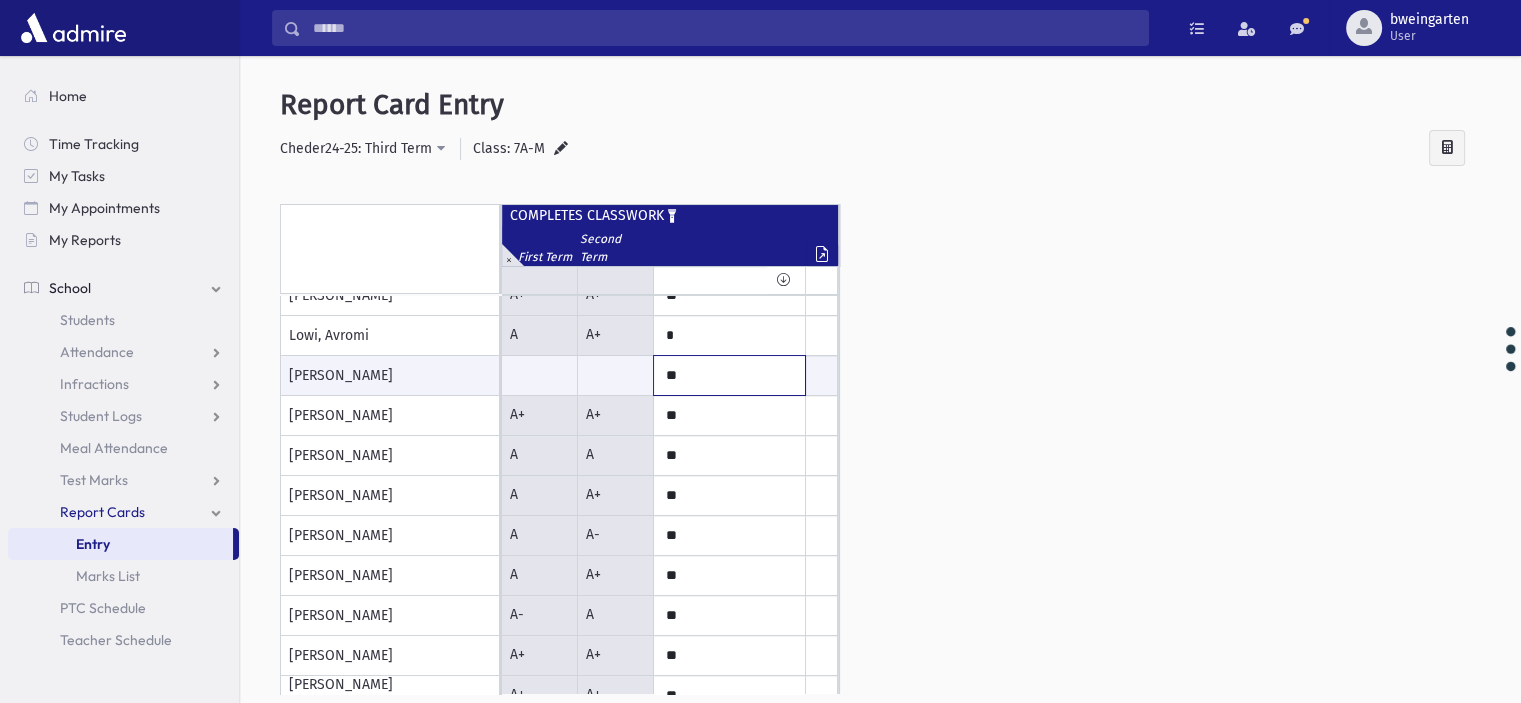 click on "**" at bounding box center [0, 0] 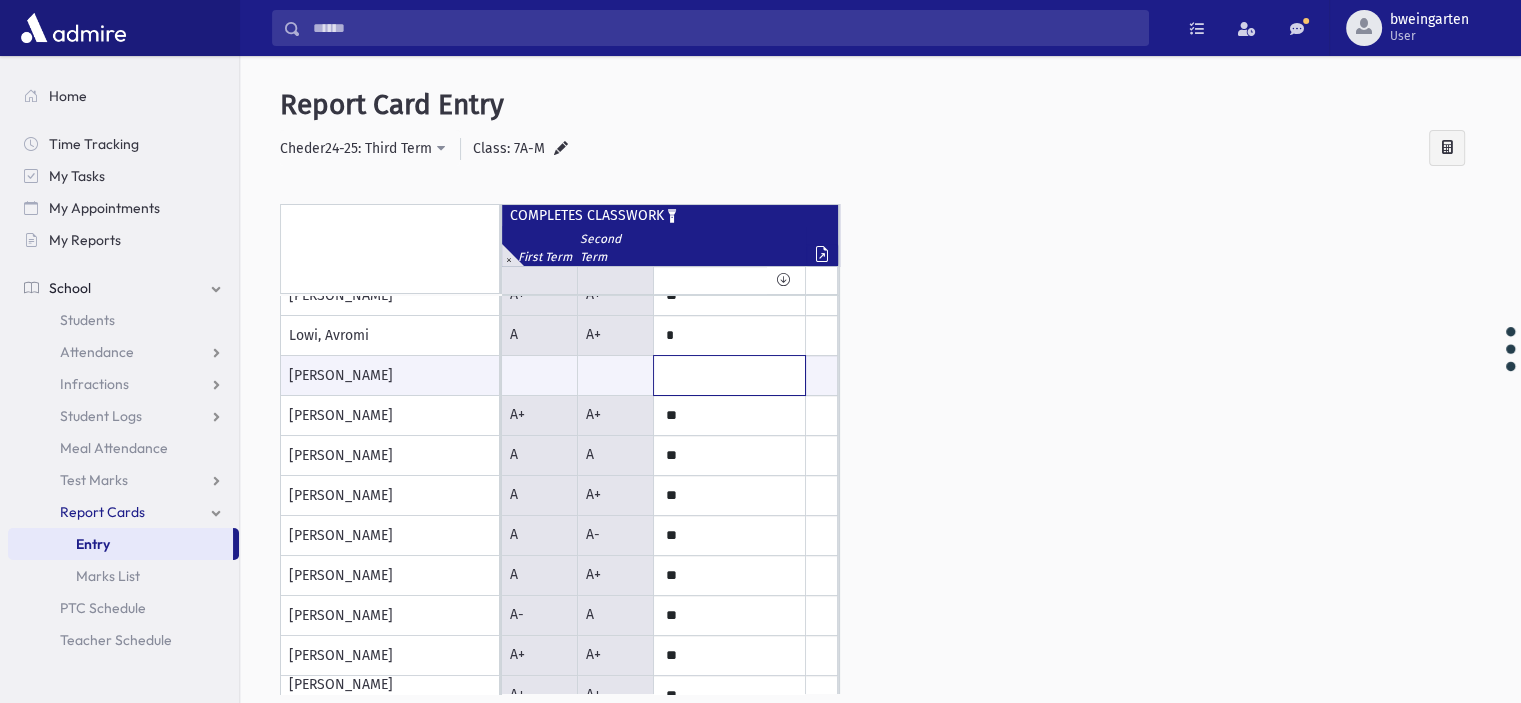 type 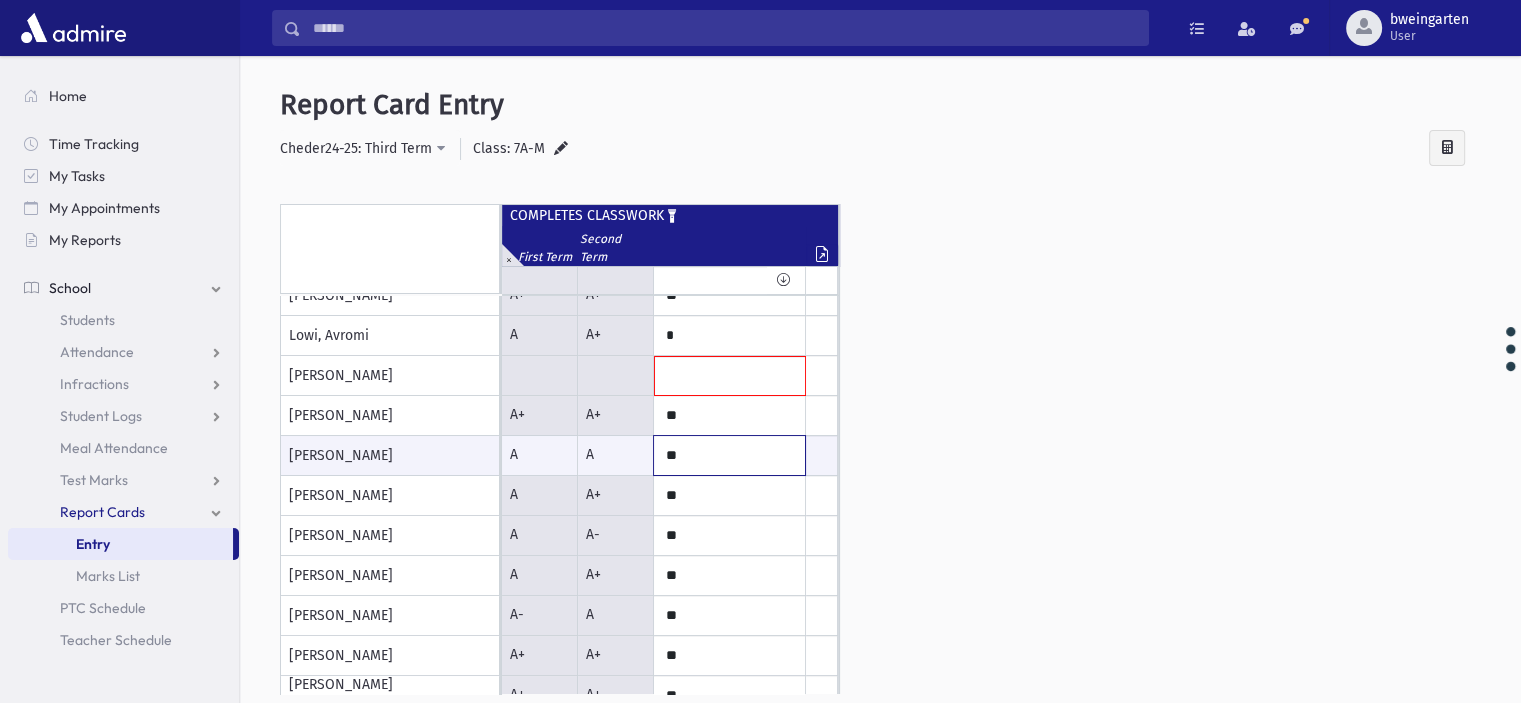 click on "**" at bounding box center (0, 0) 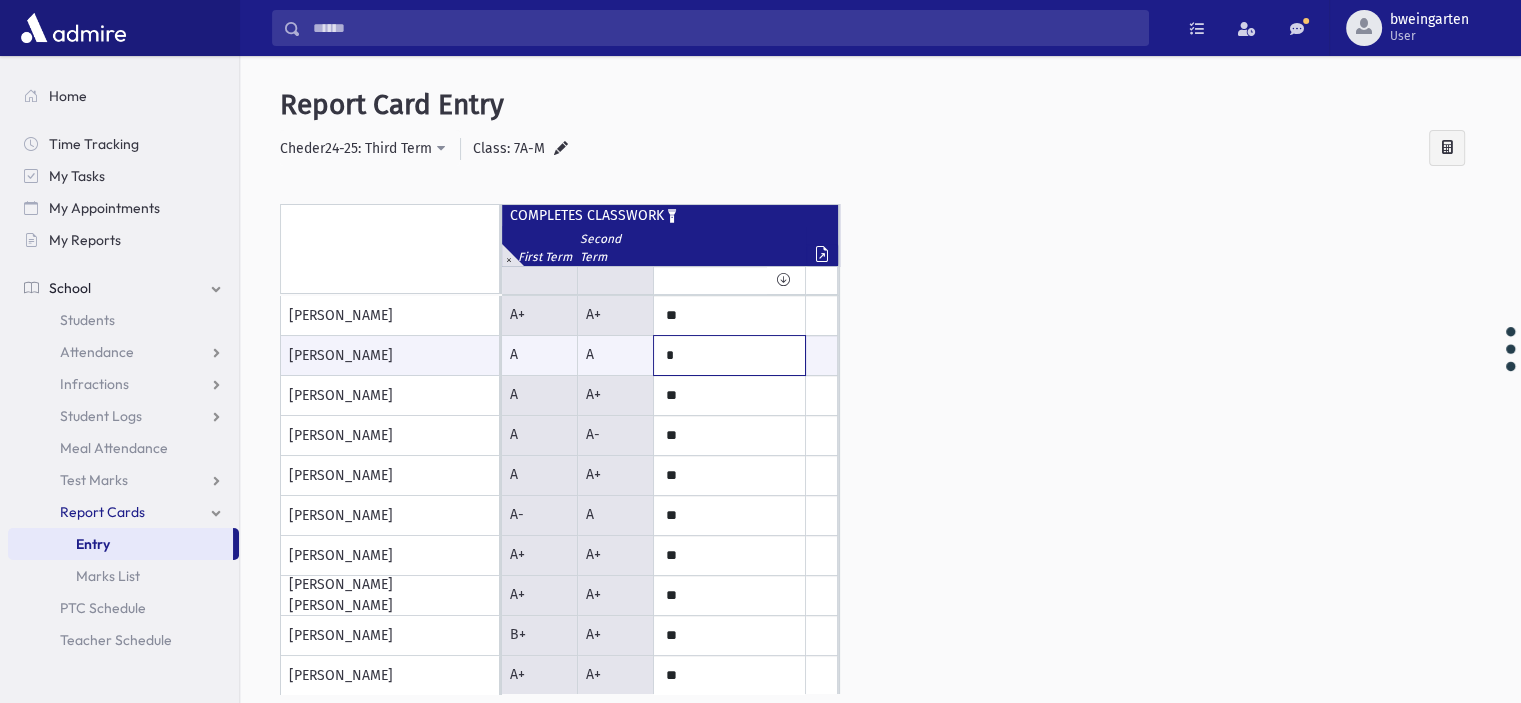 scroll, scrollTop: 401, scrollLeft: 0, axis: vertical 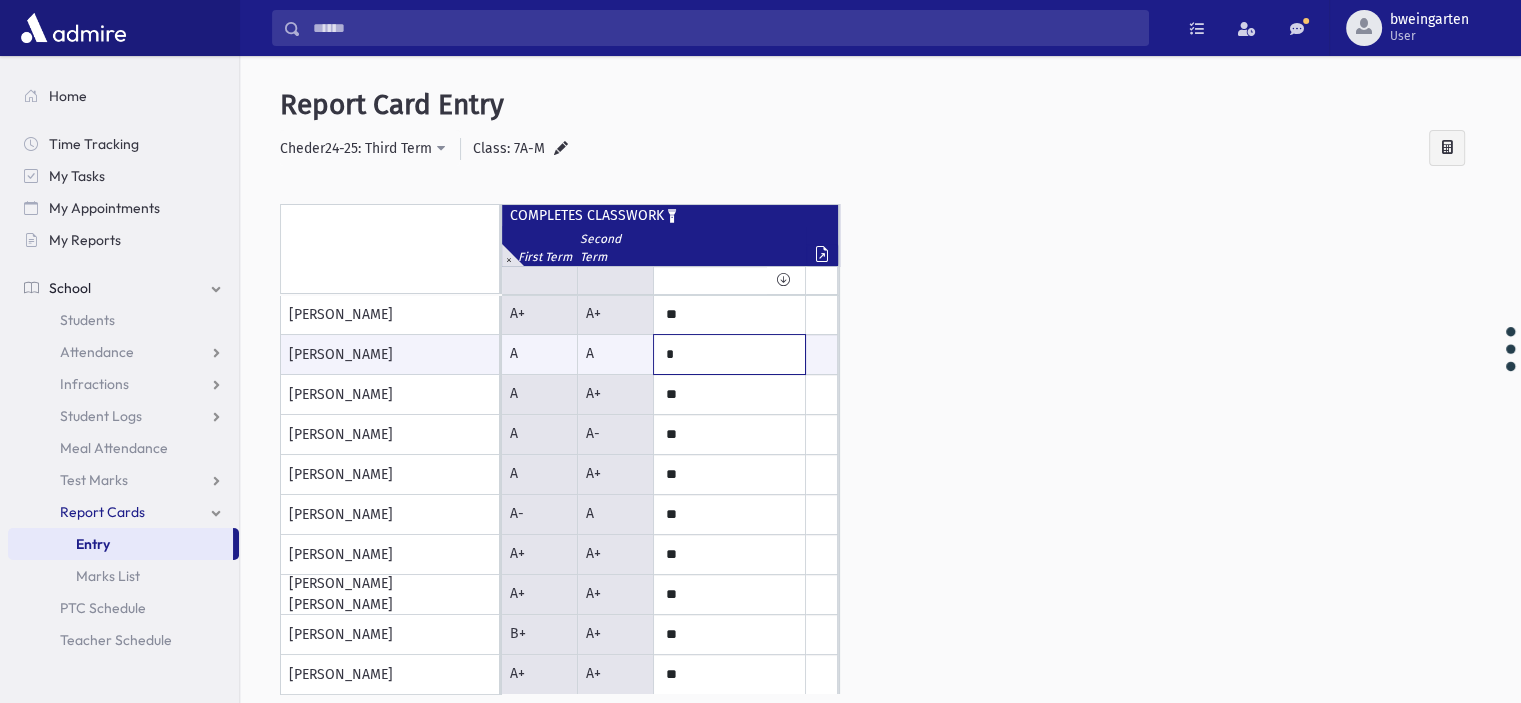 type on "*" 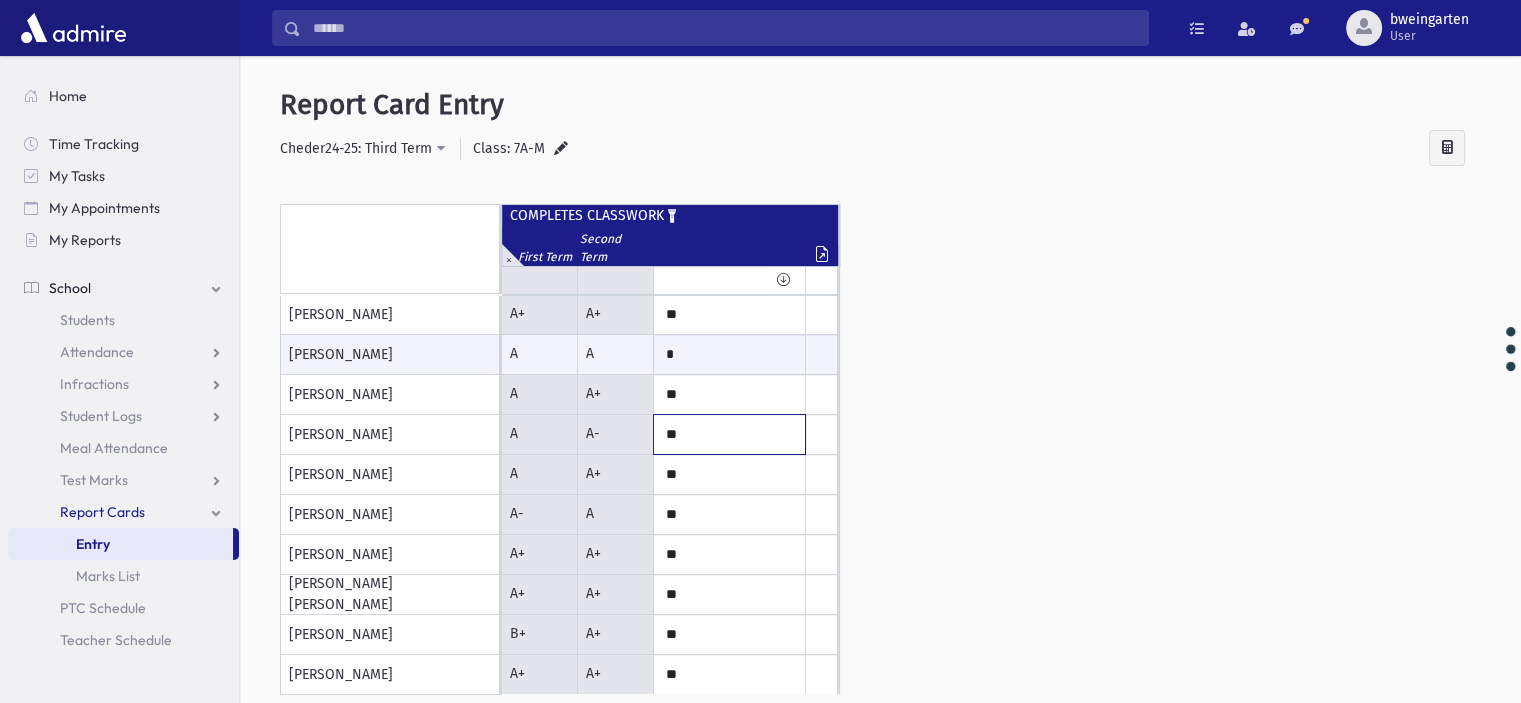 click on "**" at bounding box center [0, 0] 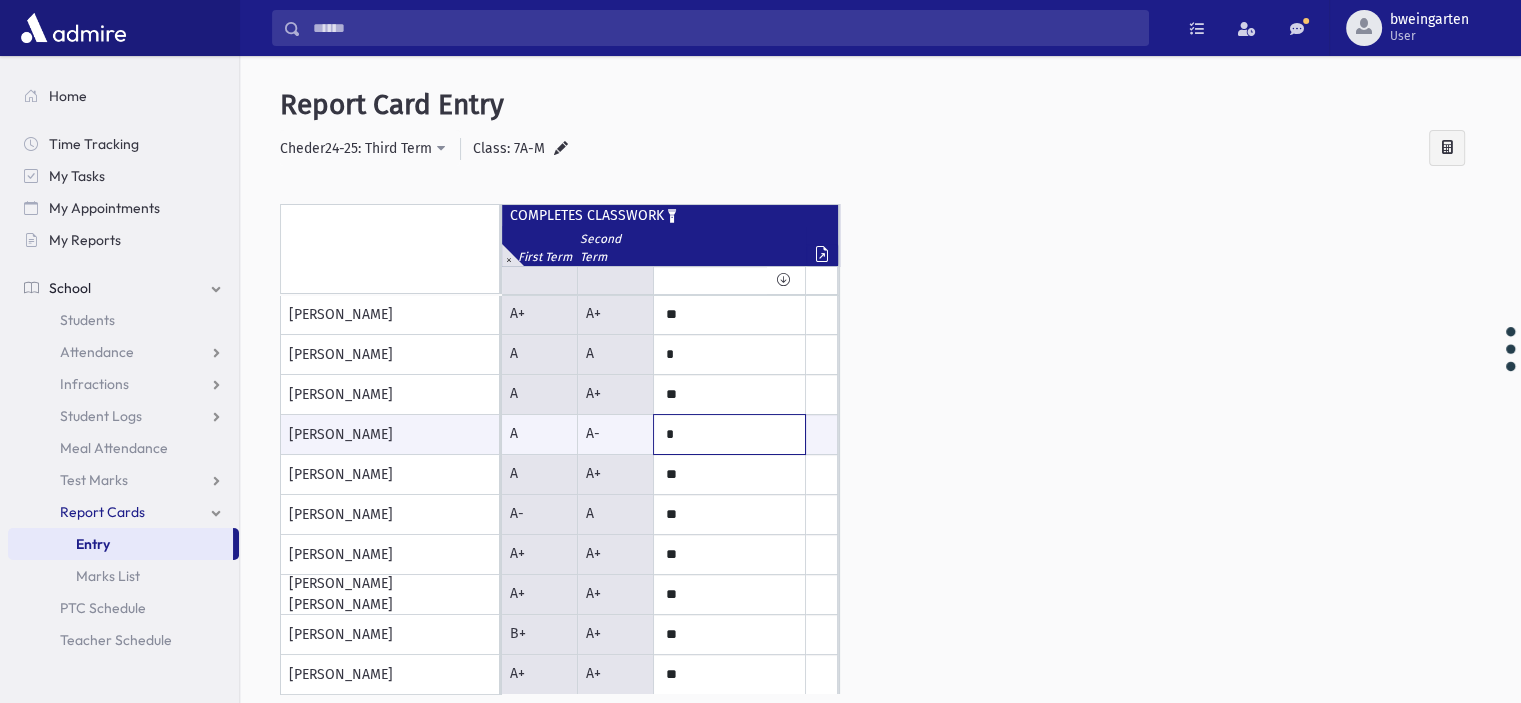 type on "*" 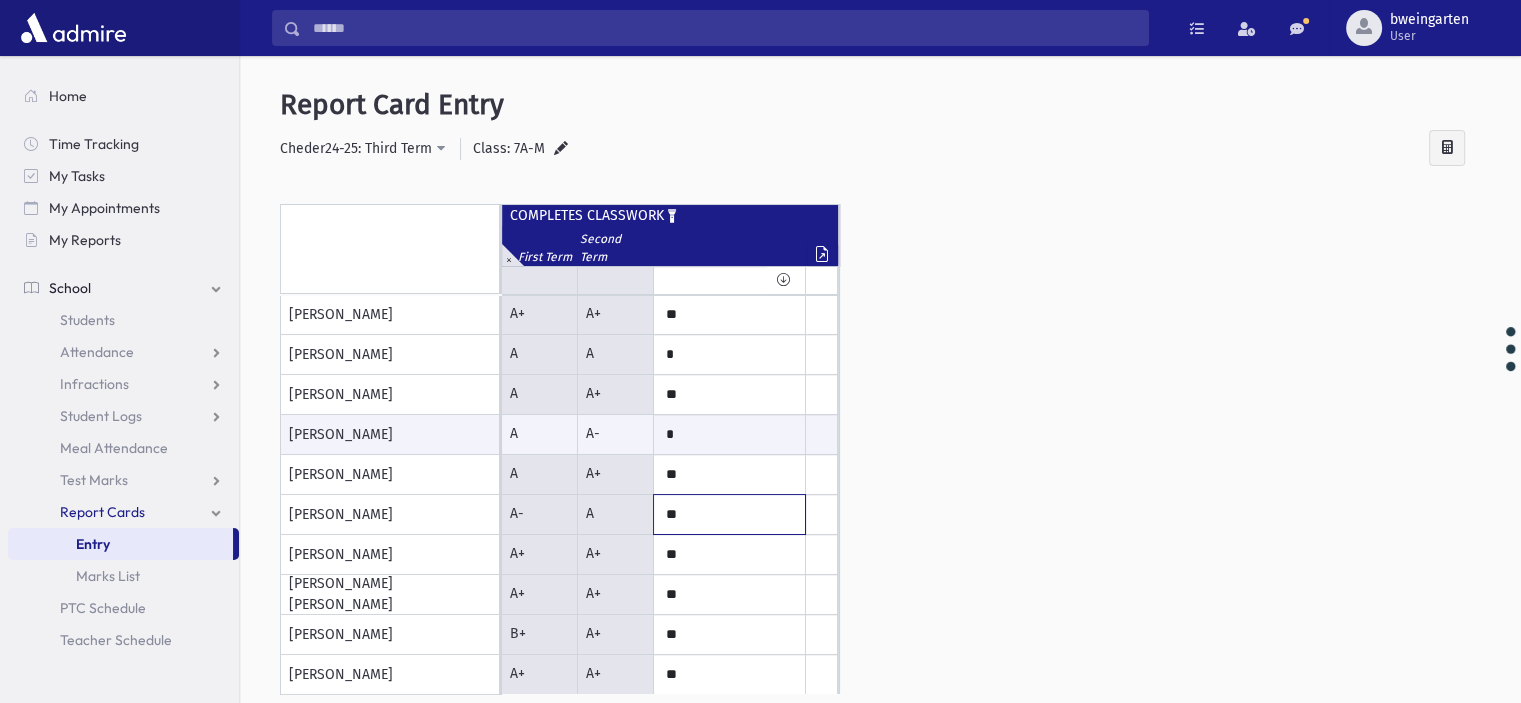click on "**" at bounding box center [0, 0] 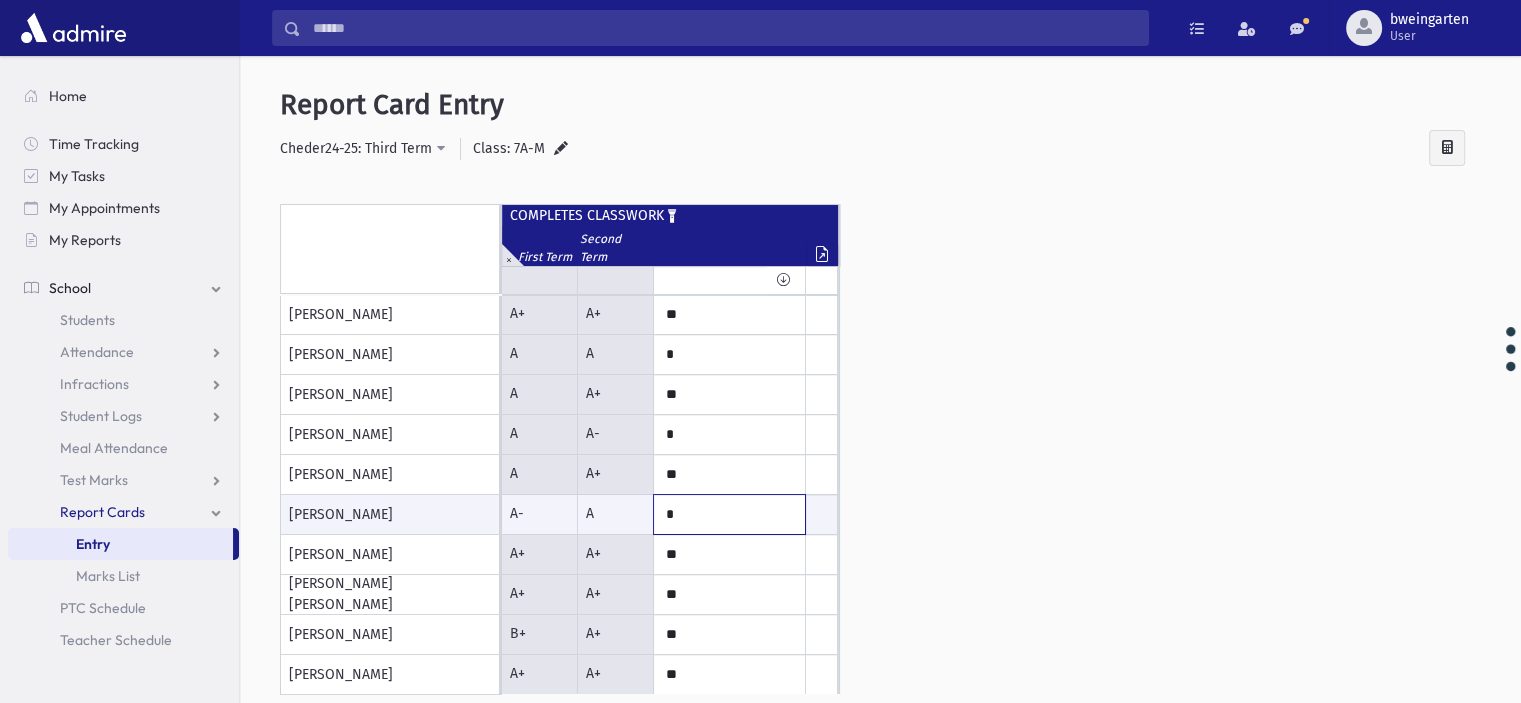 type on "*" 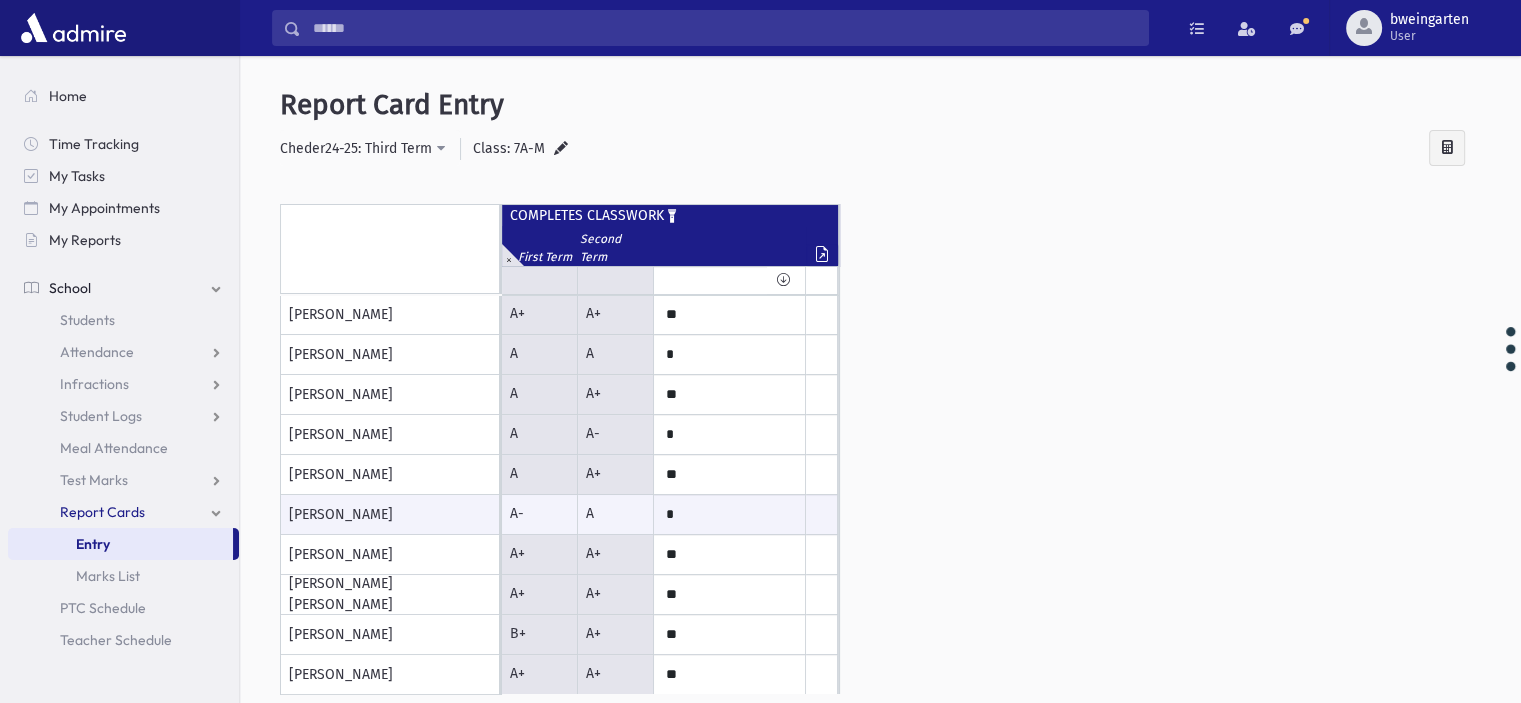 click on "Remove Isolate" 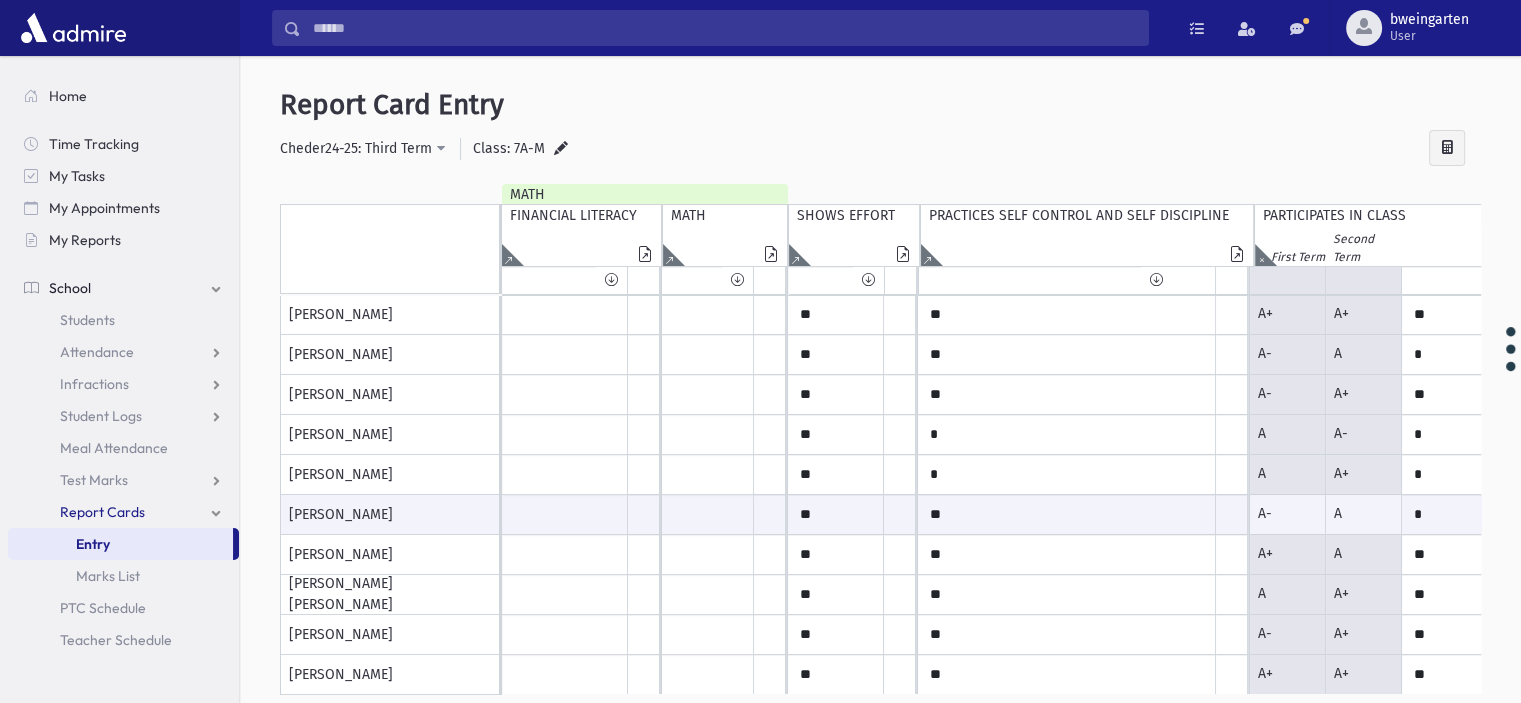 scroll, scrollTop: 401, scrollLeft: 73, axis: both 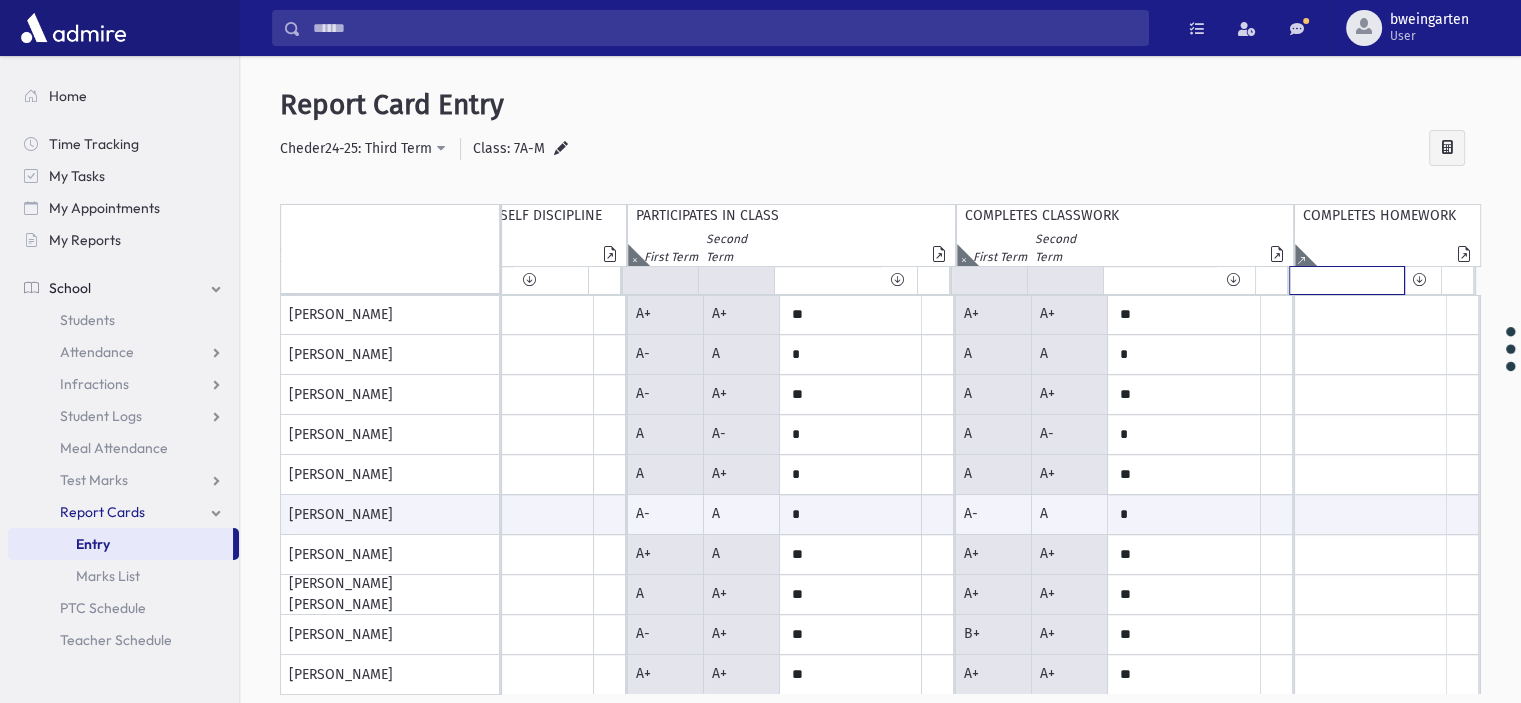 click at bounding box center (1346, 280) 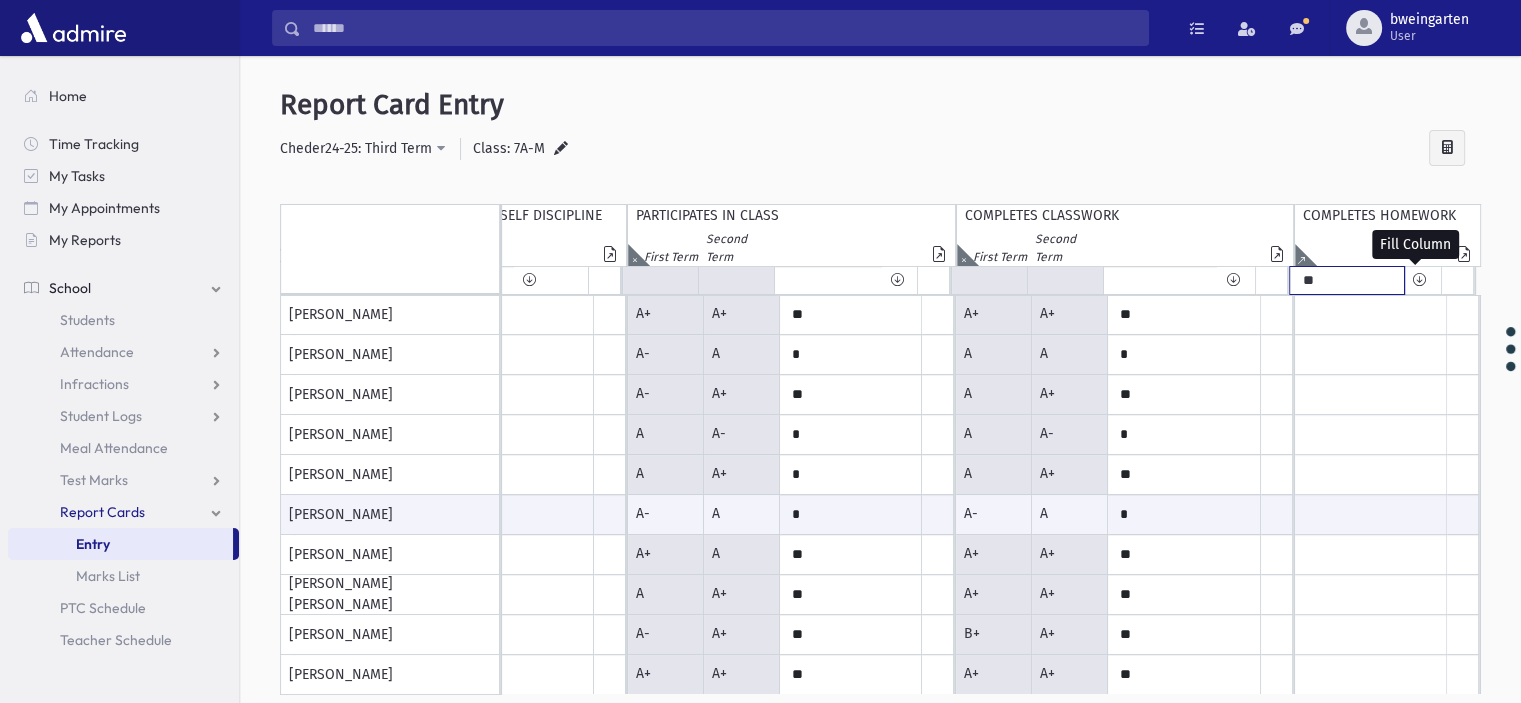 type on "**" 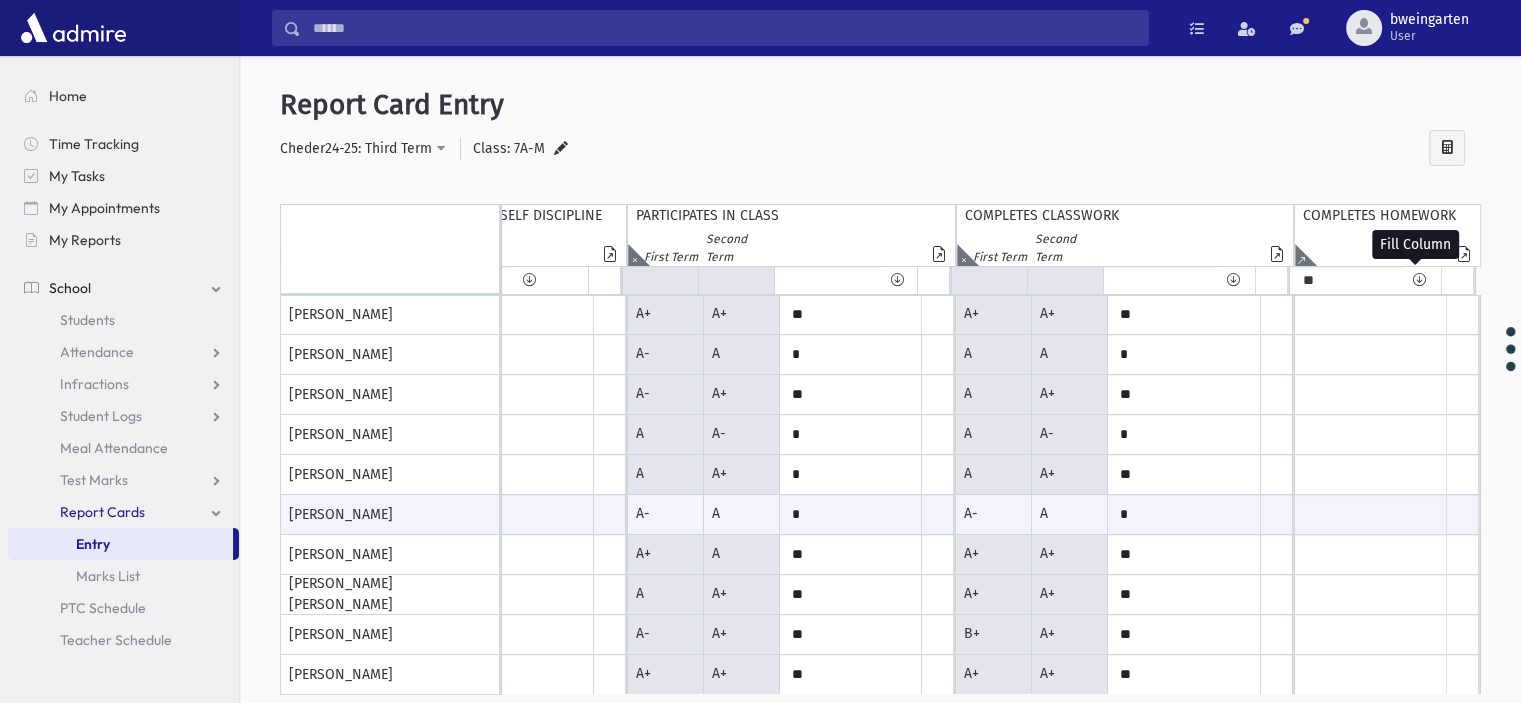 click at bounding box center [1419, 280] 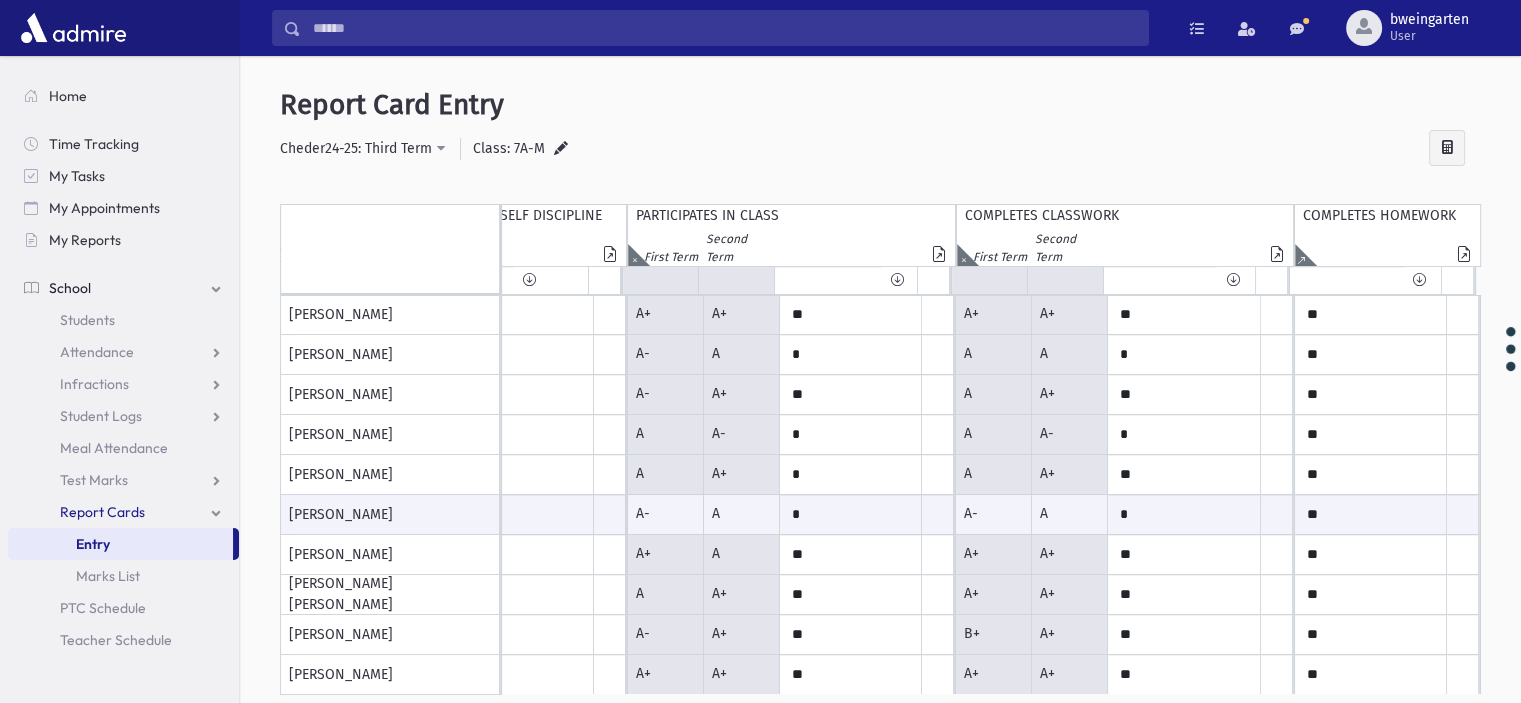 click at bounding box center [561, 149] 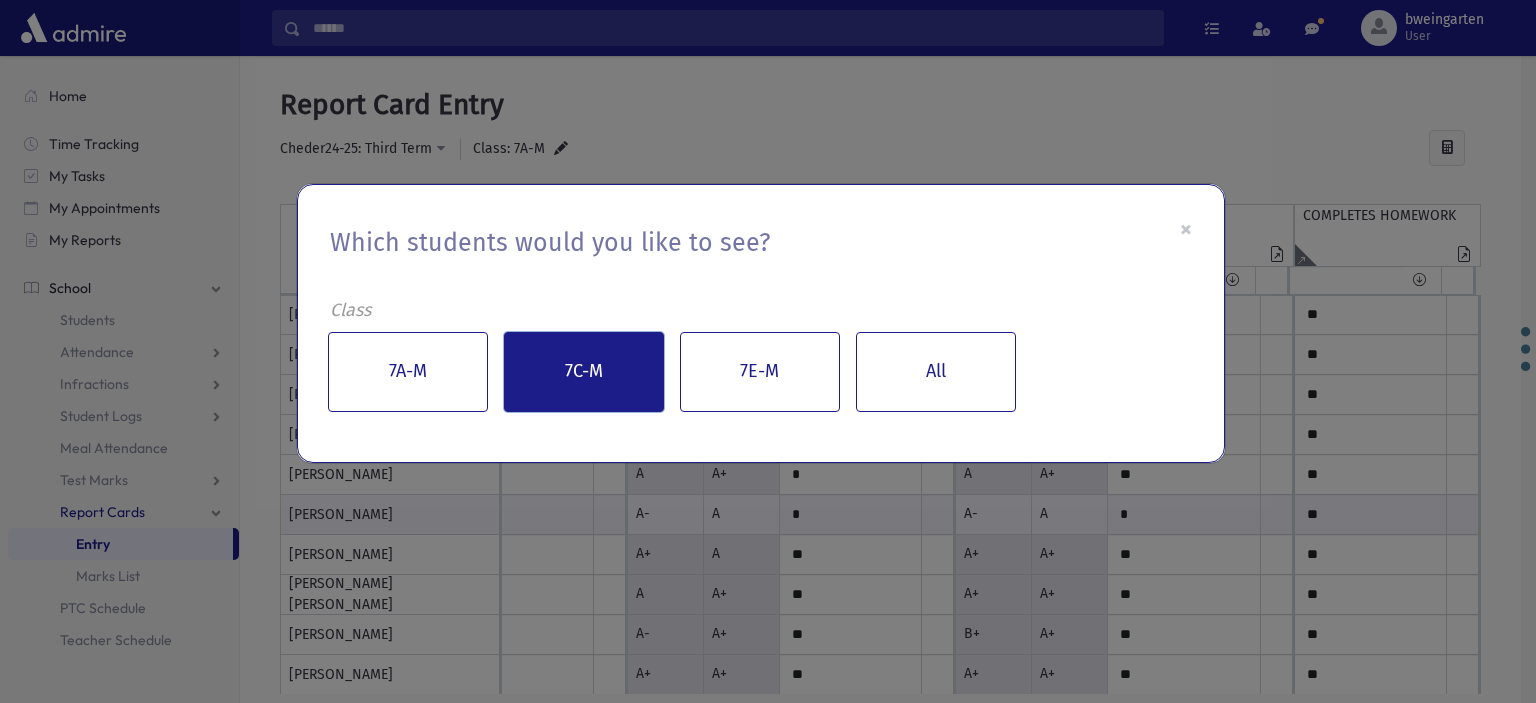 click on "7C-M" at bounding box center (584, 372) 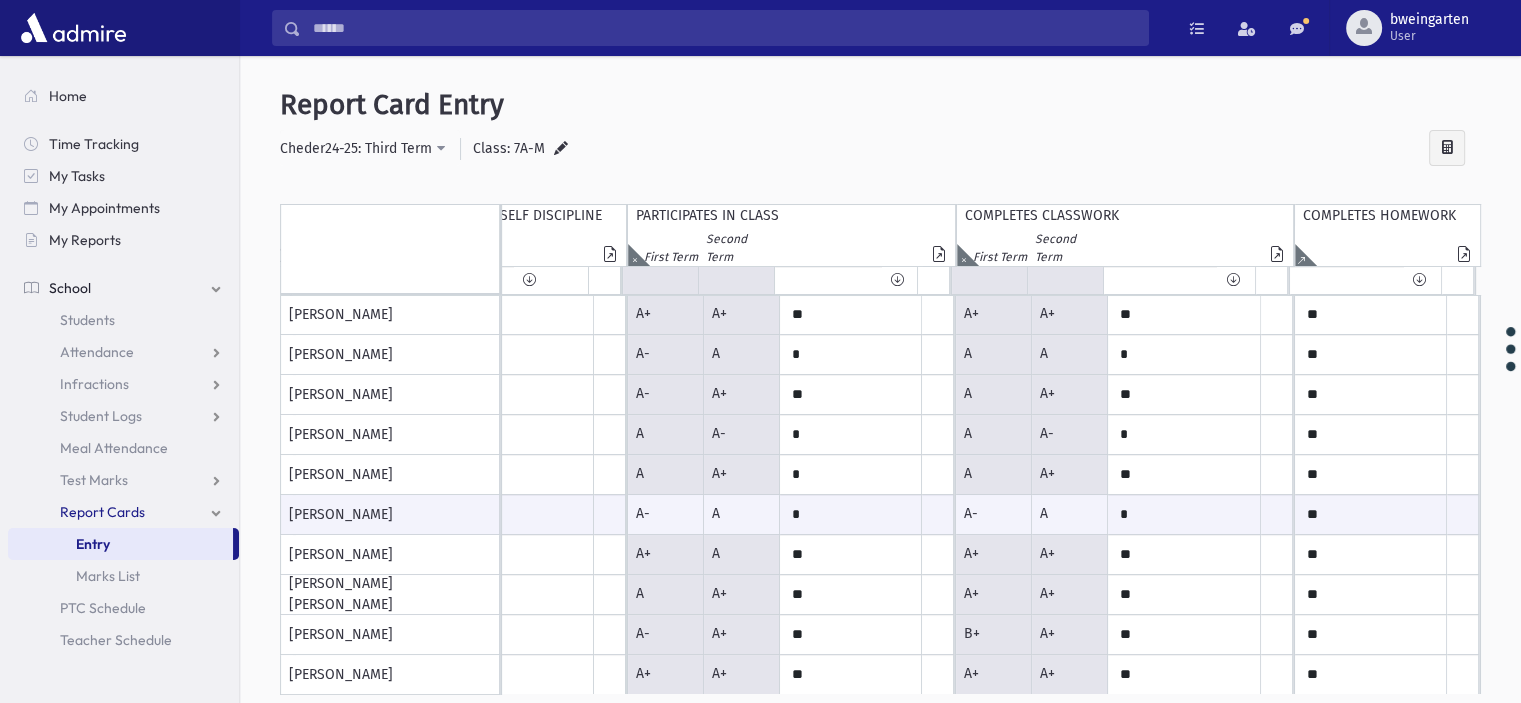 scroll, scrollTop: 0, scrollLeft: 612, axis: horizontal 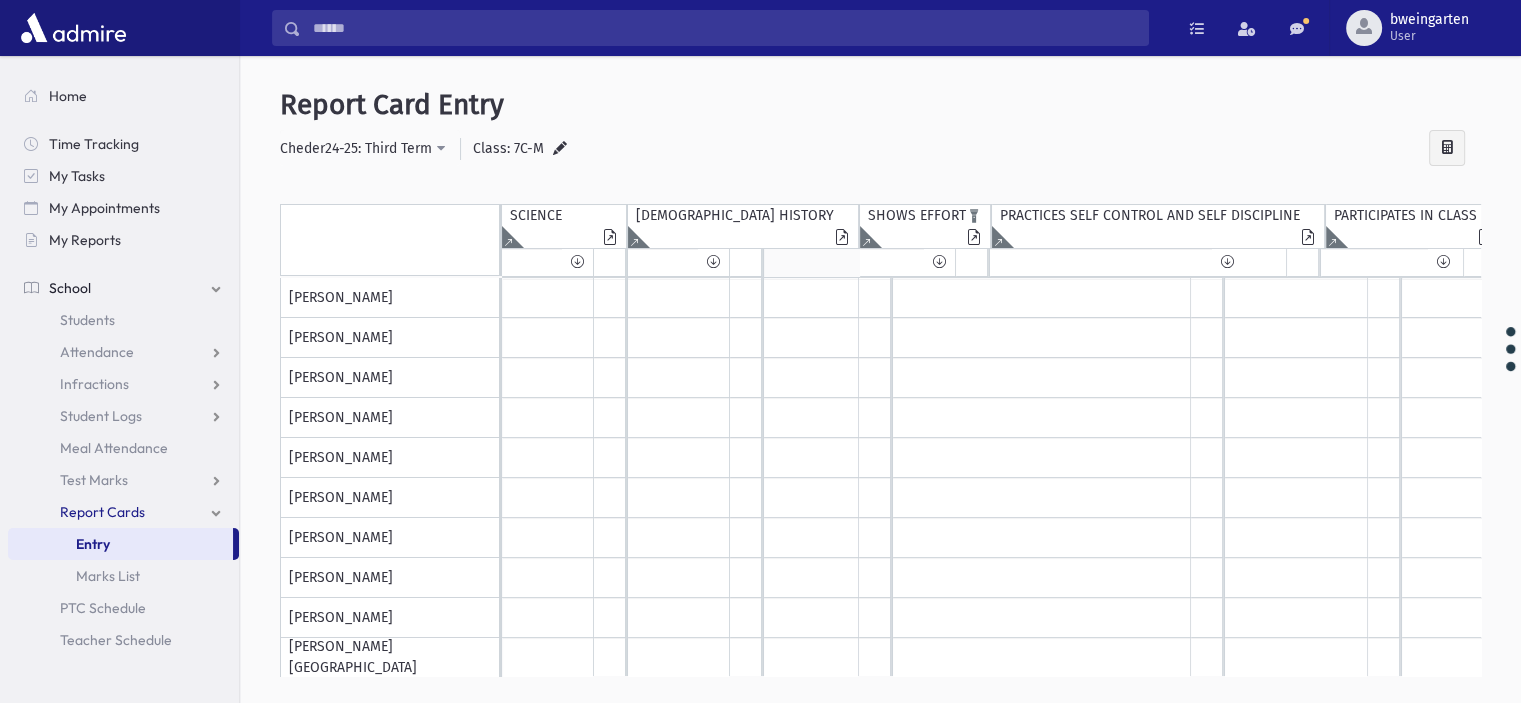 click on "Isolate" 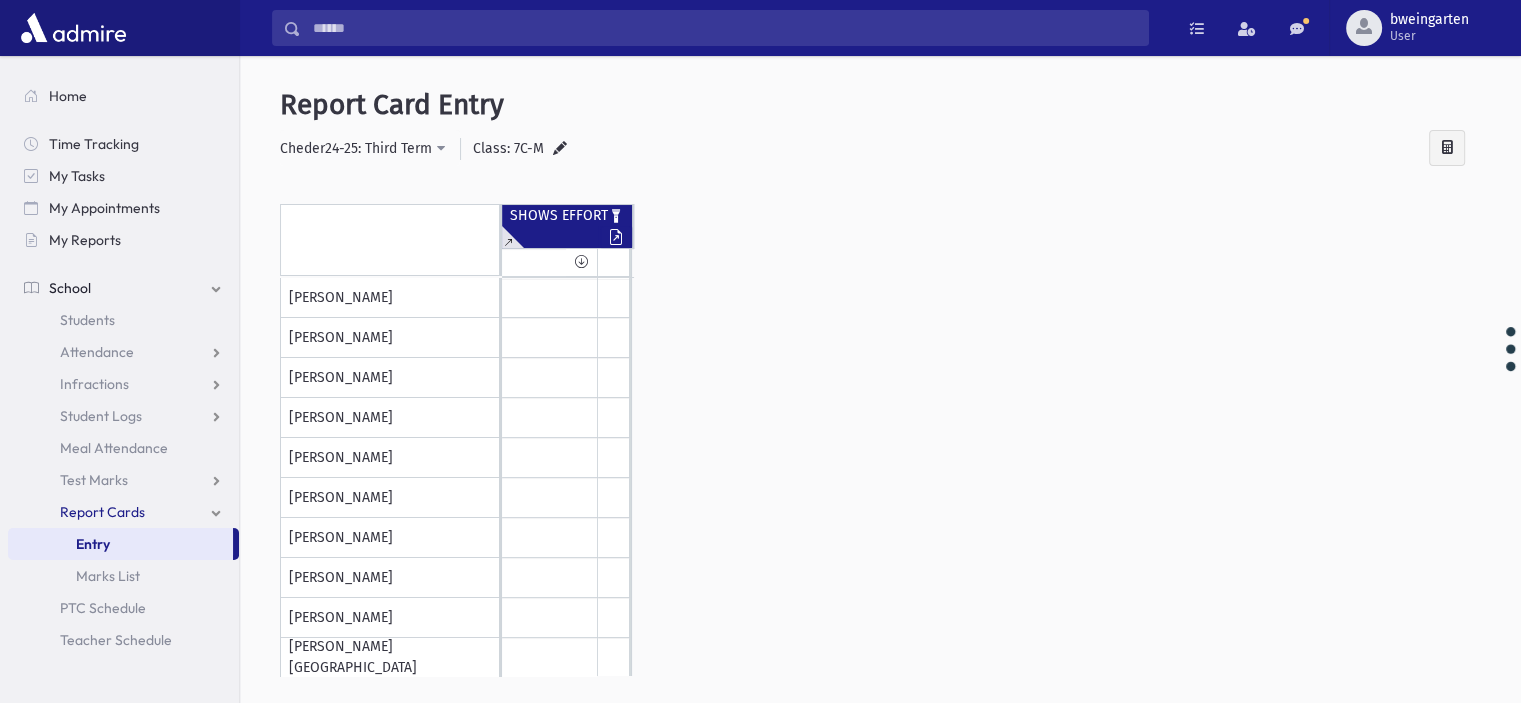 click at bounding box center [508, 237] 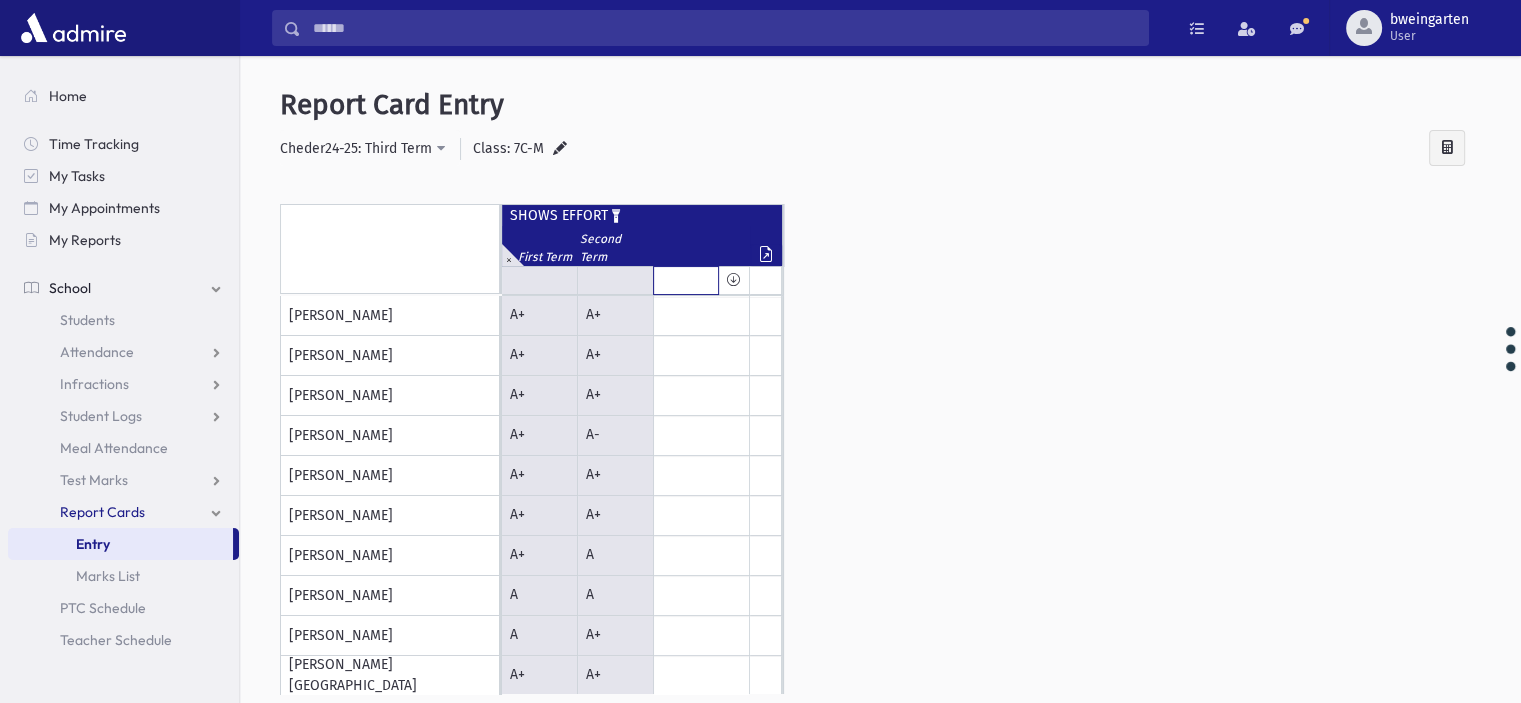 click at bounding box center (686, 280) 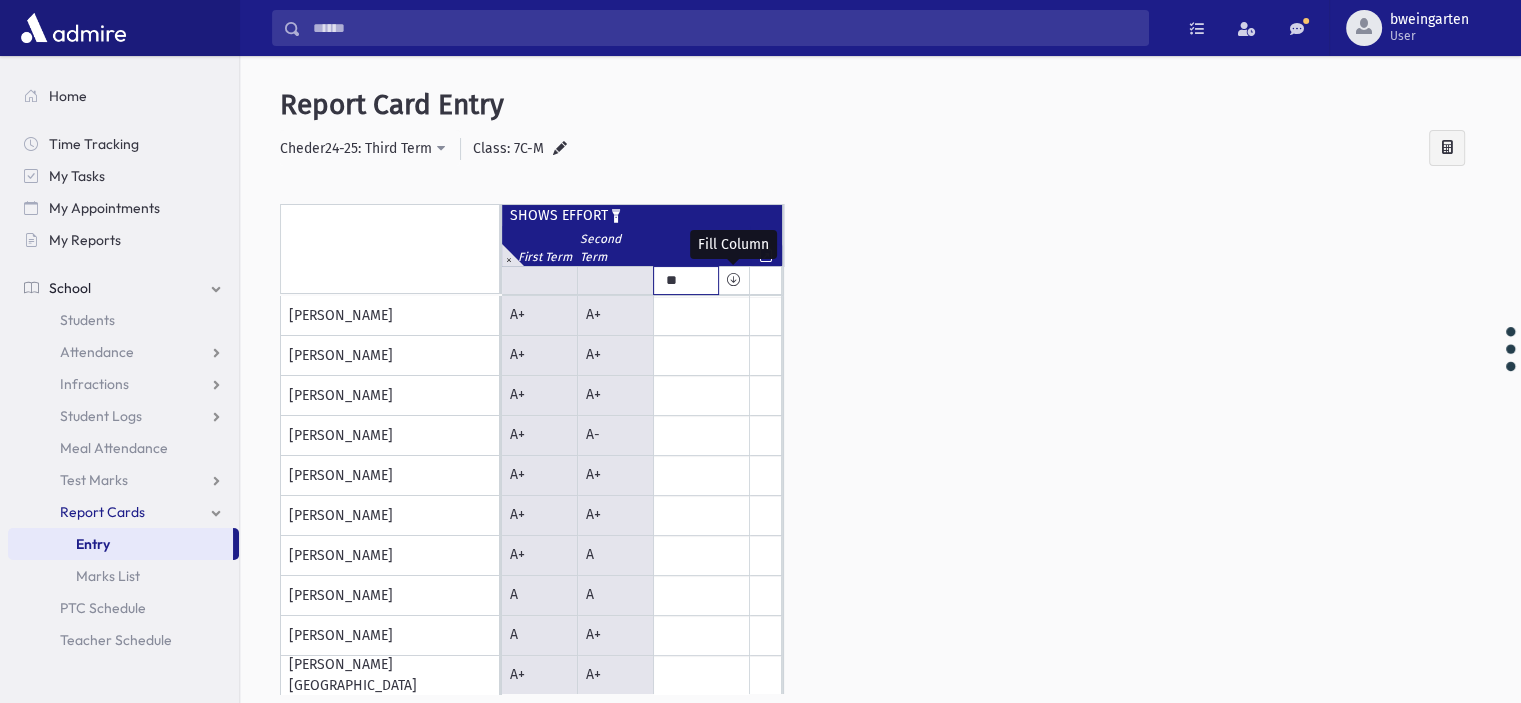 type on "**" 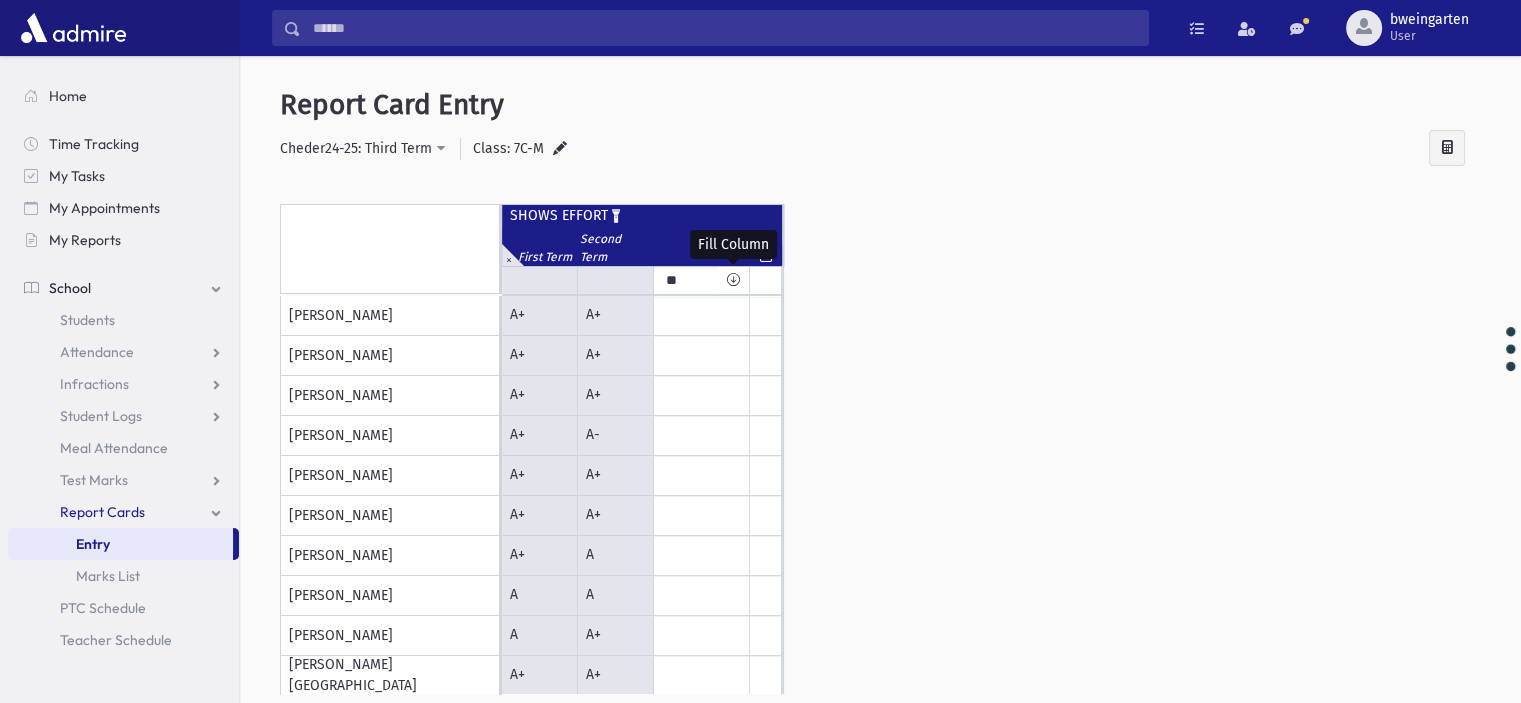 click at bounding box center (733, 280) 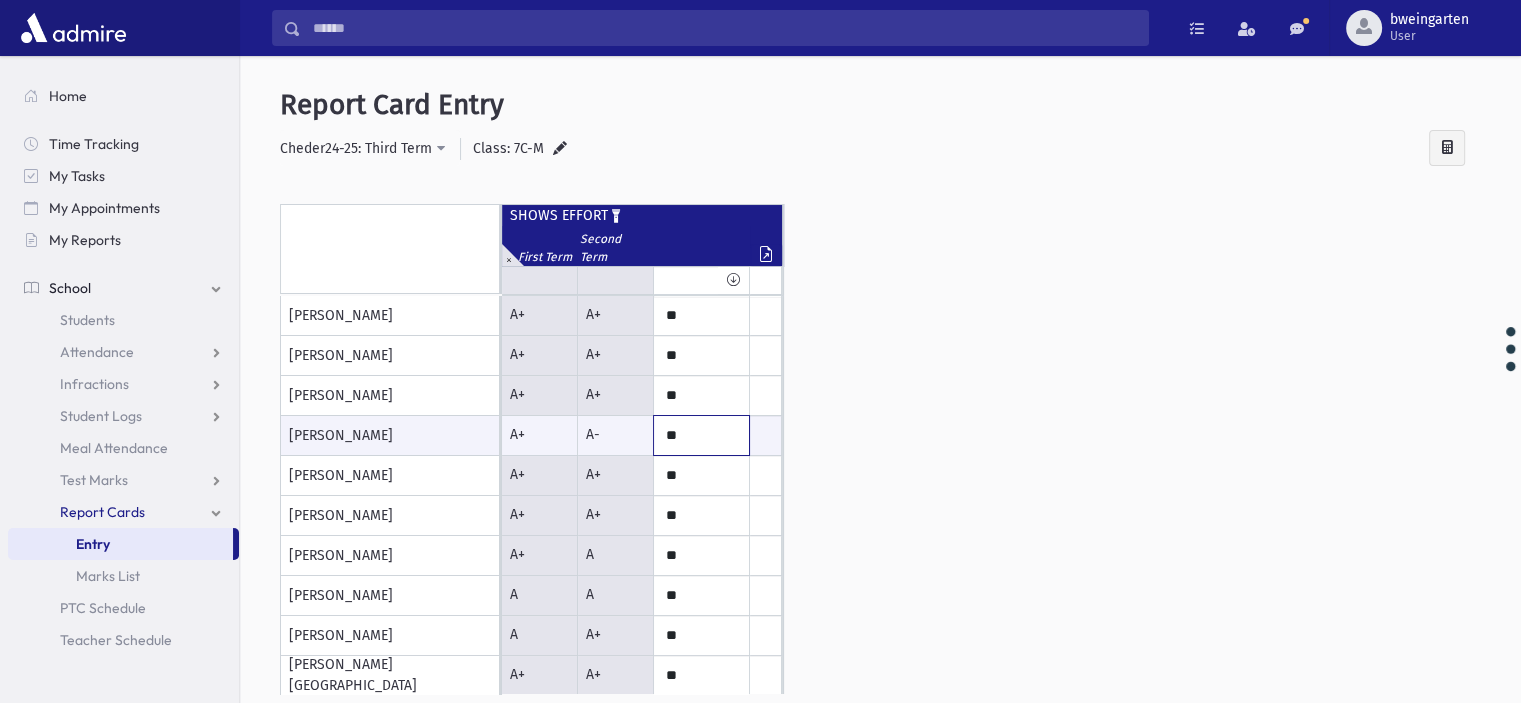 click on "**" at bounding box center (0, 0) 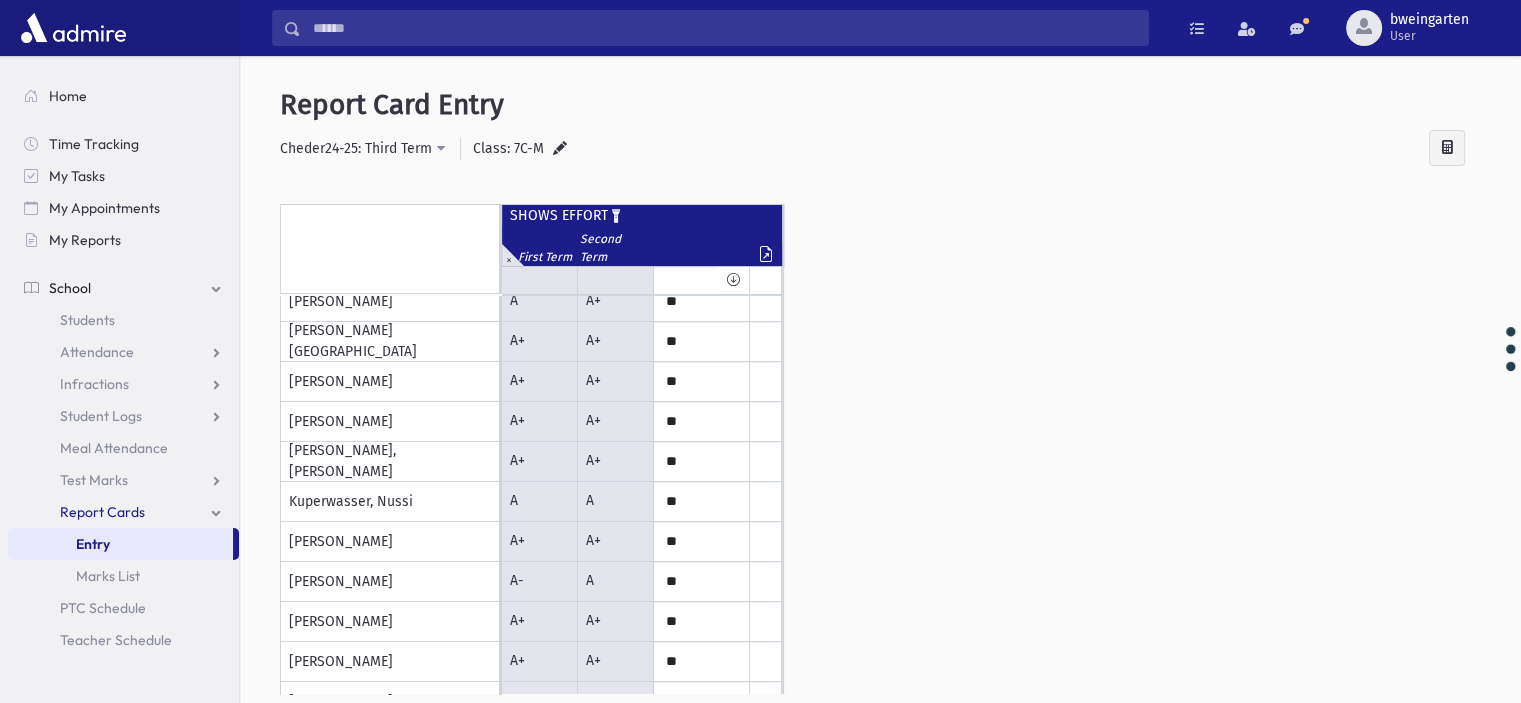 scroll, scrollTop: 300, scrollLeft: 0, axis: vertical 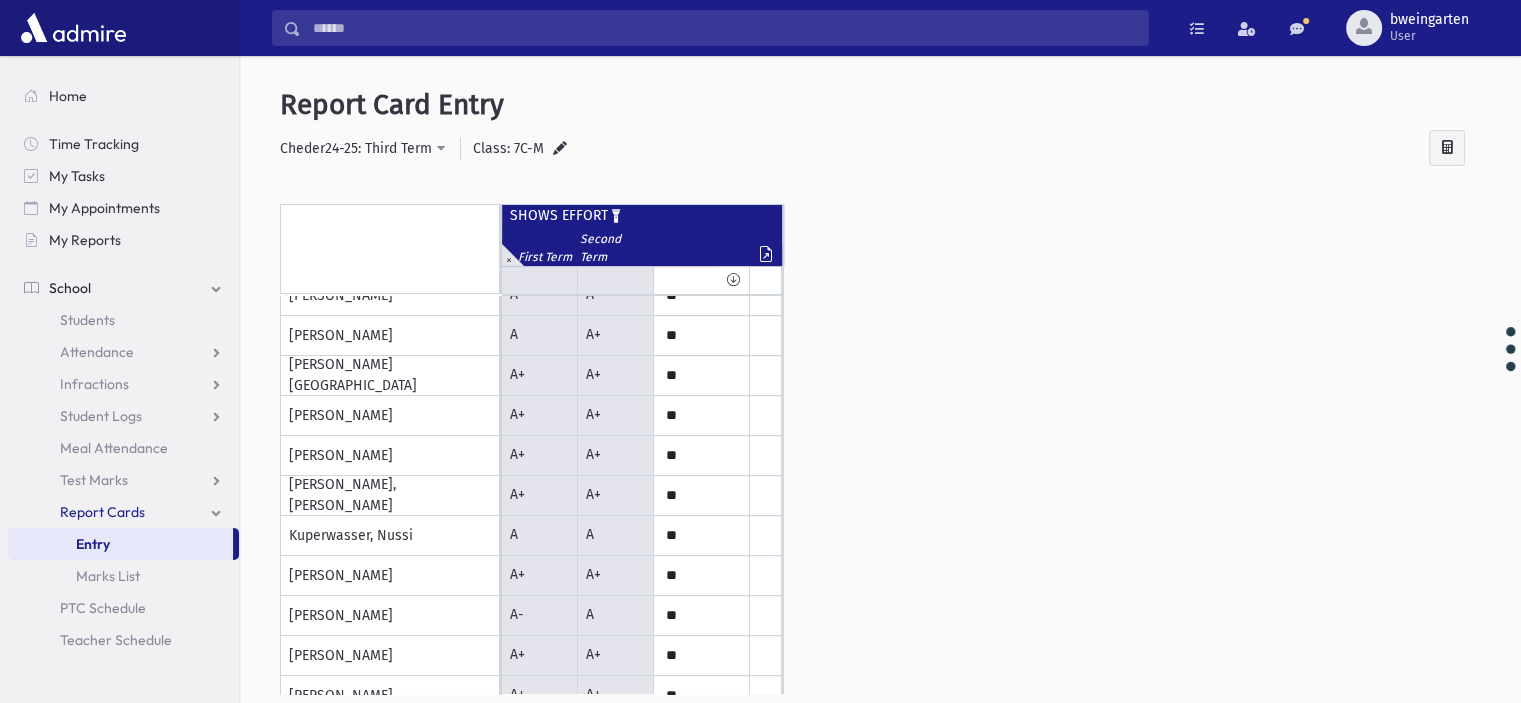 type on "*" 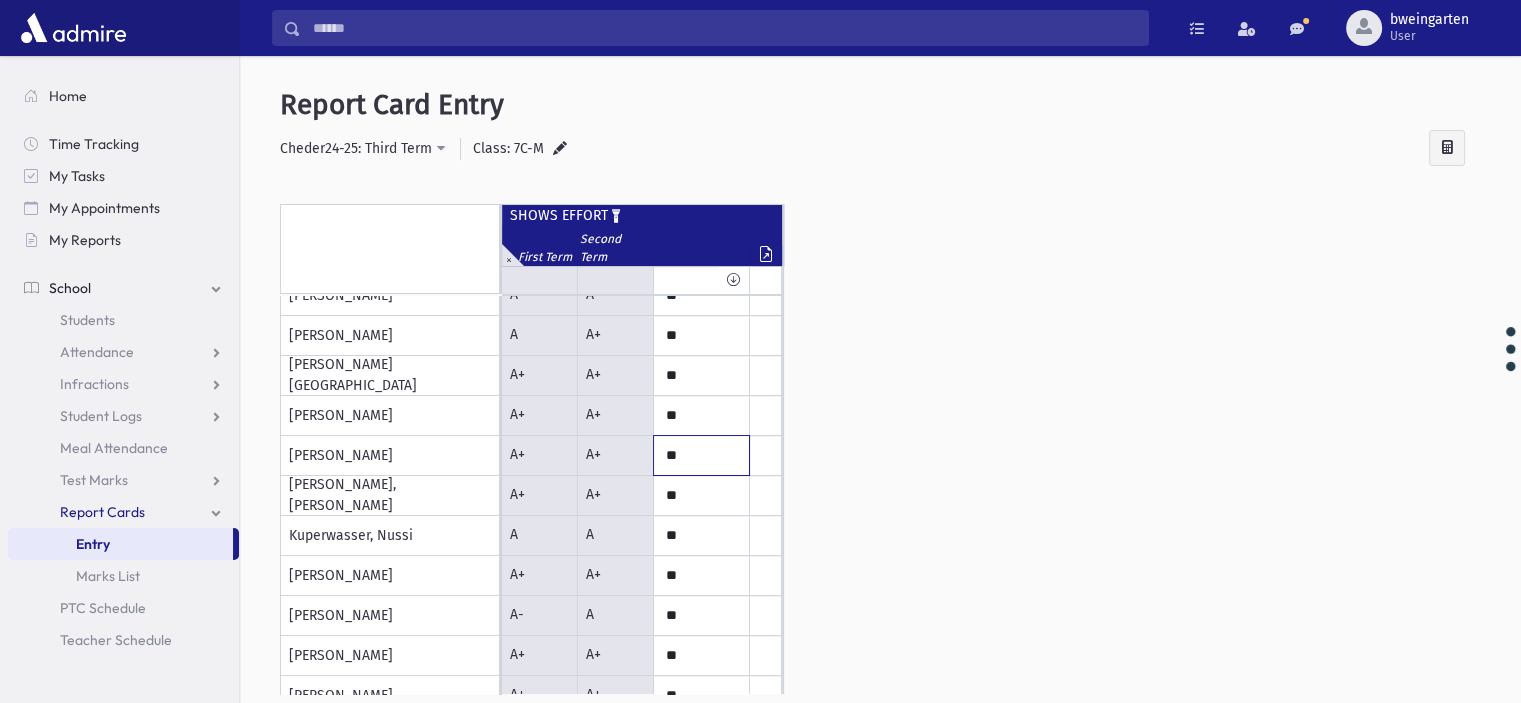 click on "**" at bounding box center [0, 0] 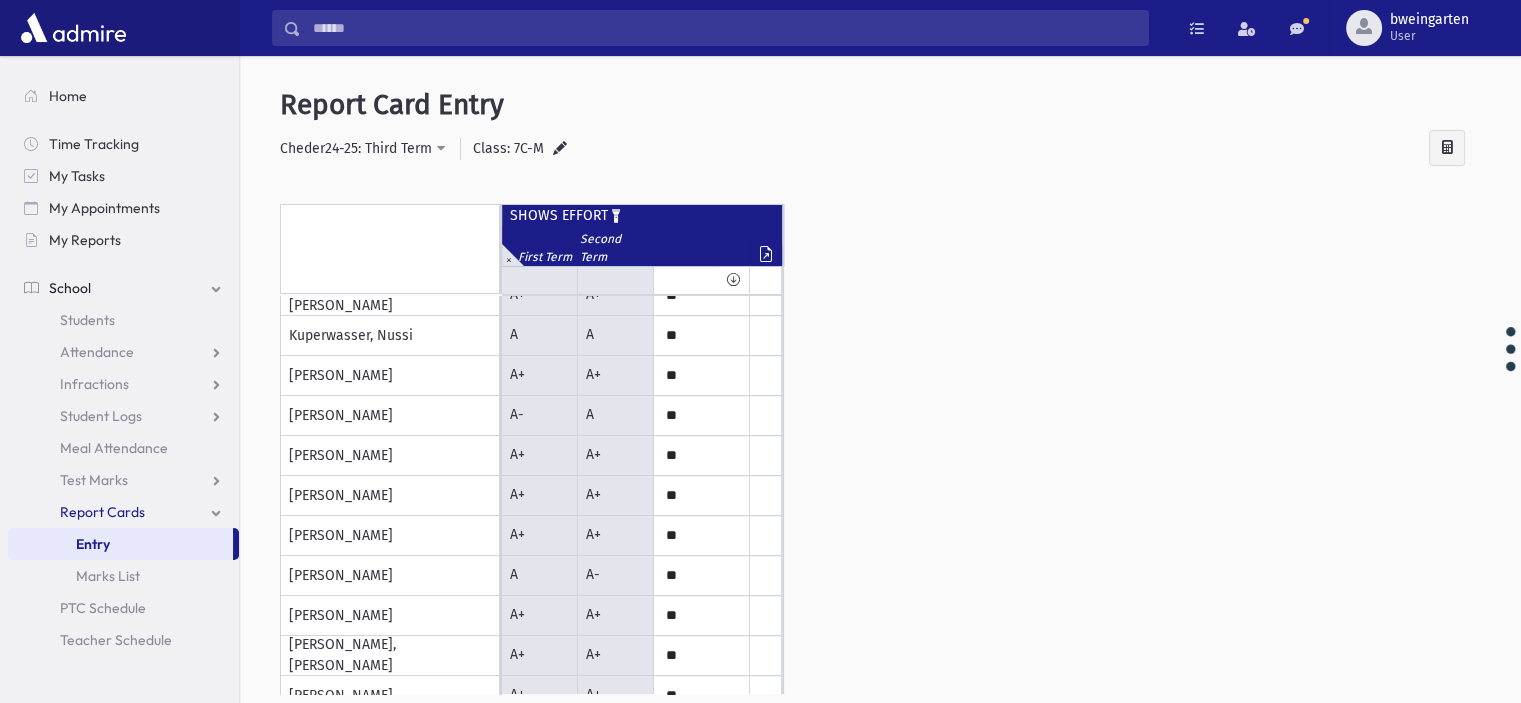 scroll, scrollTop: 561, scrollLeft: 0, axis: vertical 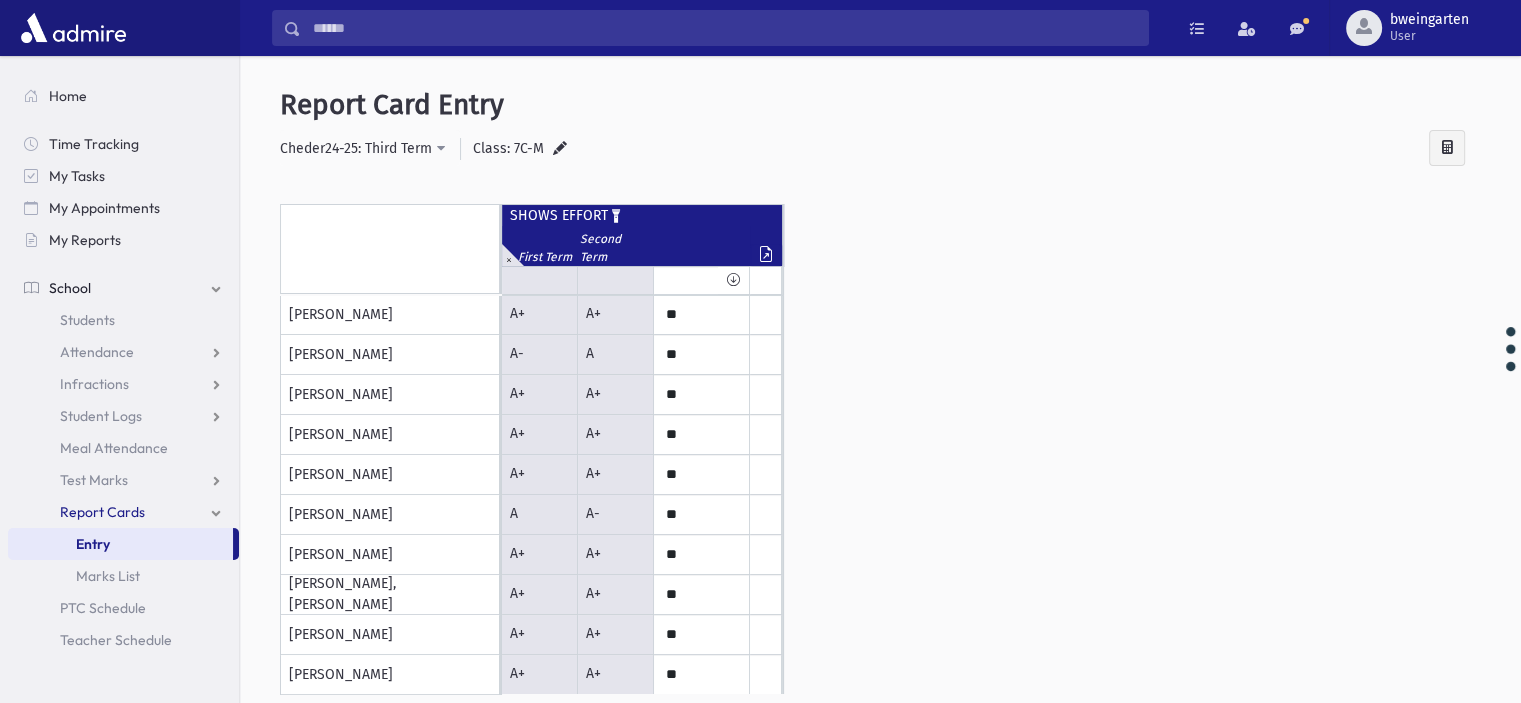 type on "*" 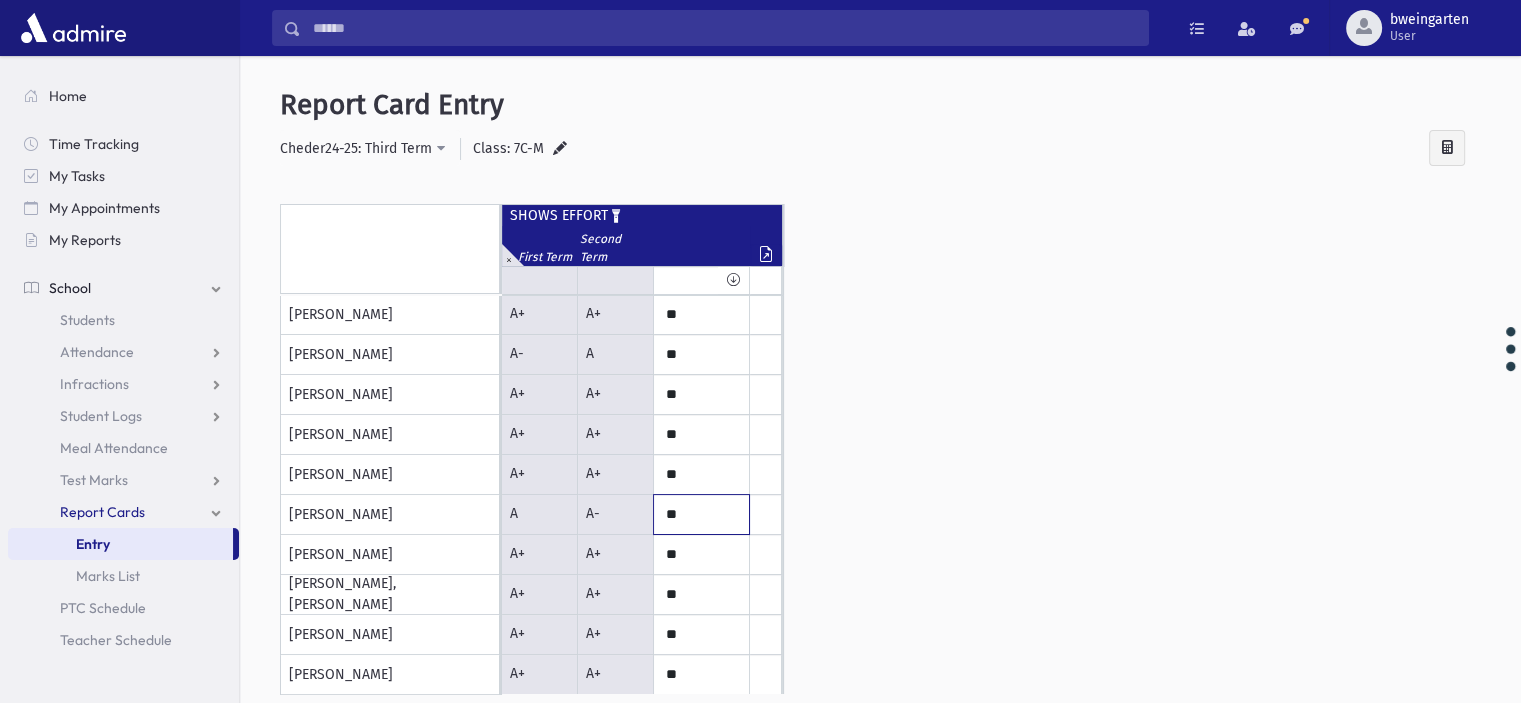 click on "**" at bounding box center [0, 0] 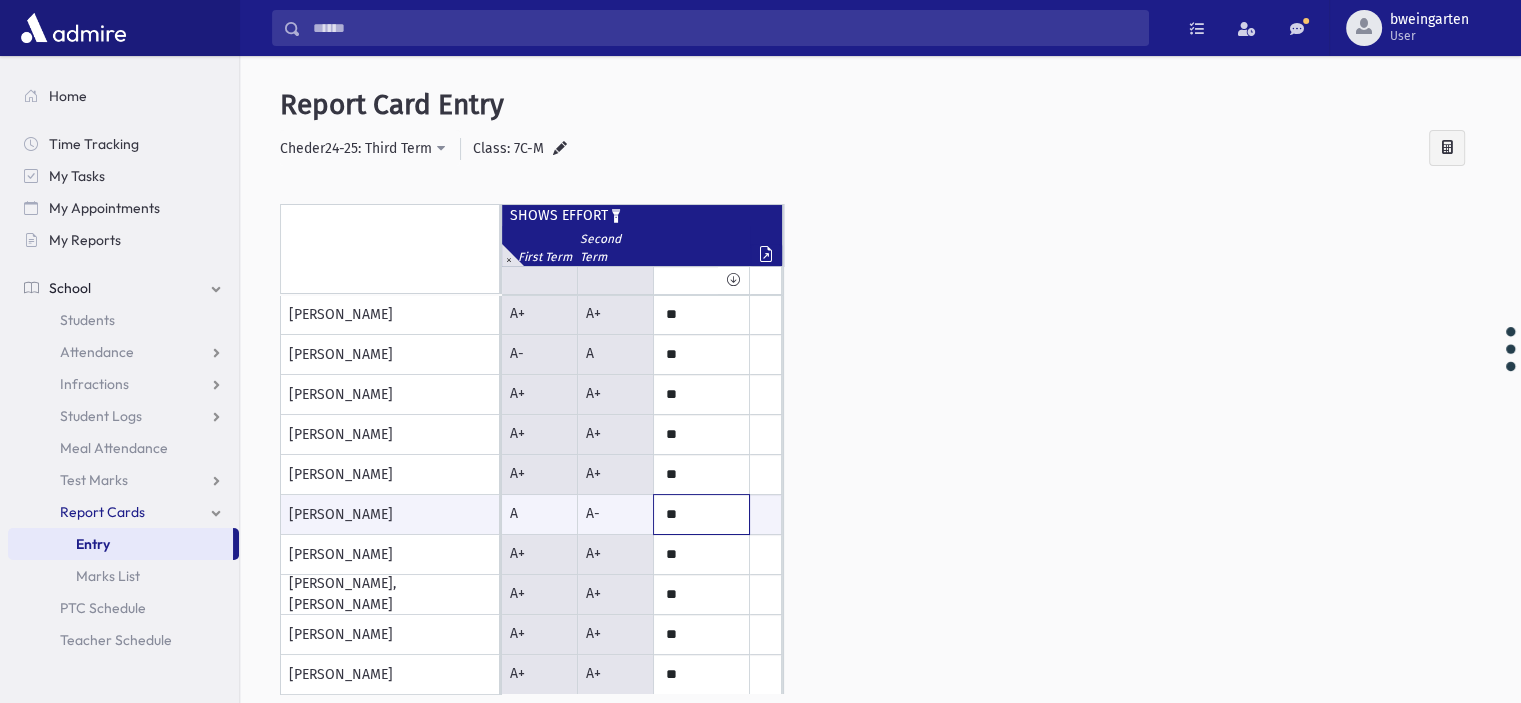click on "**" at bounding box center [0, 0] 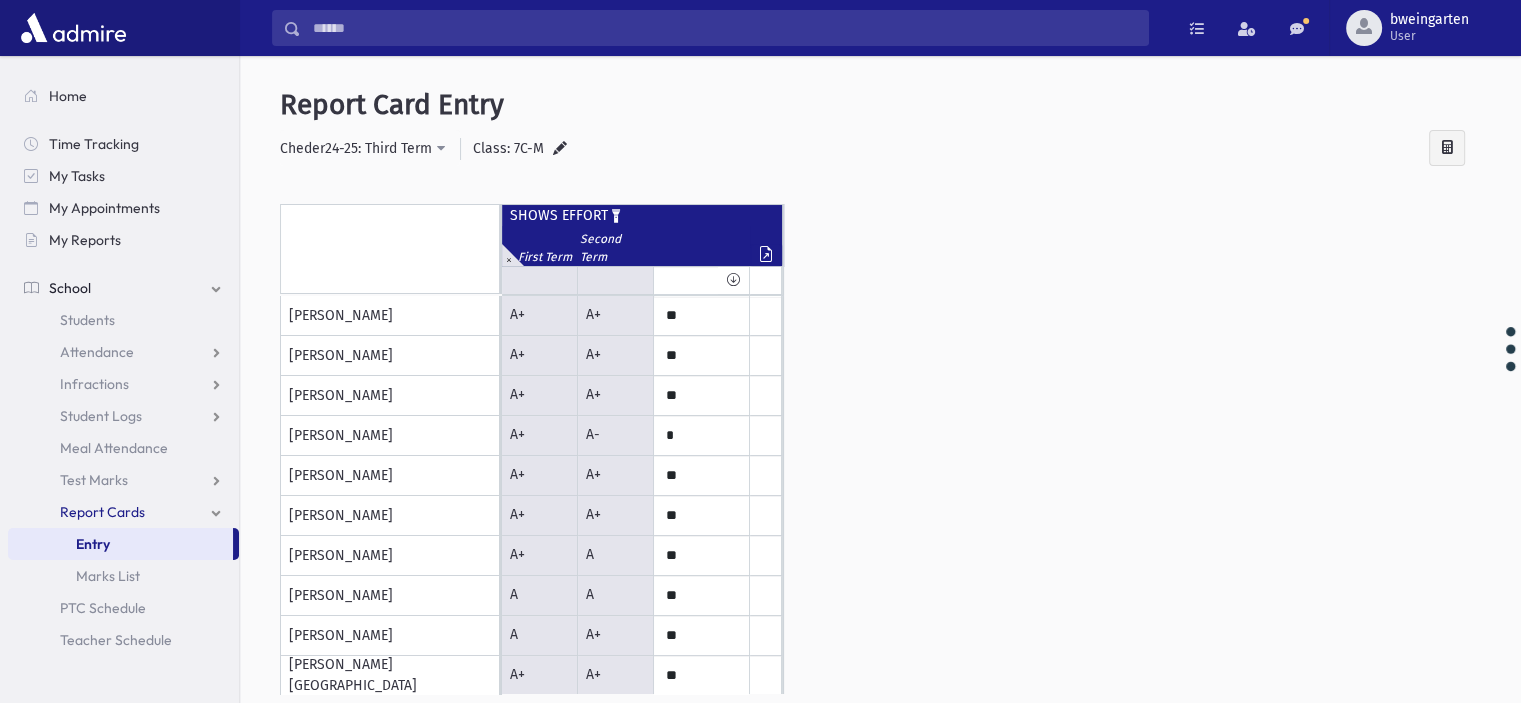 scroll, scrollTop: 0, scrollLeft: 0, axis: both 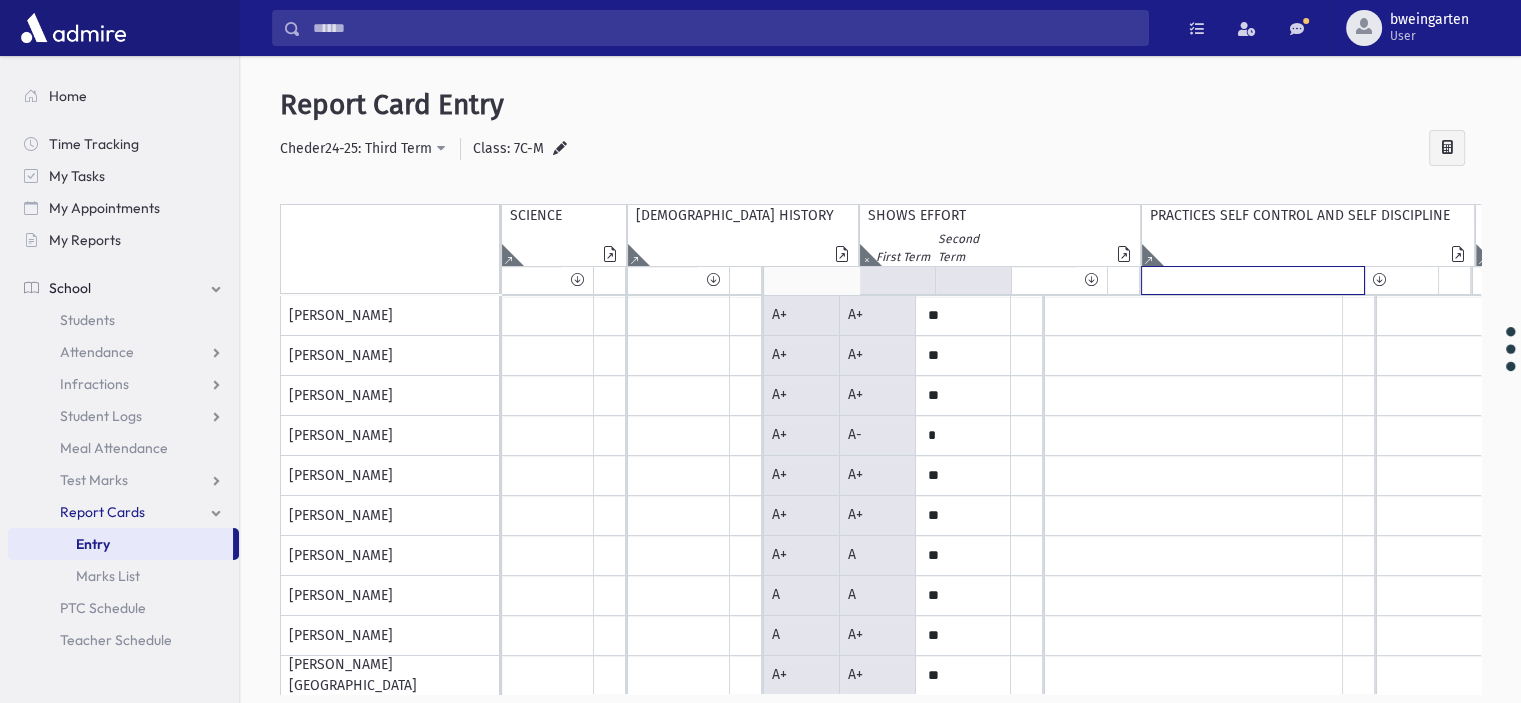 click at bounding box center [1253, 280] 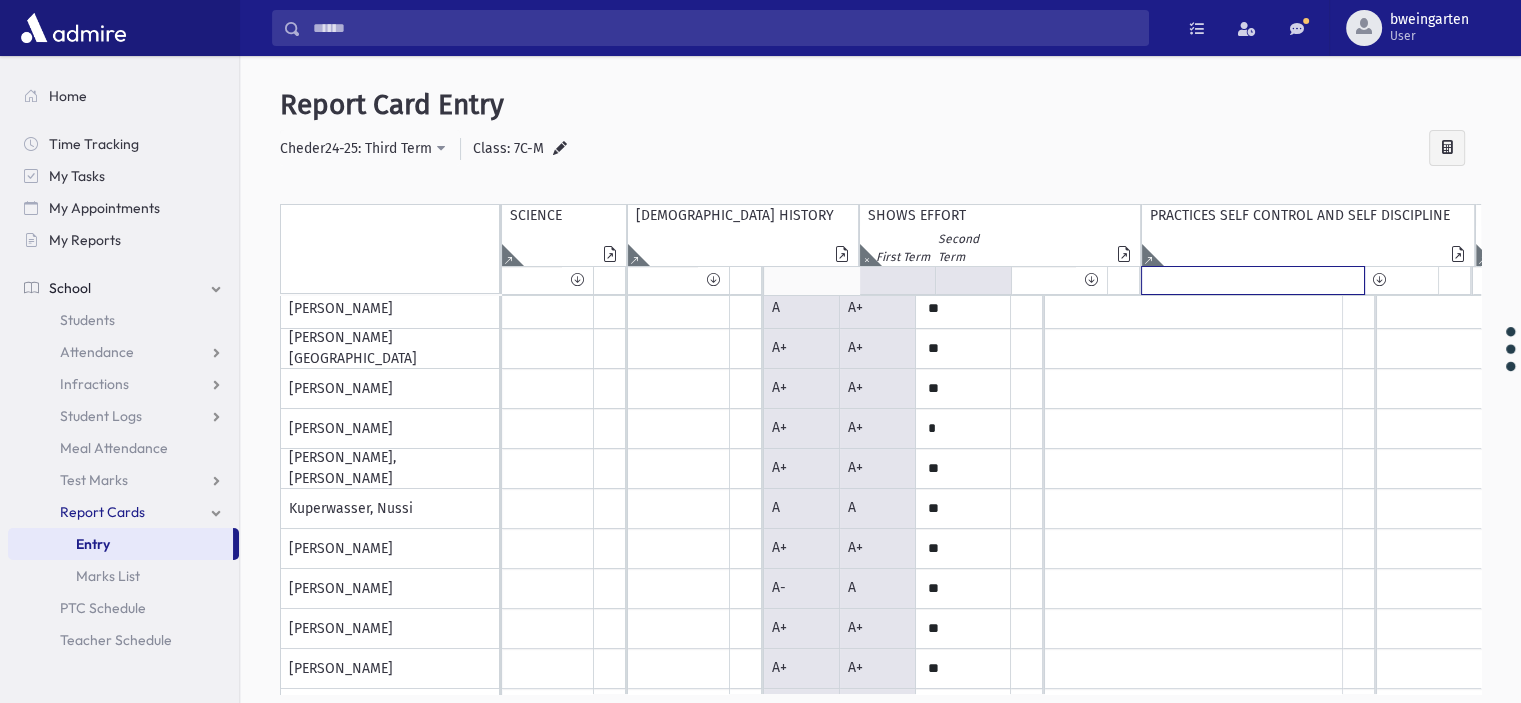 scroll, scrollTop: 0, scrollLeft: 0, axis: both 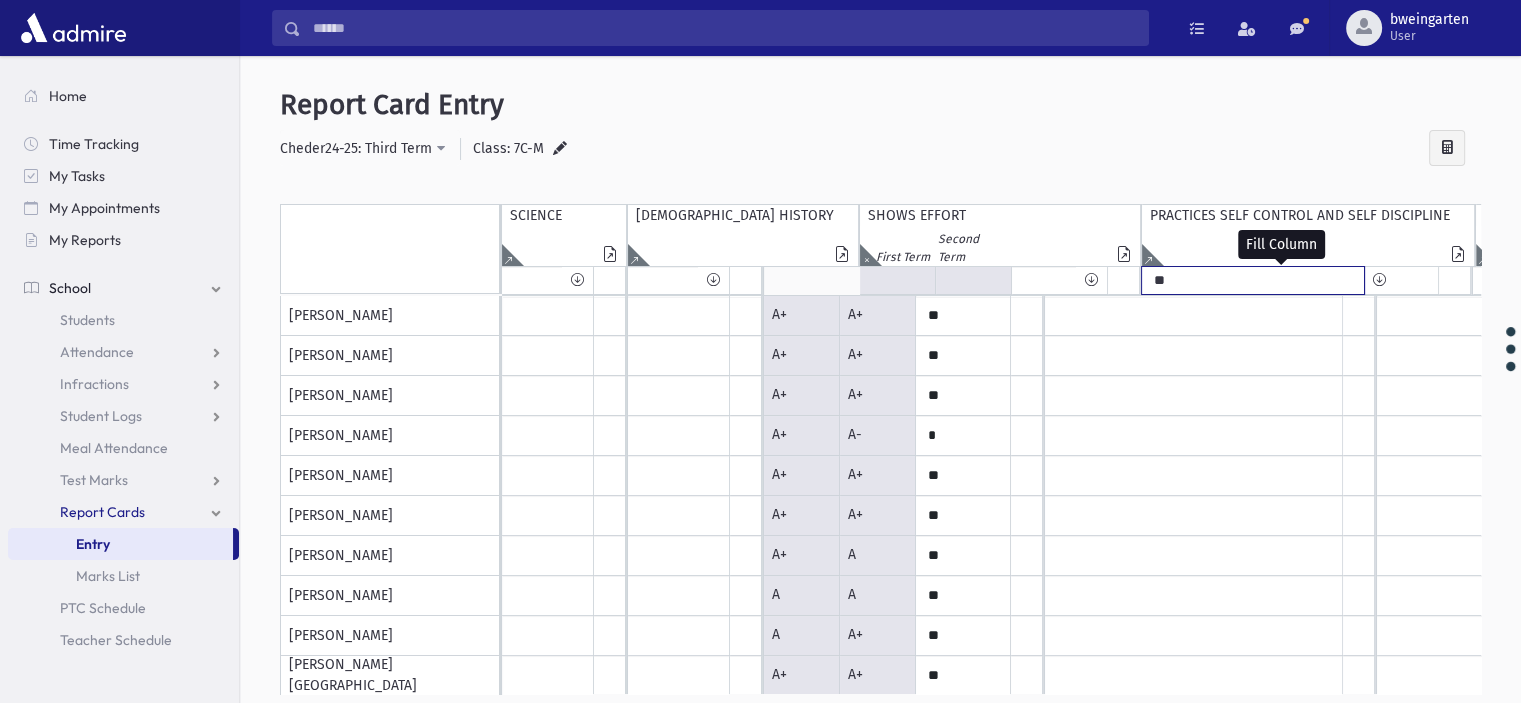 type on "**" 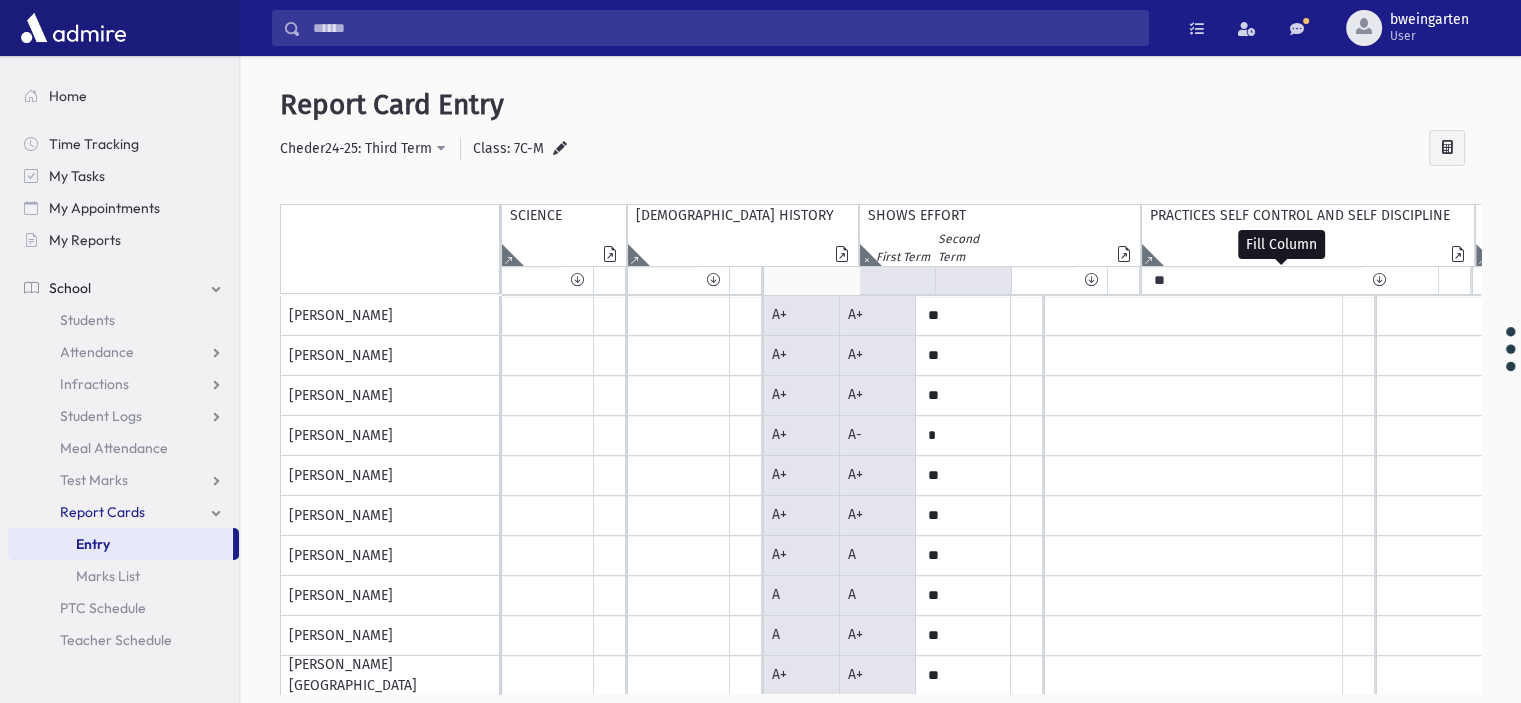 click at bounding box center [1379, 280] 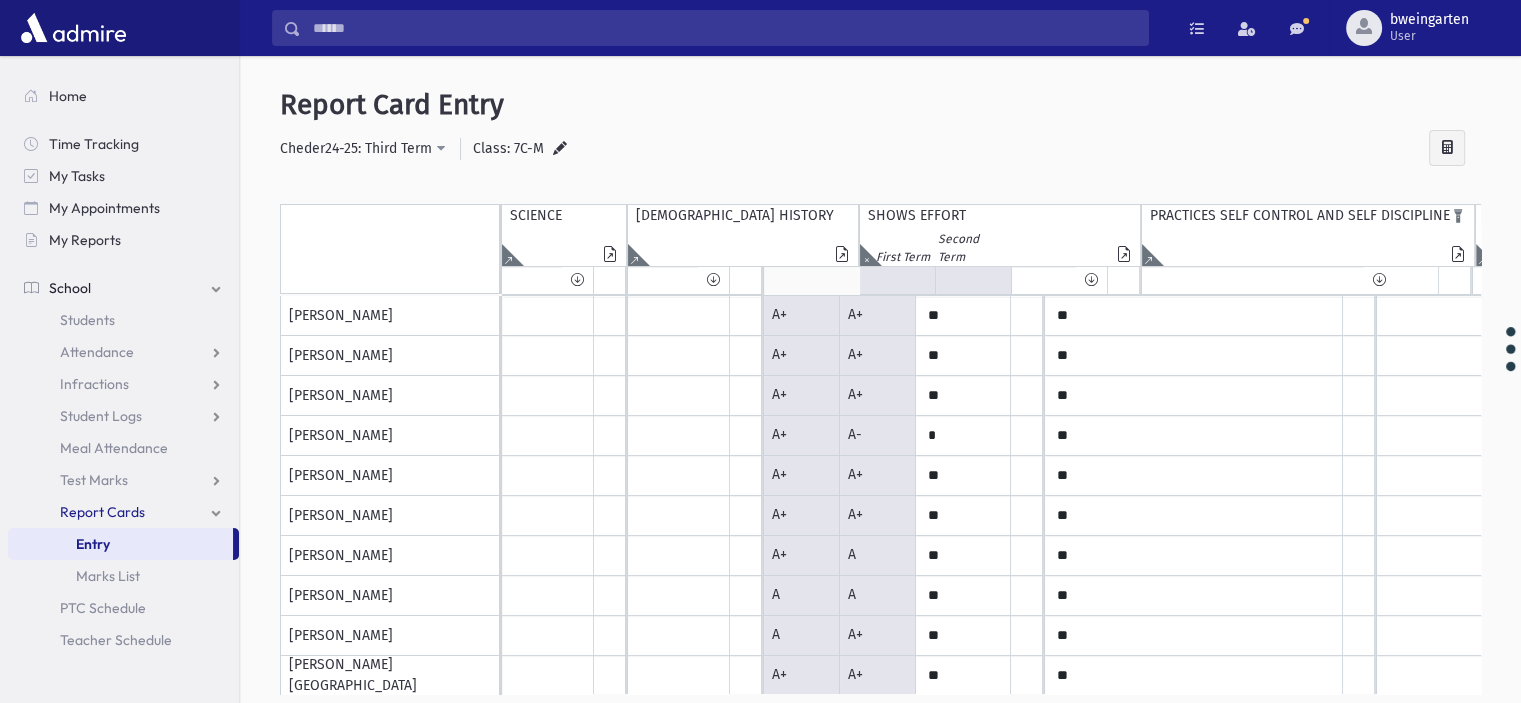 click on "Isolate" 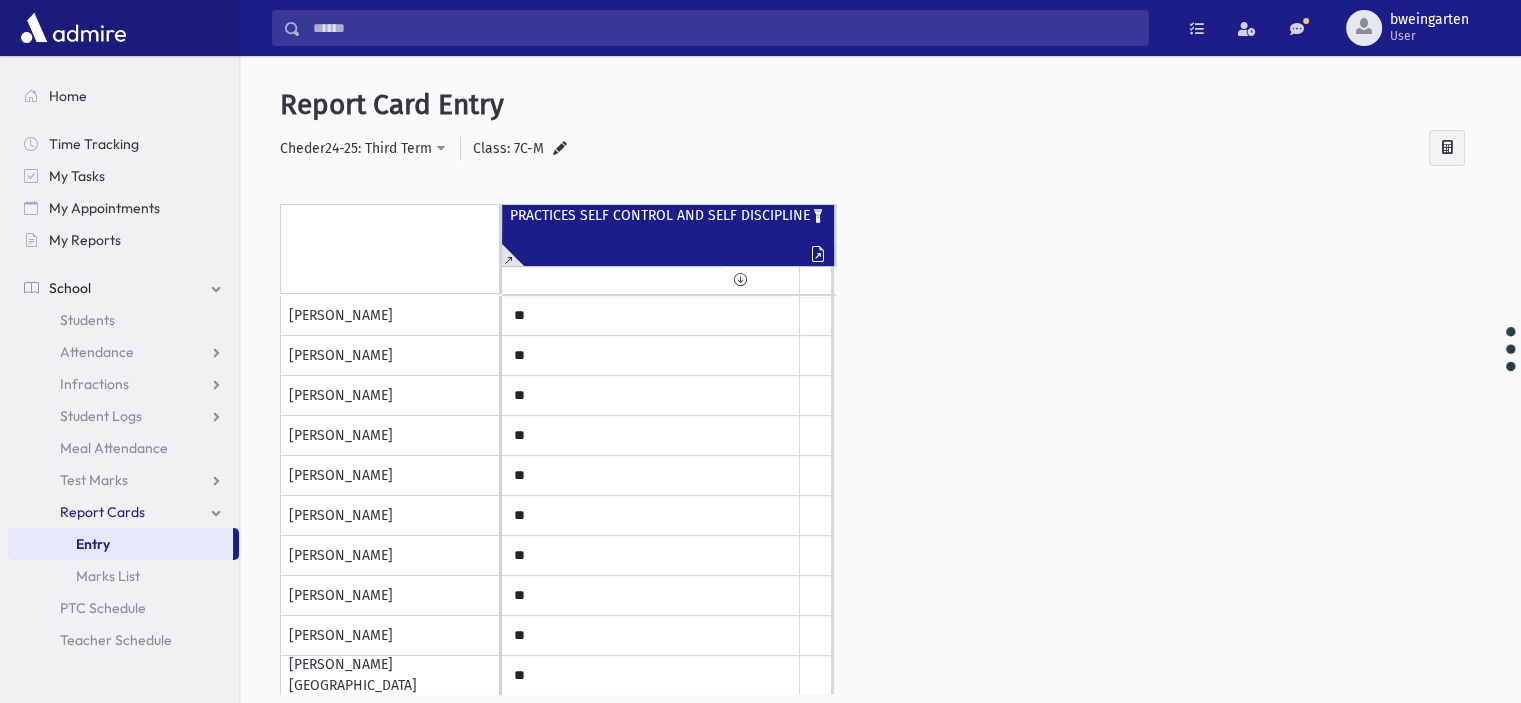 click at bounding box center (508, 255) 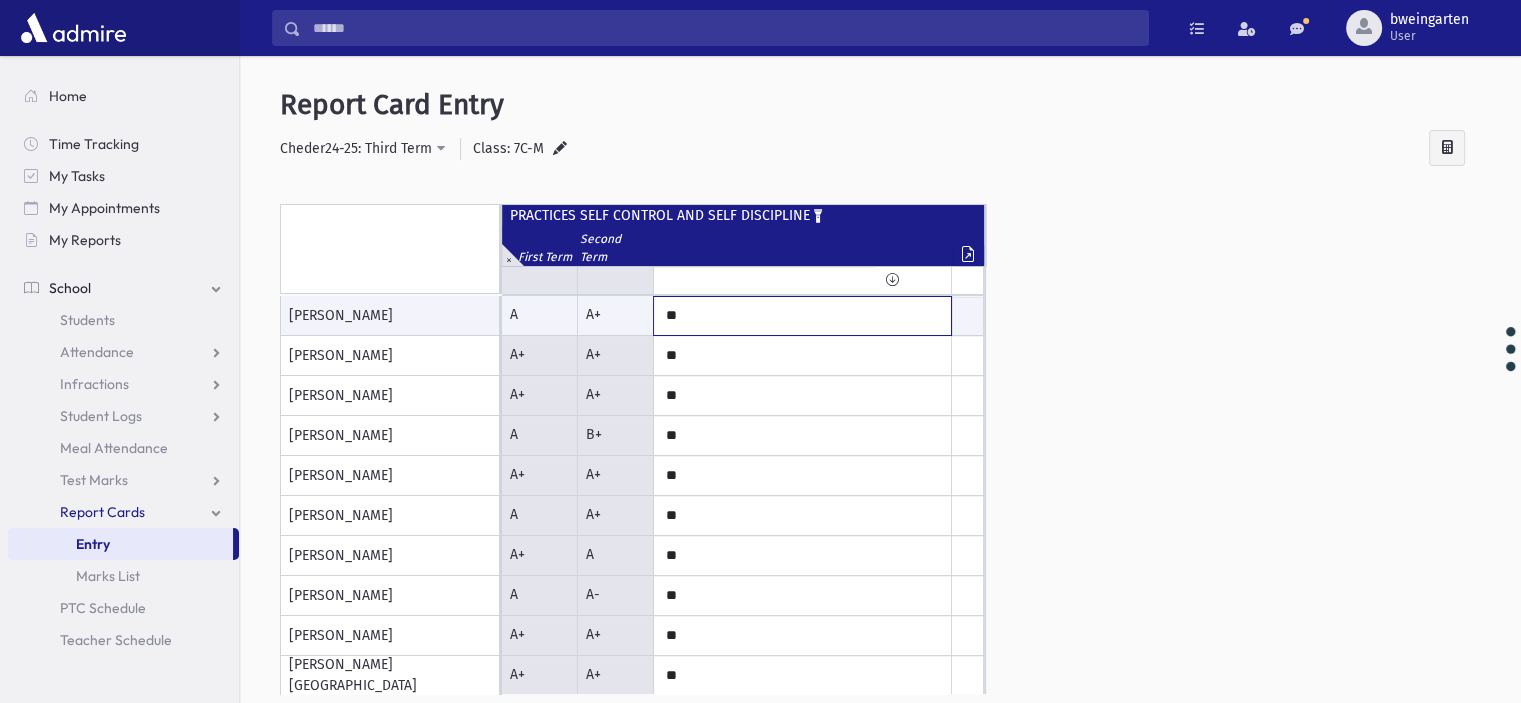 click on "**" at bounding box center [0, 0] 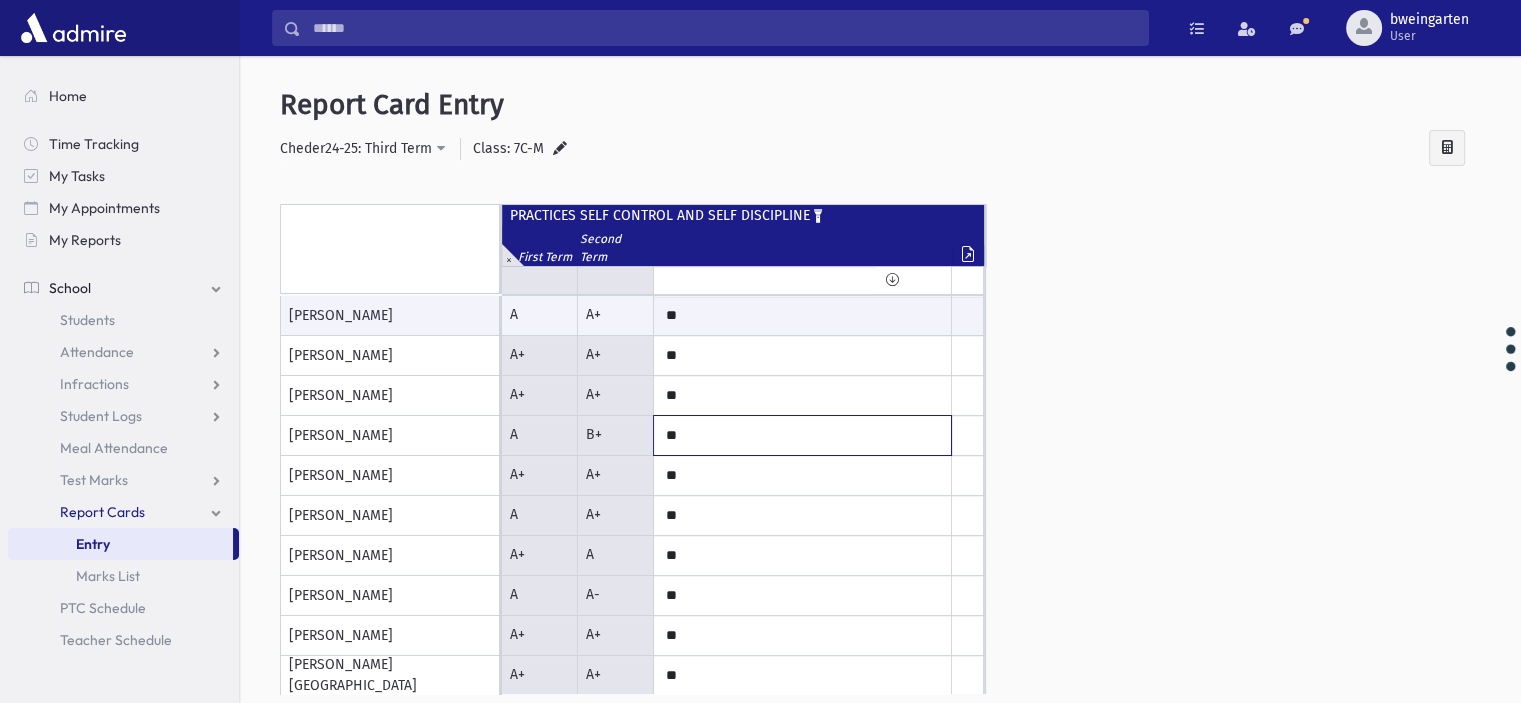 click on "**" at bounding box center [0, 0] 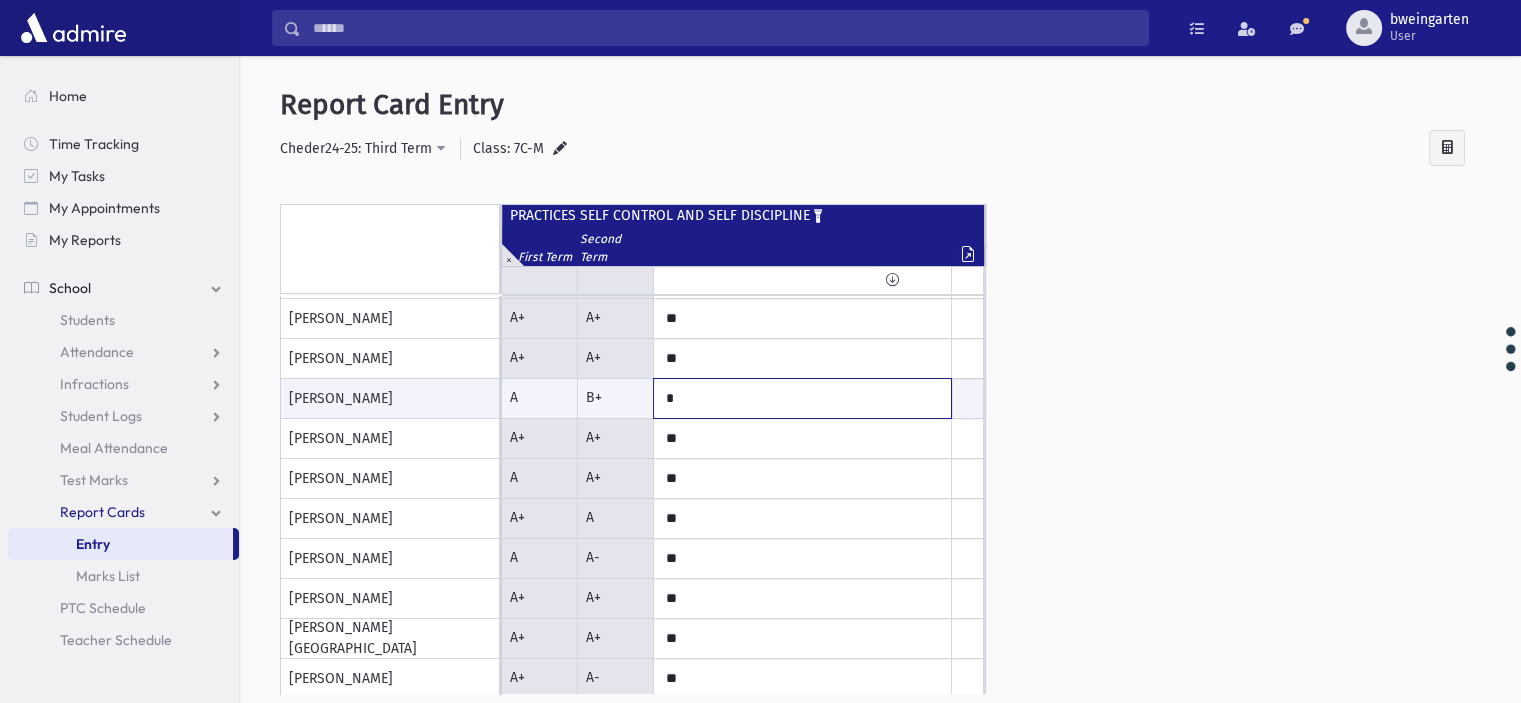 scroll, scrollTop: 100, scrollLeft: 0, axis: vertical 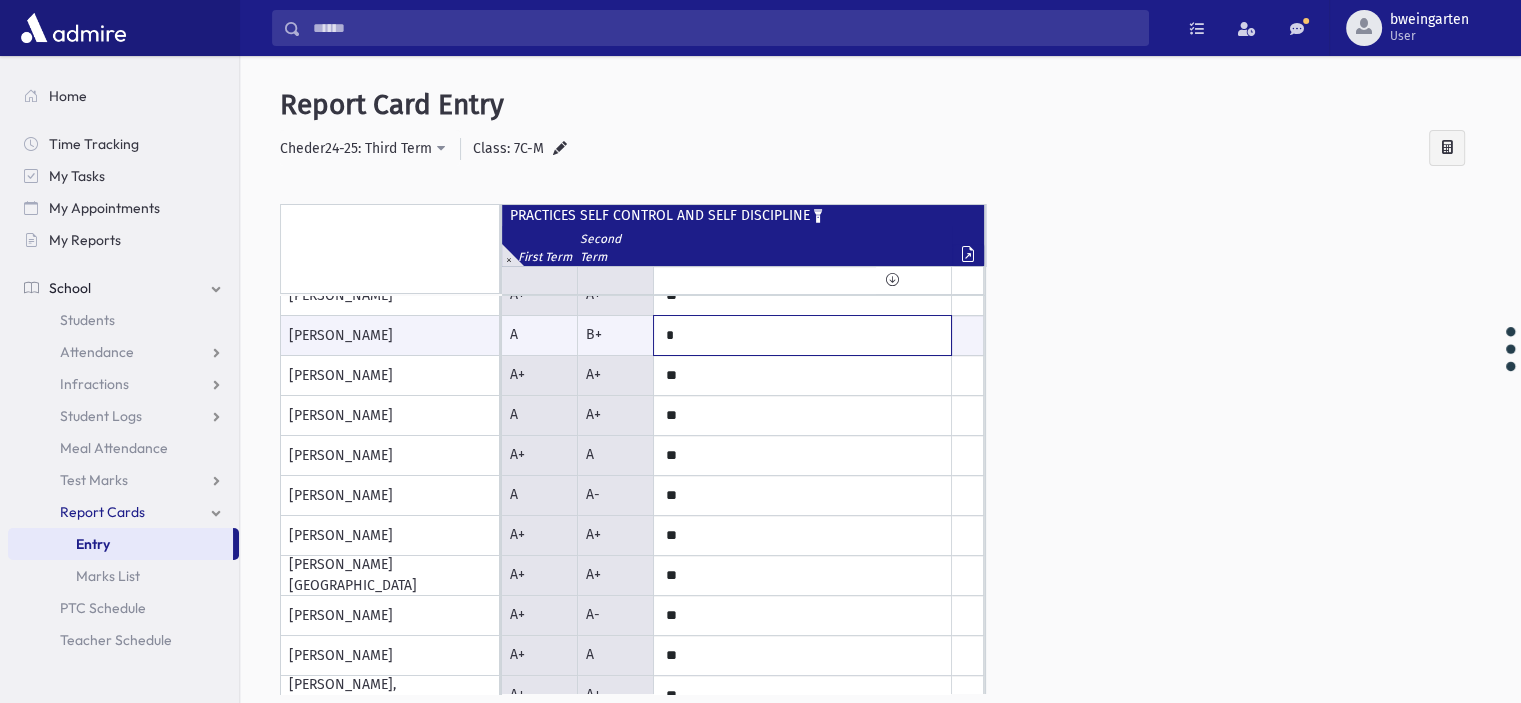 type on "*" 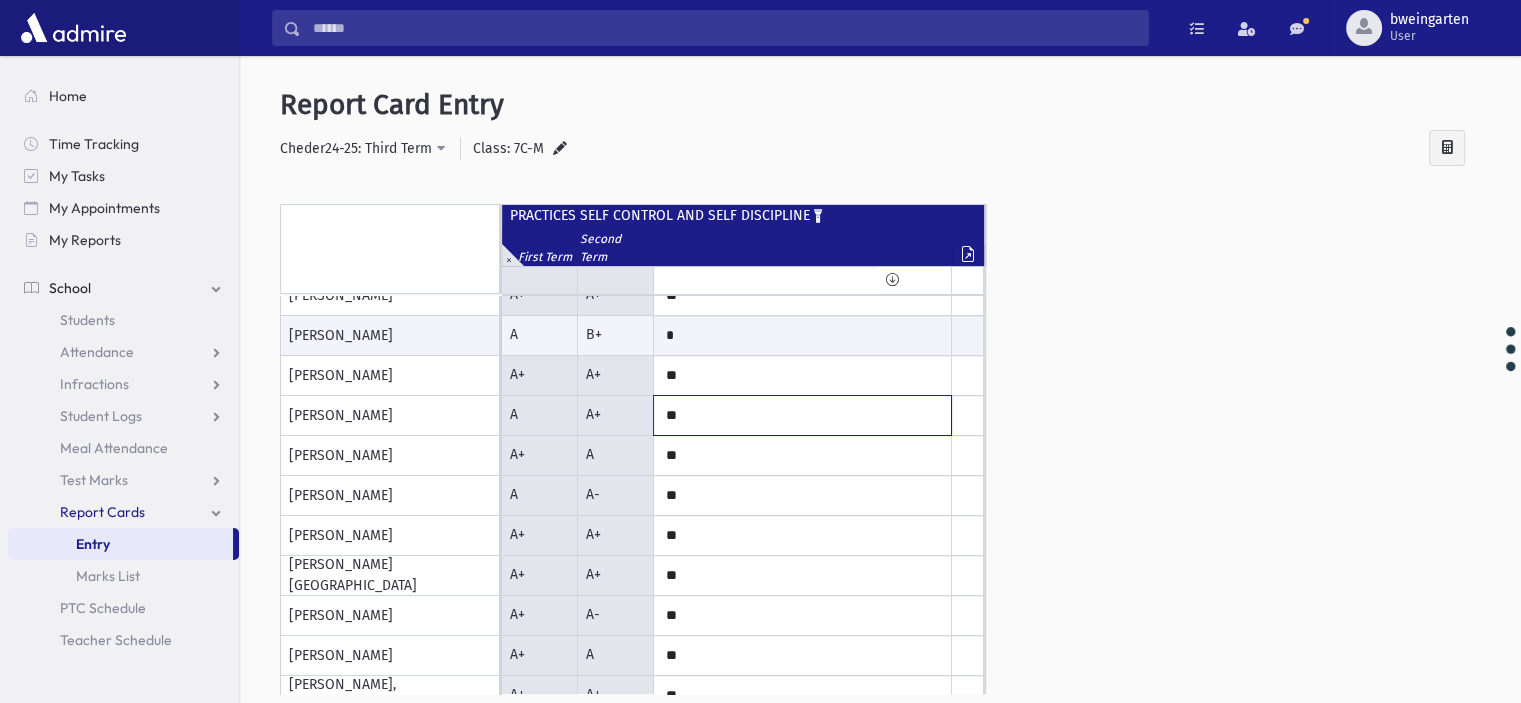 click on "**" at bounding box center (0, 0) 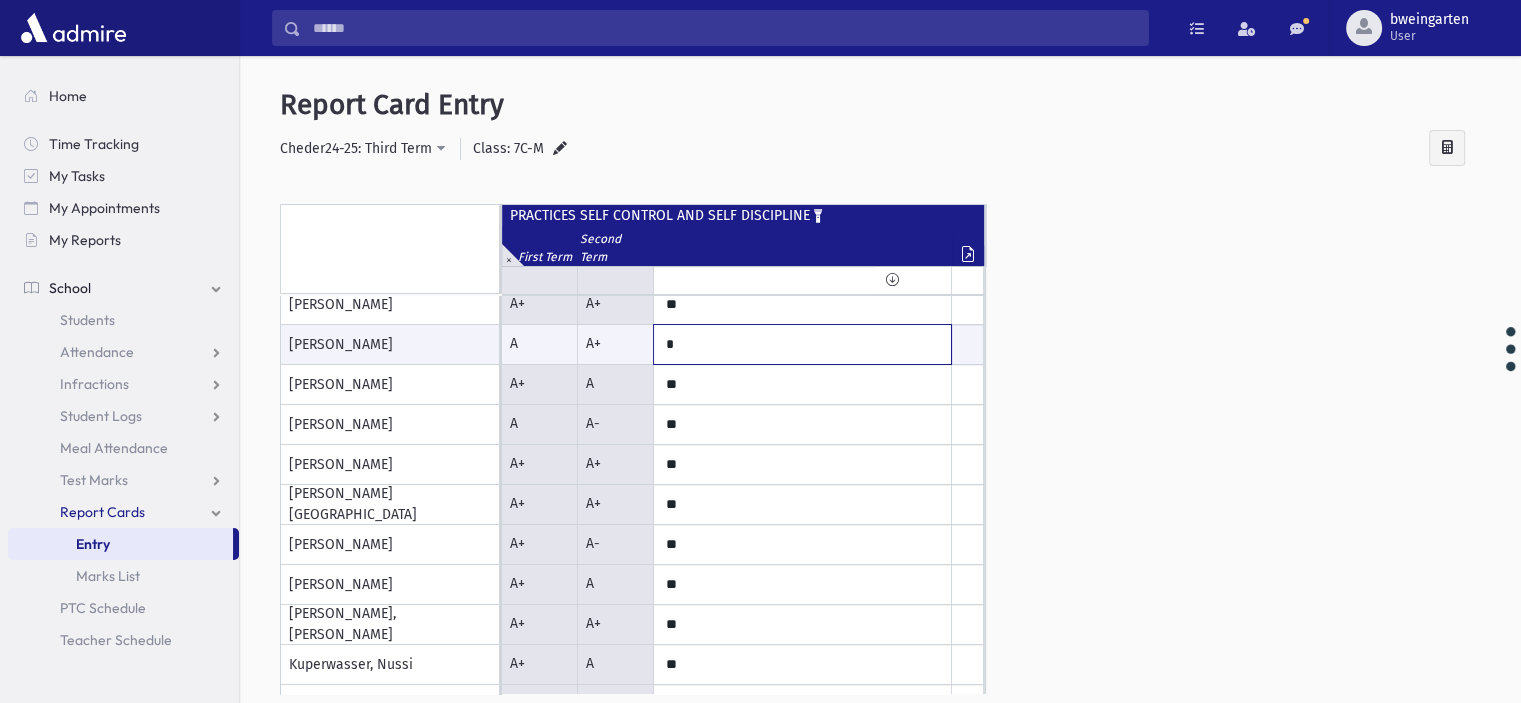 scroll, scrollTop: 200, scrollLeft: 0, axis: vertical 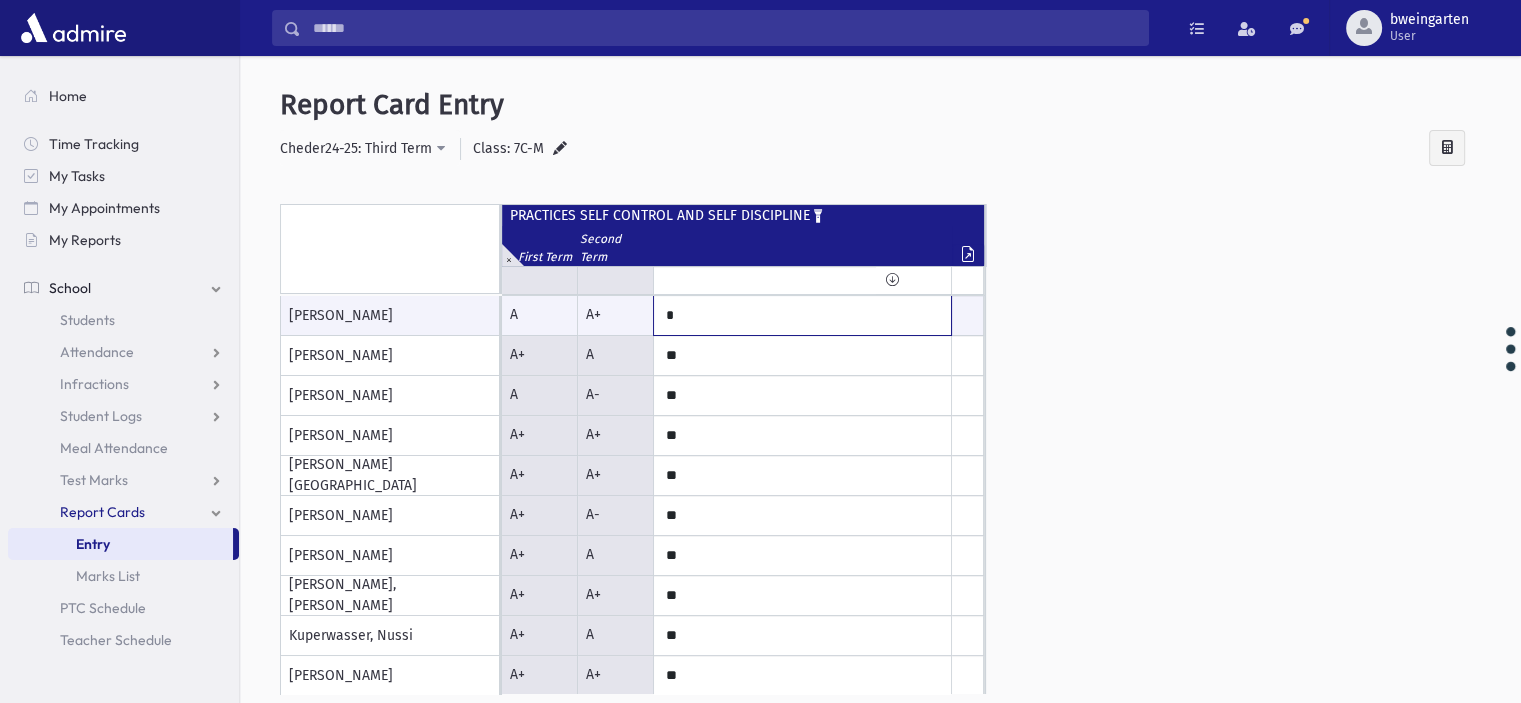 type on "*" 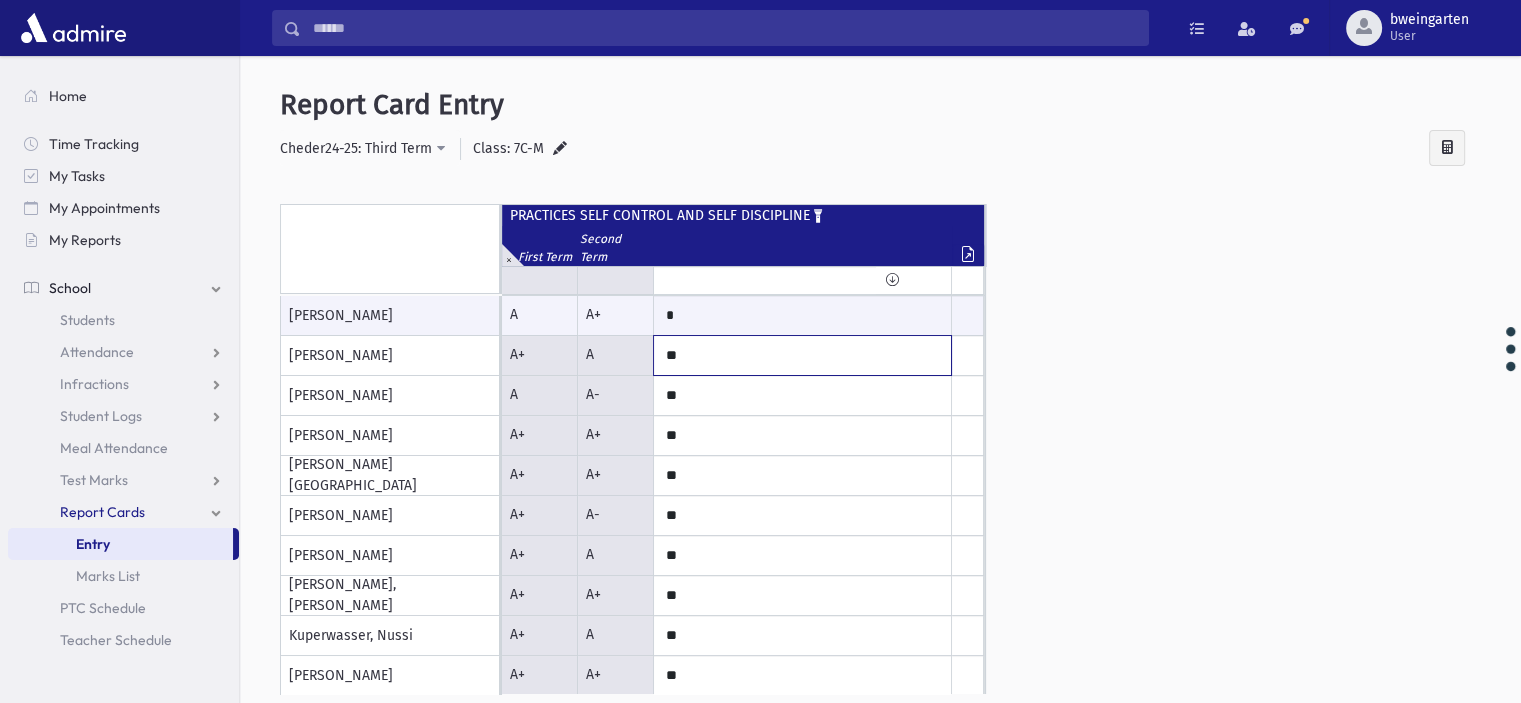 click on "**" at bounding box center (0, 0) 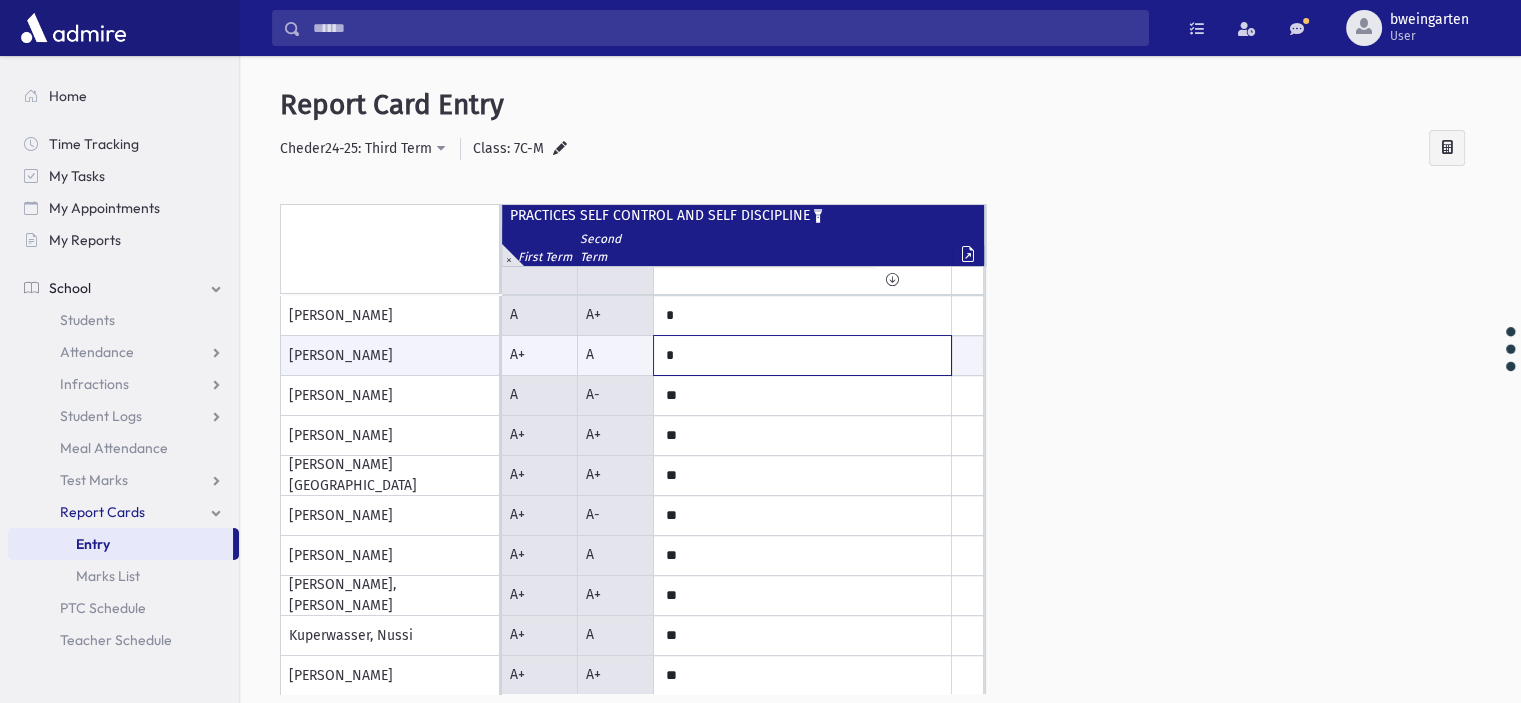 type on "*" 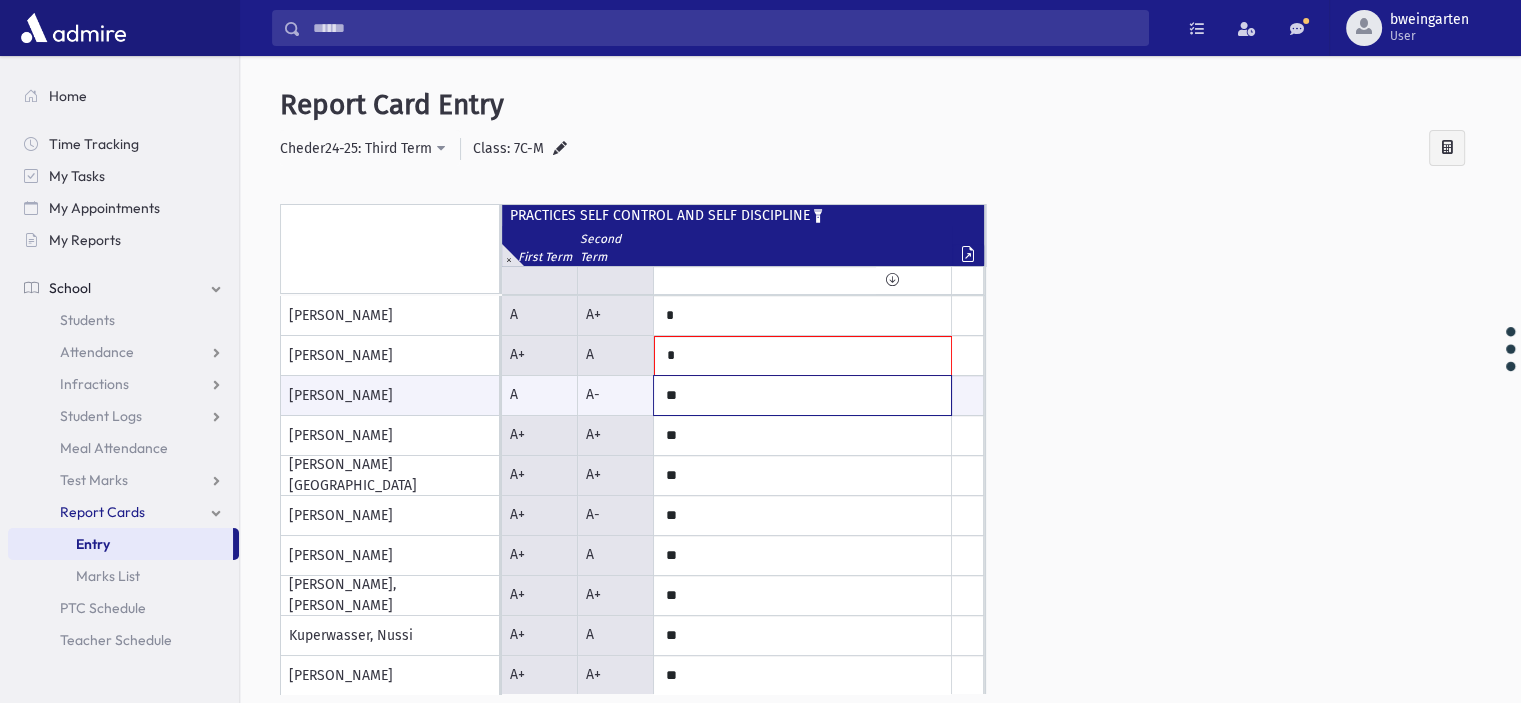 click on "**" at bounding box center [0, 0] 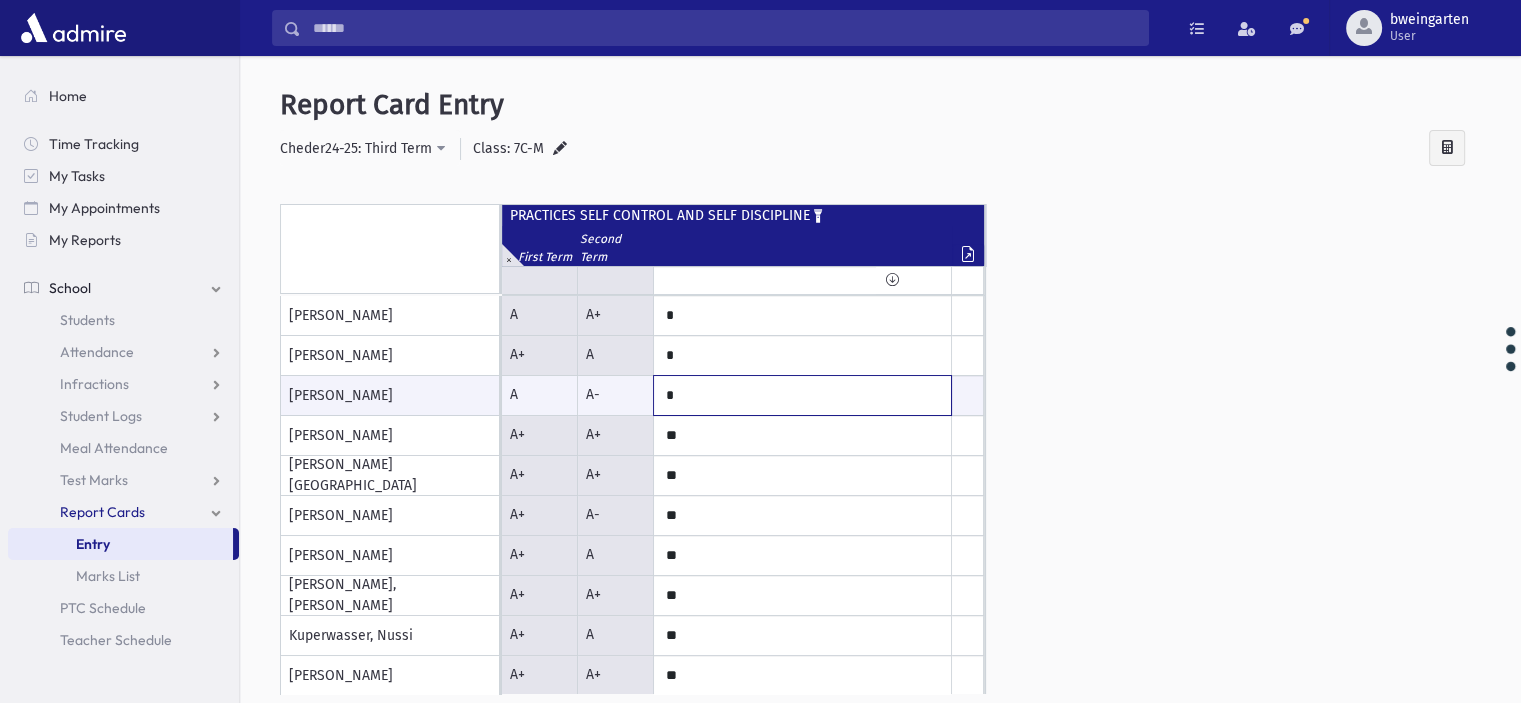 type on "*" 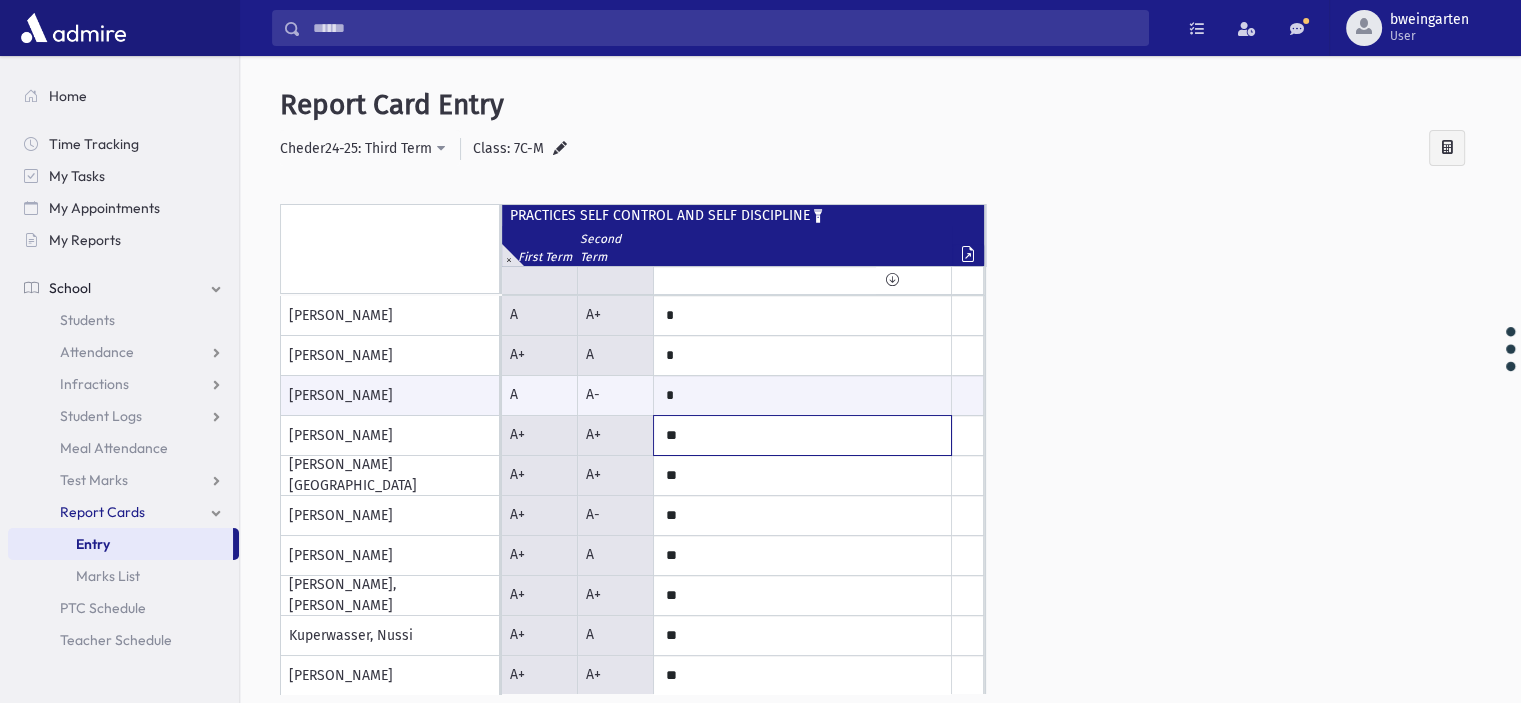 click on "**" at bounding box center [0, 0] 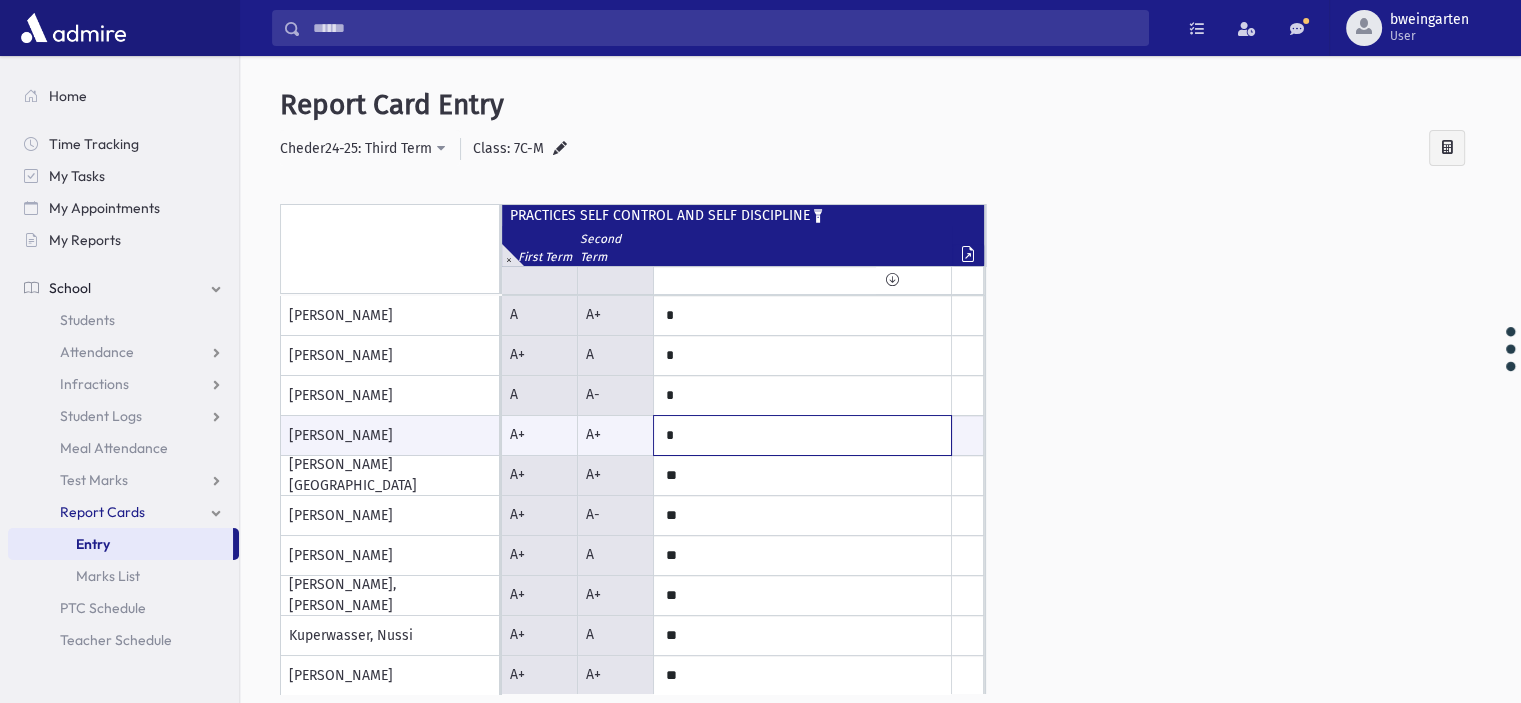 type on "*" 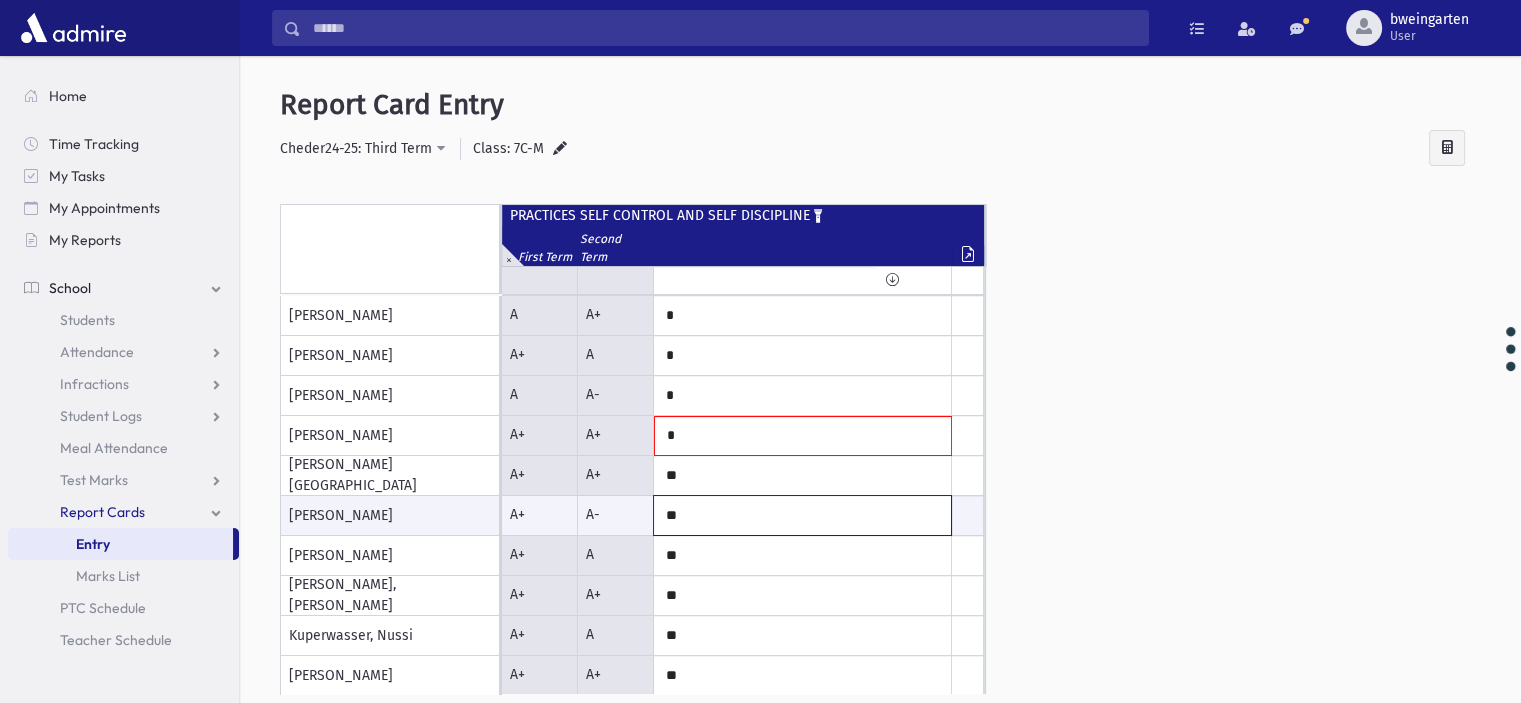 click on "**" at bounding box center (0, 0) 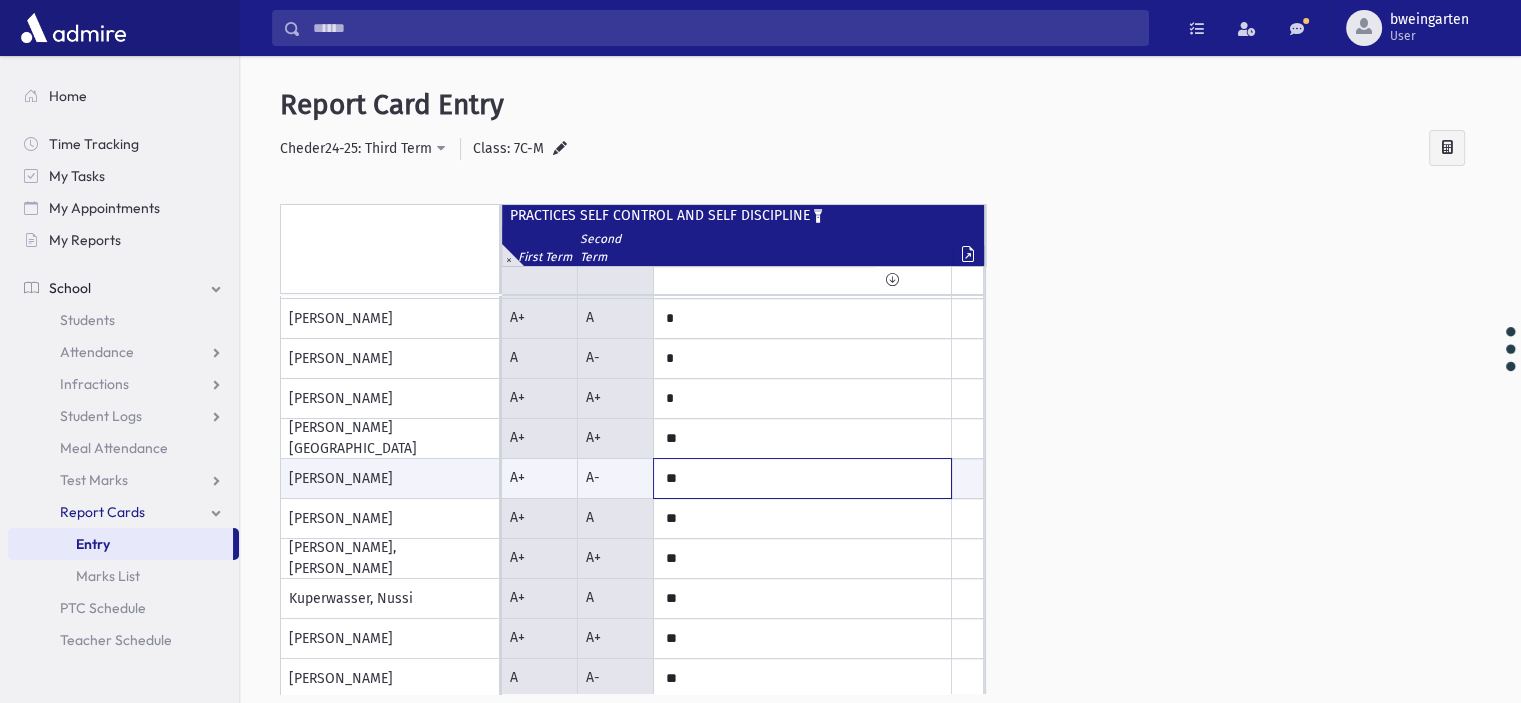 scroll, scrollTop: 300, scrollLeft: 0, axis: vertical 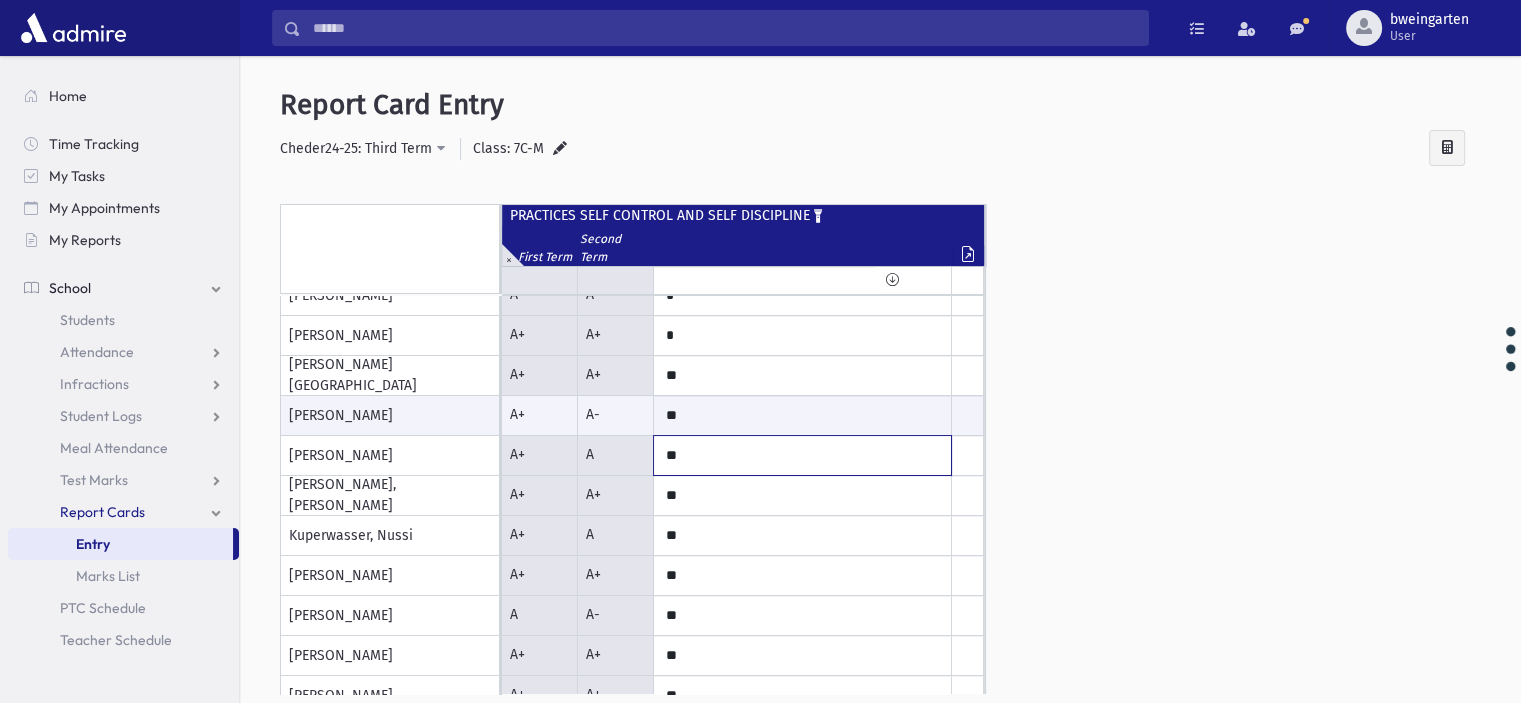click on "**" at bounding box center [0, 0] 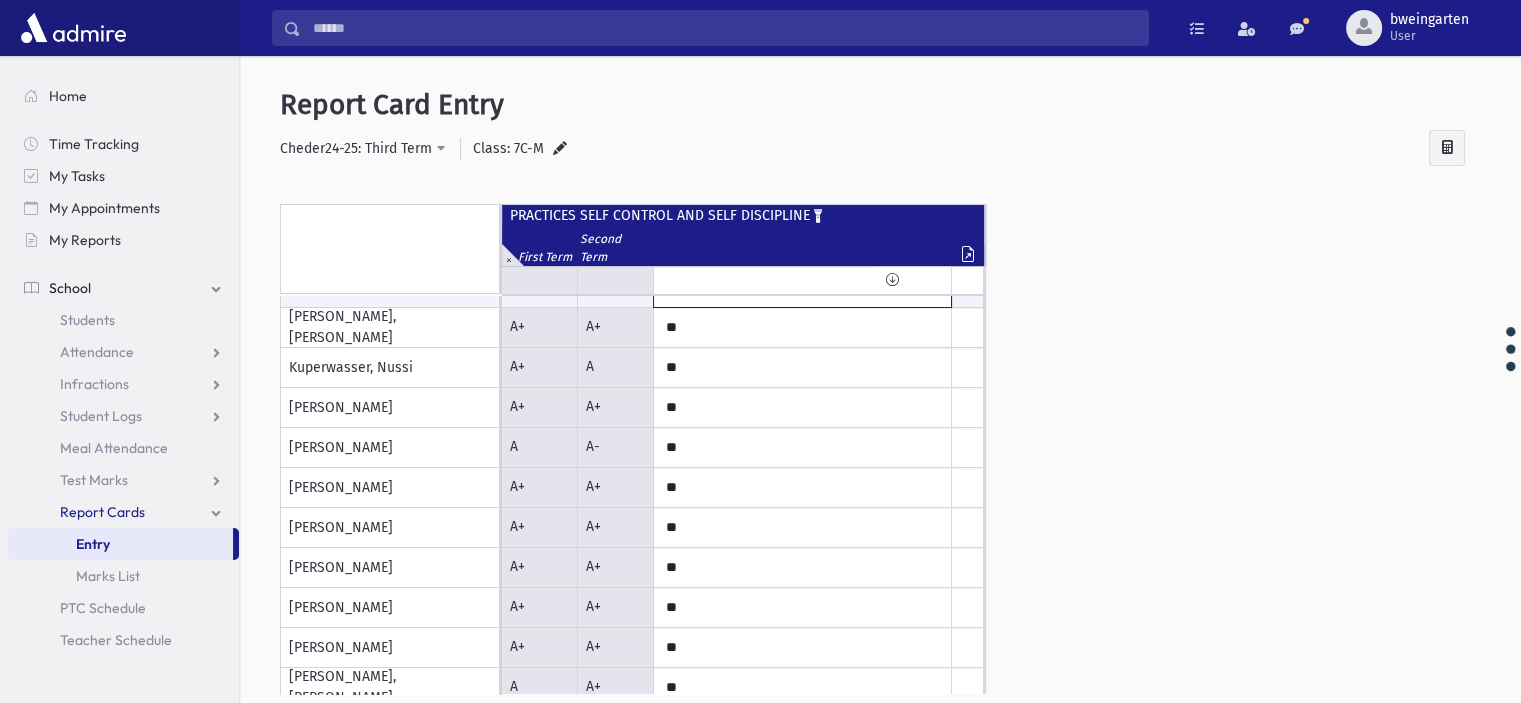 scroll, scrollTop: 500, scrollLeft: 0, axis: vertical 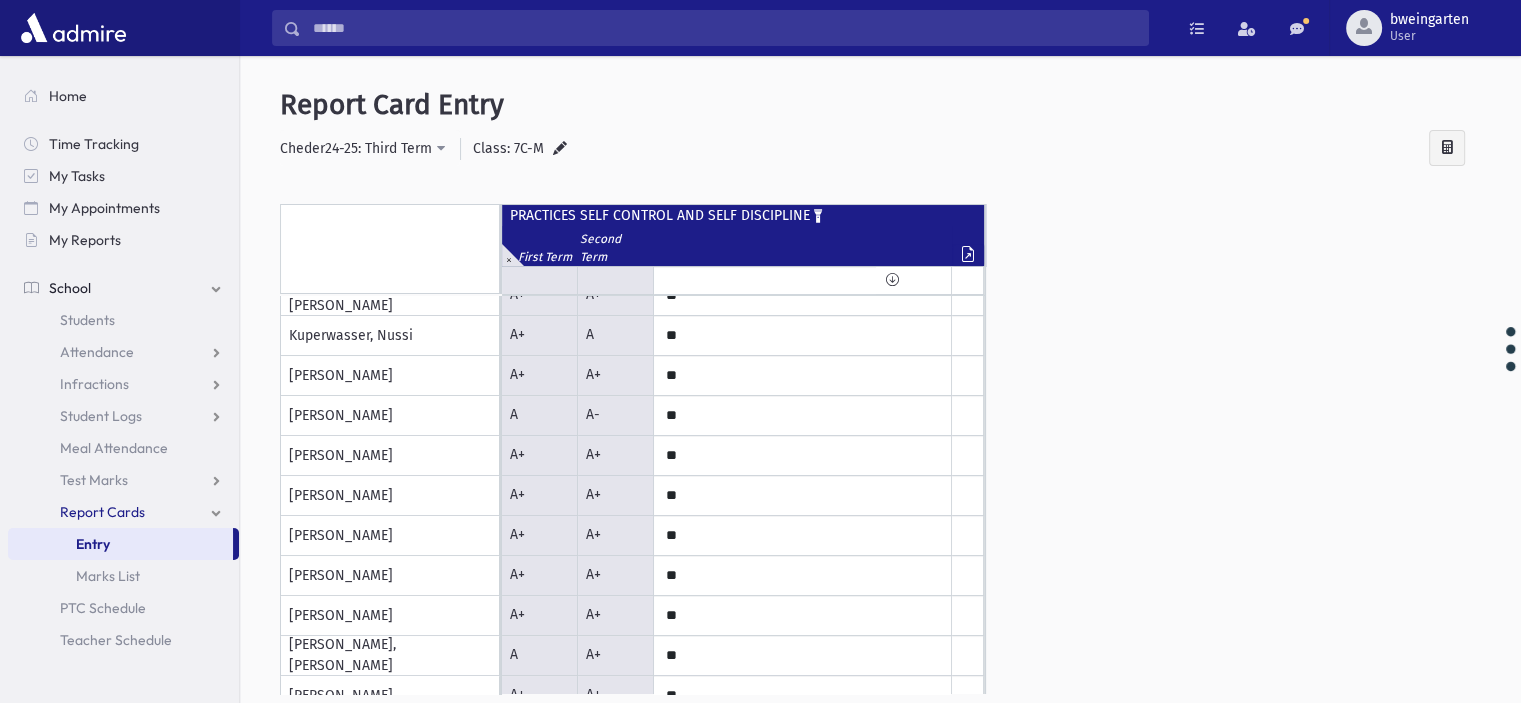 type on "**" 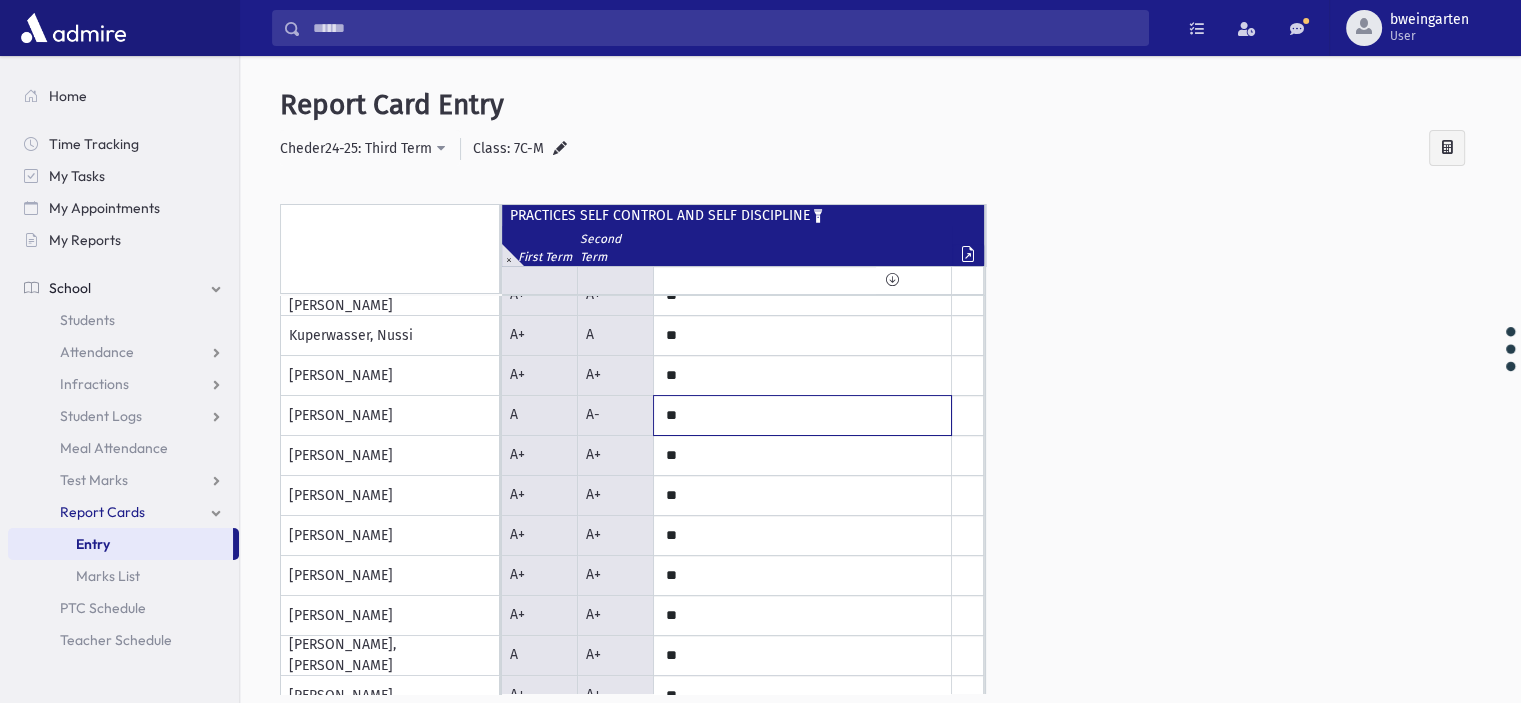 click on "**" at bounding box center (0, 0) 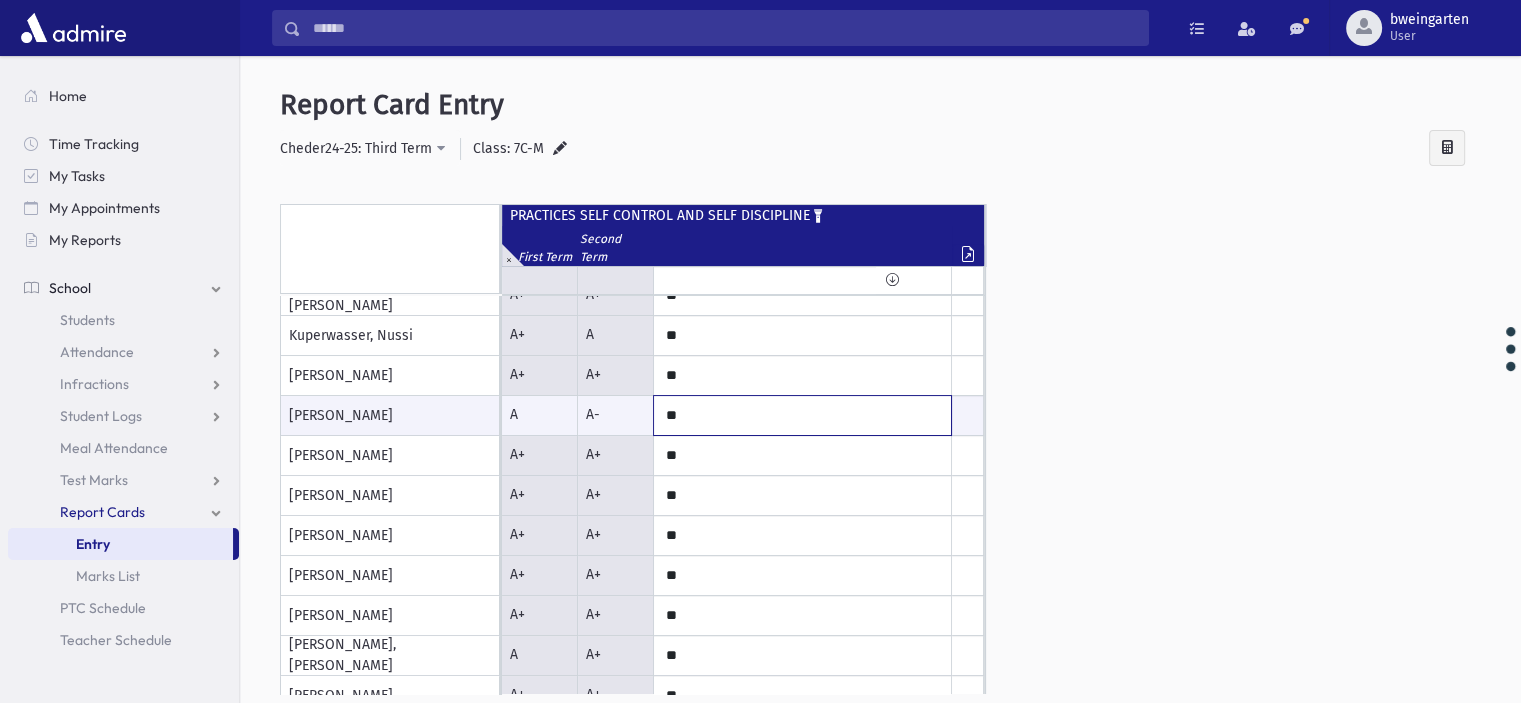 scroll, scrollTop: 561, scrollLeft: 0, axis: vertical 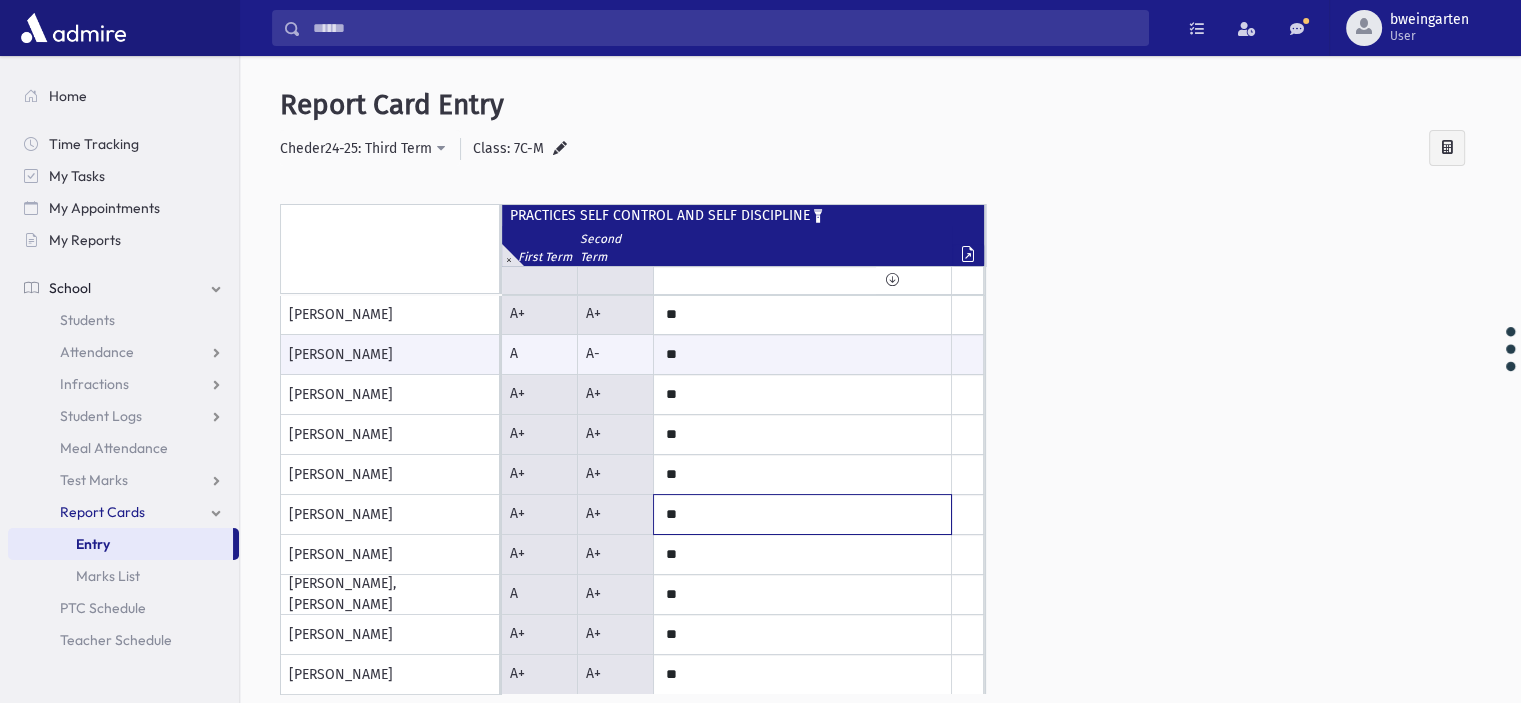 click on "**" at bounding box center [0, 0] 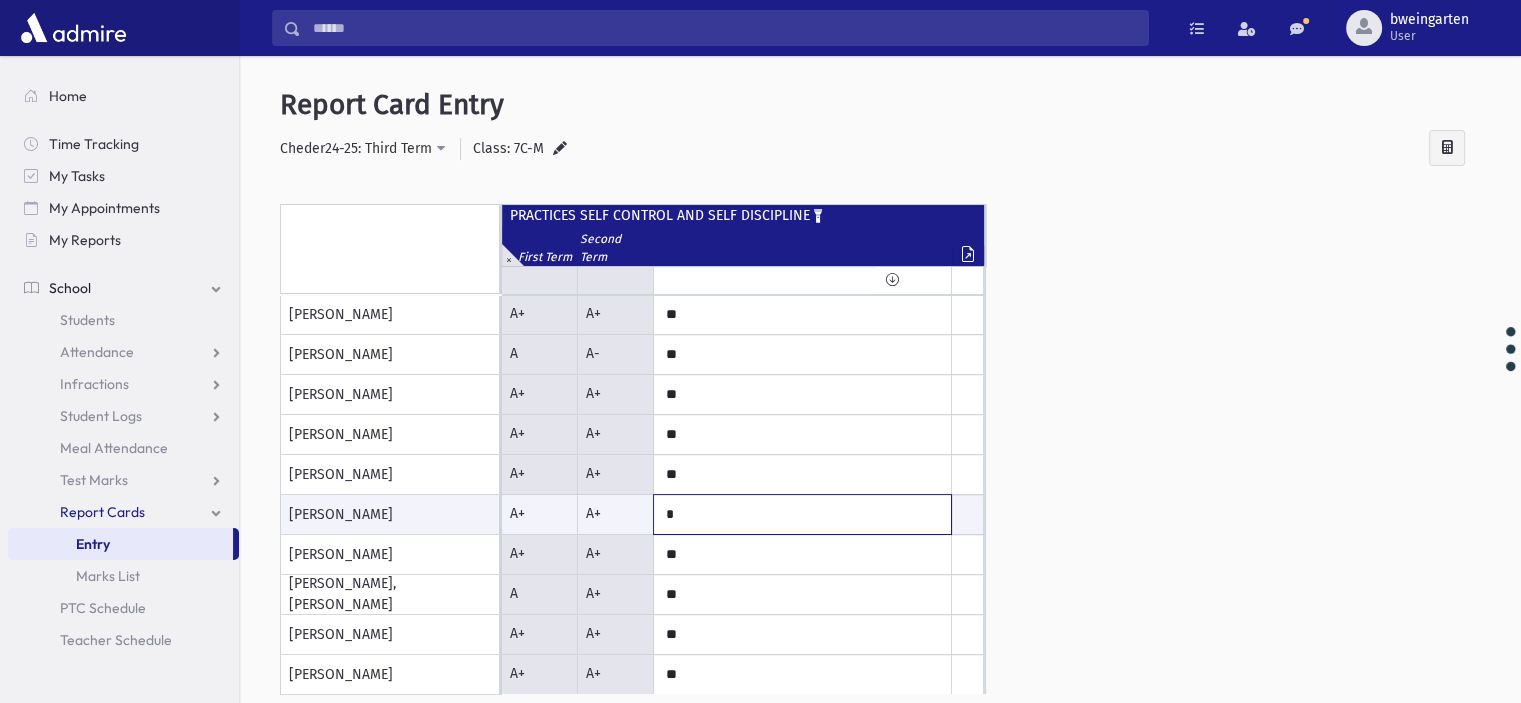 type on "*" 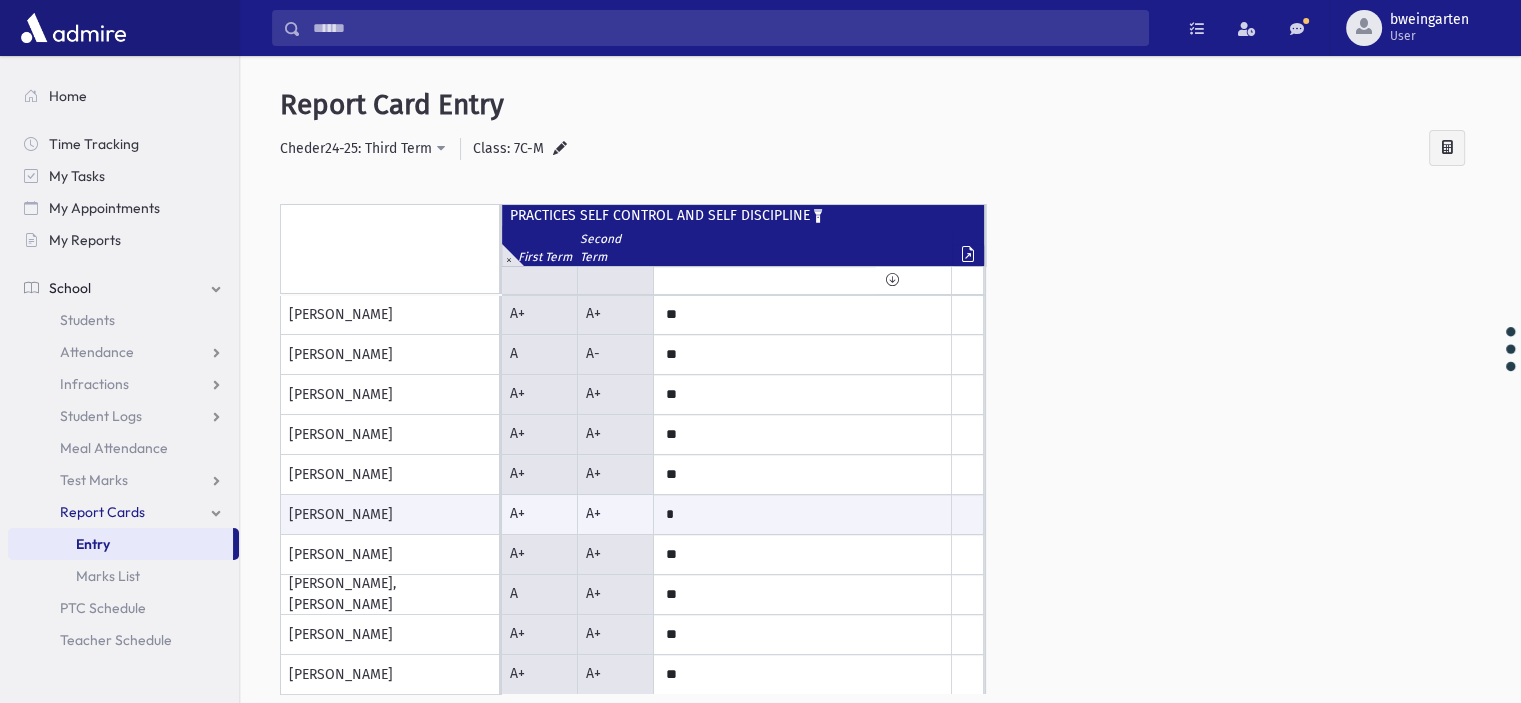 click at bounding box center (508, 255) 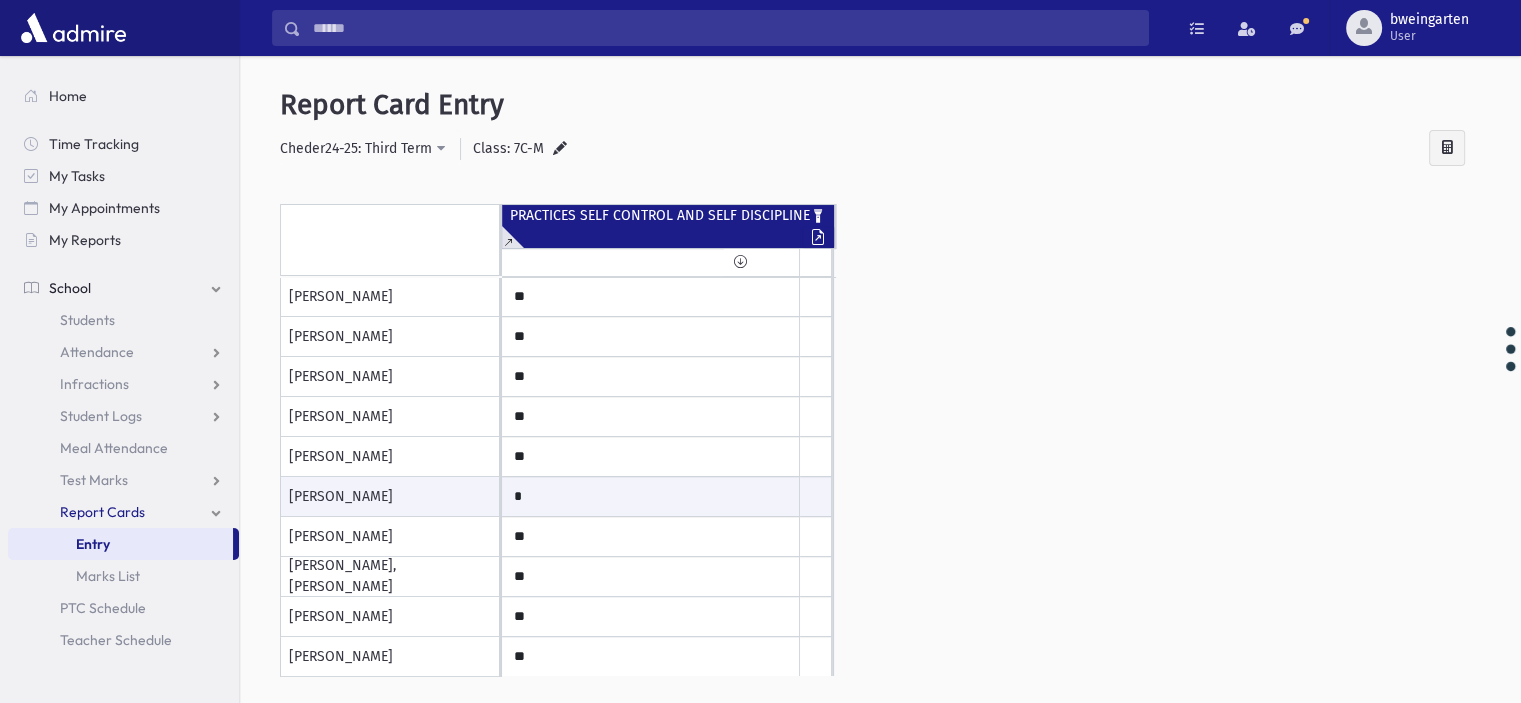 click 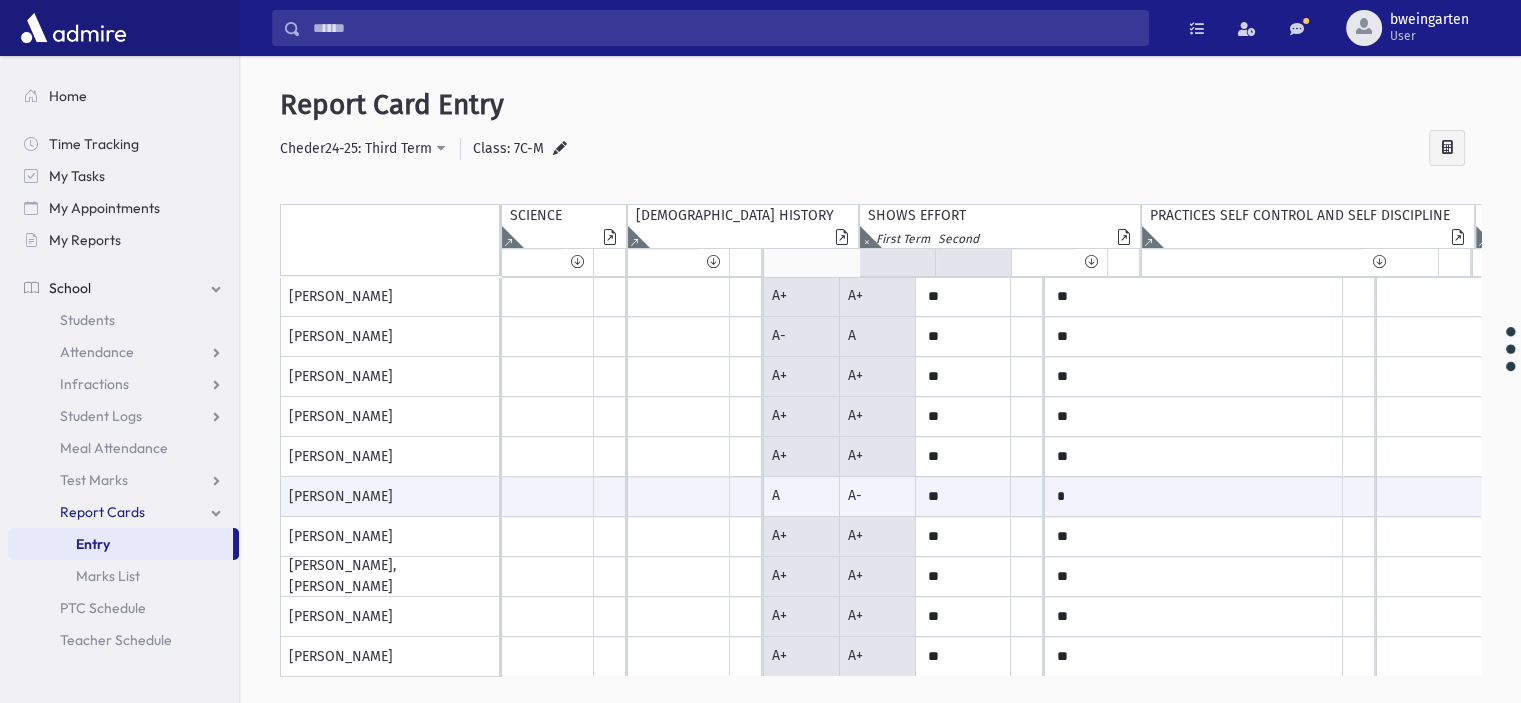 scroll, scrollTop: 561, scrollLeft: 23, axis: both 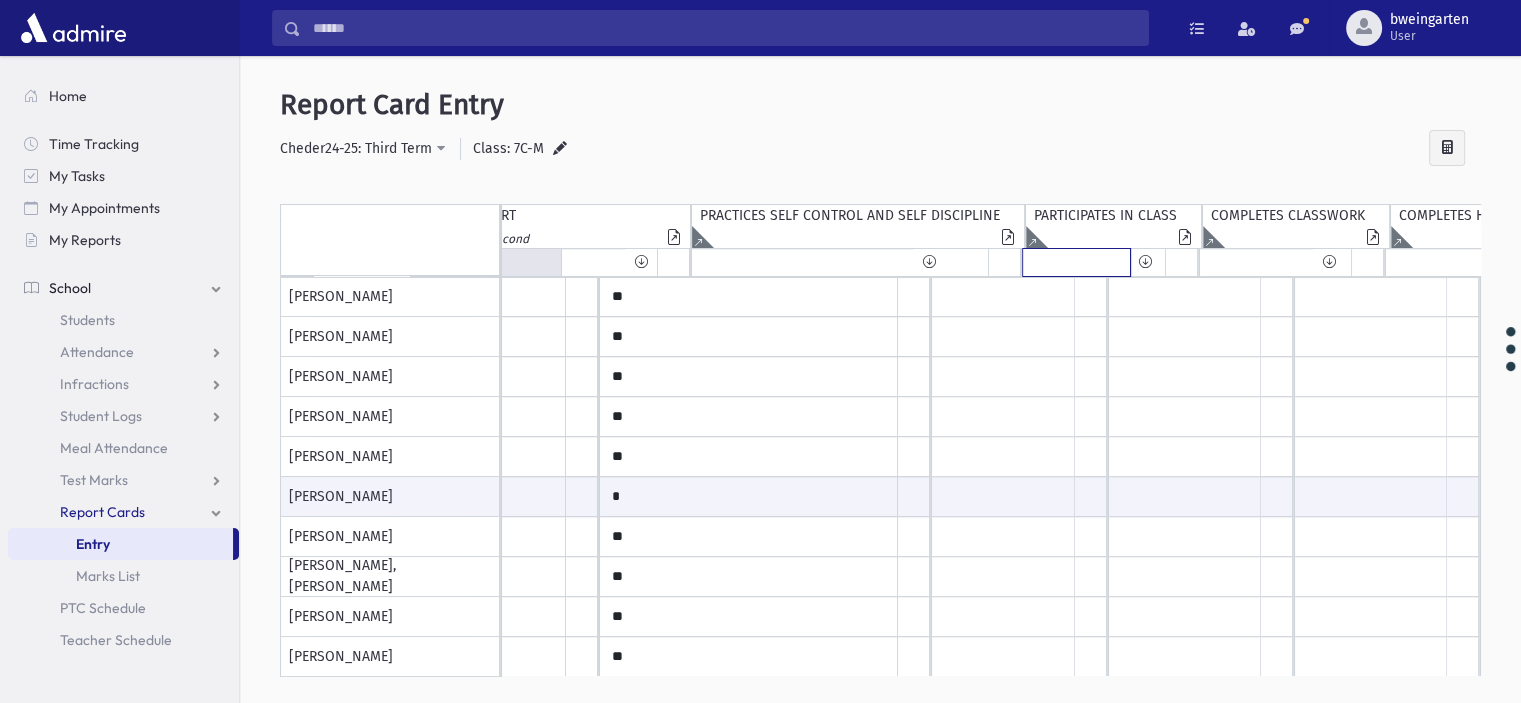 click at bounding box center (1076, 262) 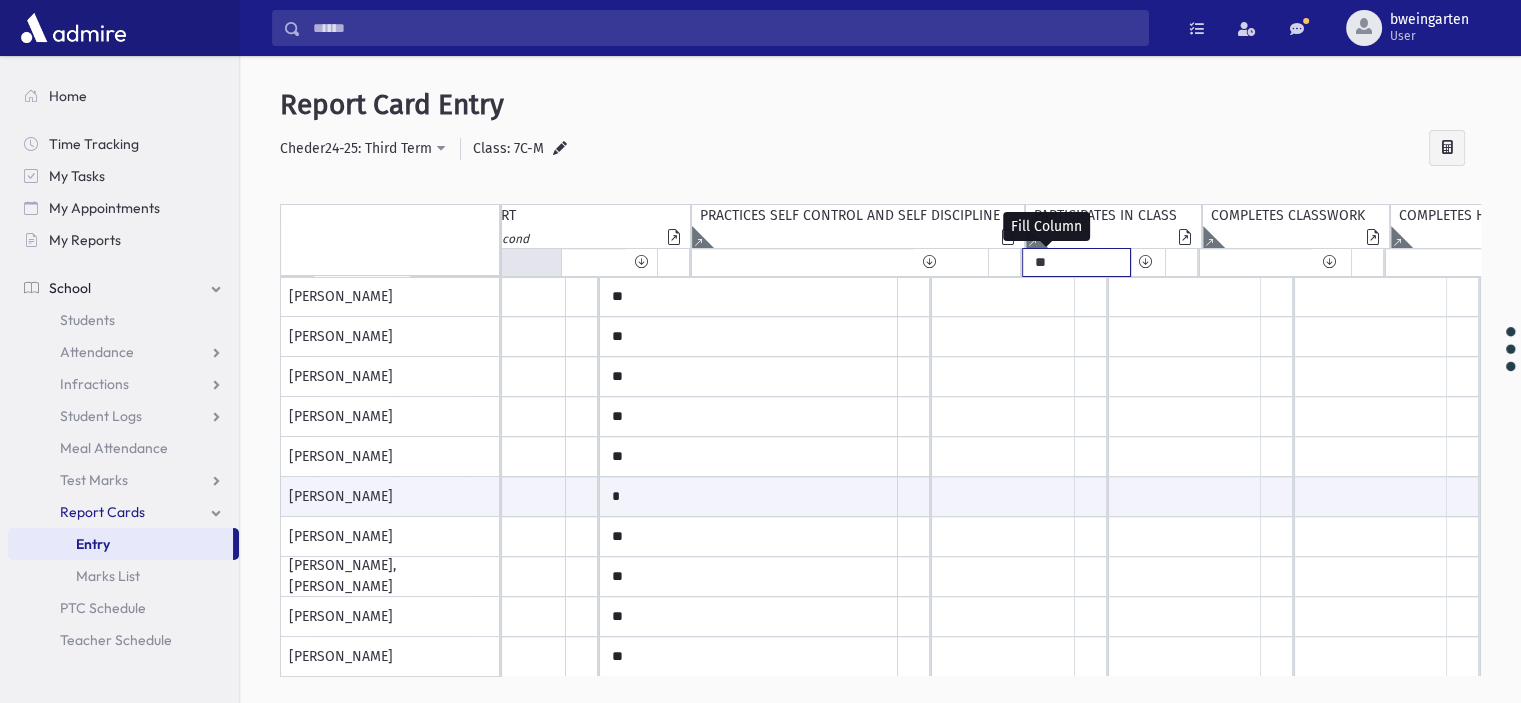 type on "**" 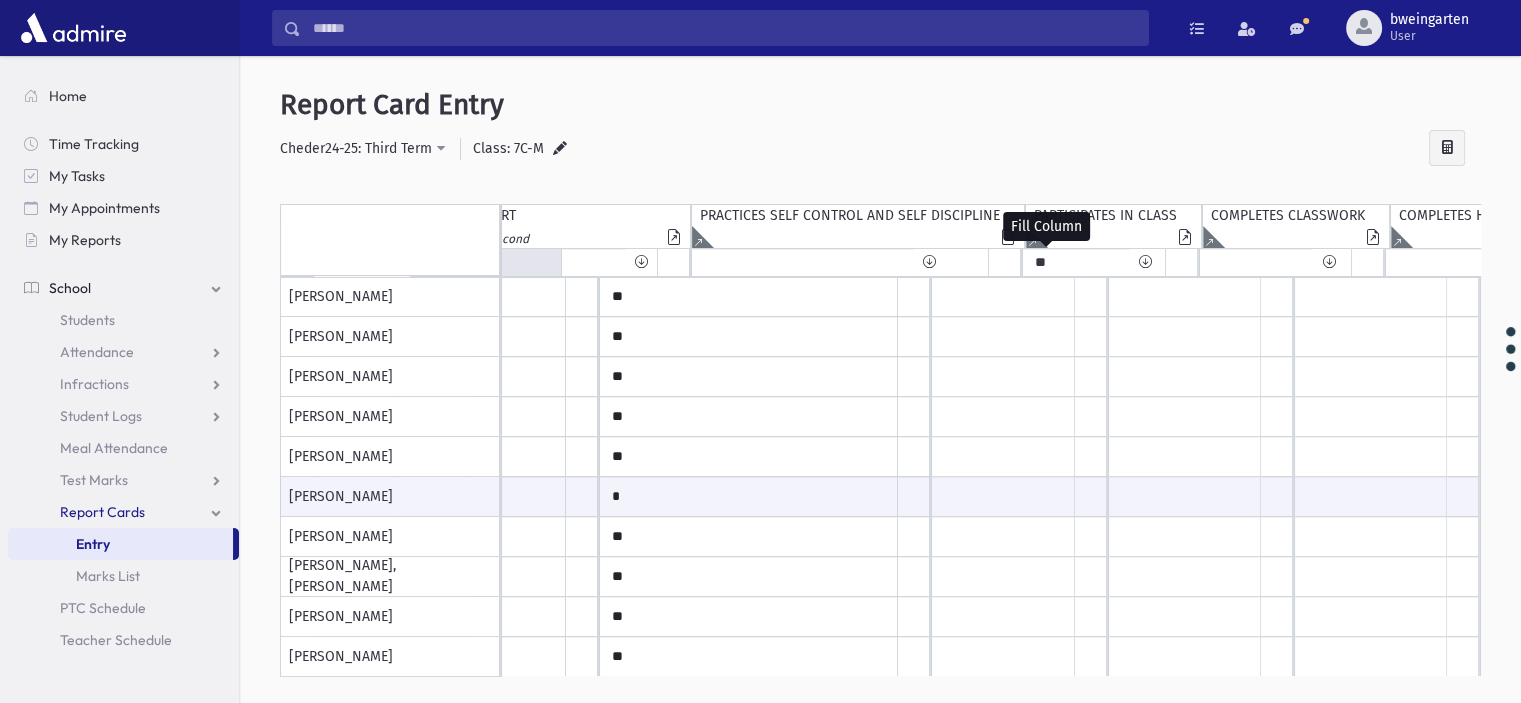click at bounding box center (1145, 262) 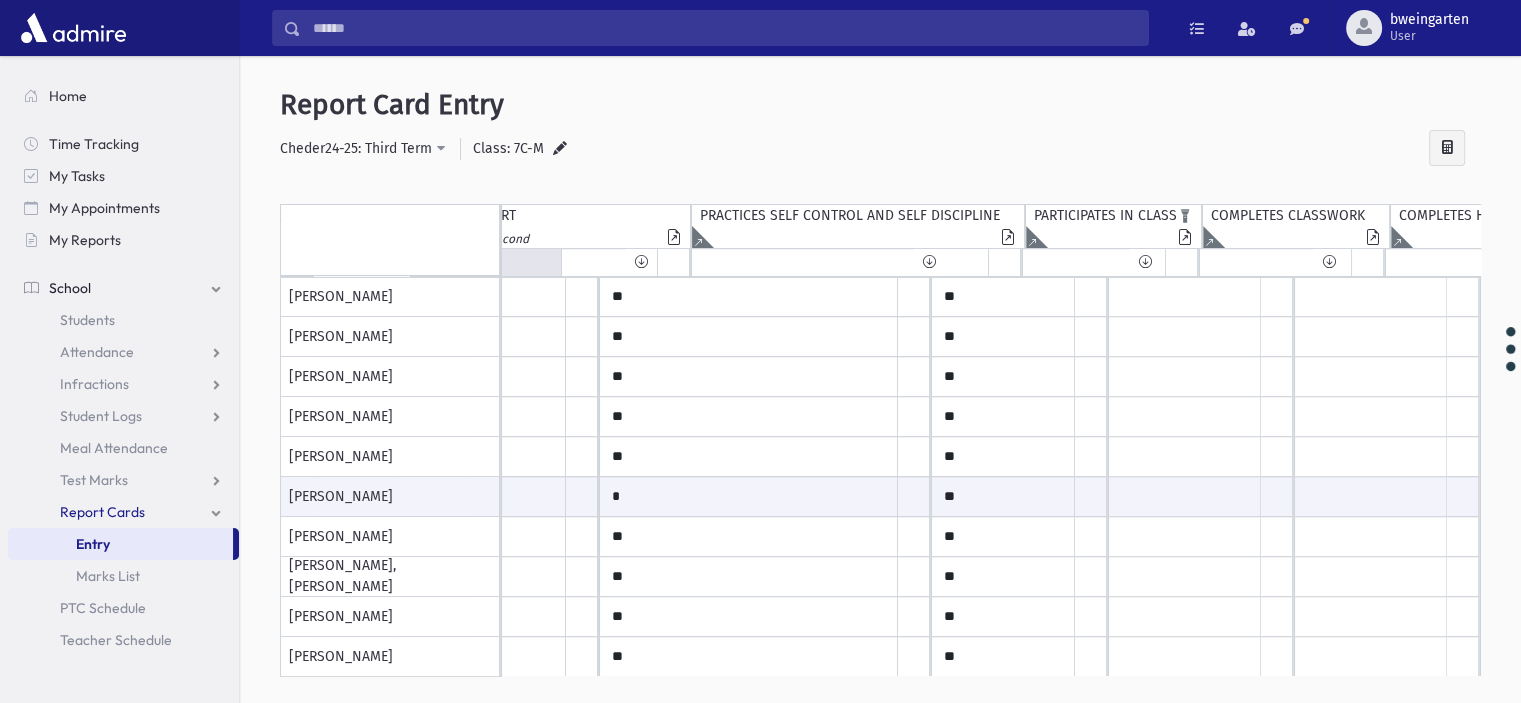 click on "Isolate" 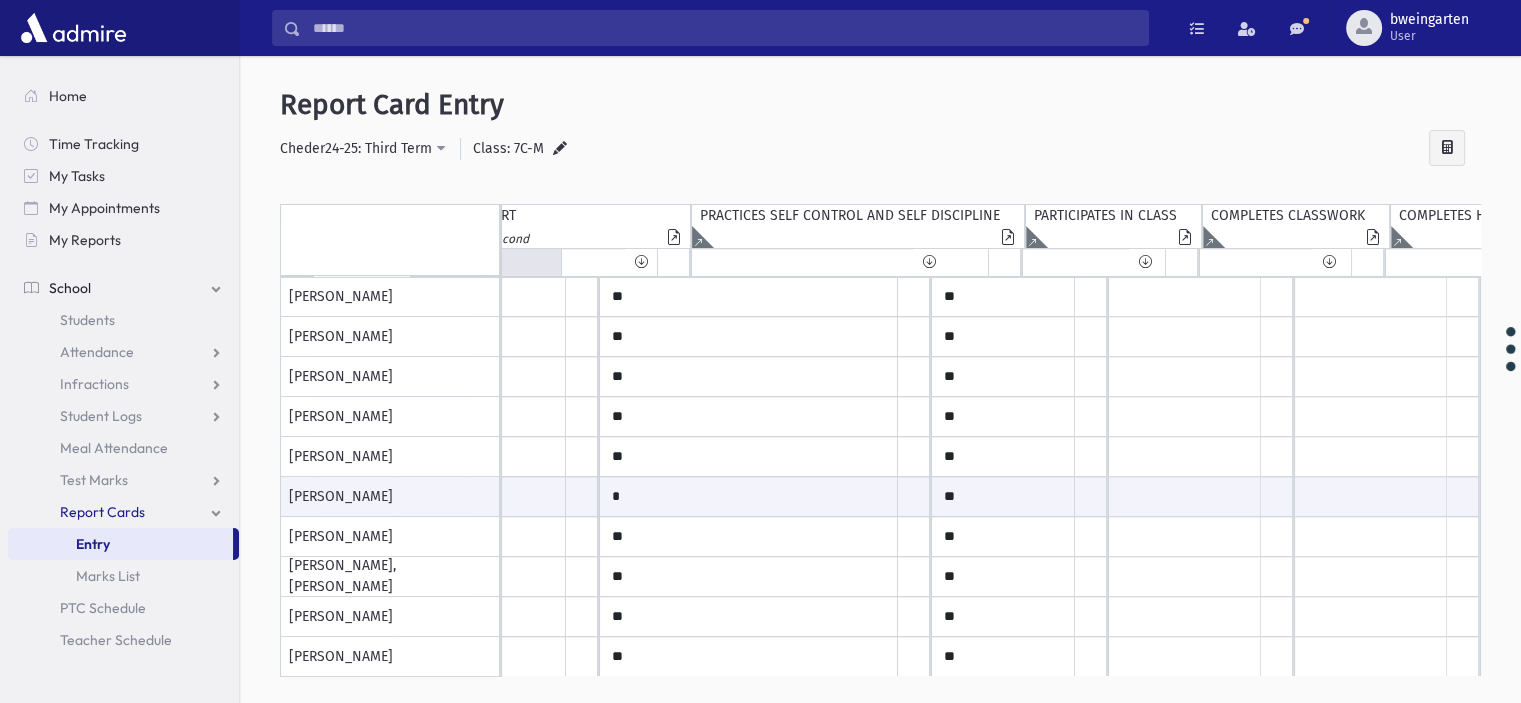 scroll, scrollTop: 0, scrollLeft: 0, axis: both 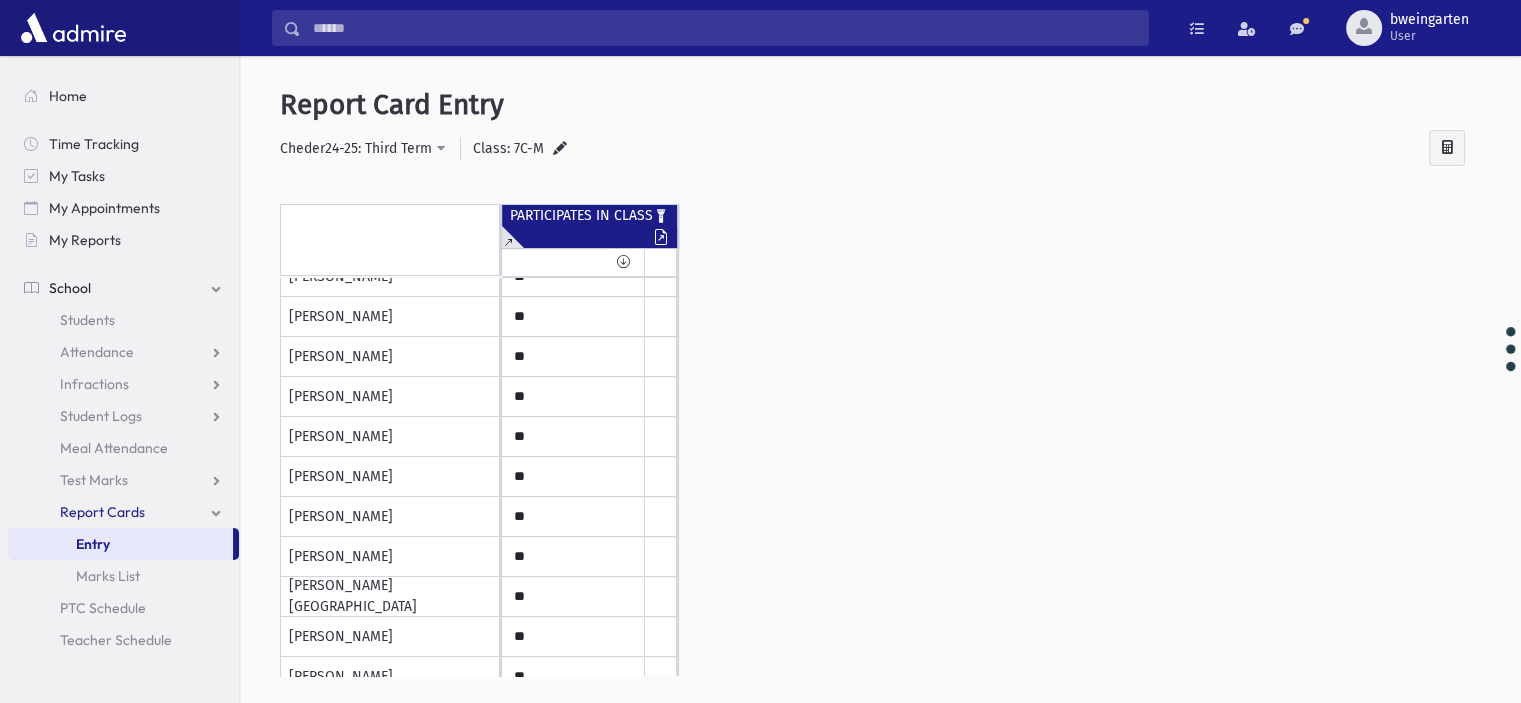 click 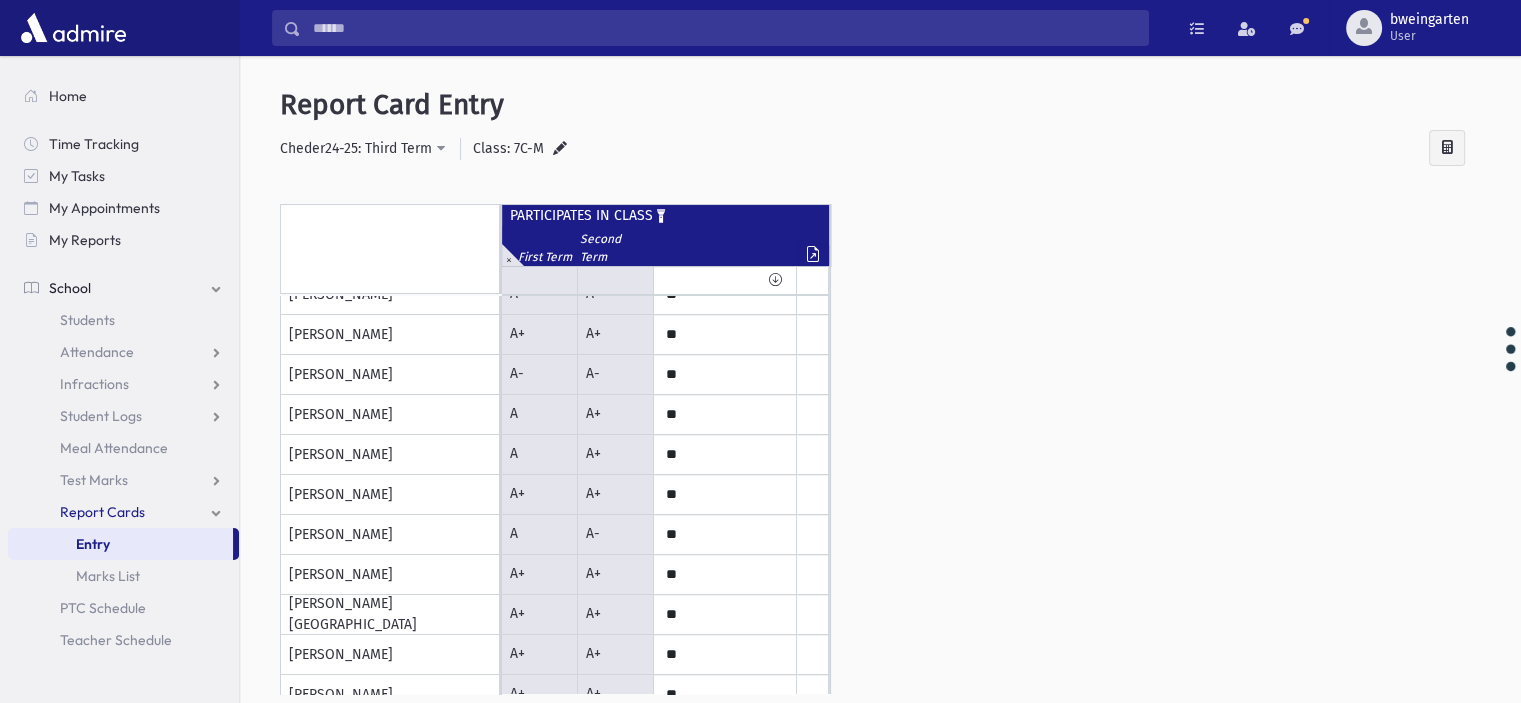 scroll, scrollTop: 0, scrollLeft: 0, axis: both 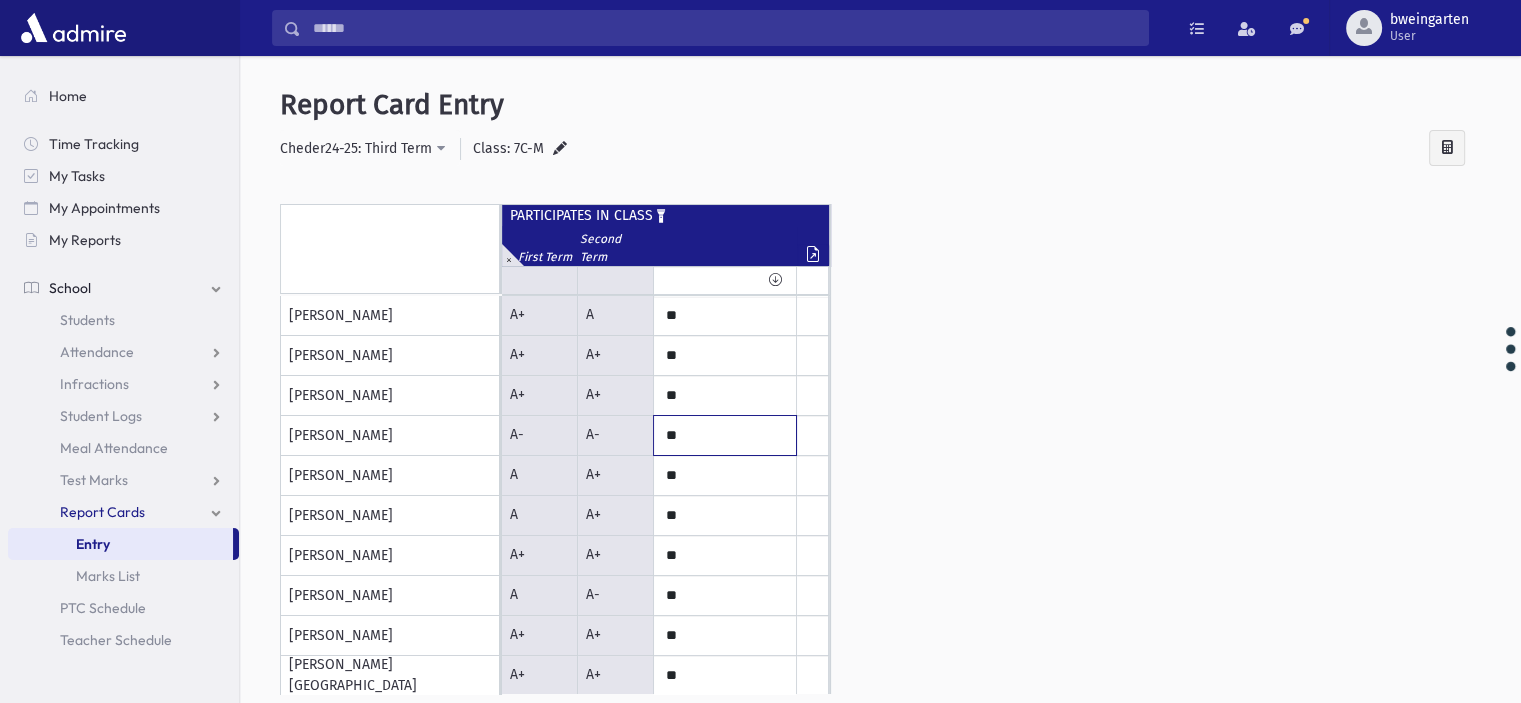 click on "**" at bounding box center (0, 0) 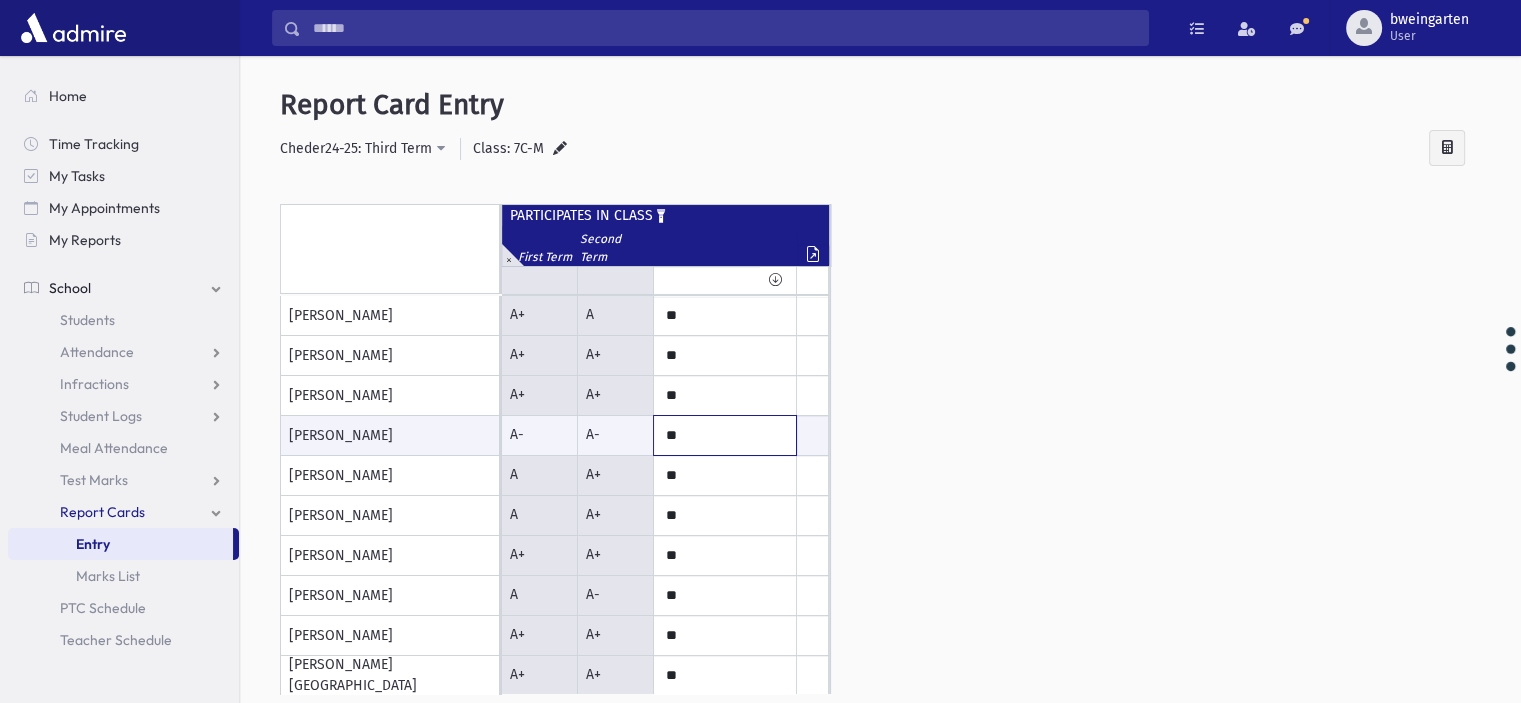 click on "**" at bounding box center (0, 0) 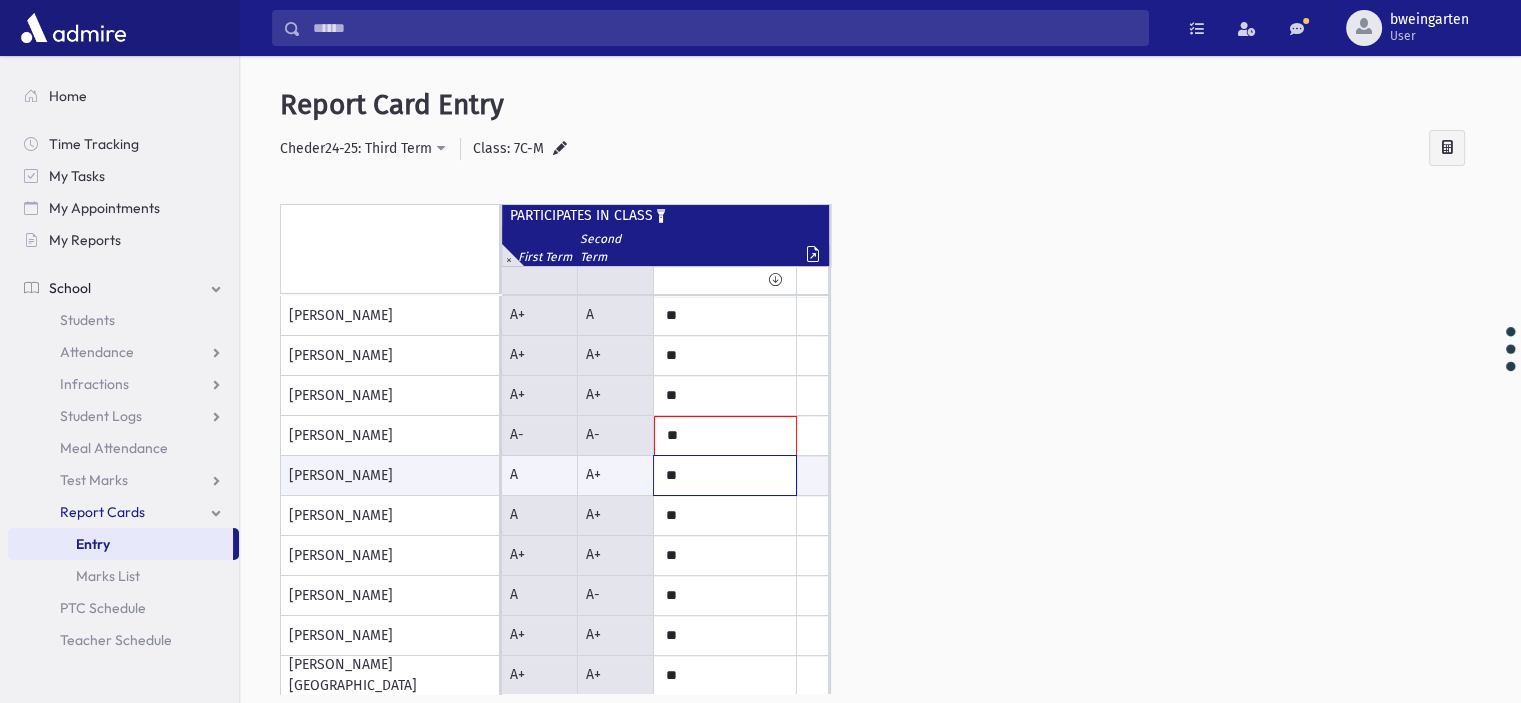 click on "**" at bounding box center (0, 0) 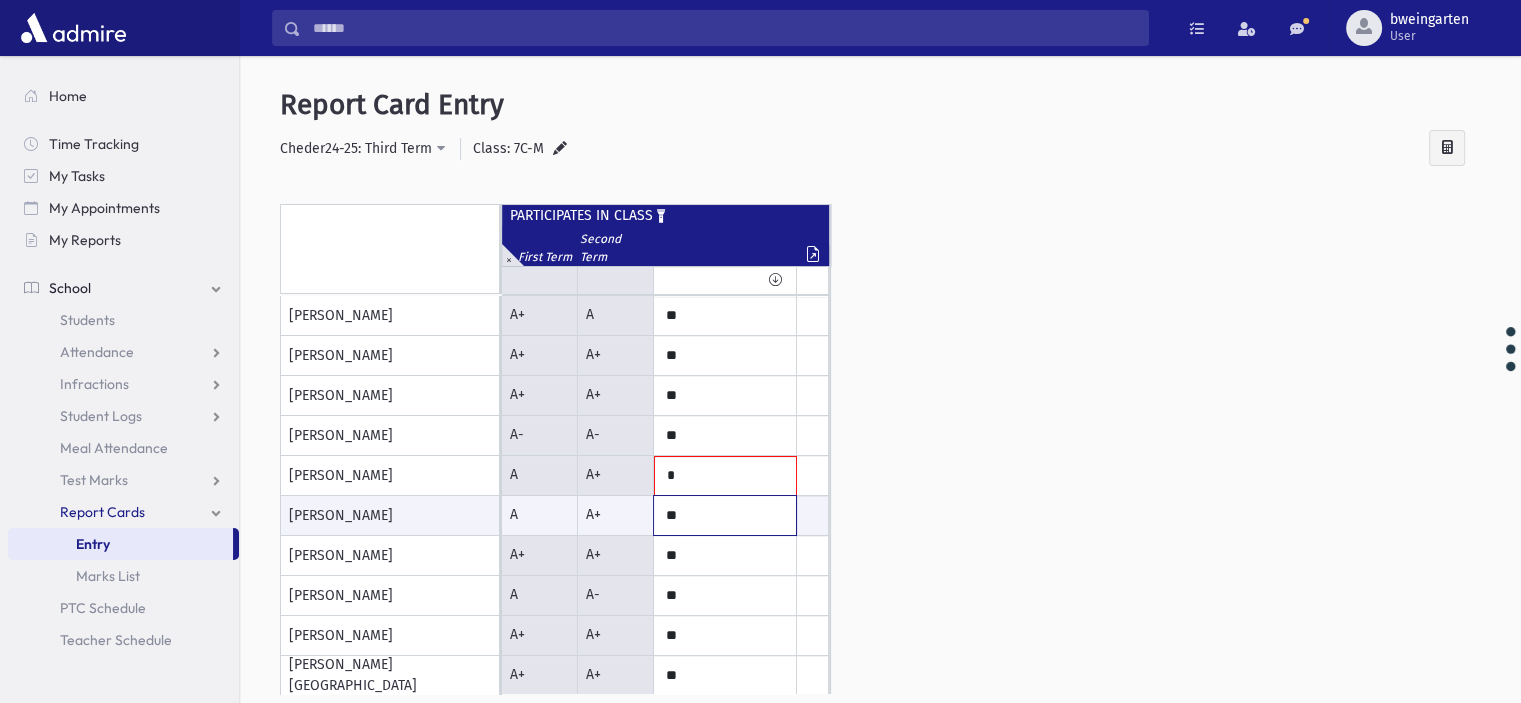 click on "**" at bounding box center [0, 0] 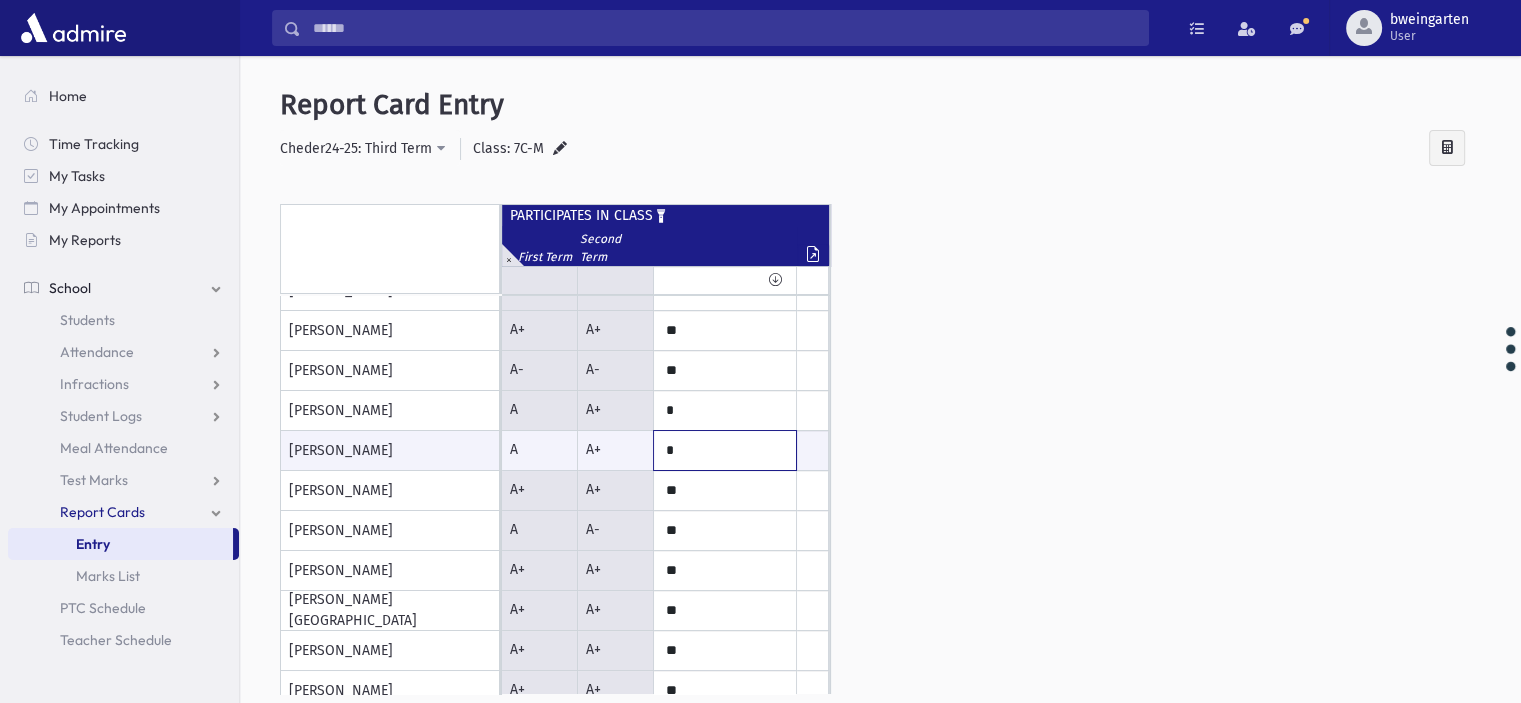 scroll, scrollTop: 100, scrollLeft: 0, axis: vertical 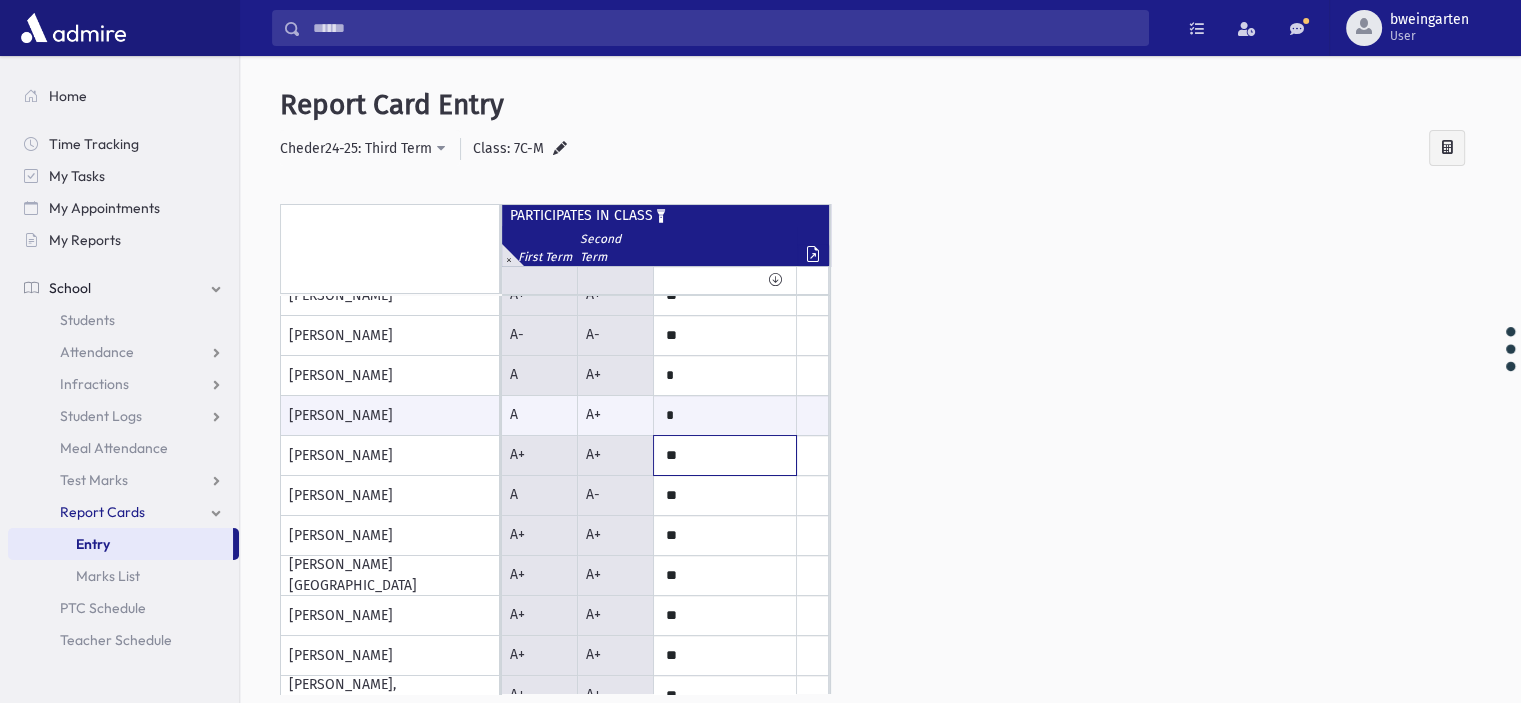 click on "**" at bounding box center (0, 0) 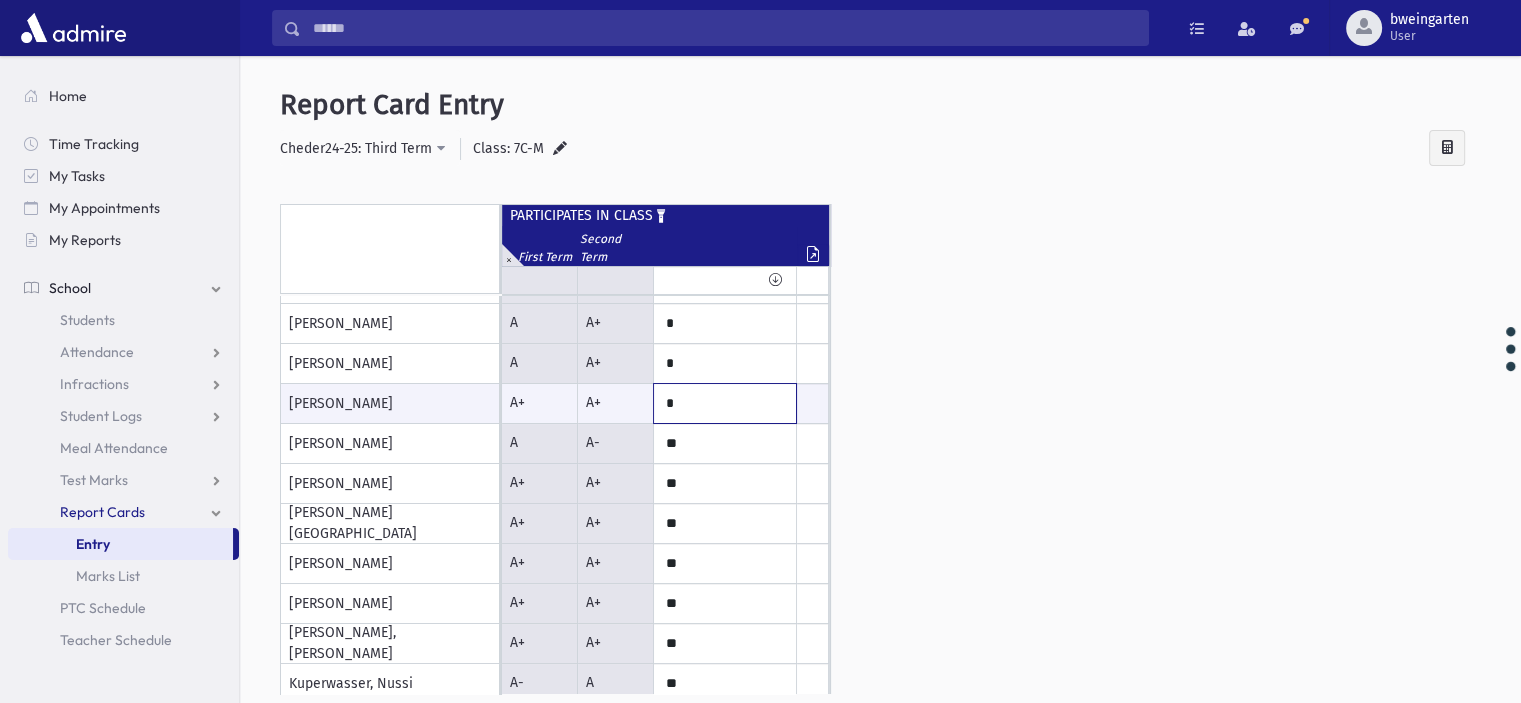 scroll, scrollTop: 200, scrollLeft: 0, axis: vertical 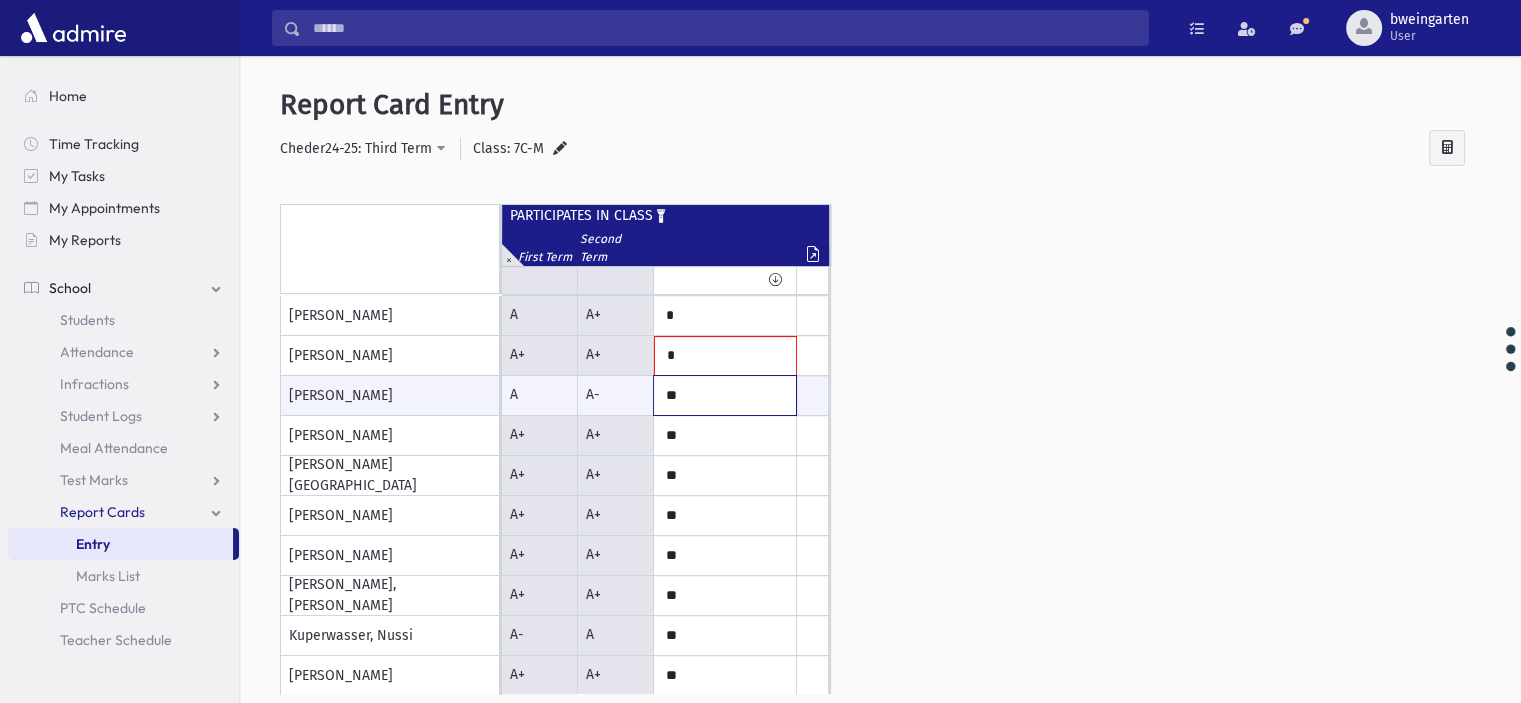 click on "**" at bounding box center [0, 0] 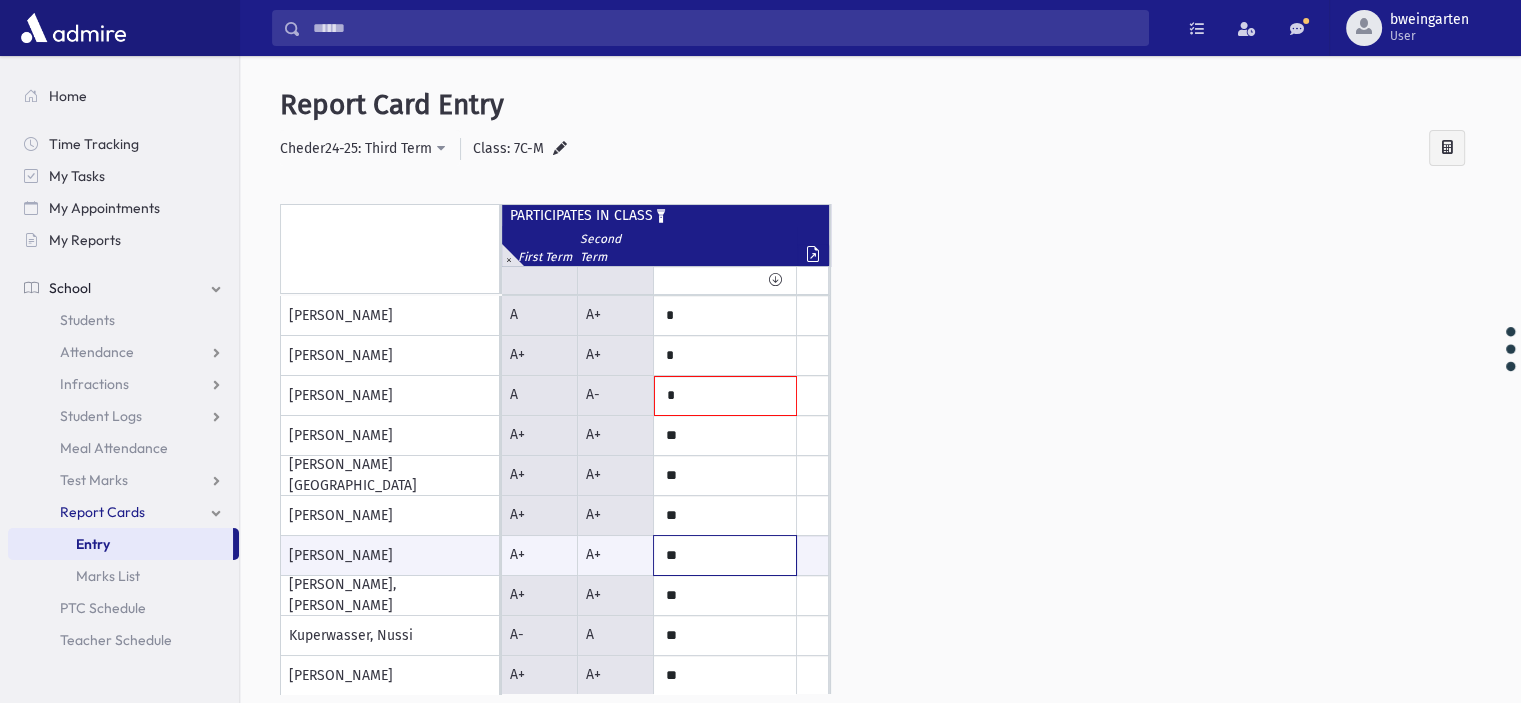 click on "**" at bounding box center [0, 0] 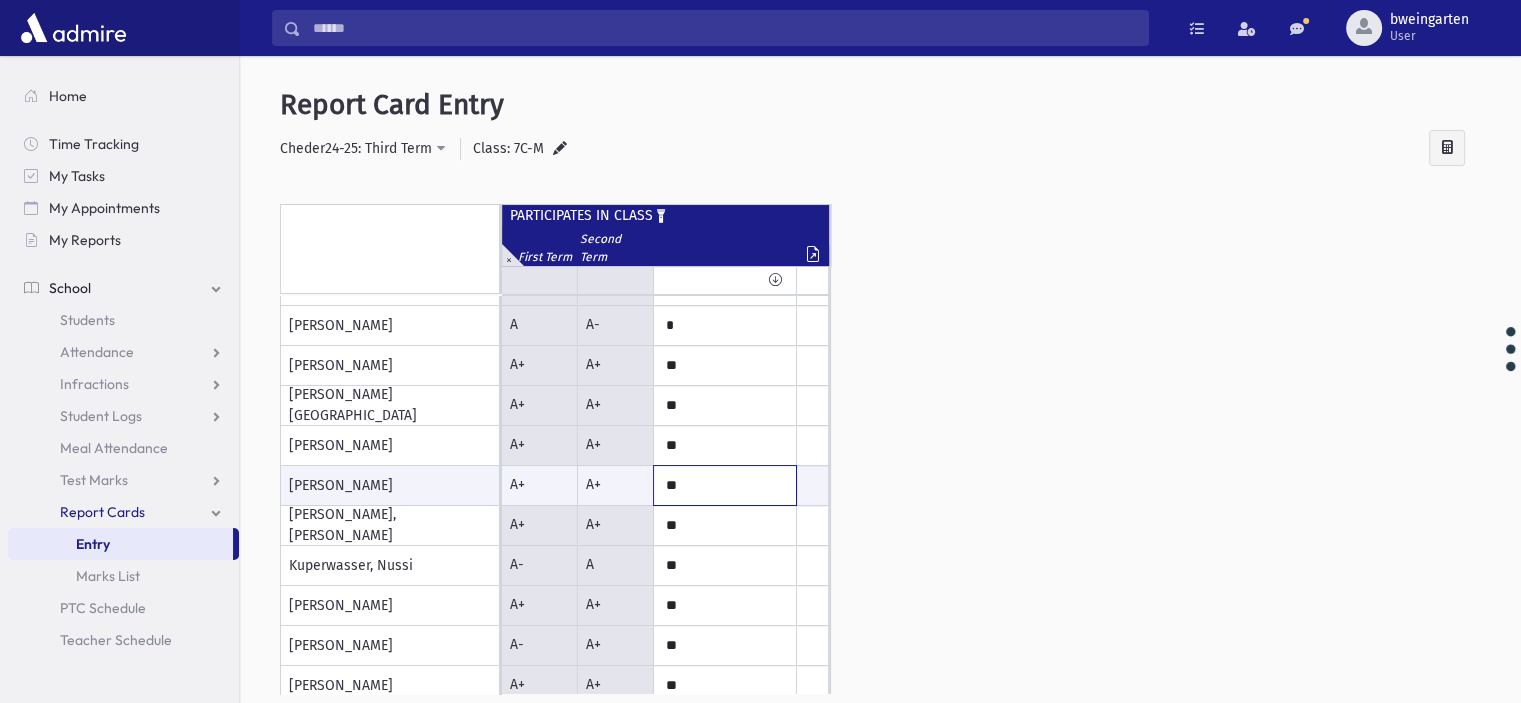 scroll, scrollTop: 300, scrollLeft: 0, axis: vertical 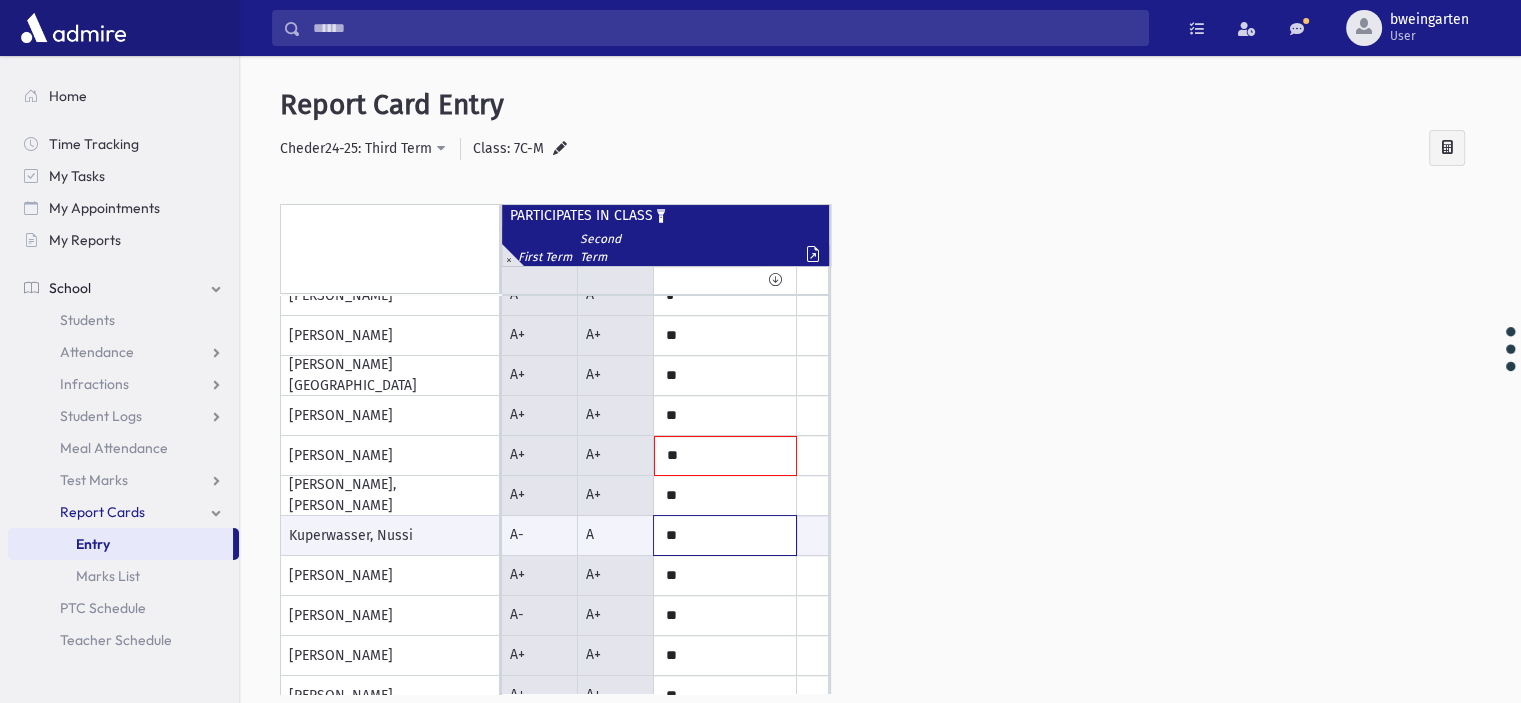 click on "**" at bounding box center [0, 0] 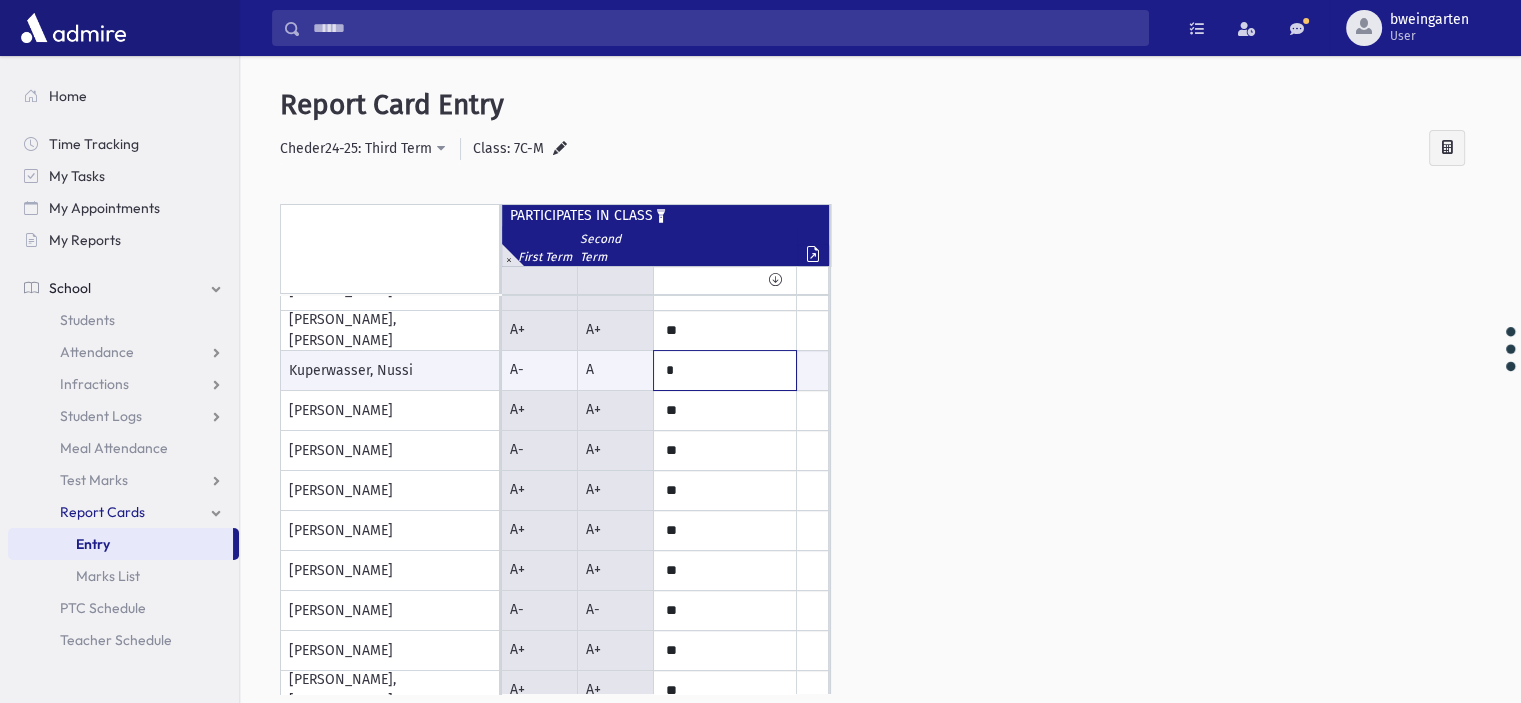 scroll, scrollTop: 500, scrollLeft: 0, axis: vertical 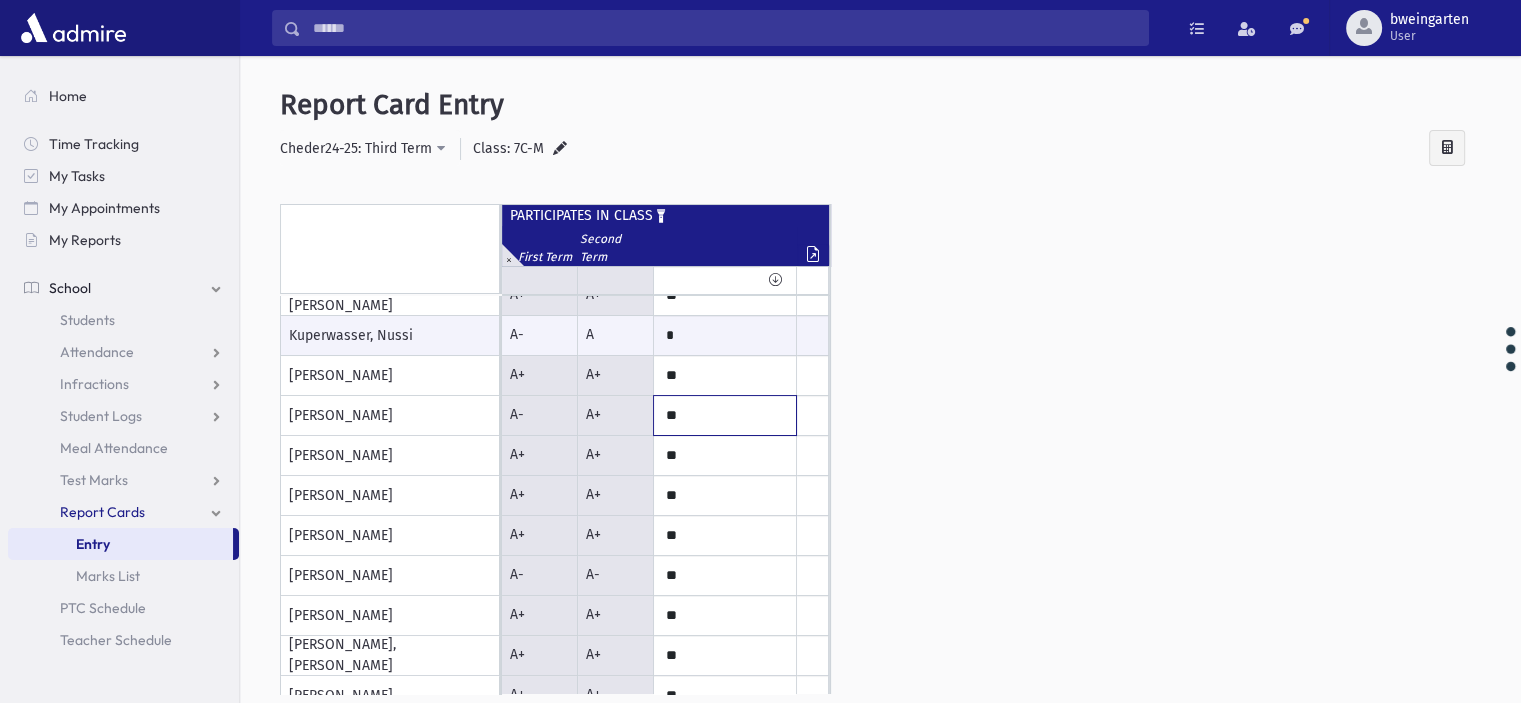 click on "**" at bounding box center (0, 0) 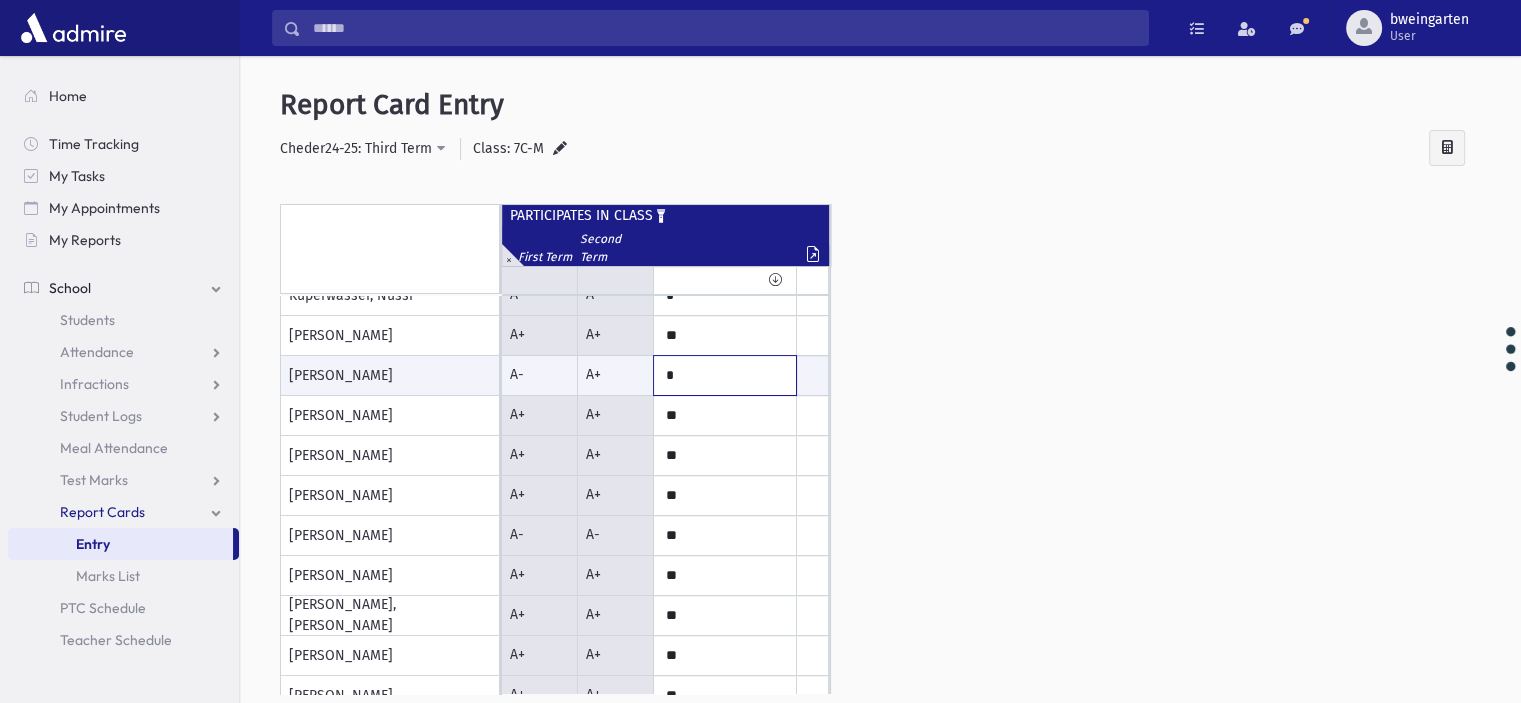 scroll, scrollTop: 561, scrollLeft: 0, axis: vertical 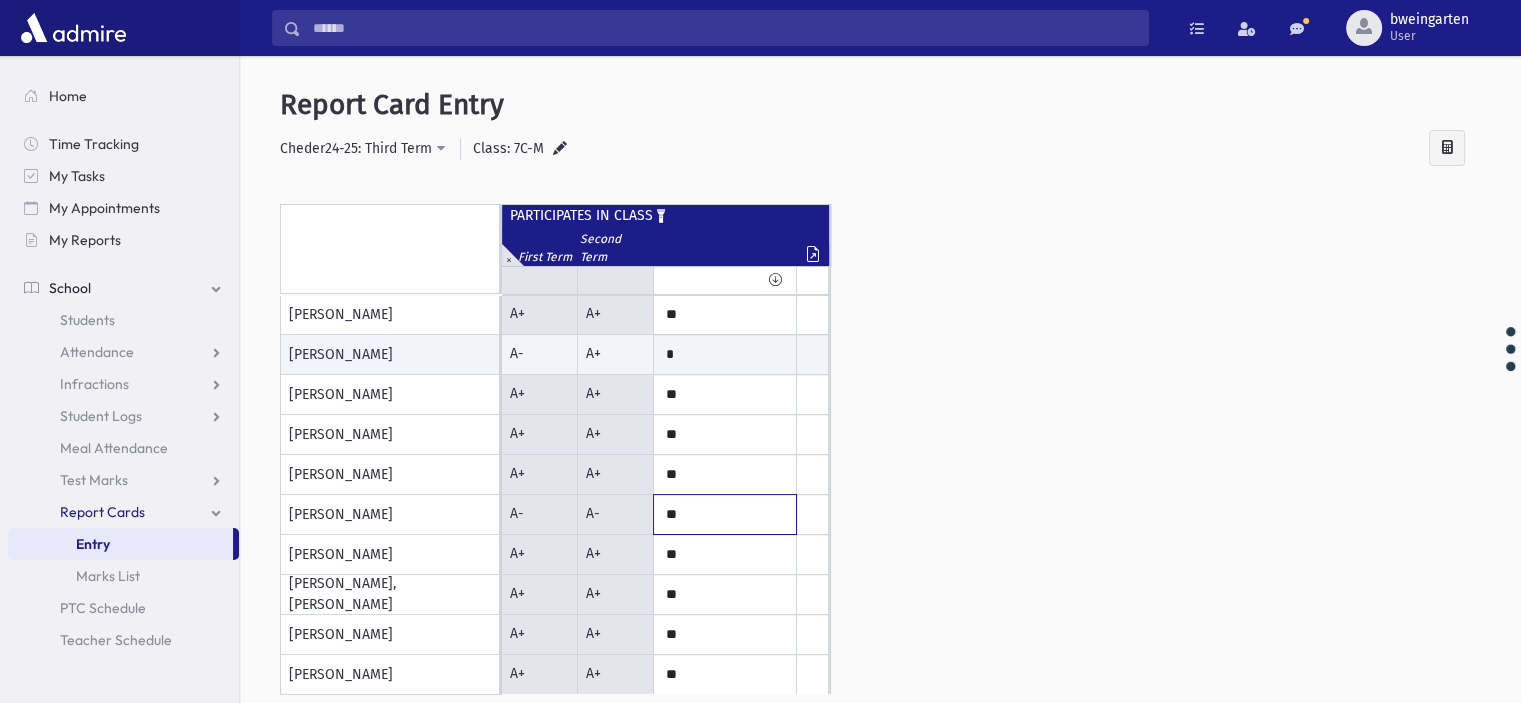 click on "**" at bounding box center (0, 0) 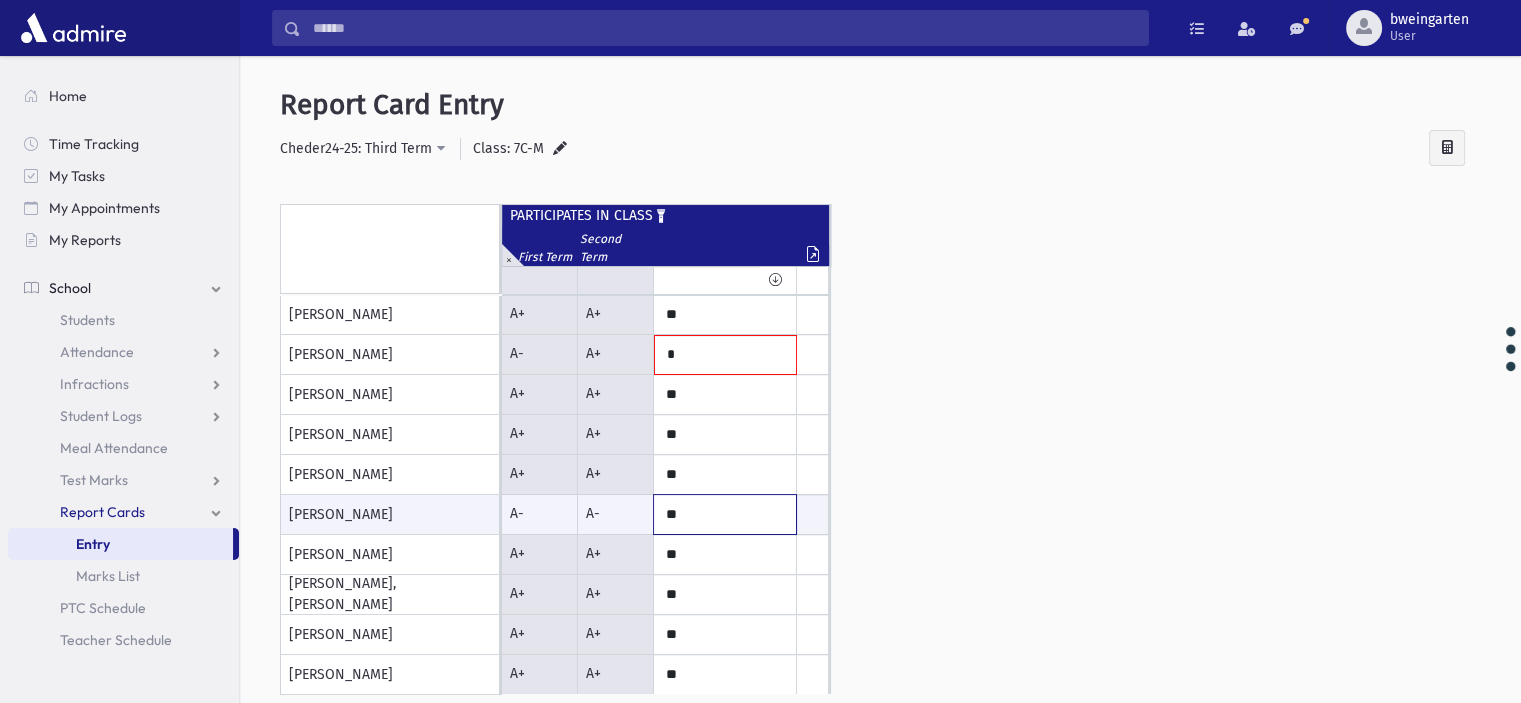 click on "**" at bounding box center [0, 0] 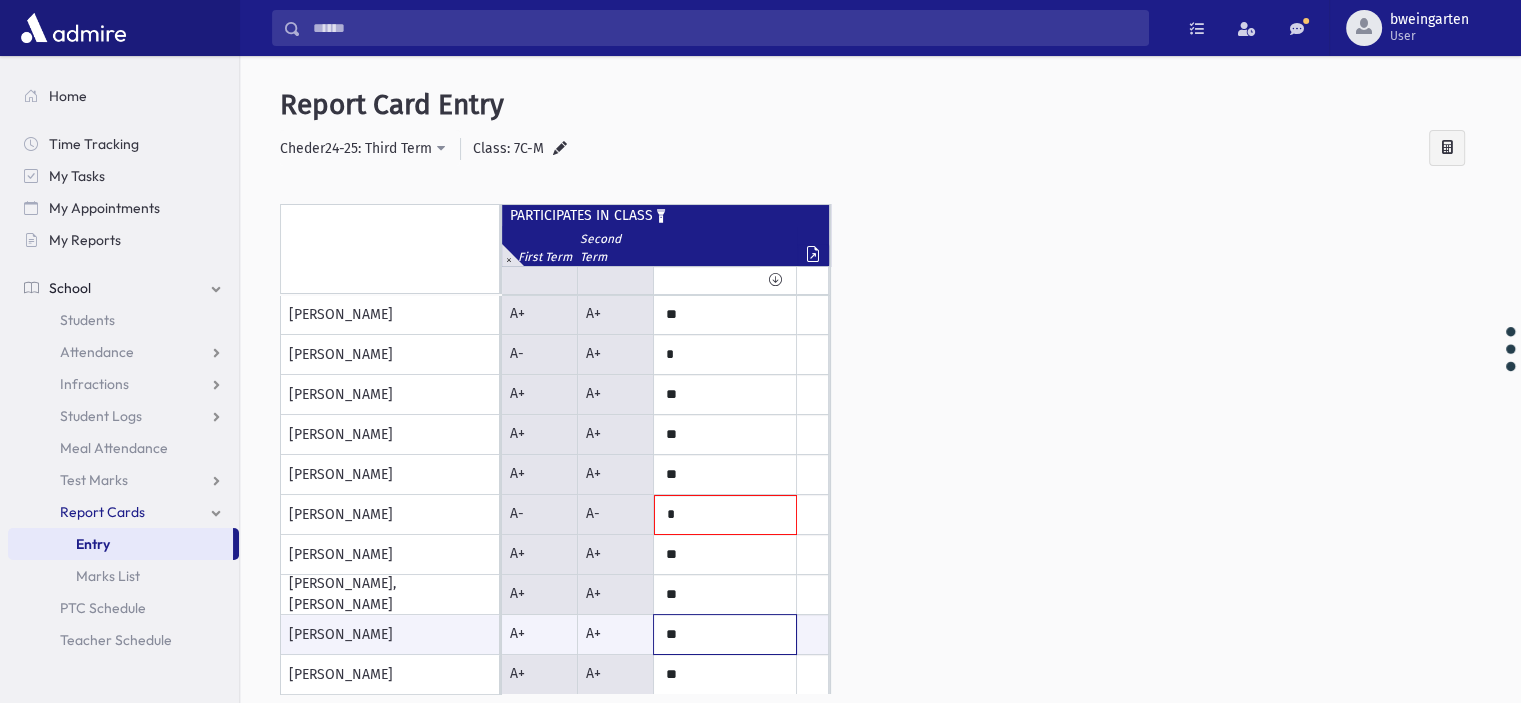 click on "**" at bounding box center (0, 0) 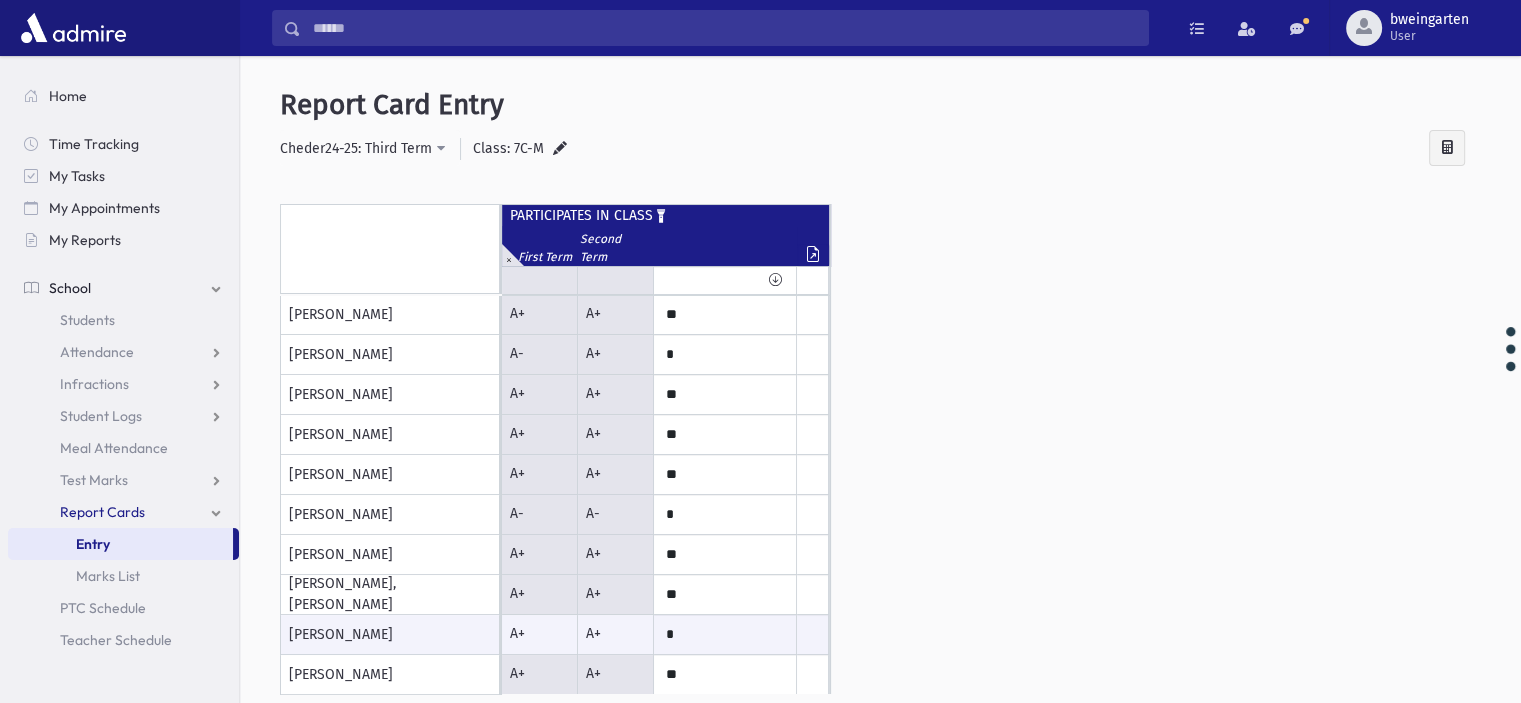 click 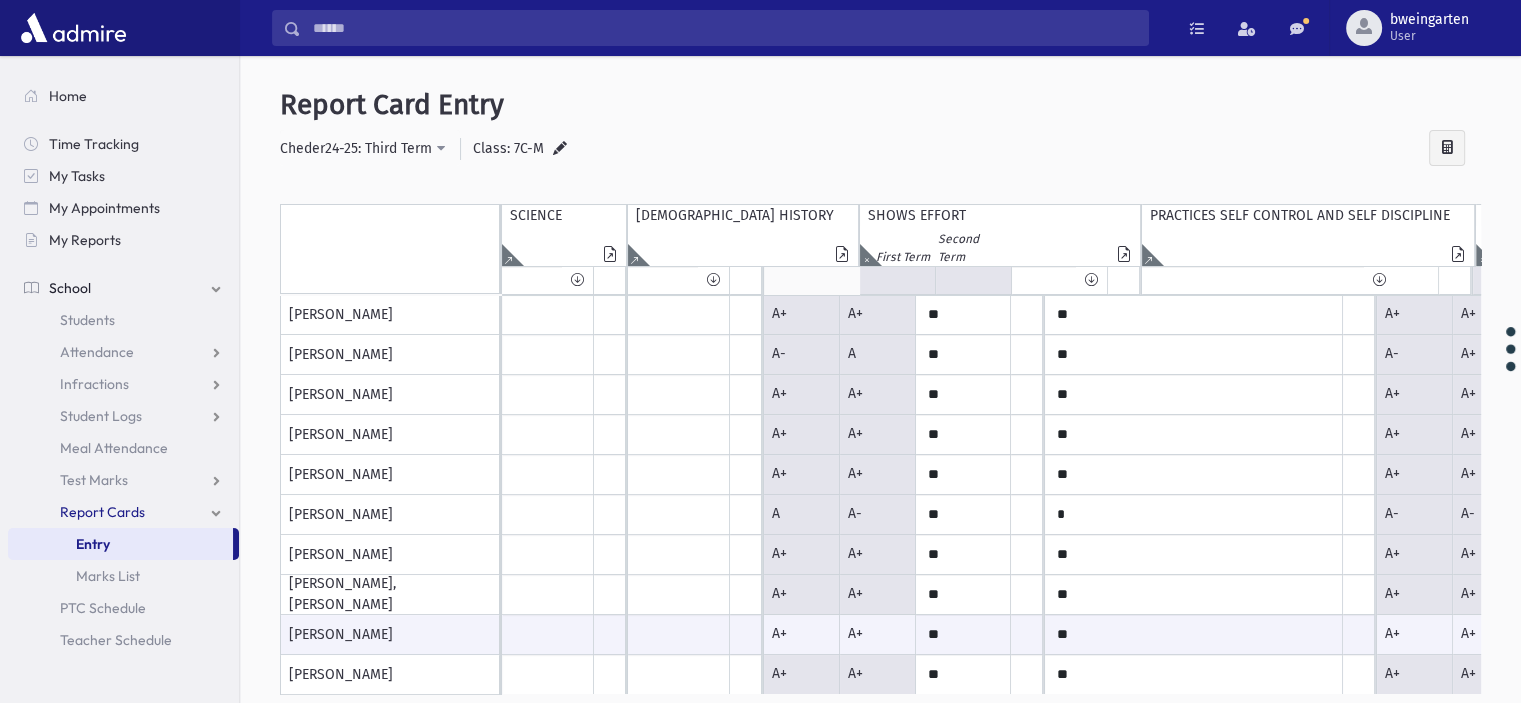 scroll, scrollTop: 561, scrollLeft: 54, axis: both 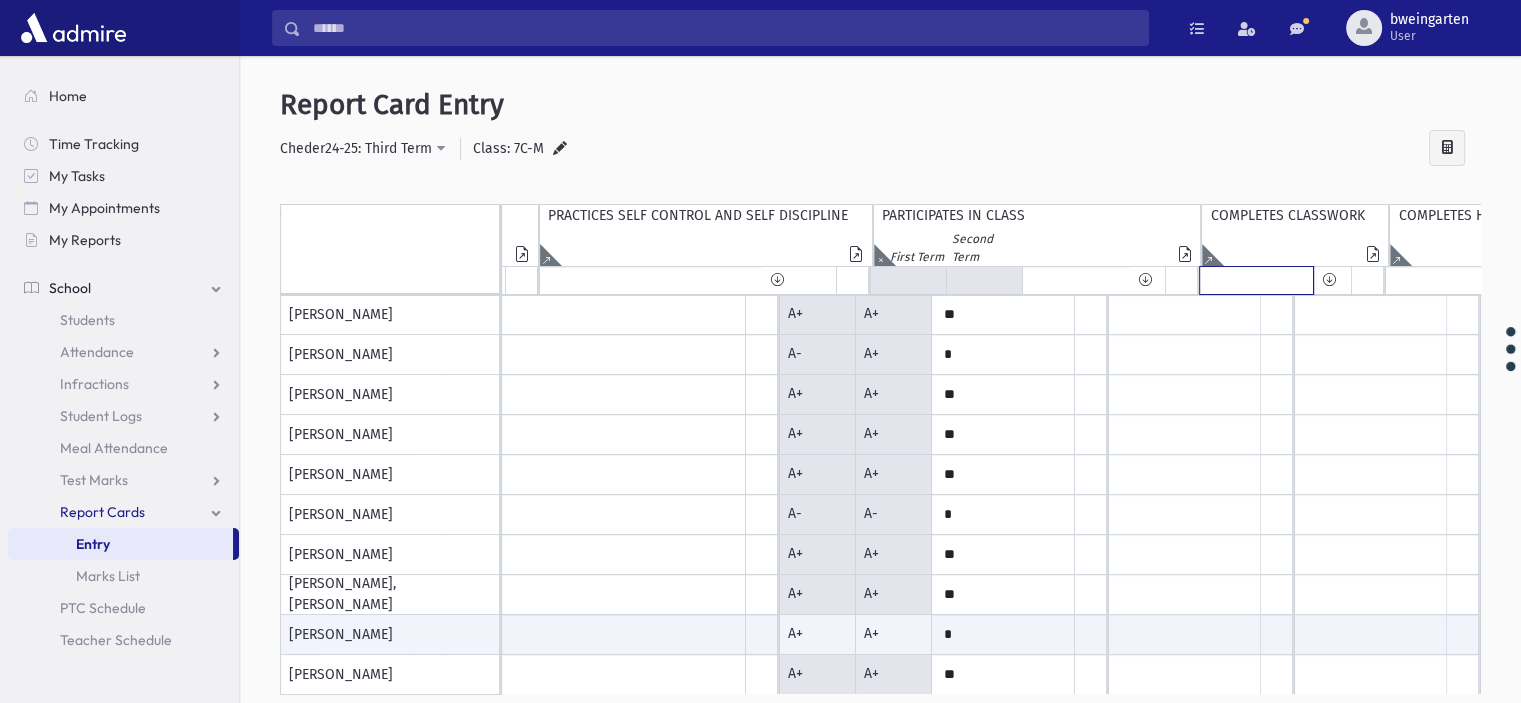 click at bounding box center (1256, 280) 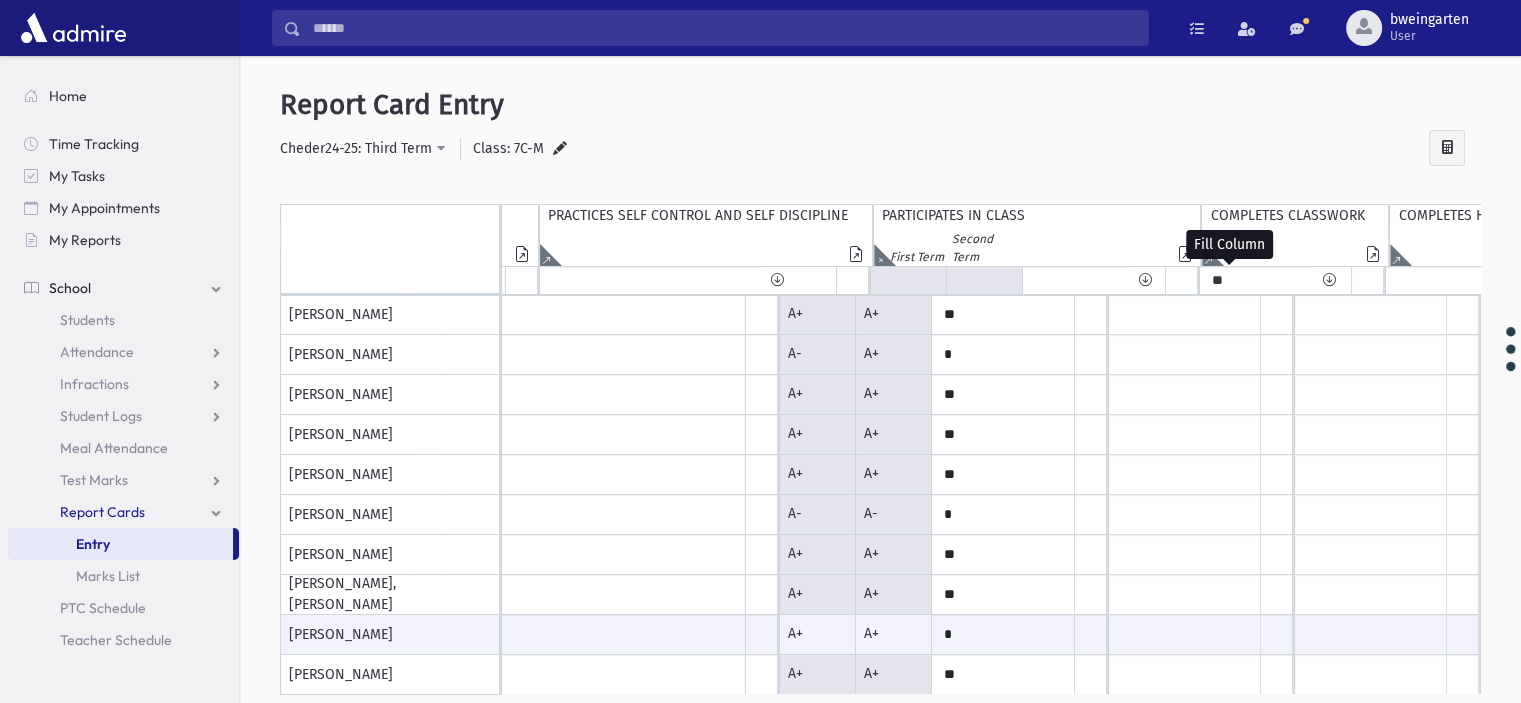 click at bounding box center [1328, 280] 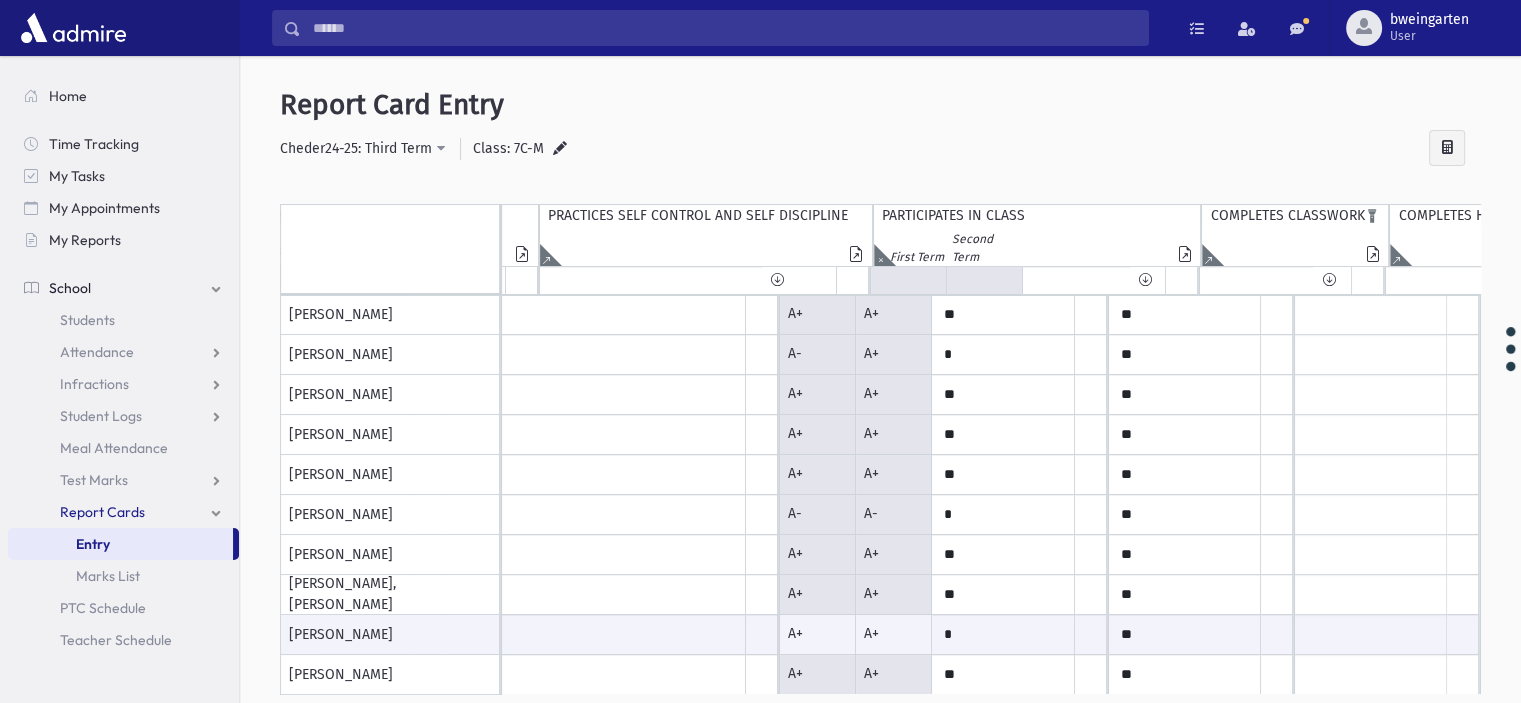 click on "Isolate" 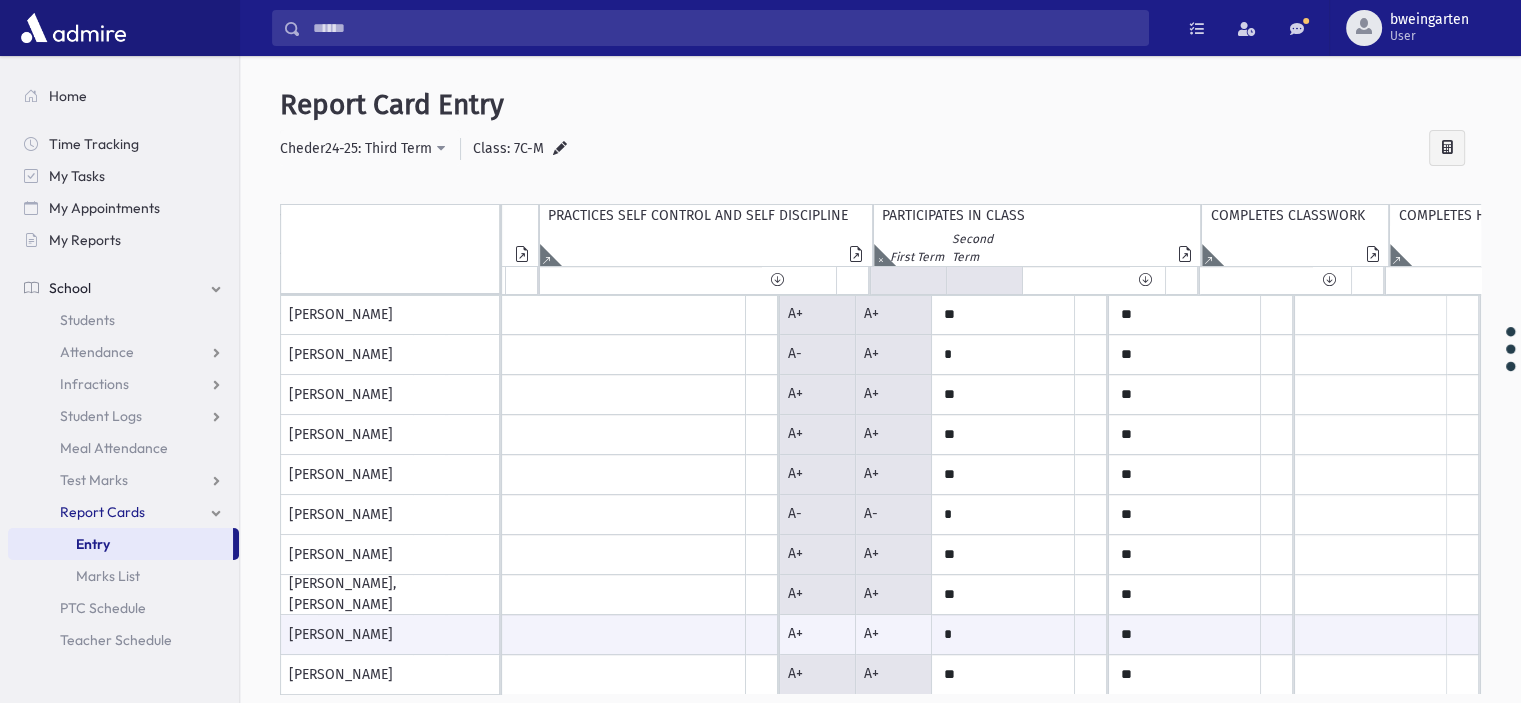 scroll, scrollTop: 0, scrollLeft: 0, axis: both 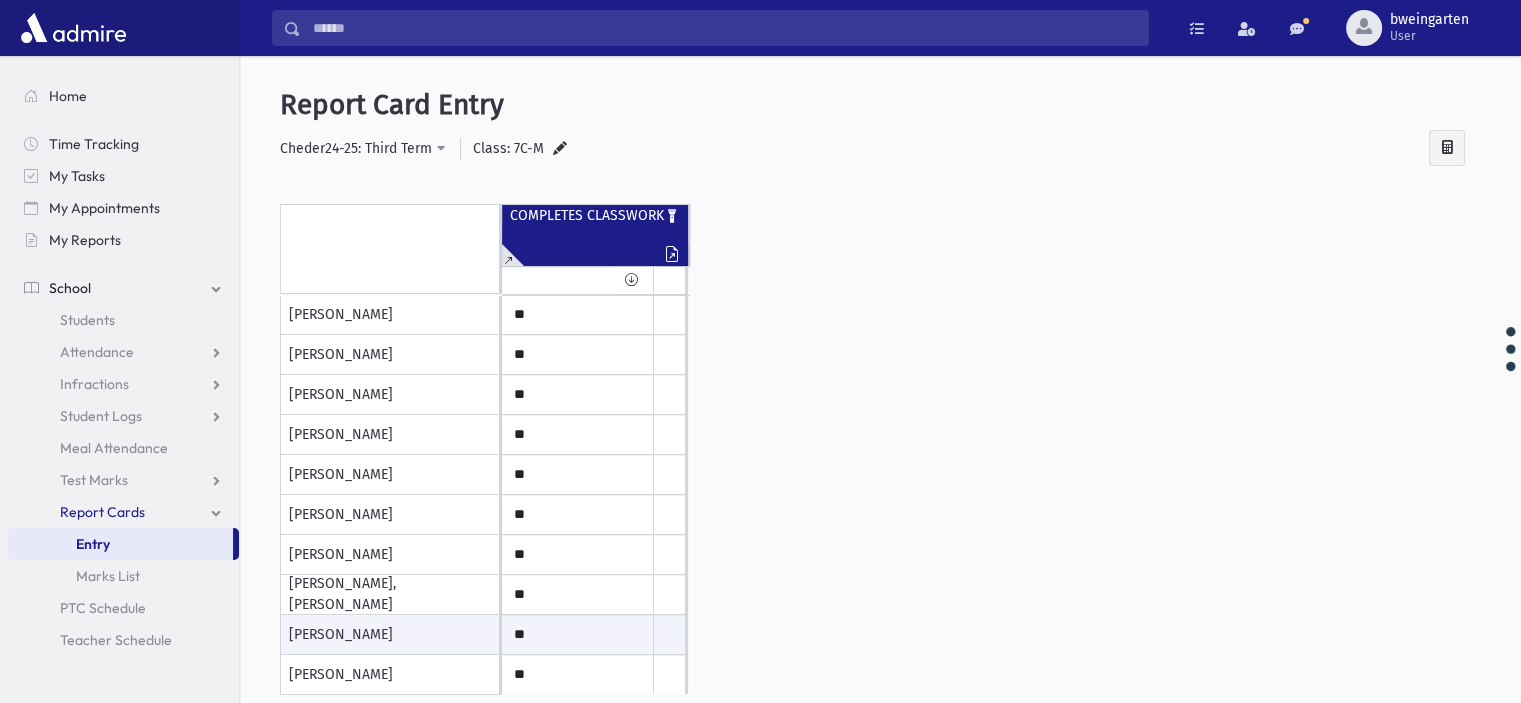 click at bounding box center [508, 255] 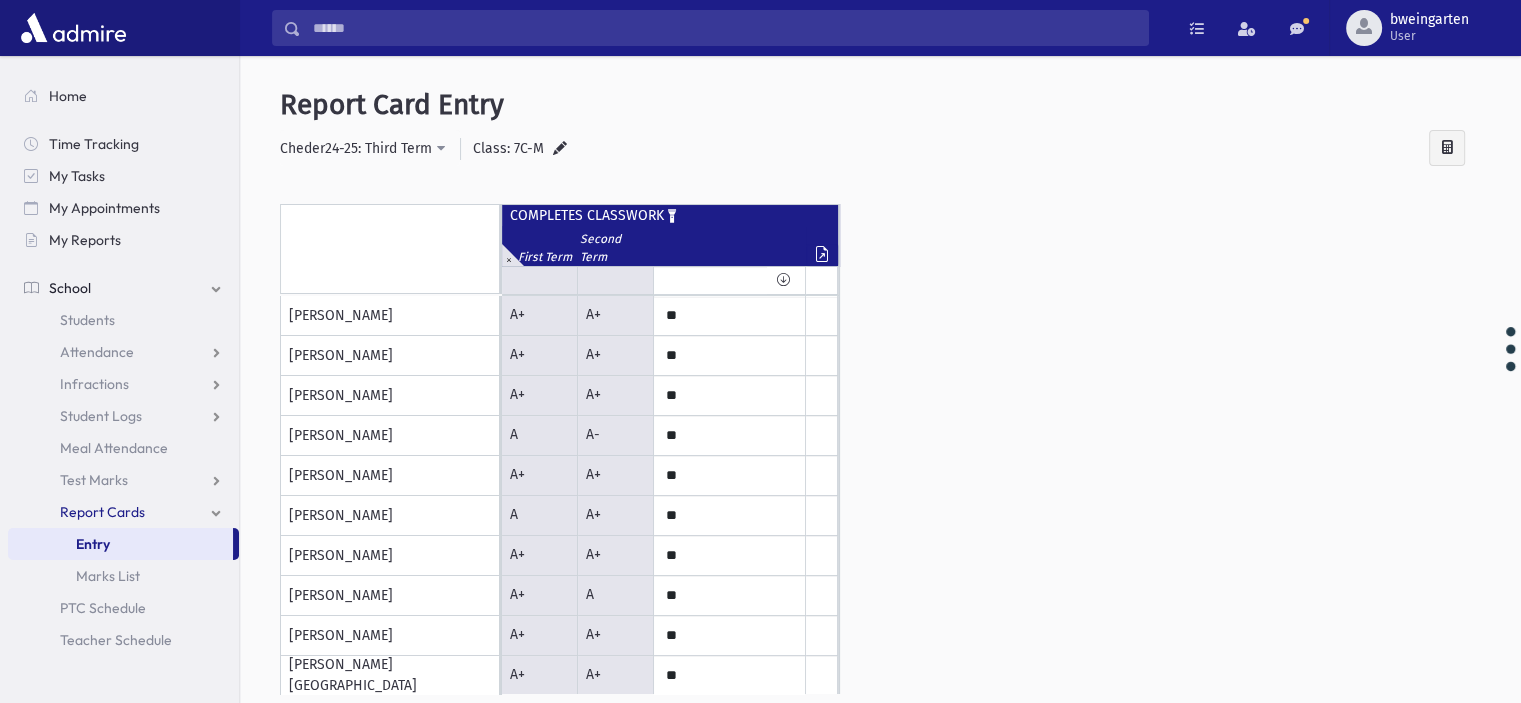 scroll, scrollTop: 0, scrollLeft: 0, axis: both 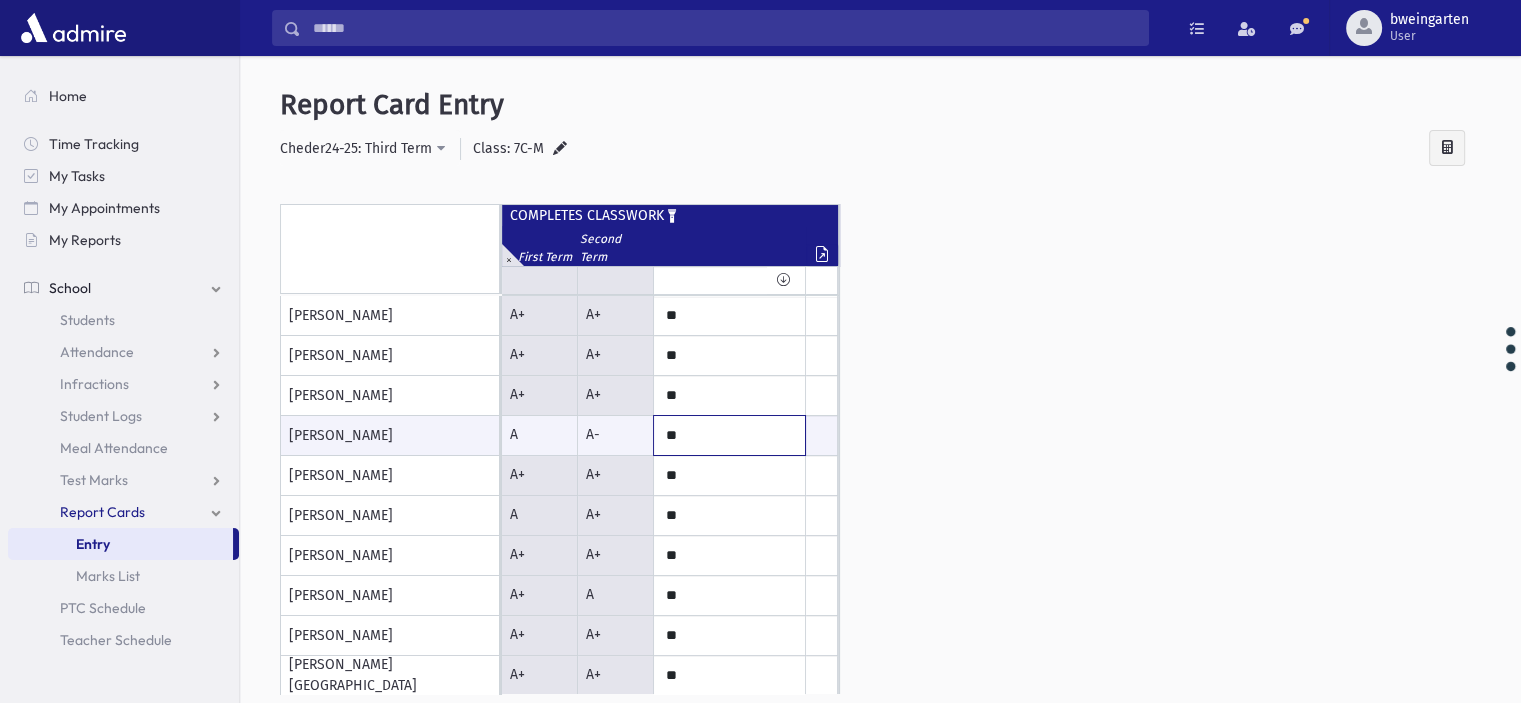 click on "**" at bounding box center (0, 0) 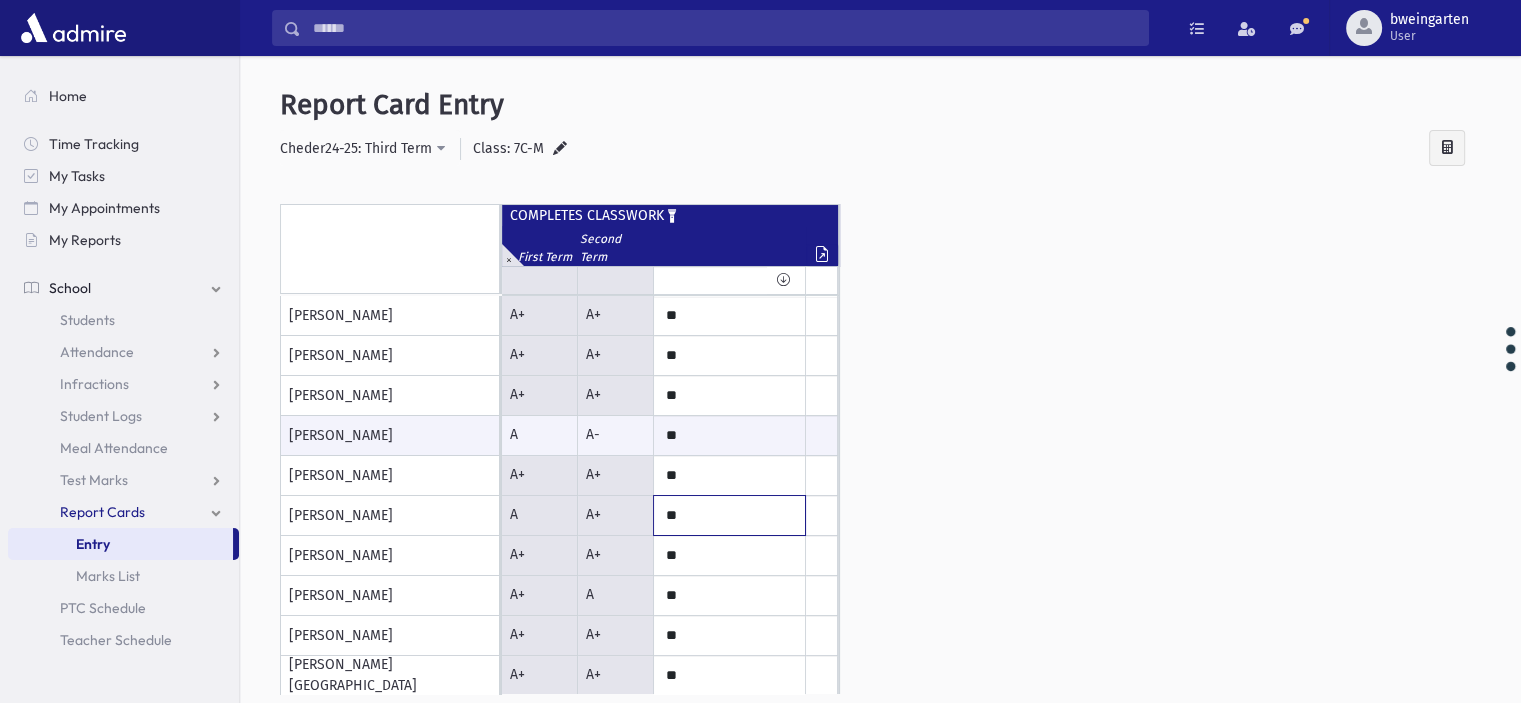 click on "**" at bounding box center [0, 0] 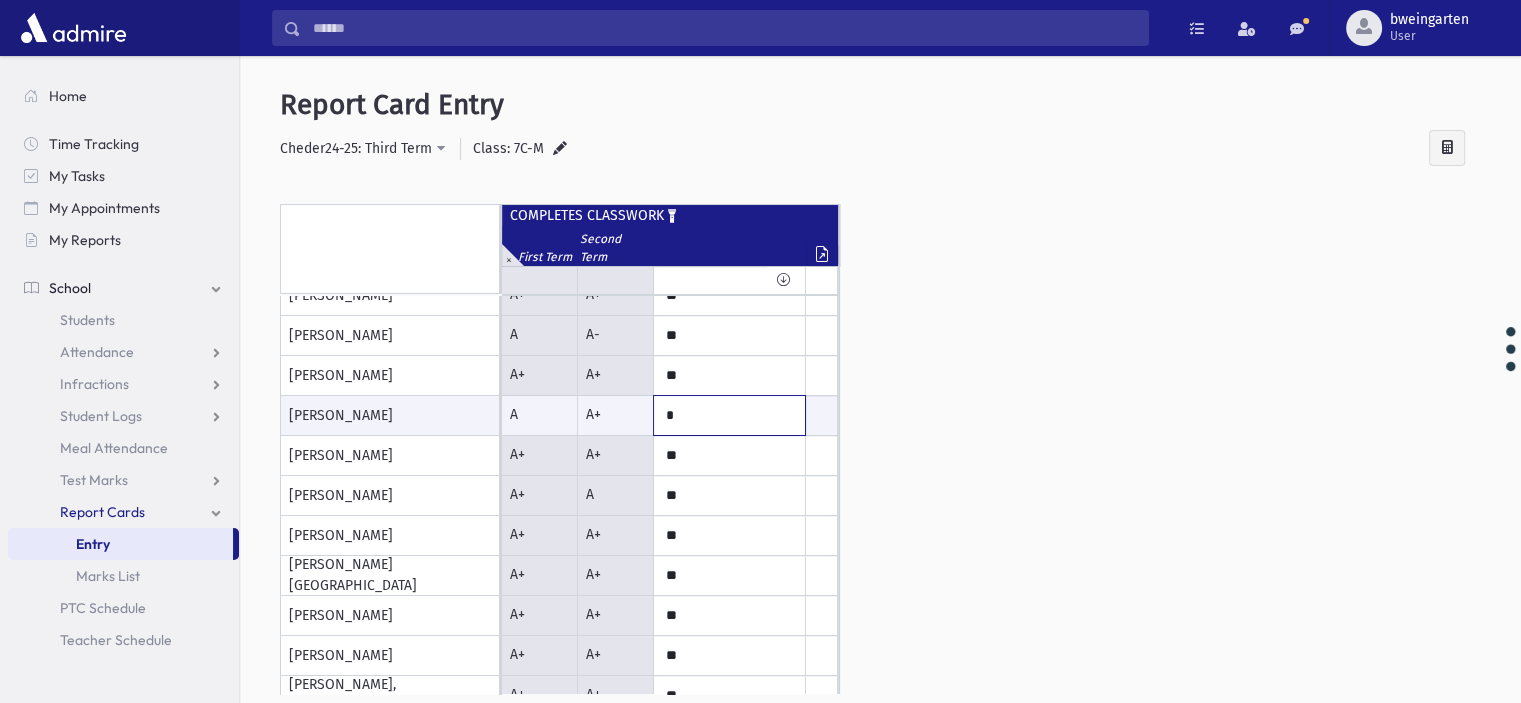scroll, scrollTop: 200, scrollLeft: 0, axis: vertical 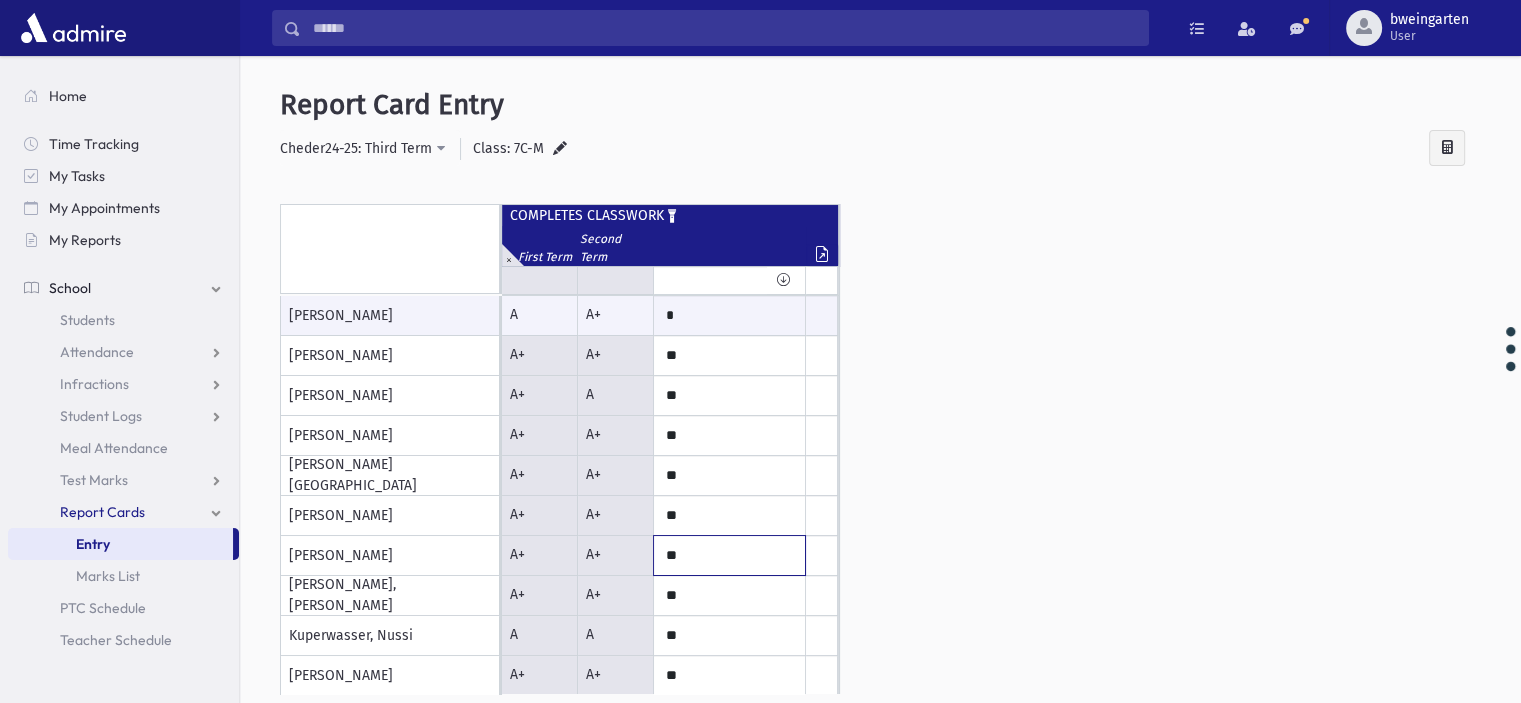 click on "**" at bounding box center (0, 0) 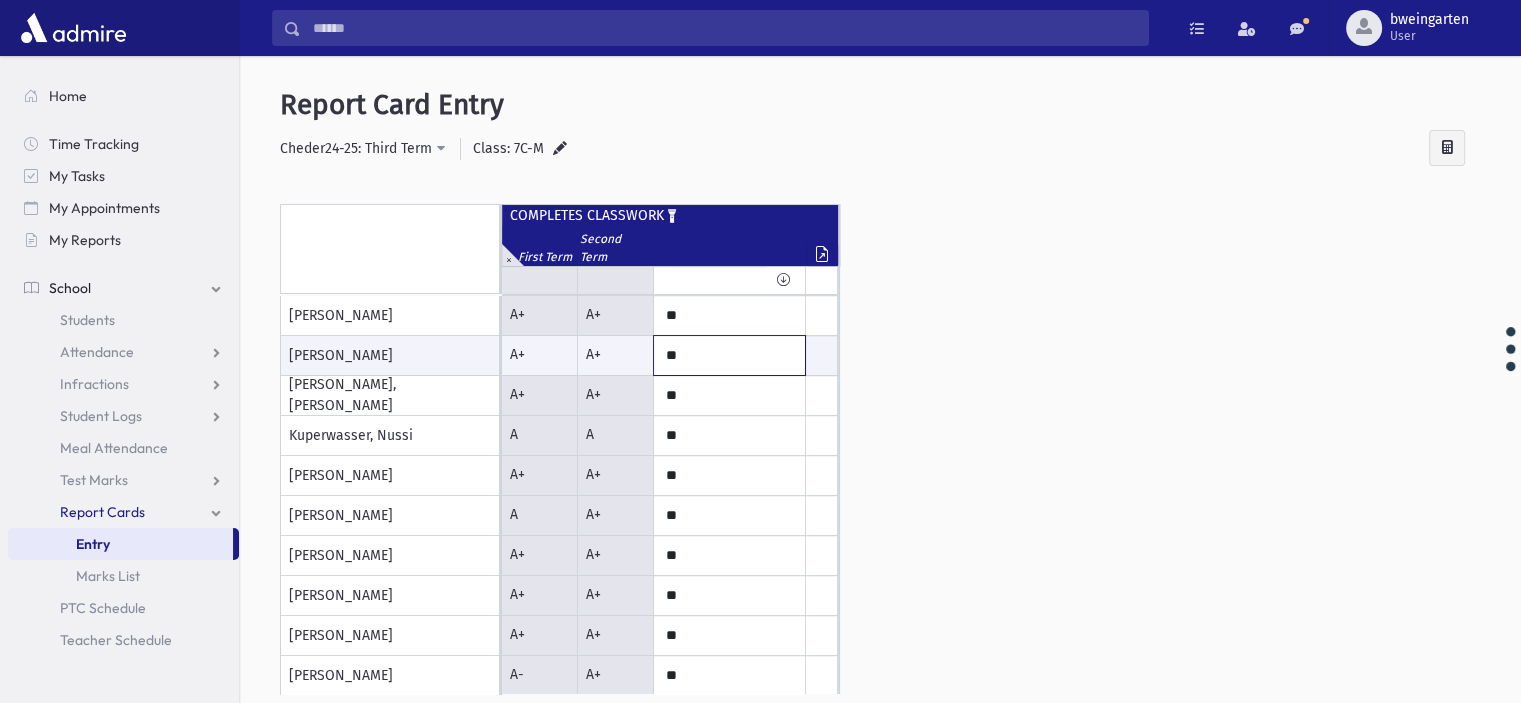 scroll, scrollTop: 500, scrollLeft: 0, axis: vertical 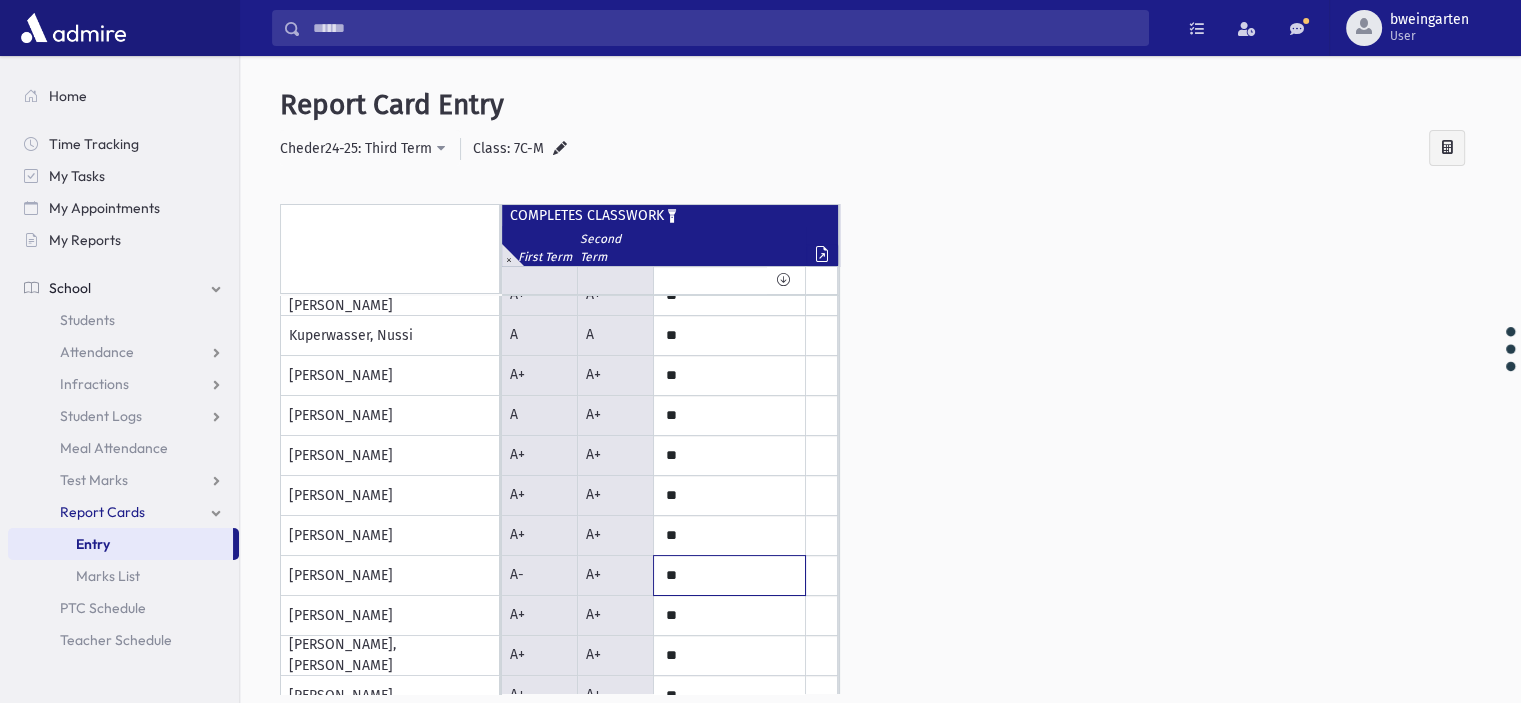 click on "**" at bounding box center [0, 0] 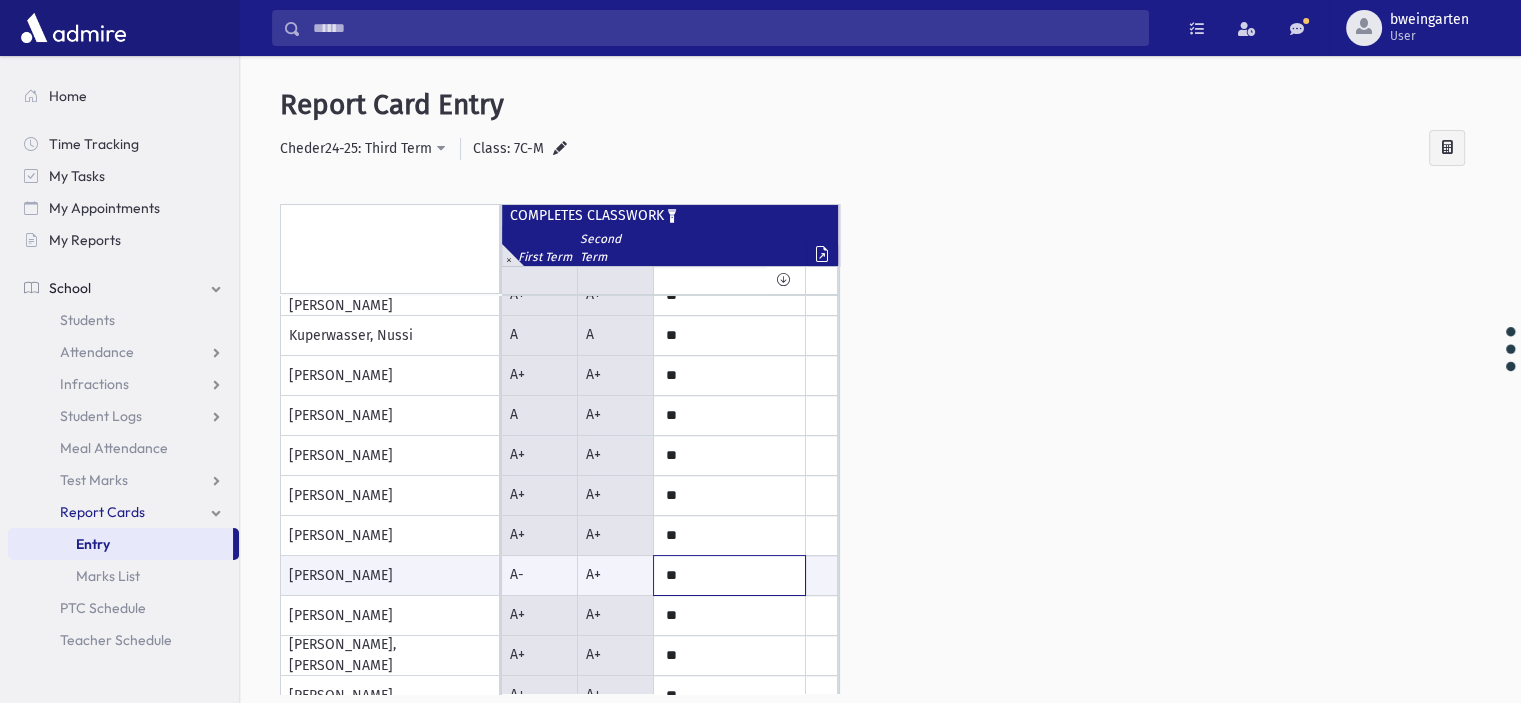click on "**" at bounding box center (0, 0) 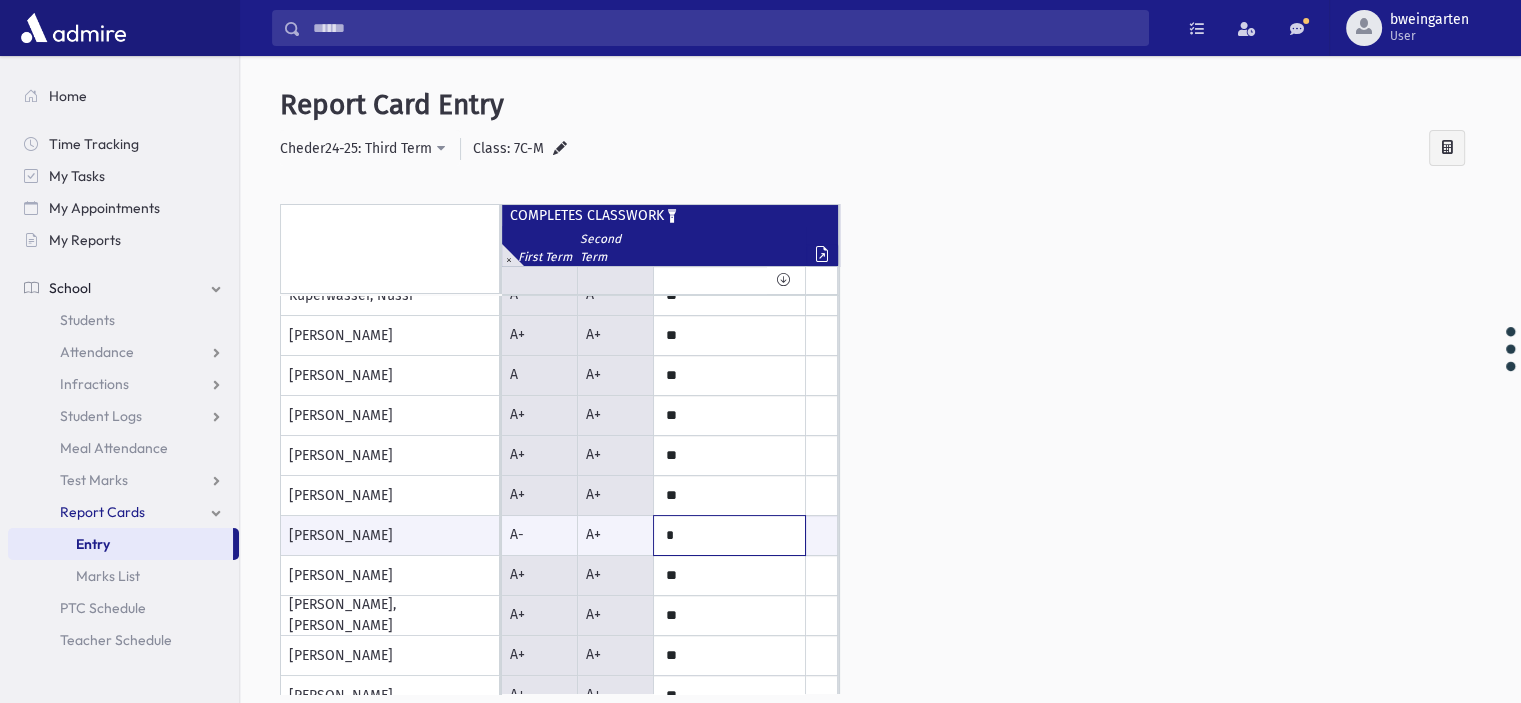 scroll, scrollTop: 561, scrollLeft: 0, axis: vertical 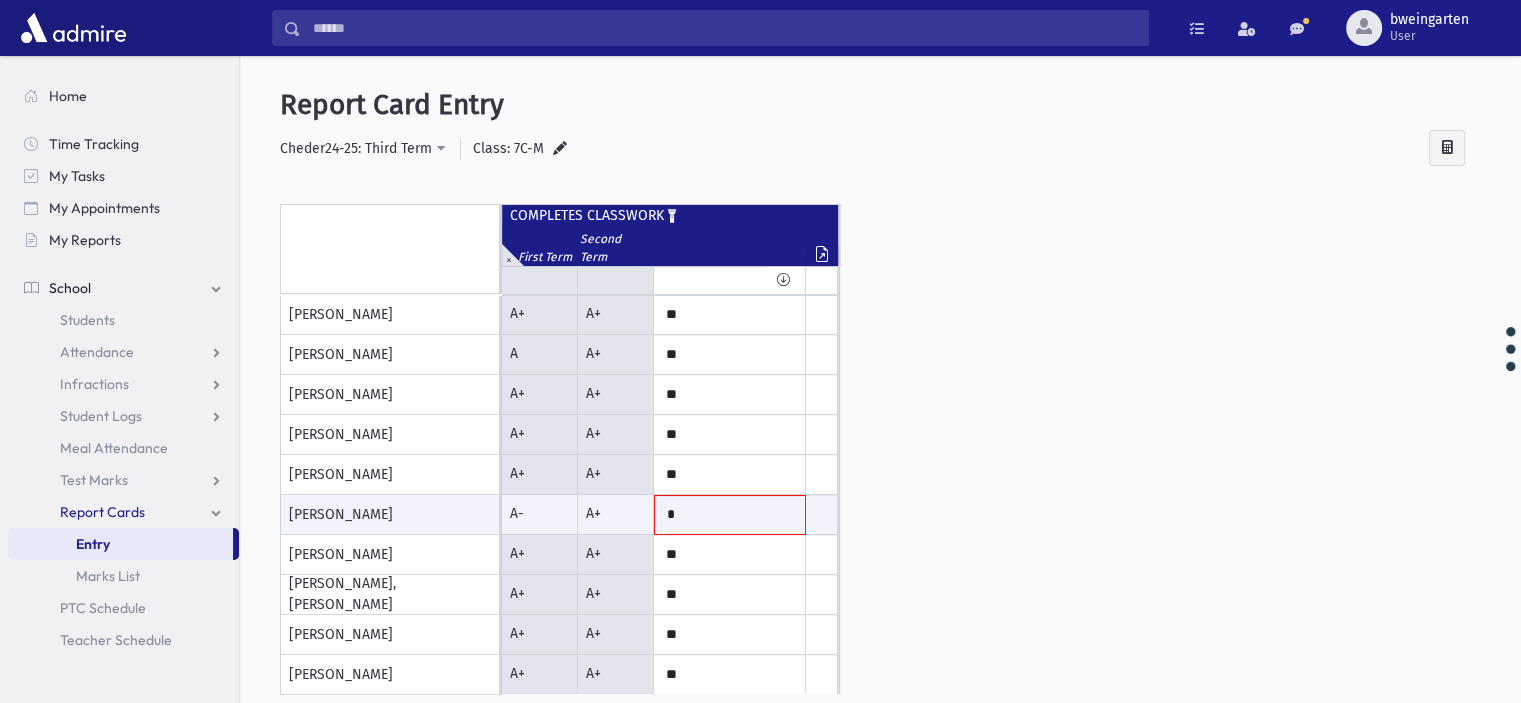 click 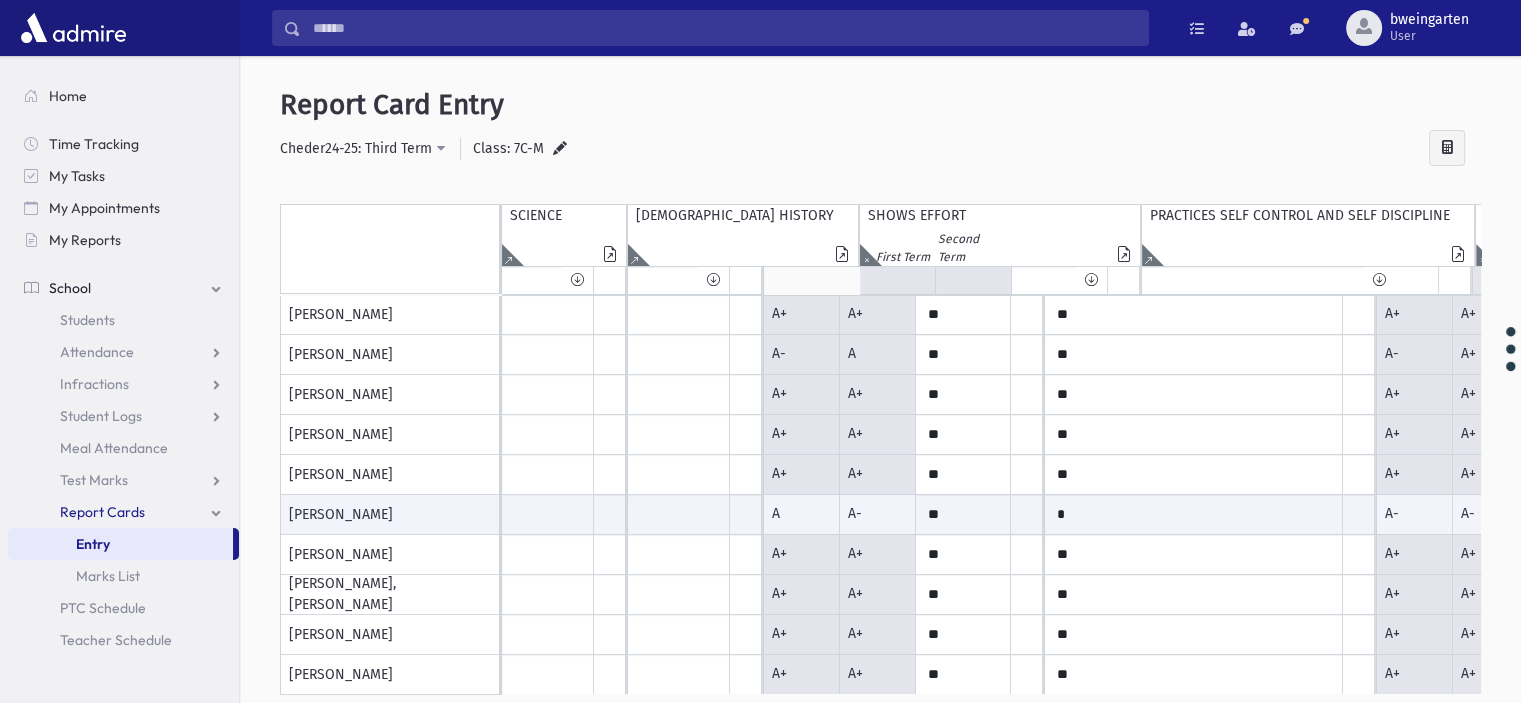 scroll, scrollTop: 561, scrollLeft: 196, axis: both 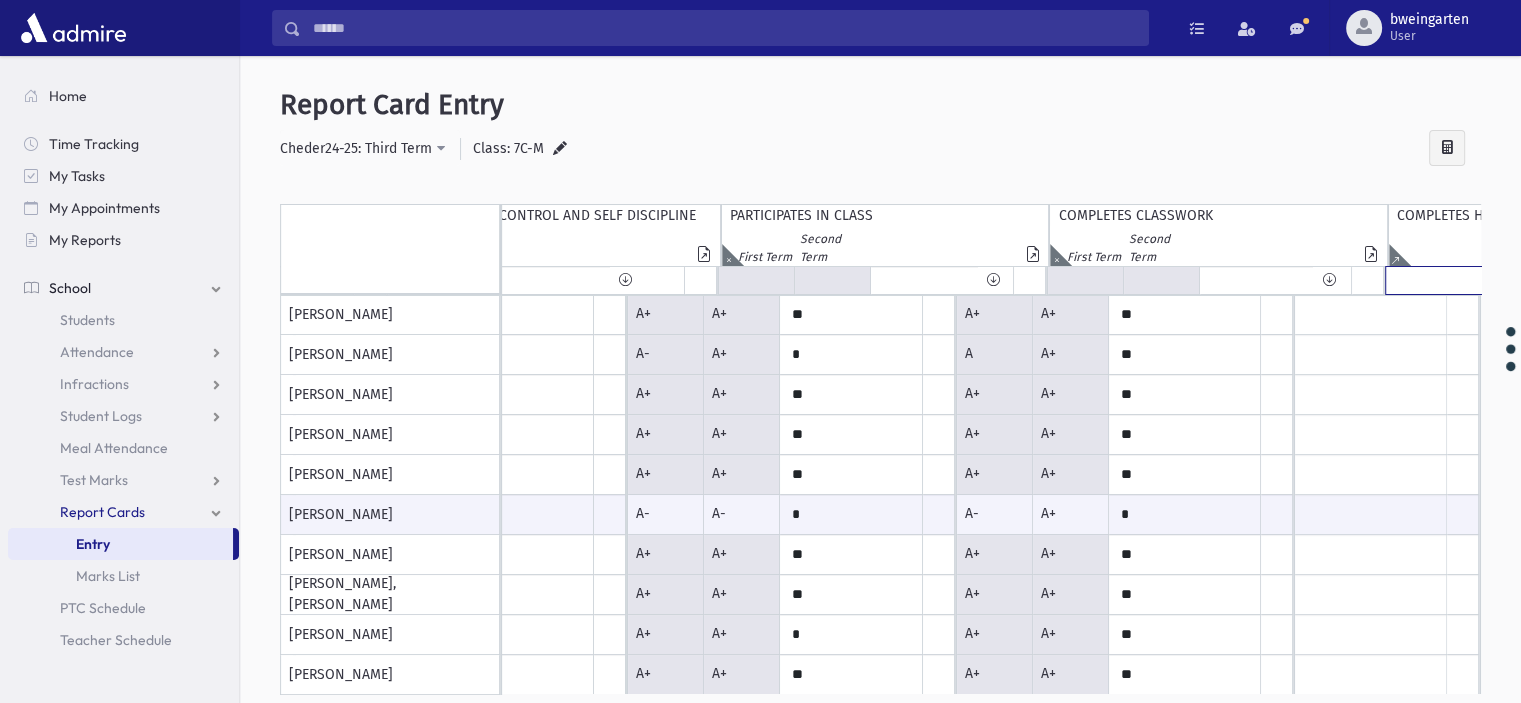 click at bounding box center (1442, 280) 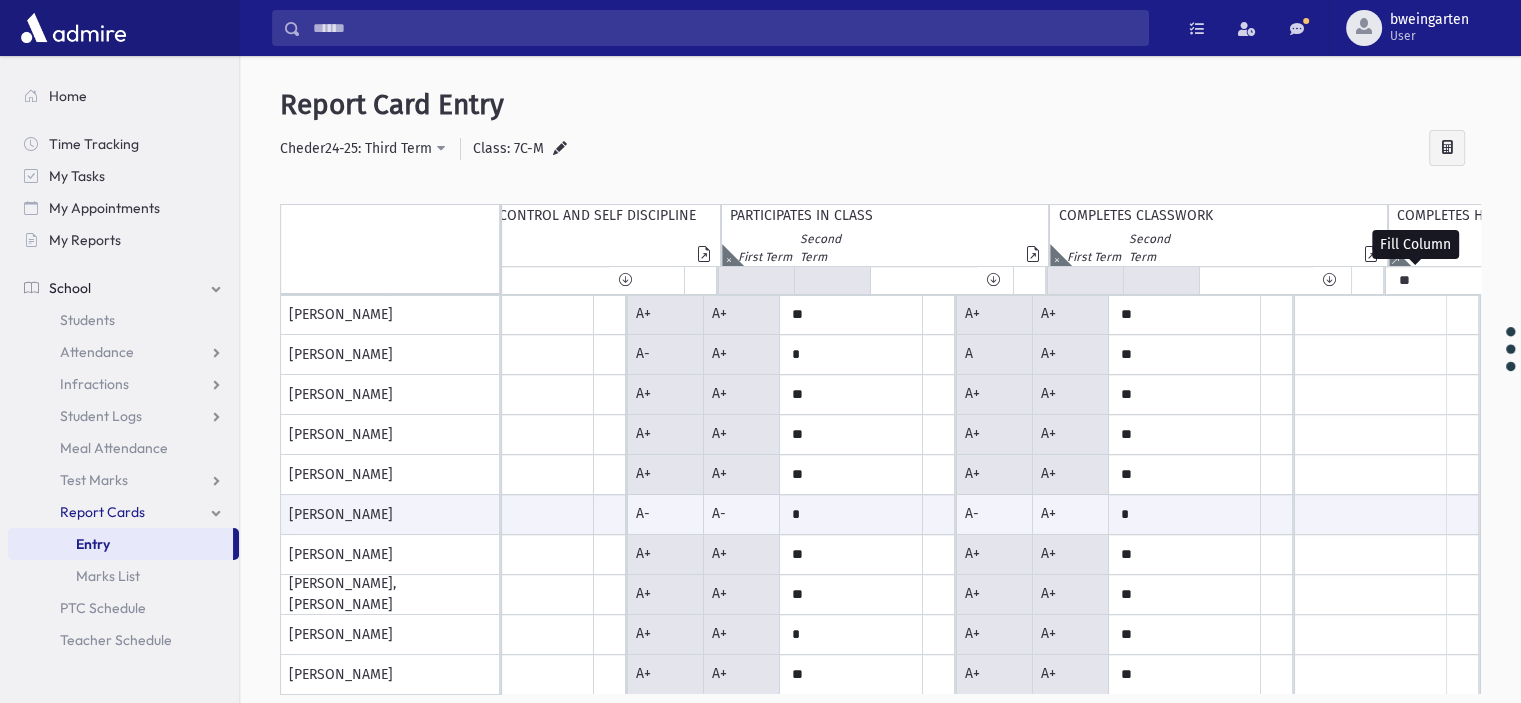 click at bounding box center [1515, 280] 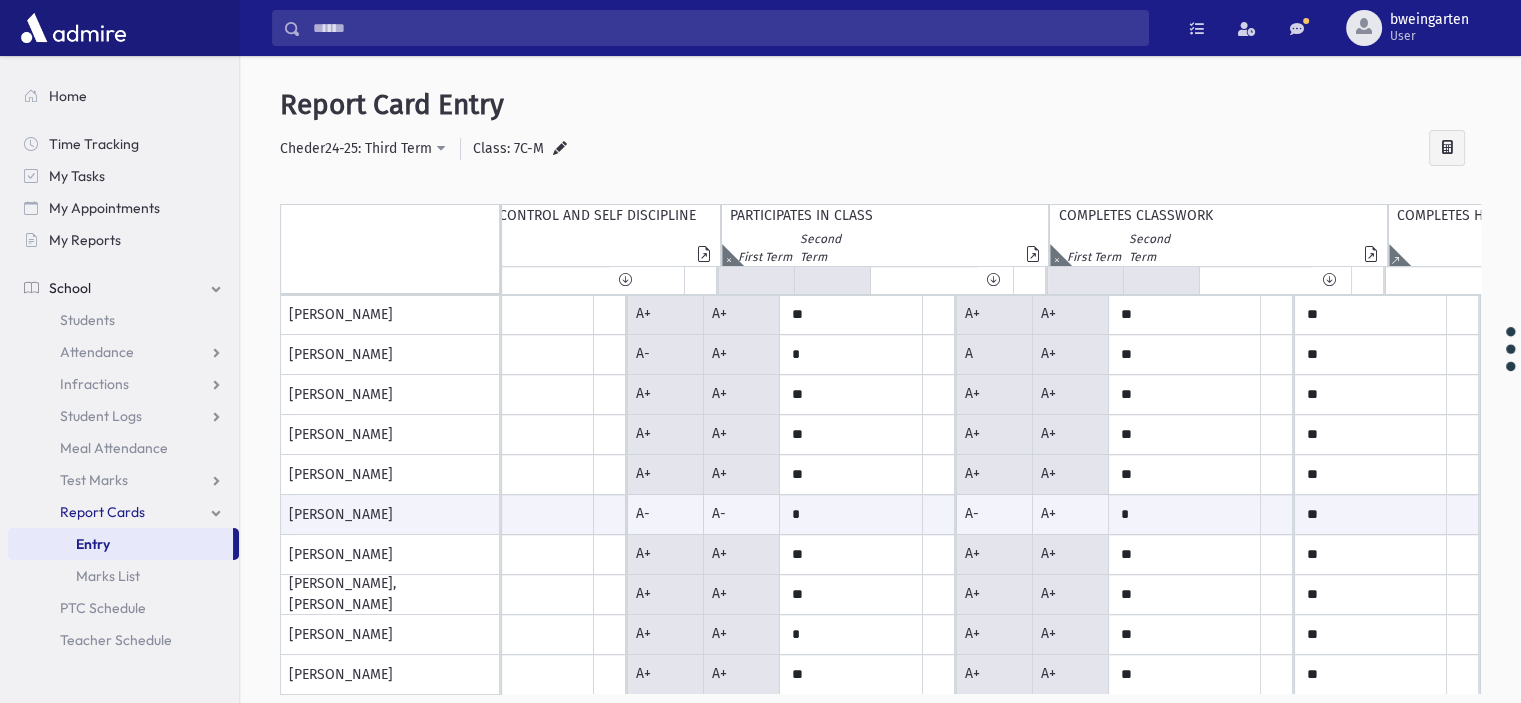 click at bounding box center (560, 150) 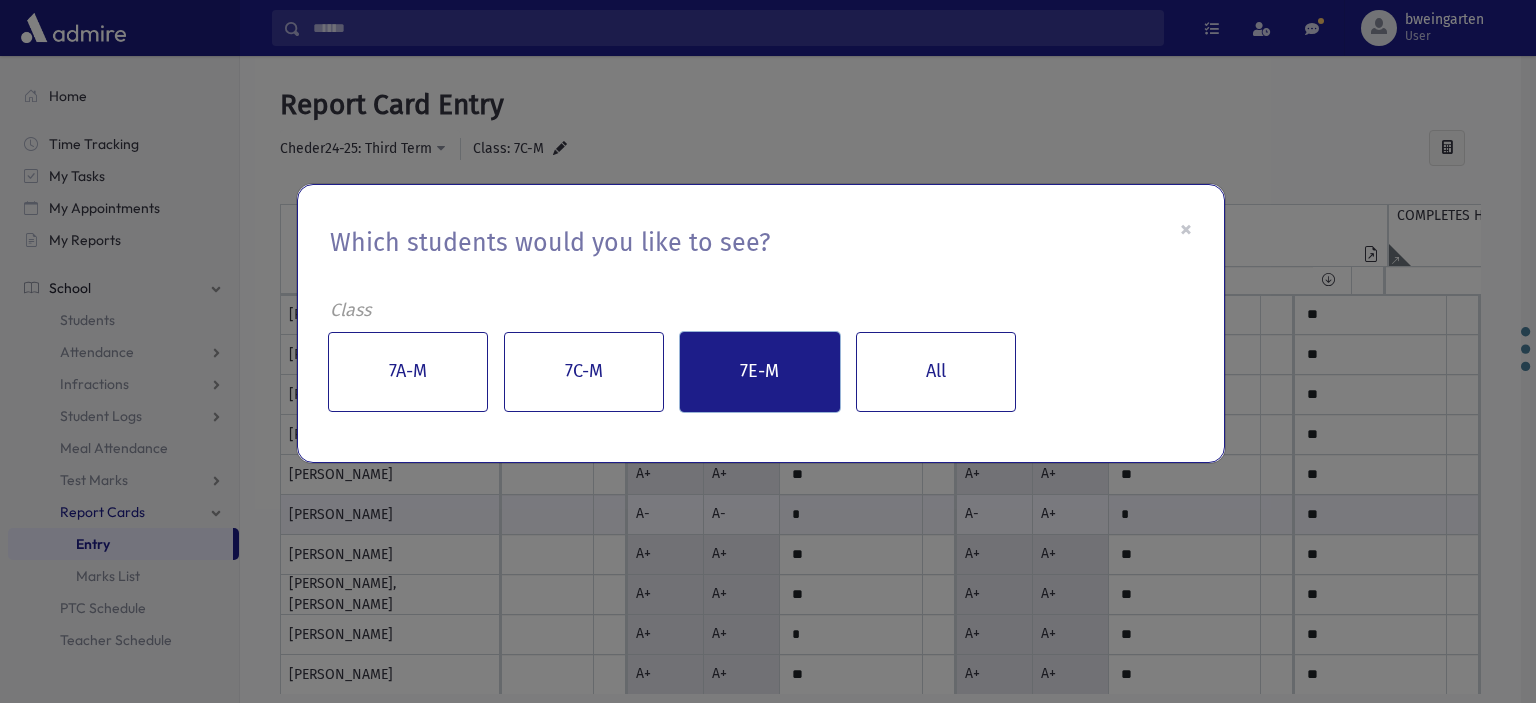 click on "7E-M" at bounding box center [760, 372] 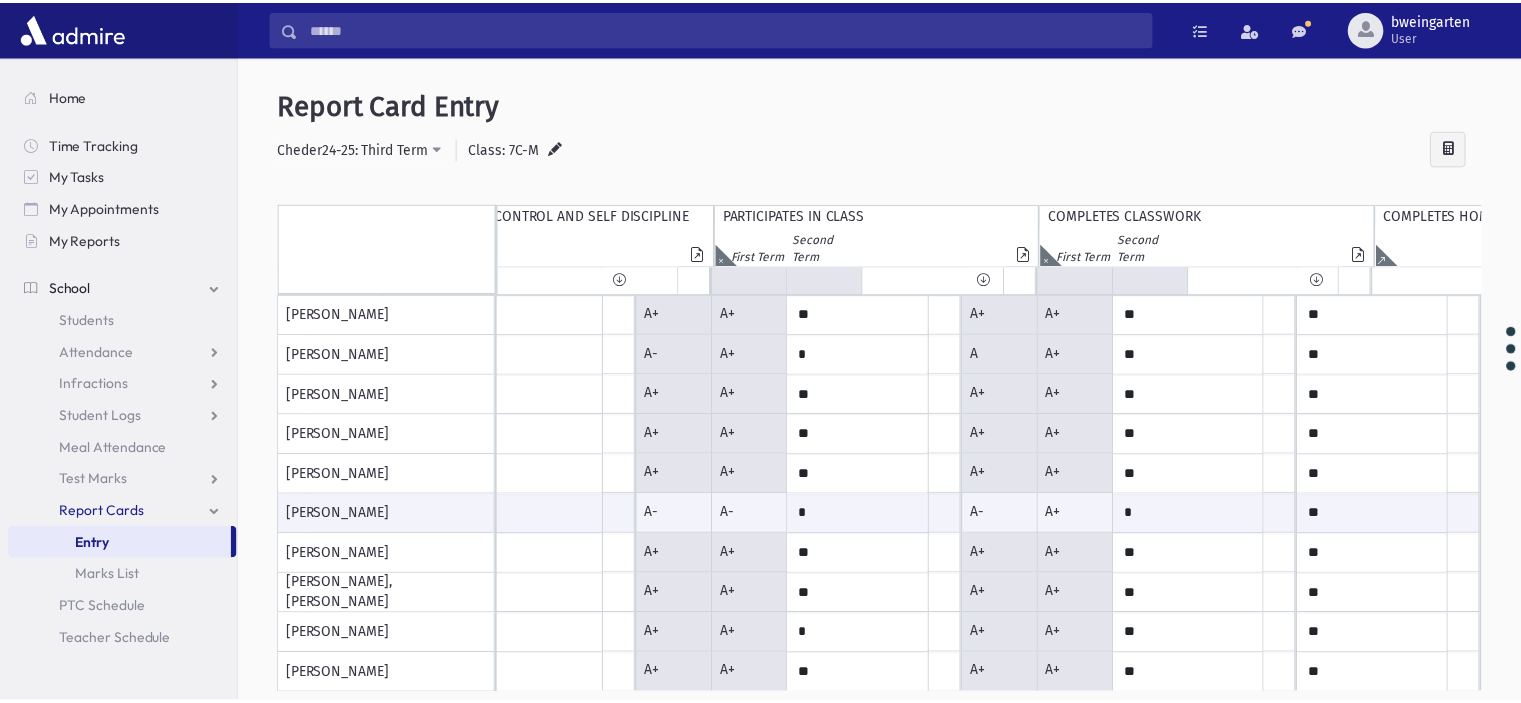 scroll, scrollTop: 0, scrollLeft: 739, axis: horizontal 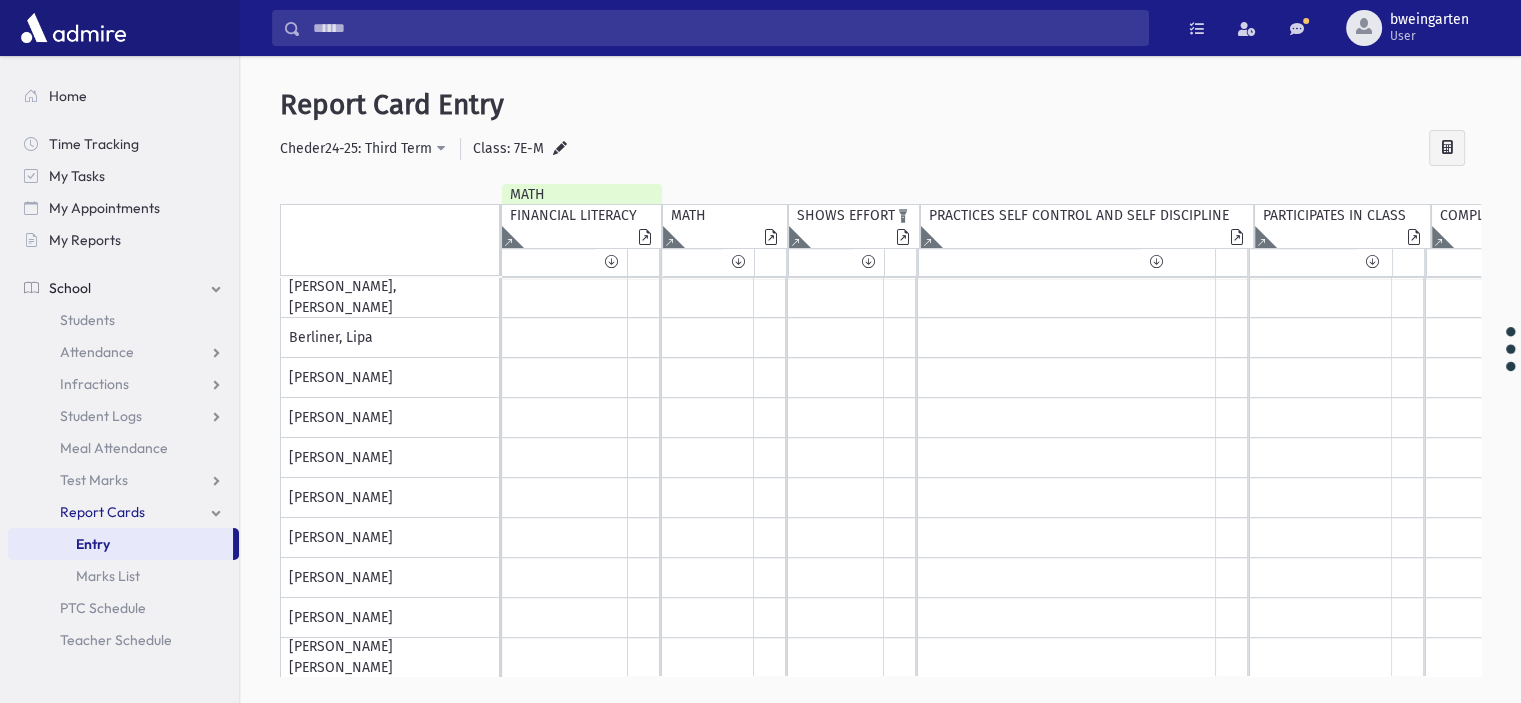 click on "Isolate" 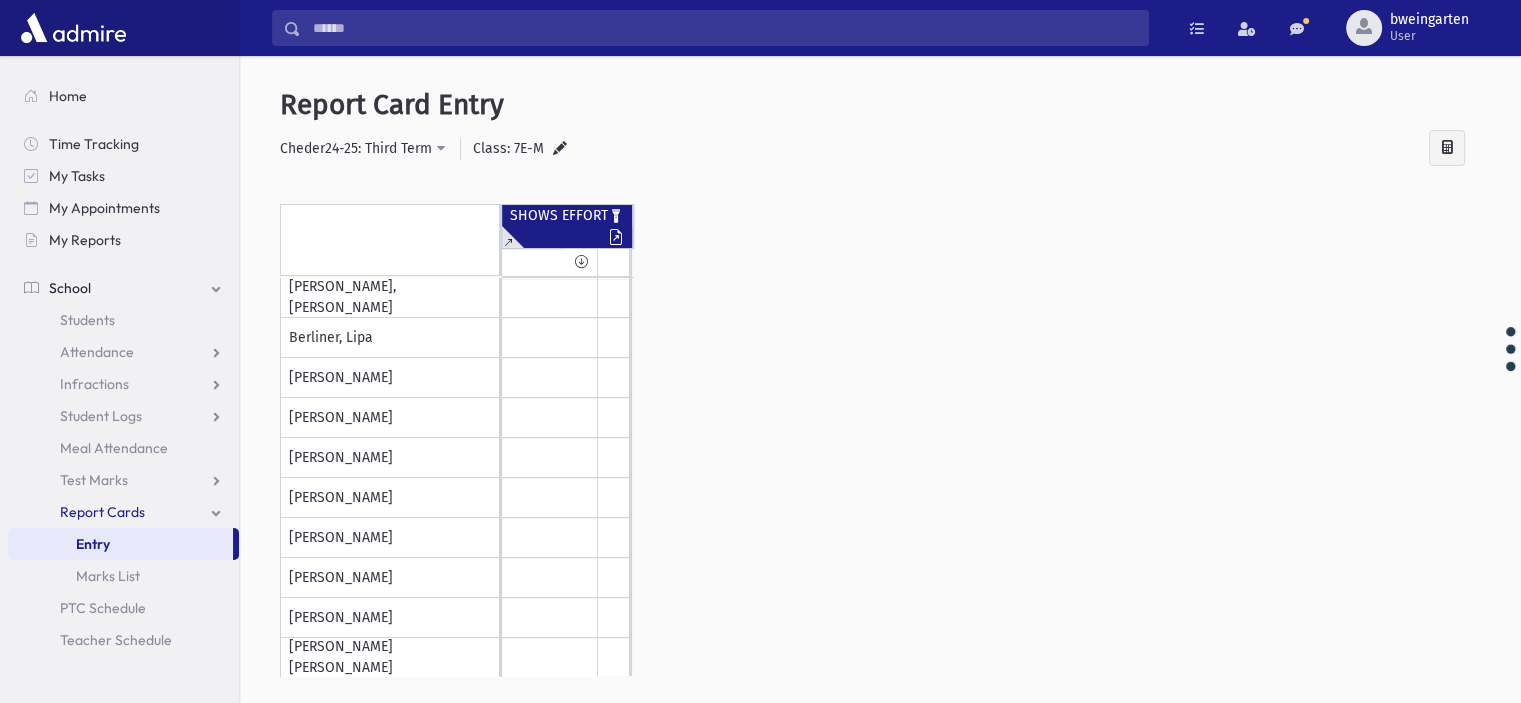 click at bounding box center (514, 237) 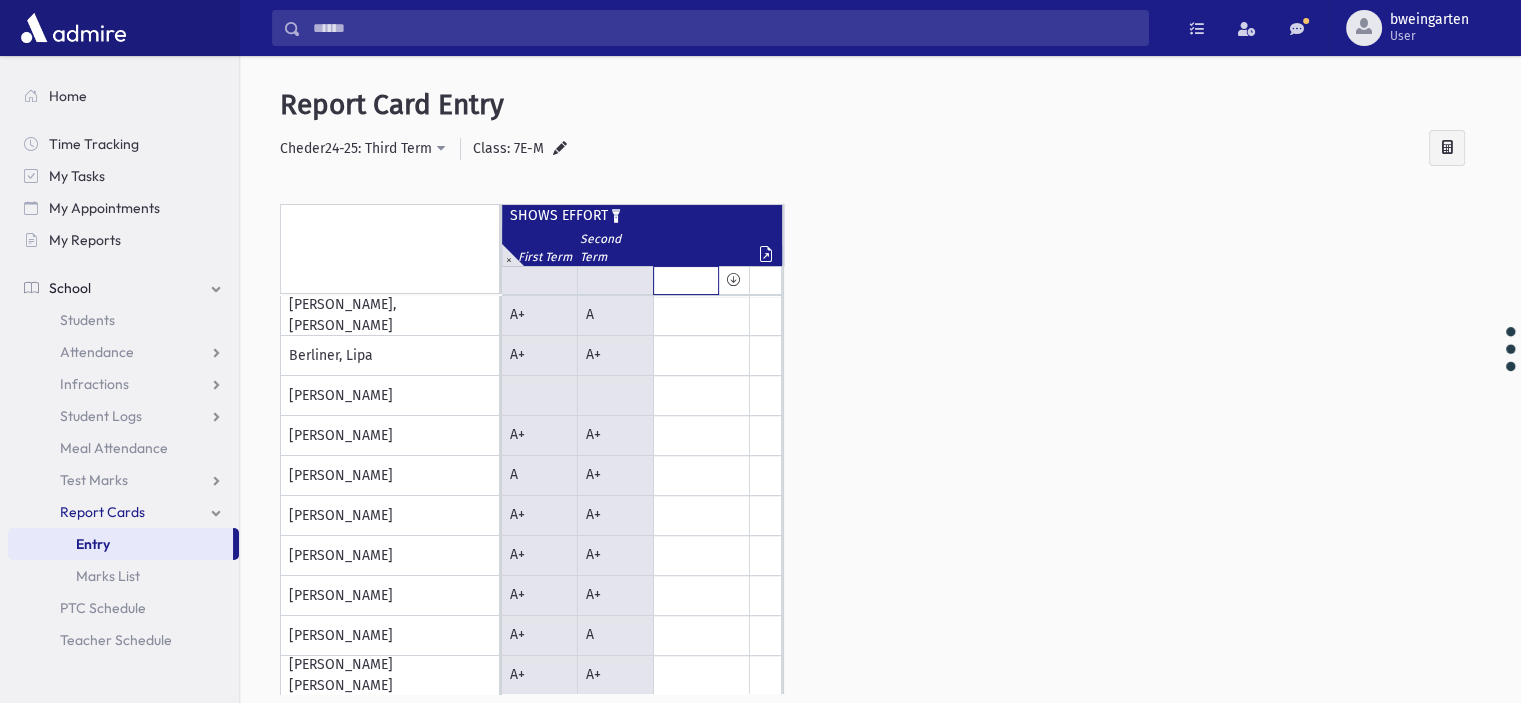click at bounding box center (686, 280) 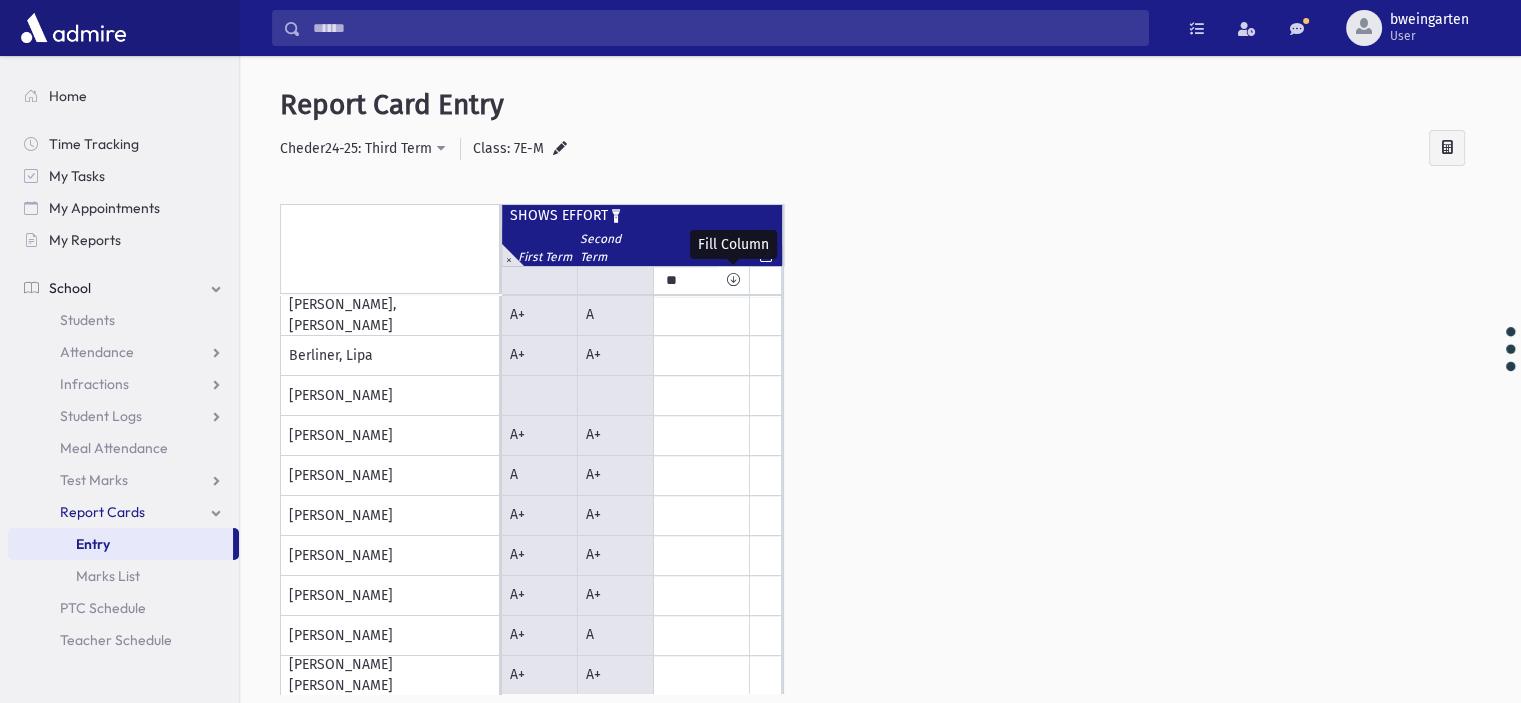 click at bounding box center [733, 280] 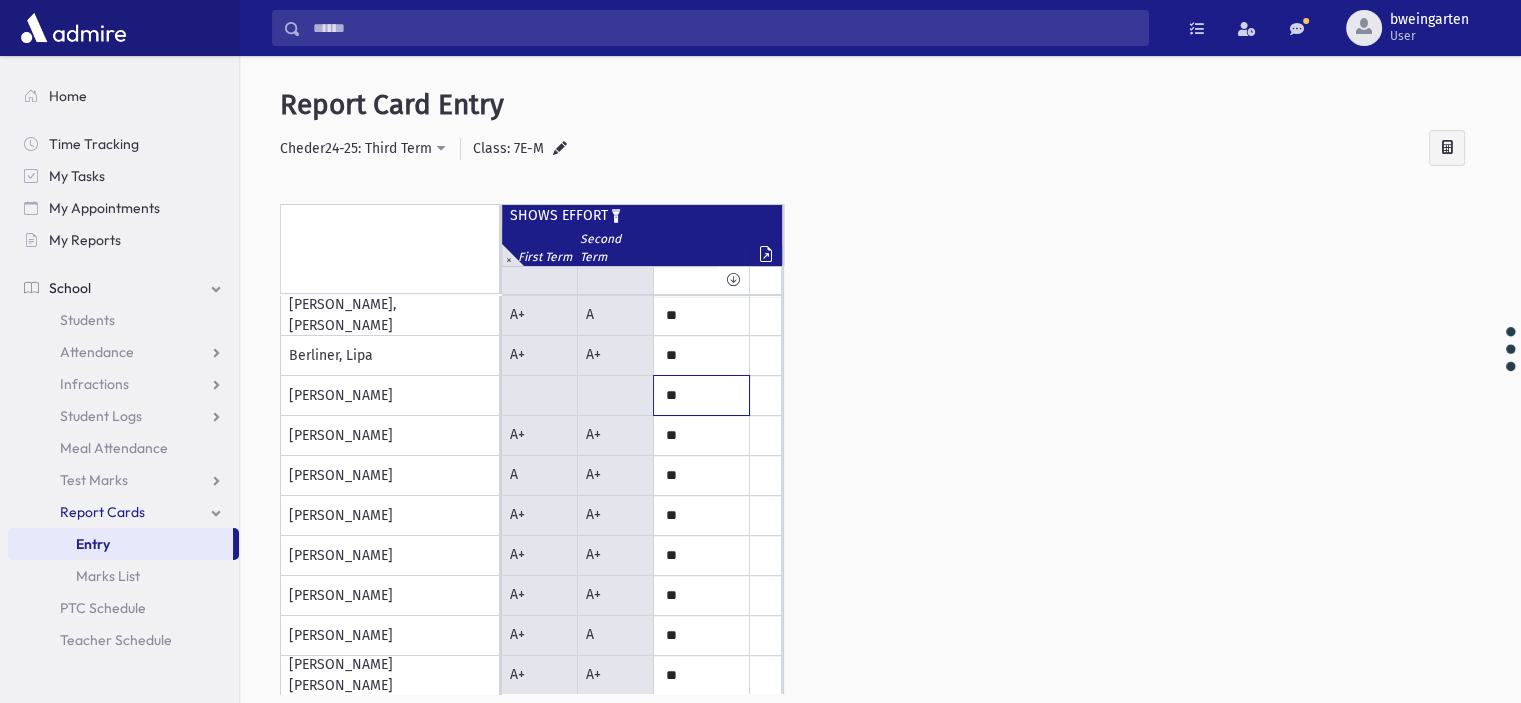click on "**" at bounding box center [0, 0] 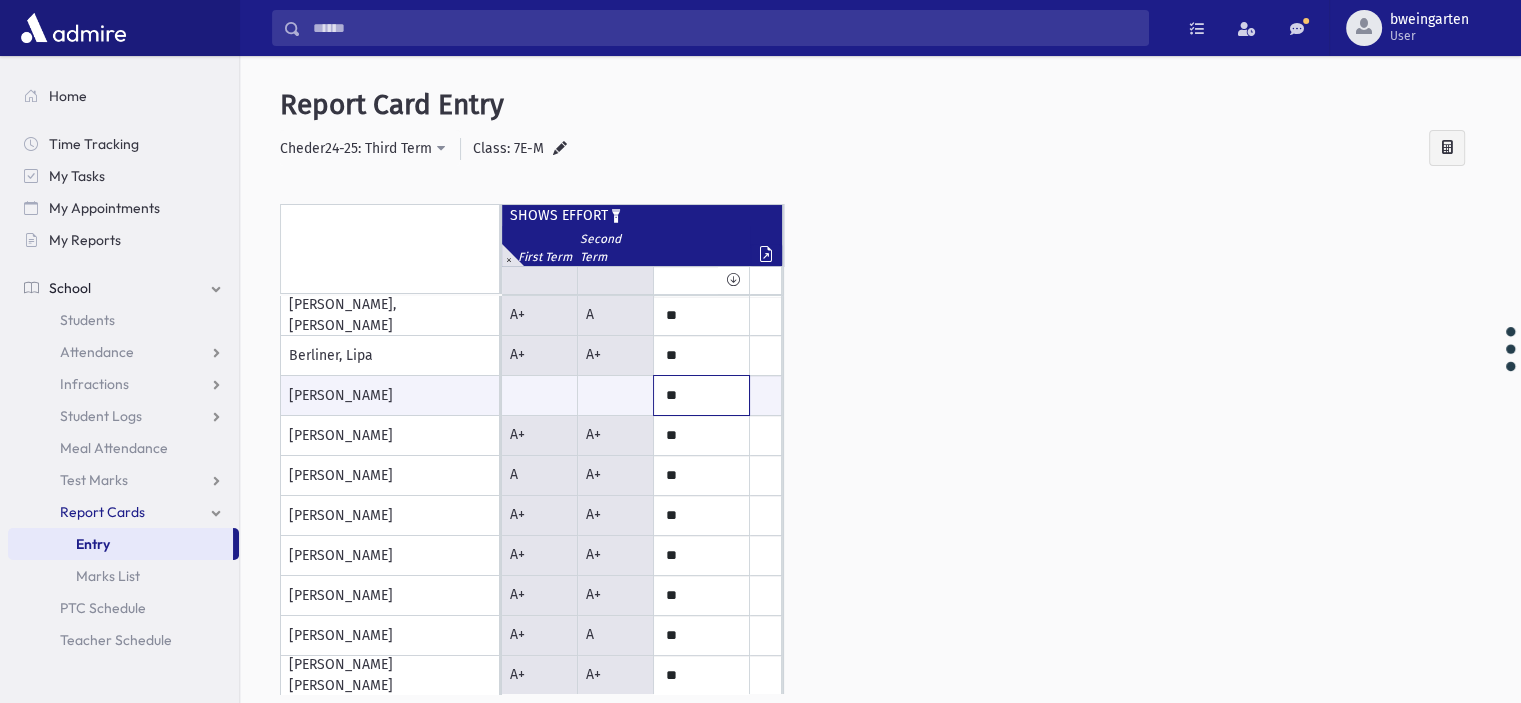 click on "**" at bounding box center [0, 0] 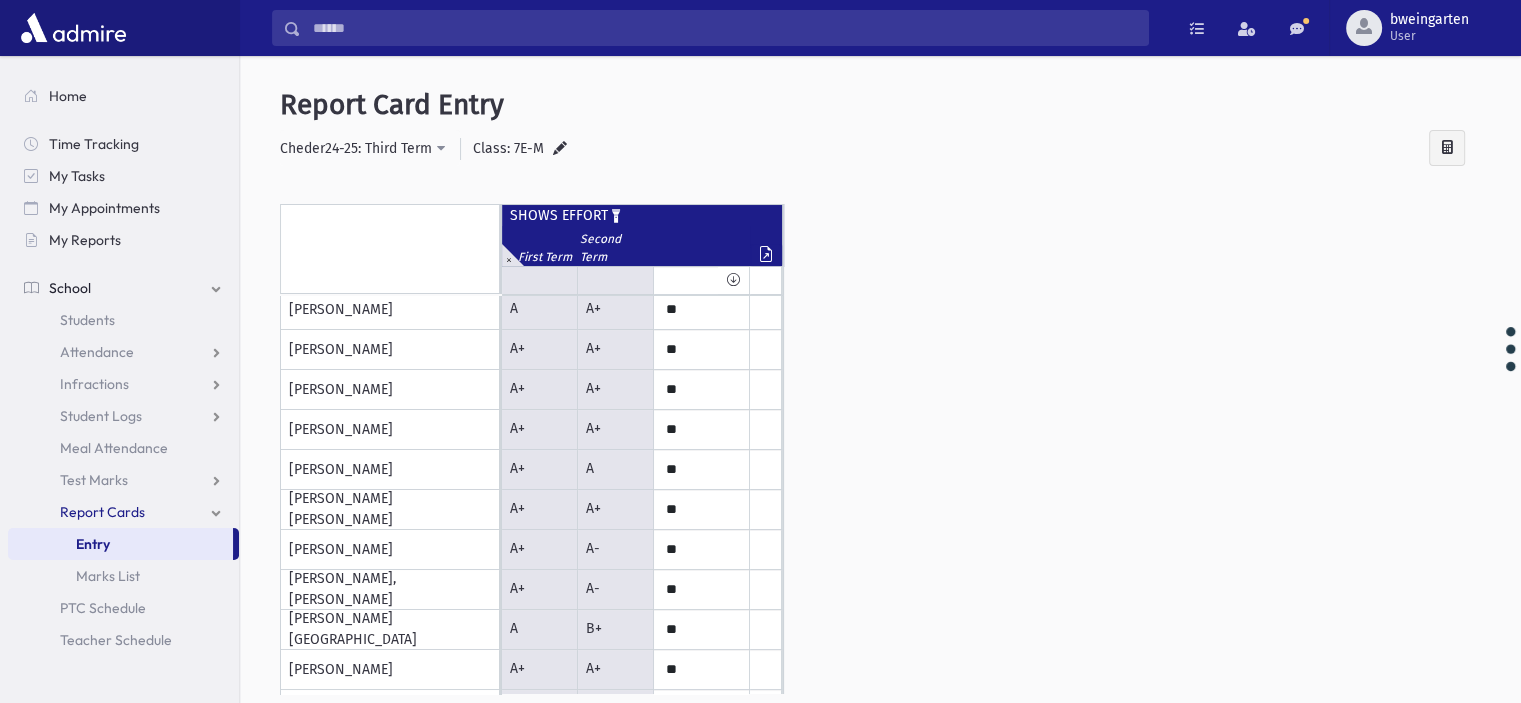 scroll, scrollTop: 200, scrollLeft: 0, axis: vertical 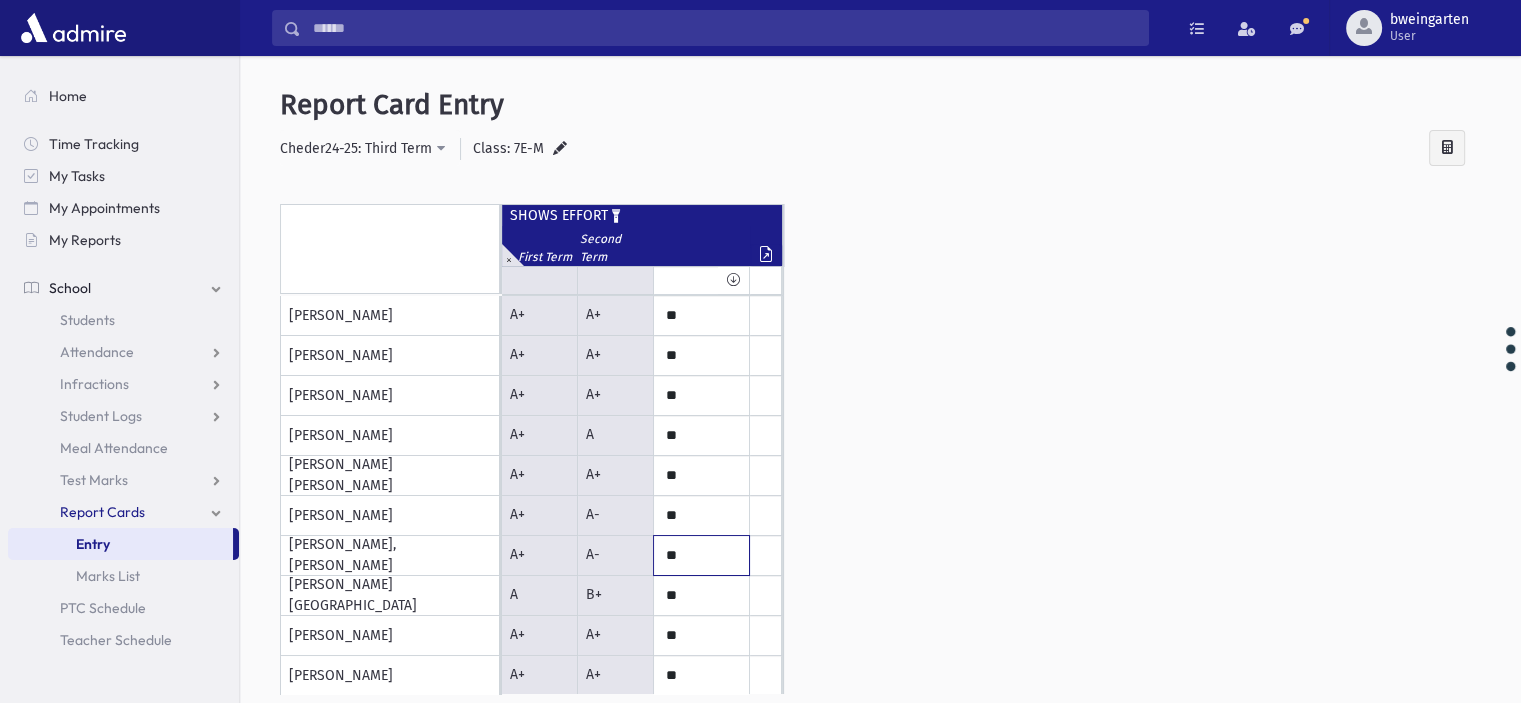 click on "**" at bounding box center [0, 0] 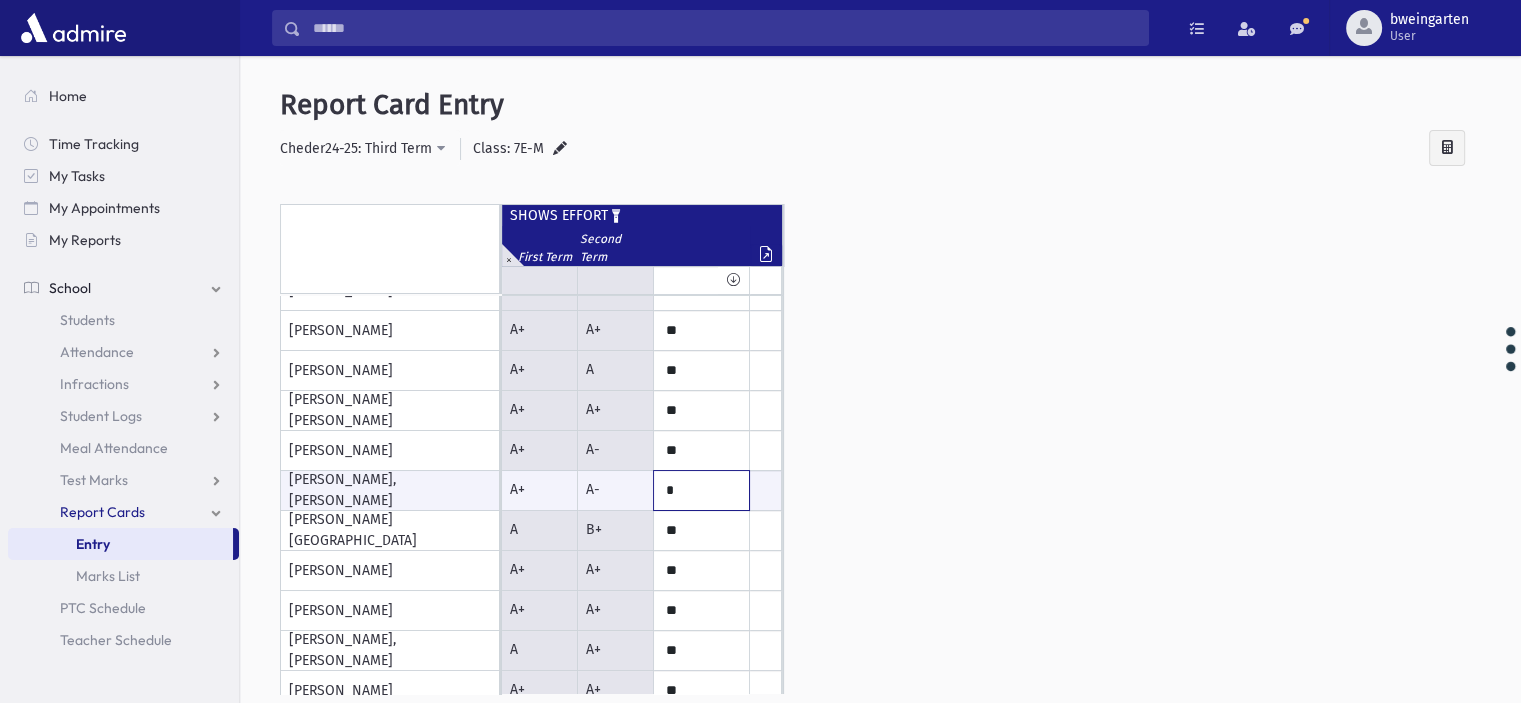 scroll, scrollTop: 300, scrollLeft: 0, axis: vertical 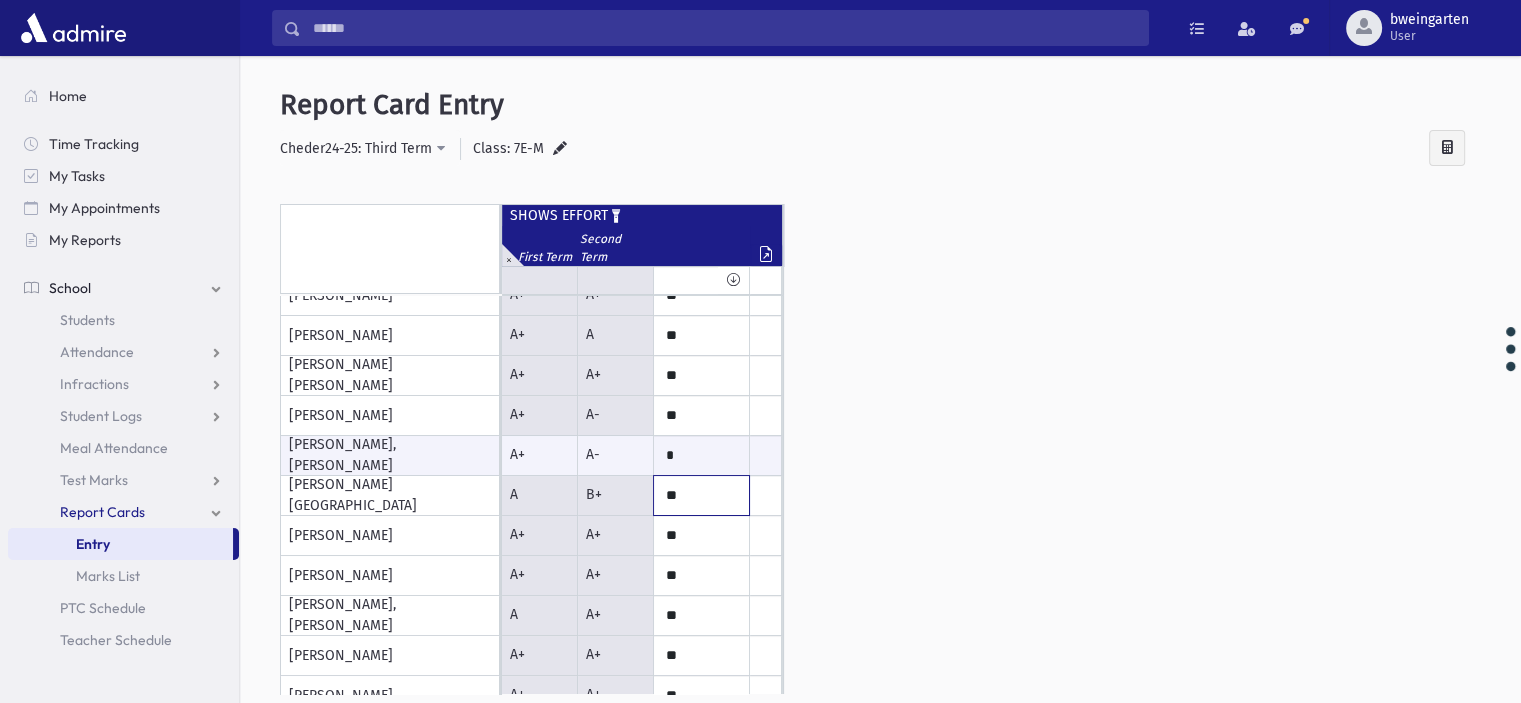 click on "**" at bounding box center [0, 0] 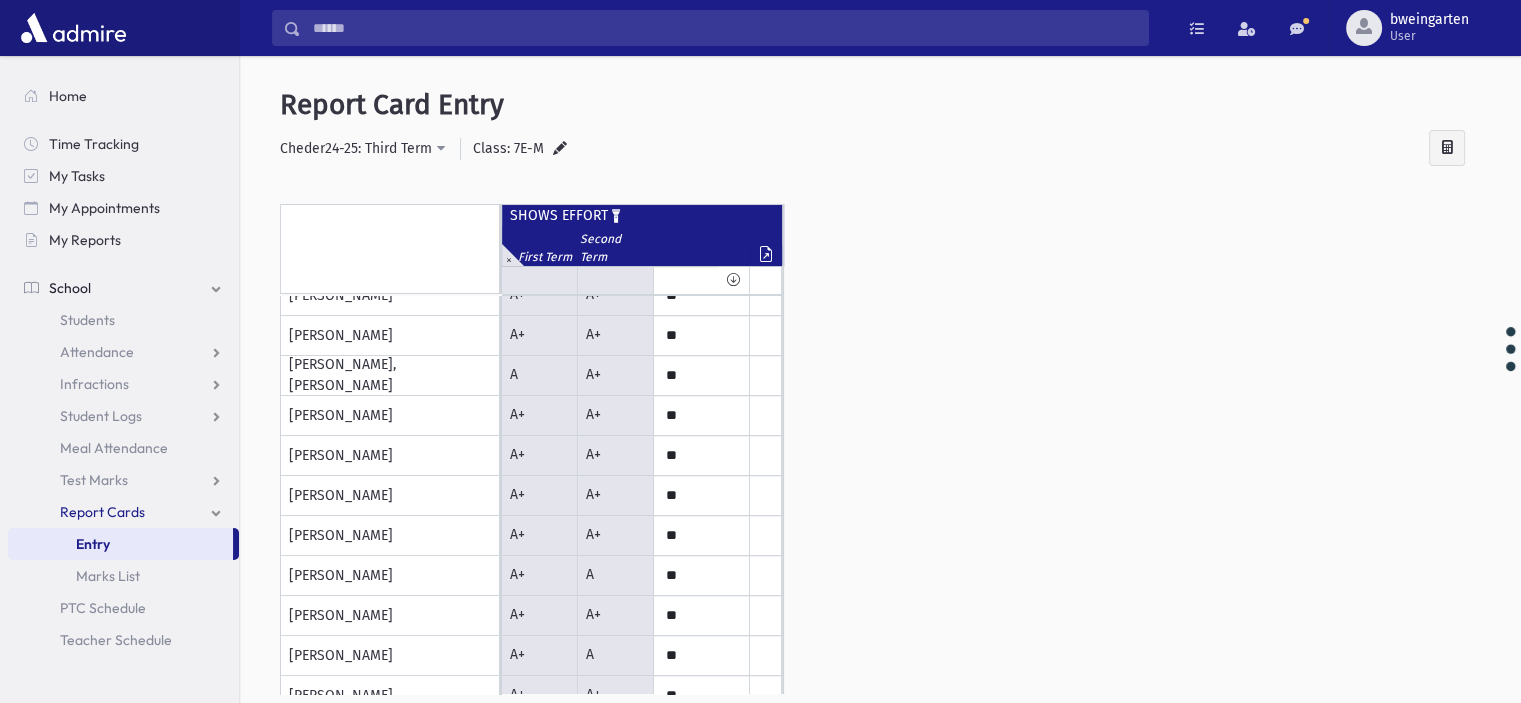 scroll, scrollTop: 561, scrollLeft: 0, axis: vertical 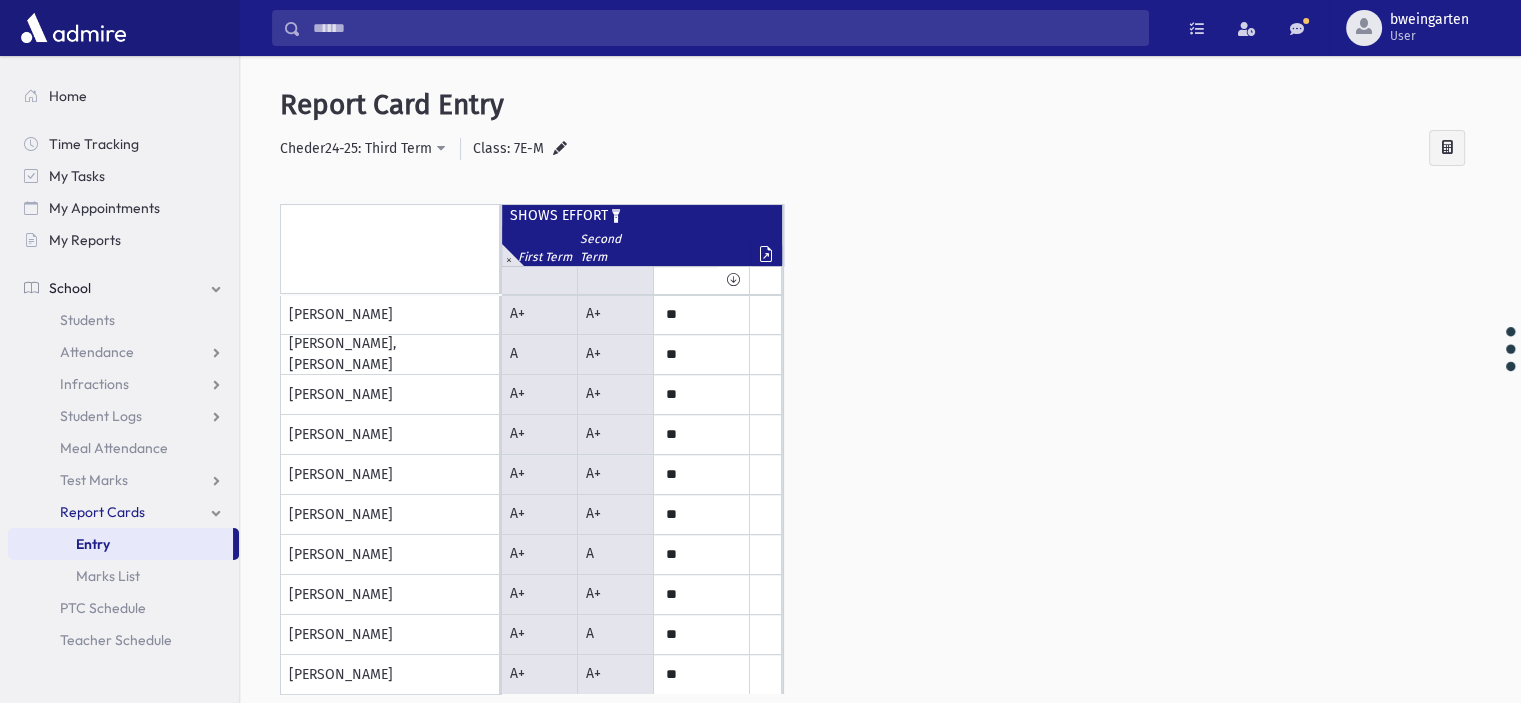click on "Remove Isolate" 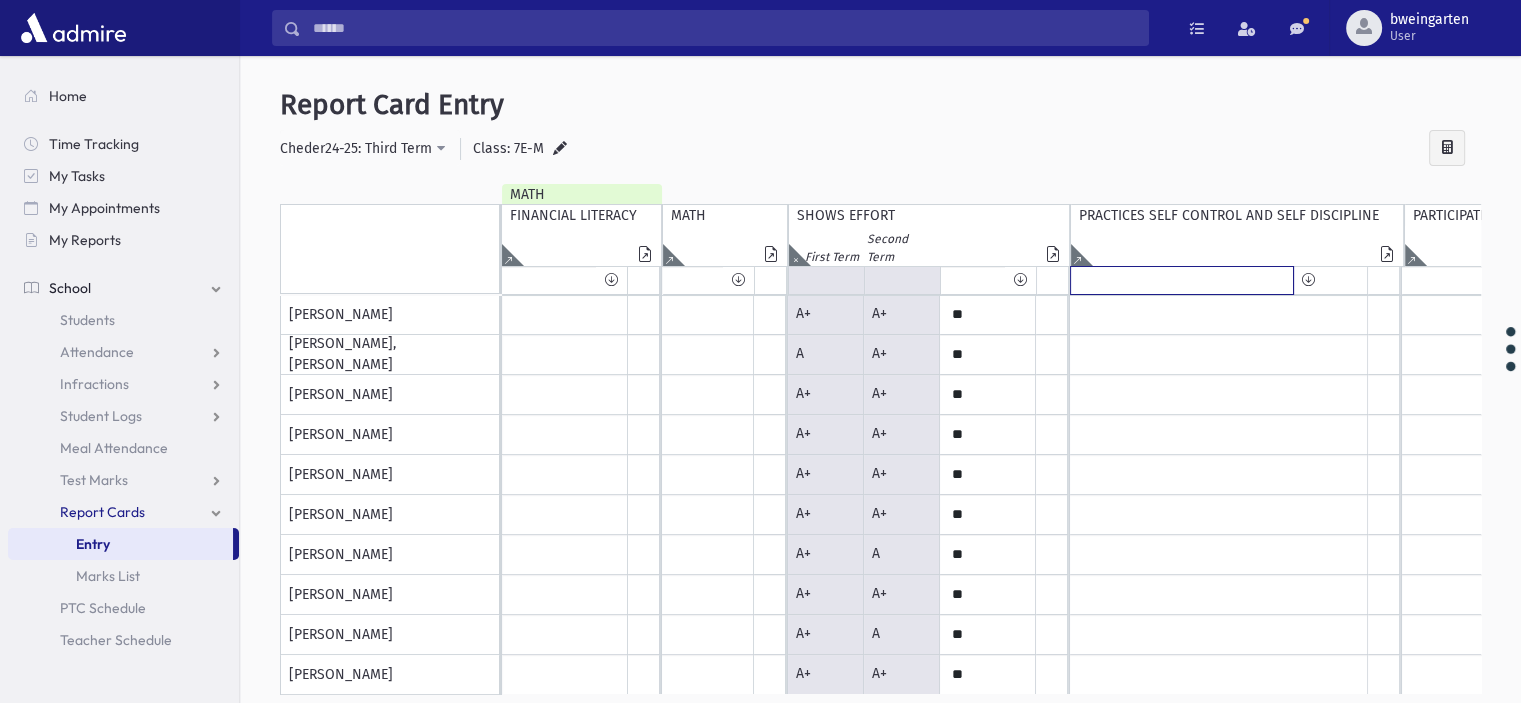 click at bounding box center [1182, 280] 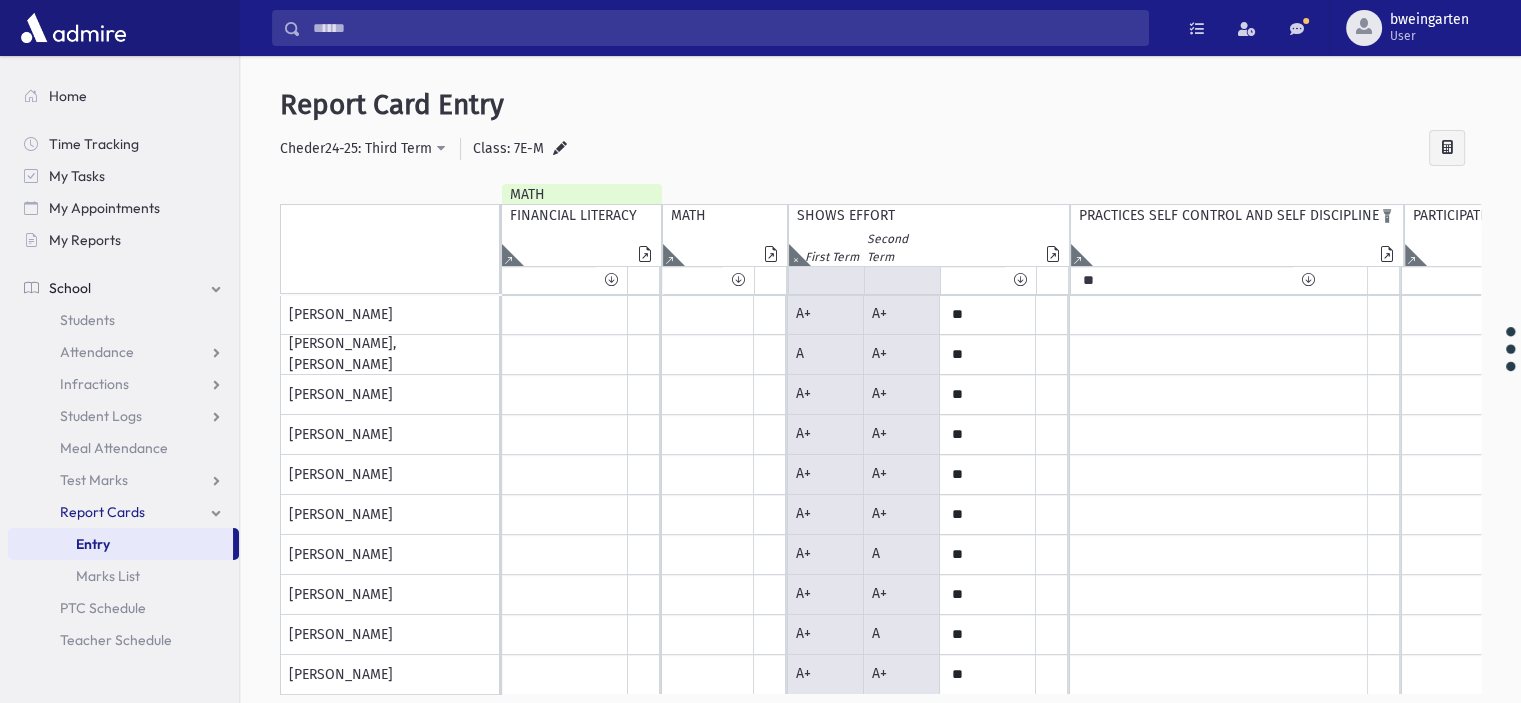 drag, startPoint x: 1076, startPoint y: 260, endPoint x: 1116, endPoint y: 258, distance: 40.04997 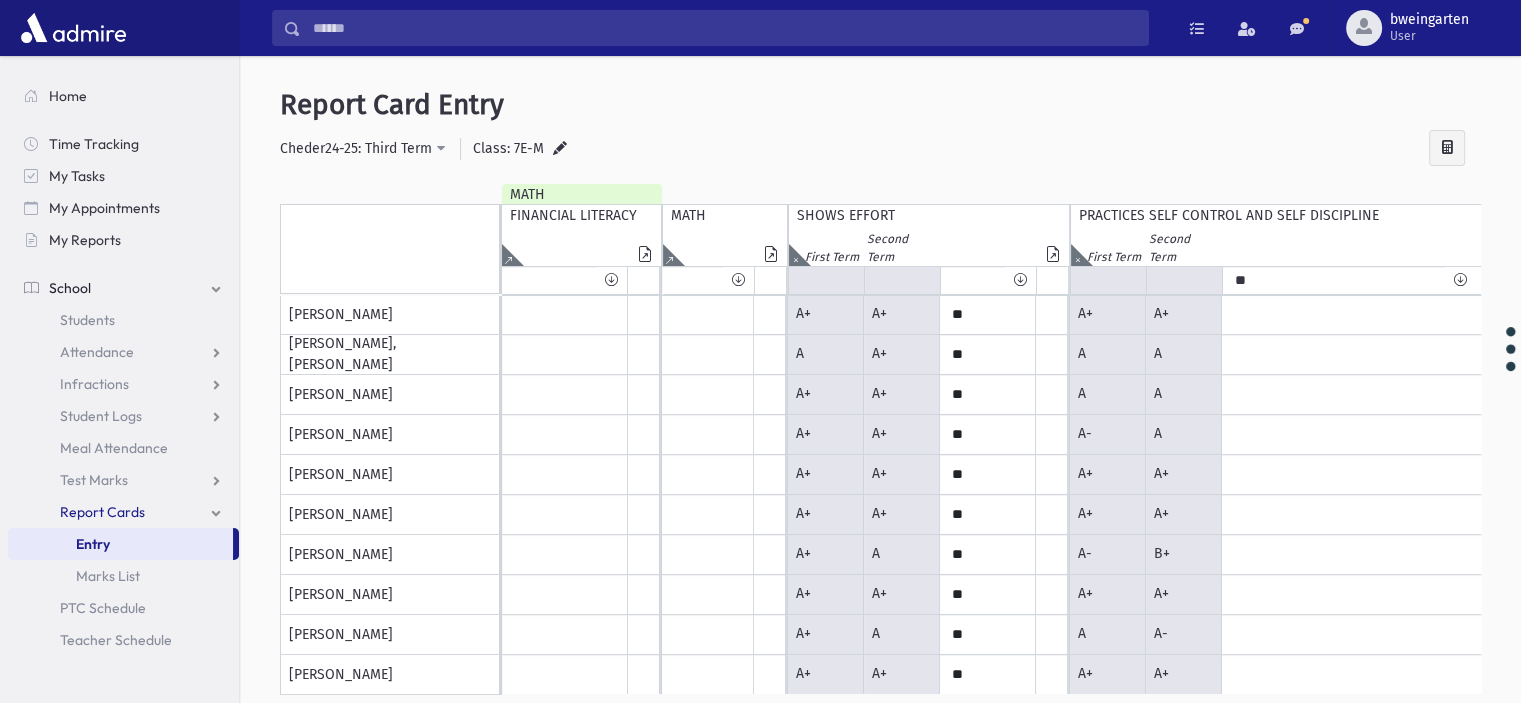 click on "Isolate" 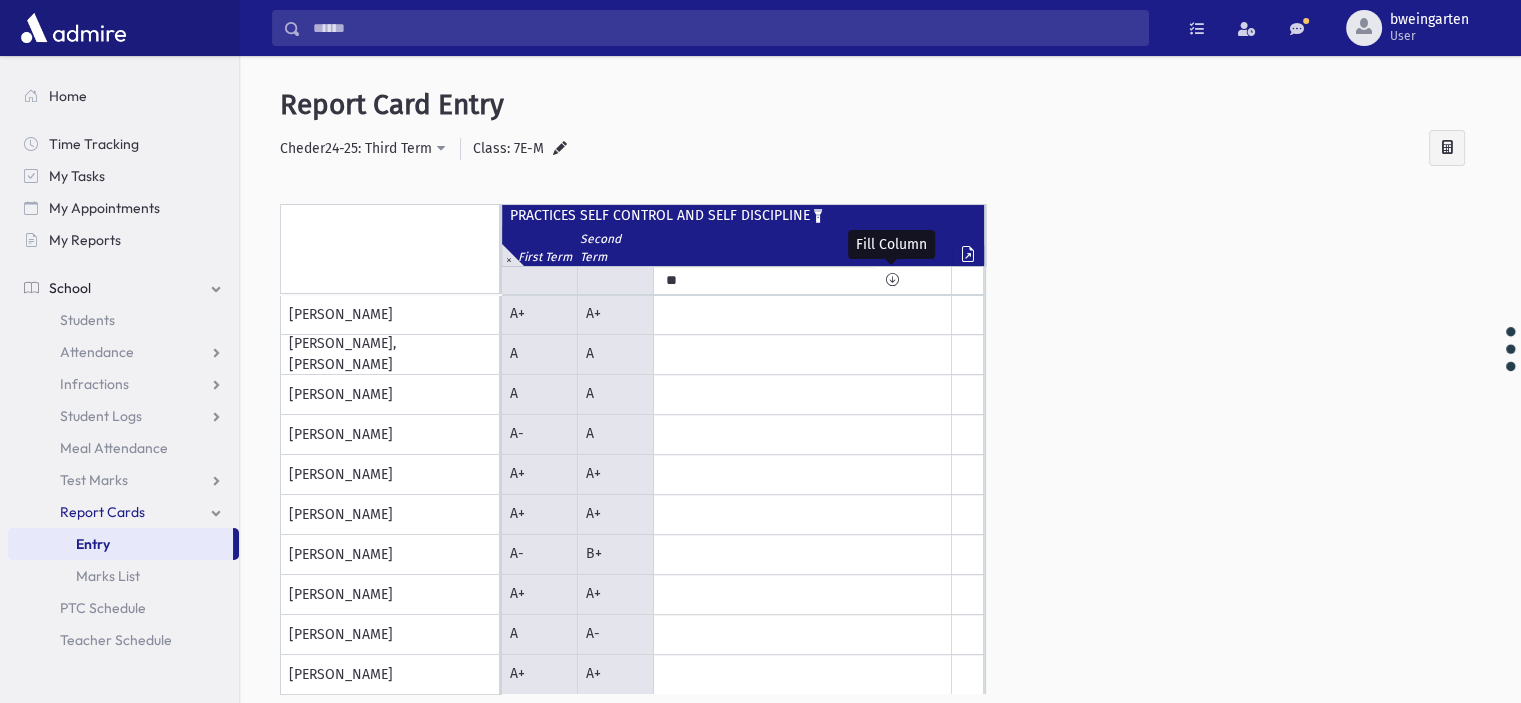 click at bounding box center (891, 280) 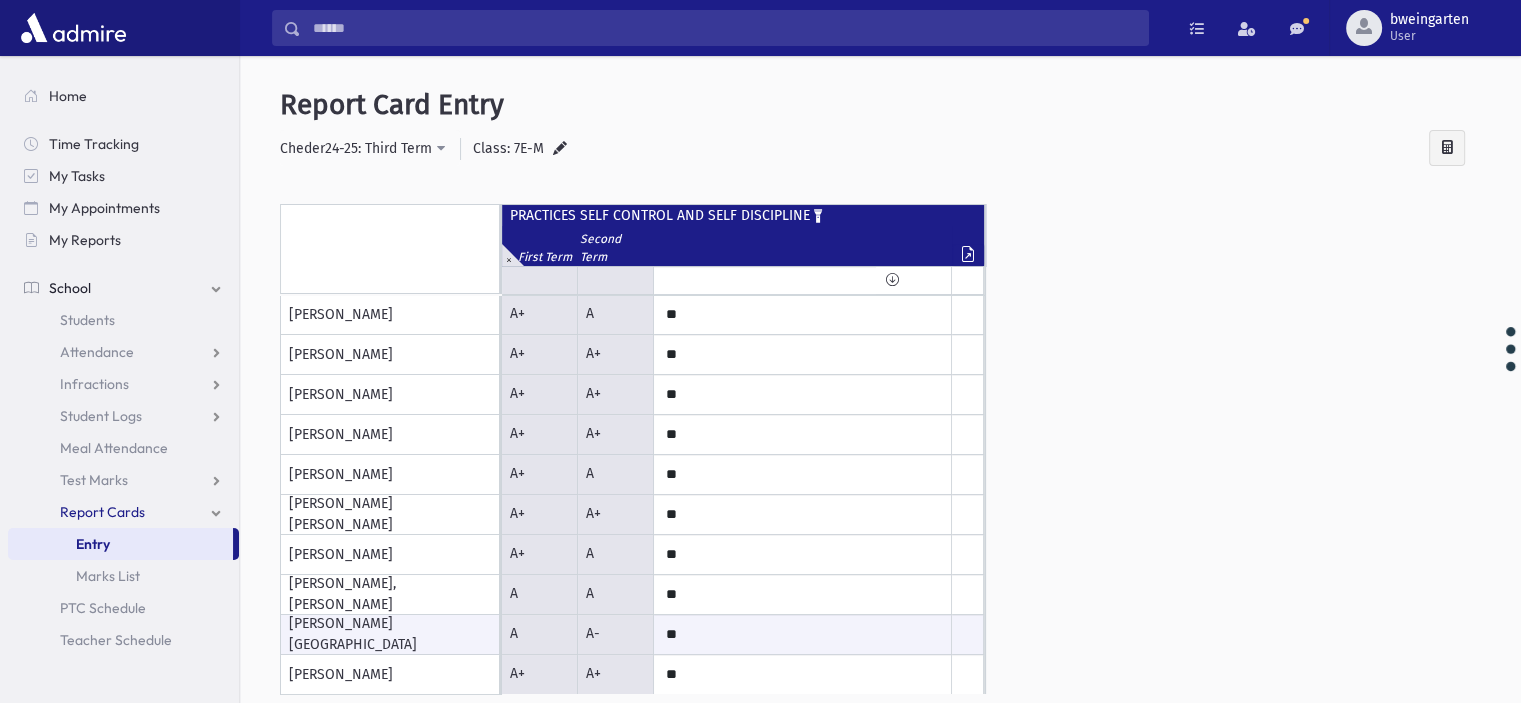 scroll, scrollTop: 0, scrollLeft: 0, axis: both 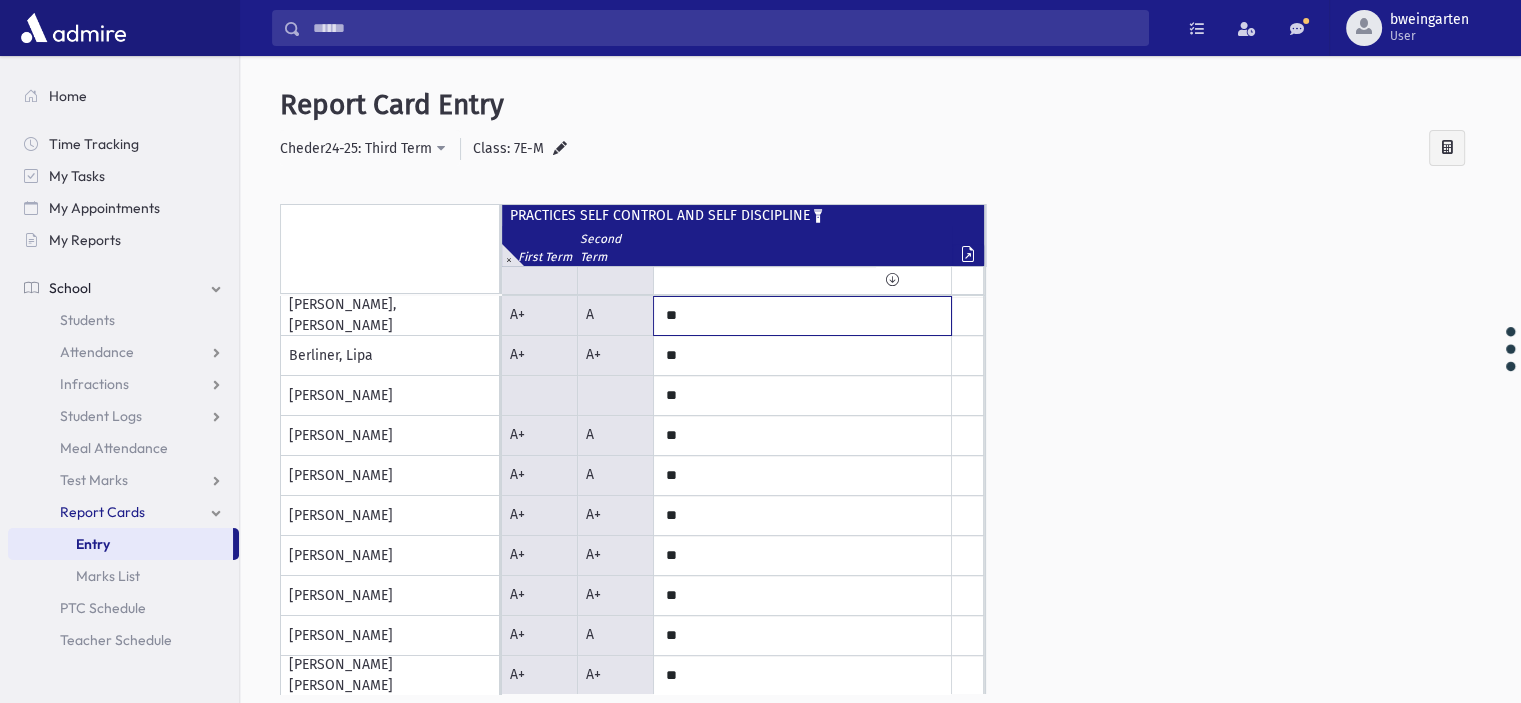 click on "**" at bounding box center (0, 0) 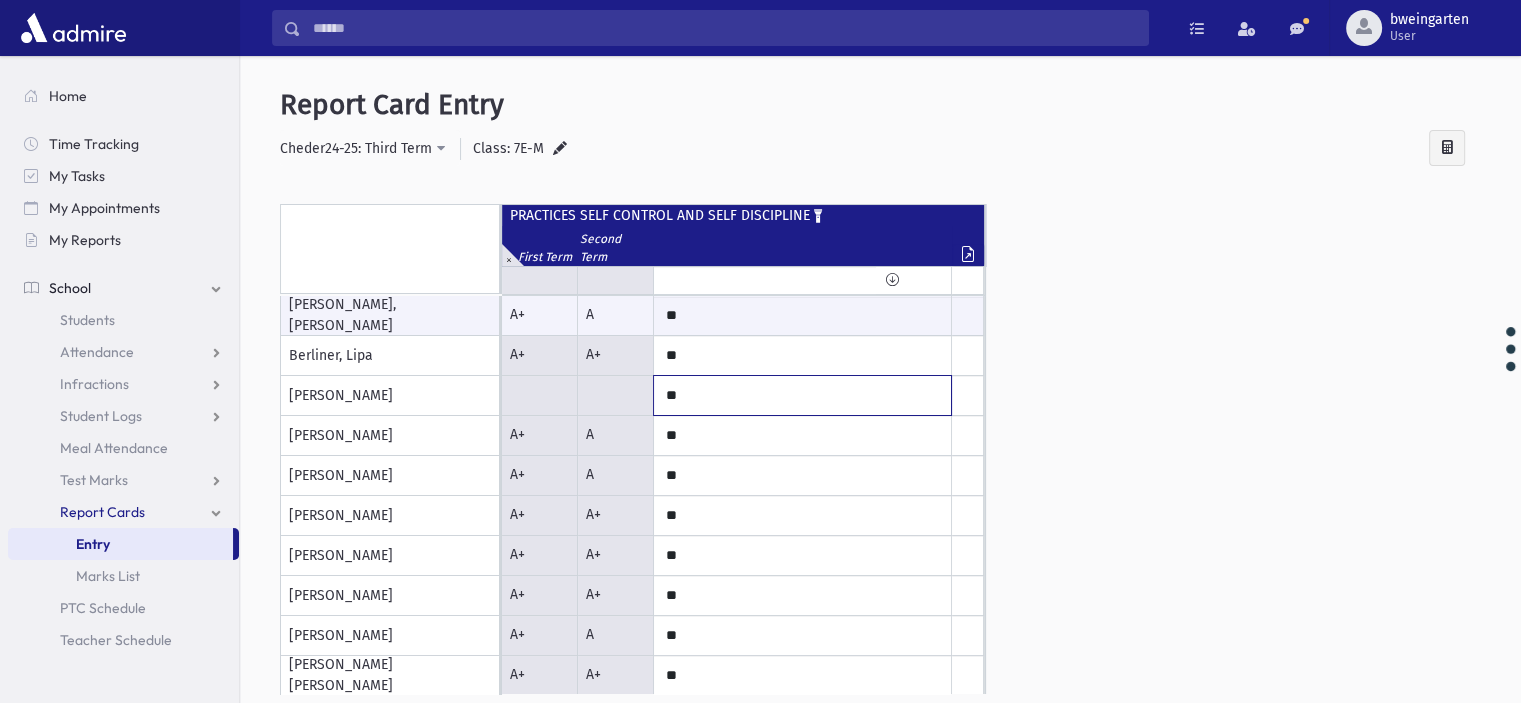 click on "**" at bounding box center [0, 0] 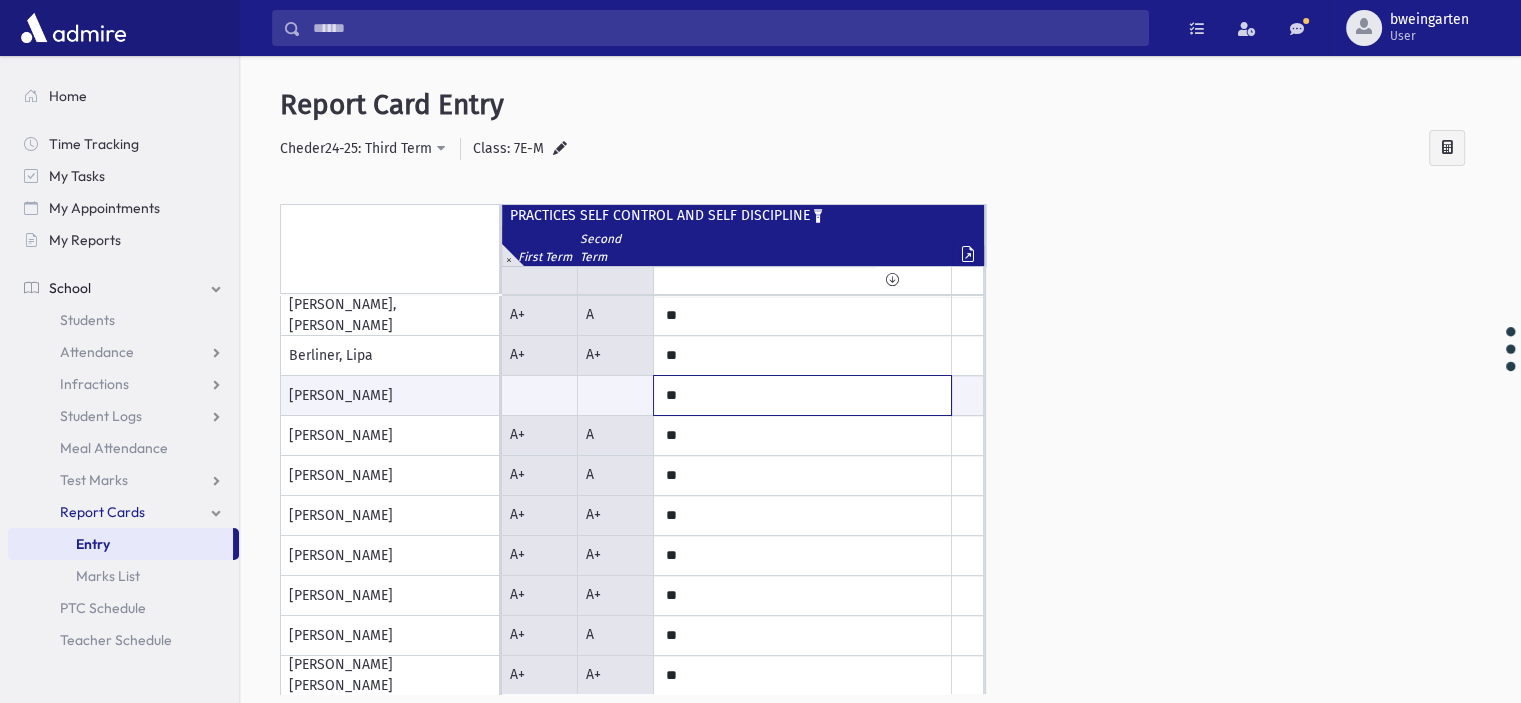 click on "**" at bounding box center [0, 0] 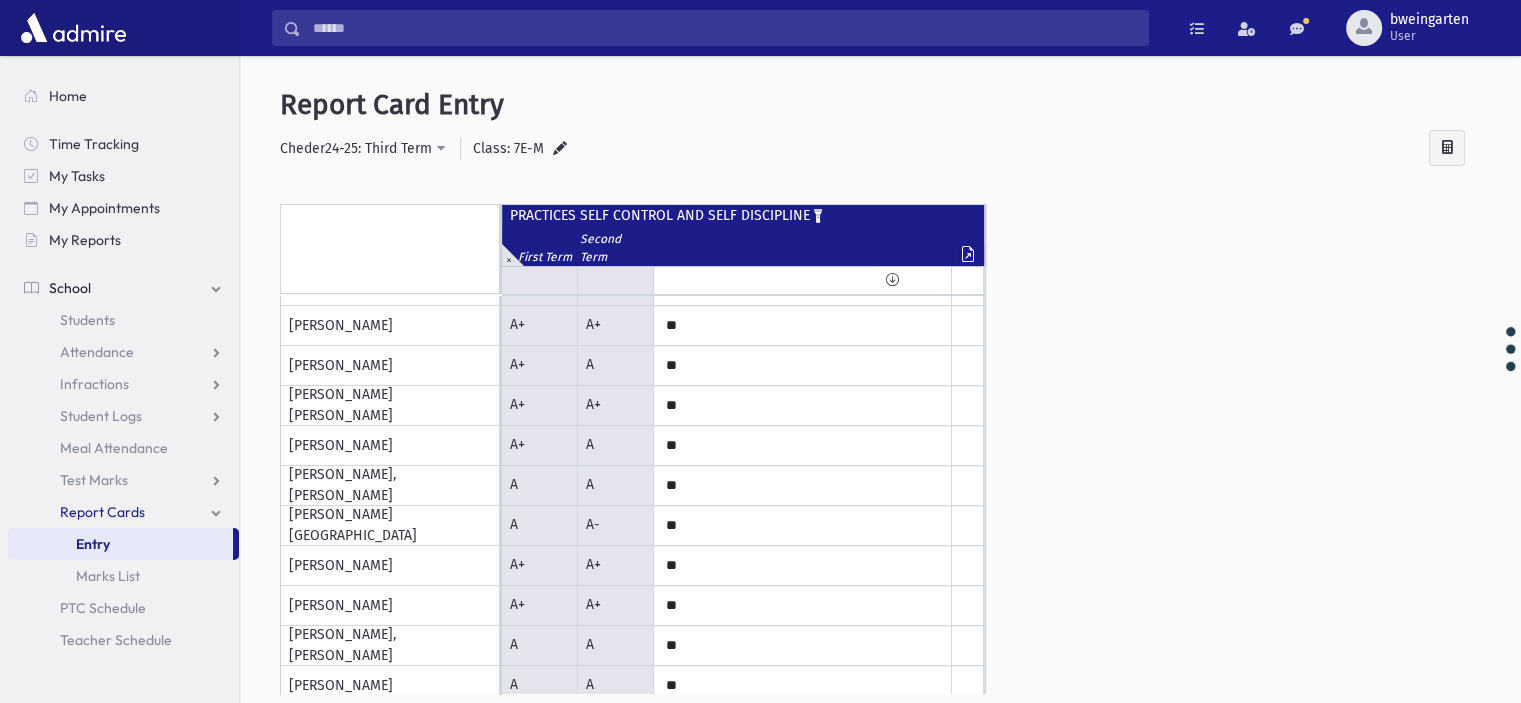 scroll, scrollTop: 300, scrollLeft: 0, axis: vertical 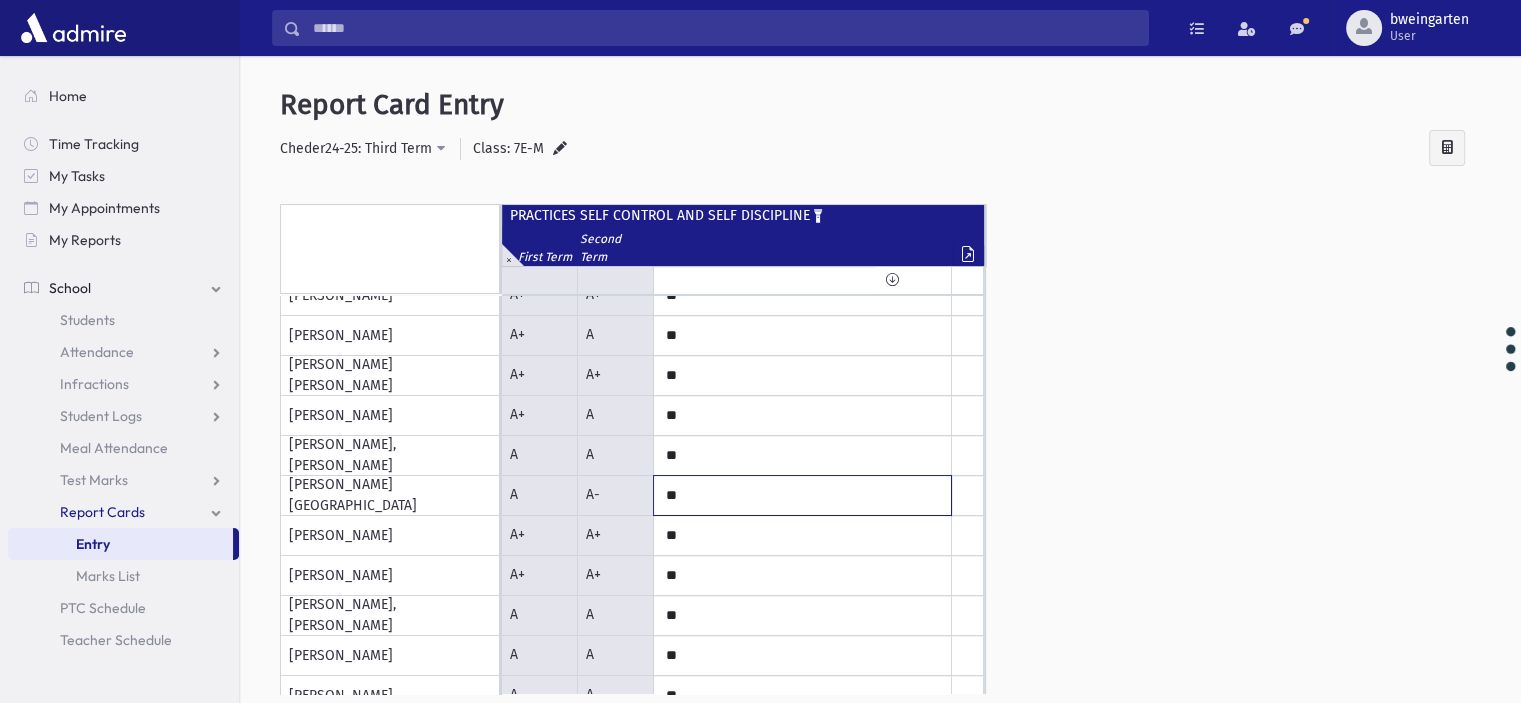 click on "**" at bounding box center (0, 0) 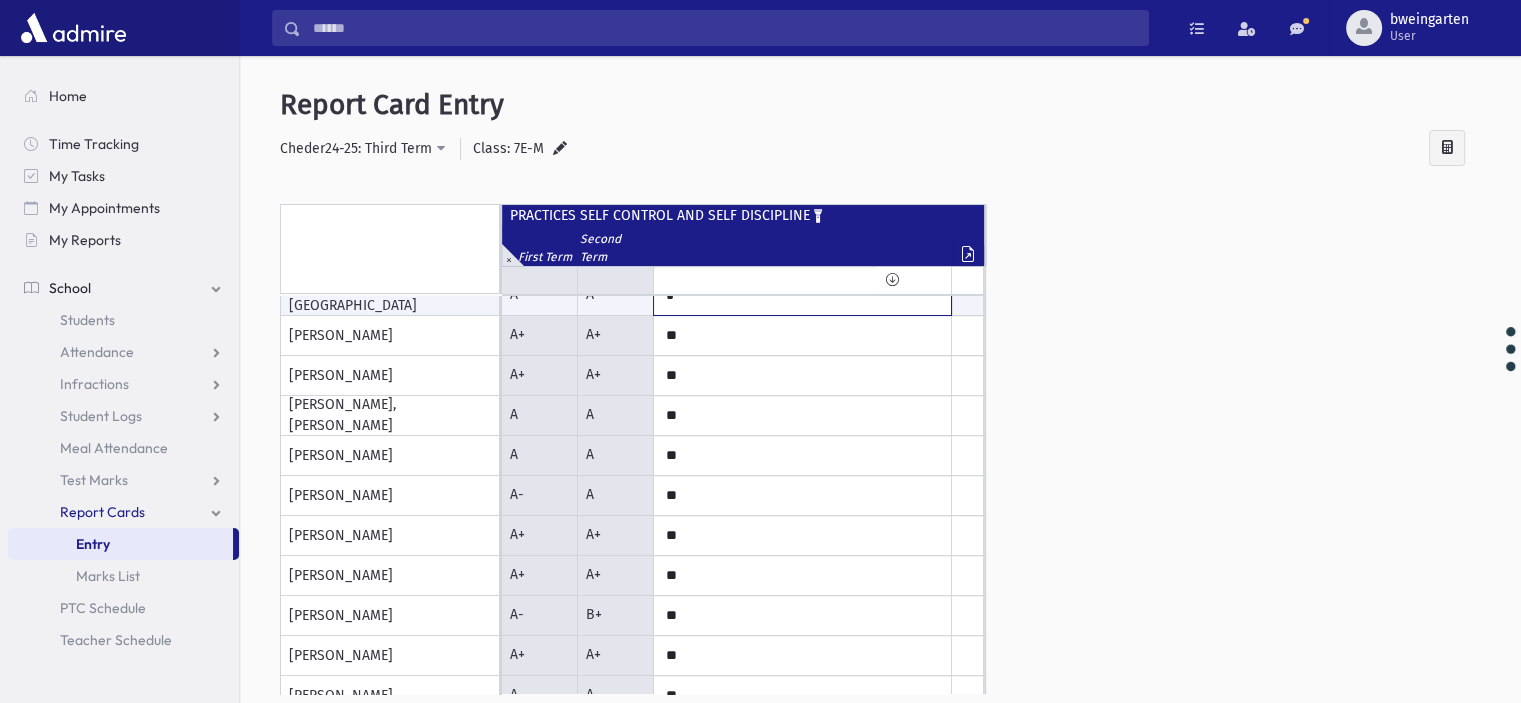 scroll, scrollTop: 561, scrollLeft: 0, axis: vertical 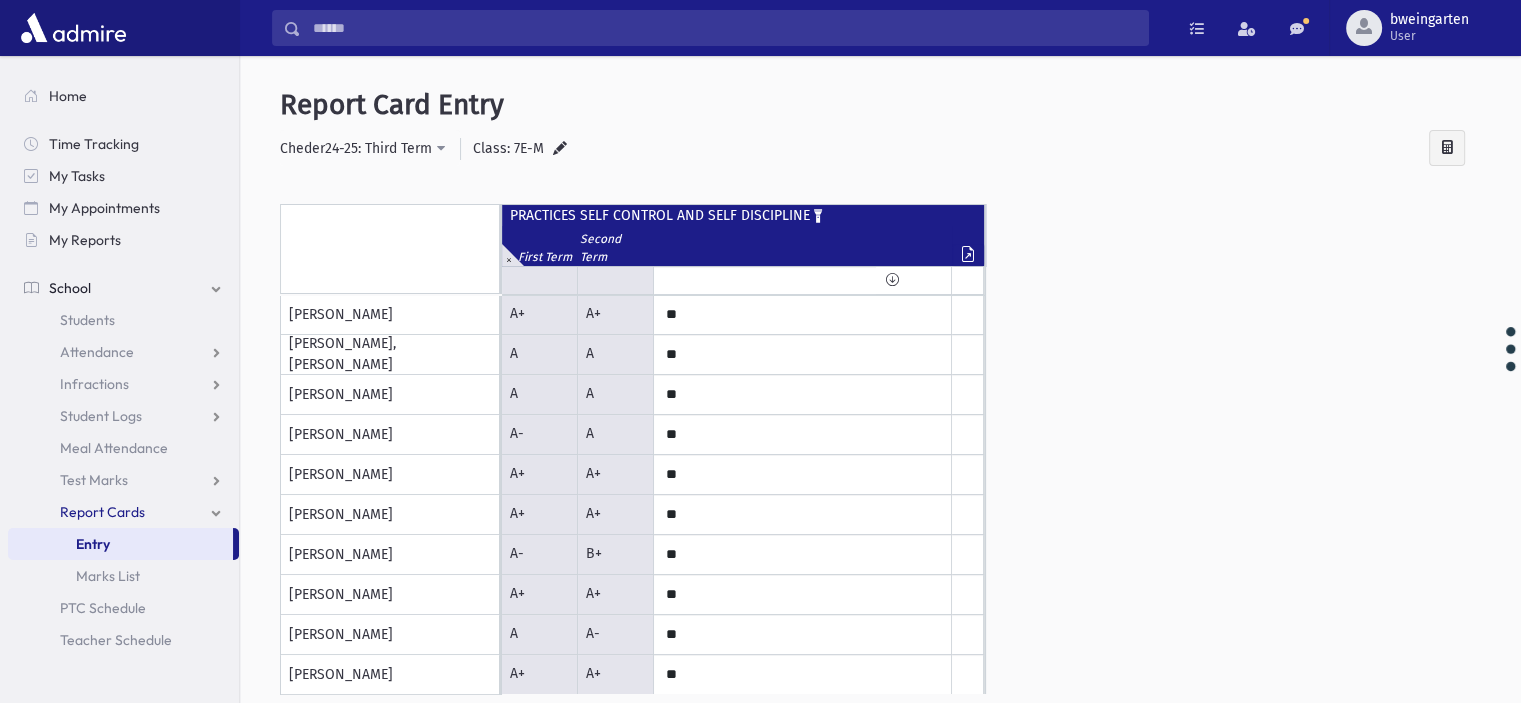 click at bounding box center (508, 255) 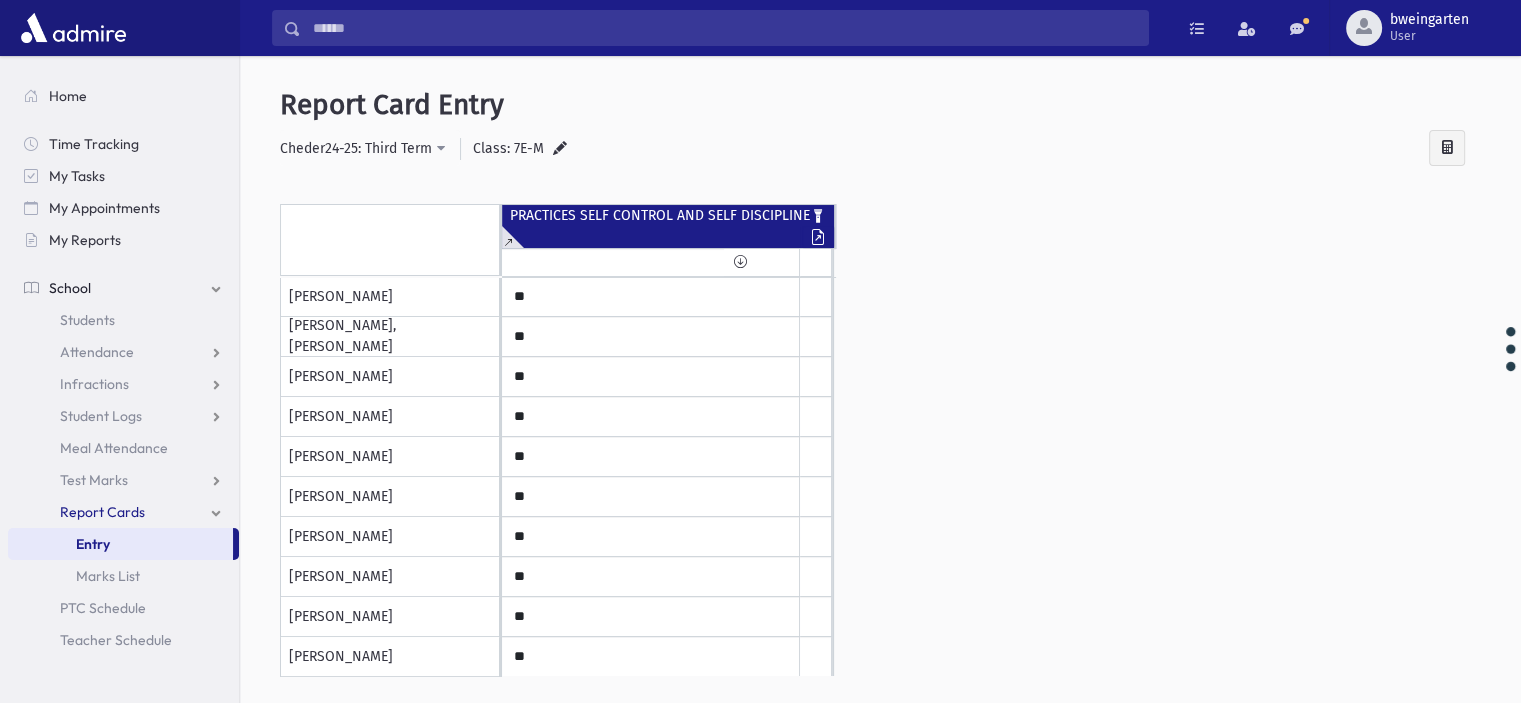 click on "Remove Isolate" 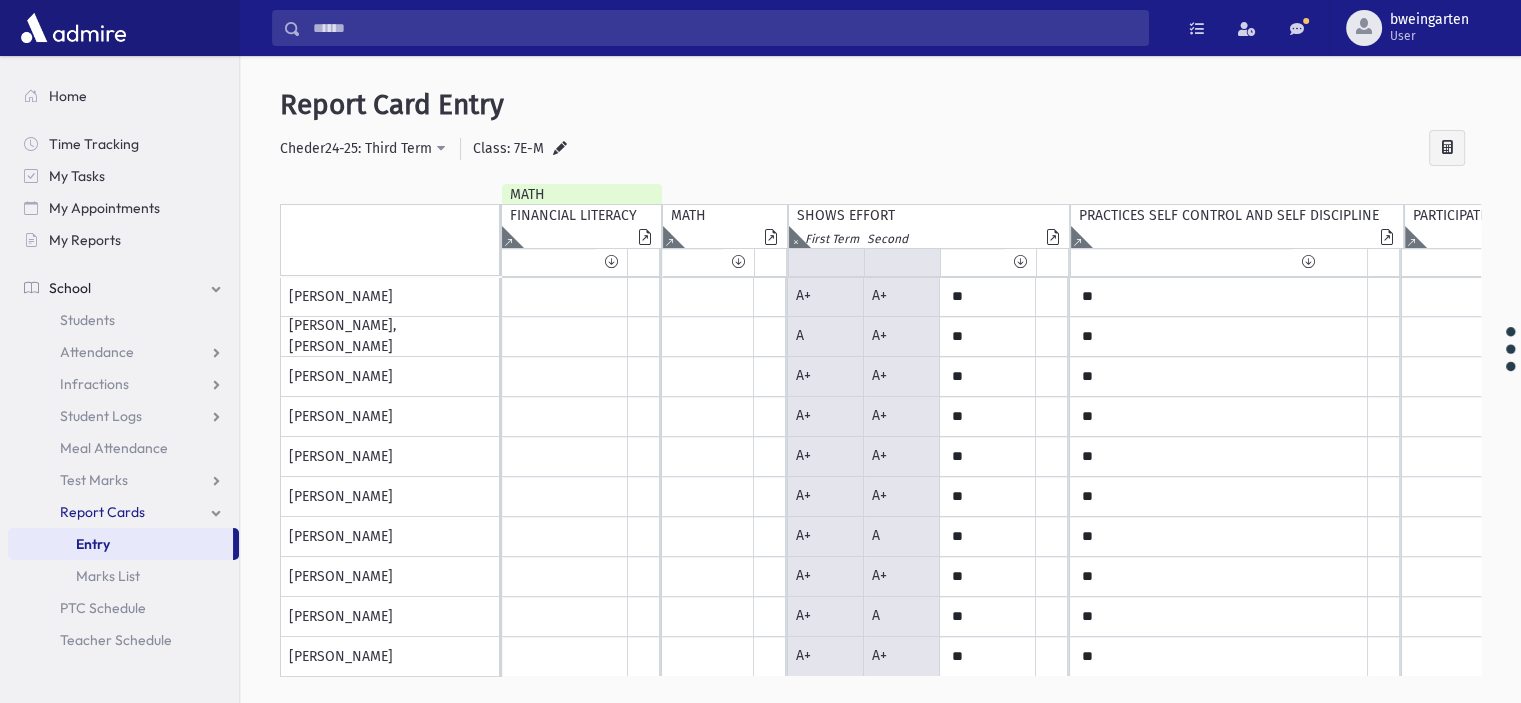 scroll, scrollTop: 561, scrollLeft: 83, axis: both 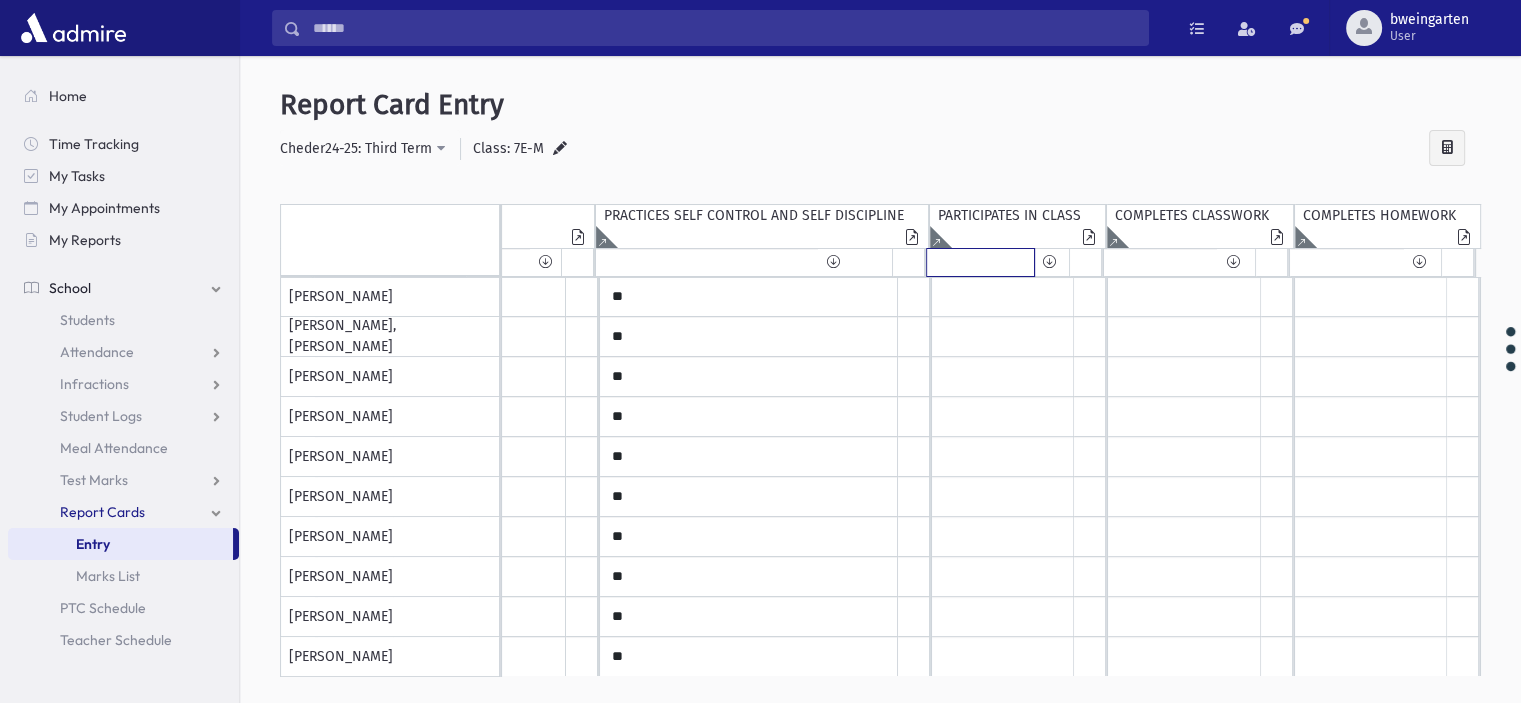 click at bounding box center [980, 262] 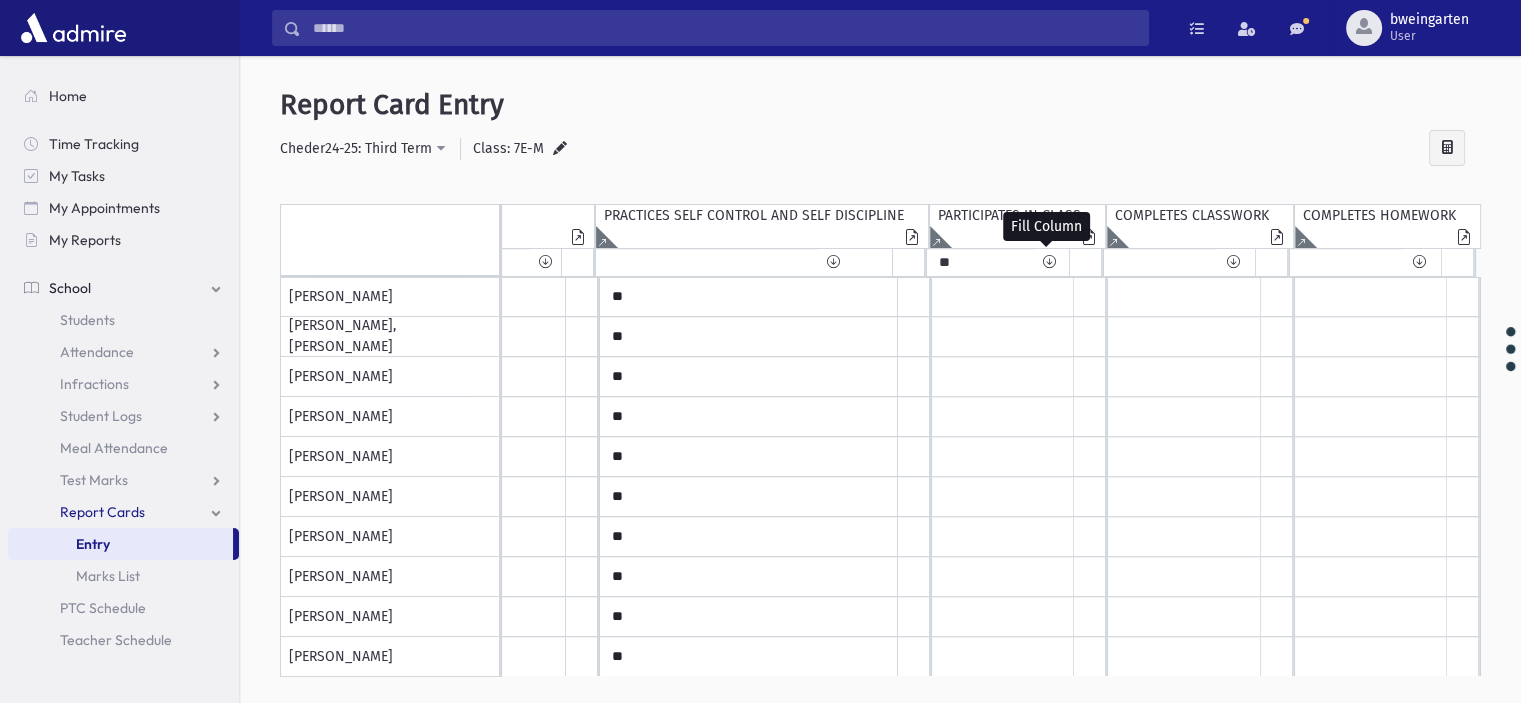 click at bounding box center [1049, 262] 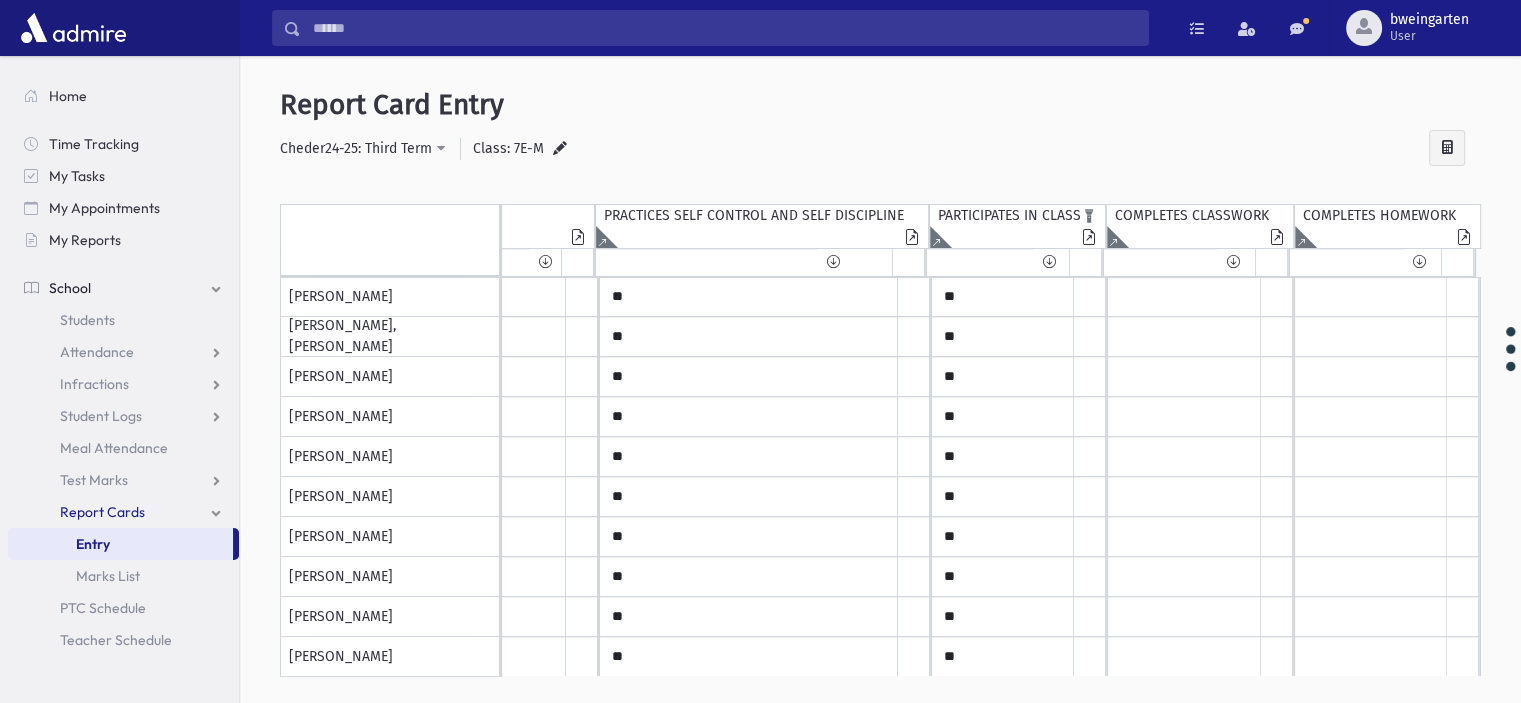 click at bounding box center (33, 237) 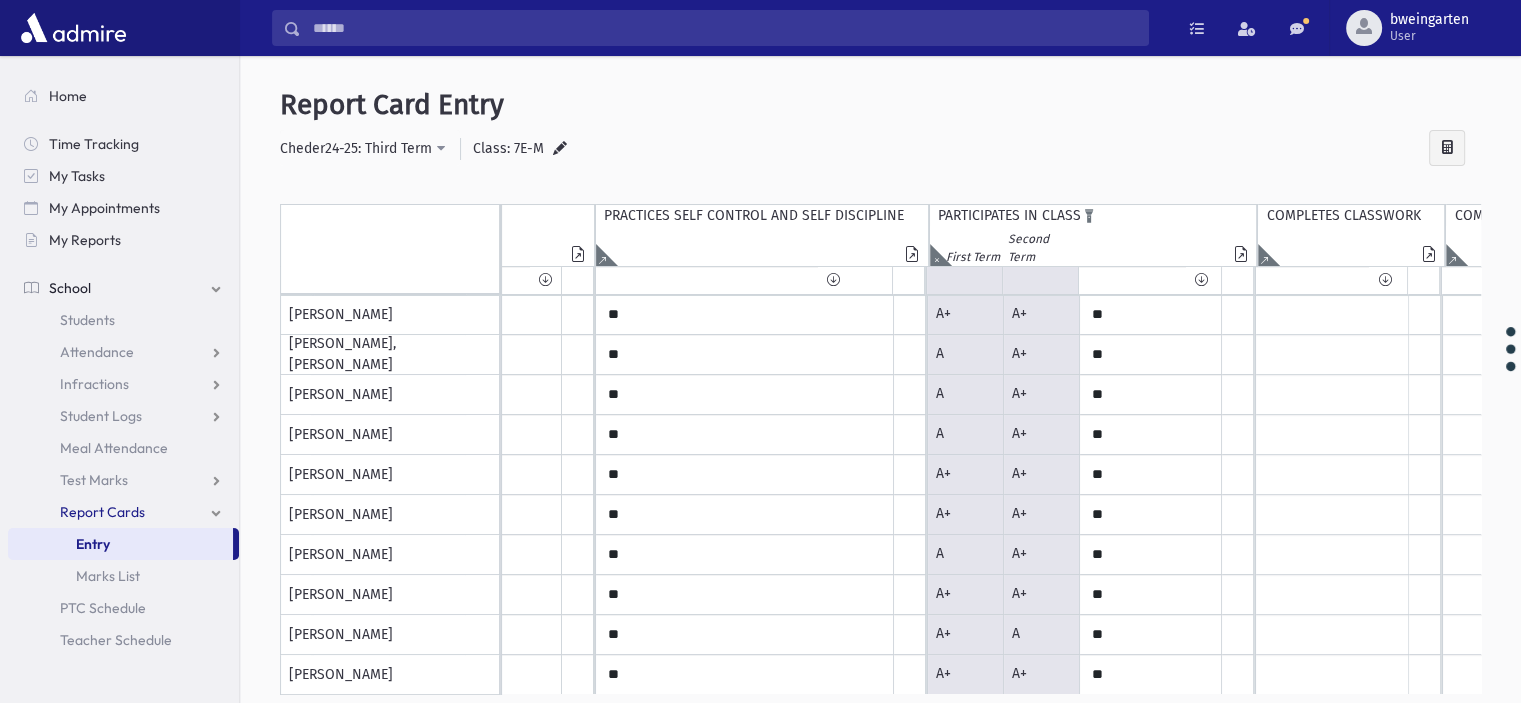 click 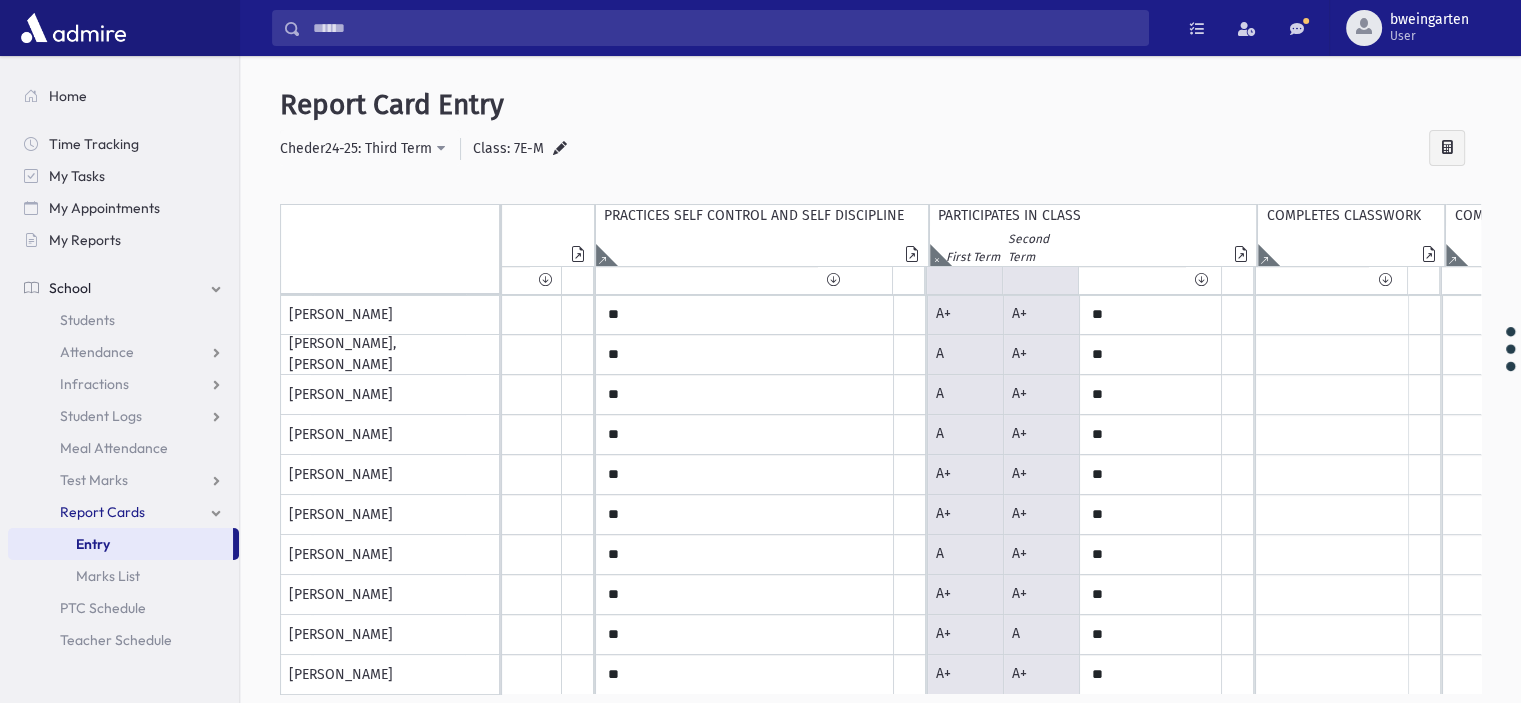 scroll, scrollTop: 0, scrollLeft: 0, axis: both 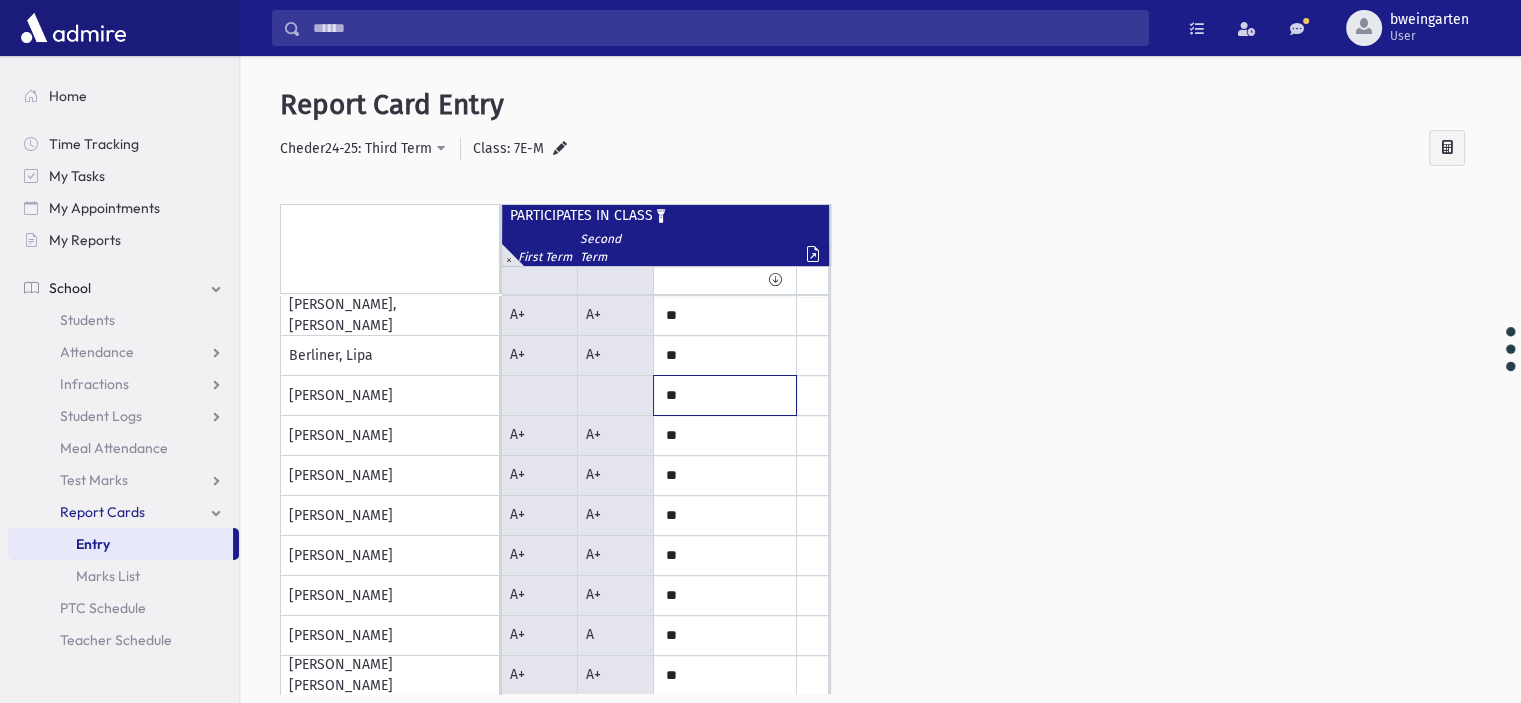 click on "**" at bounding box center [0, 0] 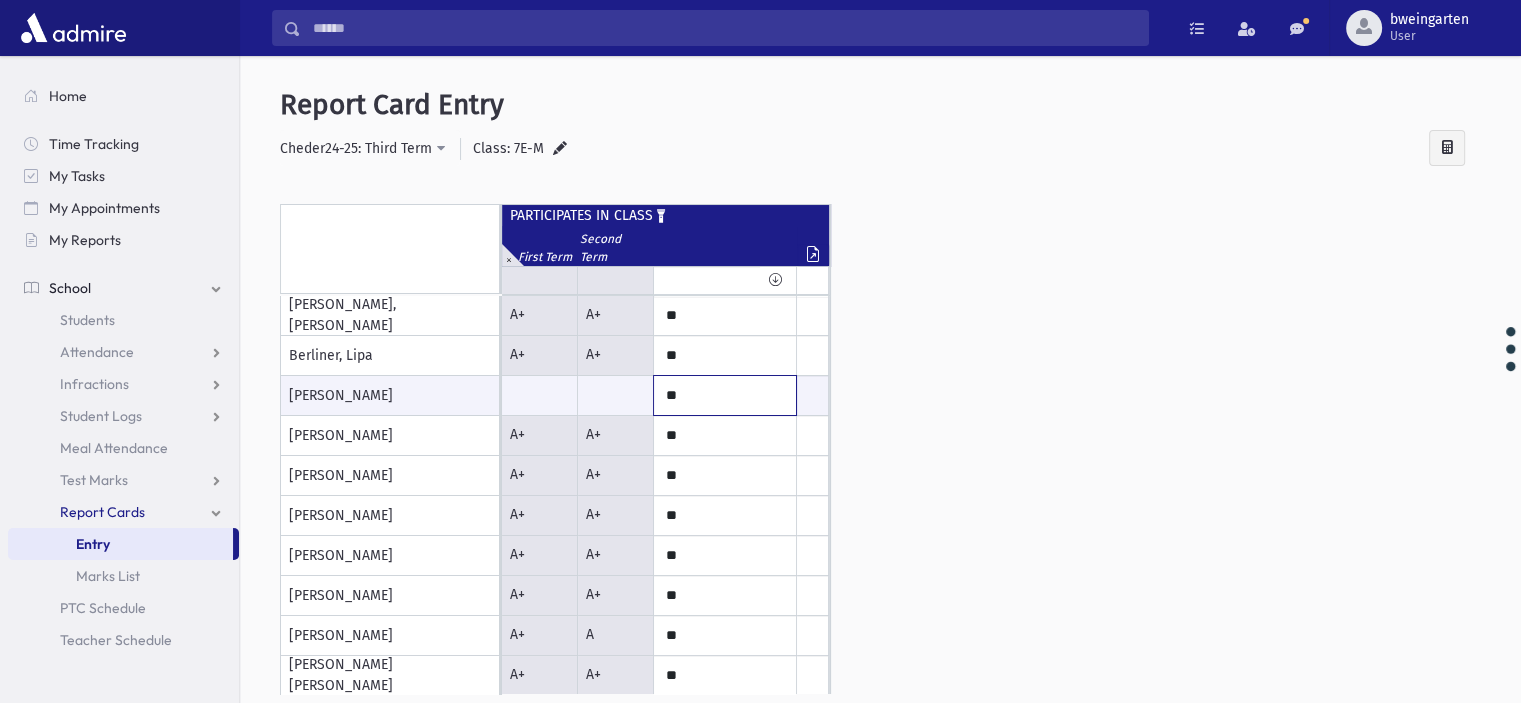 click on "**" at bounding box center (0, 0) 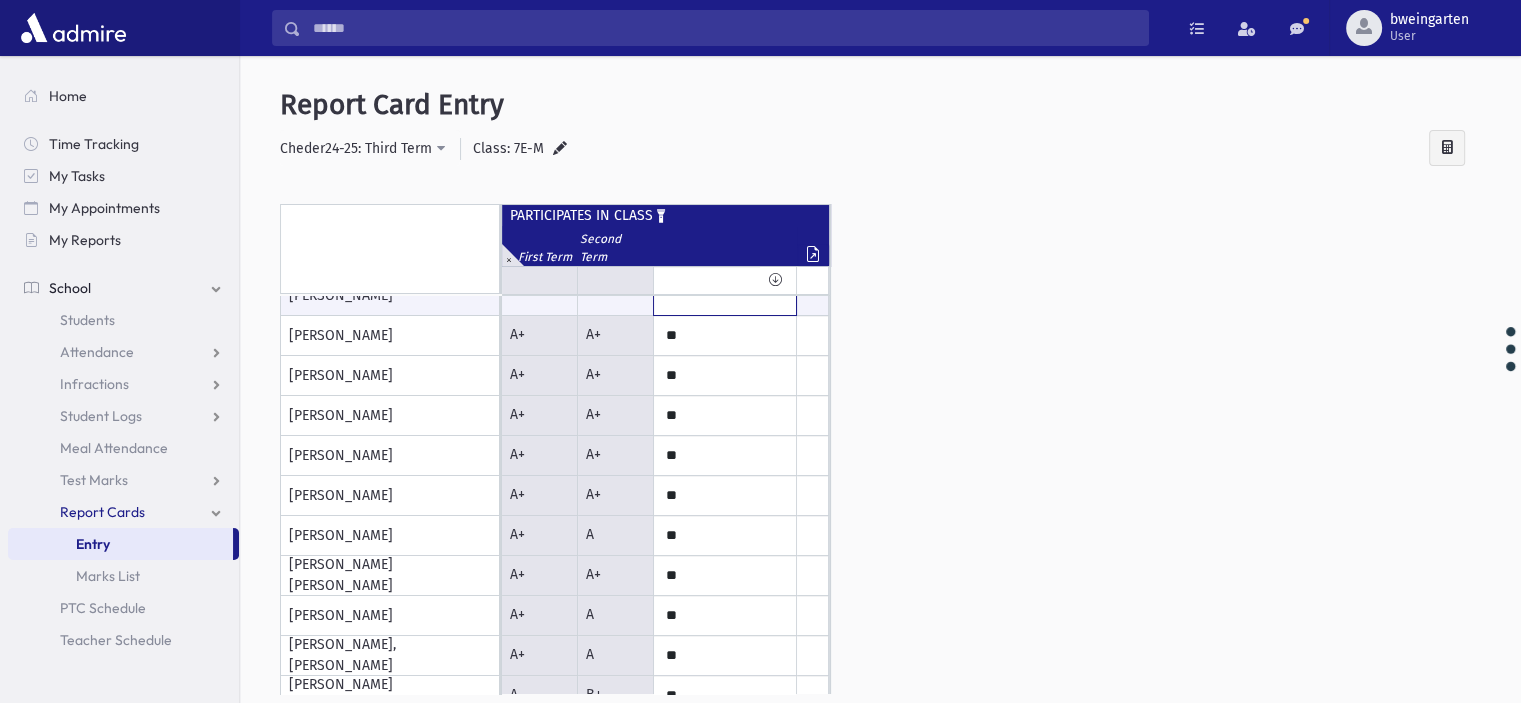 scroll, scrollTop: 200, scrollLeft: 0, axis: vertical 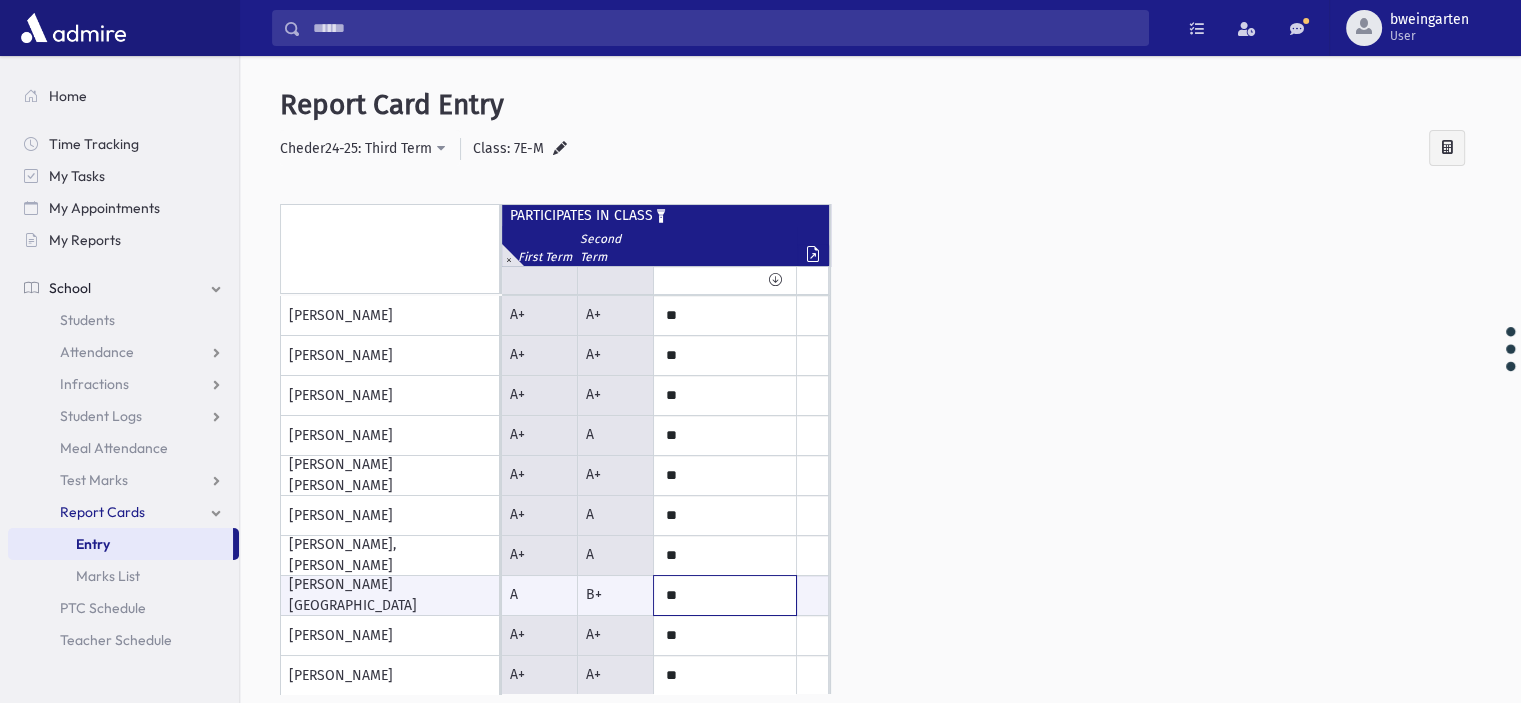 click on "**" at bounding box center [0, 0] 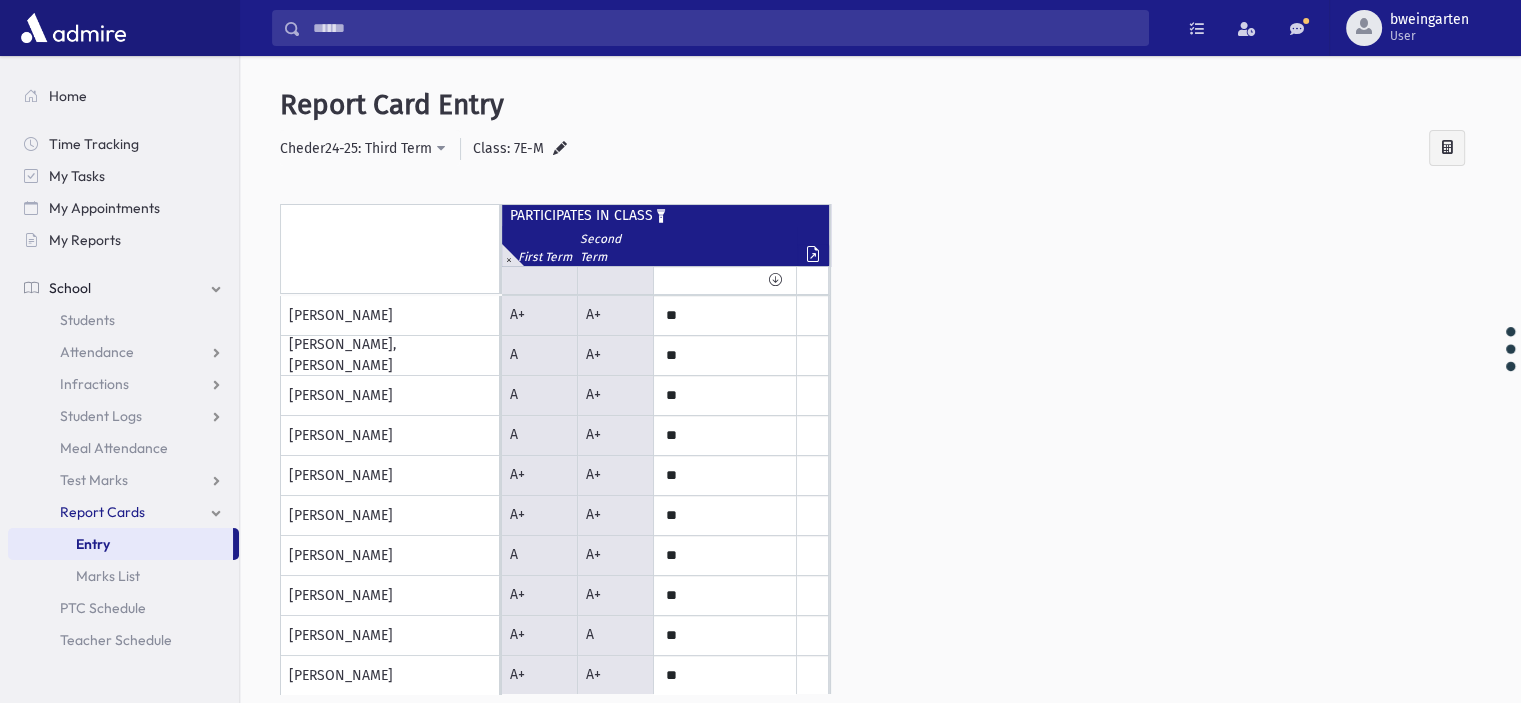 scroll, scrollTop: 561, scrollLeft: 0, axis: vertical 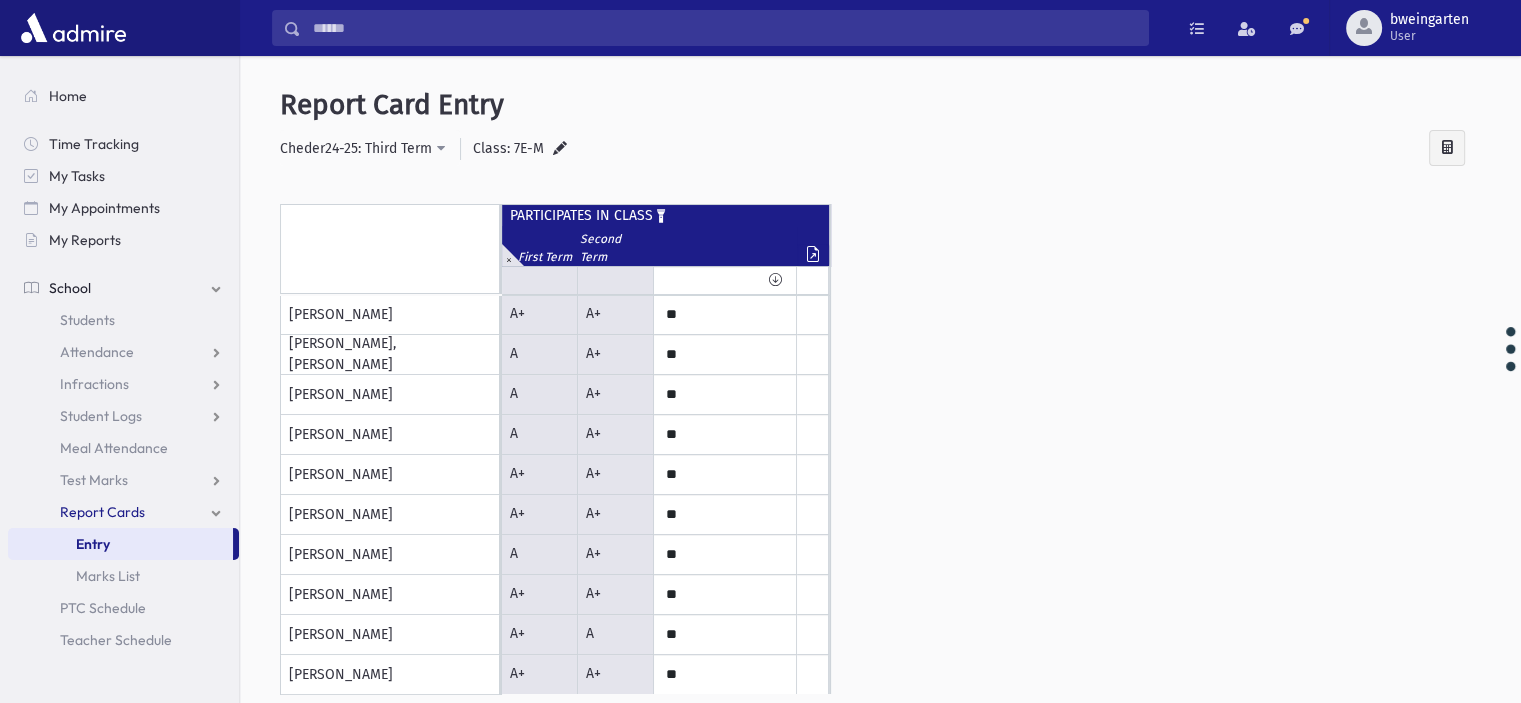 click at bounding box center (508, 255) 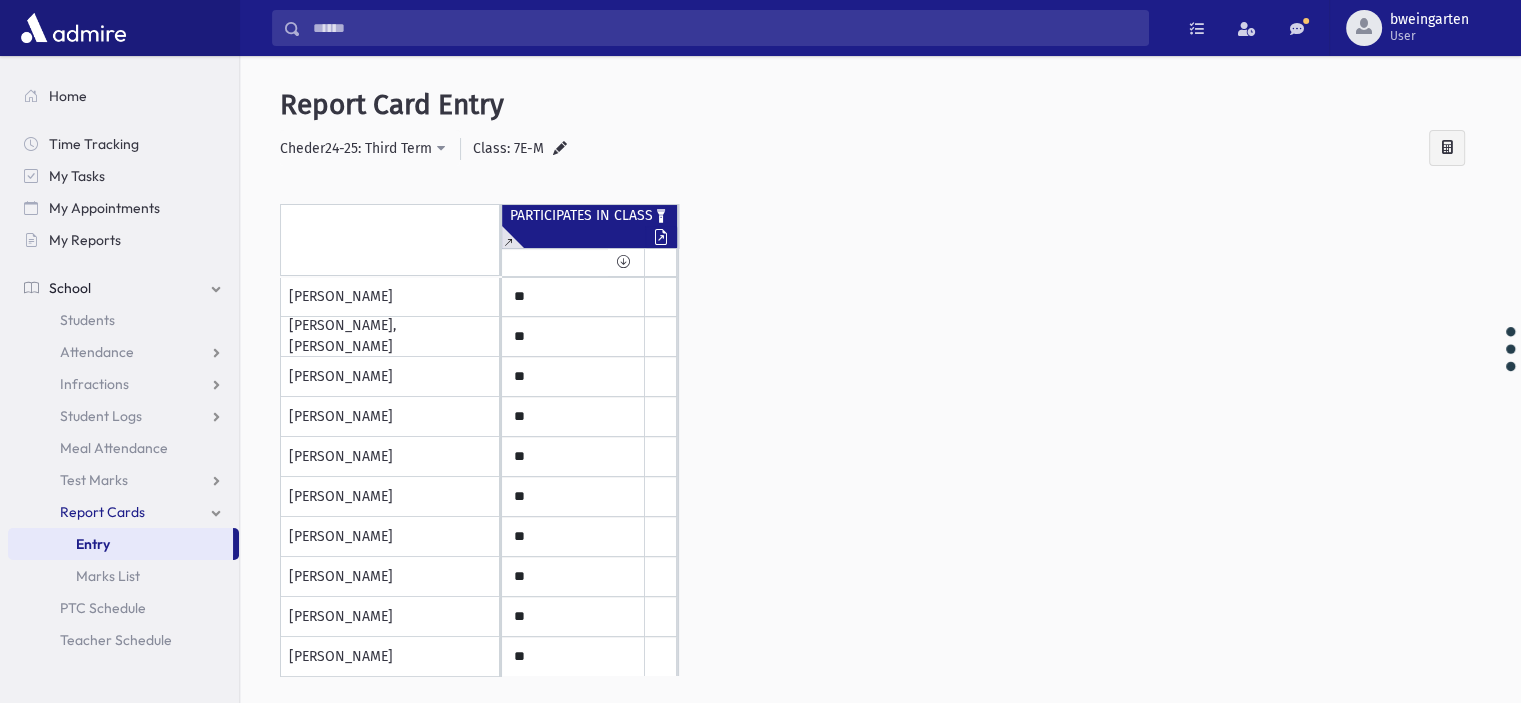 click on "Remove Isolate" 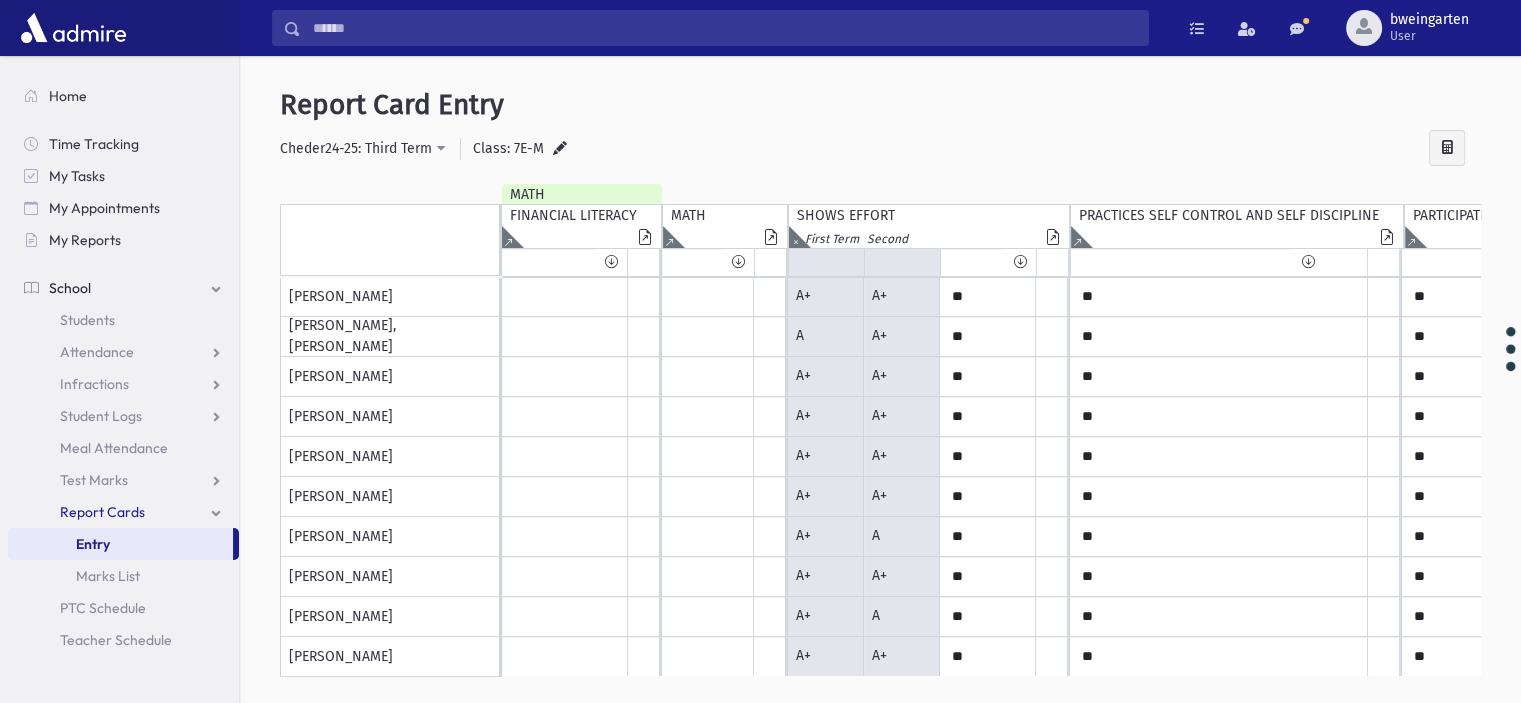 scroll, scrollTop: 561, scrollLeft: 30, axis: both 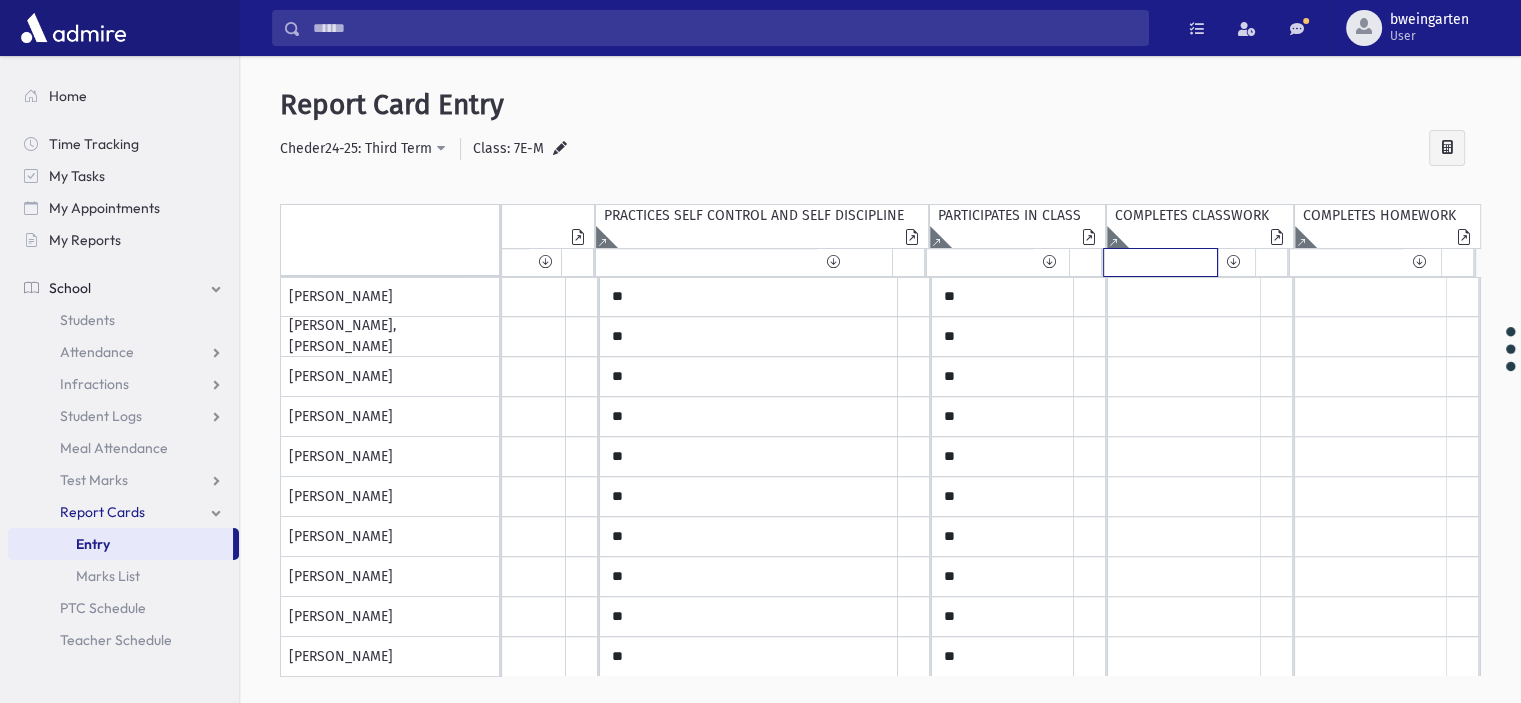 click at bounding box center [1160, 262] 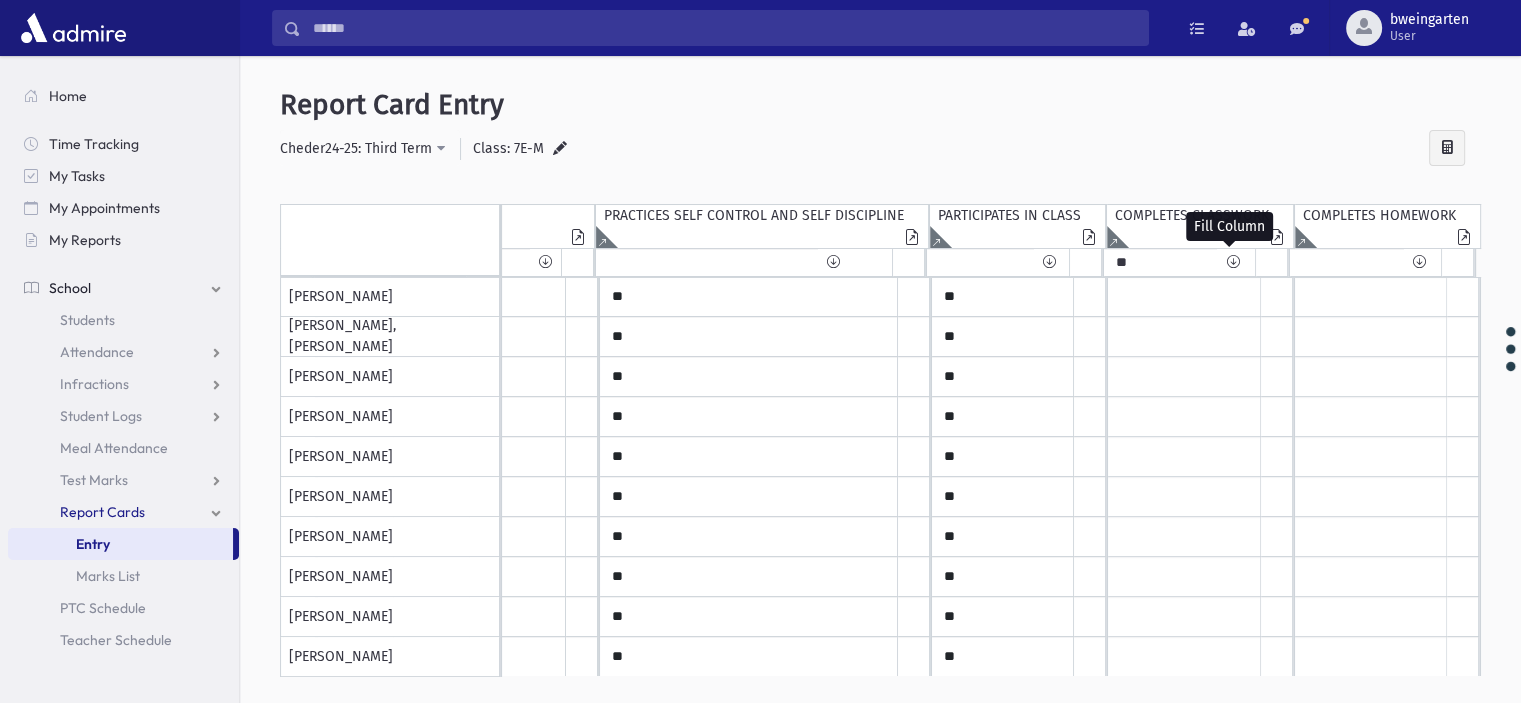 click at bounding box center [1232, 262] 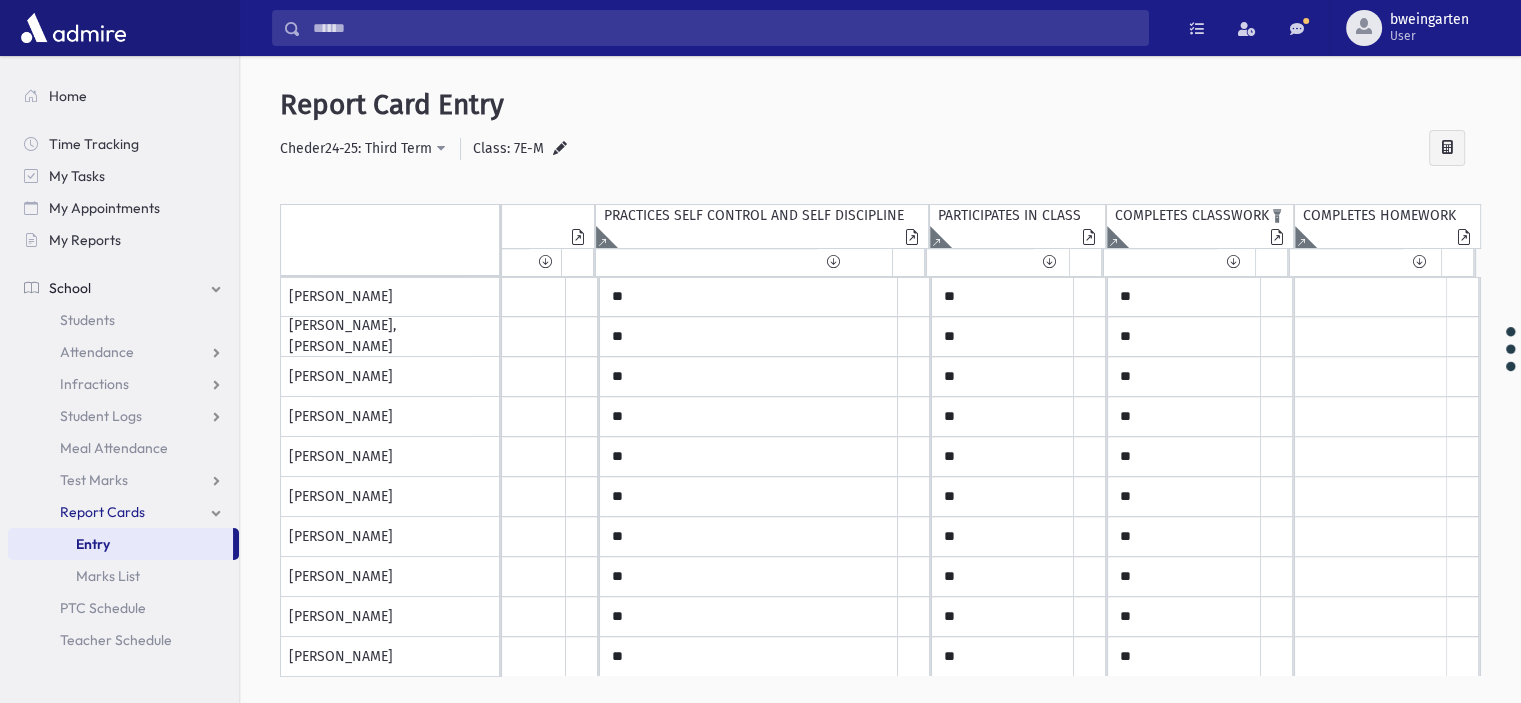 click at bounding box center (33, 237) 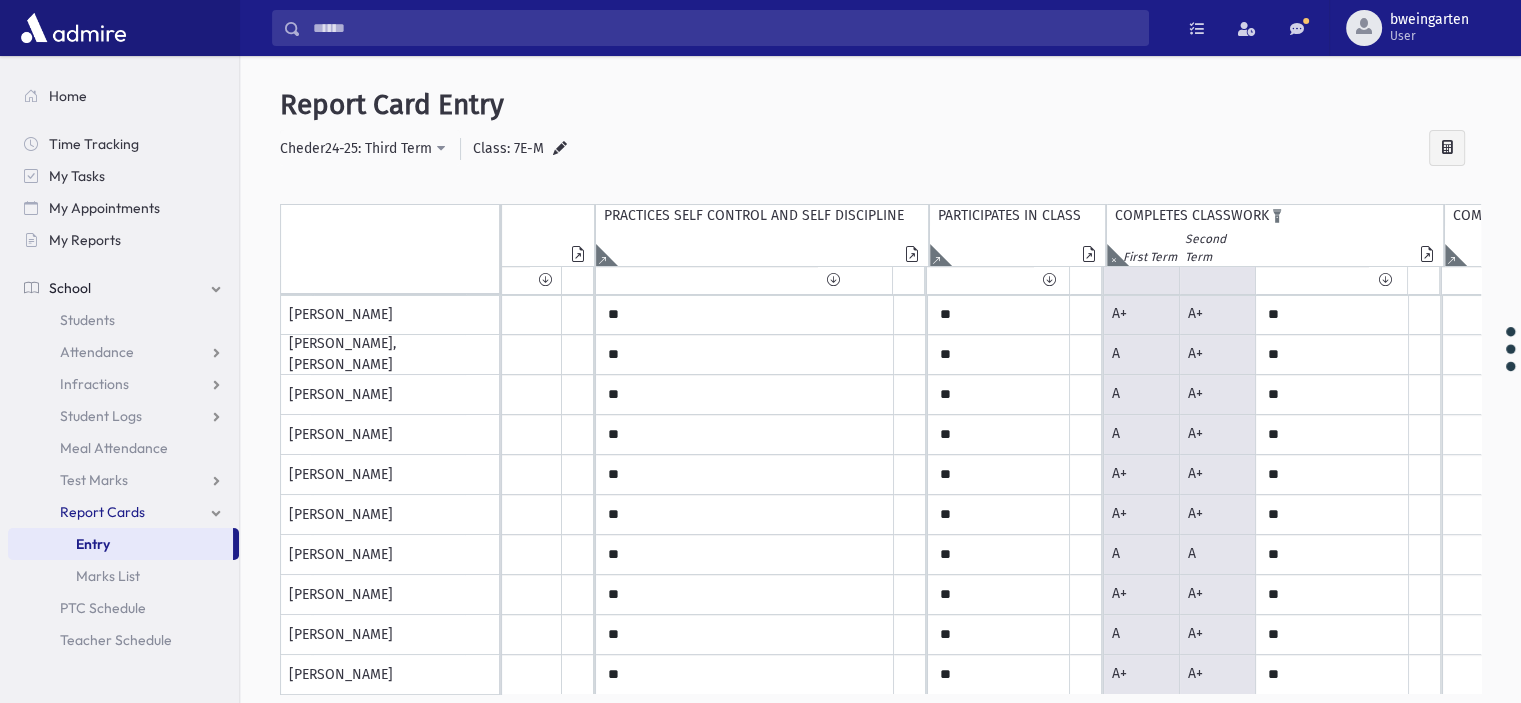 click 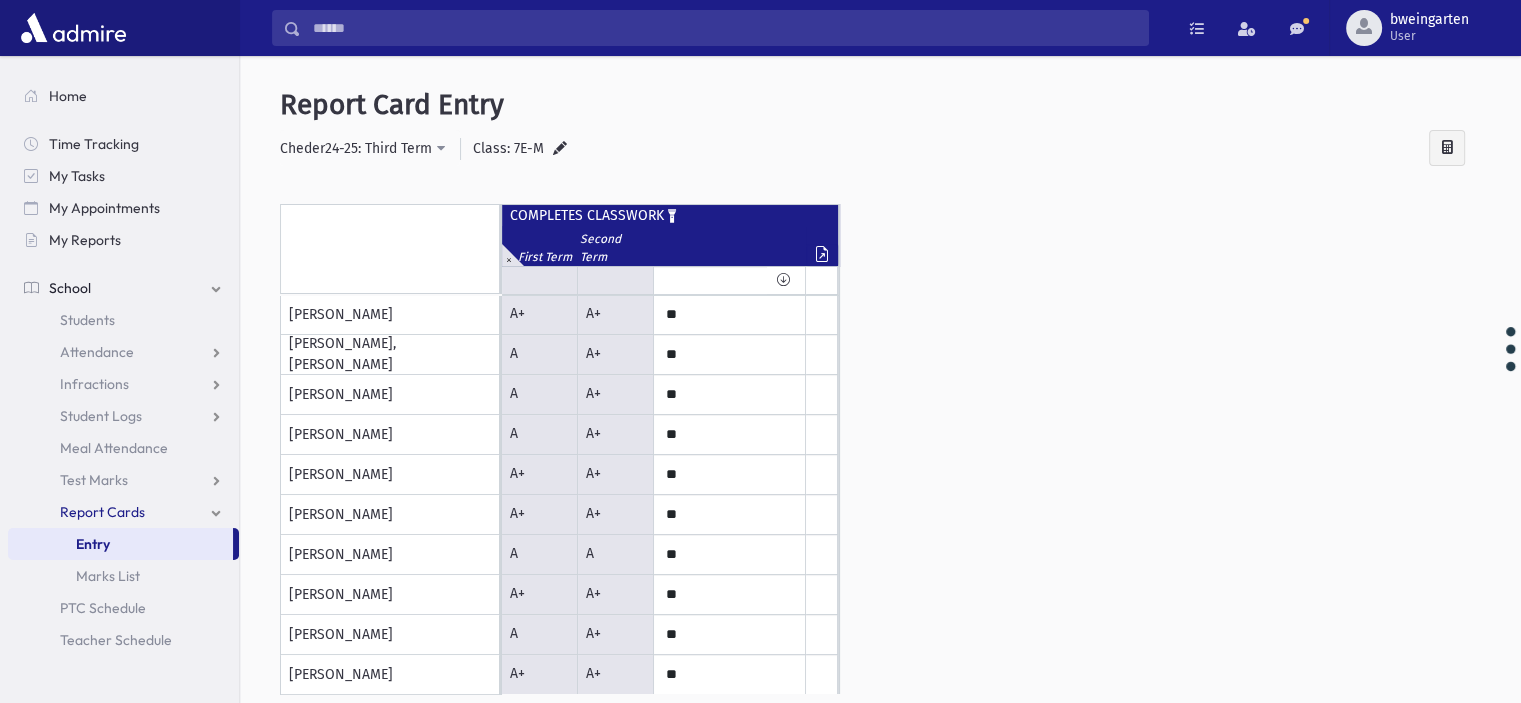scroll, scrollTop: 0, scrollLeft: 0, axis: both 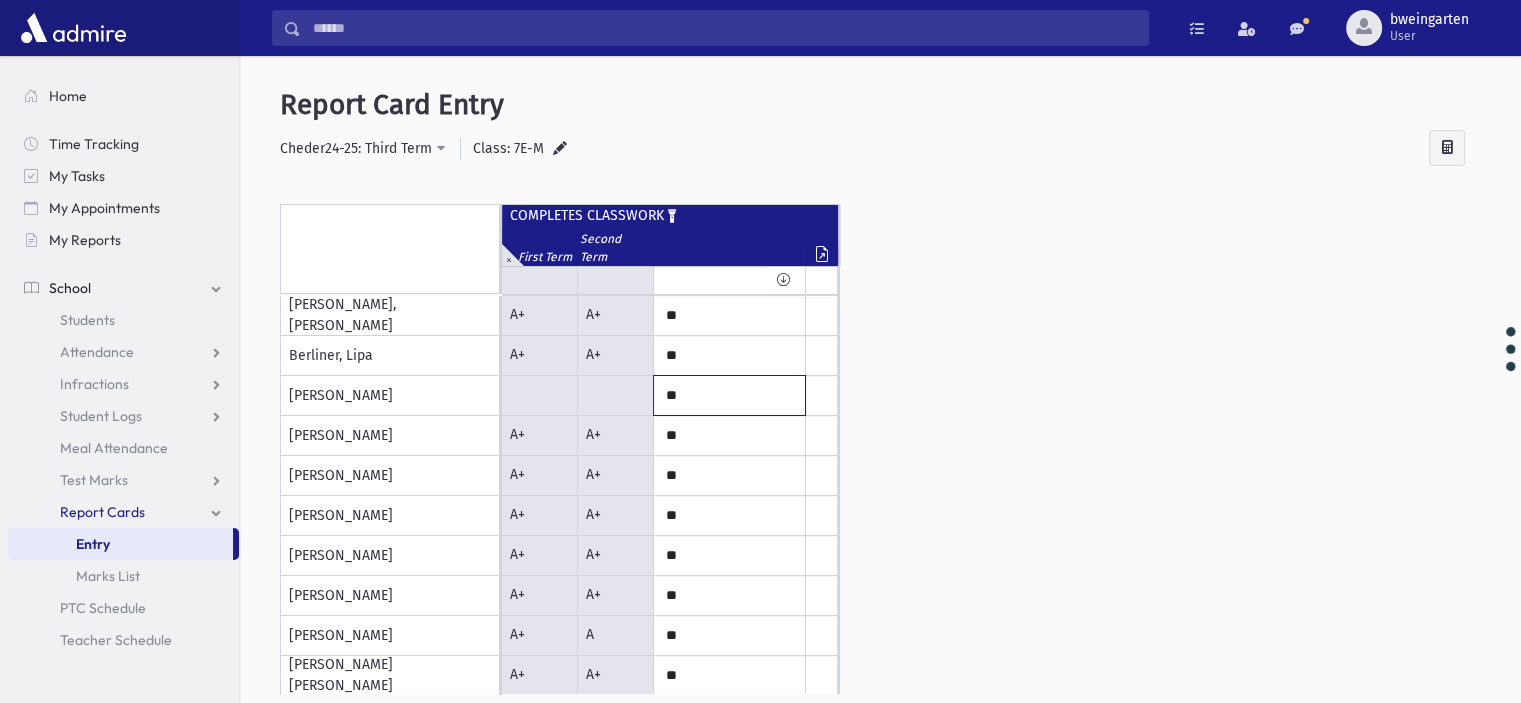 click on "**" at bounding box center [0, 0] 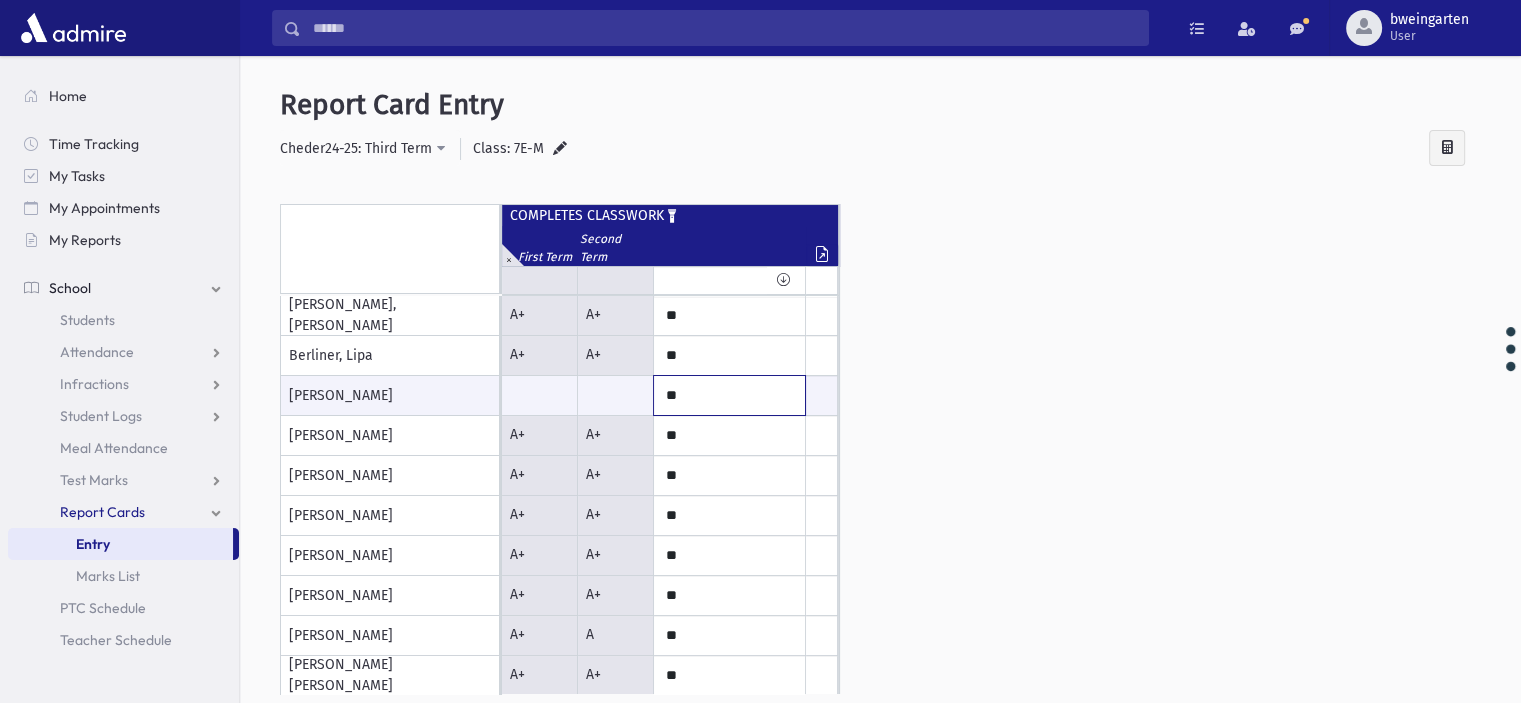 click on "**" at bounding box center (0, 0) 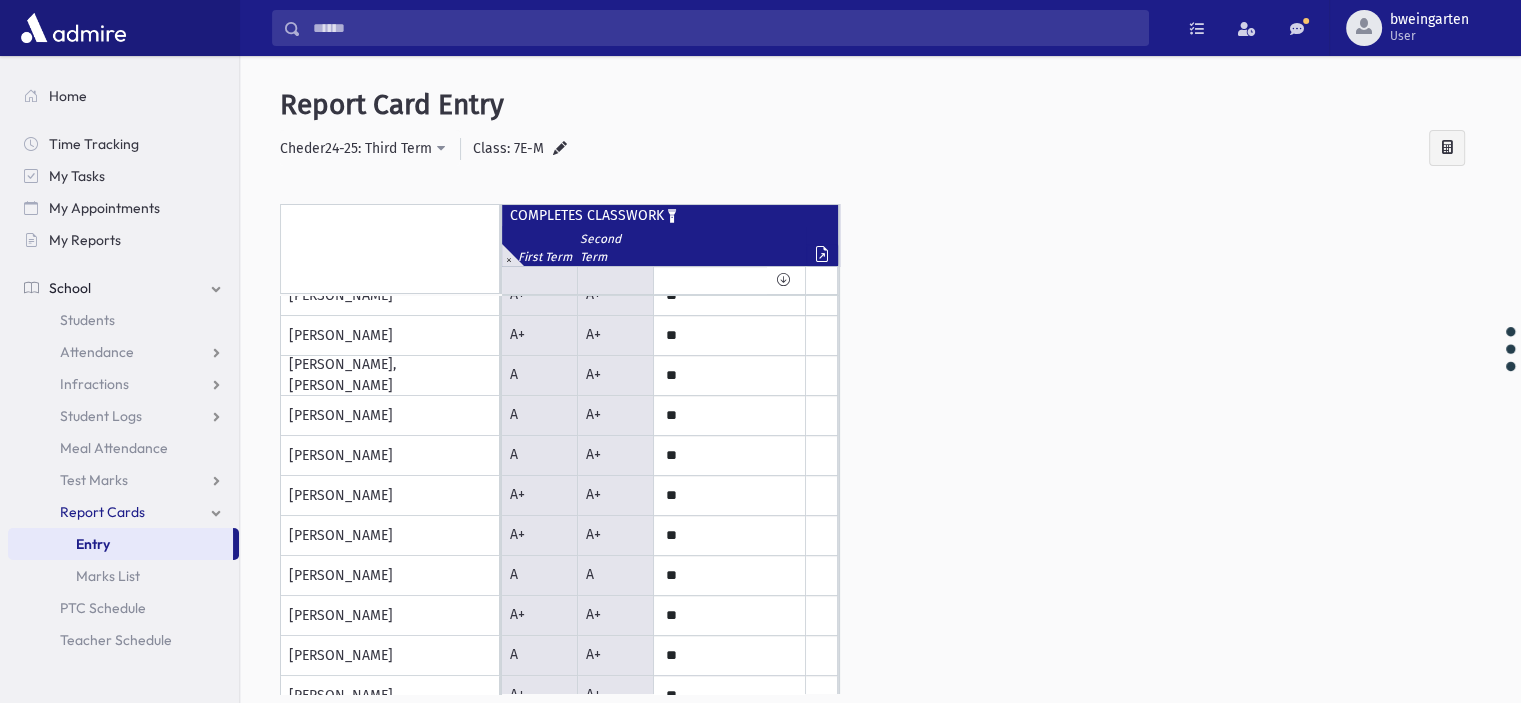 scroll, scrollTop: 561, scrollLeft: 0, axis: vertical 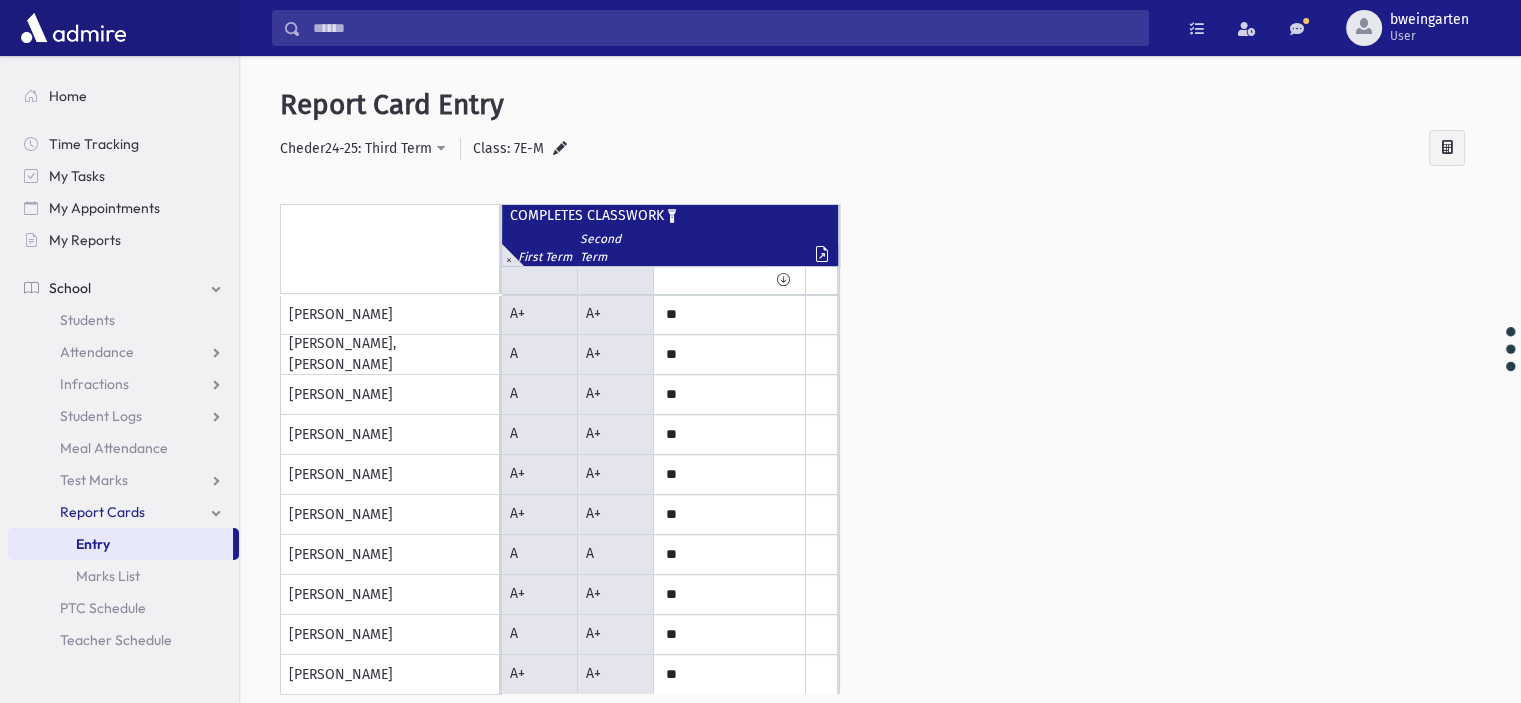 click on "Remove Isolate" 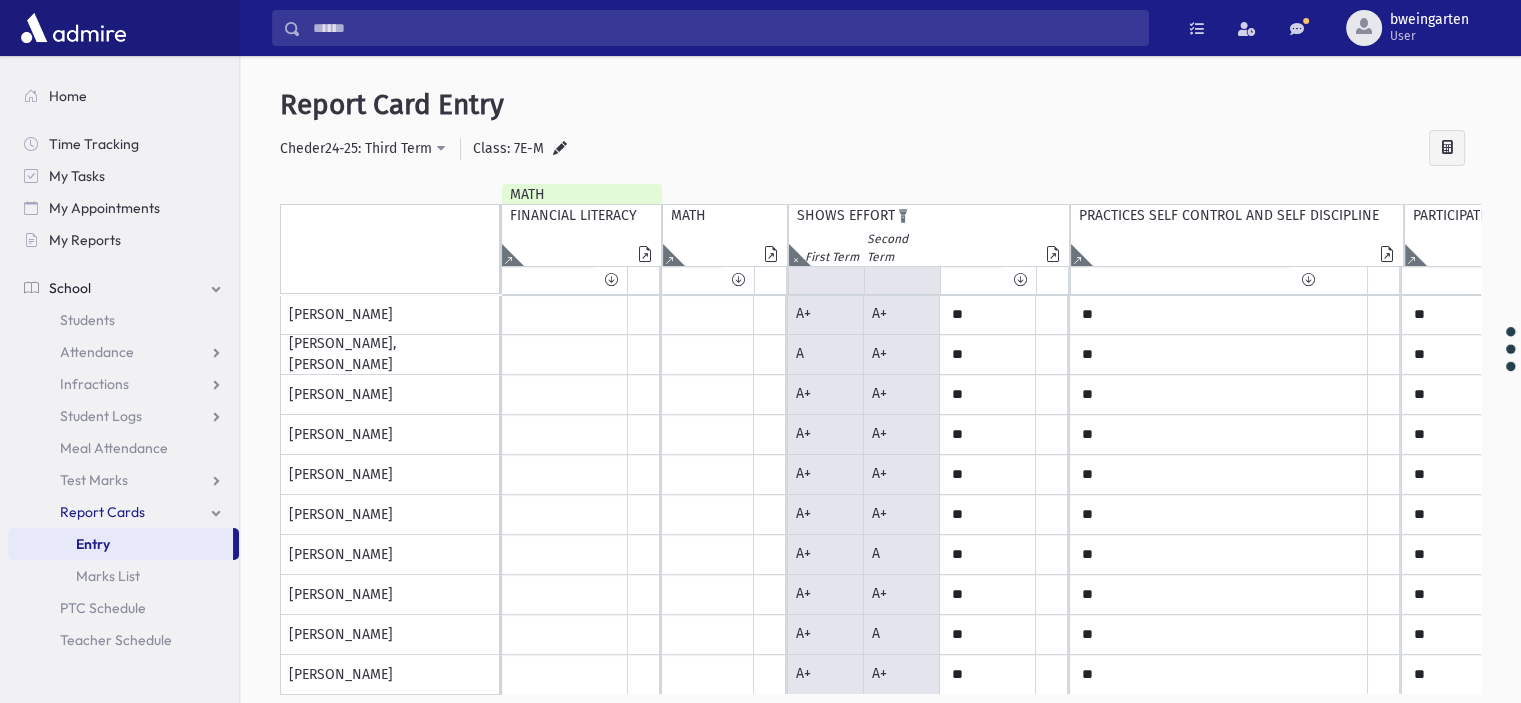 click at bounding box center (514, 255) 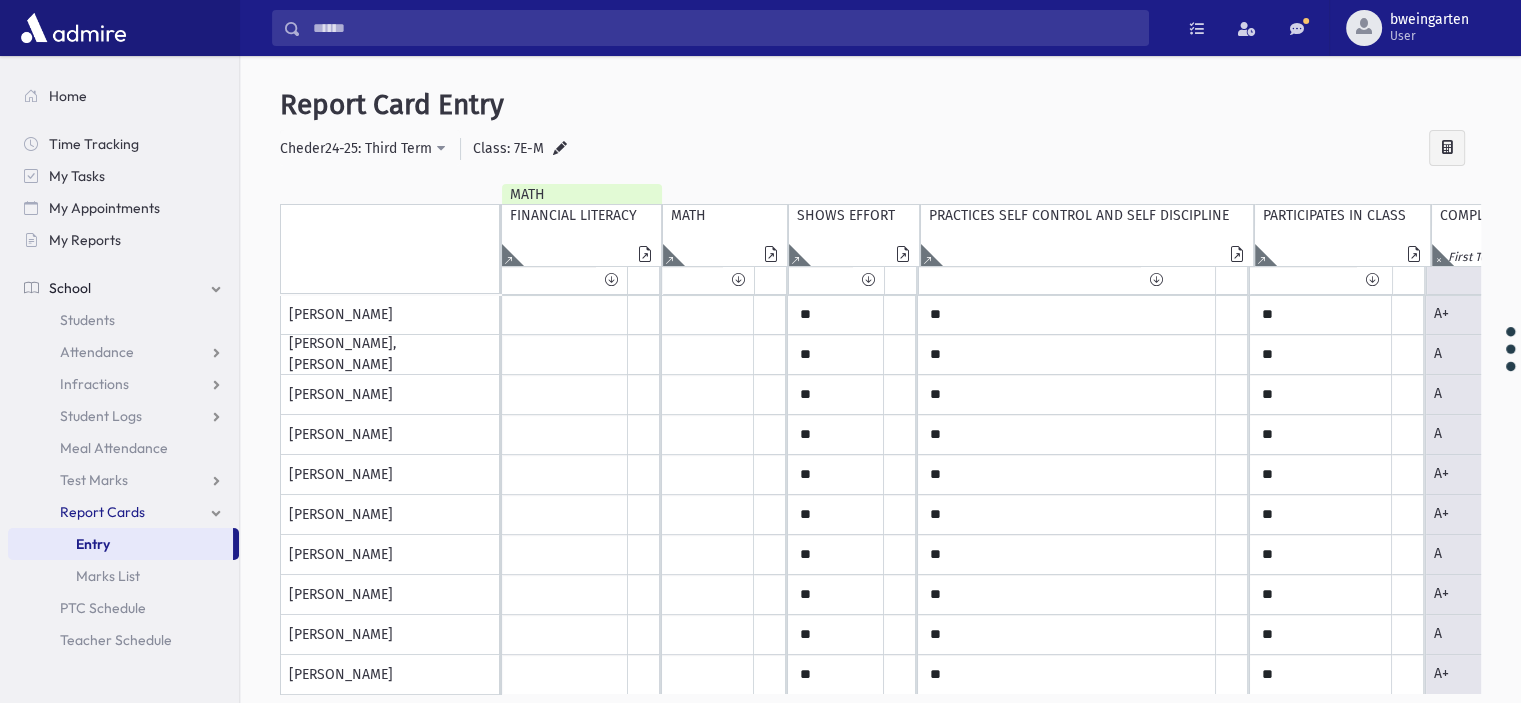 click at bounding box center (1438, 255) 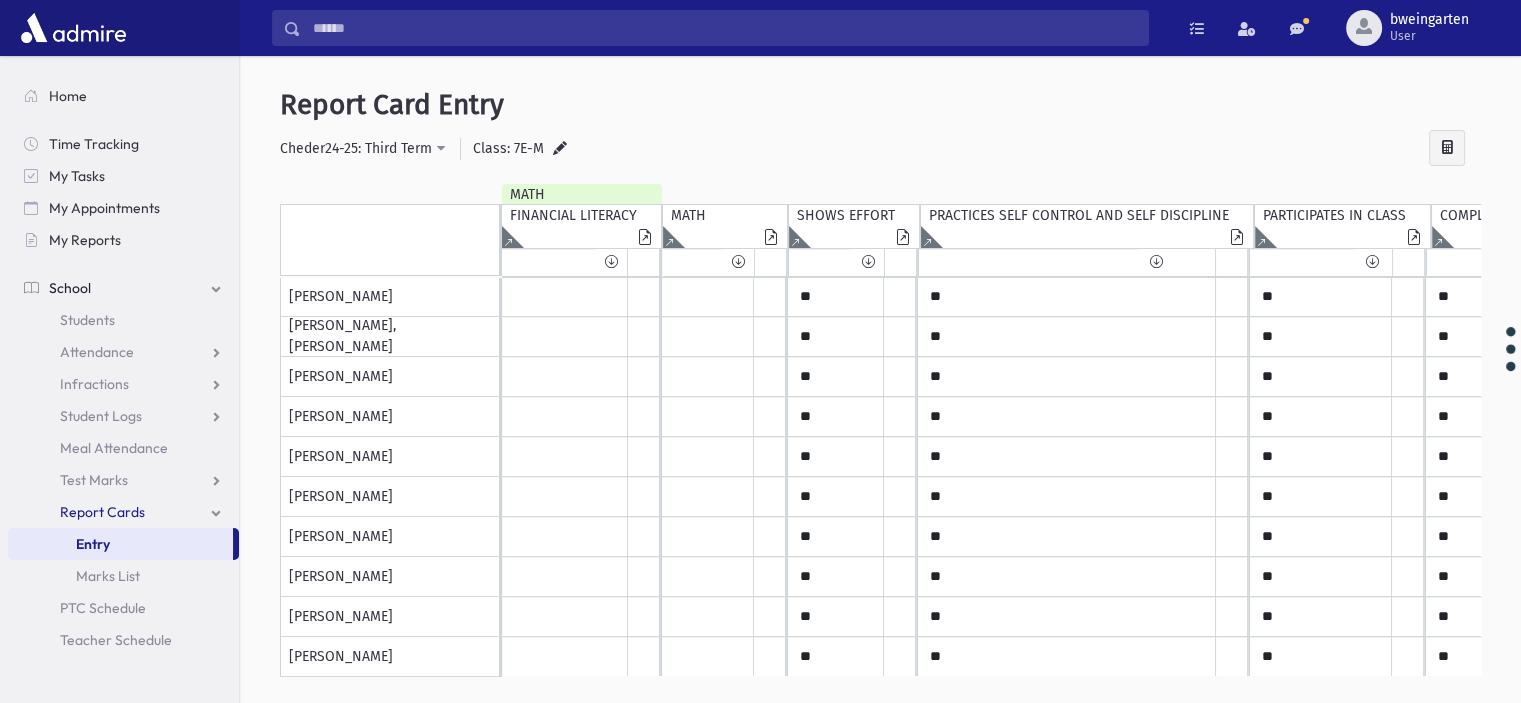 scroll, scrollTop: 561, scrollLeft: 56, axis: both 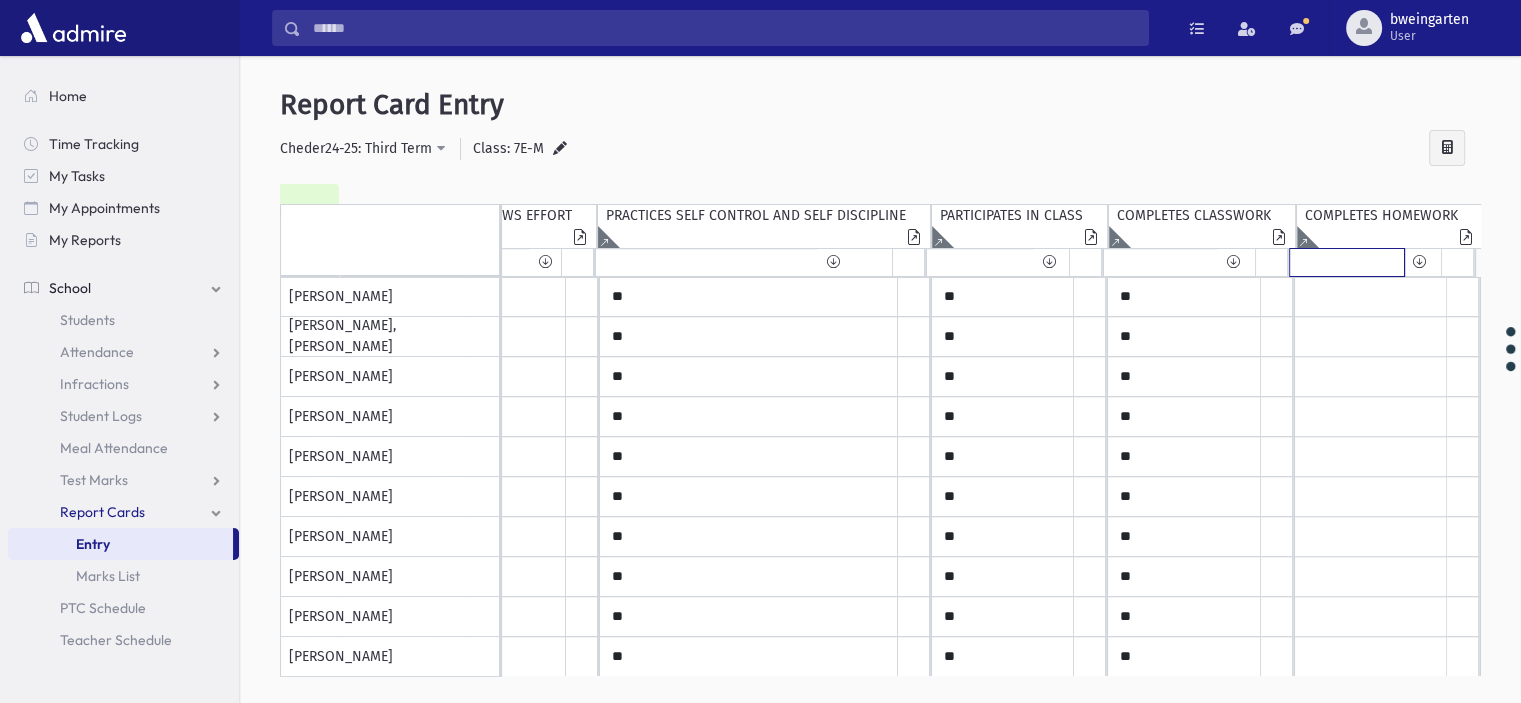 click at bounding box center (1346, 262) 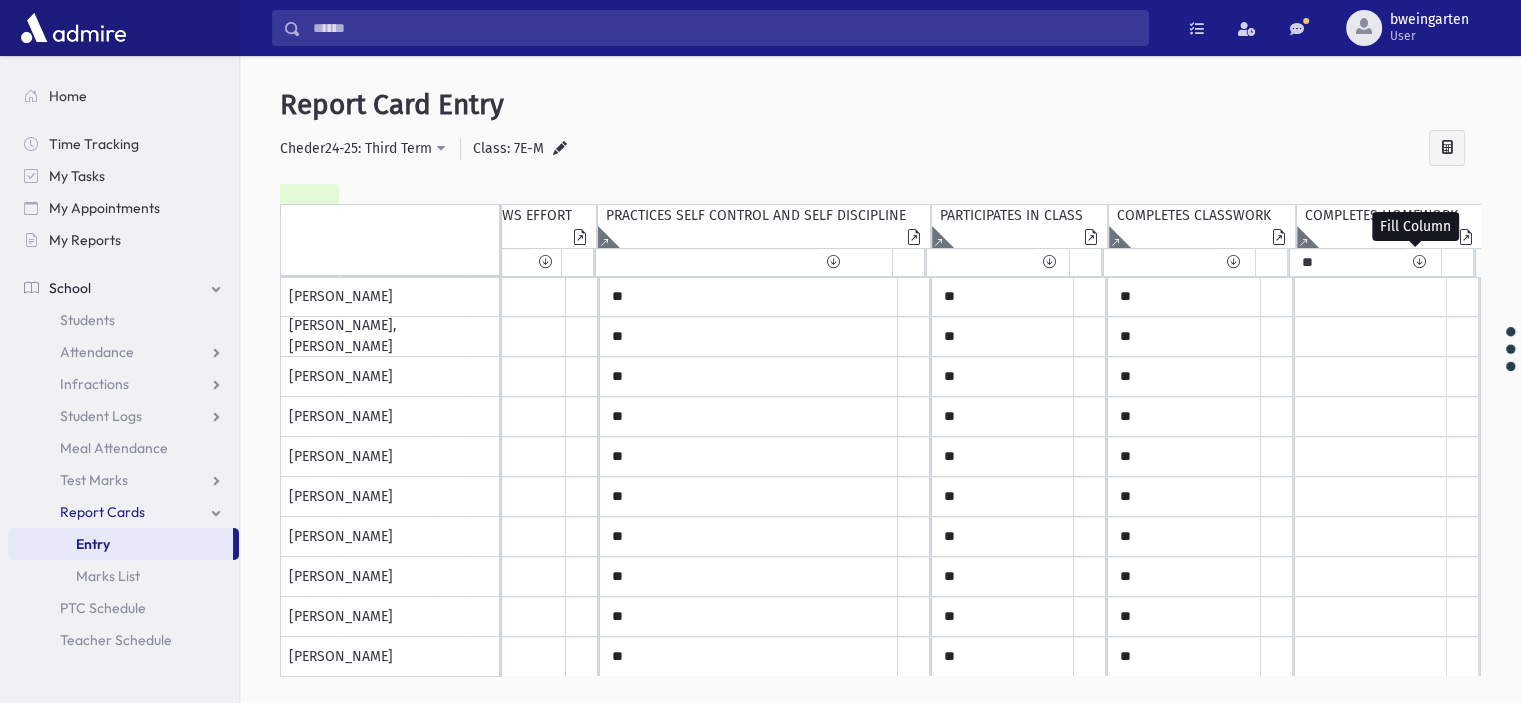 click at bounding box center [1419, 262] 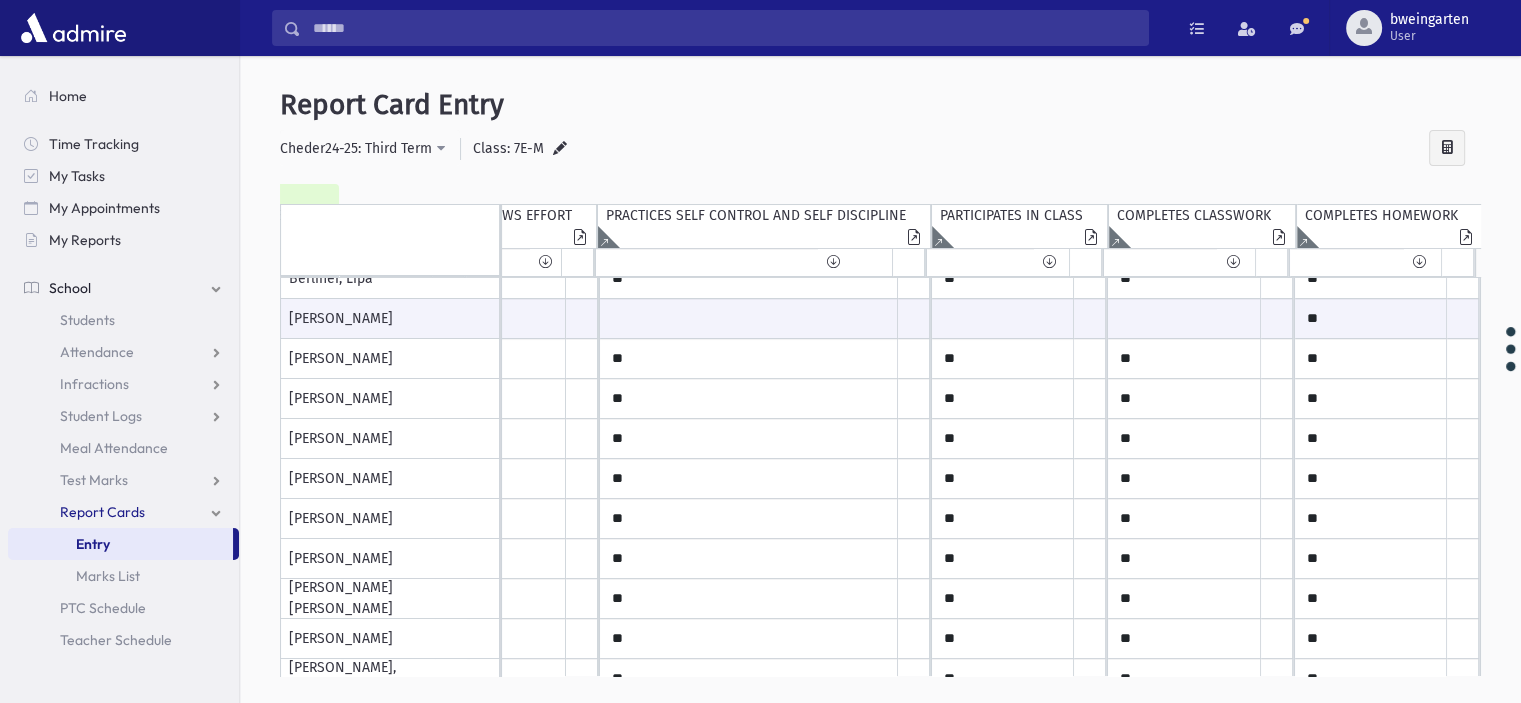scroll, scrollTop: 0, scrollLeft: 322, axis: horizontal 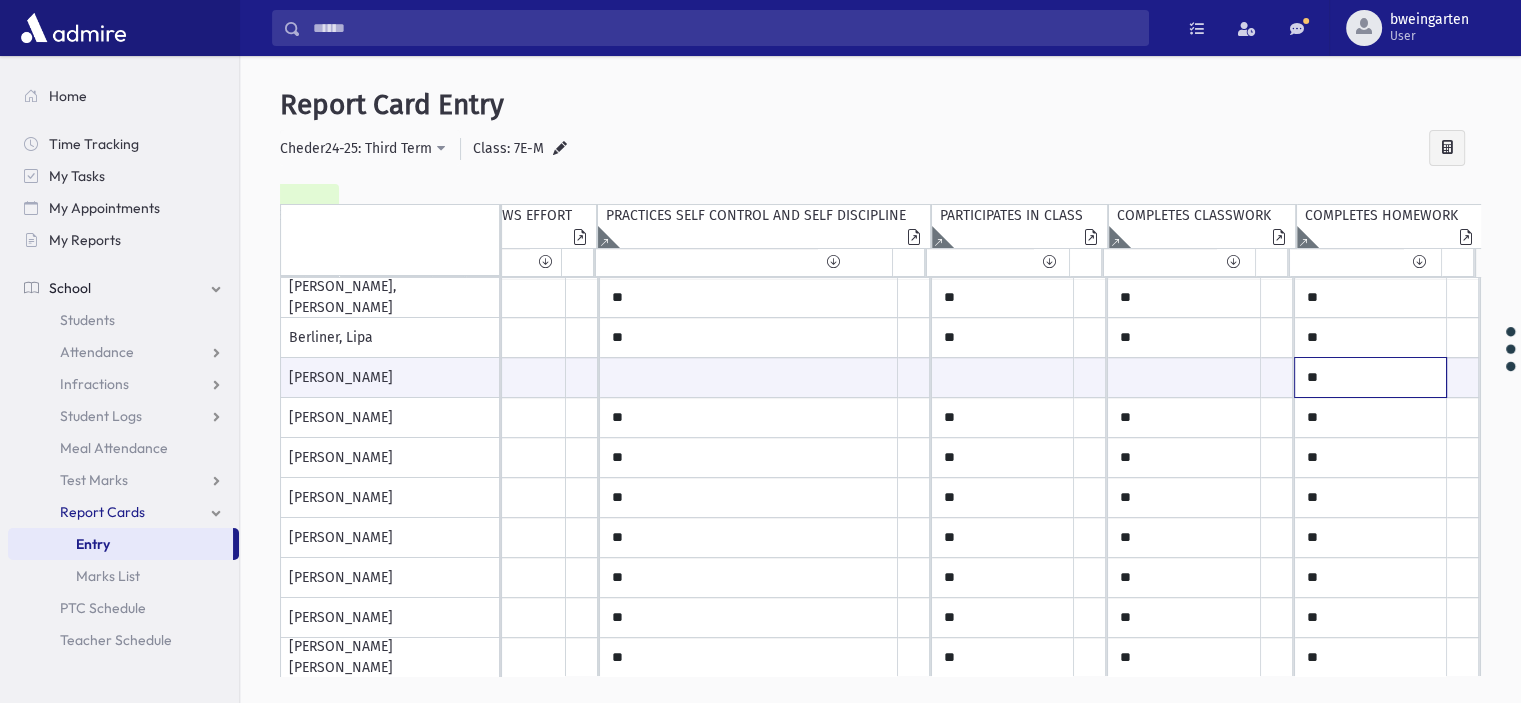 click on "**" at bounding box center (247, 377) 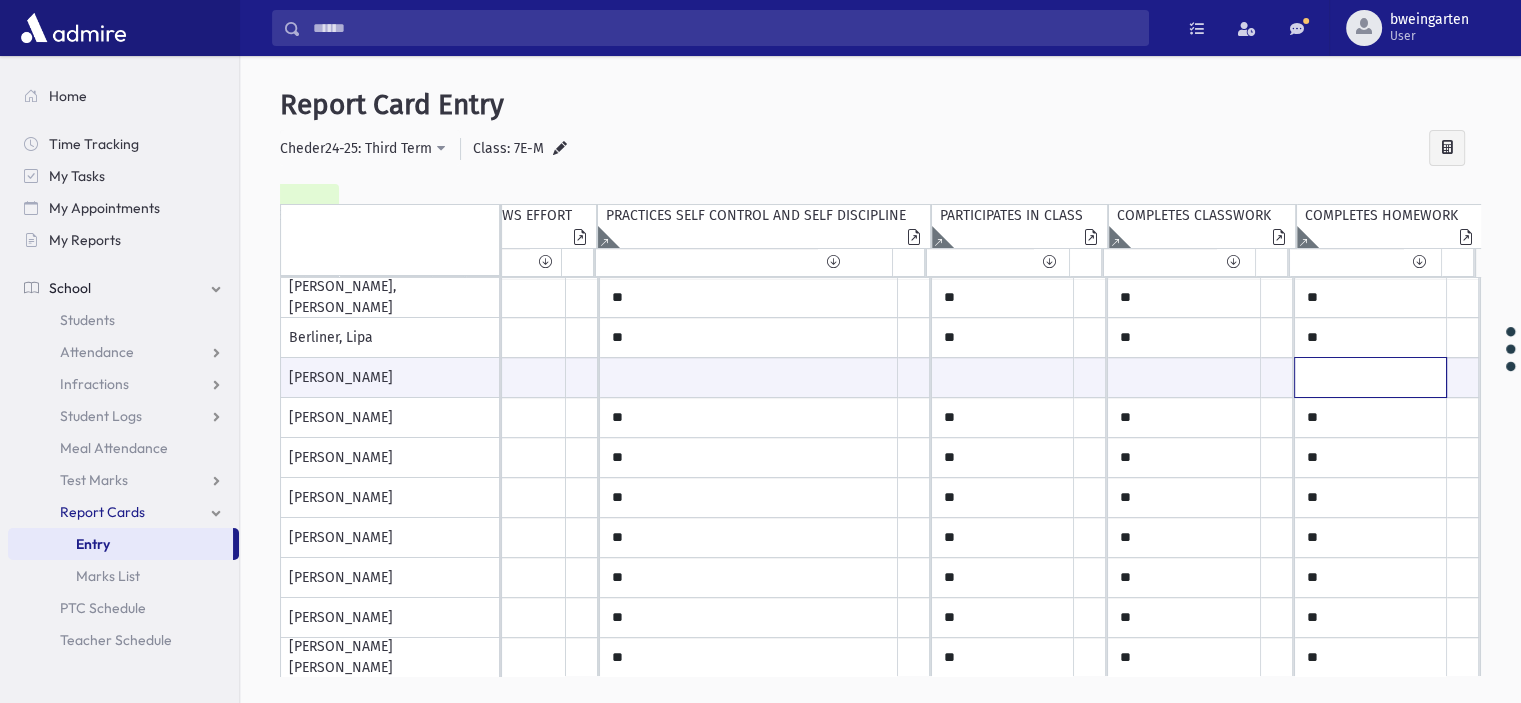 scroll, scrollTop: 0, scrollLeft: 176, axis: horizontal 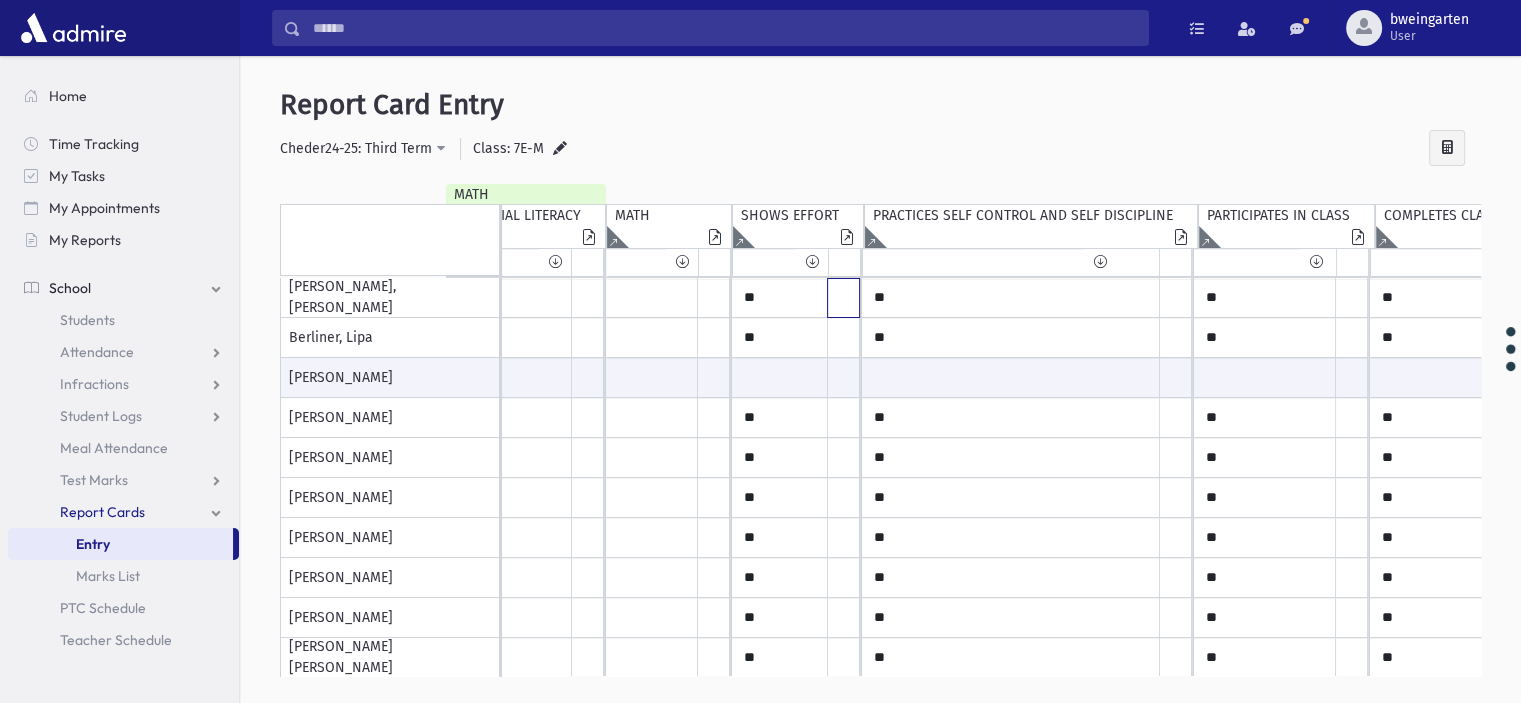 click at bounding box center (587, 298) 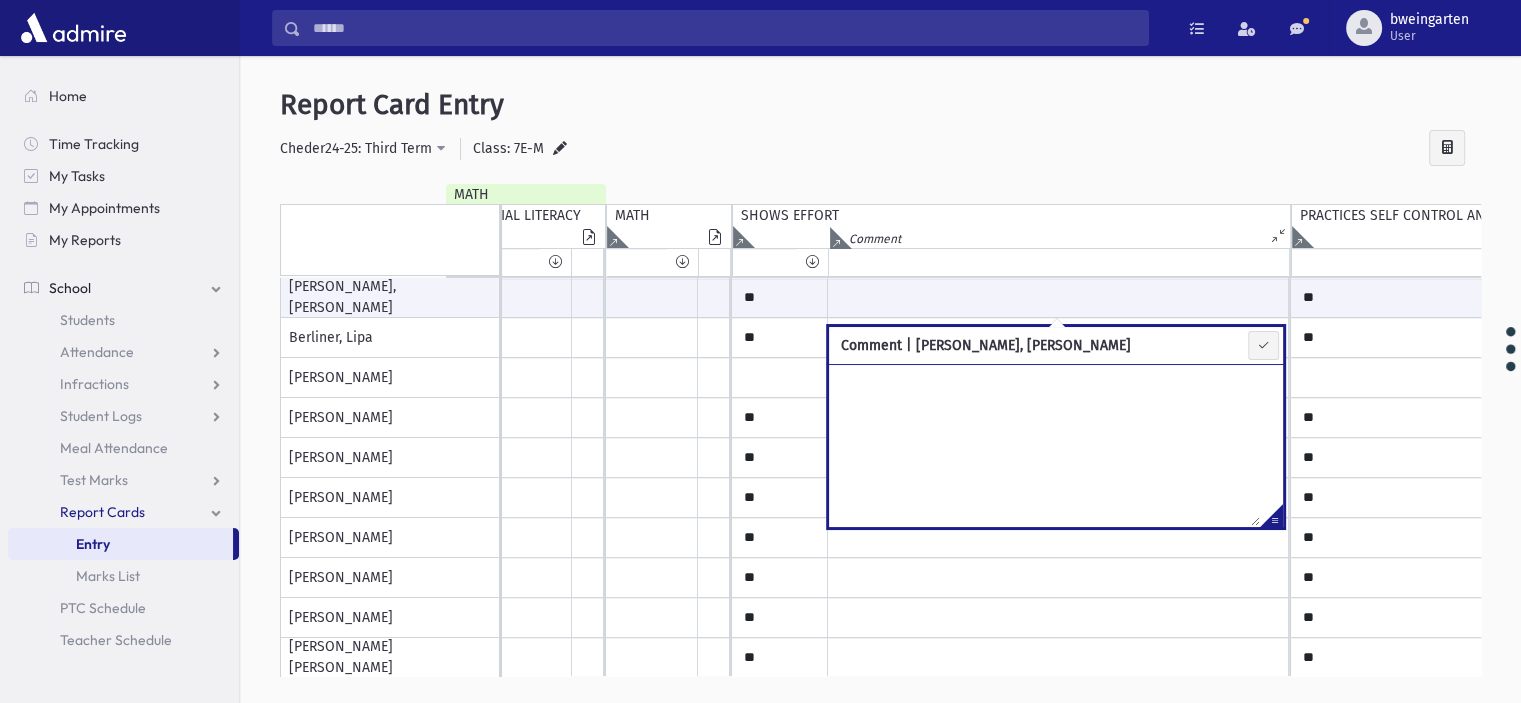 click at bounding box center [1271, 519] 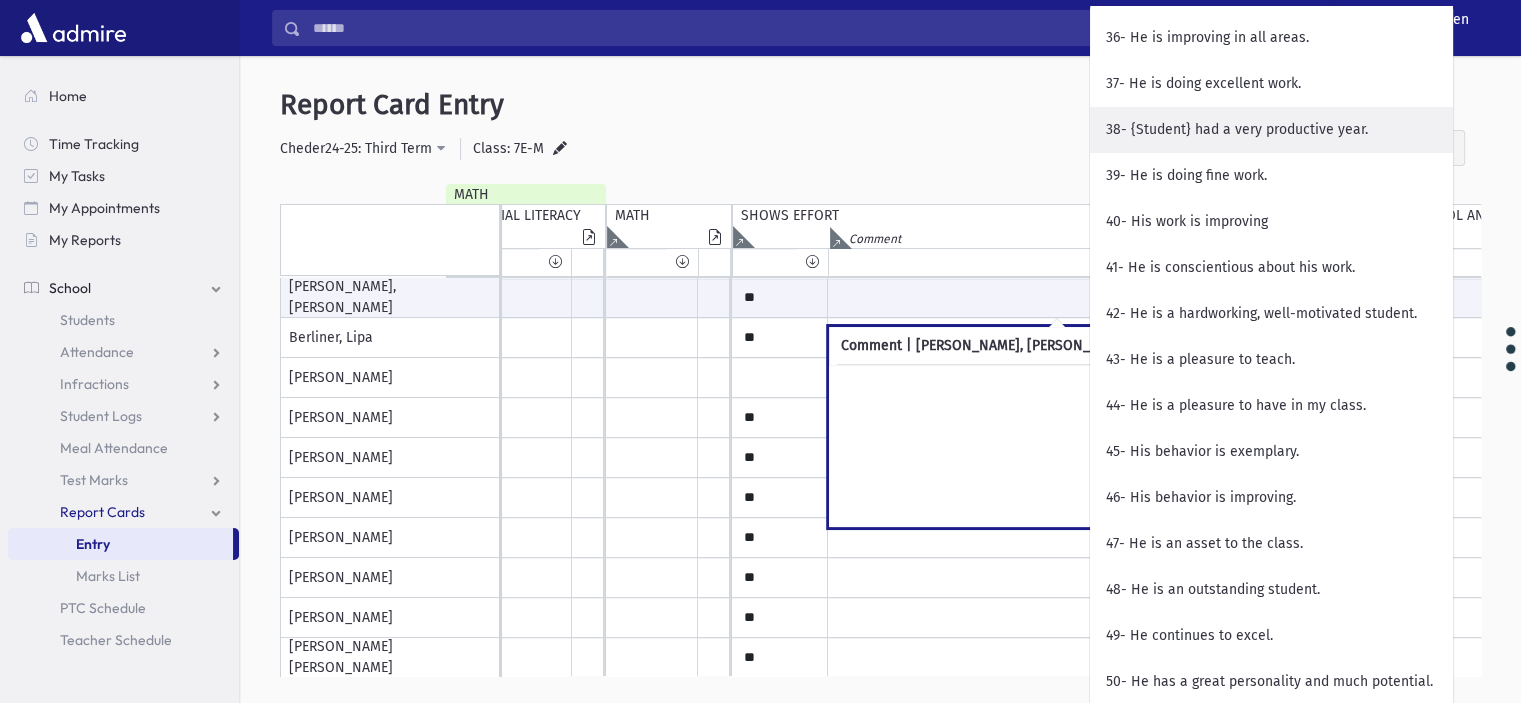 scroll, scrollTop: 1900, scrollLeft: 0, axis: vertical 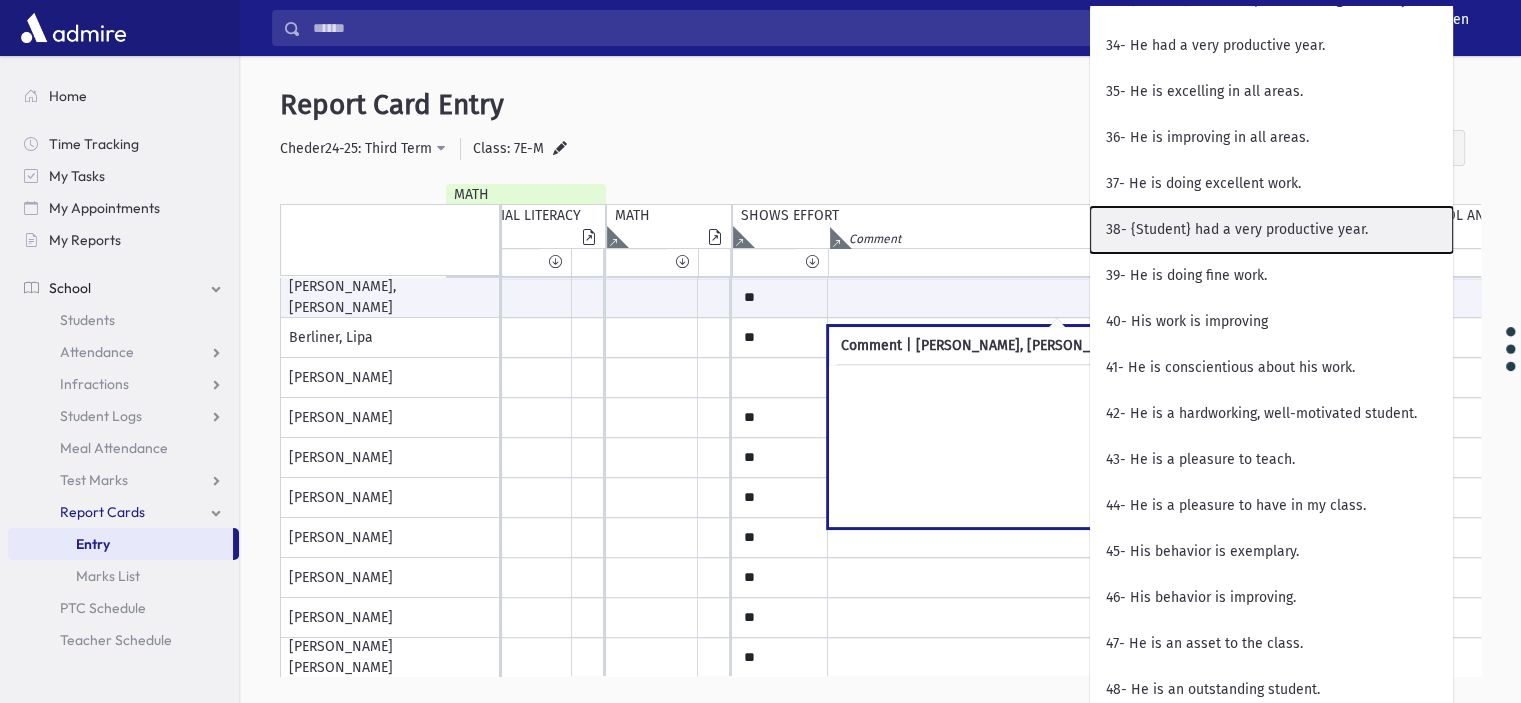 click on "38- {Student} had a very productive year." at bounding box center (1271, 230) 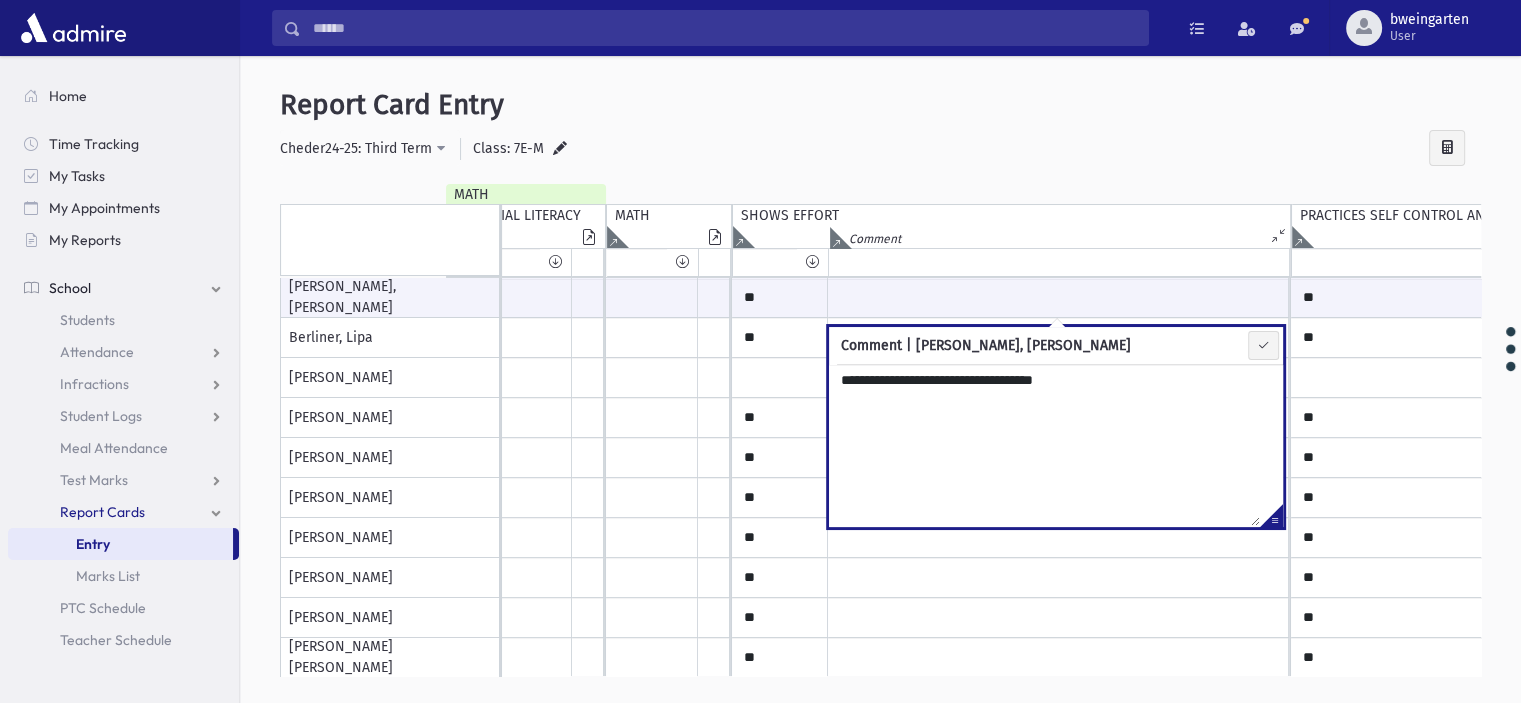 click on "**********" at bounding box center [1044, 445] 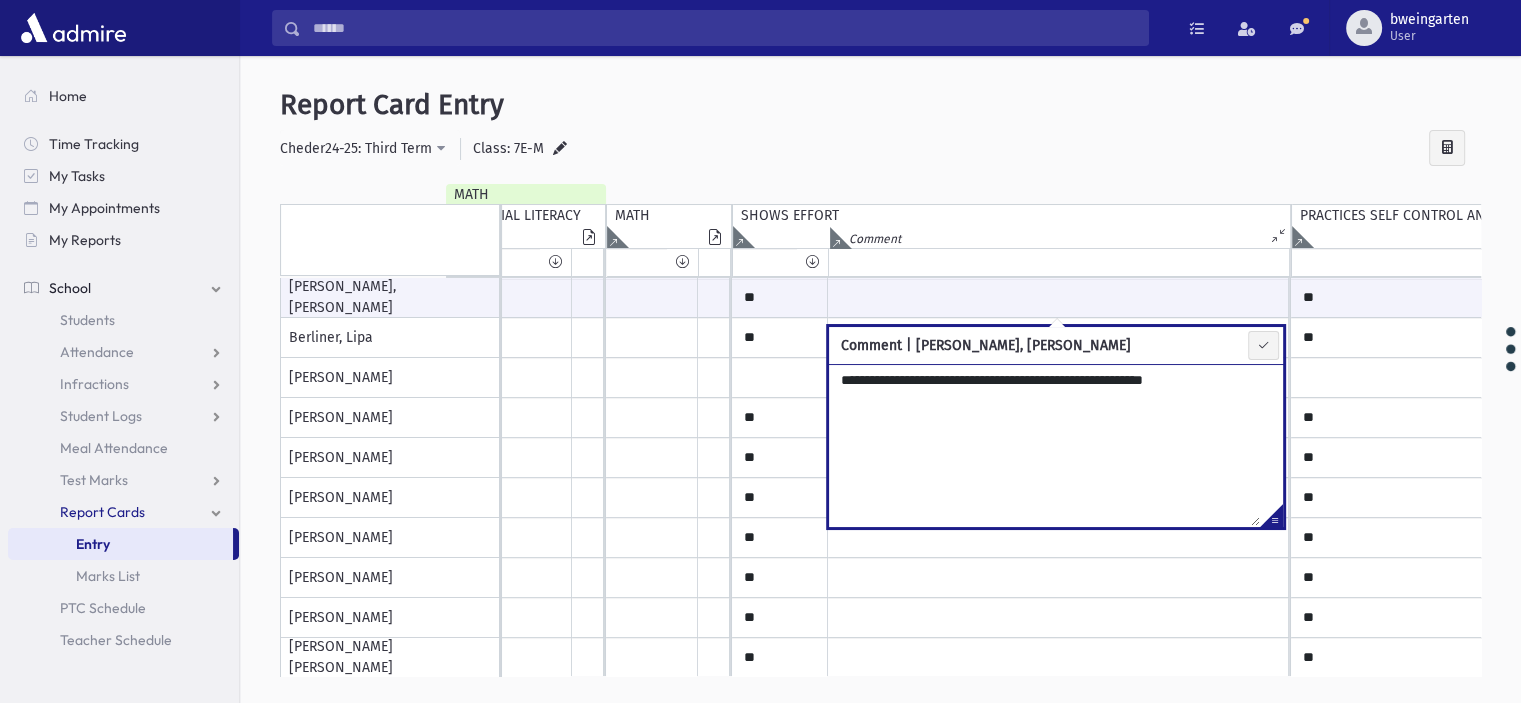 click on "**********" at bounding box center (1044, 445) 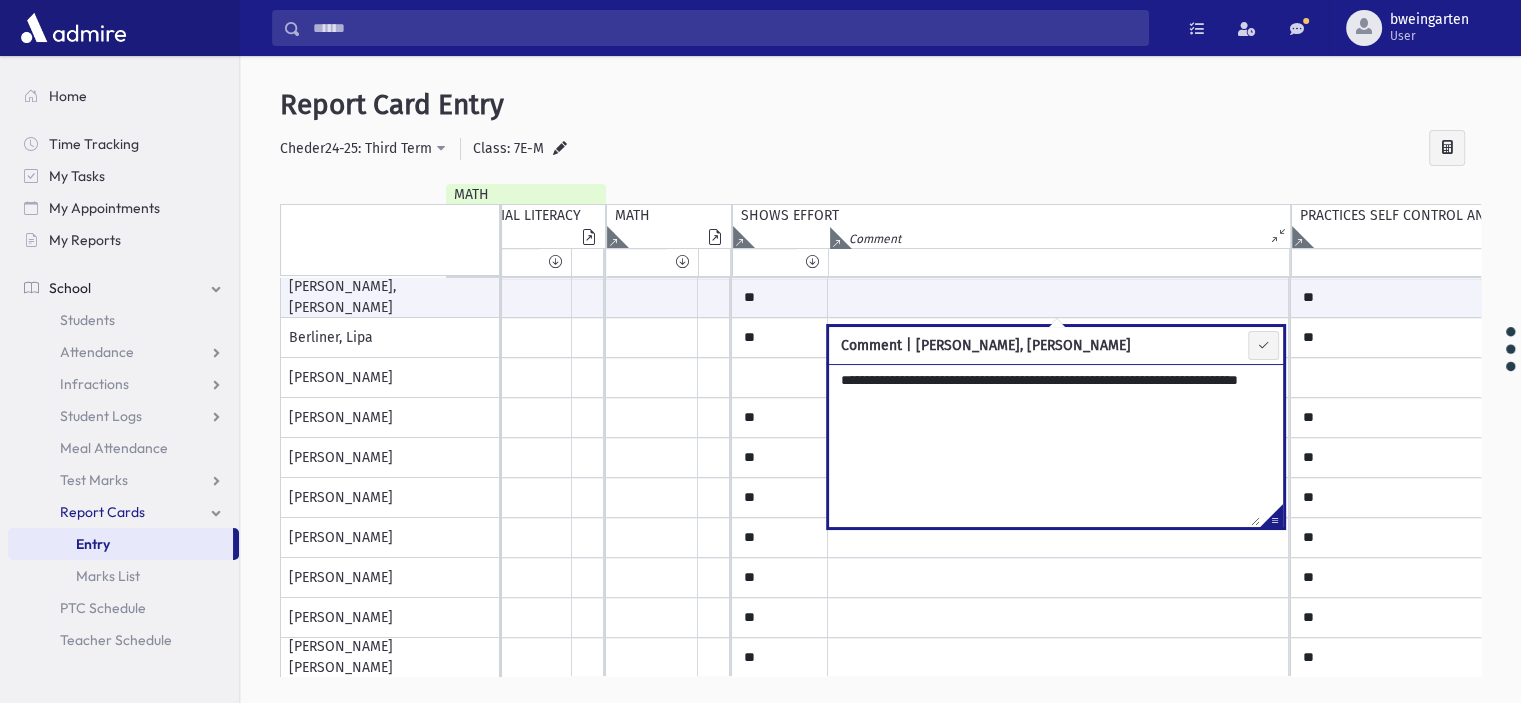 click on "**********" at bounding box center [1044, 445] 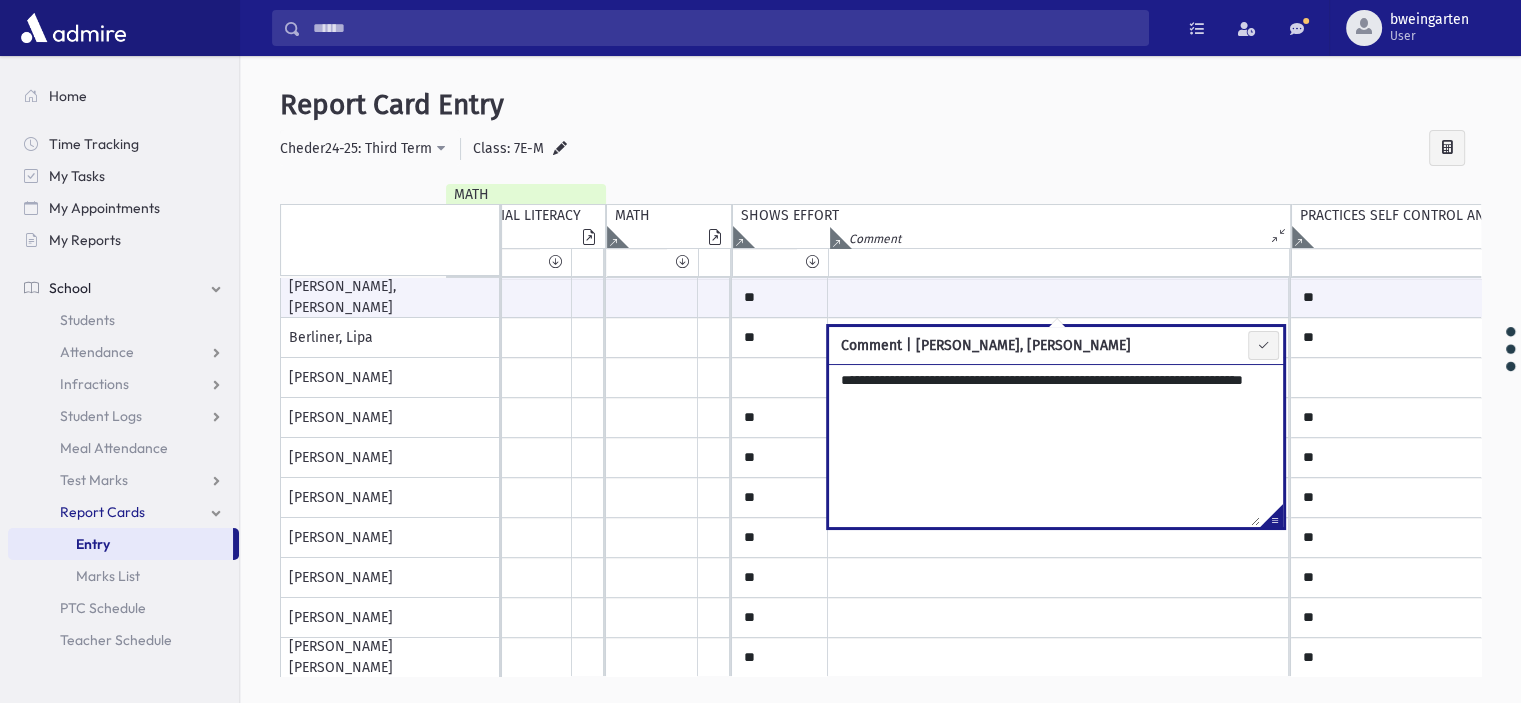 click on "**********" at bounding box center [1044, 445] 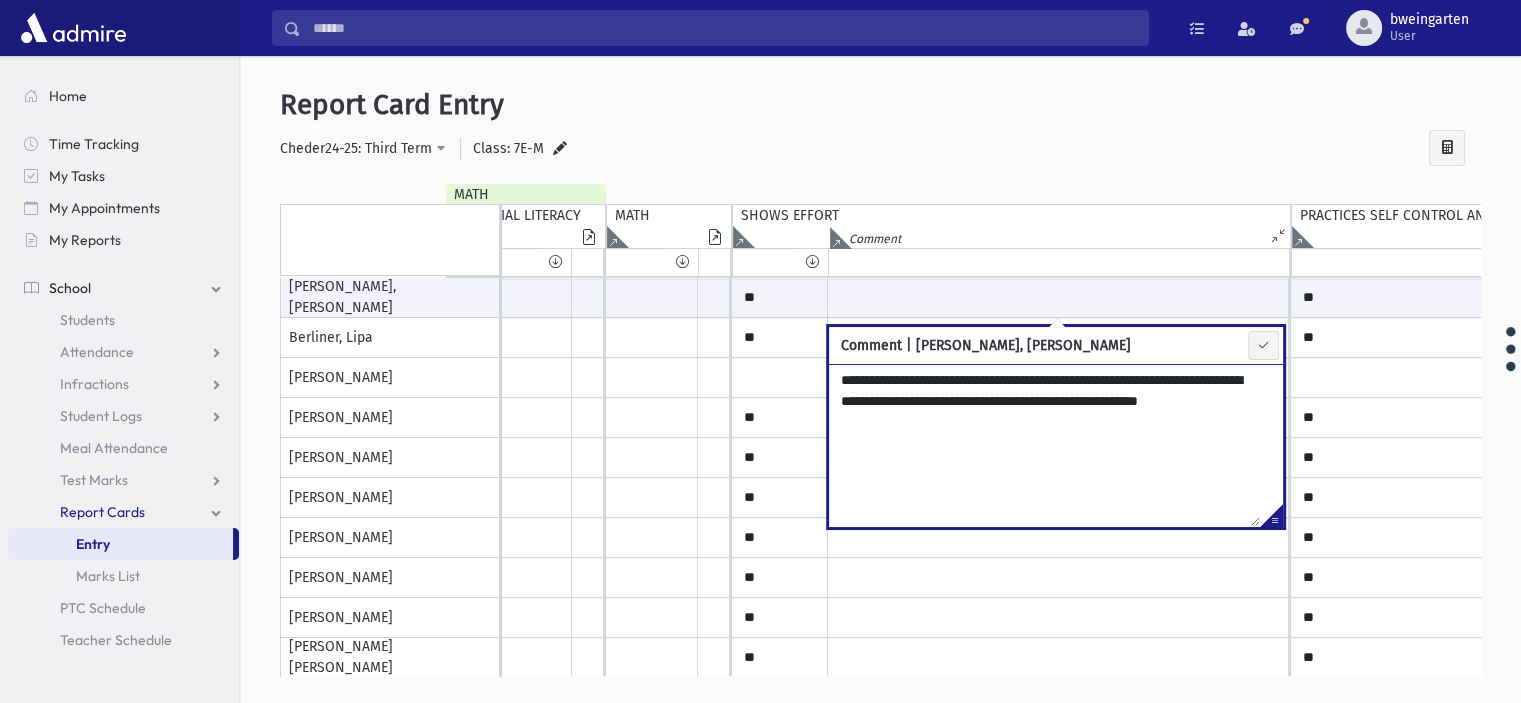 drag, startPoint x: 1001, startPoint y: 428, endPoint x: 1080, endPoint y: 380, distance: 92.43917 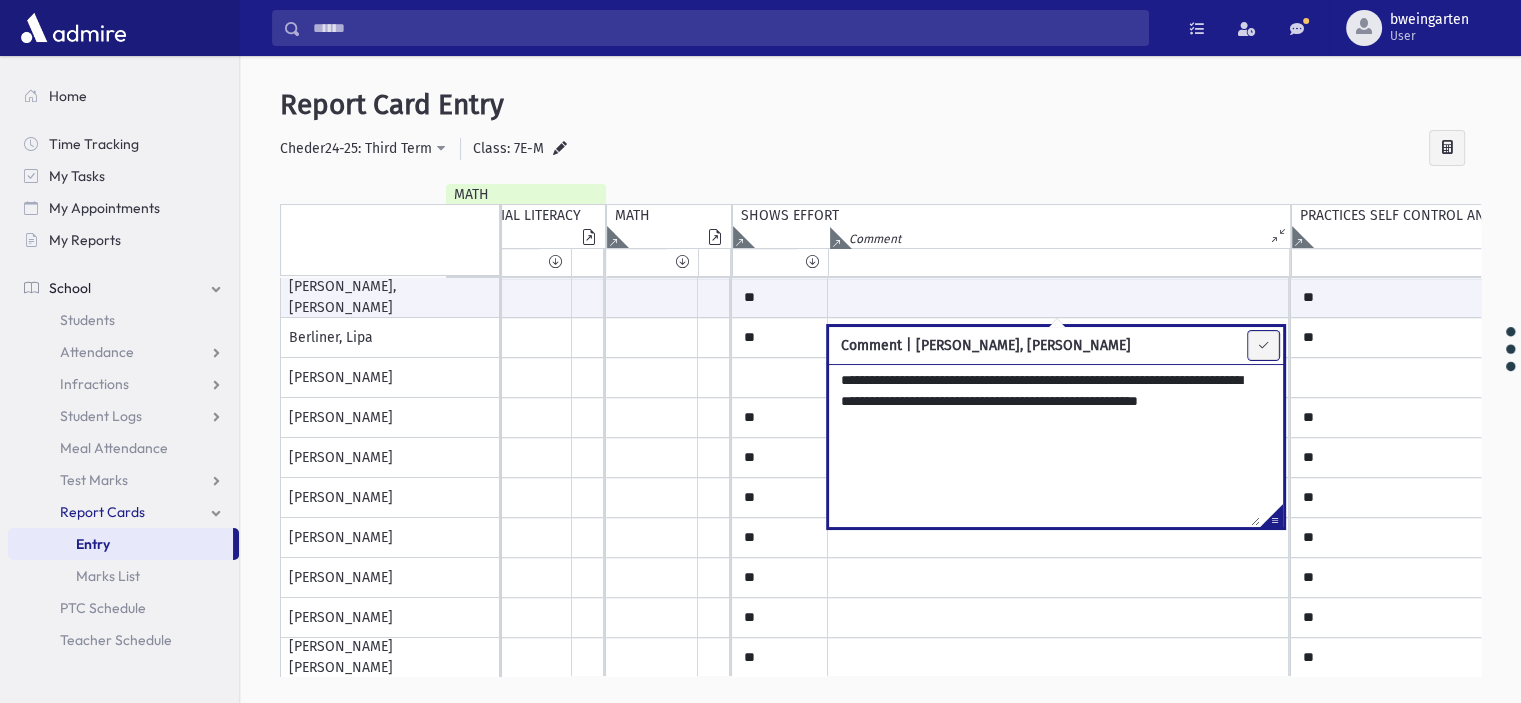 click at bounding box center [1263, 345] 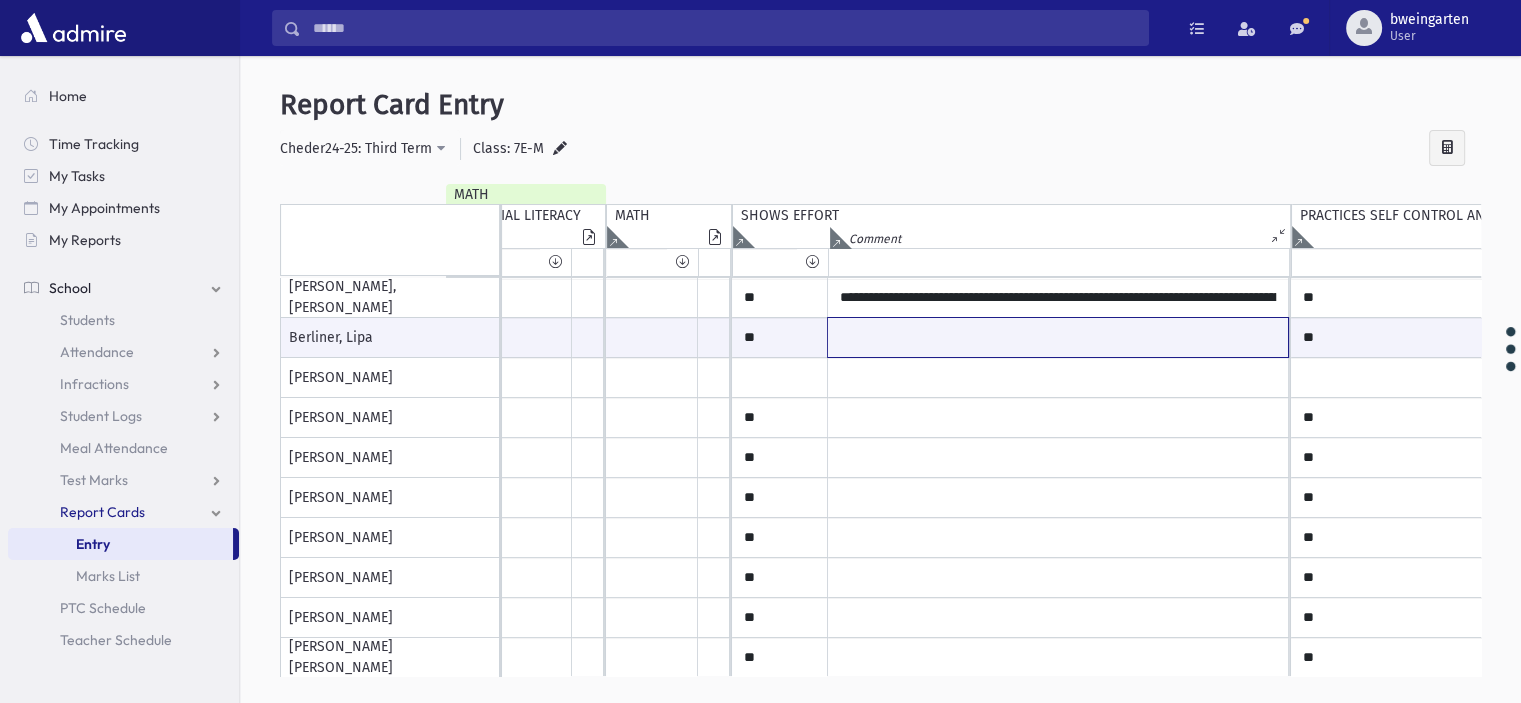 click at bounding box center [1058, 337] 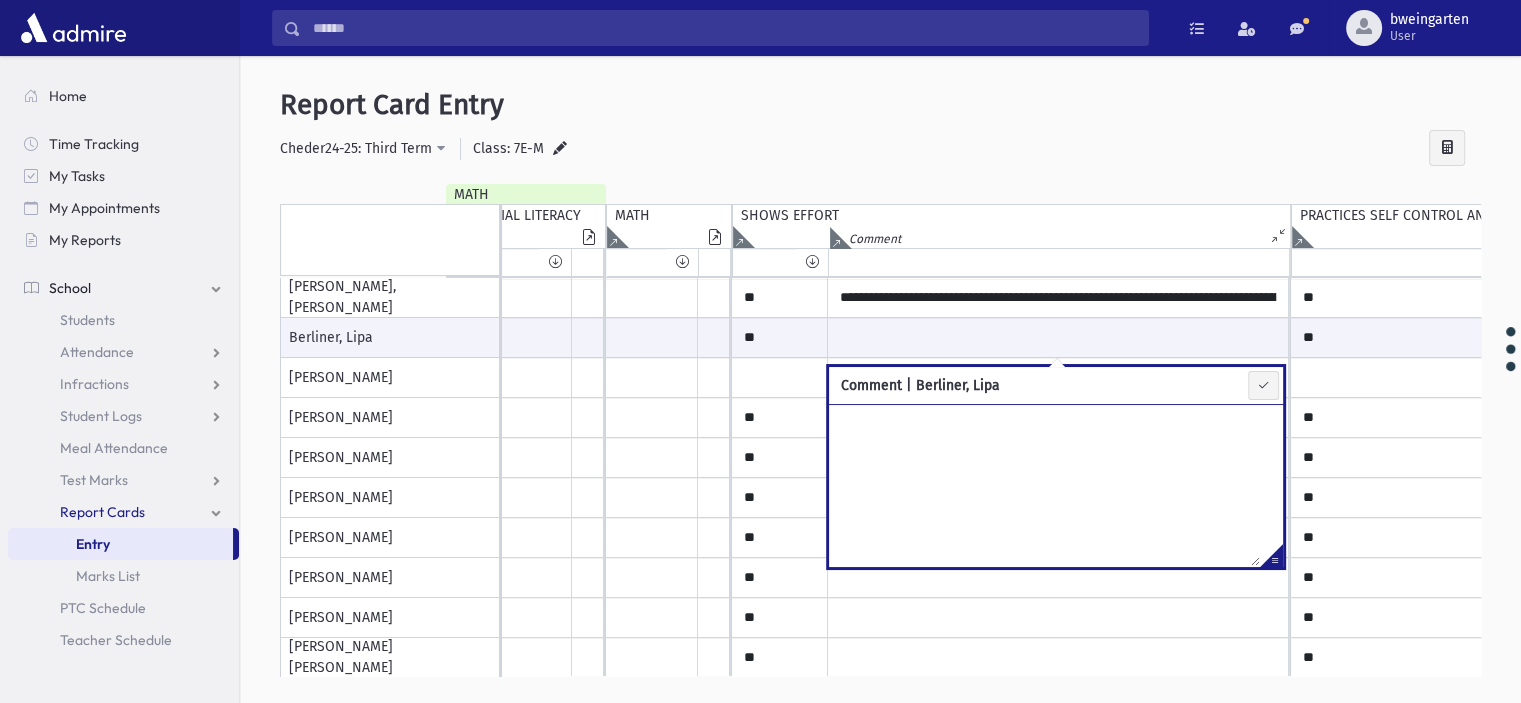 click at bounding box center (1271, 559) 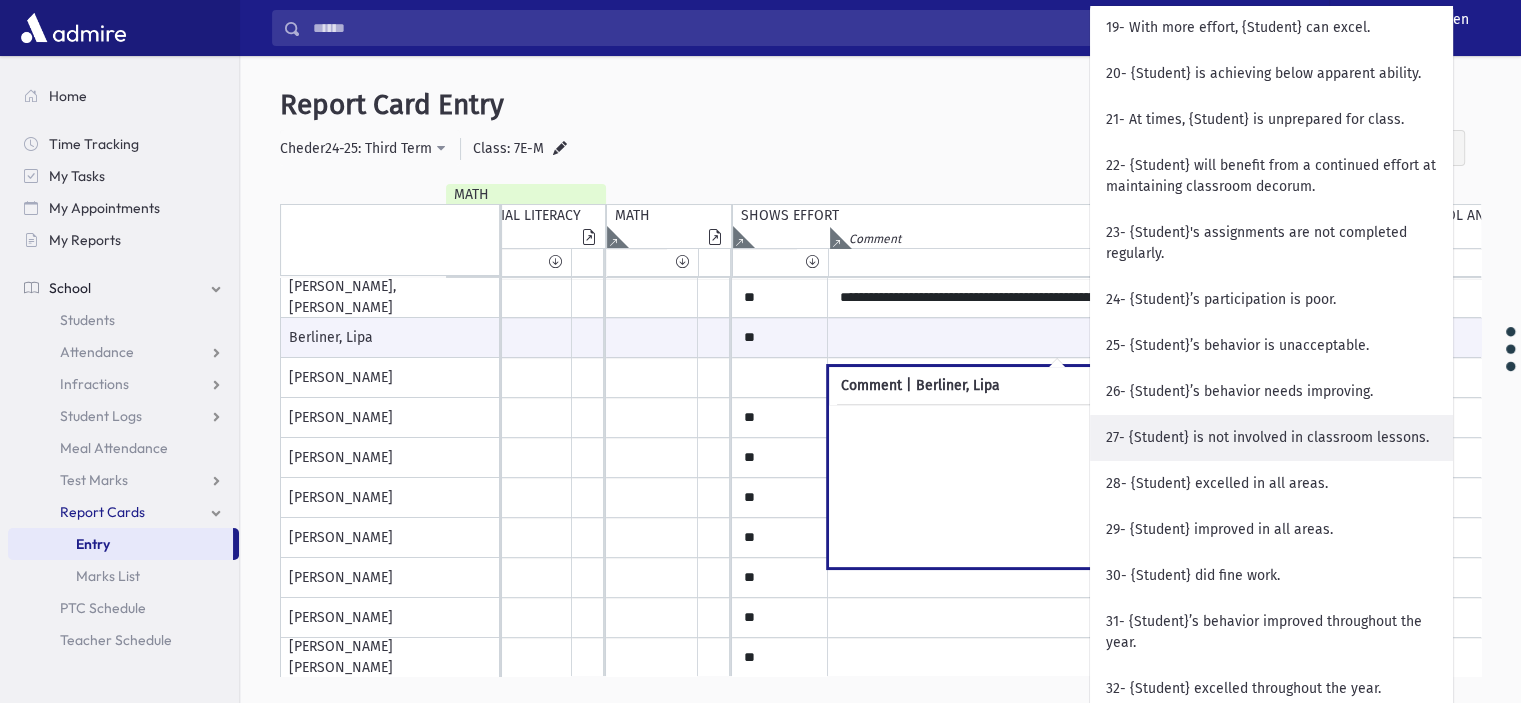 scroll, scrollTop: 1200, scrollLeft: 0, axis: vertical 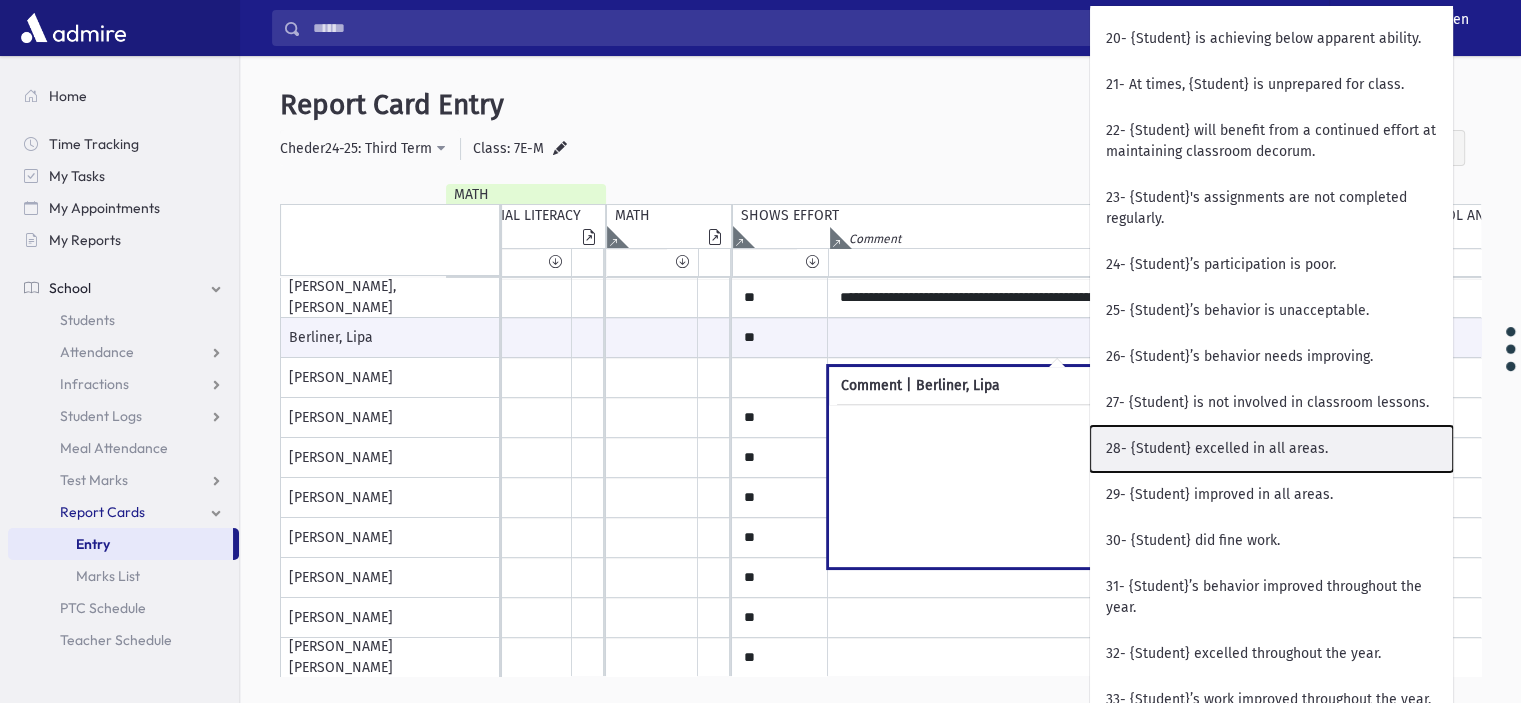 click on "28- {Student} excelled in all areas." at bounding box center [1271, 449] 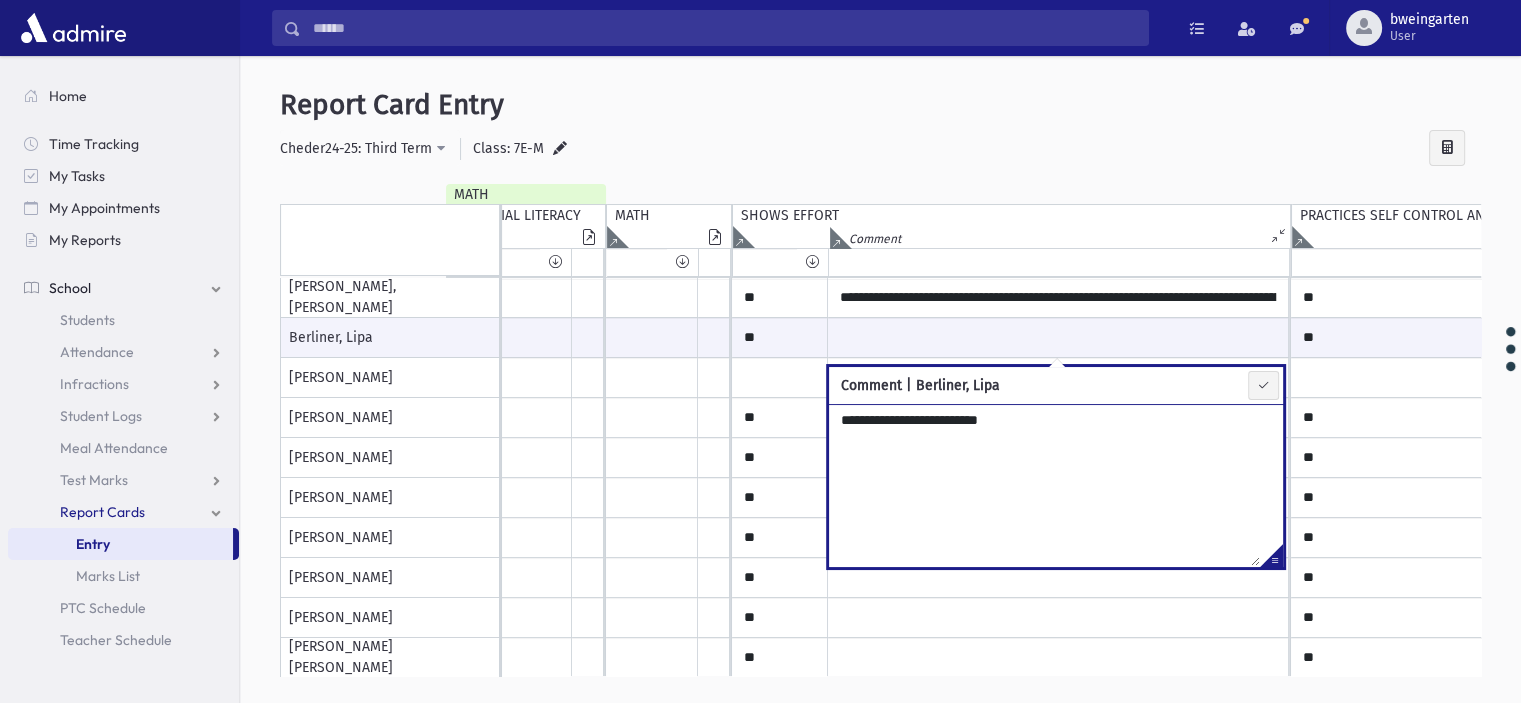 click on "**********" at bounding box center [1044, 485] 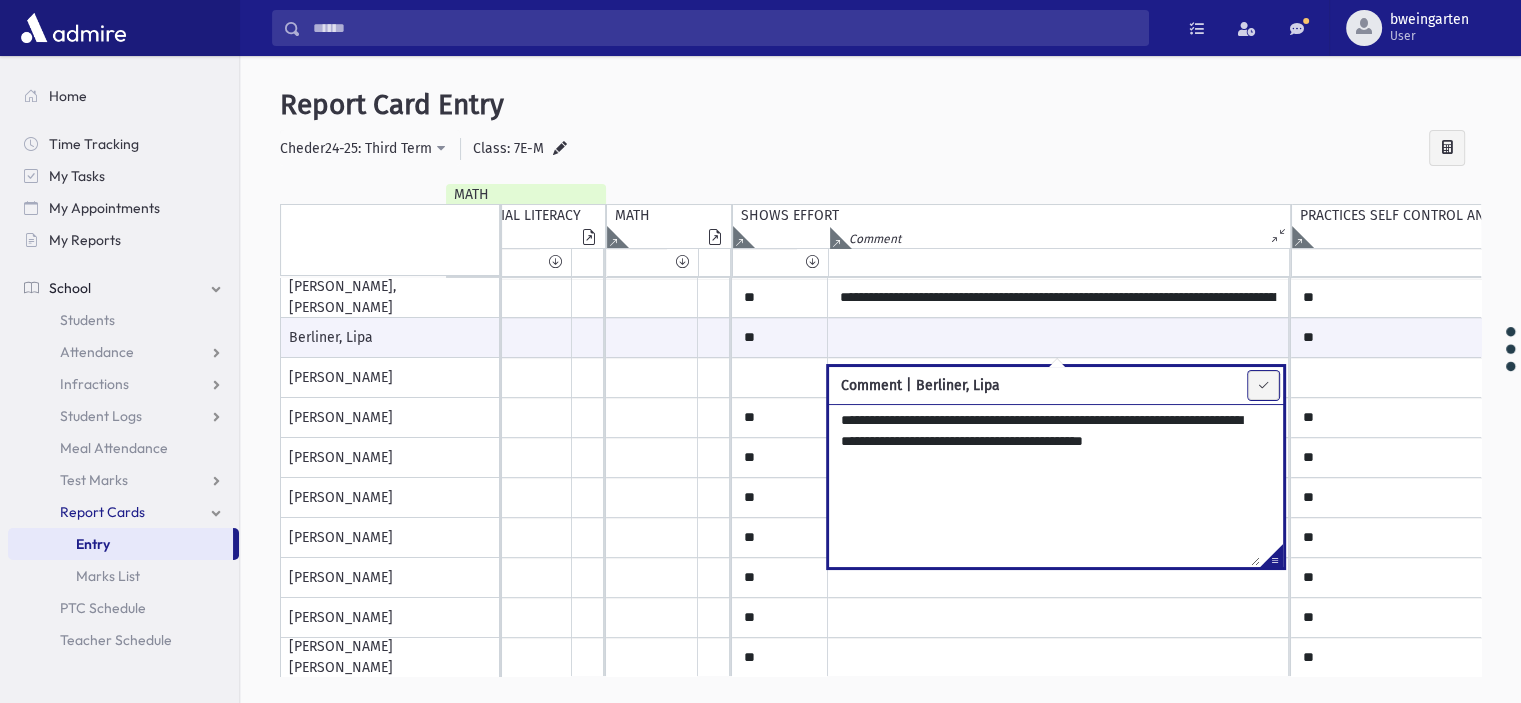 click at bounding box center [1263, 385] 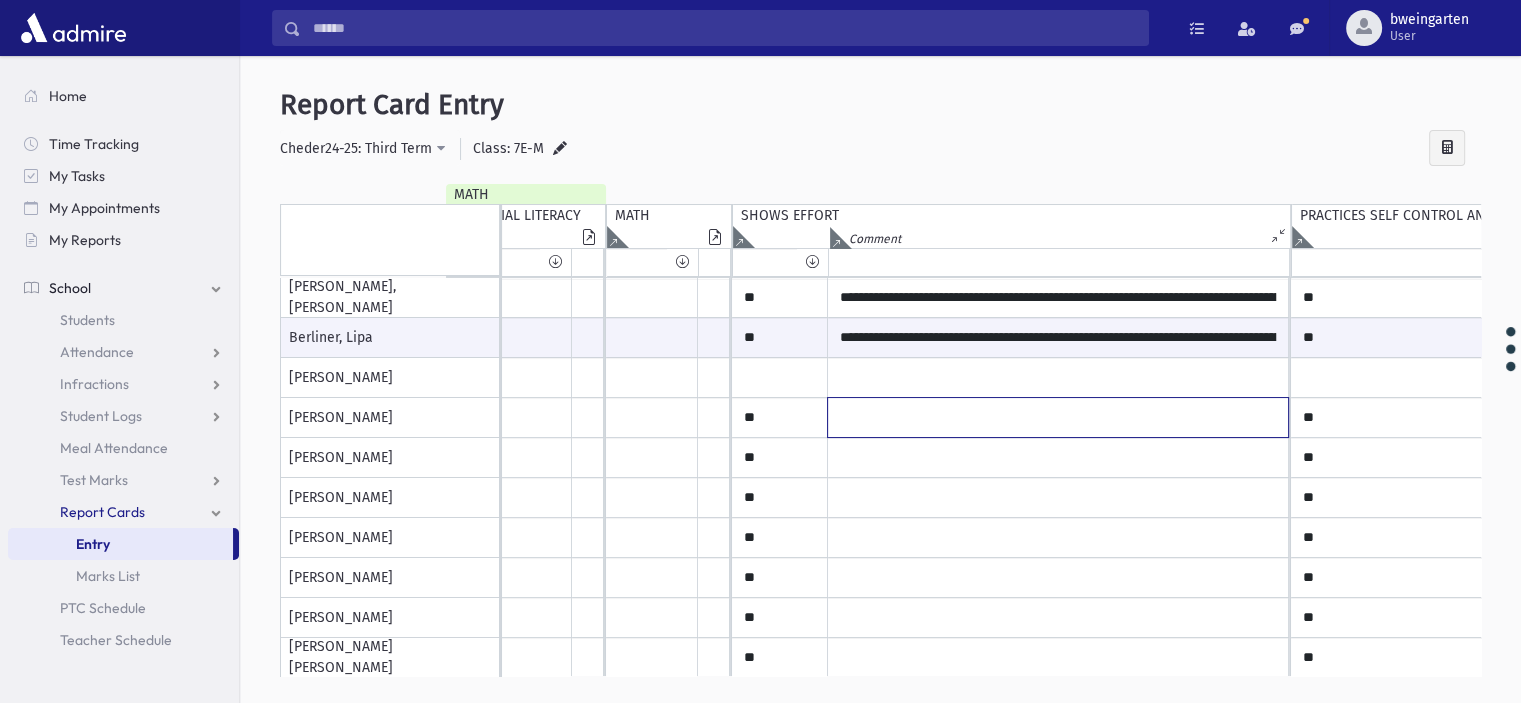 click at bounding box center (1058, 298) 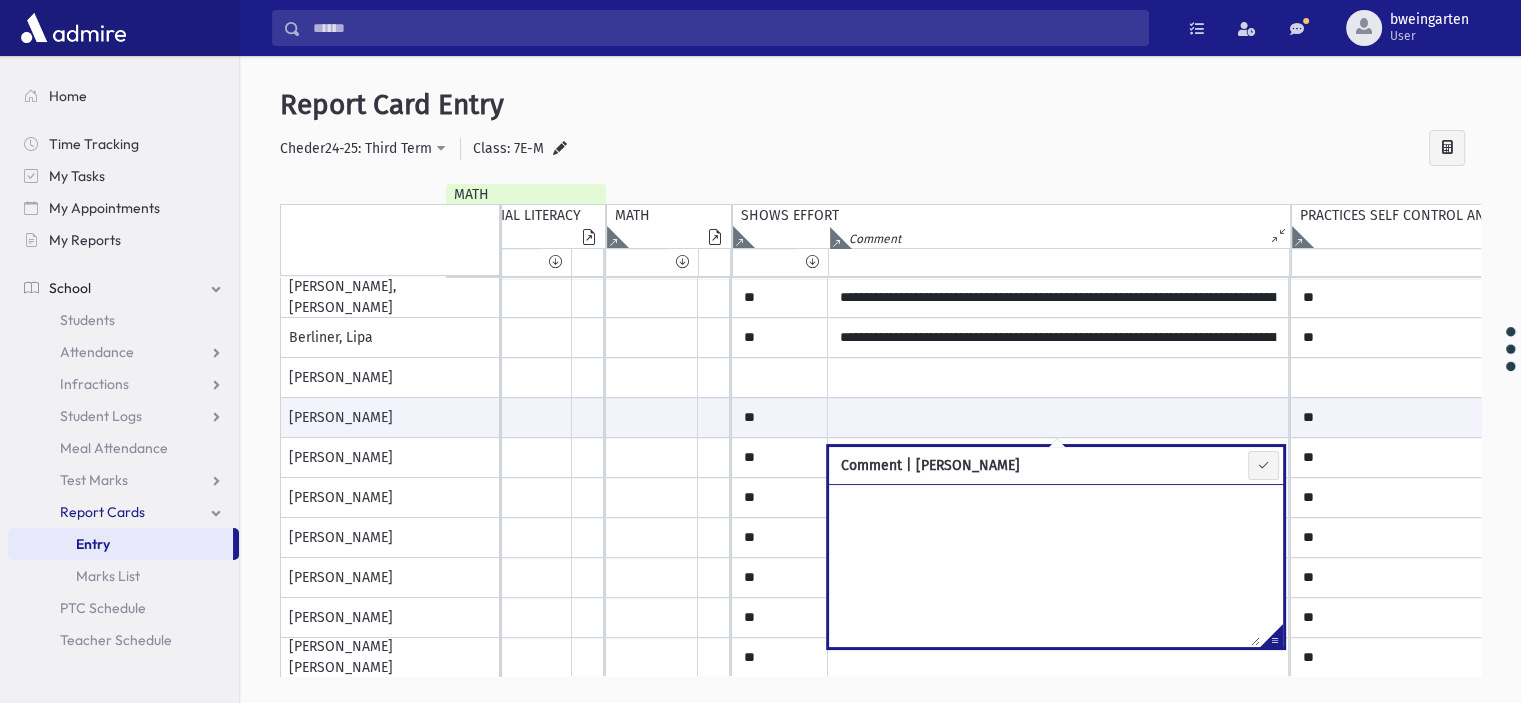 click at bounding box center [1271, 639] 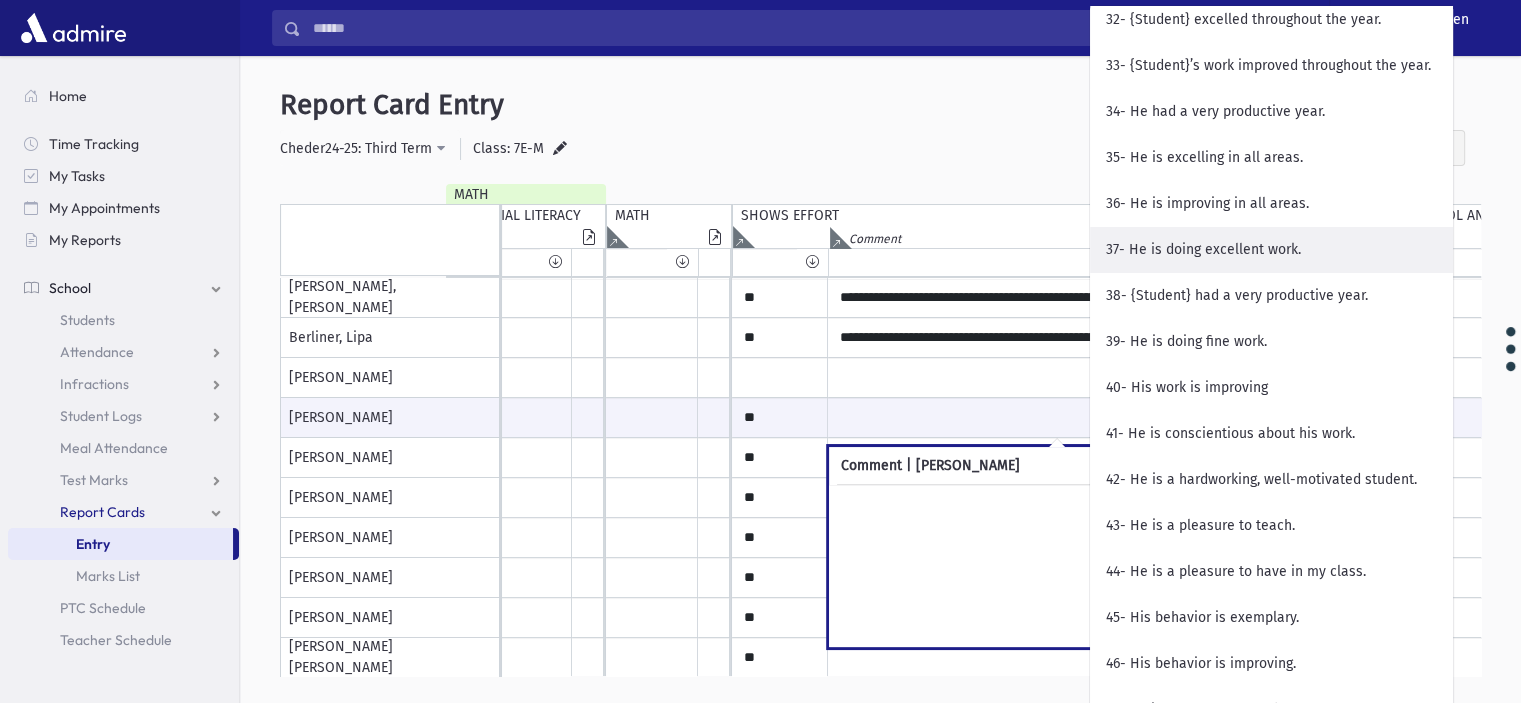 scroll, scrollTop: 1800, scrollLeft: 0, axis: vertical 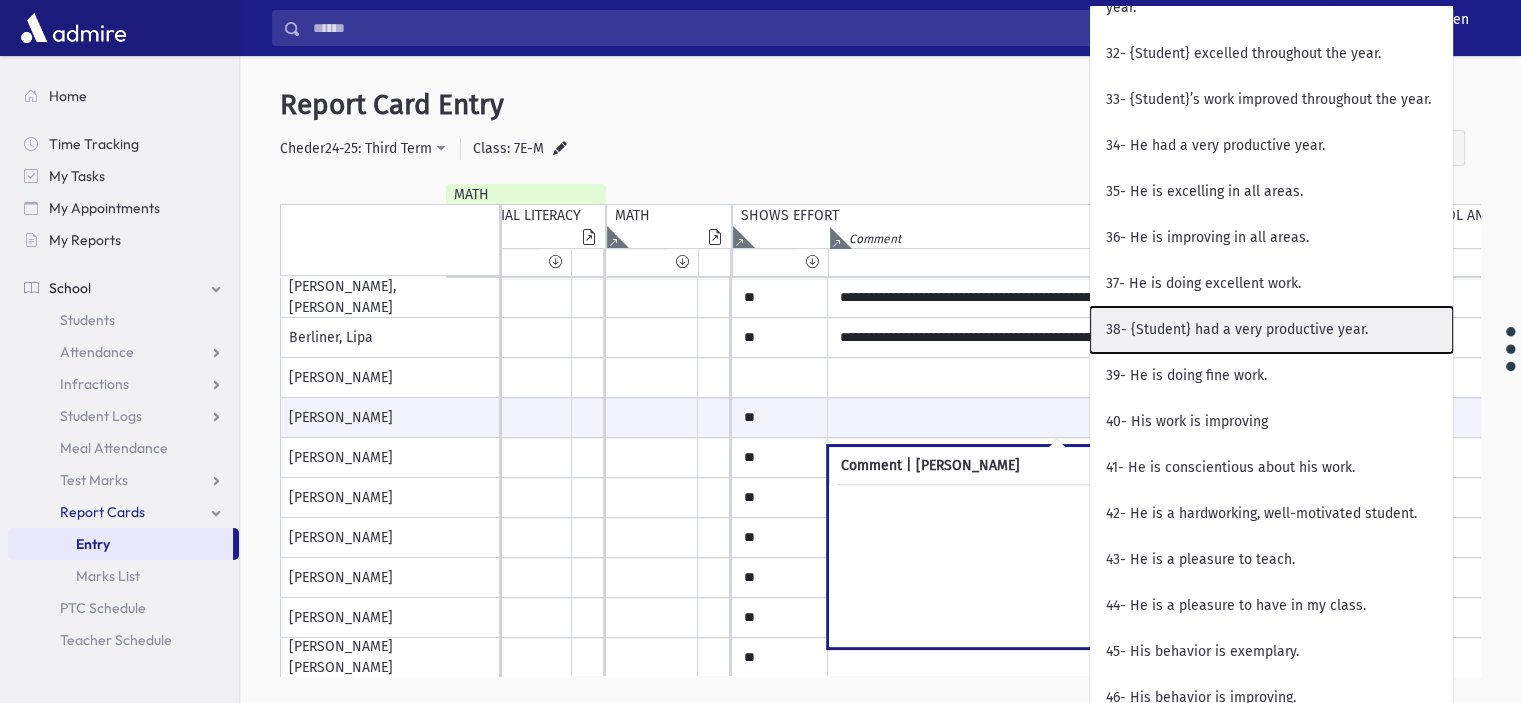 click on "38- {Student} had a very productive year." at bounding box center (1271, 330) 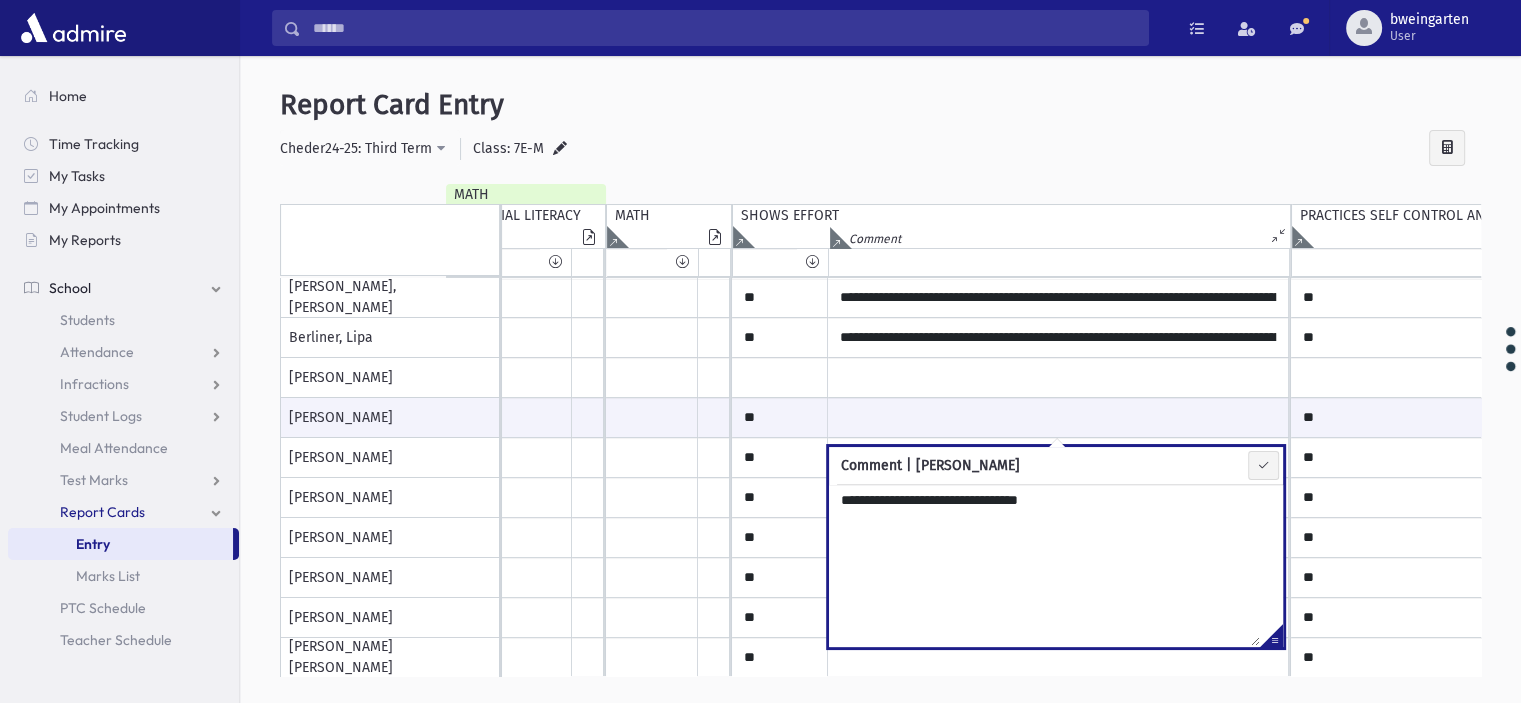 click on "**********" at bounding box center (1044, 565) 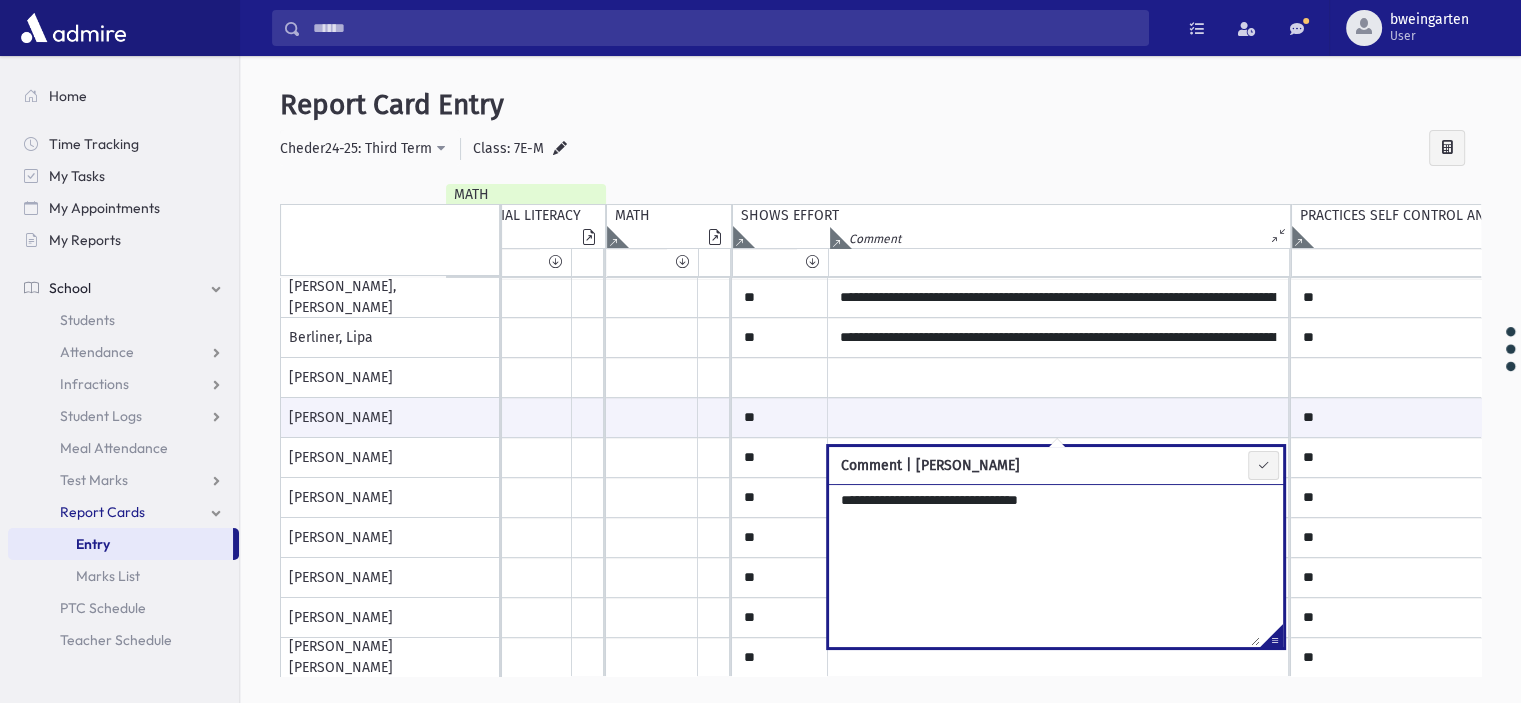 paste on "**********" 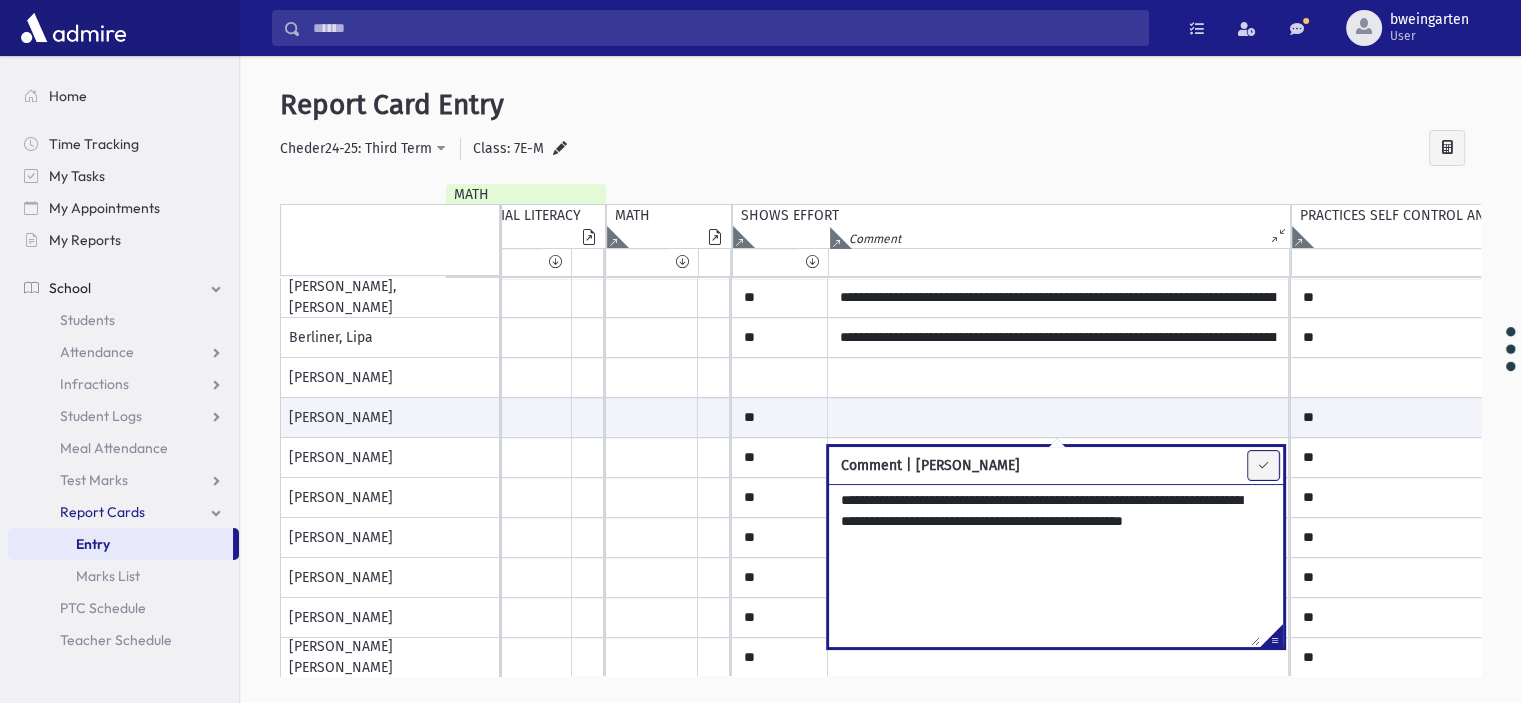 click at bounding box center [1263, 465] 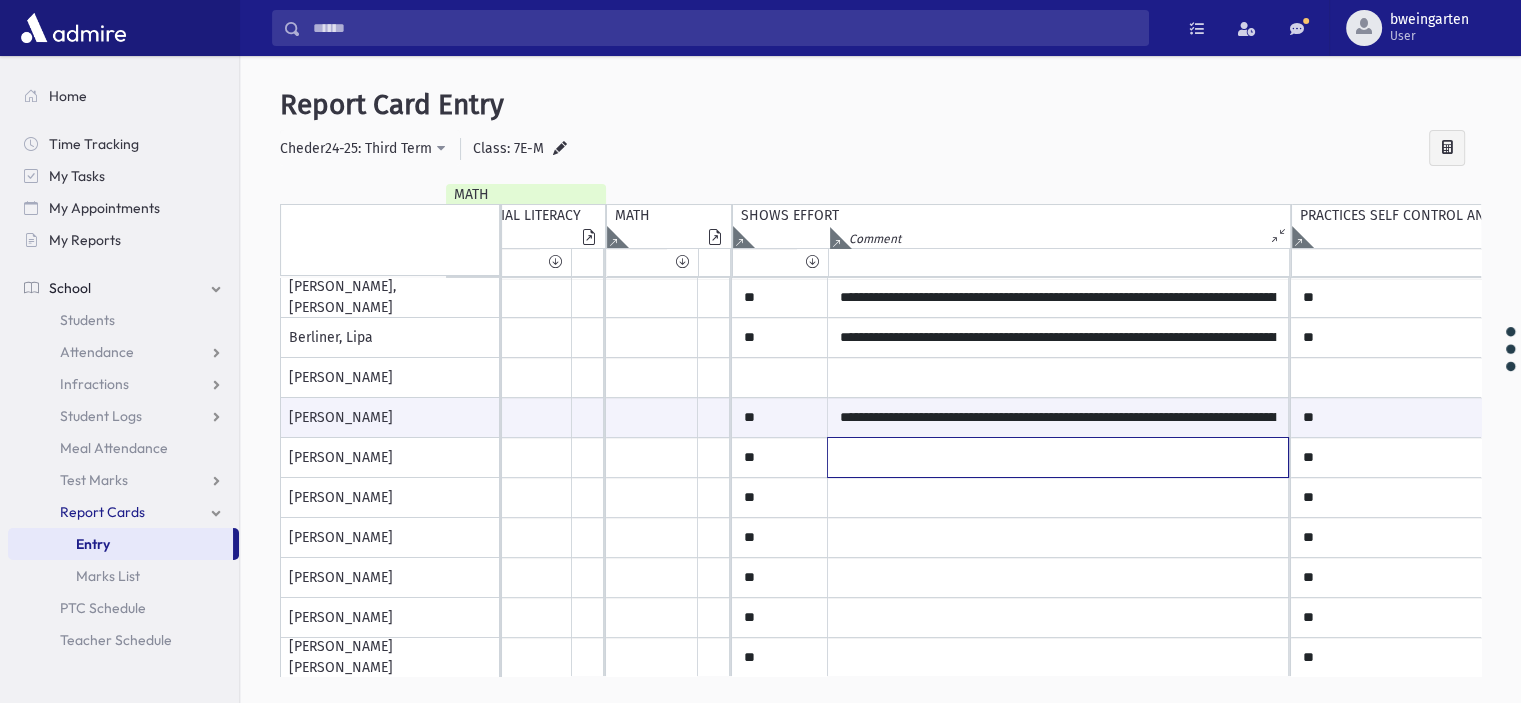 click at bounding box center (1058, 298) 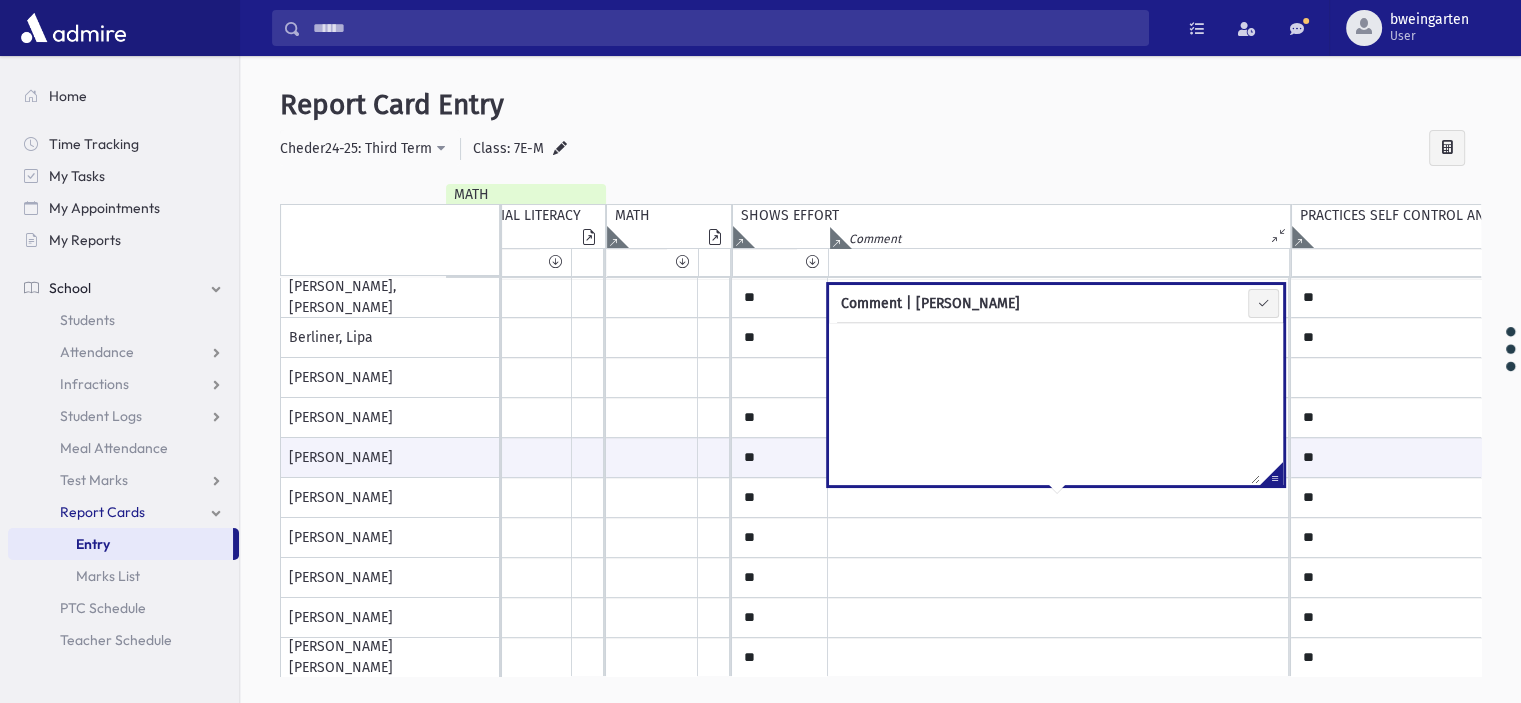 click at bounding box center [1271, 477] 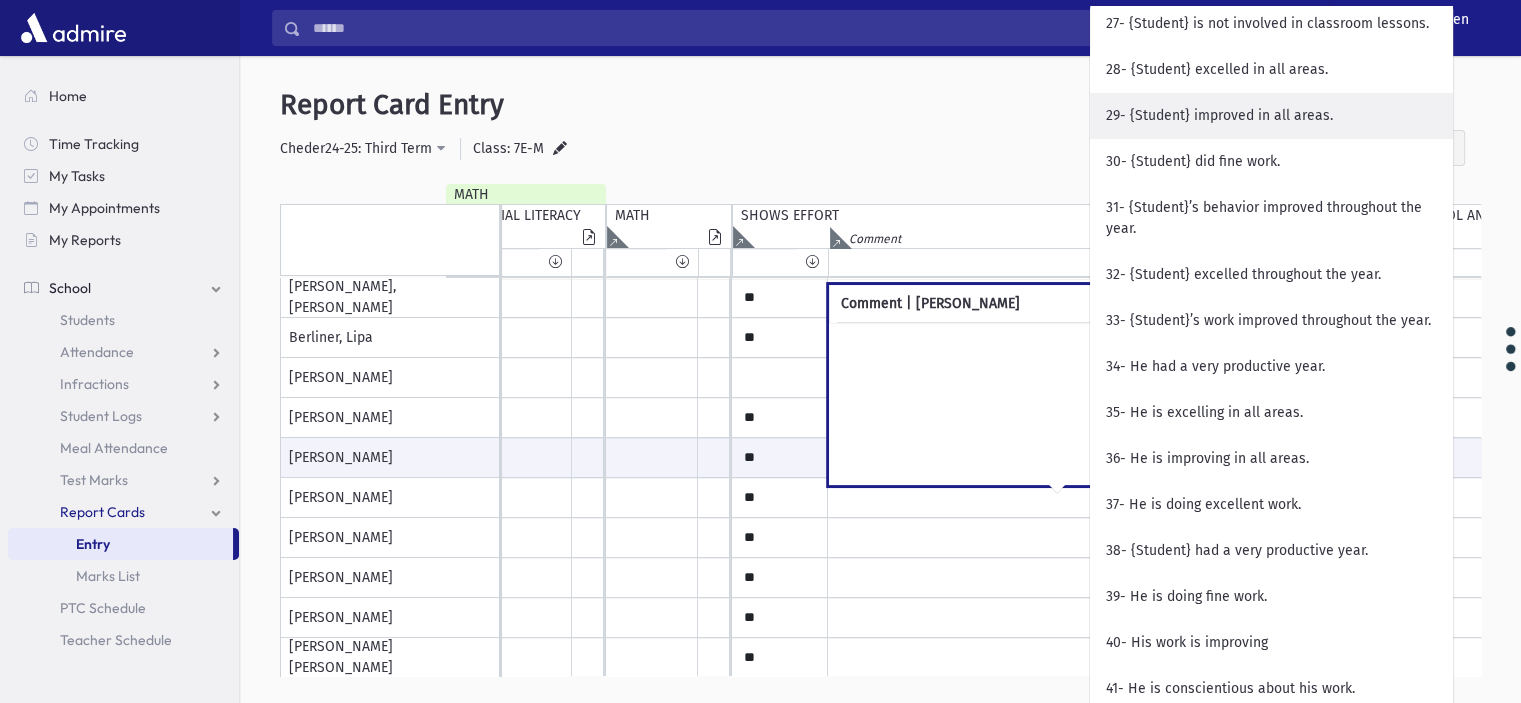 scroll, scrollTop: 1600, scrollLeft: 0, axis: vertical 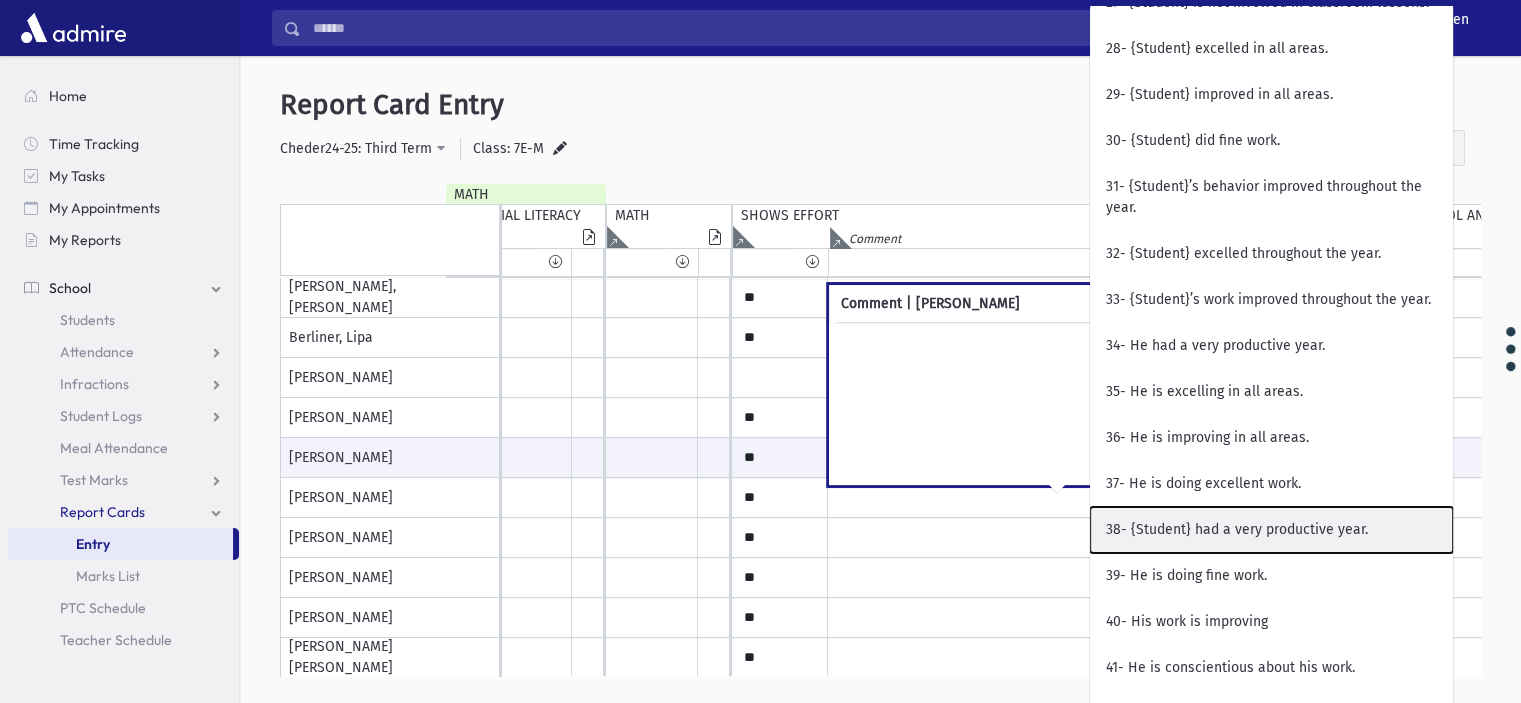 click on "38- {Student} had a very productive year." at bounding box center (1271, 530) 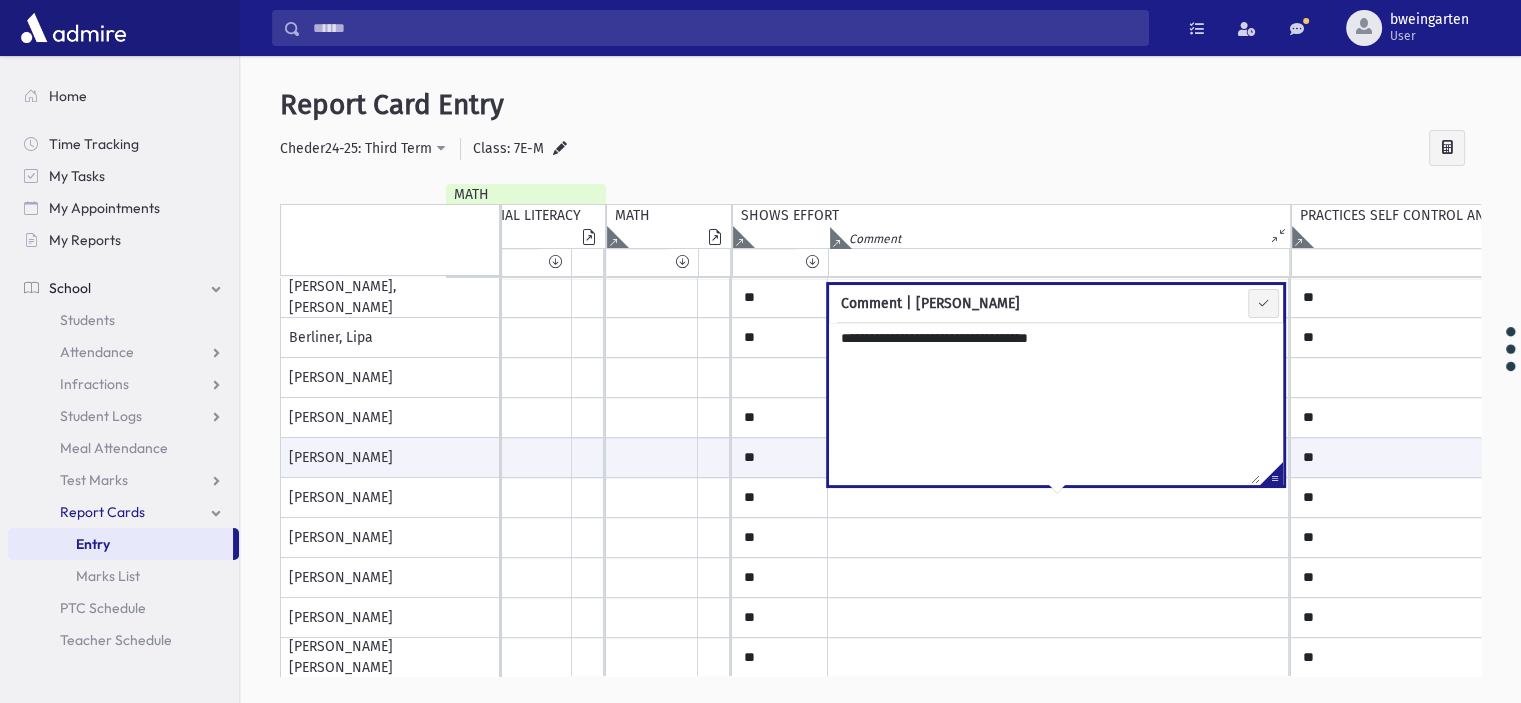 click on "**********" at bounding box center (1044, 403) 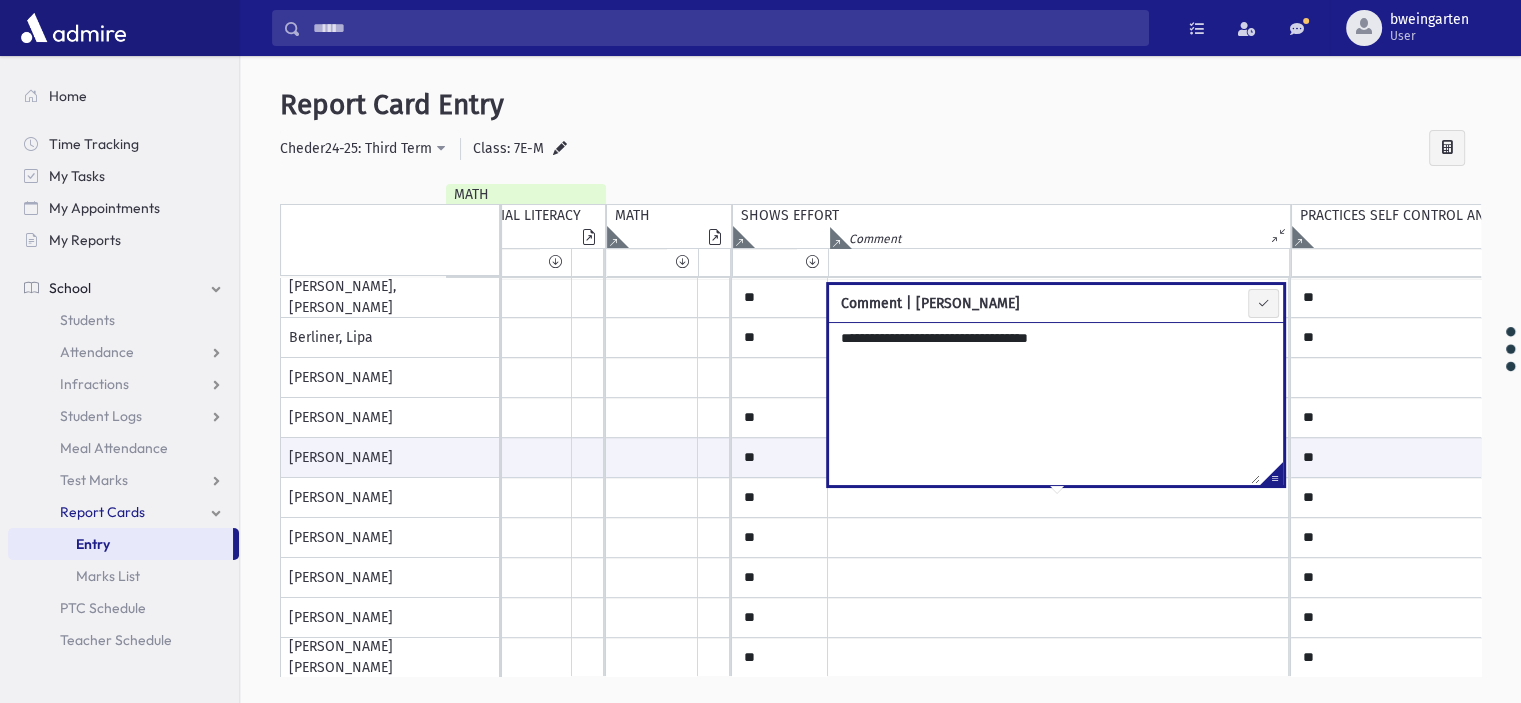paste on "**********" 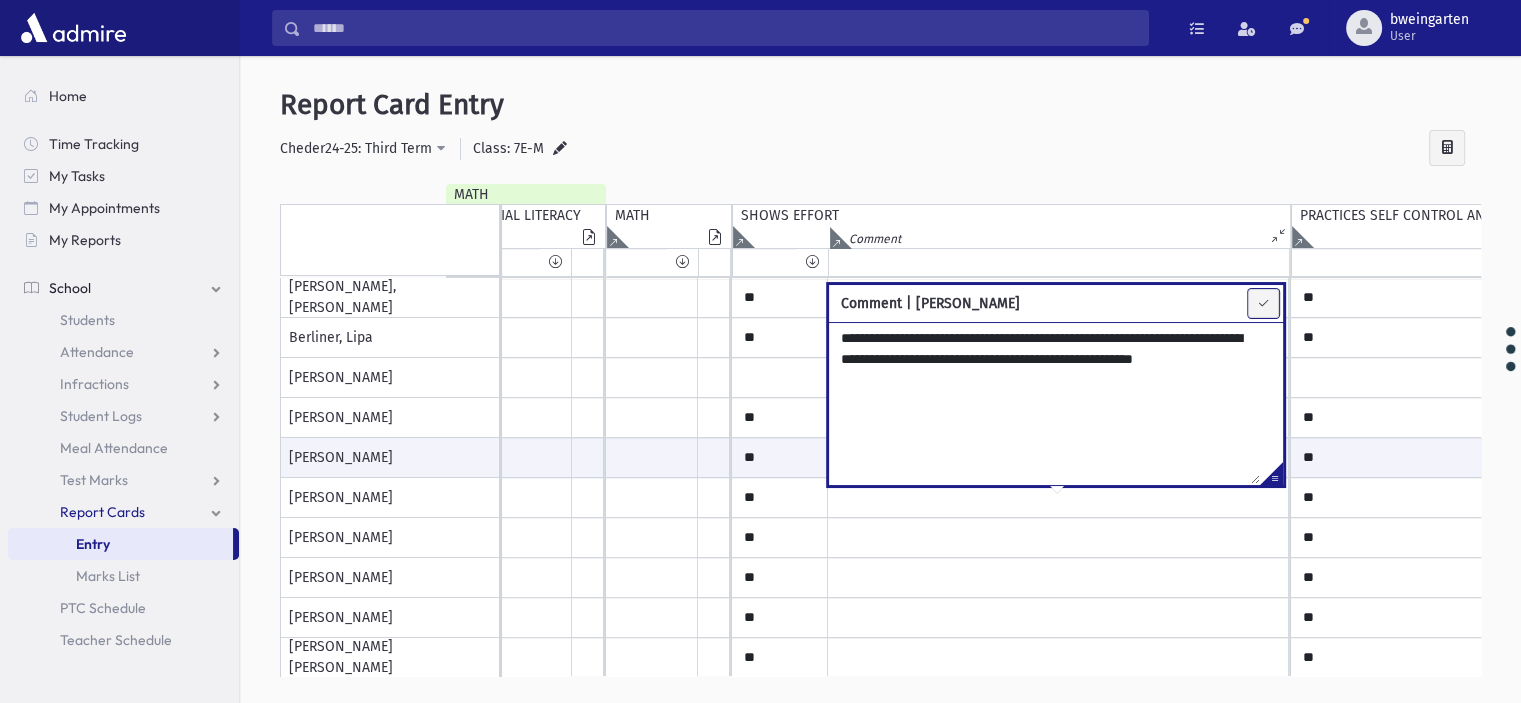 click at bounding box center (1263, 303) 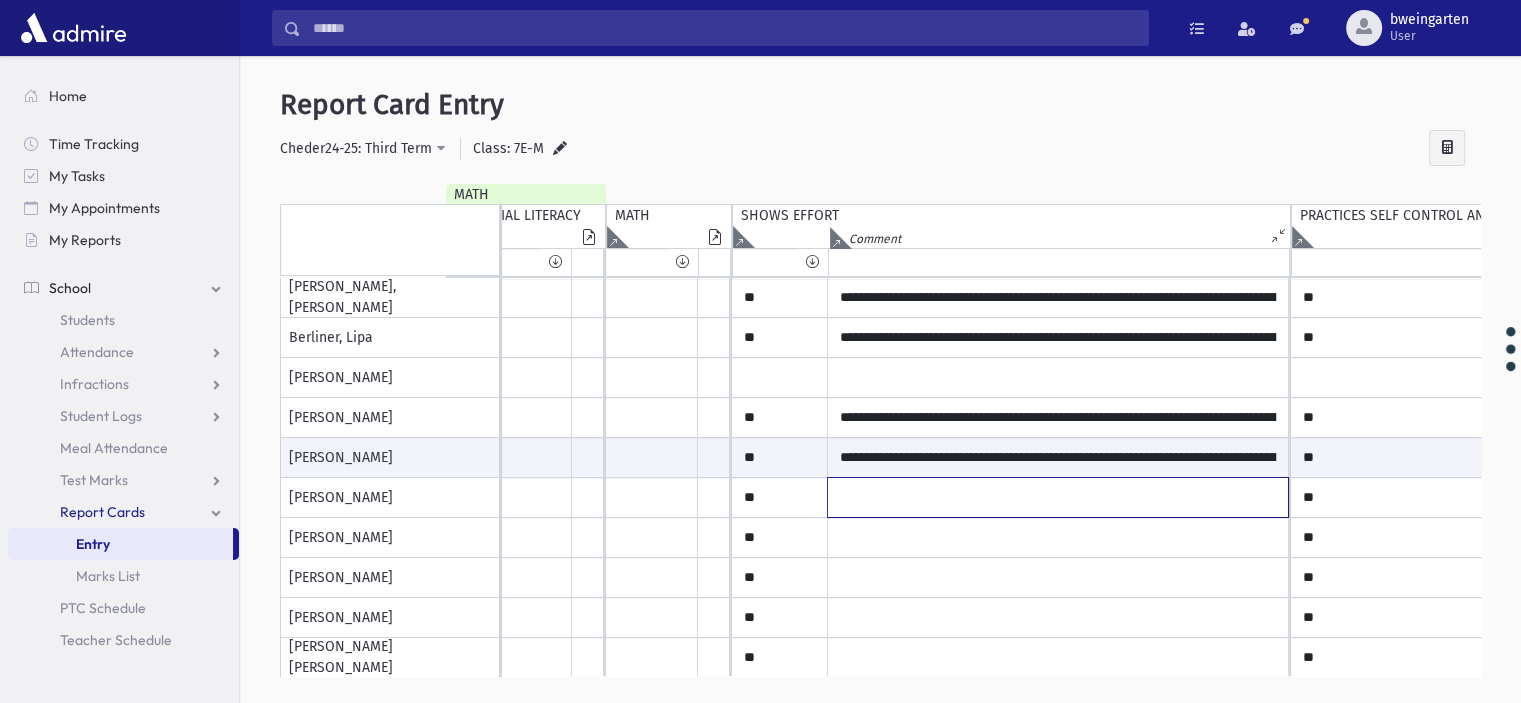 click at bounding box center [1058, 298] 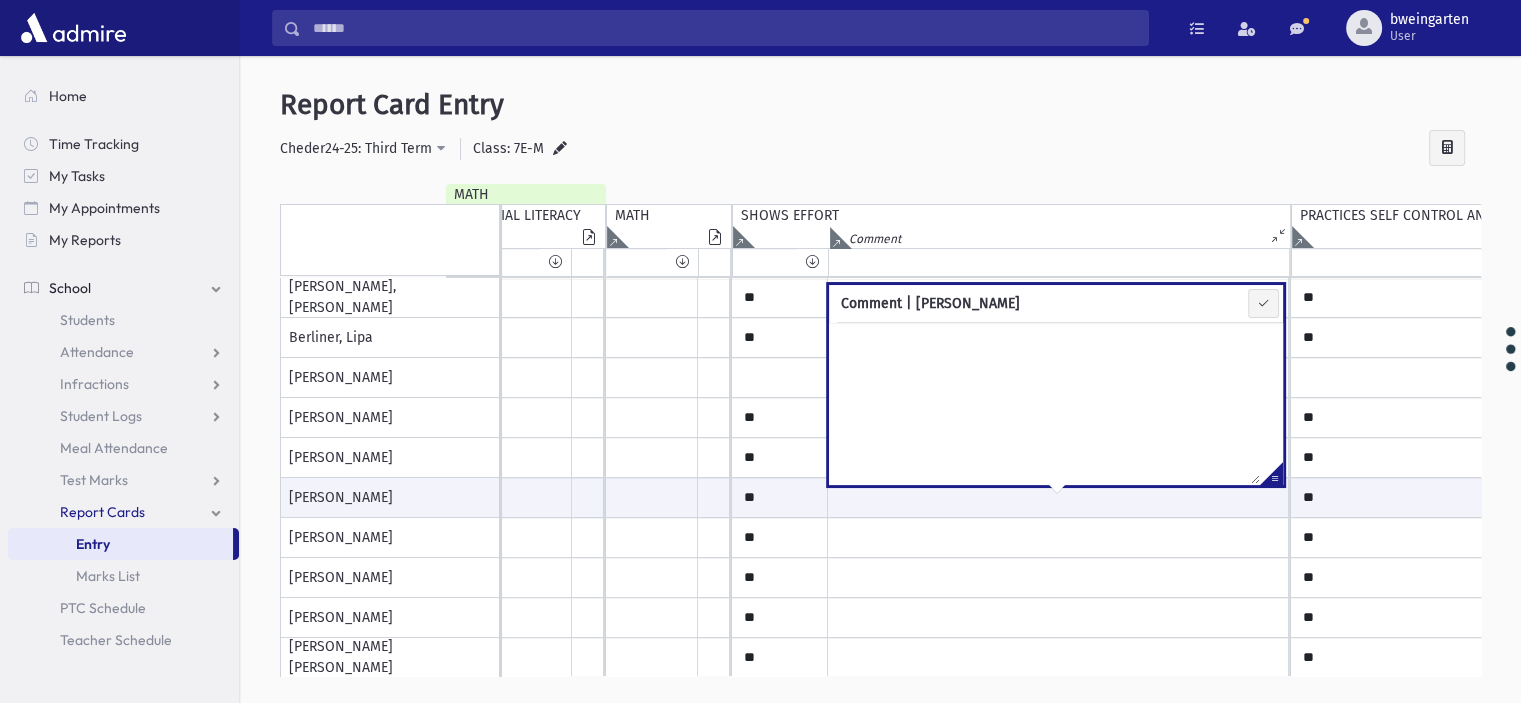 click at bounding box center (1271, 477) 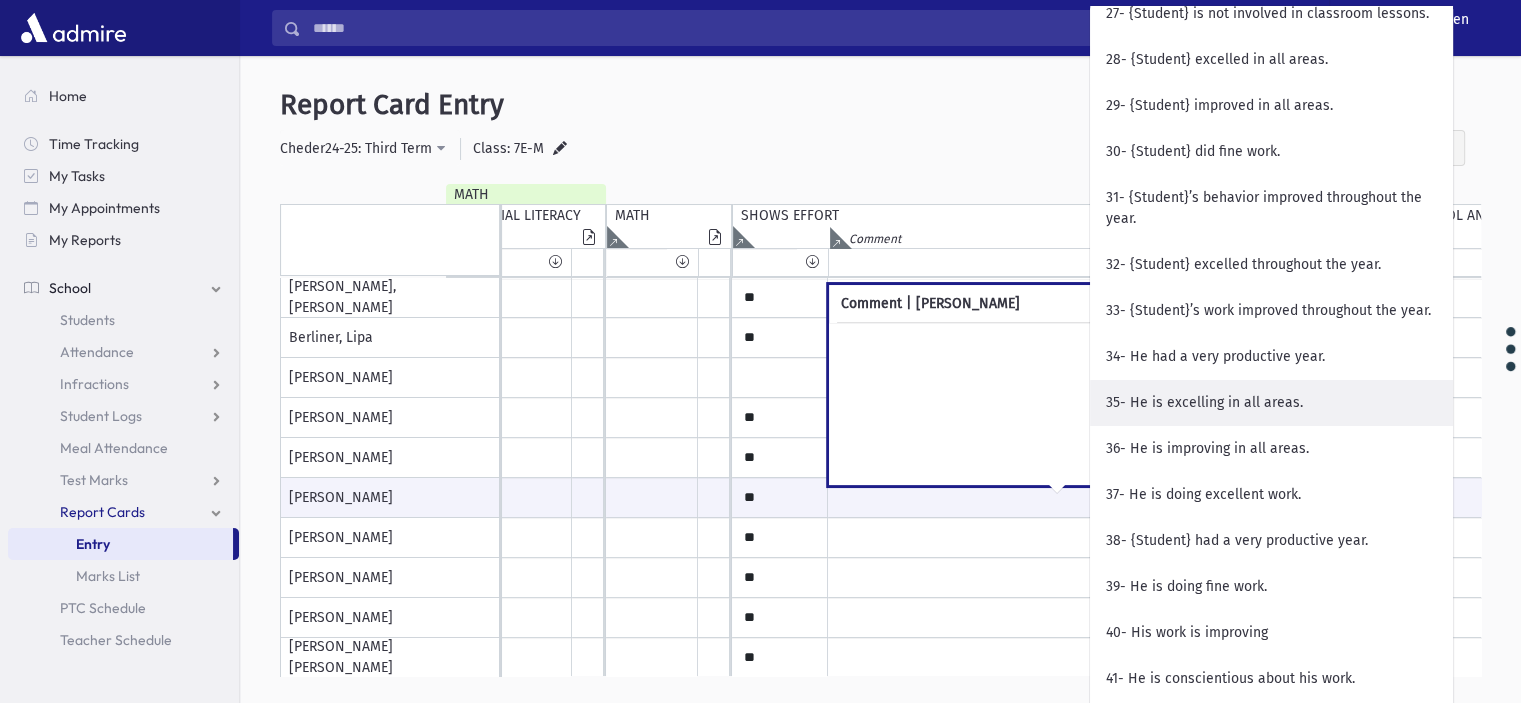 scroll, scrollTop: 1600, scrollLeft: 0, axis: vertical 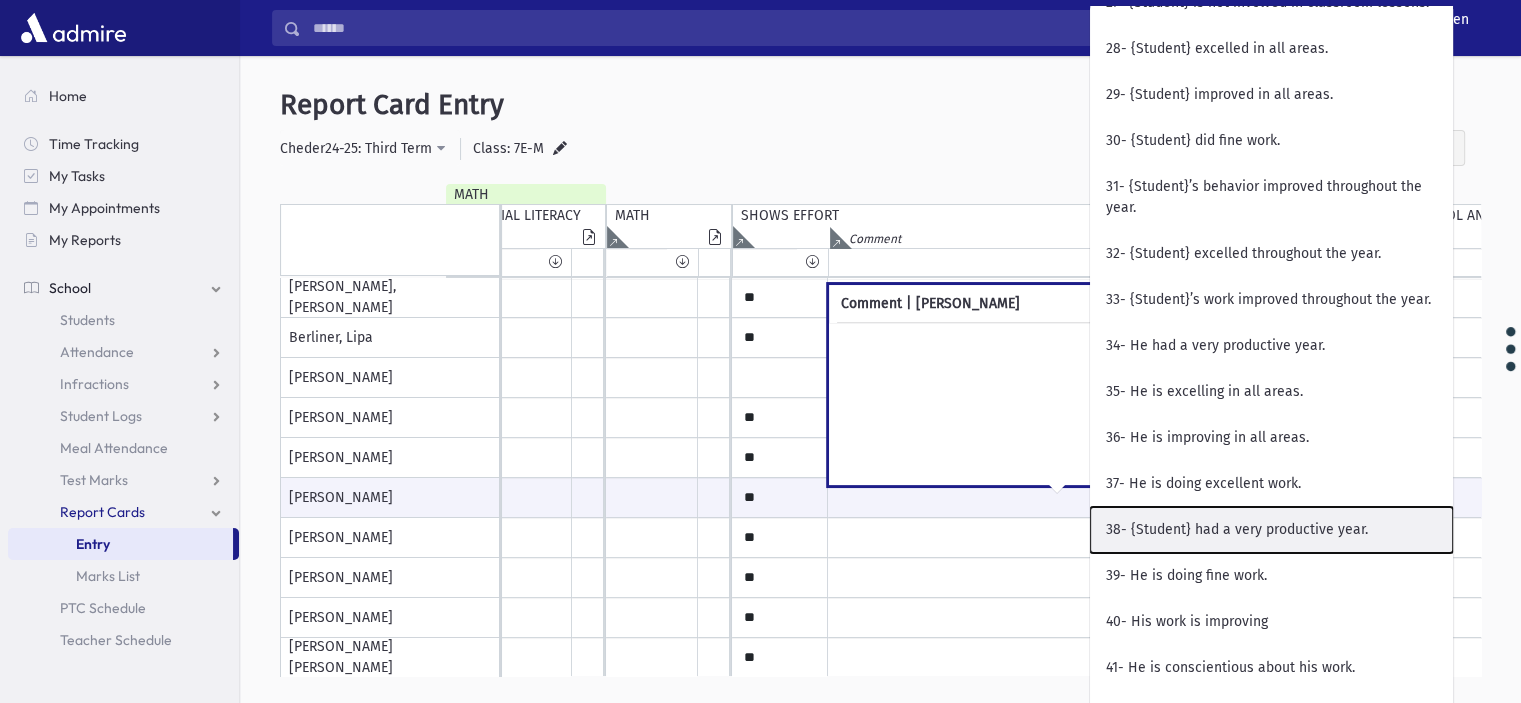 click on "38- {Student} had a very productive year." at bounding box center [1271, 530] 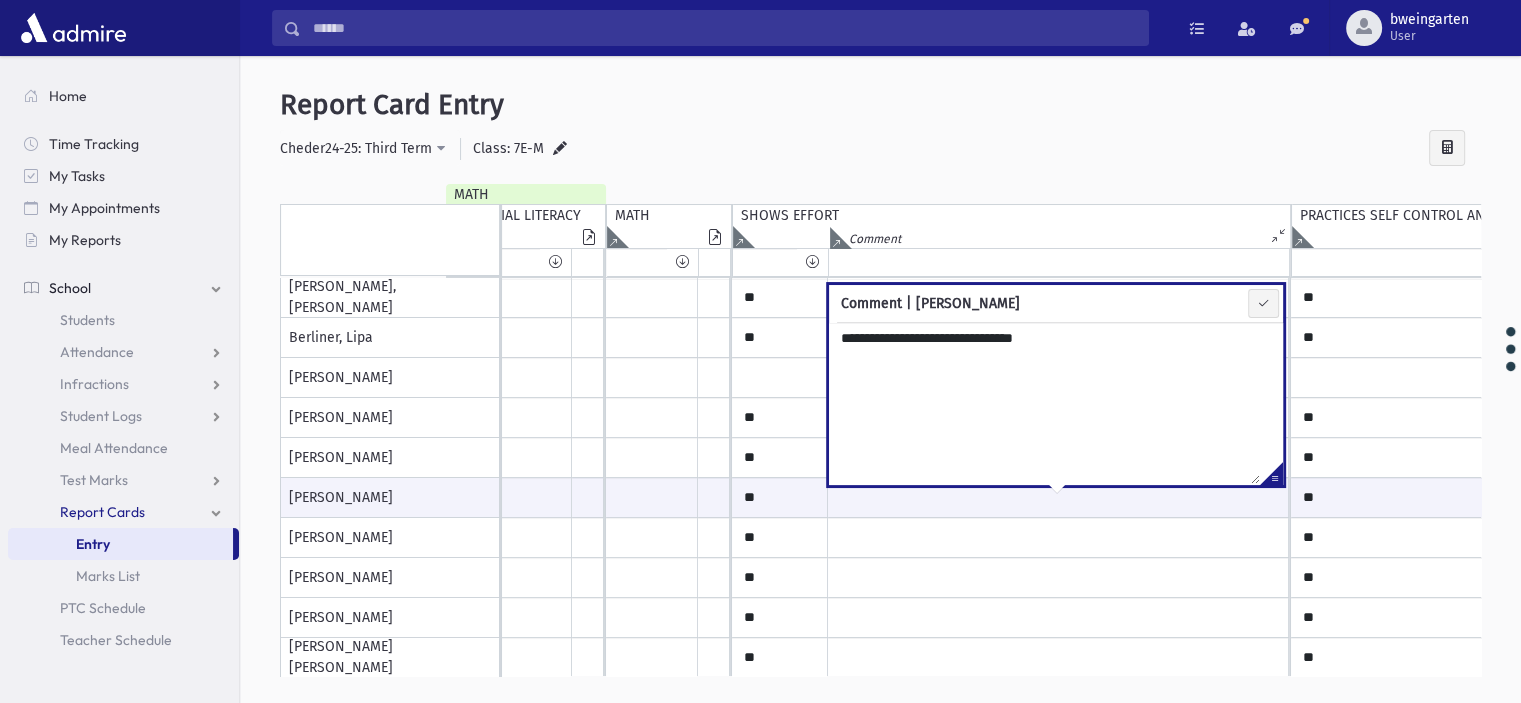click on "**********" at bounding box center [1044, 403] 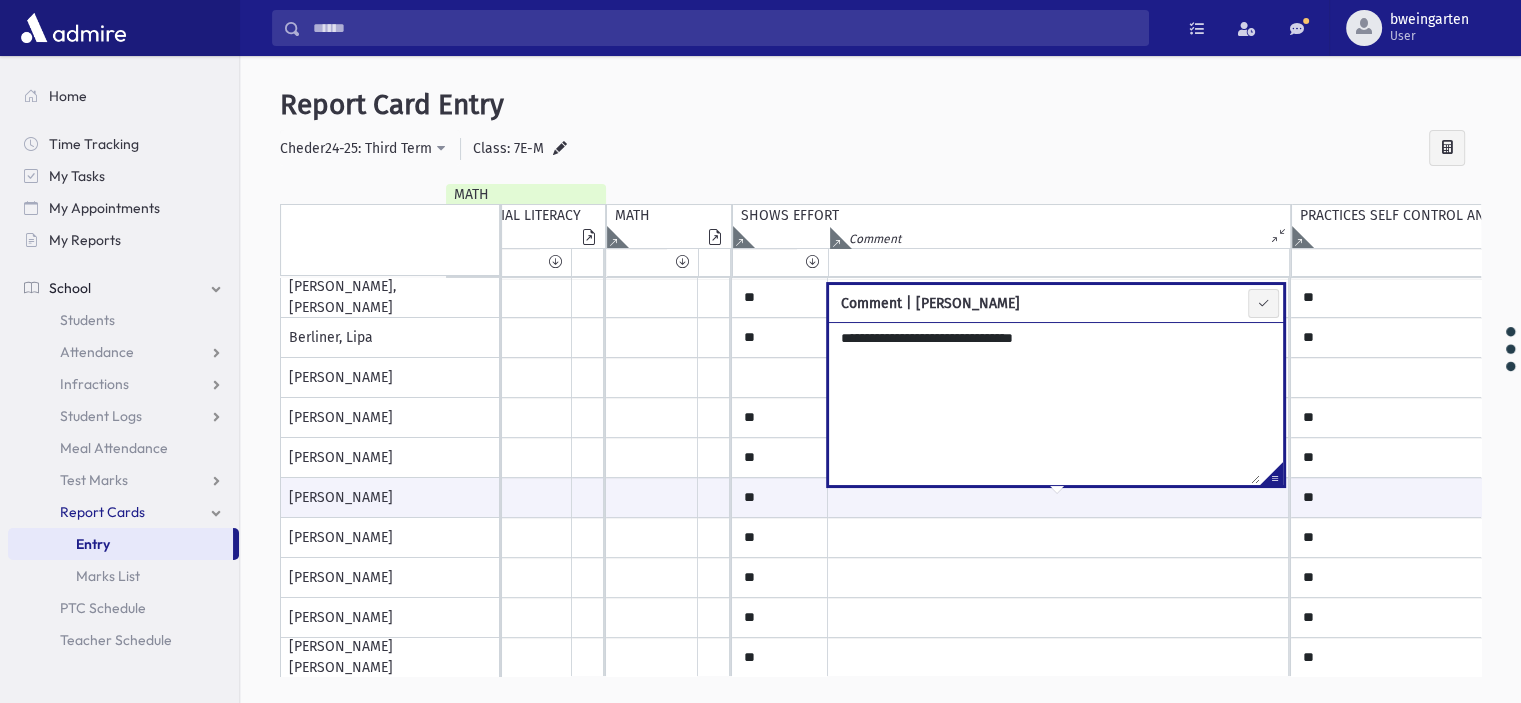 paste on "**********" 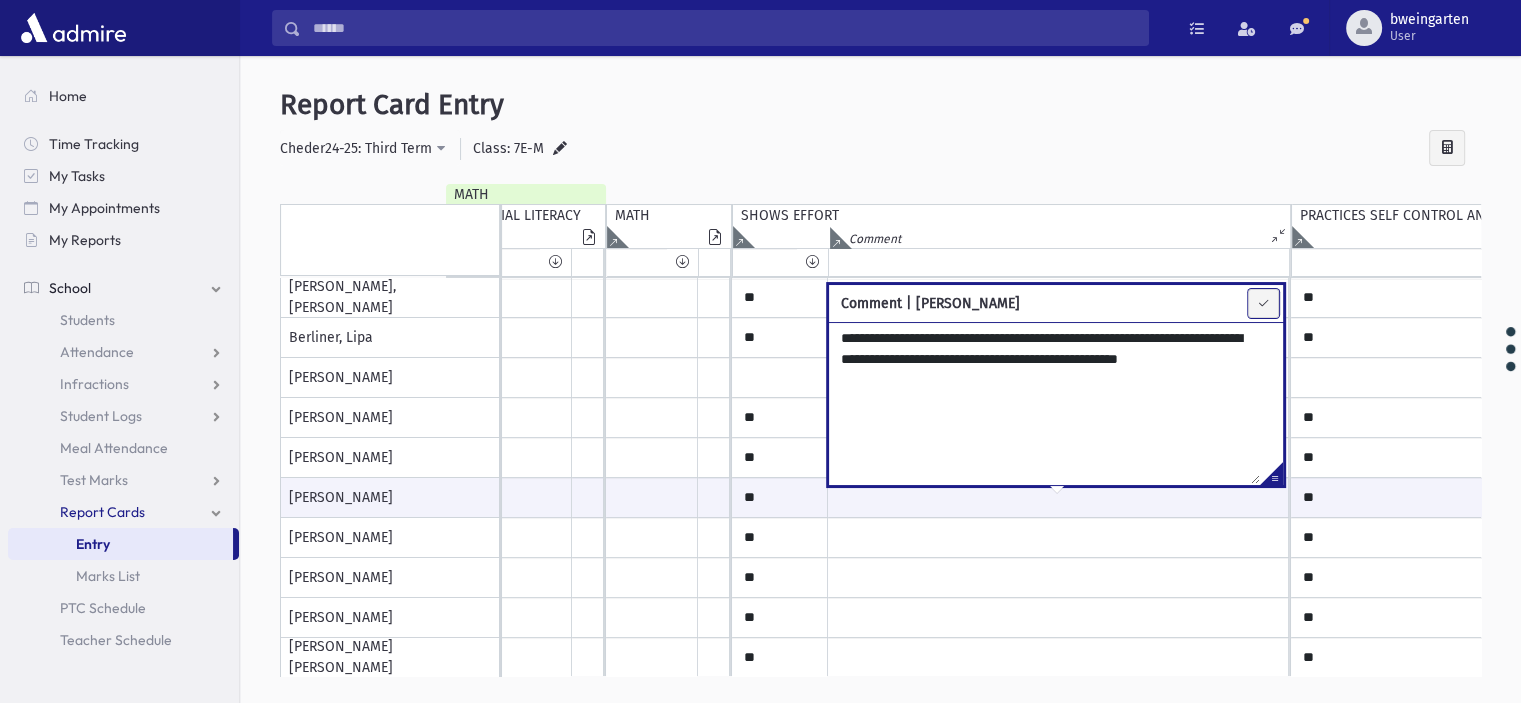 click at bounding box center [1263, 303] 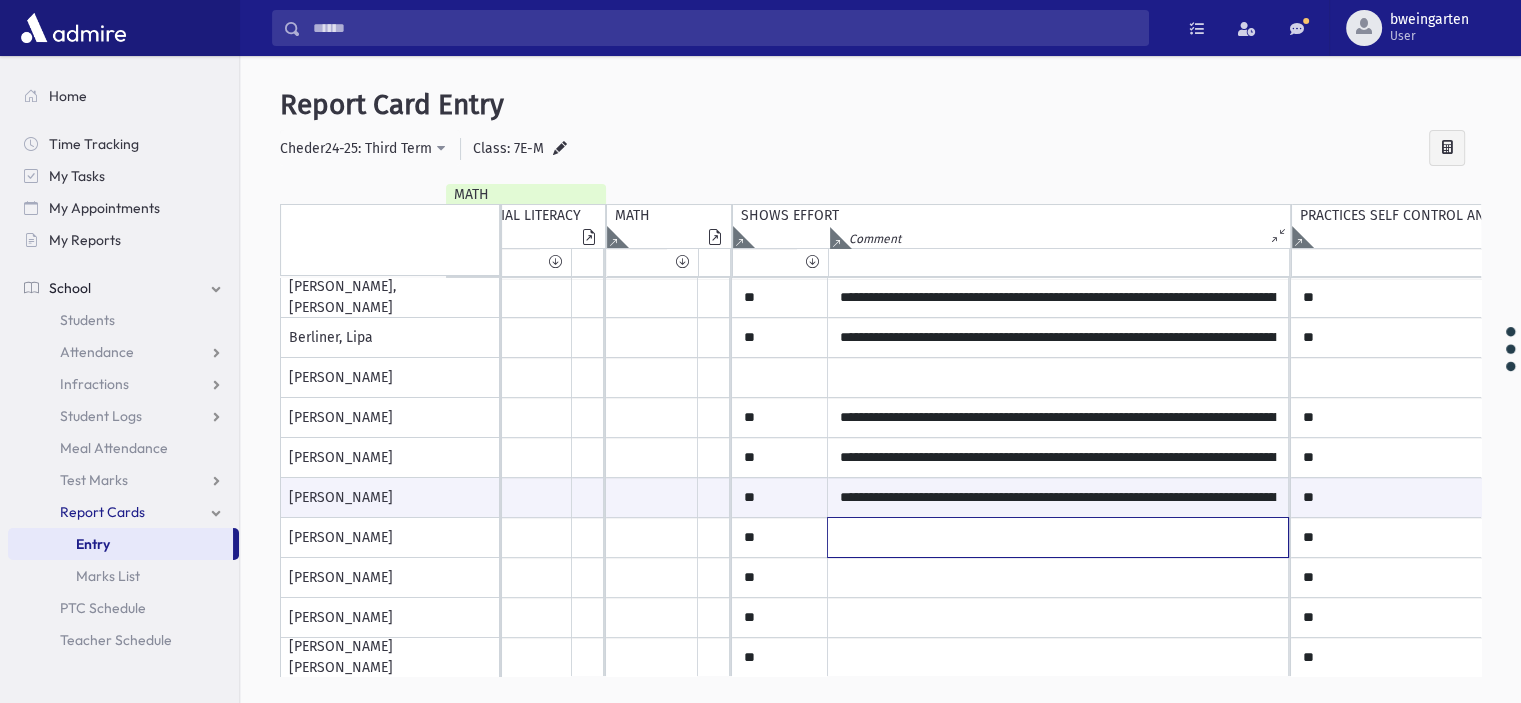 click at bounding box center (1058, 298) 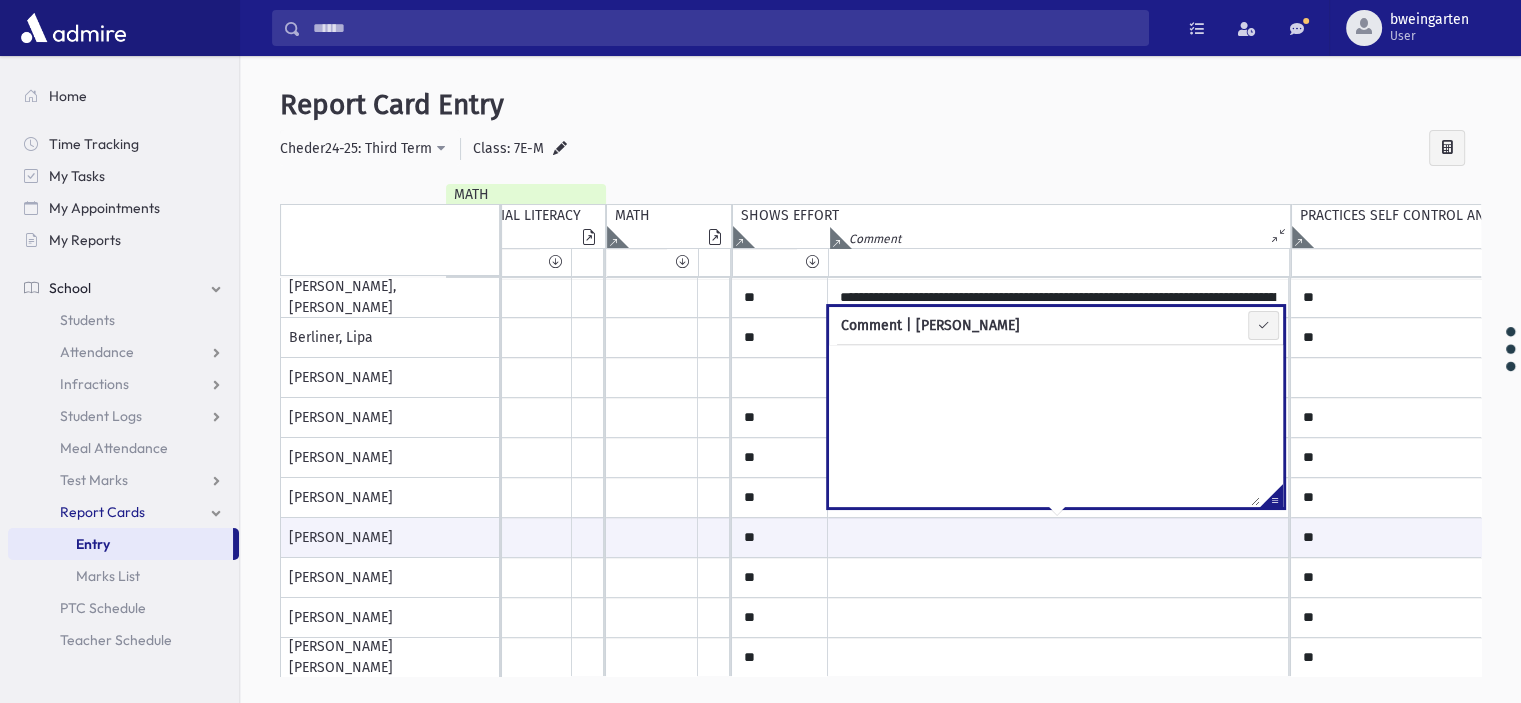 click at bounding box center (1271, 499) 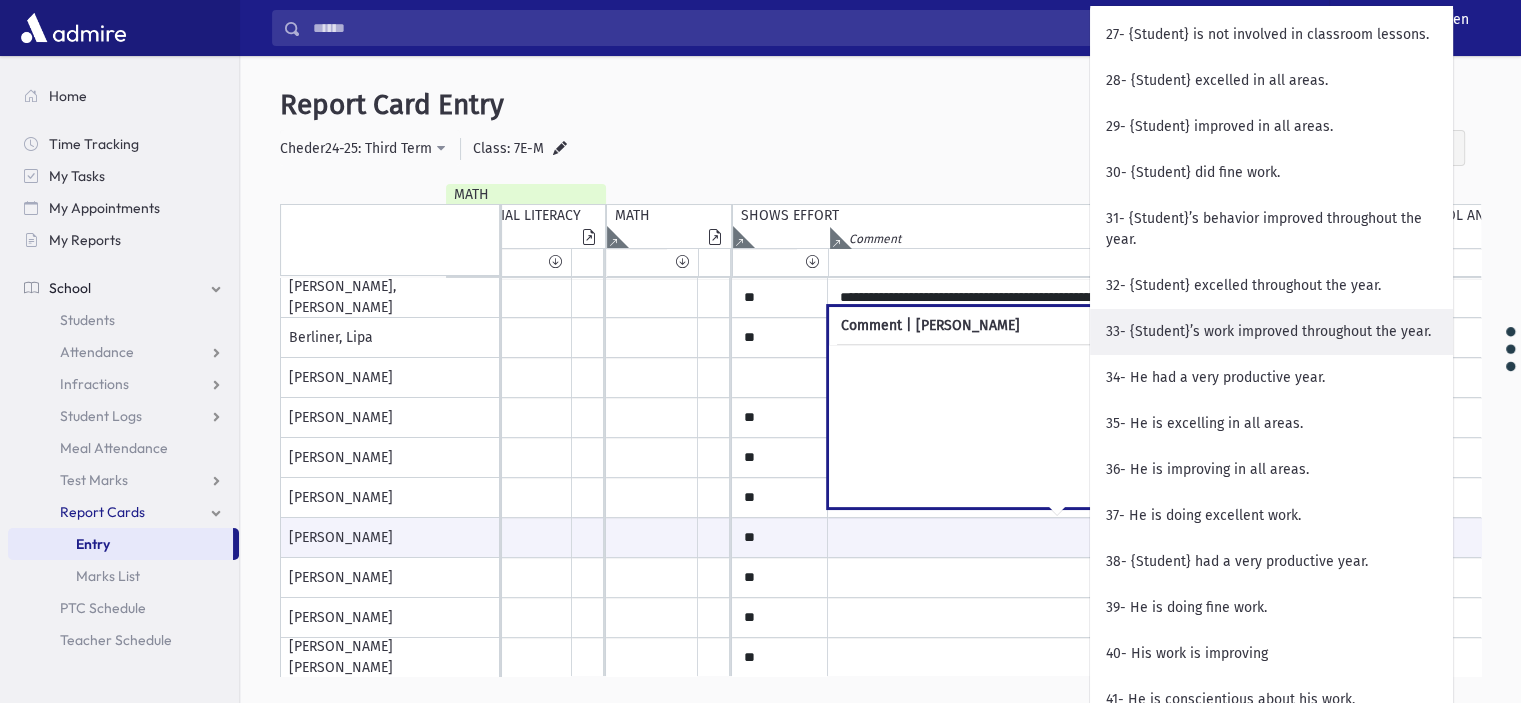 scroll, scrollTop: 1700, scrollLeft: 0, axis: vertical 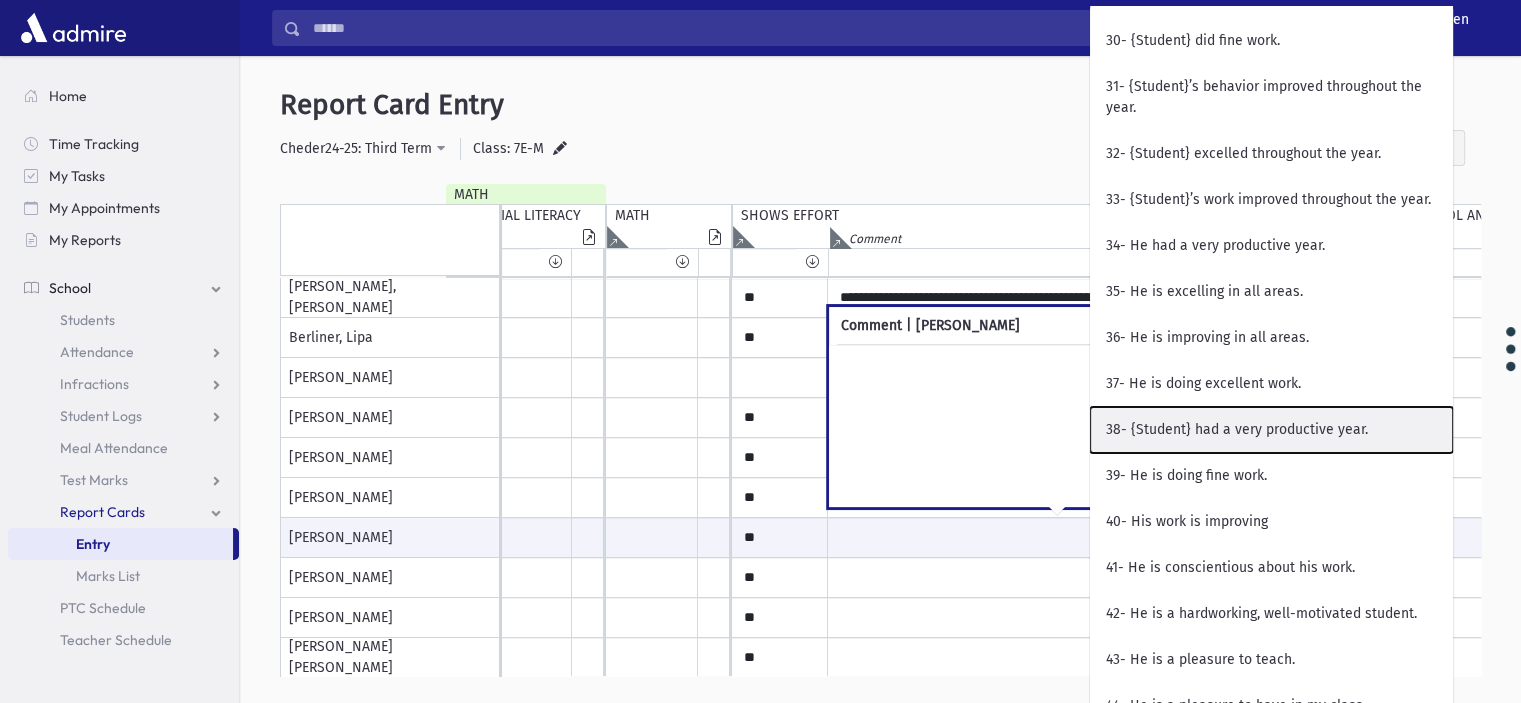 click on "38- {Student} had a very productive year." at bounding box center (1271, 430) 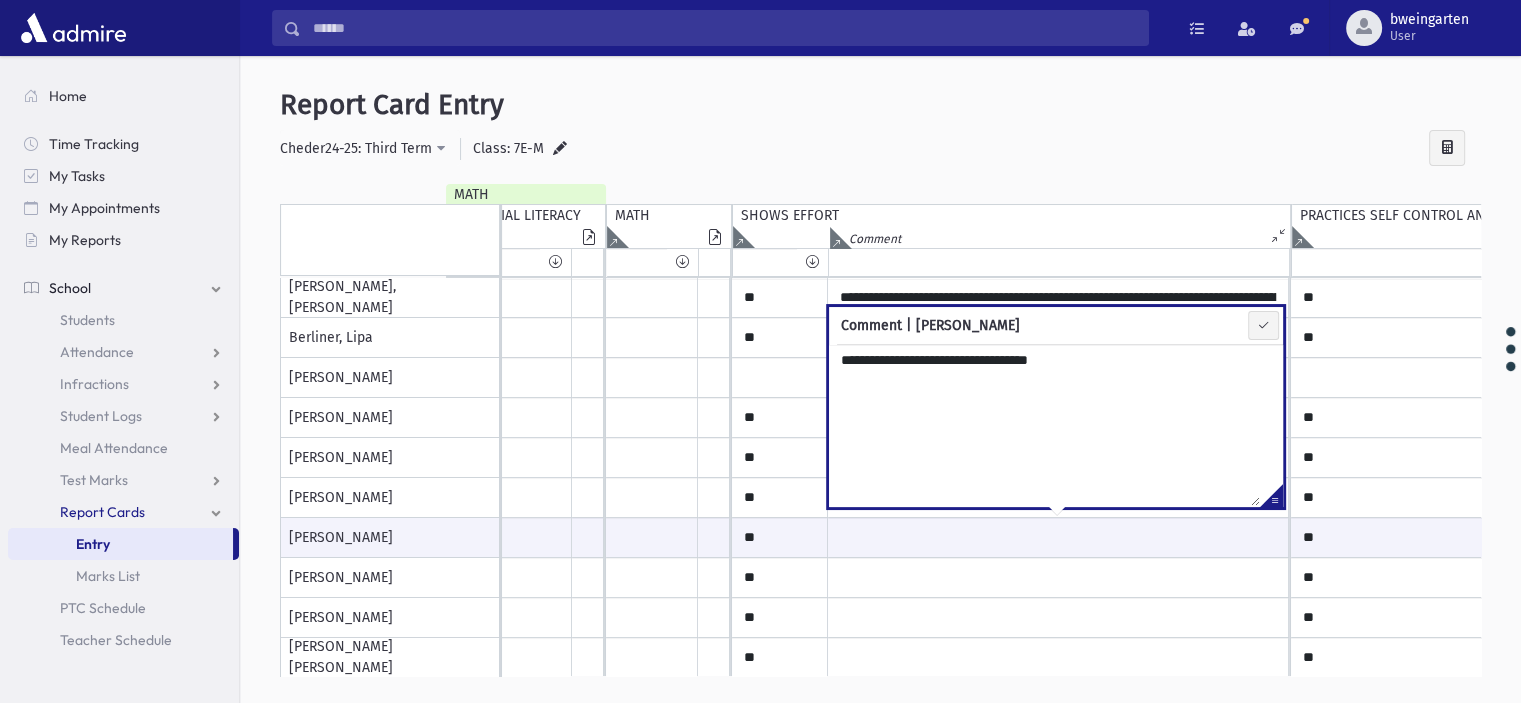 click on "**********" at bounding box center (1044, 425) 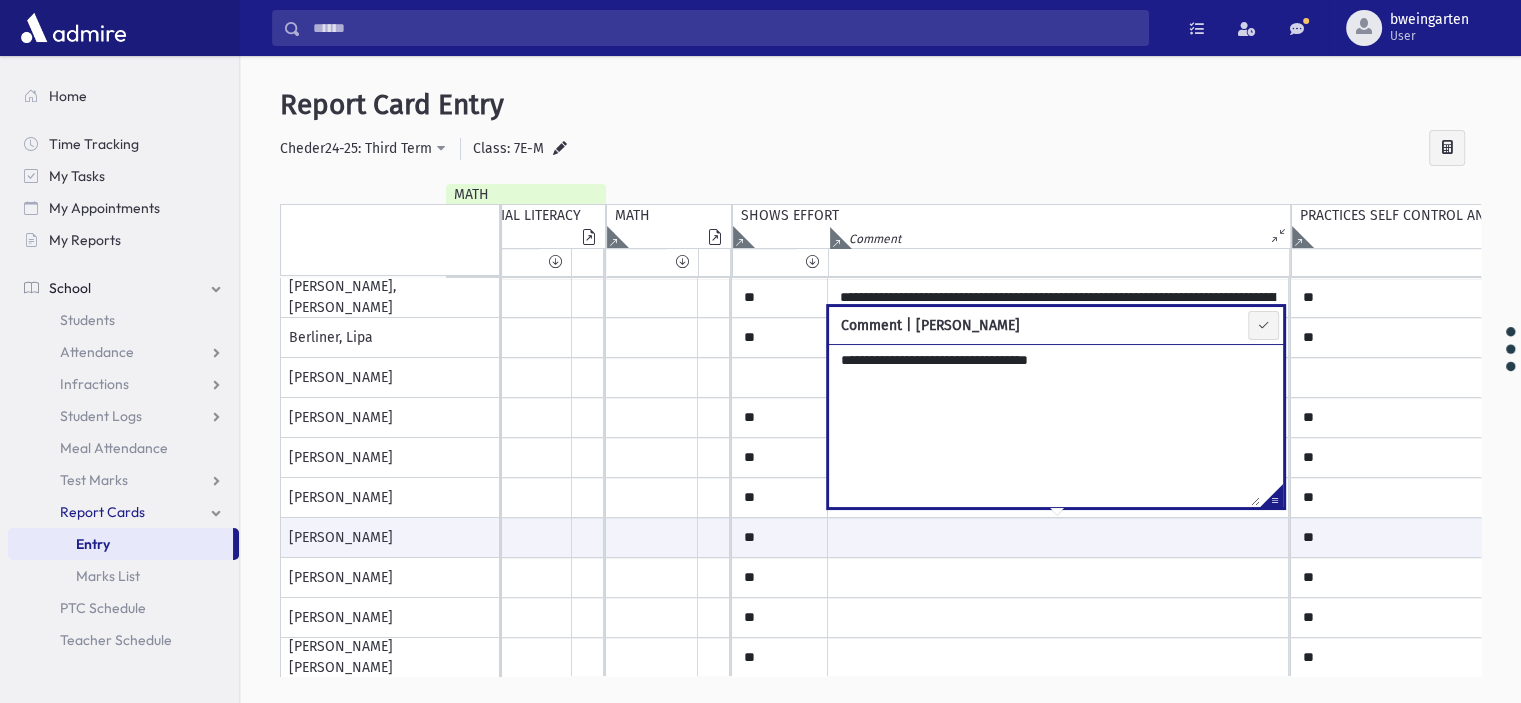 click on "**********" at bounding box center [1044, 425] 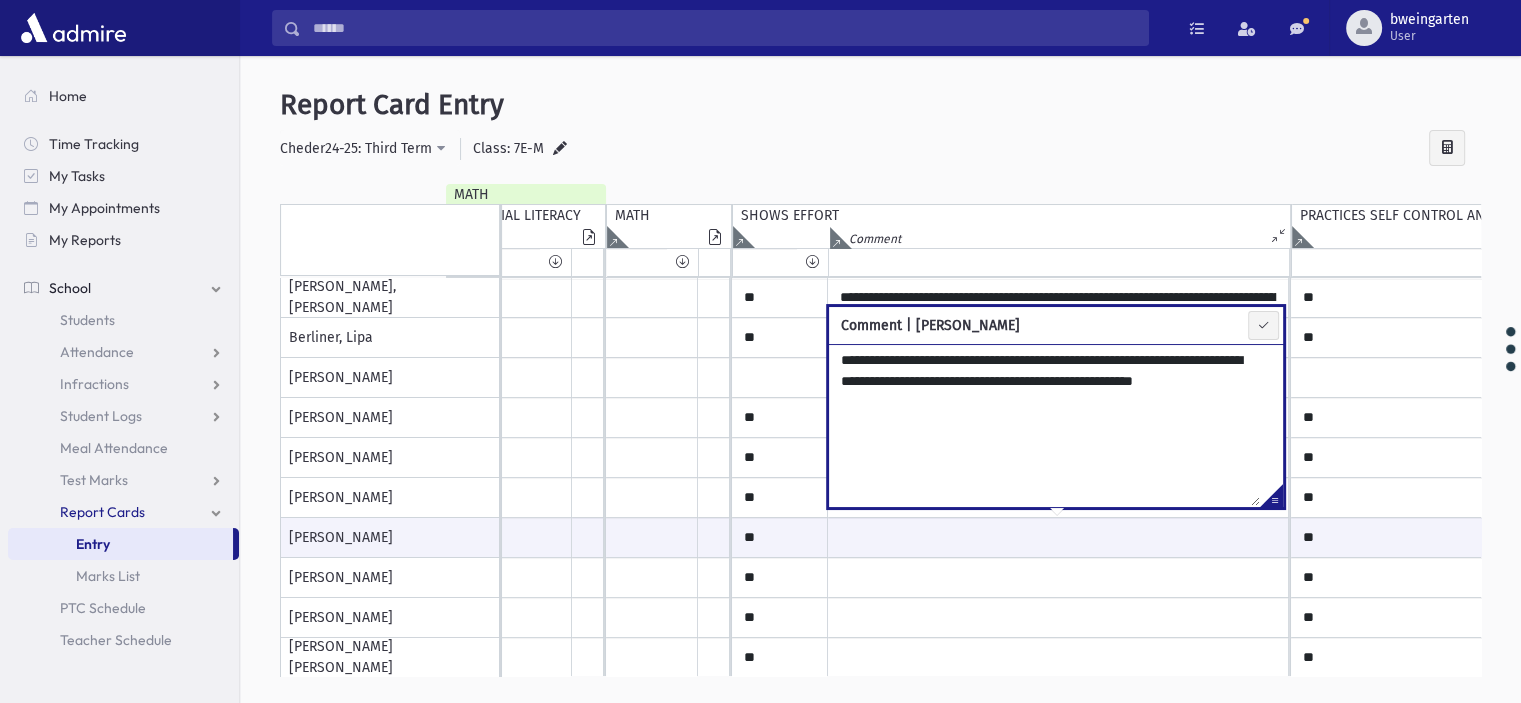 click on "**********" at bounding box center [1044, 425] 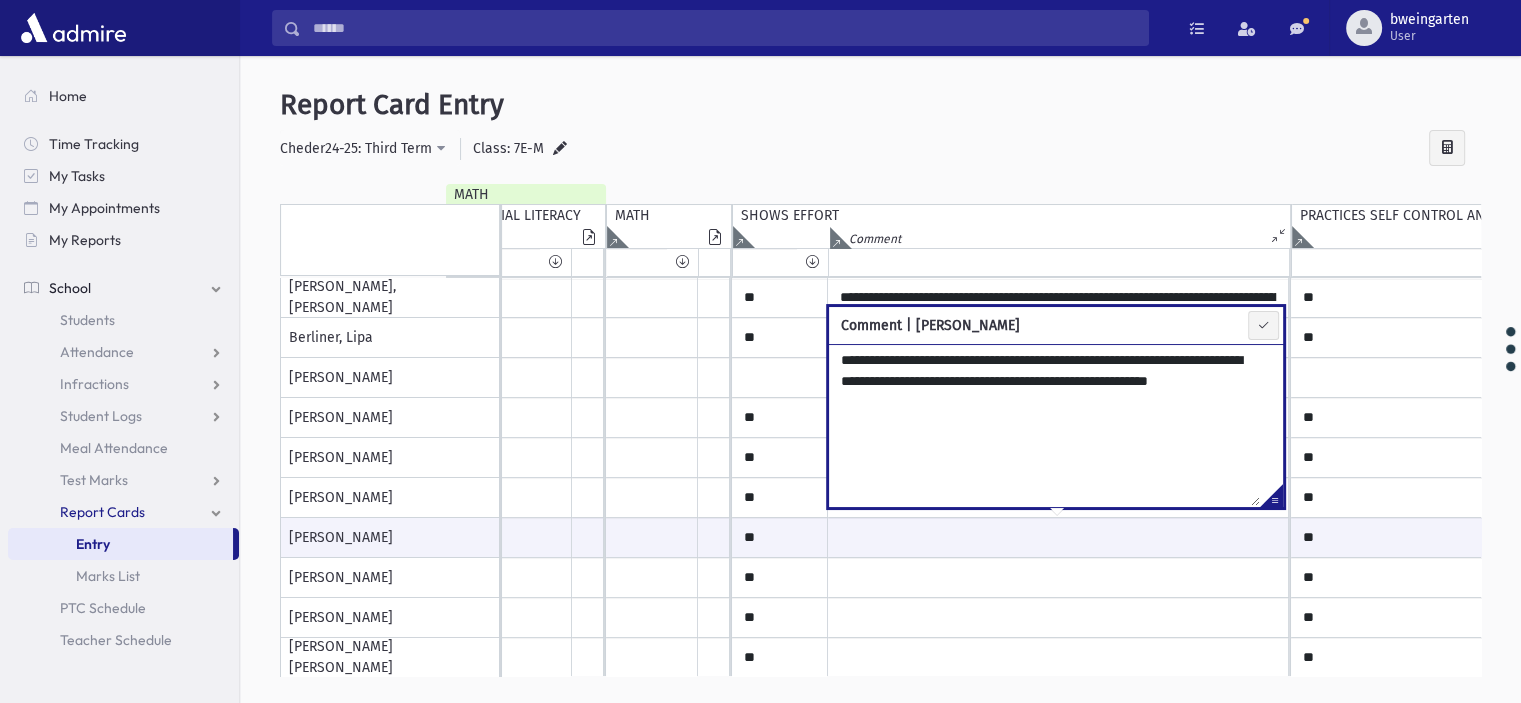 drag, startPoint x: 1076, startPoint y: 414, endPoint x: 1081, endPoint y: 358, distance: 56.22277 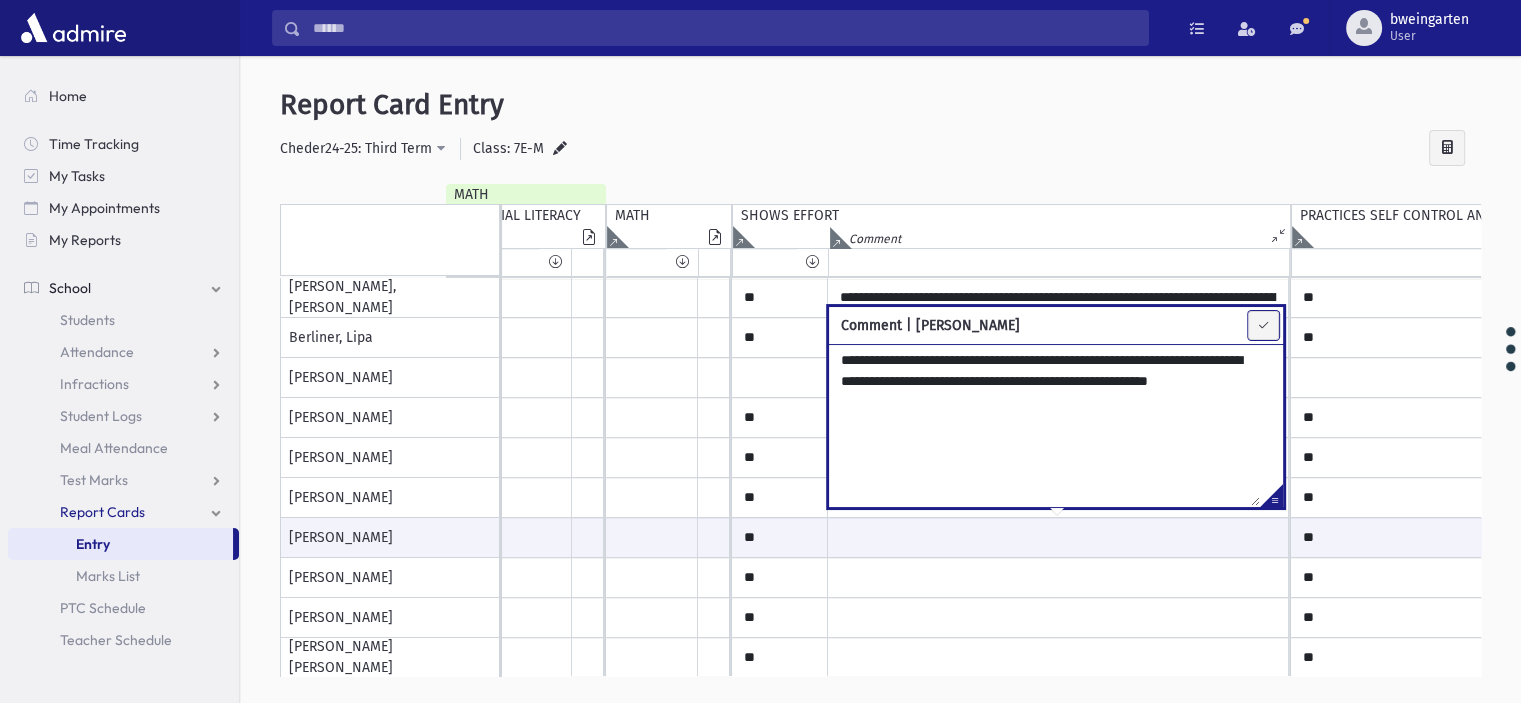 click at bounding box center [1263, 325] 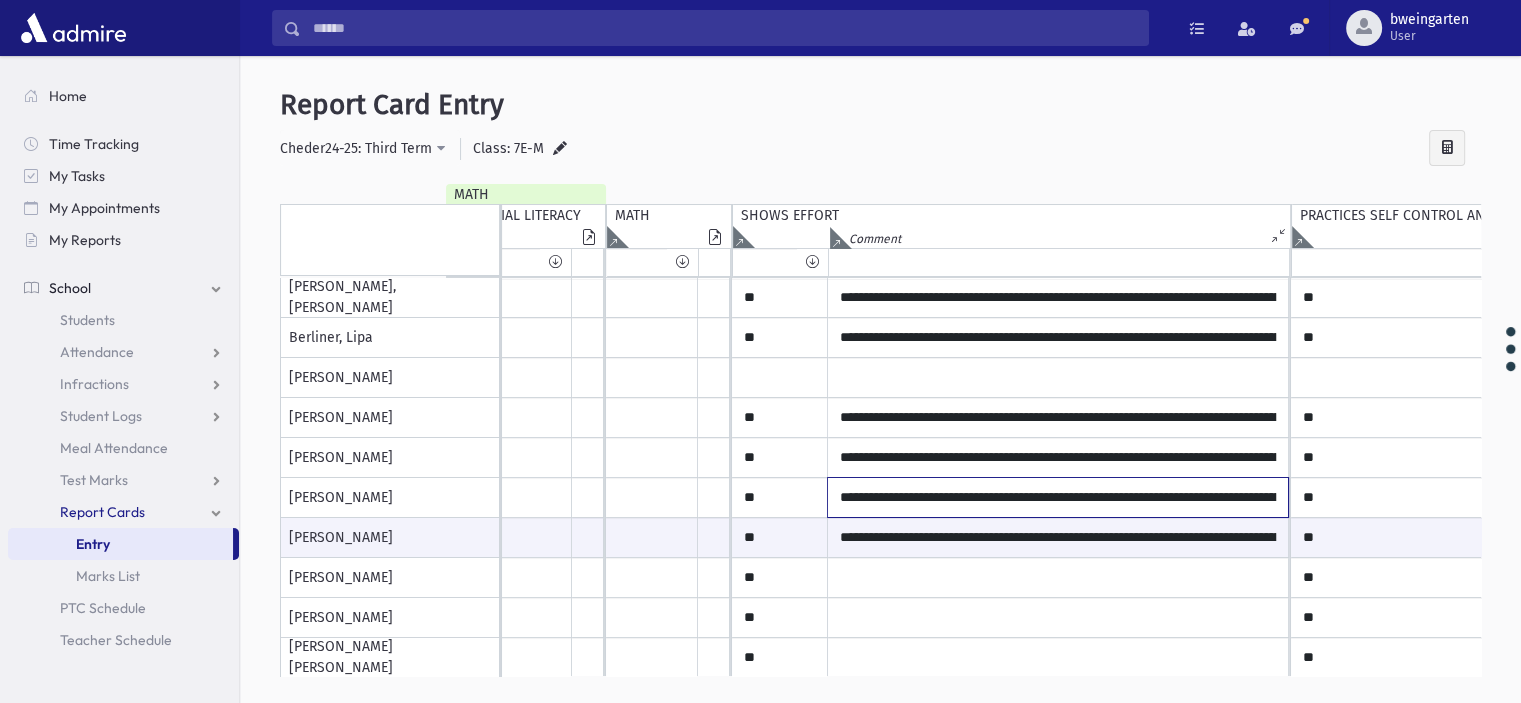 click on "**********" at bounding box center [1058, 497] 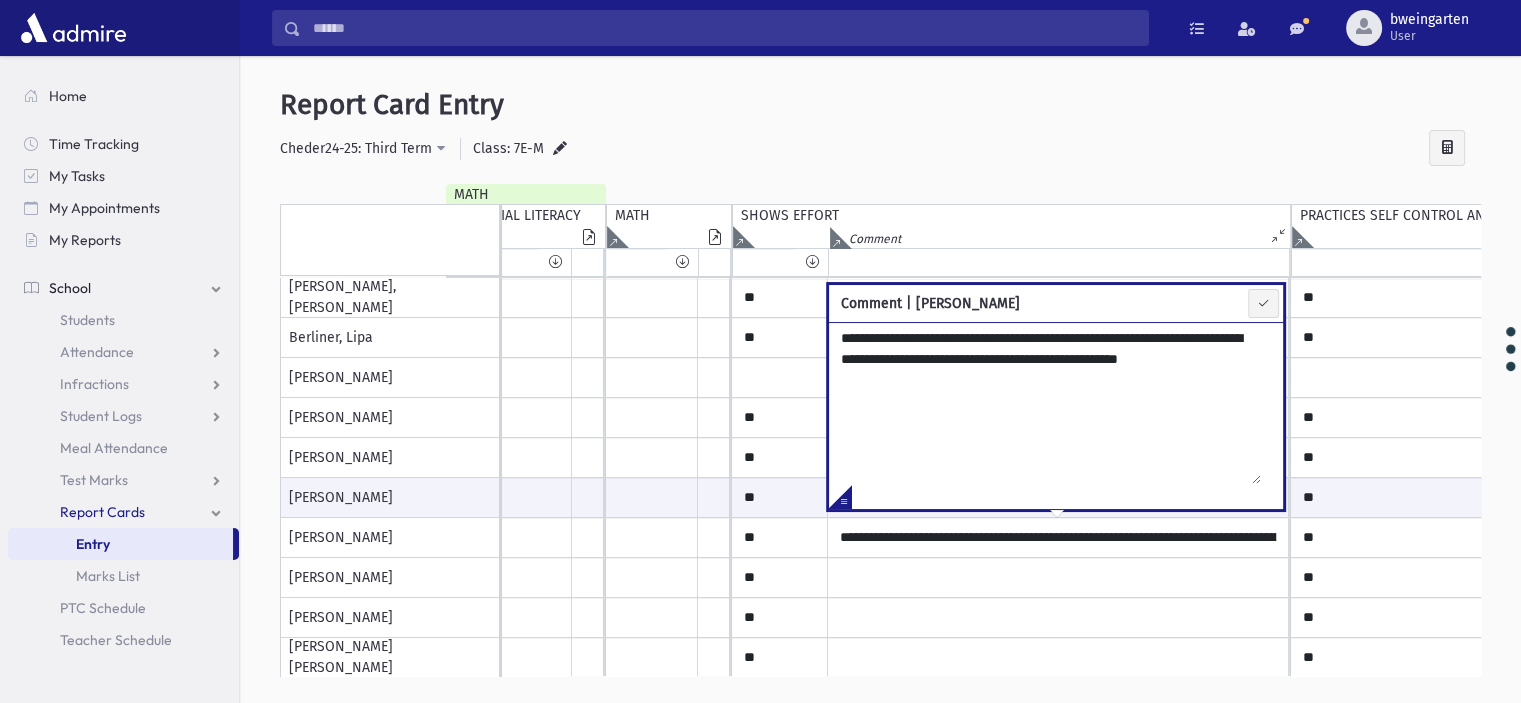 click on "**********" at bounding box center (1045, 403) 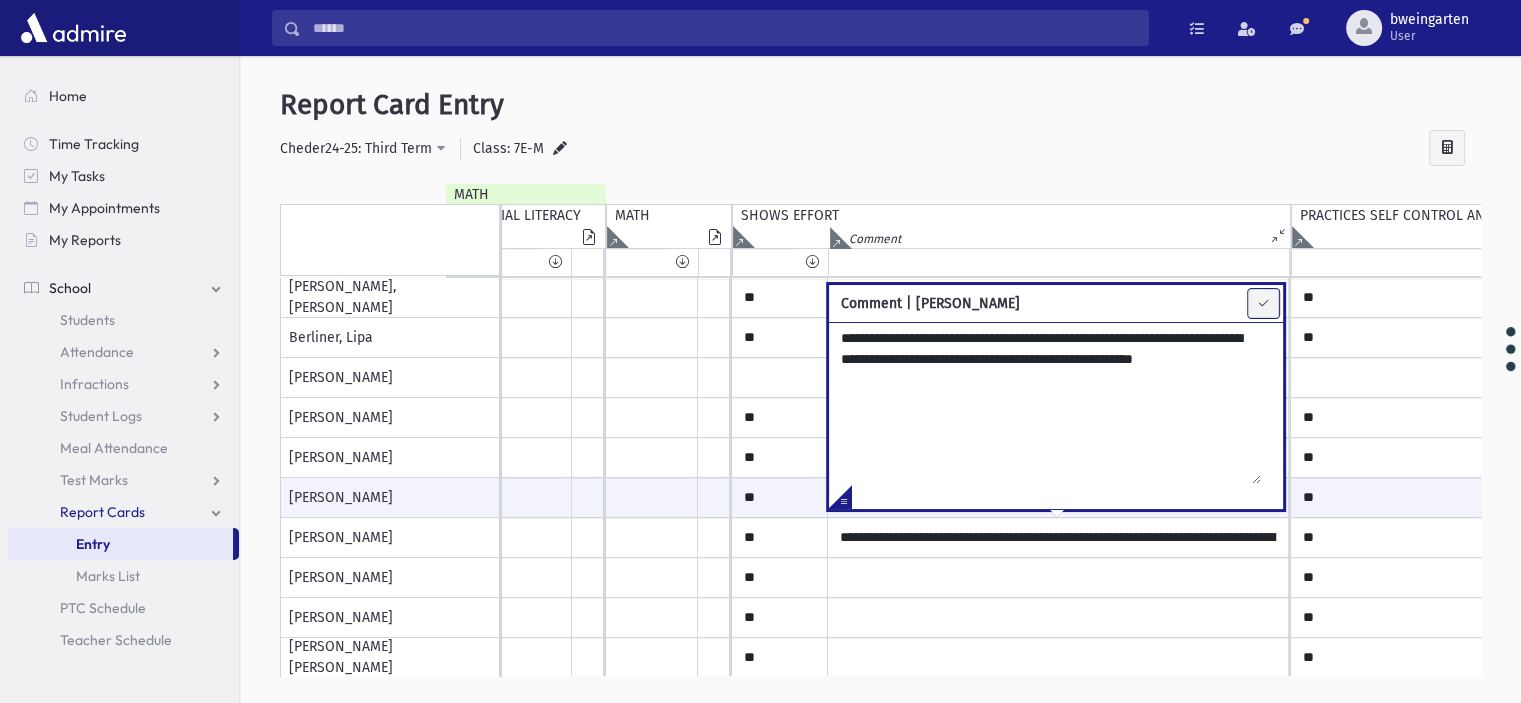 click at bounding box center (1263, 303) 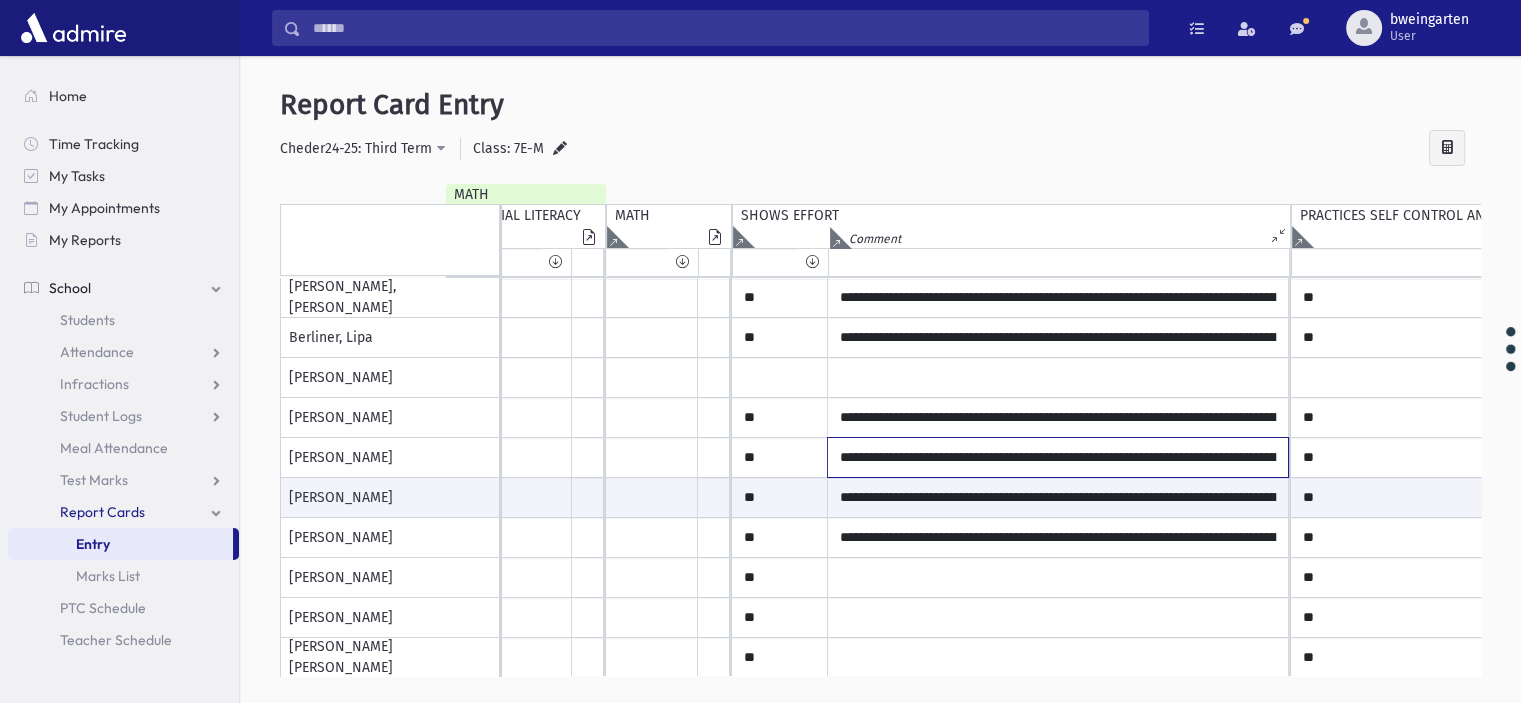 click on "**********" at bounding box center [1058, 457] 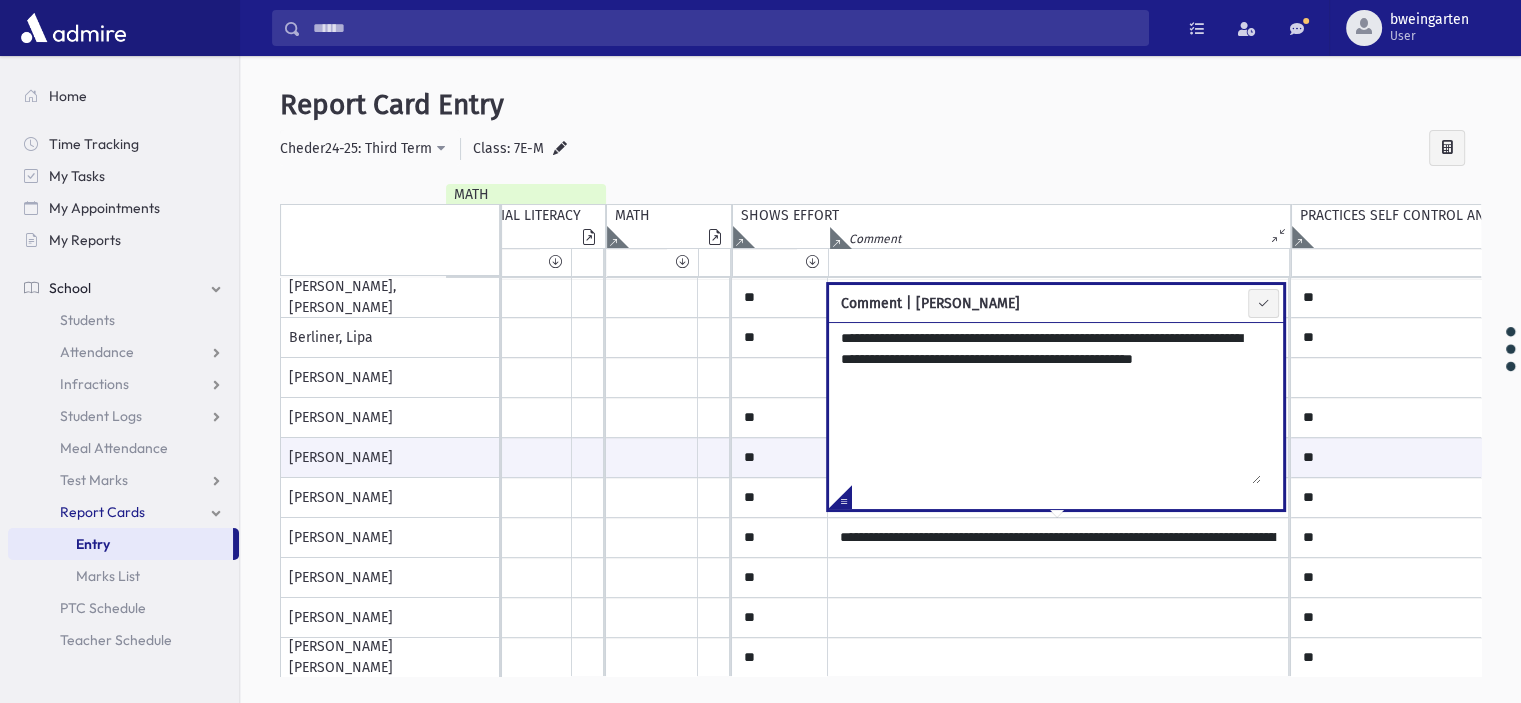 click on "**********" at bounding box center (1045, 403) 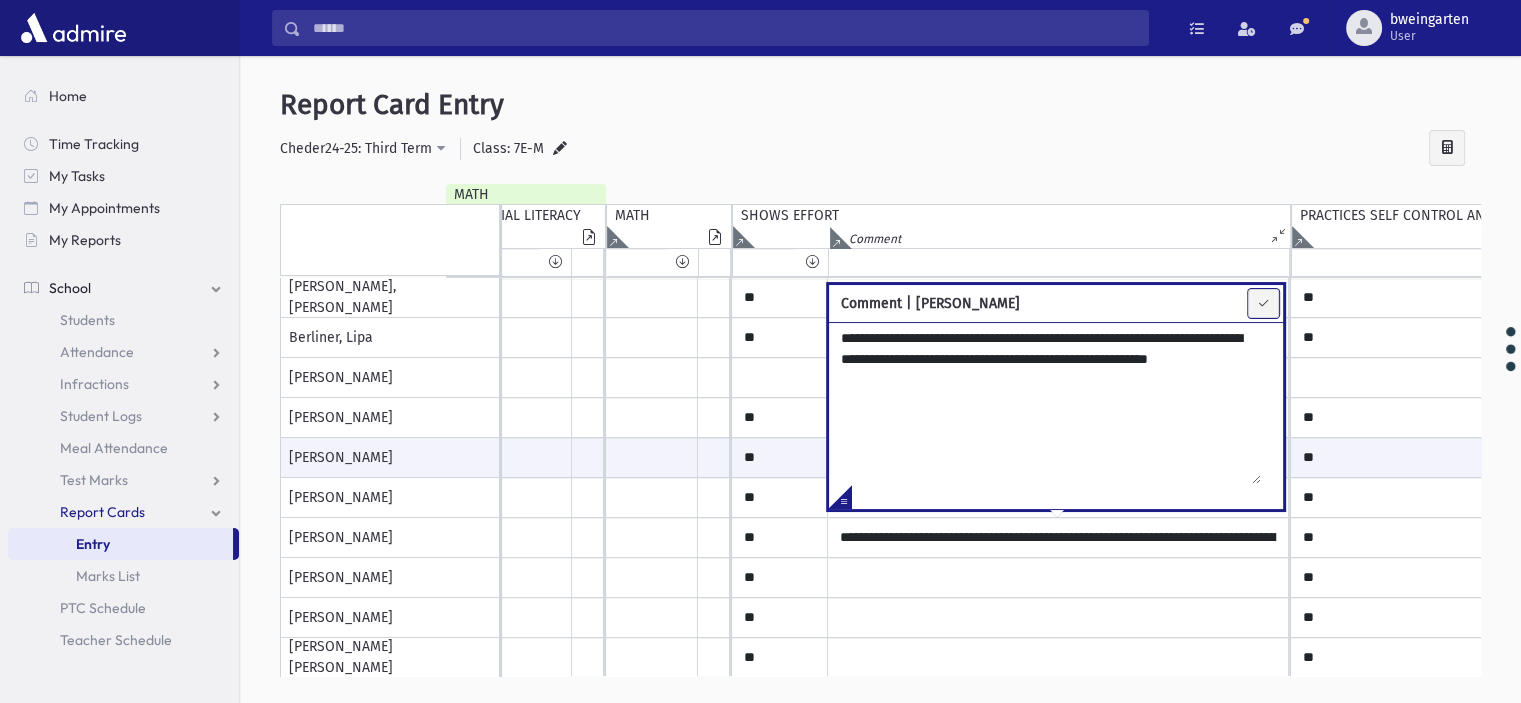 click at bounding box center (1263, 303) 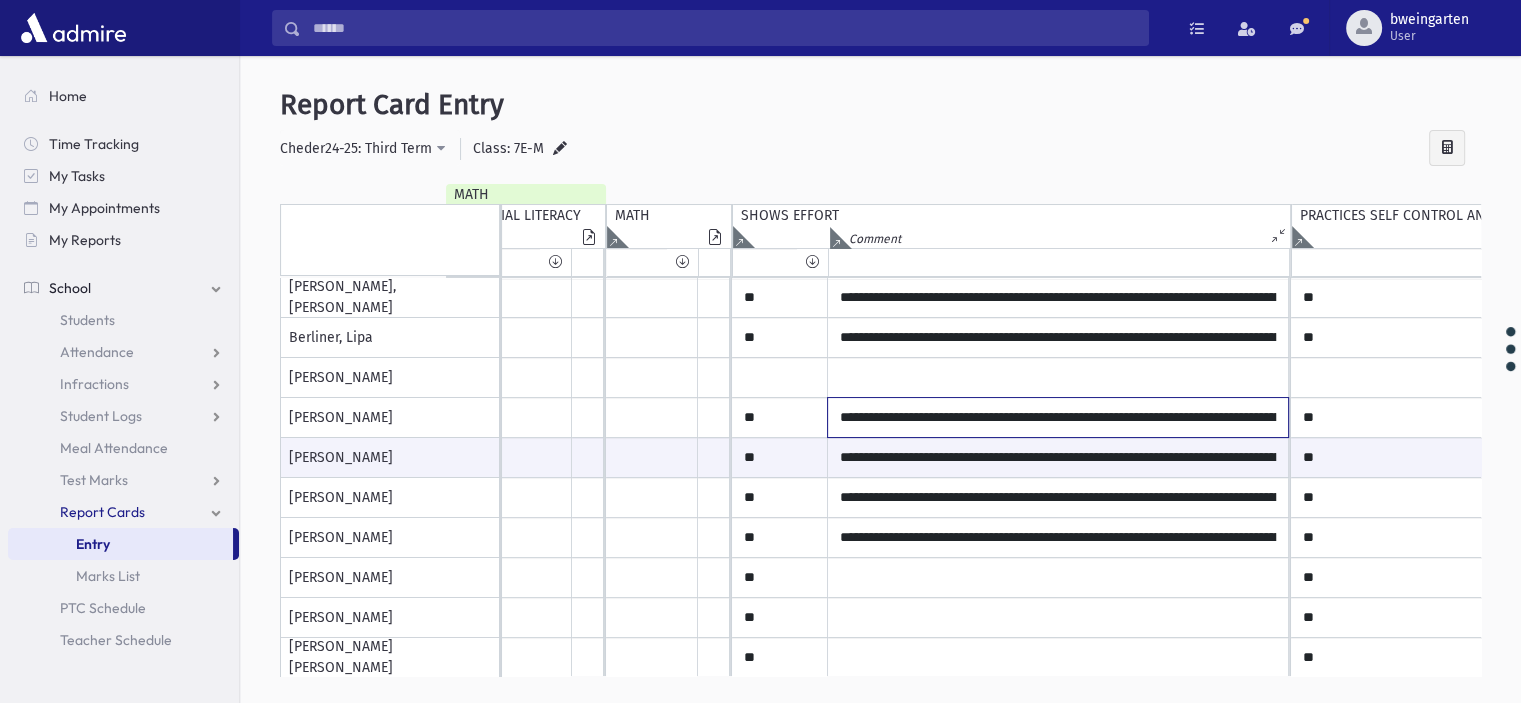 click on "**********" at bounding box center (1058, 417) 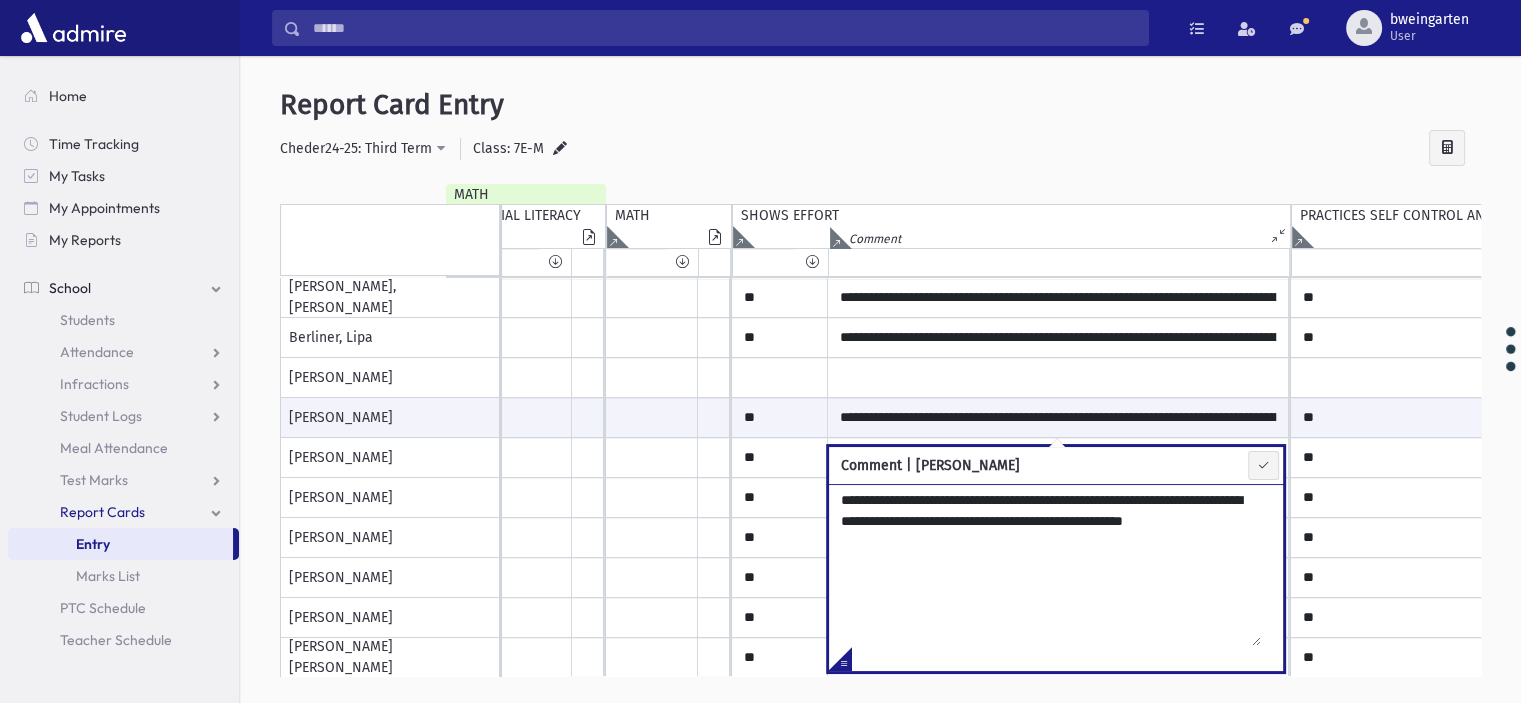 click on "**********" at bounding box center (1045, 565) 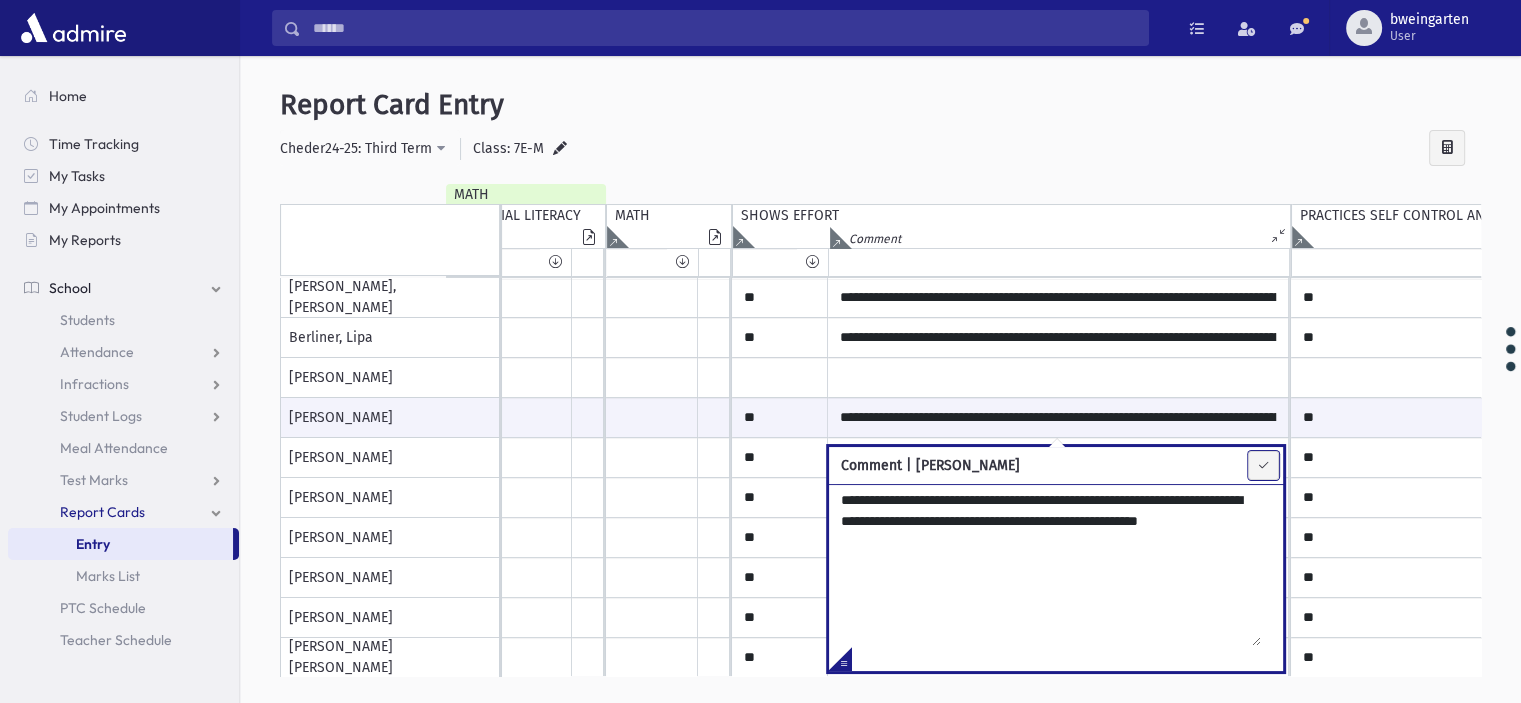 click at bounding box center [1263, 465] 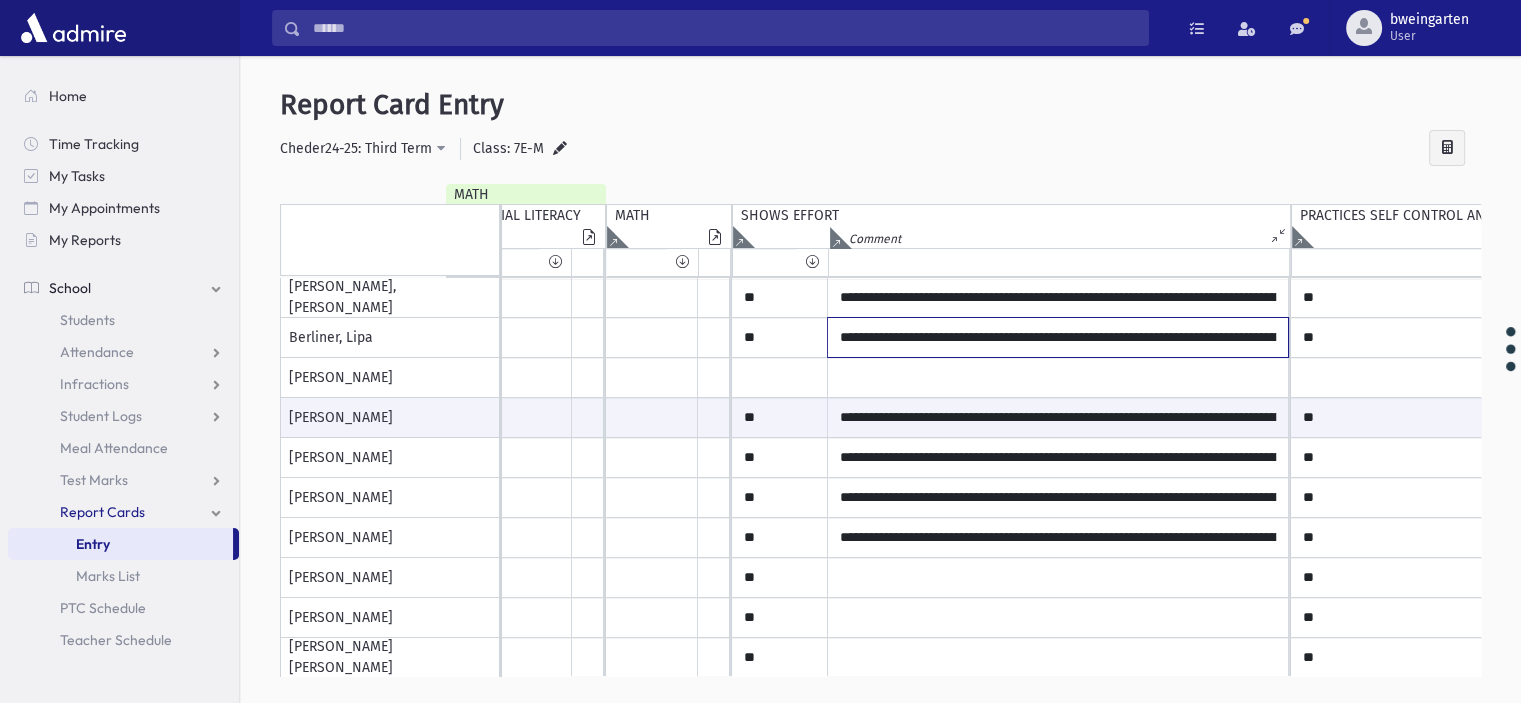 click on "**********" at bounding box center (1058, 337) 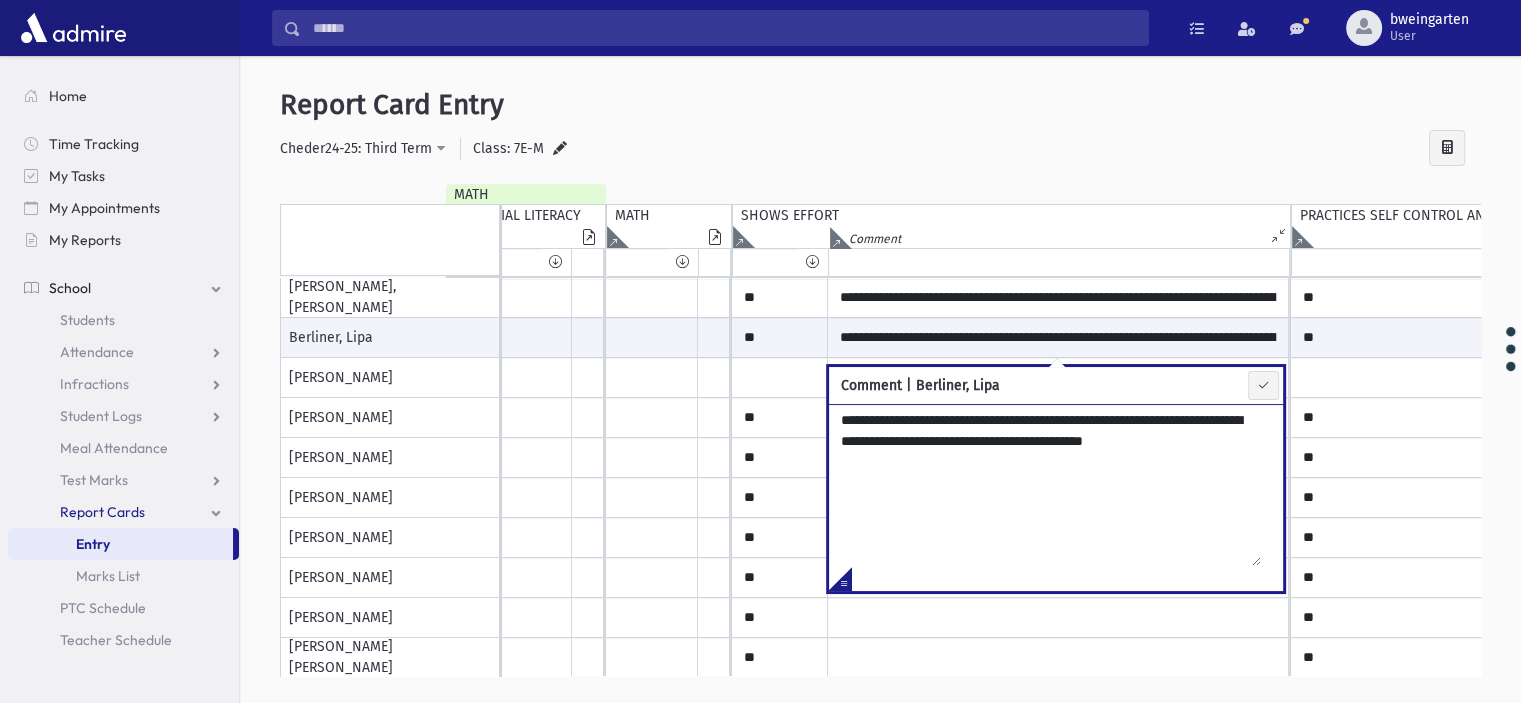 click on "**********" at bounding box center (1045, 485) 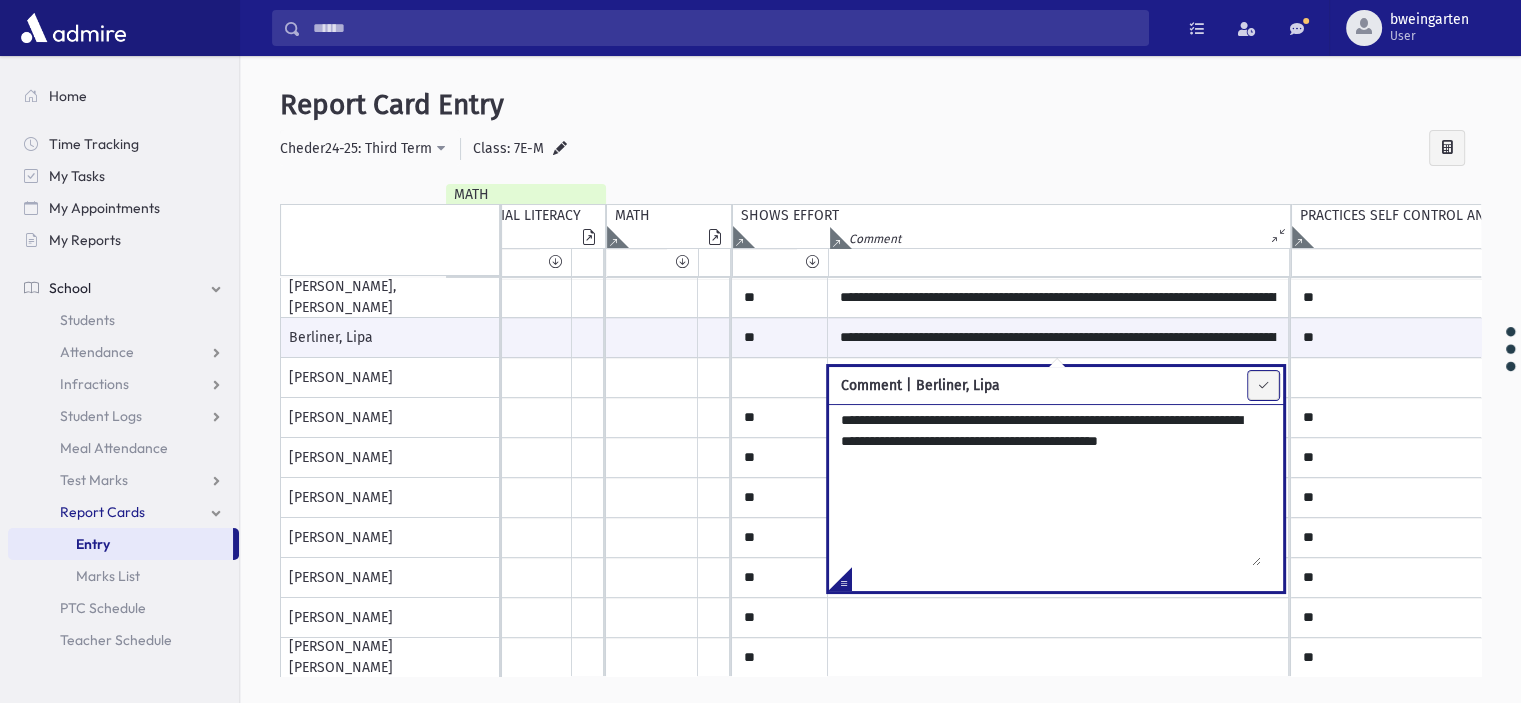 click at bounding box center (1263, 385) 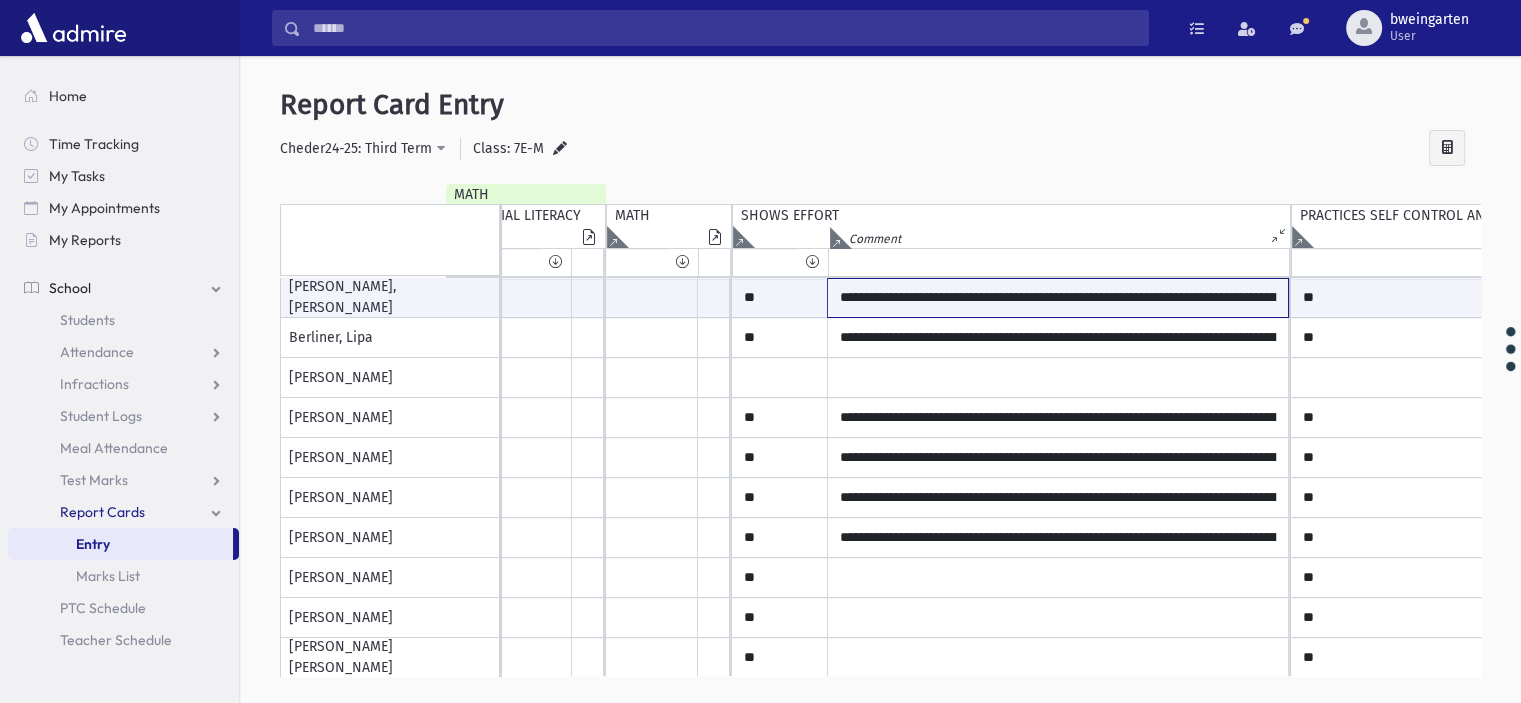 click on "**********" at bounding box center (1058, 298) 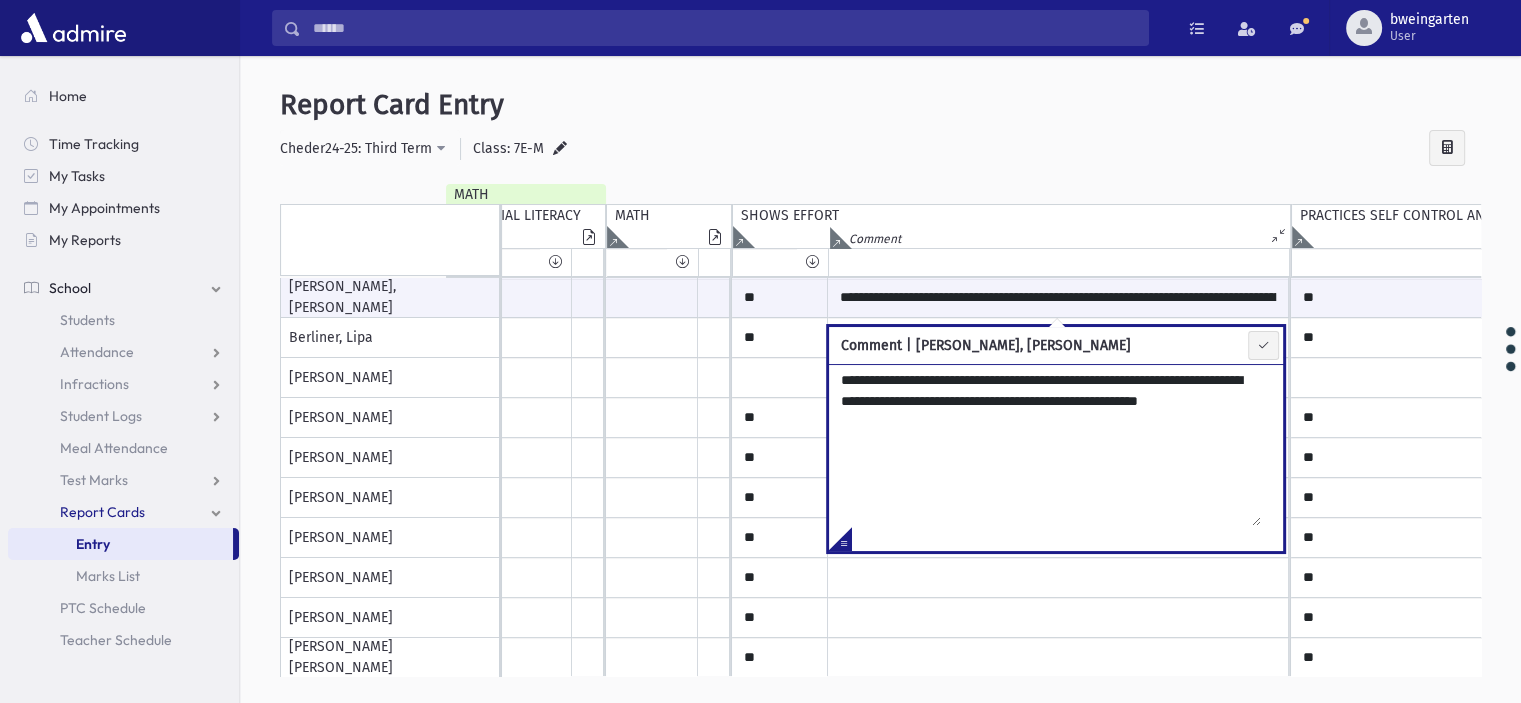 click on "**********" at bounding box center [1045, 445] 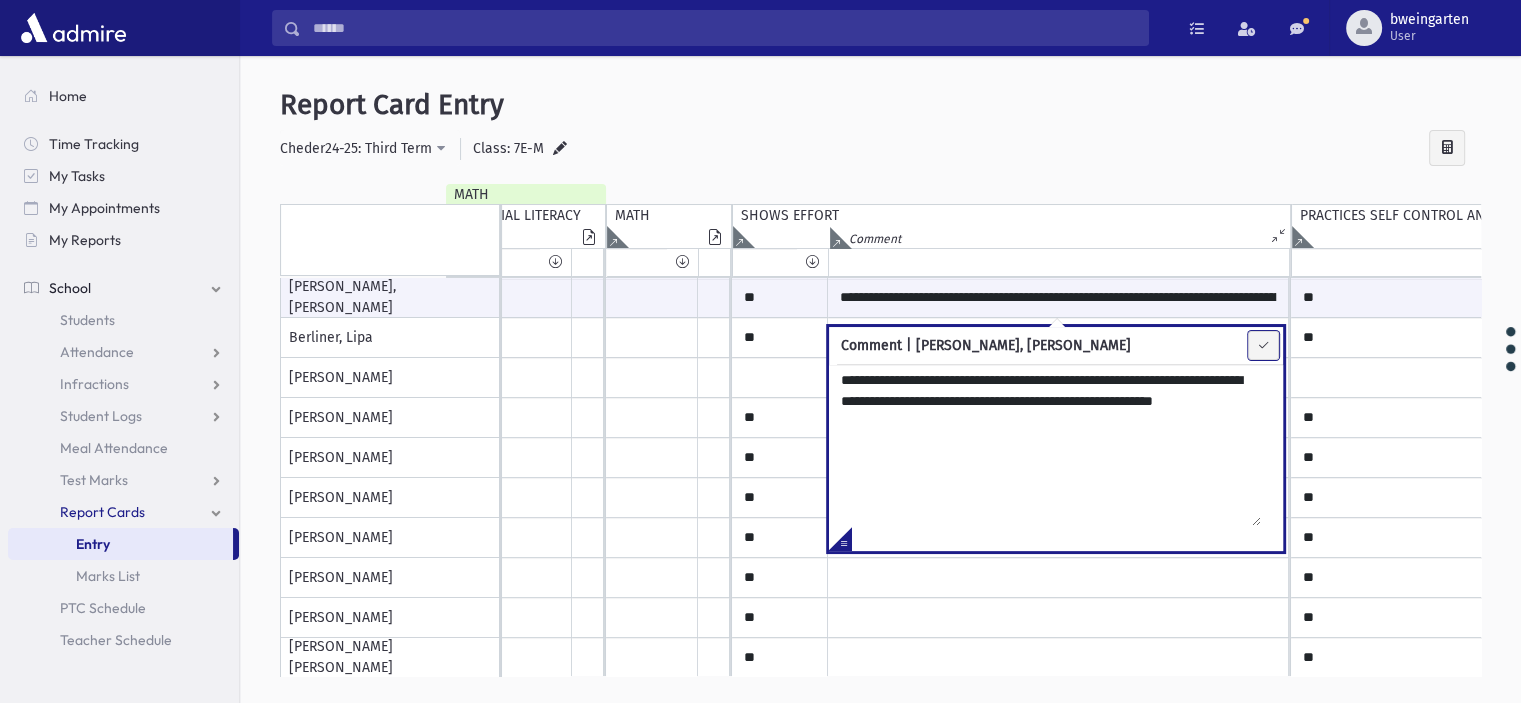 click at bounding box center (1263, 345) 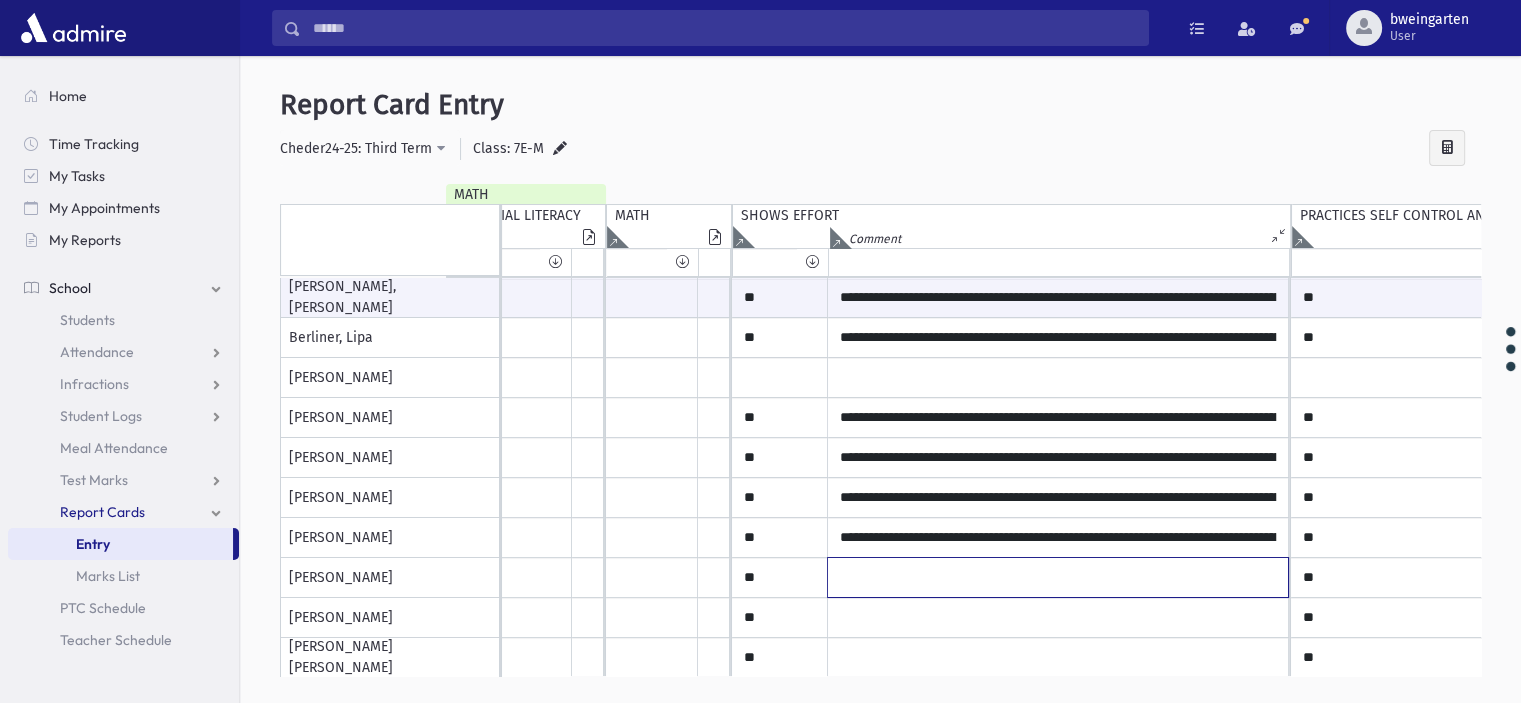 click at bounding box center [1058, 298] 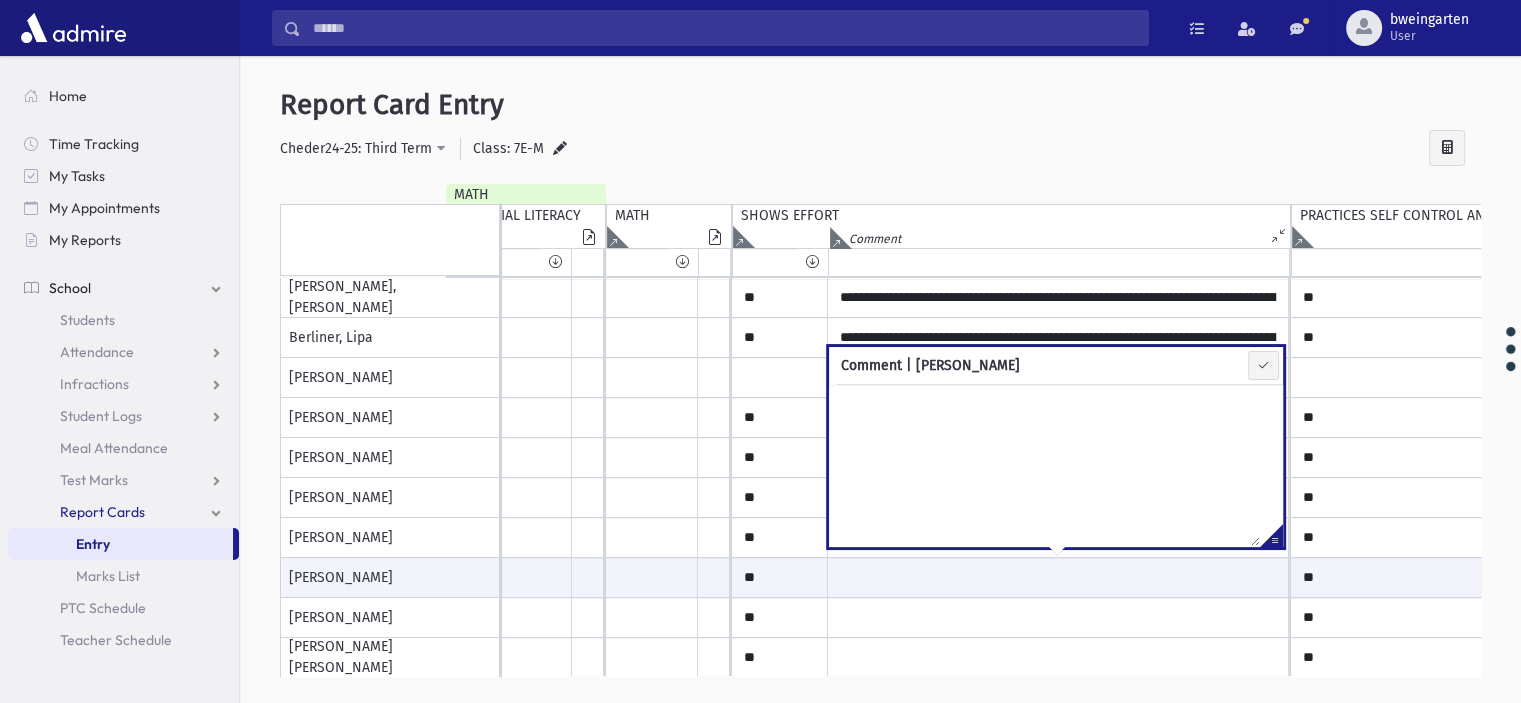 click at bounding box center (1271, 539) 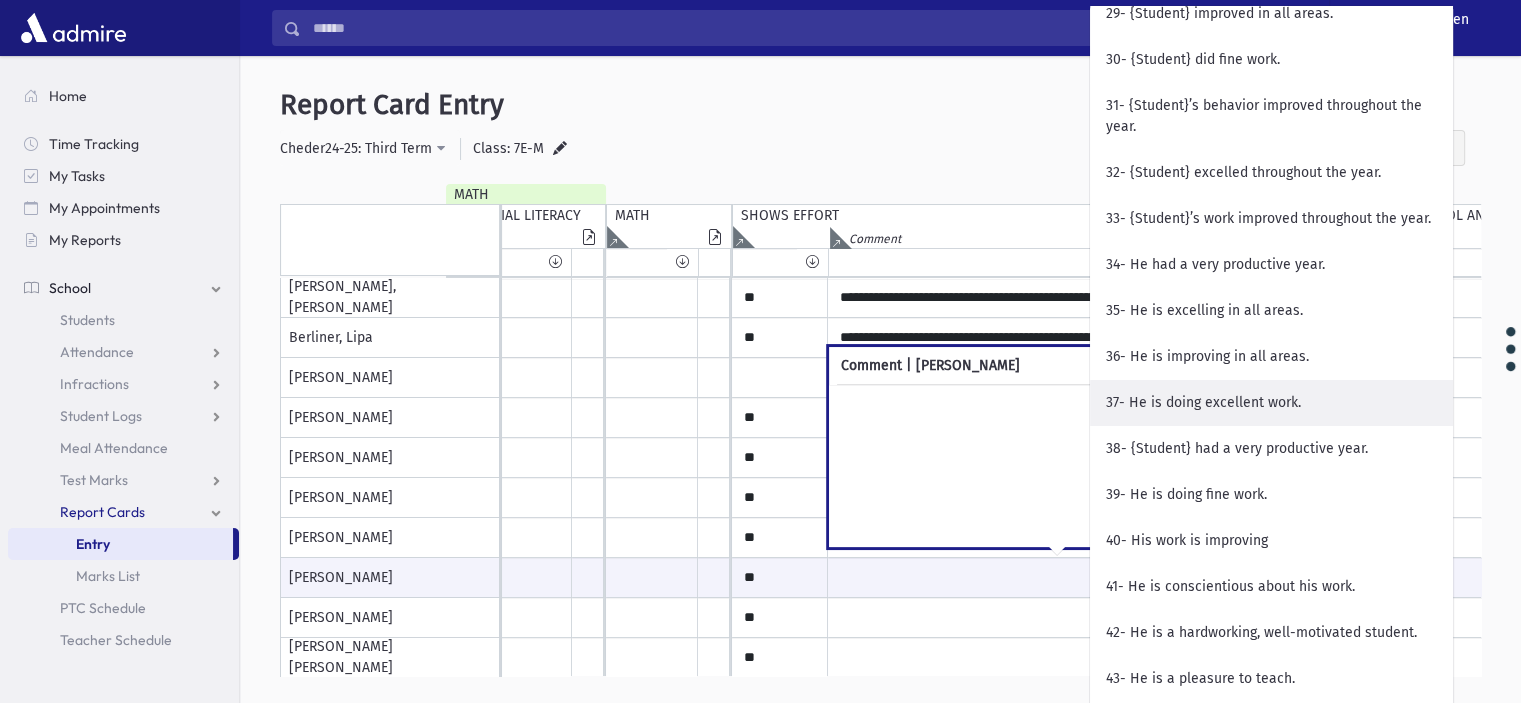 scroll, scrollTop: 1700, scrollLeft: 0, axis: vertical 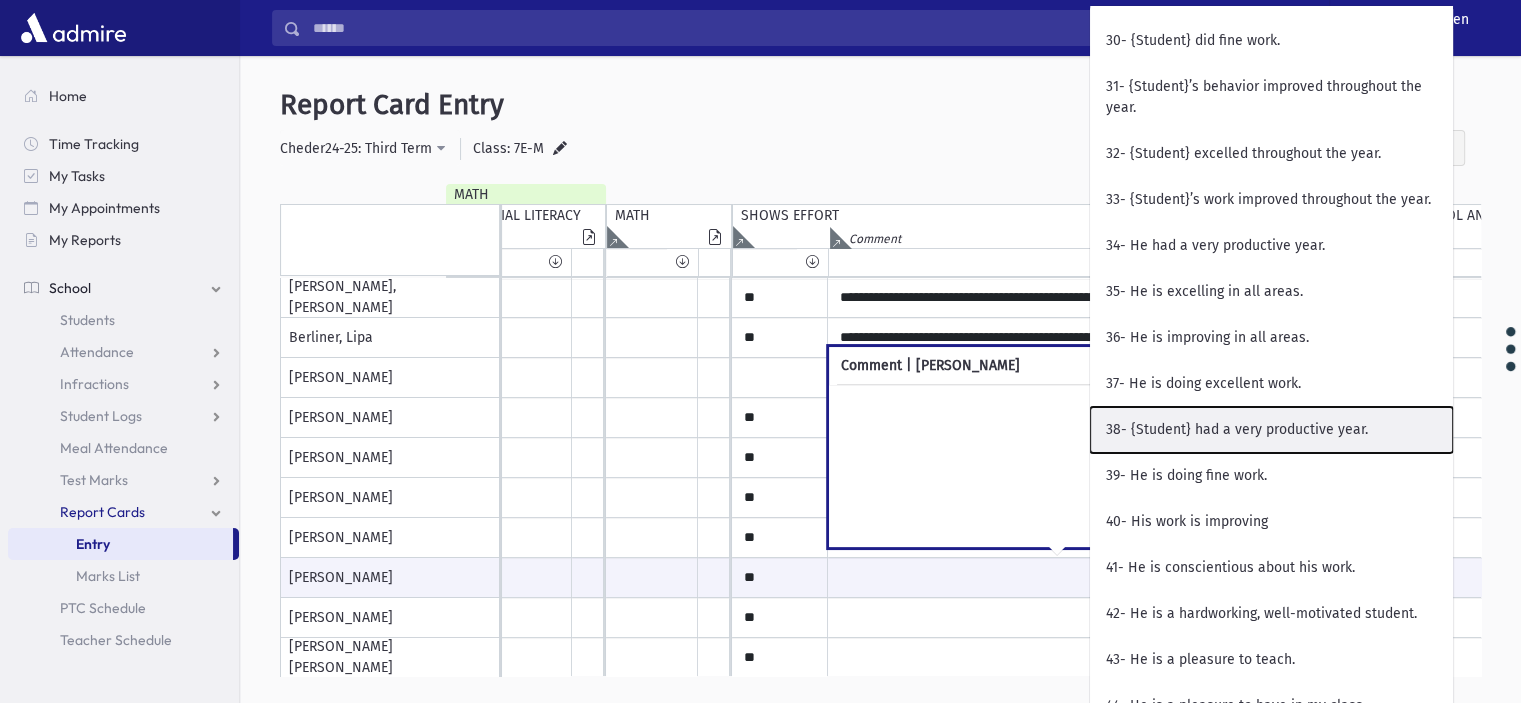 click on "38- {Student} had a very productive year." at bounding box center (1271, 430) 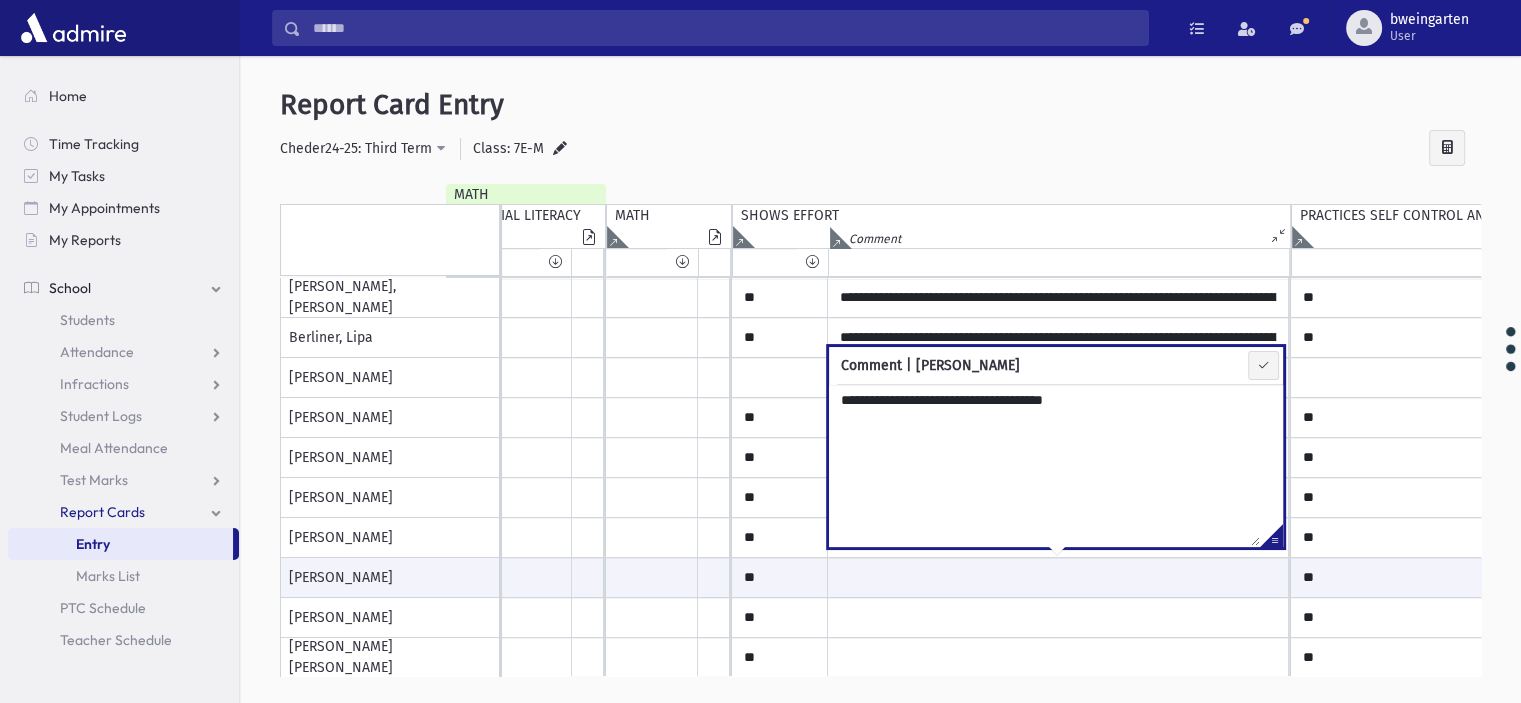 click on "**********" at bounding box center (1044, 465) 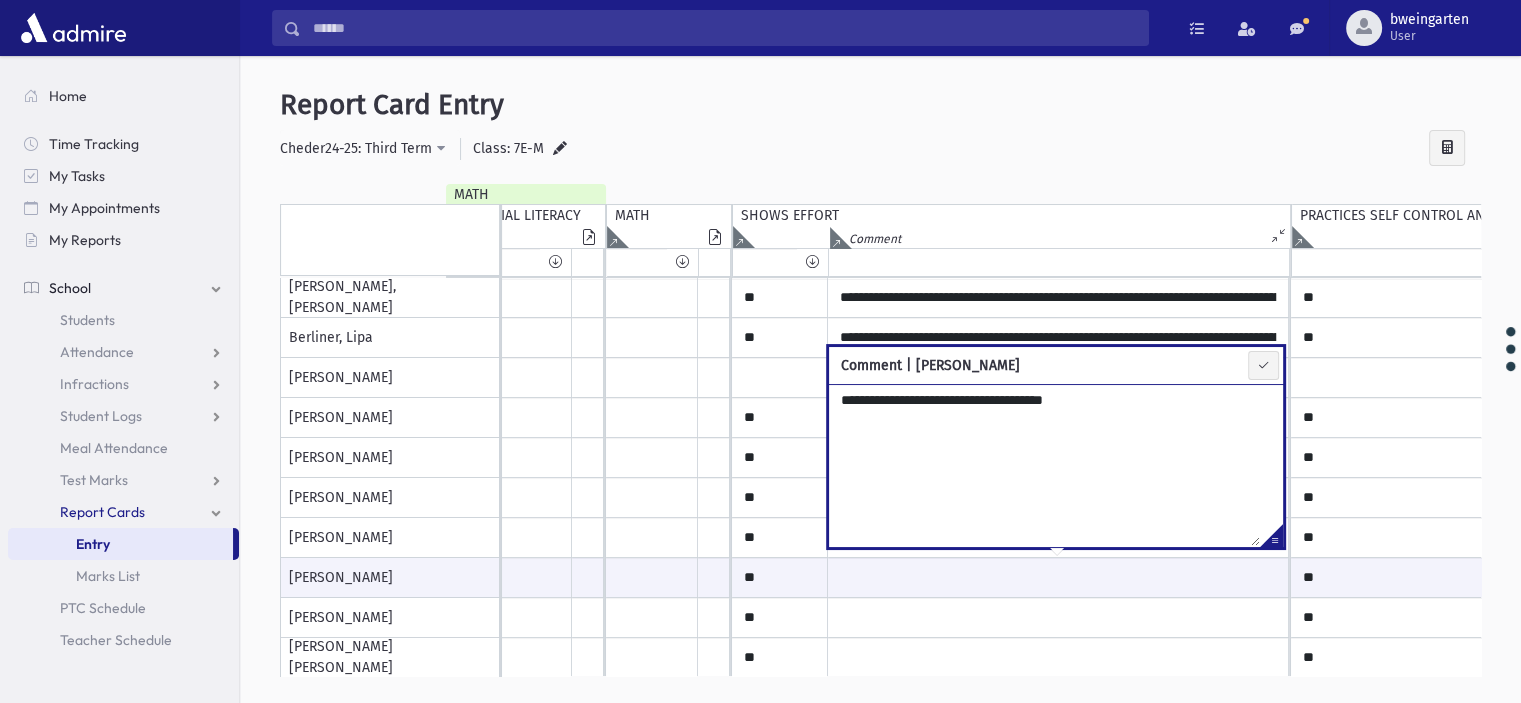 paste on "**********" 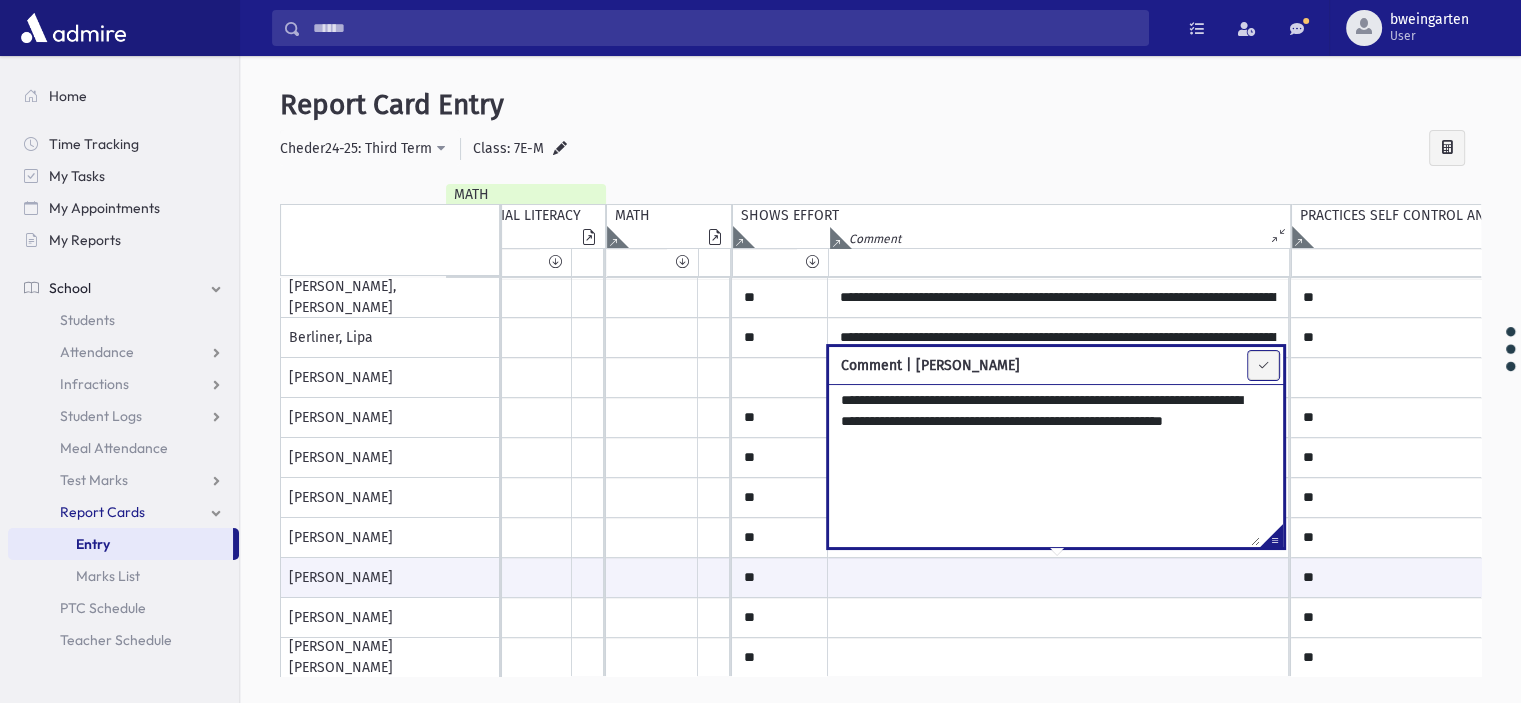click at bounding box center (1263, 365) 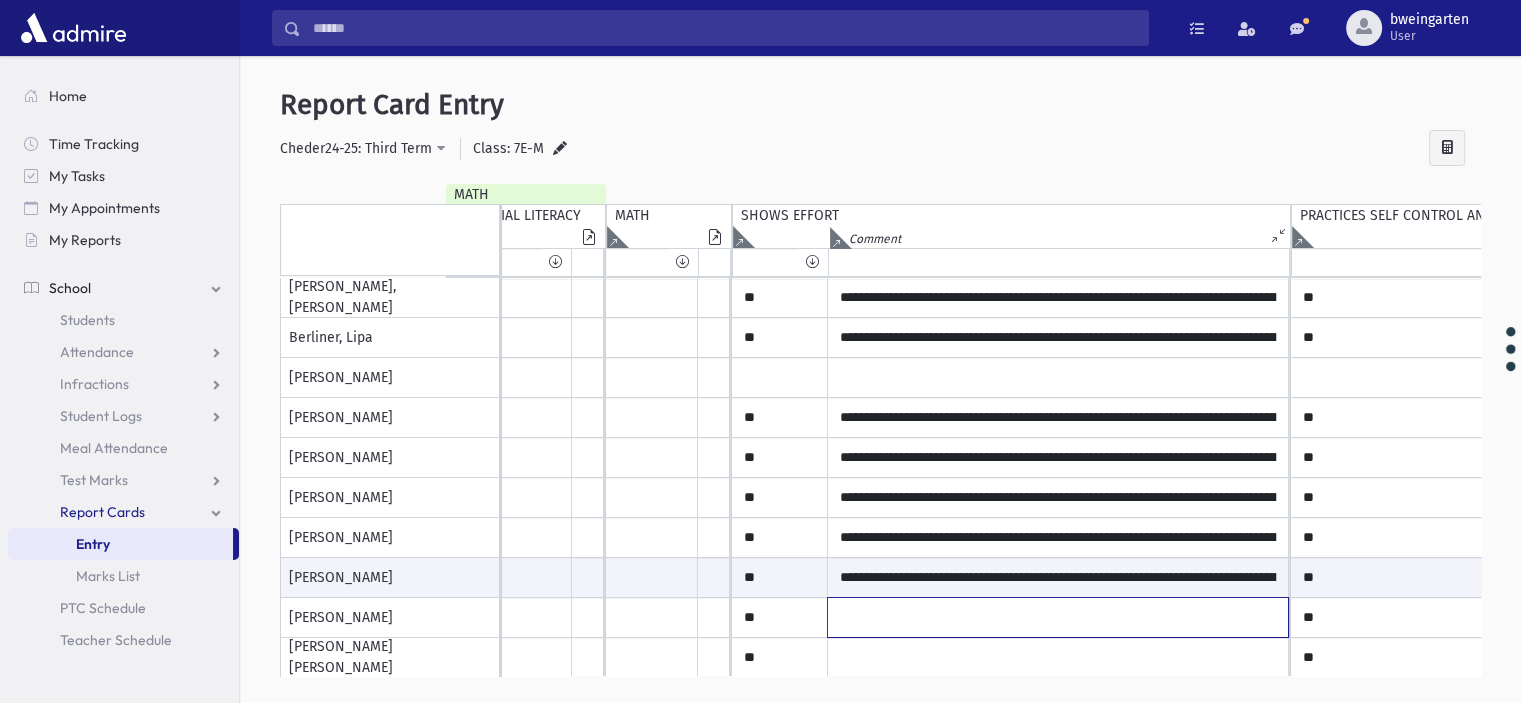 click at bounding box center (1058, 298) 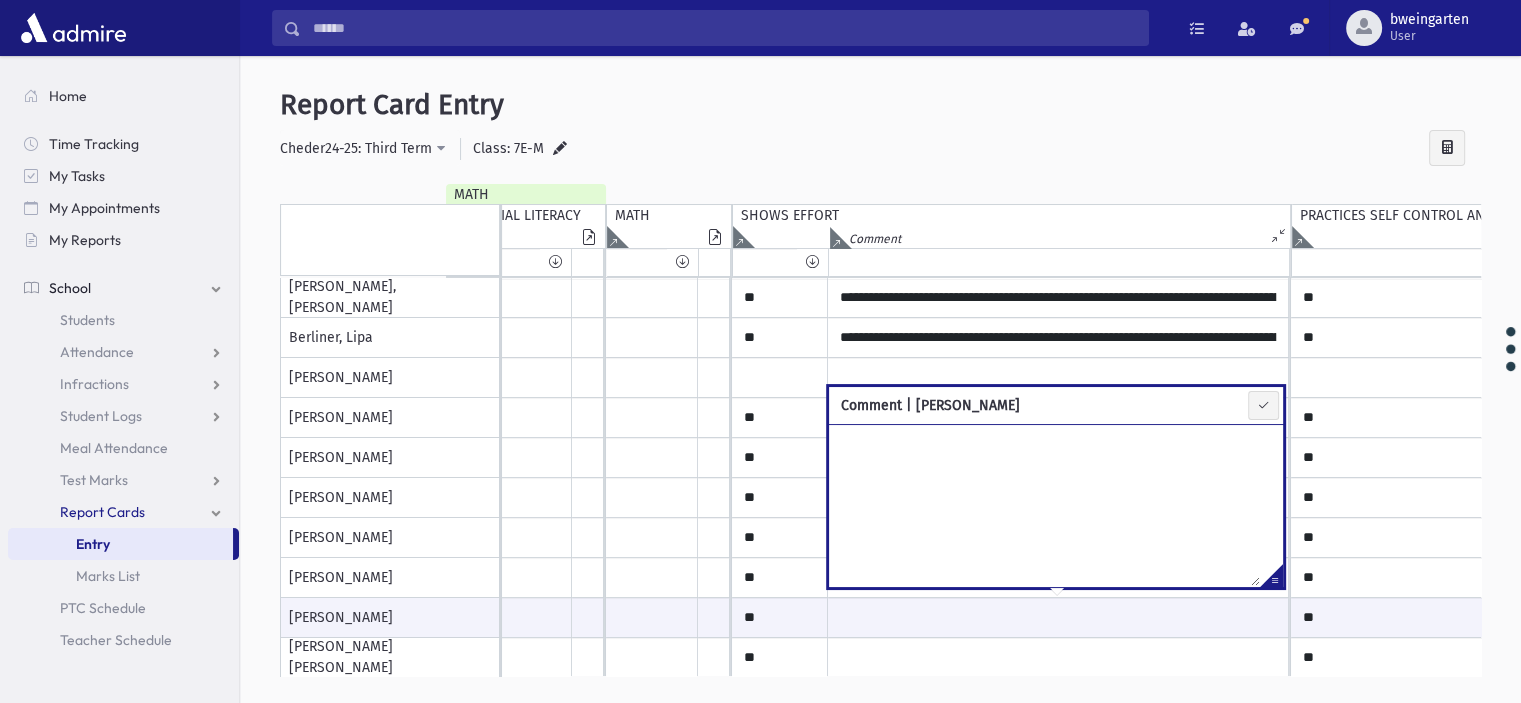 click at bounding box center [1271, 579] 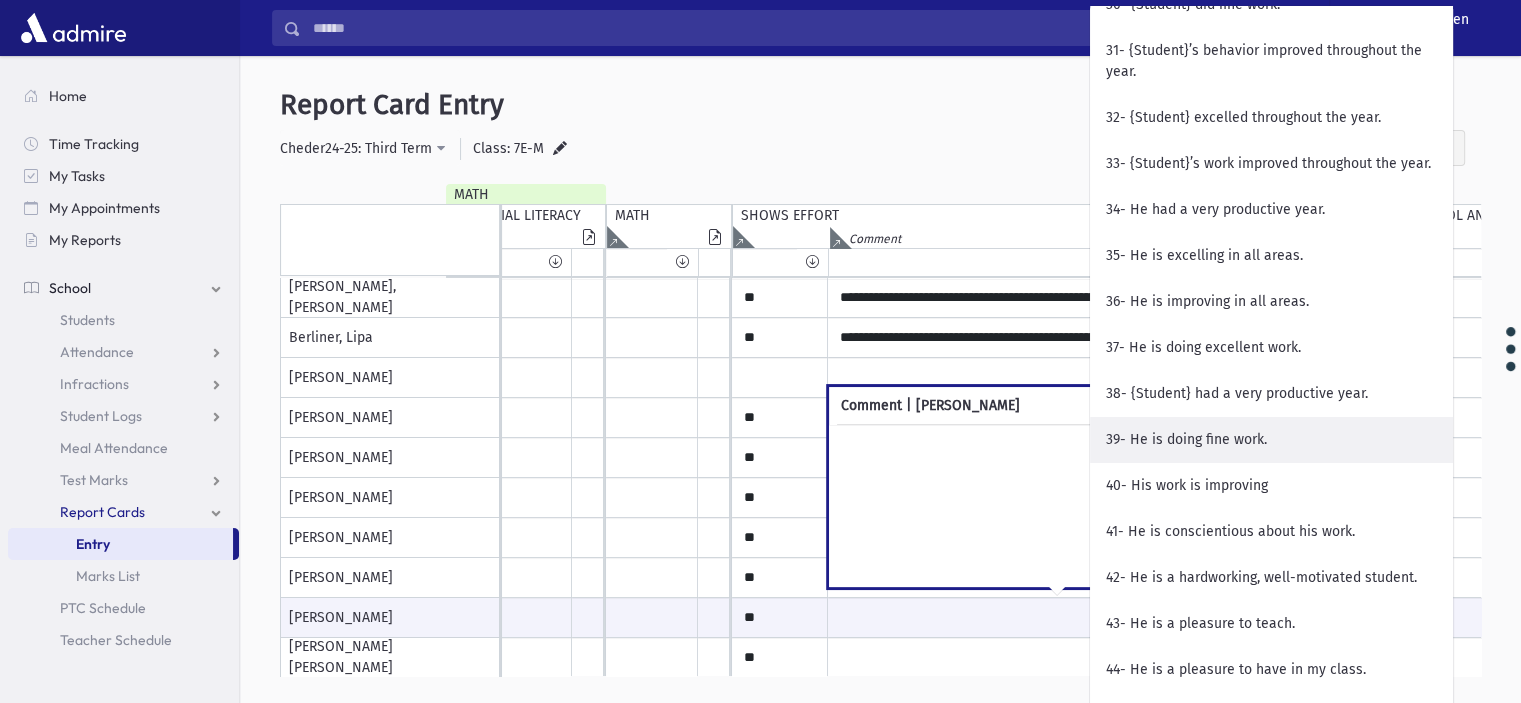 scroll, scrollTop: 1800, scrollLeft: 0, axis: vertical 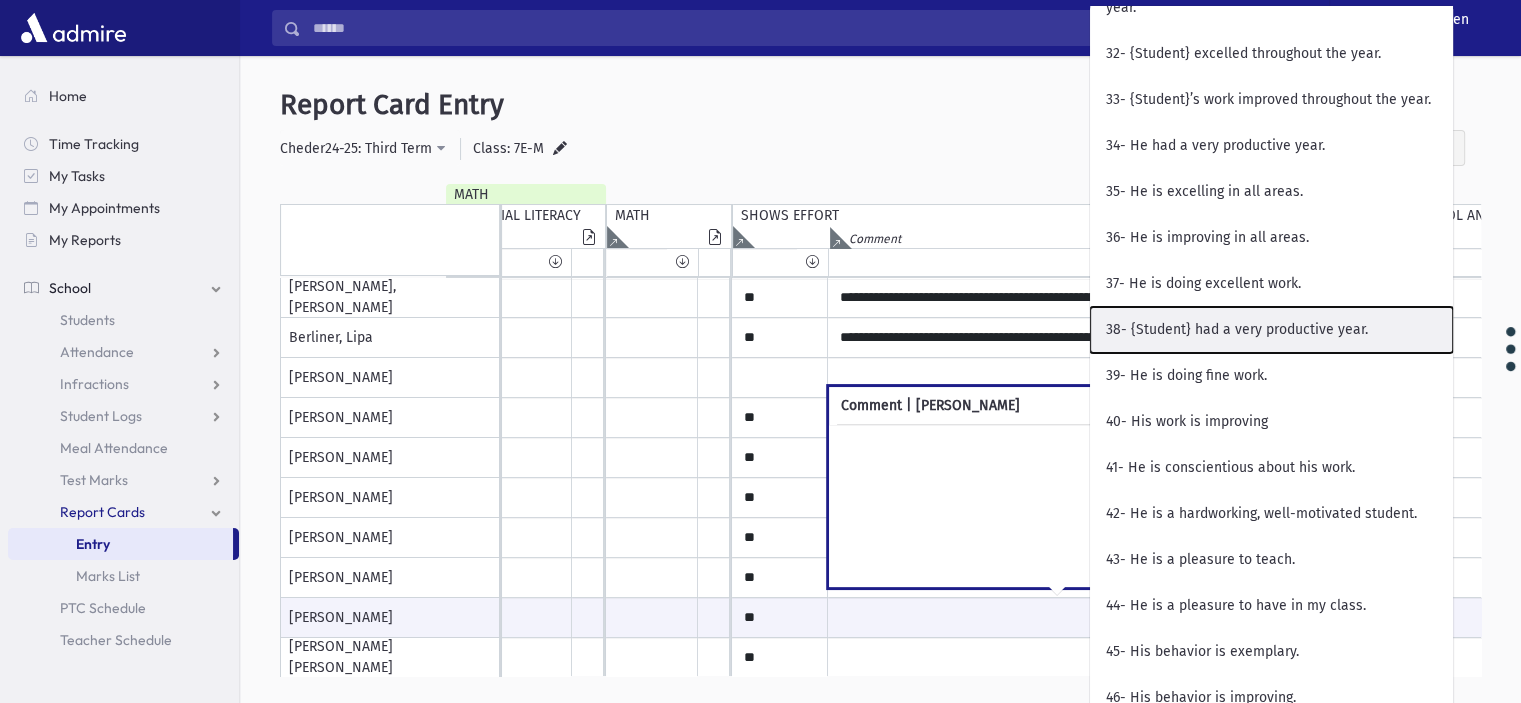 click on "38- {Student} had a very productive year." at bounding box center (1271, 330) 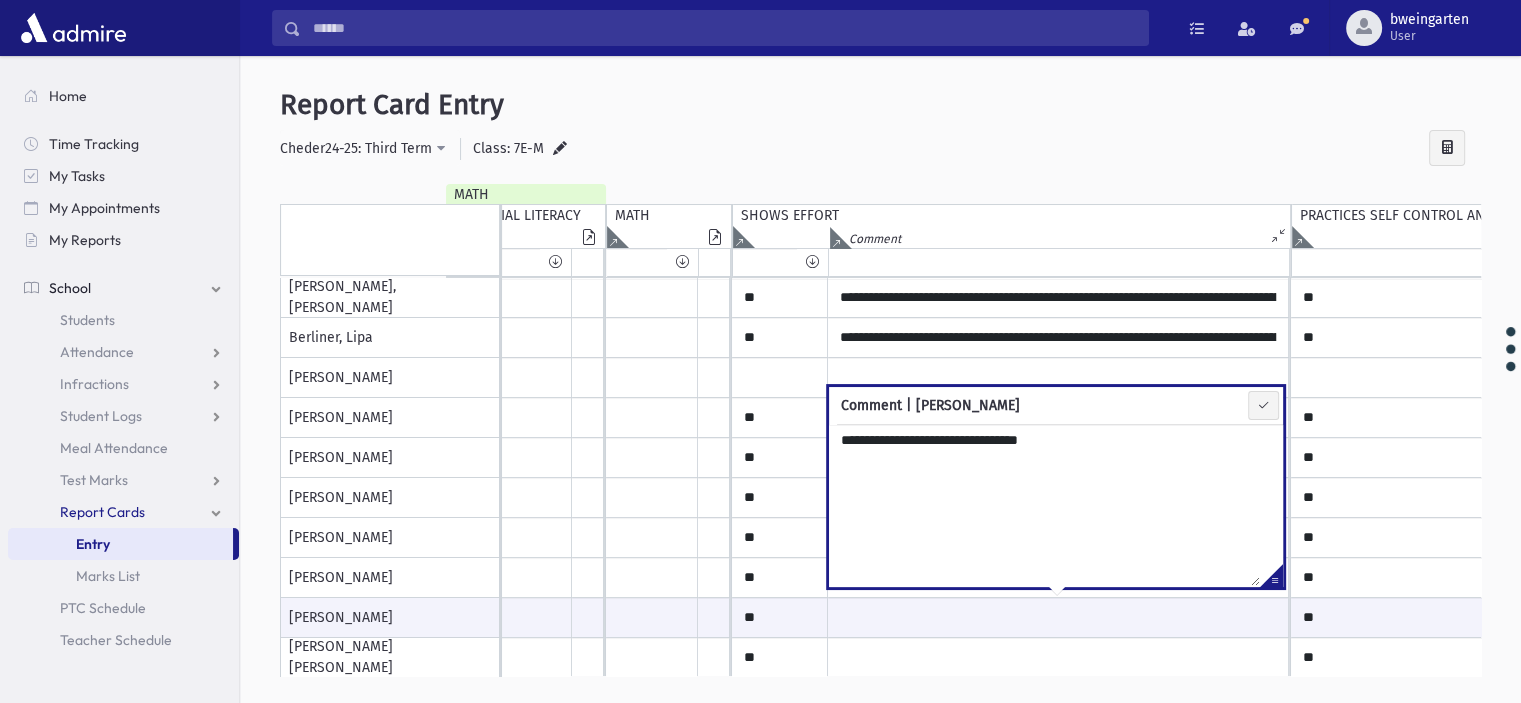 click on "**********" at bounding box center [1044, 505] 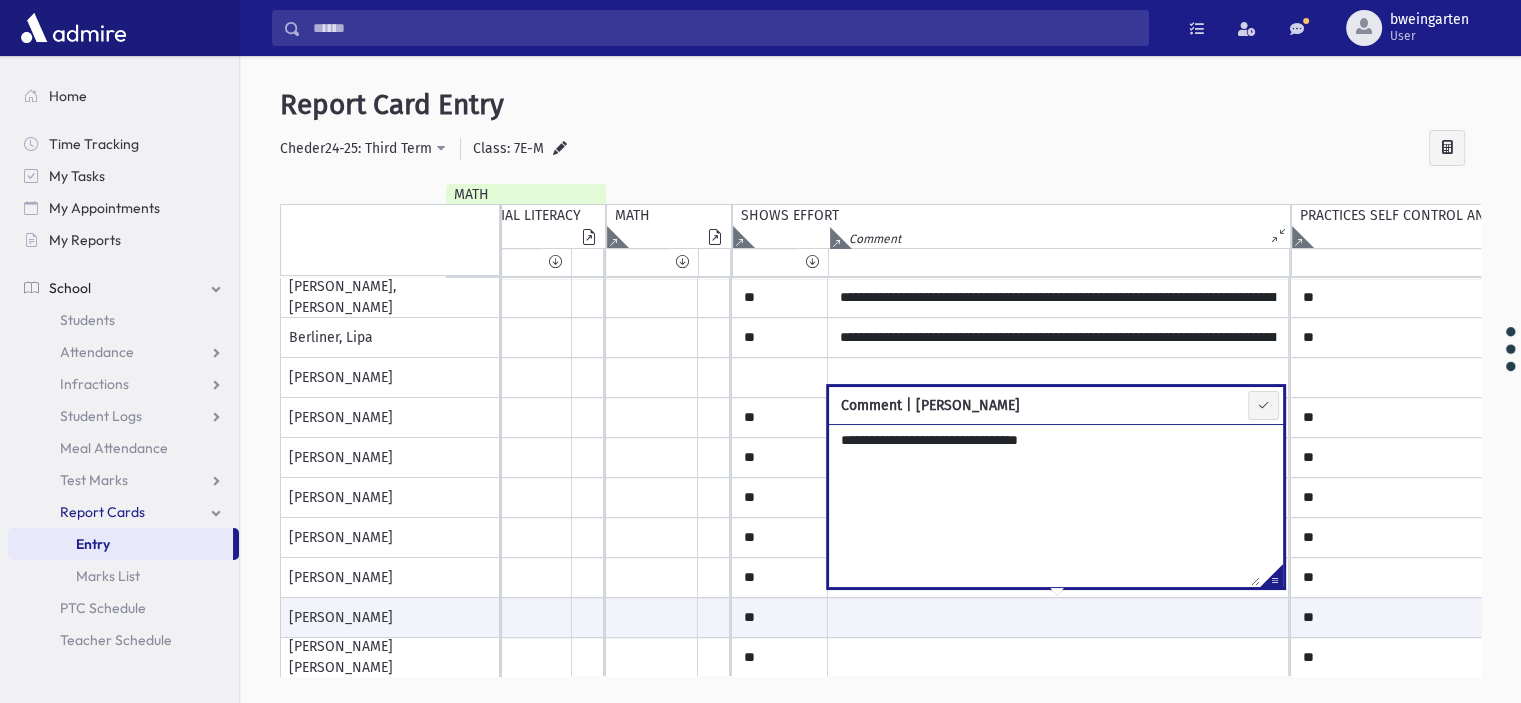 paste on "**********" 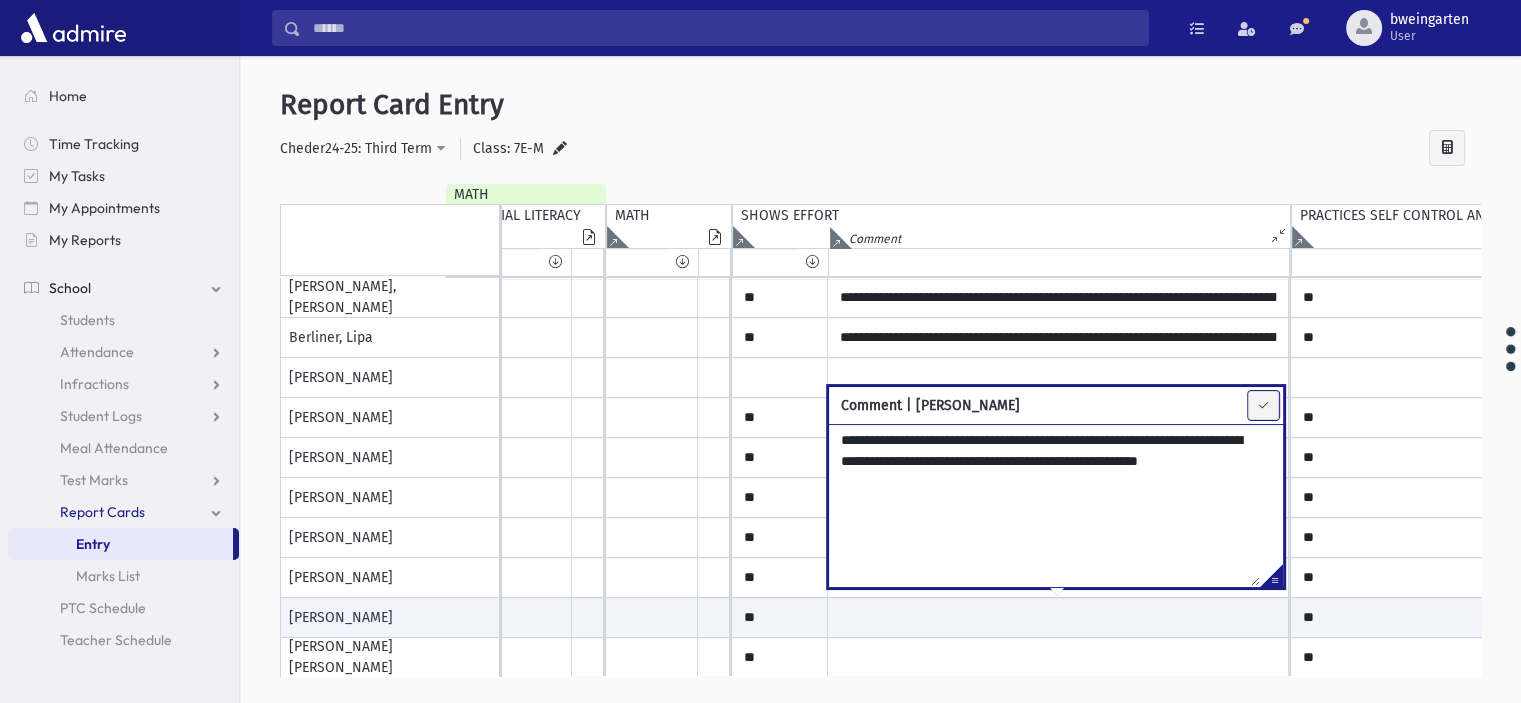click at bounding box center (1263, 405) 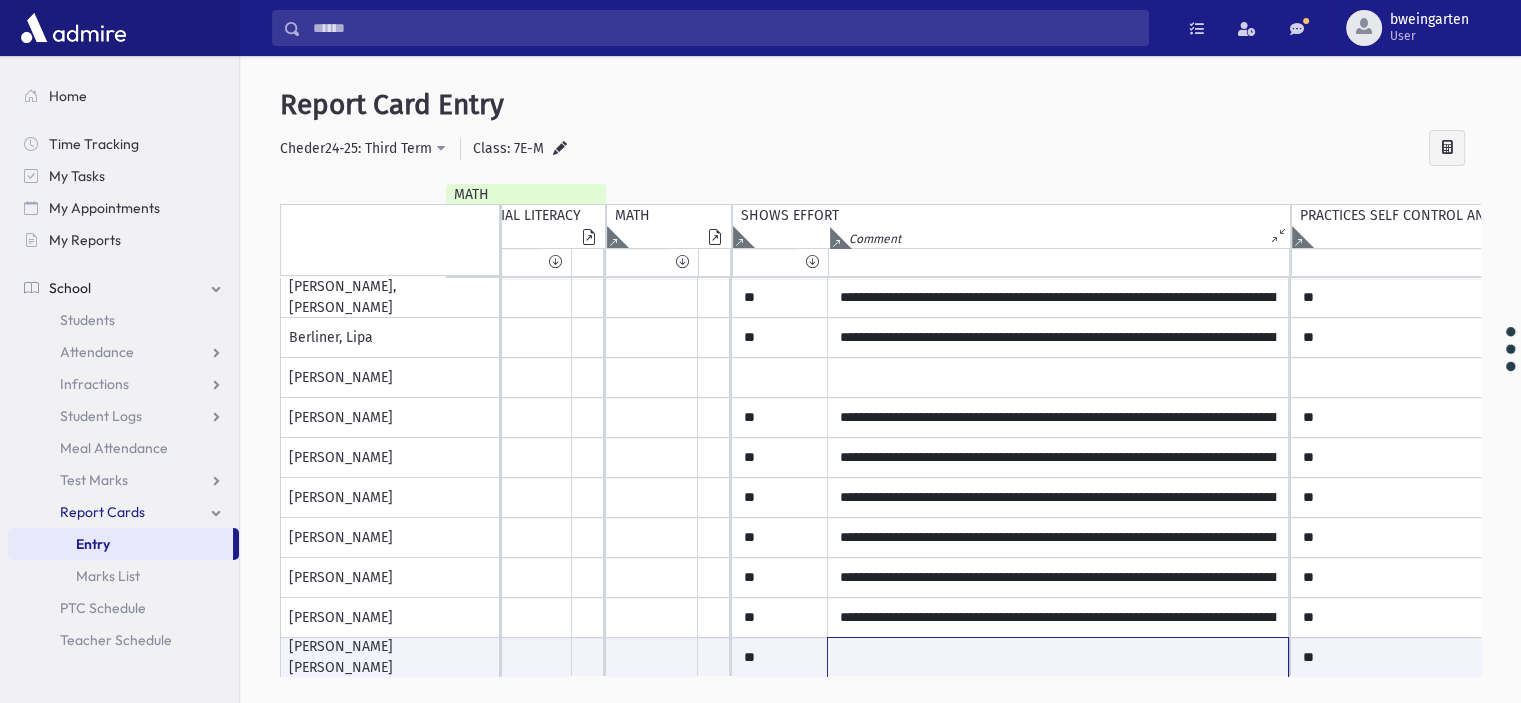 click at bounding box center [1058, 657] 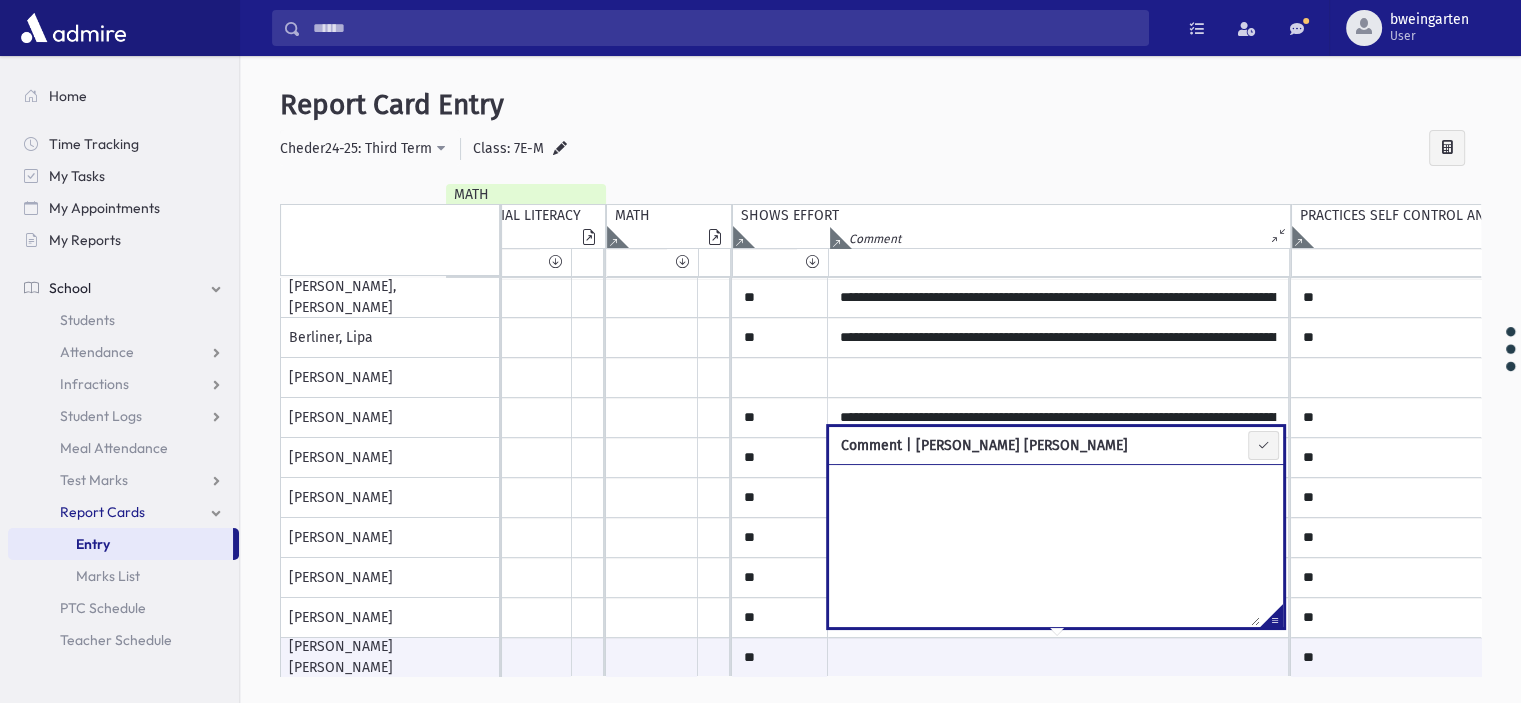 click at bounding box center [1271, 619] 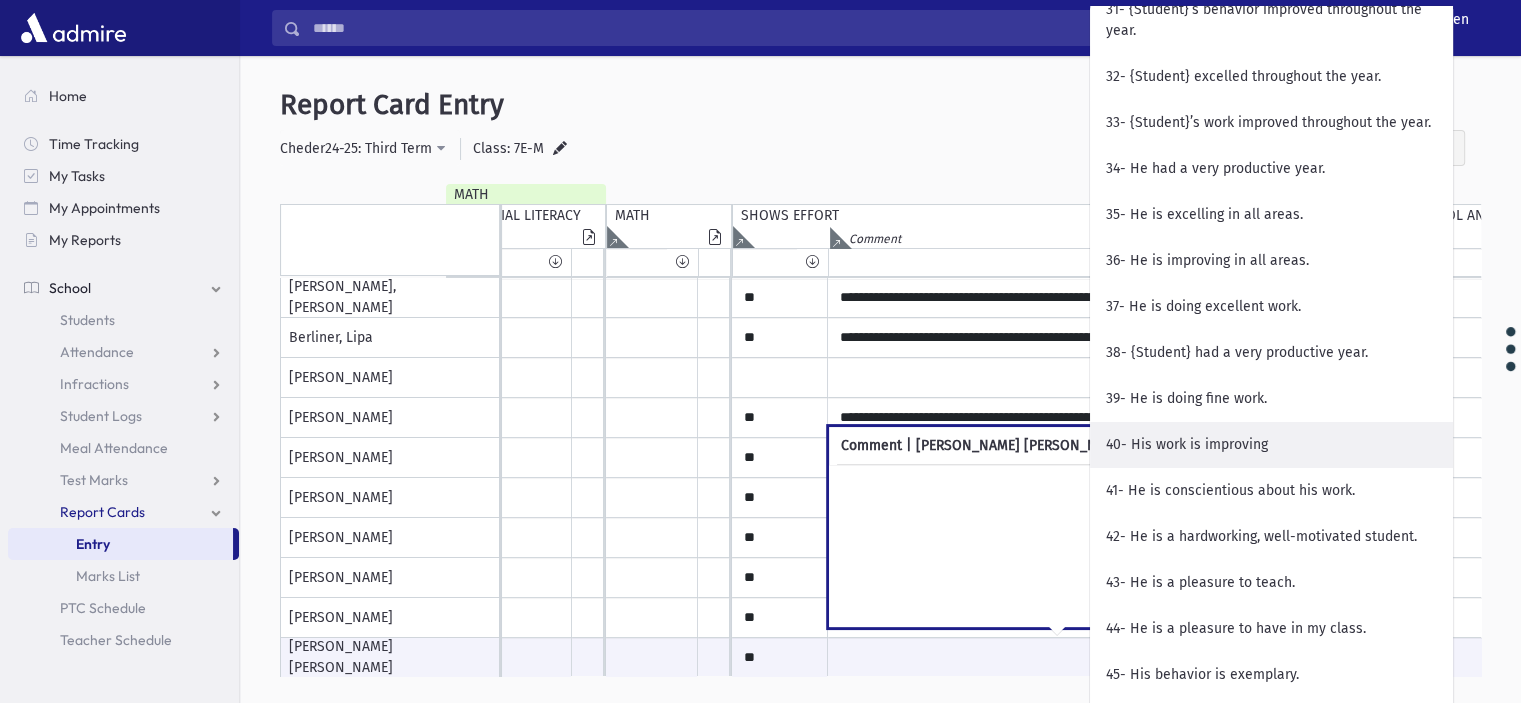 scroll, scrollTop: 1800, scrollLeft: 0, axis: vertical 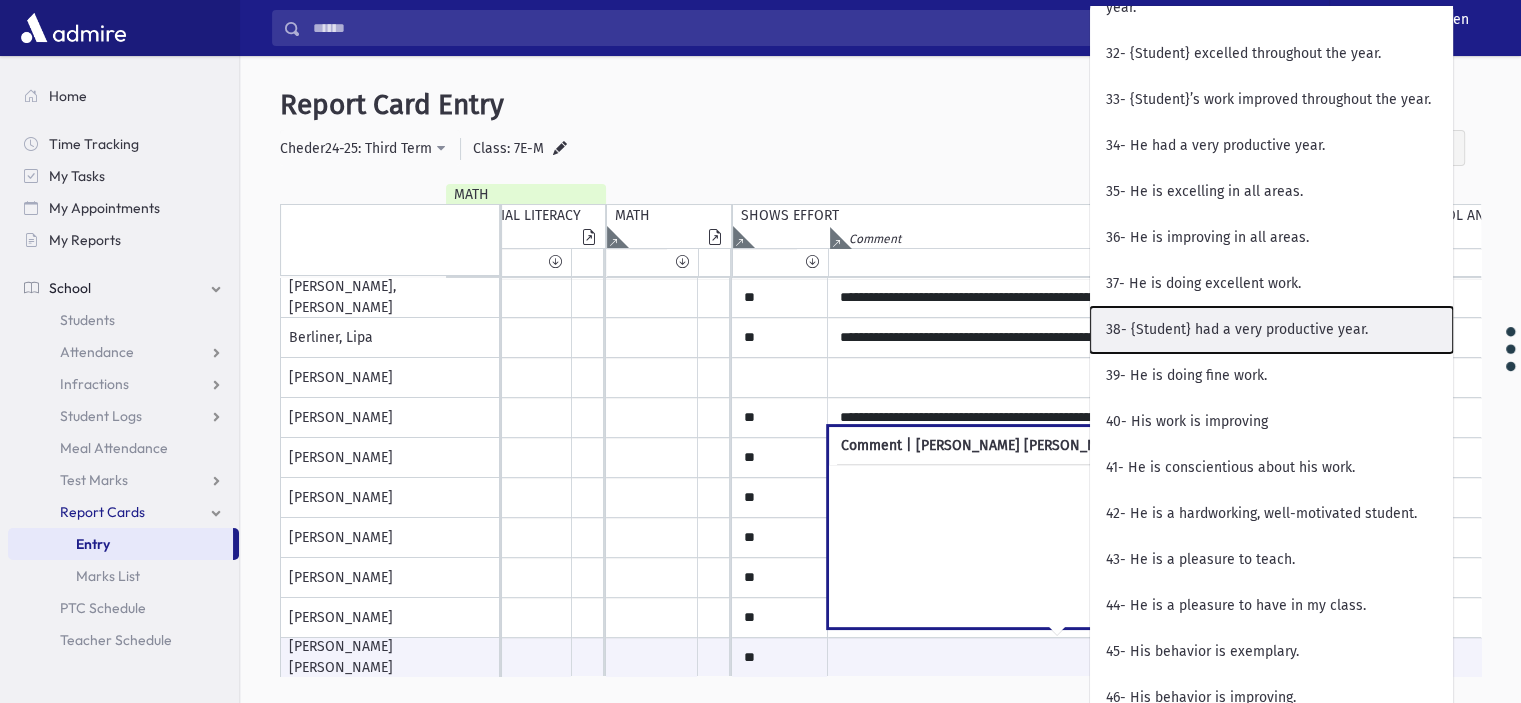 click on "38- {Student} had a very productive year." at bounding box center (1271, 330) 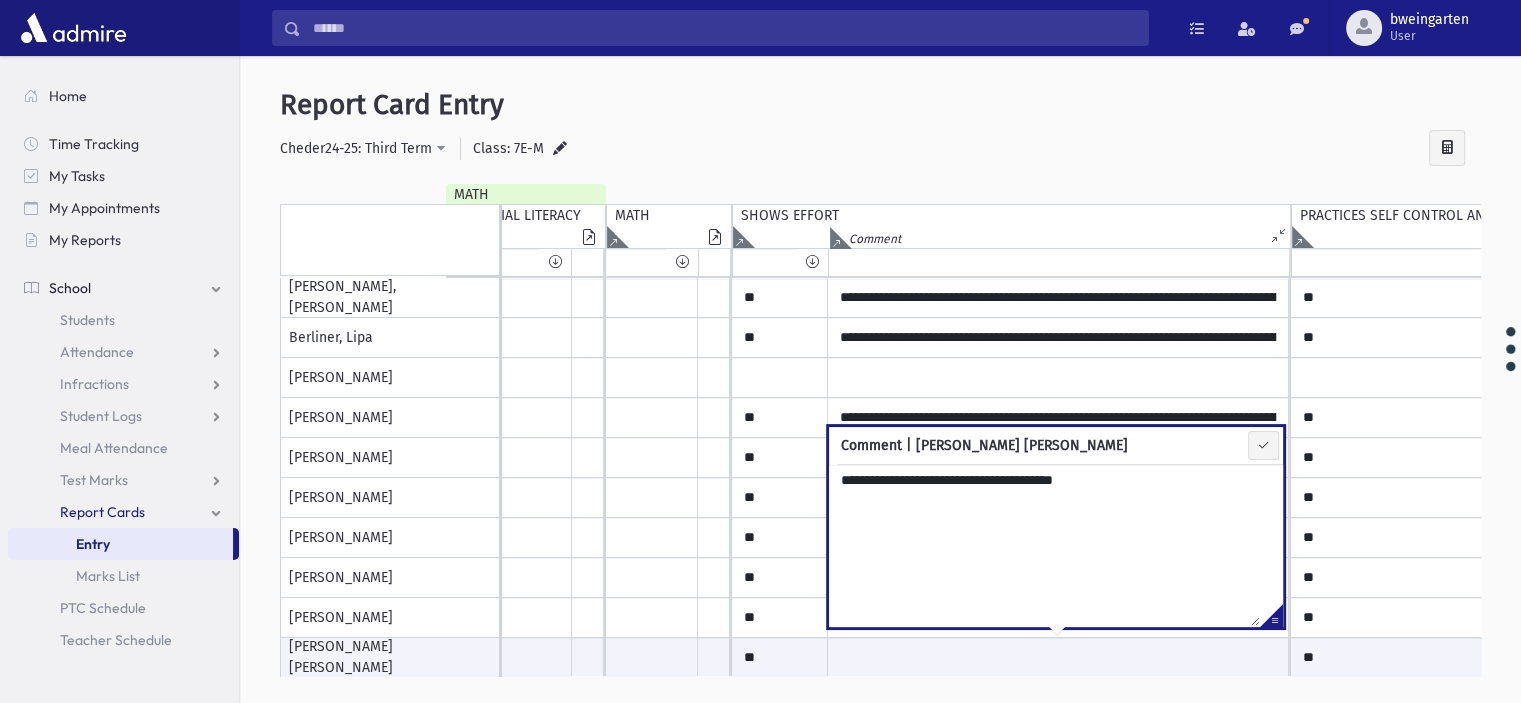 click on "**********" at bounding box center (1044, 545) 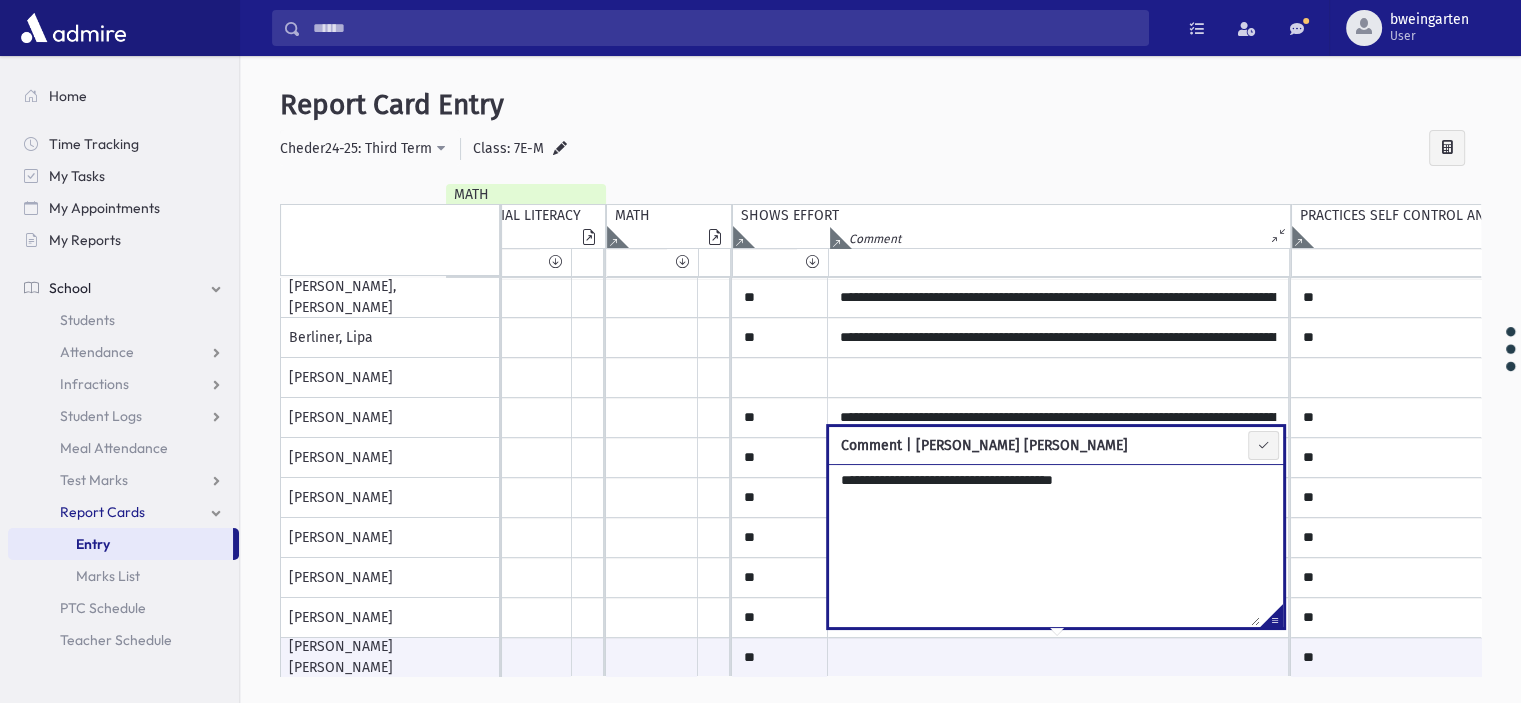 paste on "**********" 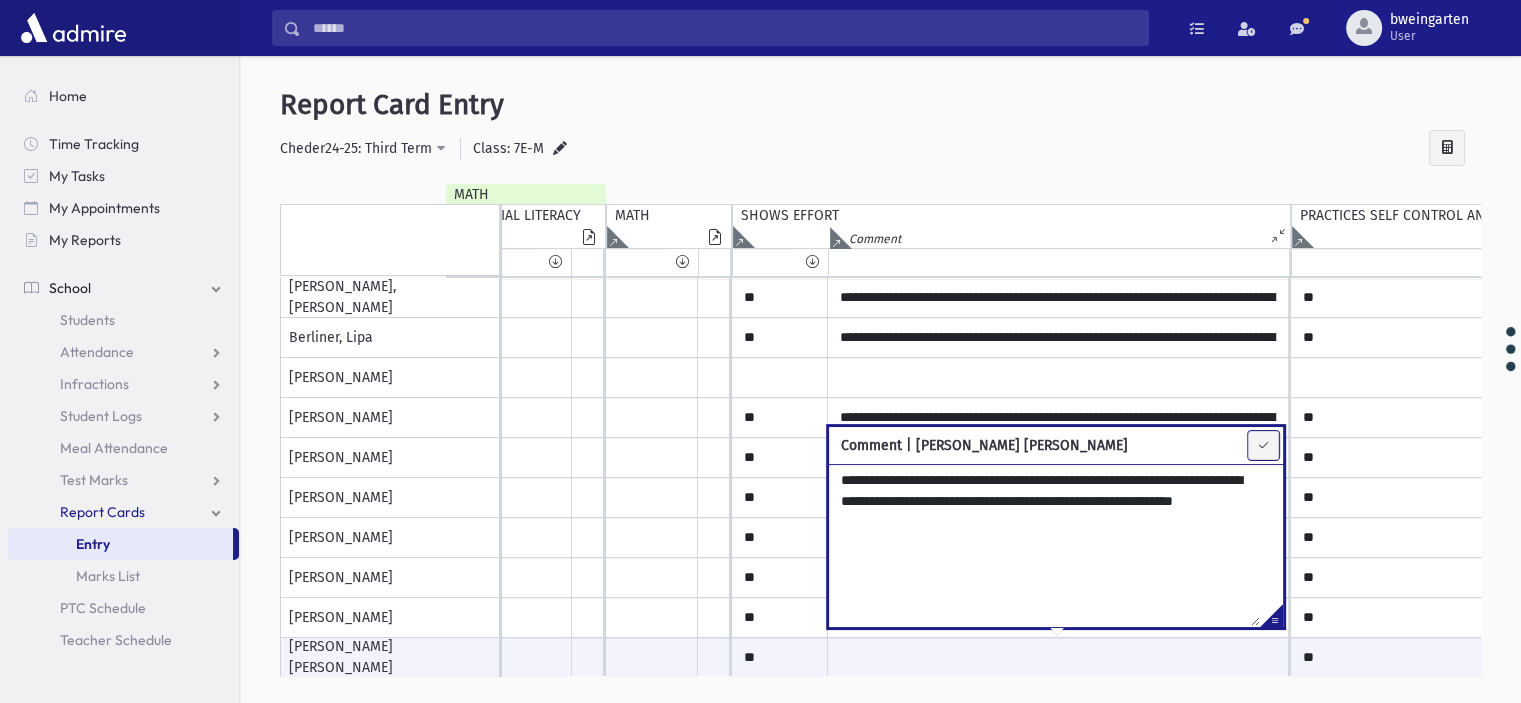 click at bounding box center (1263, 445) 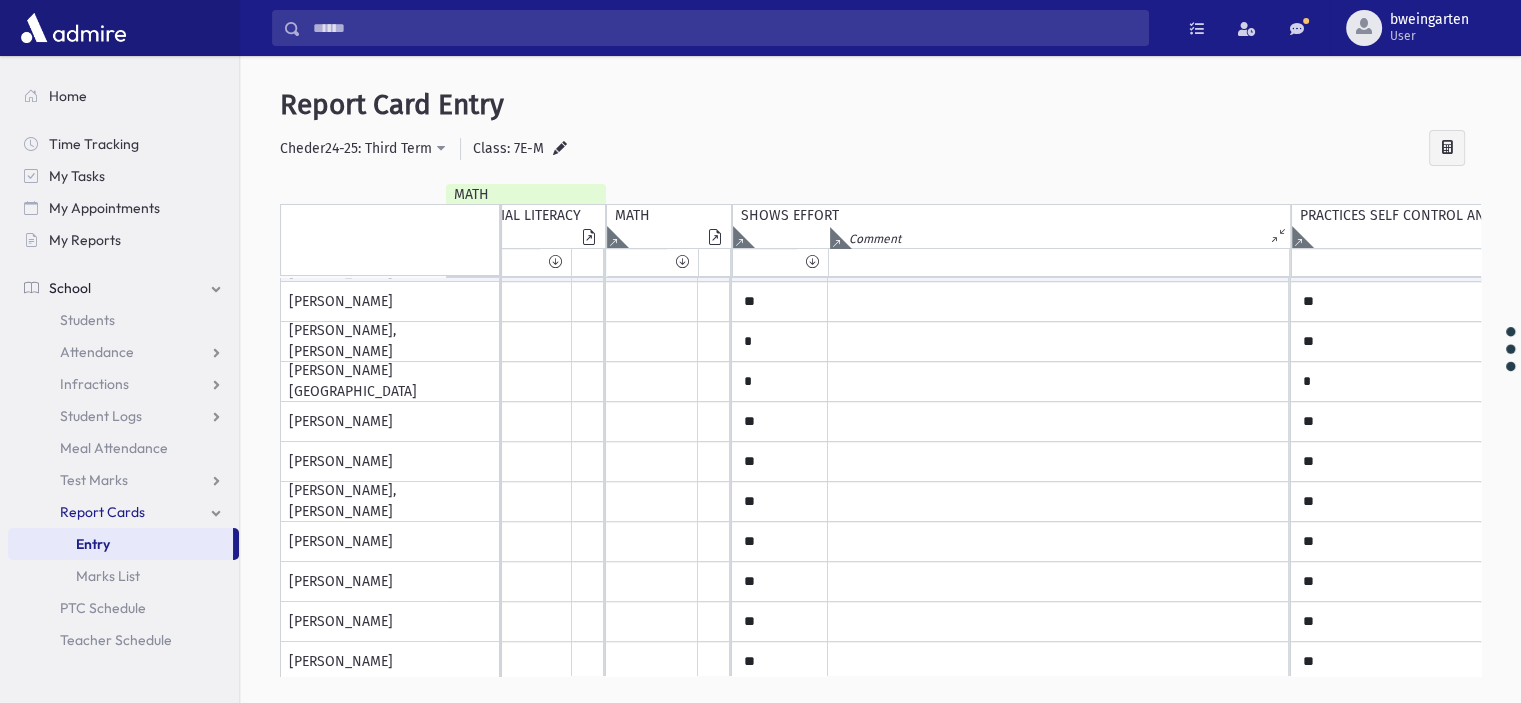 scroll, scrollTop: 200, scrollLeft: 56, axis: both 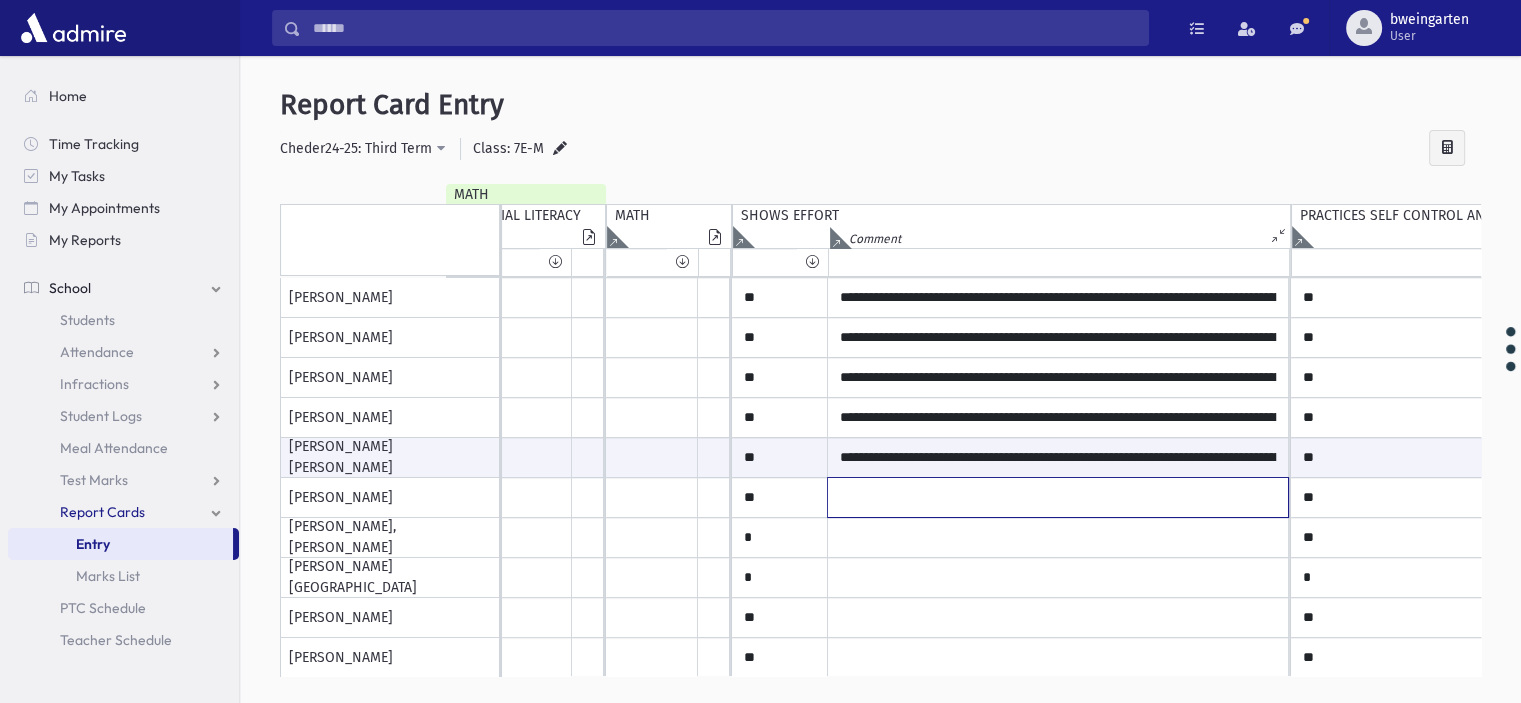 click at bounding box center (1058, 98) 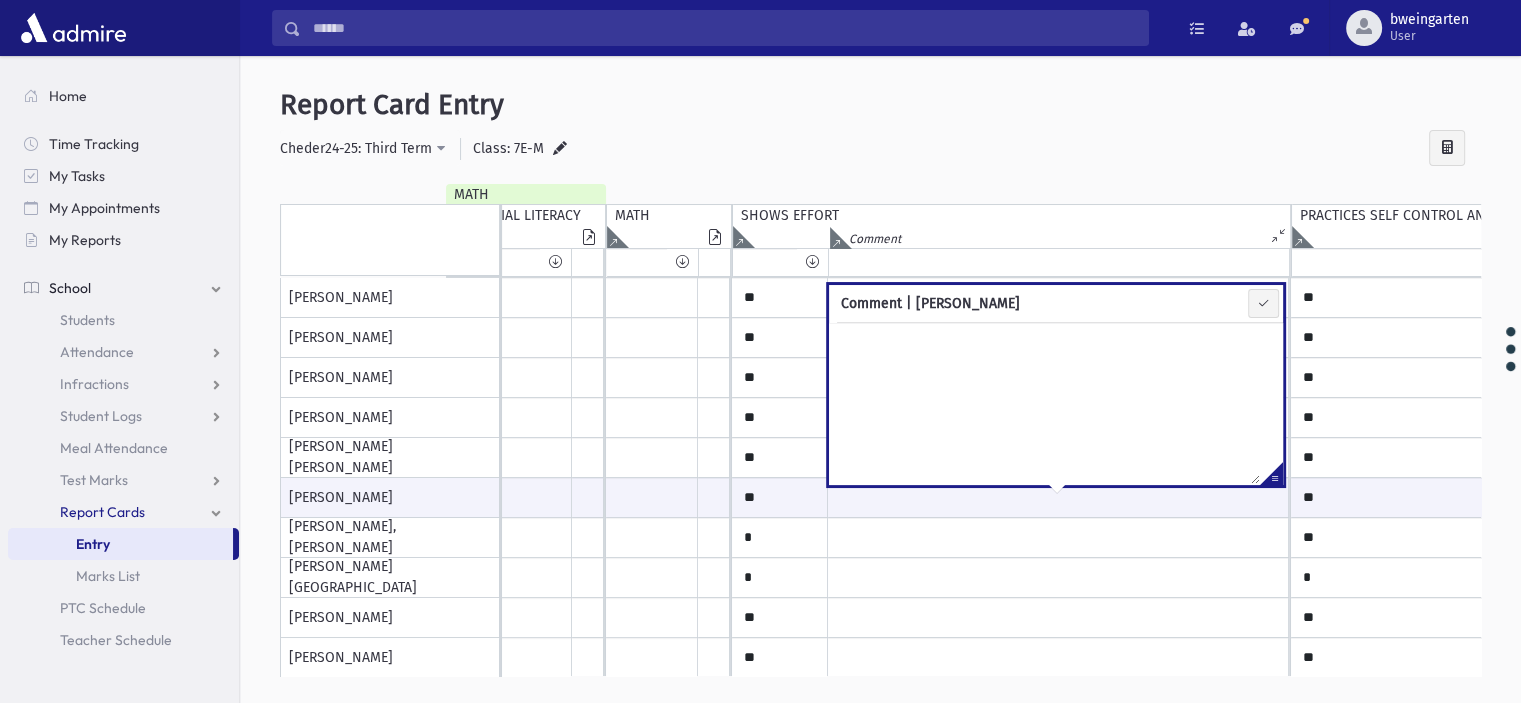 click at bounding box center (1271, 477) 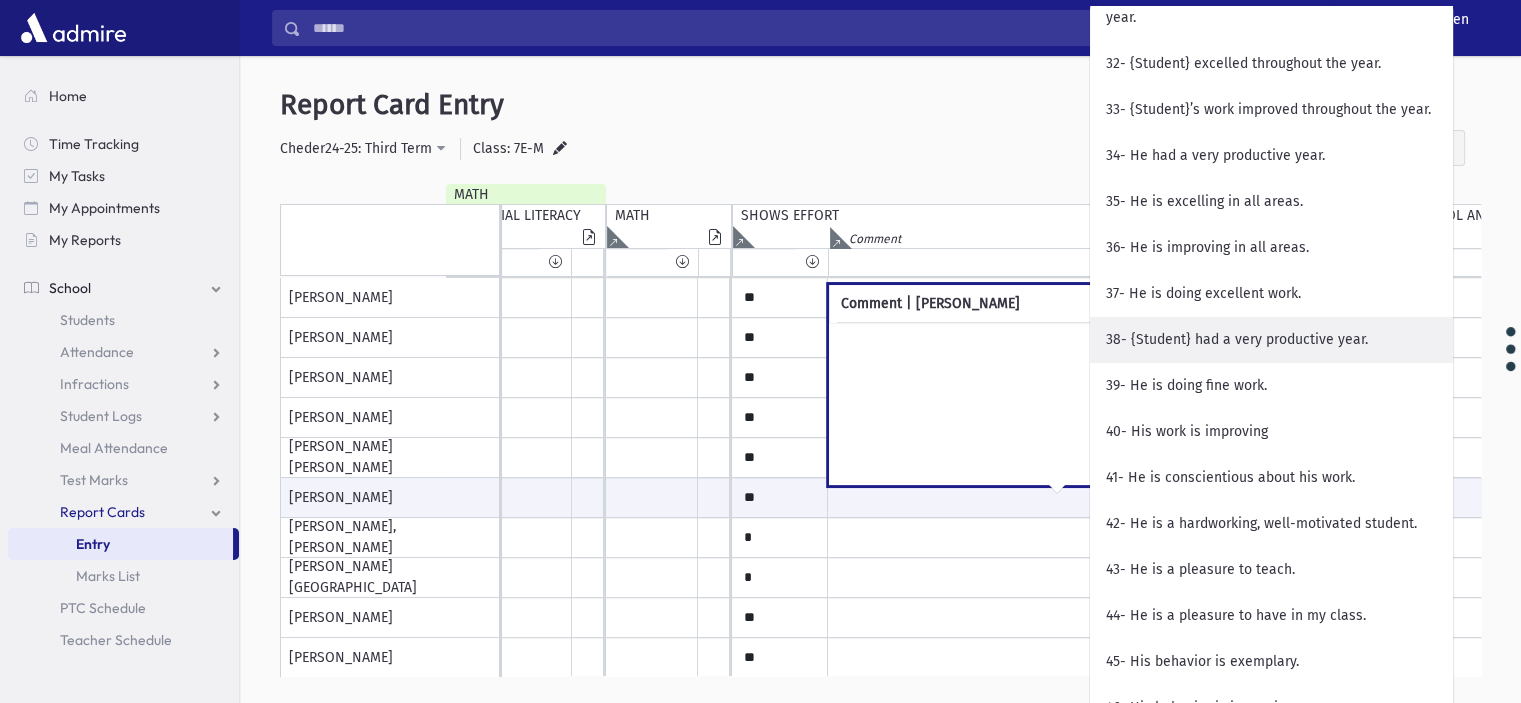 scroll, scrollTop: 1800, scrollLeft: 0, axis: vertical 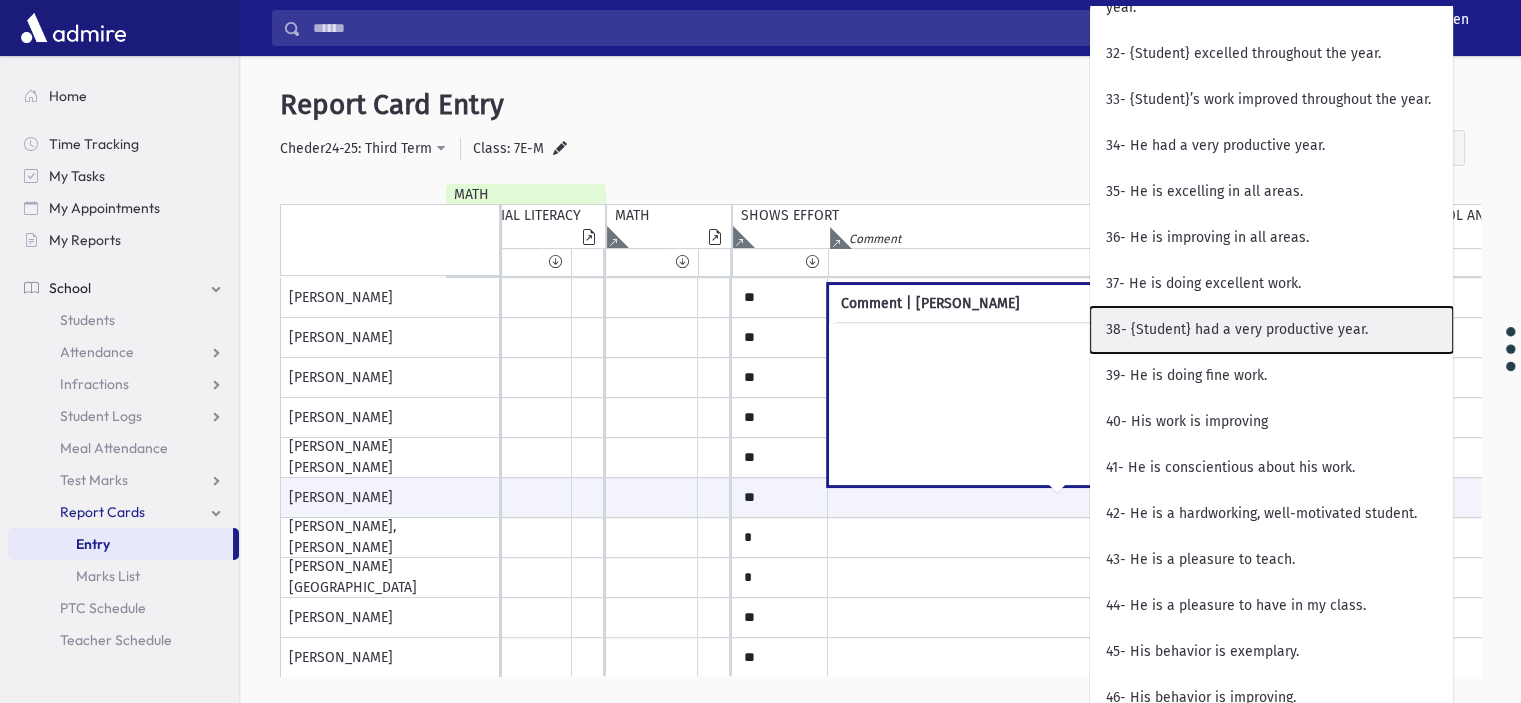 click on "38- {Student} had a very productive year." at bounding box center (1271, 330) 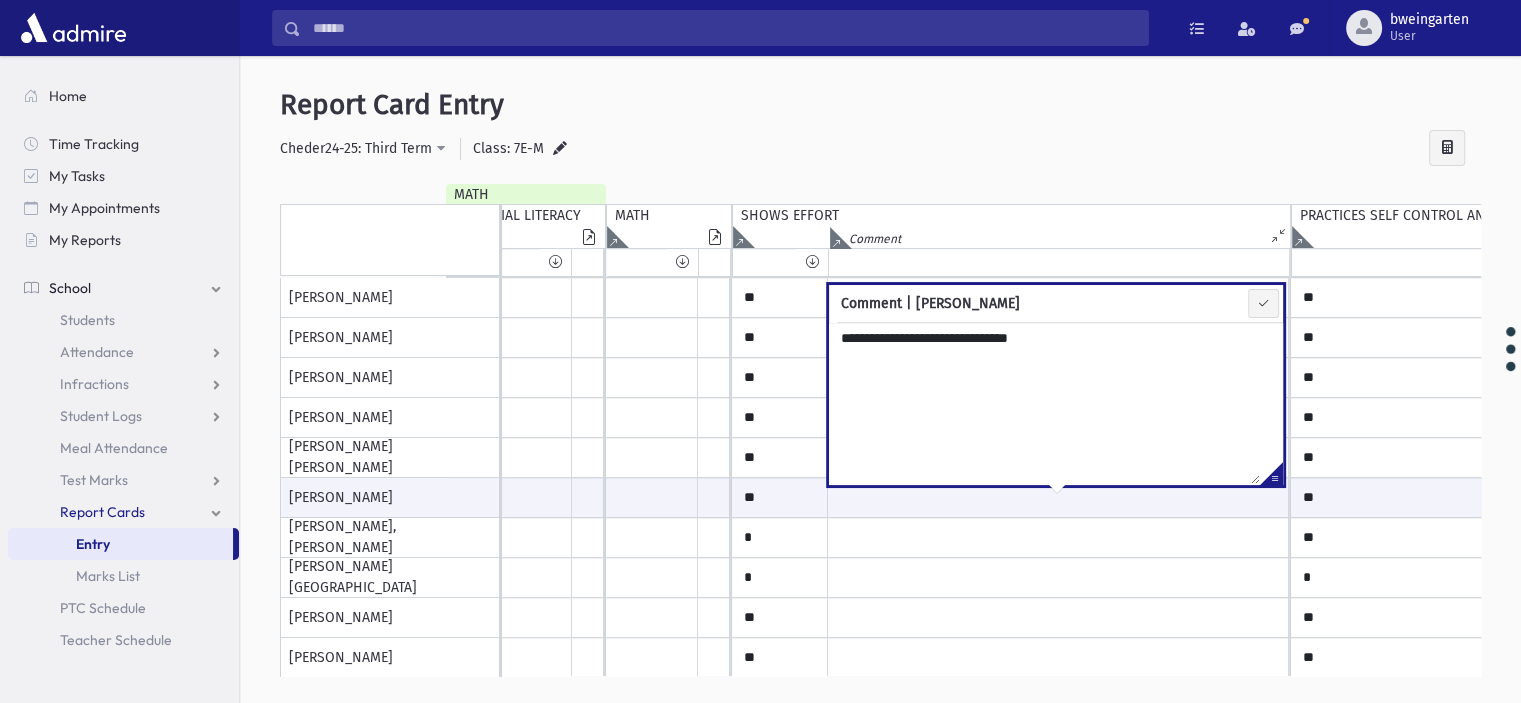 click on "**********" at bounding box center [1044, 403] 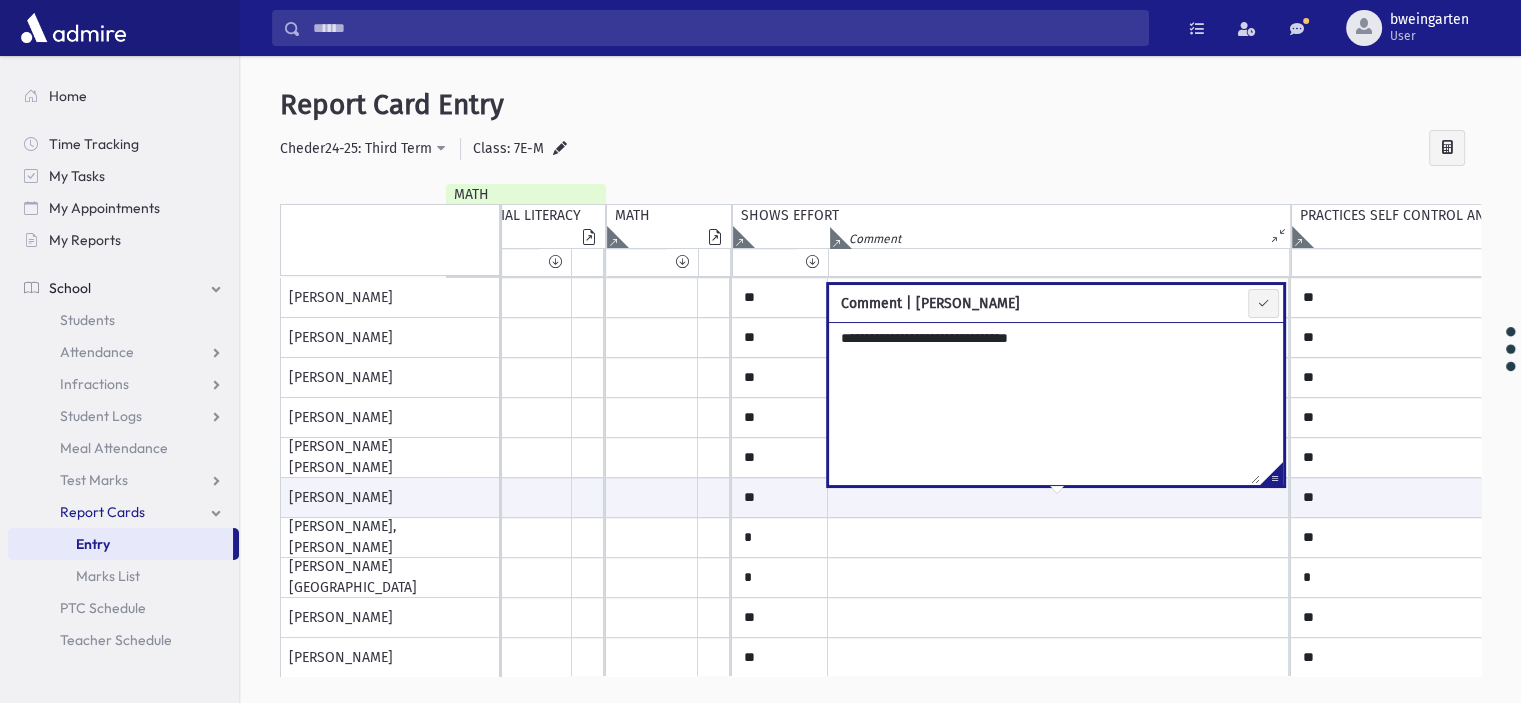 paste on "**********" 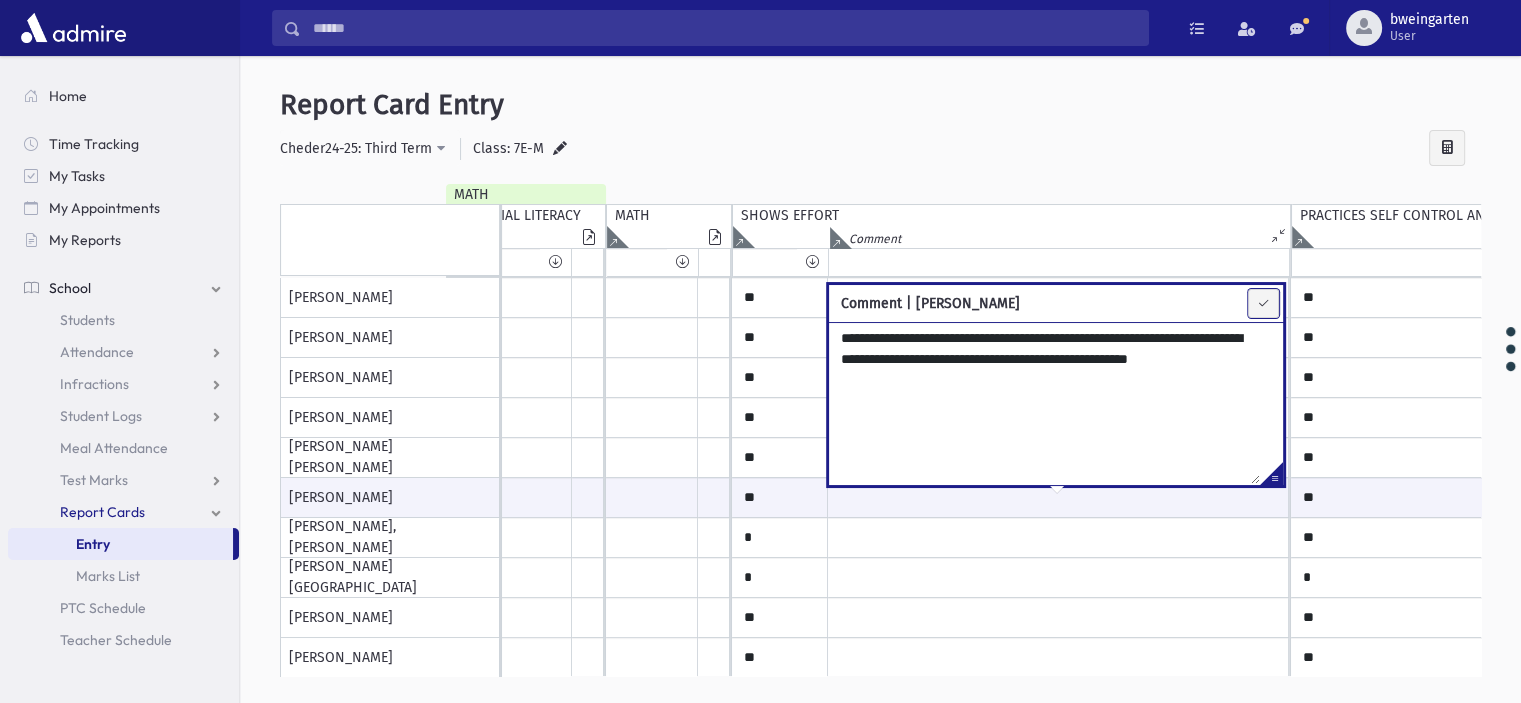 click at bounding box center (1263, 303) 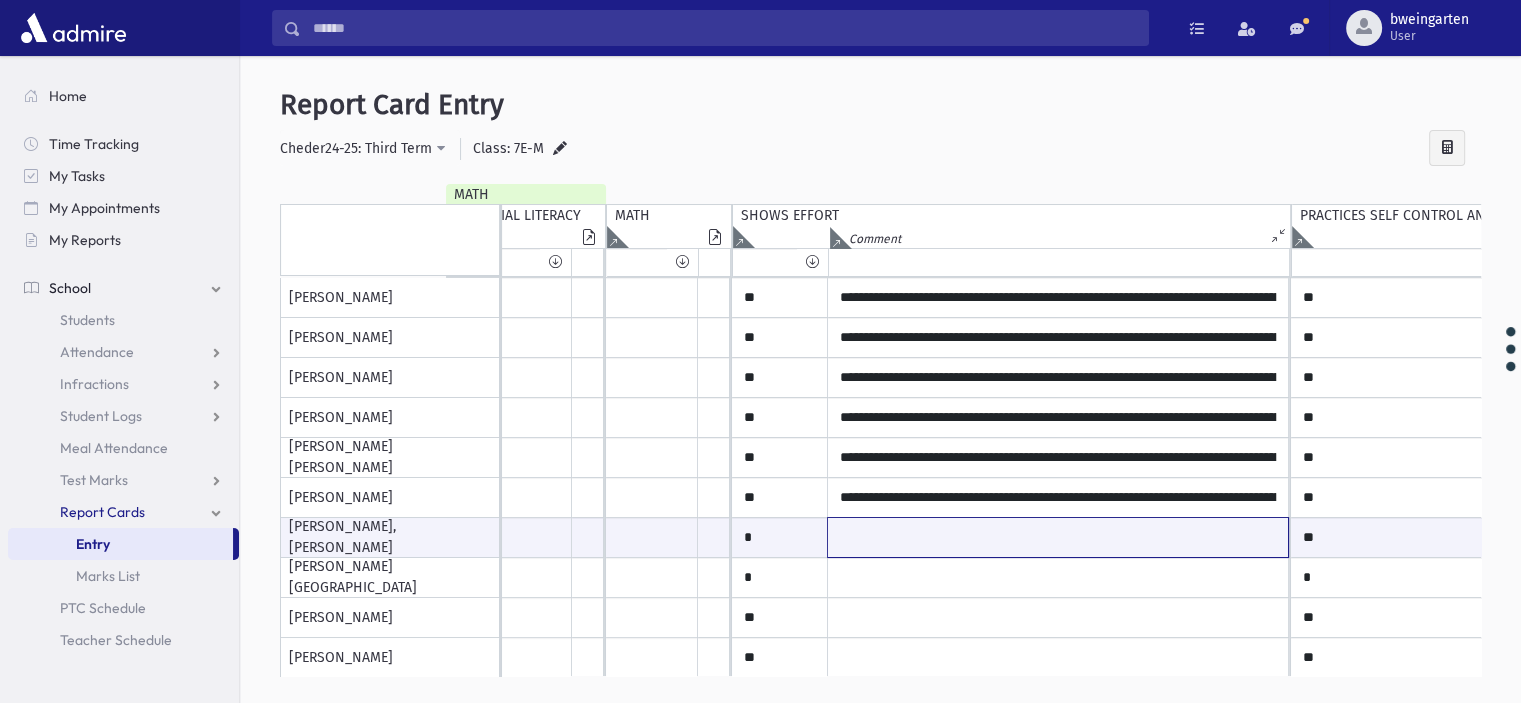 click at bounding box center [1058, 537] 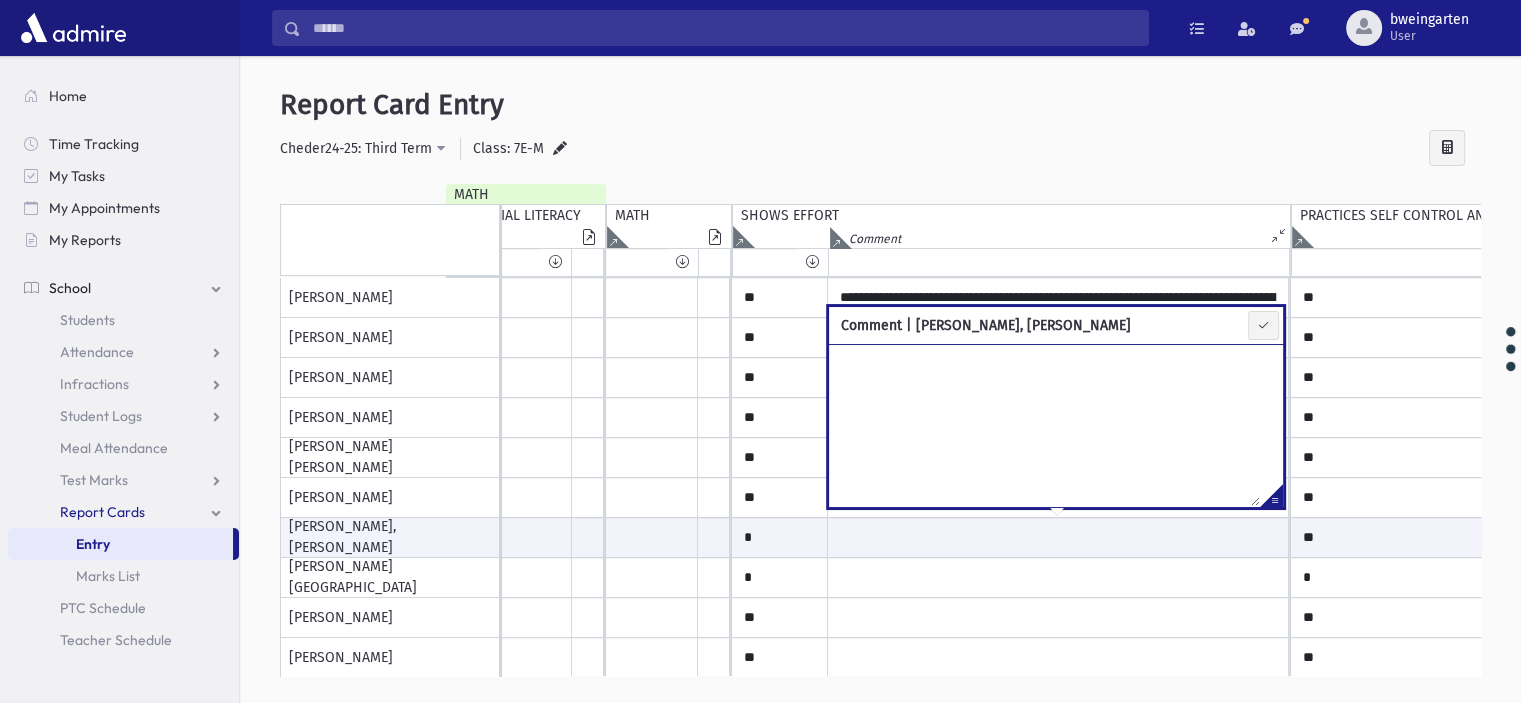 click at bounding box center (1271, 499) 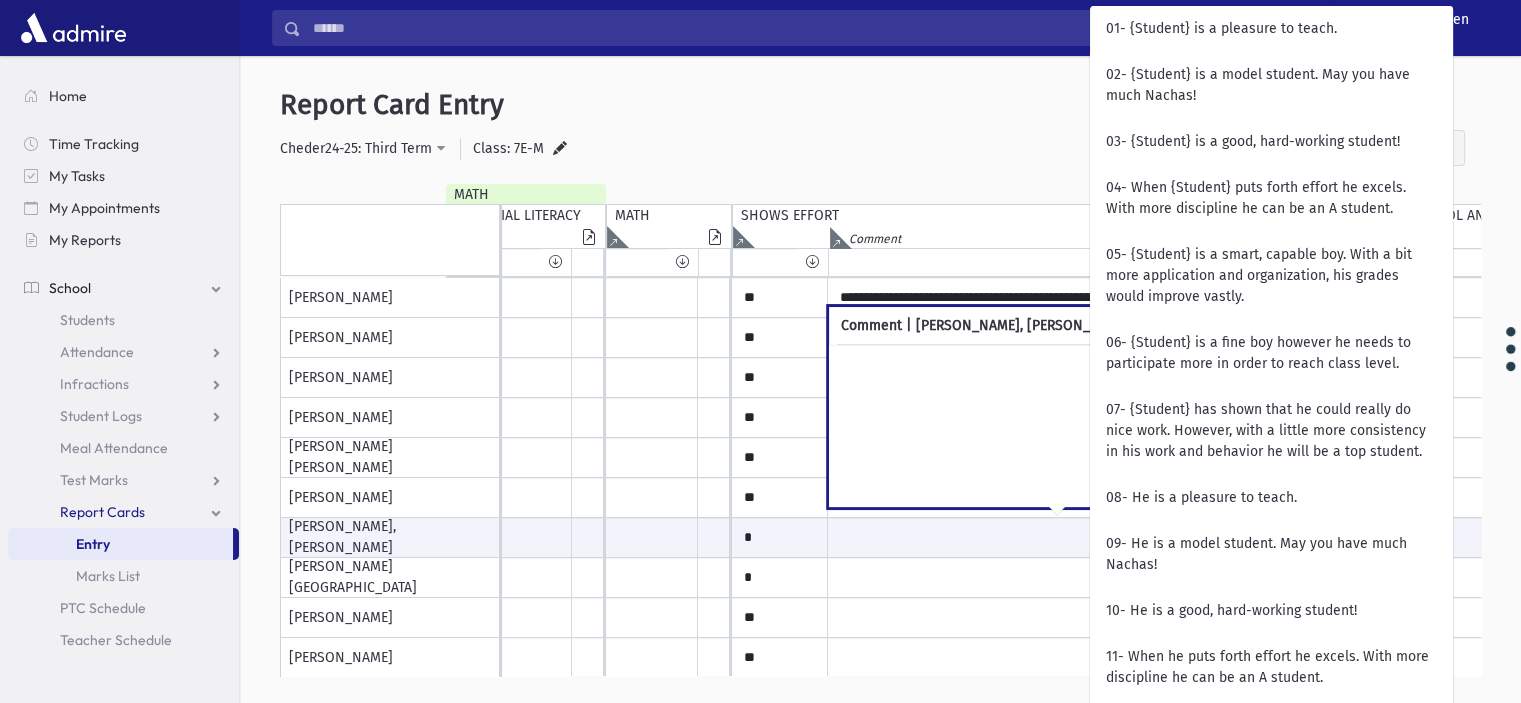 click at bounding box center [1044, 425] 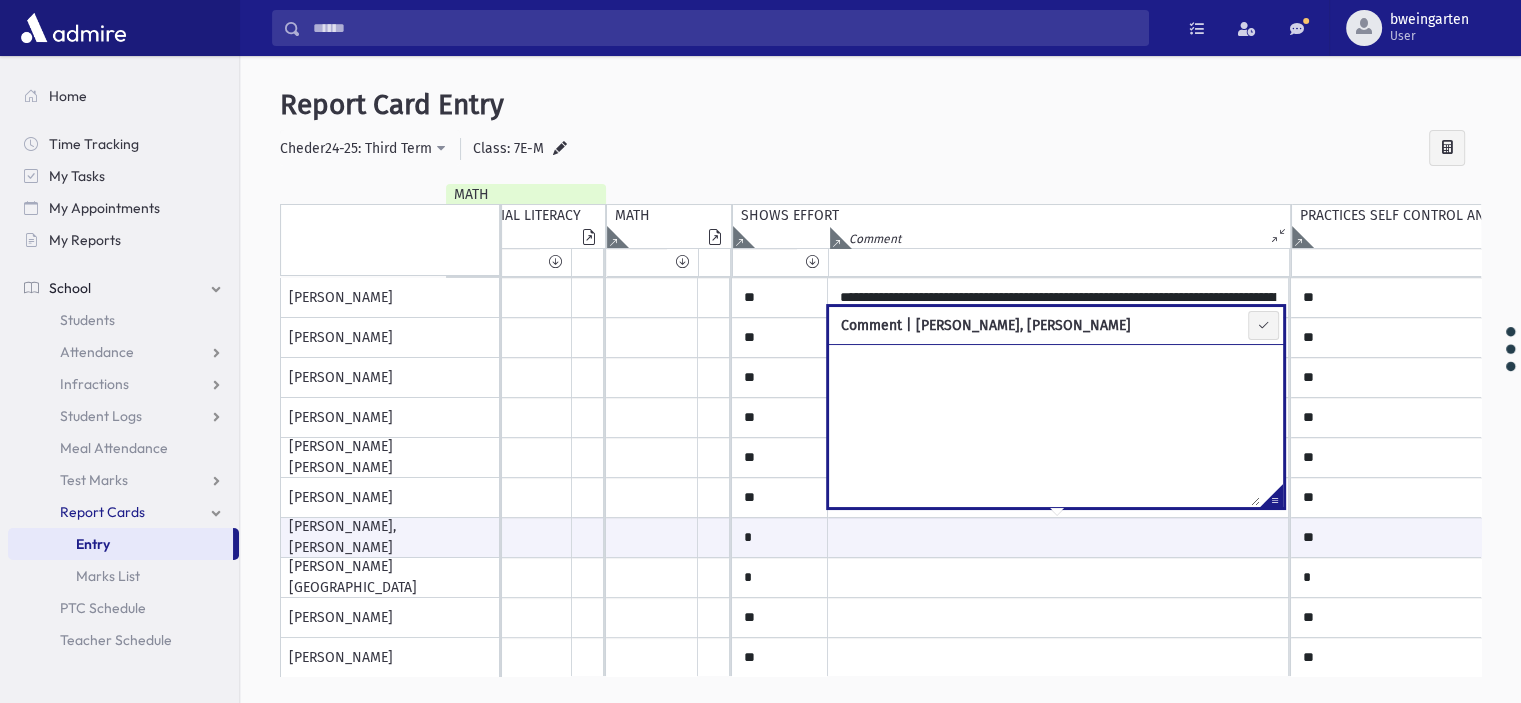 click at bounding box center (1044, 425) 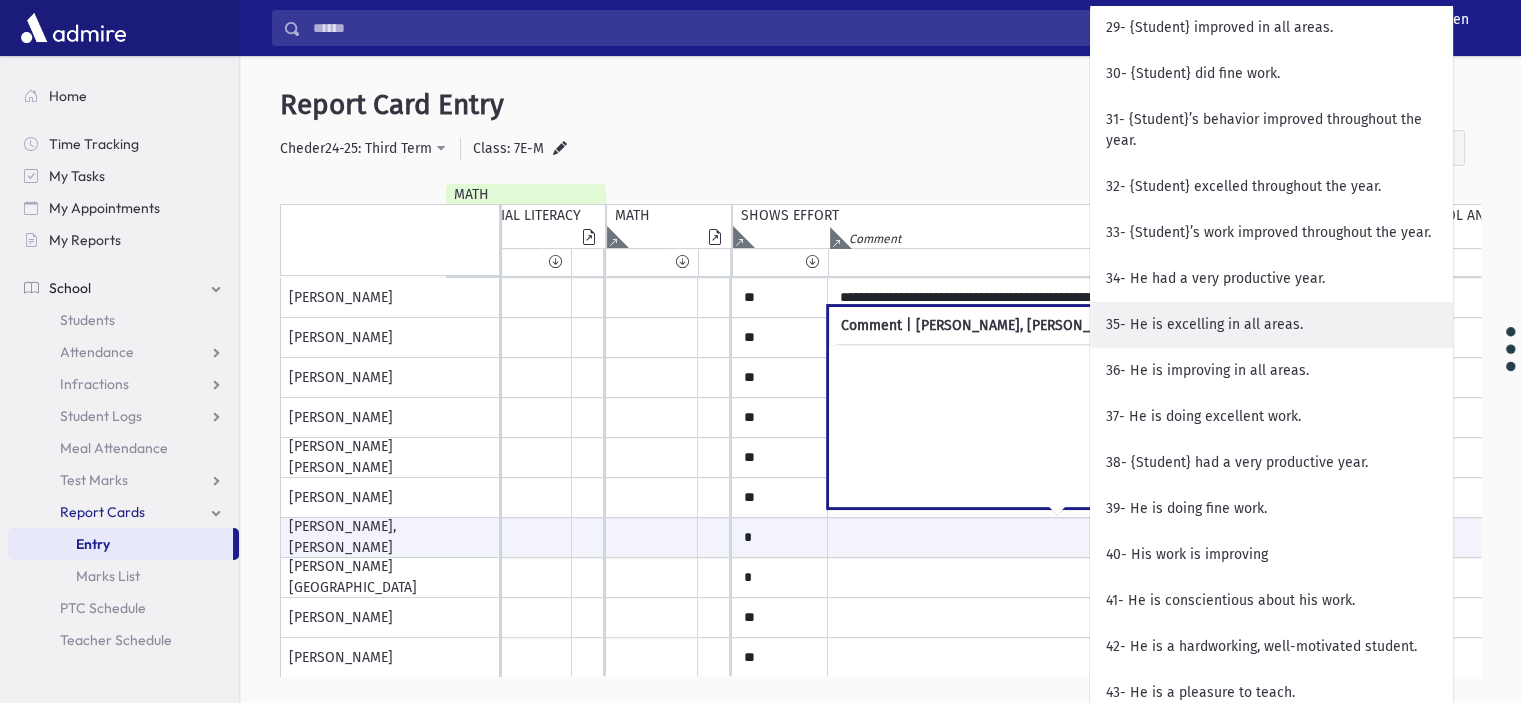 scroll, scrollTop: 1800, scrollLeft: 0, axis: vertical 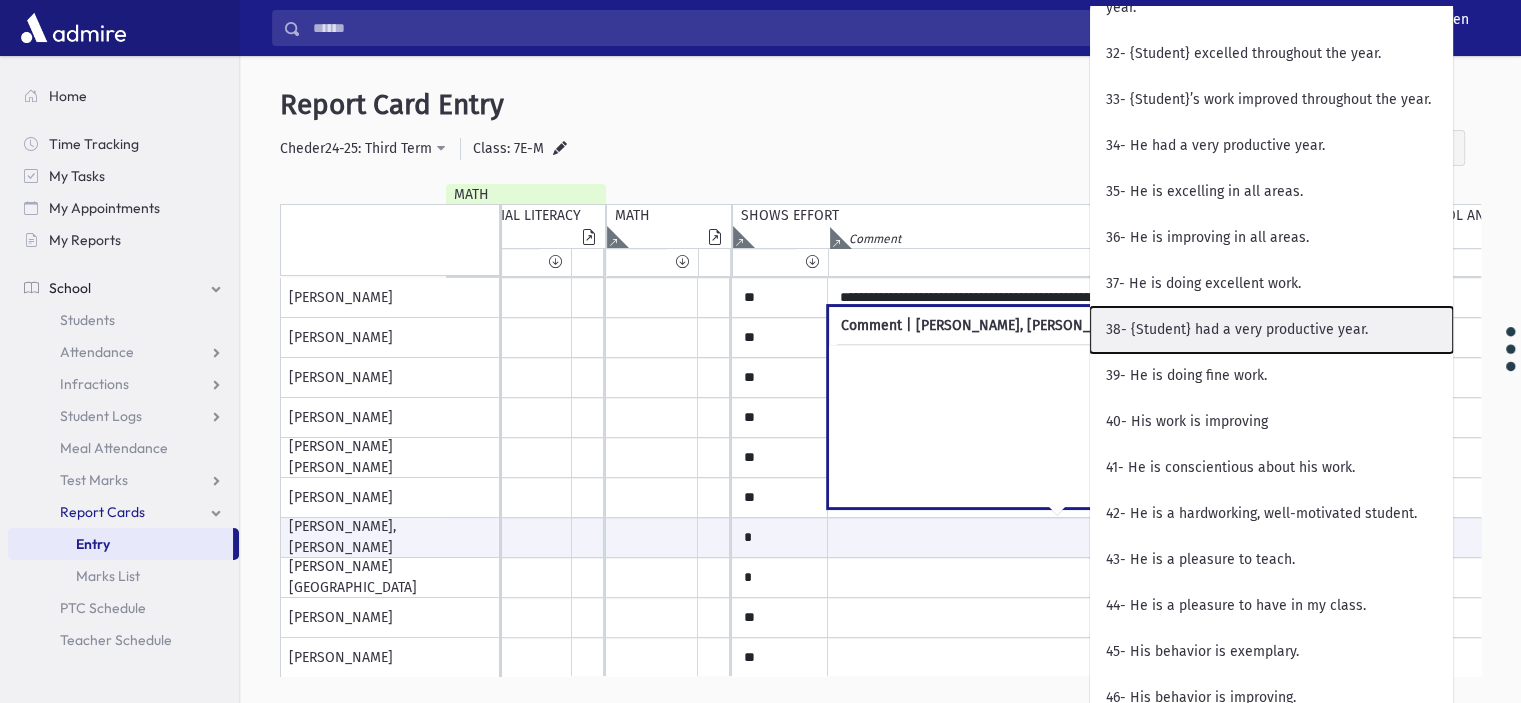 click on "38- {Student} had a very productive year." at bounding box center [1271, 330] 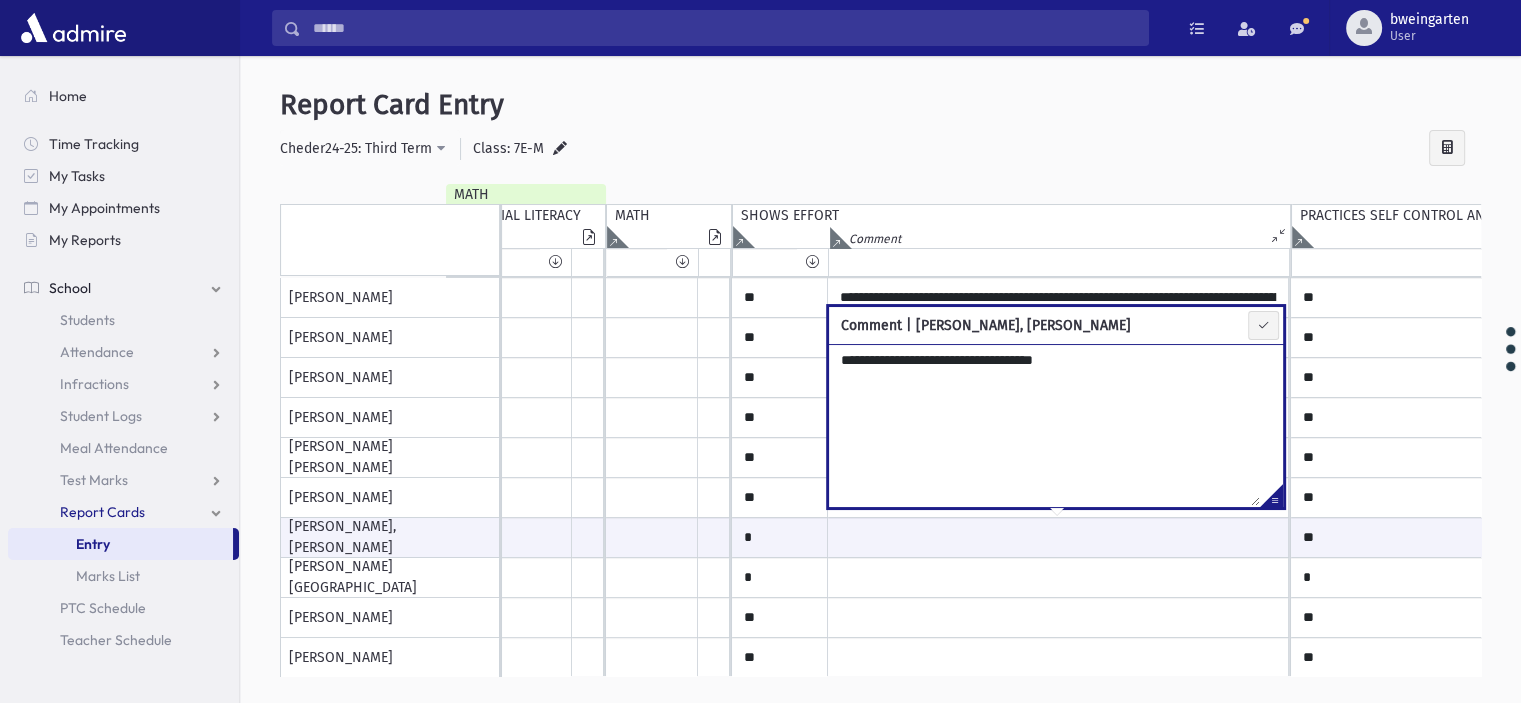 click on "**********" at bounding box center [1044, 425] 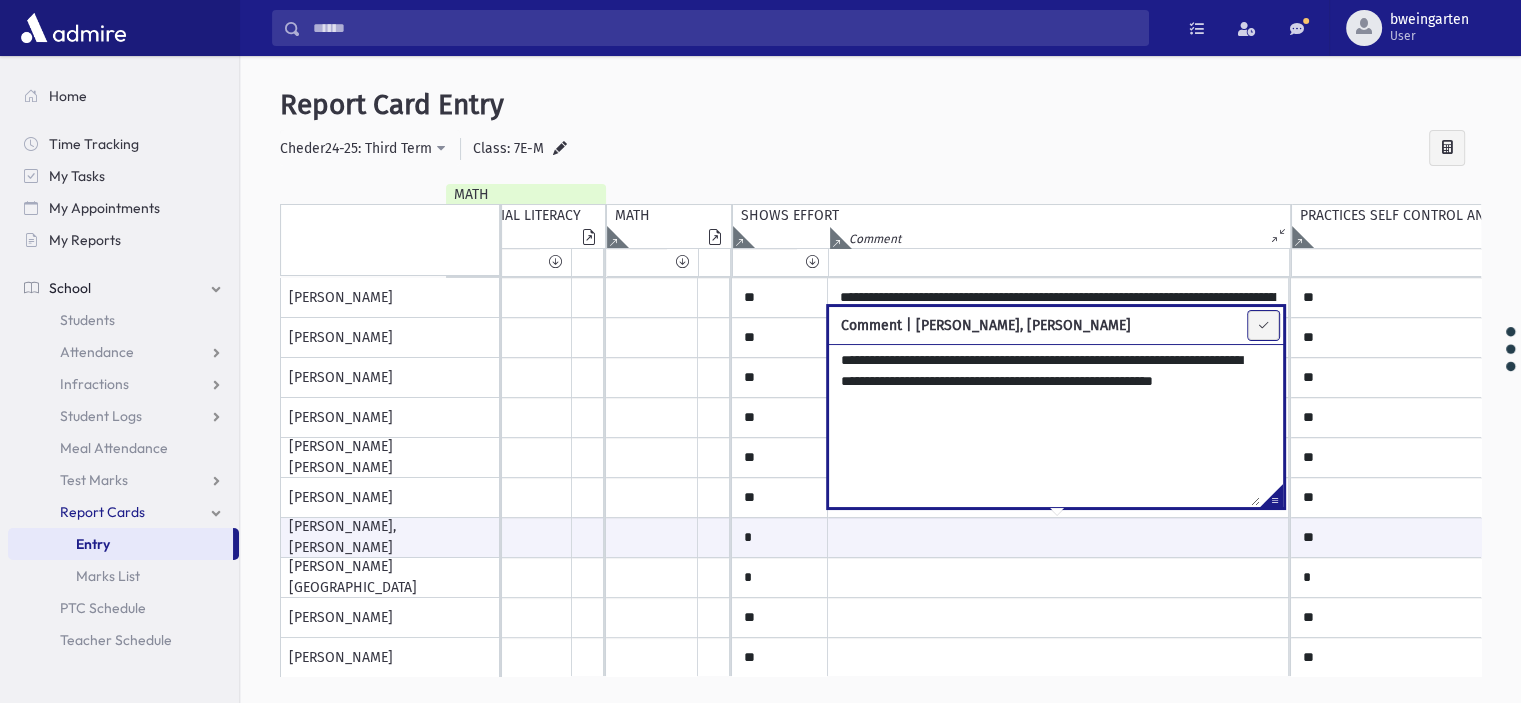 click at bounding box center (1263, 325) 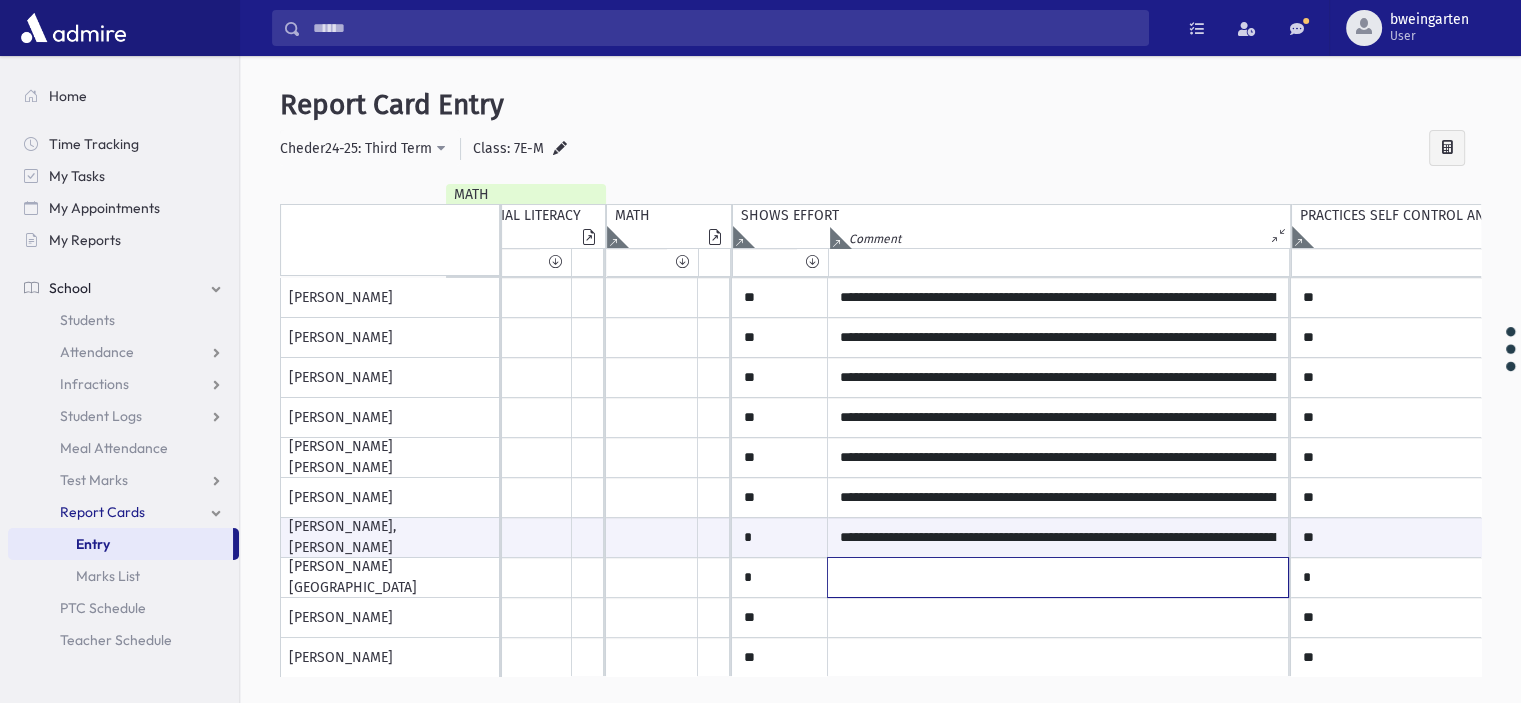 click at bounding box center [1058, 98] 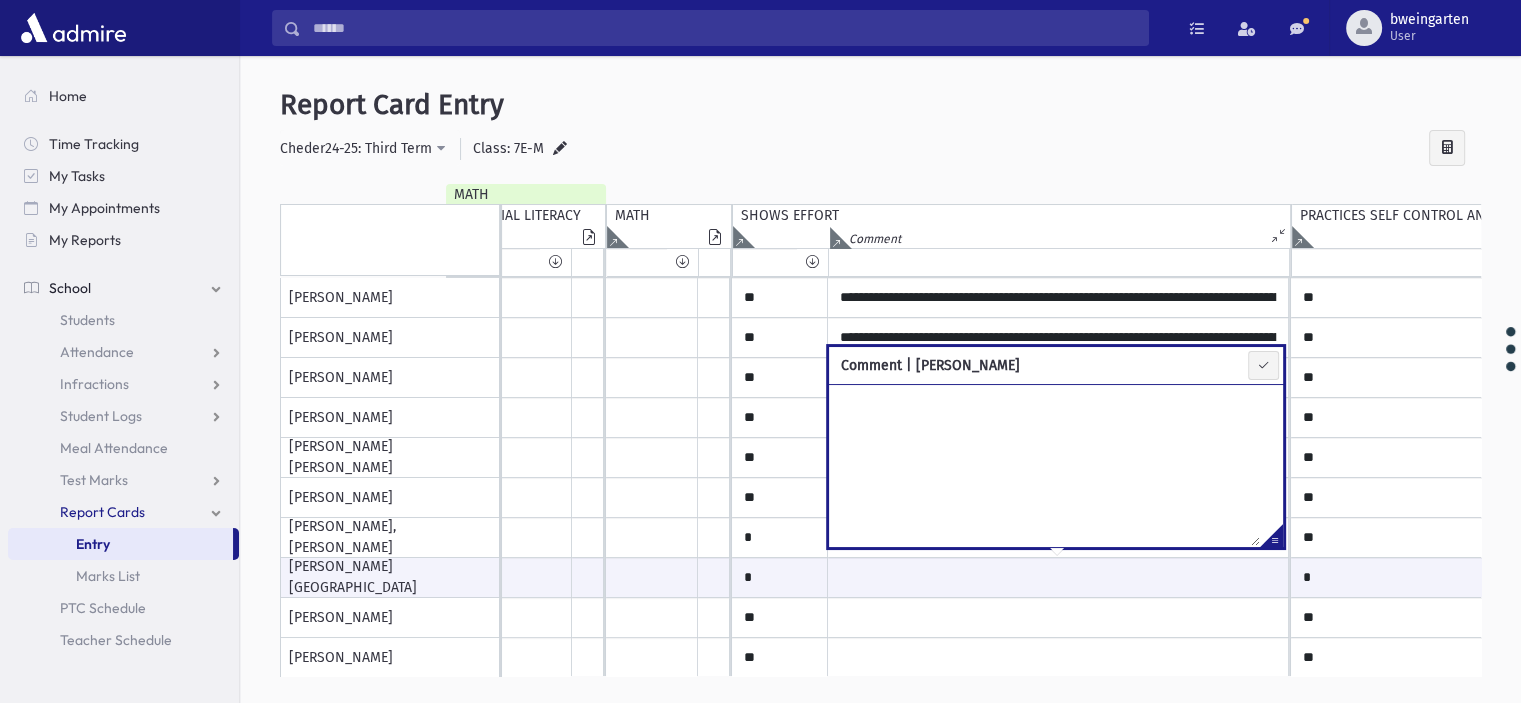 click at bounding box center (1271, 539) 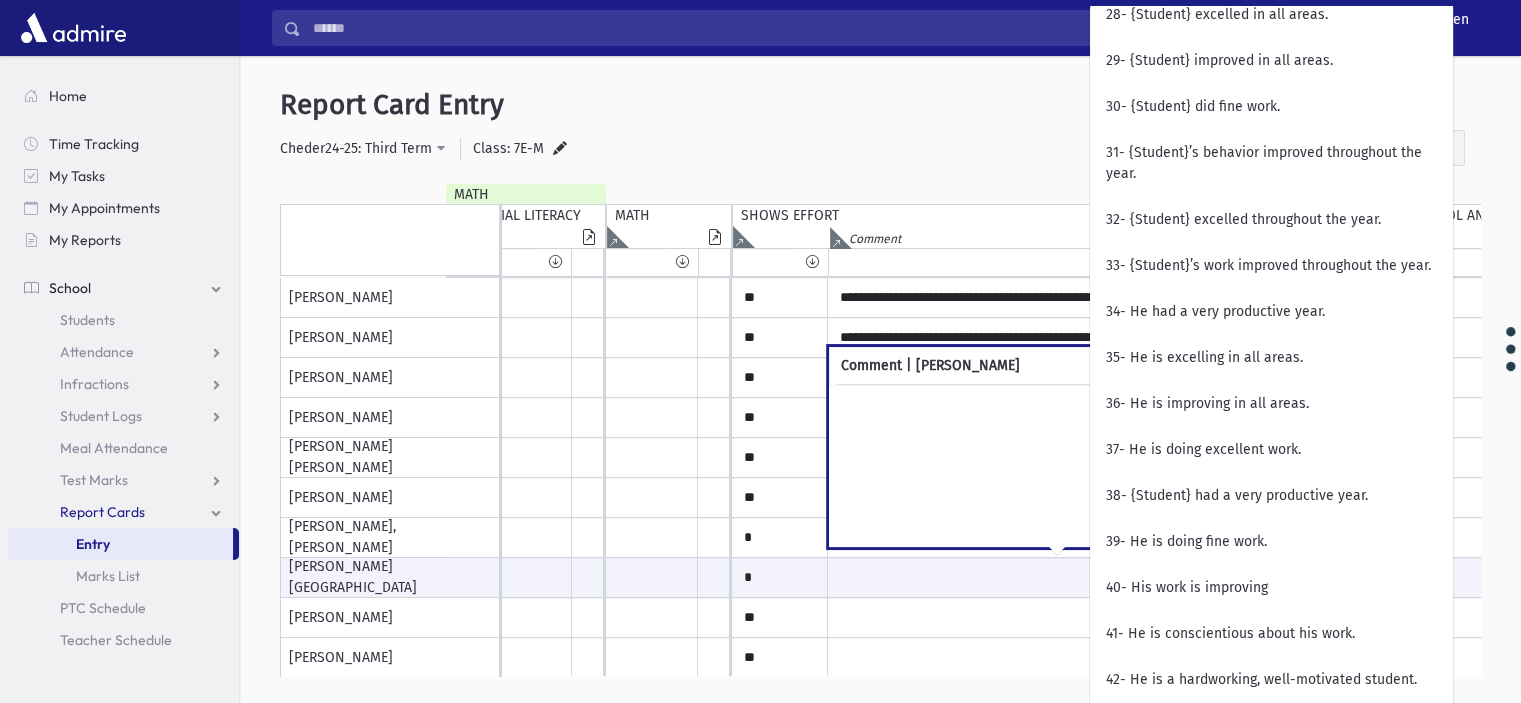 scroll, scrollTop: 1600, scrollLeft: 0, axis: vertical 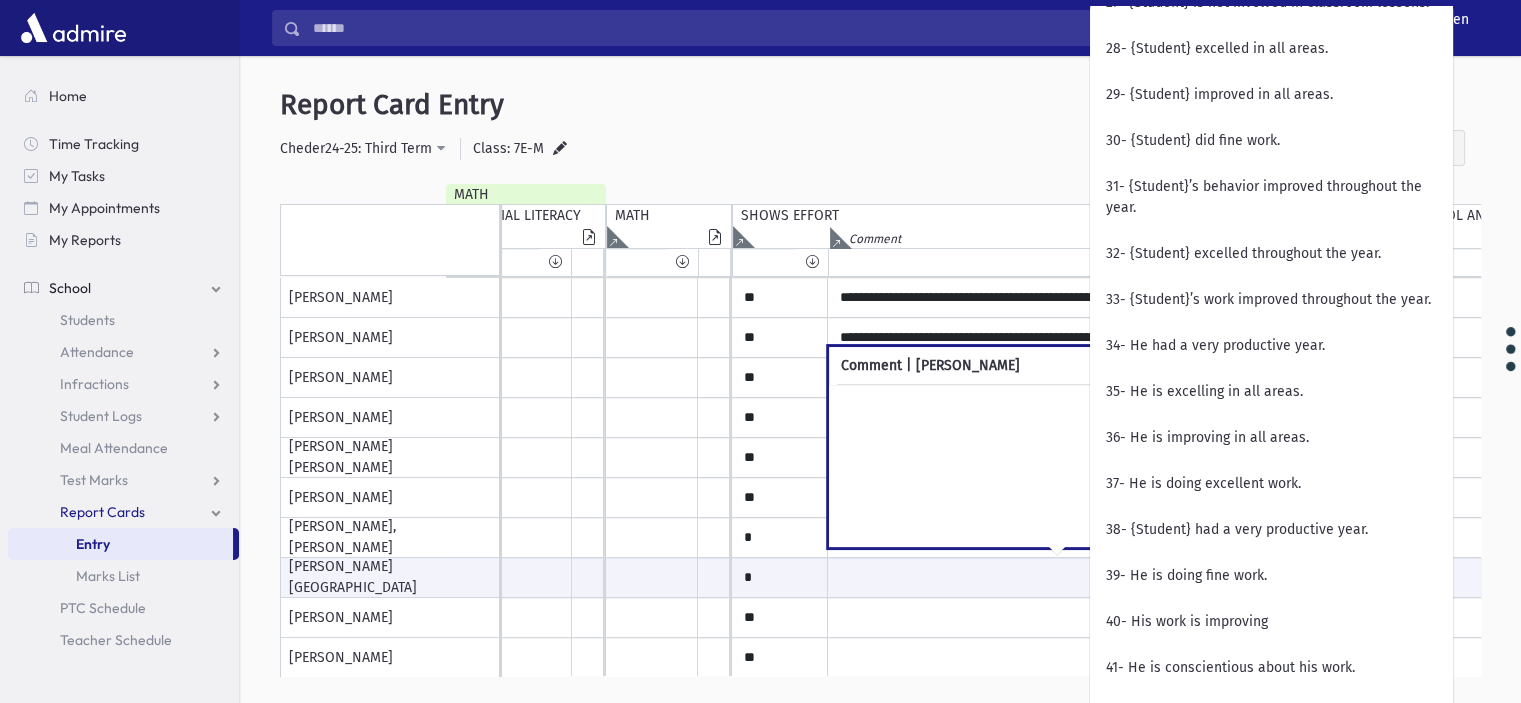 click at bounding box center (1044, 465) 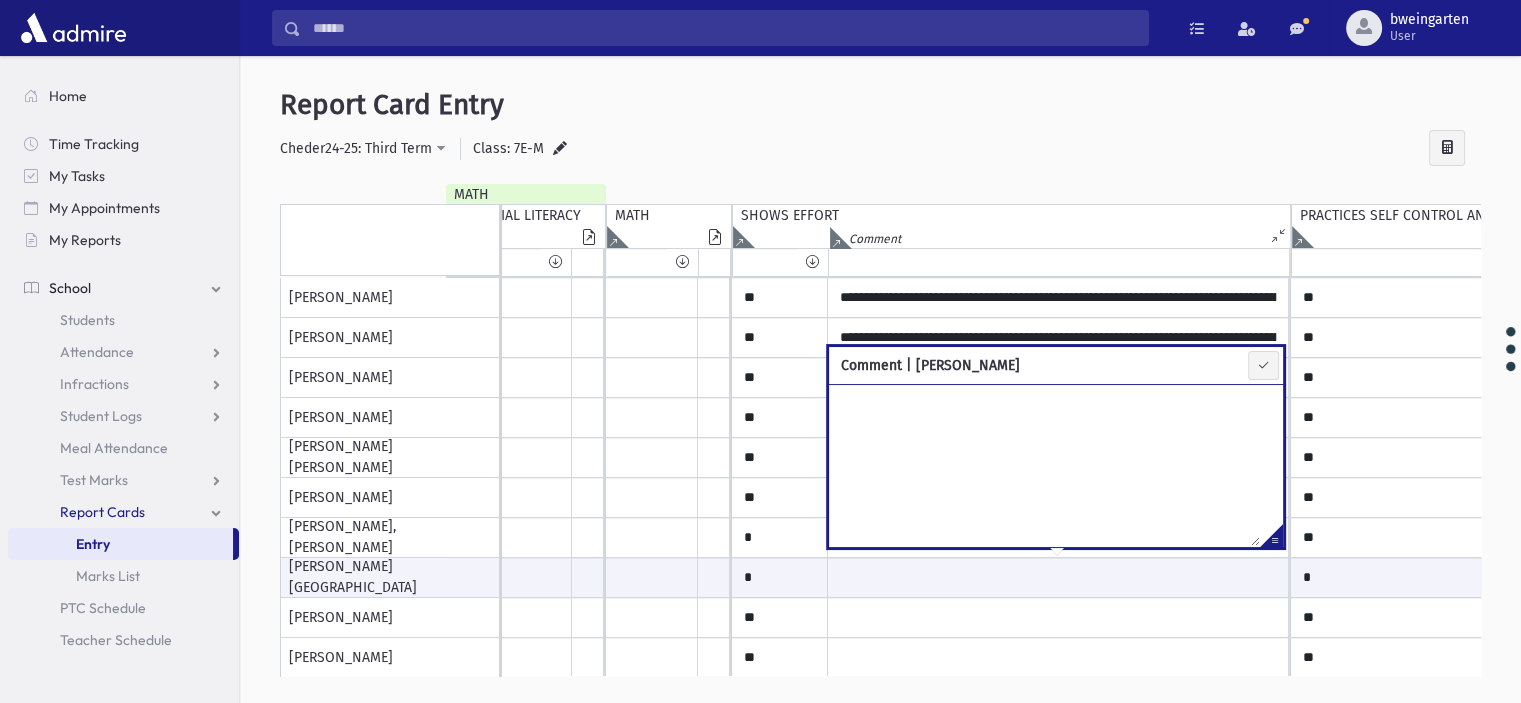 paste on "**********" 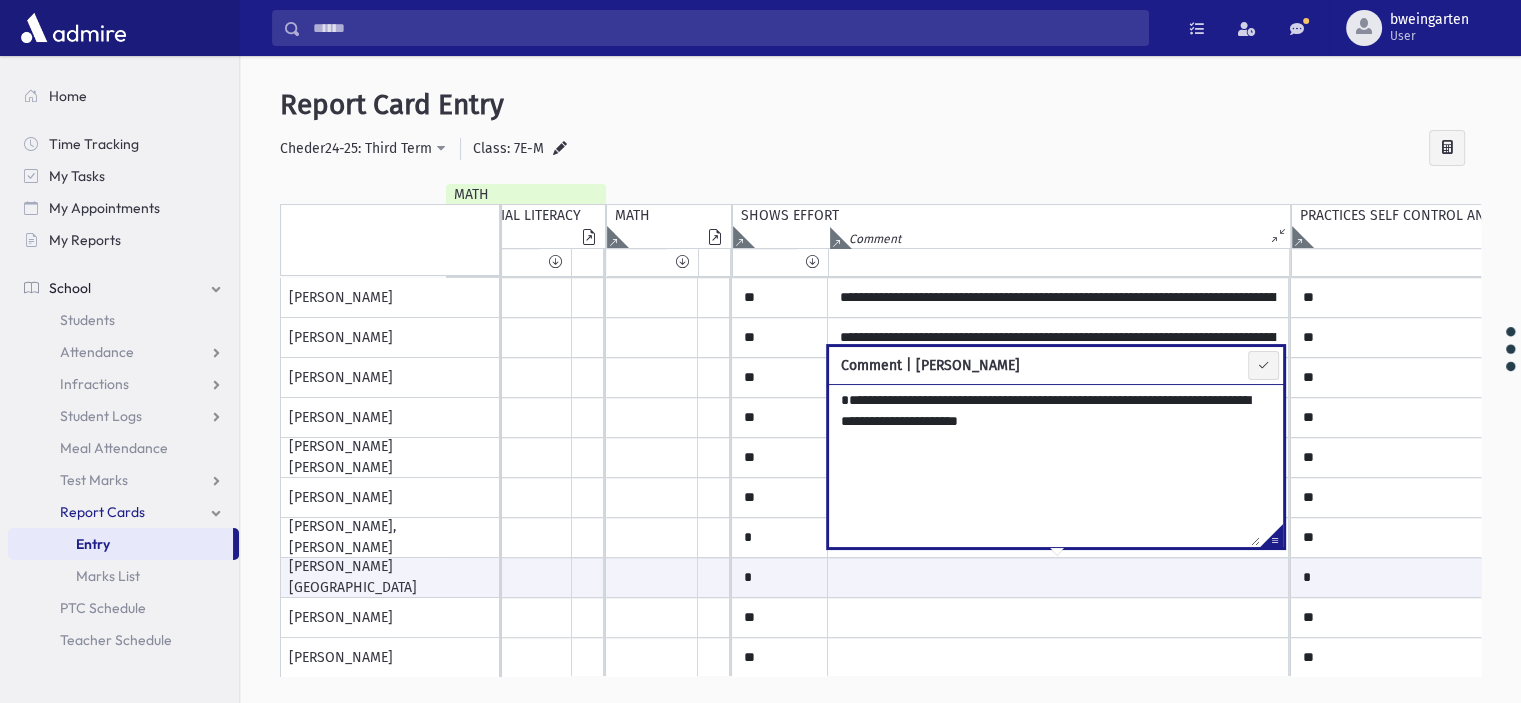 click on "**********" at bounding box center [1044, 465] 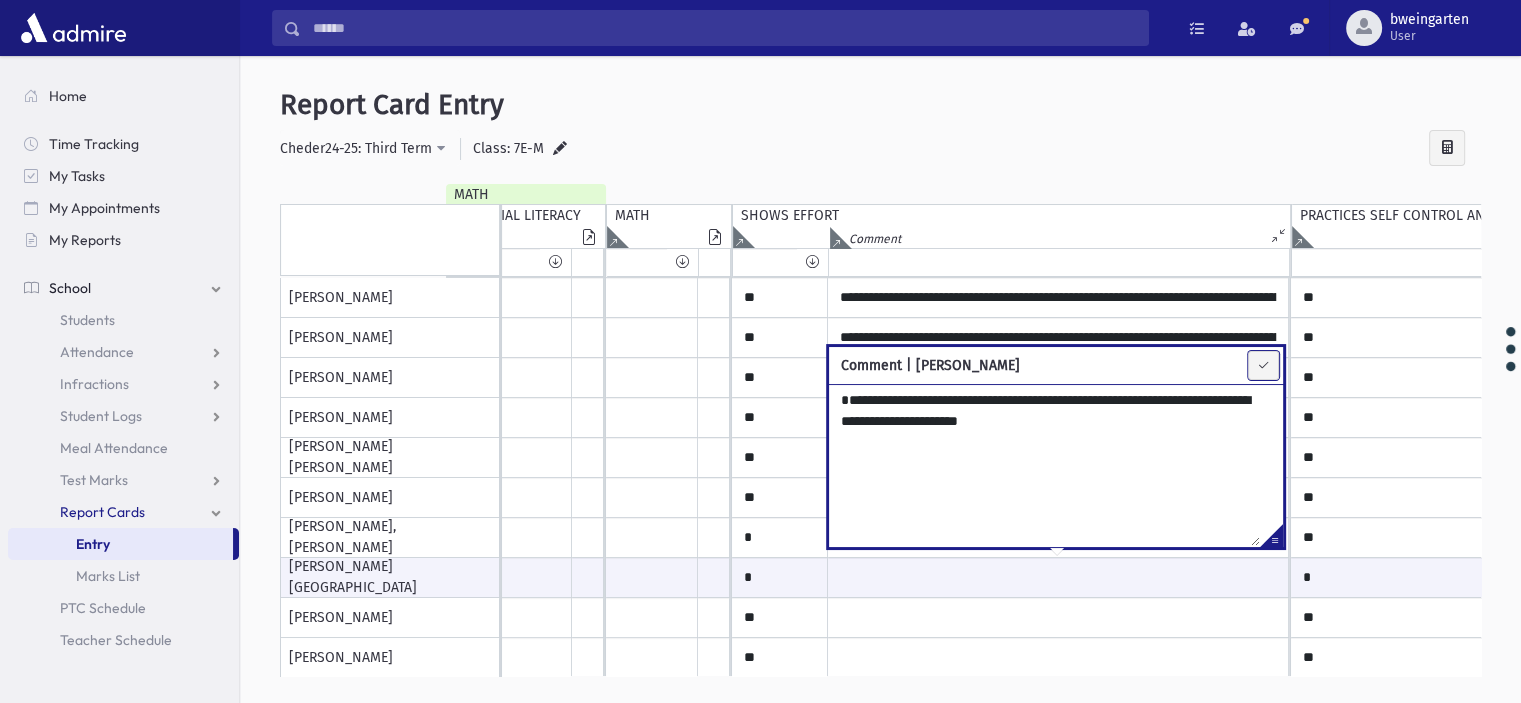 click at bounding box center [1263, 365] 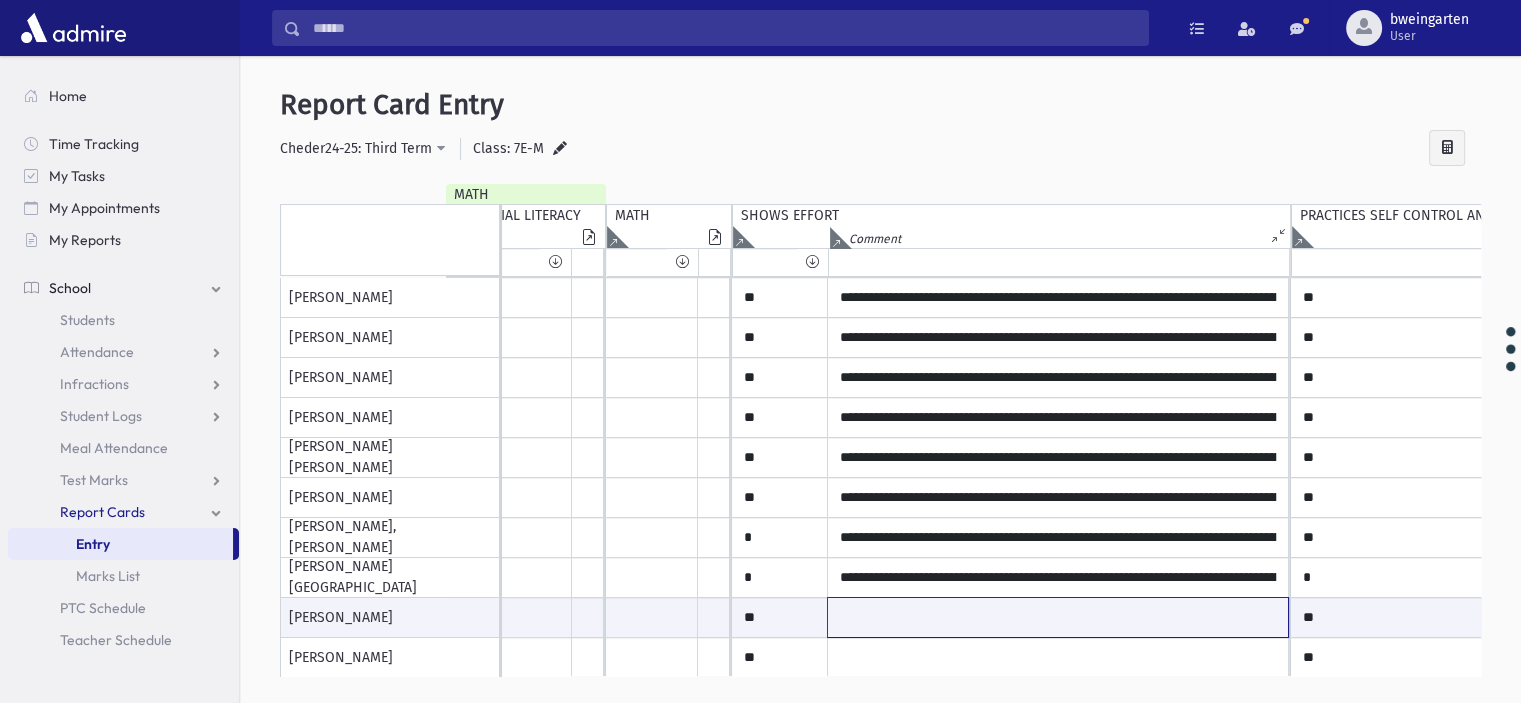 click at bounding box center [1058, 617] 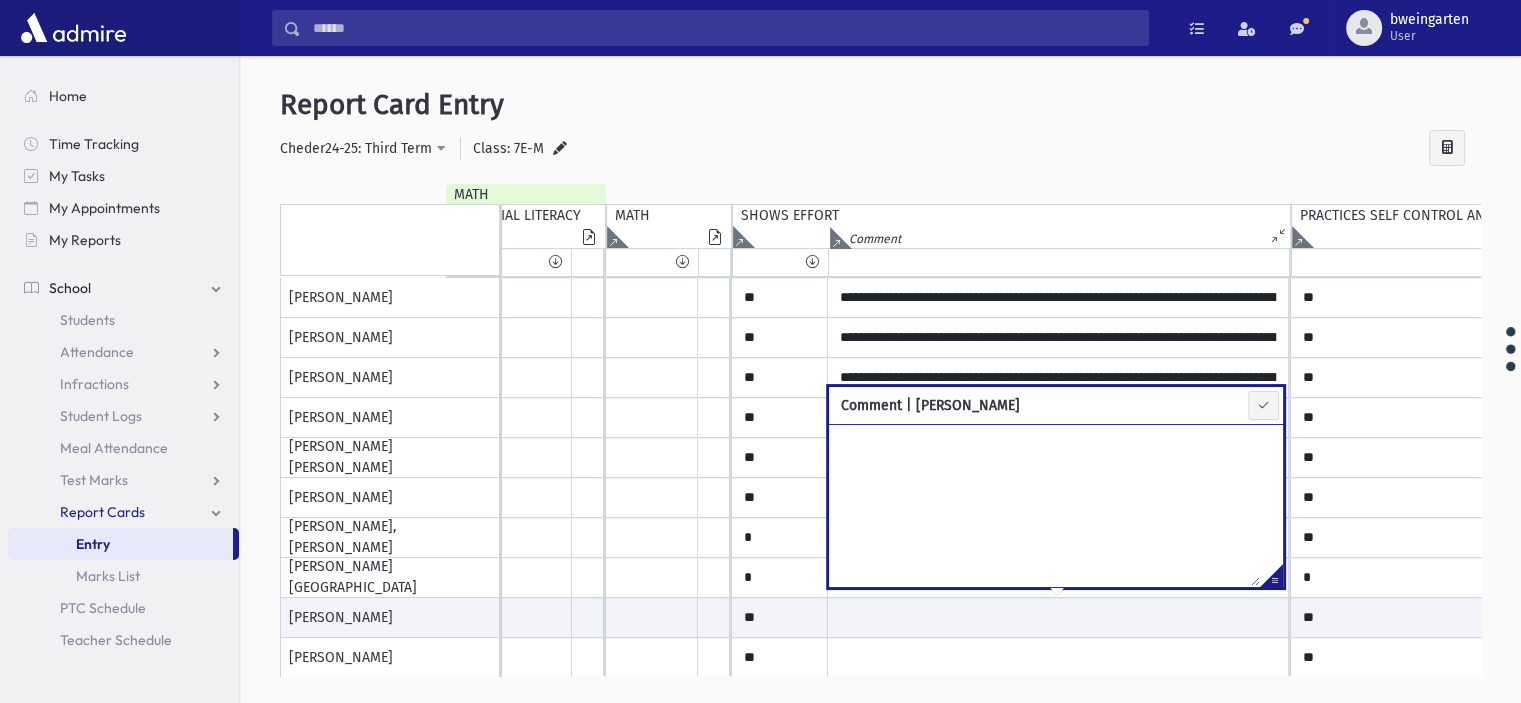 click at bounding box center [1271, 579] 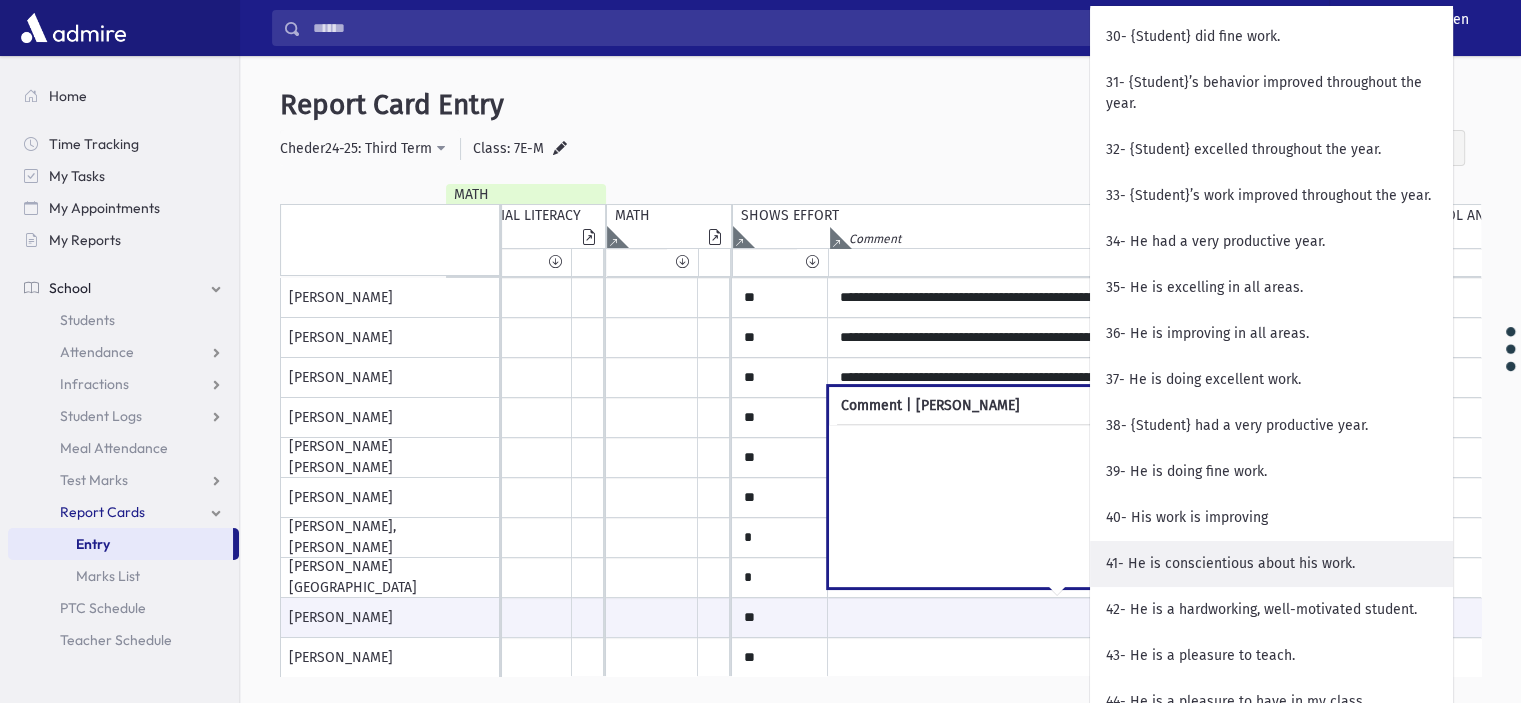 scroll, scrollTop: 1800, scrollLeft: 0, axis: vertical 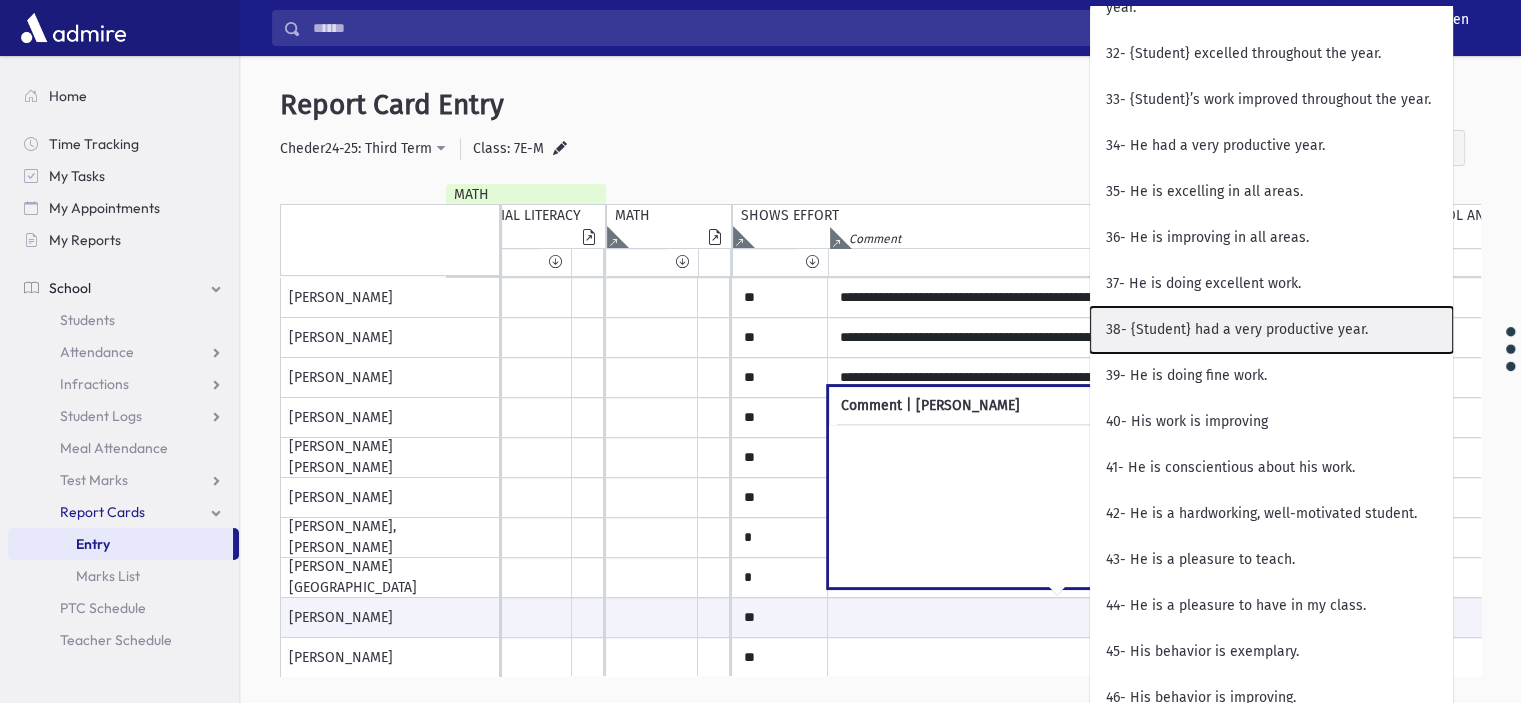 click on "38- {Student} had a very productive year." at bounding box center [1271, 330] 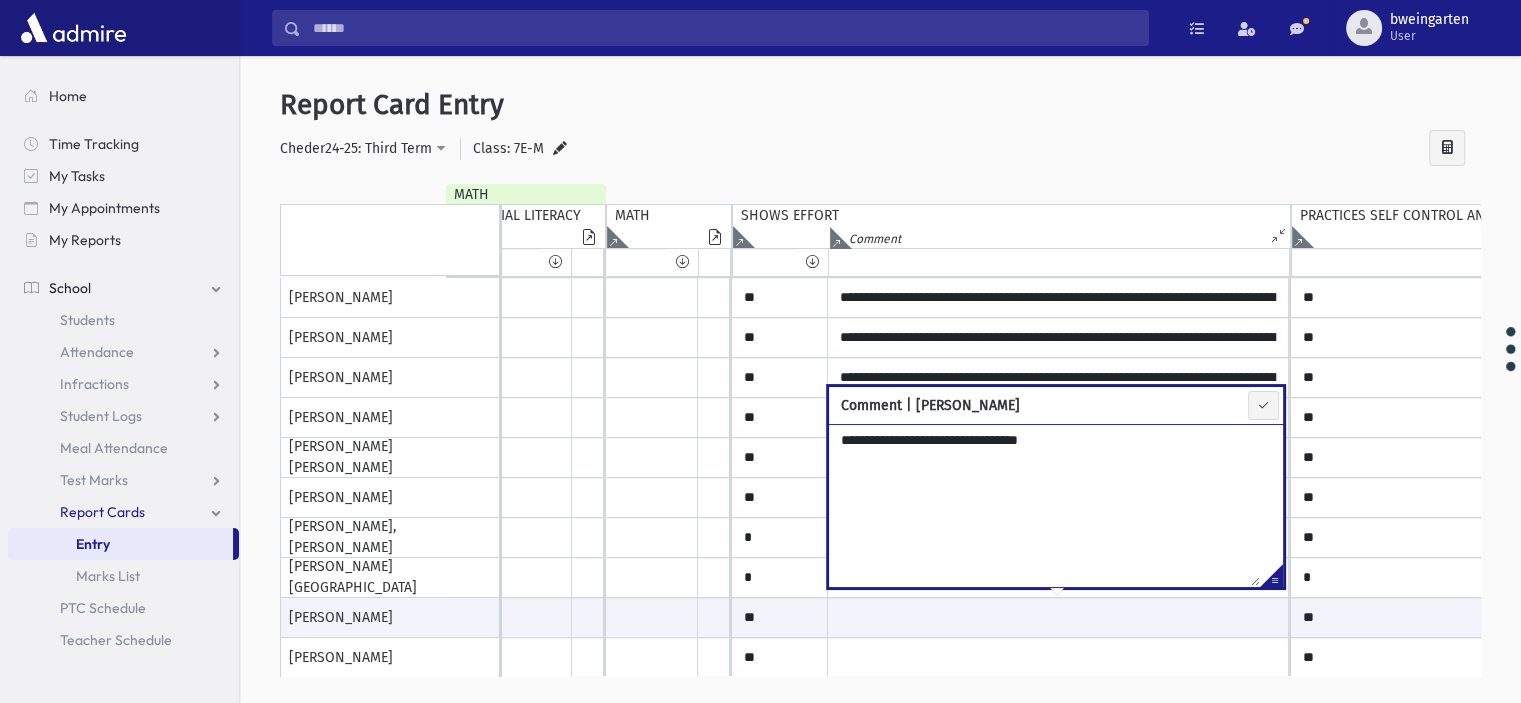 click on "**********" at bounding box center [1044, 505] 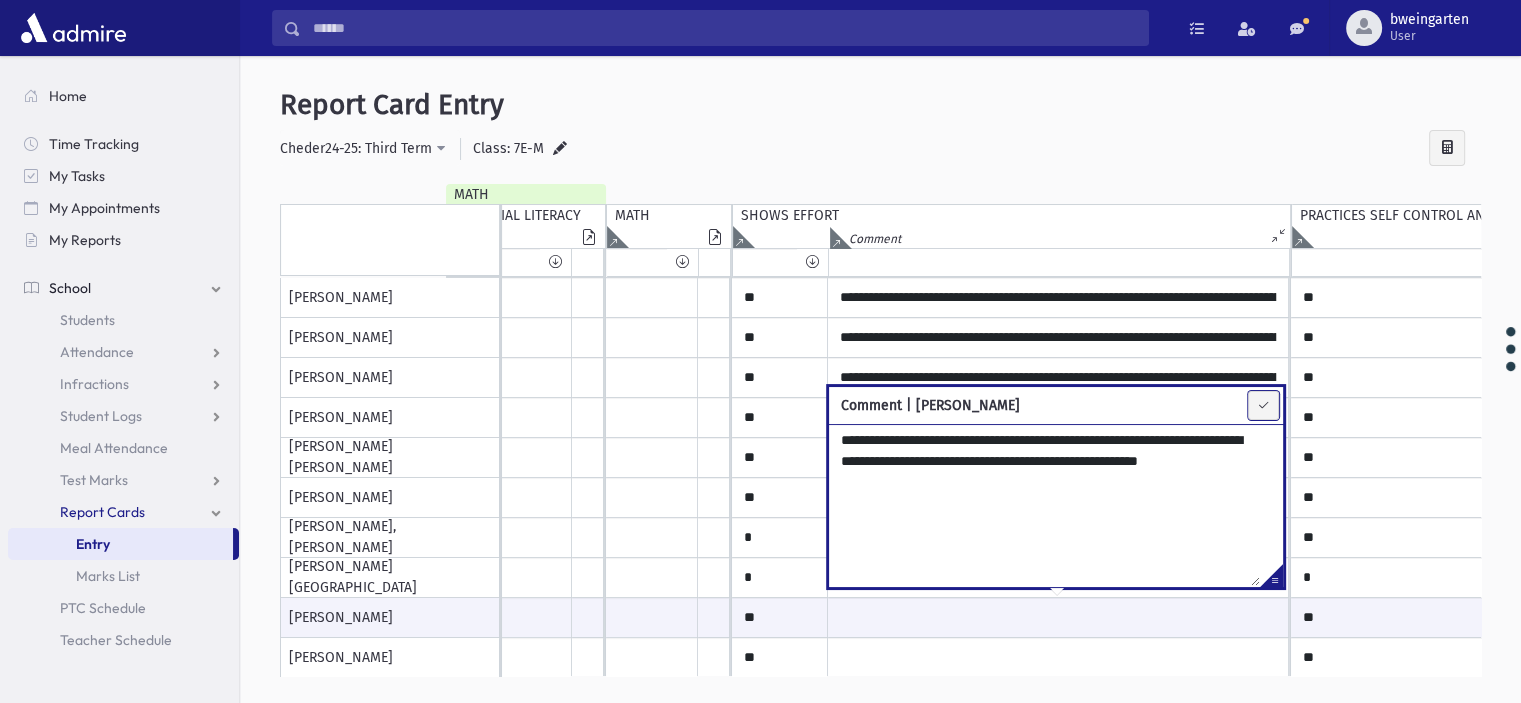 click at bounding box center [1263, 405] 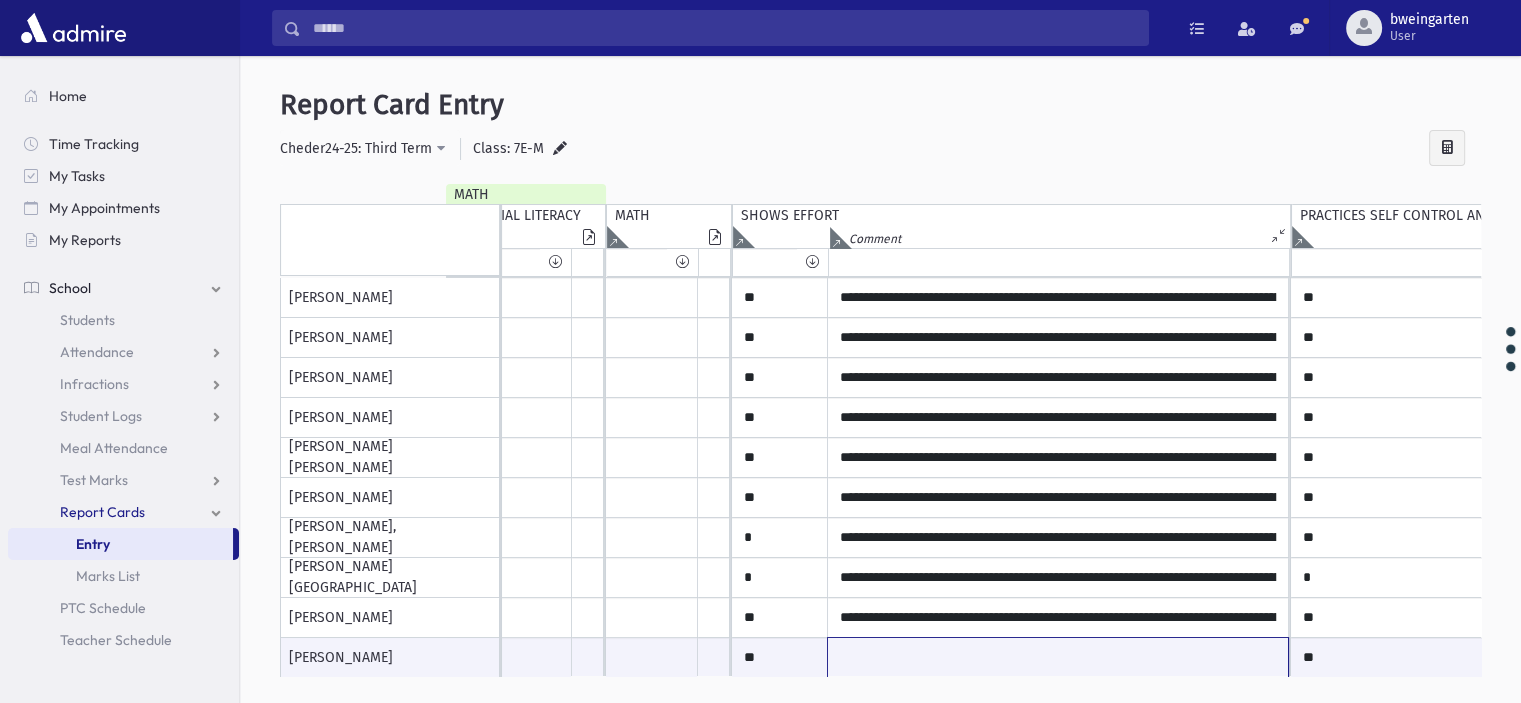 click at bounding box center [1058, 657] 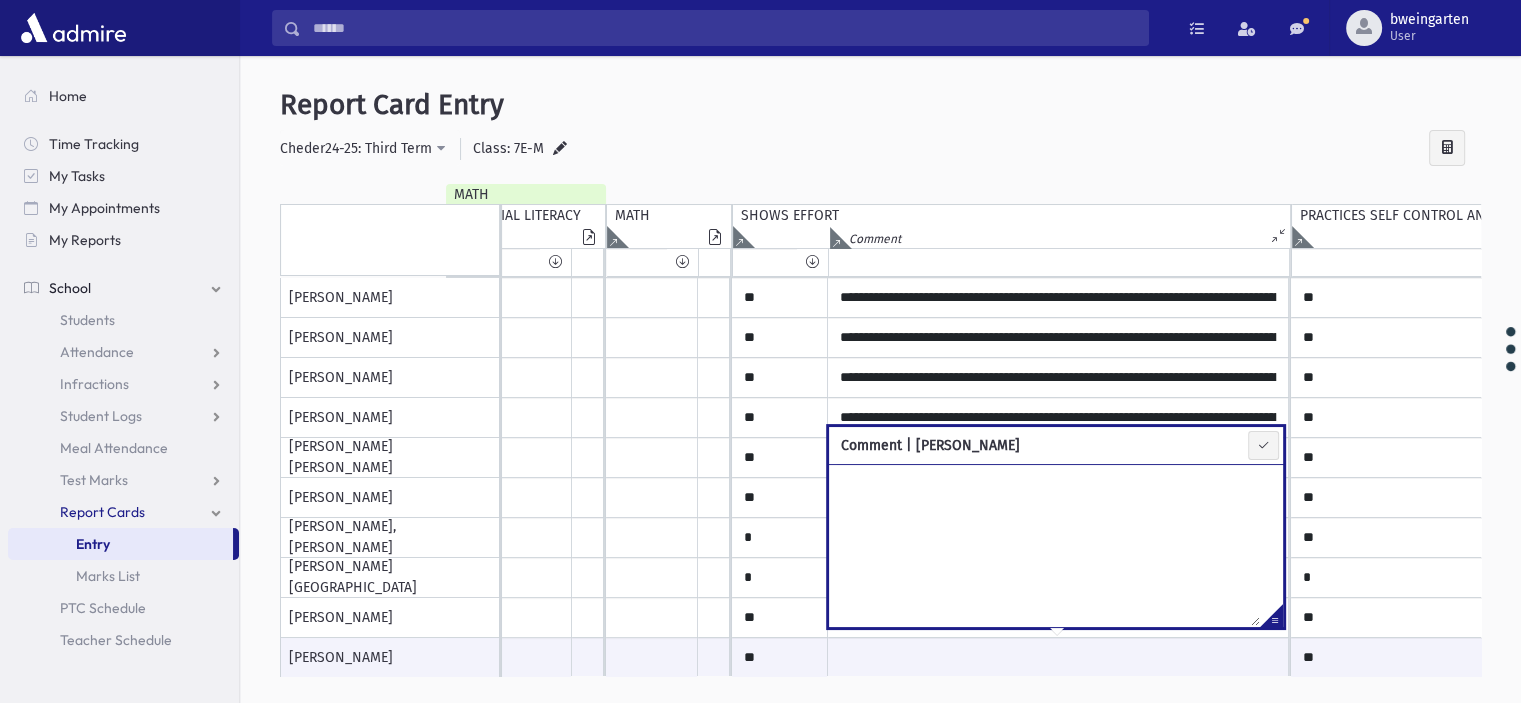 click at bounding box center (1271, 619) 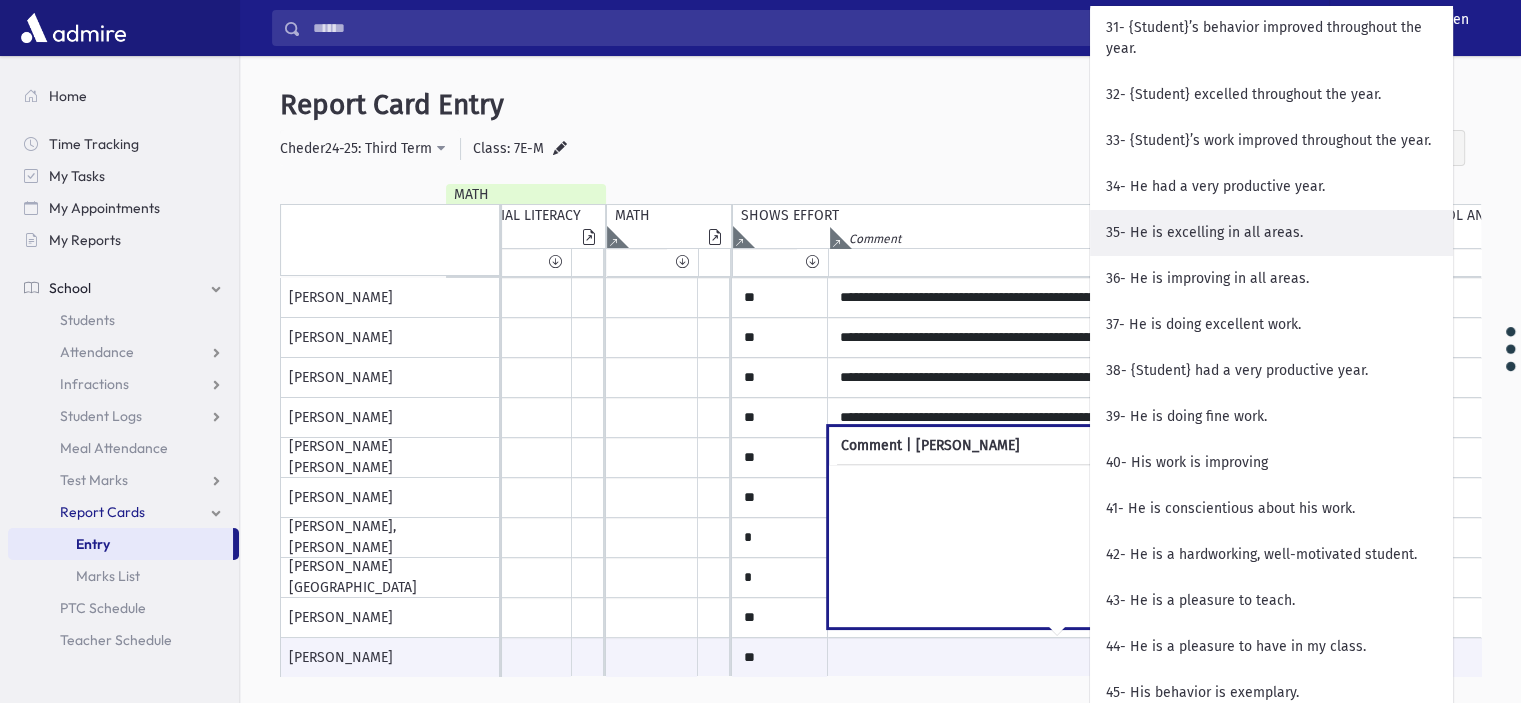 scroll, scrollTop: 1900, scrollLeft: 0, axis: vertical 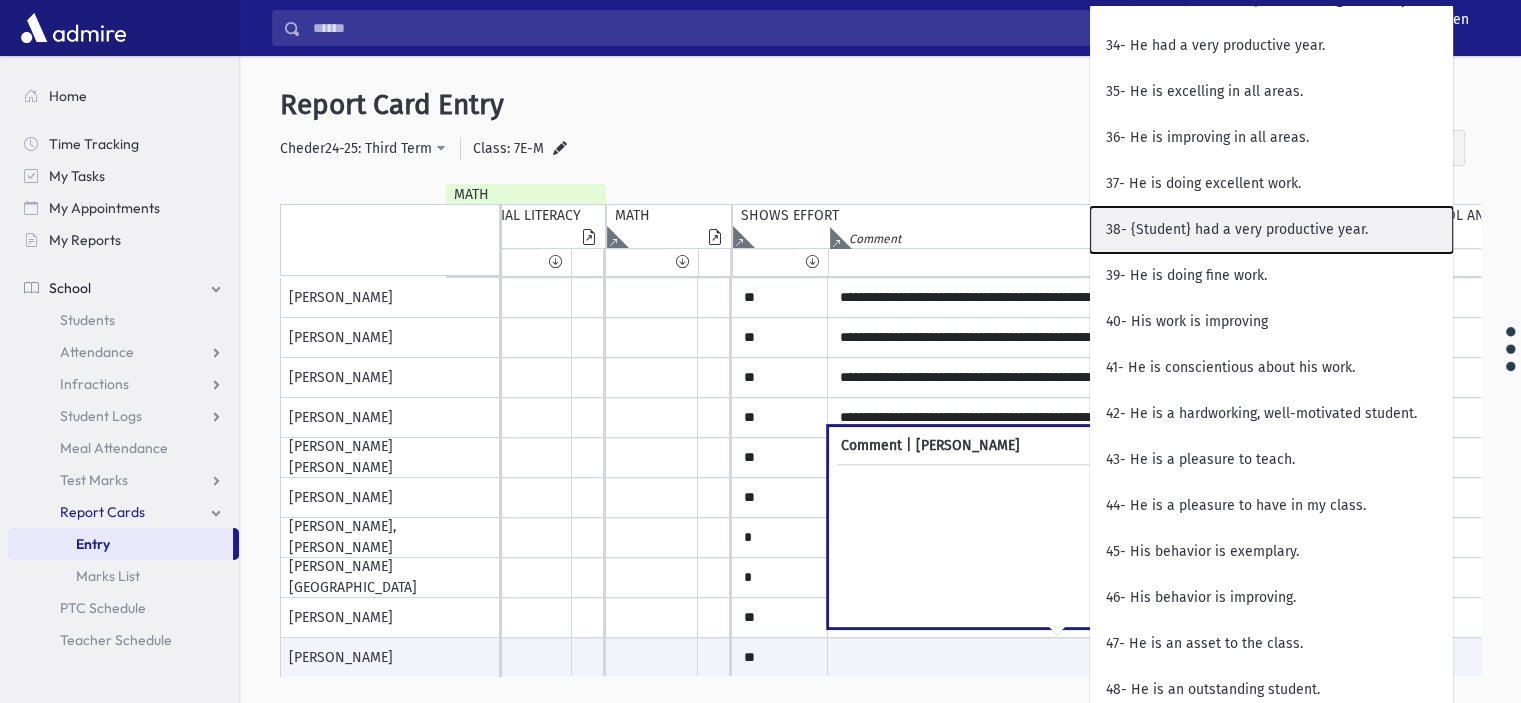 click on "38- {Student} had a very productive year." at bounding box center [1271, 230] 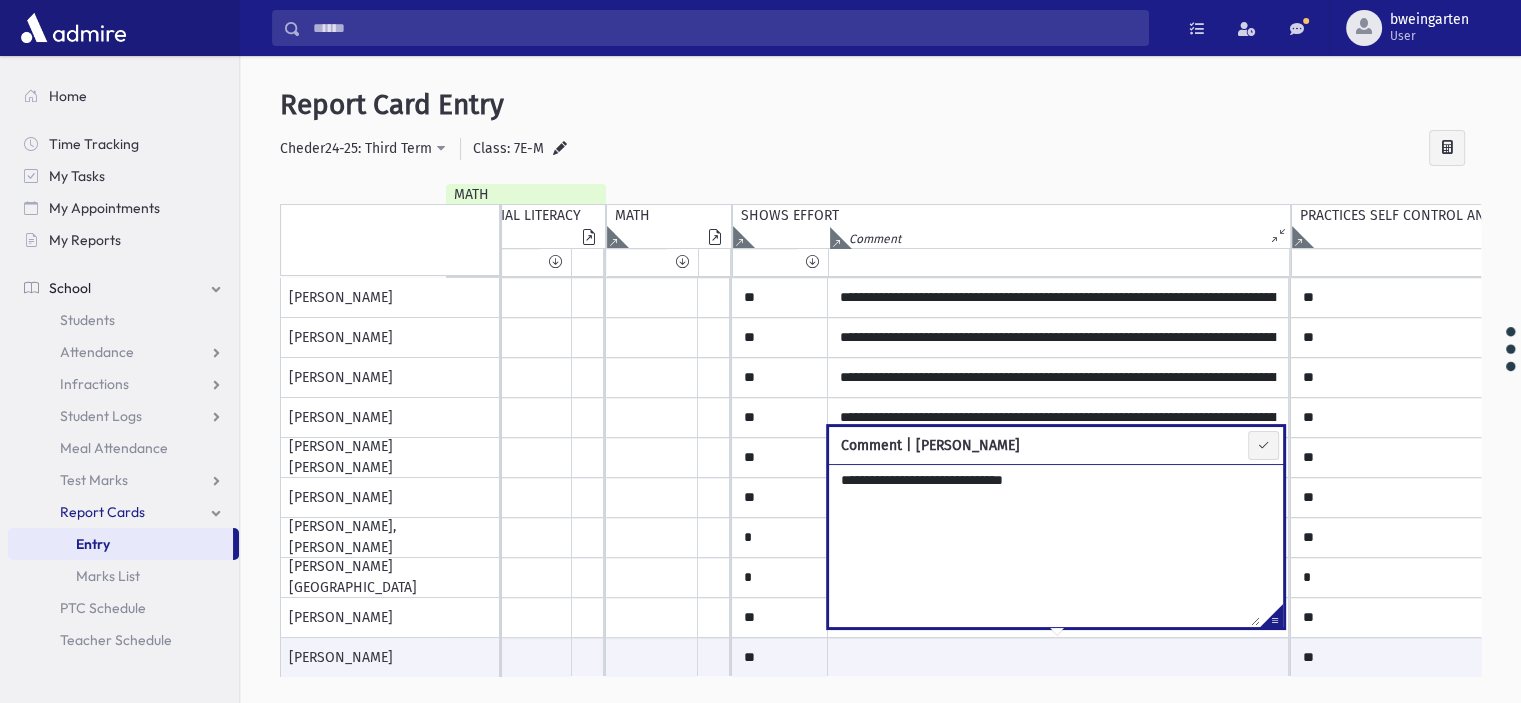 click on "**********" at bounding box center [1044, 545] 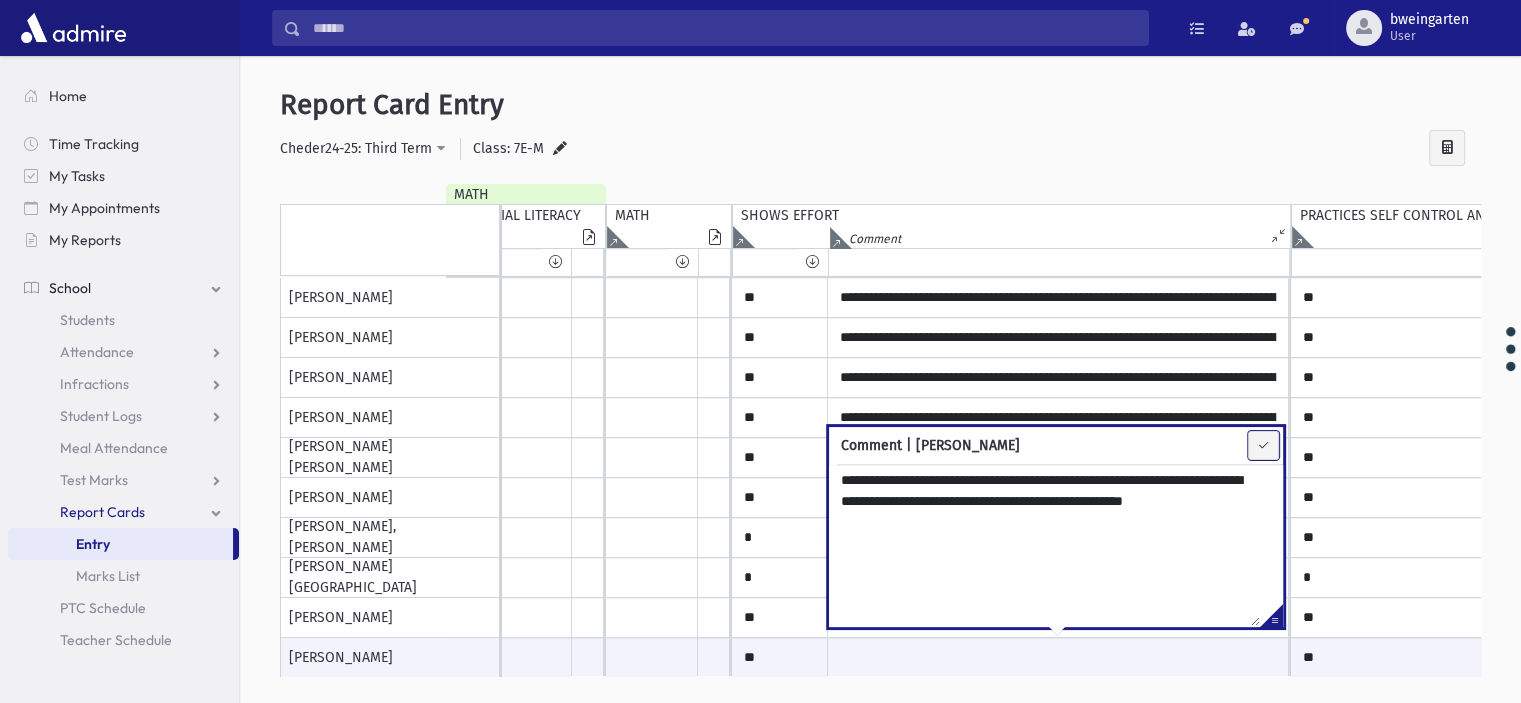 click at bounding box center (1263, 445) 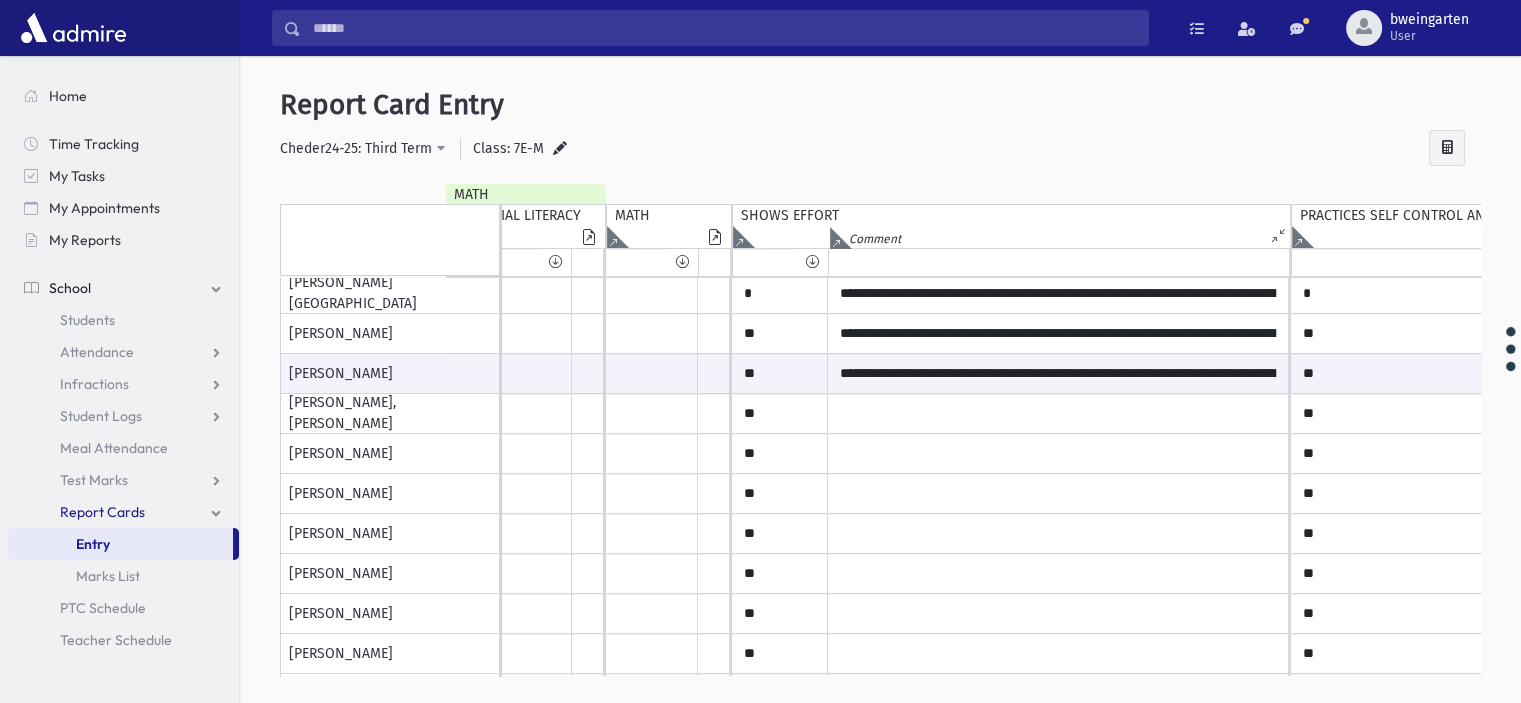 scroll, scrollTop: 500, scrollLeft: 56, axis: both 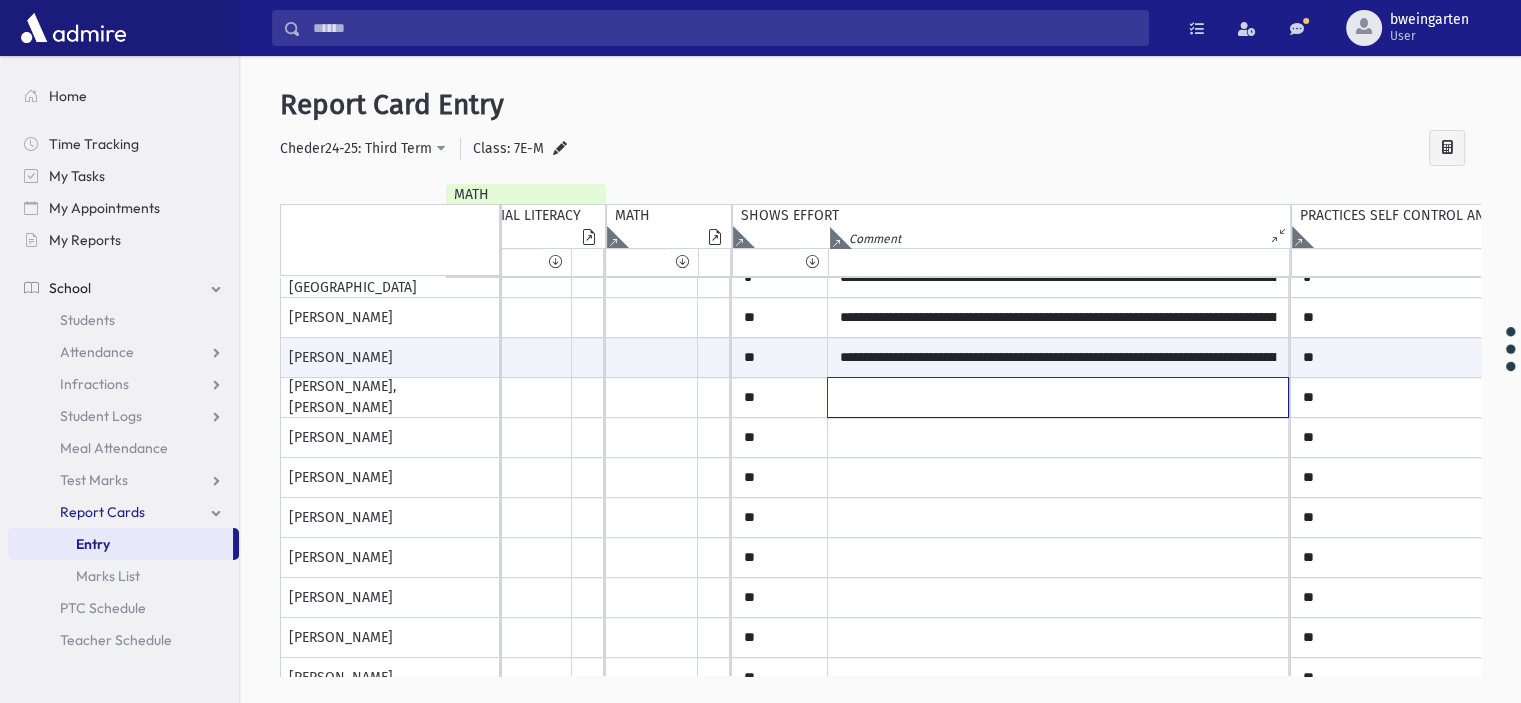 click at bounding box center (1058, -202) 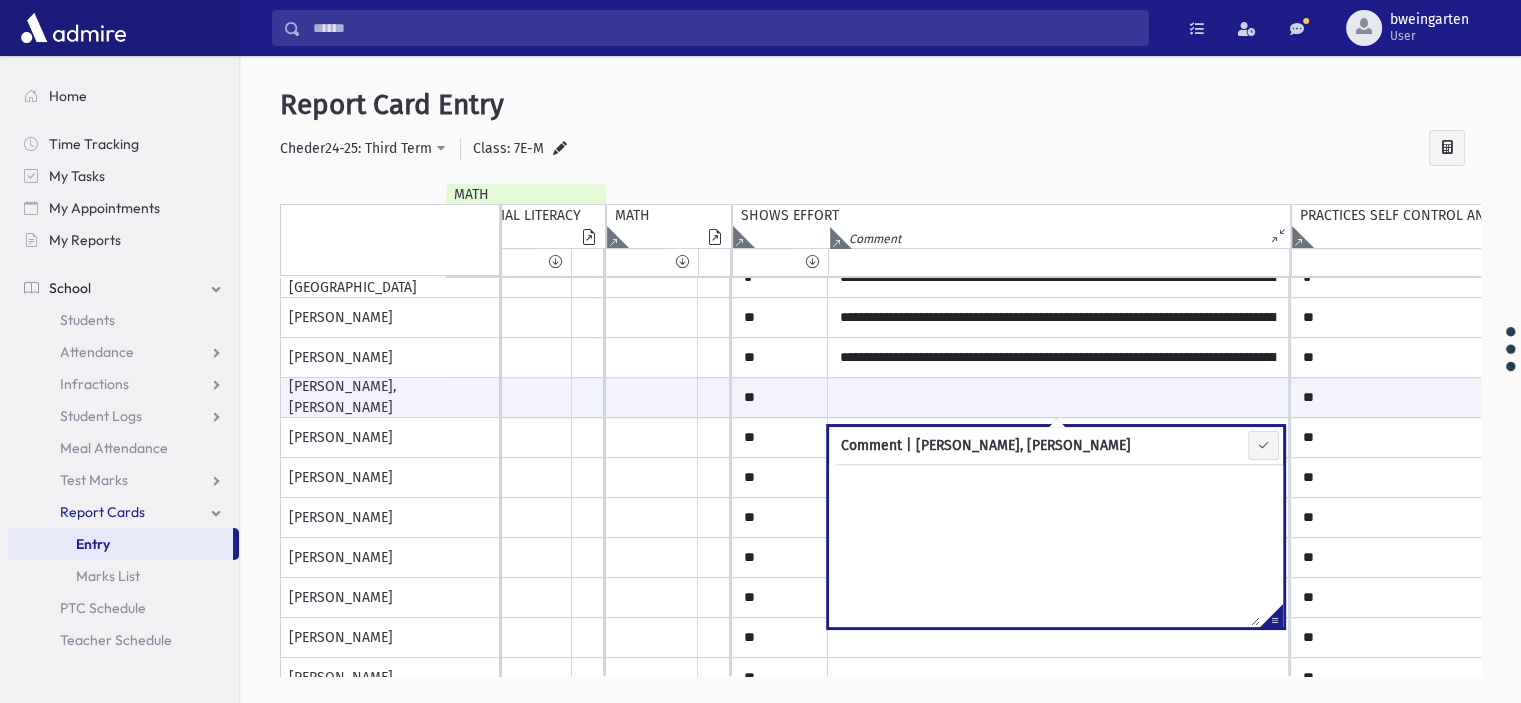 click at bounding box center [1271, 619] 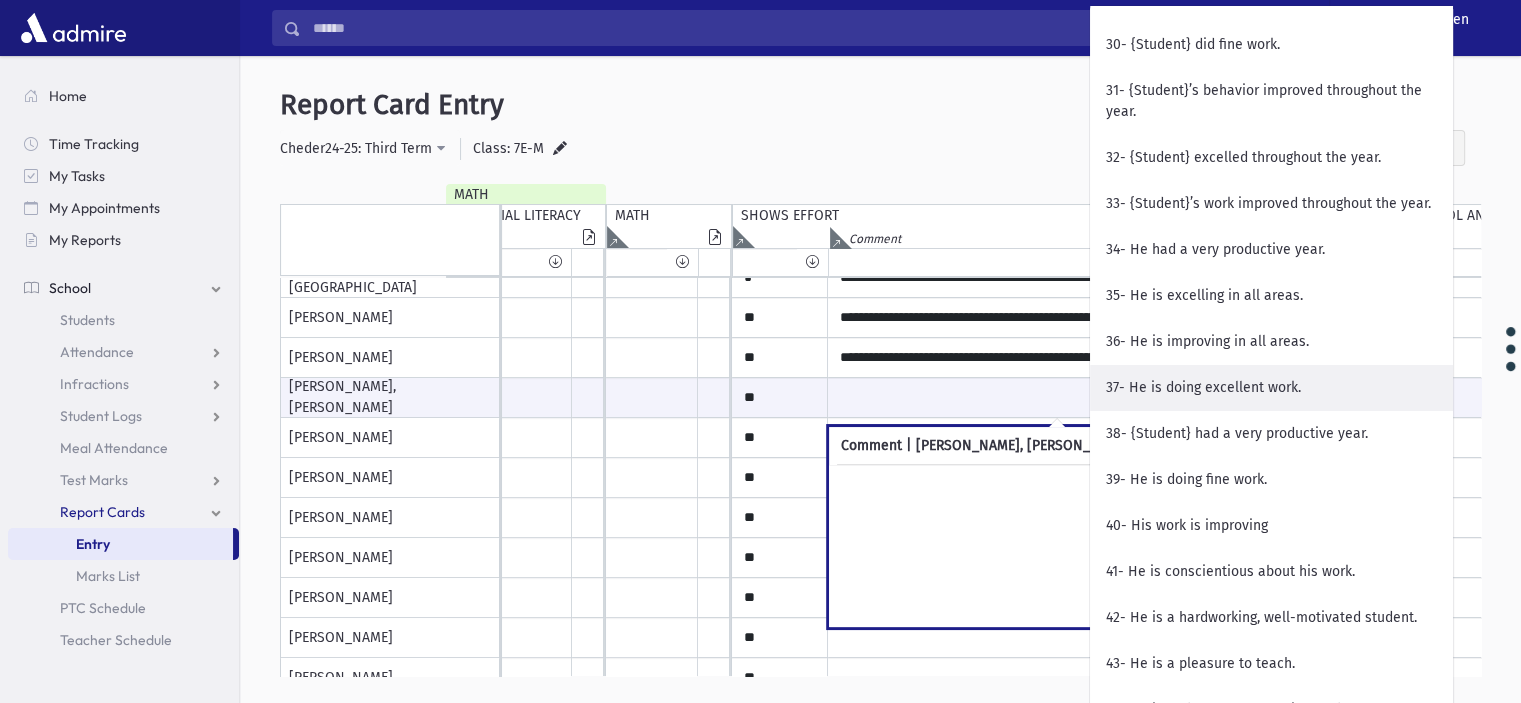 scroll, scrollTop: 1700, scrollLeft: 0, axis: vertical 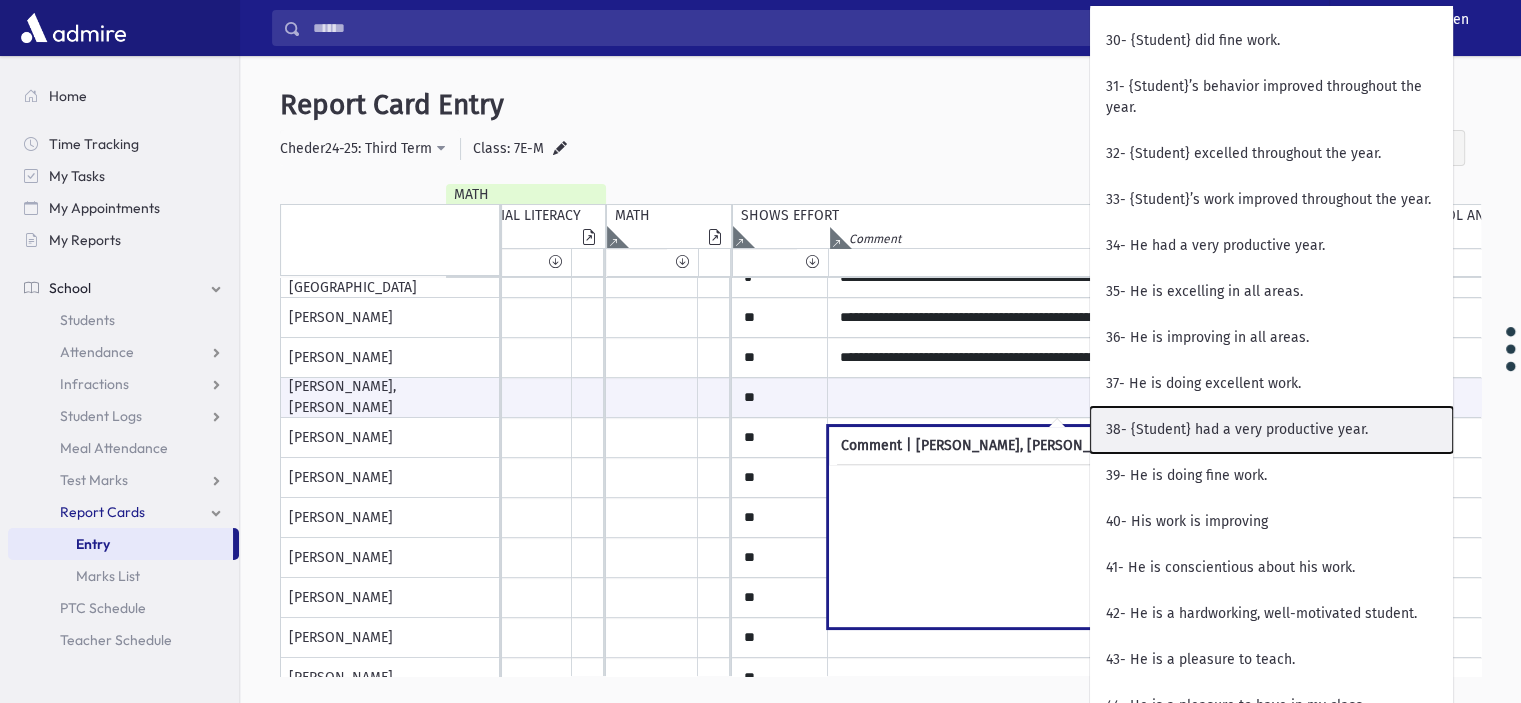 click on "38- {Student} had a very productive year." at bounding box center [1271, 430] 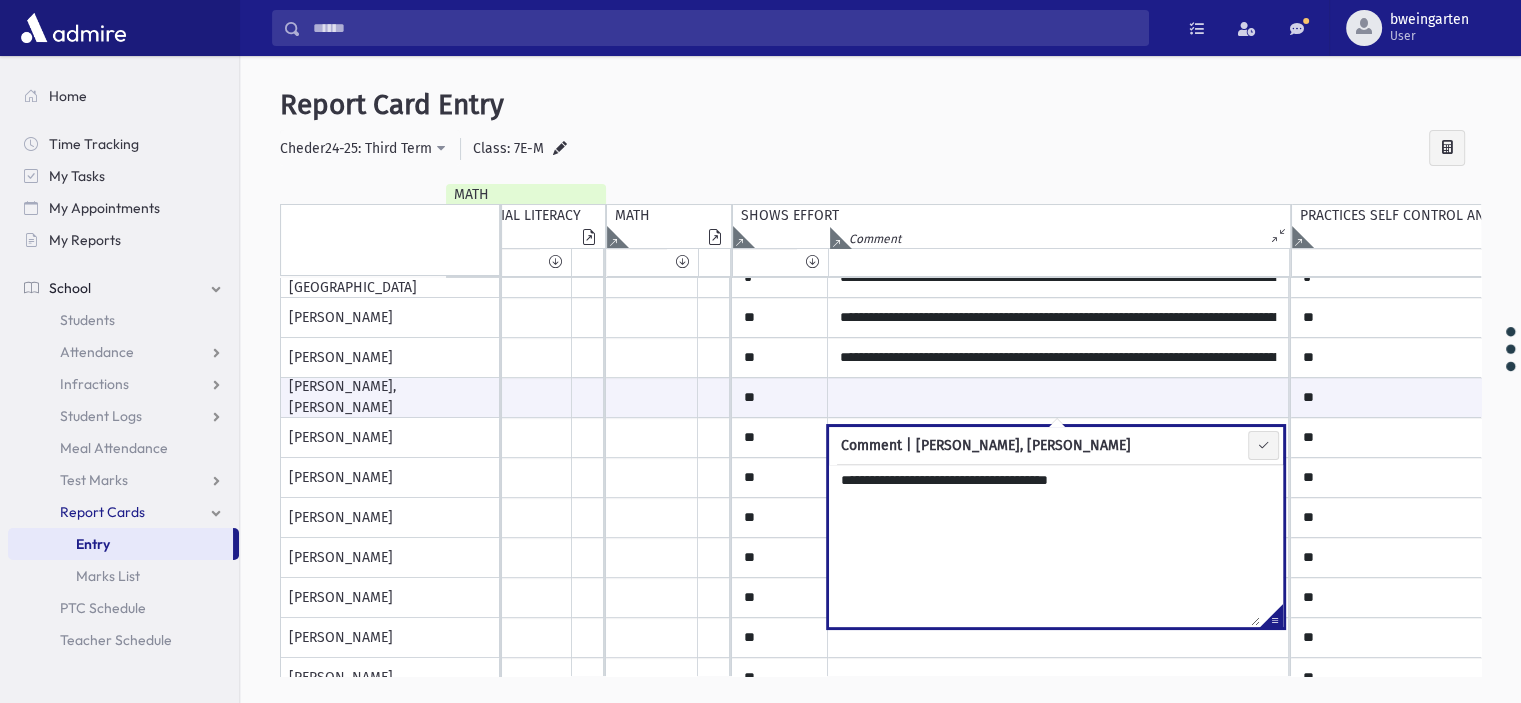 click on "**********" at bounding box center [1044, 545] 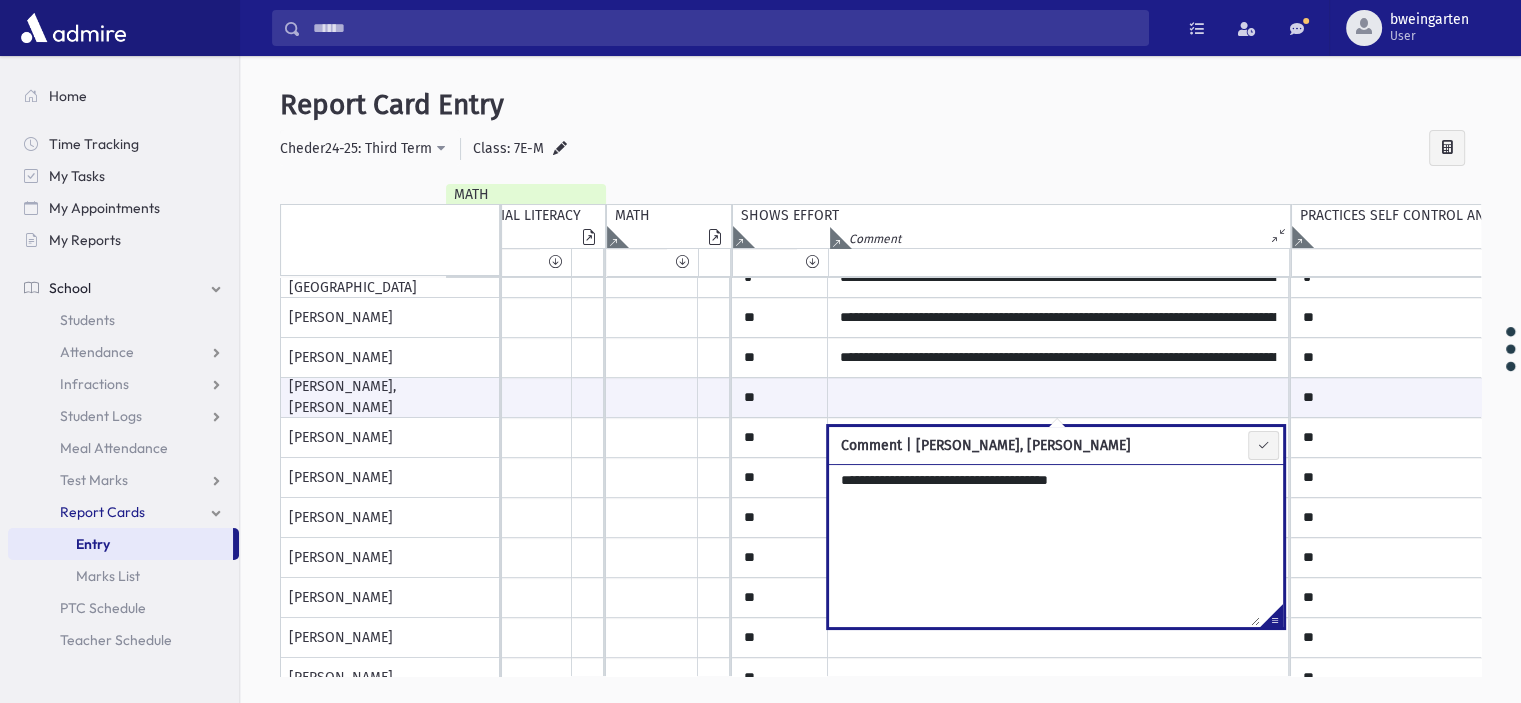 paste on "**********" 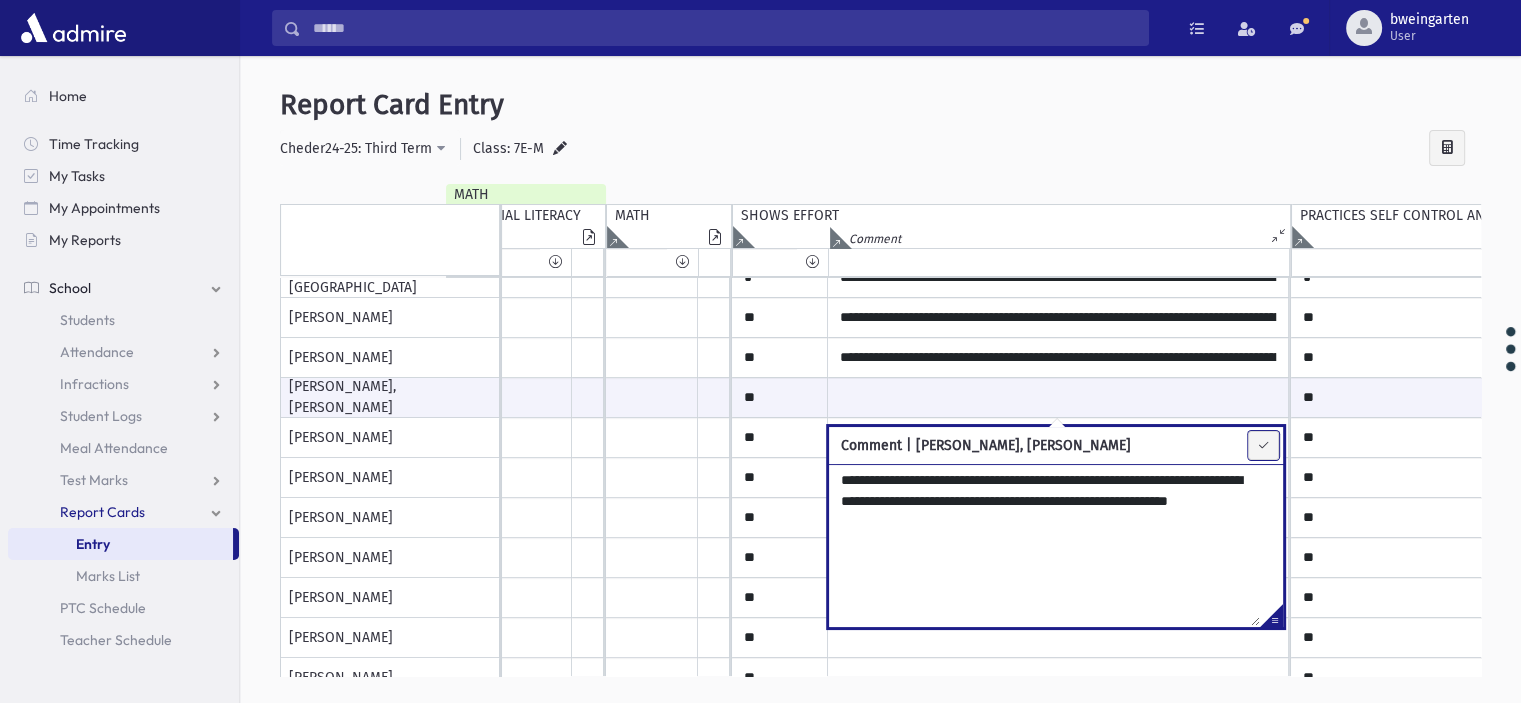 click at bounding box center [1263, 445] 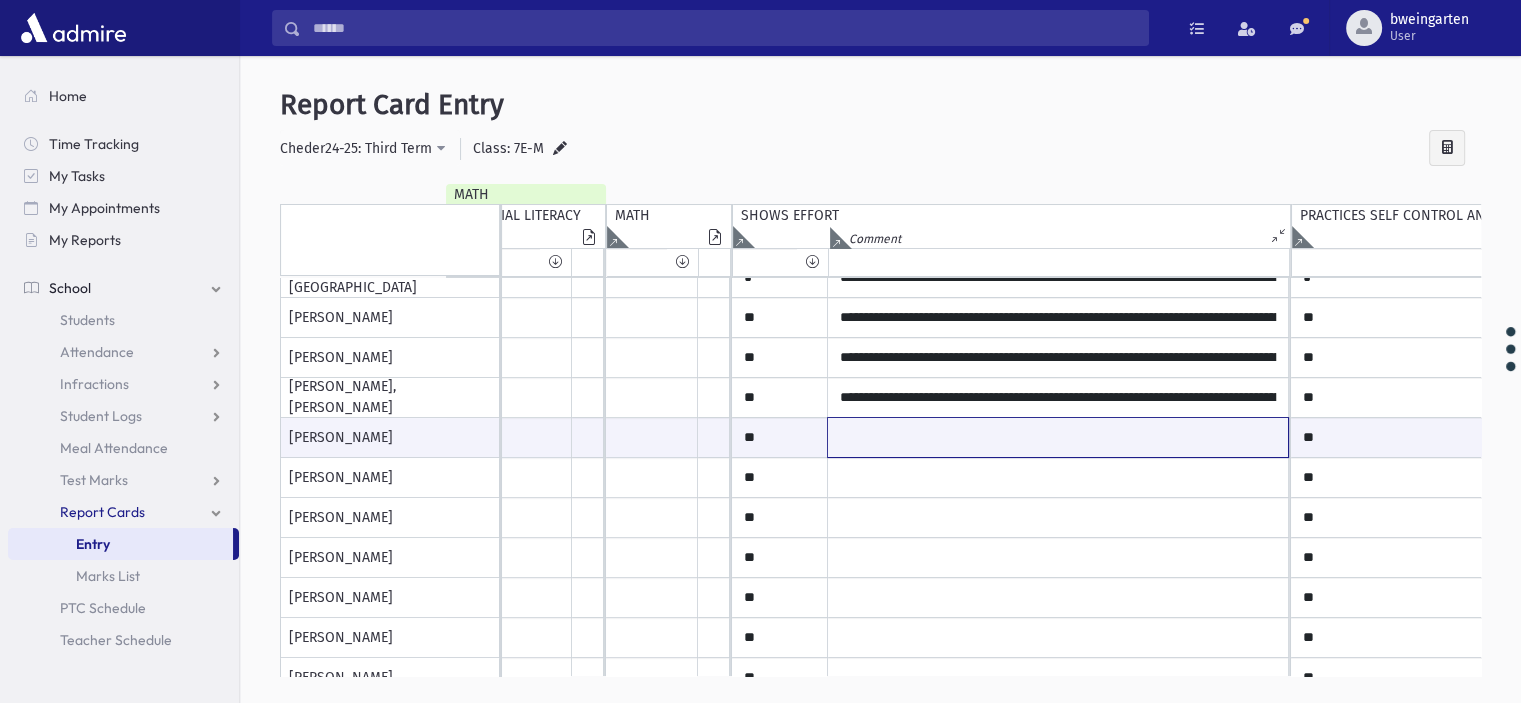 click at bounding box center (1058, 437) 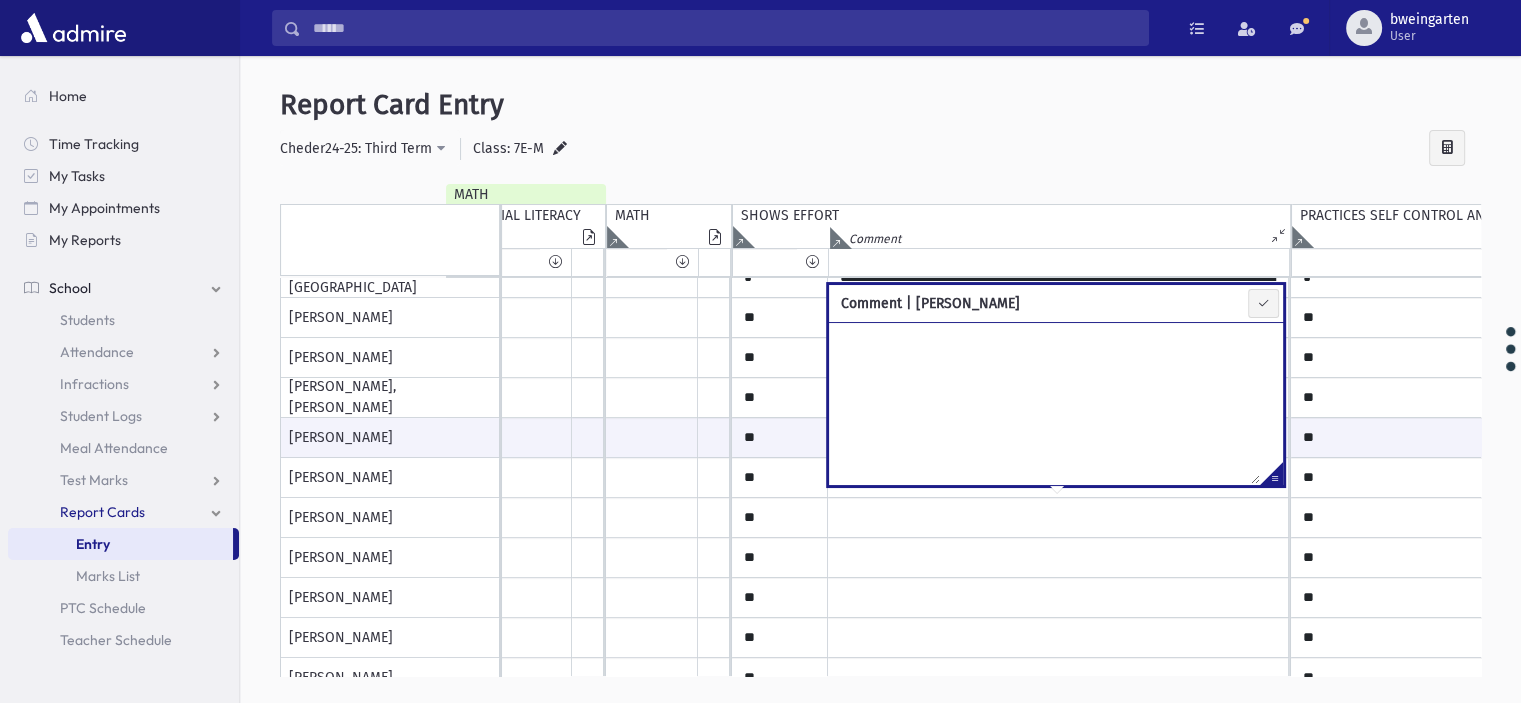 click at bounding box center (1271, 477) 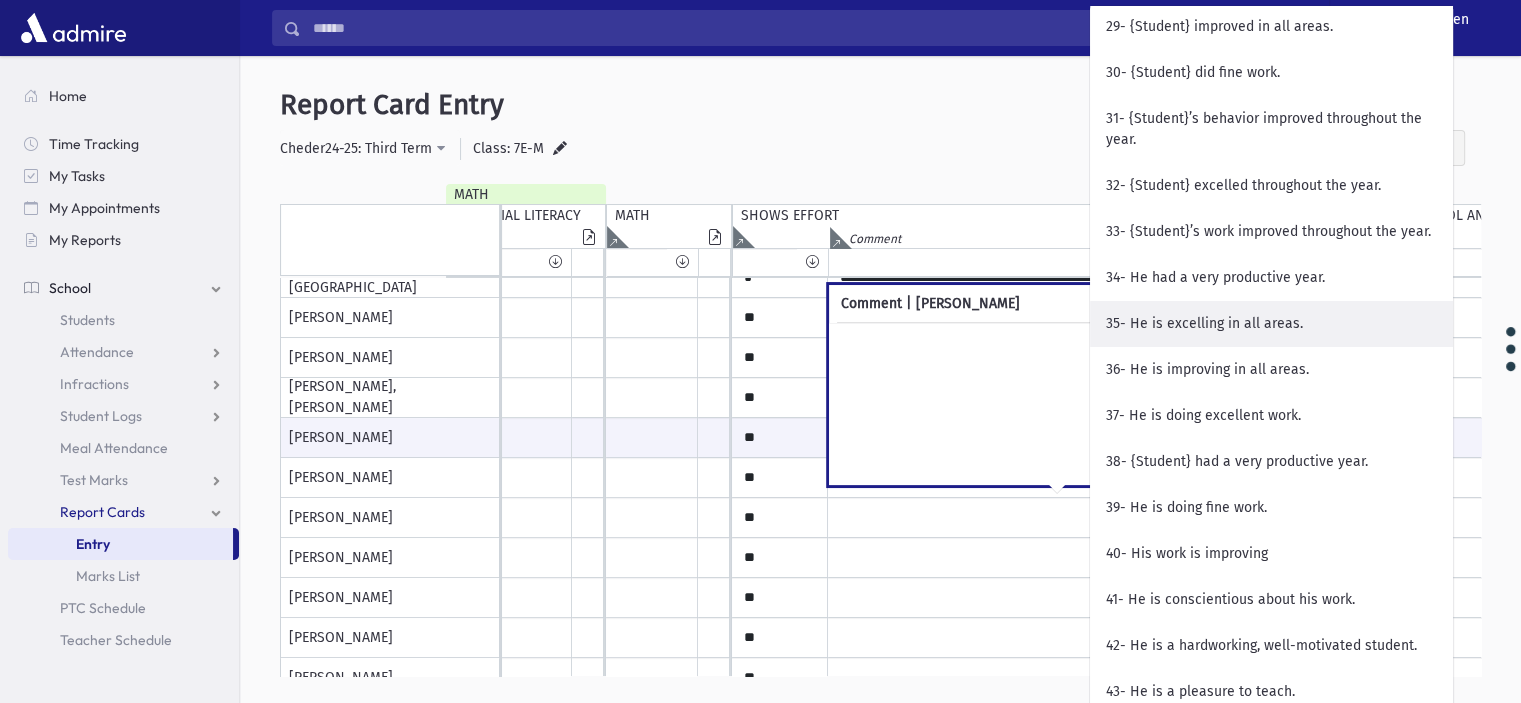 scroll, scrollTop: 1700, scrollLeft: 0, axis: vertical 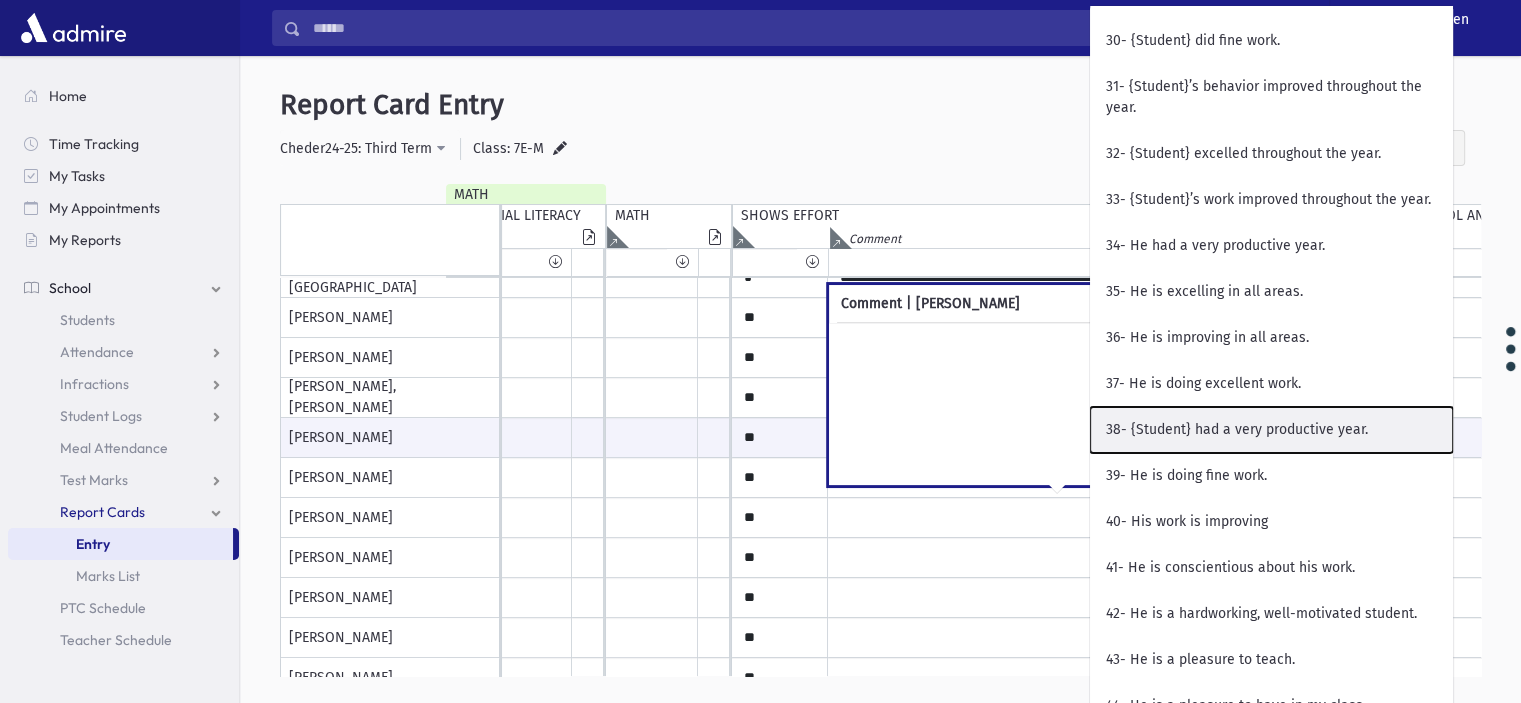 click on "38- {Student} had a very productive year." at bounding box center (1271, 430) 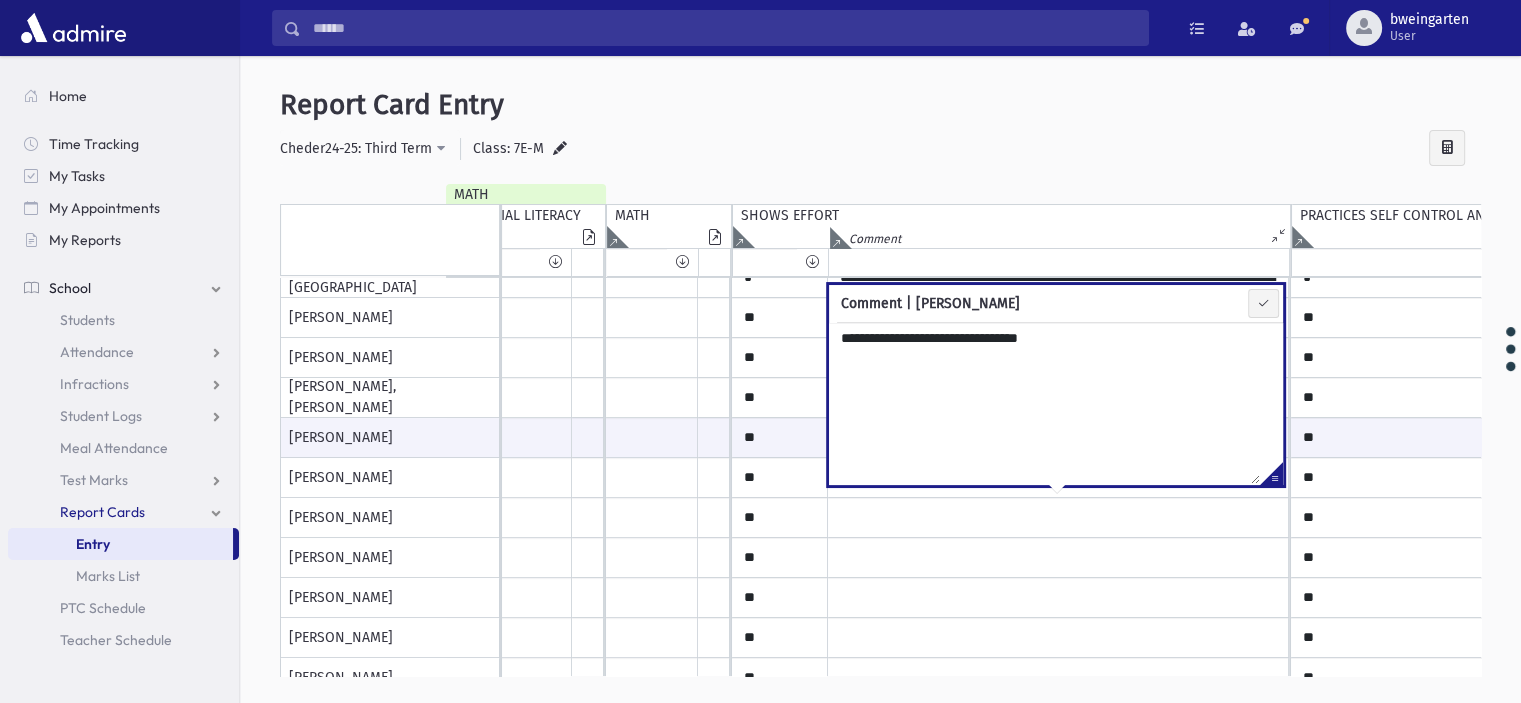 click on "**********" at bounding box center [1044, 403] 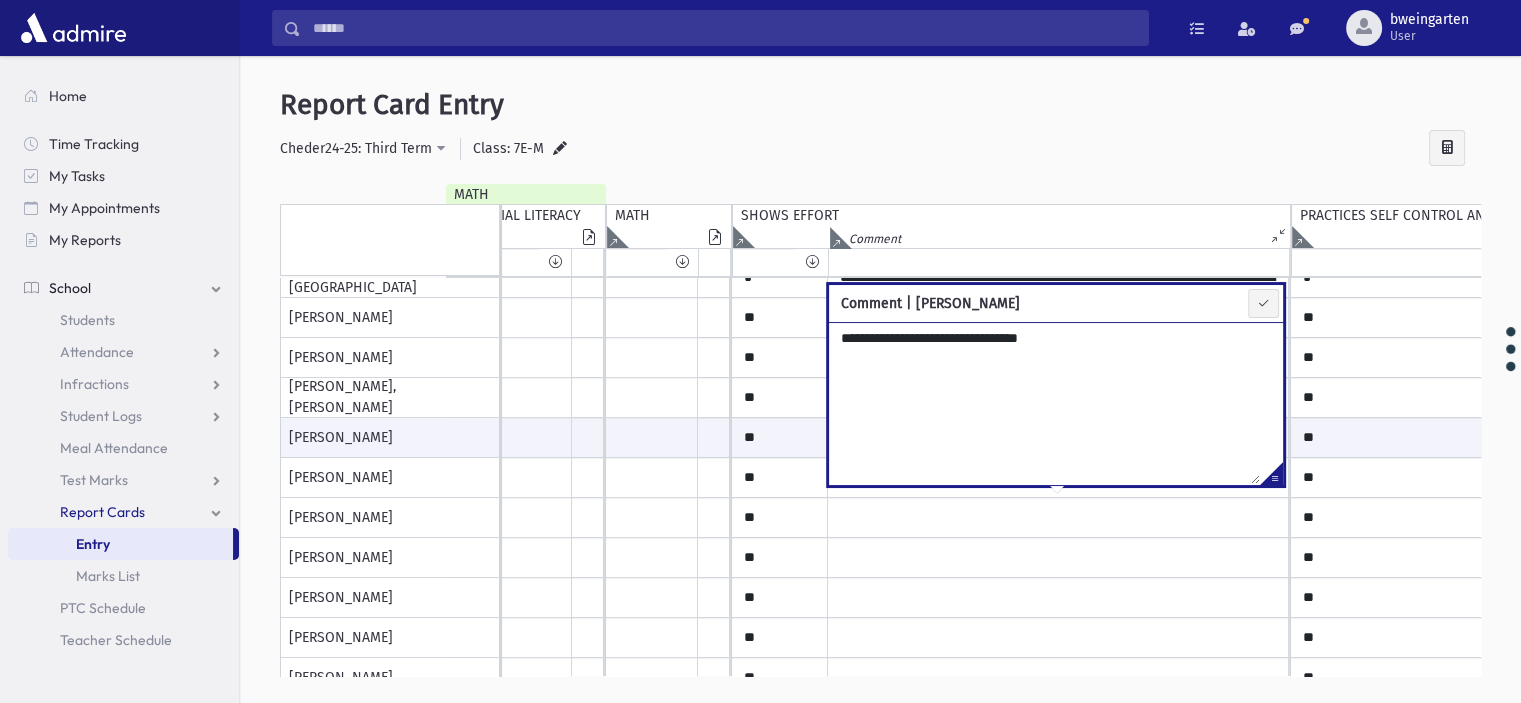 paste on "**********" 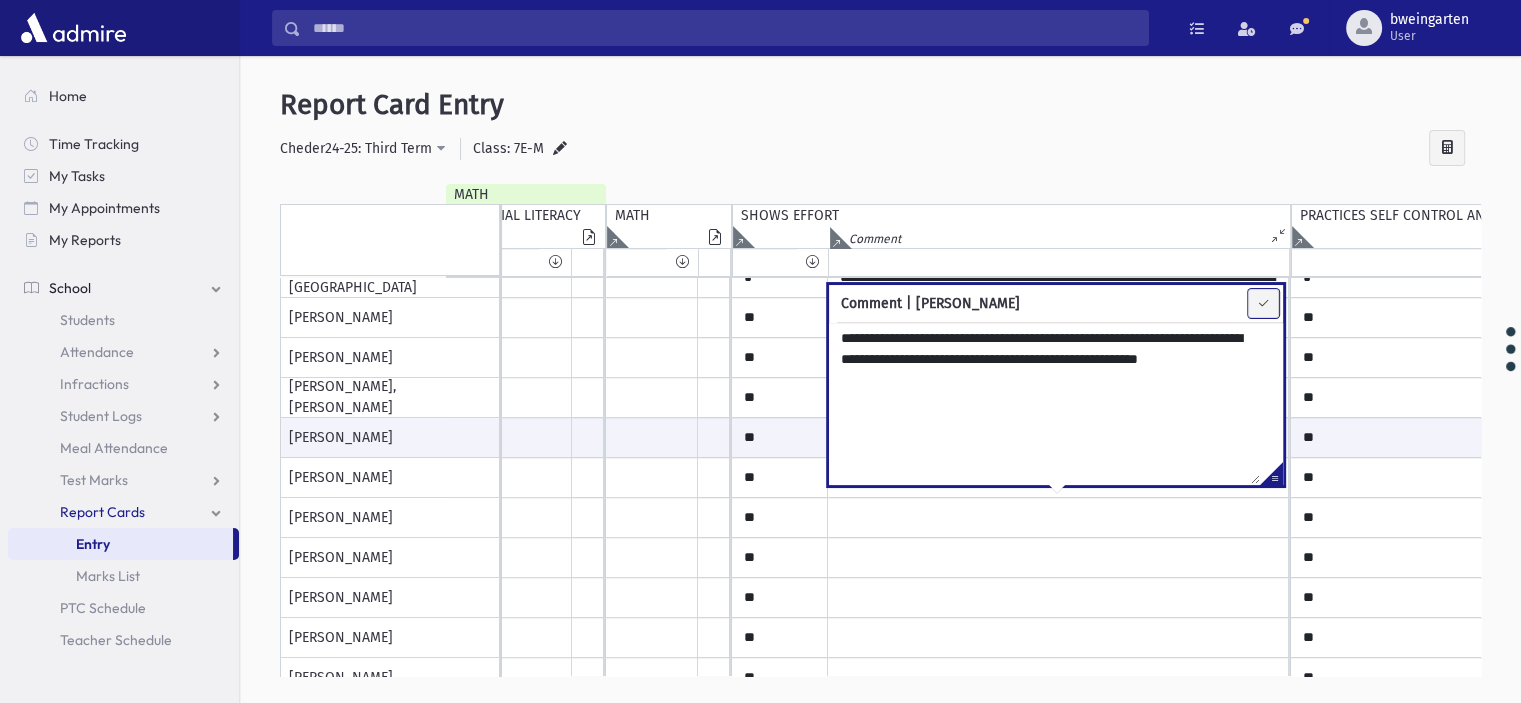 click at bounding box center (1263, 303) 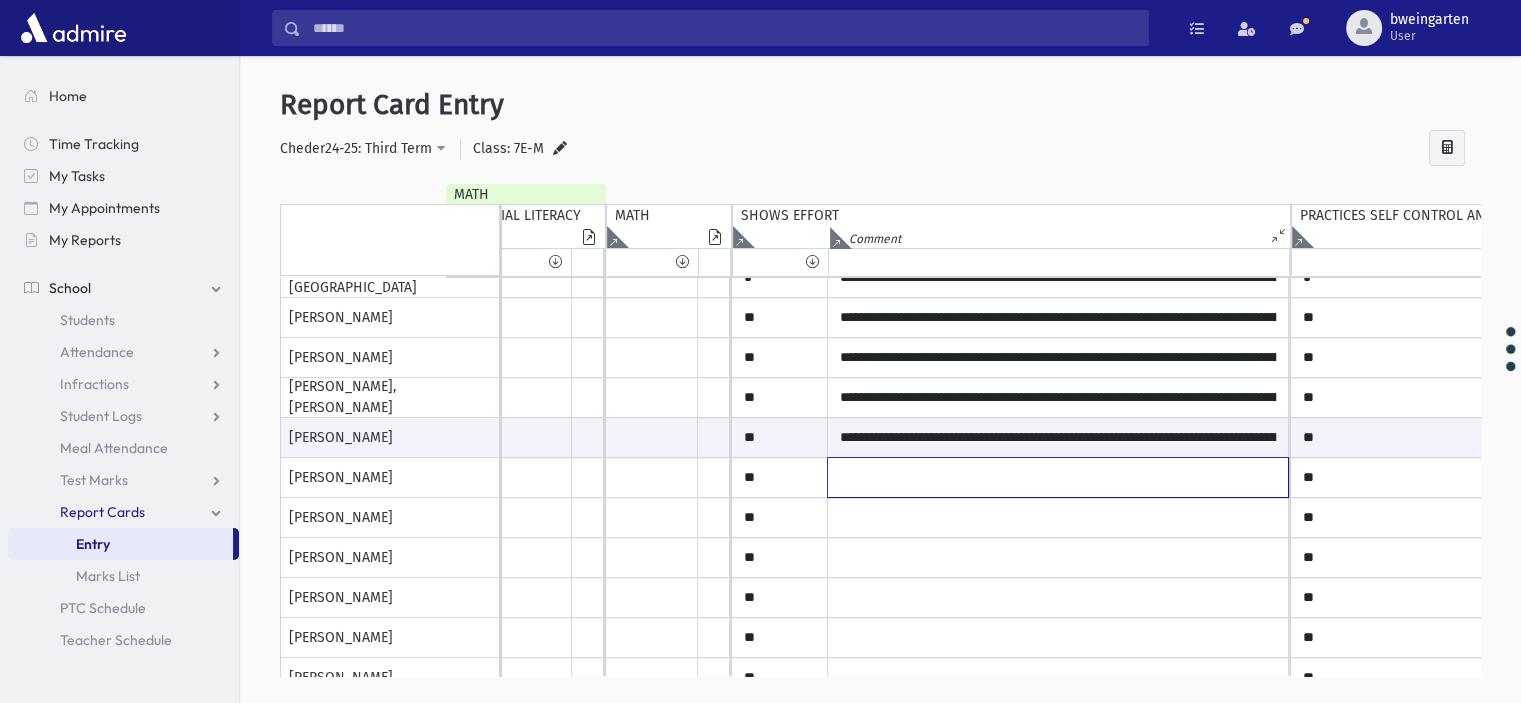 click at bounding box center (1058, -202) 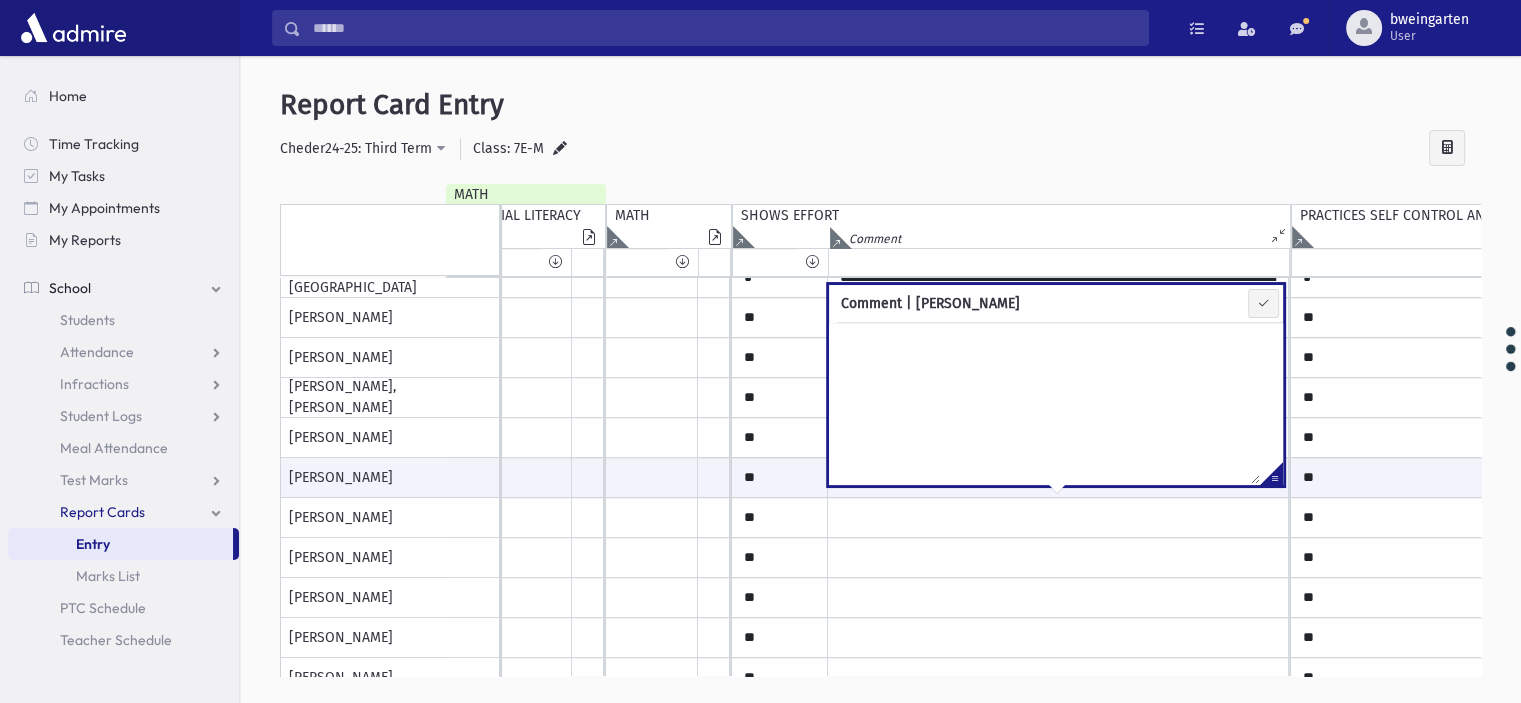 click at bounding box center (1271, 477) 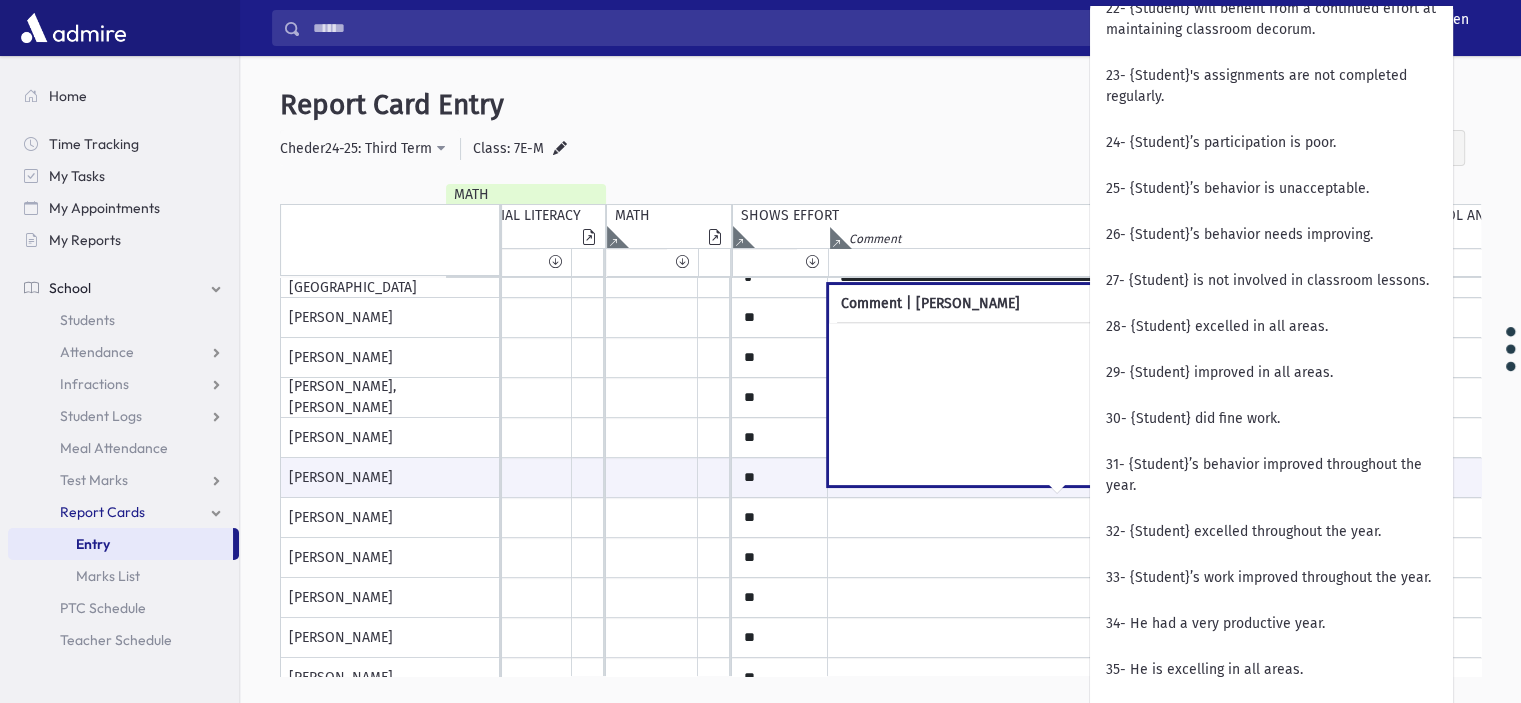 scroll, scrollTop: 1800, scrollLeft: 0, axis: vertical 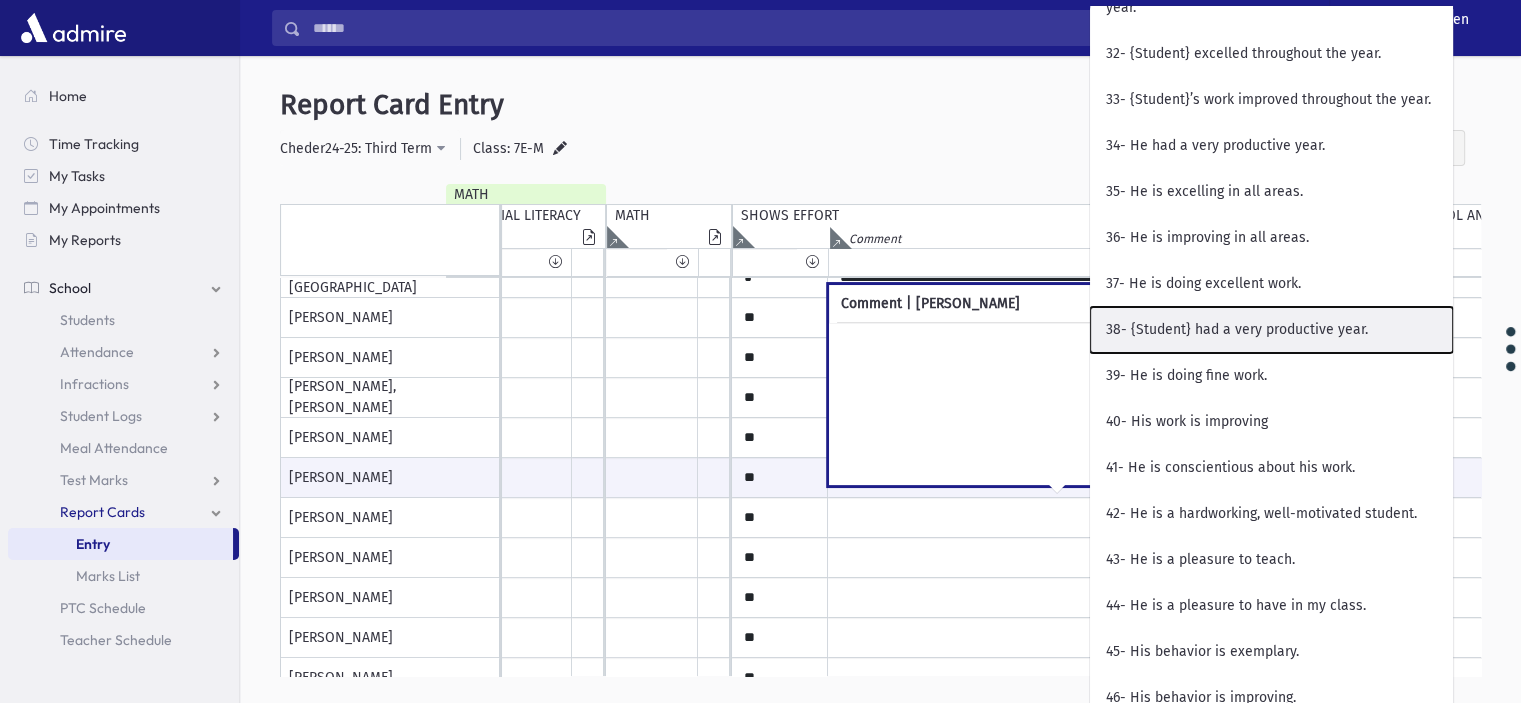 click on "38- {Student} had a very productive year." at bounding box center [1271, 330] 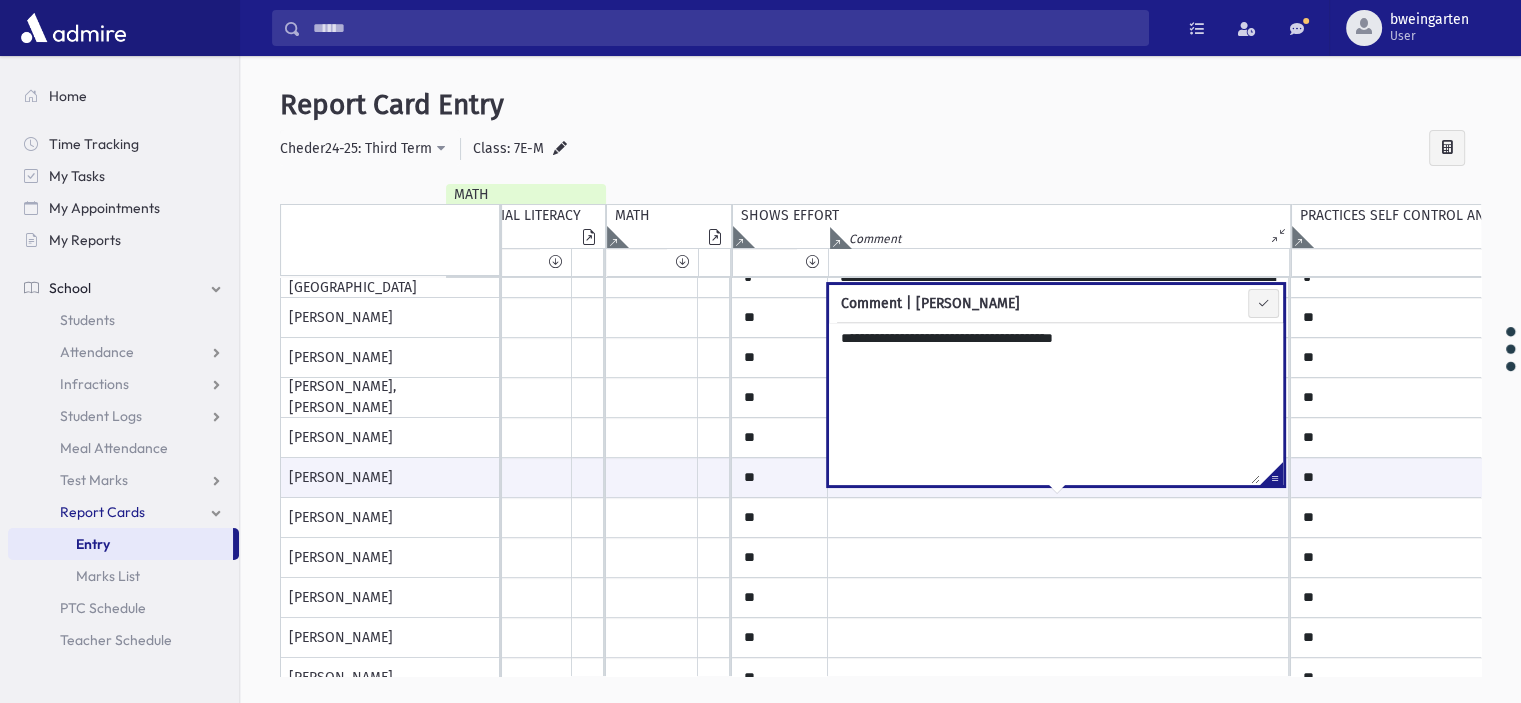 click on "**********" at bounding box center (1044, 403) 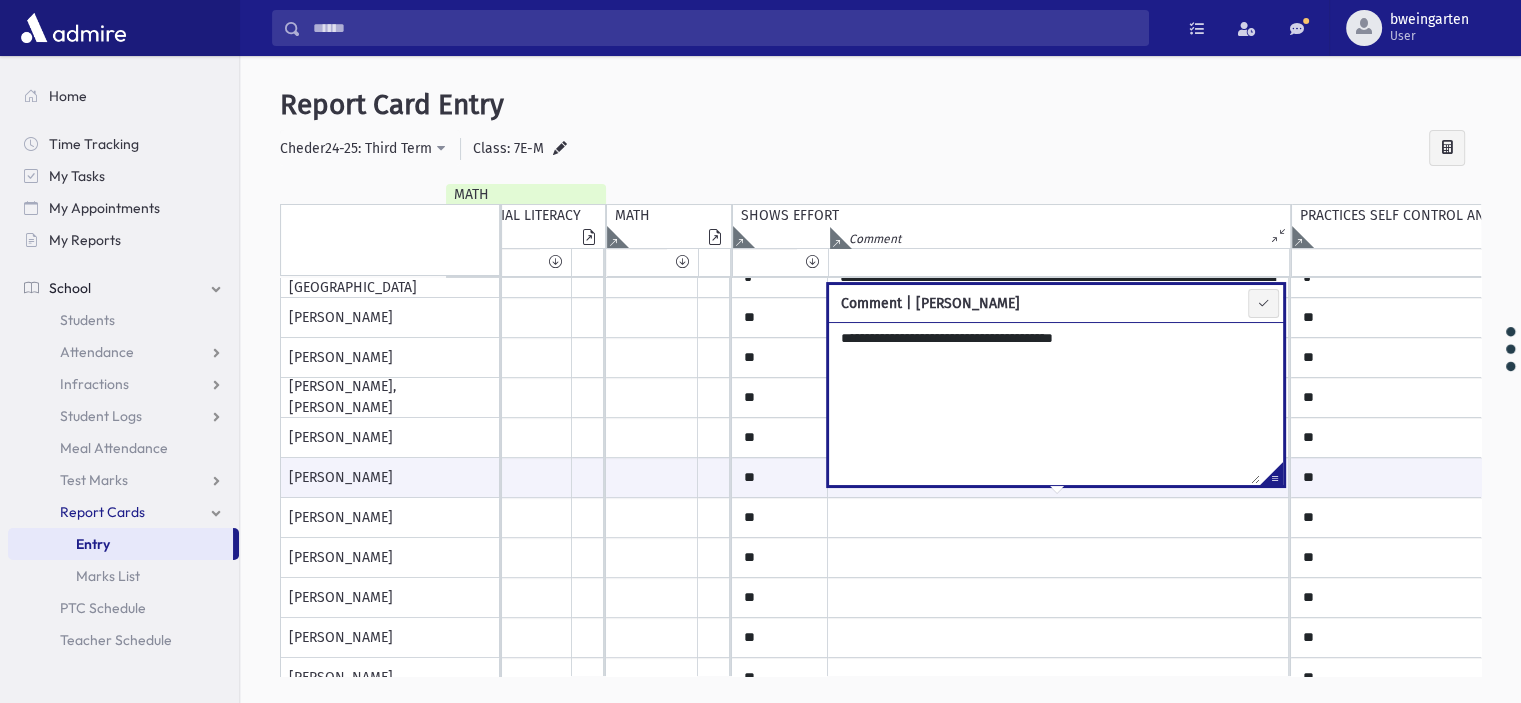 paste on "**********" 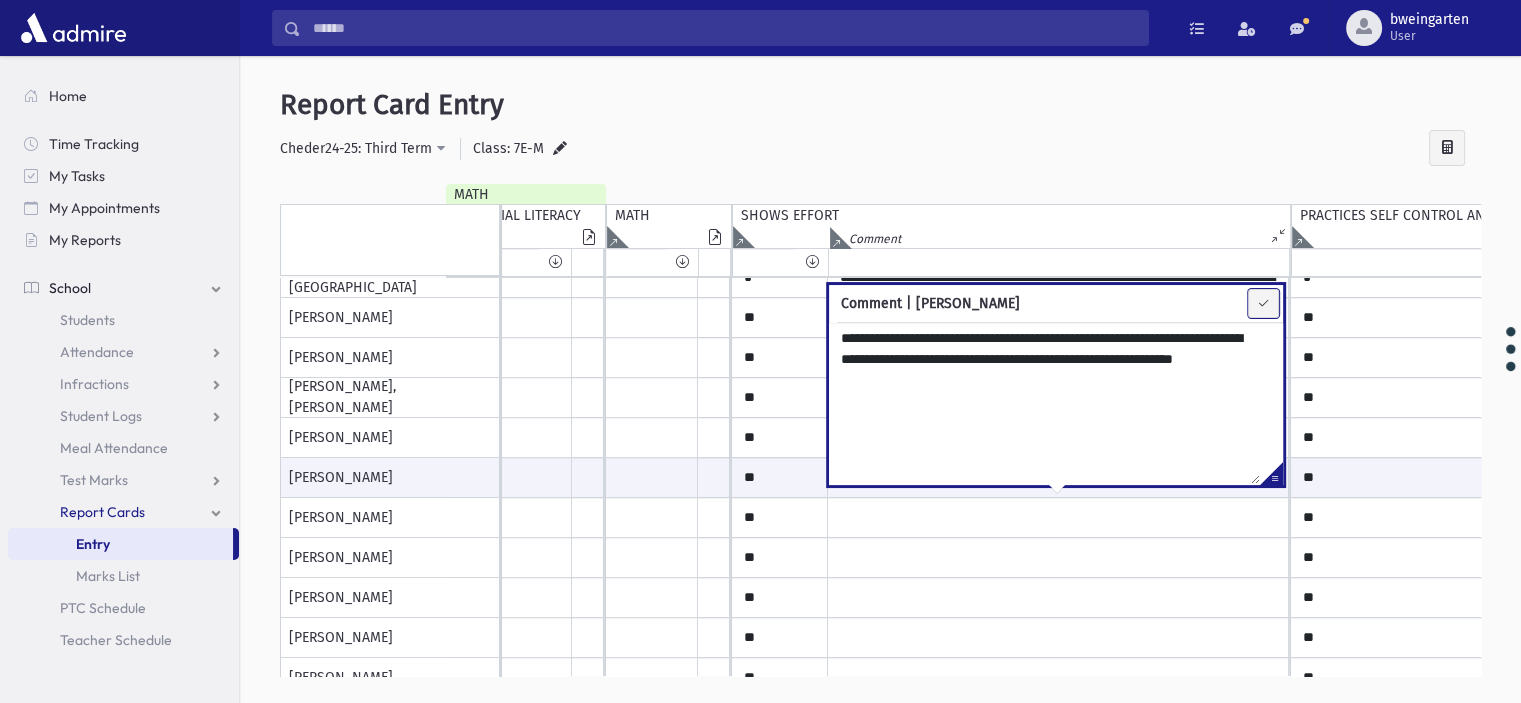 click at bounding box center [1263, 303] 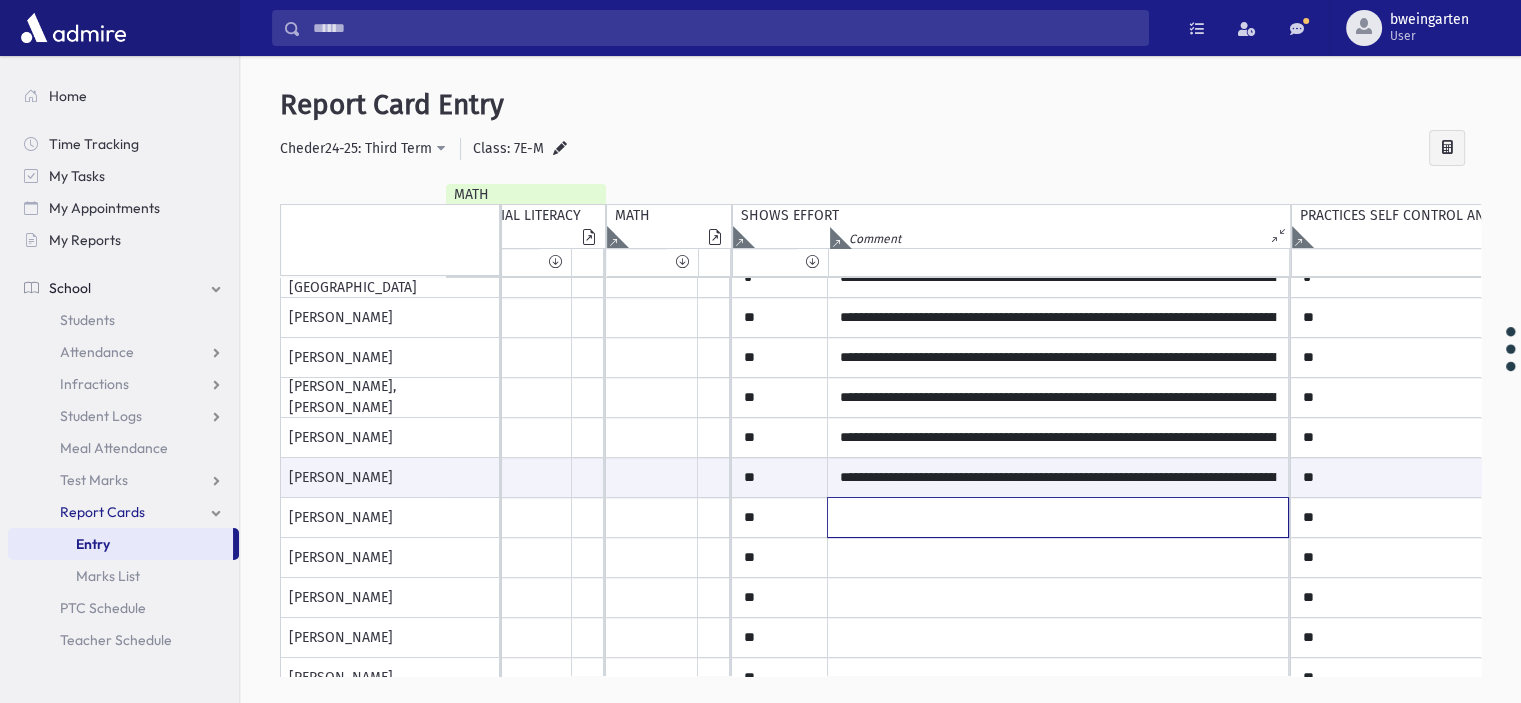 click at bounding box center (1058, -202) 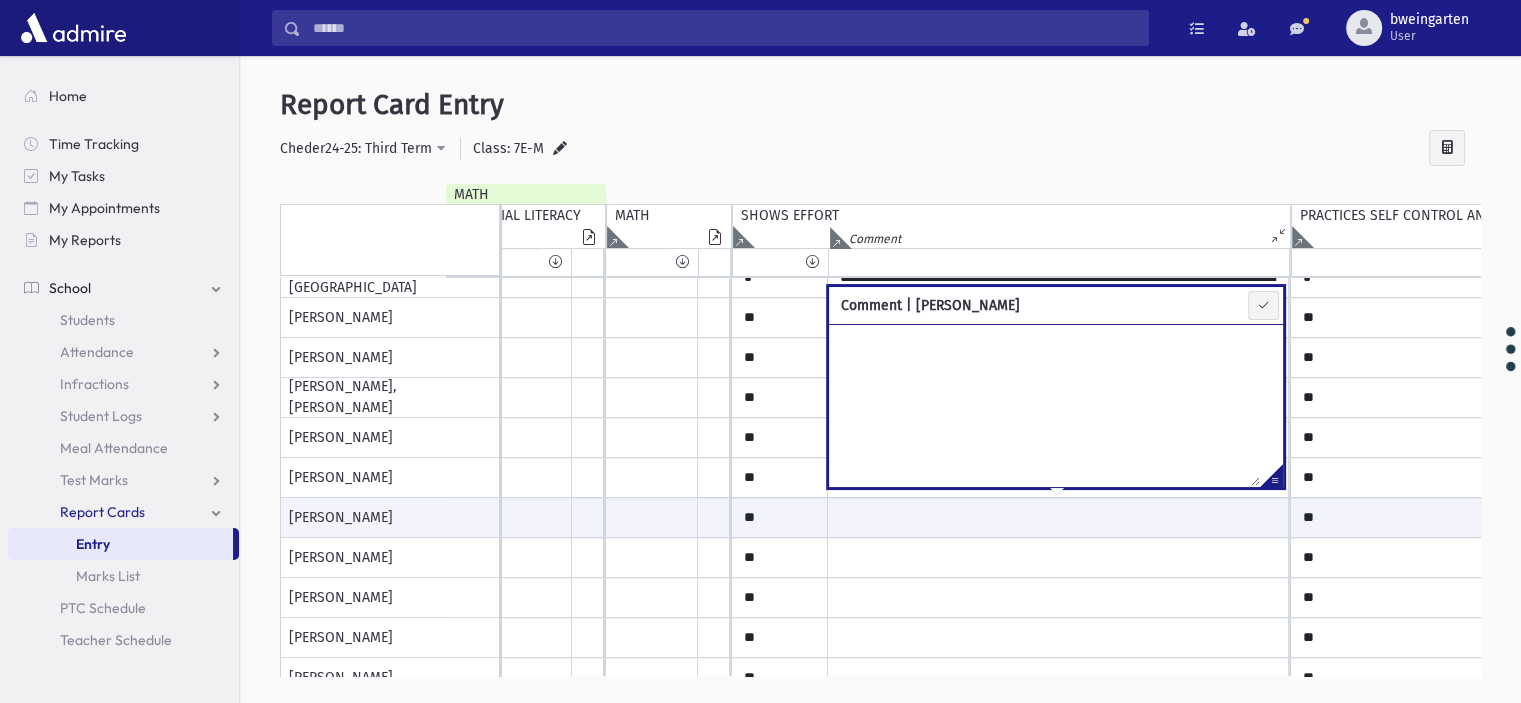 click at bounding box center [1271, 479] 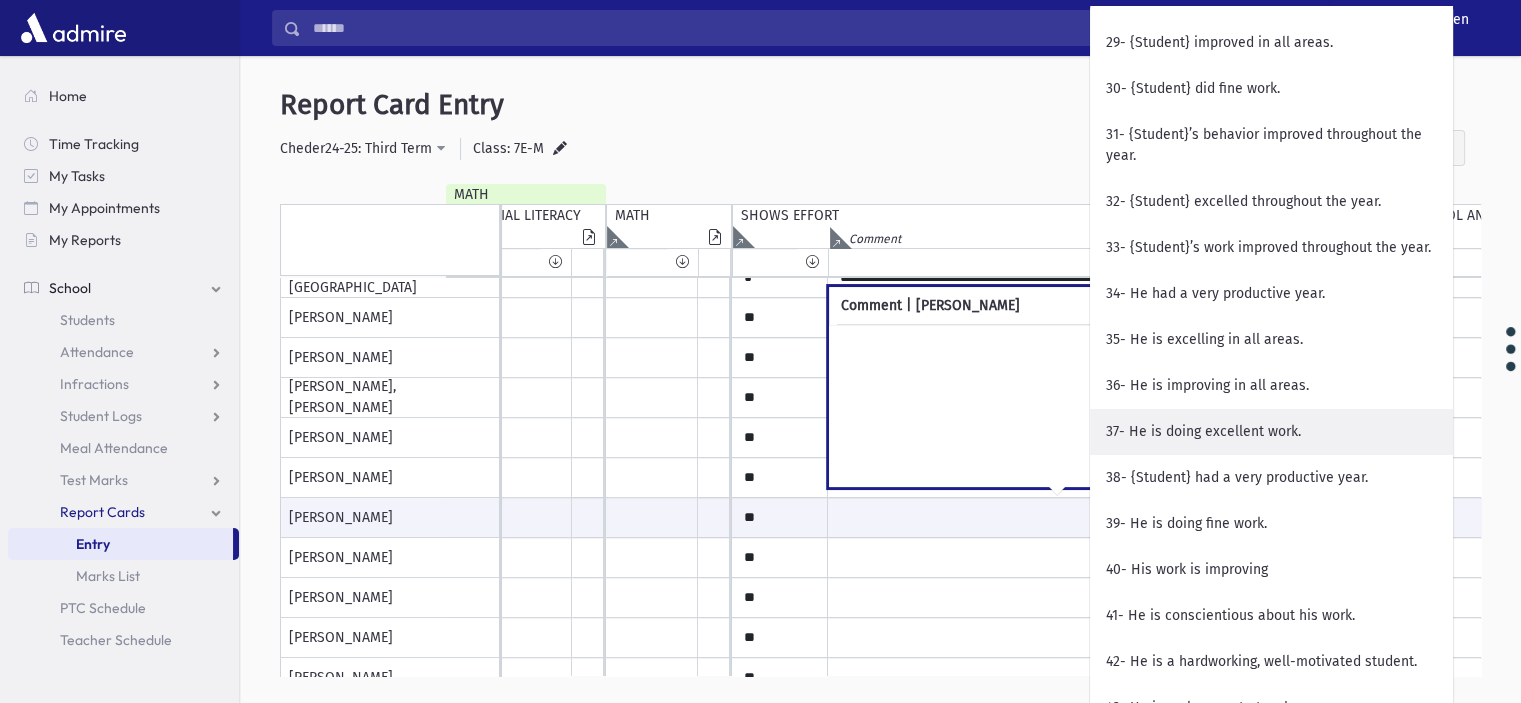 scroll, scrollTop: 1700, scrollLeft: 0, axis: vertical 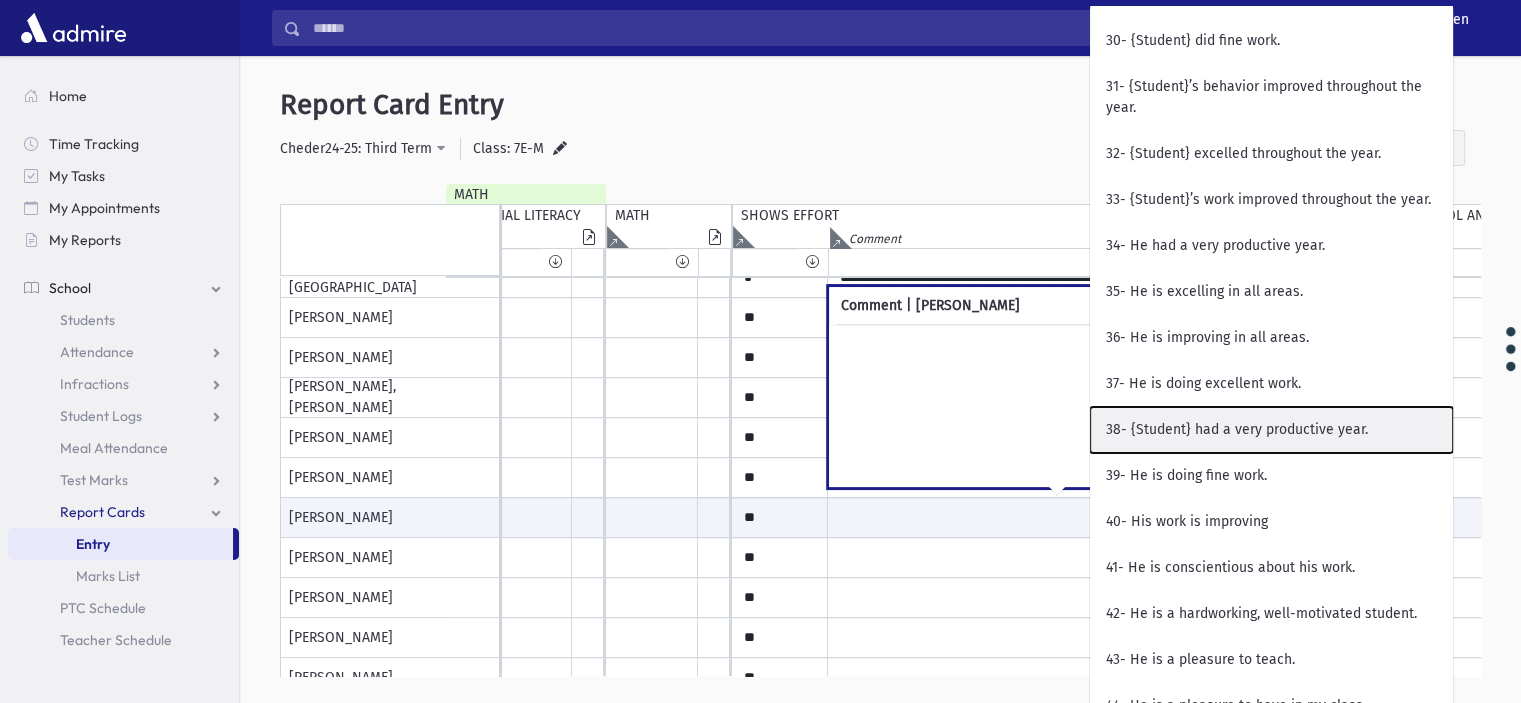 click on "38- {Student} had a very productive year." at bounding box center [1271, 430] 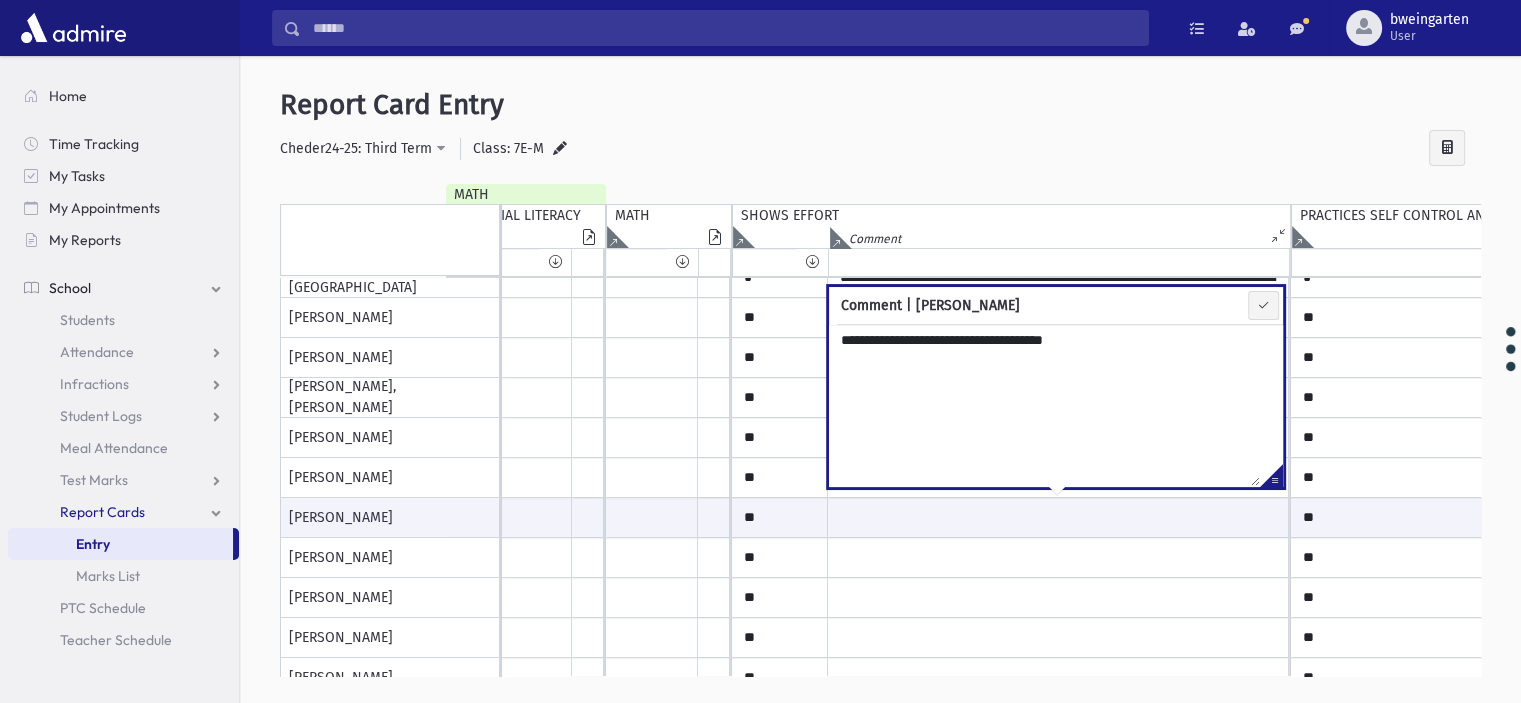 click on "**********" at bounding box center (1044, 405) 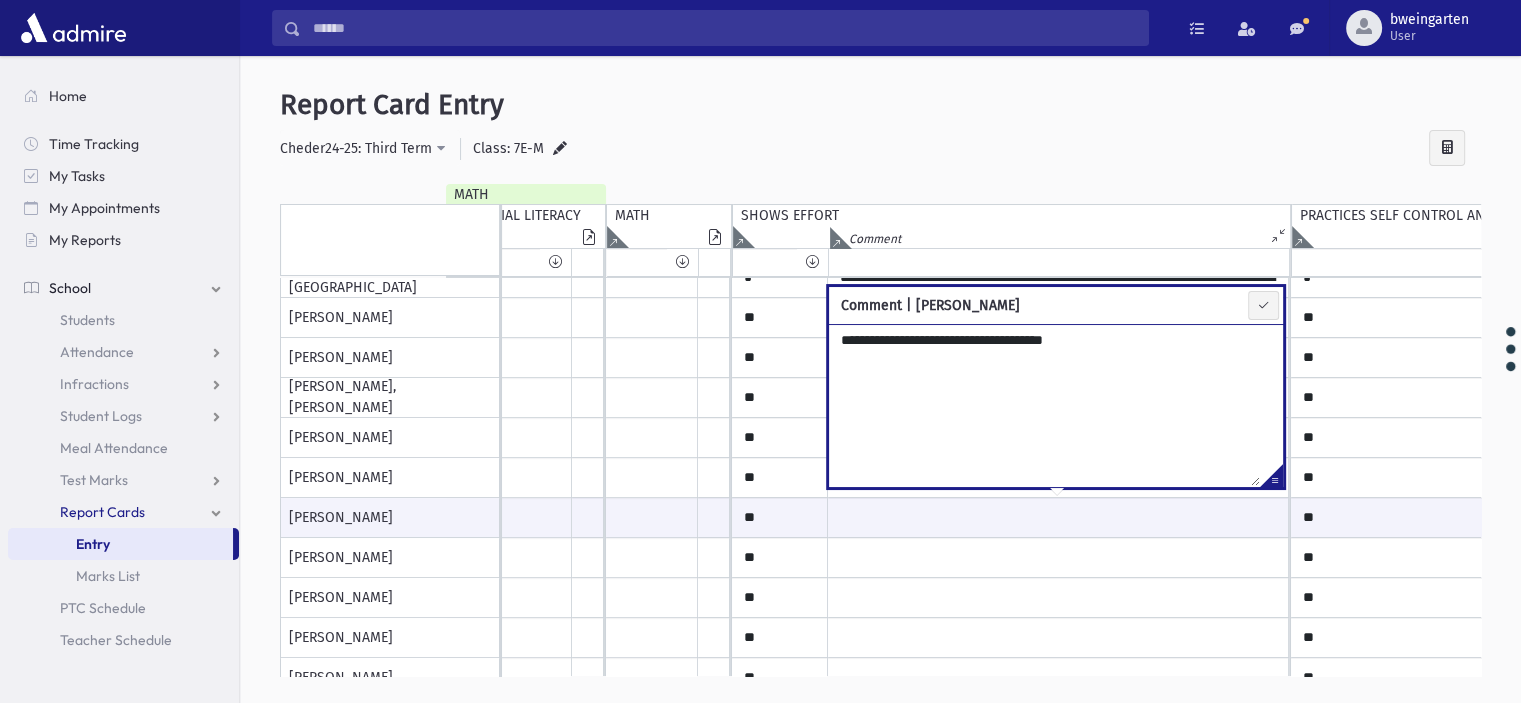 paste on "**********" 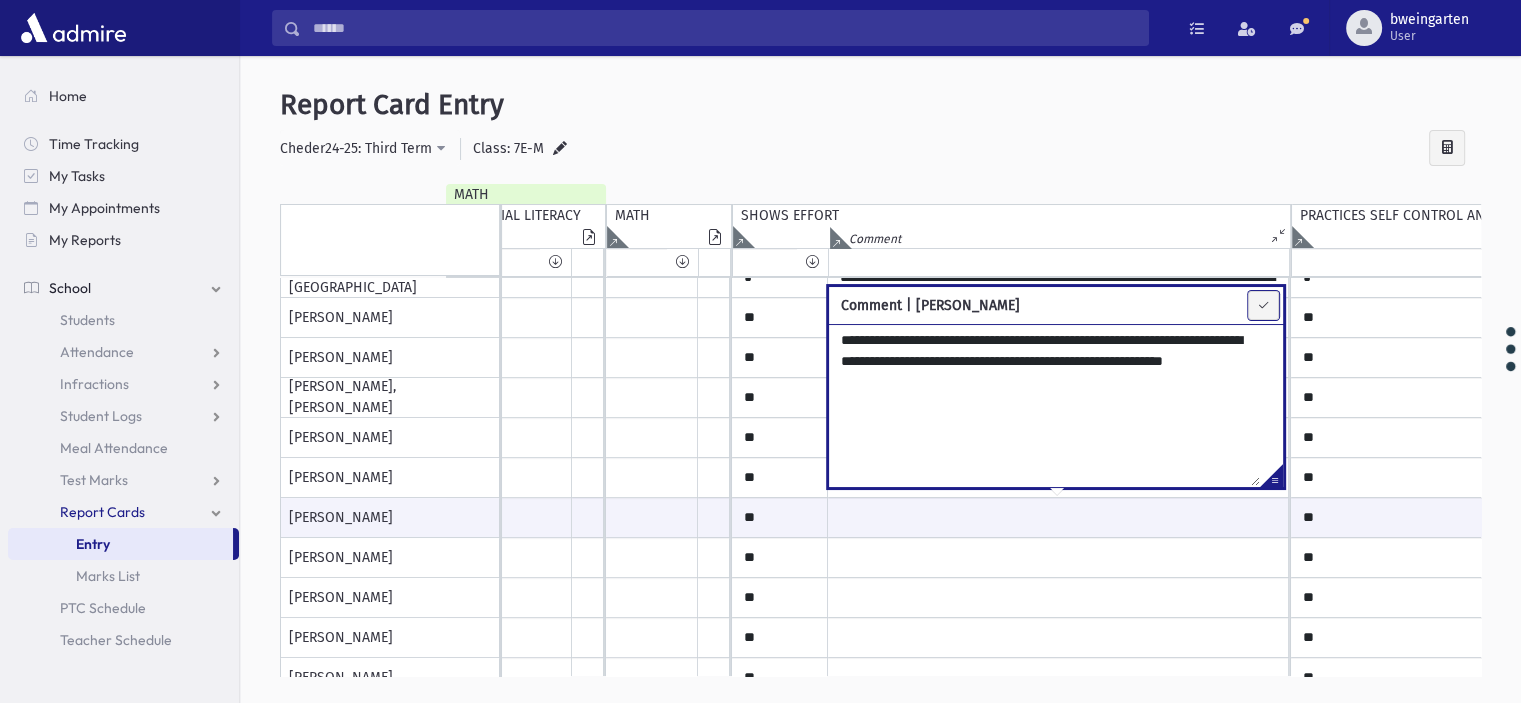 click at bounding box center (1263, 305) 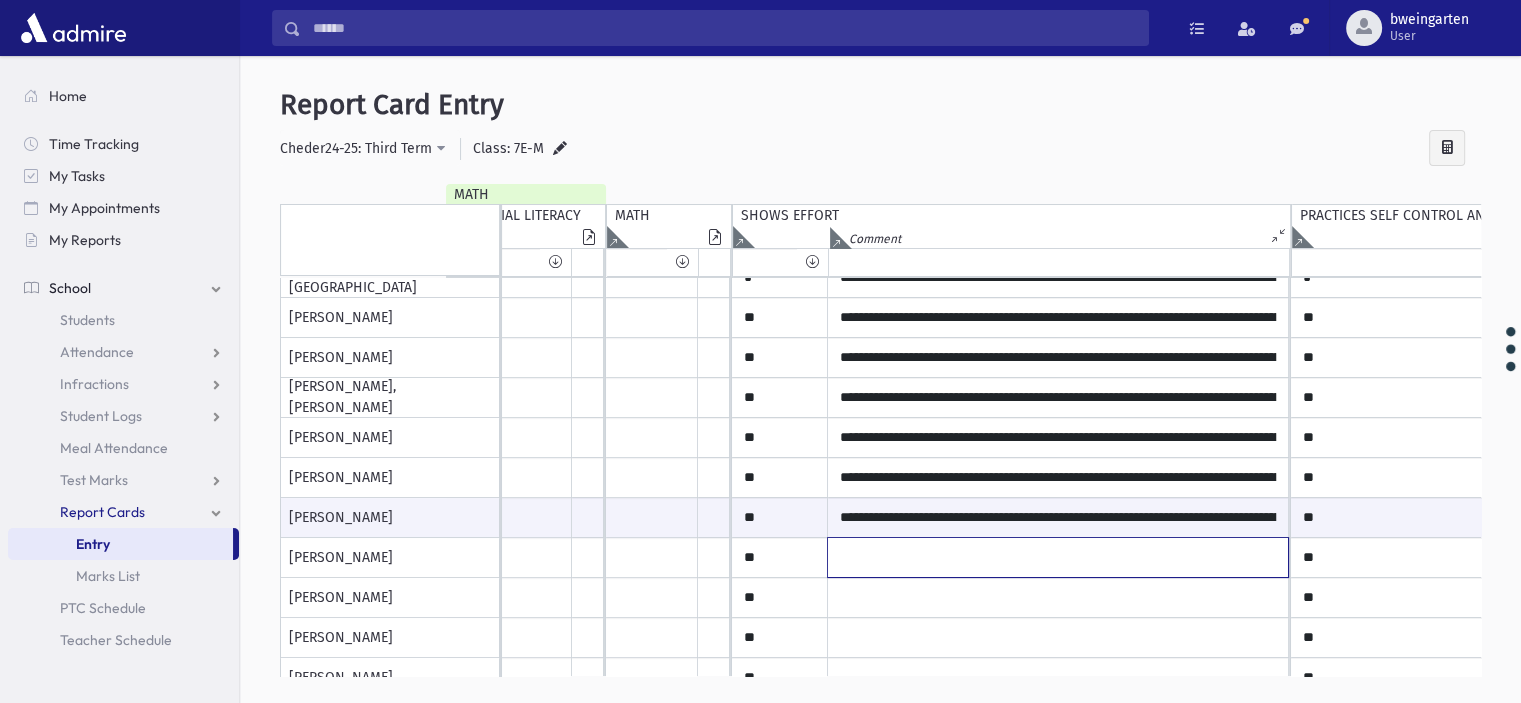 click at bounding box center (1058, -202) 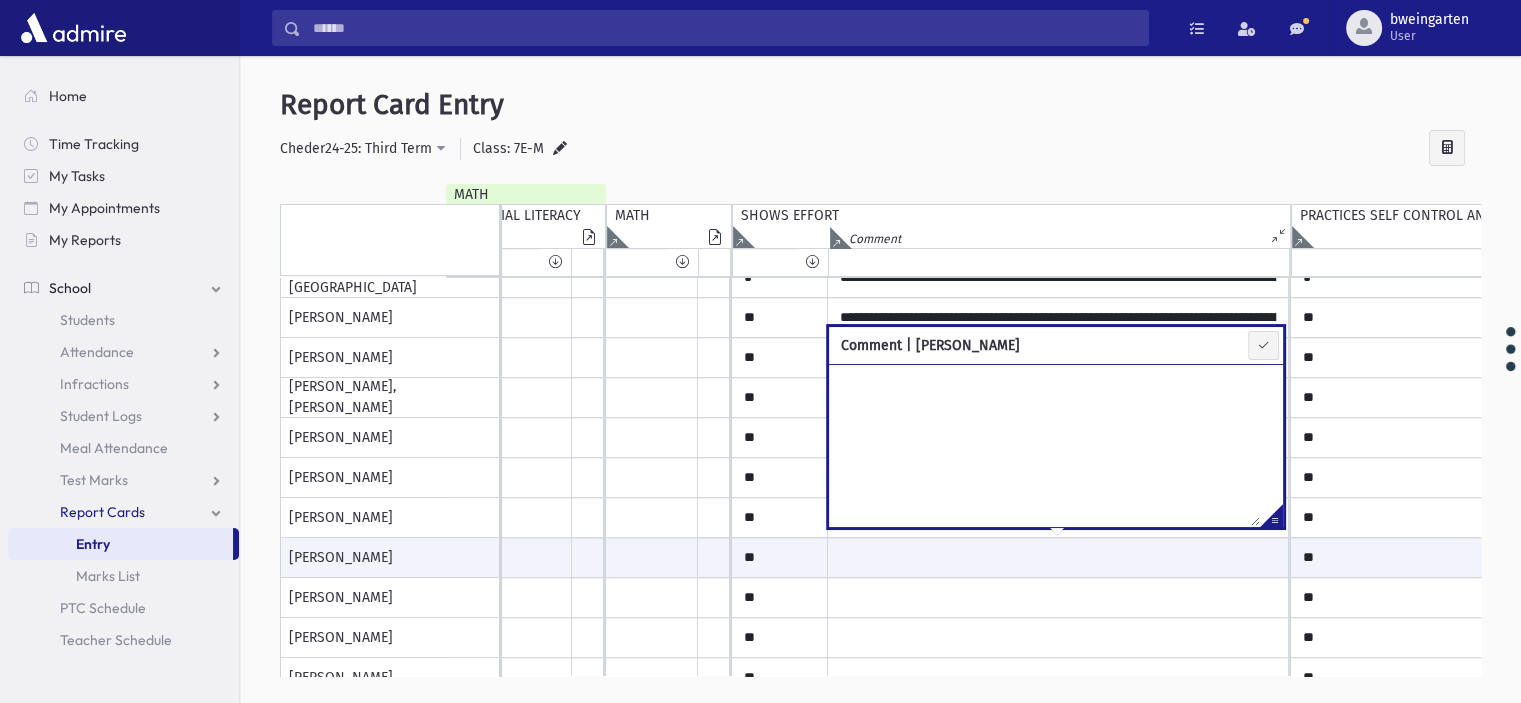 click at bounding box center [1271, 519] 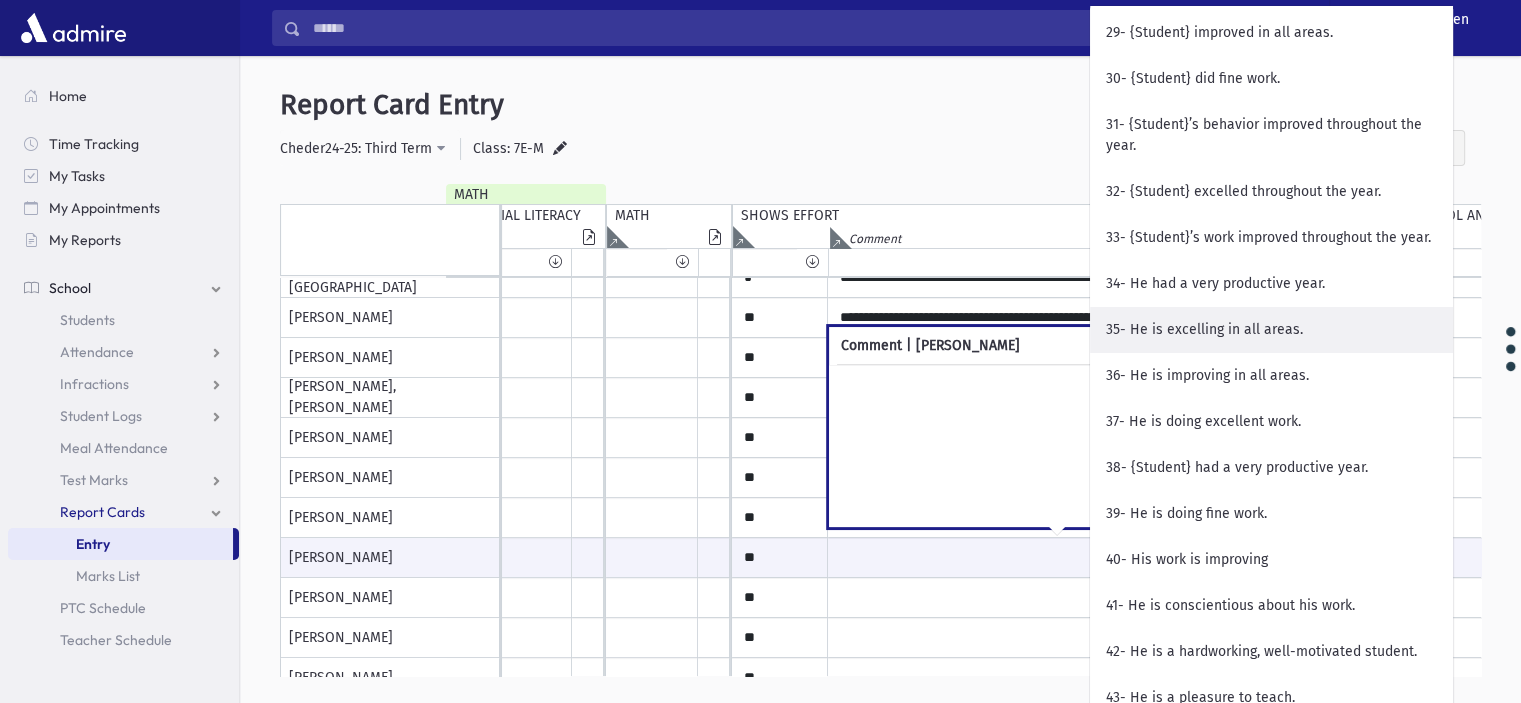 scroll, scrollTop: 1700, scrollLeft: 0, axis: vertical 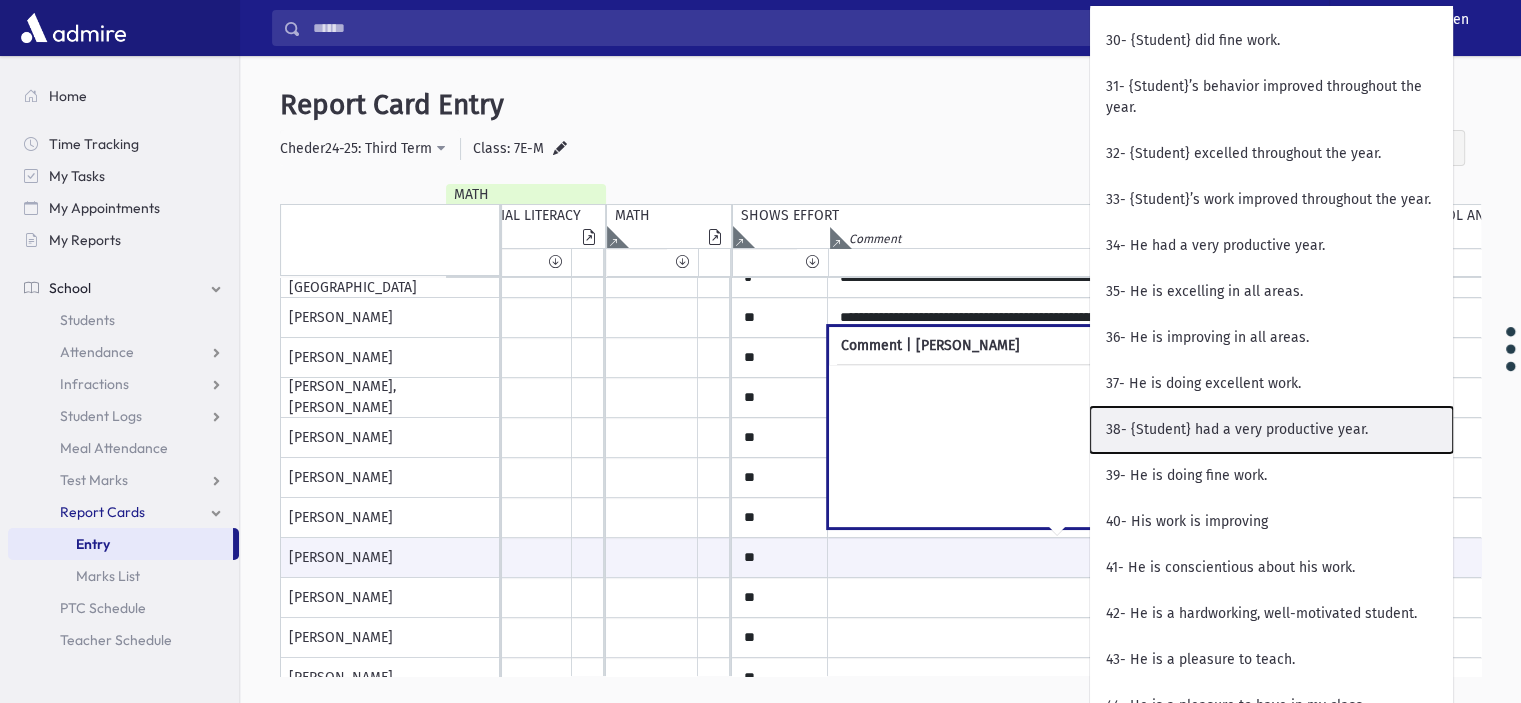 click on "38- {Student} had a very productive year." at bounding box center (1271, 430) 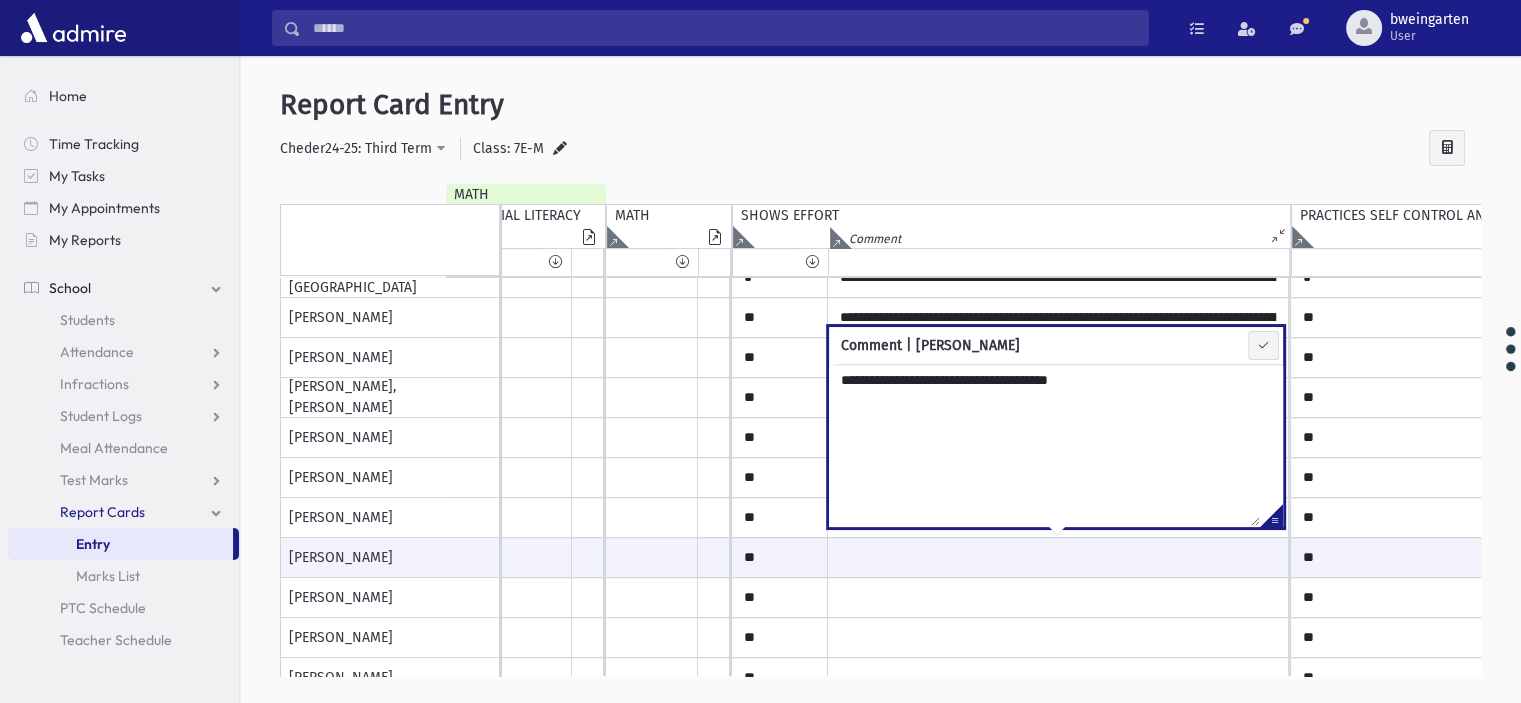 click on "**********" at bounding box center [1044, 445] 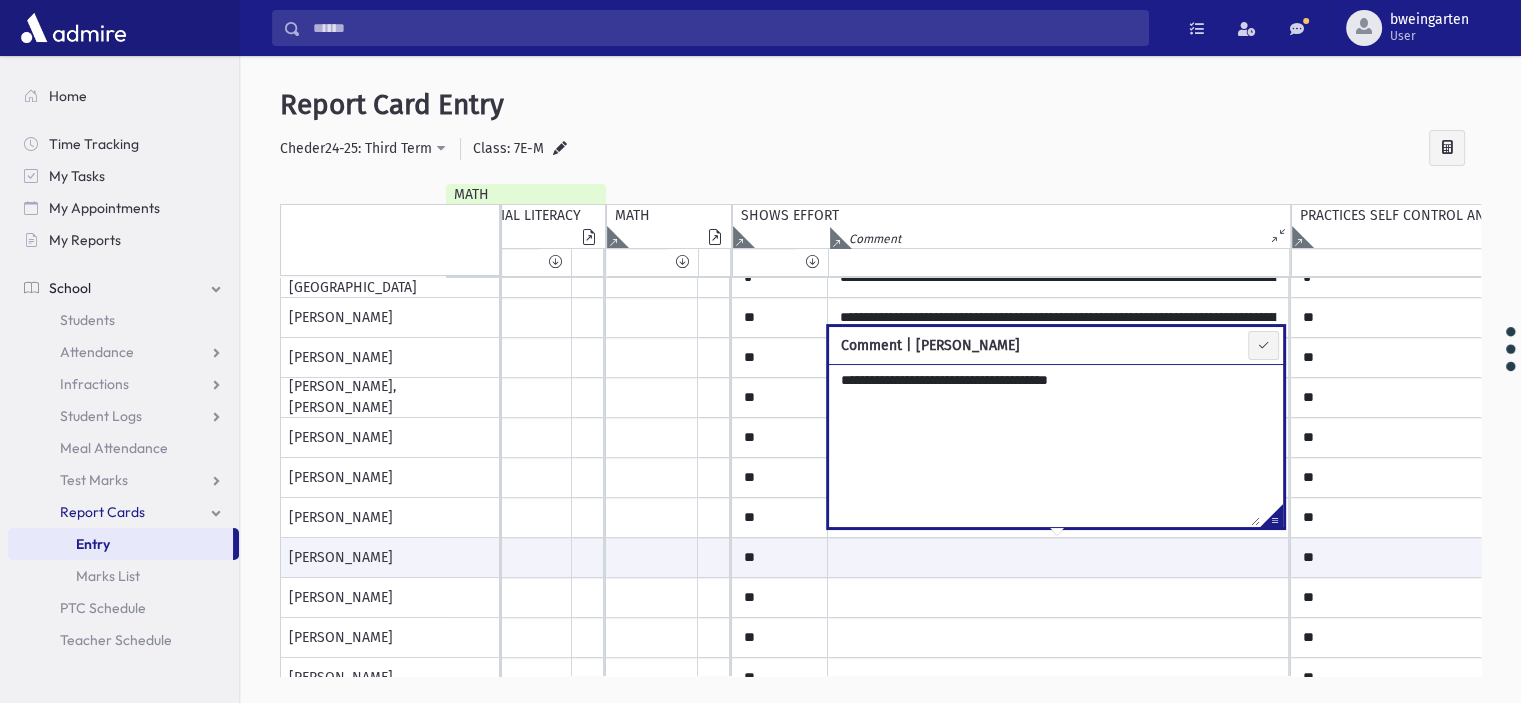 paste on "**********" 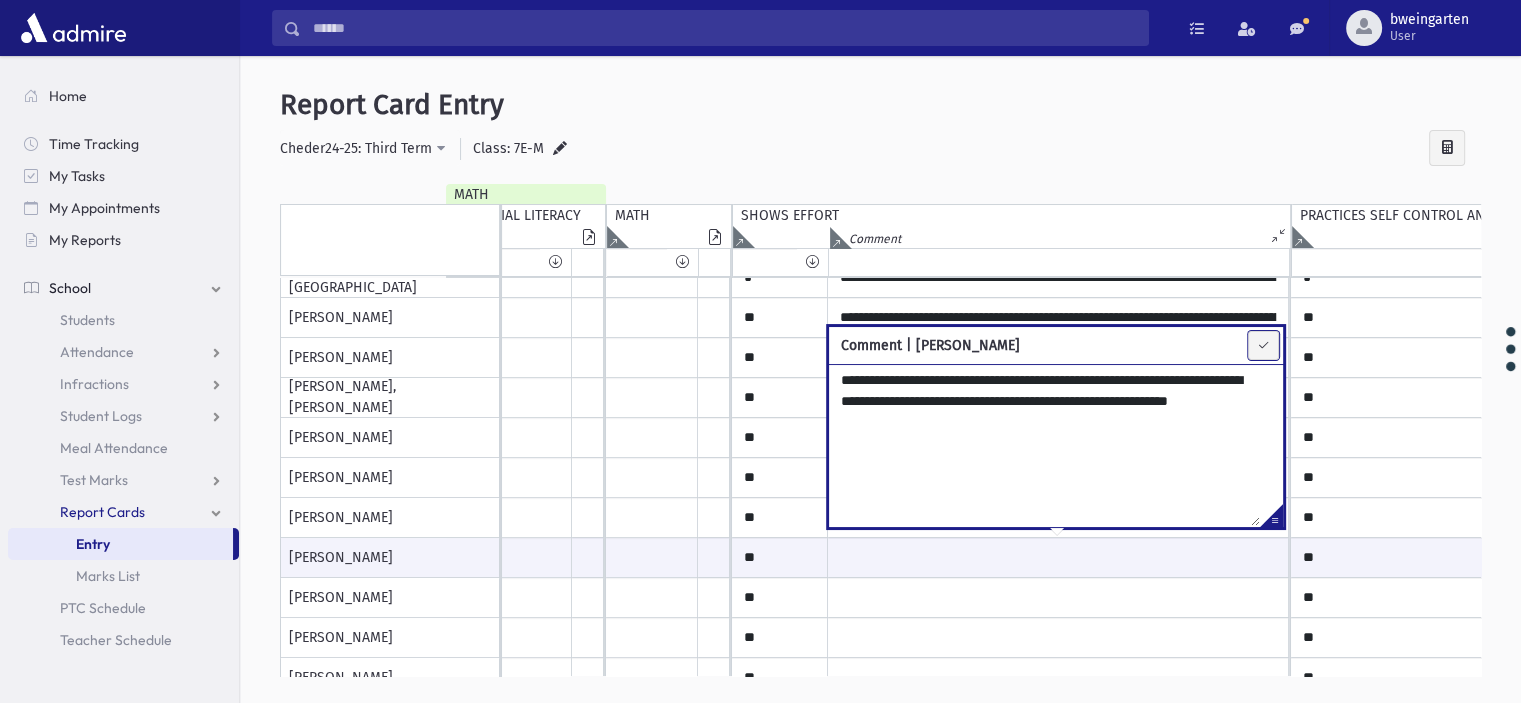 click at bounding box center [1263, 345] 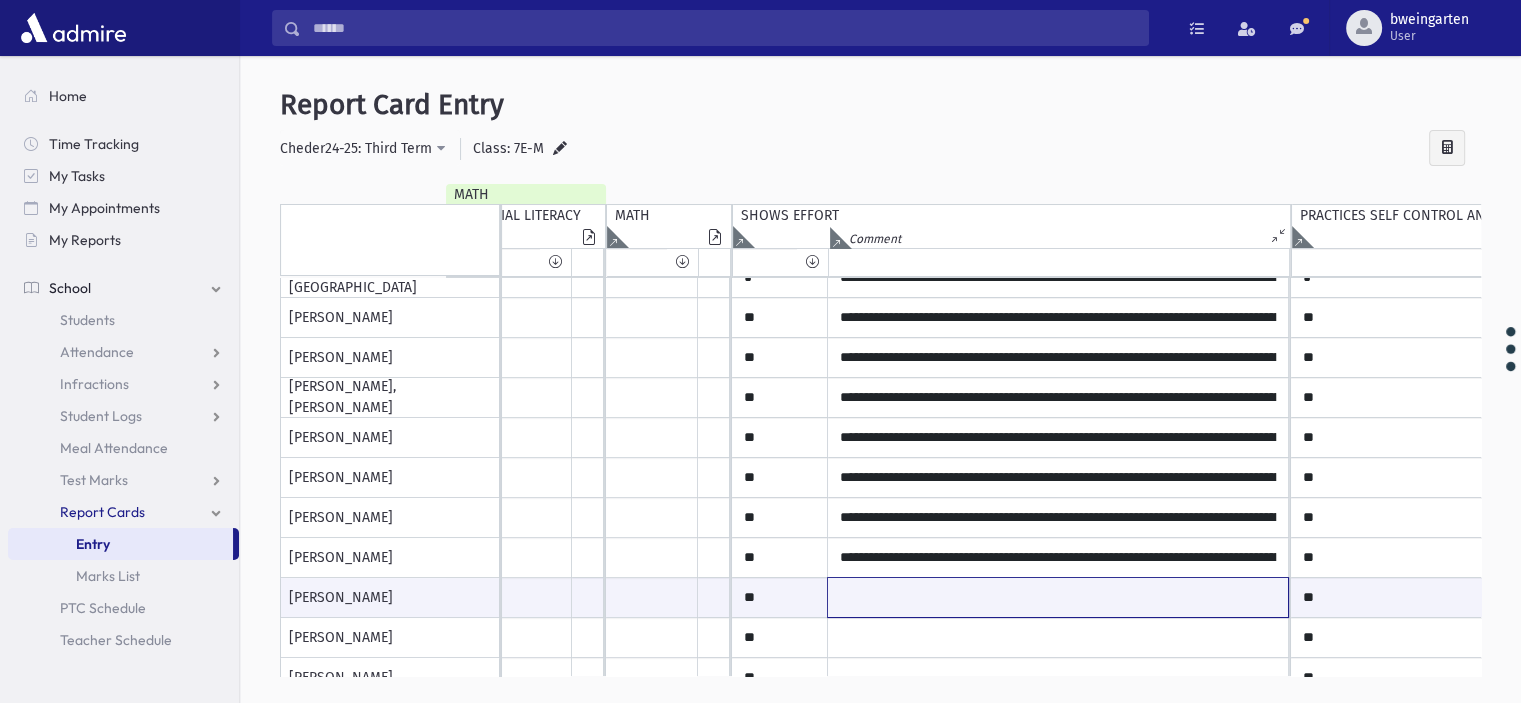 click at bounding box center (1058, 597) 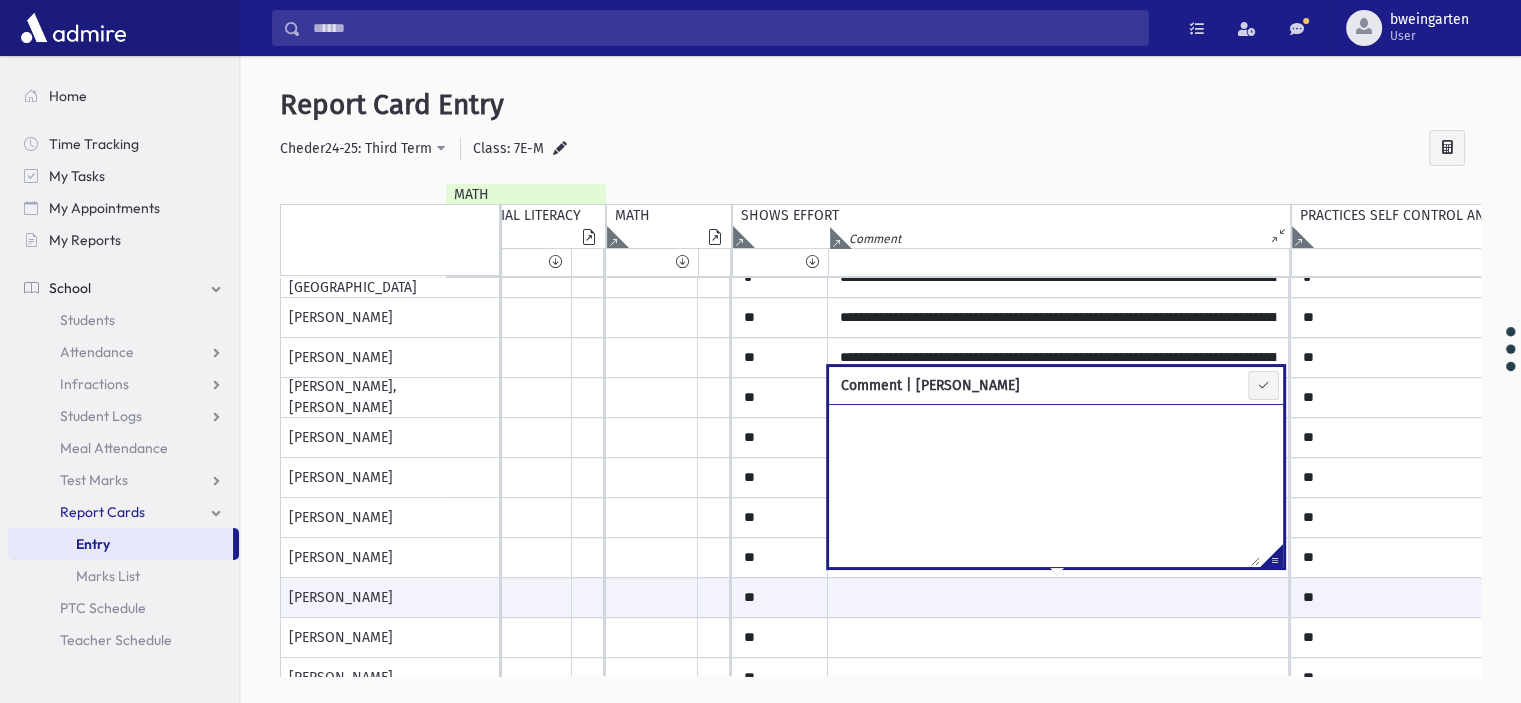 click at bounding box center (1271, 559) 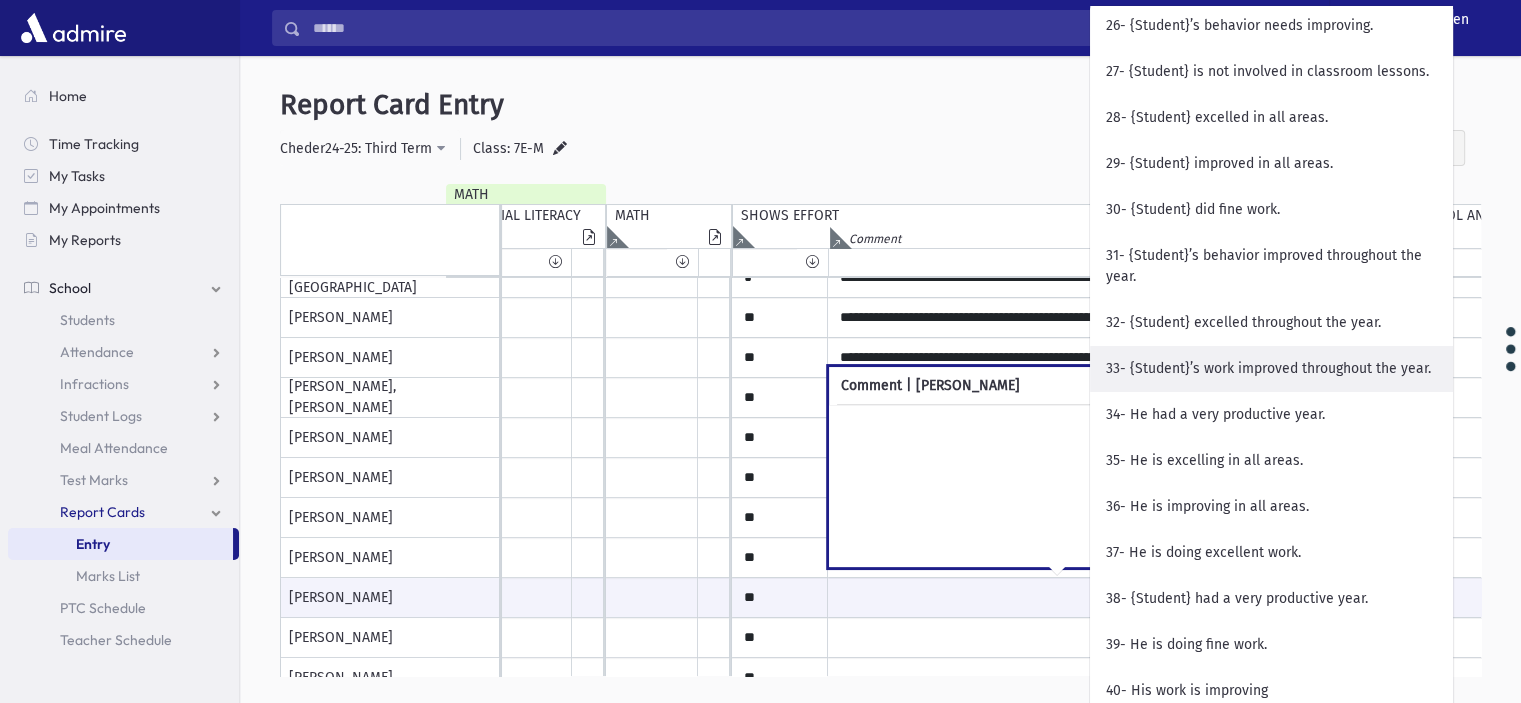 scroll, scrollTop: 1600, scrollLeft: 0, axis: vertical 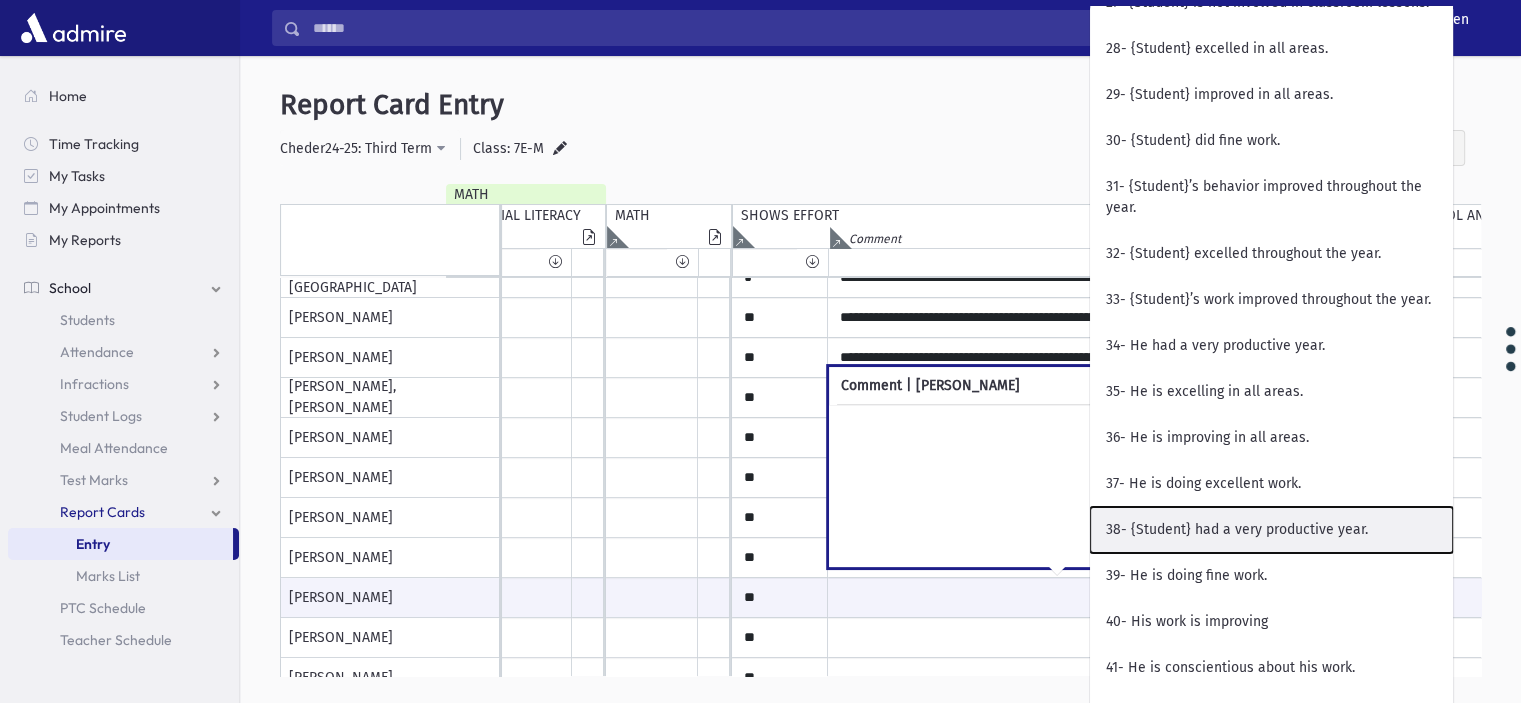 click on "38- {Student} had a very productive year." at bounding box center (1271, 530) 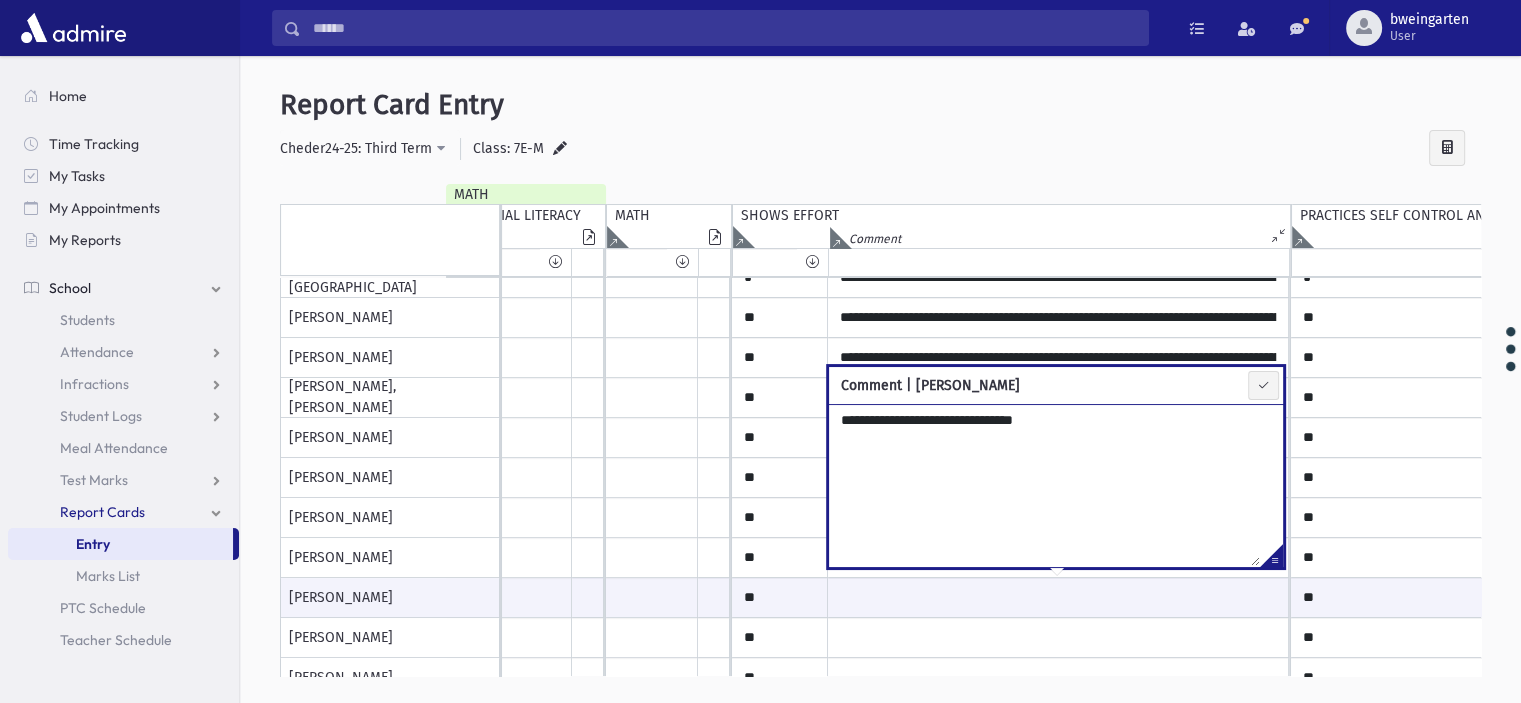 click on "**********" at bounding box center [1044, 485] 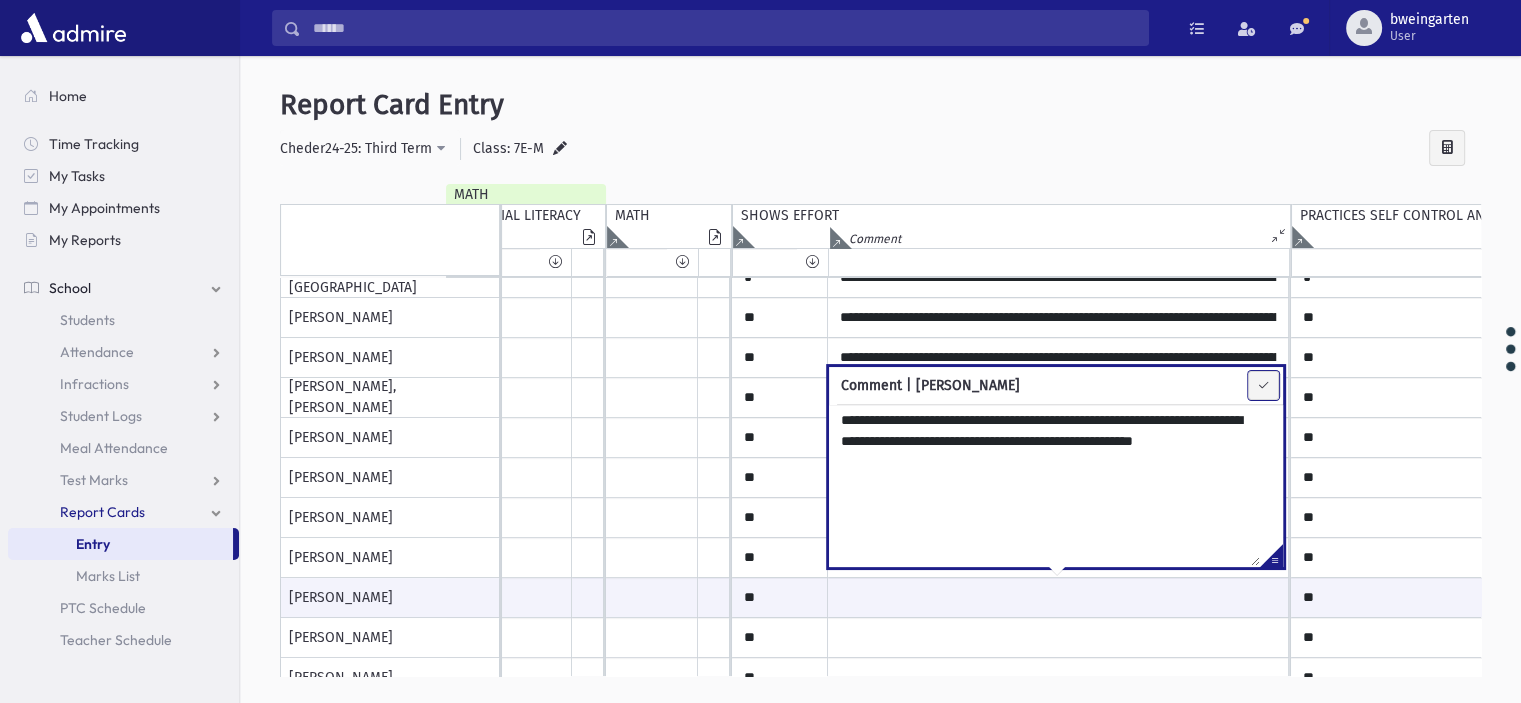 click at bounding box center [1263, 385] 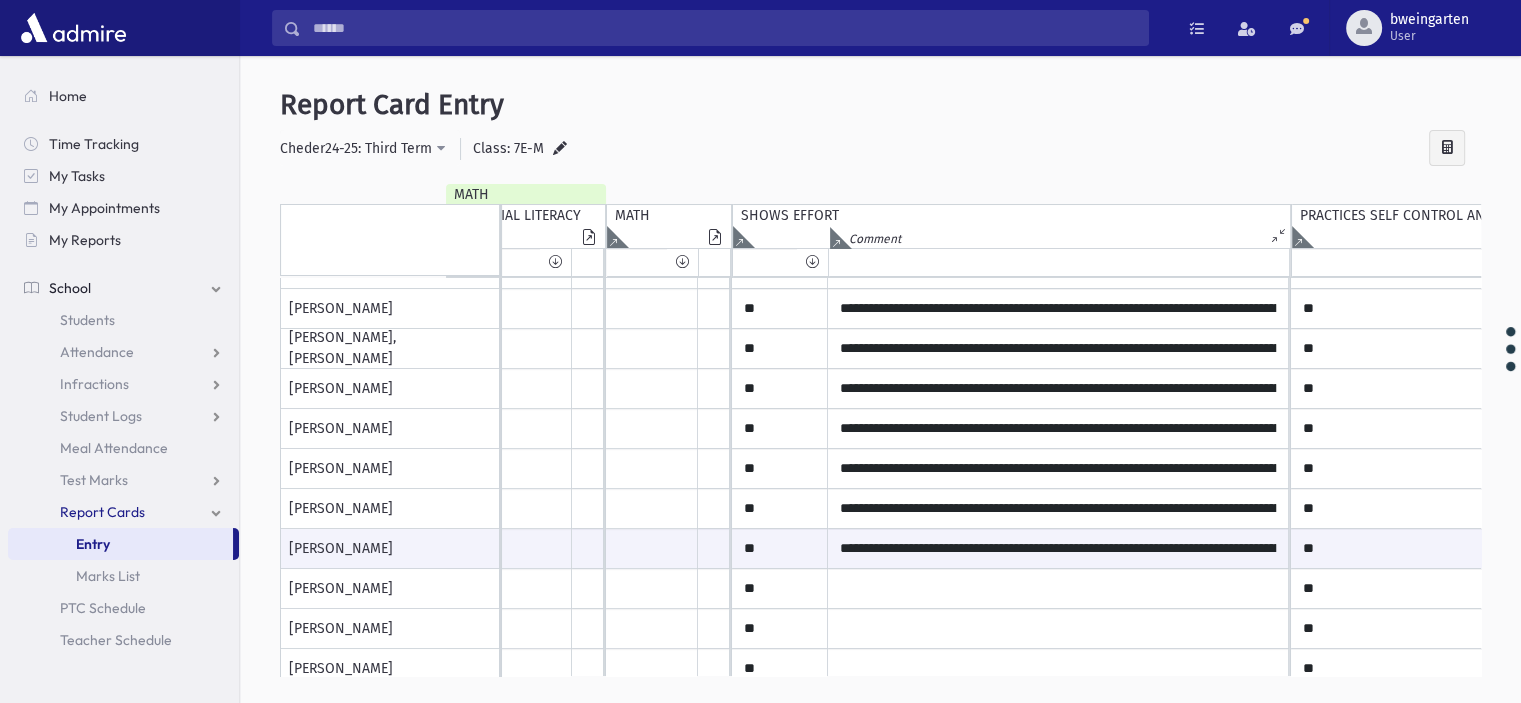 scroll, scrollTop: 569, scrollLeft: 56, axis: both 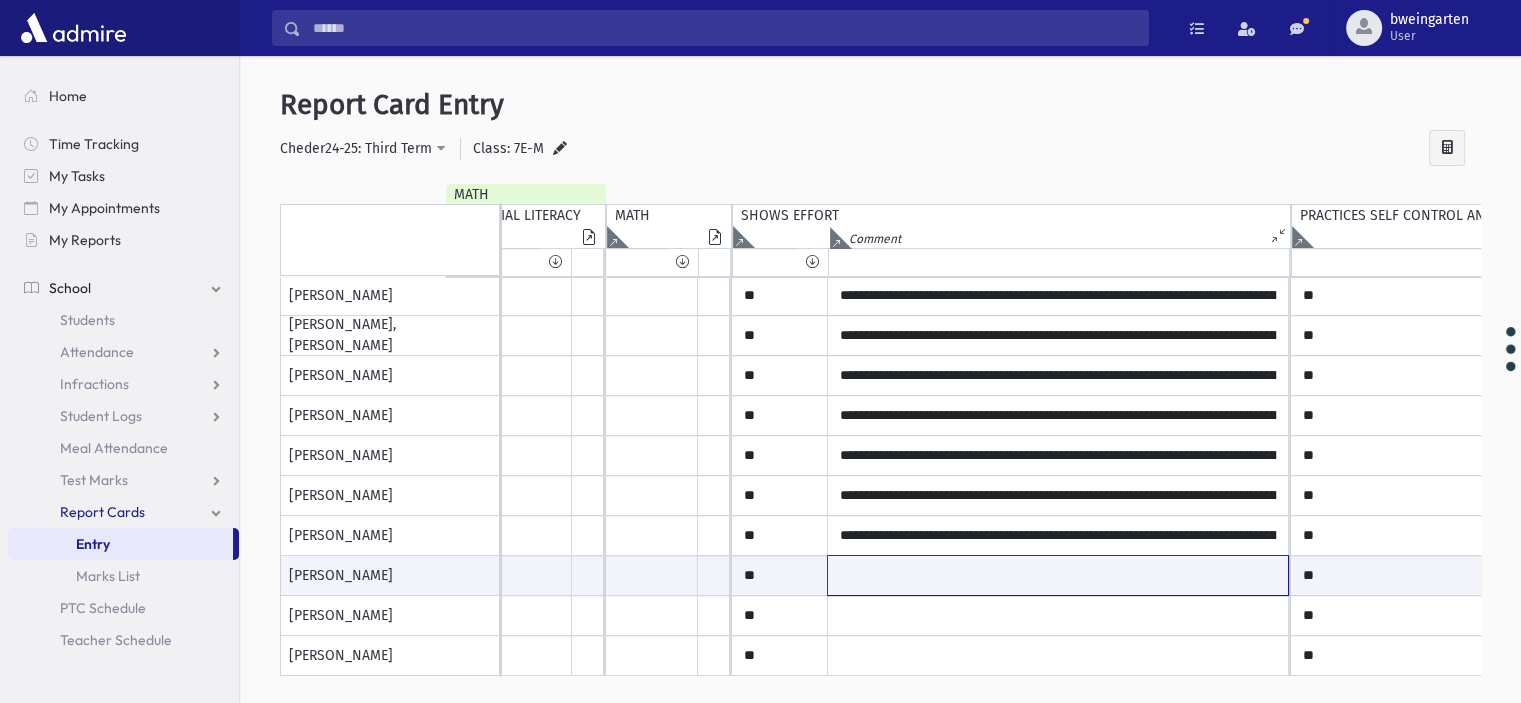 click at bounding box center [1058, 575] 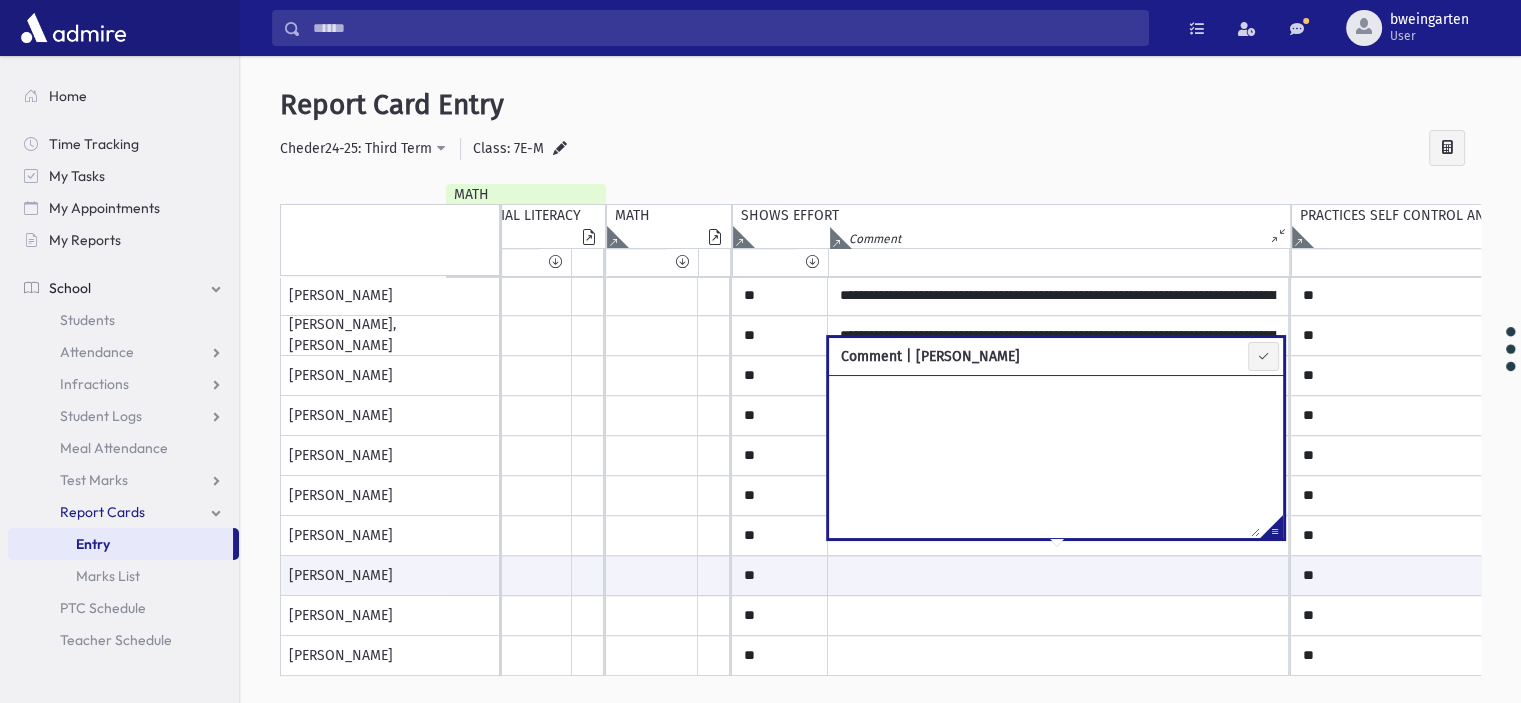 click at bounding box center [1271, 530] 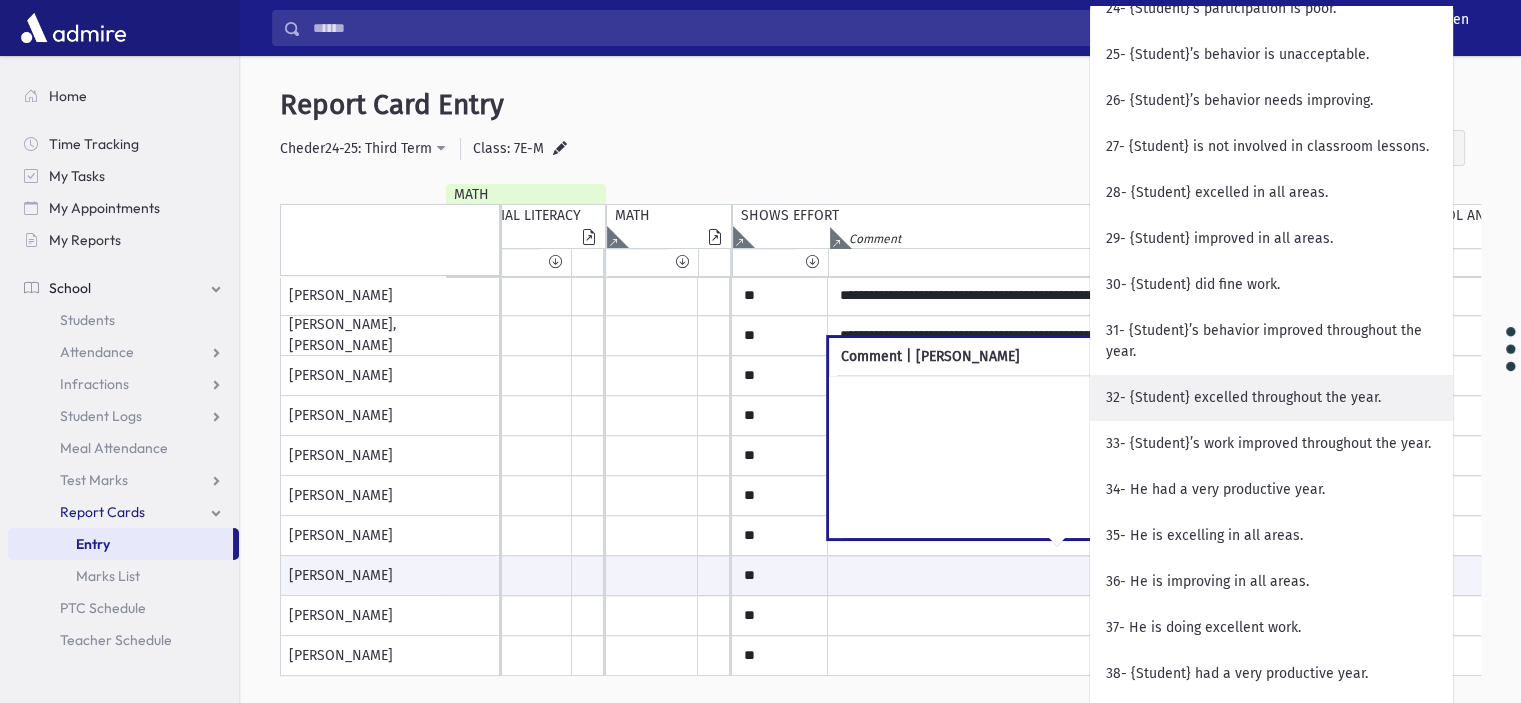 scroll, scrollTop: 1500, scrollLeft: 0, axis: vertical 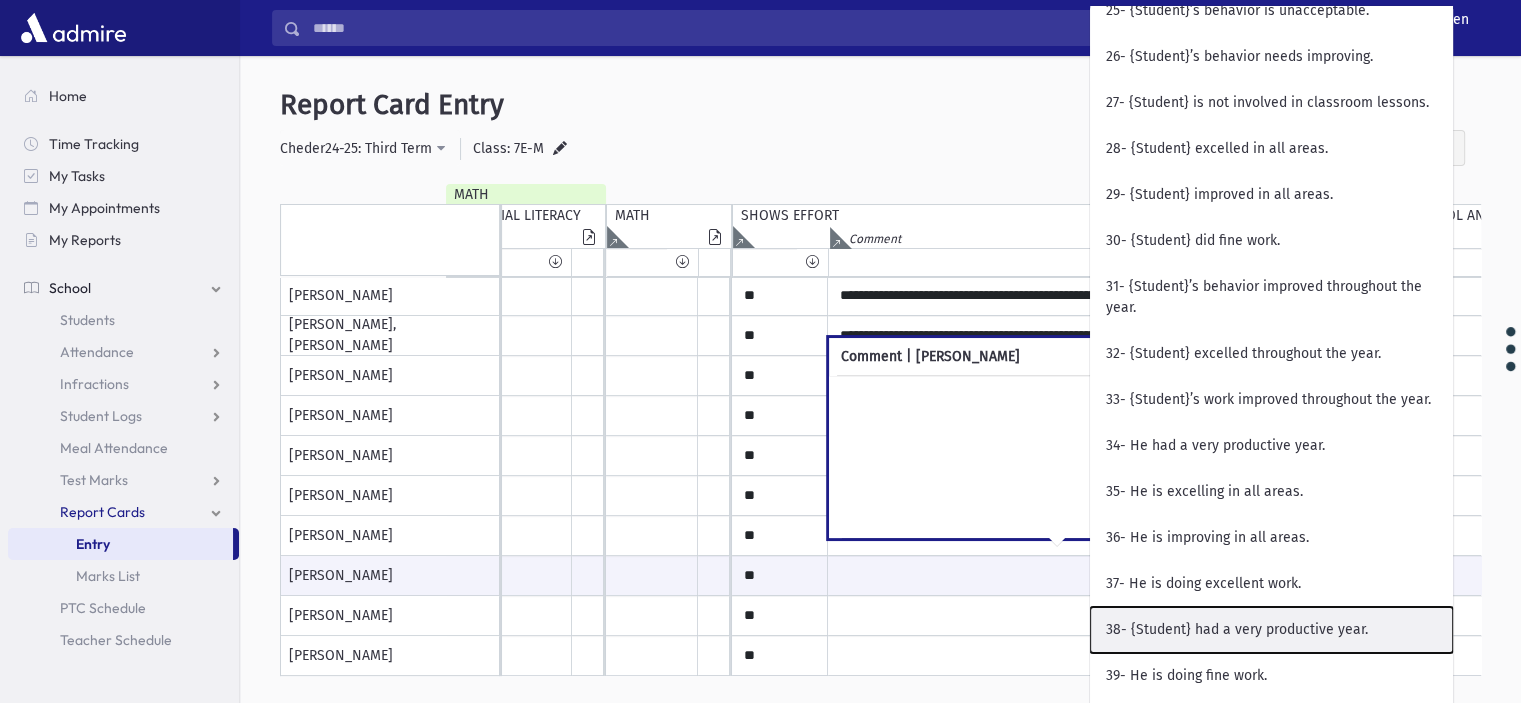 click on "38- {Student} had a very productive year." at bounding box center [1271, 630] 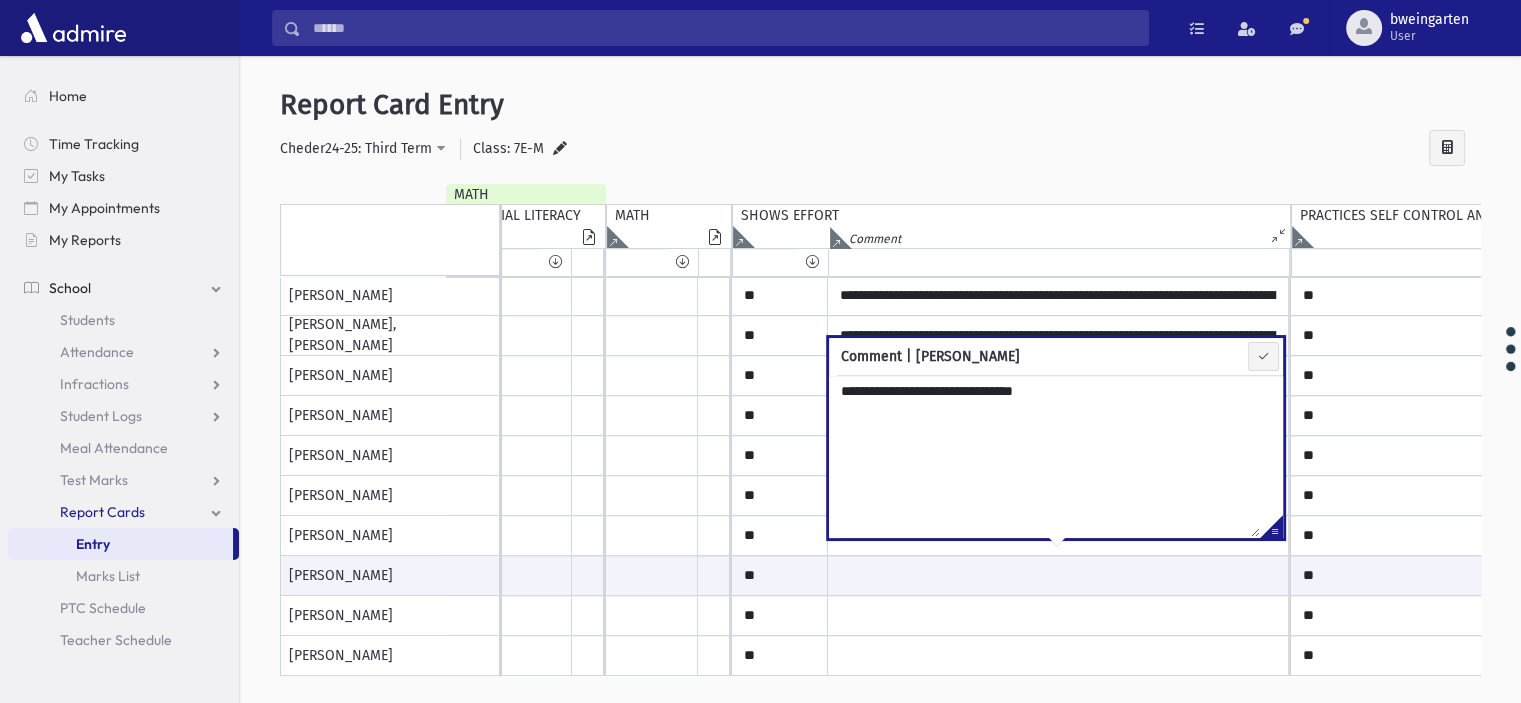 click on "**********" at bounding box center [1044, 456] 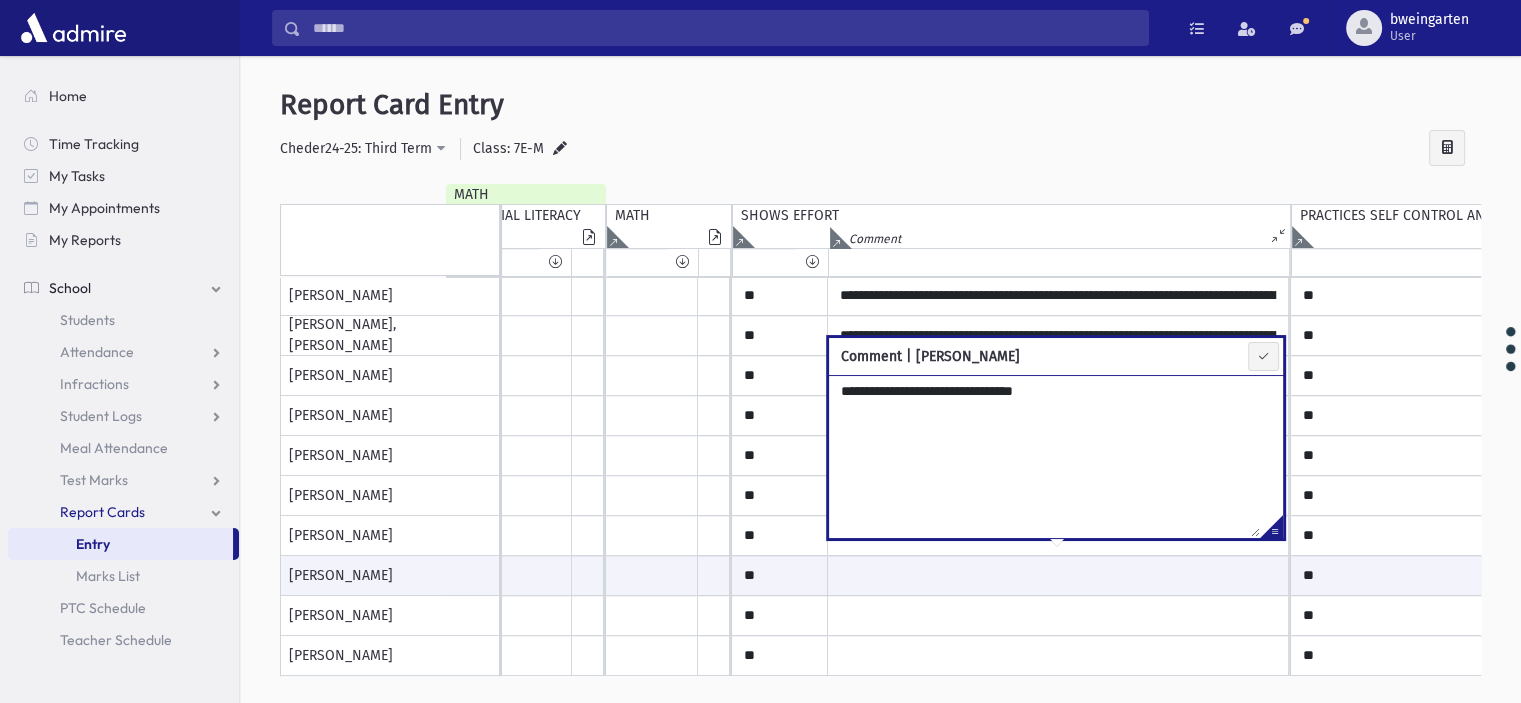 paste on "**********" 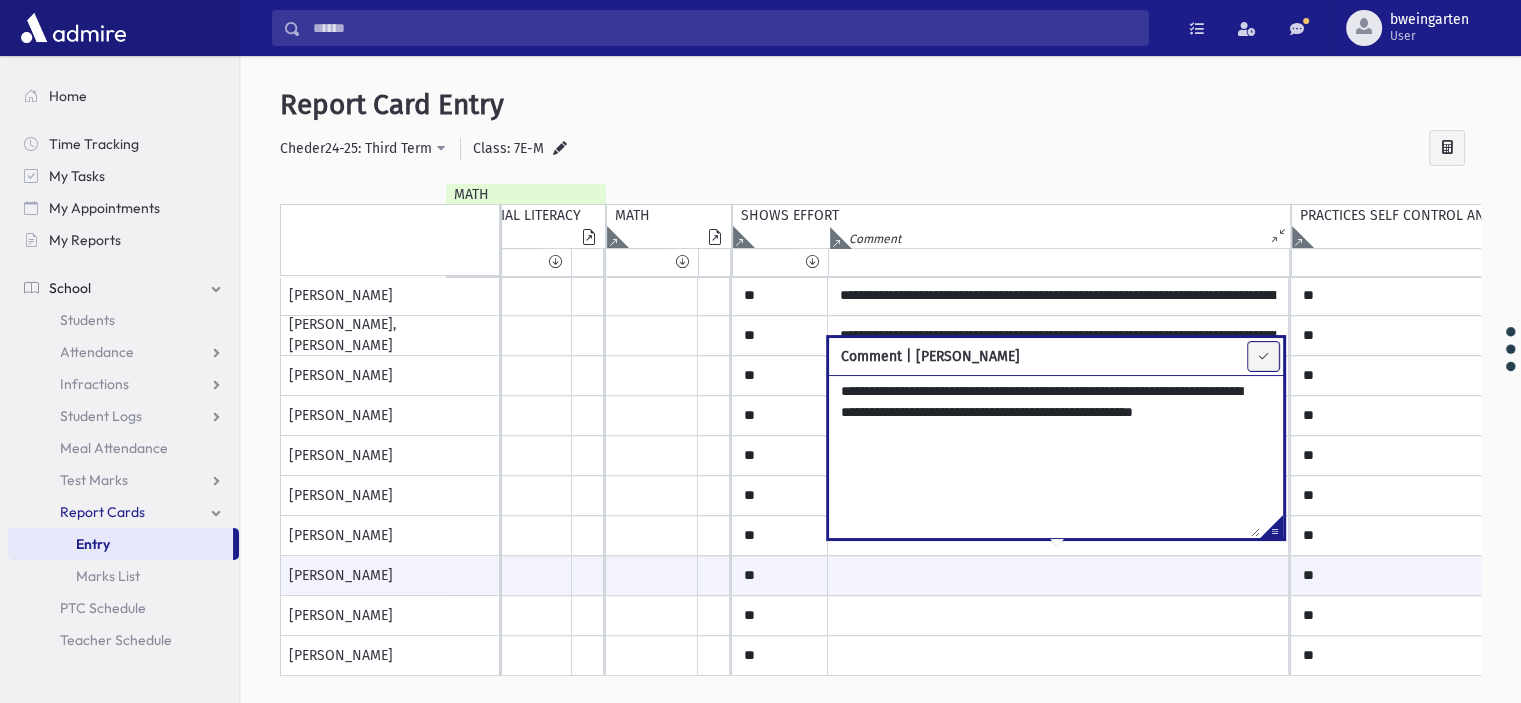 click at bounding box center [1263, 356] 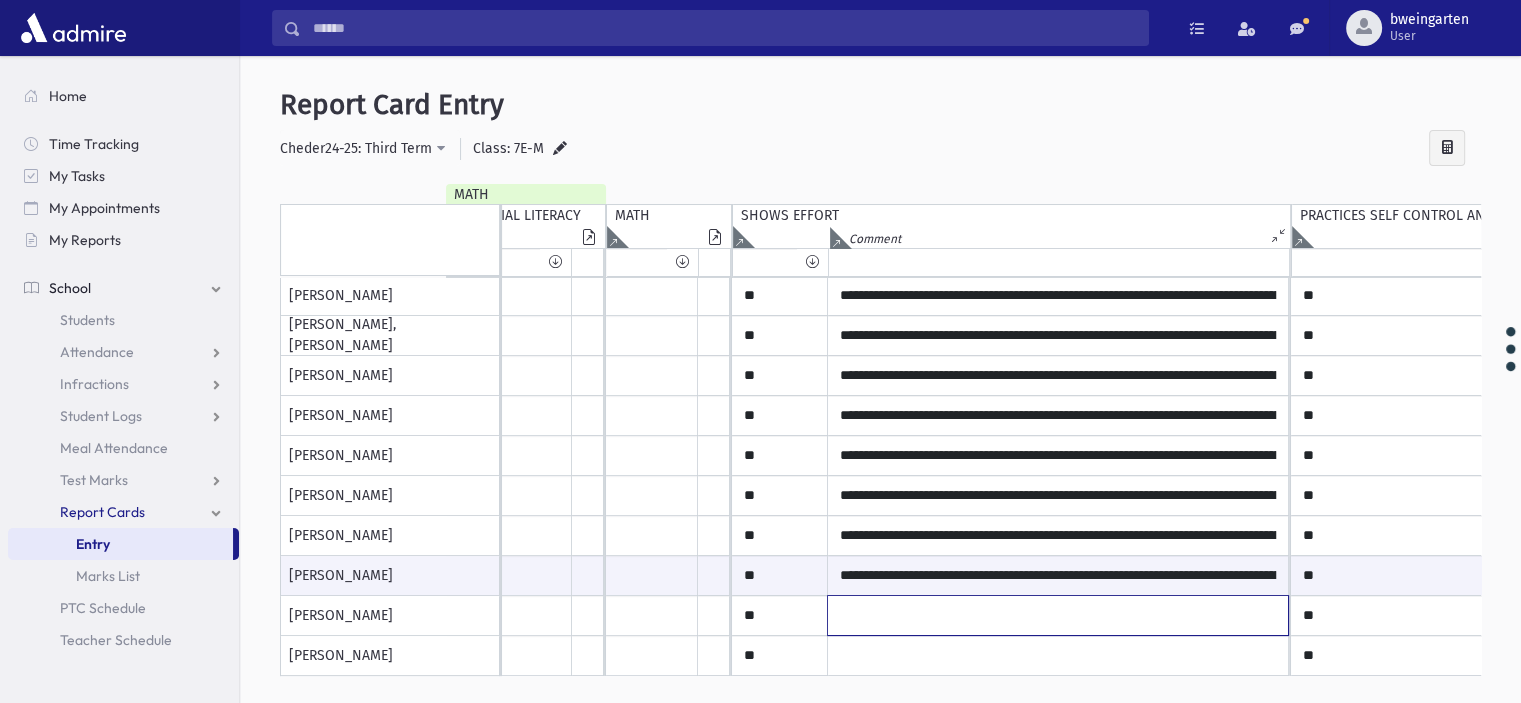 click at bounding box center (1058, -264) 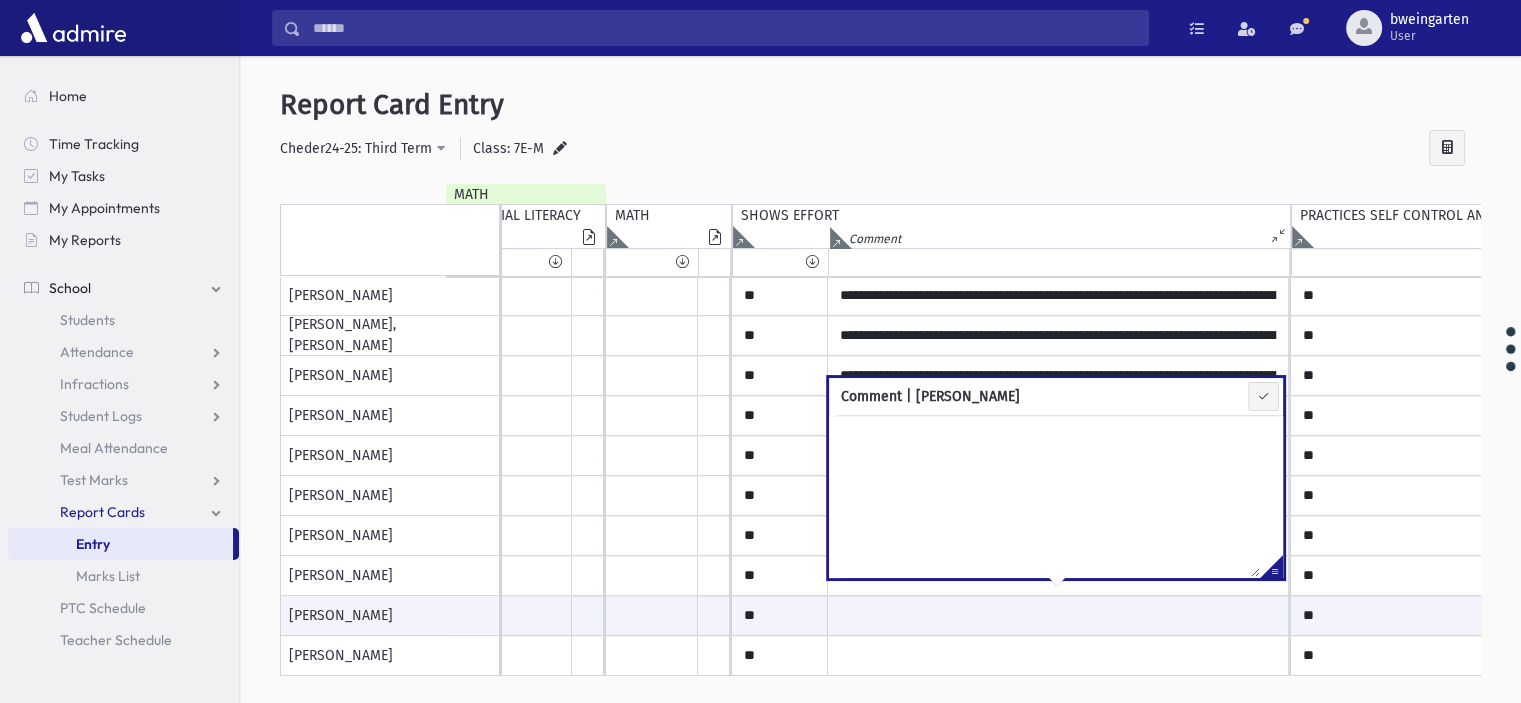 click at bounding box center [1271, 570] 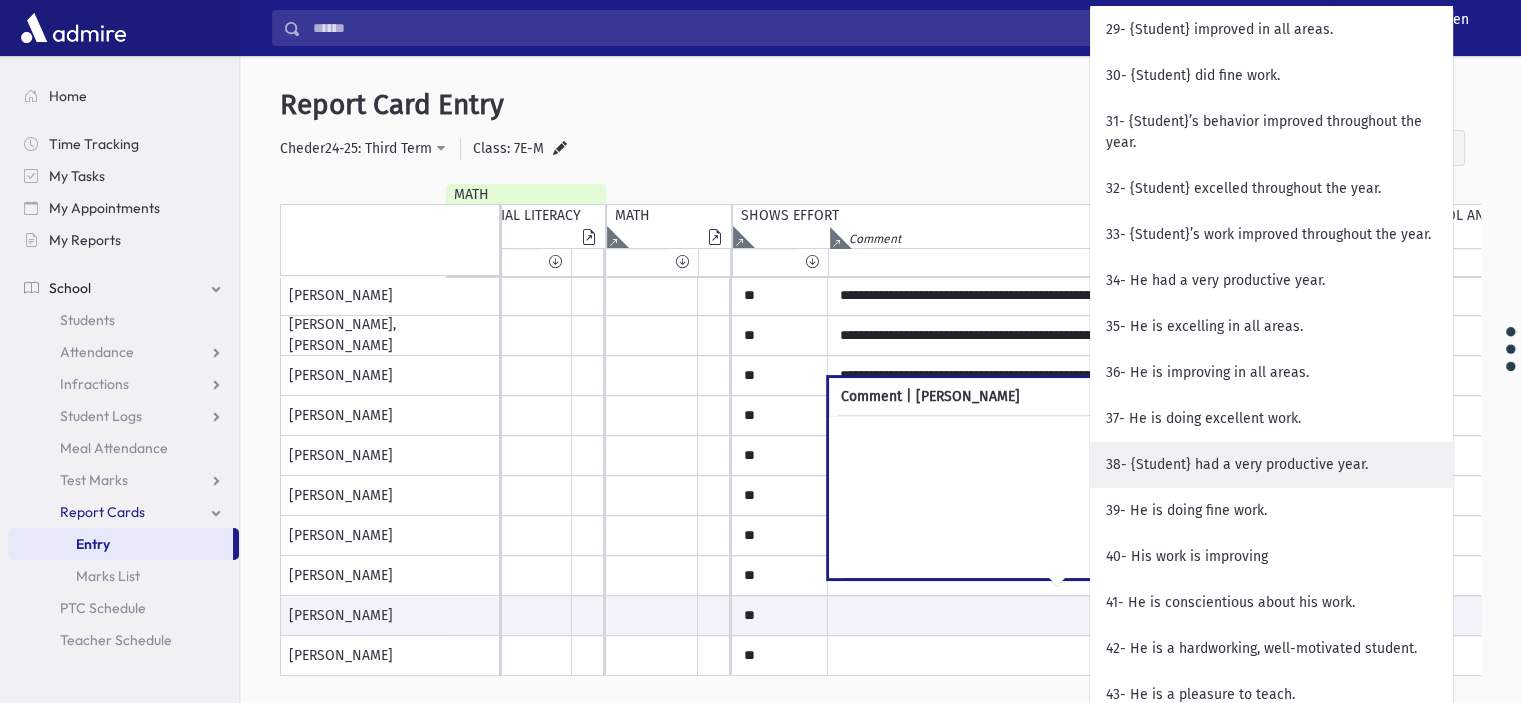 scroll, scrollTop: 1700, scrollLeft: 0, axis: vertical 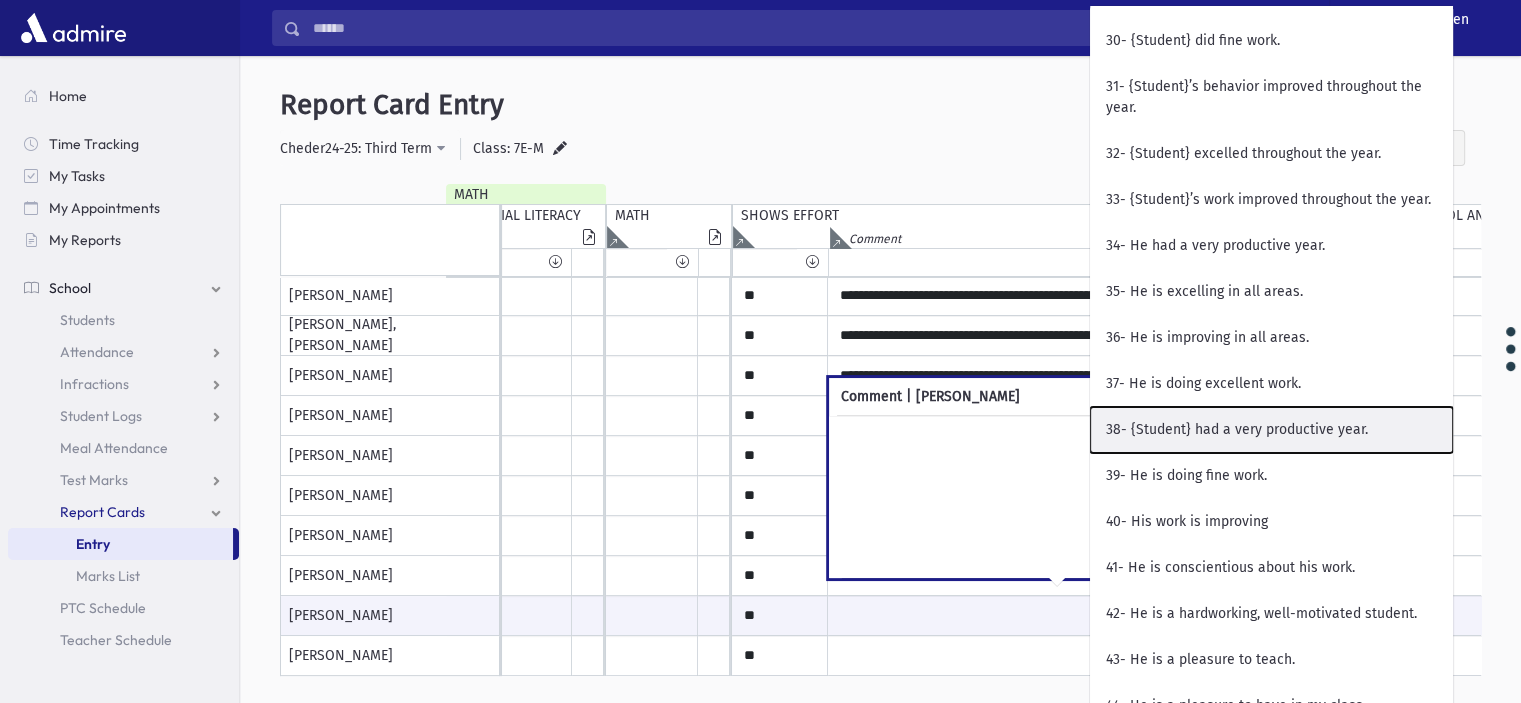 click on "38- {Student} had a very productive year." at bounding box center (1271, 430) 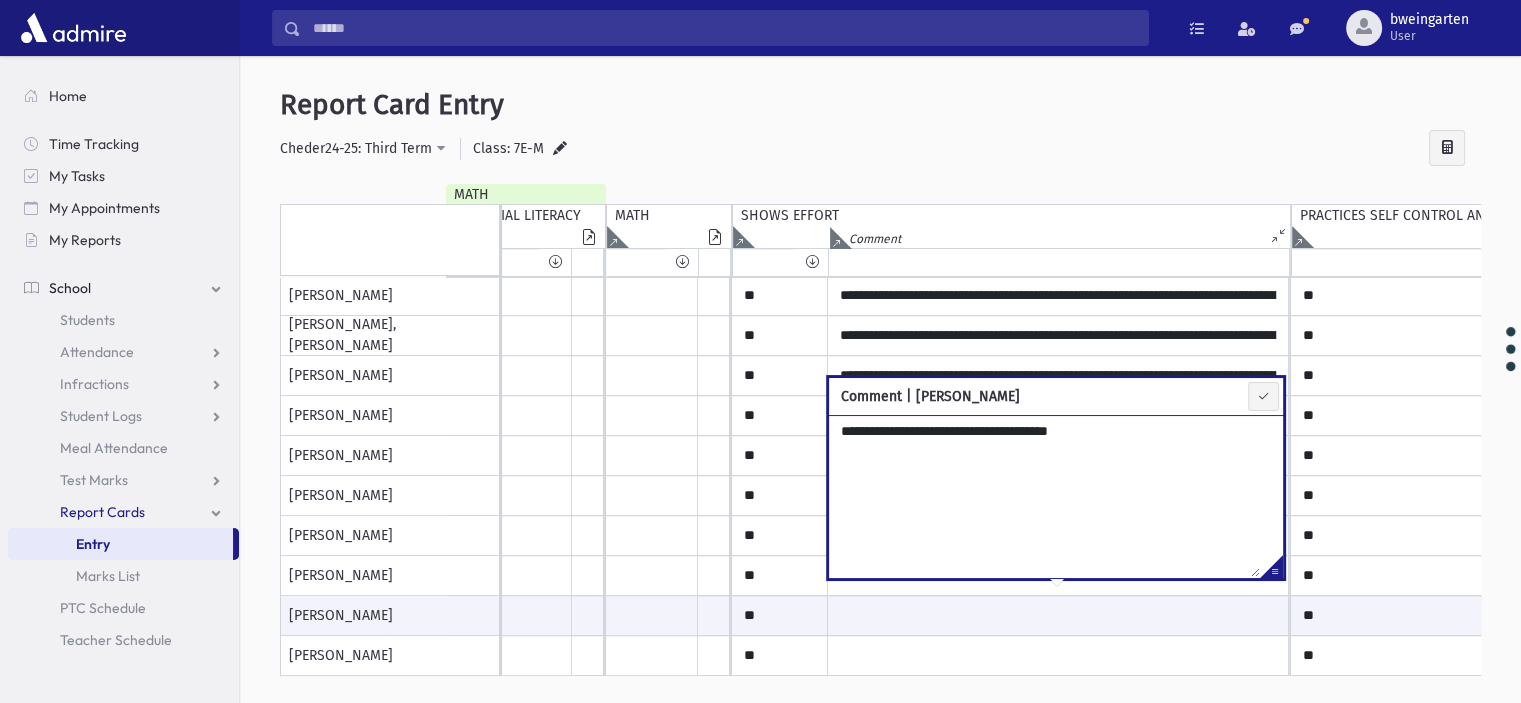 click on "**********" at bounding box center (1044, 496) 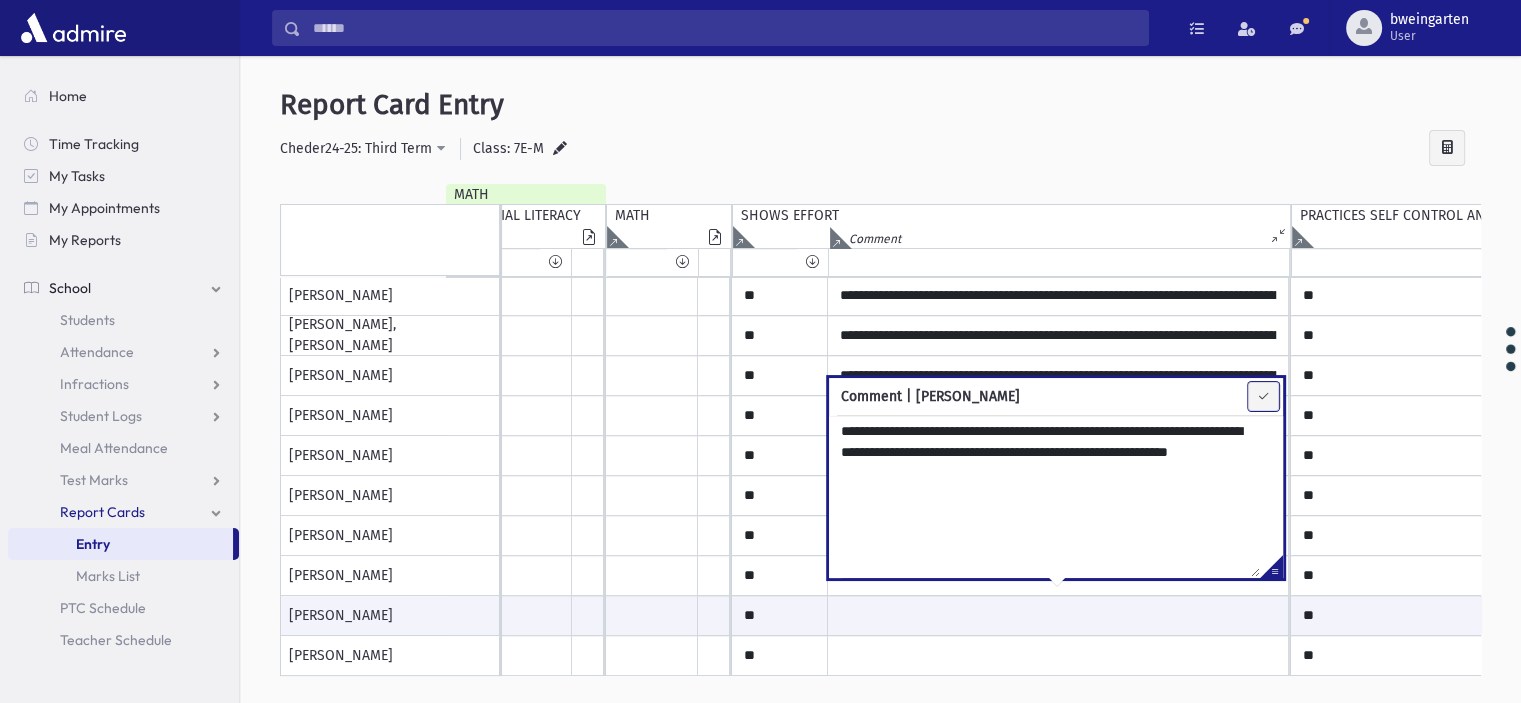 click at bounding box center (1263, 396) 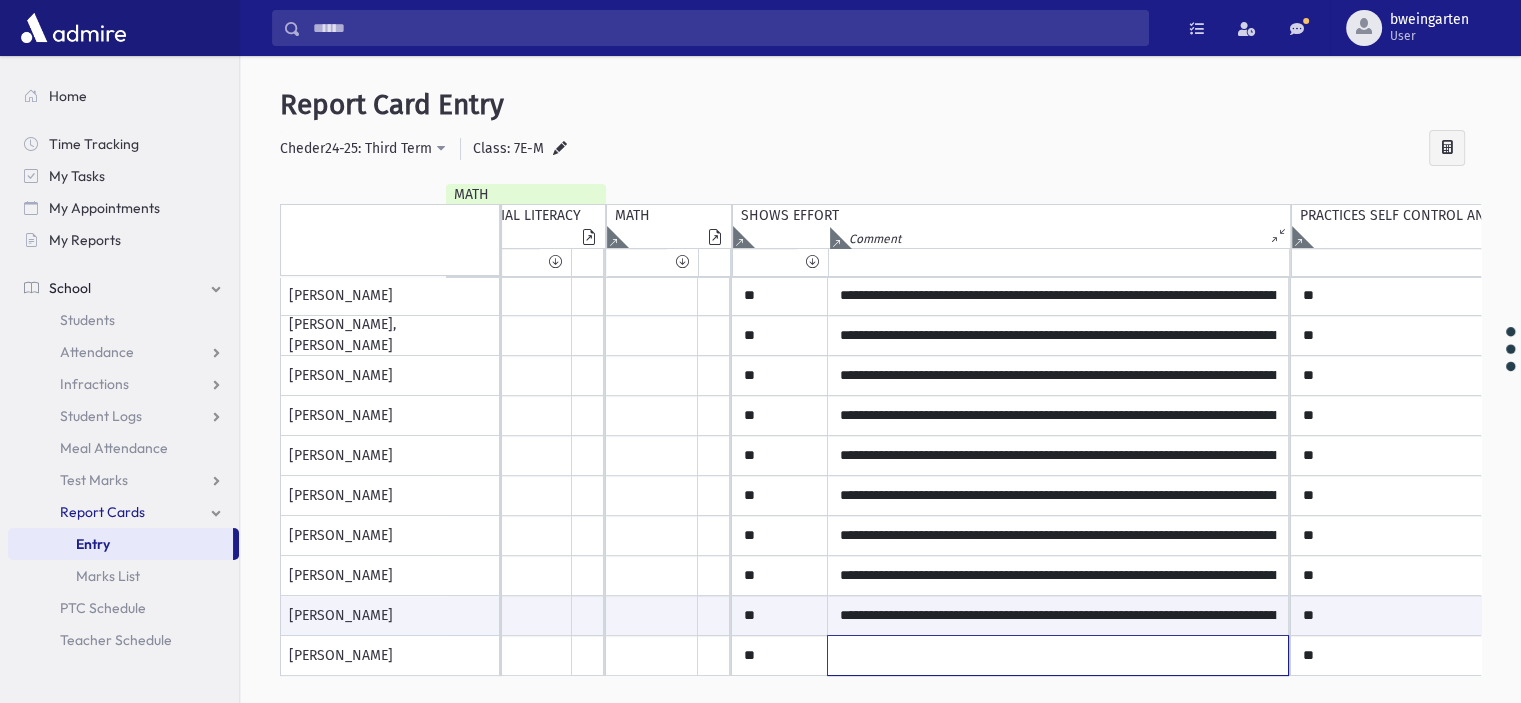 click at bounding box center [1058, -264] 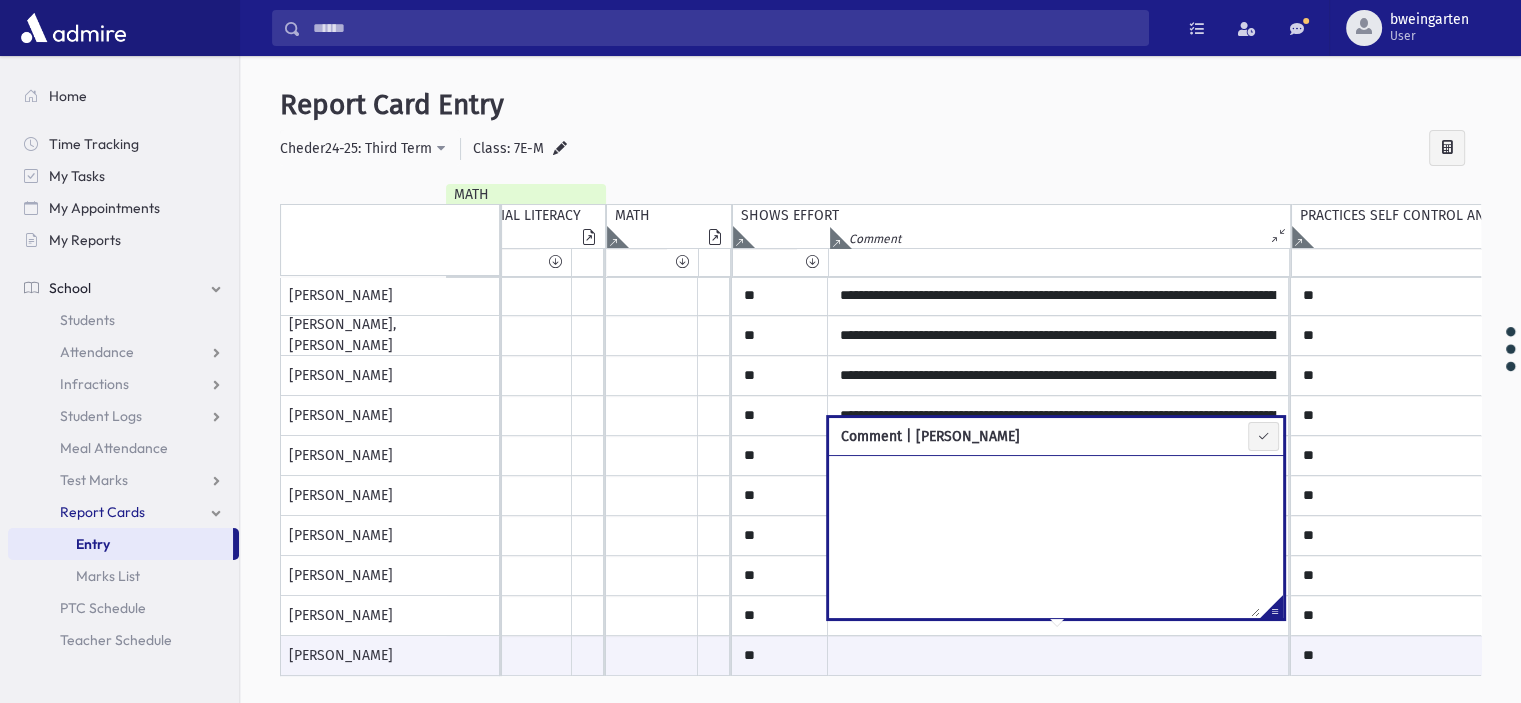 click at bounding box center (1271, 610) 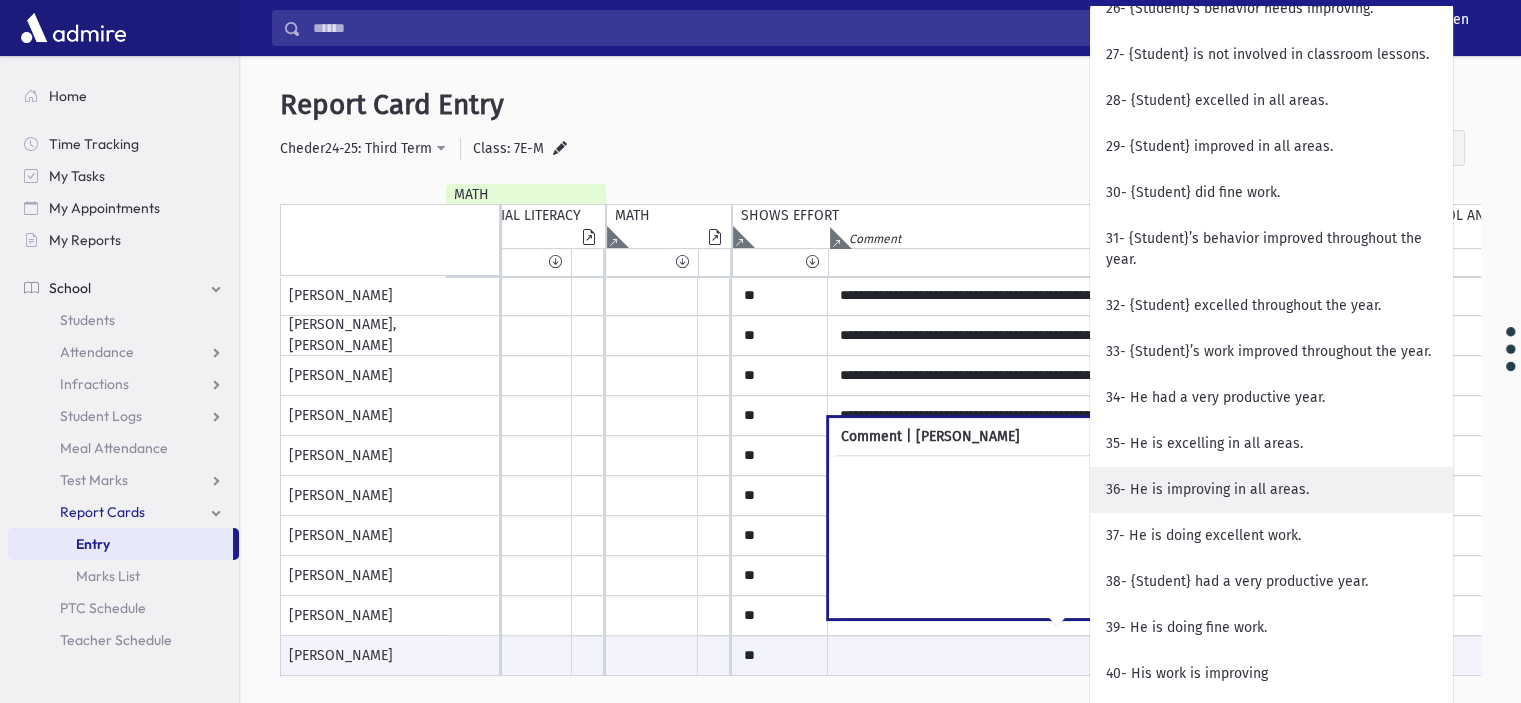 scroll, scrollTop: 1600, scrollLeft: 0, axis: vertical 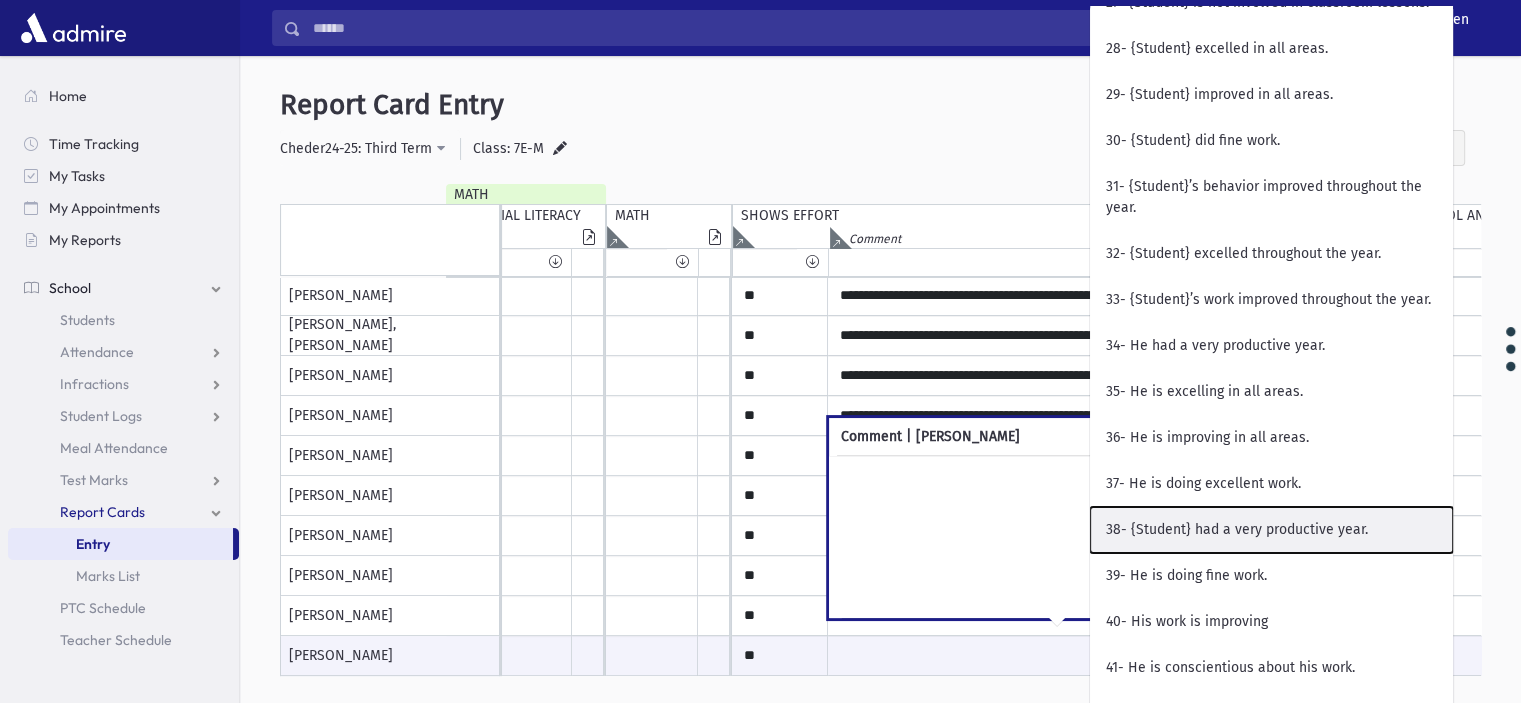 drag, startPoint x: 1237, startPoint y: 558, endPoint x: 1216, endPoint y: 549, distance: 22.847319 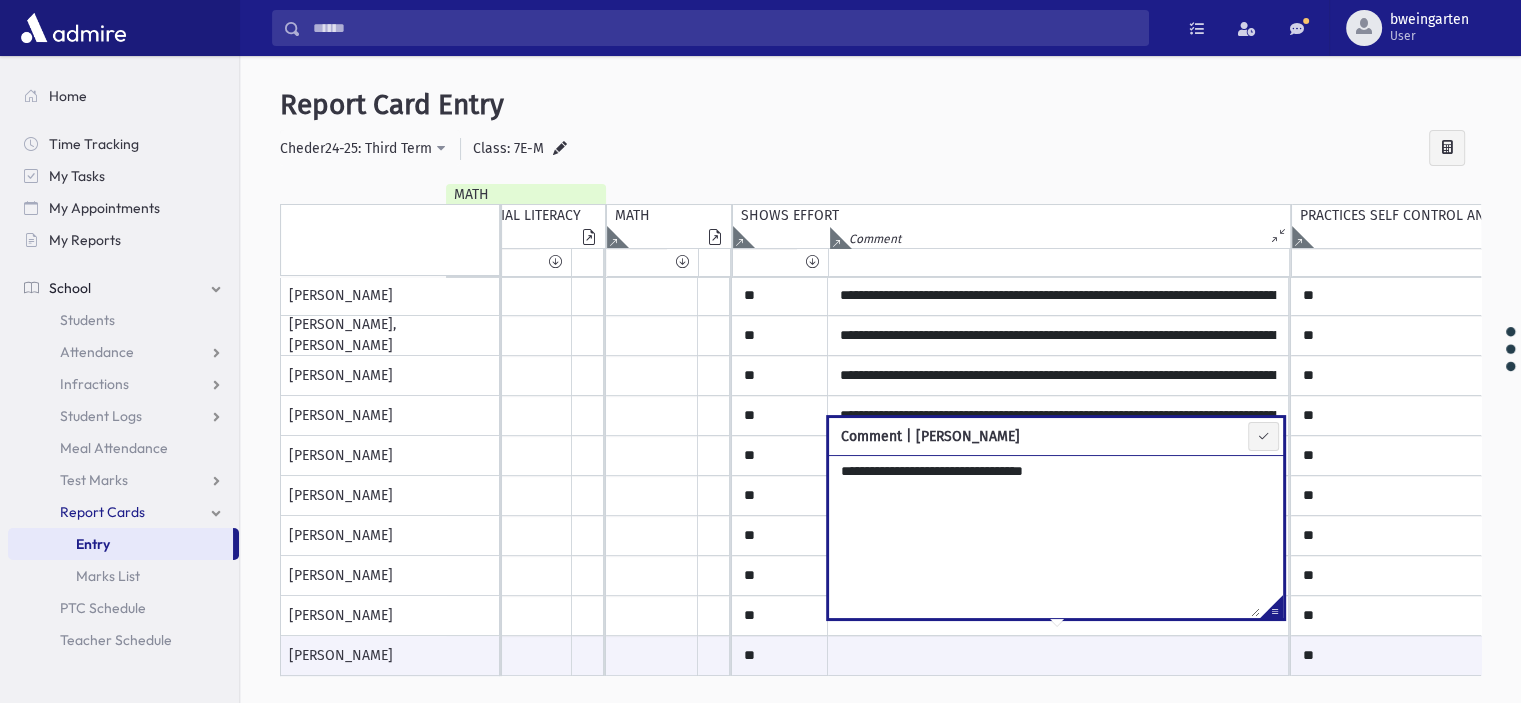 click on "**********" at bounding box center (1044, 536) 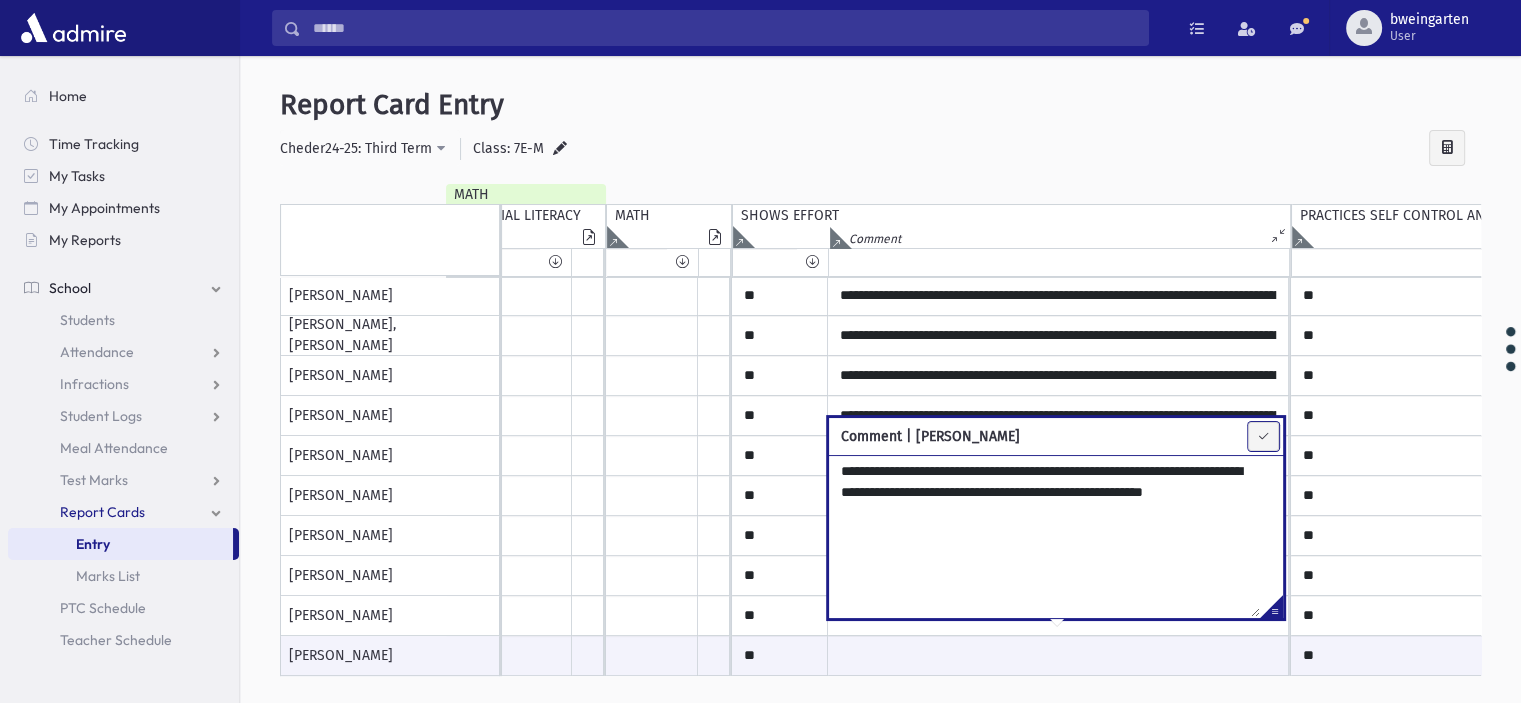 click at bounding box center (1263, 436) 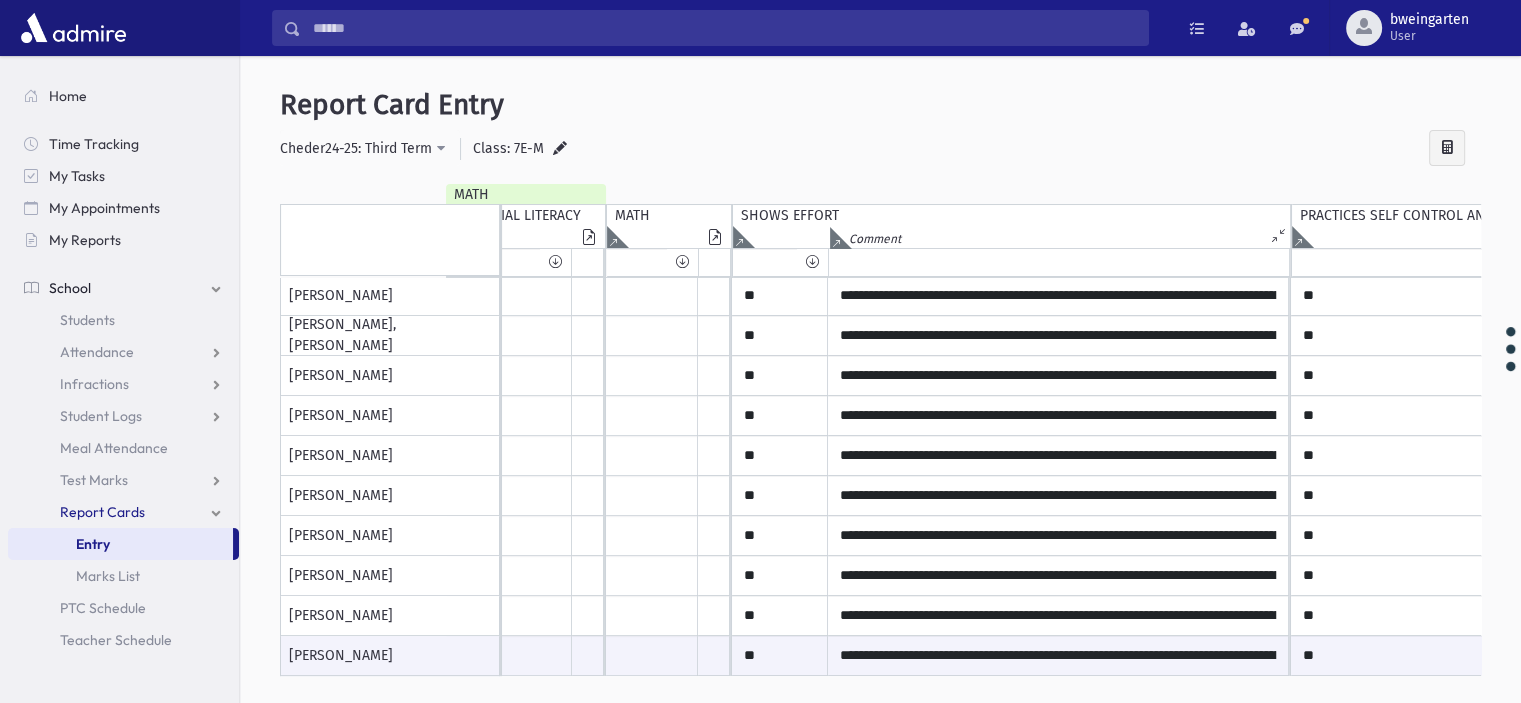 click at bounding box center (560, 149) 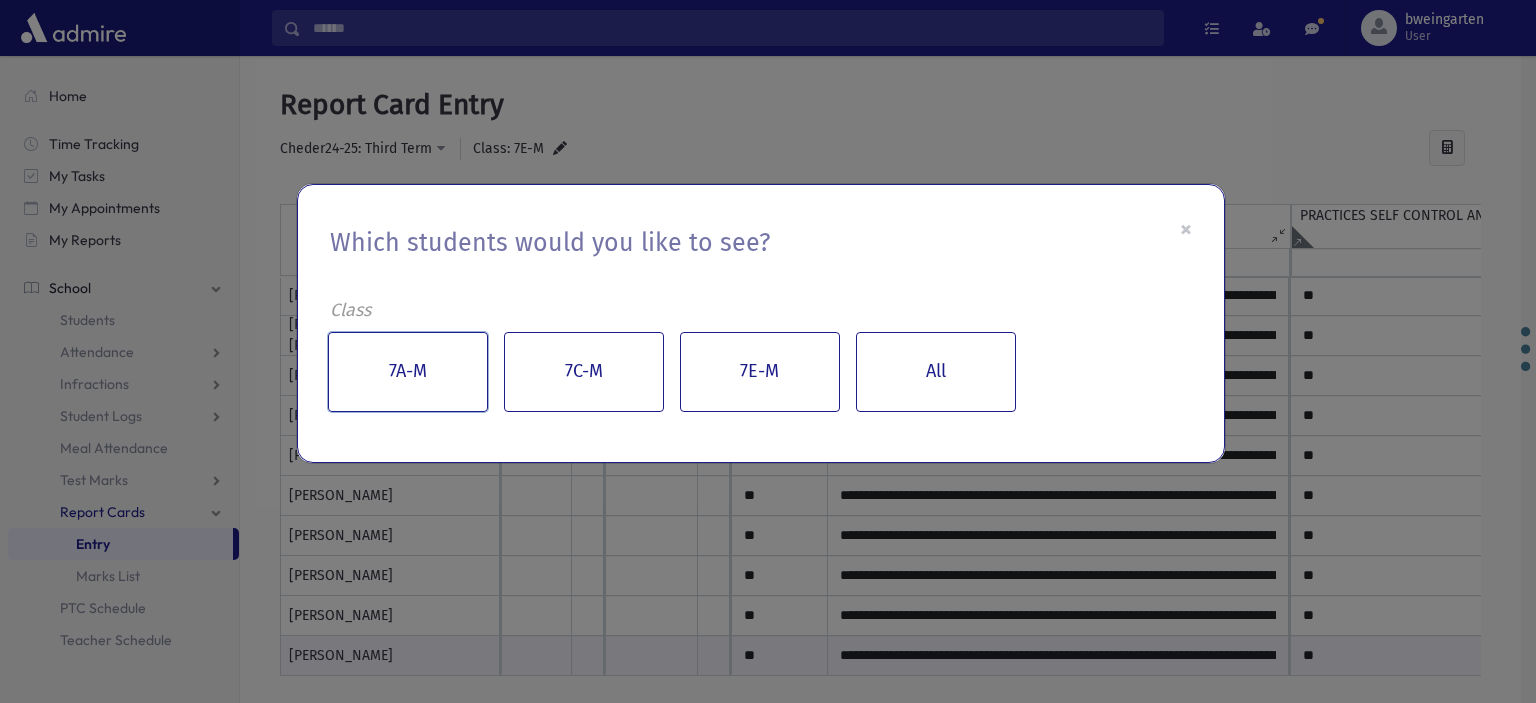 click on "7A-M" at bounding box center (408, 372) 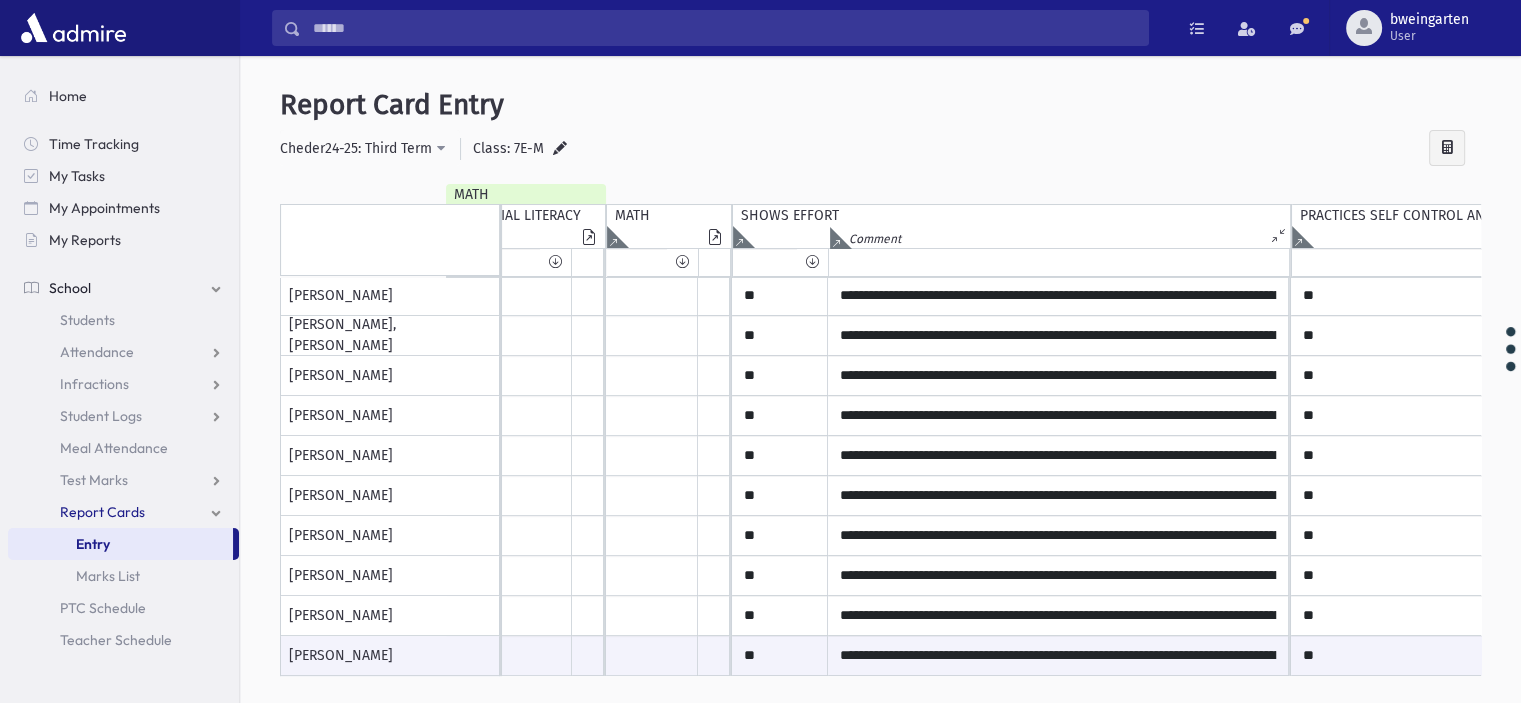 scroll, scrollTop: 0, scrollLeft: 0, axis: both 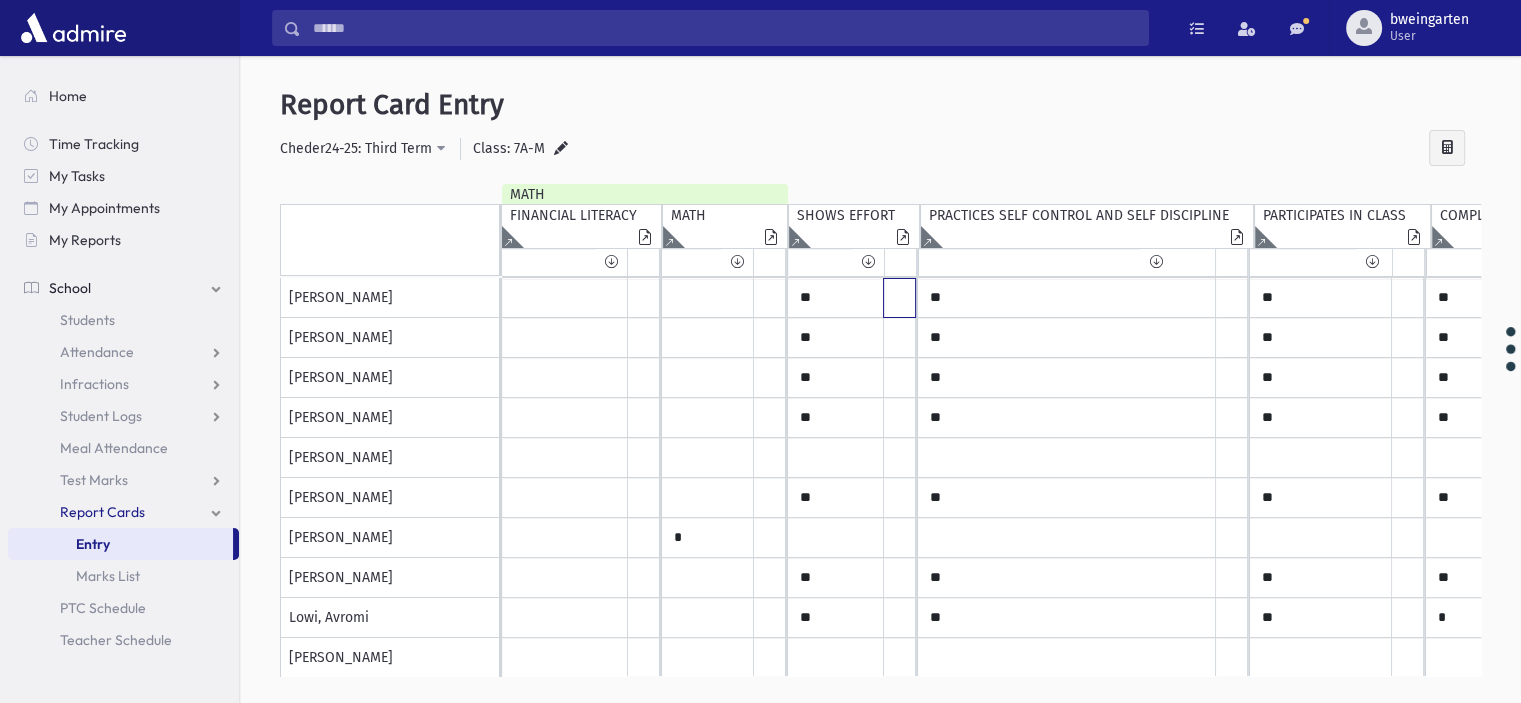 click at bounding box center [643, 298] 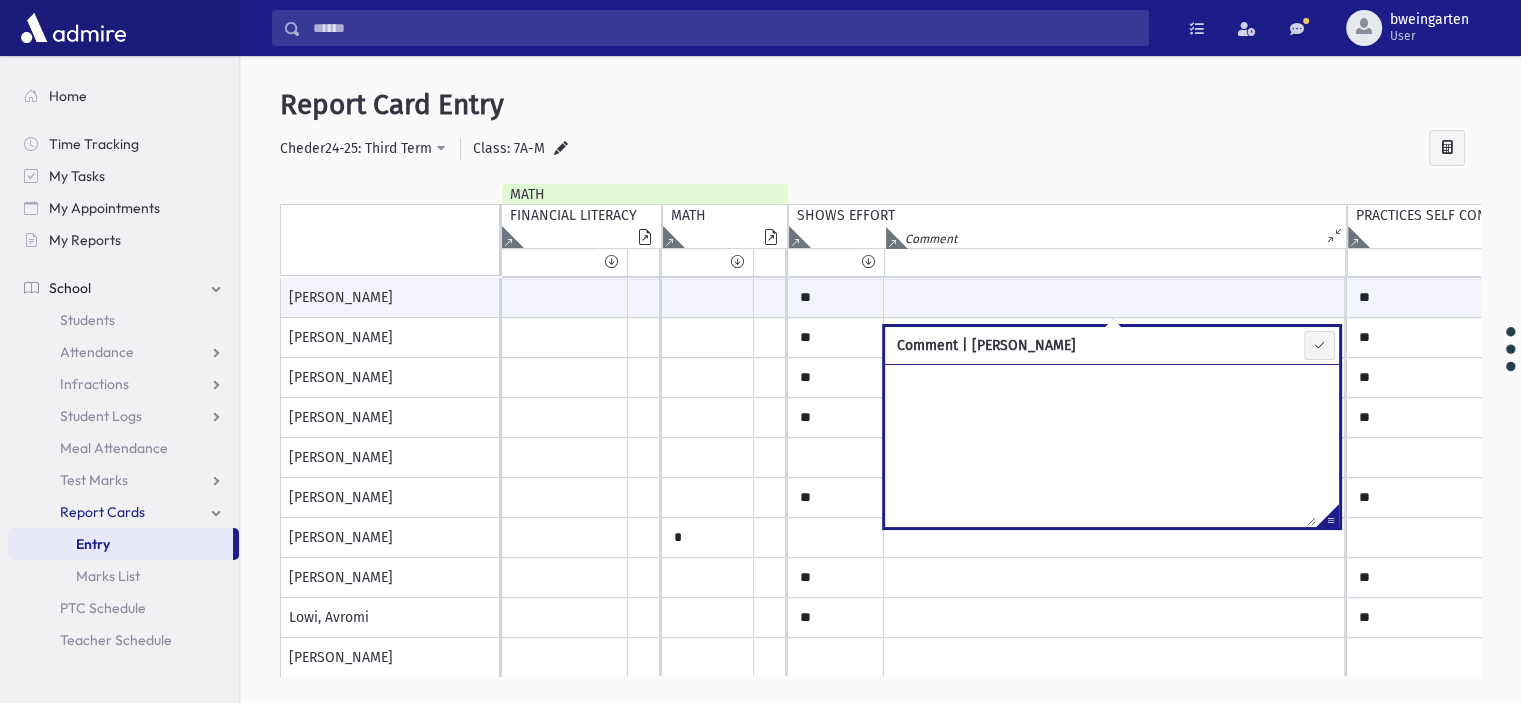 click at bounding box center (1327, 519) 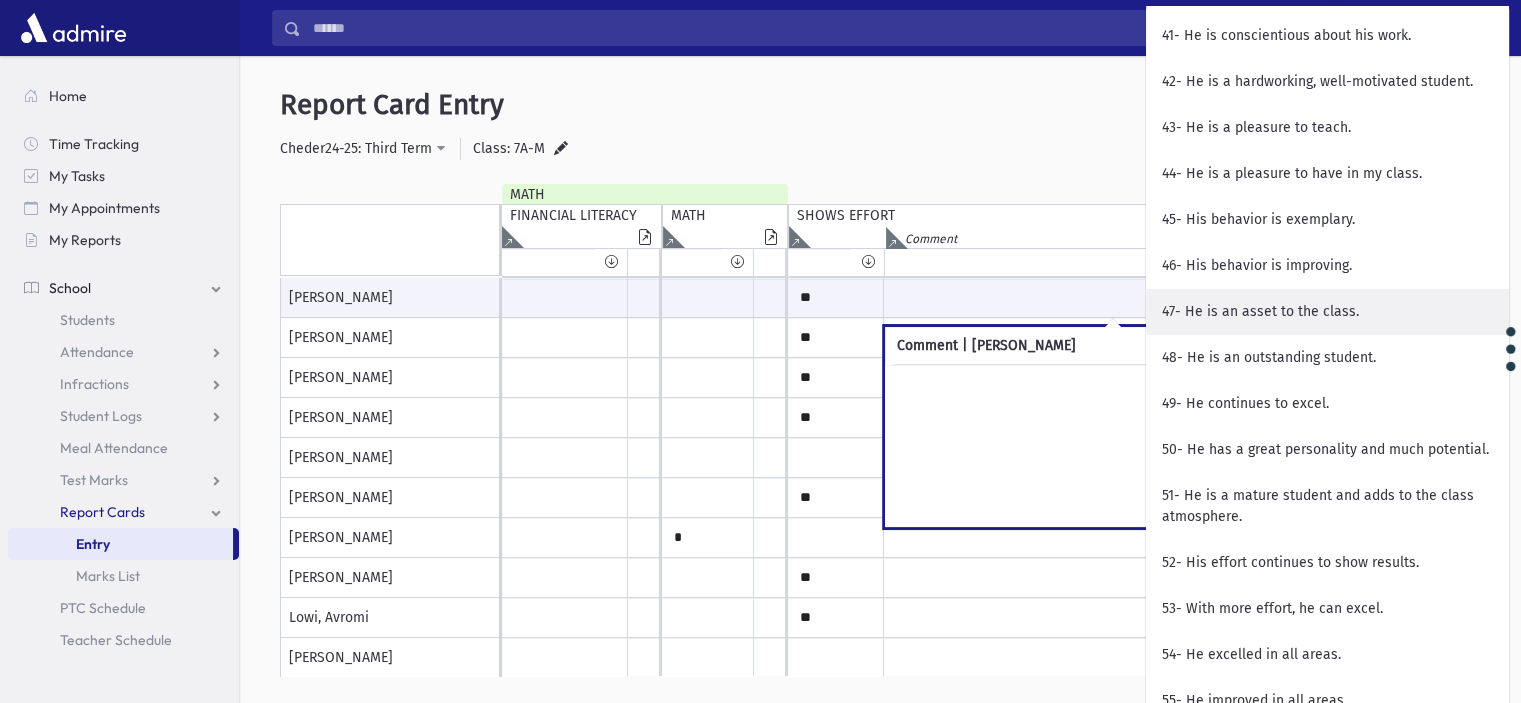 scroll, scrollTop: 2000, scrollLeft: 0, axis: vertical 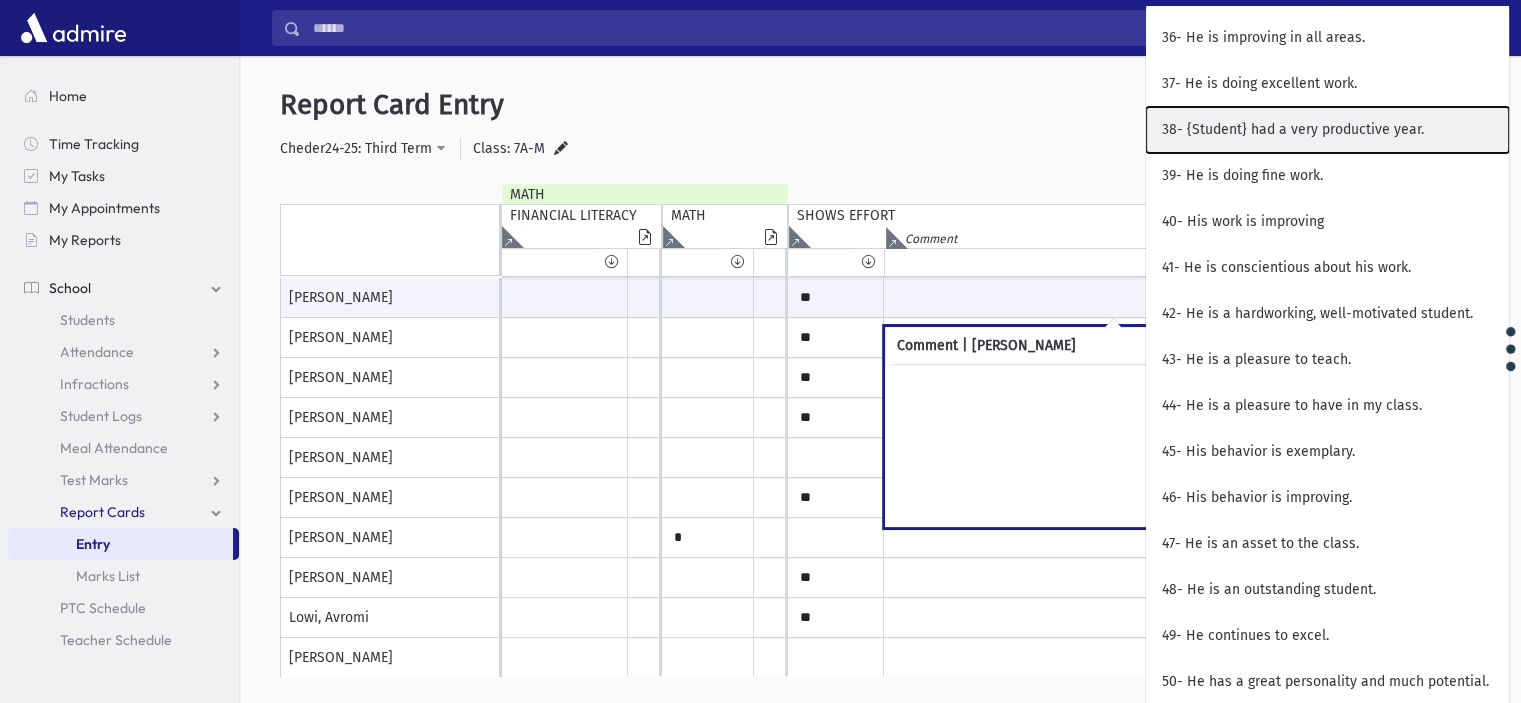 click on "38- {Student} had a very productive year." at bounding box center (1327, 130) 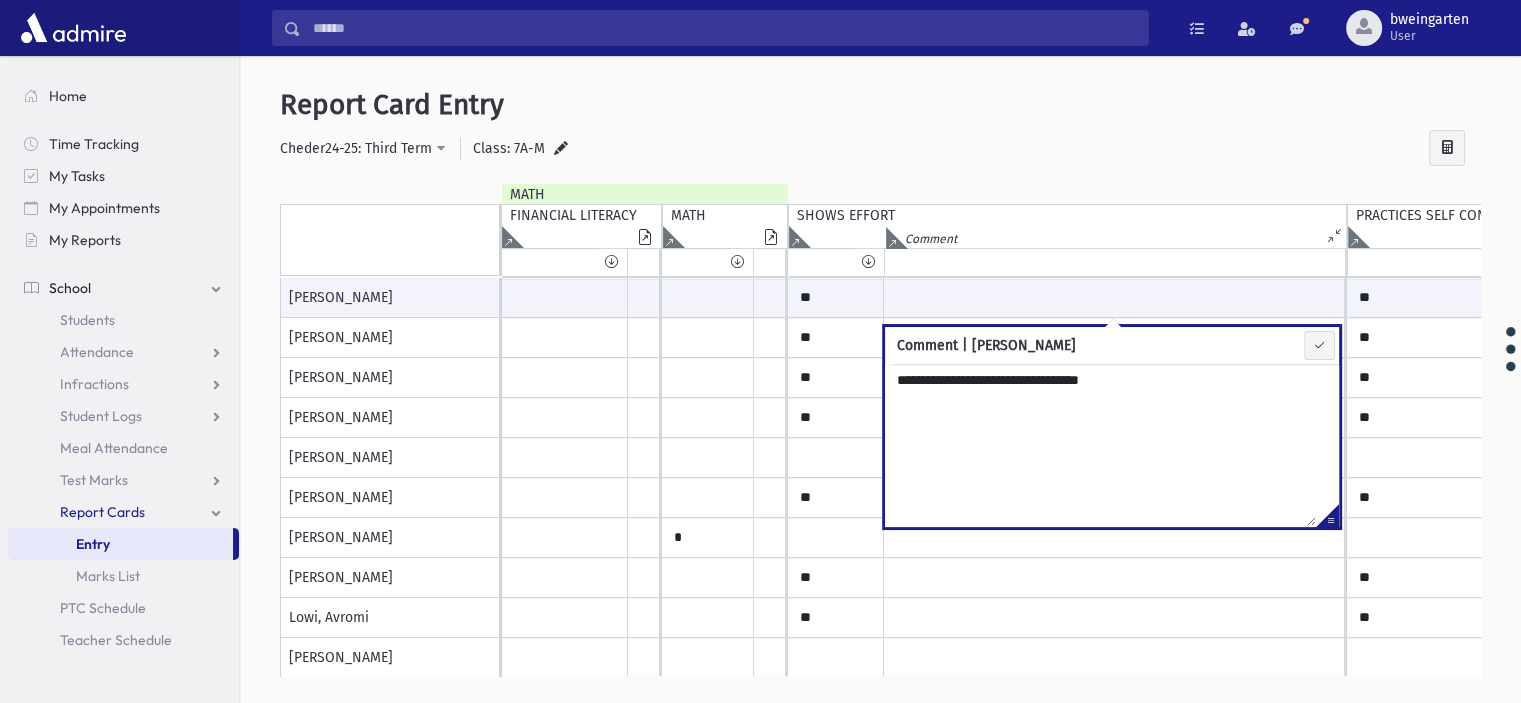 click on "**********" at bounding box center (1100, 445) 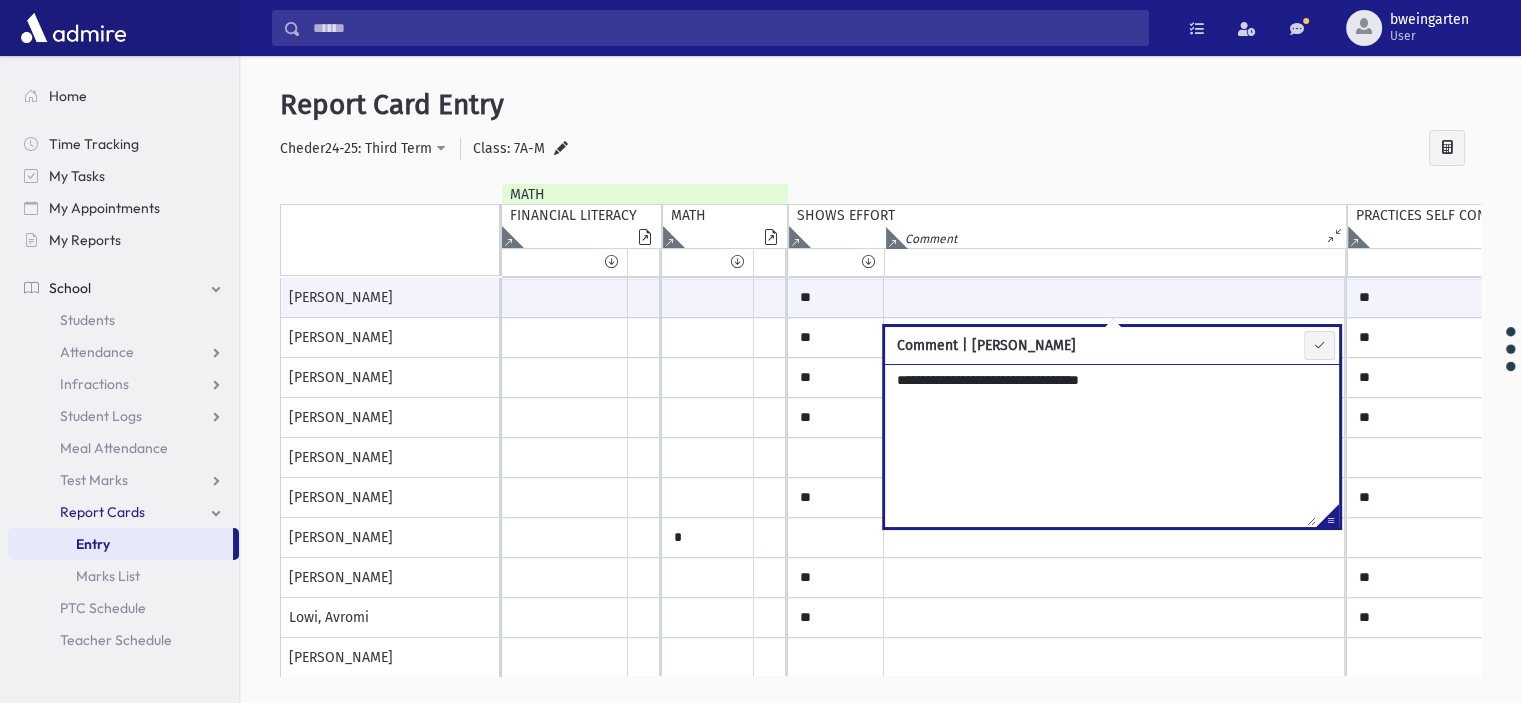 paste on "**********" 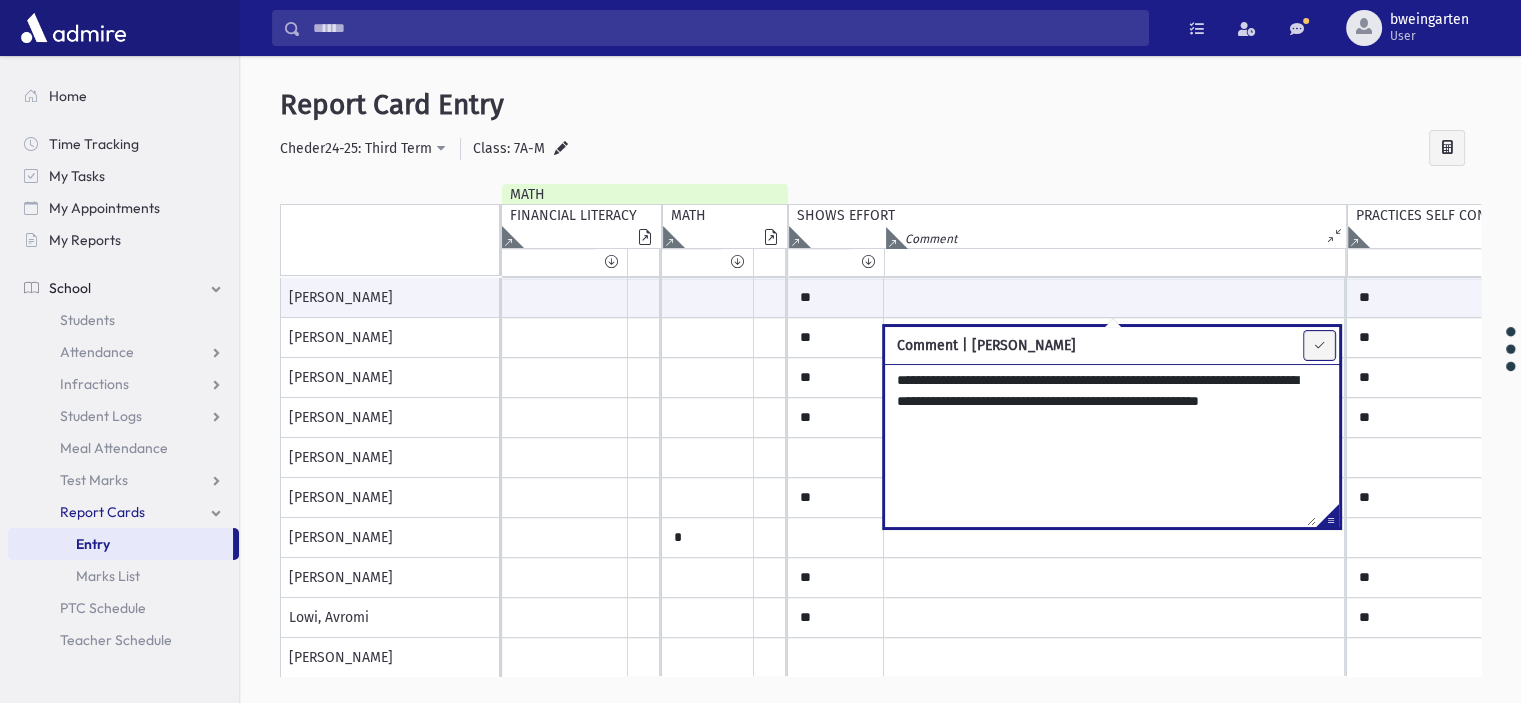 click at bounding box center [1319, 345] 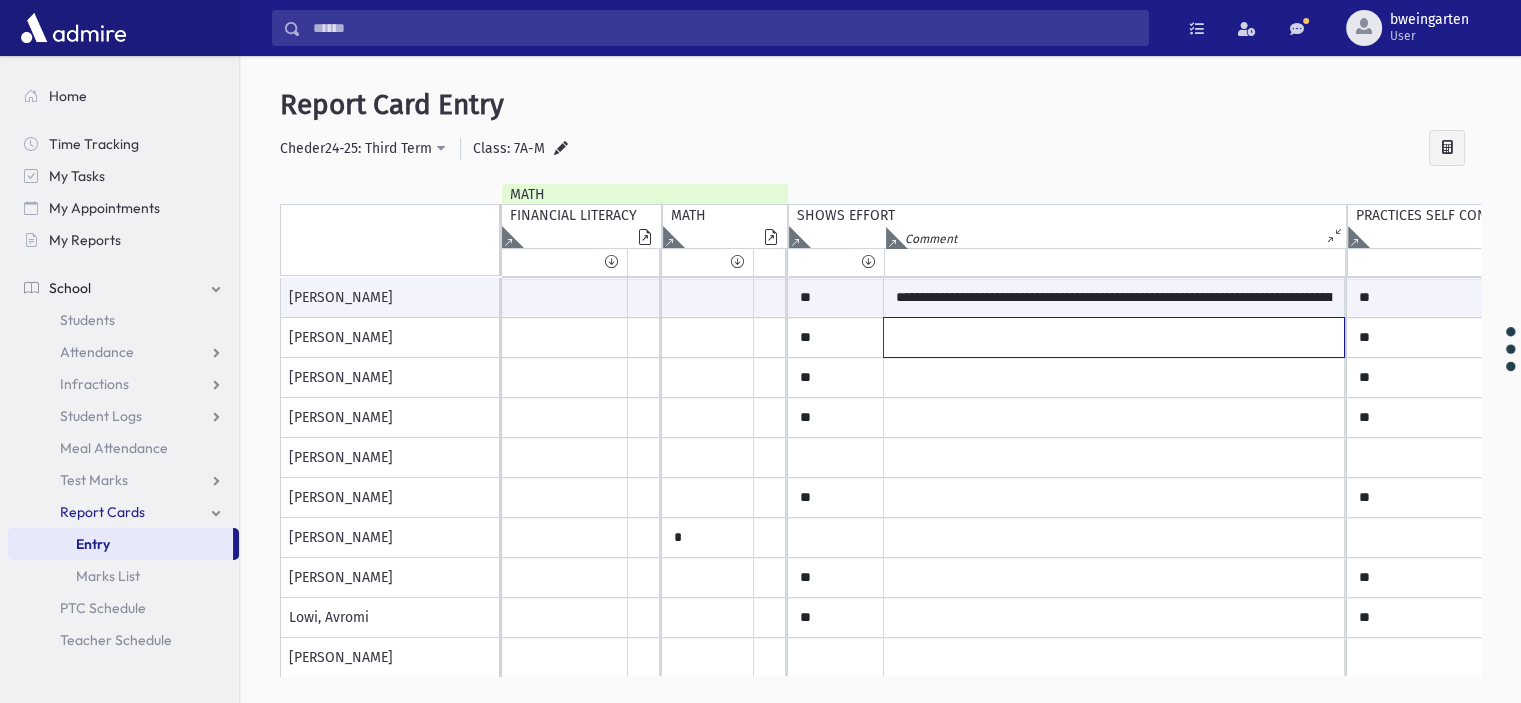 click at bounding box center [1114, 298] 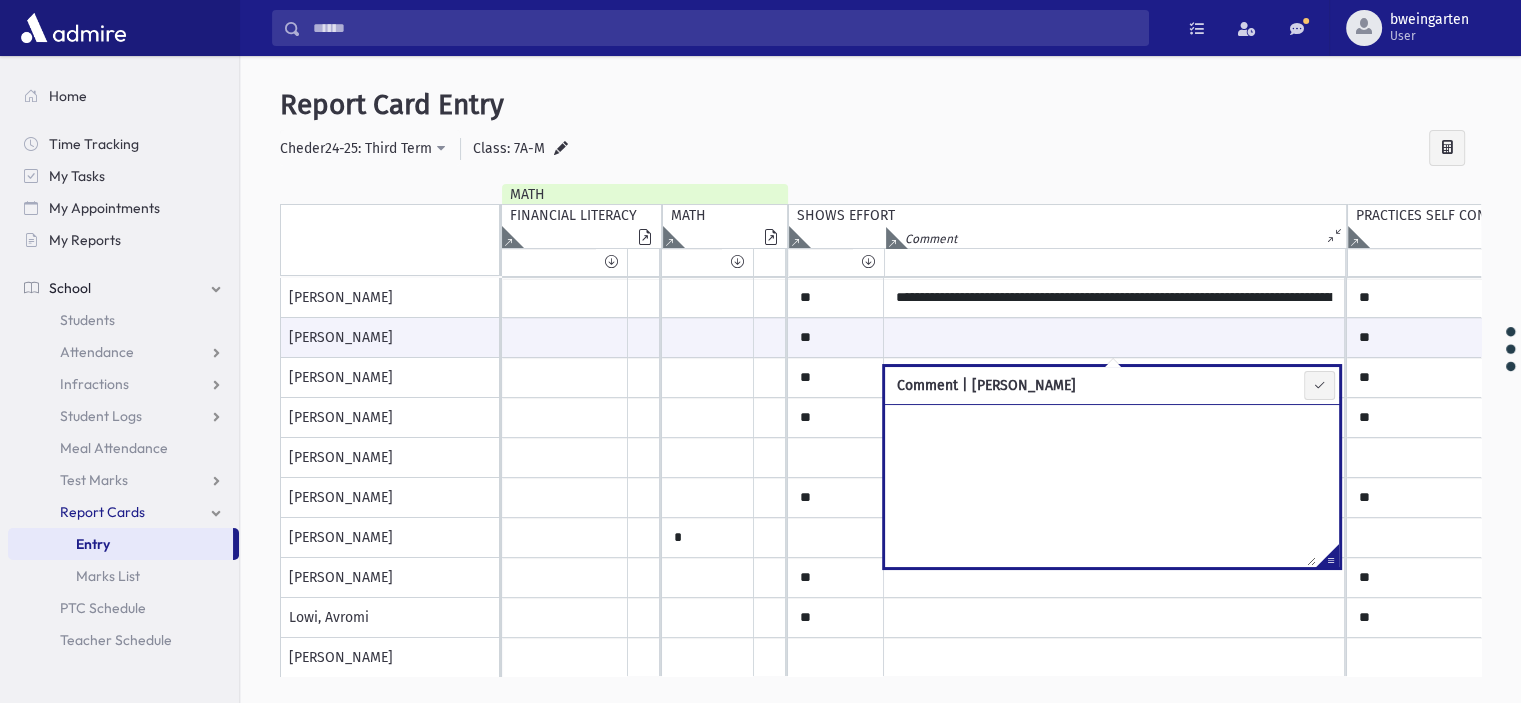 click at bounding box center [1327, 559] 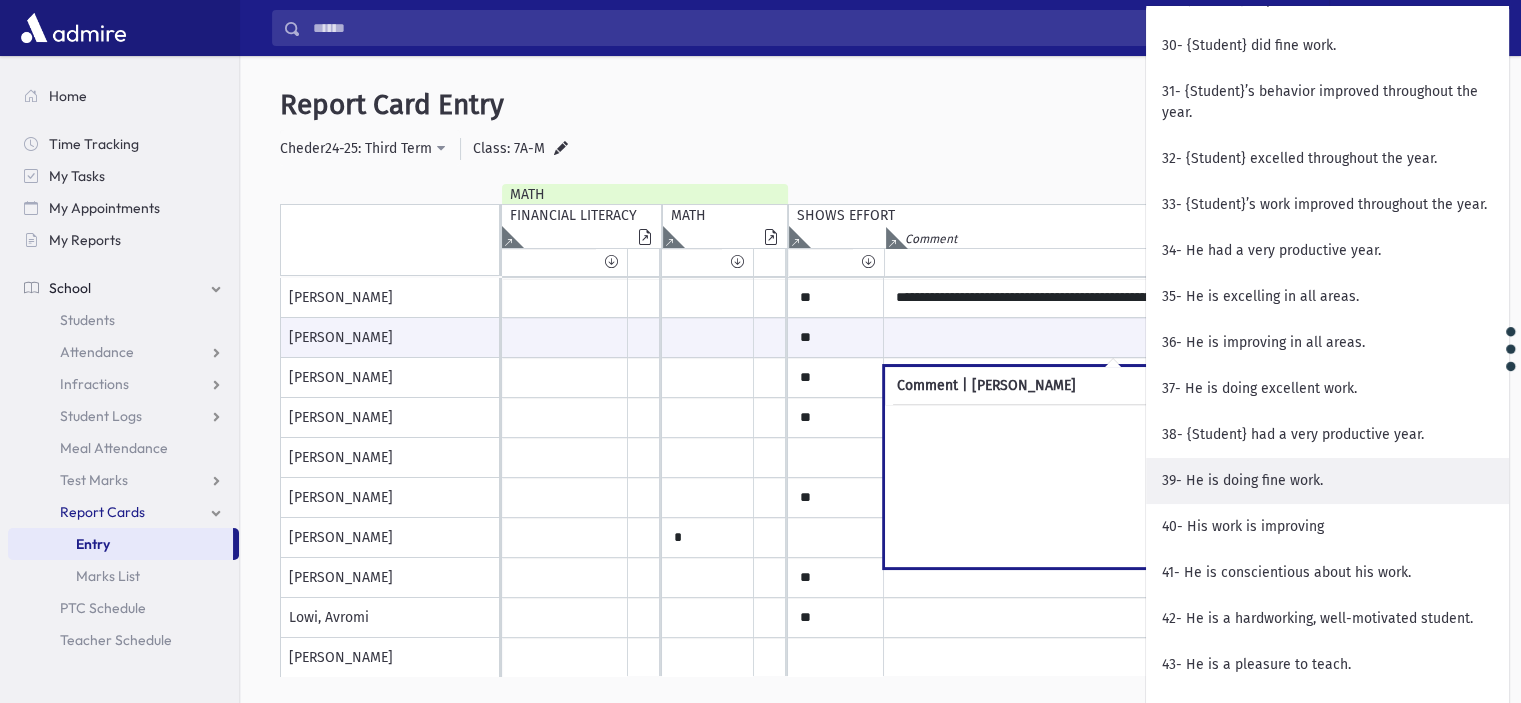 scroll, scrollTop: 1700, scrollLeft: 0, axis: vertical 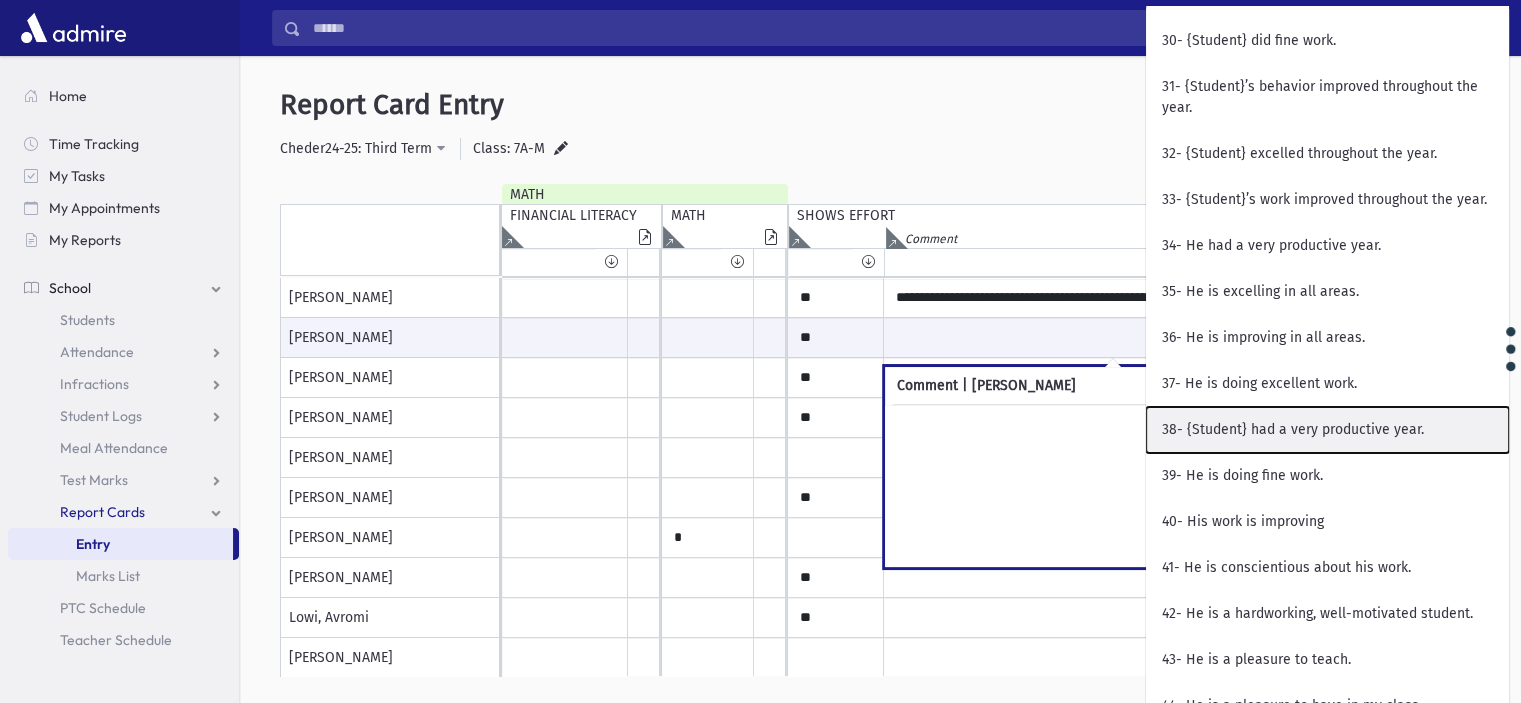 click on "38- {Student} had a very productive year." at bounding box center (1327, 430) 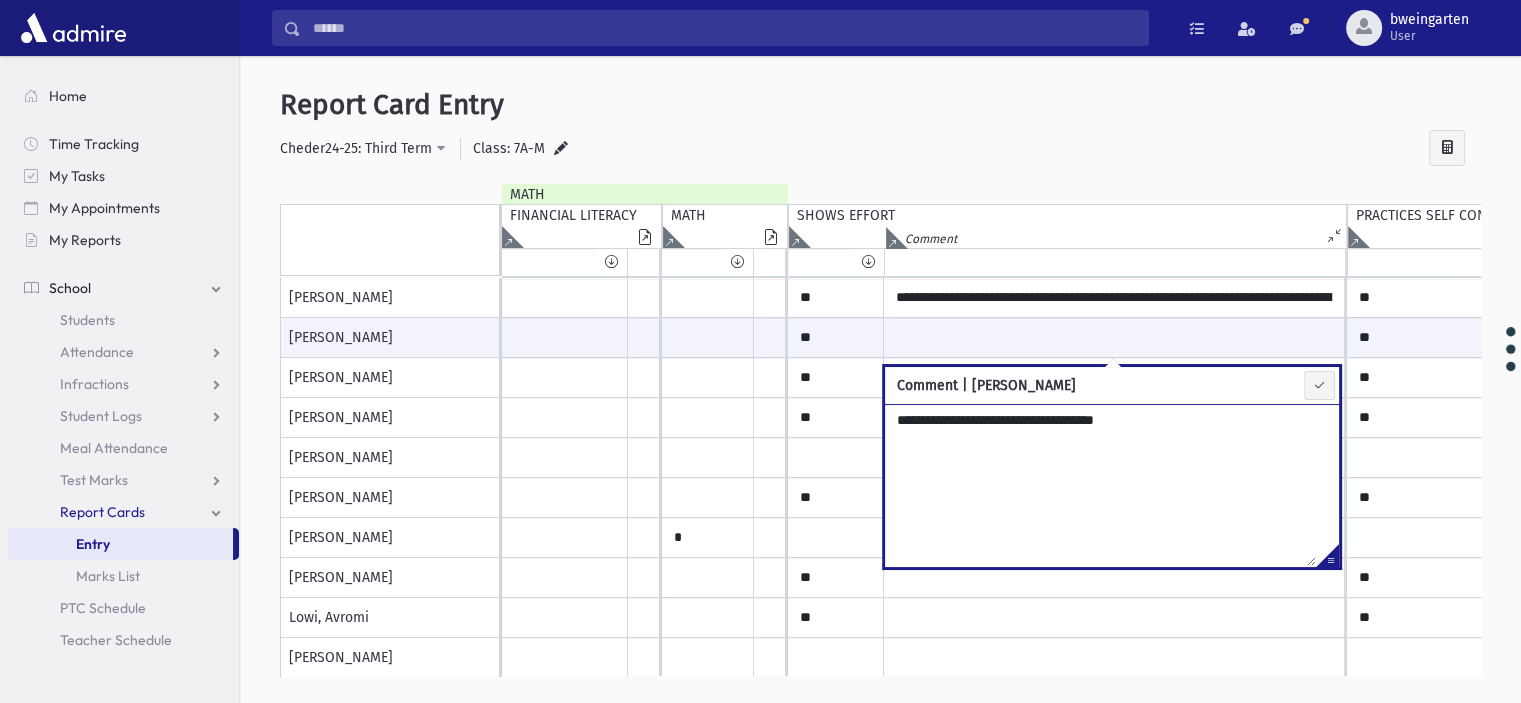 click on "**********" at bounding box center (1100, 485) 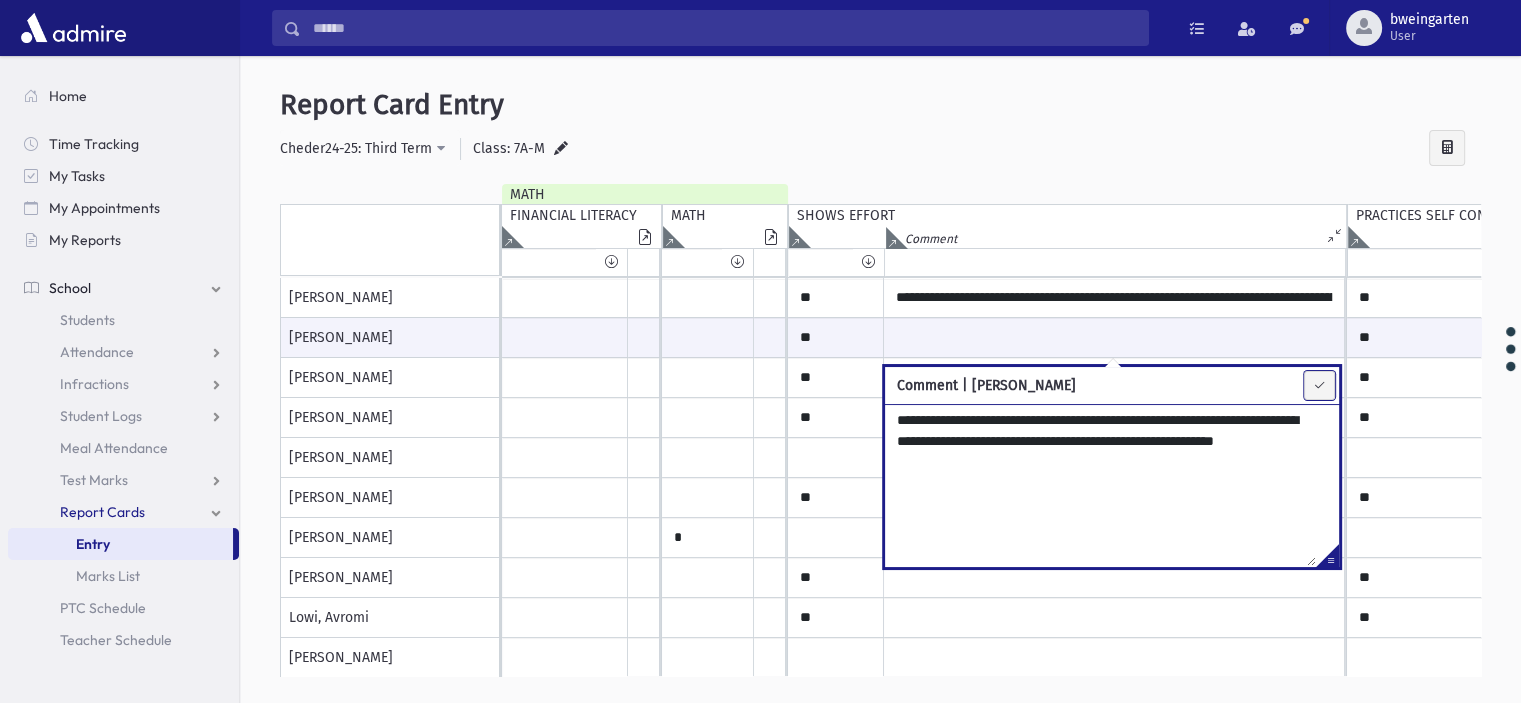 click at bounding box center [1319, 385] 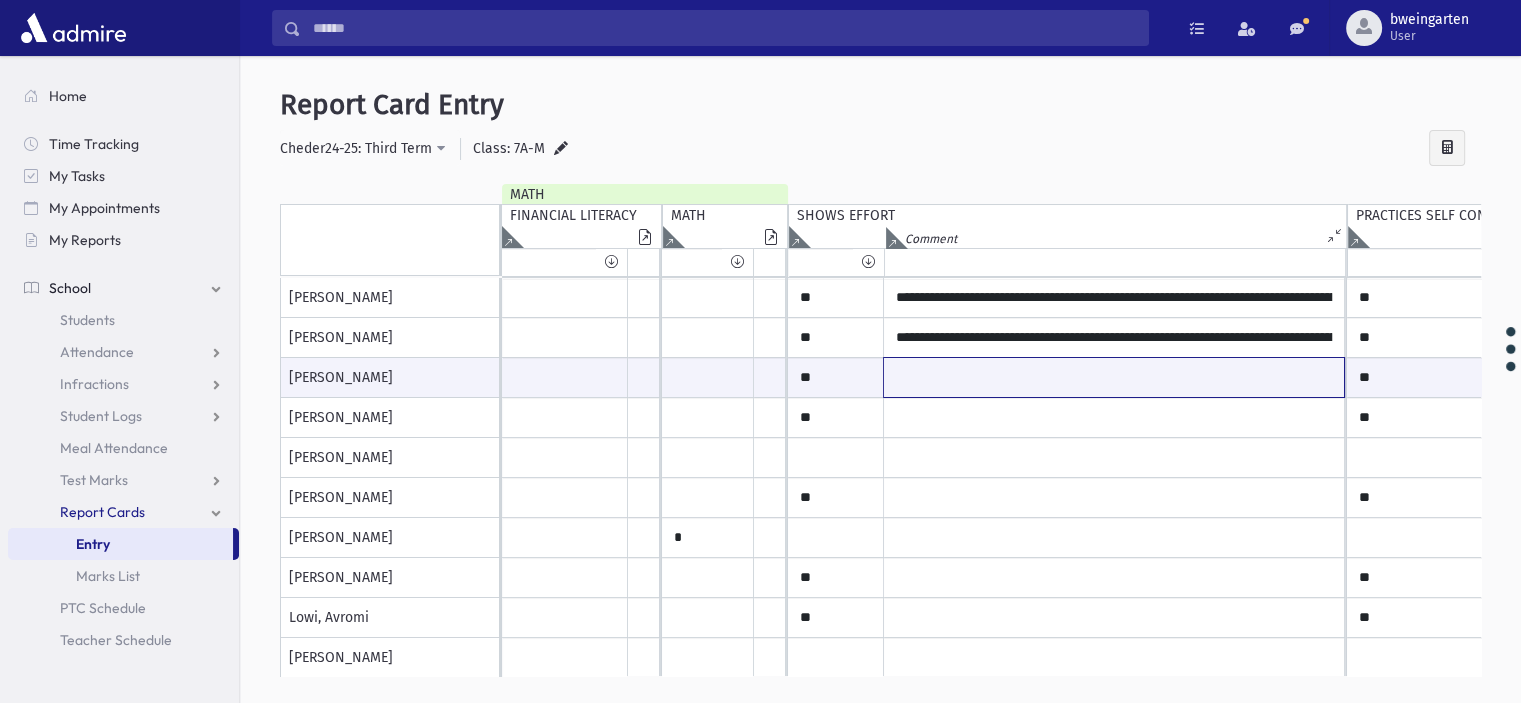 click at bounding box center (1114, 377) 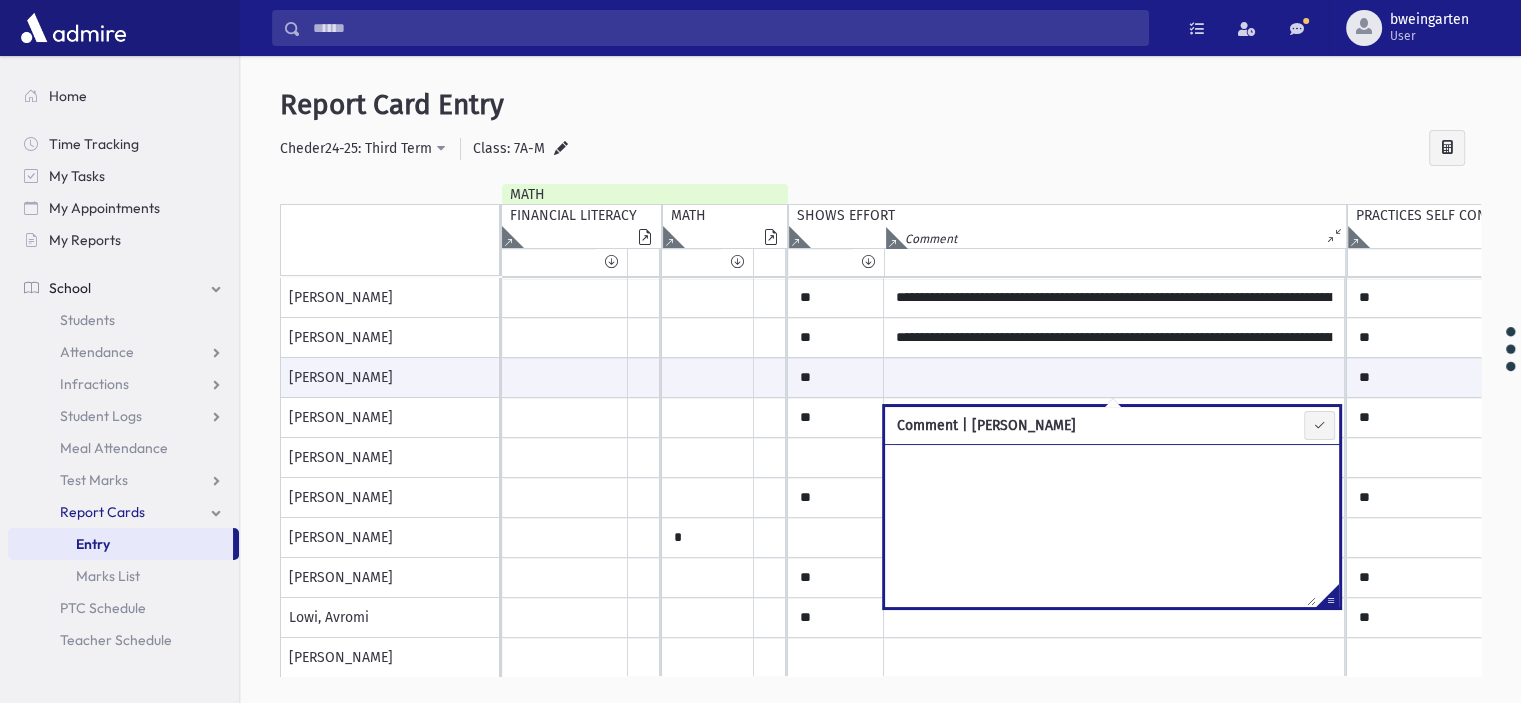 click at bounding box center (1327, 599) 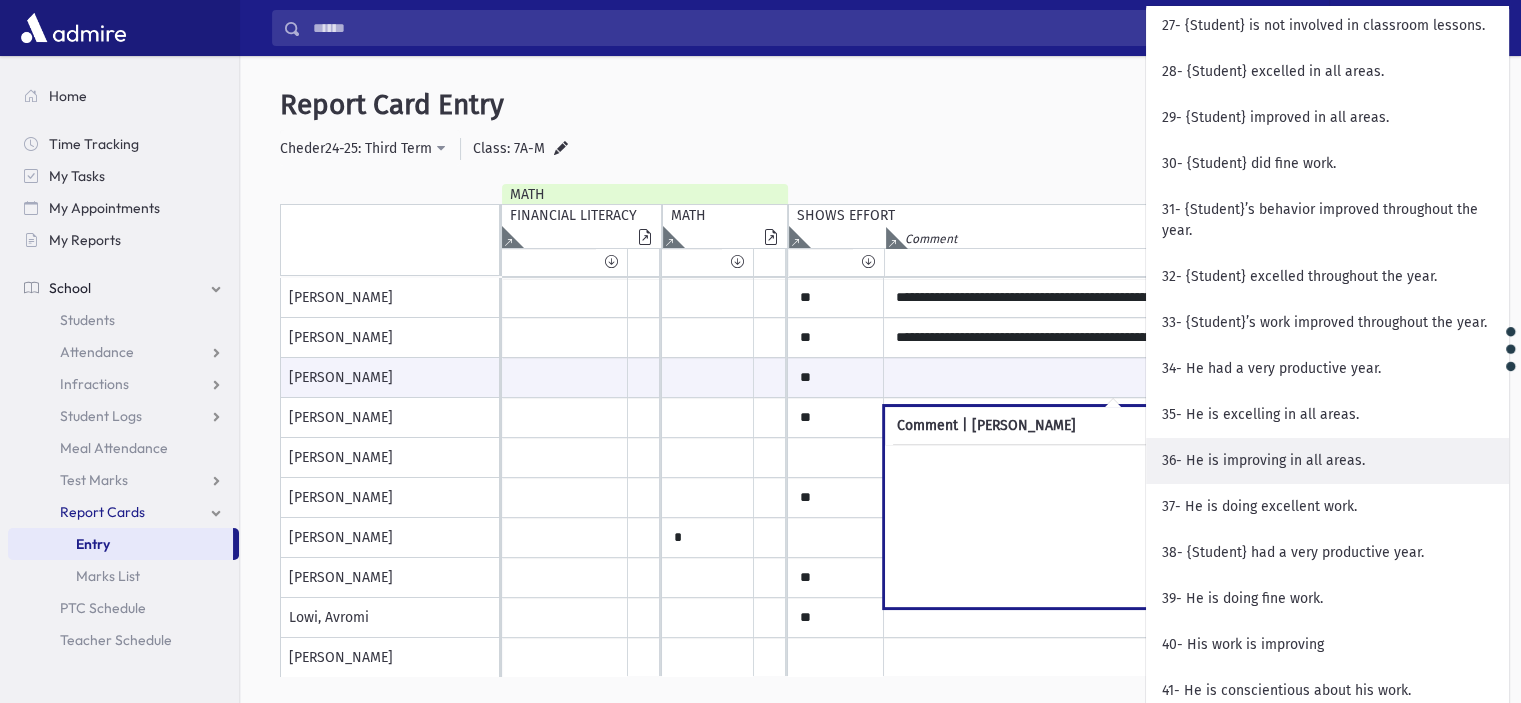 scroll, scrollTop: 1600, scrollLeft: 0, axis: vertical 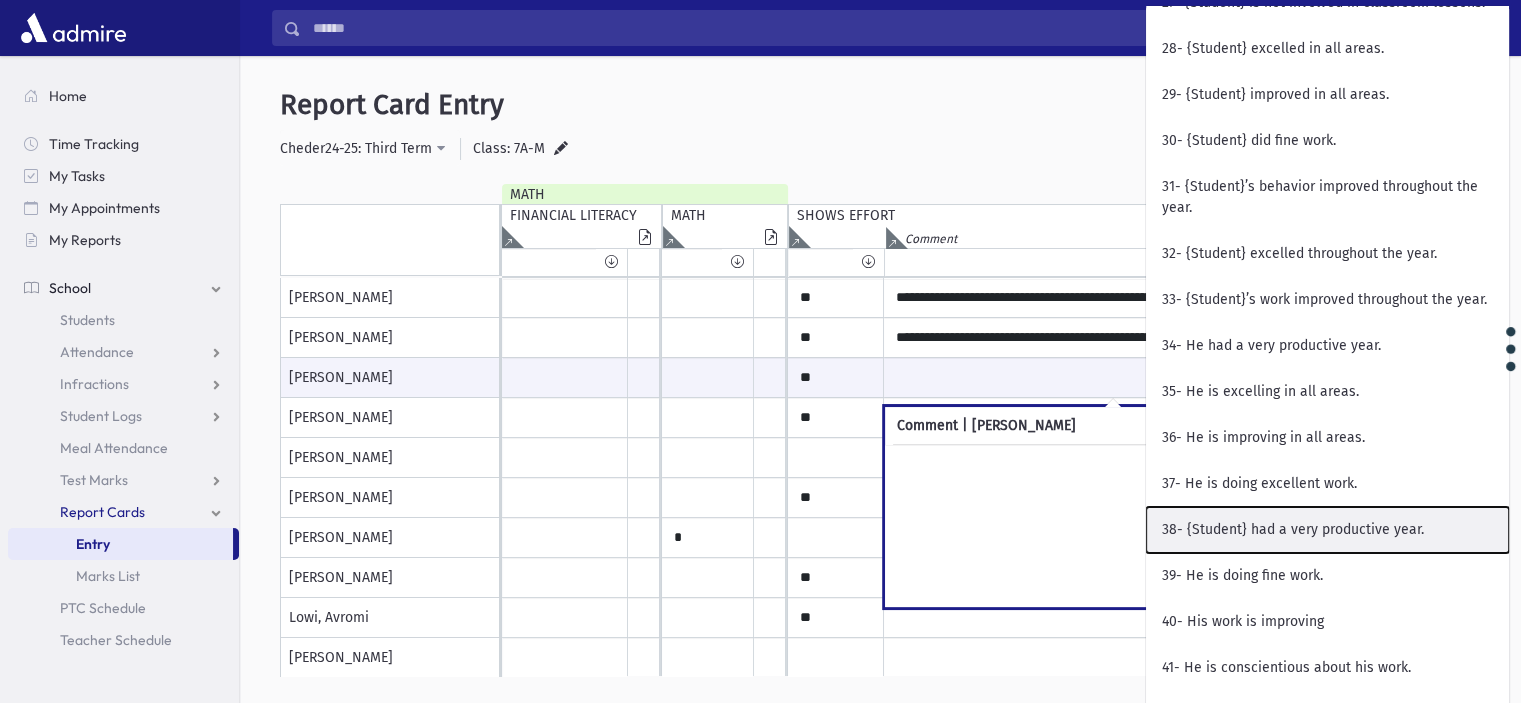 click on "38- {Student} had a very productive year." at bounding box center [1327, 530] 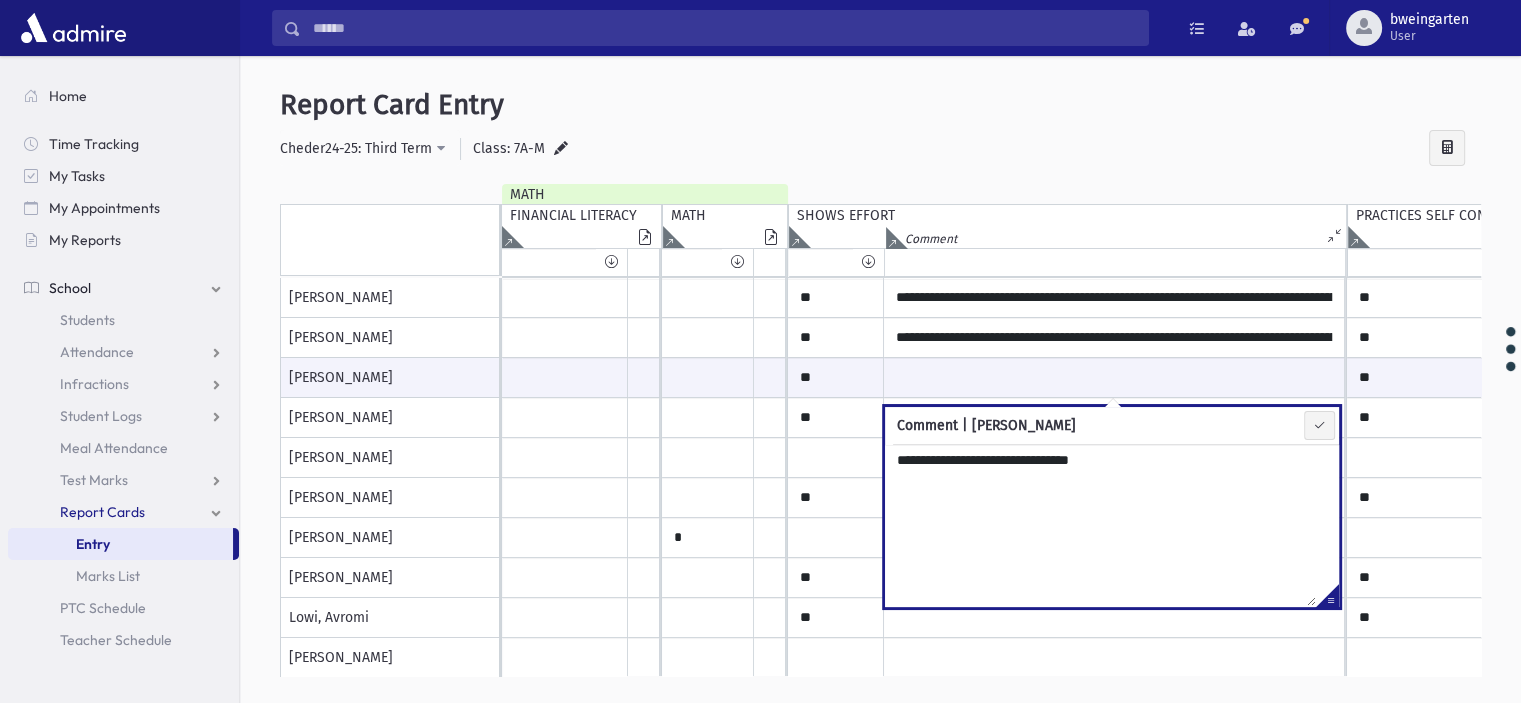 click on "**********" at bounding box center (1100, 525) 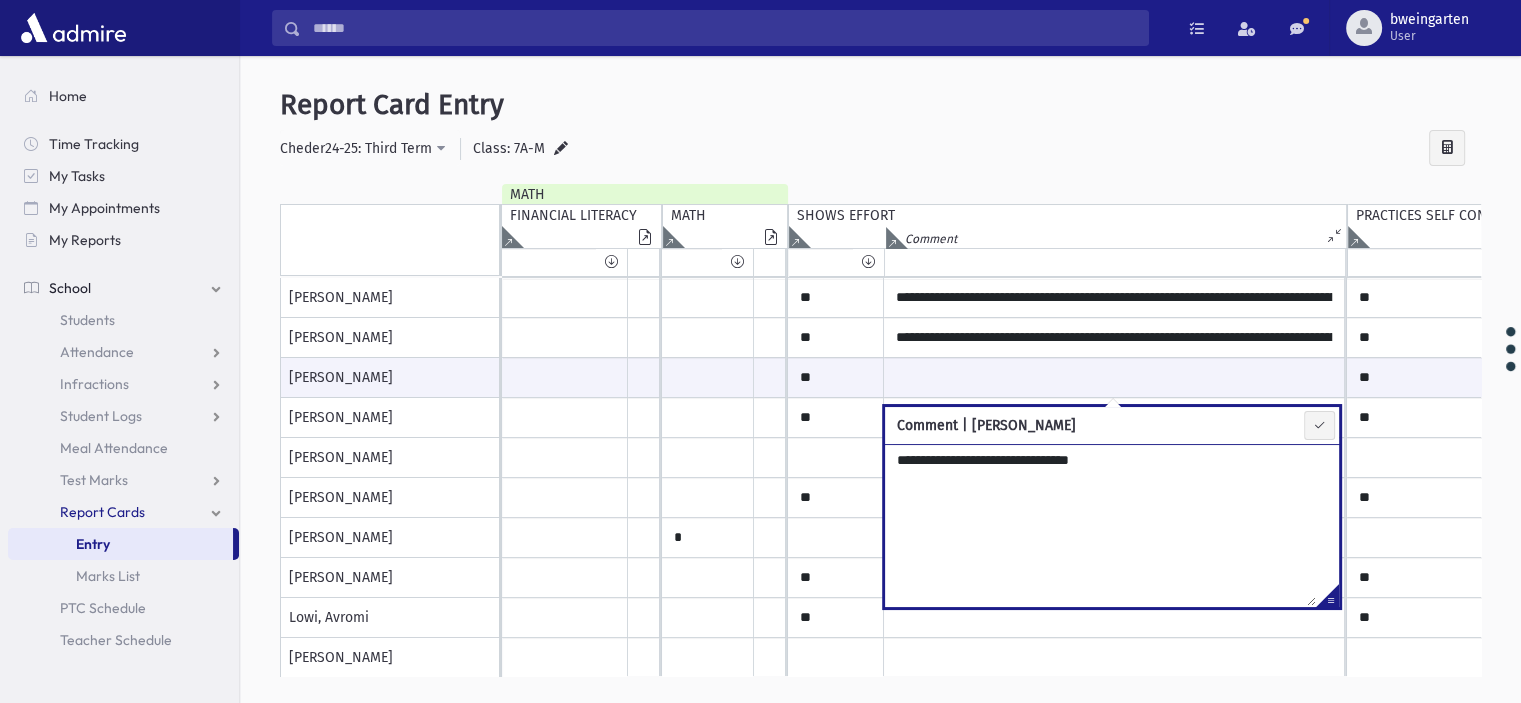 paste on "**********" 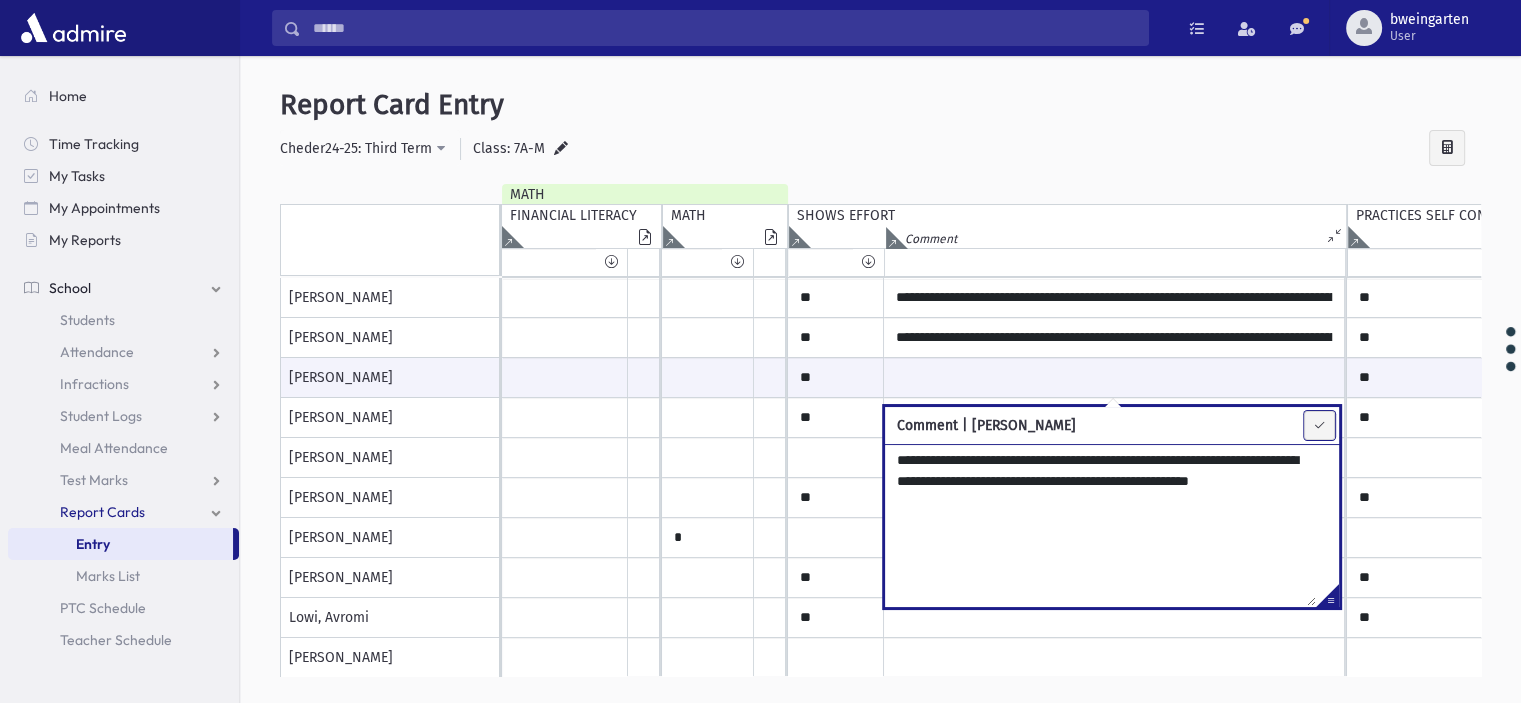 click at bounding box center [1319, 425] 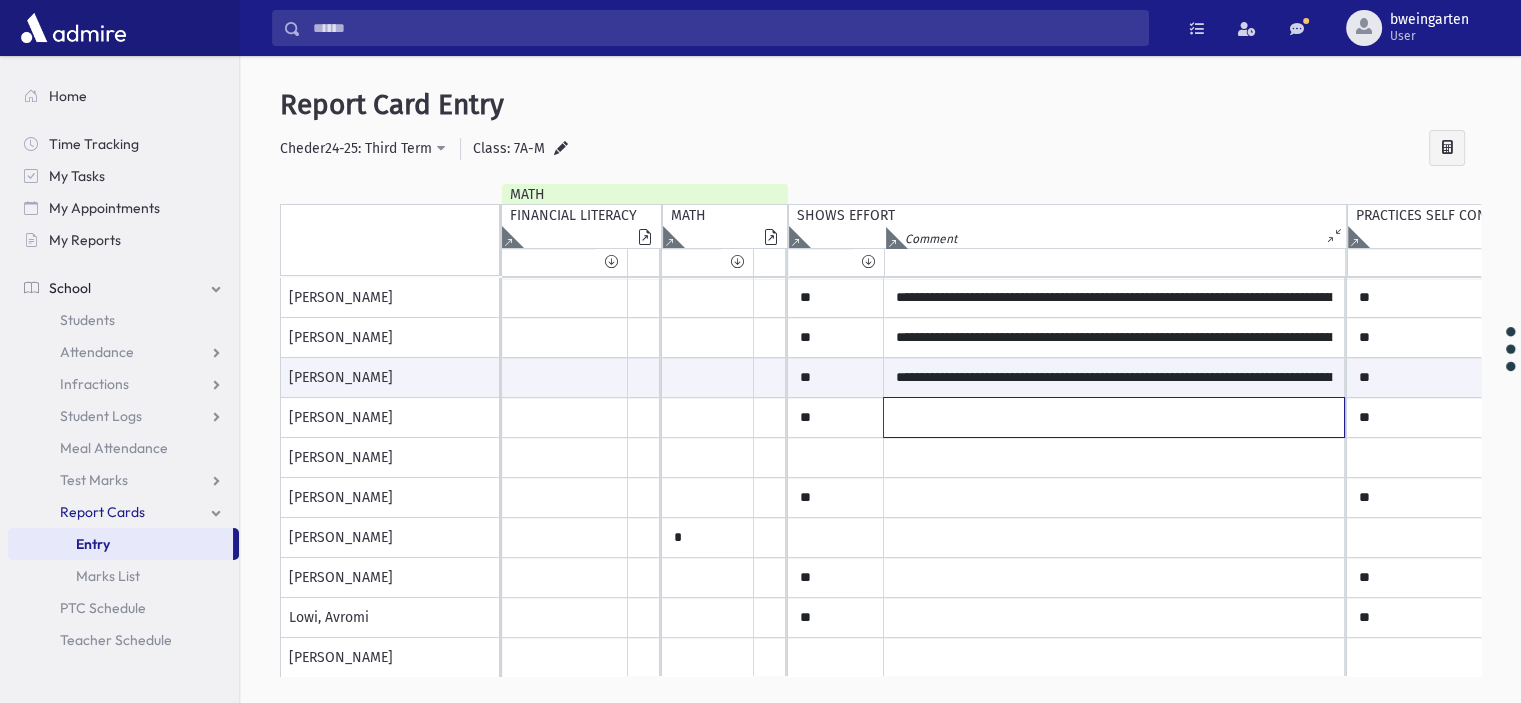 click at bounding box center (1114, 298) 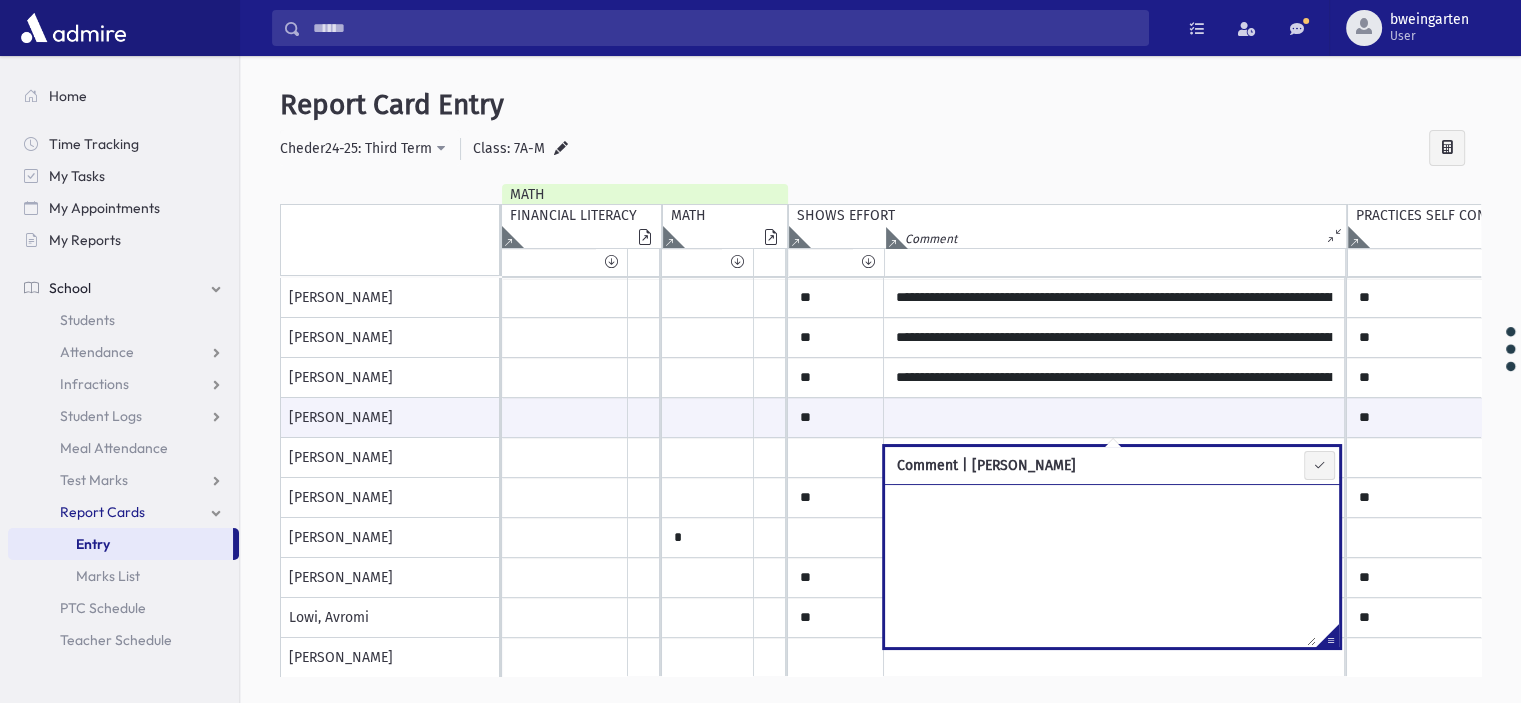 click at bounding box center (1327, 639) 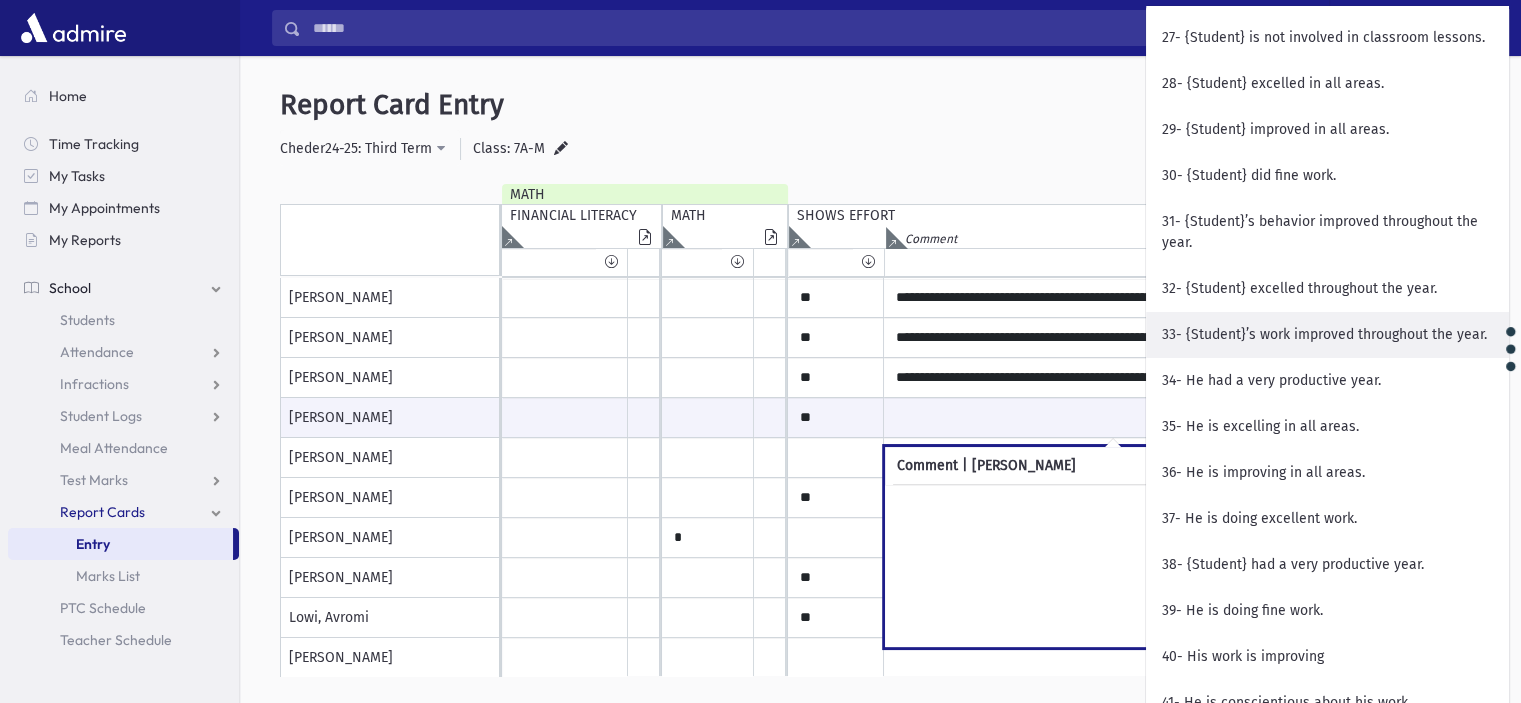 scroll, scrollTop: 1600, scrollLeft: 0, axis: vertical 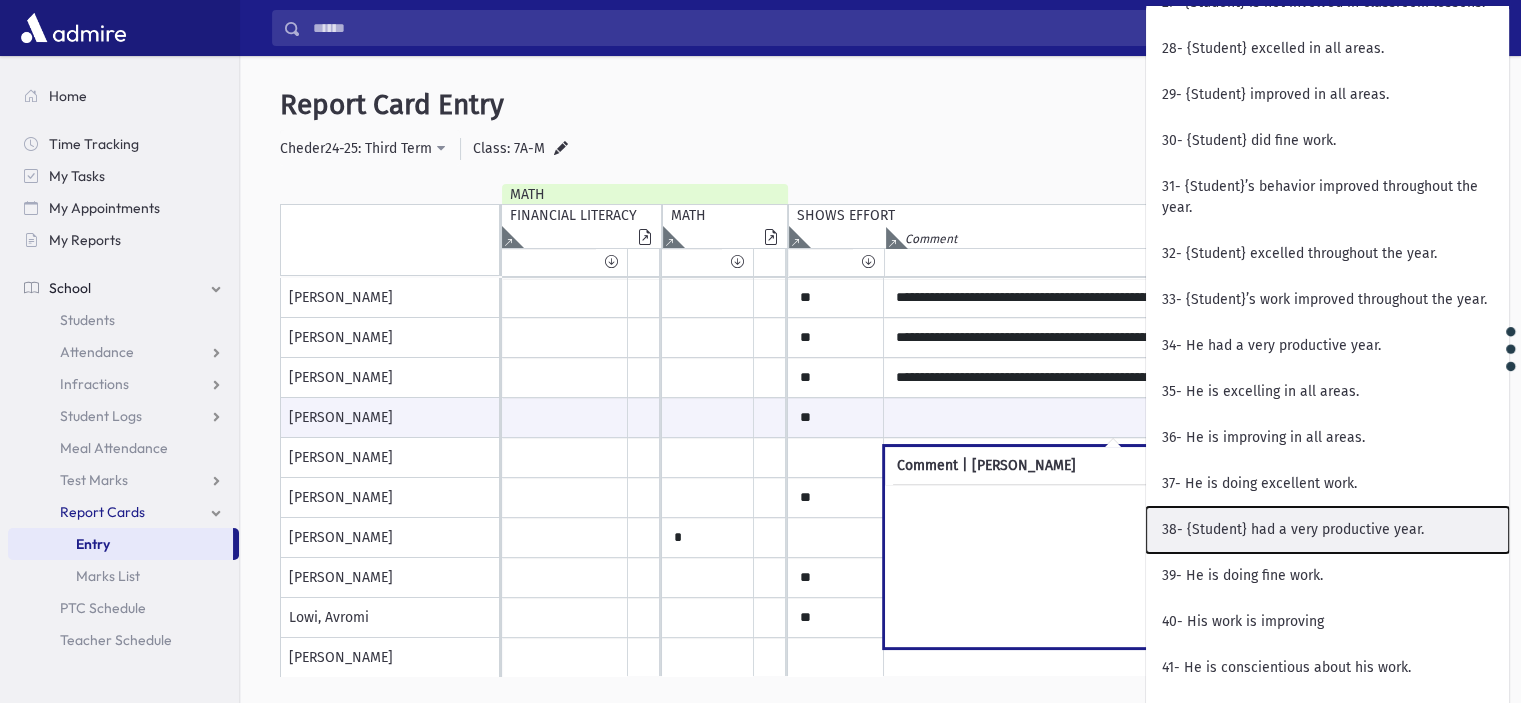 click on "38- {Student} had a very productive year." at bounding box center (1327, 530) 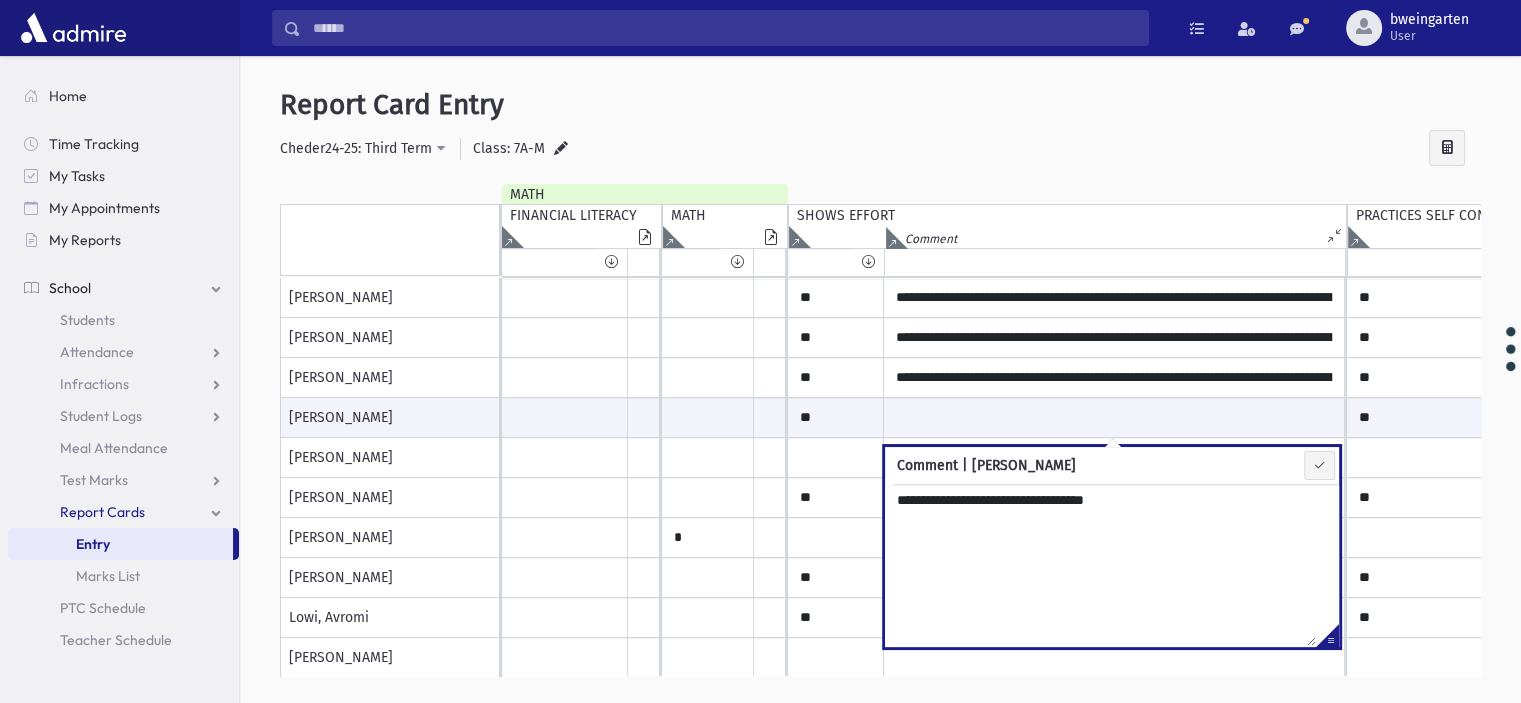 click on "**********" at bounding box center (1100, 565) 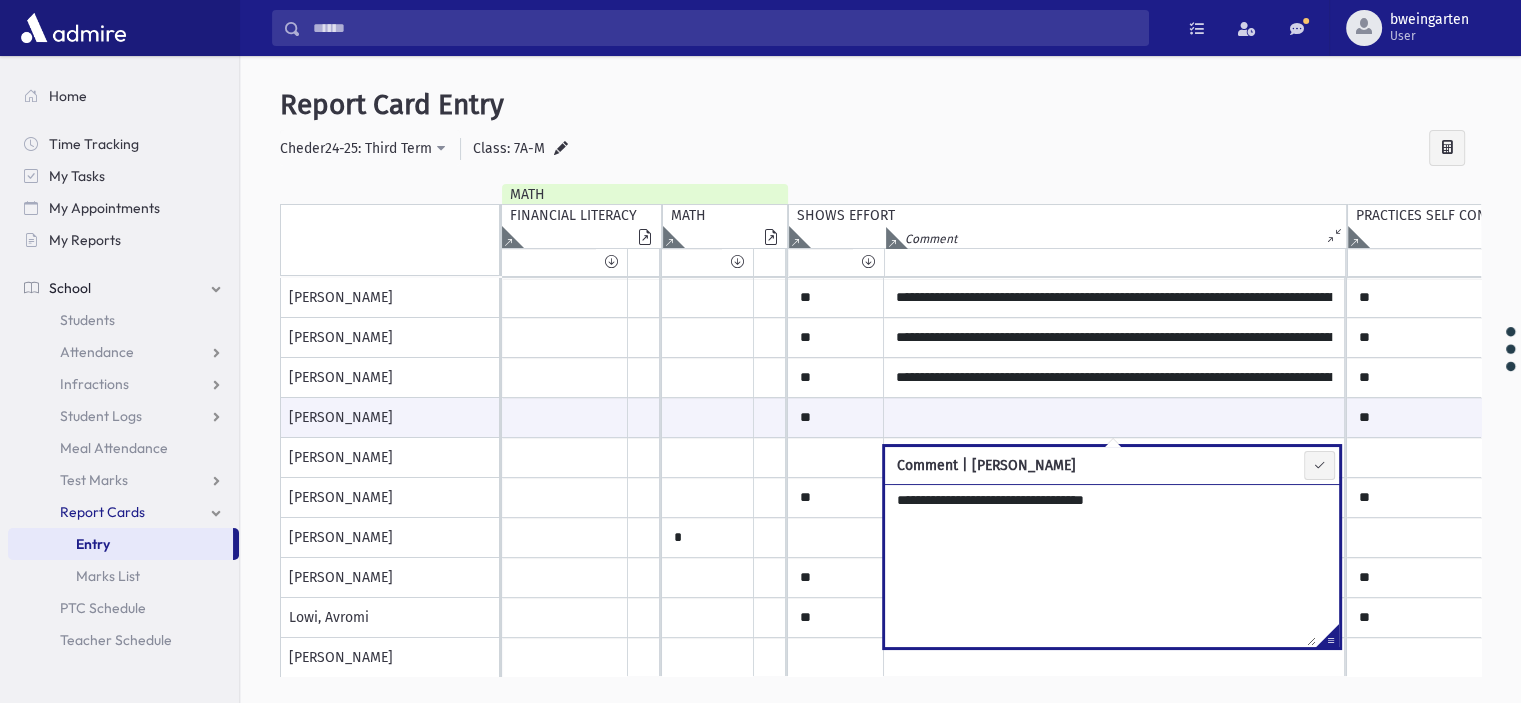 paste on "**********" 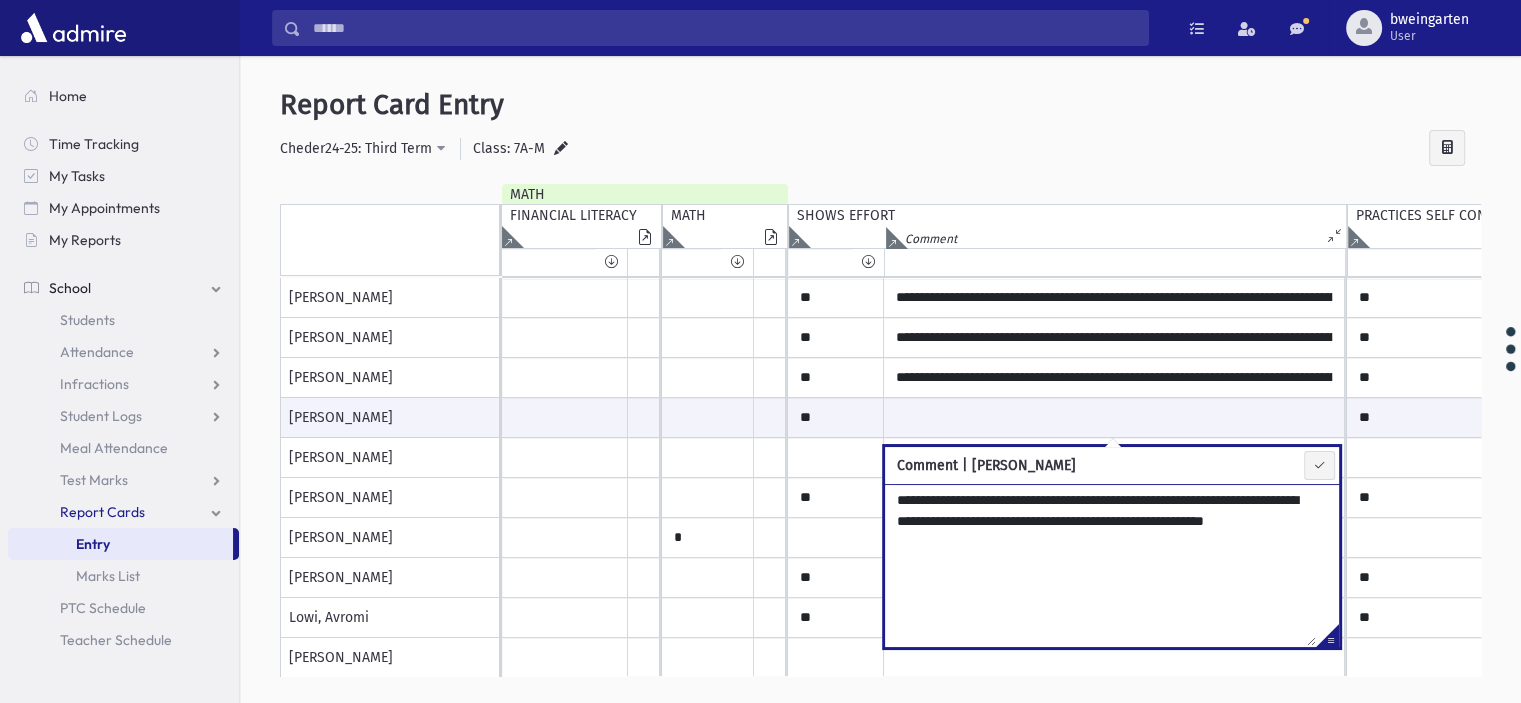 click on "**********" at bounding box center (1100, 565) 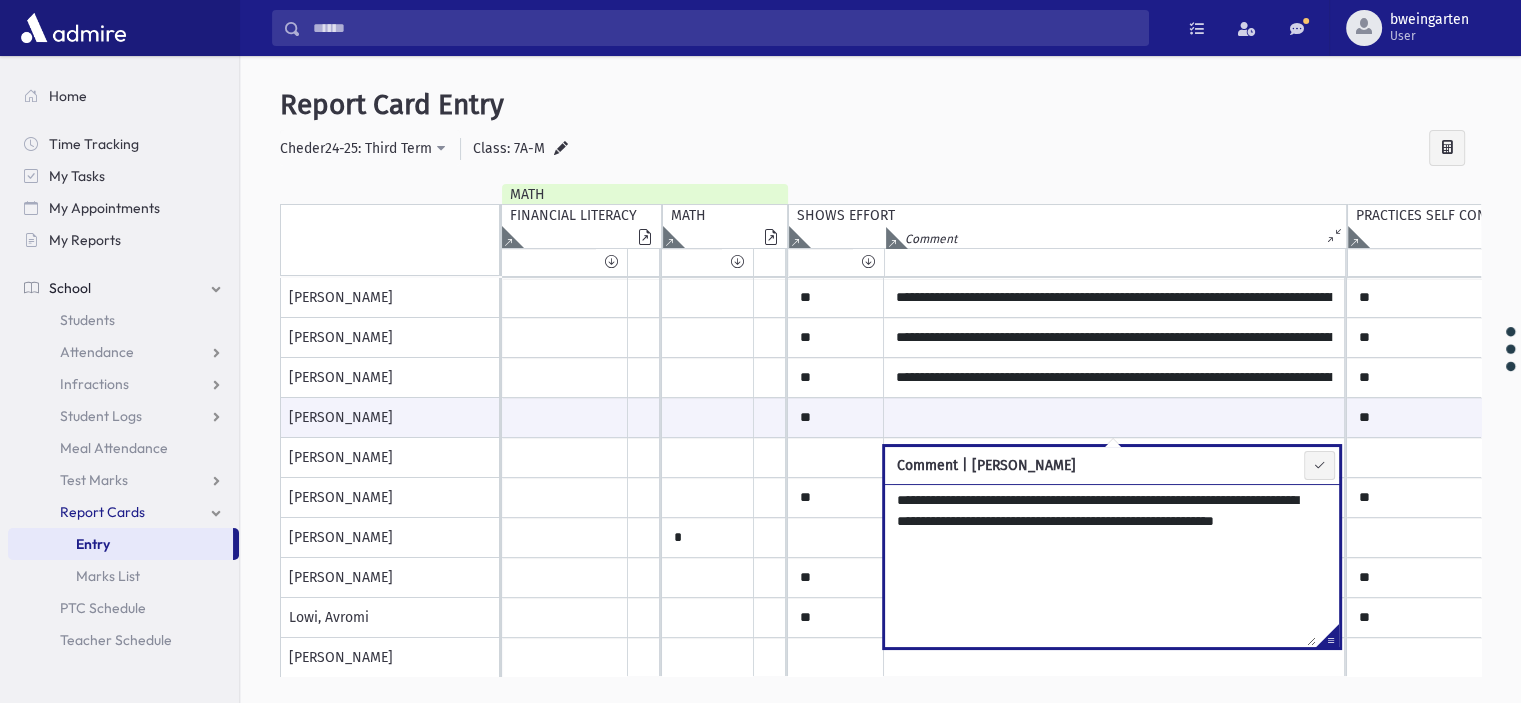 click on "**********" at bounding box center (1100, 565) 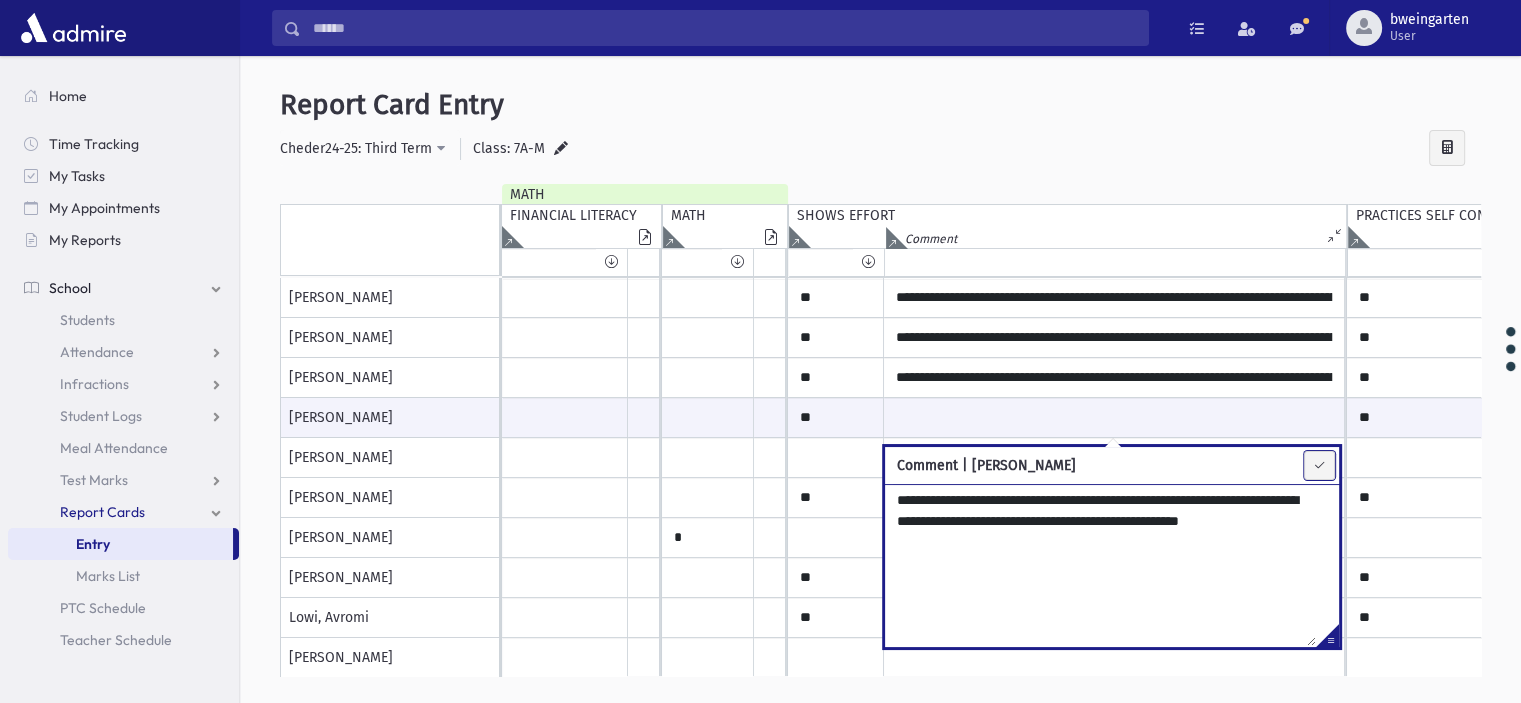 click at bounding box center (1319, 465) 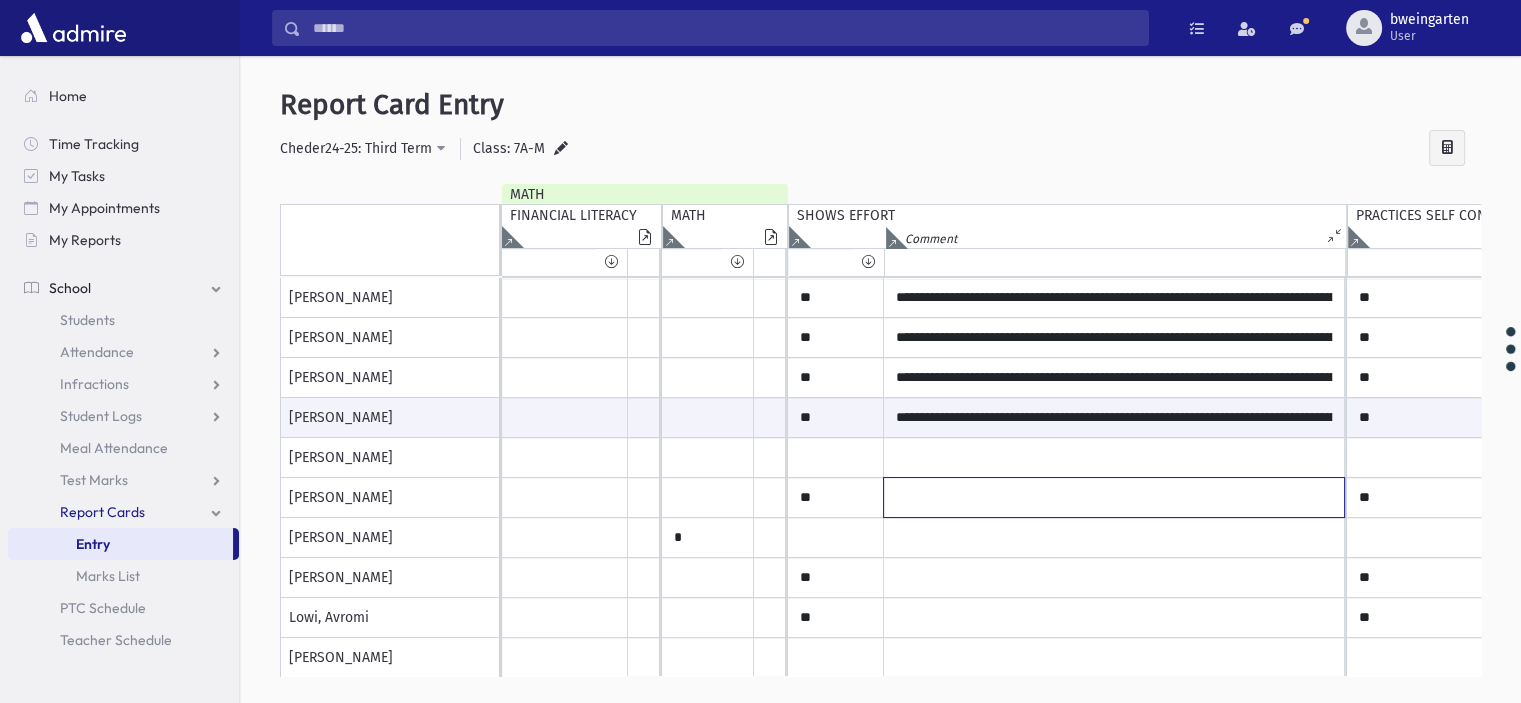 click at bounding box center [1114, 298] 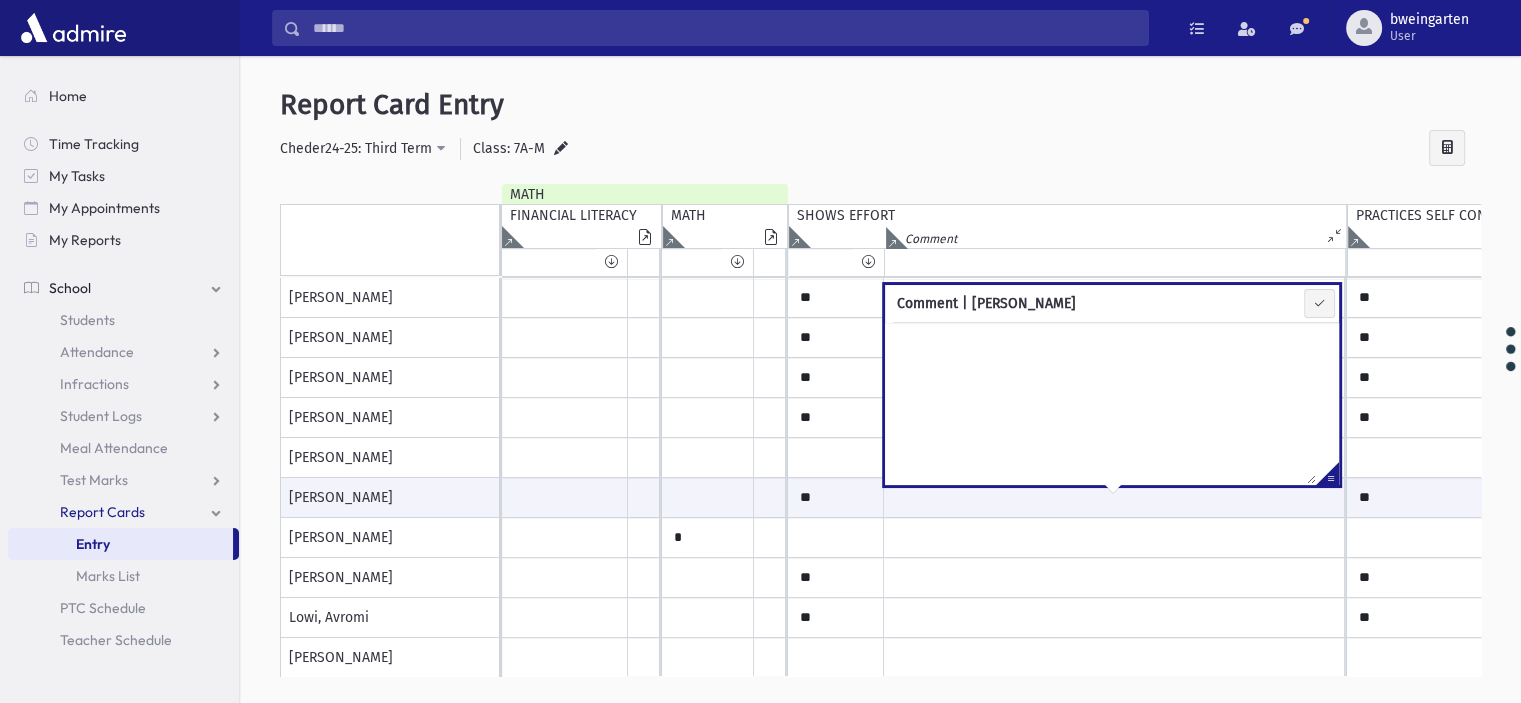 click at bounding box center [1327, 477] 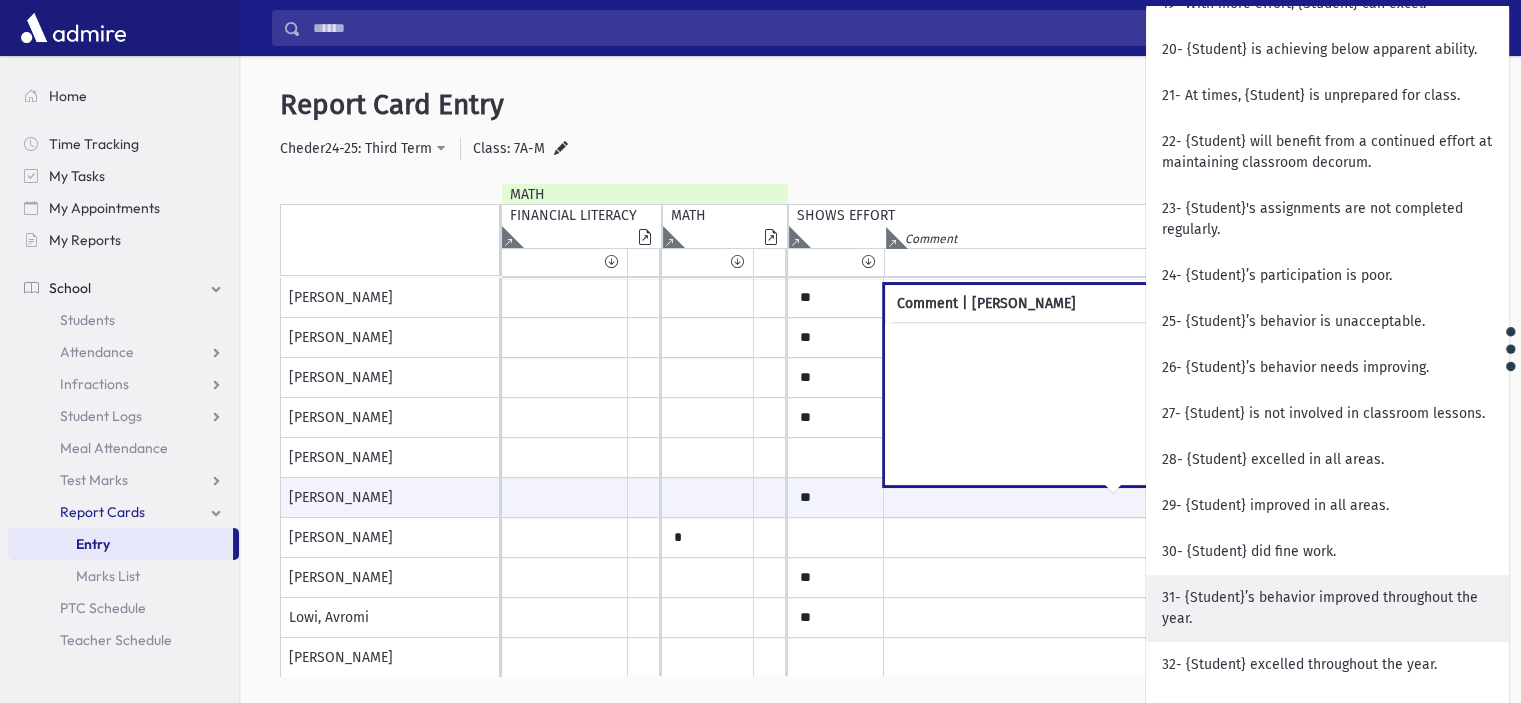 scroll, scrollTop: 1600, scrollLeft: 0, axis: vertical 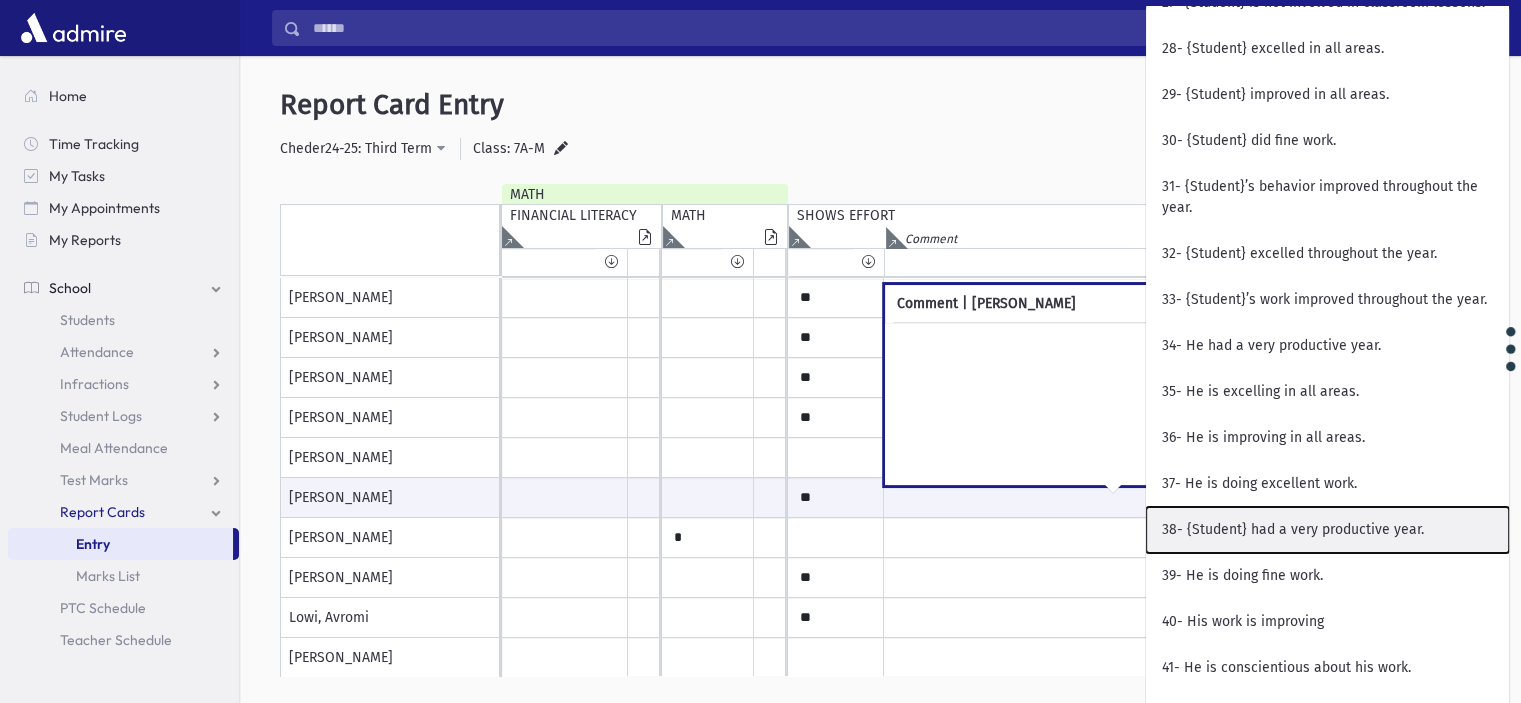 click on "38- {Student} had a very productive year." at bounding box center [1327, 530] 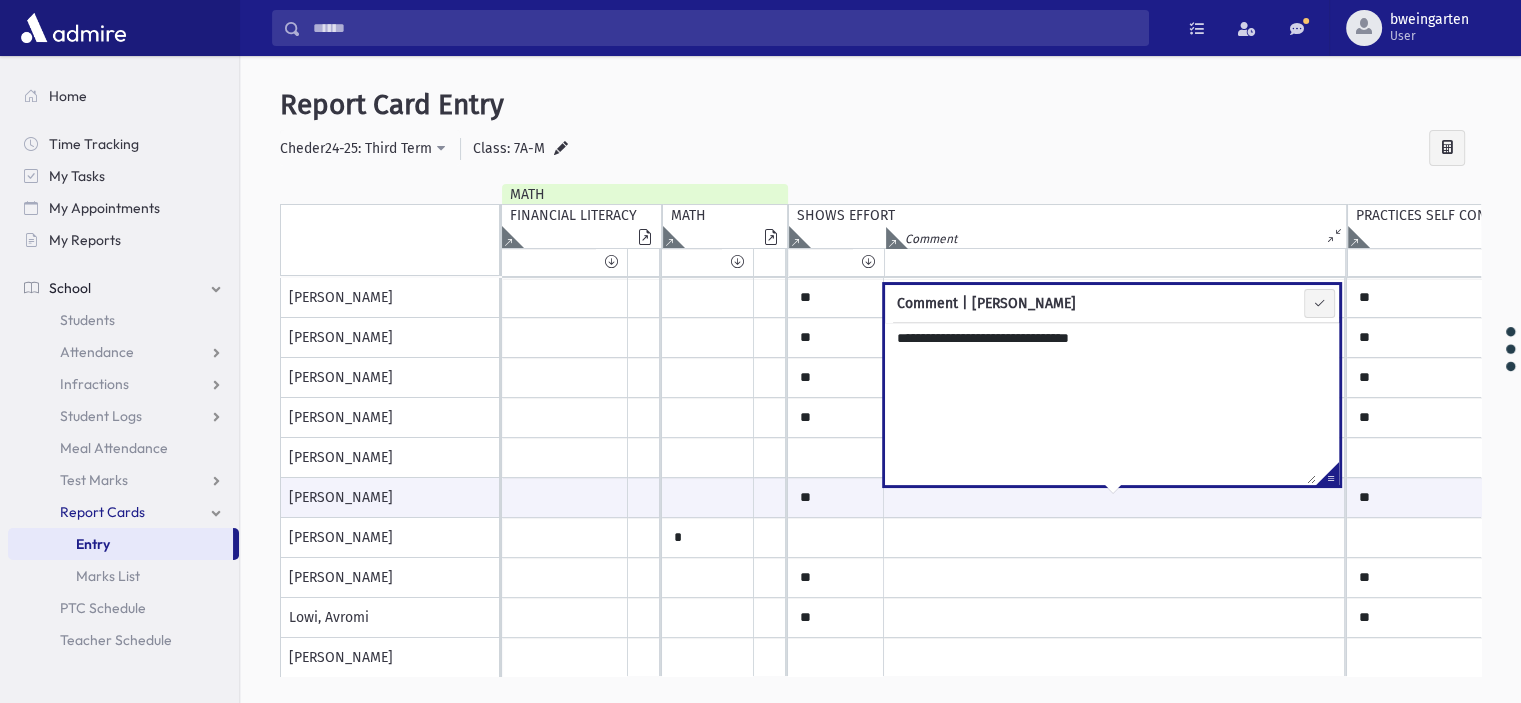 click on "**********" at bounding box center (1100, 403) 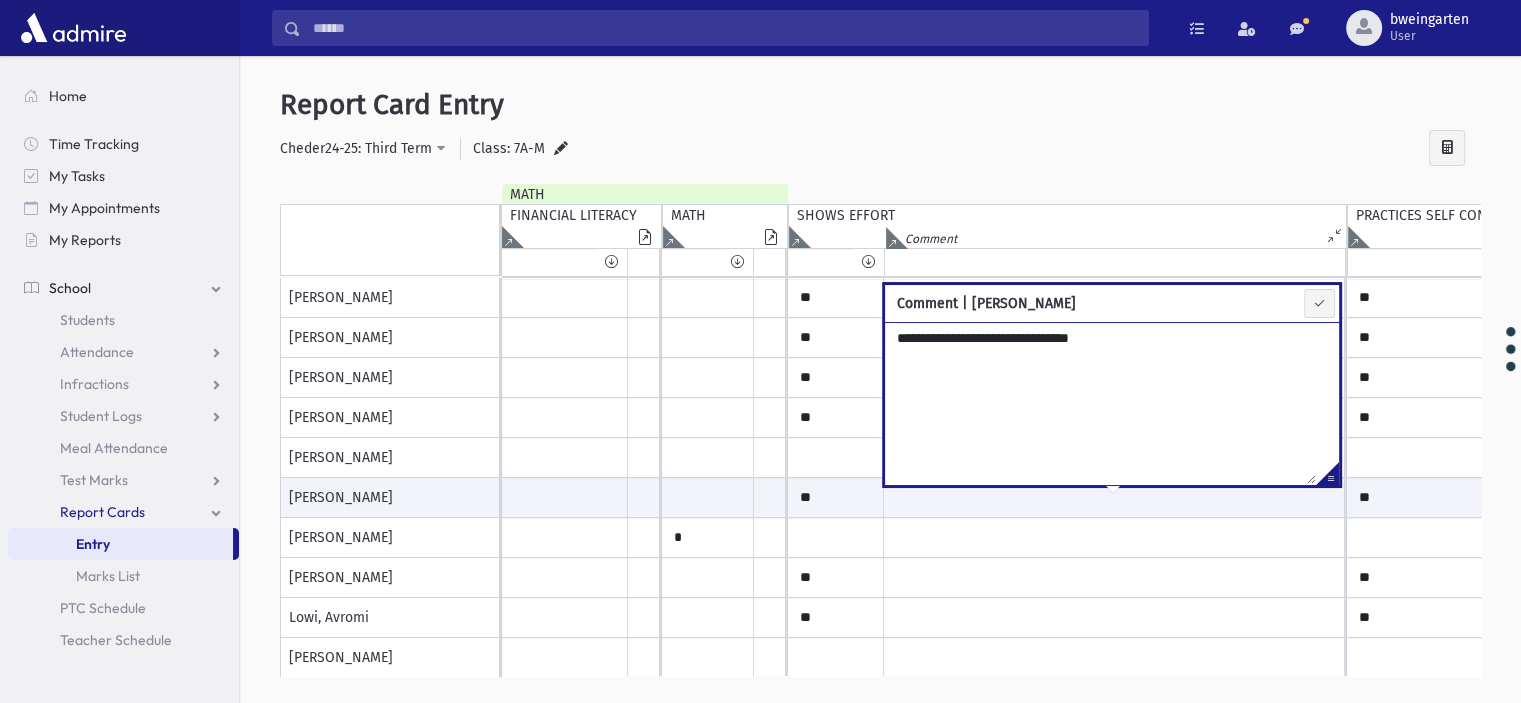 paste on "**********" 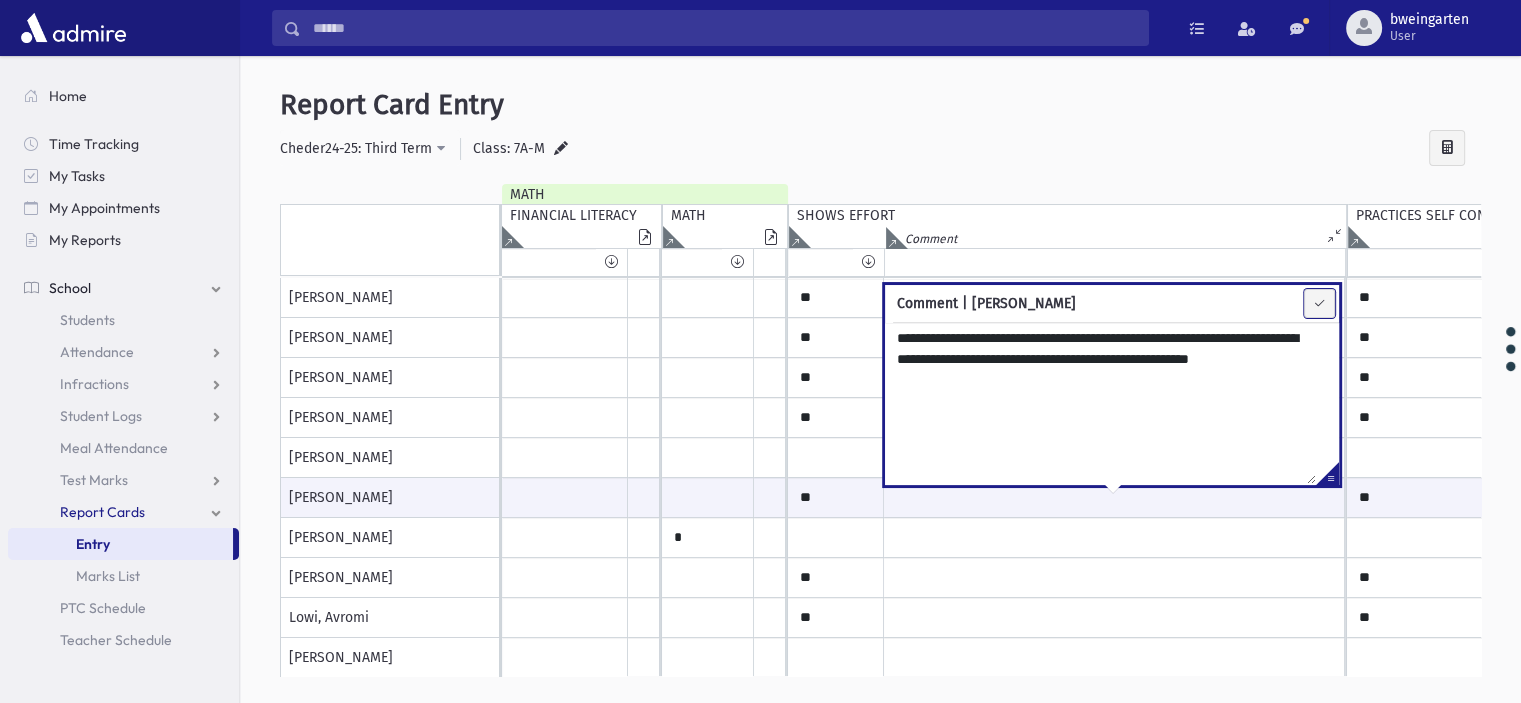 drag, startPoint x: 1320, startPoint y: 303, endPoint x: 1312, endPoint y: 316, distance: 15.264338 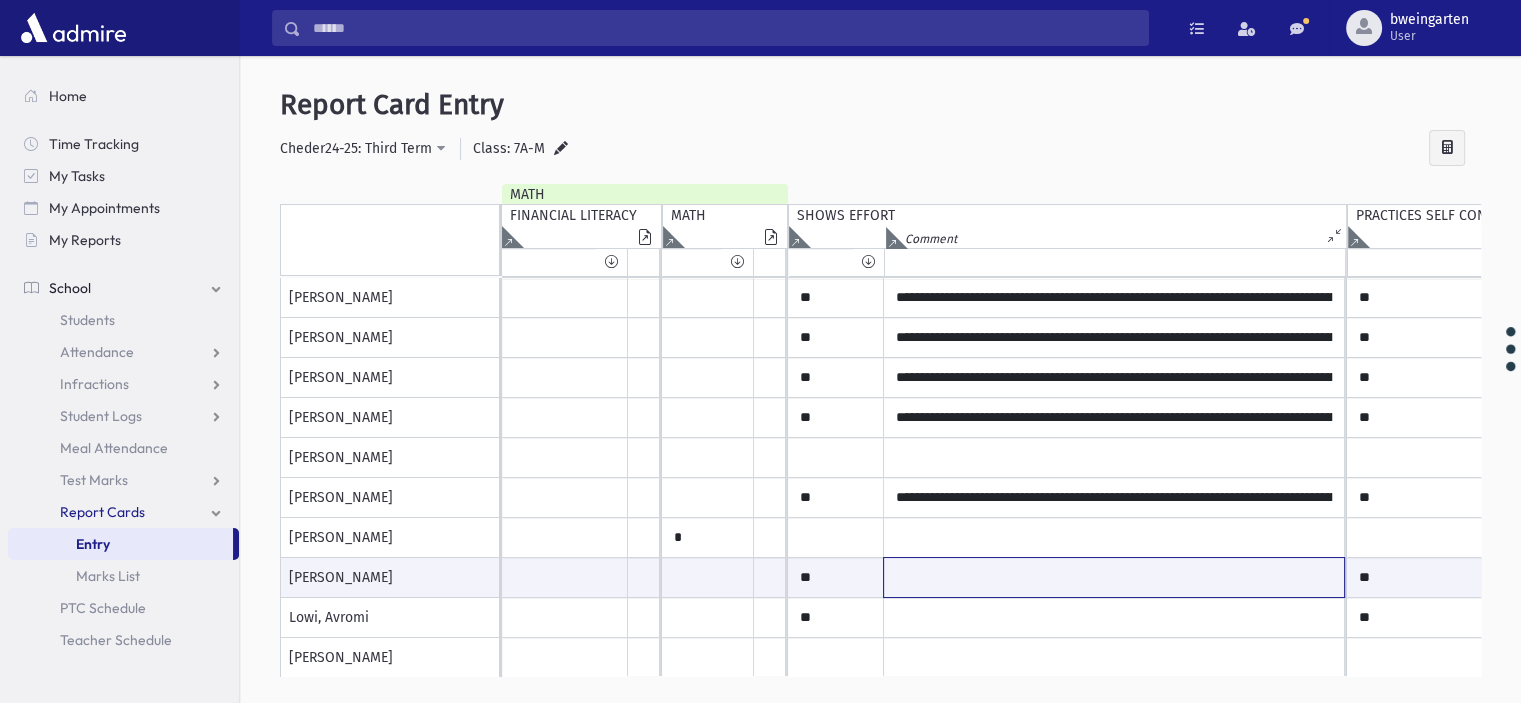 click at bounding box center (1114, 577) 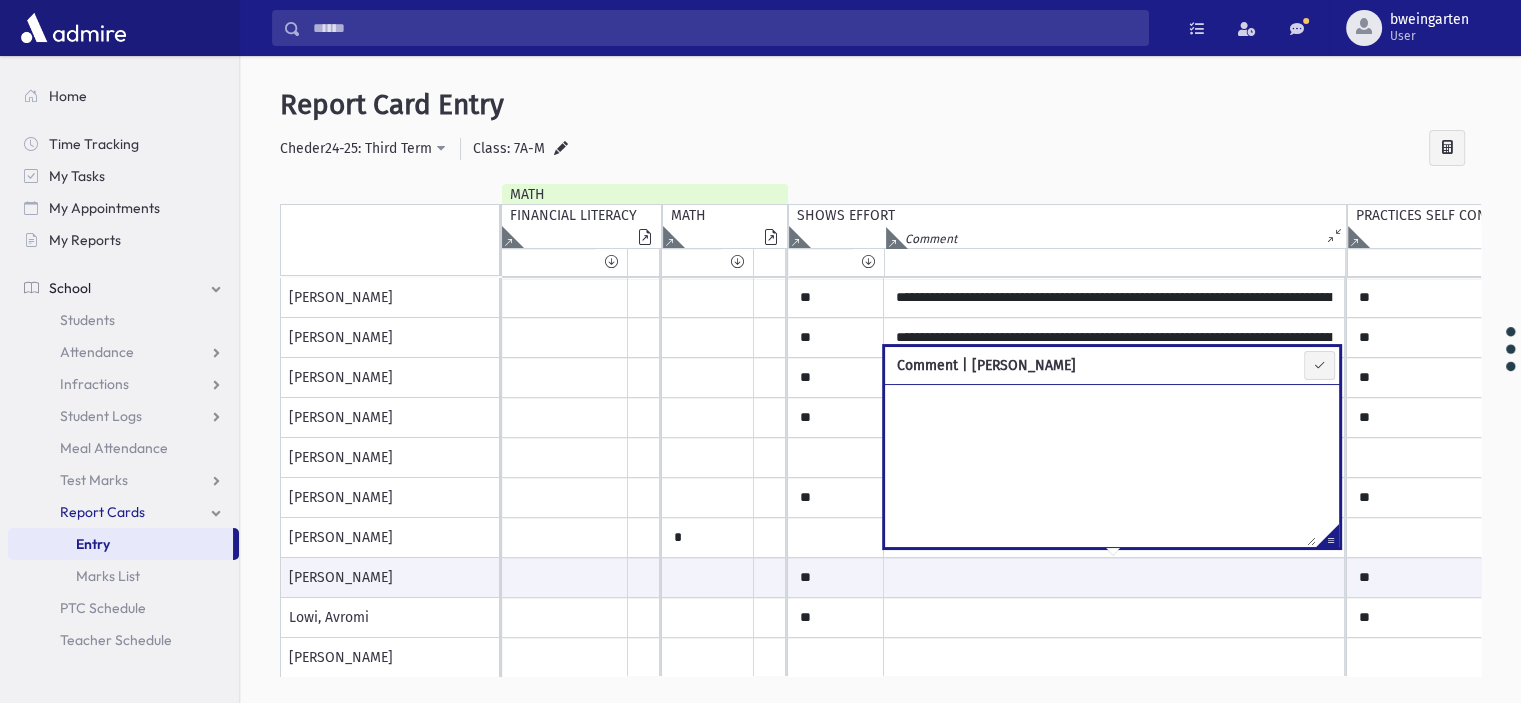 click at bounding box center (1327, 539) 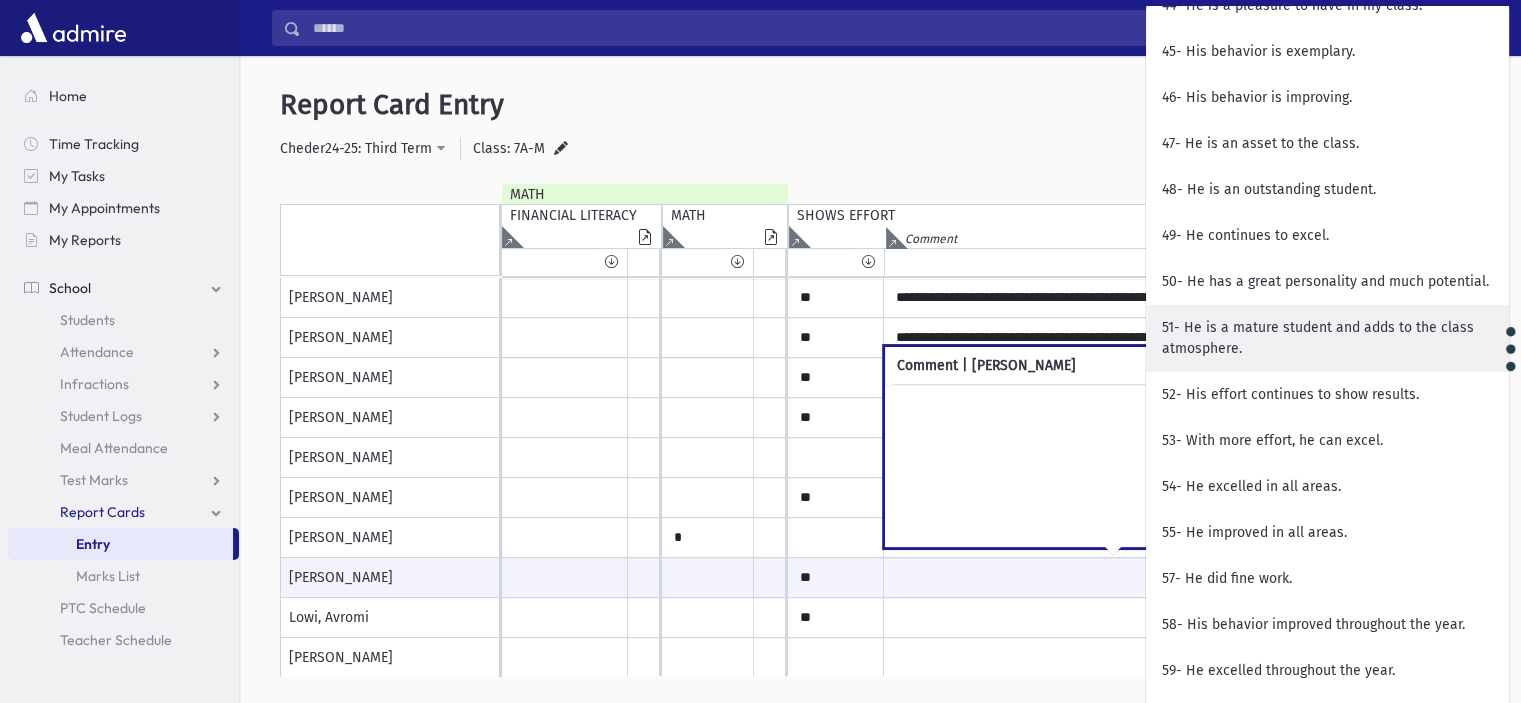 scroll, scrollTop: 1900, scrollLeft: 0, axis: vertical 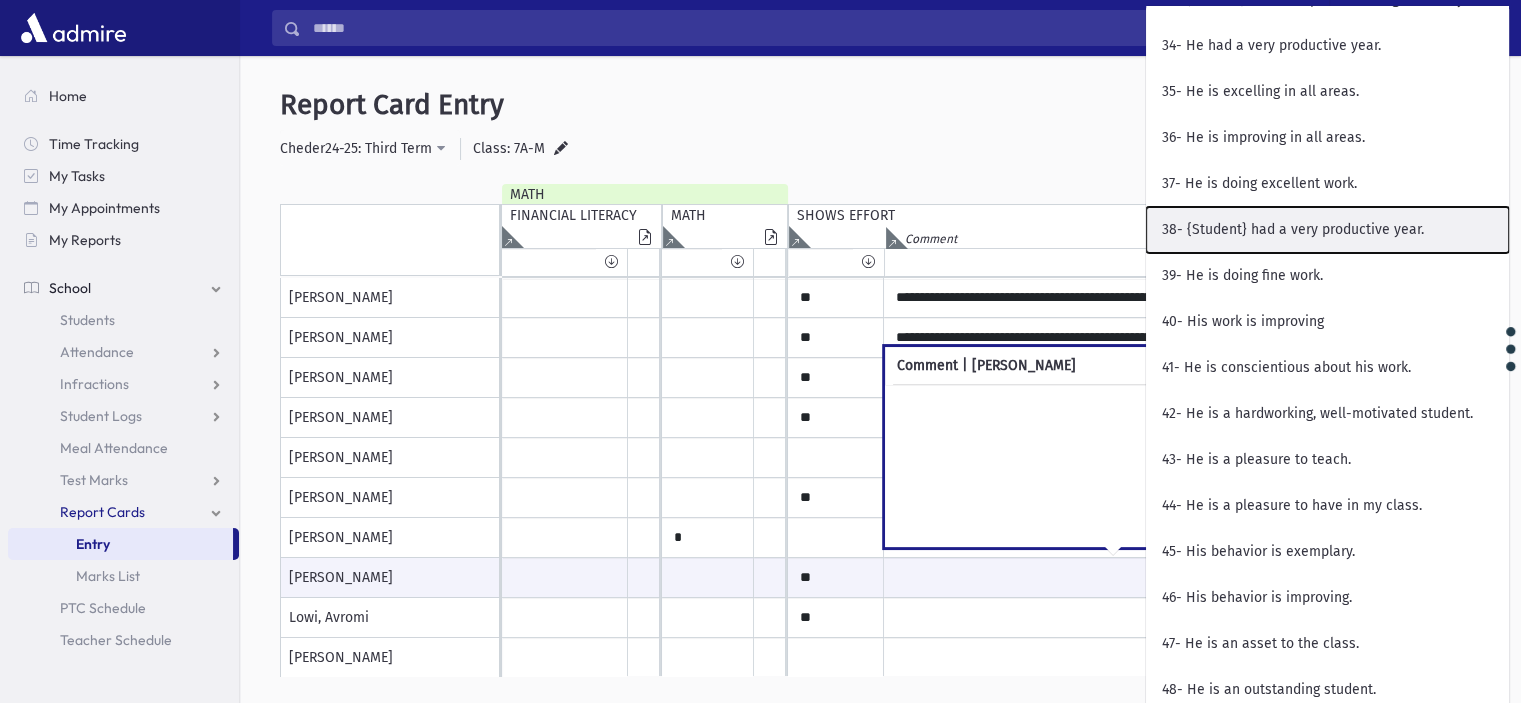 click on "38- {Student} had a very productive year." at bounding box center [1327, 230] 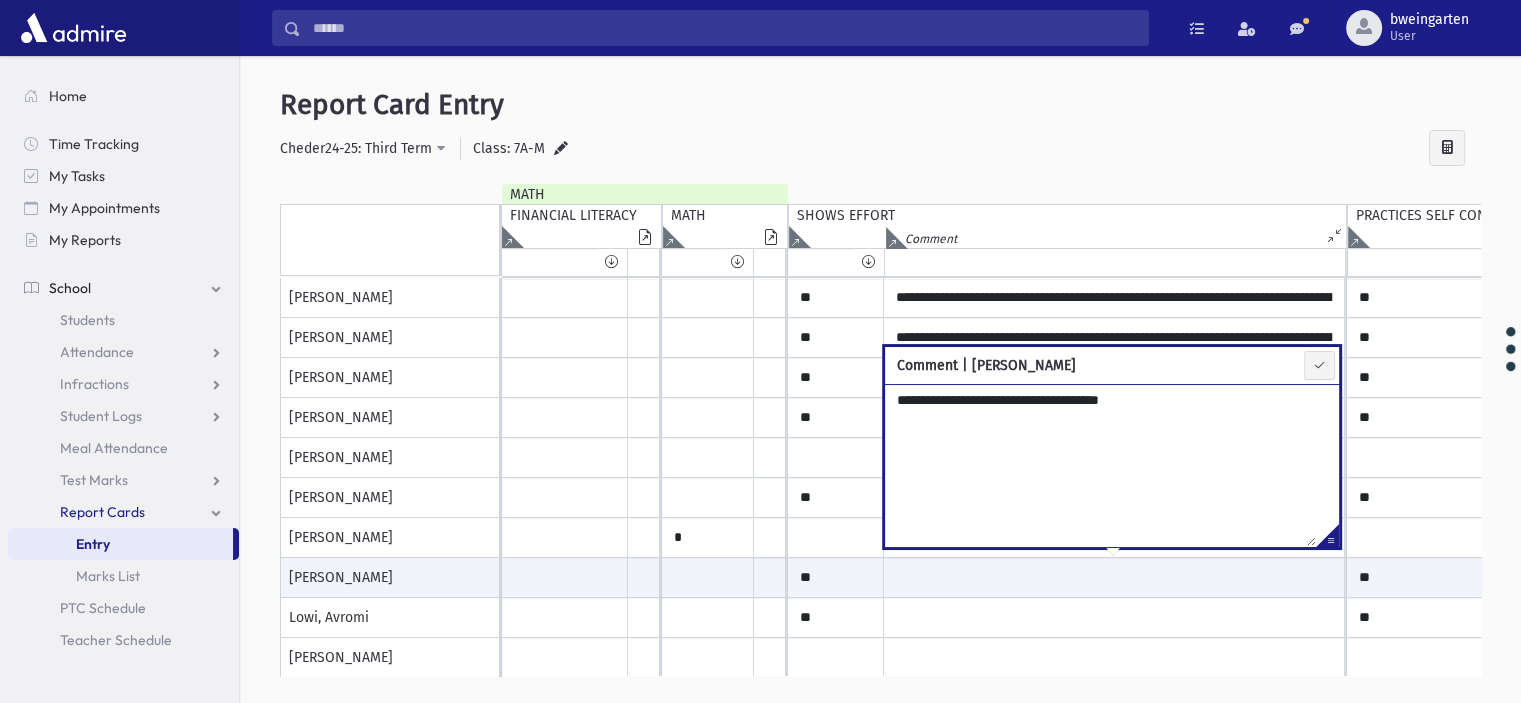 click on "**********" at bounding box center [1100, 465] 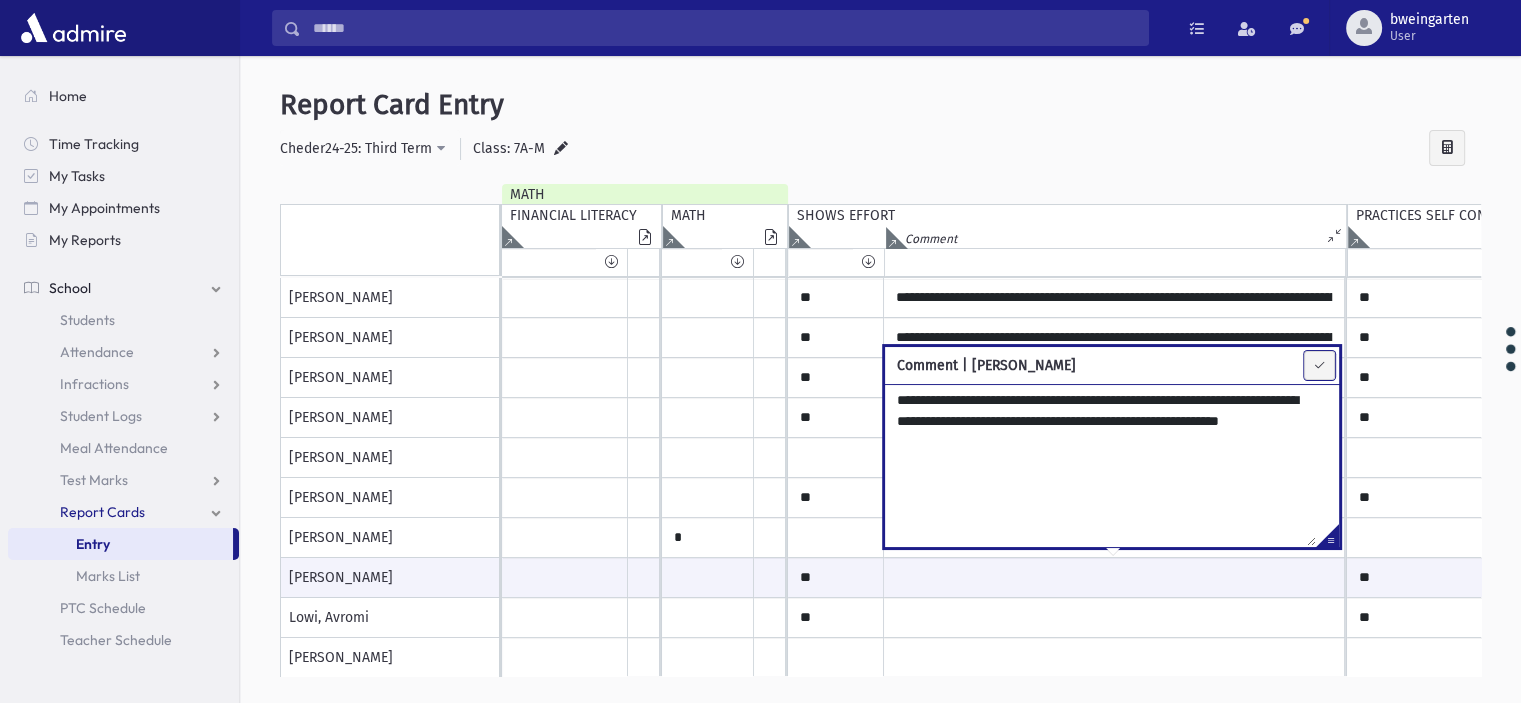 click at bounding box center (1319, 365) 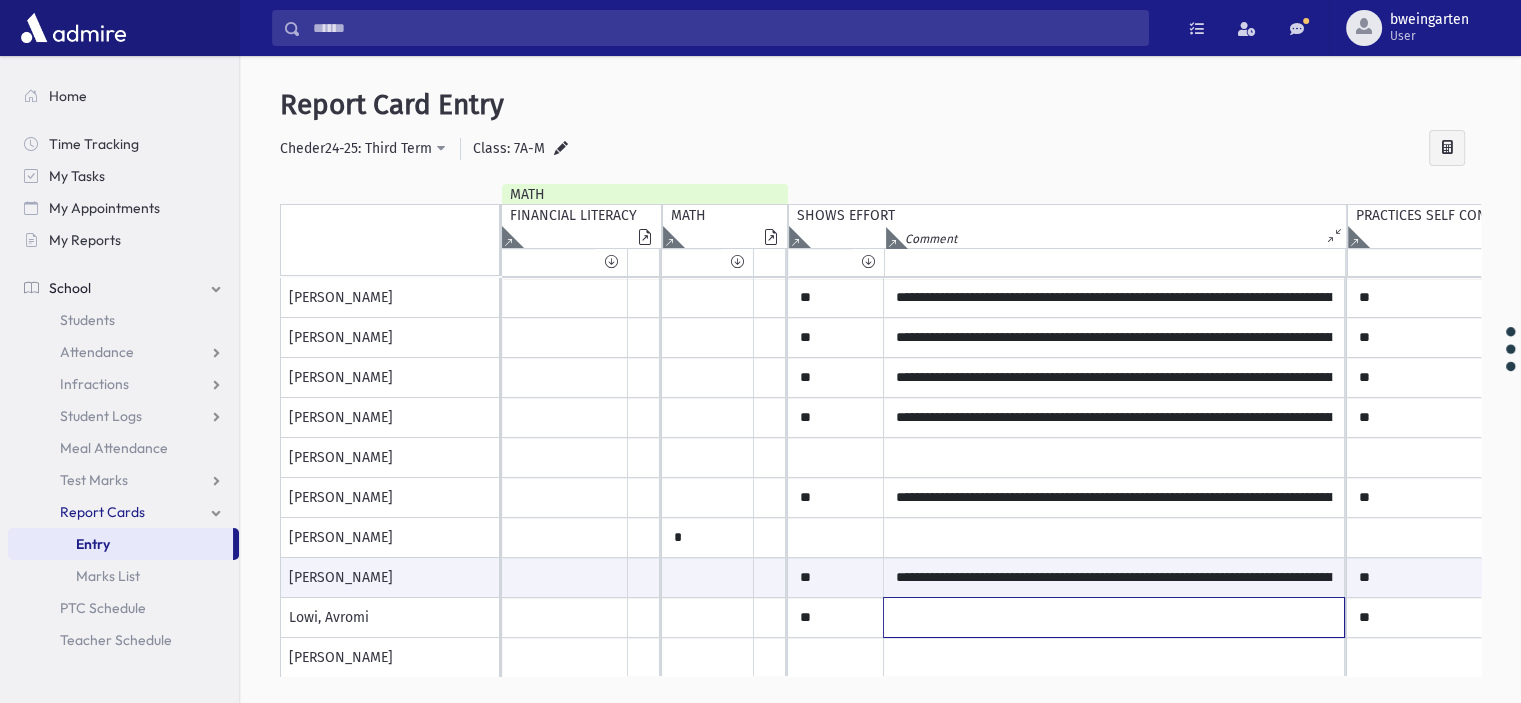 click at bounding box center (1114, 298) 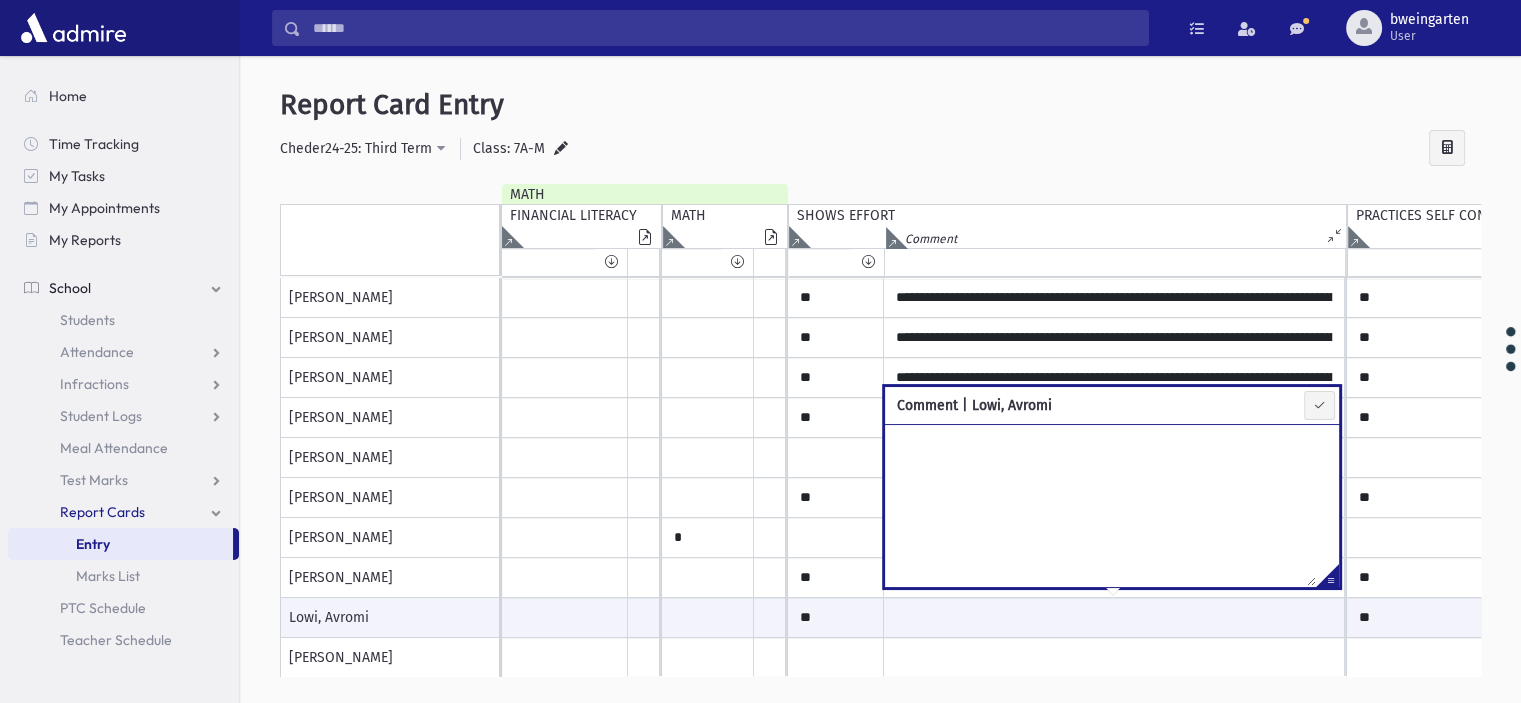 click at bounding box center [1327, 579] 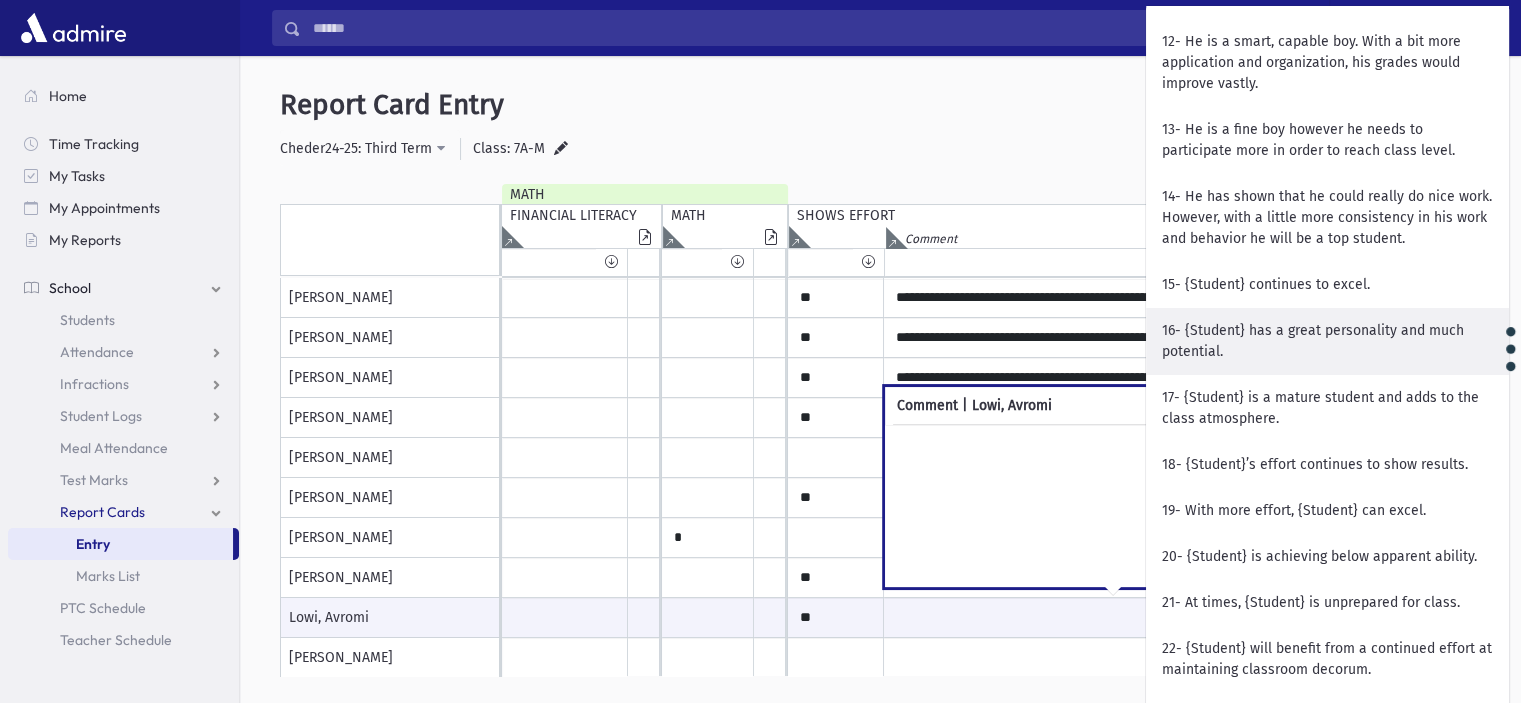scroll, scrollTop: 700, scrollLeft: 0, axis: vertical 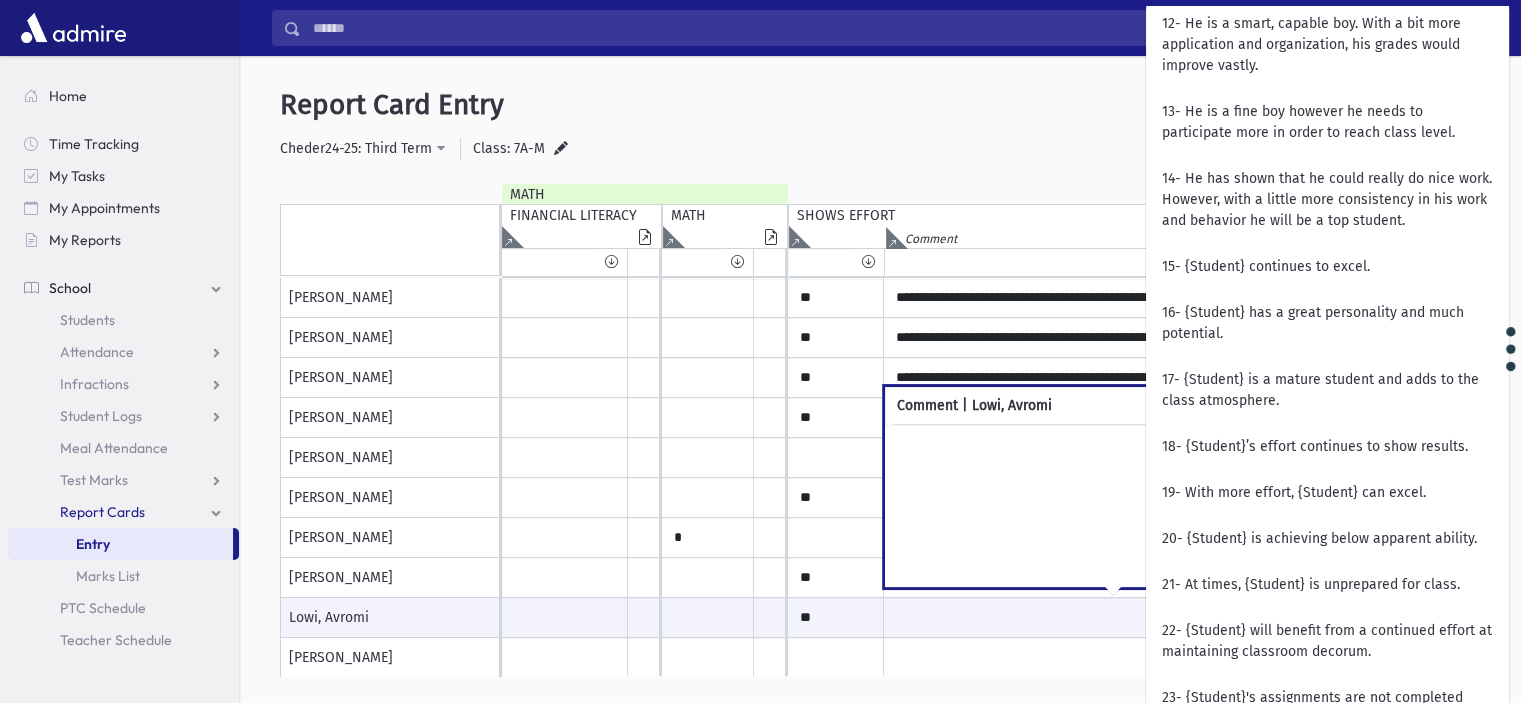 click at bounding box center (1100, 505) 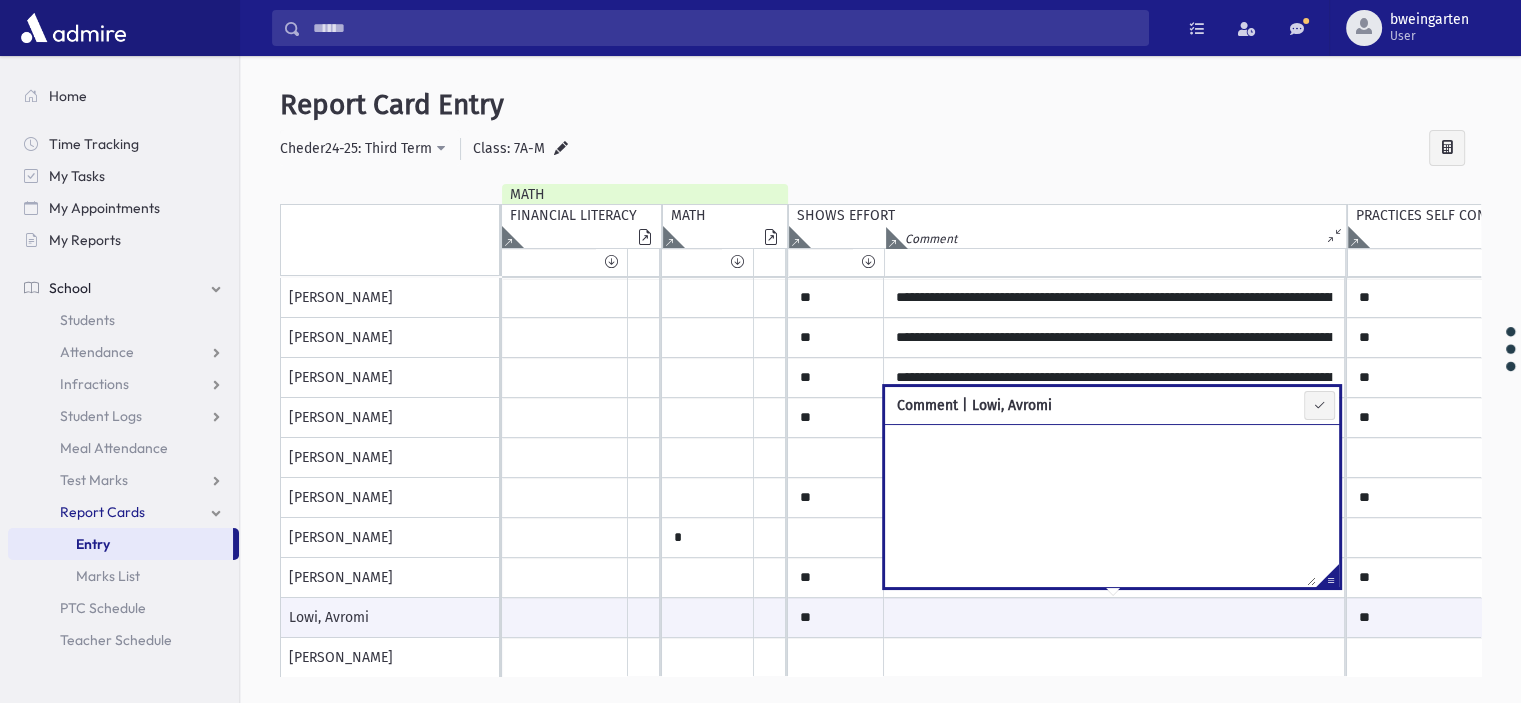 paste on "**********" 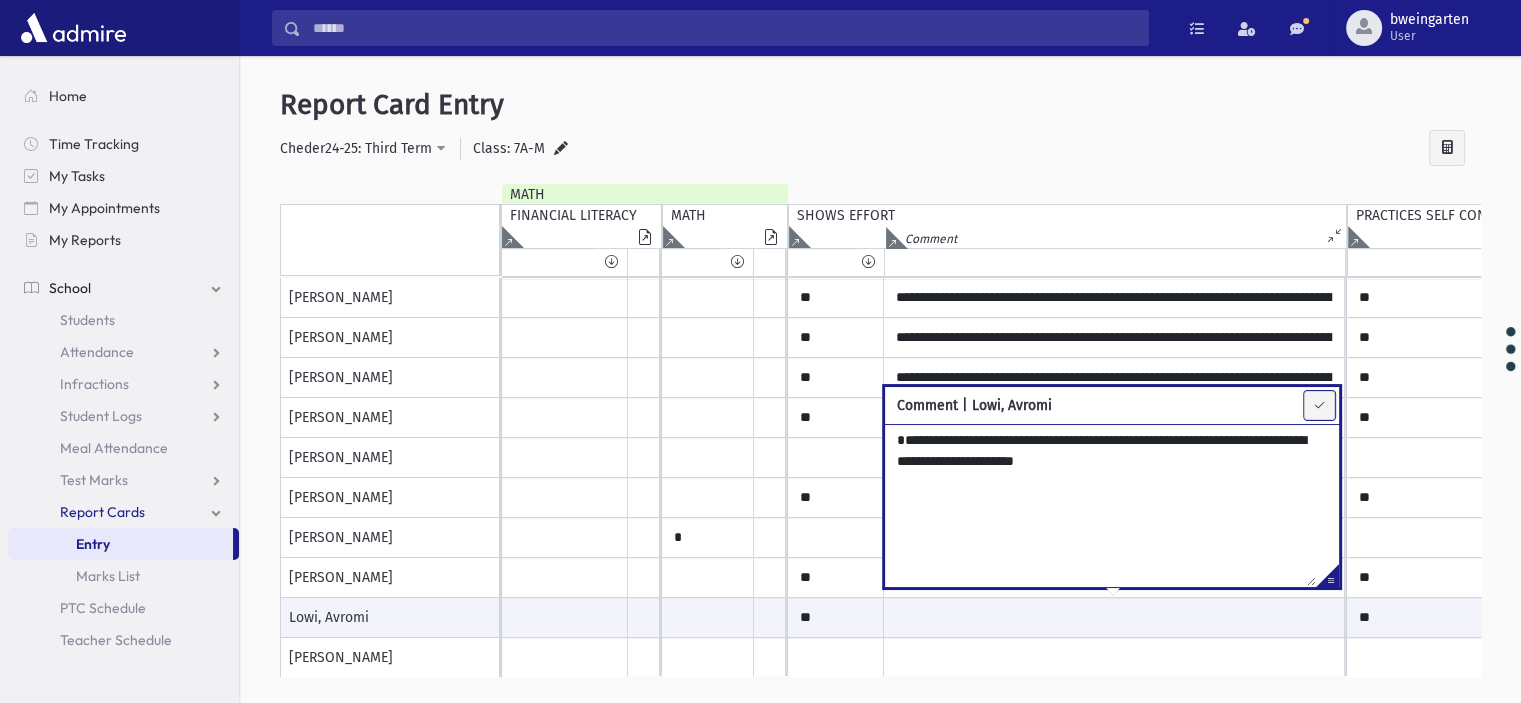 click at bounding box center (1319, 405) 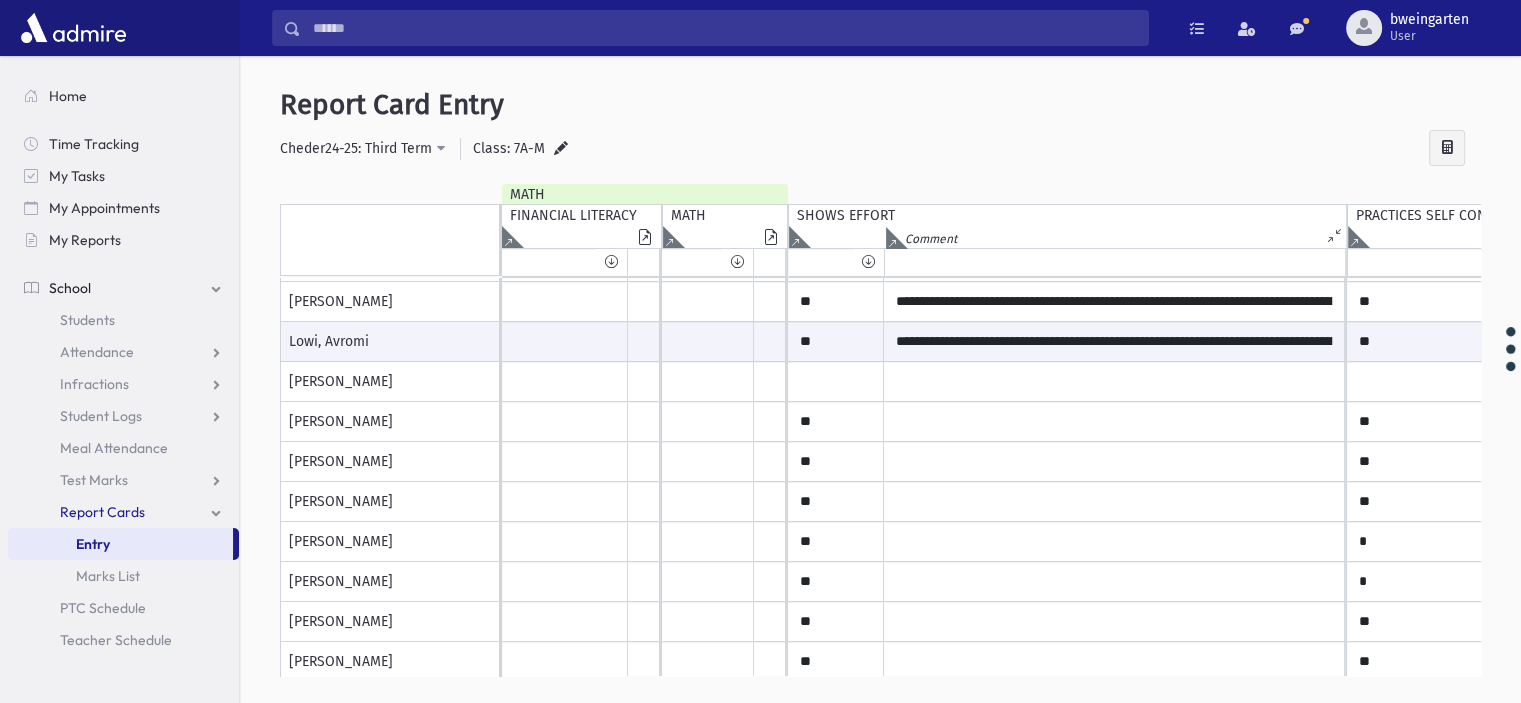 scroll, scrollTop: 300, scrollLeft: 0, axis: vertical 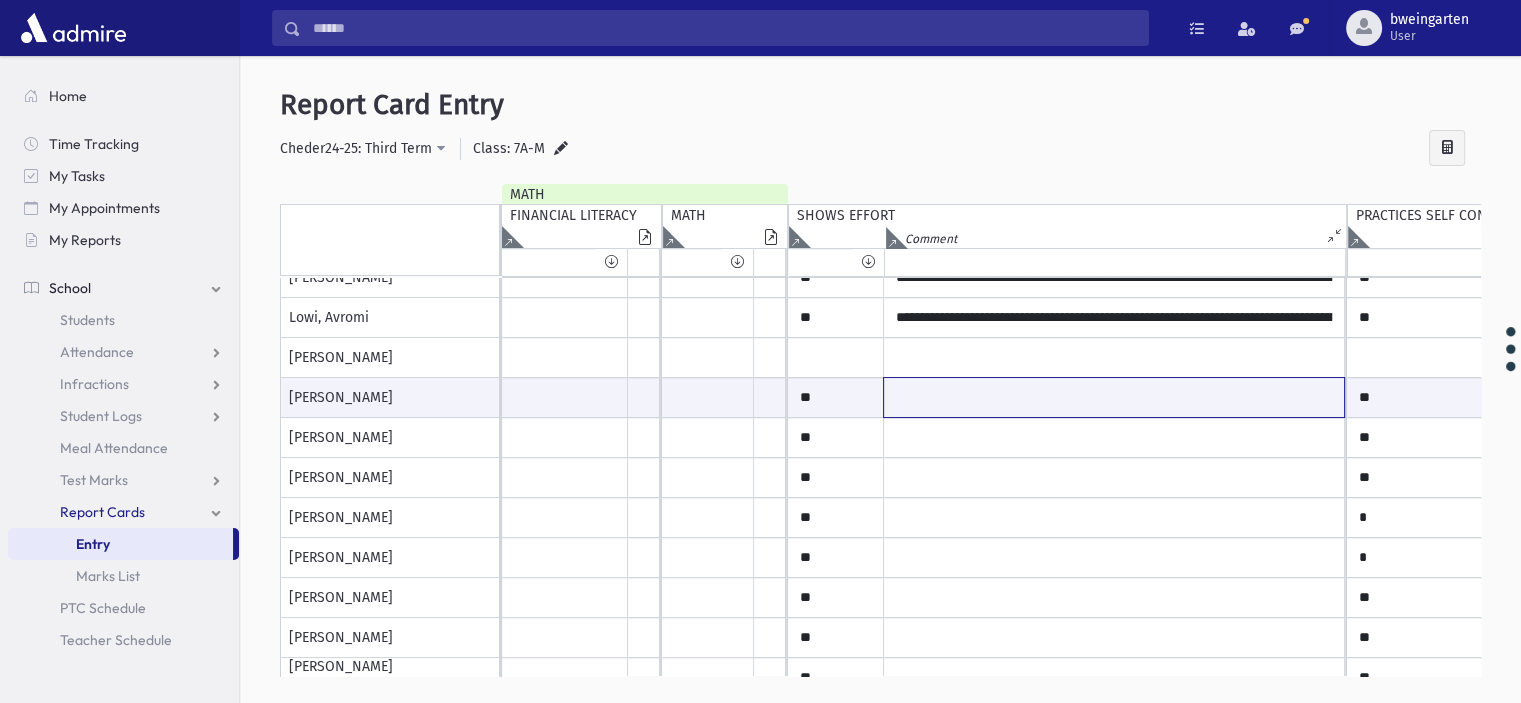 click at bounding box center (1114, 397) 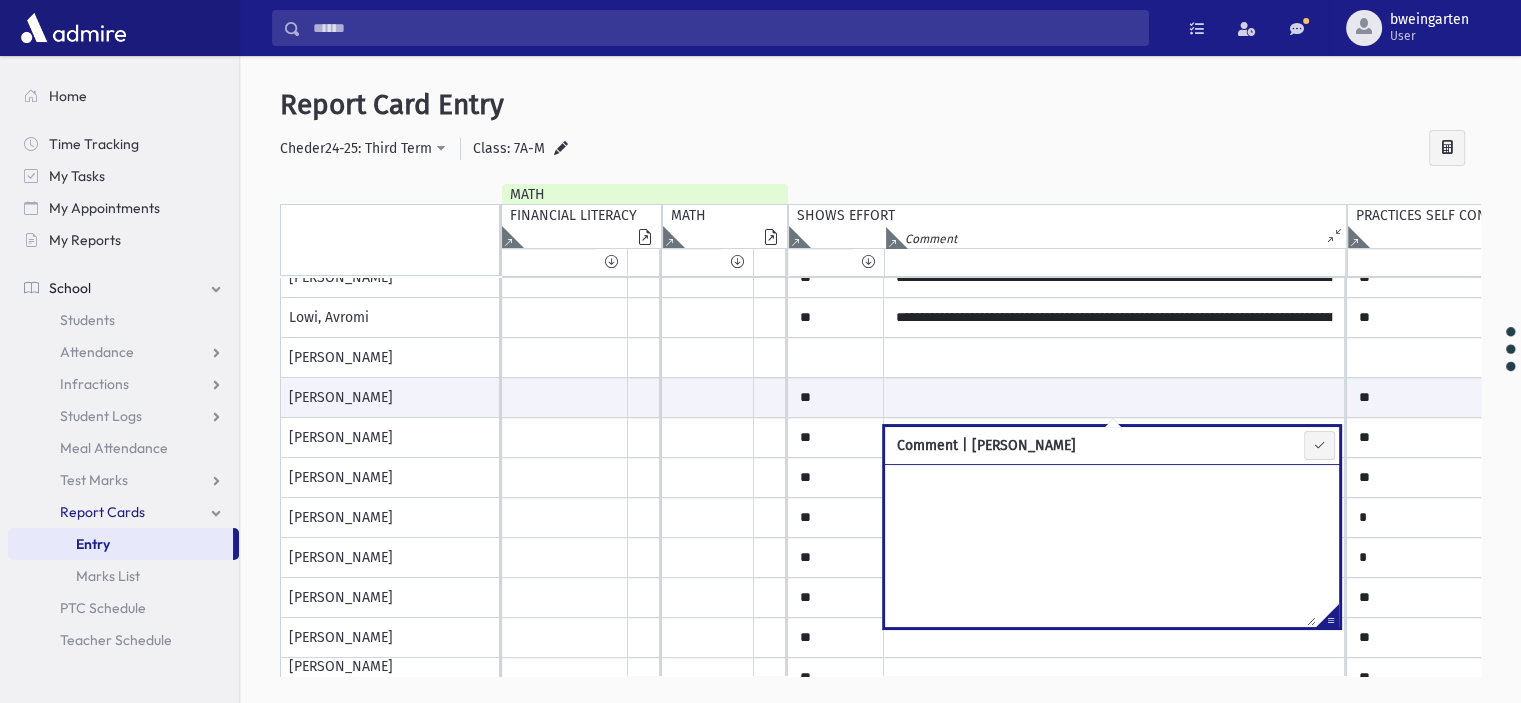 click at bounding box center [1327, 619] 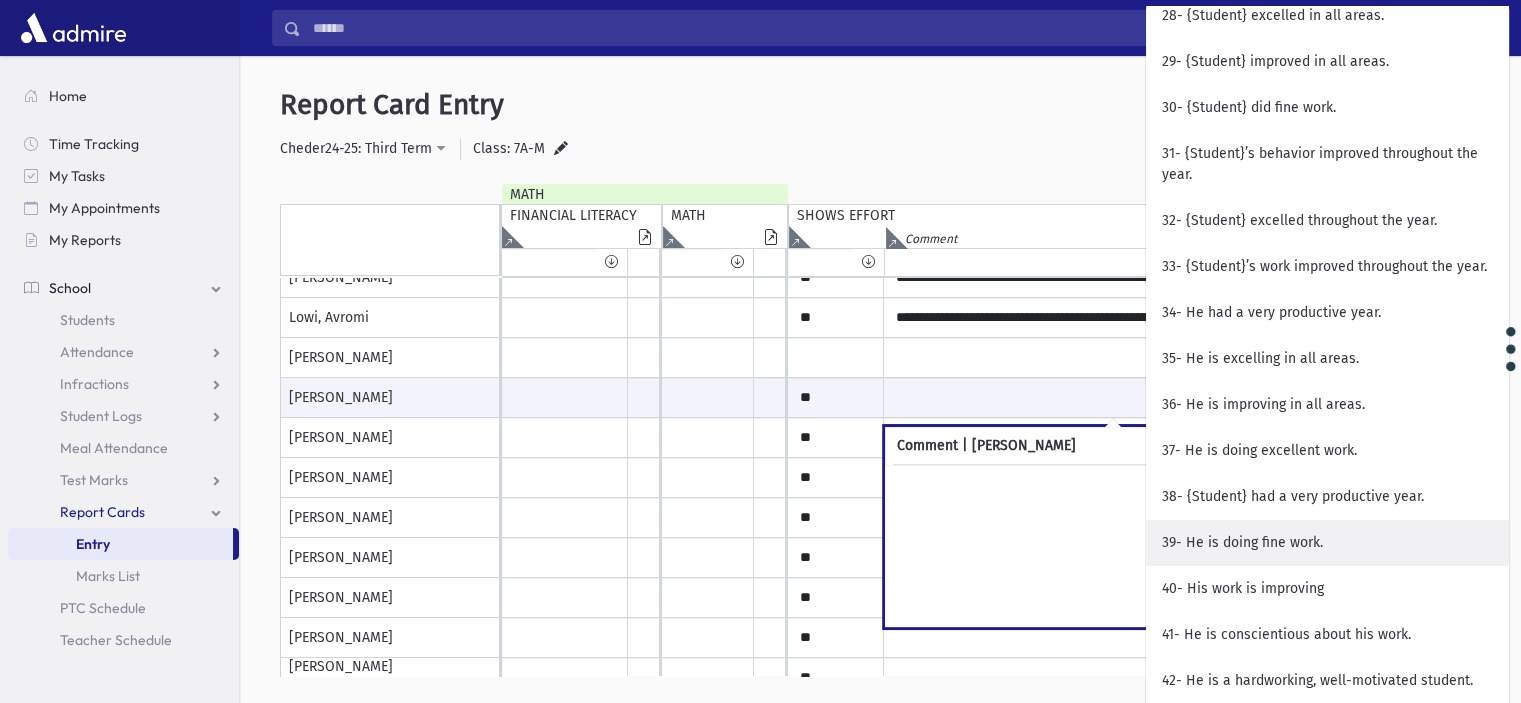 scroll, scrollTop: 1700, scrollLeft: 0, axis: vertical 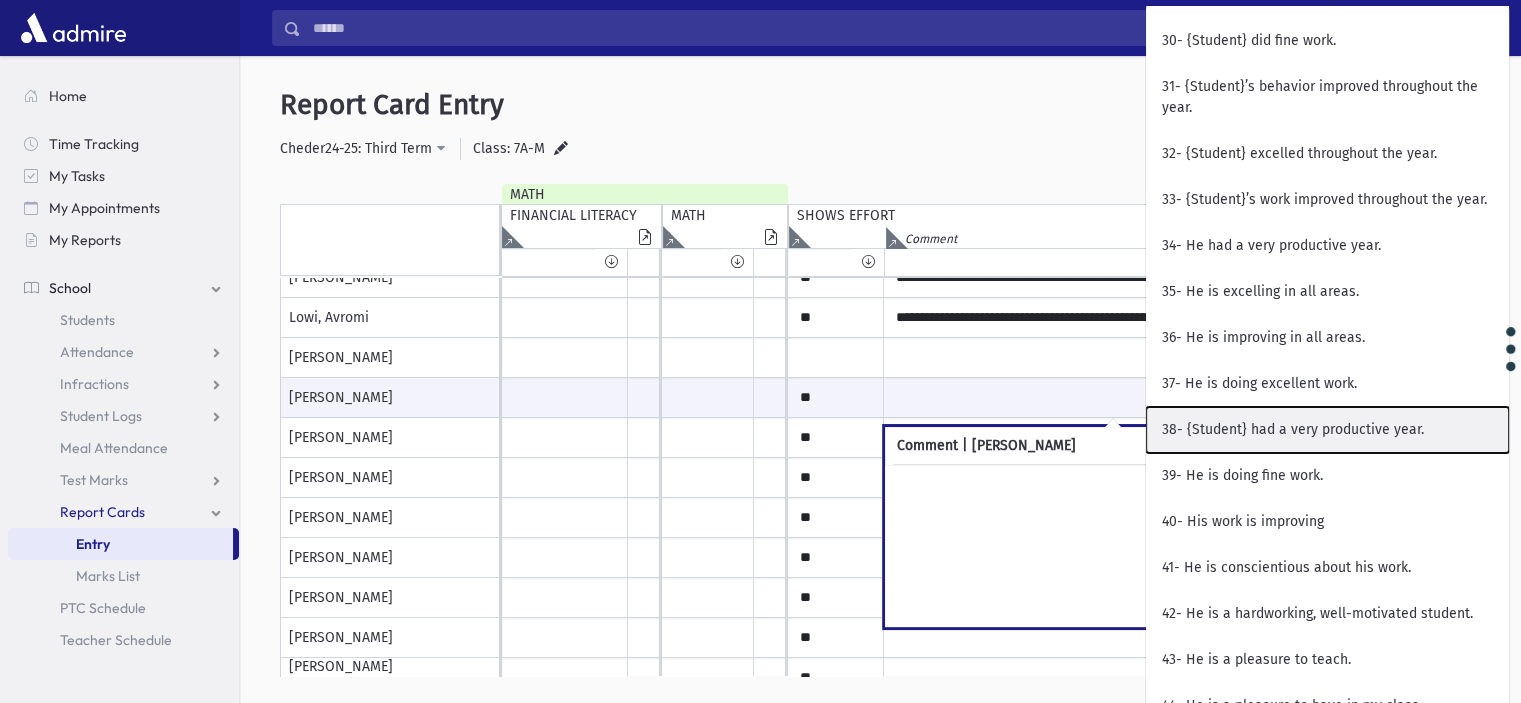 click on "38- {Student} had a very productive year." at bounding box center [1327, 430] 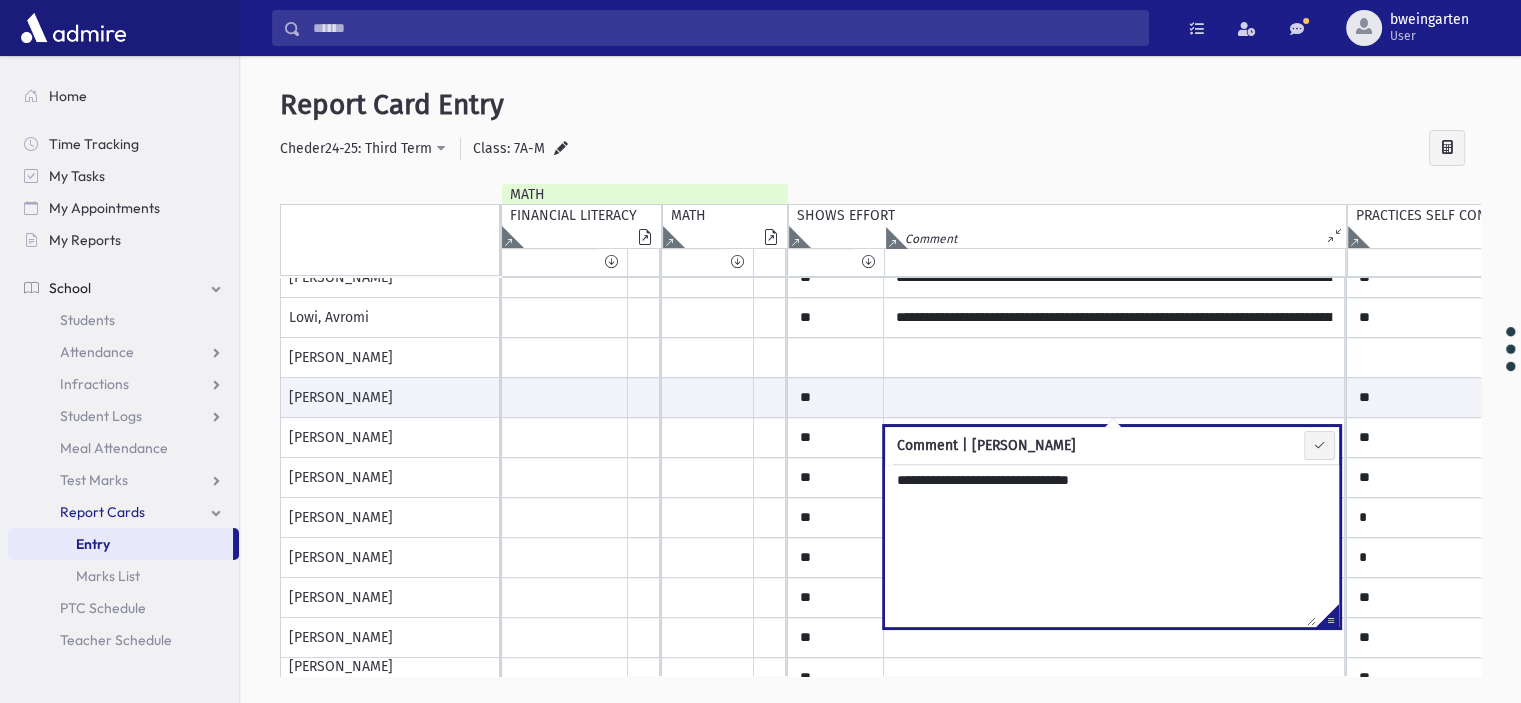 click on "**********" at bounding box center [1100, 545] 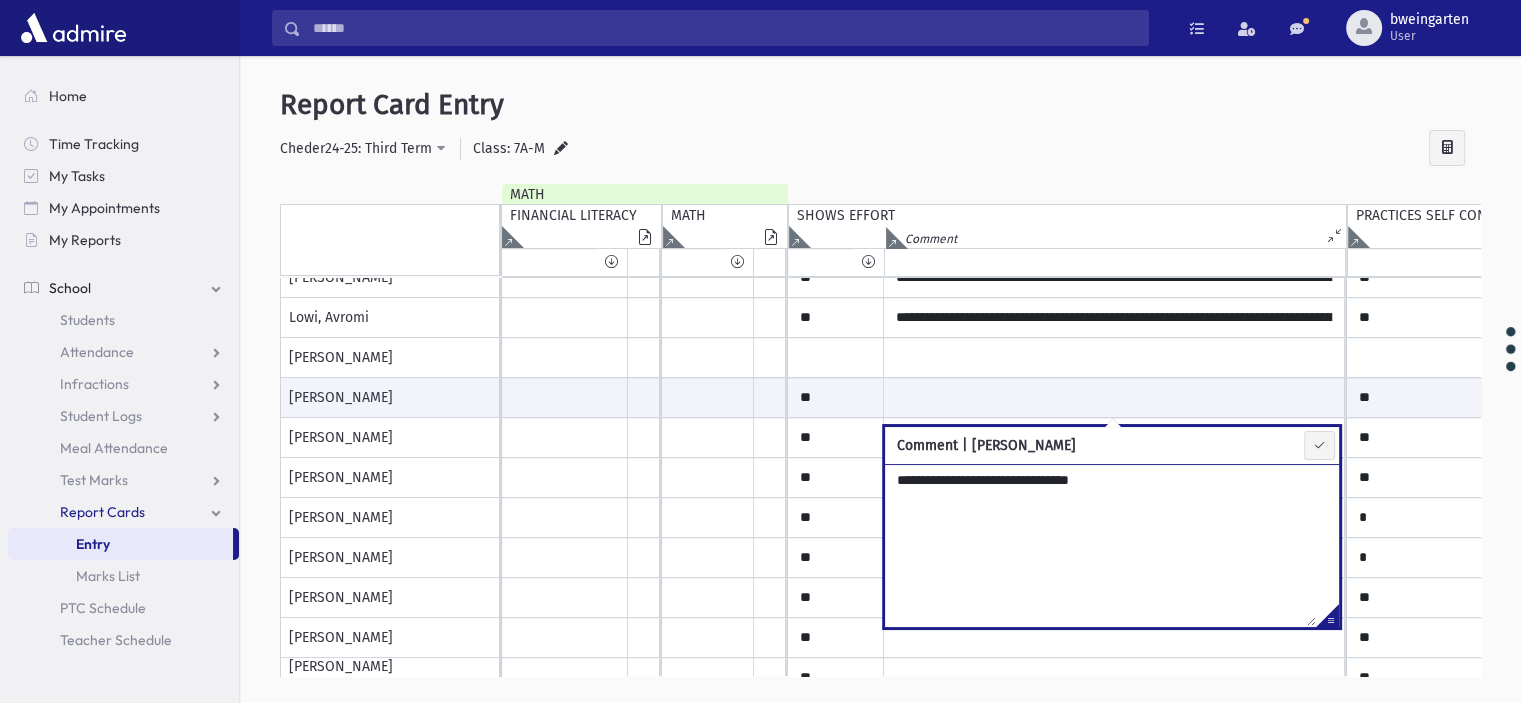 paste on "**********" 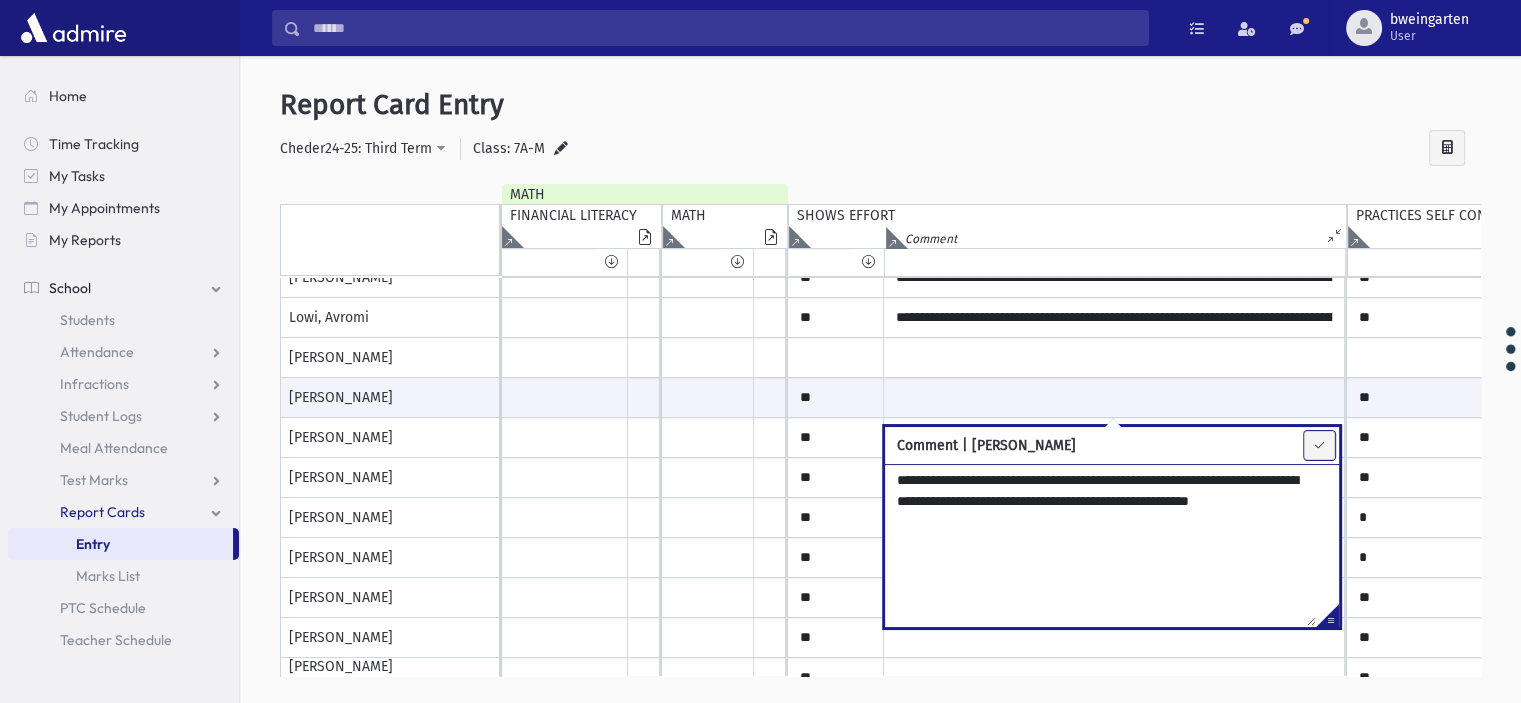 click at bounding box center (1319, 445) 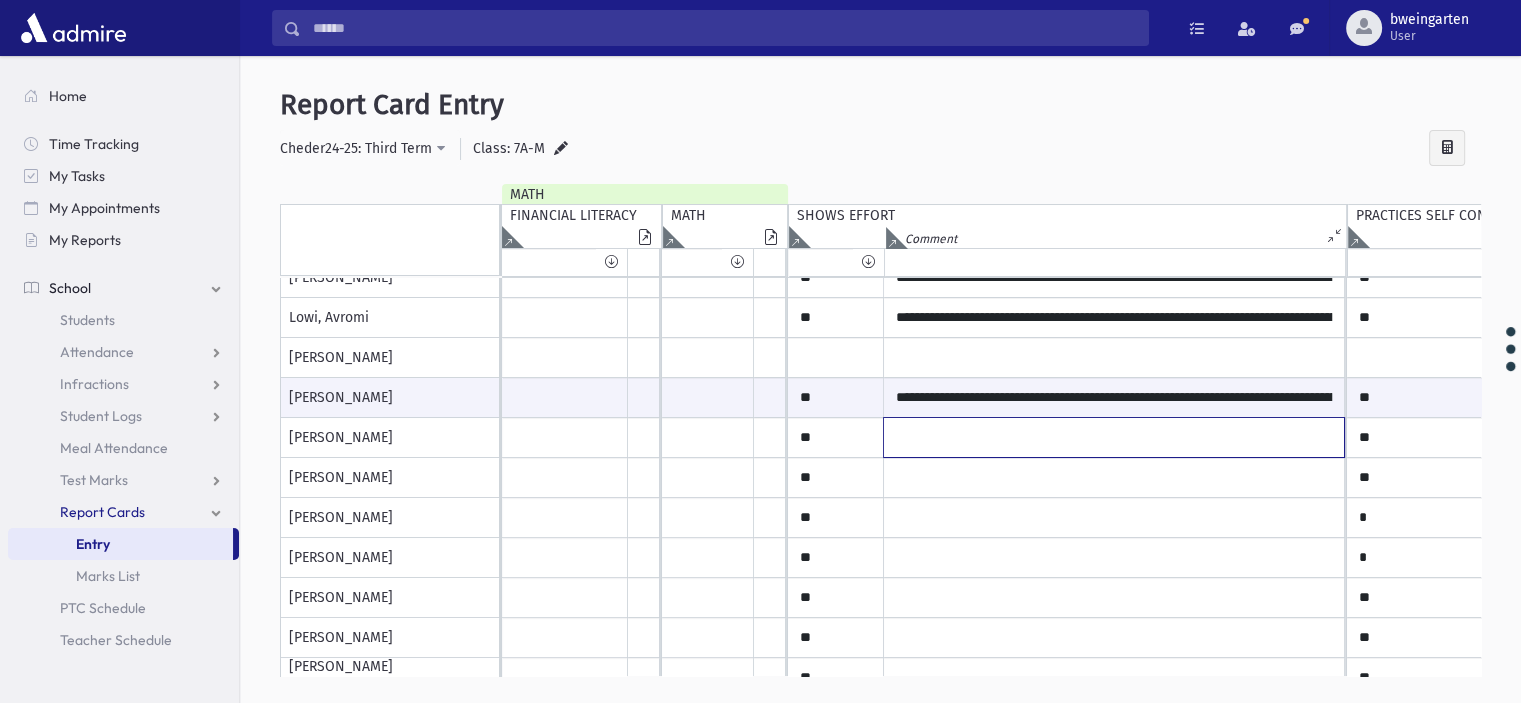 click at bounding box center (1114, -2) 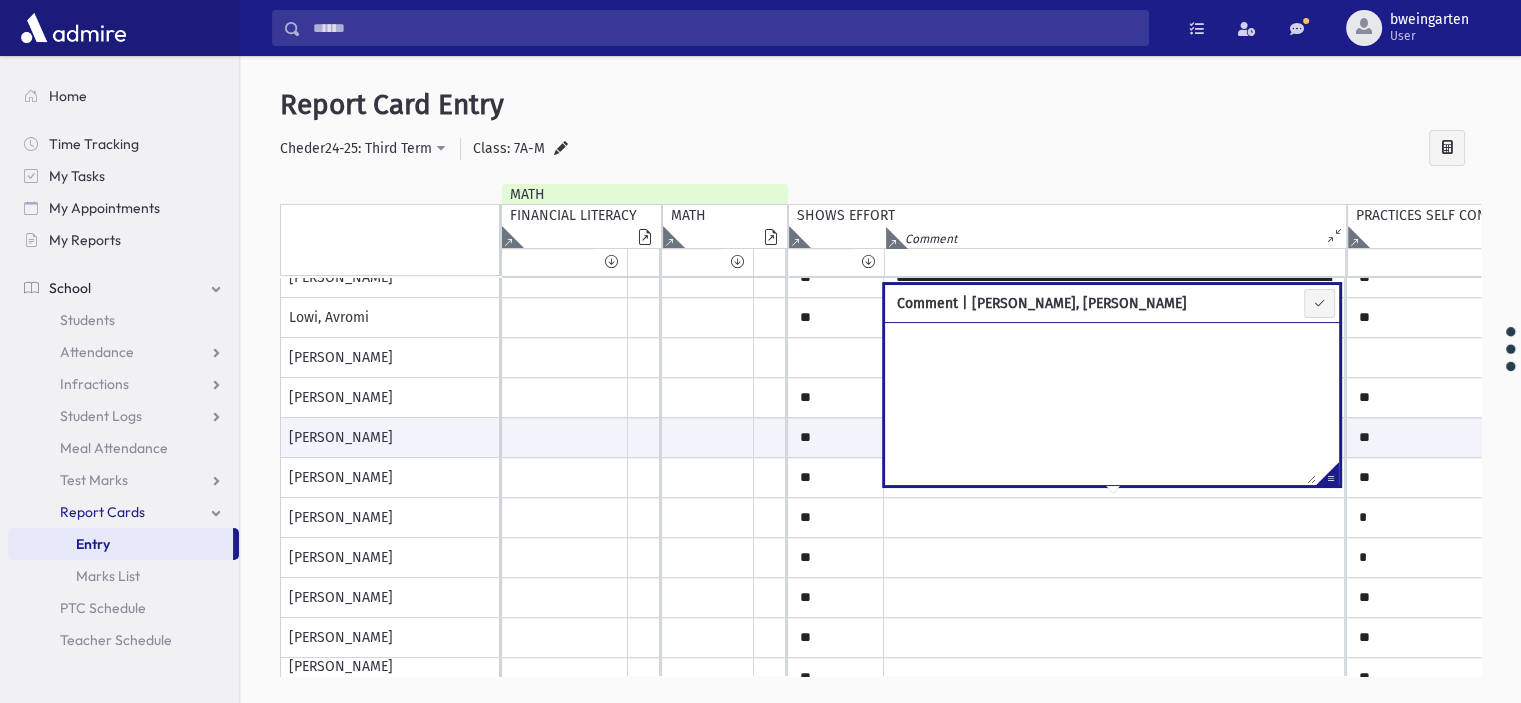 click at bounding box center [1327, 477] 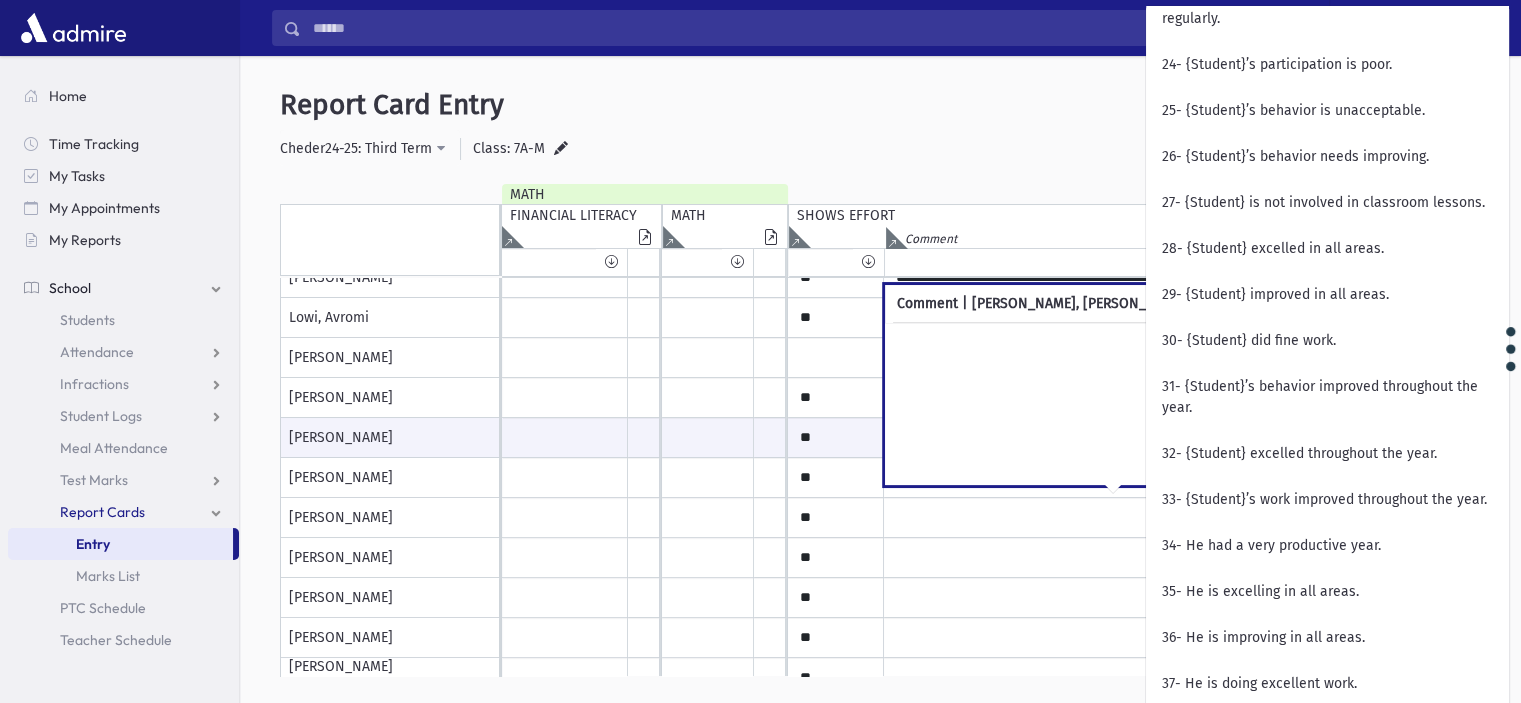scroll, scrollTop: 1700, scrollLeft: 0, axis: vertical 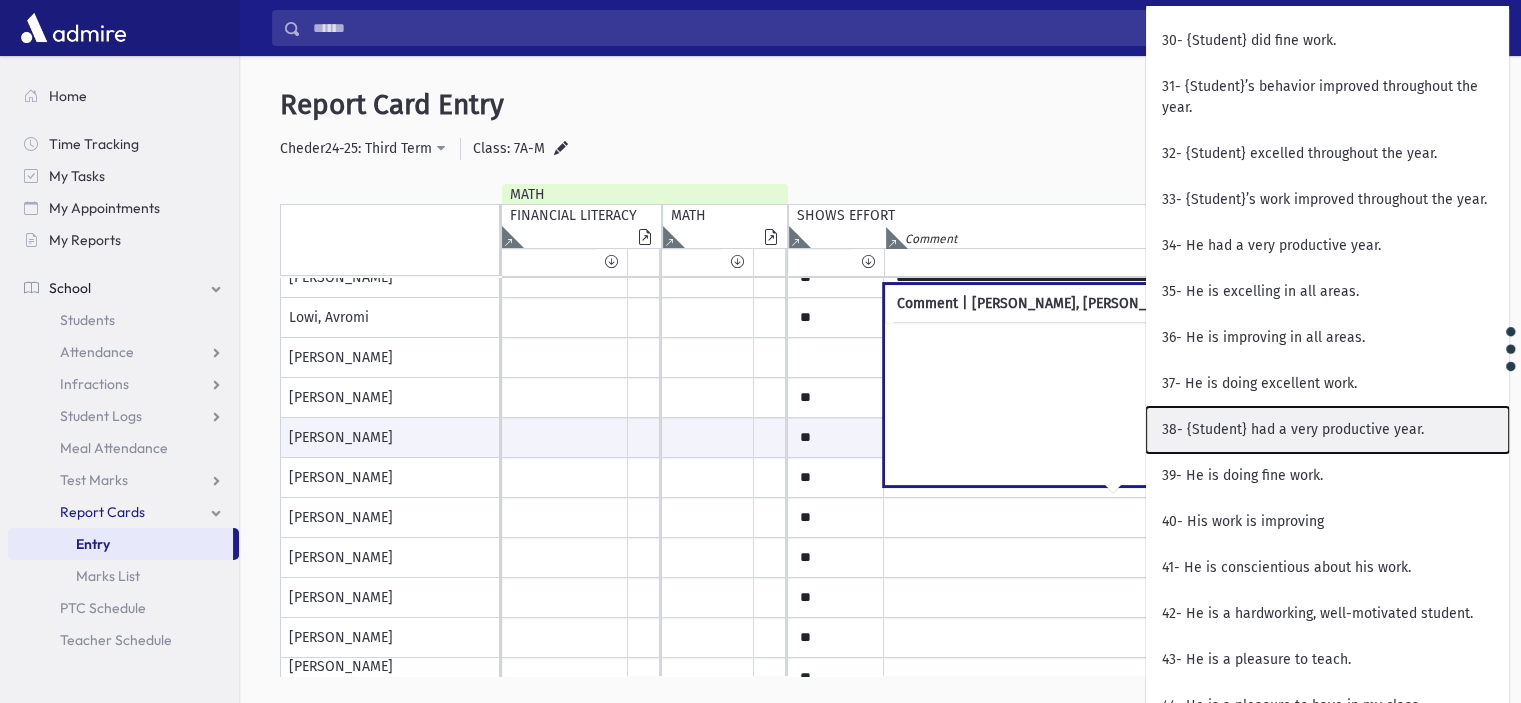 click on "38- {Student} had a very productive year." at bounding box center (1327, 430) 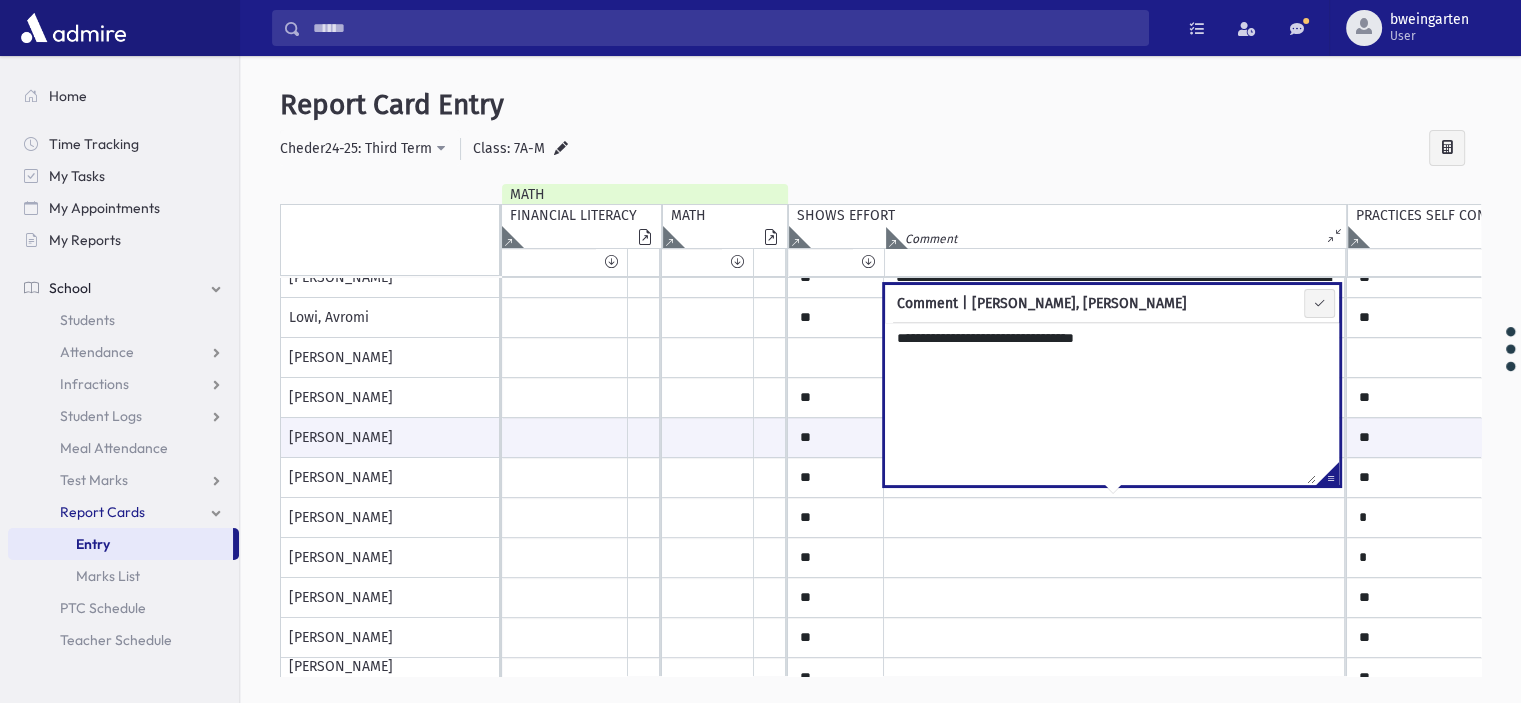 click on "**********" at bounding box center [1100, 403] 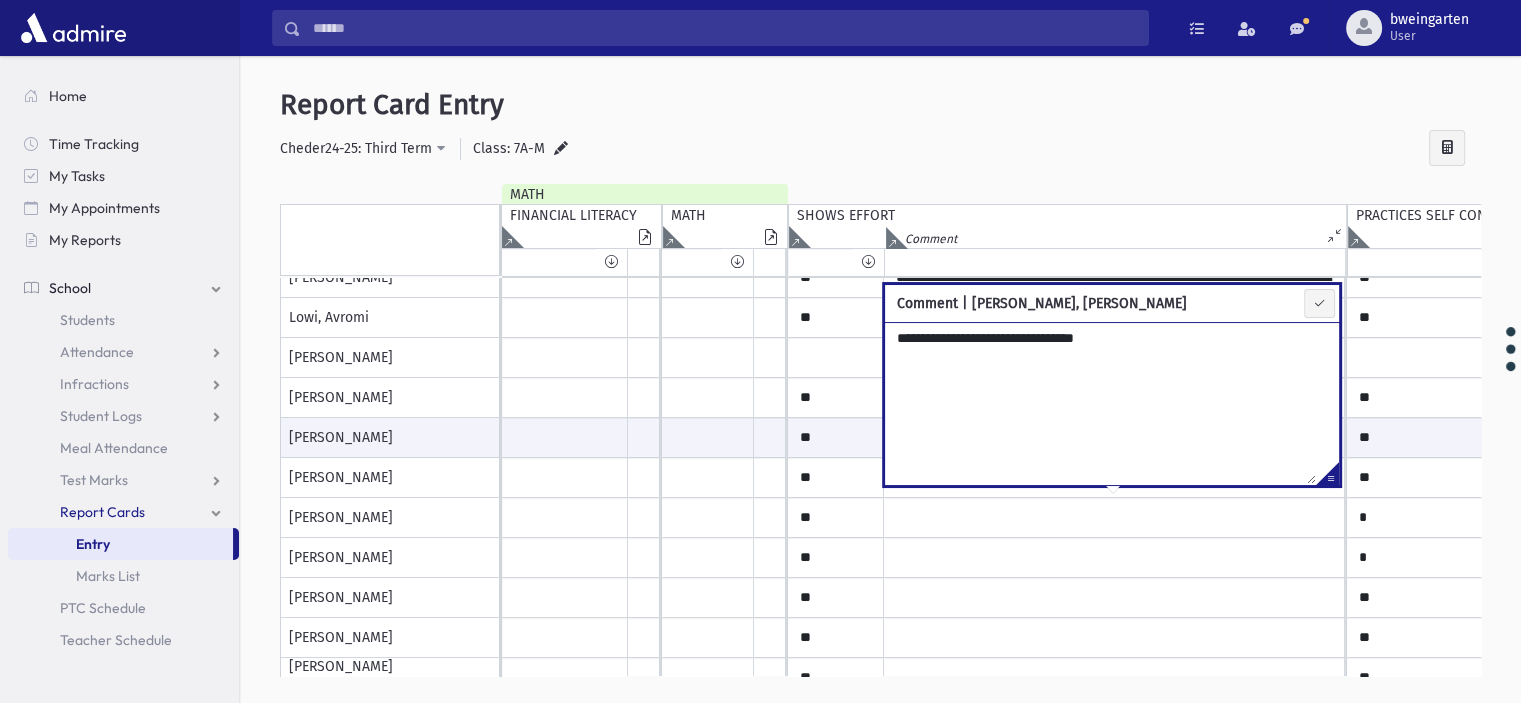 click on "**********" at bounding box center [1100, 403] 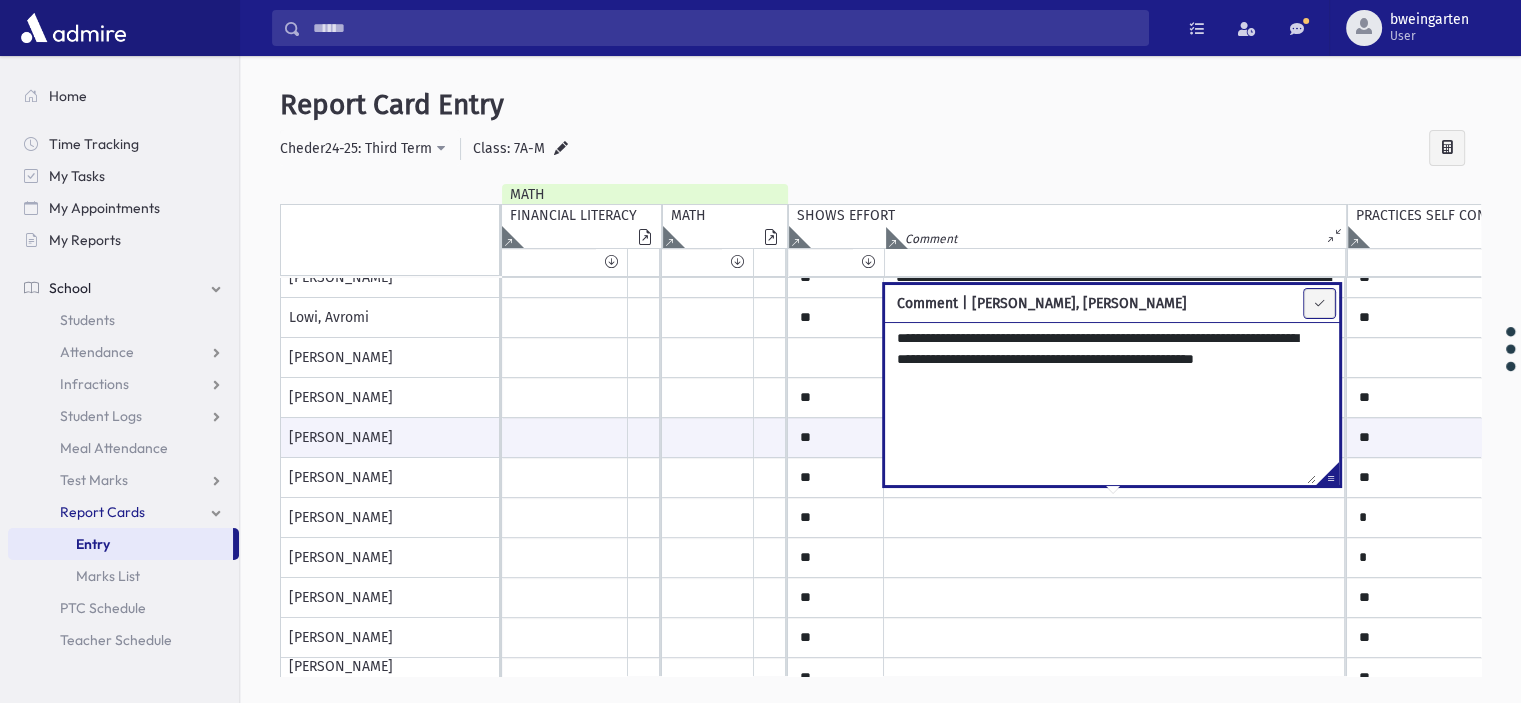 click at bounding box center [1319, 303] 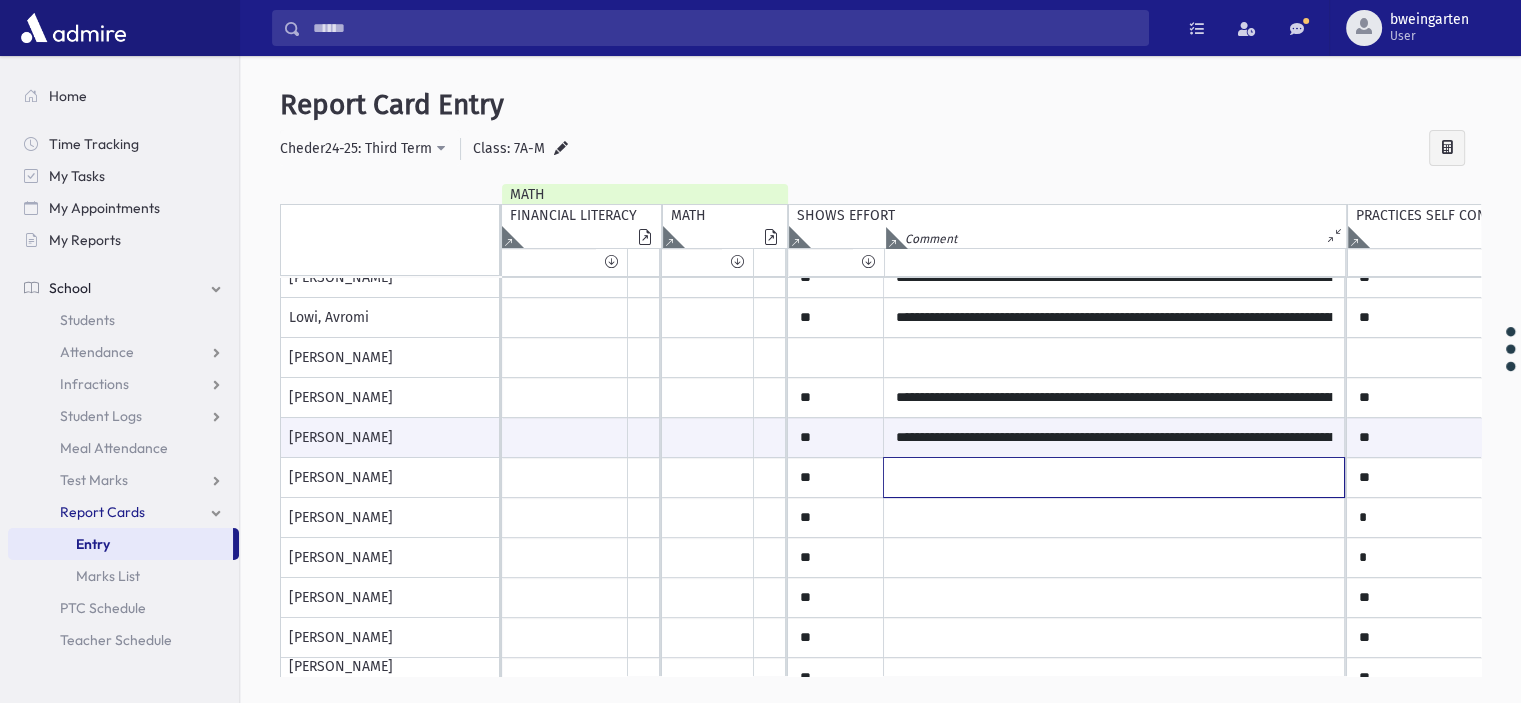 click at bounding box center [1114, -2] 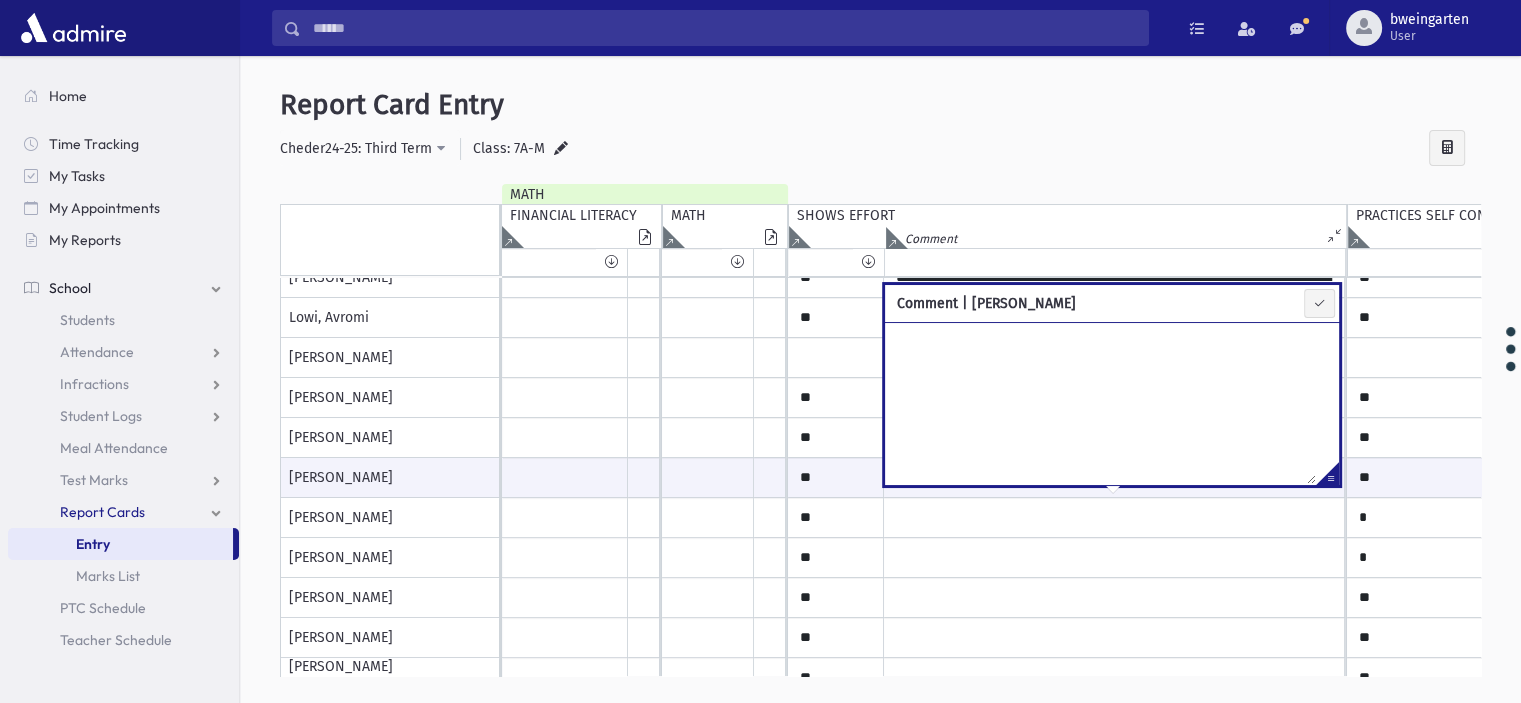 click at bounding box center [1327, 477] 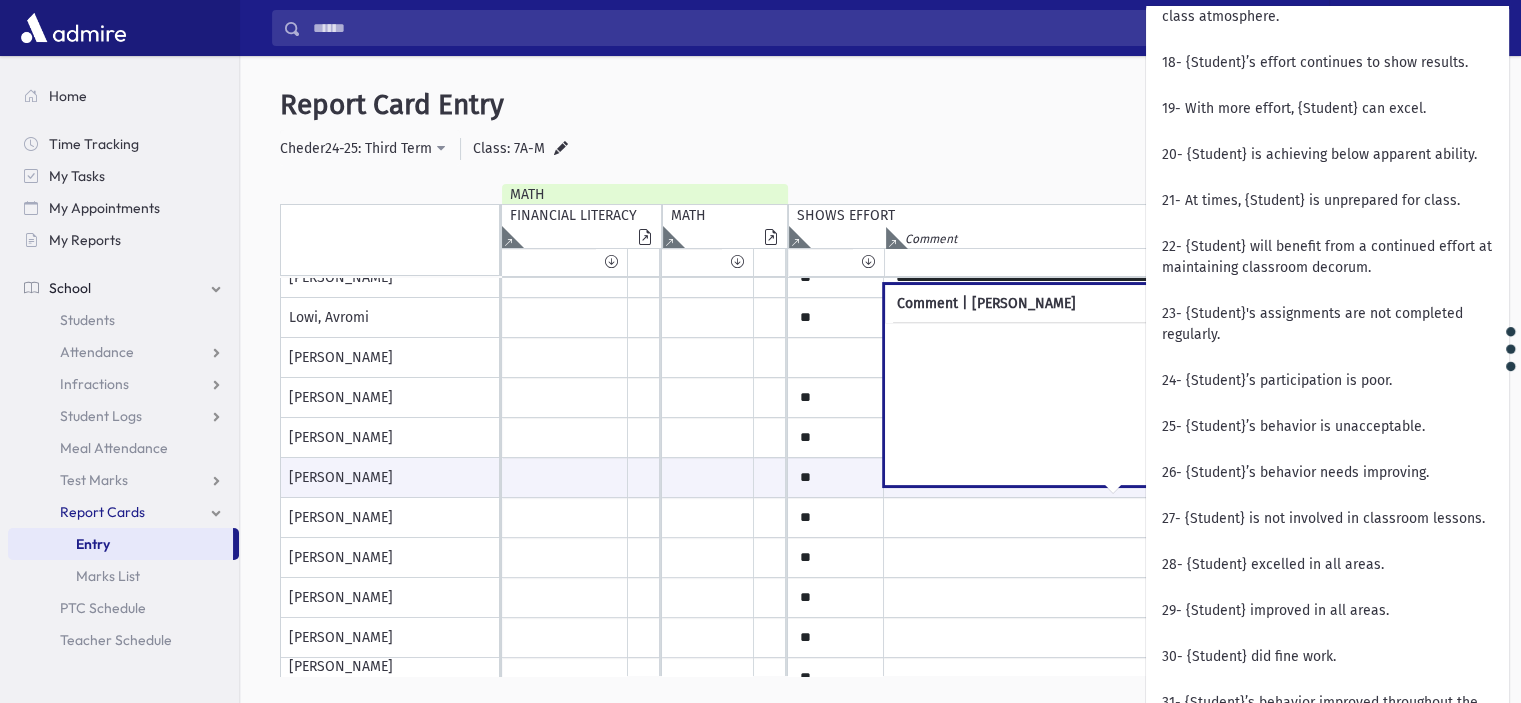 scroll, scrollTop: 1600, scrollLeft: 0, axis: vertical 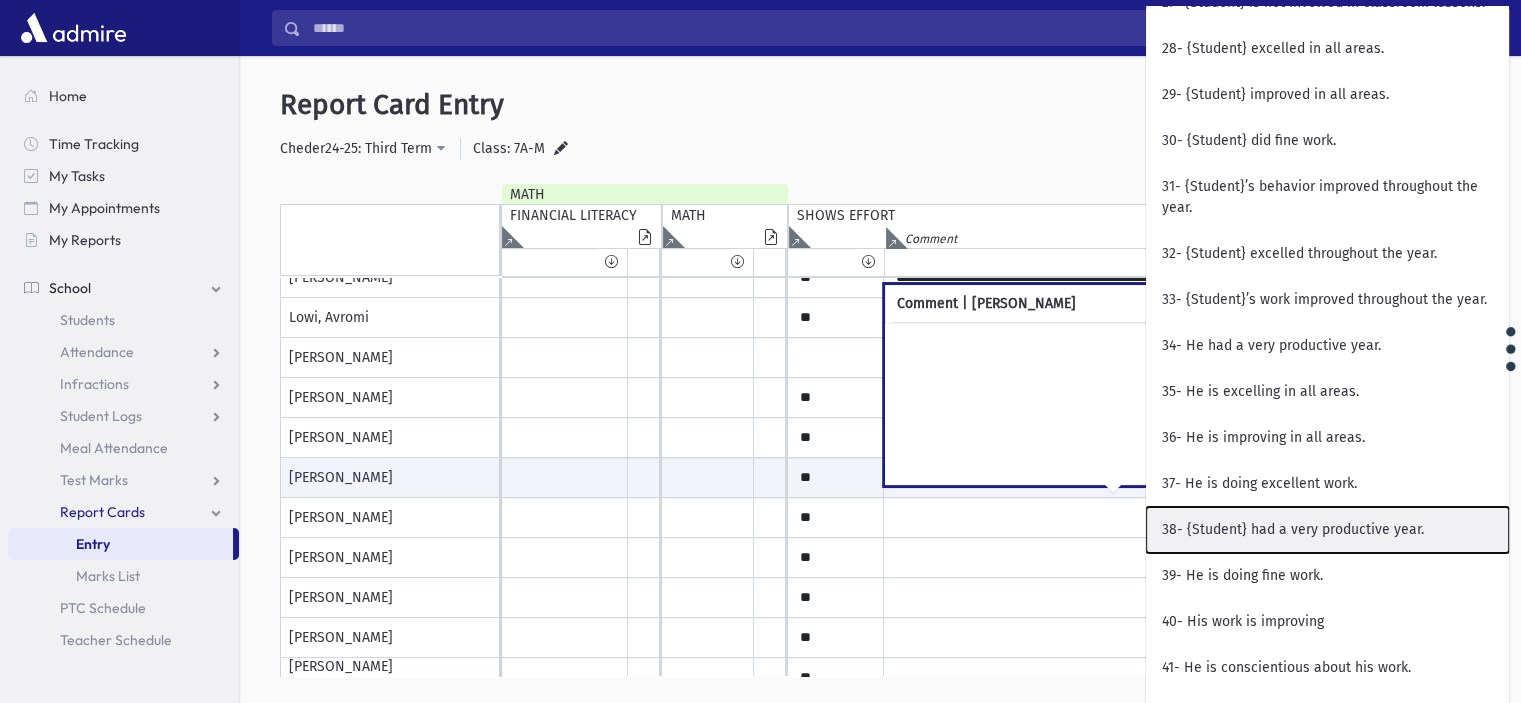 click on "38- {Student} had a very productive year." at bounding box center [1327, 530] 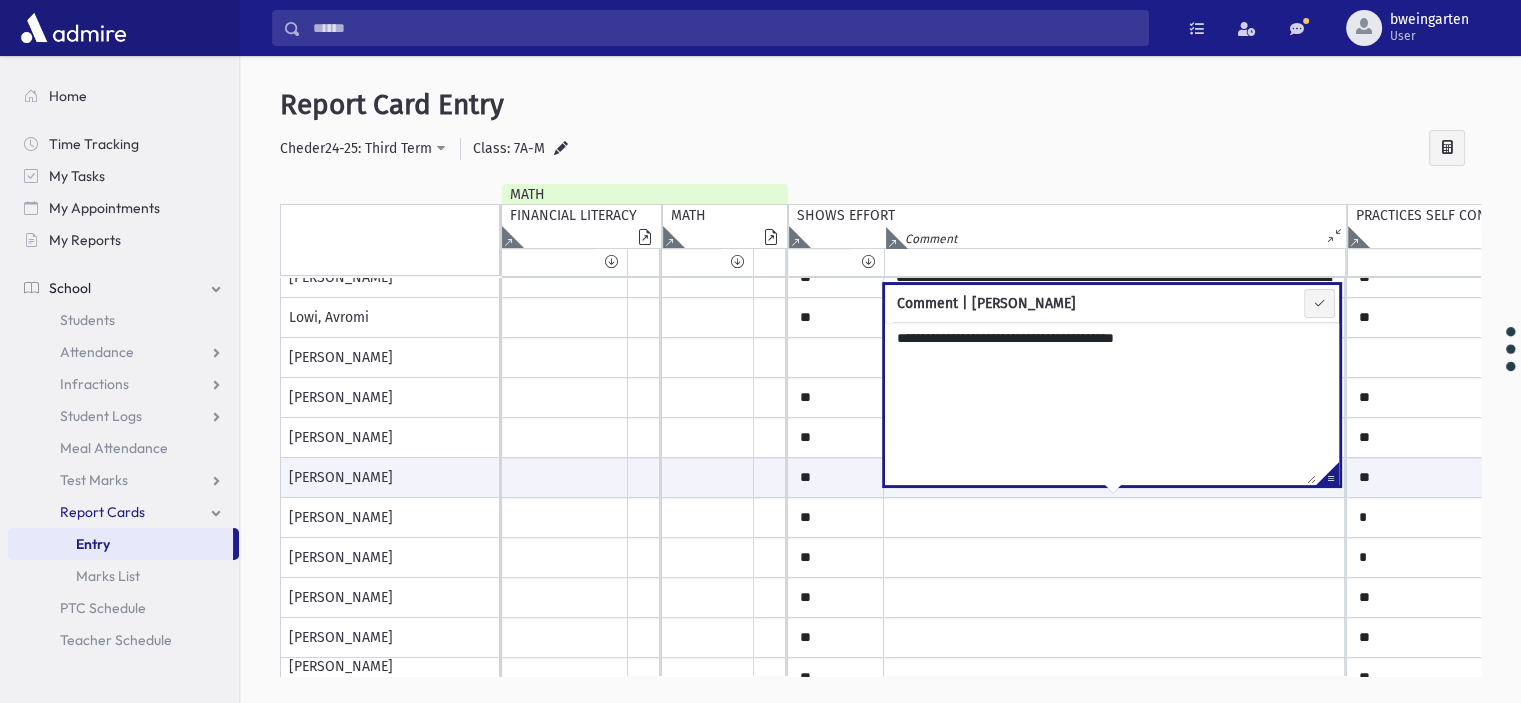 click on "**********" at bounding box center [1100, 403] 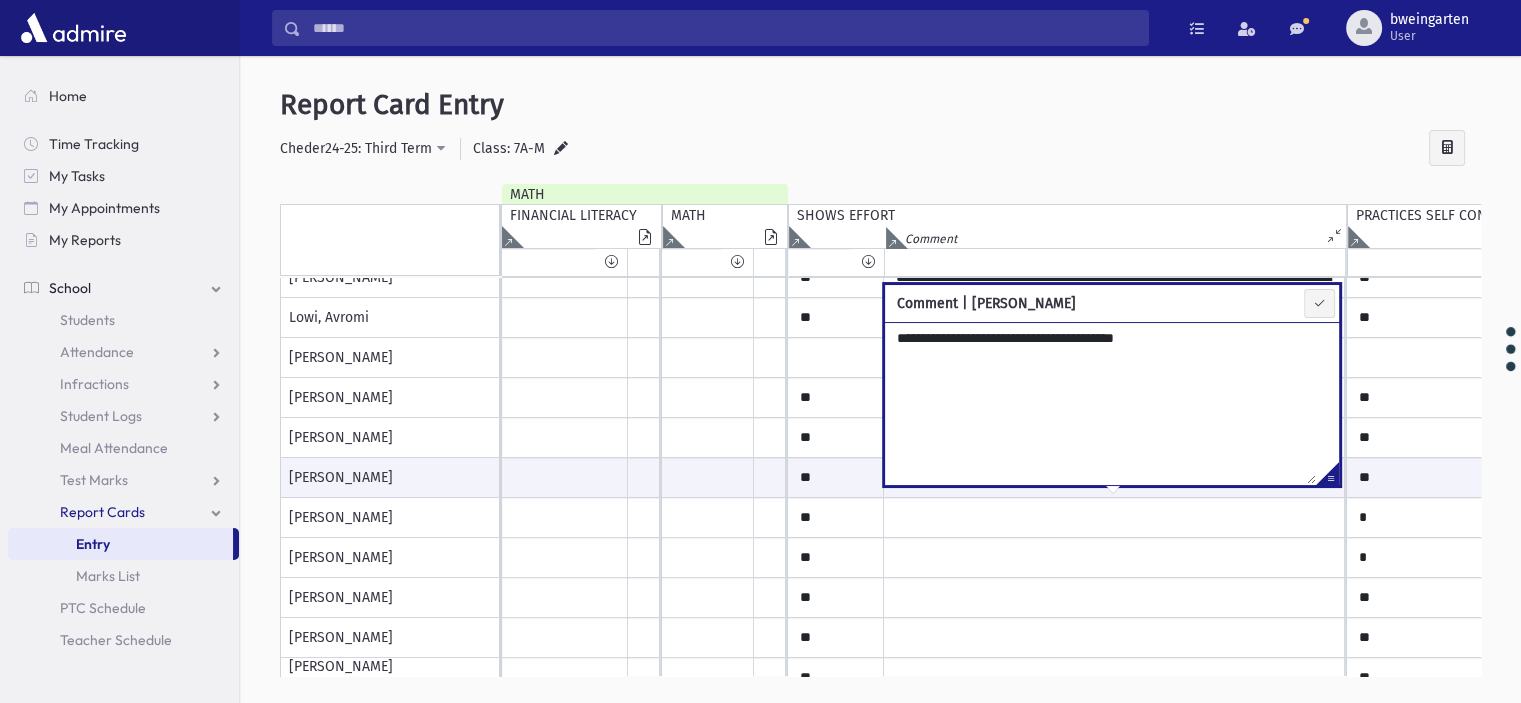 paste on "**********" 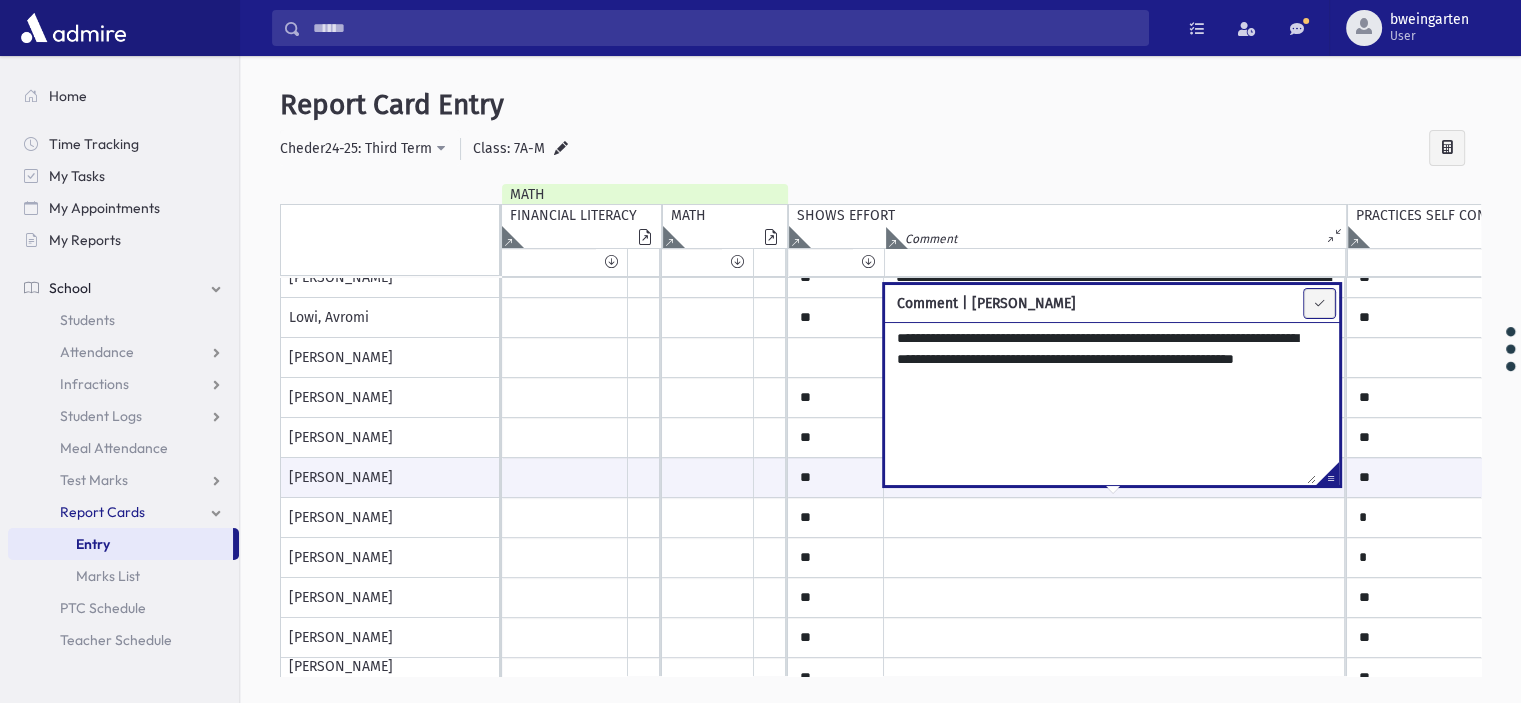 click at bounding box center (1319, 303) 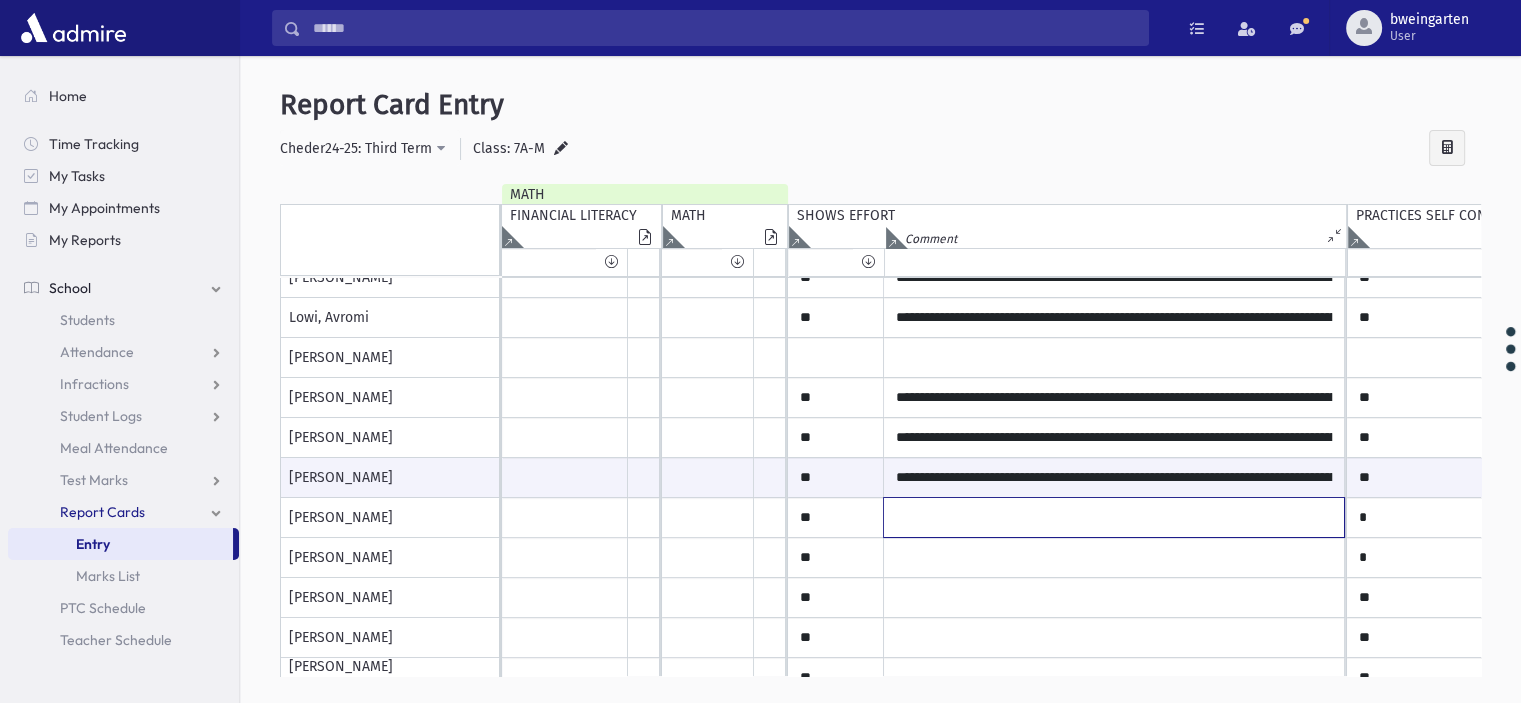 click at bounding box center (1114, -2) 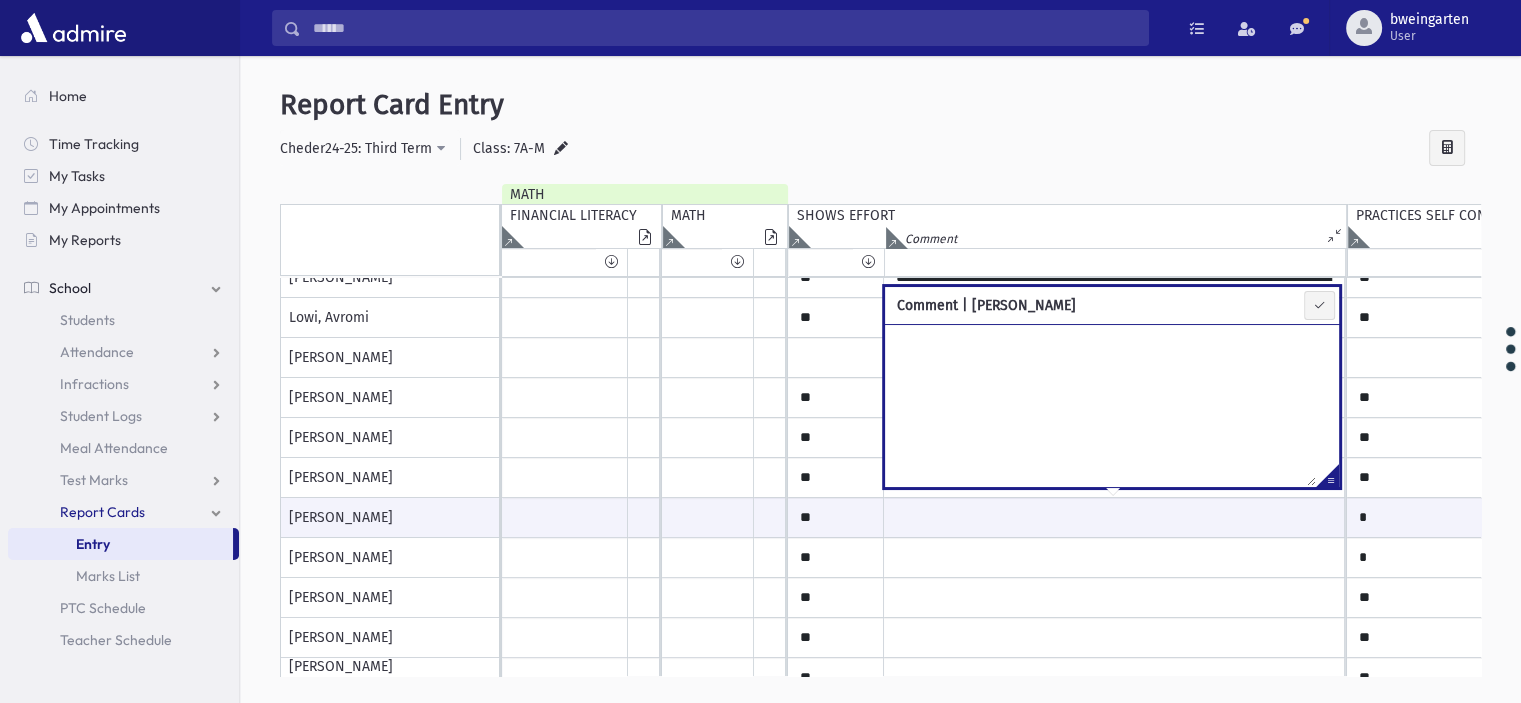 click at bounding box center [1327, 479] 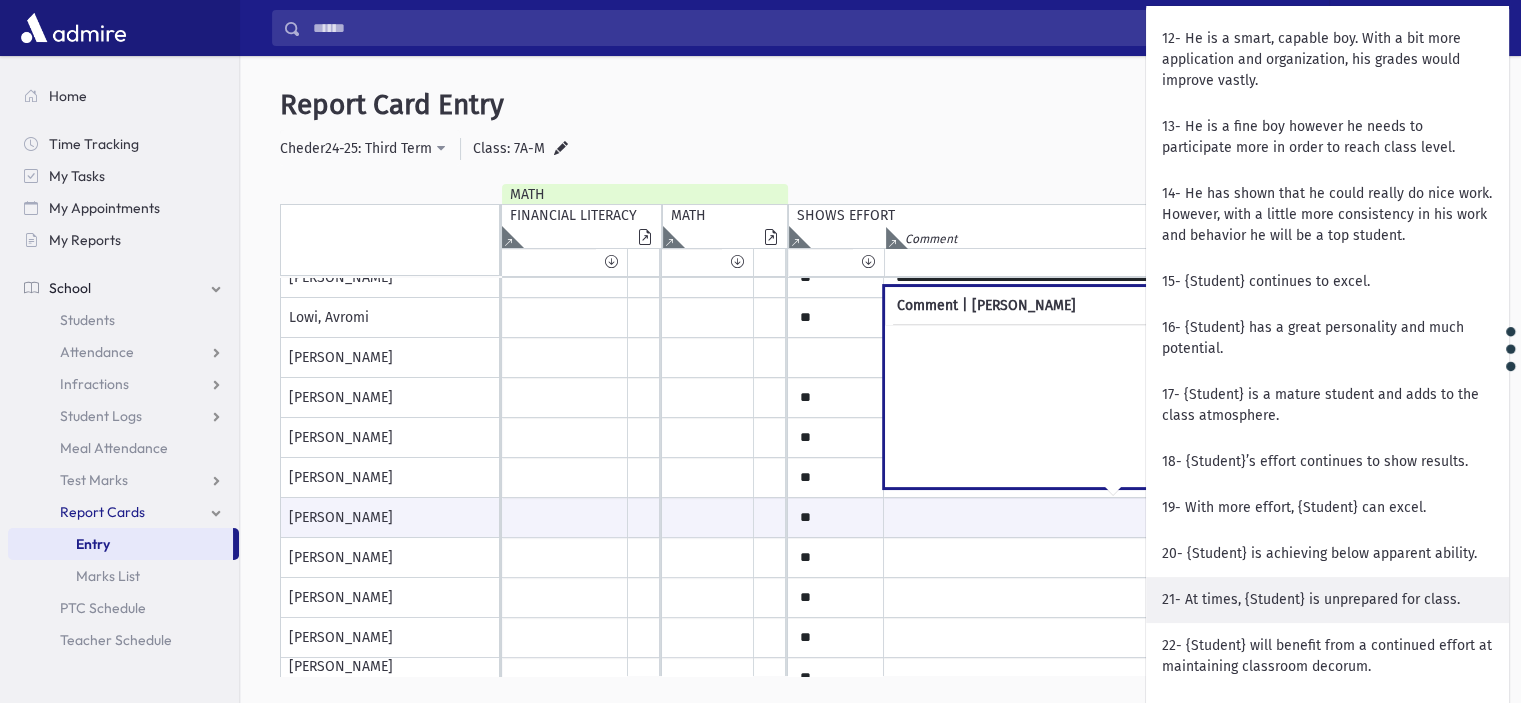 scroll, scrollTop: 900, scrollLeft: 0, axis: vertical 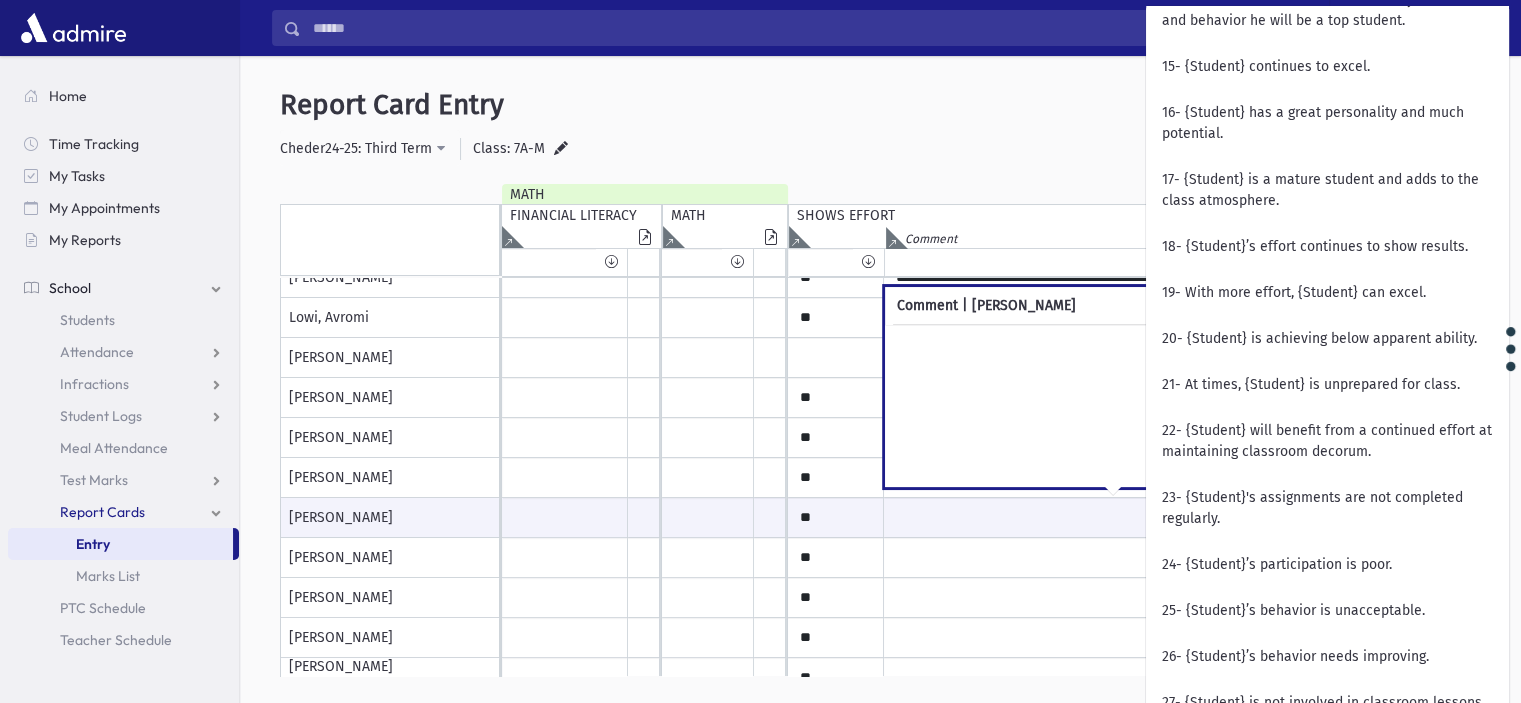 click at bounding box center [1100, 405] 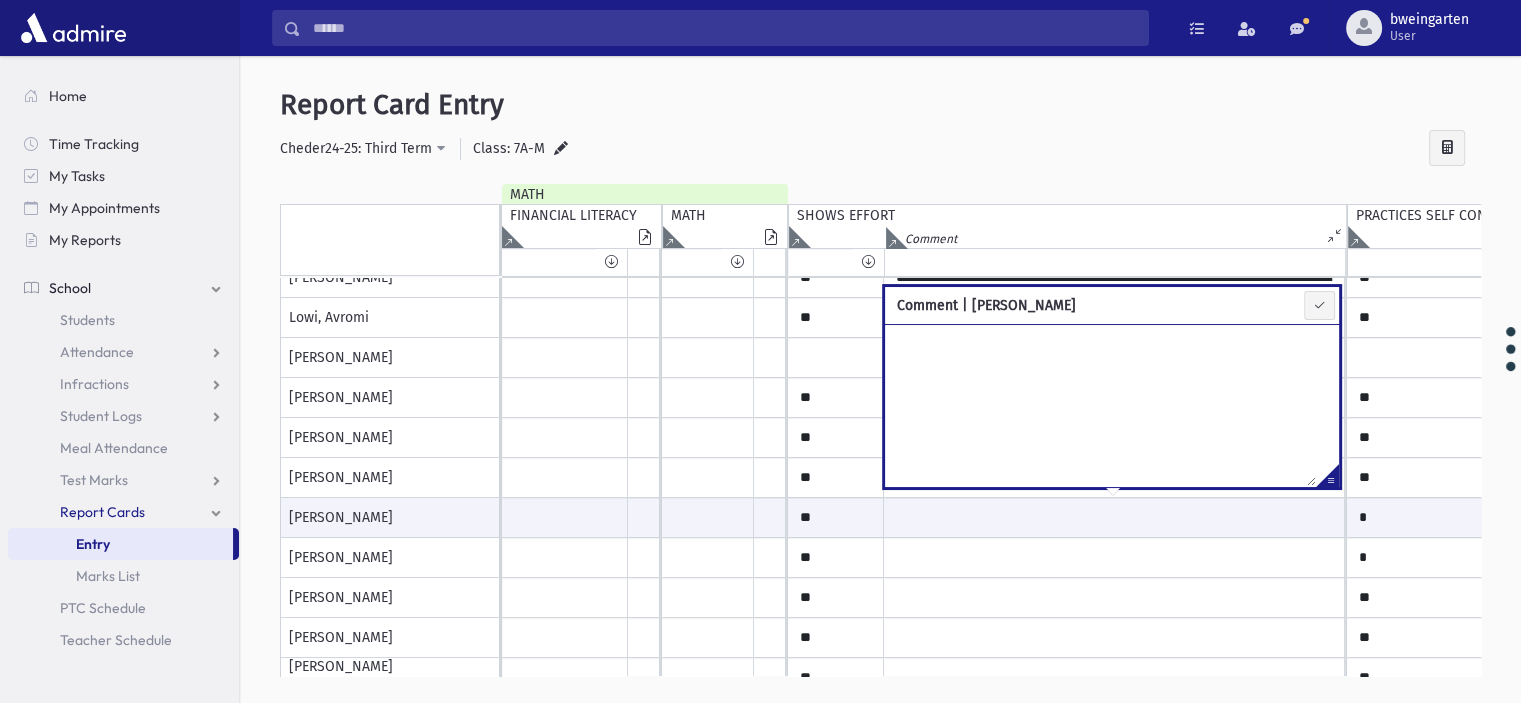 paste on "**********" 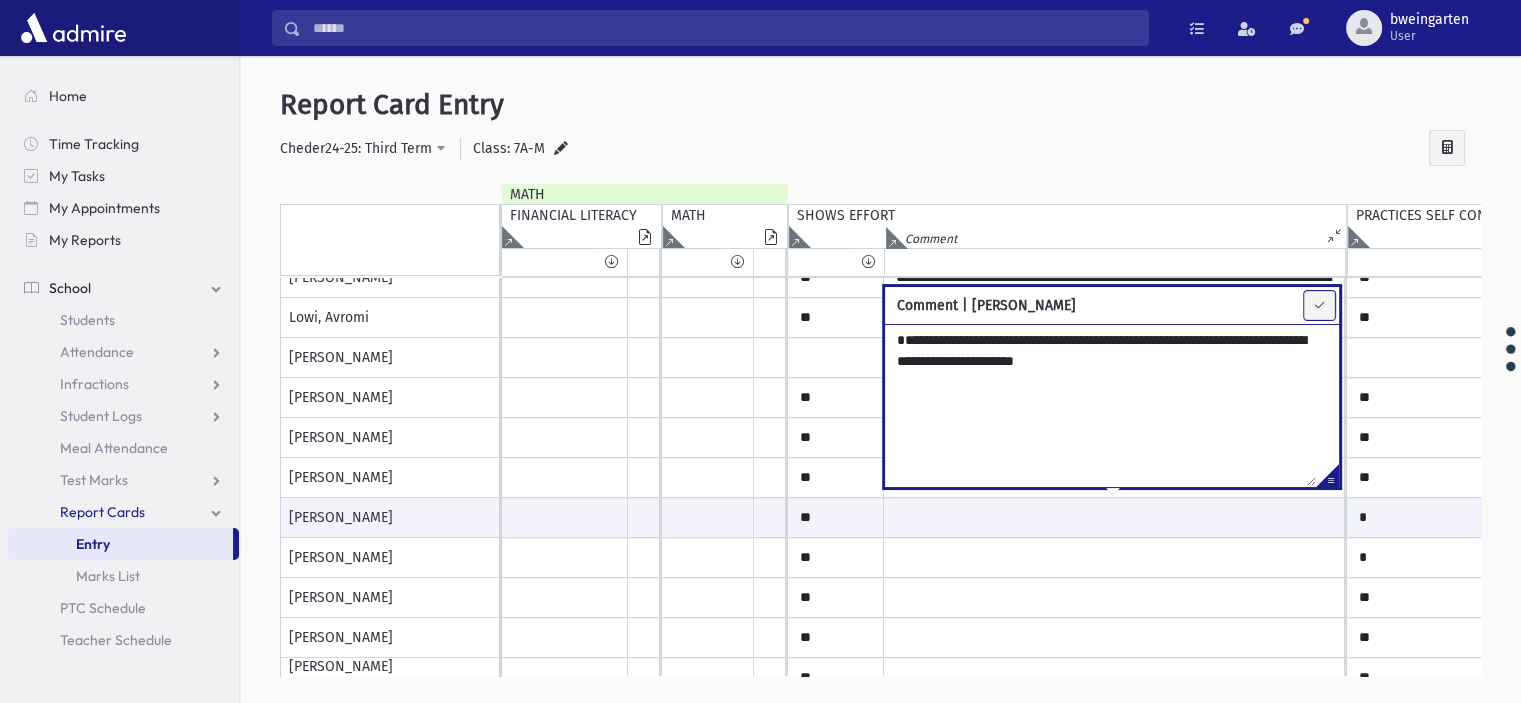 click at bounding box center [1319, 305] 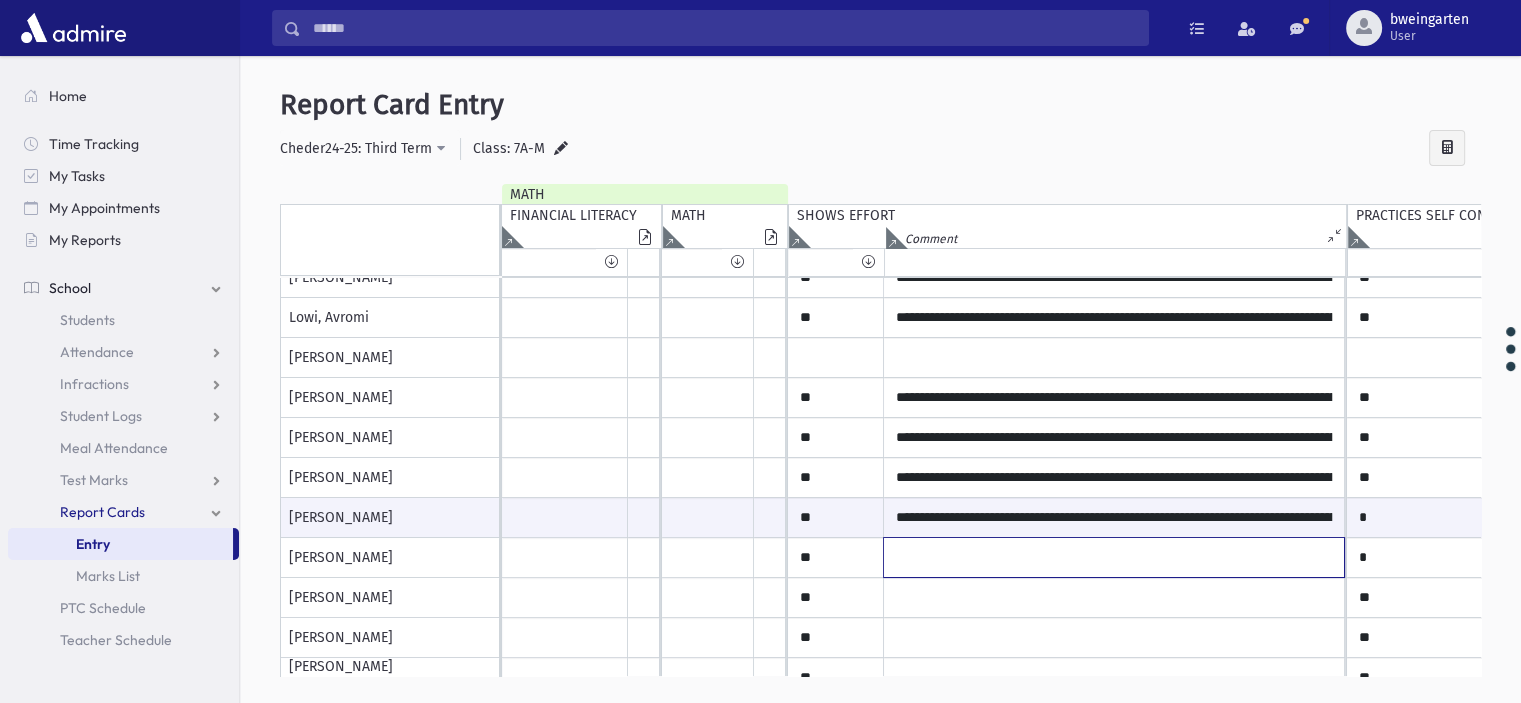 click at bounding box center (1114, -2) 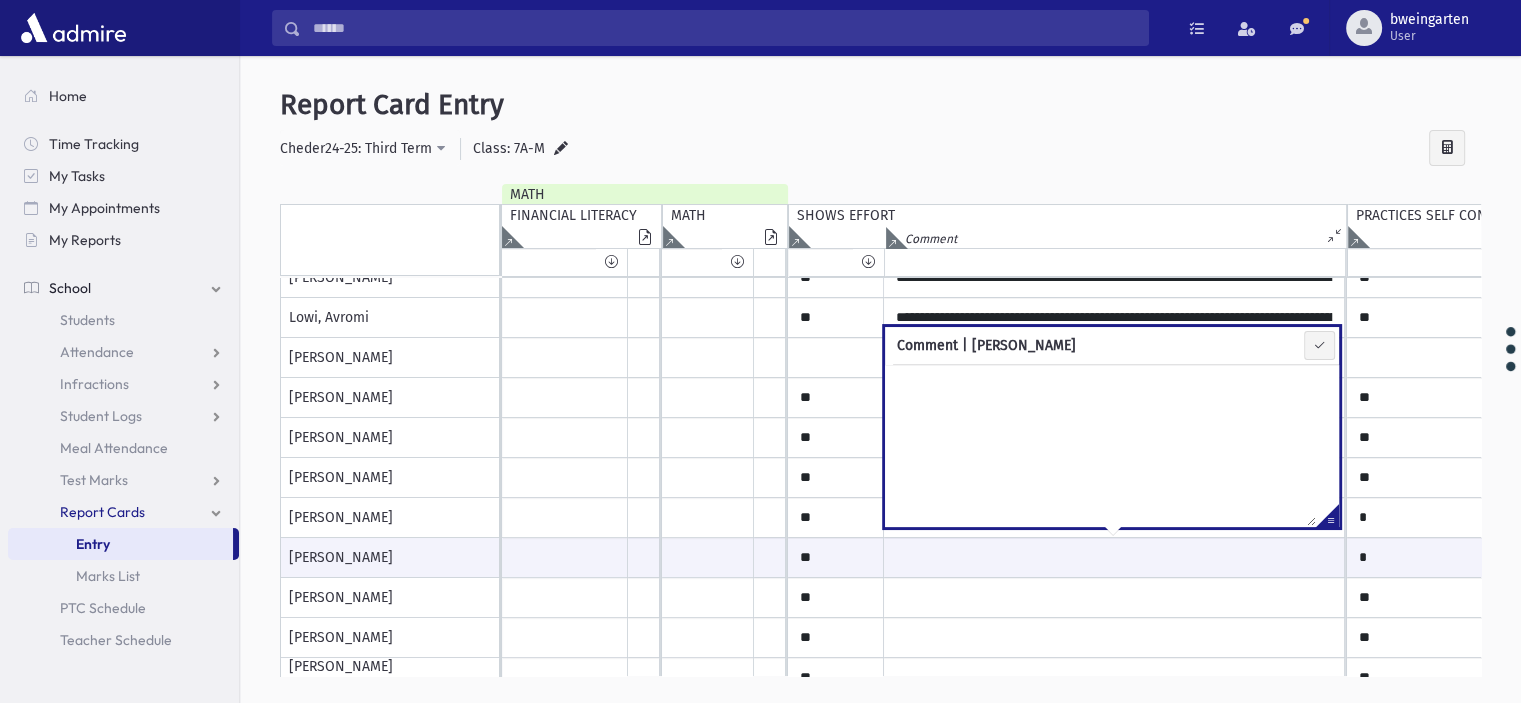 click at bounding box center [1327, 519] 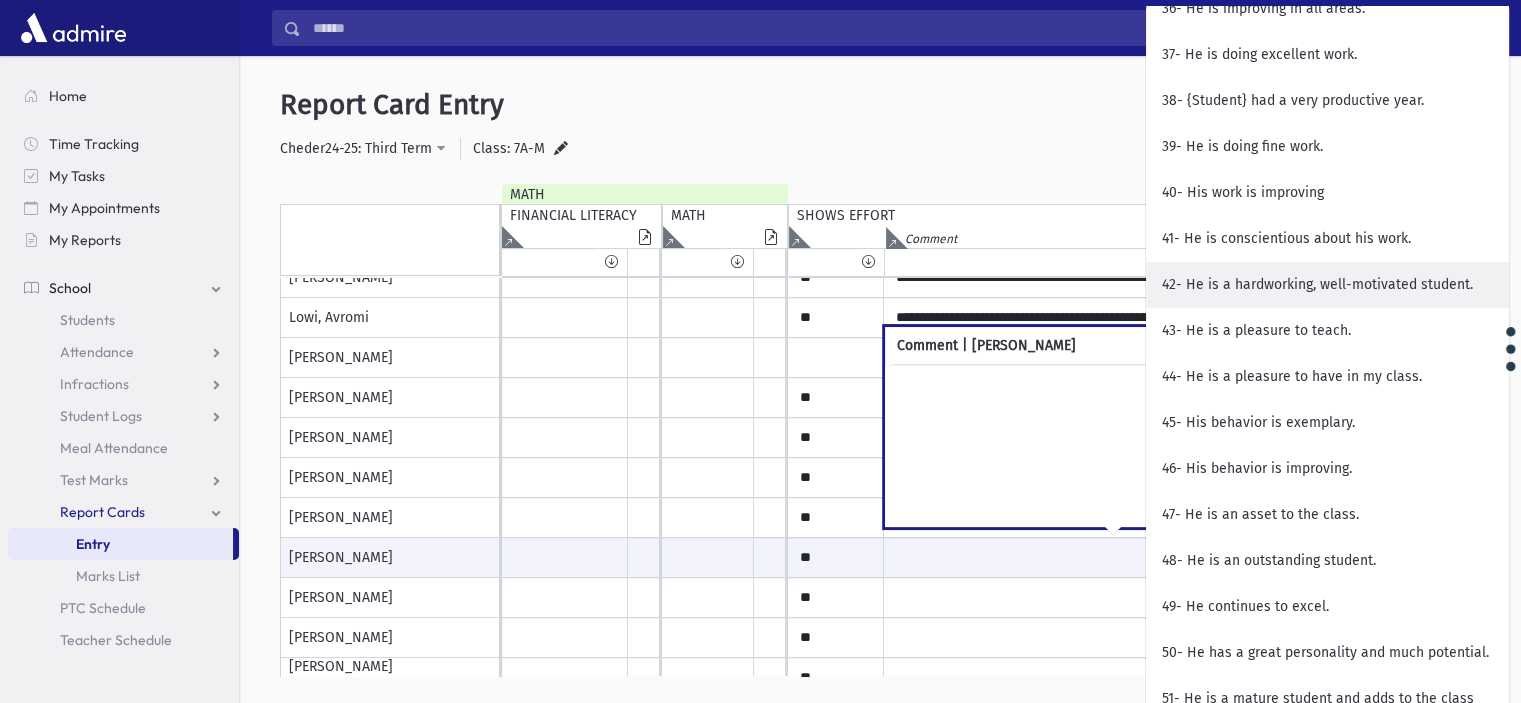 scroll, scrollTop: 2000, scrollLeft: 0, axis: vertical 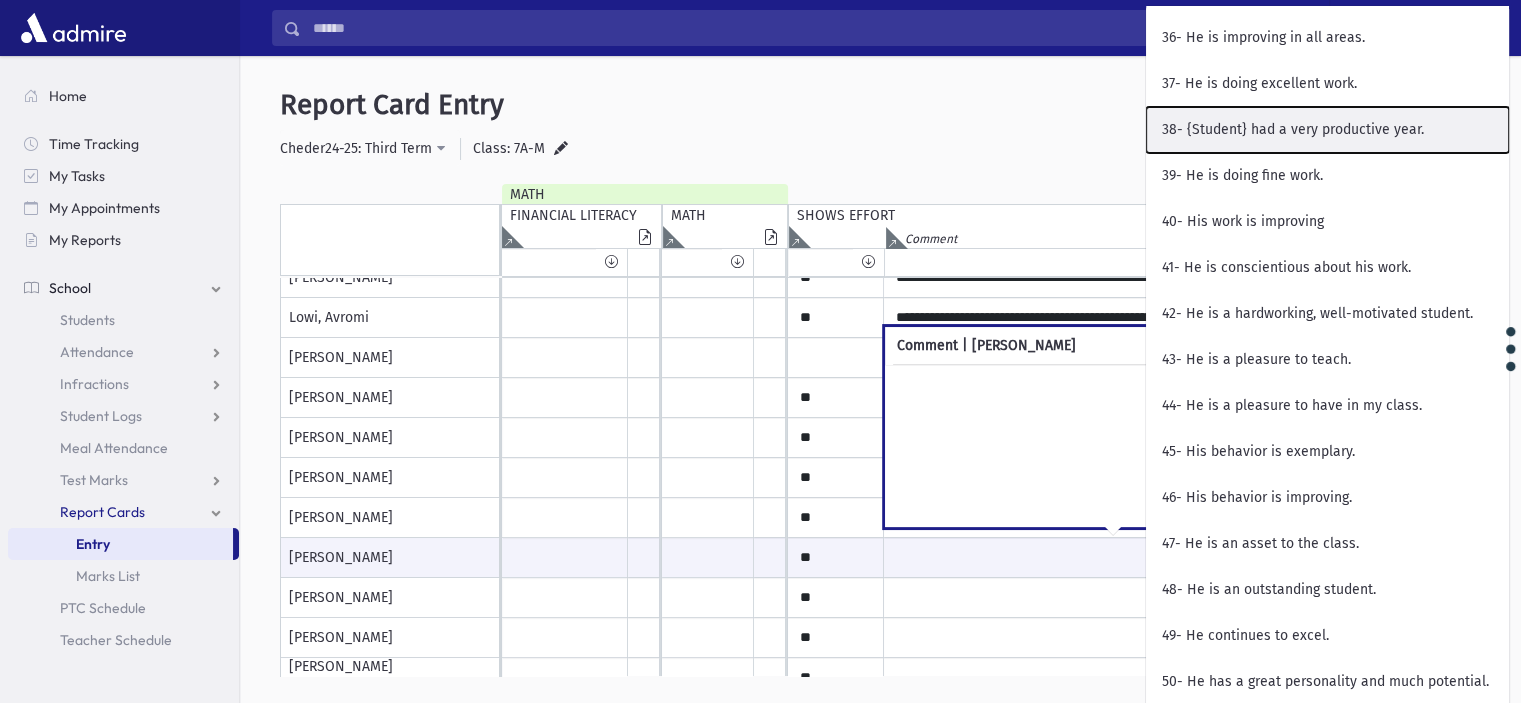 click on "38- {Student} had a very productive year." at bounding box center (1327, 130) 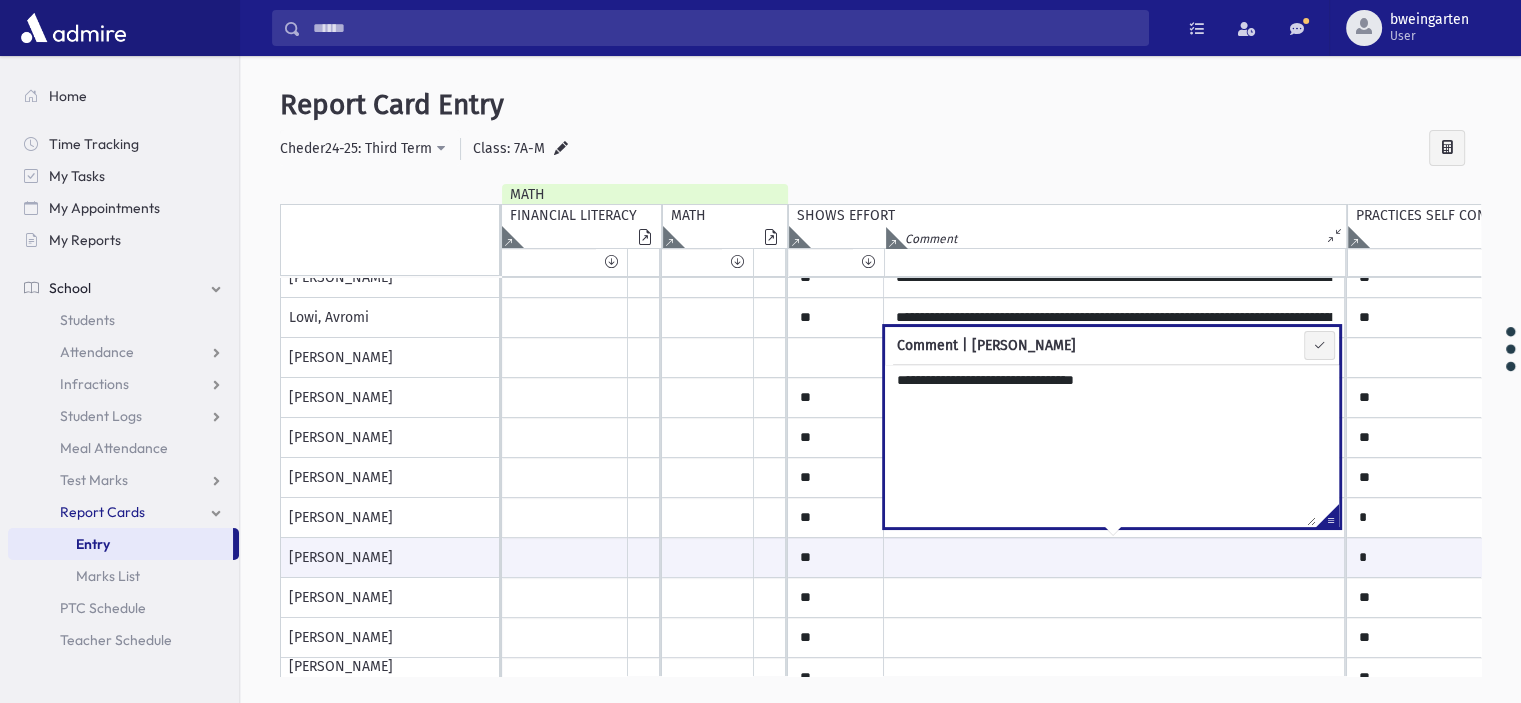 click on "**********" at bounding box center (1100, 445) 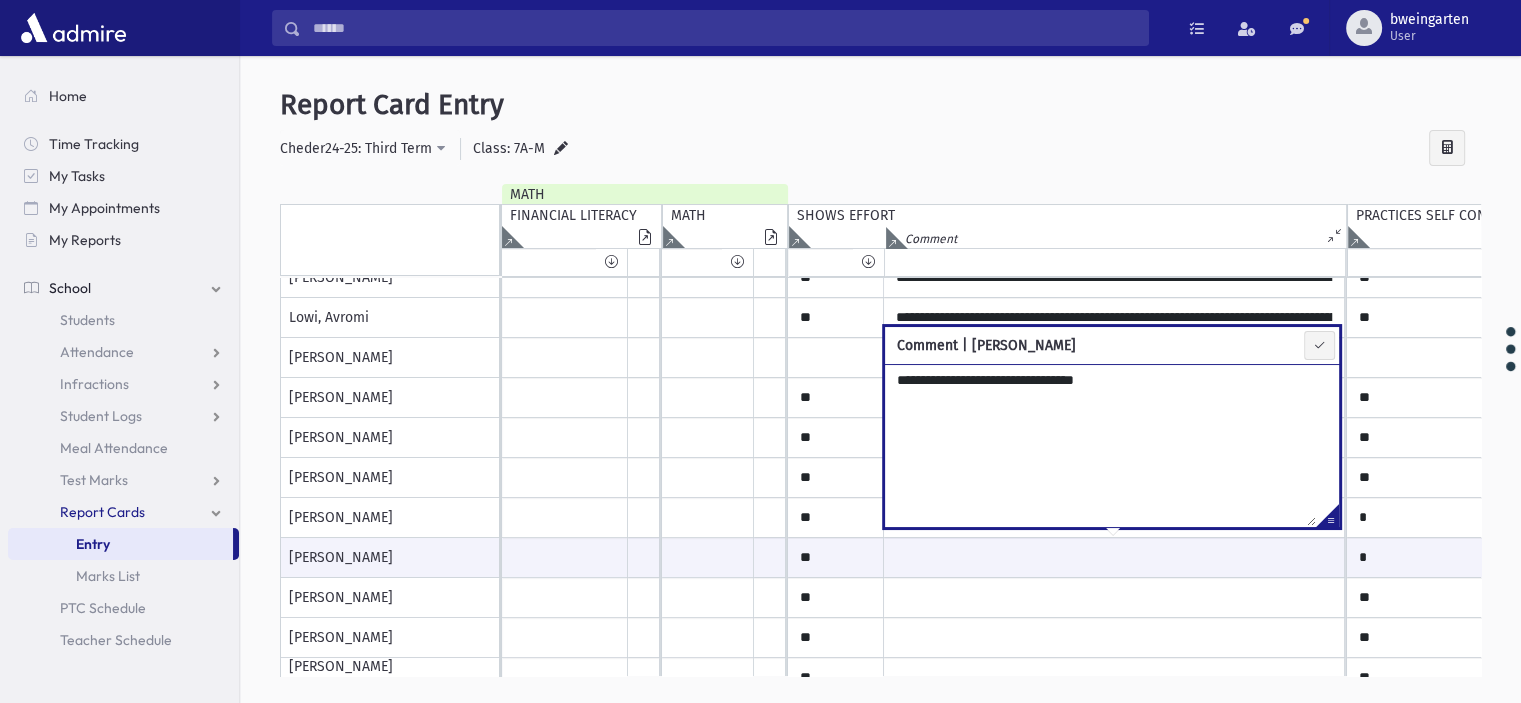 paste on "**********" 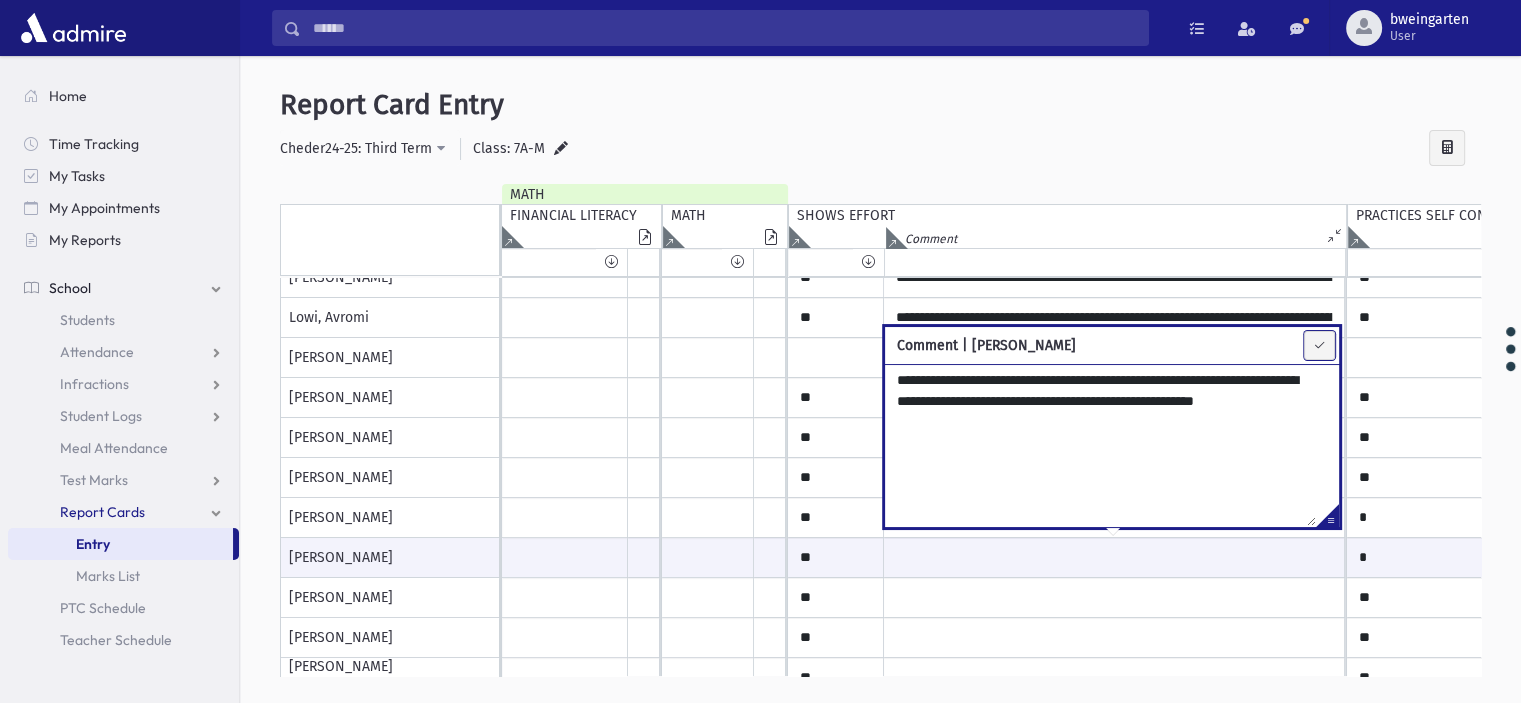 click at bounding box center (1319, 345) 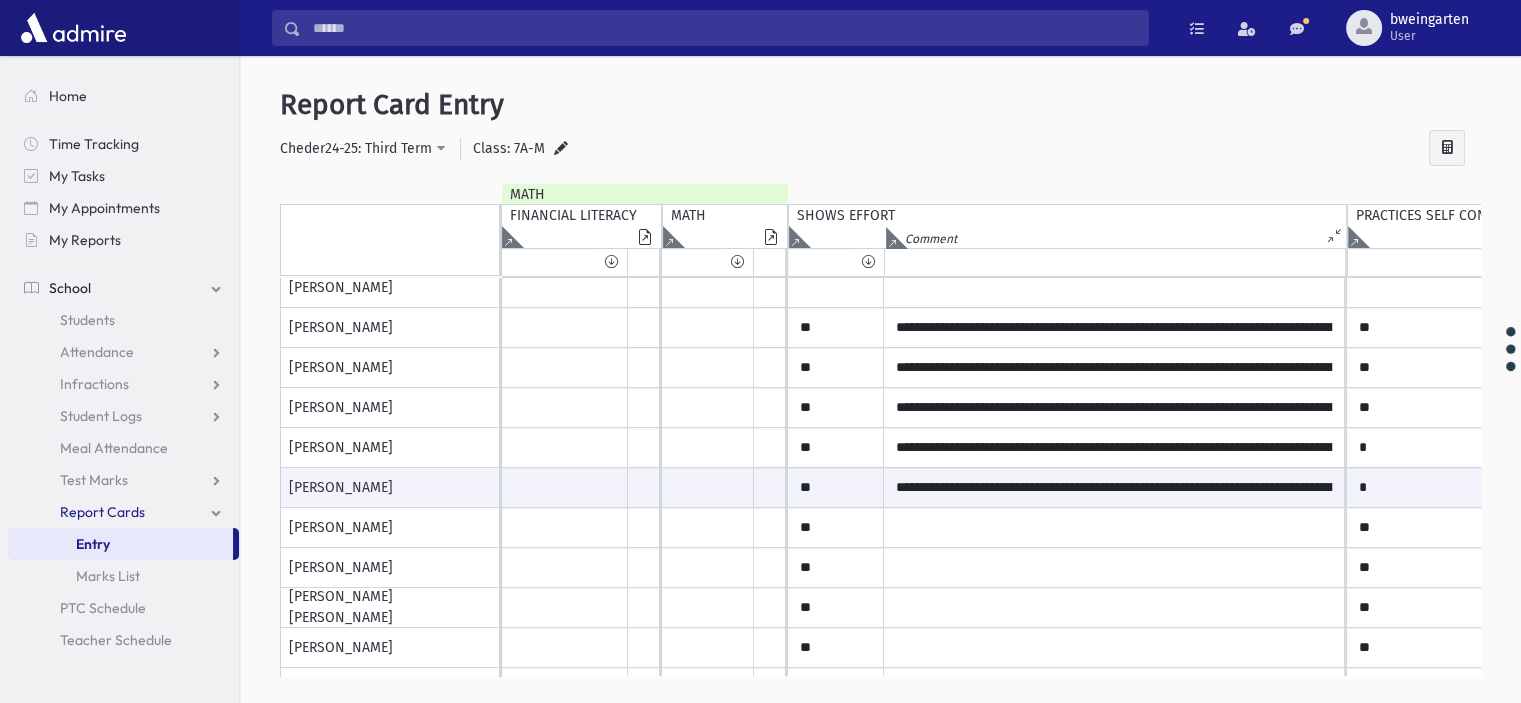 scroll, scrollTop: 400, scrollLeft: 0, axis: vertical 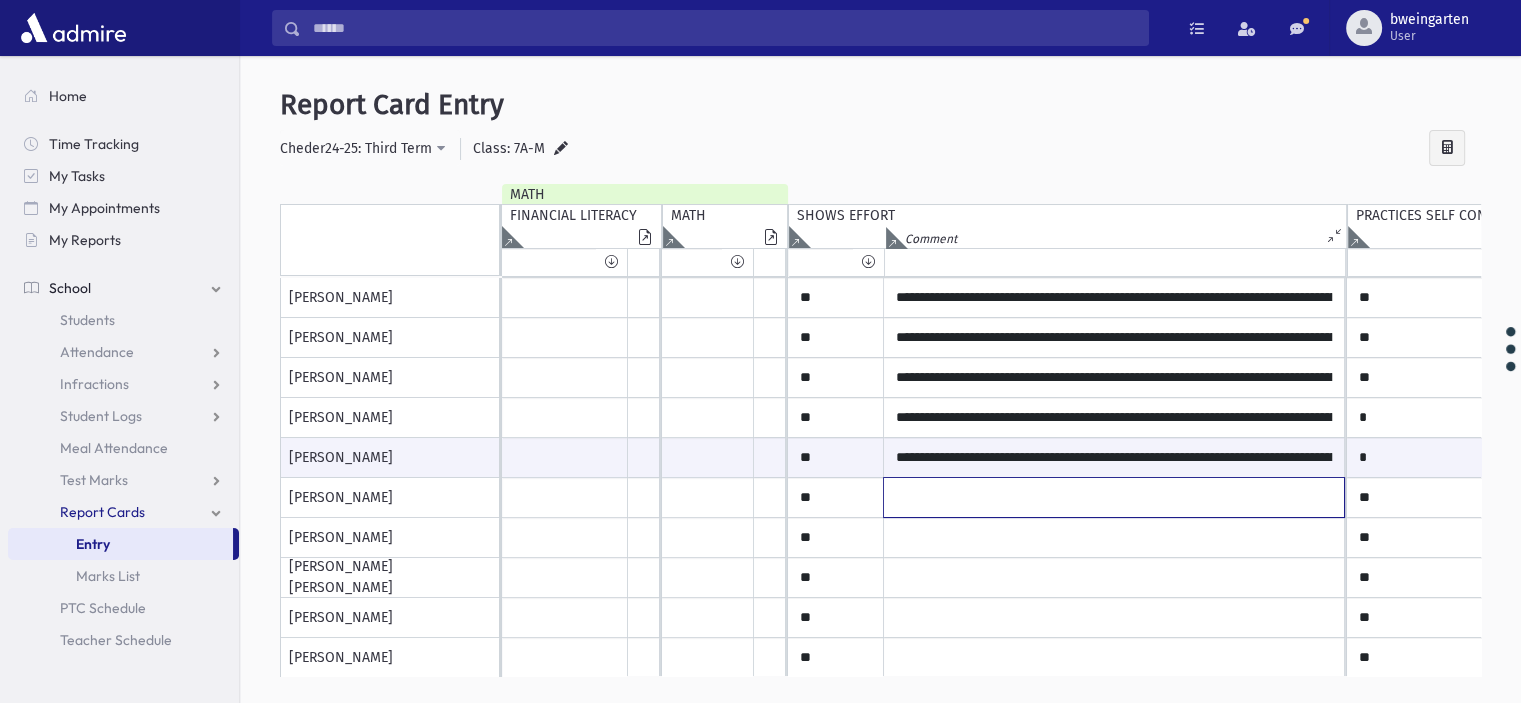 click at bounding box center [1114, -102] 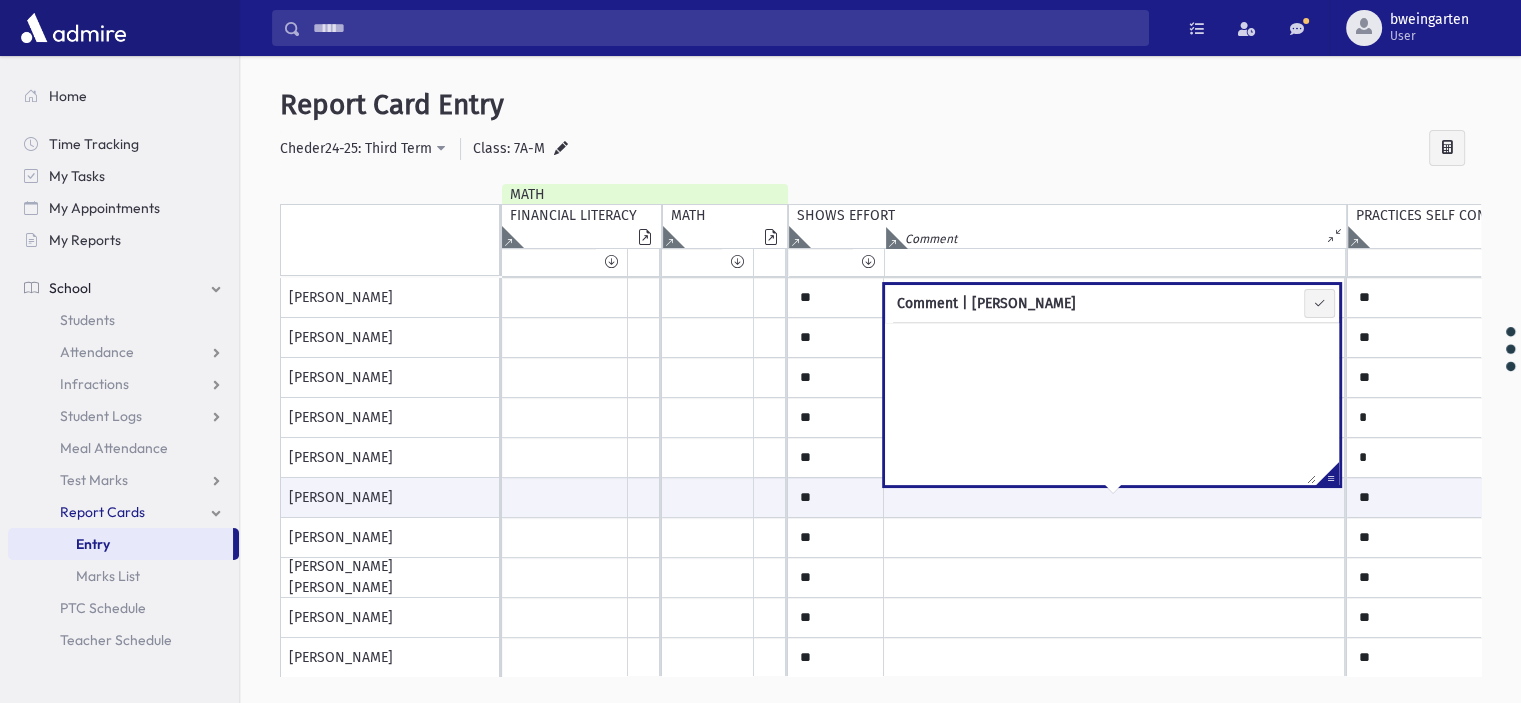 click at bounding box center [1327, 477] 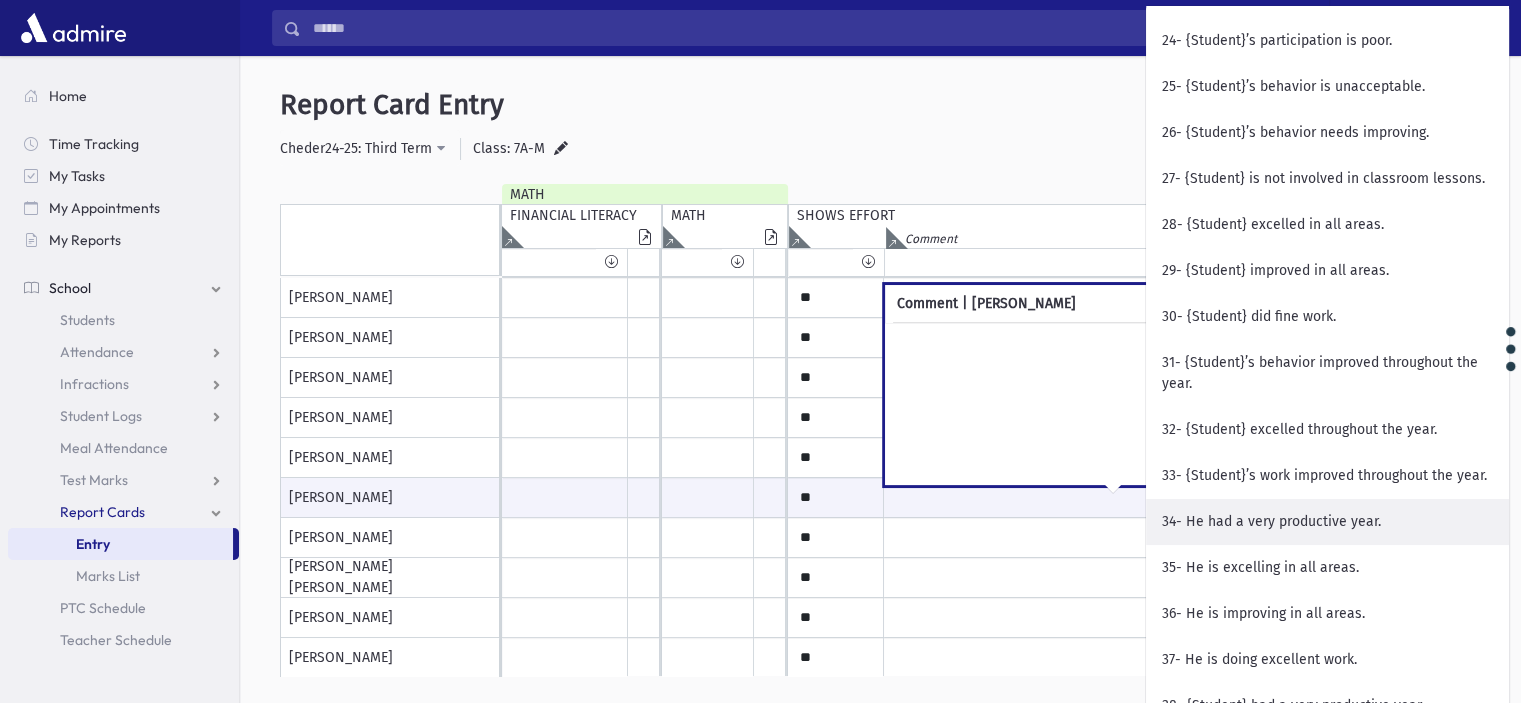scroll, scrollTop: 1600, scrollLeft: 0, axis: vertical 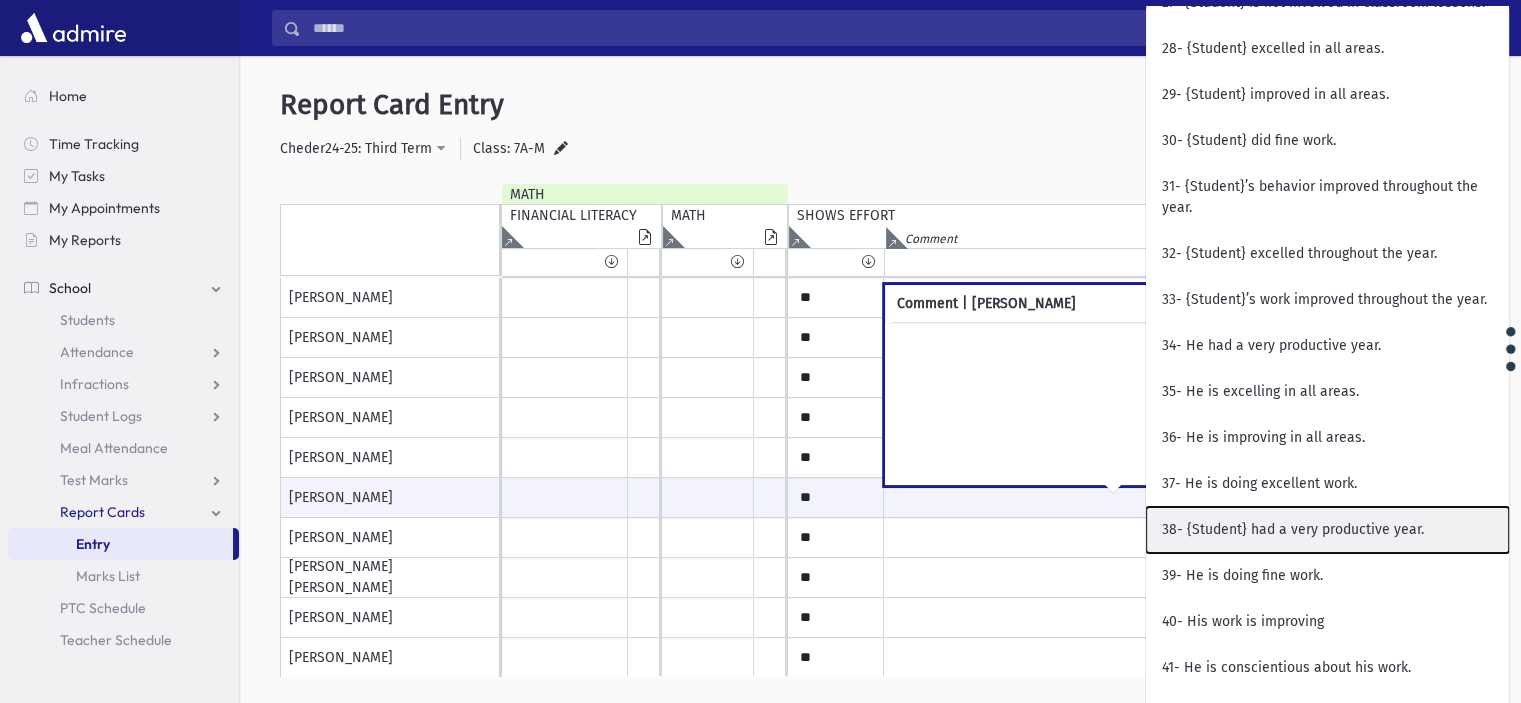 click on "38- {Student} had a very productive year." at bounding box center [1327, 530] 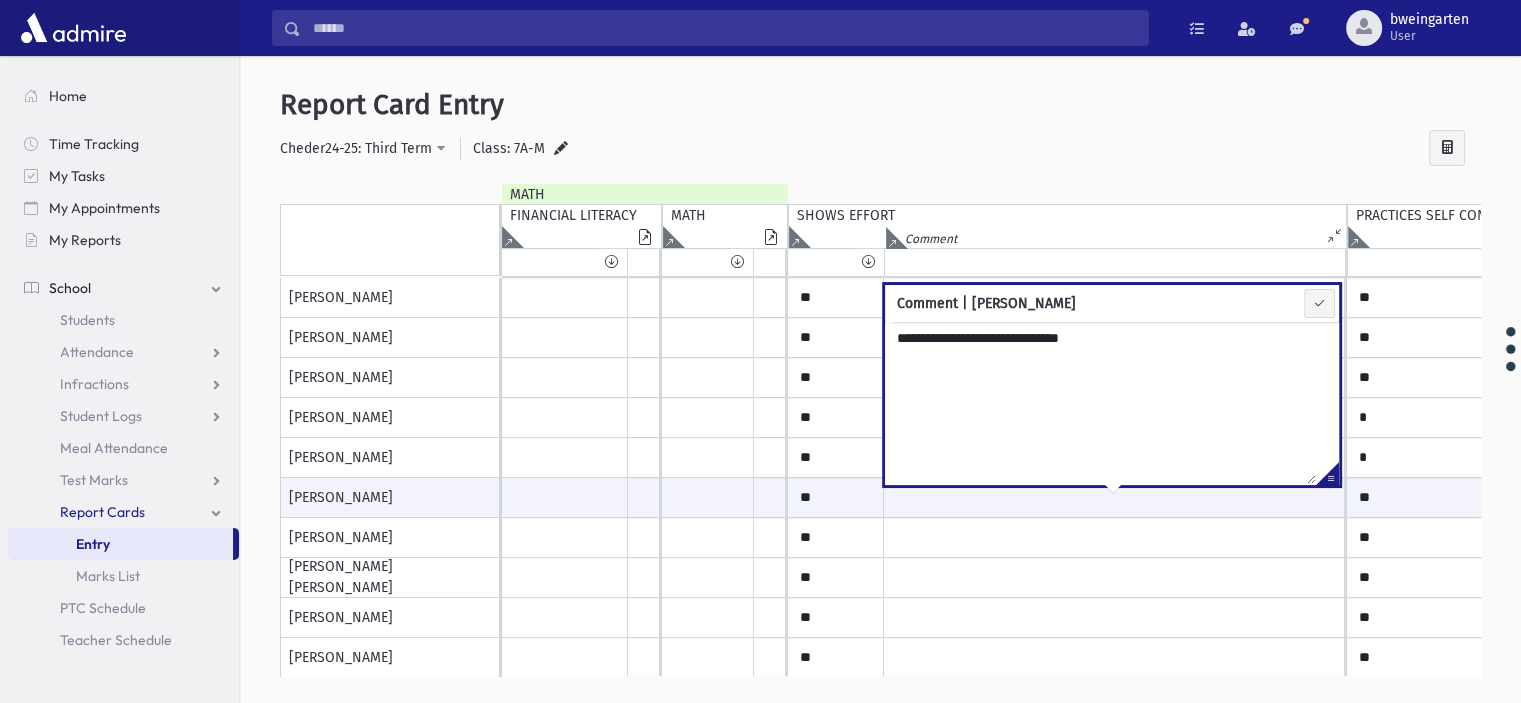 click on "**********" at bounding box center (1100, 403) 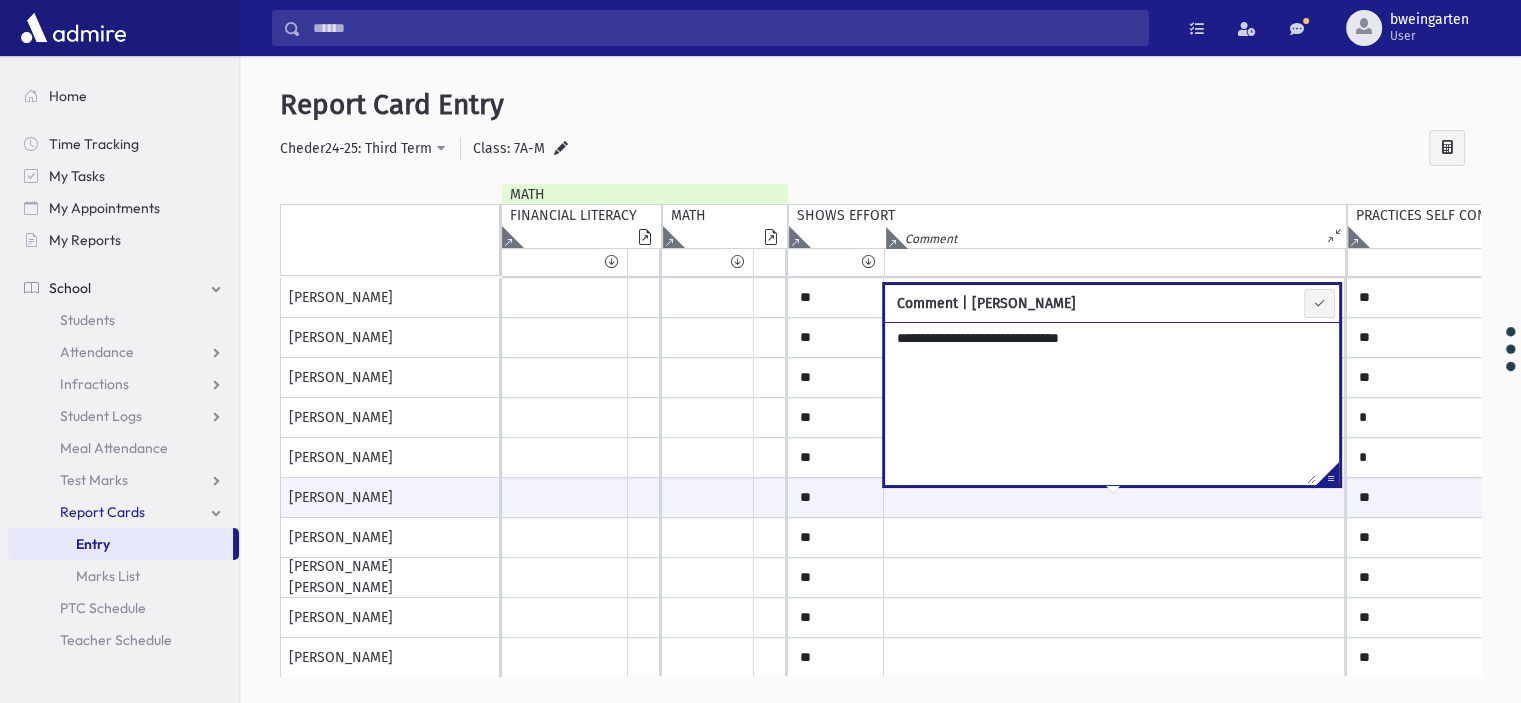 paste on "**********" 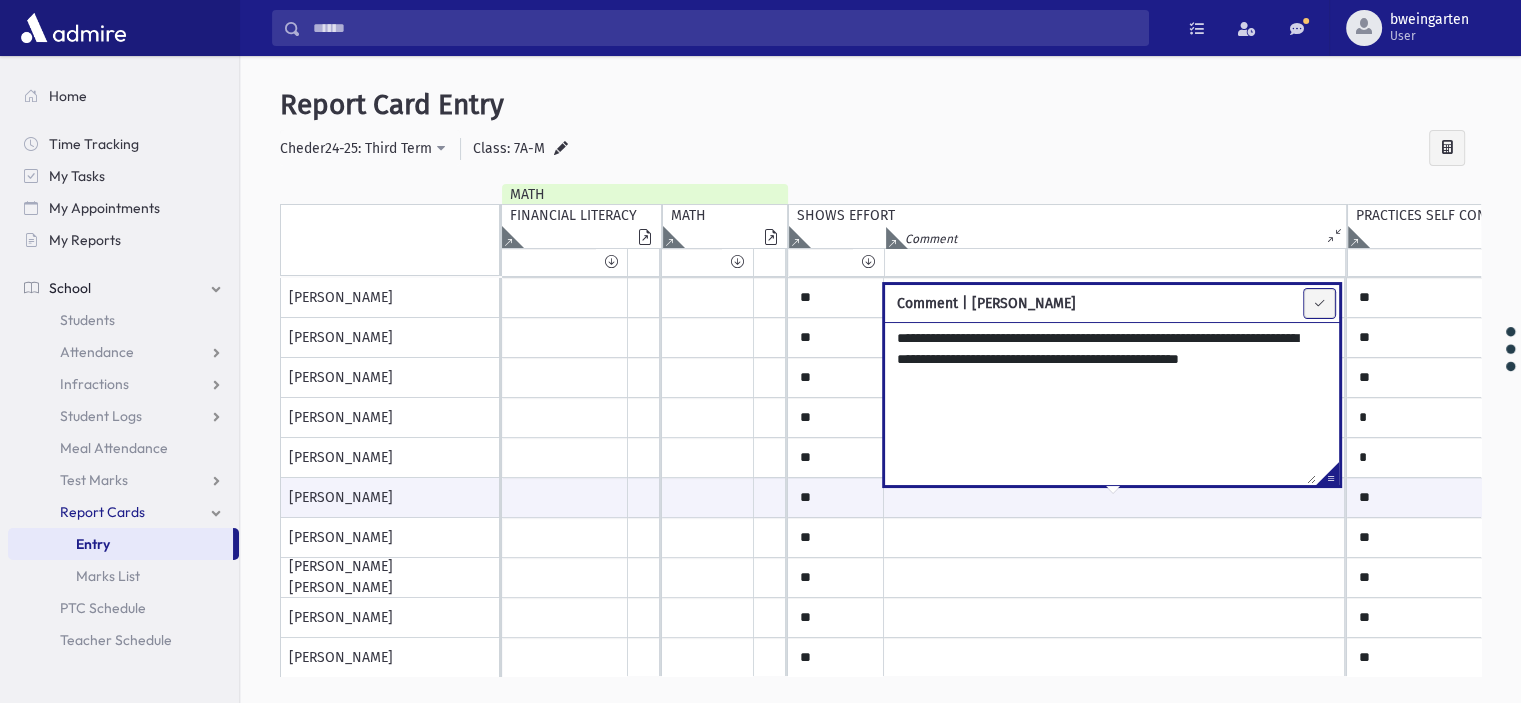 click at bounding box center (1319, 303) 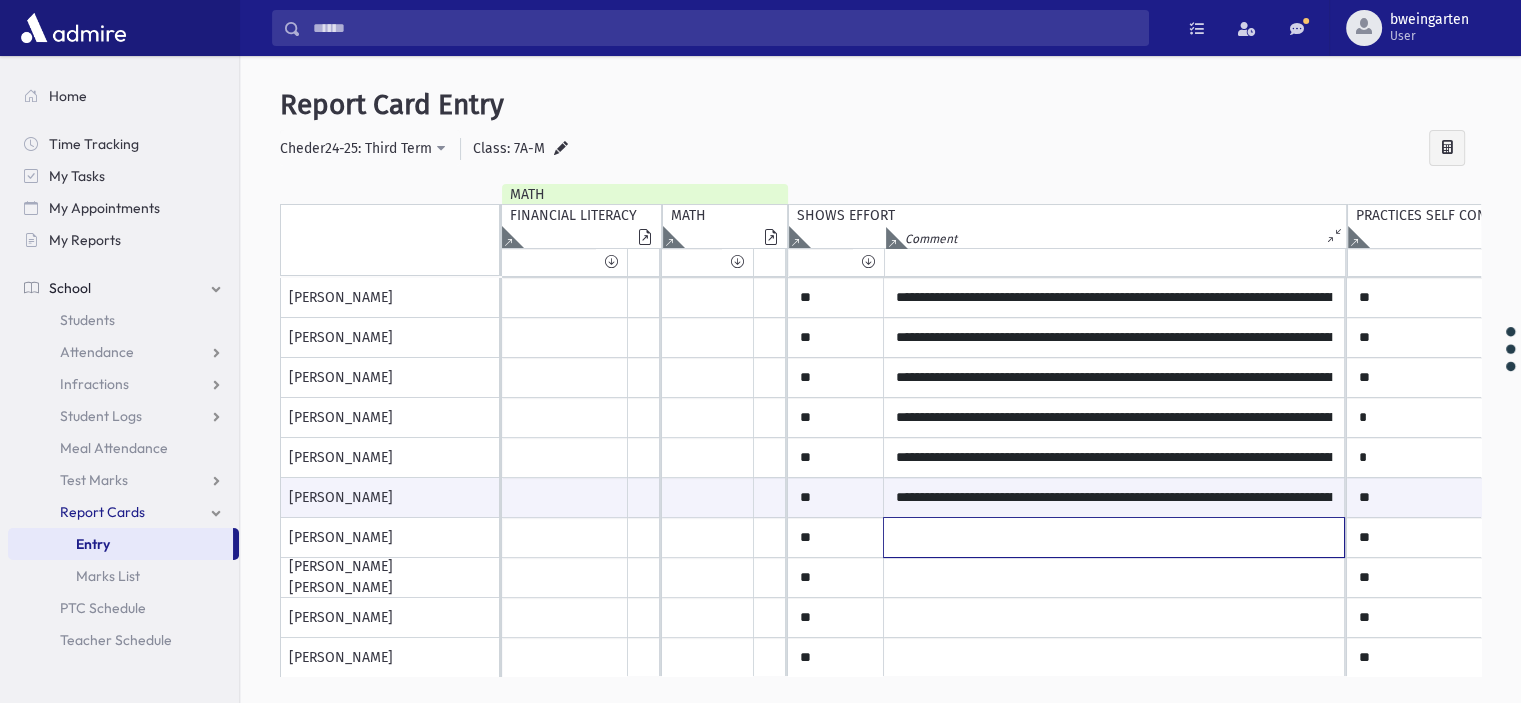 click at bounding box center (1114, -102) 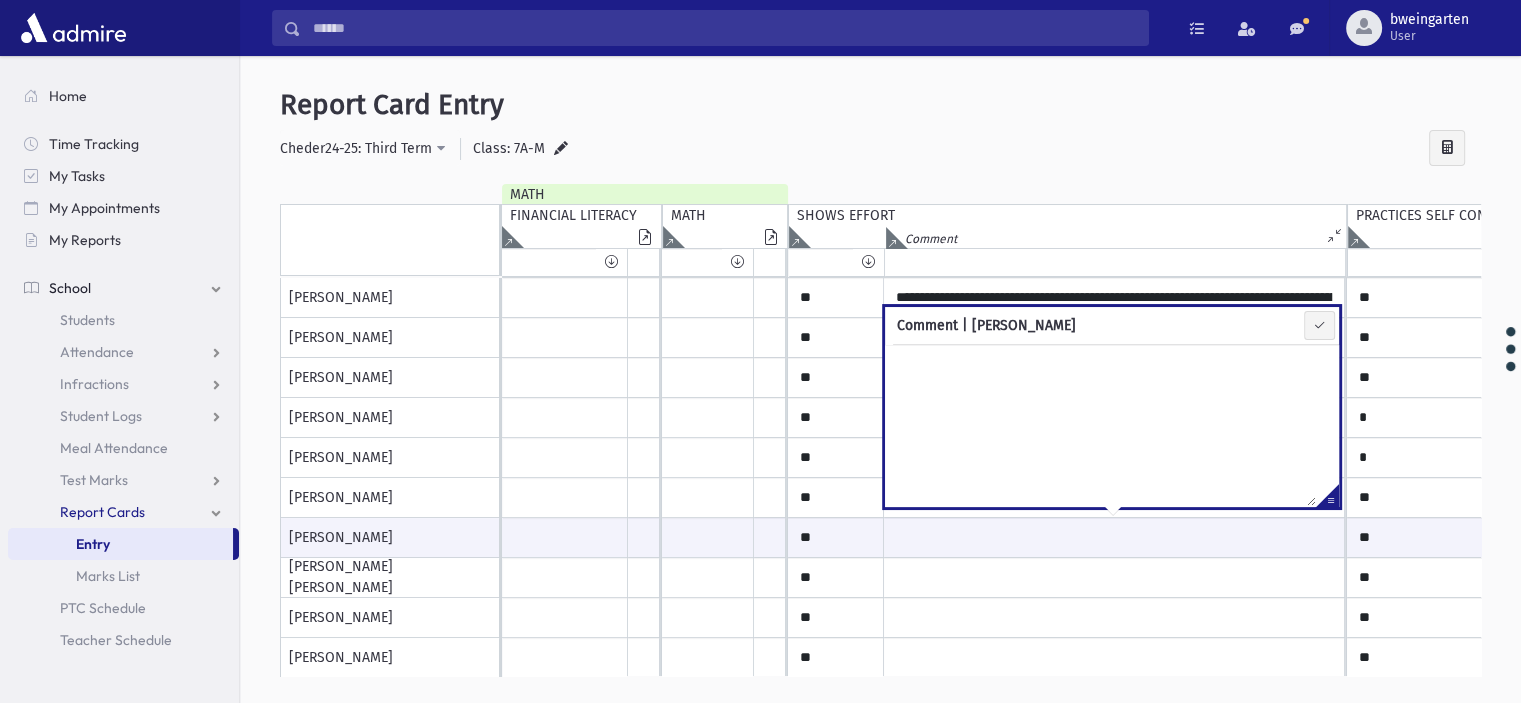 click at bounding box center [1327, 499] 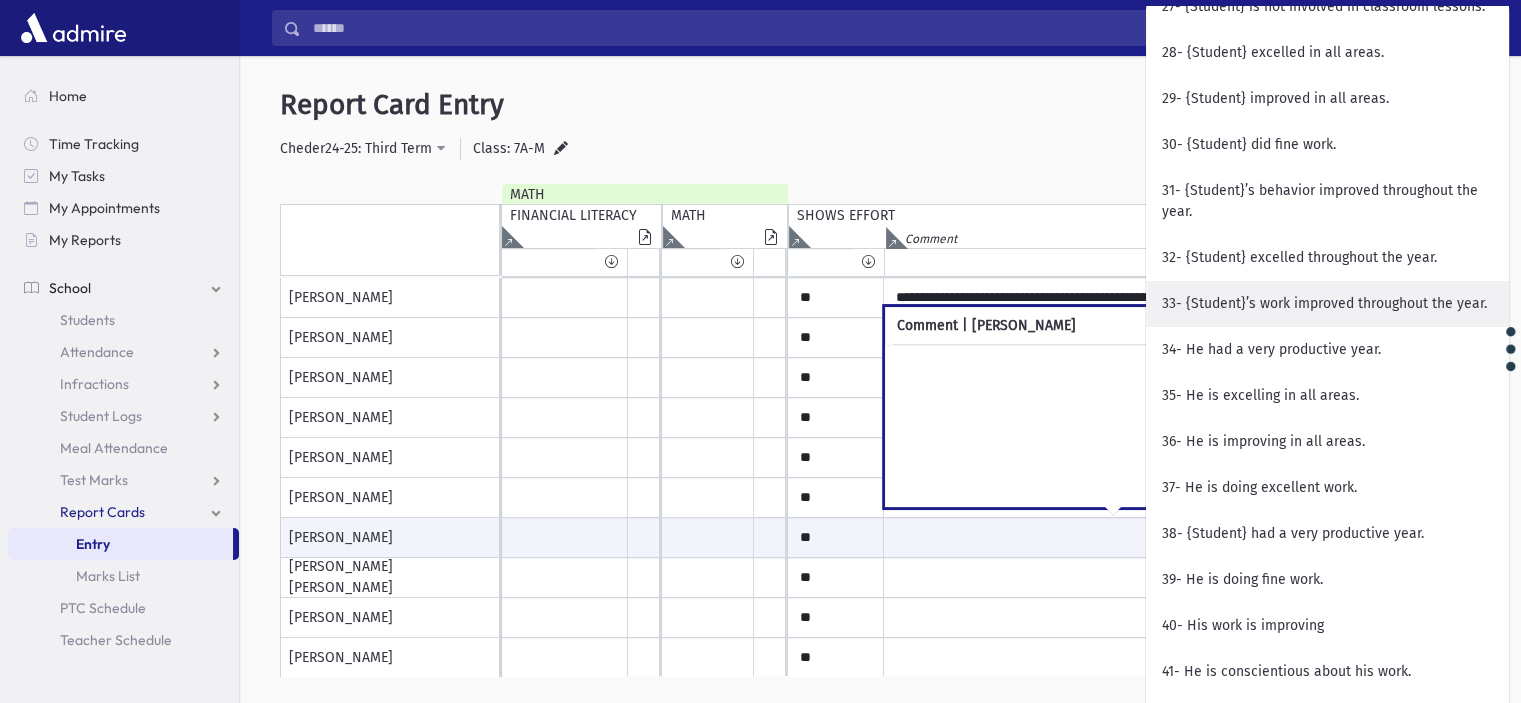 scroll, scrollTop: 1600, scrollLeft: 0, axis: vertical 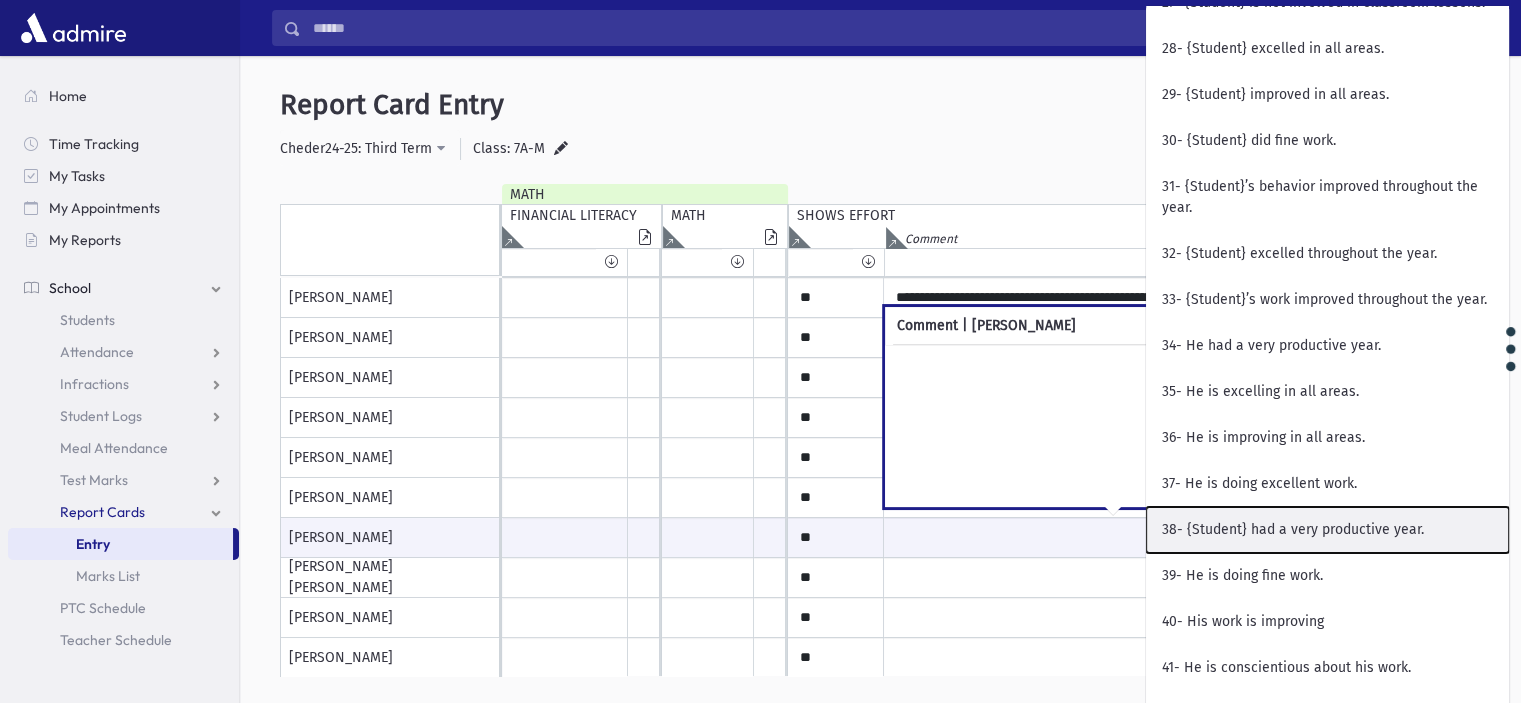 click on "38- {Student} had a very productive year." at bounding box center (1327, 530) 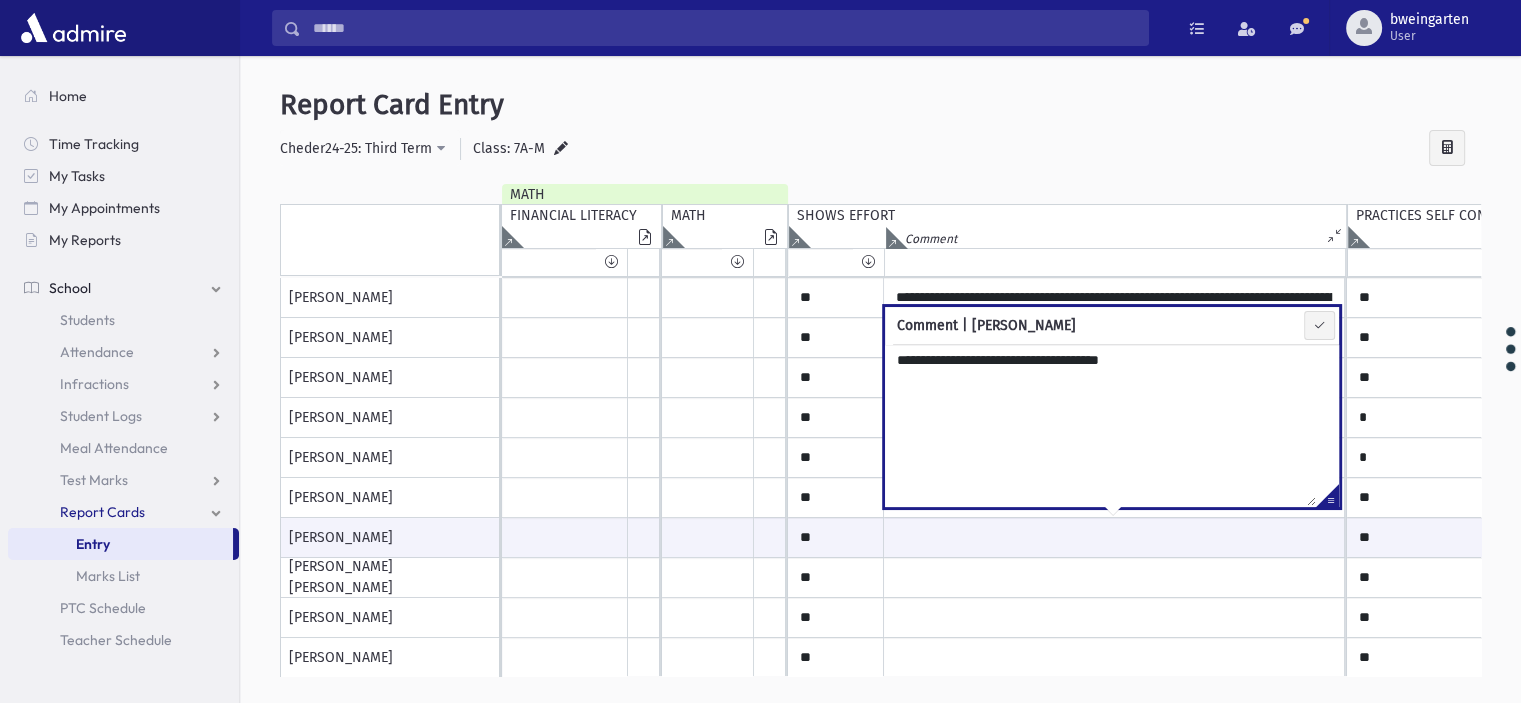 click on "**********" at bounding box center [1100, 425] 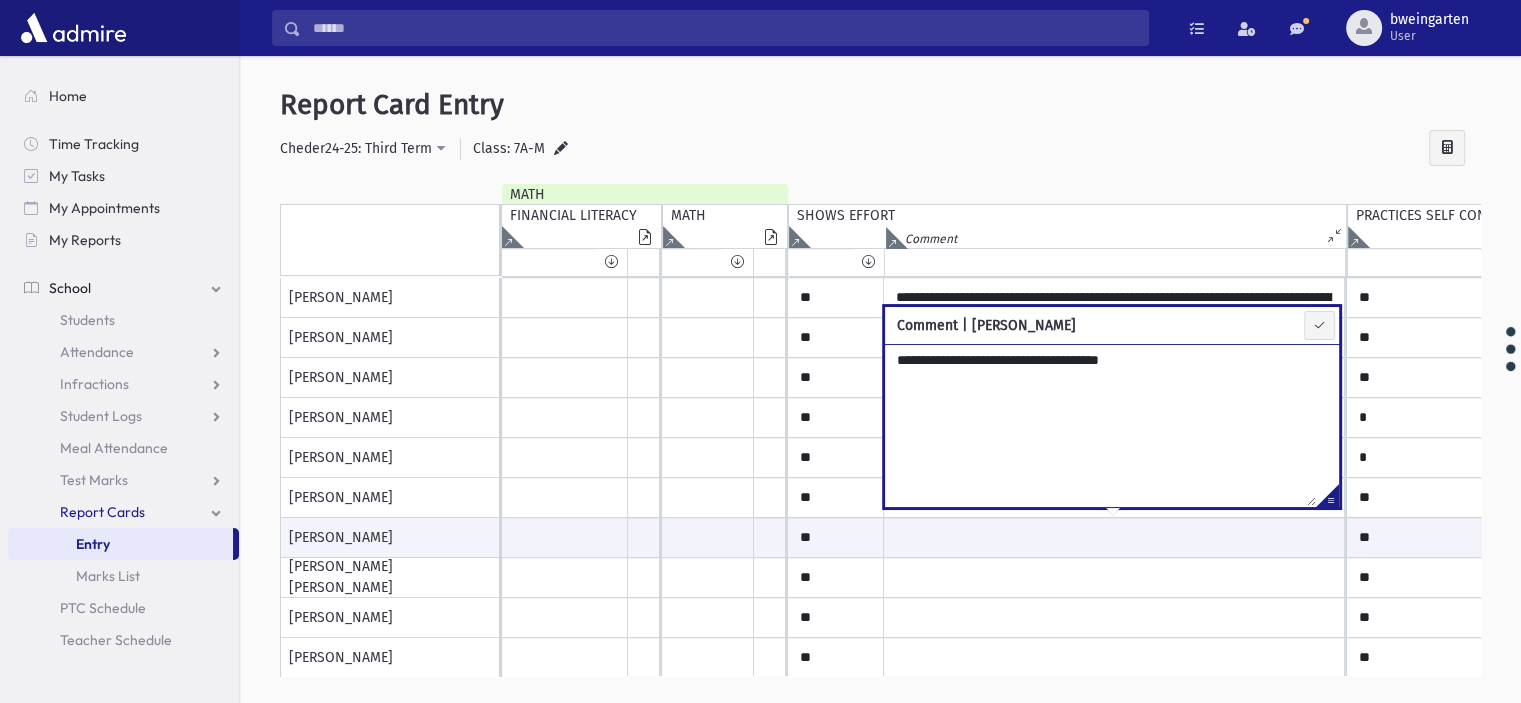 paste on "**********" 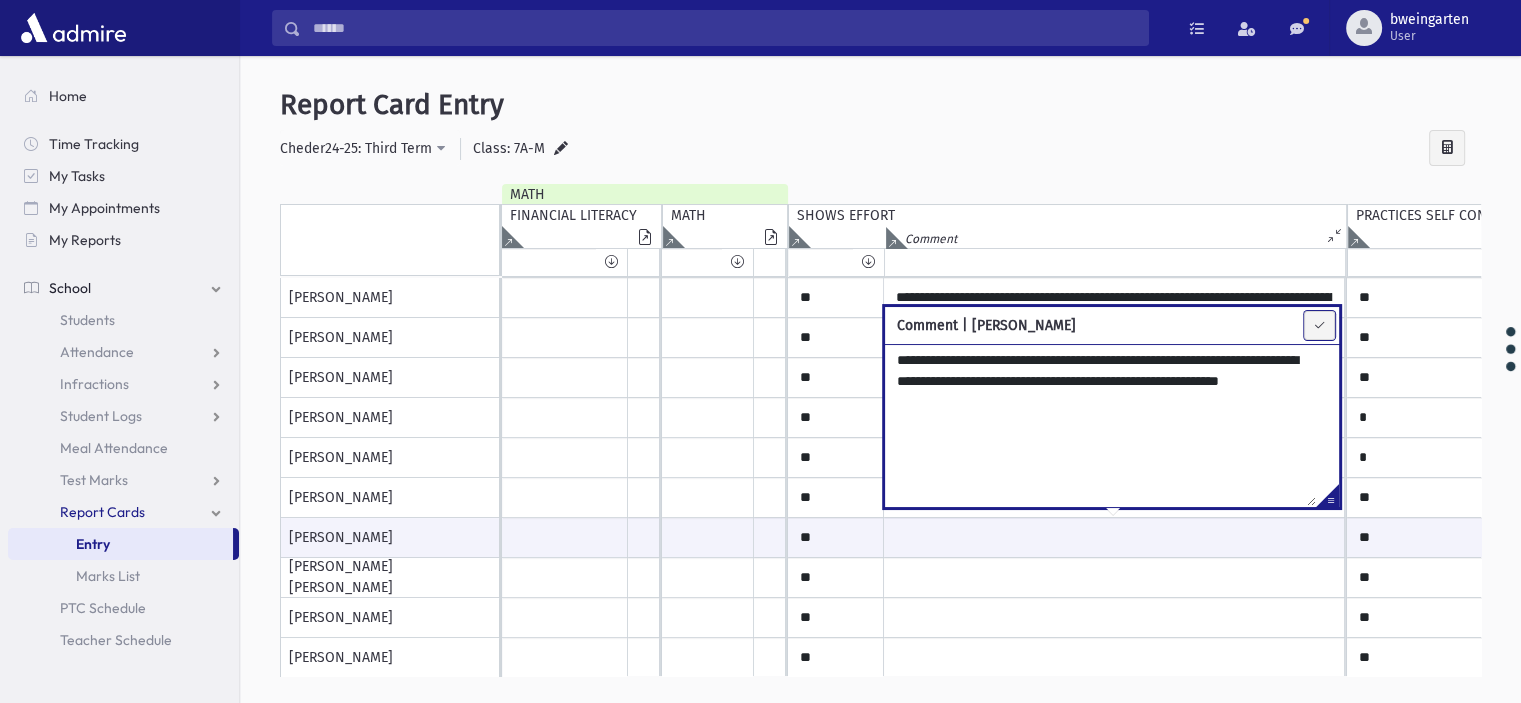 click at bounding box center (1319, 325) 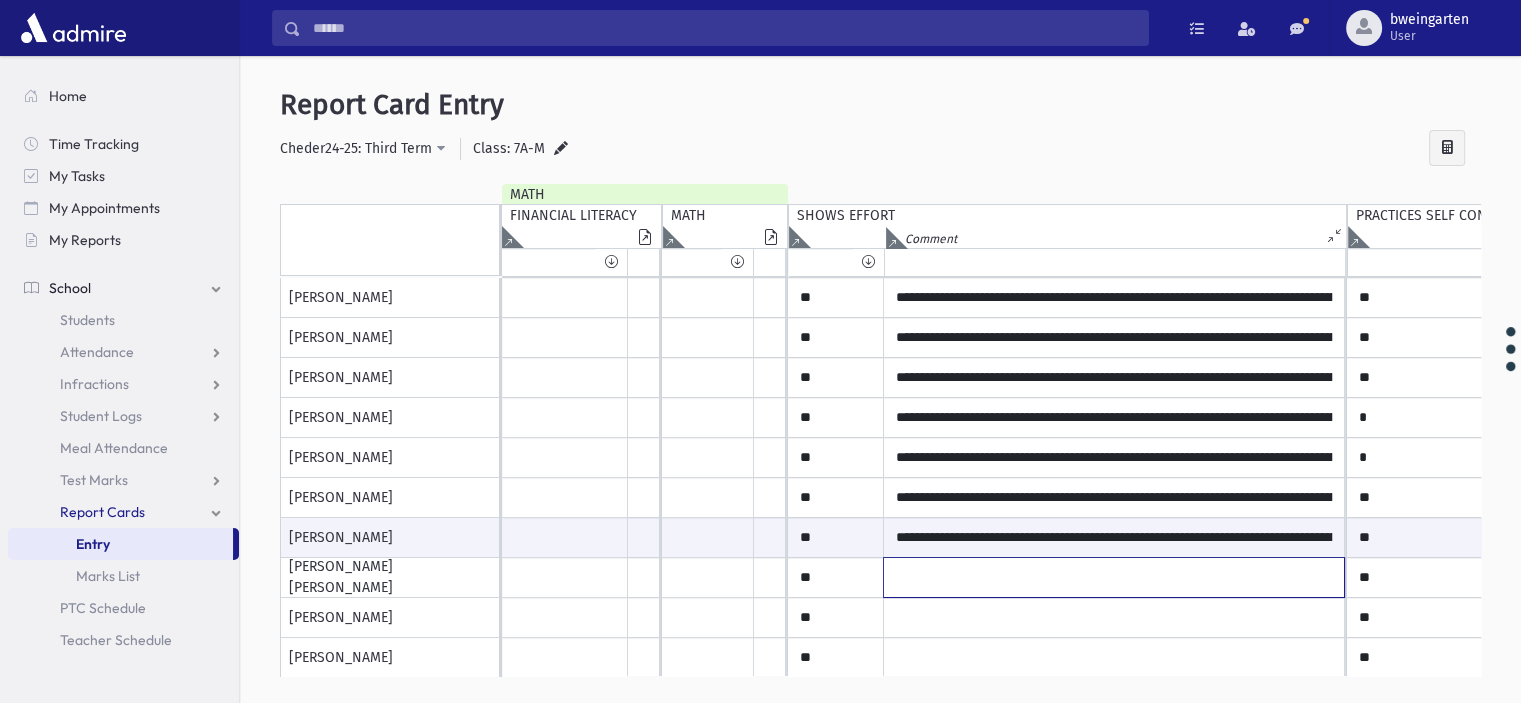click at bounding box center (1114, -102) 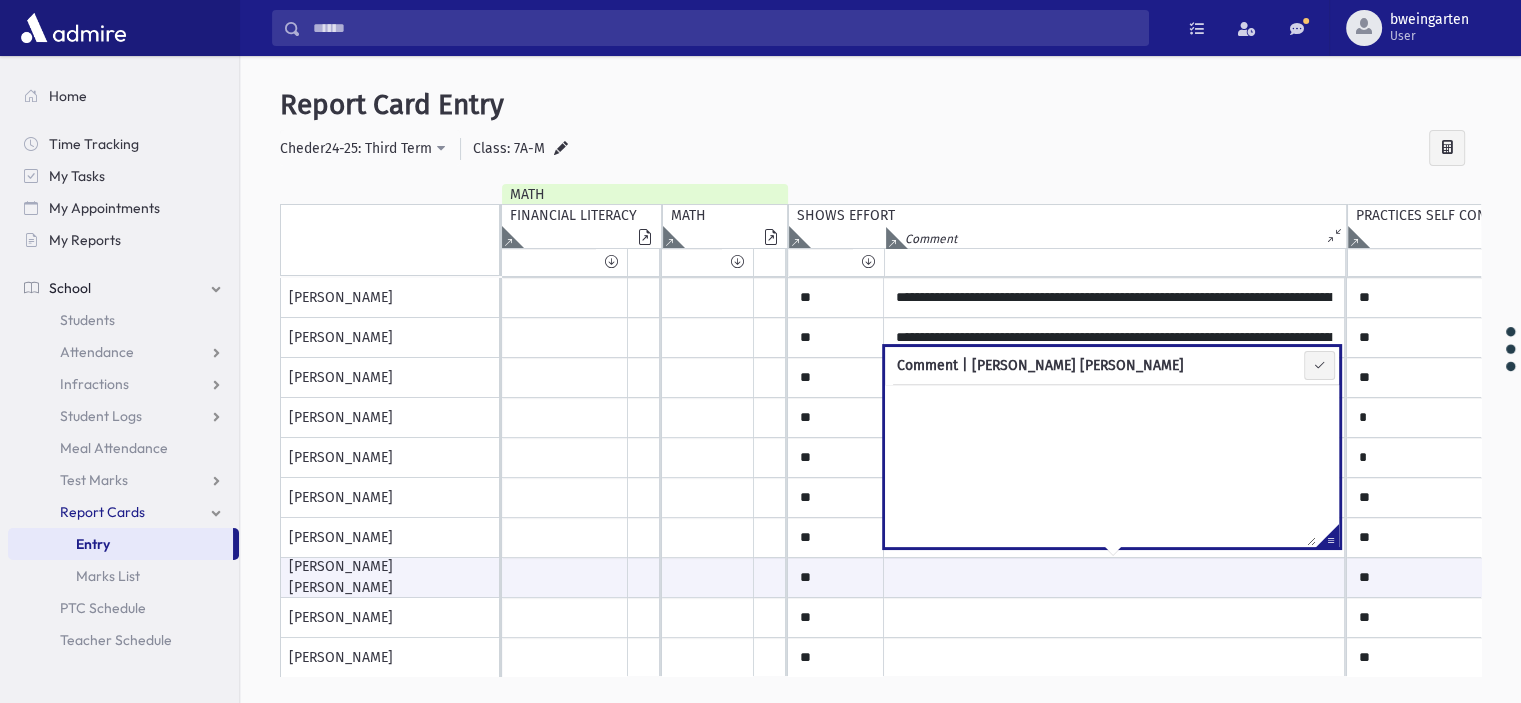 click at bounding box center (1327, 539) 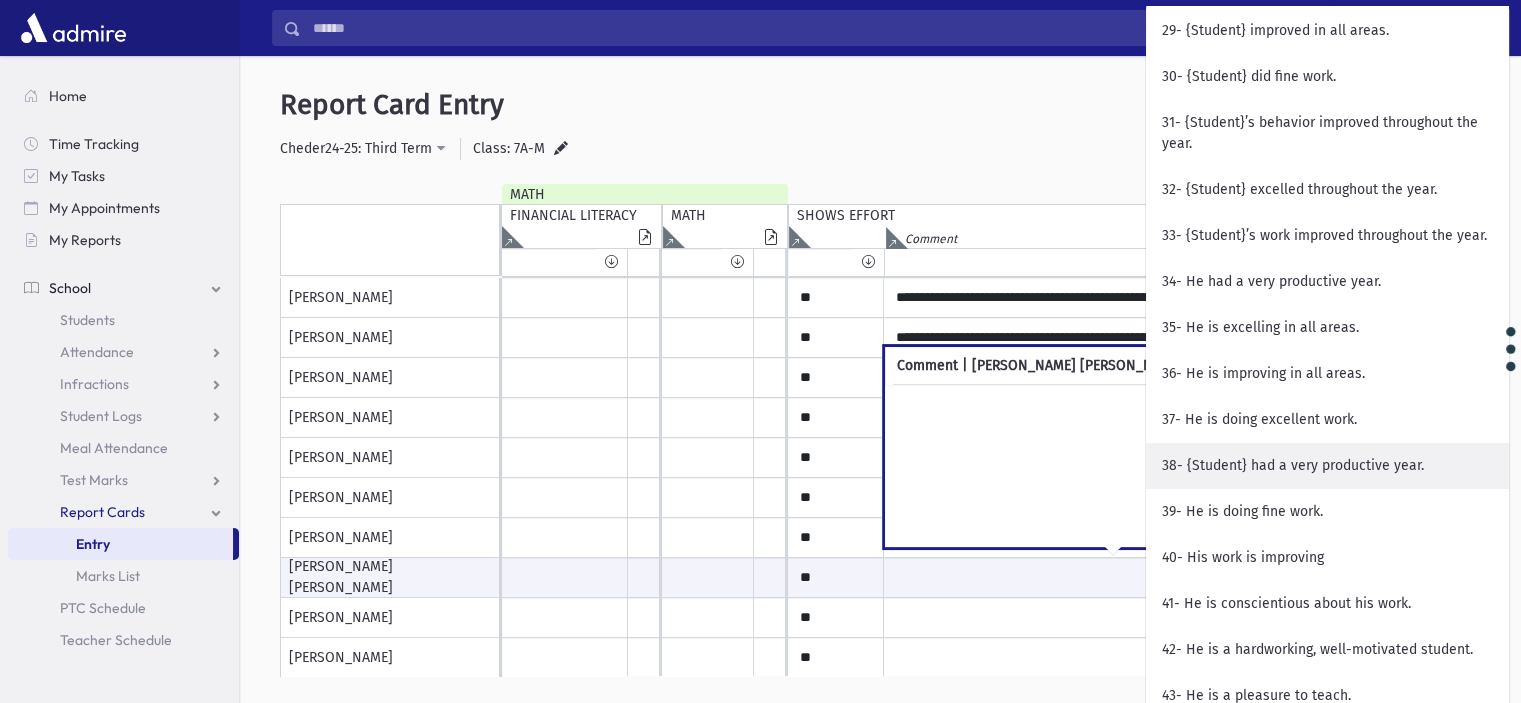 scroll, scrollTop: 1700, scrollLeft: 0, axis: vertical 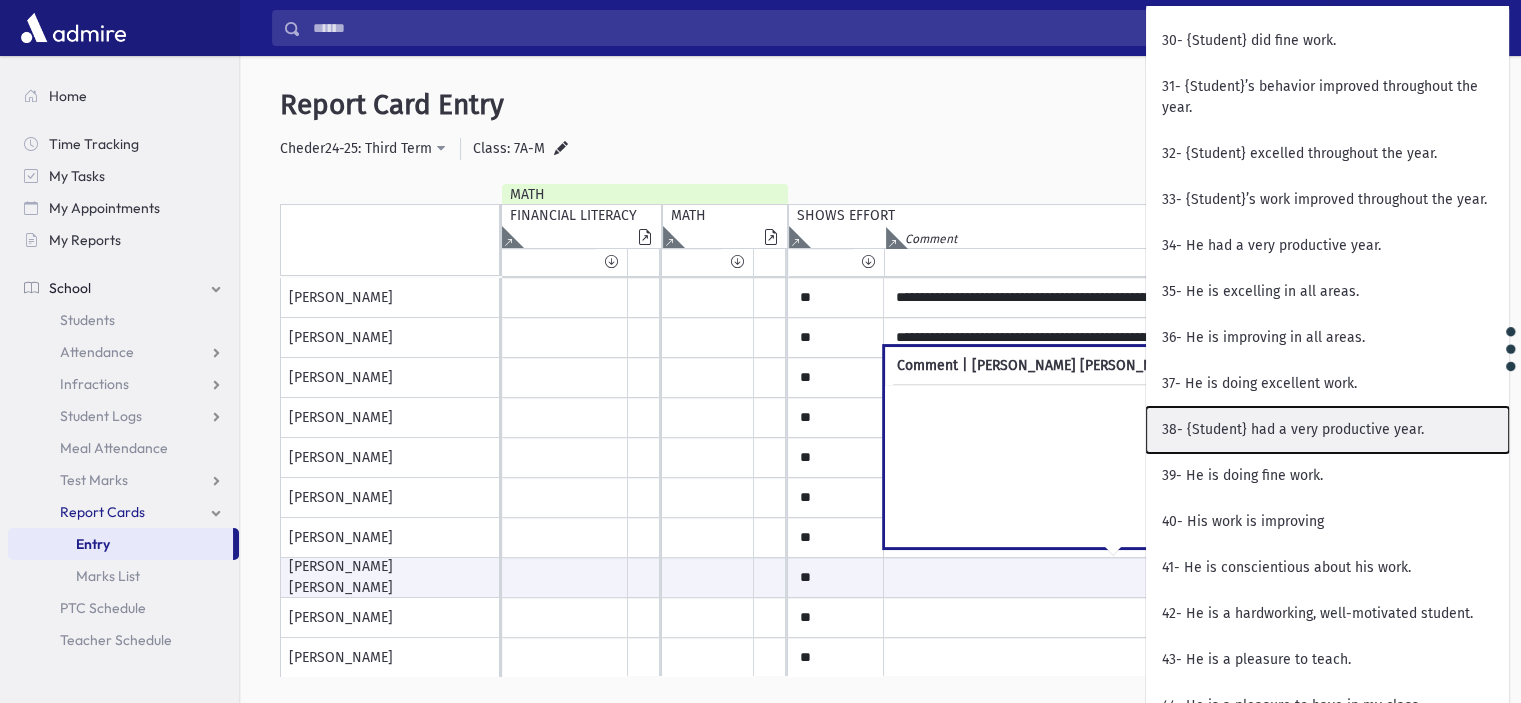click on "38- {Student} had a very productive year." at bounding box center (1327, 430) 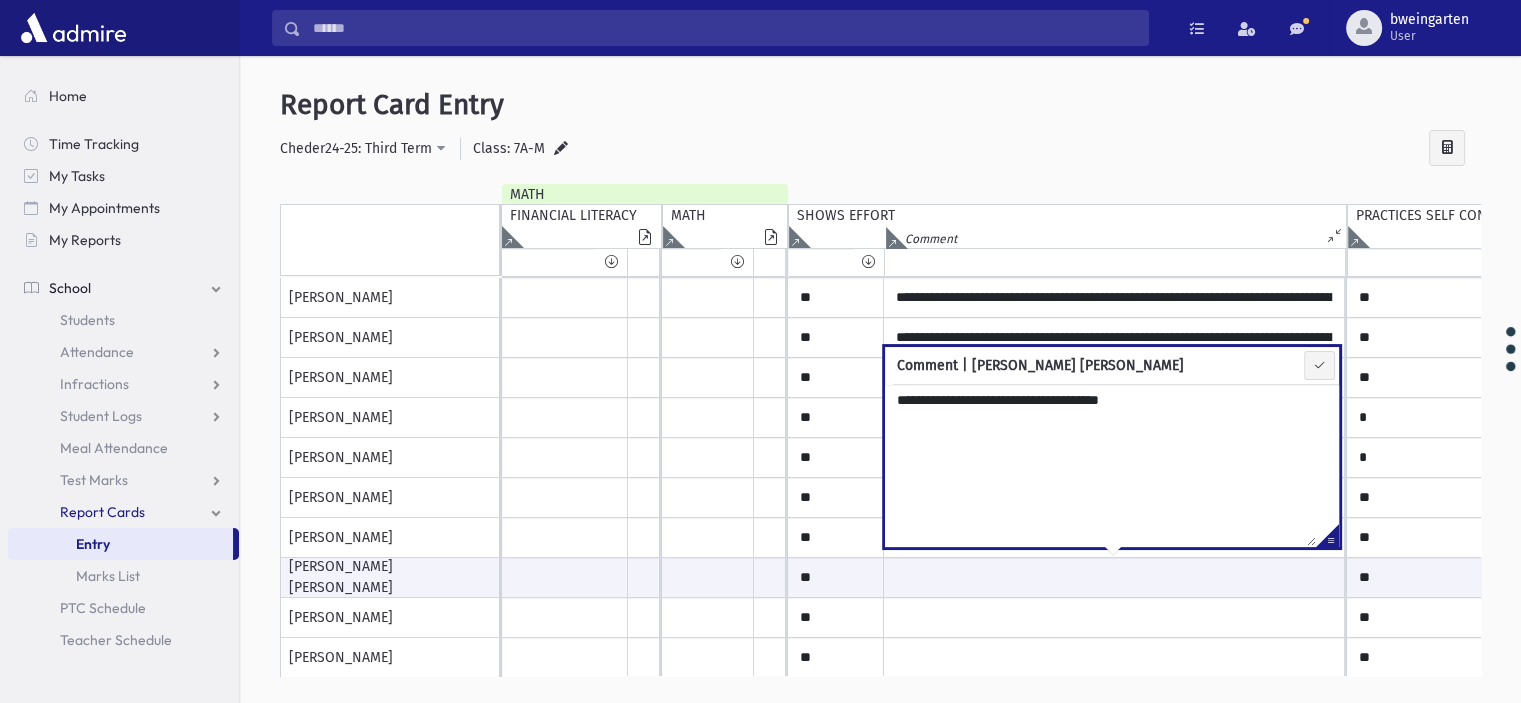 click on "**********" at bounding box center (1100, 465) 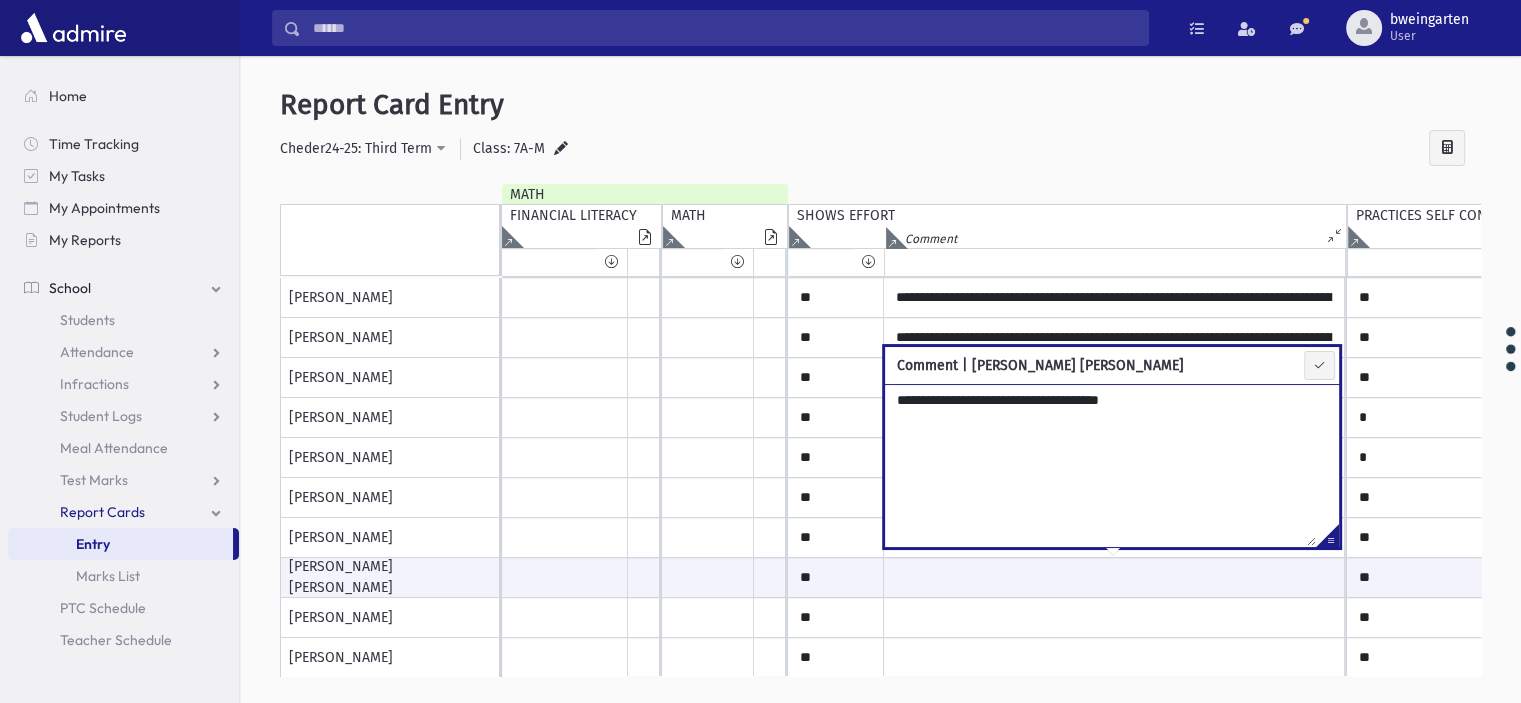 paste on "**********" 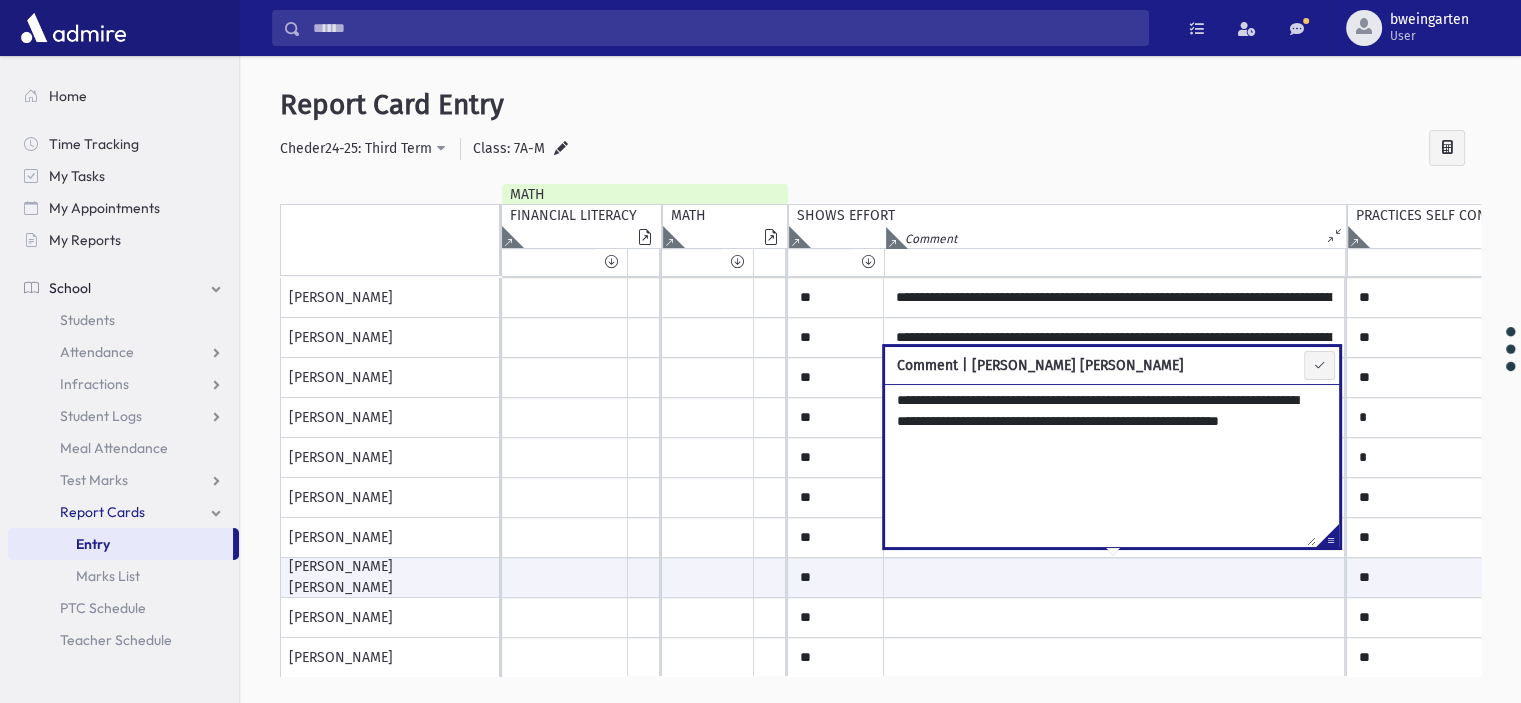 click at bounding box center (1327, 539) 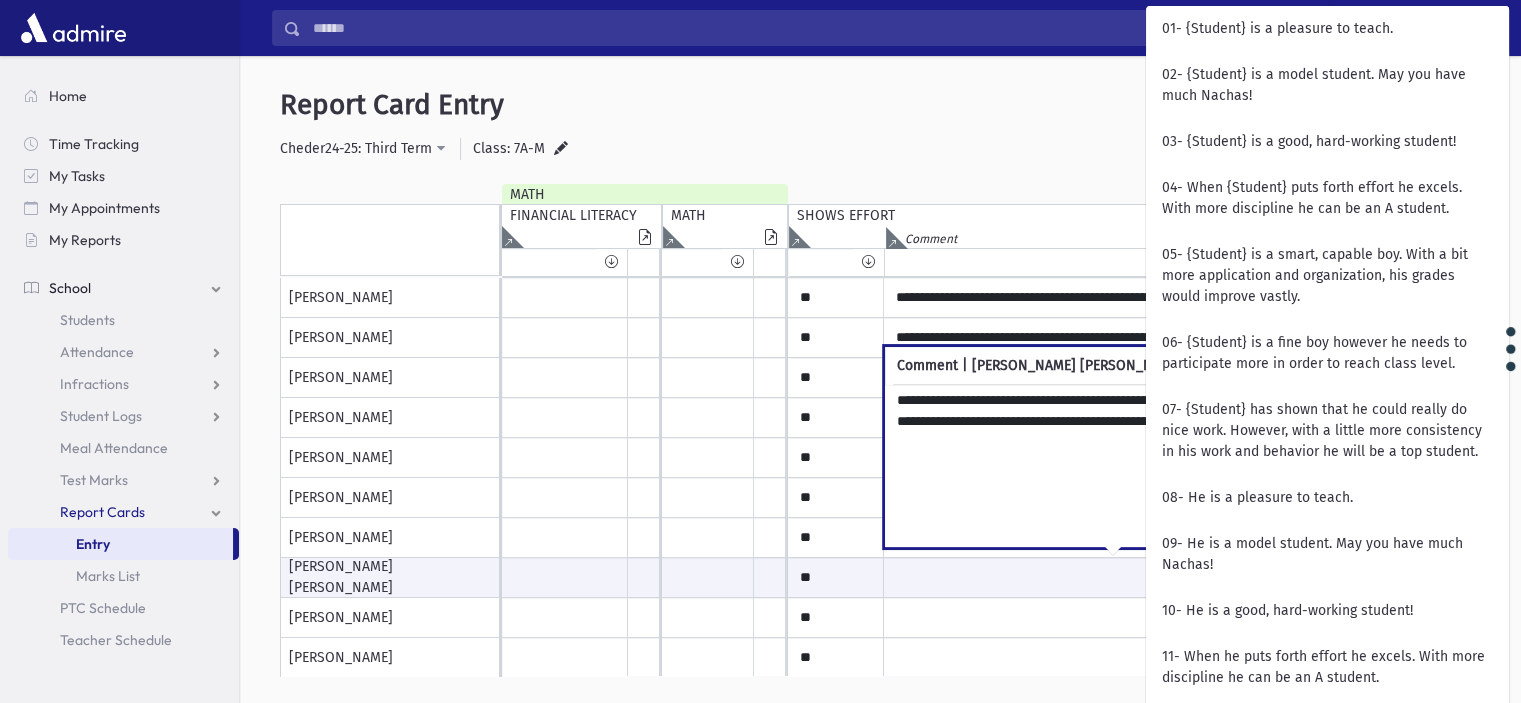 click on "**********" at bounding box center [1100, 465] 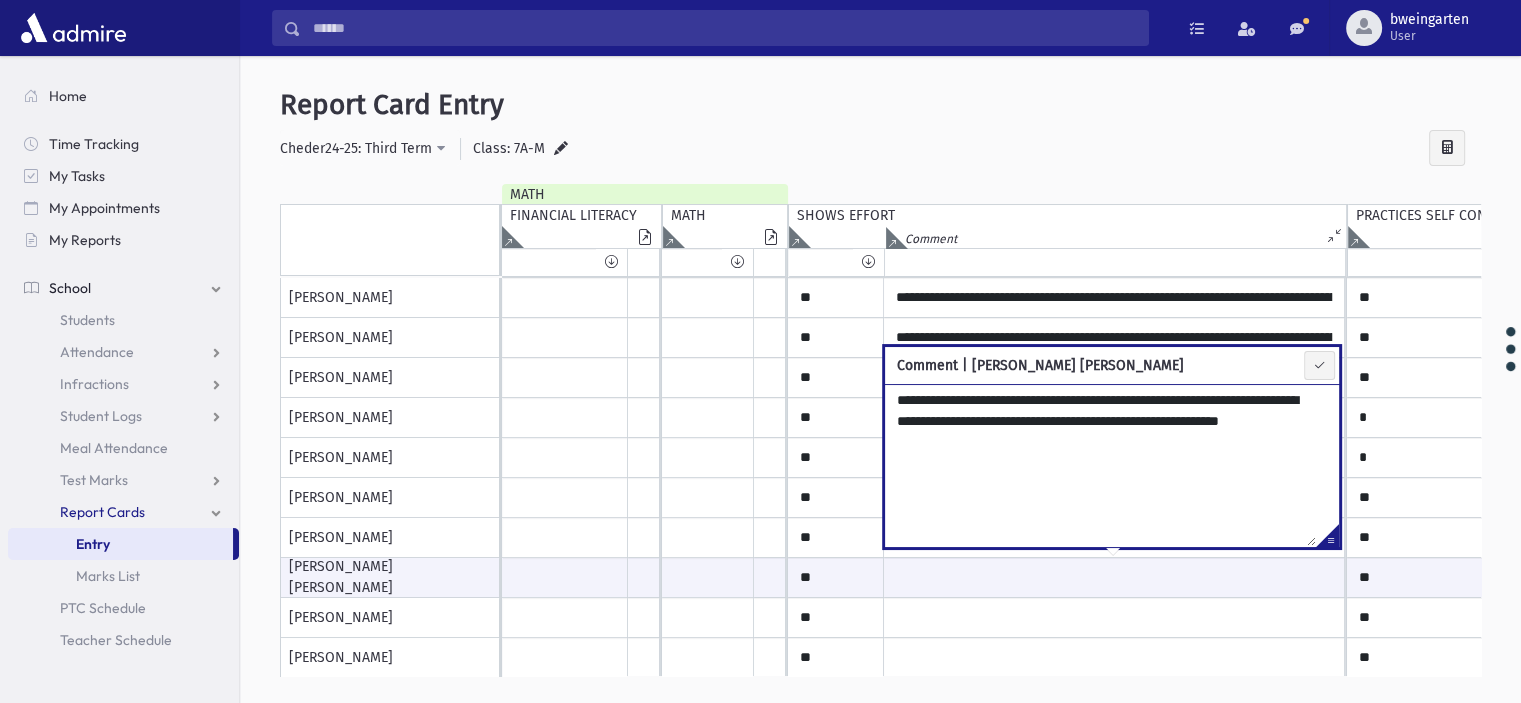 click on "**********" at bounding box center (1112, 447) 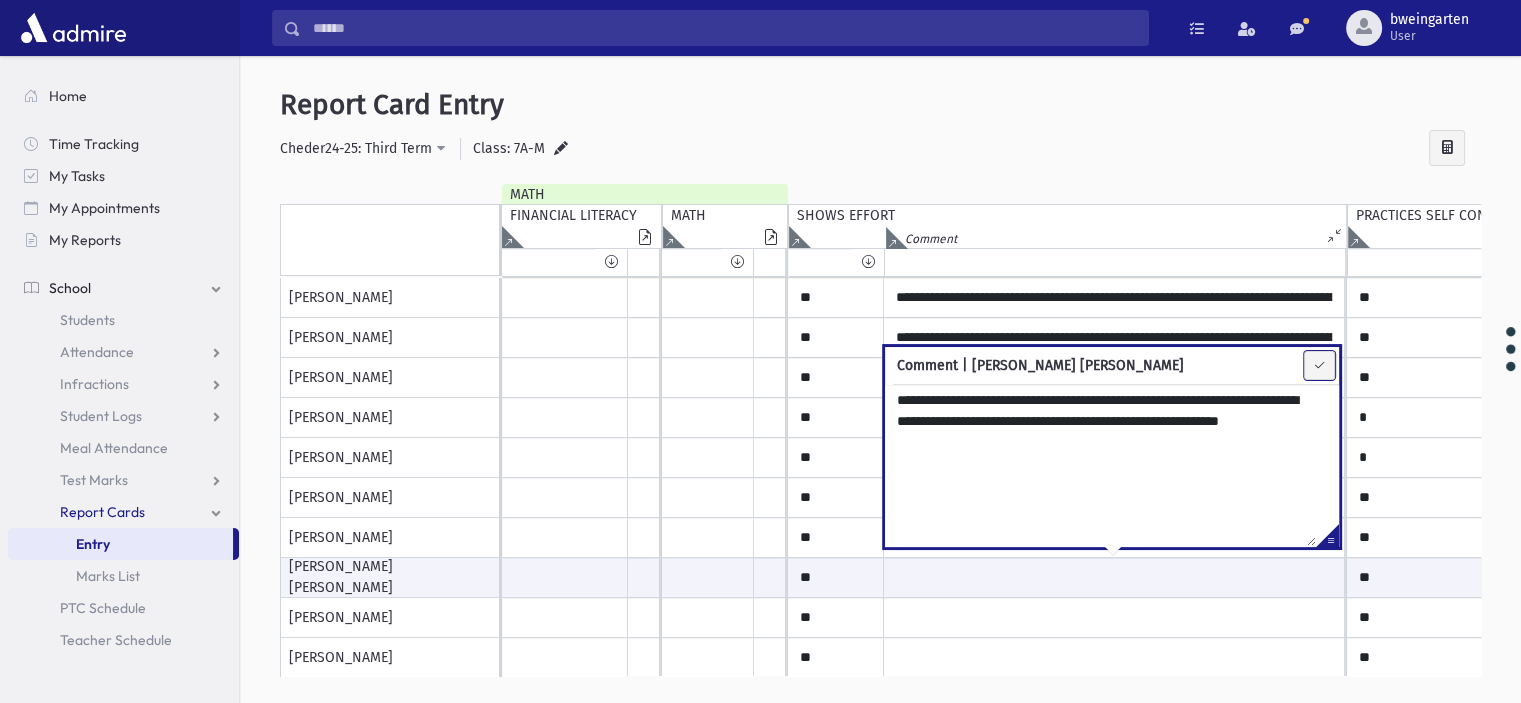 click at bounding box center (1319, 365) 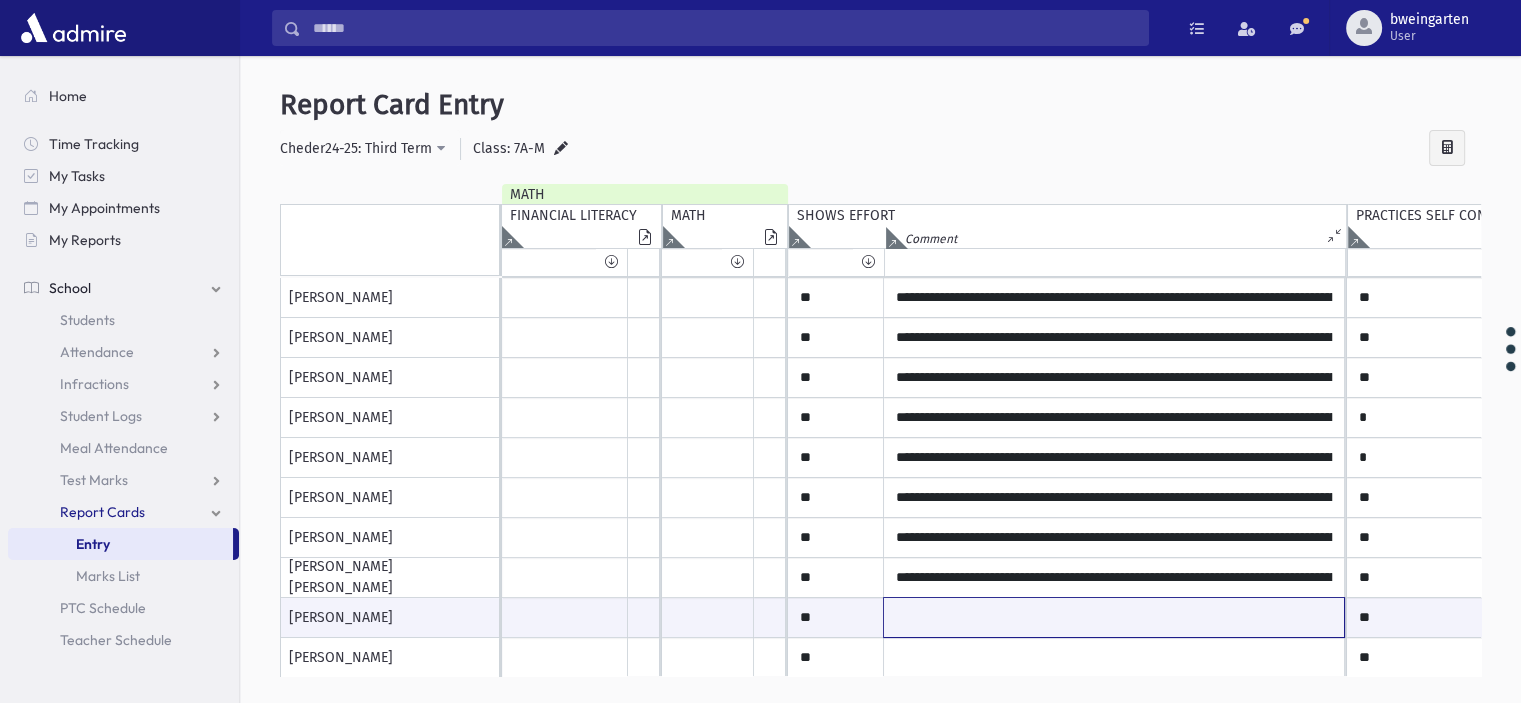 click at bounding box center [1114, 617] 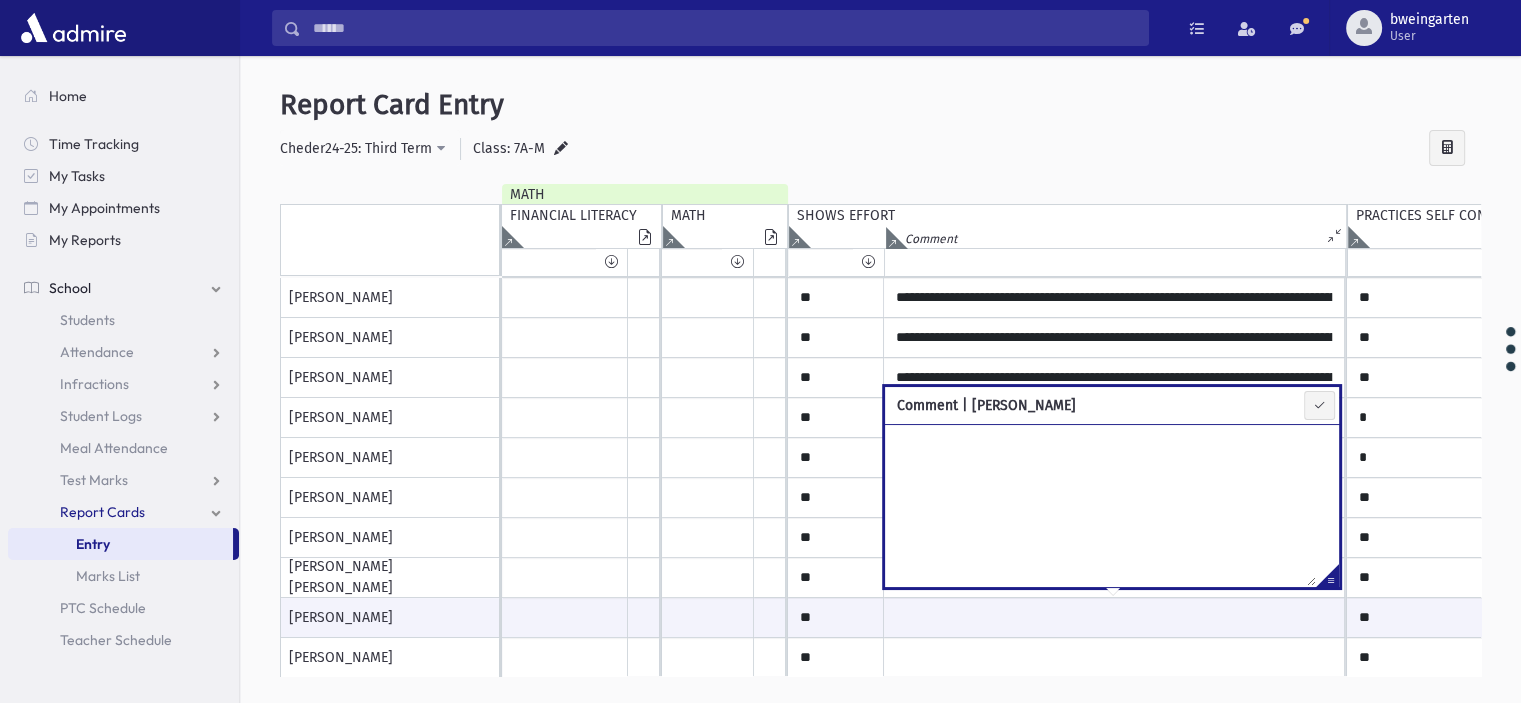 click at bounding box center [1327, 579] 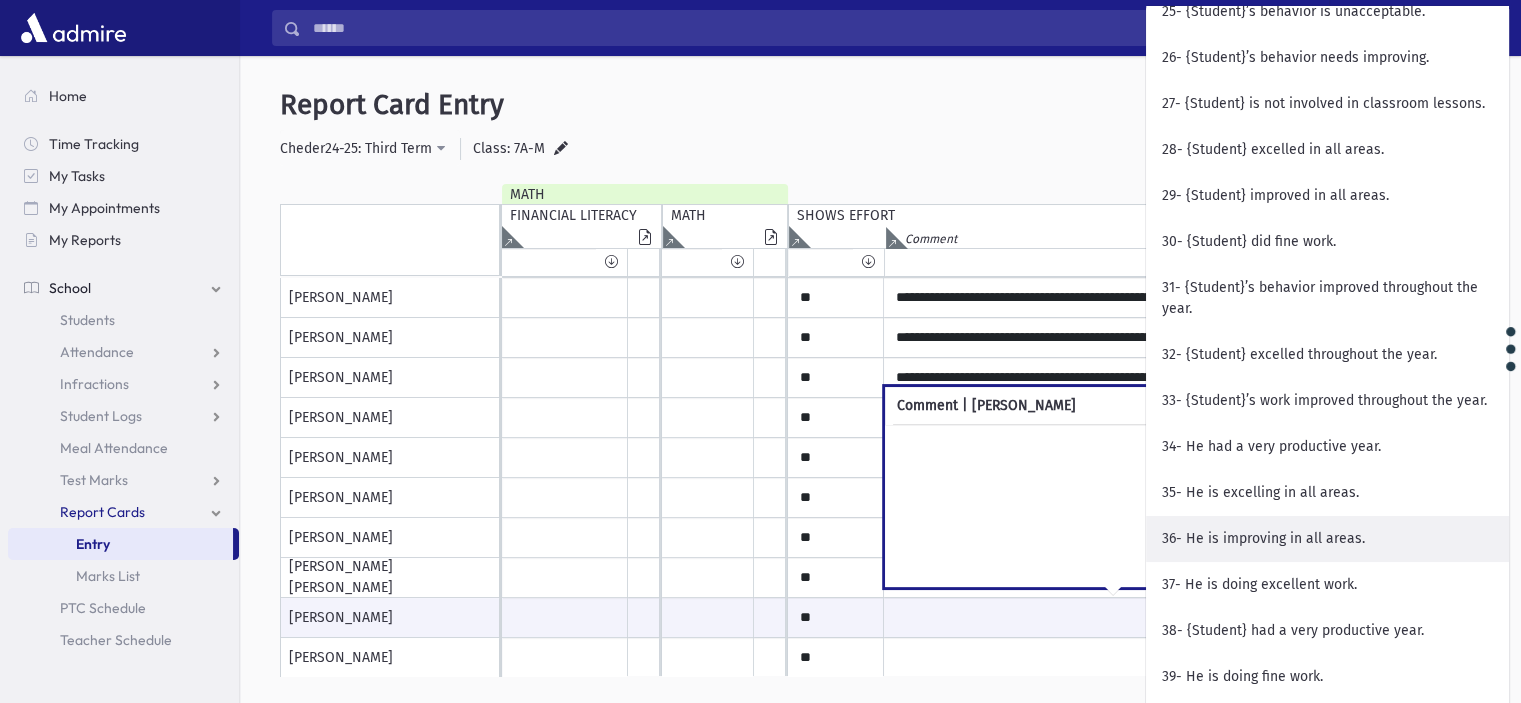 scroll, scrollTop: 1600, scrollLeft: 0, axis: vertical 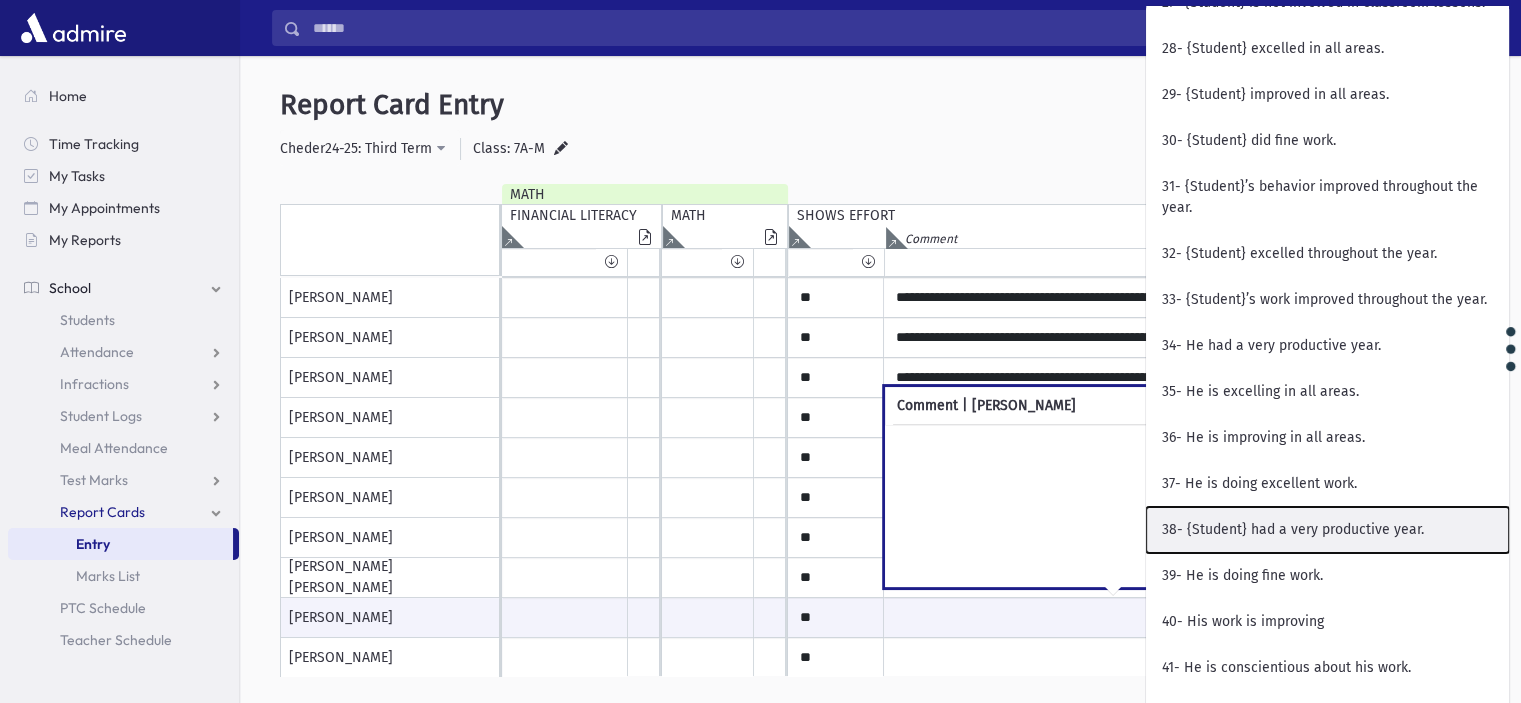 click on "38- {Student} had a very productive year." at bounding box center [1327, 530] 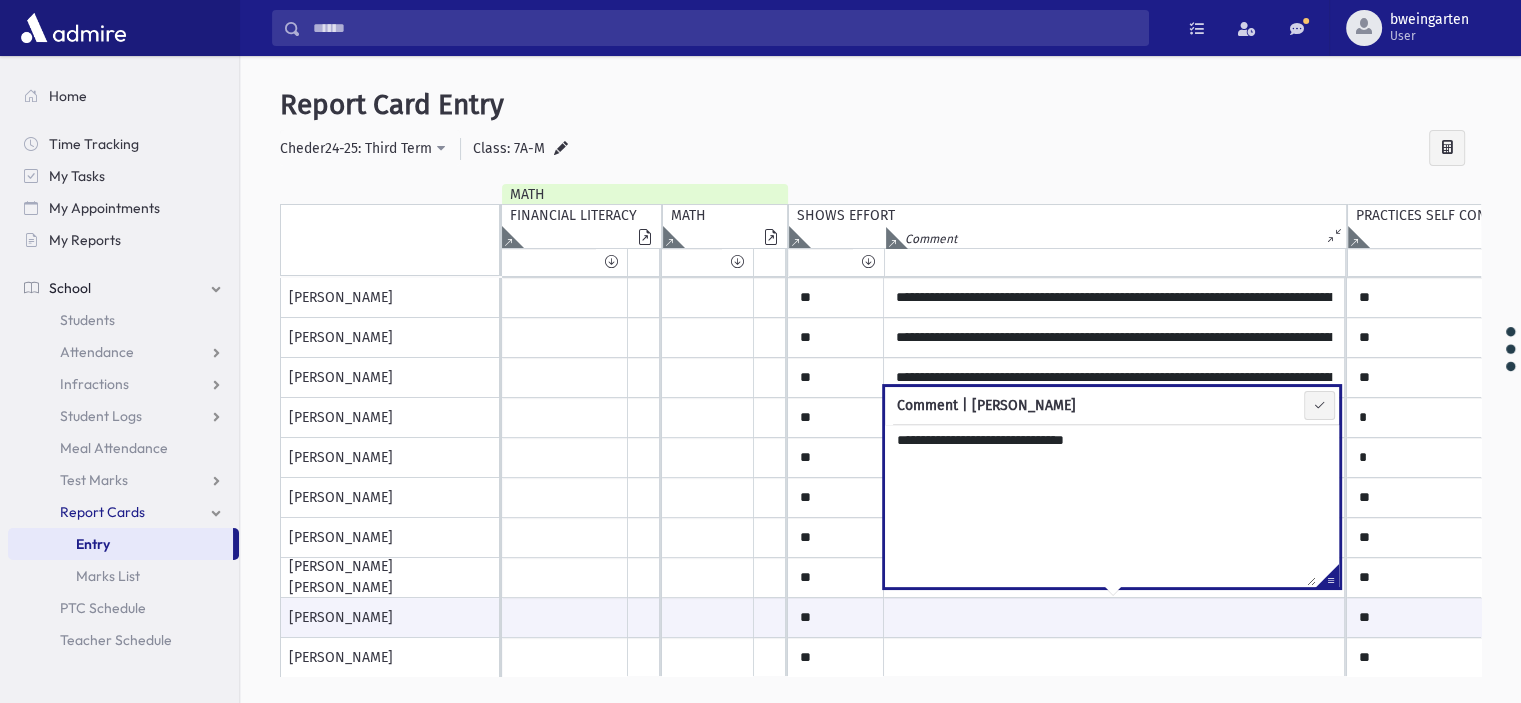 click on "**********" at bounding box center (1100, 505) 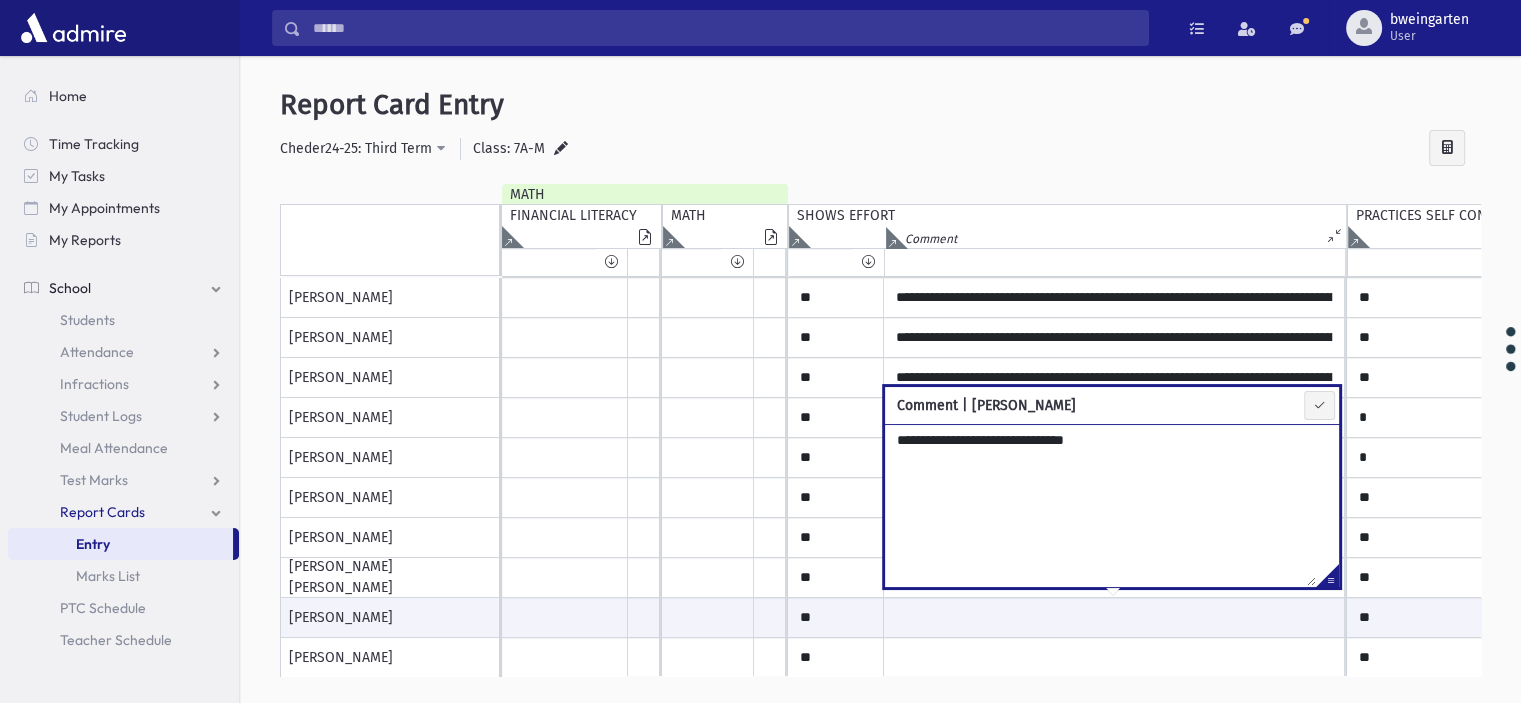 paste on "**********" 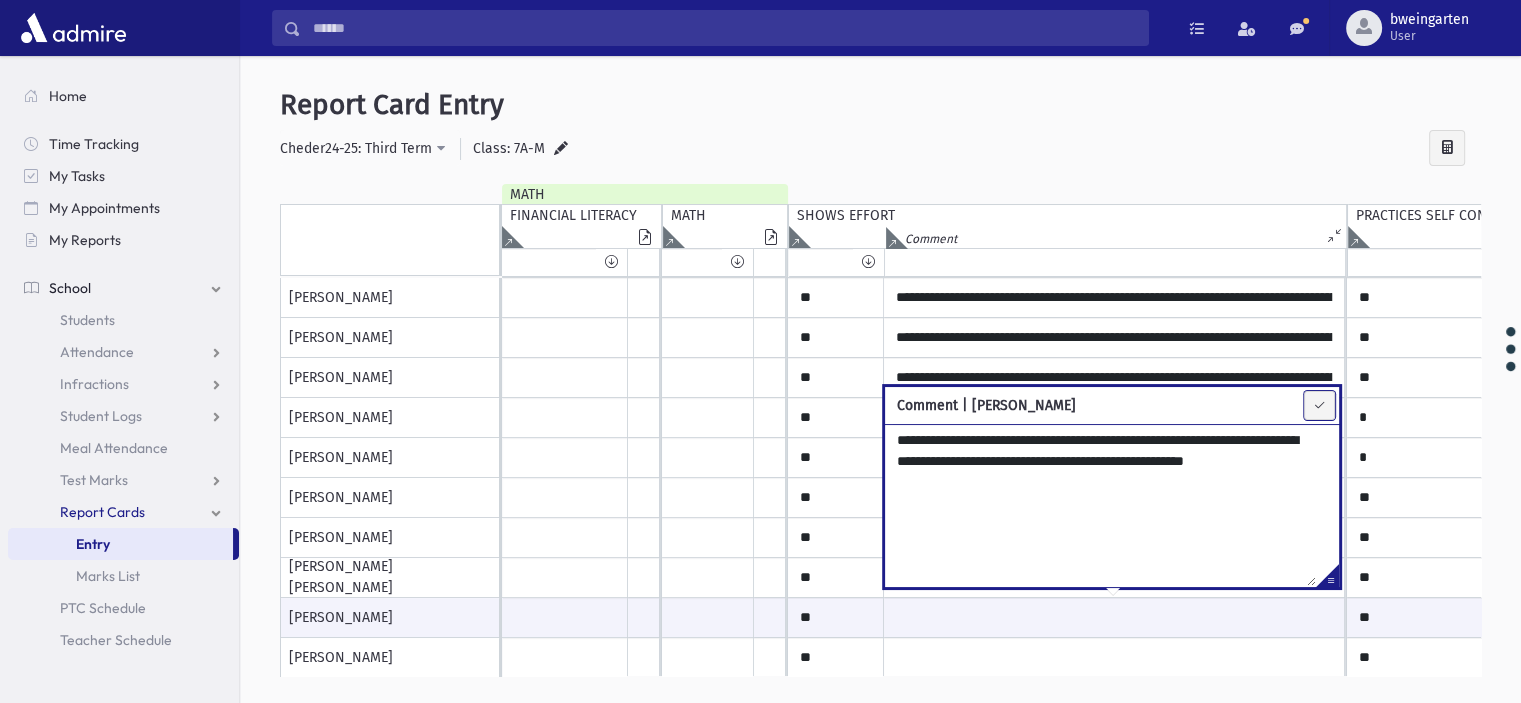 click at bounding box center [1319, 405] 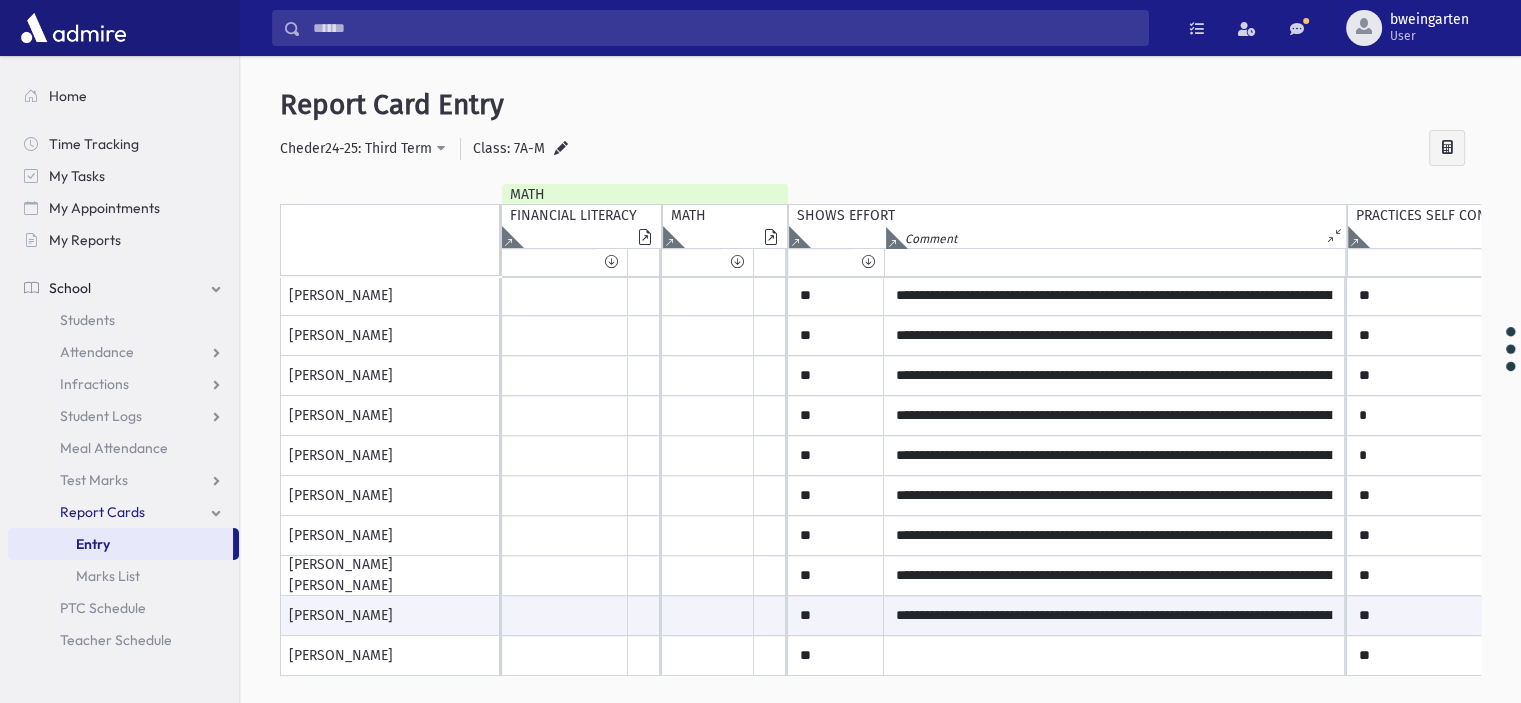 scroll, scrollTop: 409, scrollLeft: 0, axis: vertical 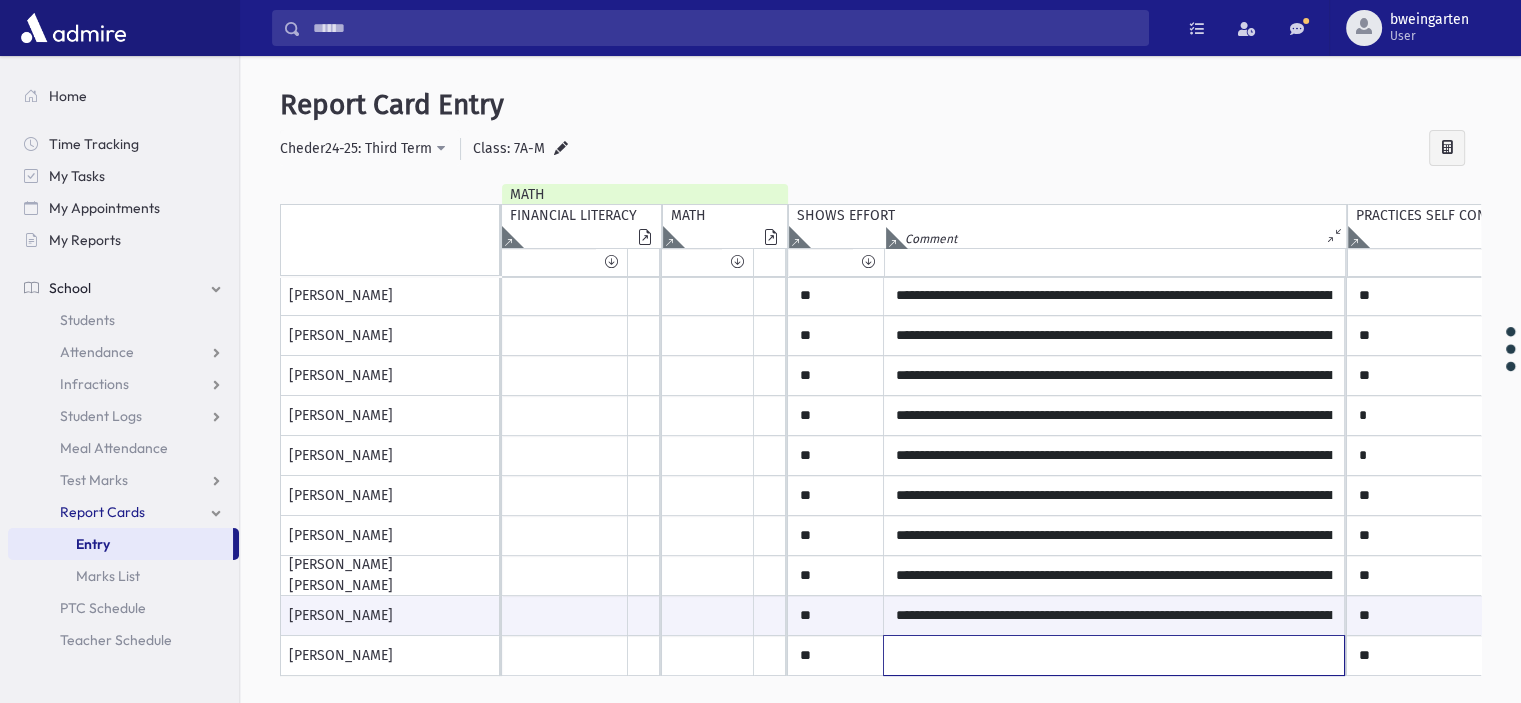 click at bounding box center (1114, -104) 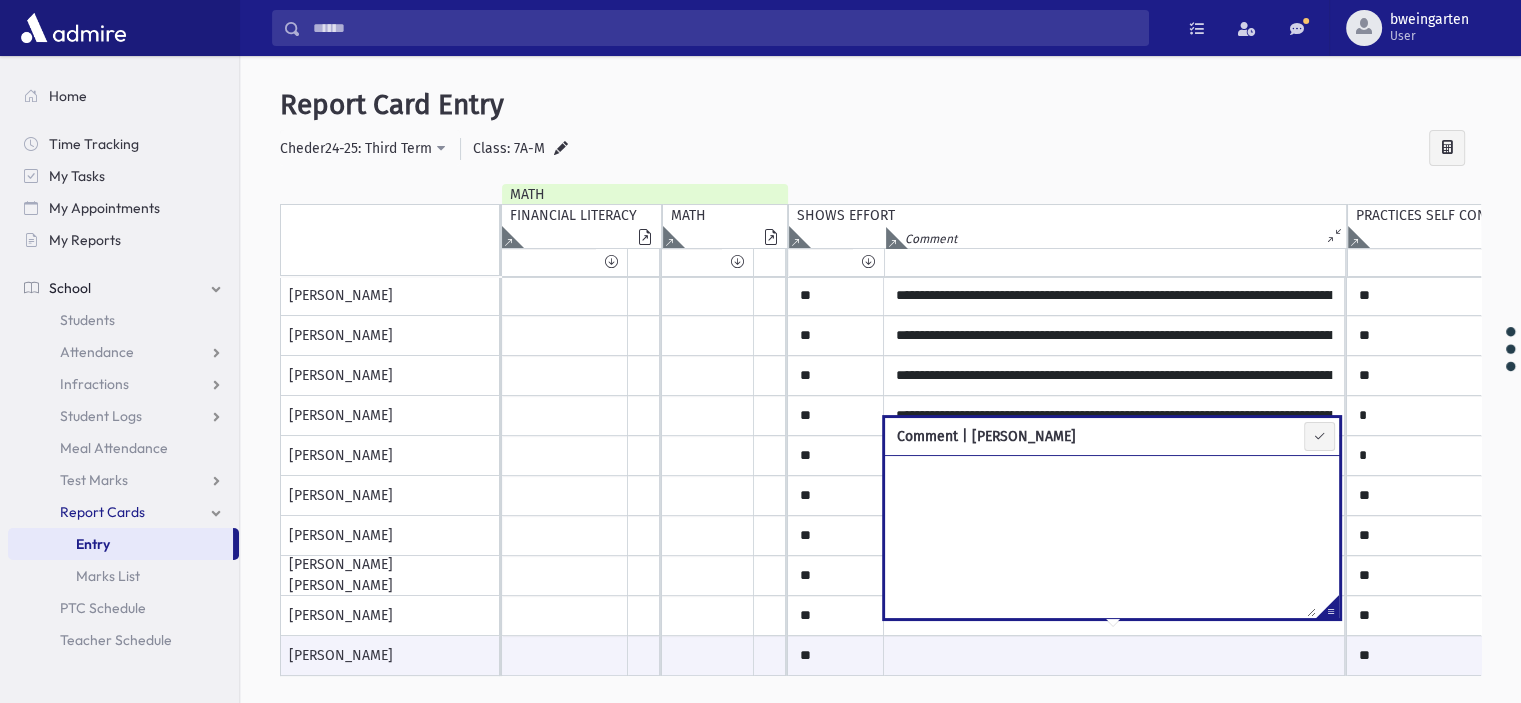 click at bounding box center (1327, 610) 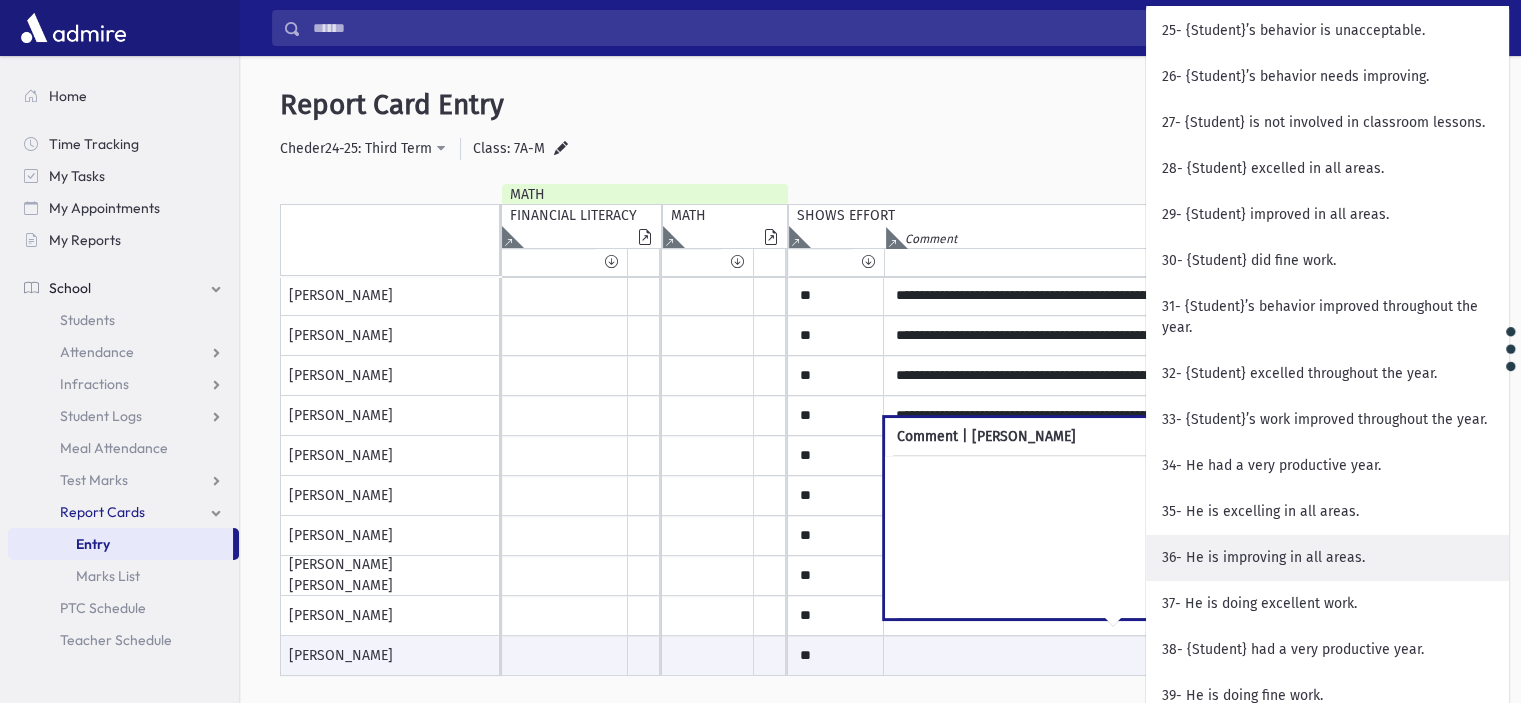 scroll, scrollTop: 1600, scrollLeft: 0, axis: vertical 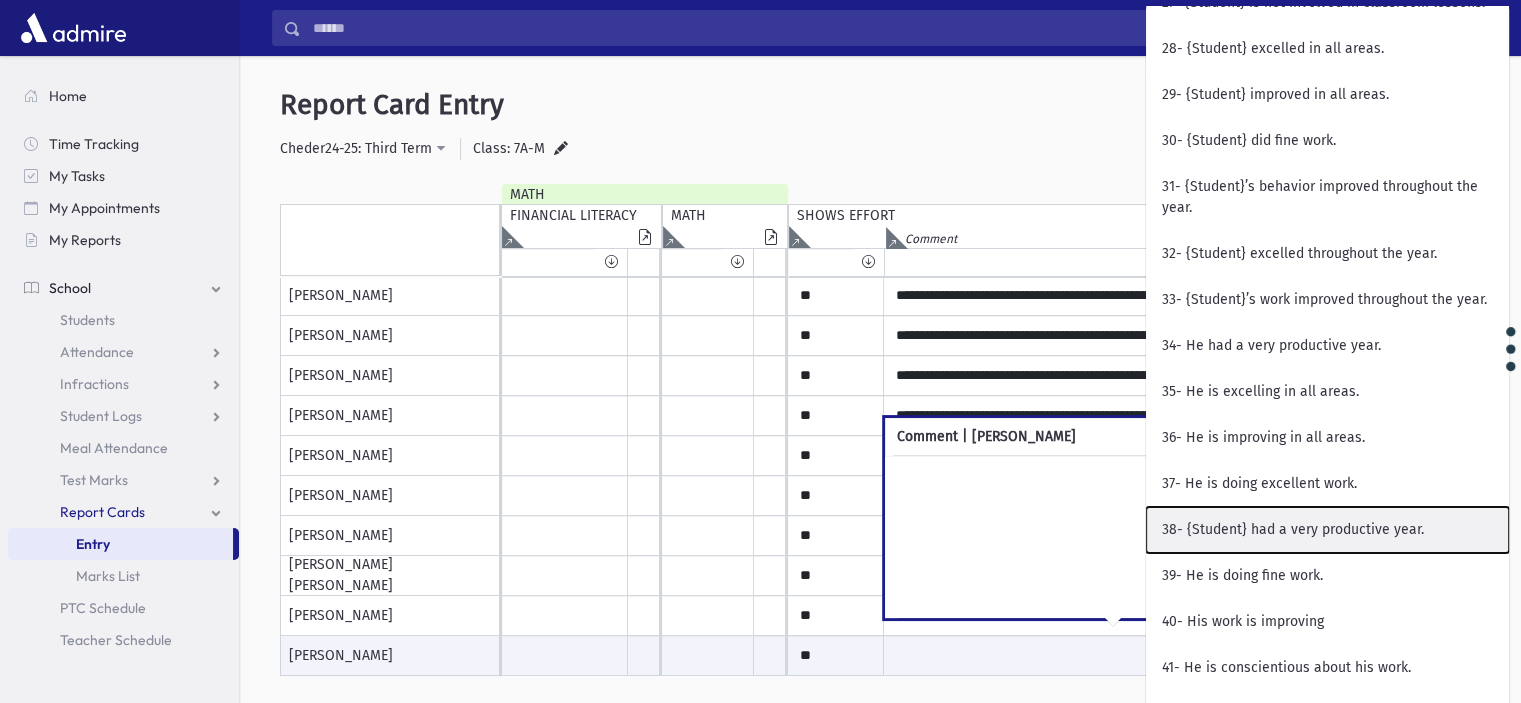 click on "38- {Student} had a very productive year." at bounding box center (1327, 530) 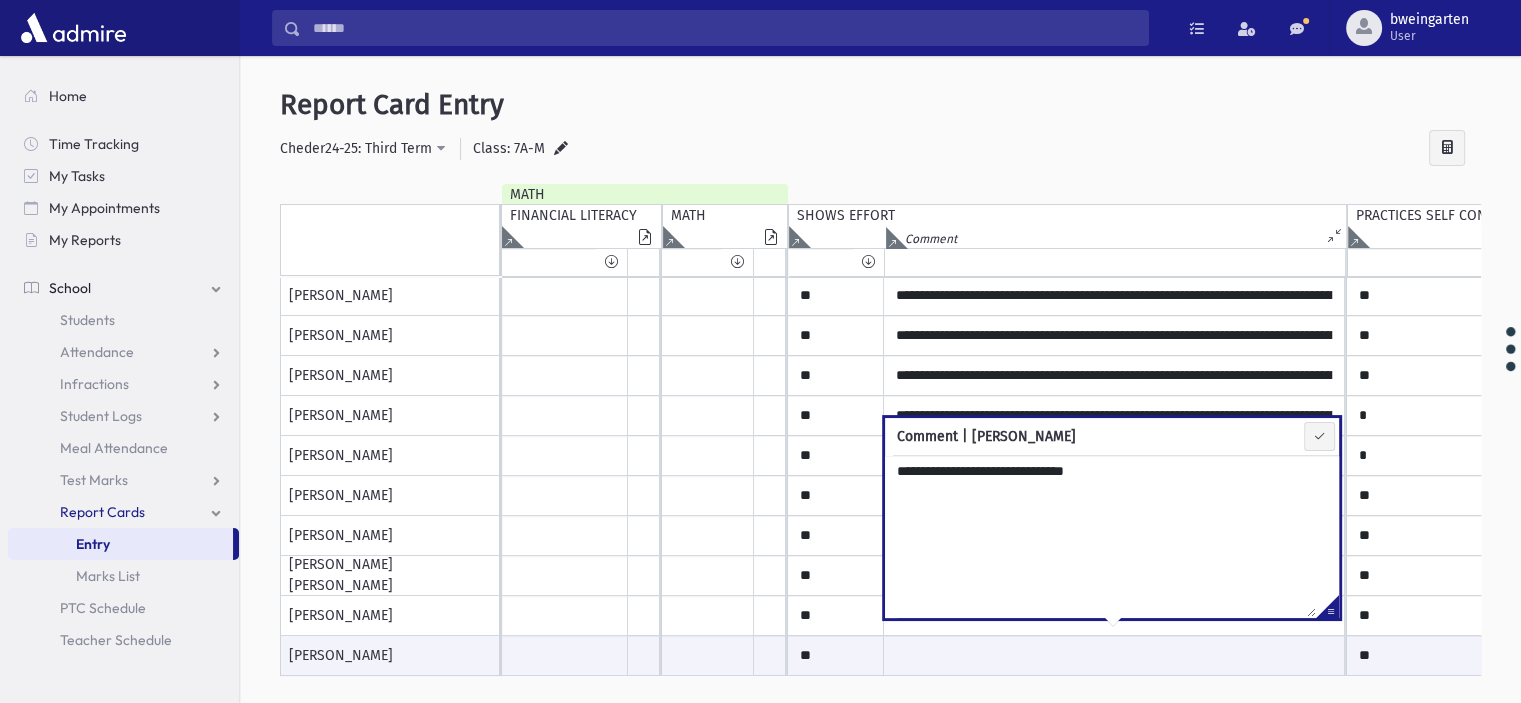 click on "**********" at bounding box center [1100, 536] 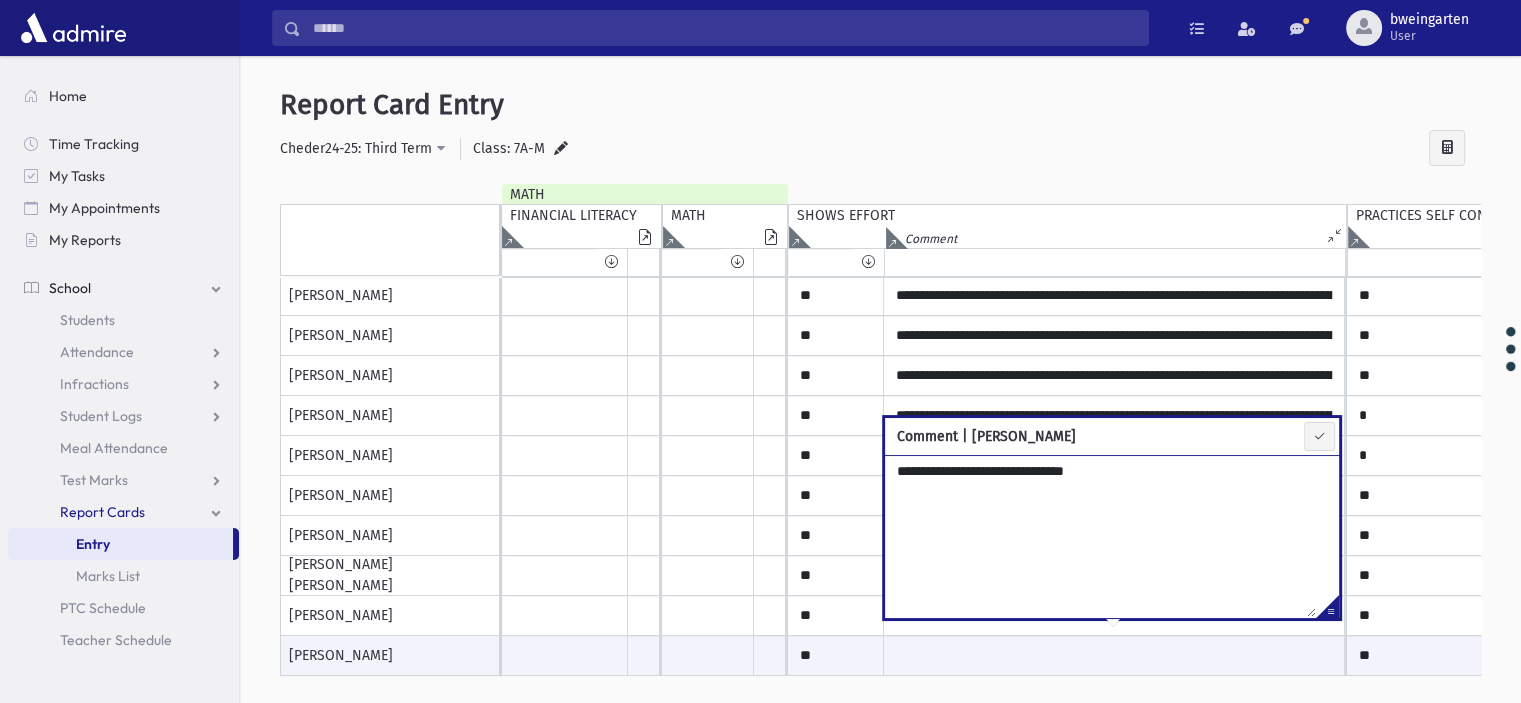 paste on "**********" 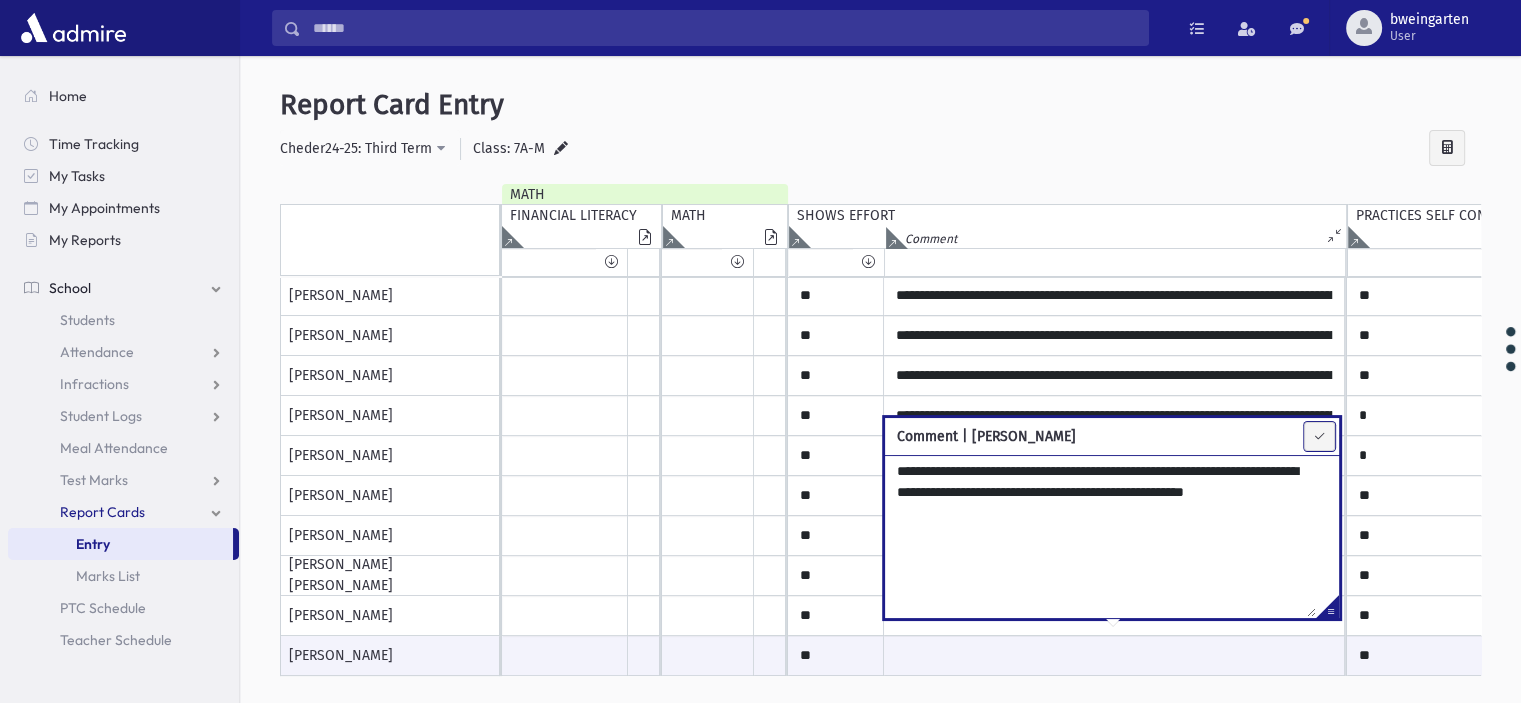 click at bounding box center [1319, 436] 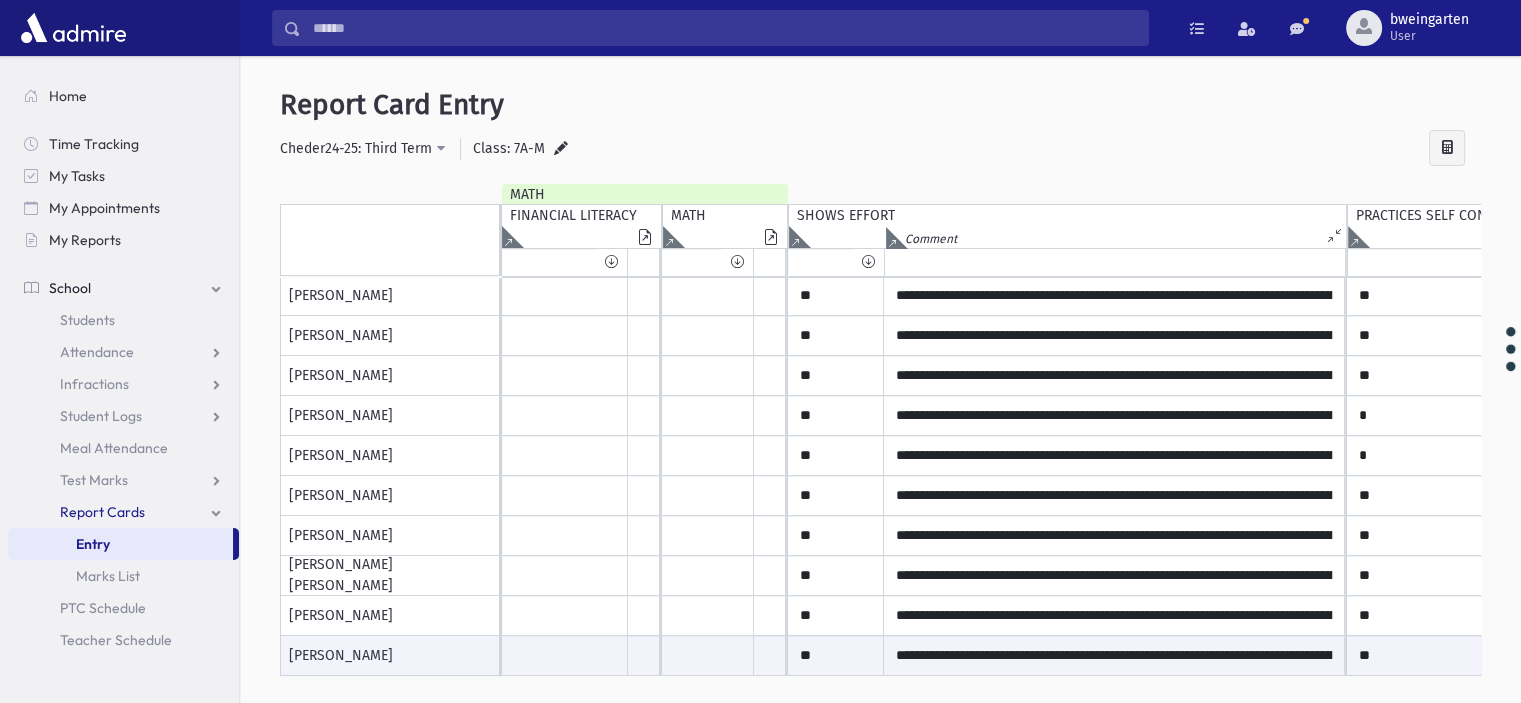 click on "Class: 7A-M" at bounding box center [509, 148] 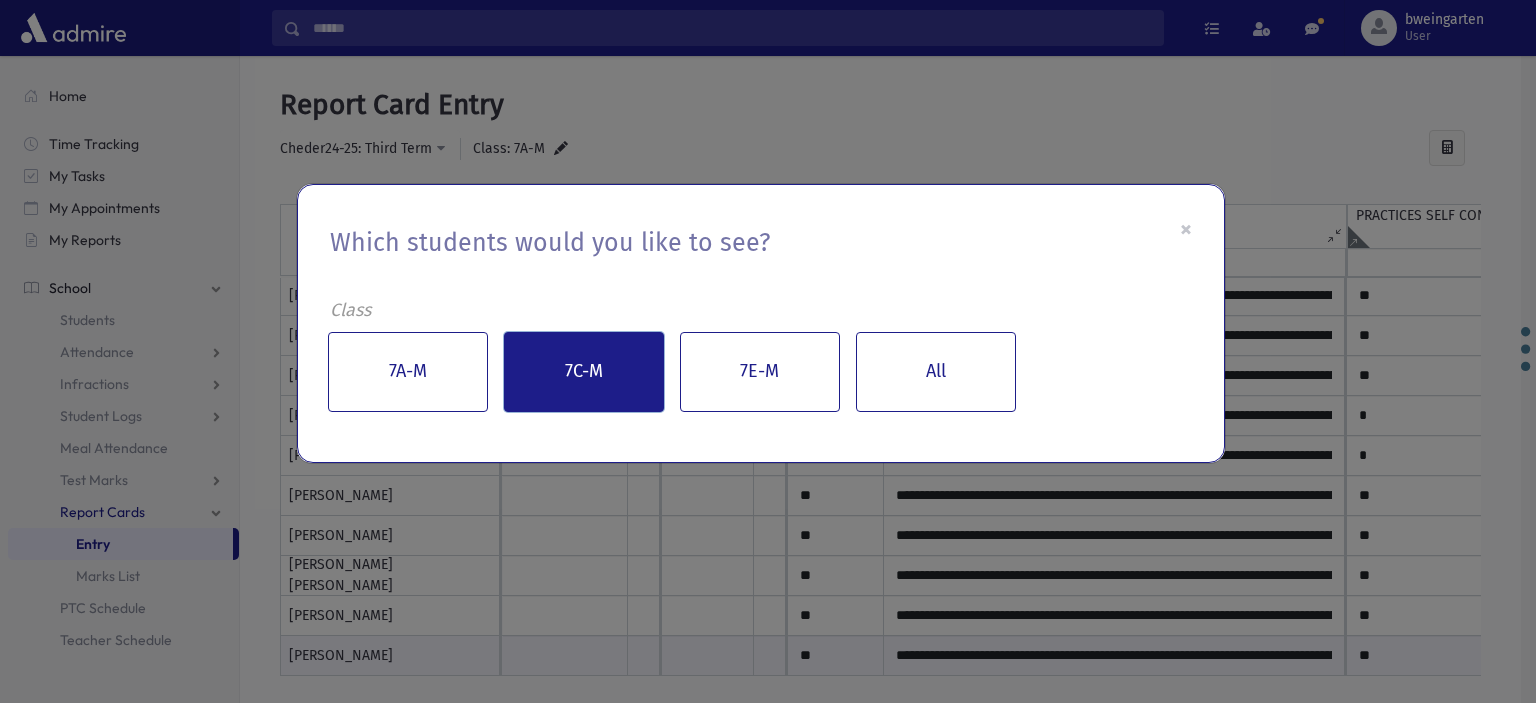 click on "7C-M" at bounding box center [584, 372] 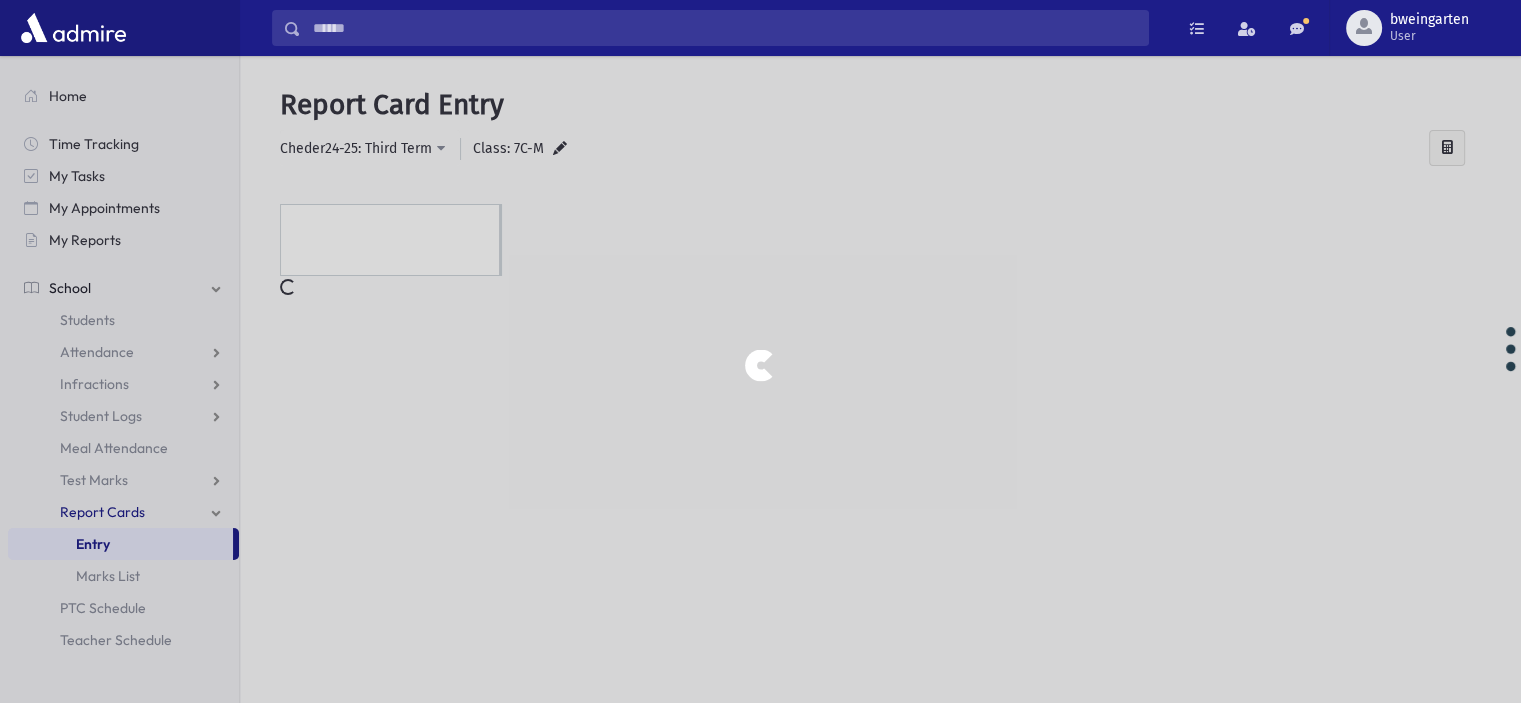 scroll, scrollTop: 0, scrollLeft: 0, axis: both 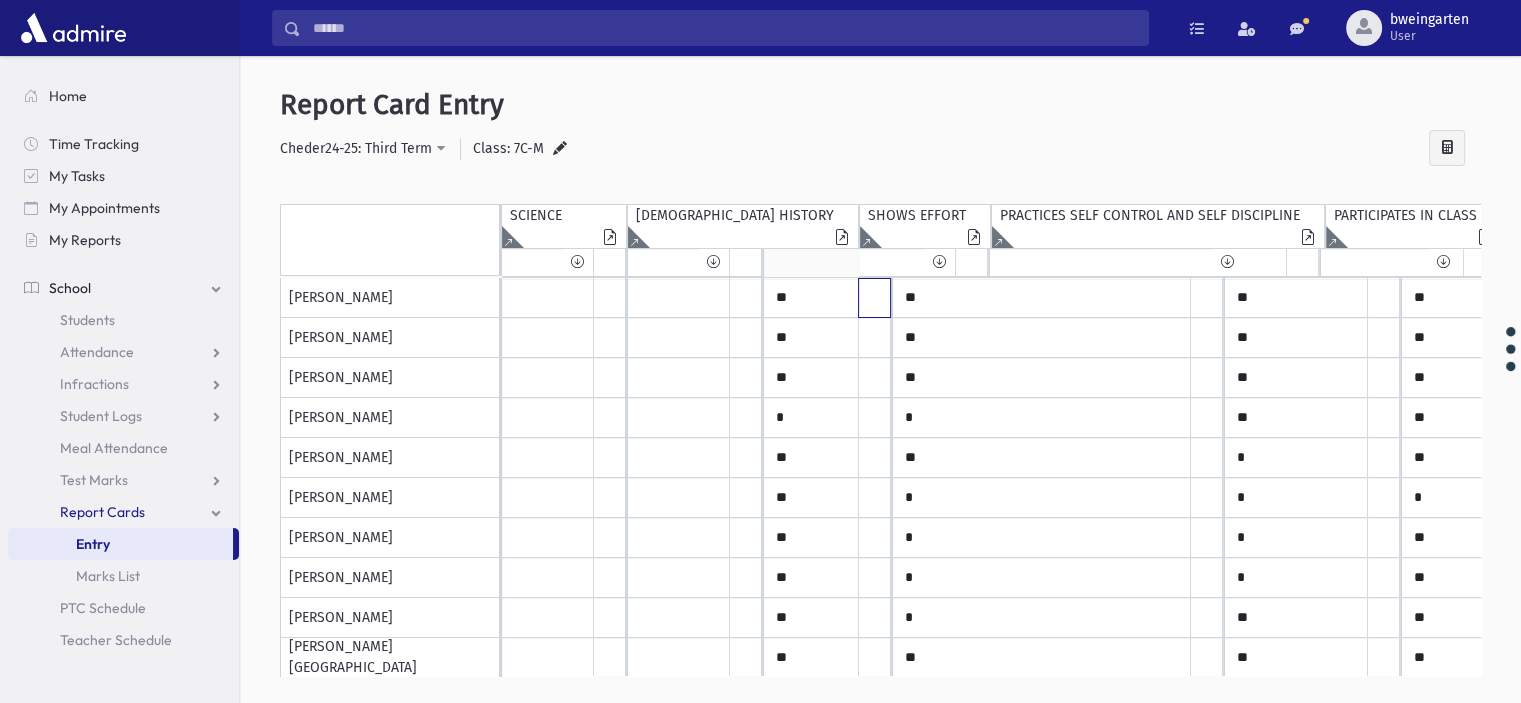 click at bounding box center (609, 298) 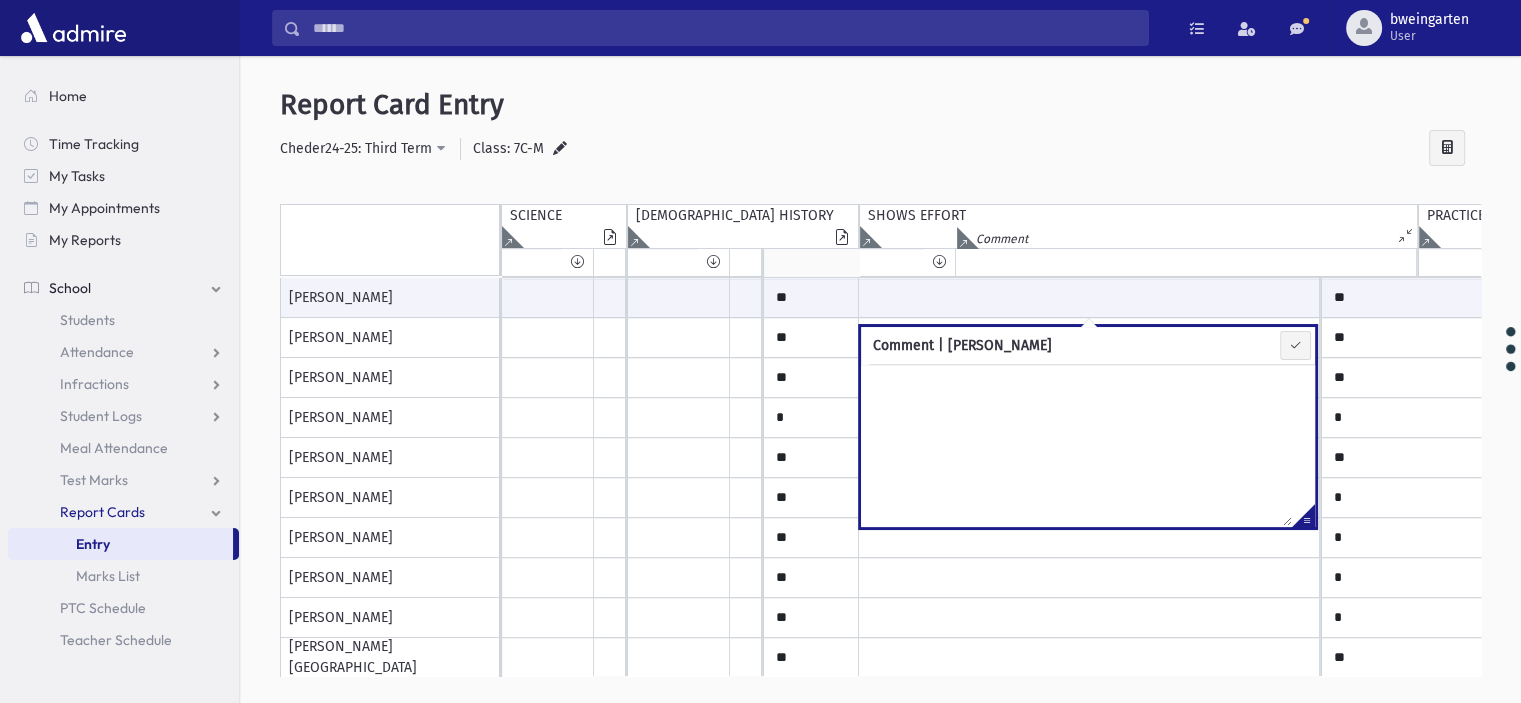 click at bounding box center [1303, 519] 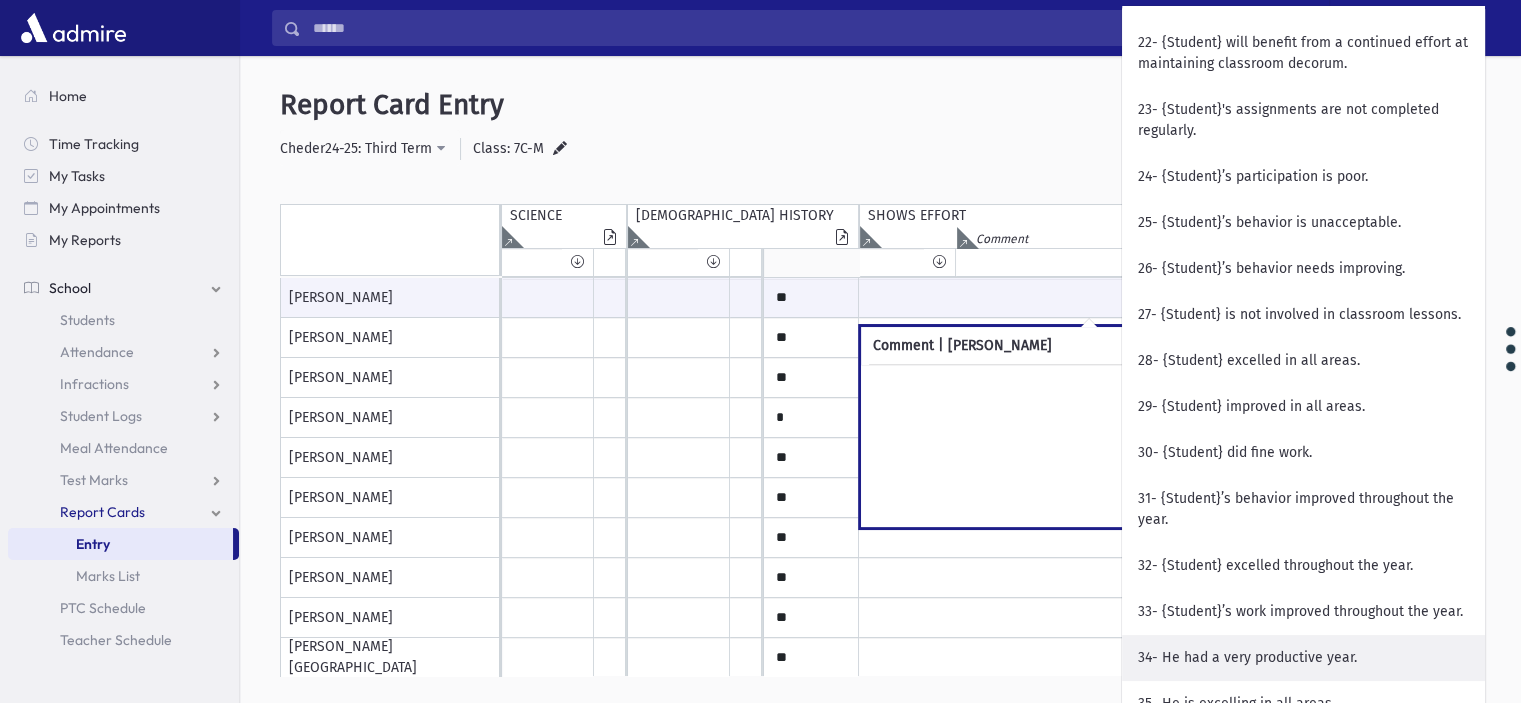 scroll, scrollTop: 1700, scrollLeft: 0, axis: vertical 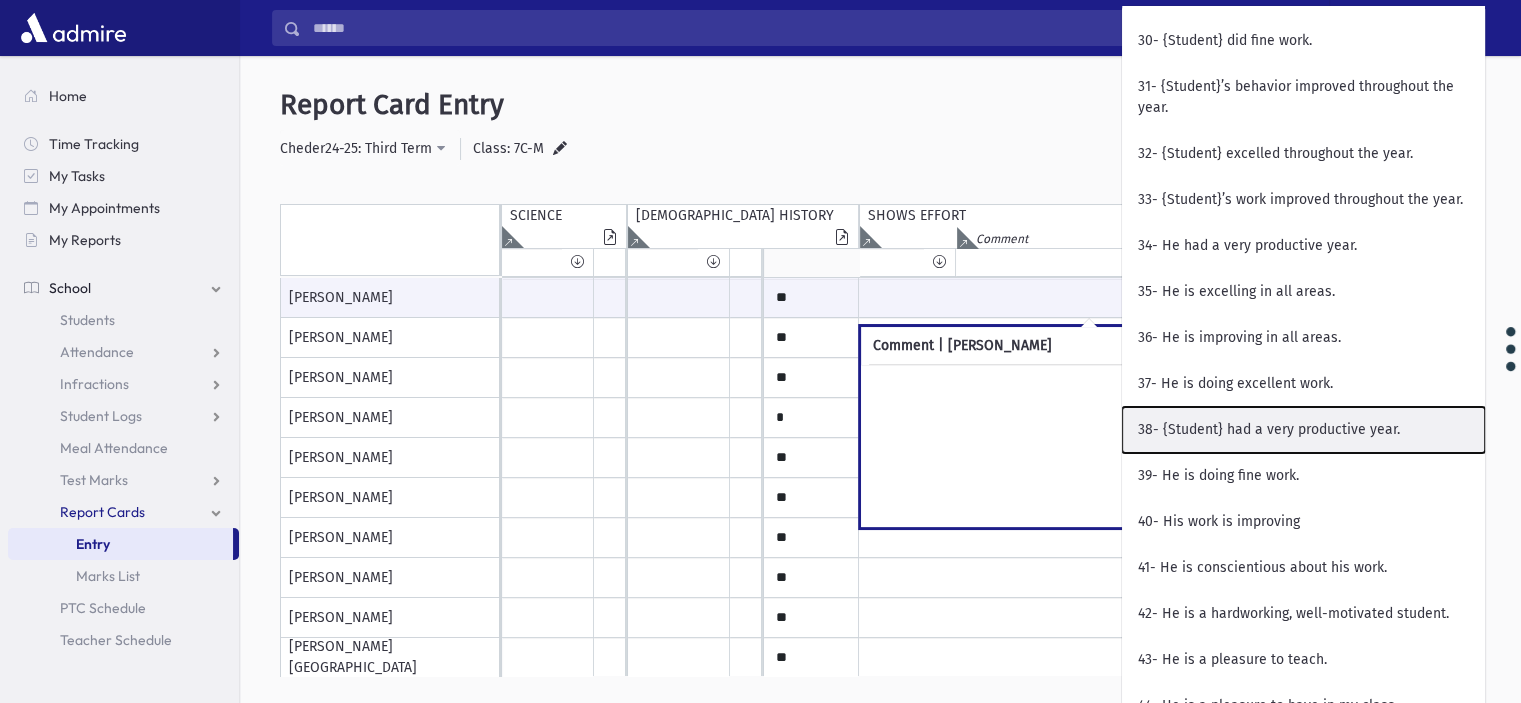 click on "38- {Student} had a very productive year." at bounding box center (1303, 430) 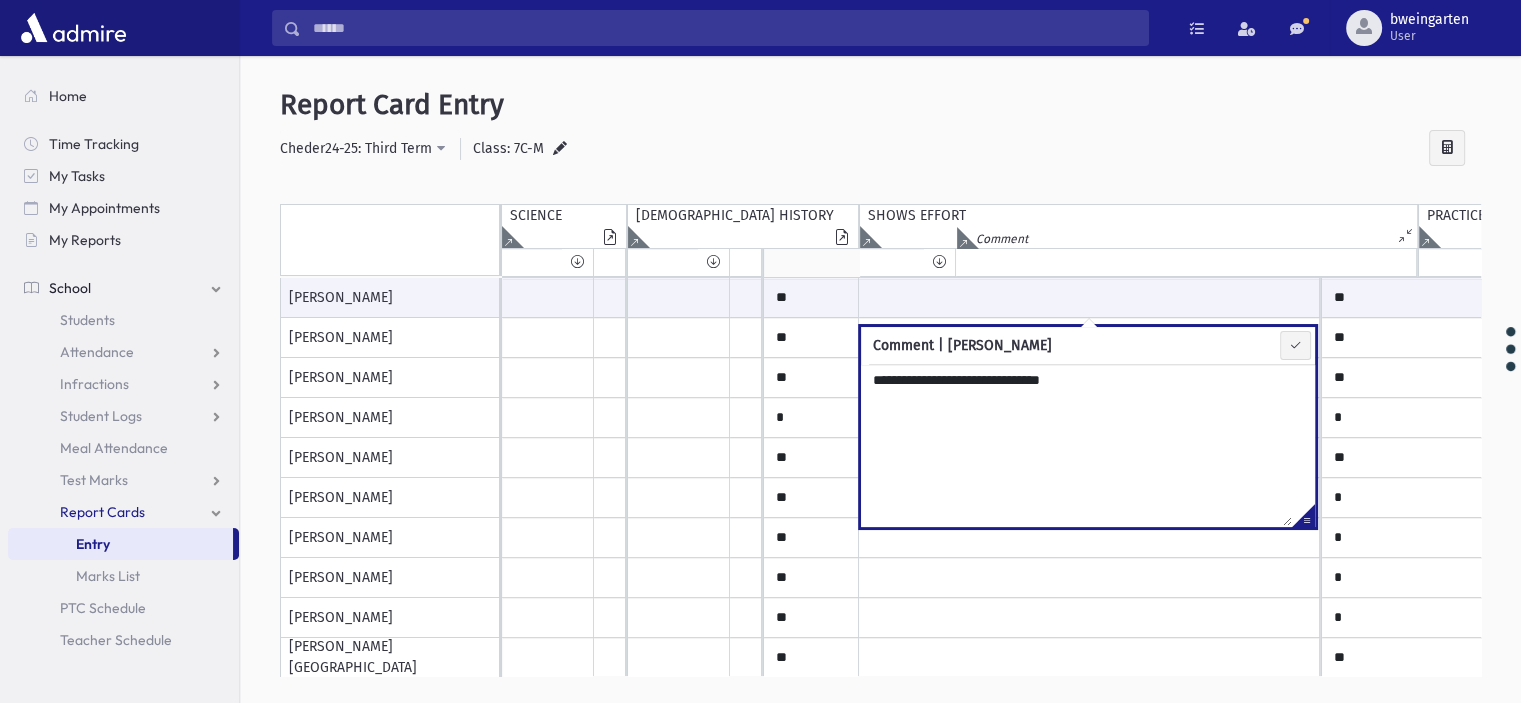 click on "**********" at bounding box center [1076, 445] 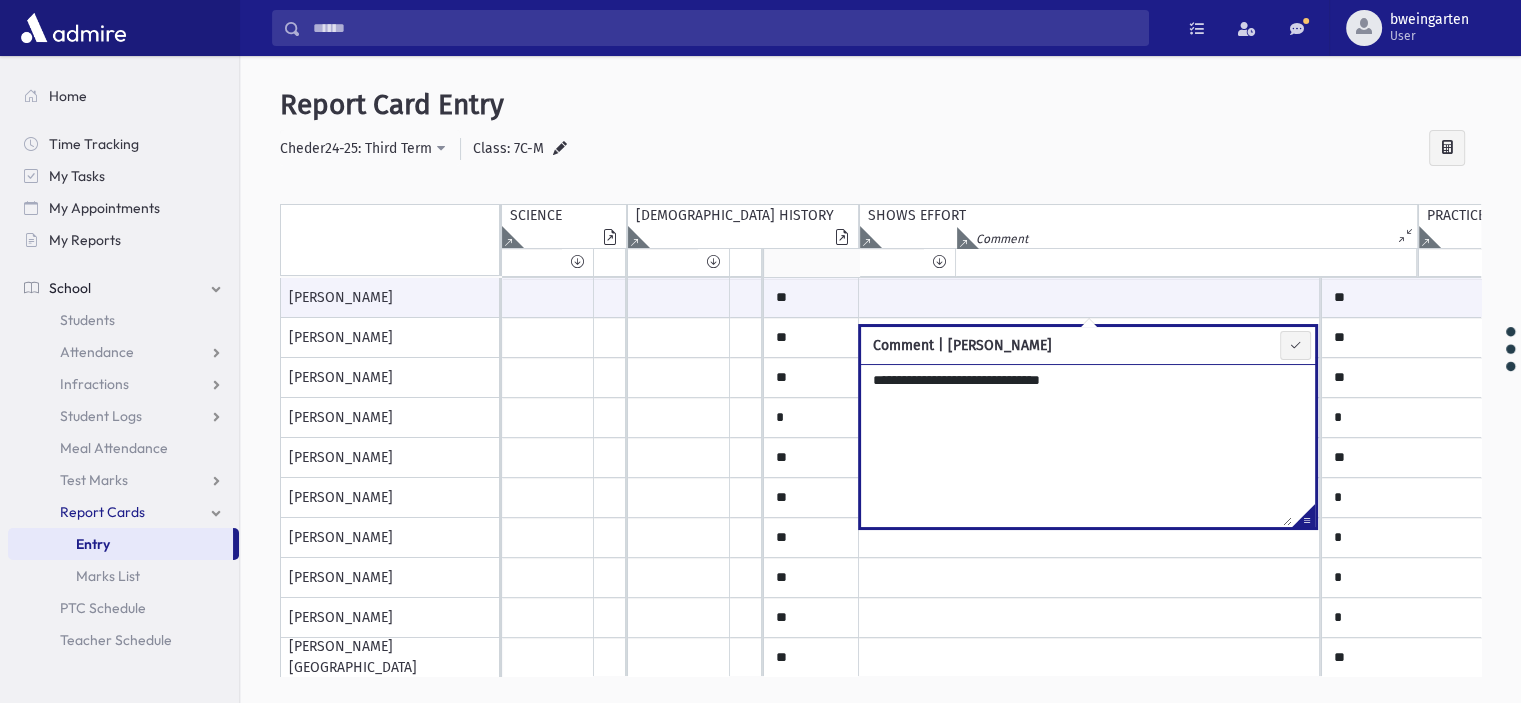 paste on "**********" 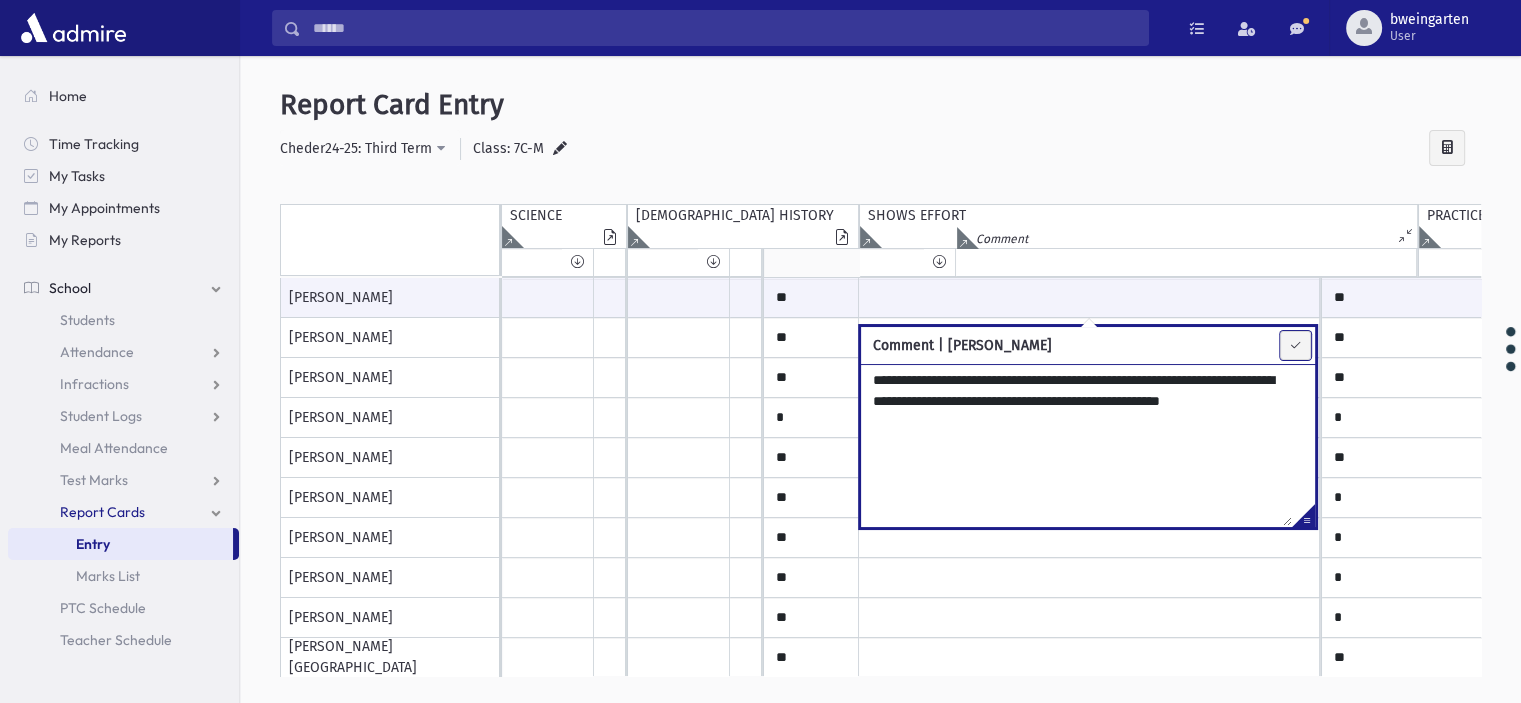 click at bounding box center [1295, 345] 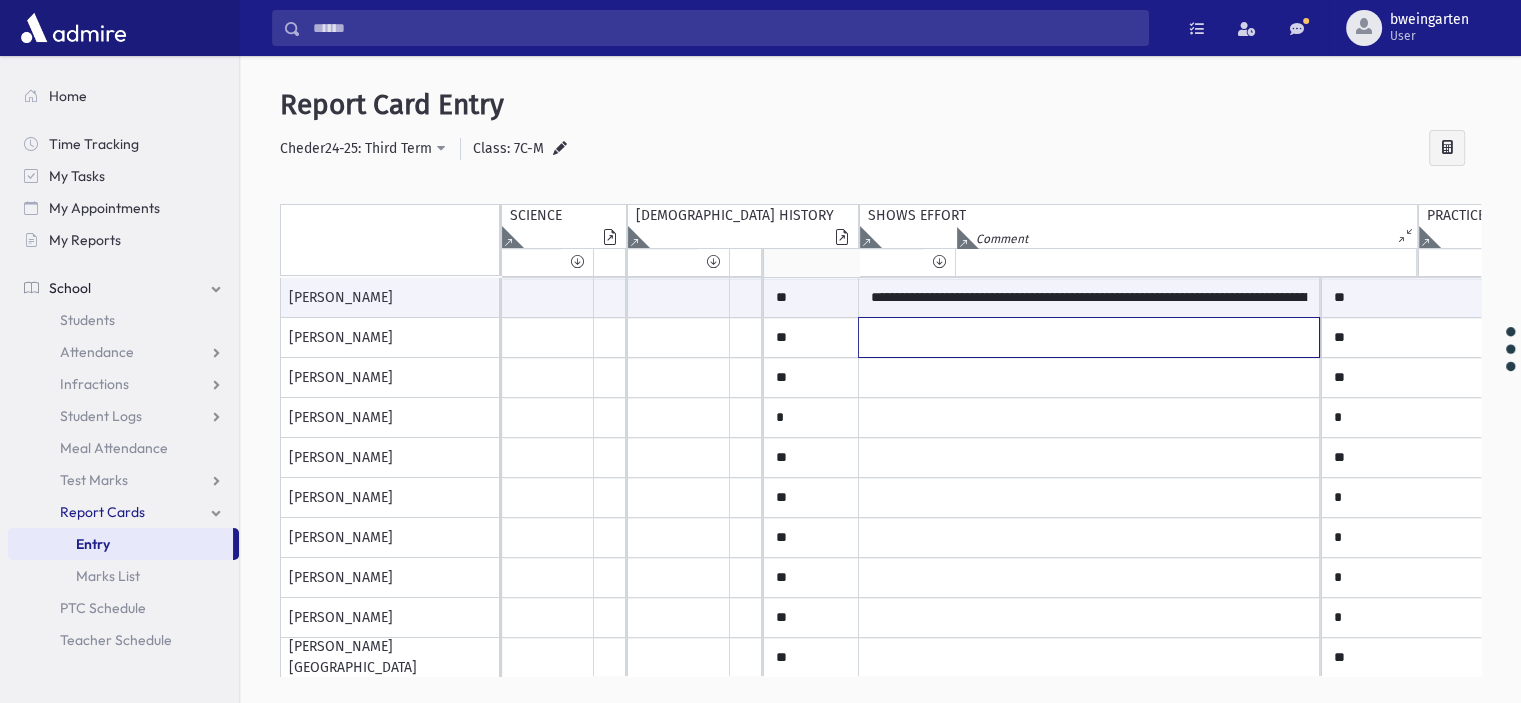 click at bounding box center [1089, 298] 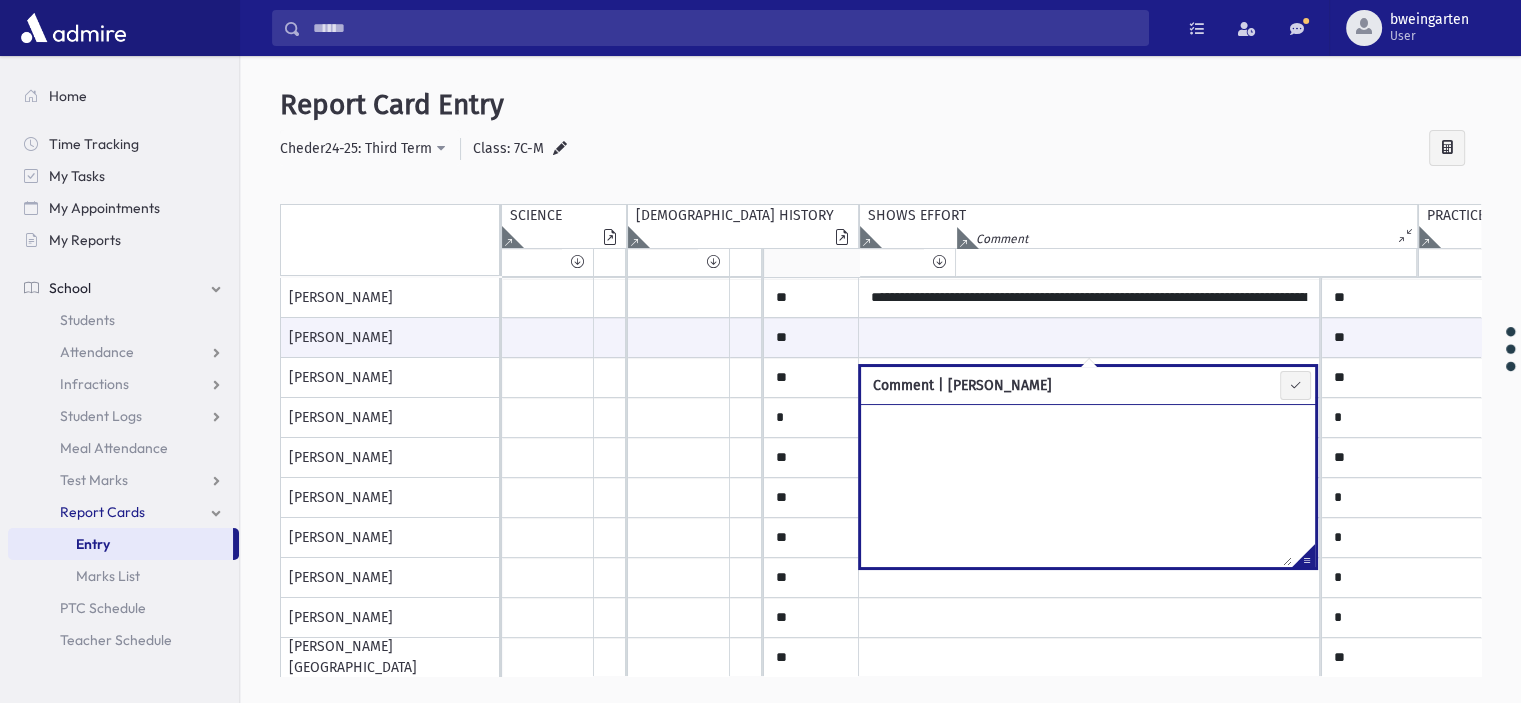click at bounding box center [1303, 559] 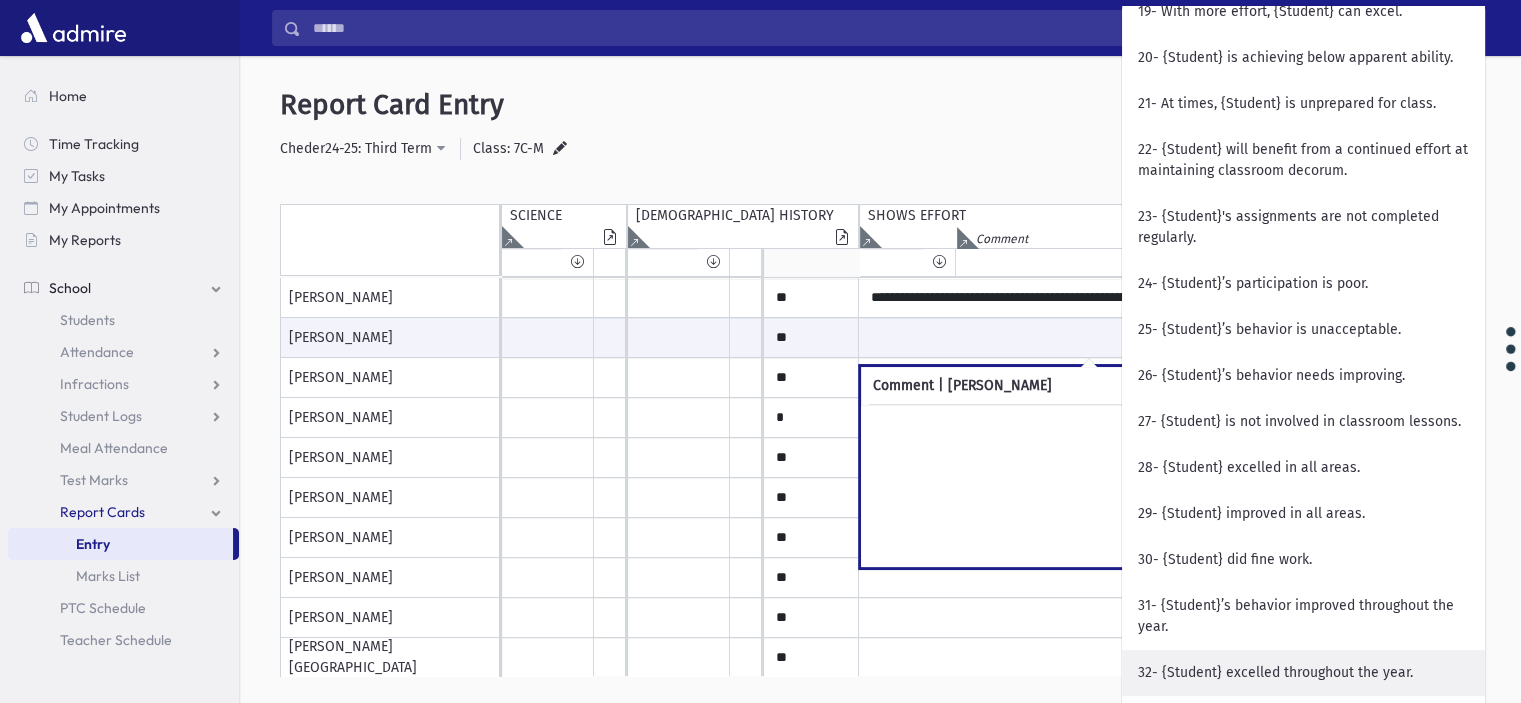 scroll, scrollTop: 1500, scrollLeft: 0, axis: vertical 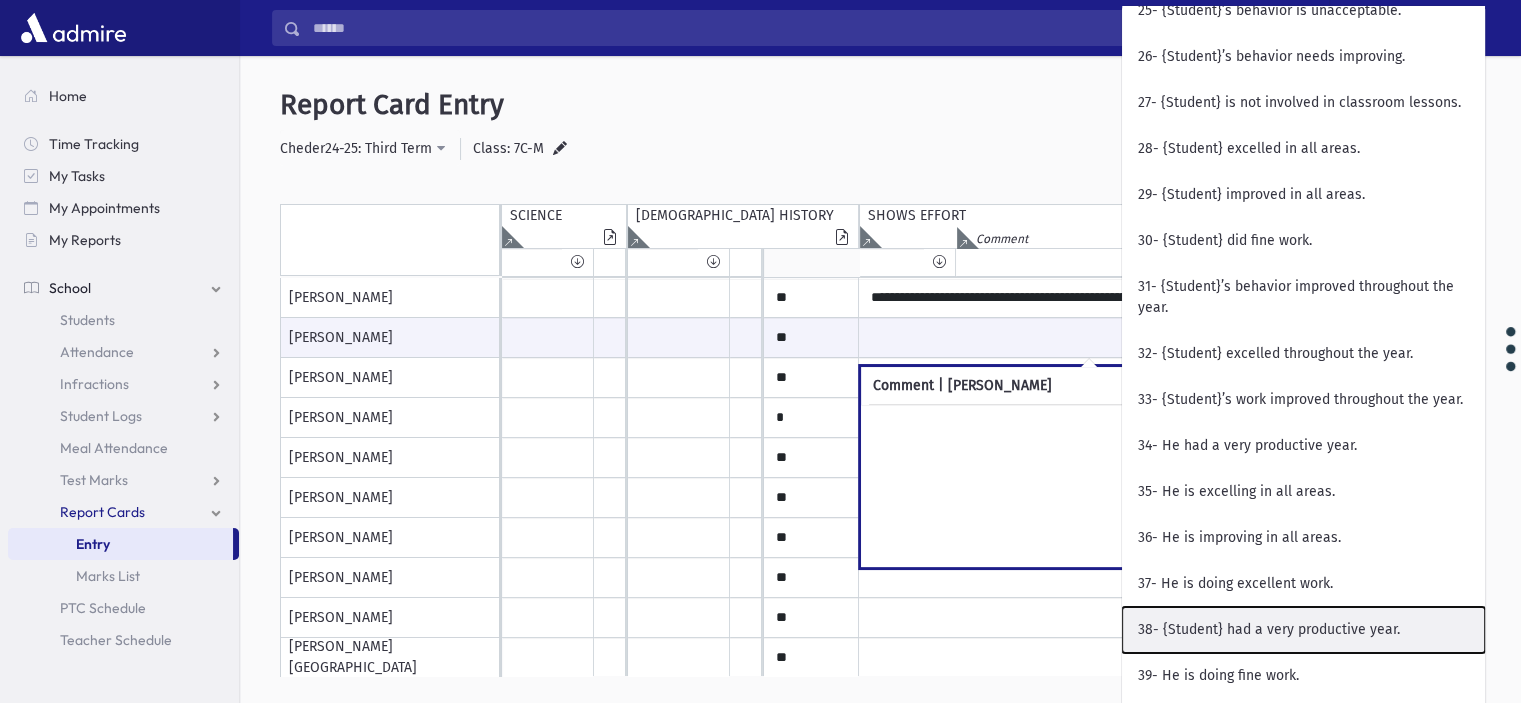 click on "38- {Student} had a very productive year." at bounding box center (1303, 630) 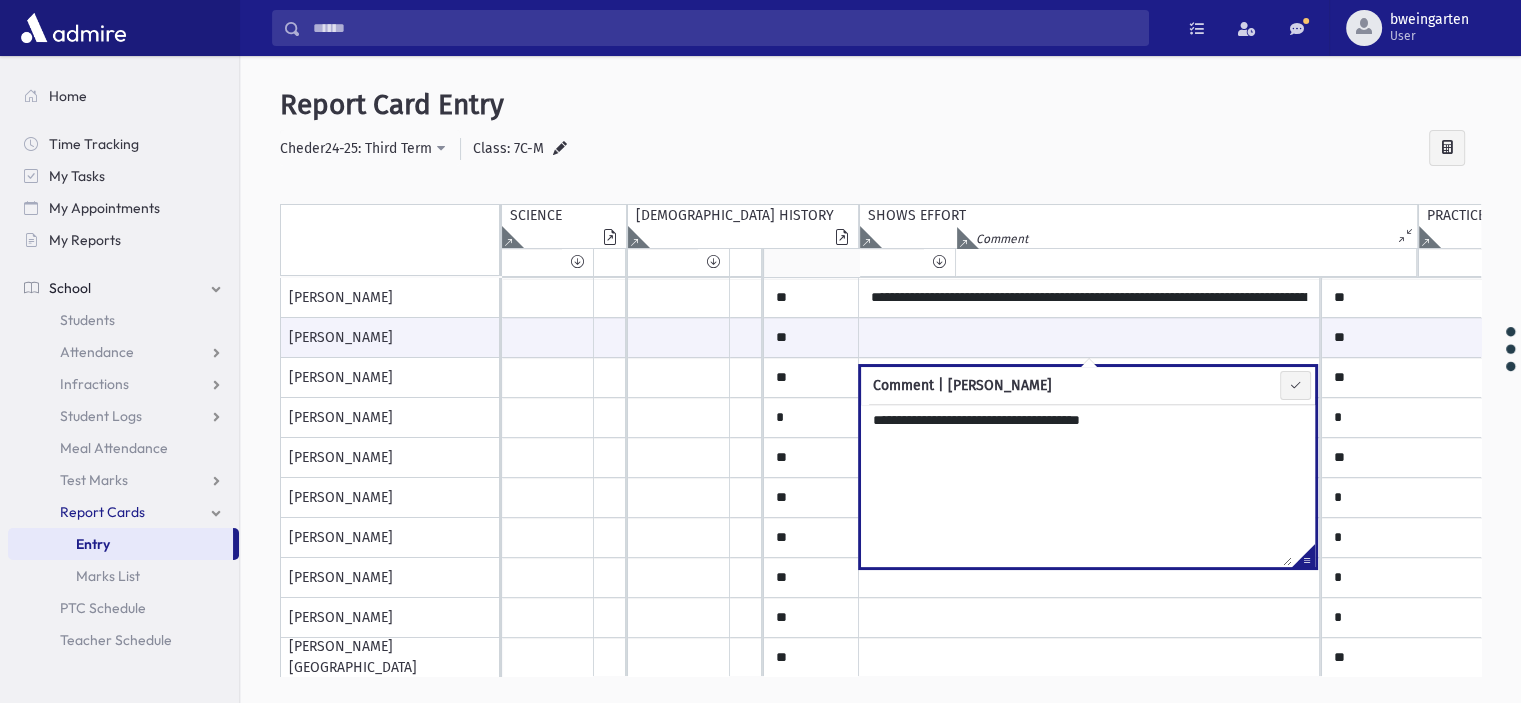 click on "**********" at bounding box center (1076, 485) 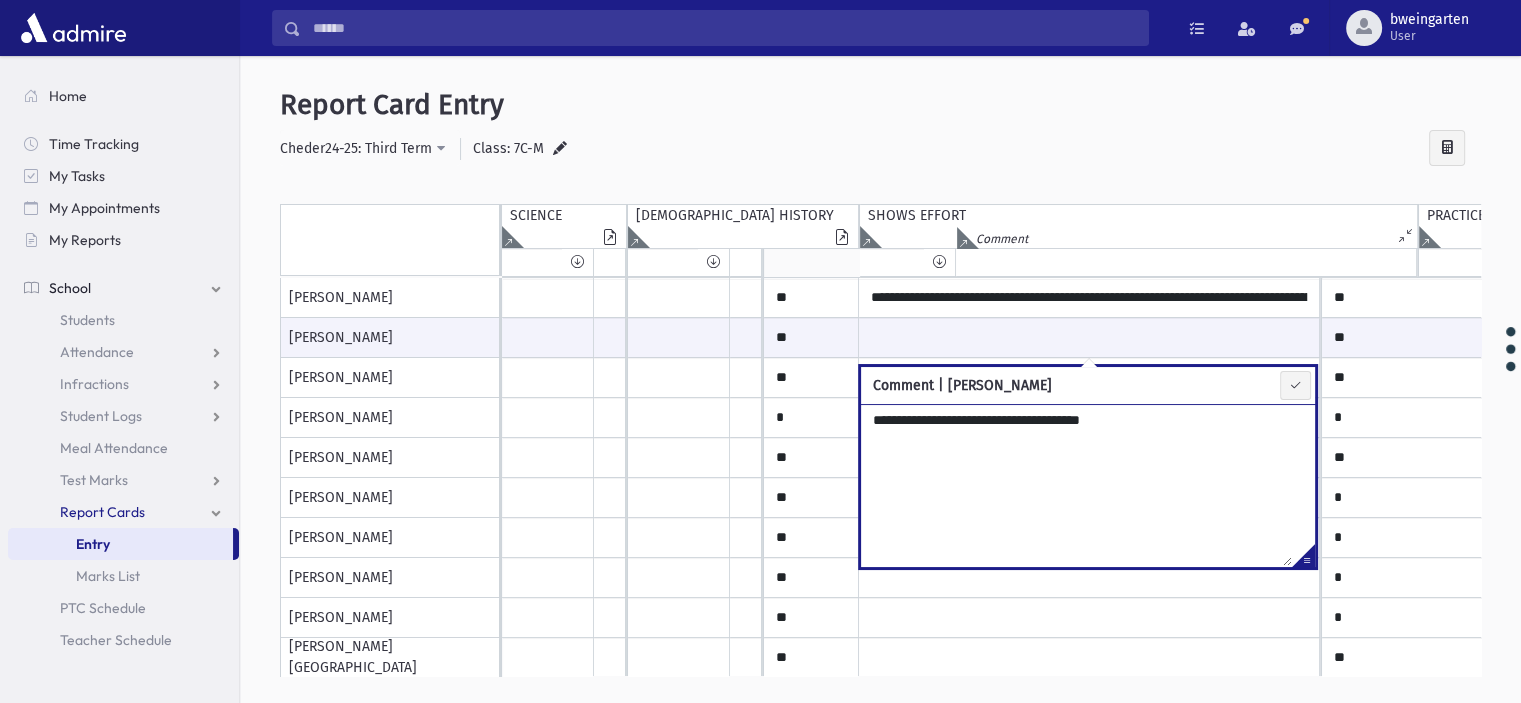 drag, startPoint x: 1212, startPoint y: 496, endPoint x: 1221, endPoint y: 491, distance: 10.29563 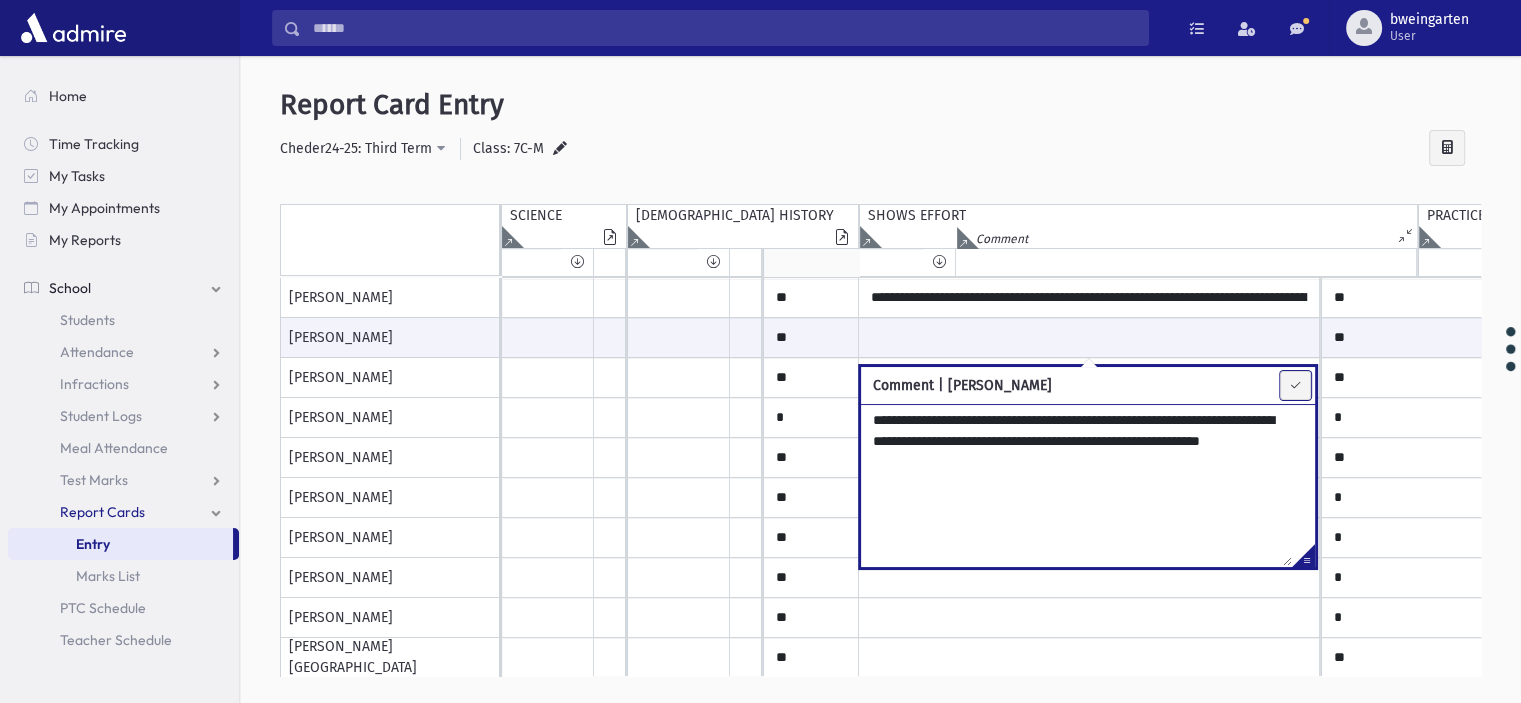 click at bounding box center [1295, 385] 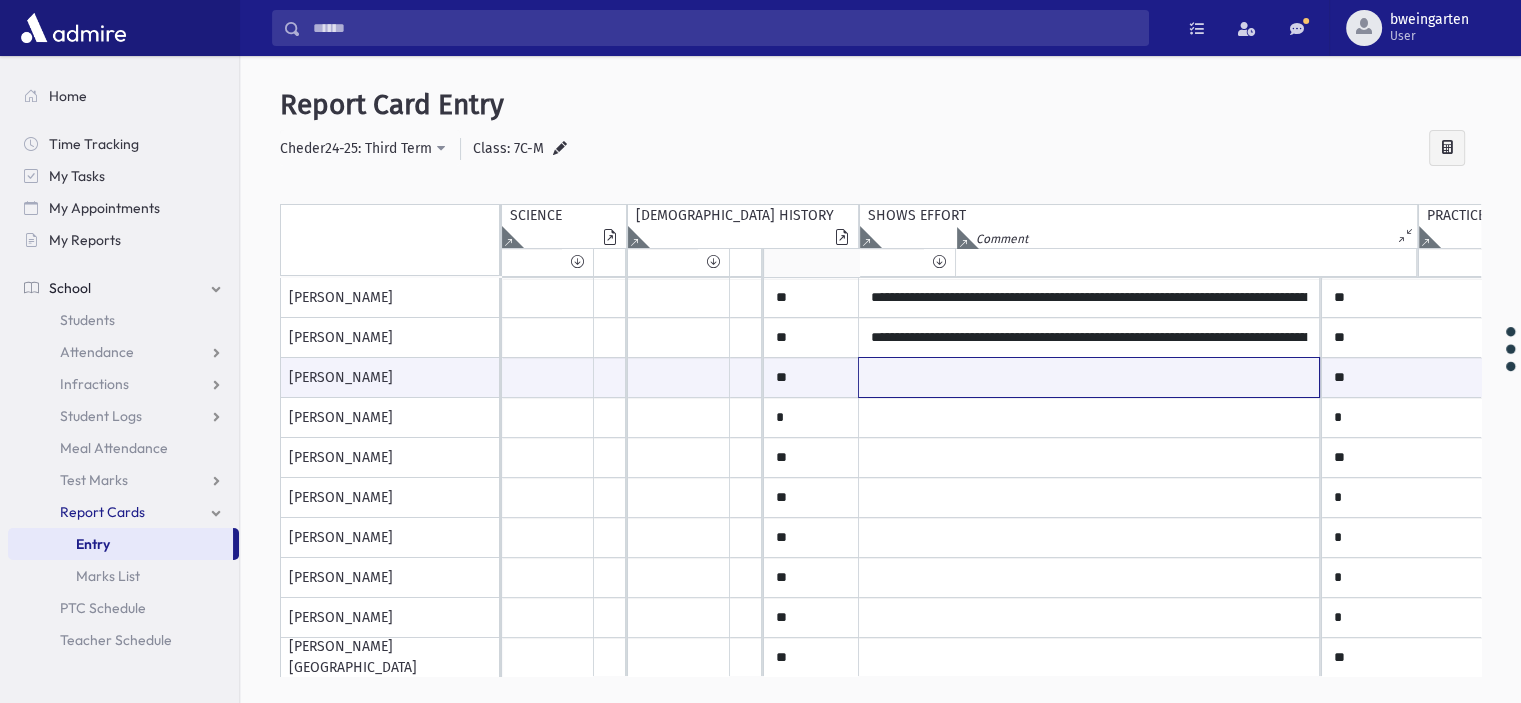 click at bounding box center [1089, 377] 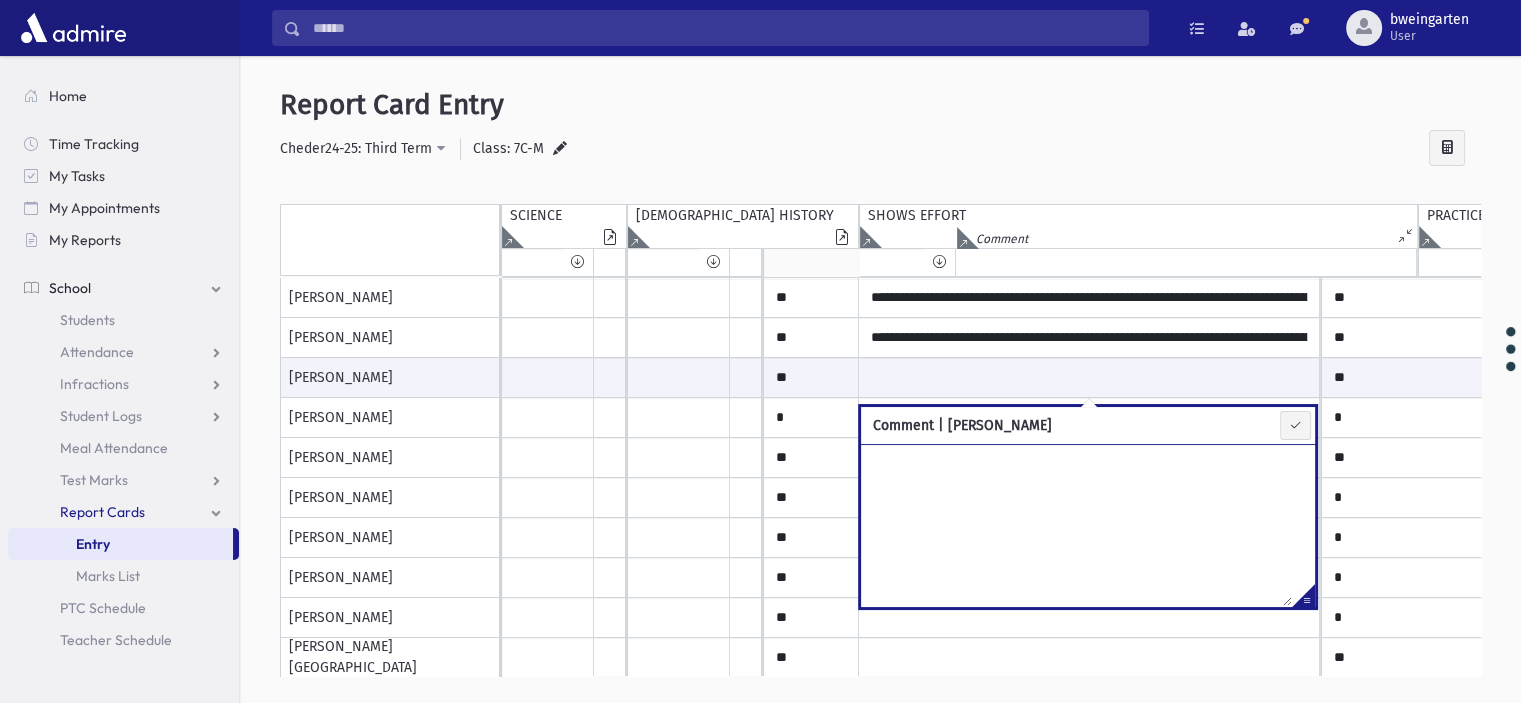 click at bounding box center [1303, 599] 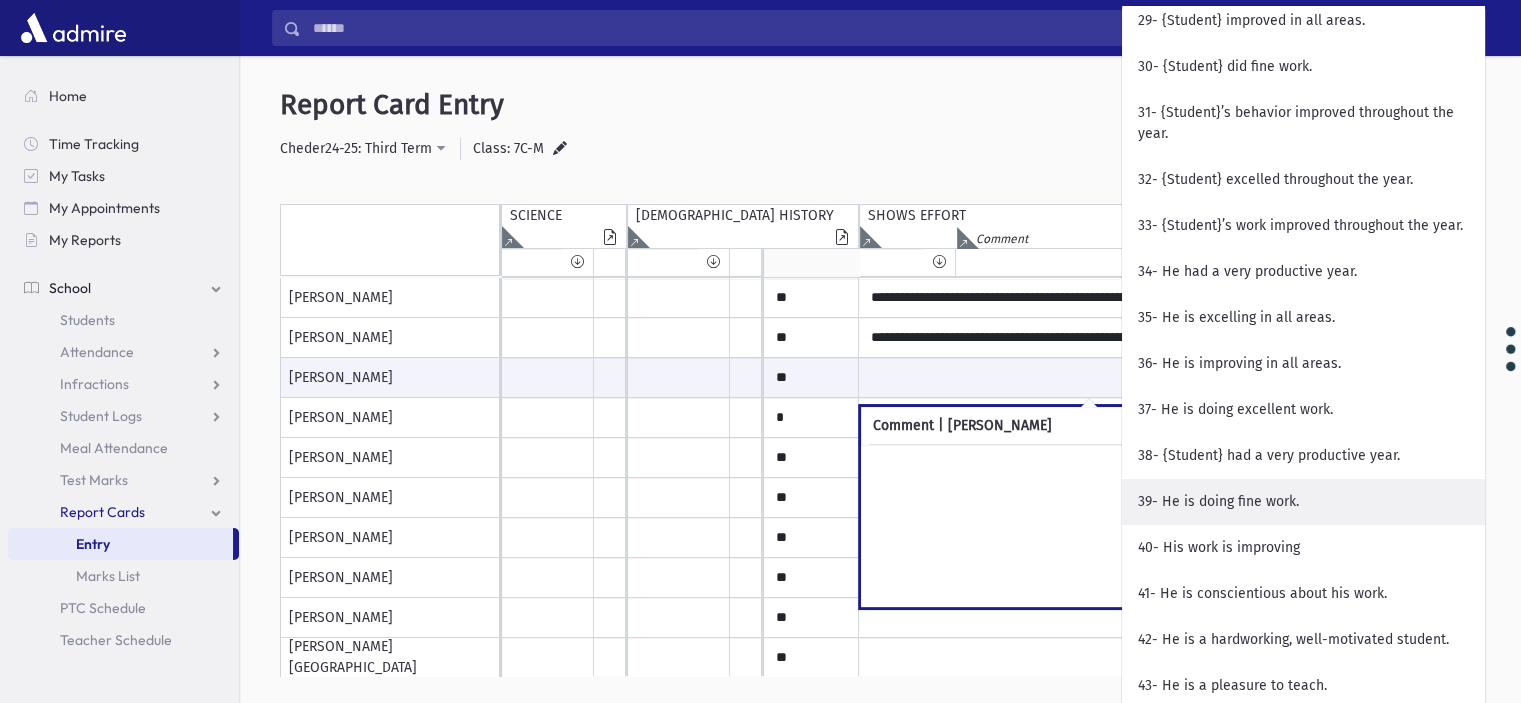 scroll, scrollTop: 1700, scrollLeft: 0, axis: vertical 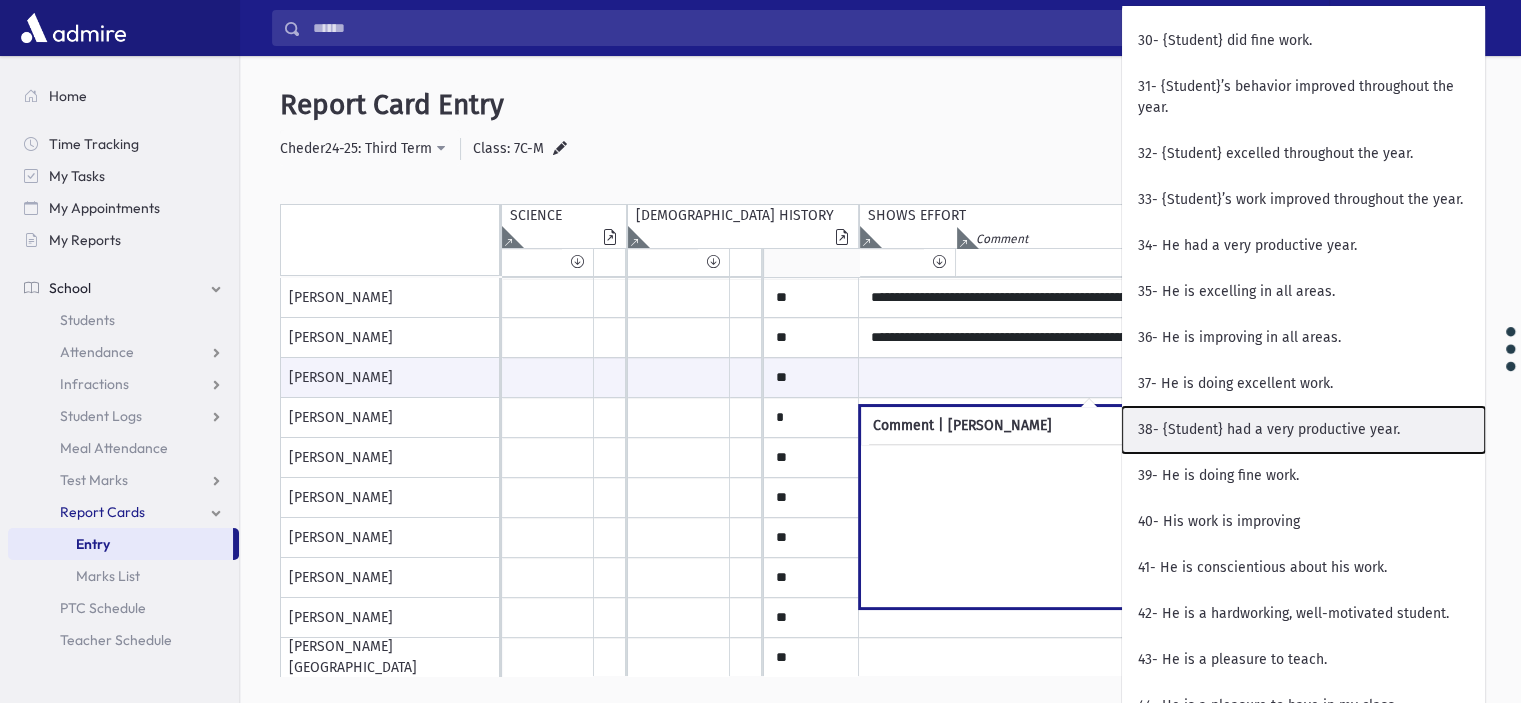 click on "38- {Student} had a very productive year." at bounding box center [1303, 430] 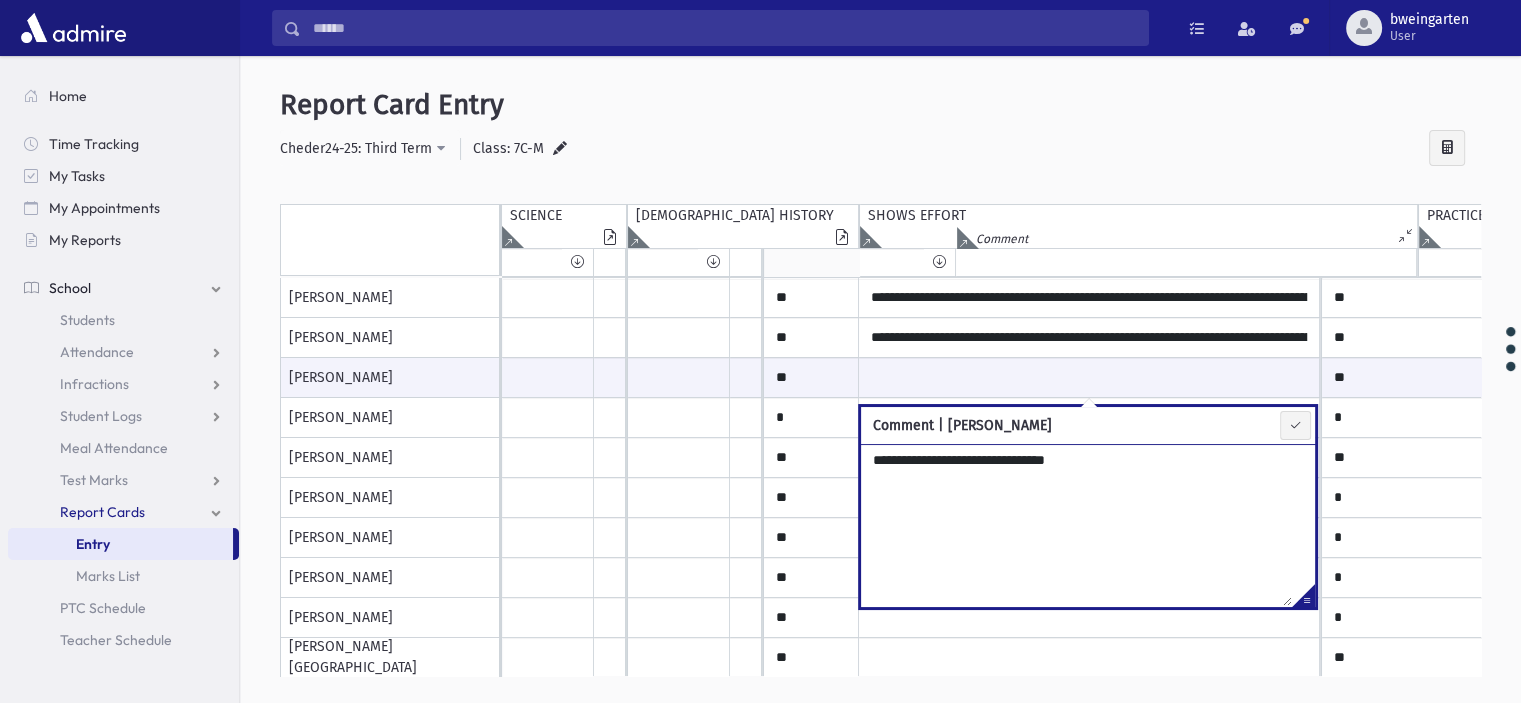 click on "**********" at bounding box center [1076, 525] 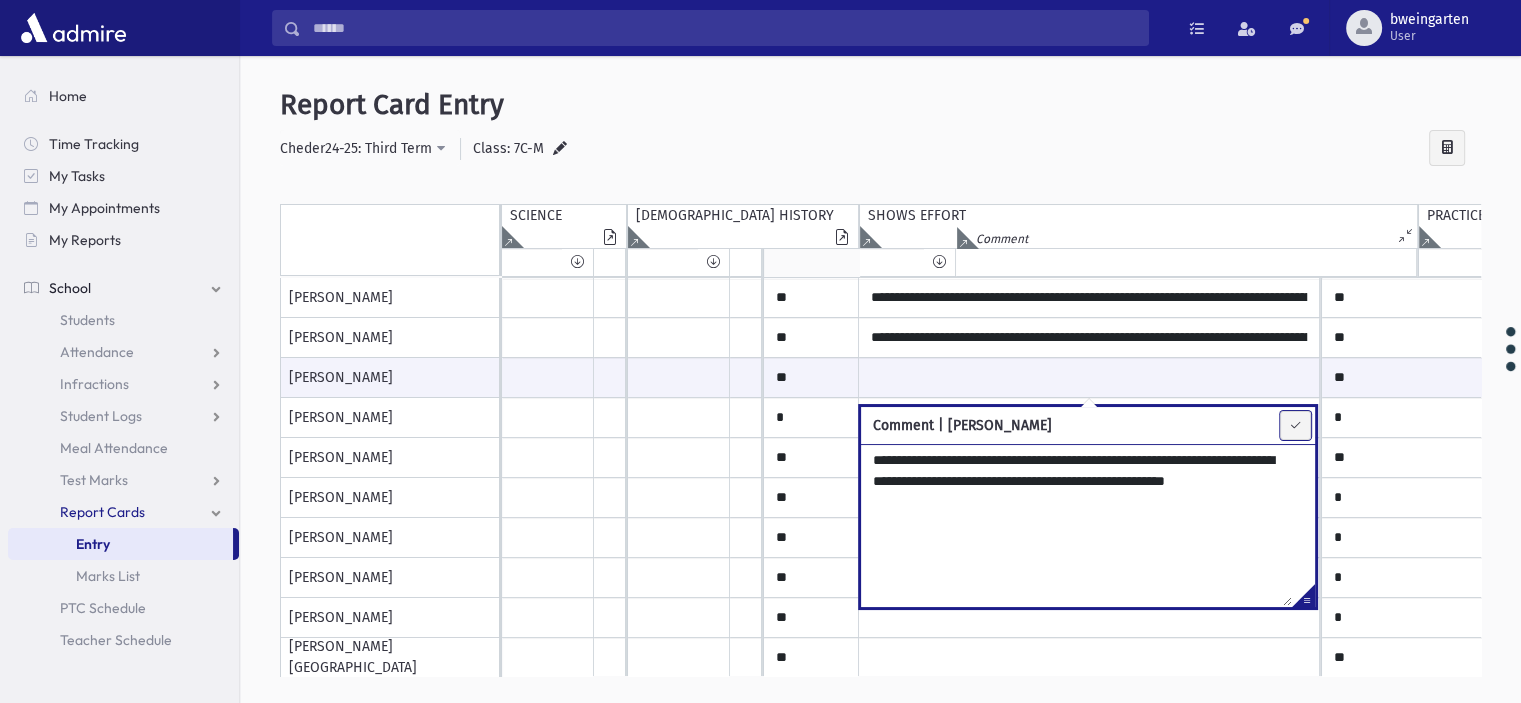 click at bounding box center (1295, 425) 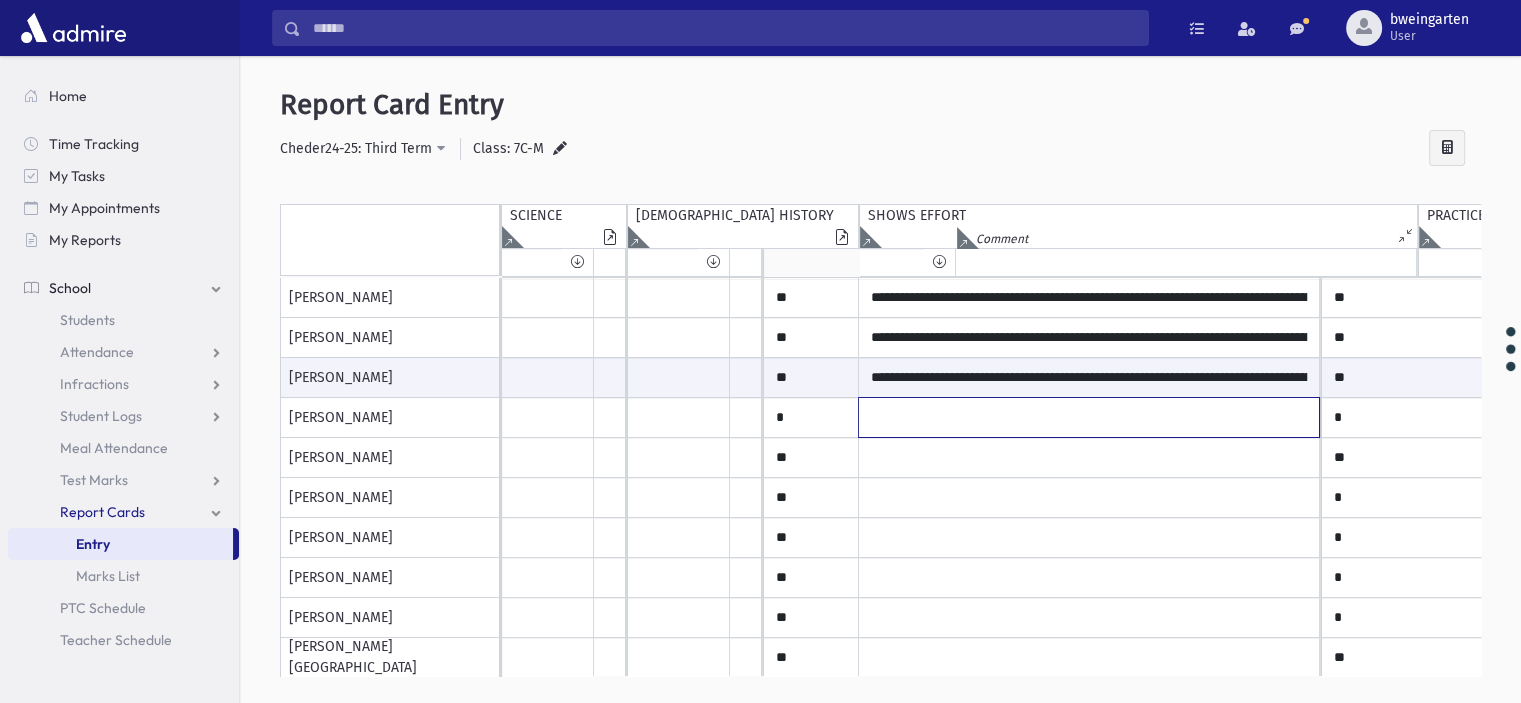 click at bounding box center (1089, 298) 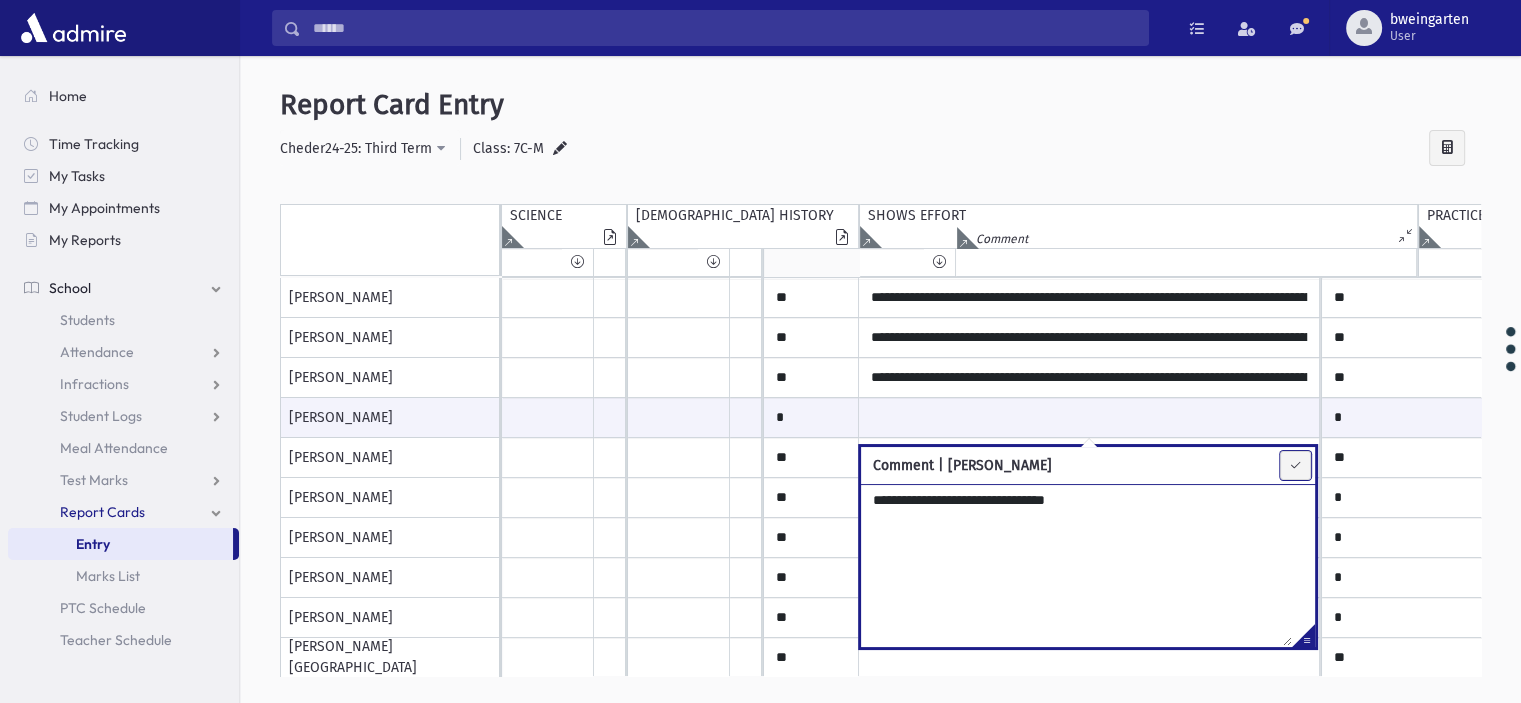 click at bounding box center [1295, 465] 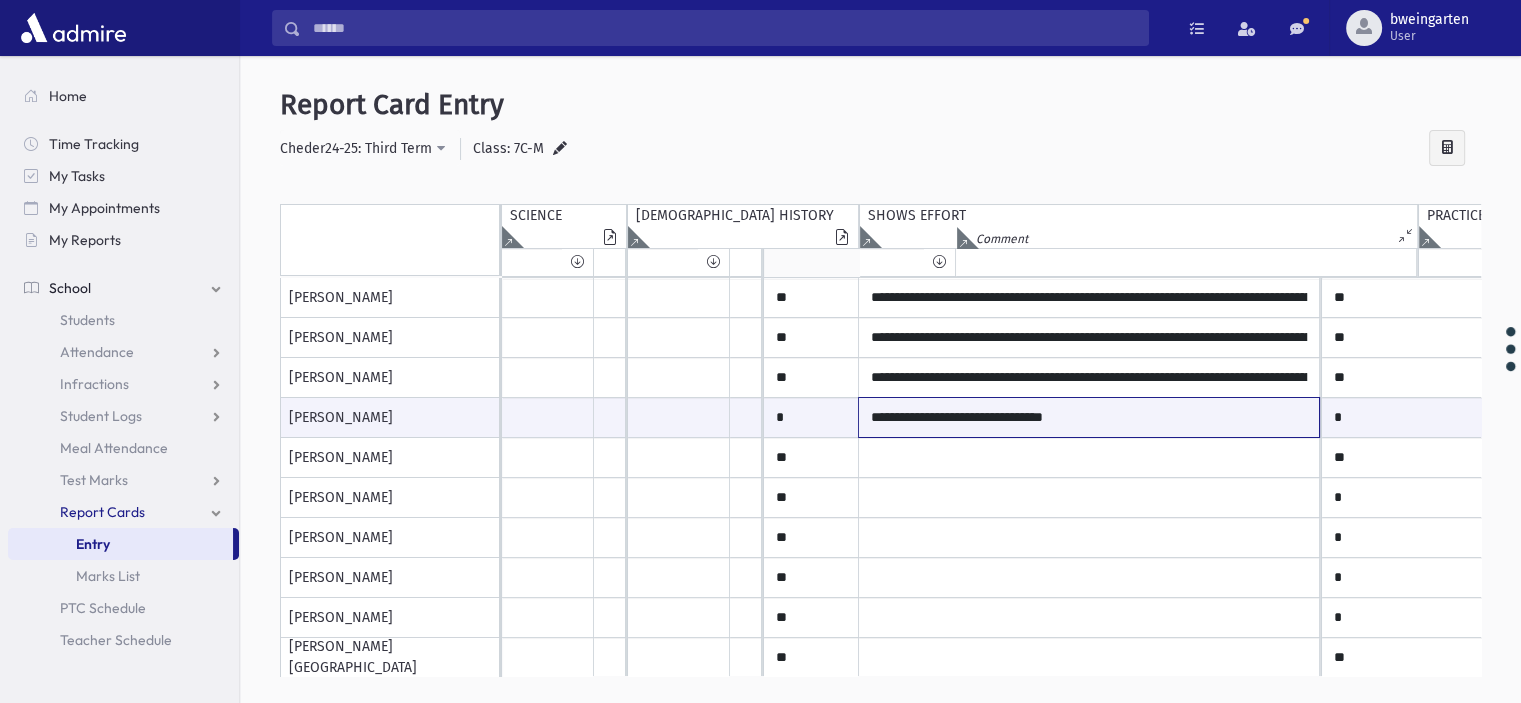 click on "**********" at bounding box center (1089, 417) 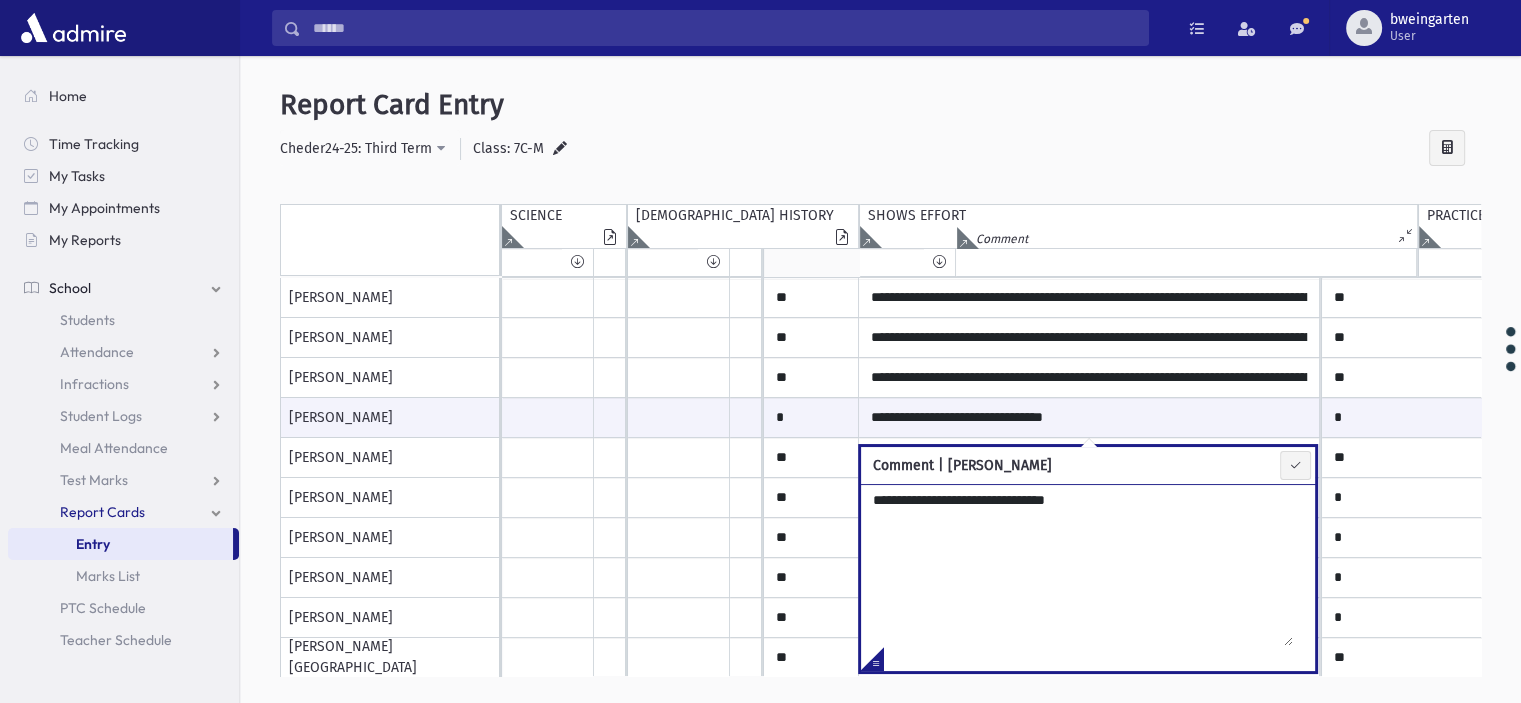 click on "**********" at bounding box center (1077, 565) 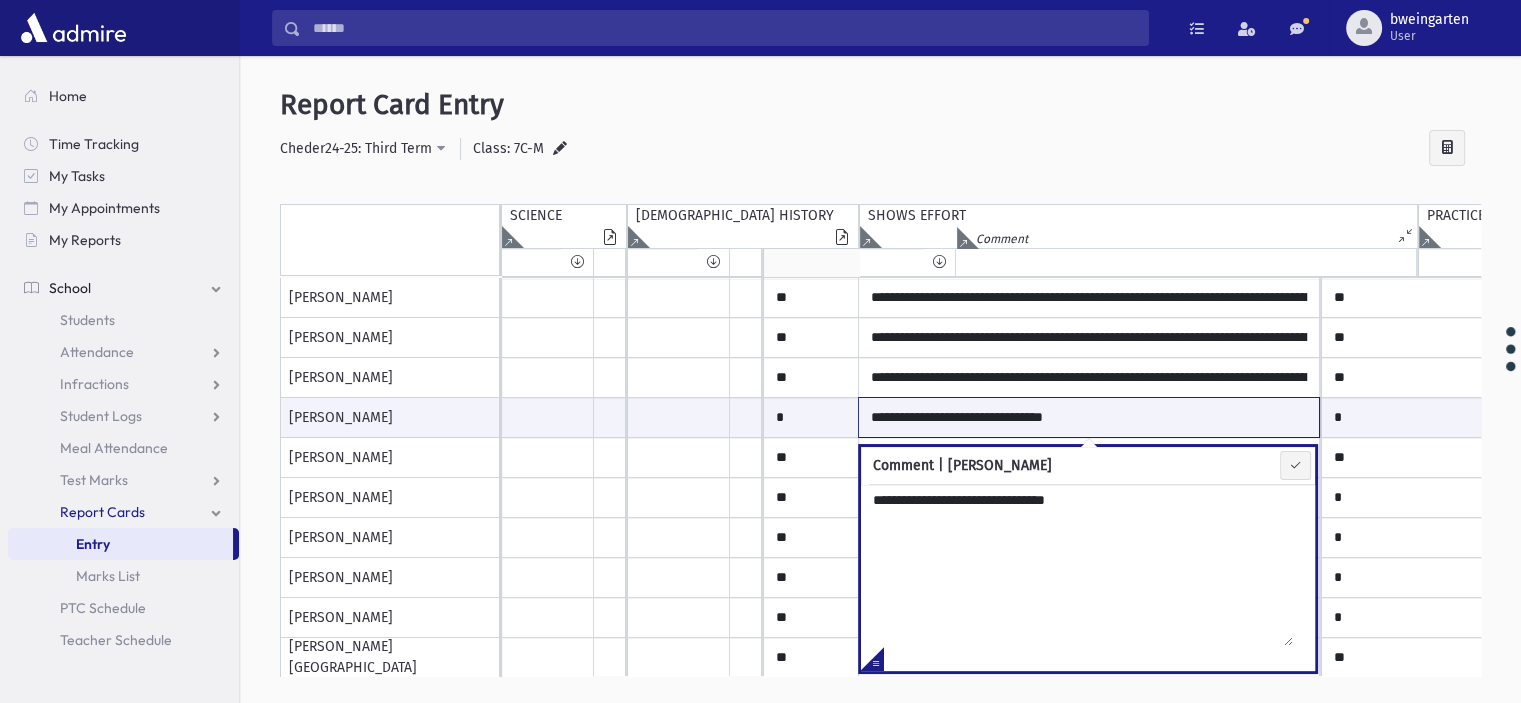 click on "**********" at bounding box center (1089, 417) 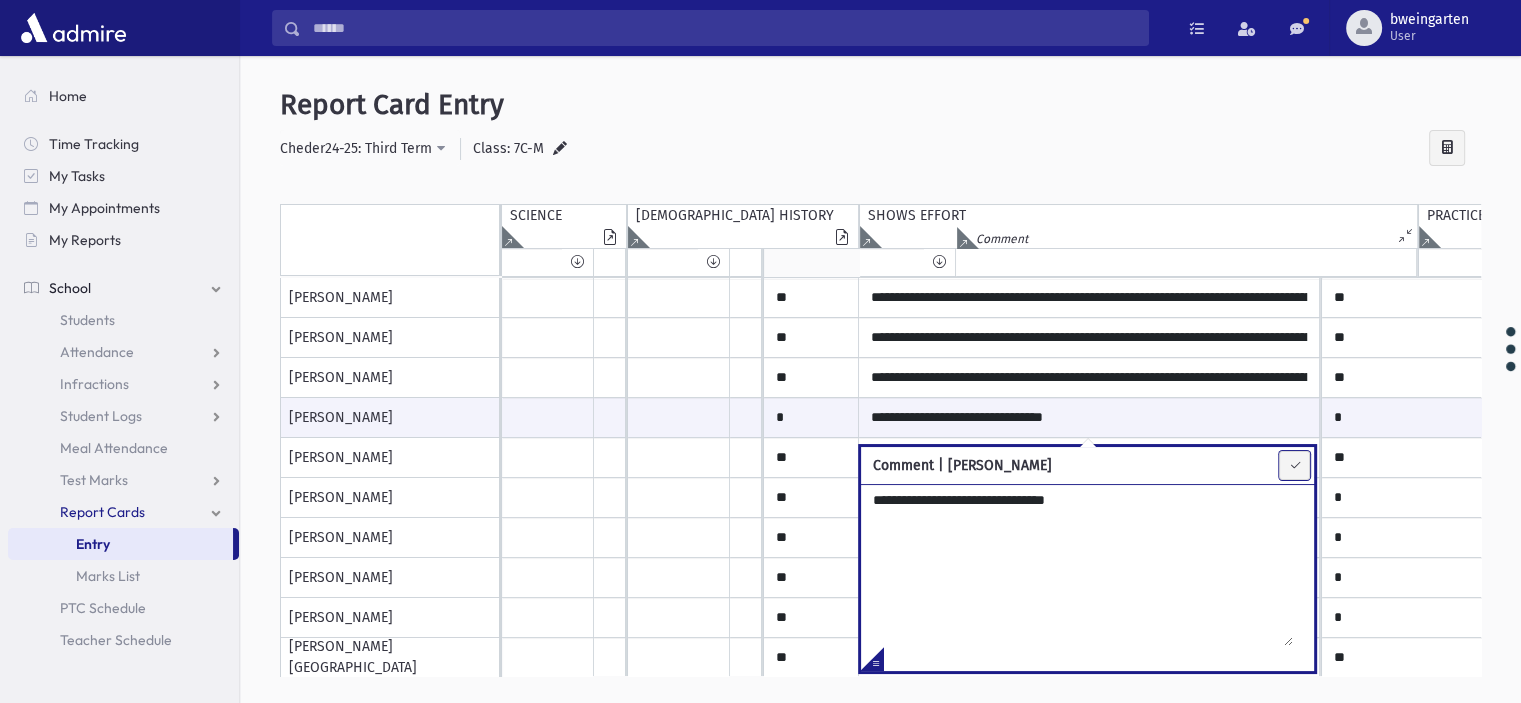 click at bounding box center (1294, 465) 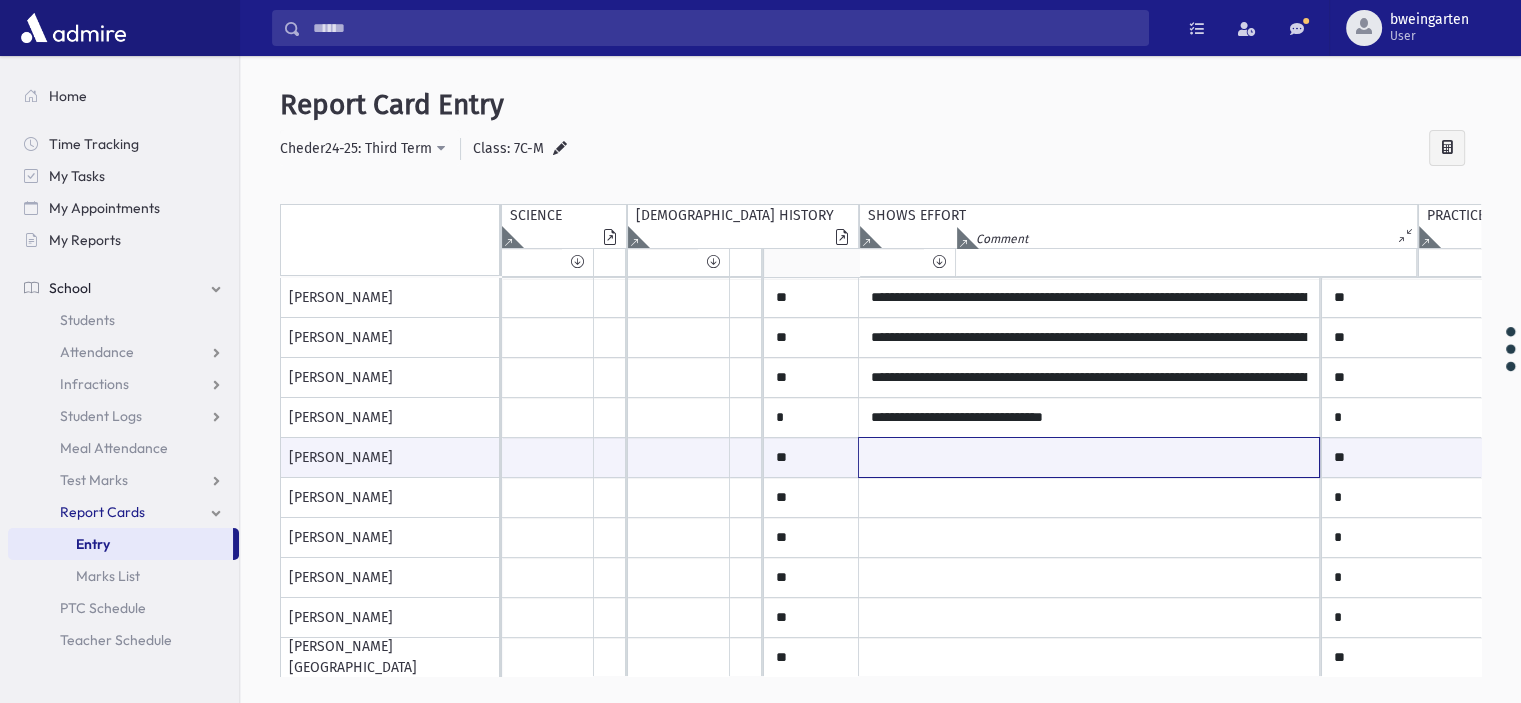 click at bounding box center [1089, 457] 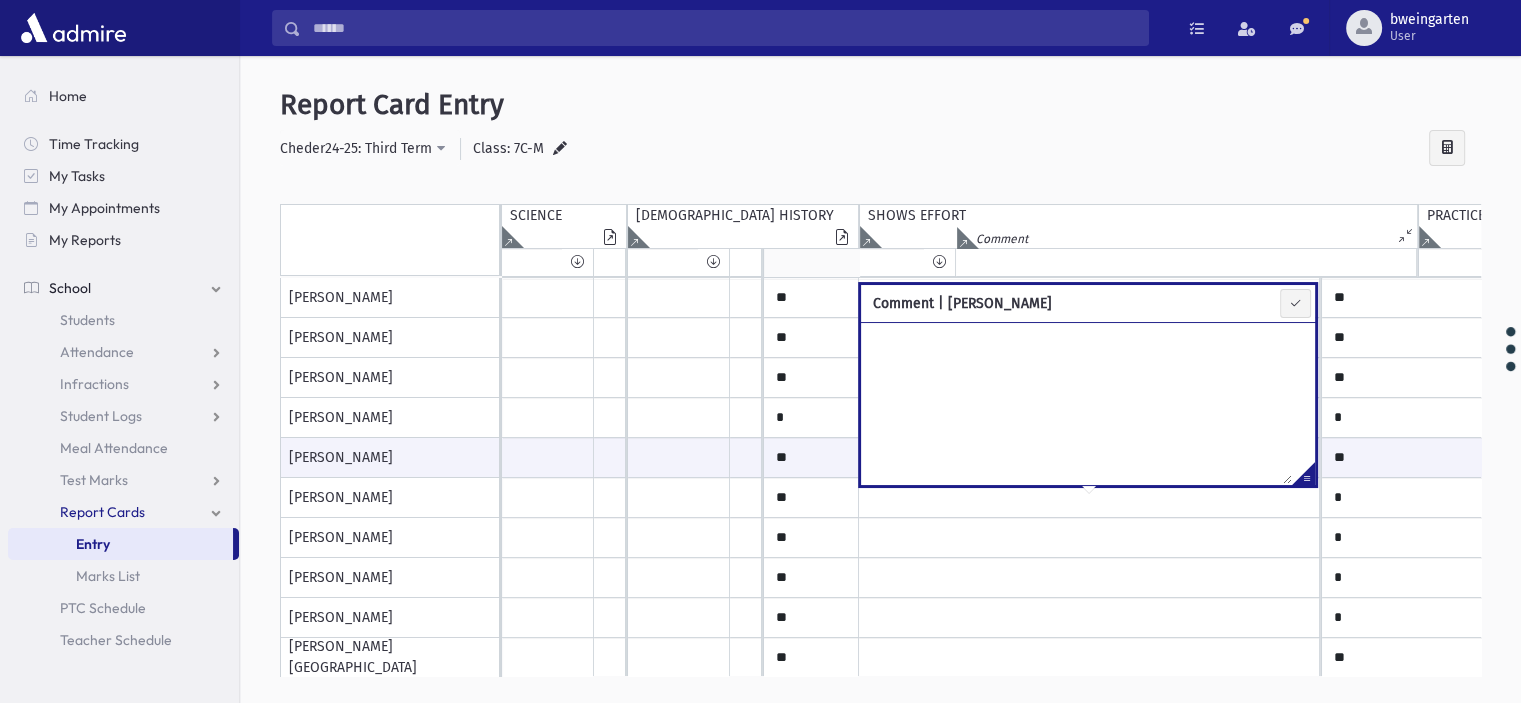 click at bounding box center [1303, 477] 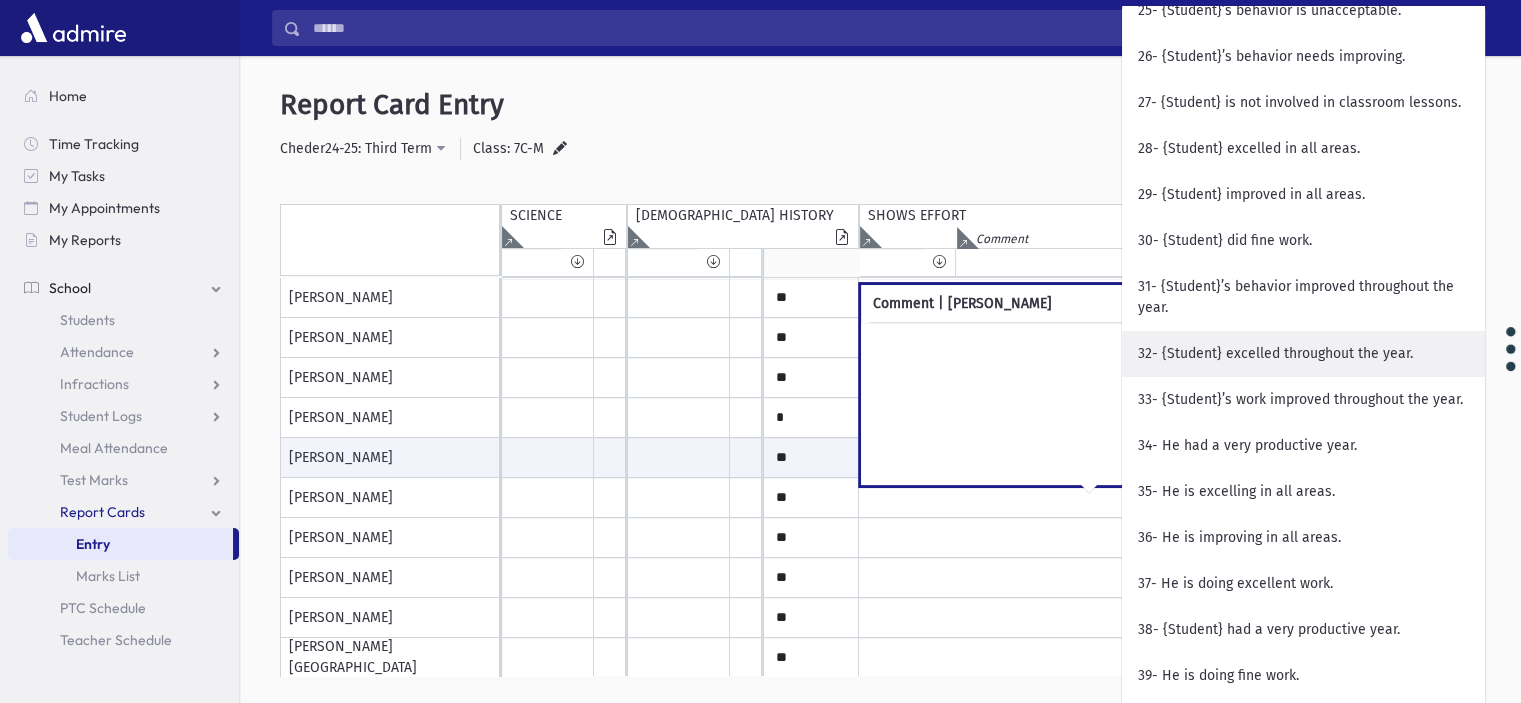 scroll, scrollTop: 1600, scrollLeft: 0, axis: vertical 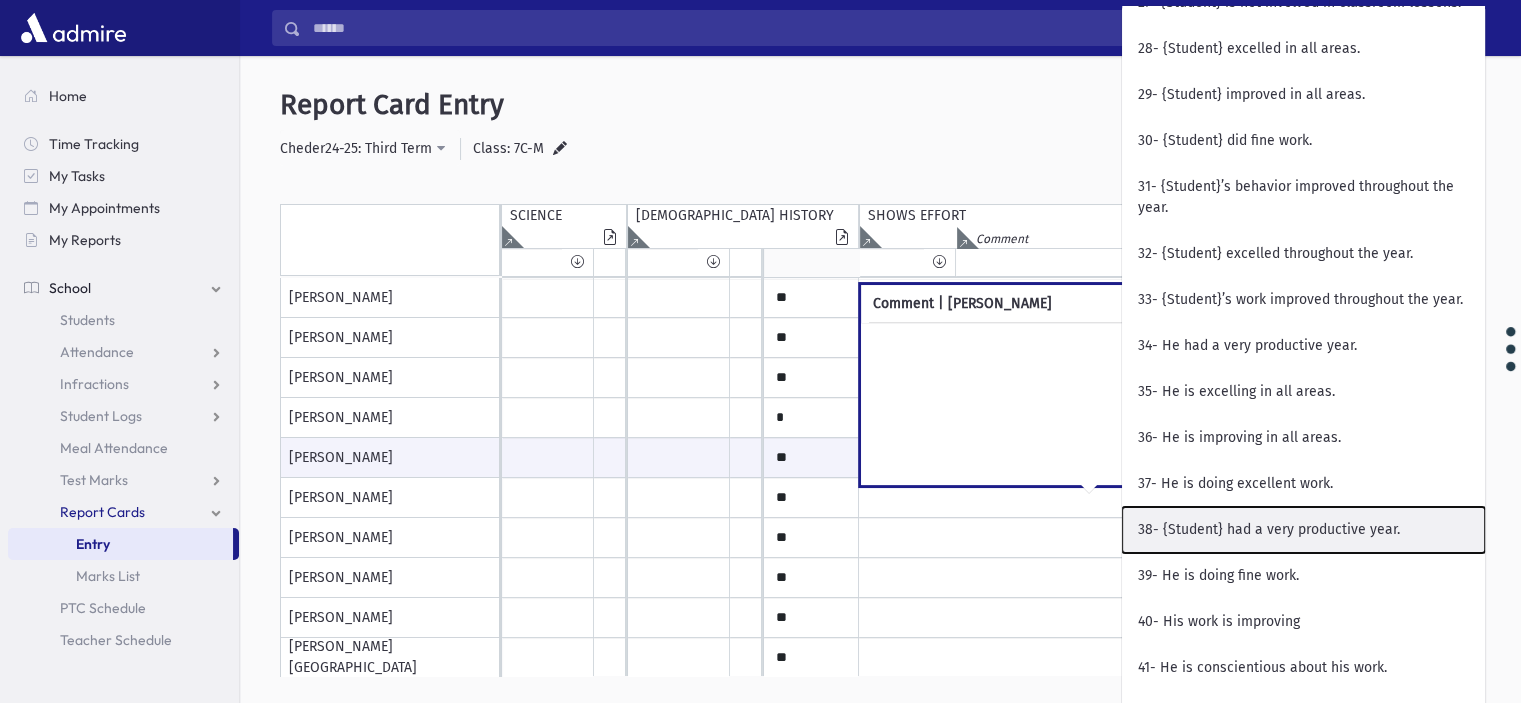 click on "38- {Student} had a very productive year." at bounding box center (1303, 530) 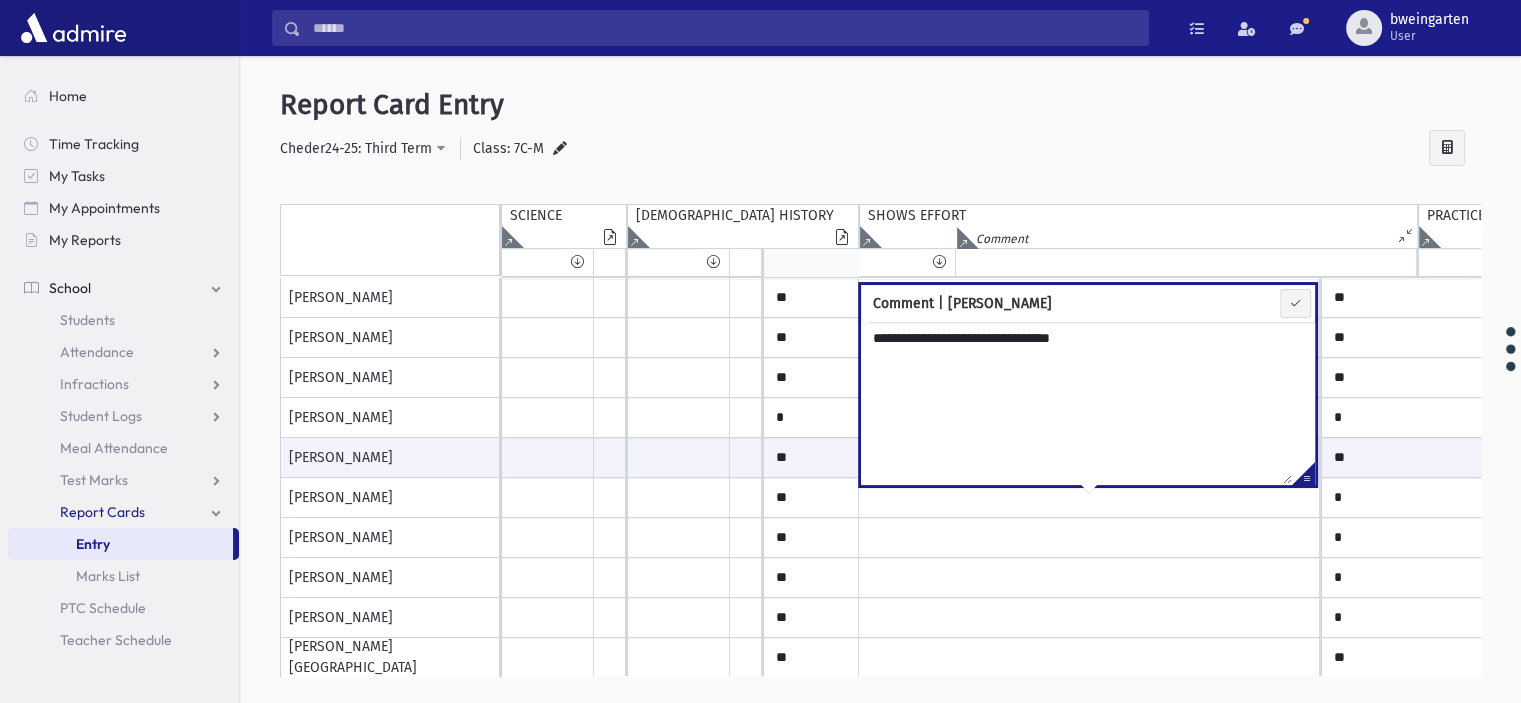 click on "**********" at bounding box center [1076, 403] 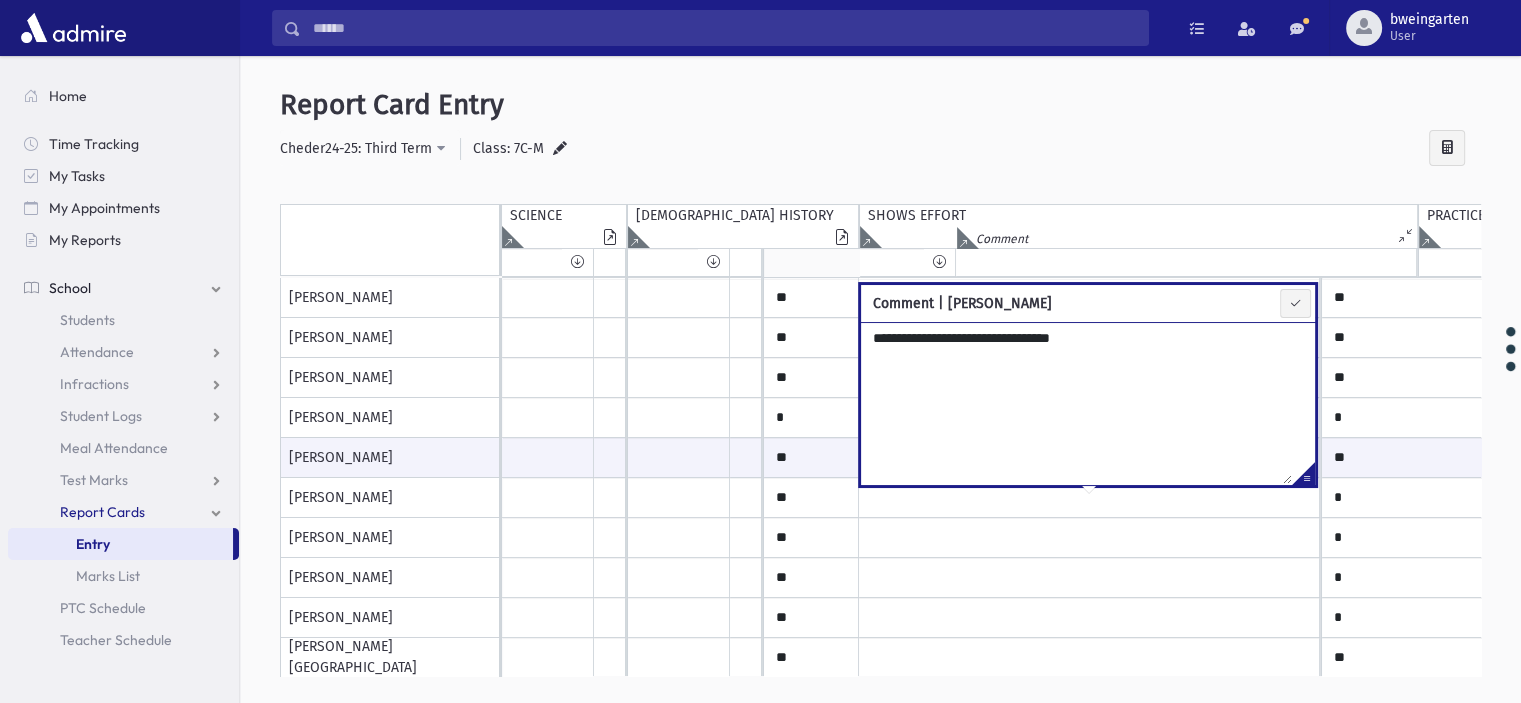 paste on "**********" 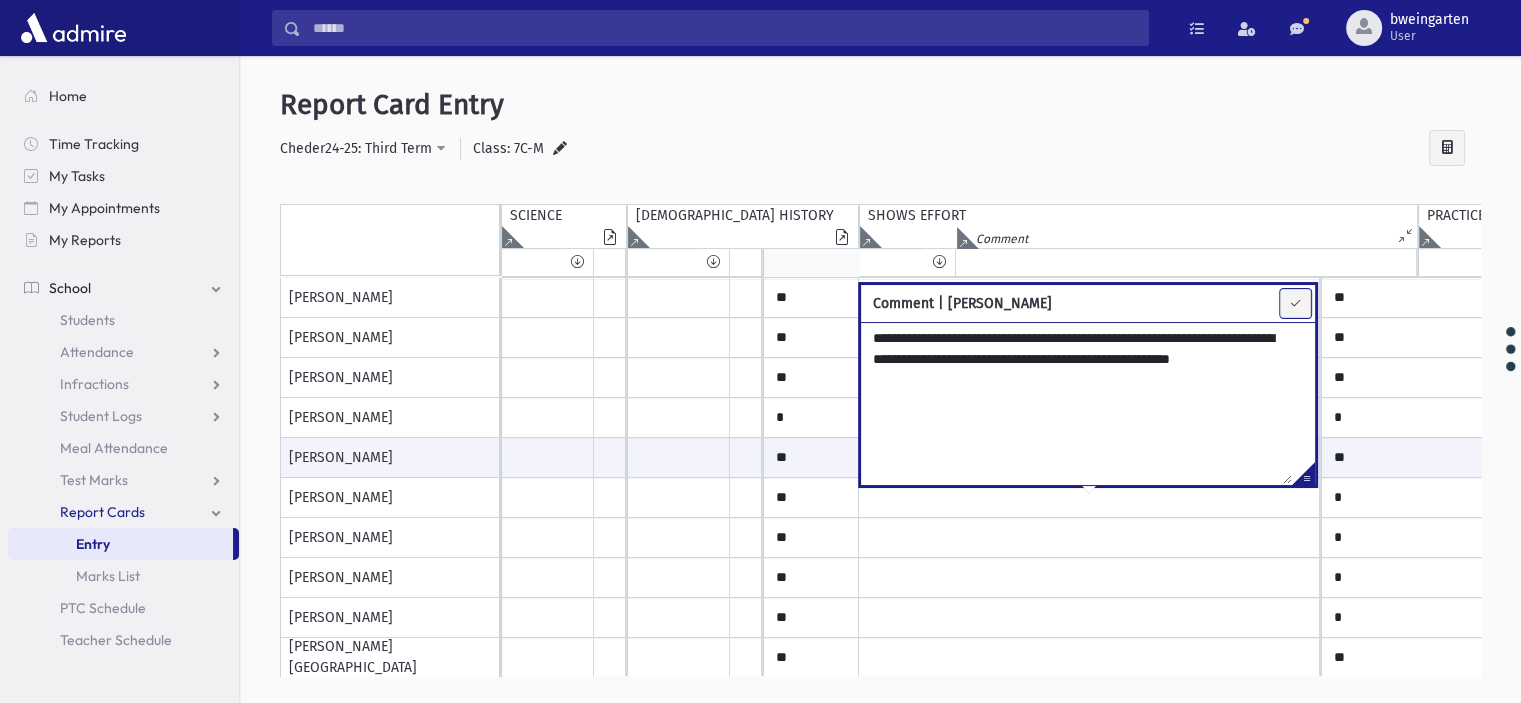 click at bounding box center [1295, 303] 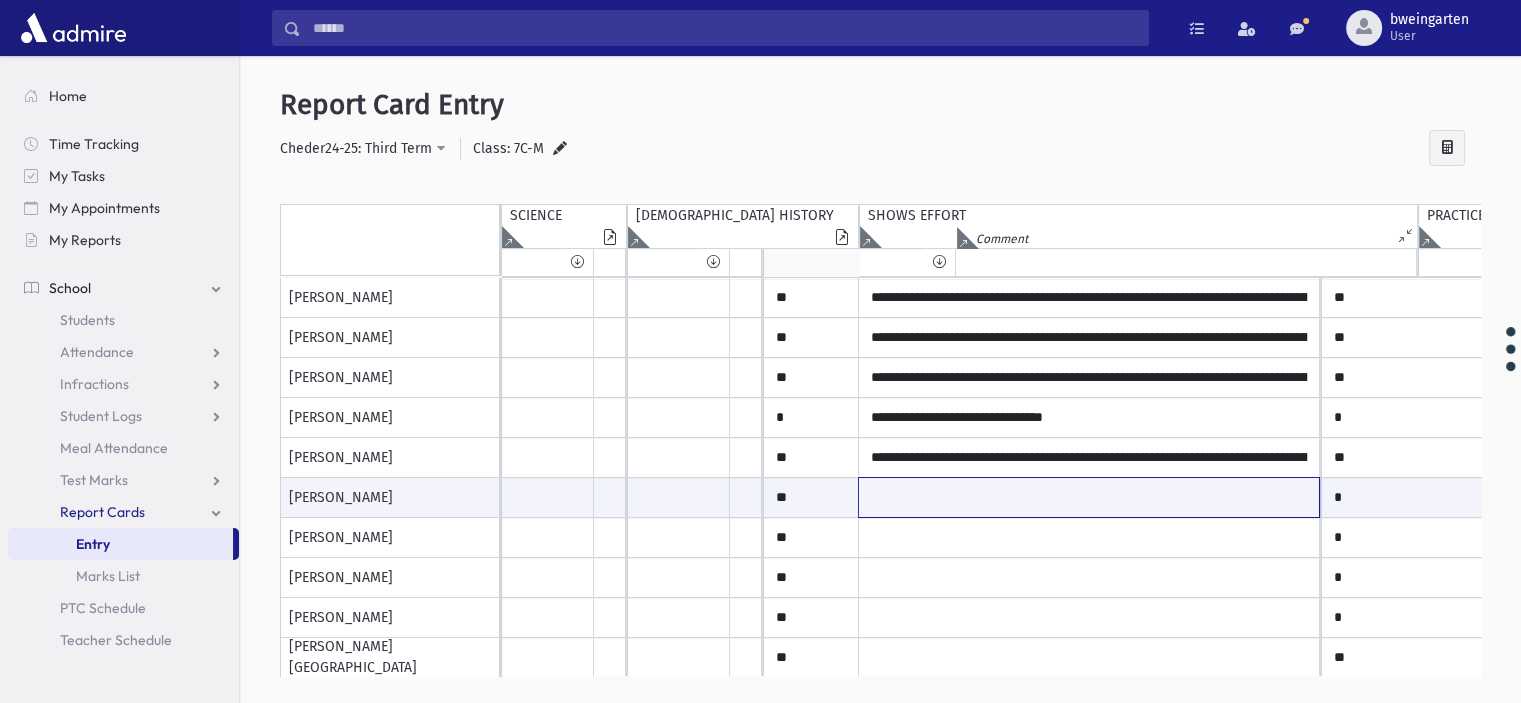 click at bounding box center (1089, 497) 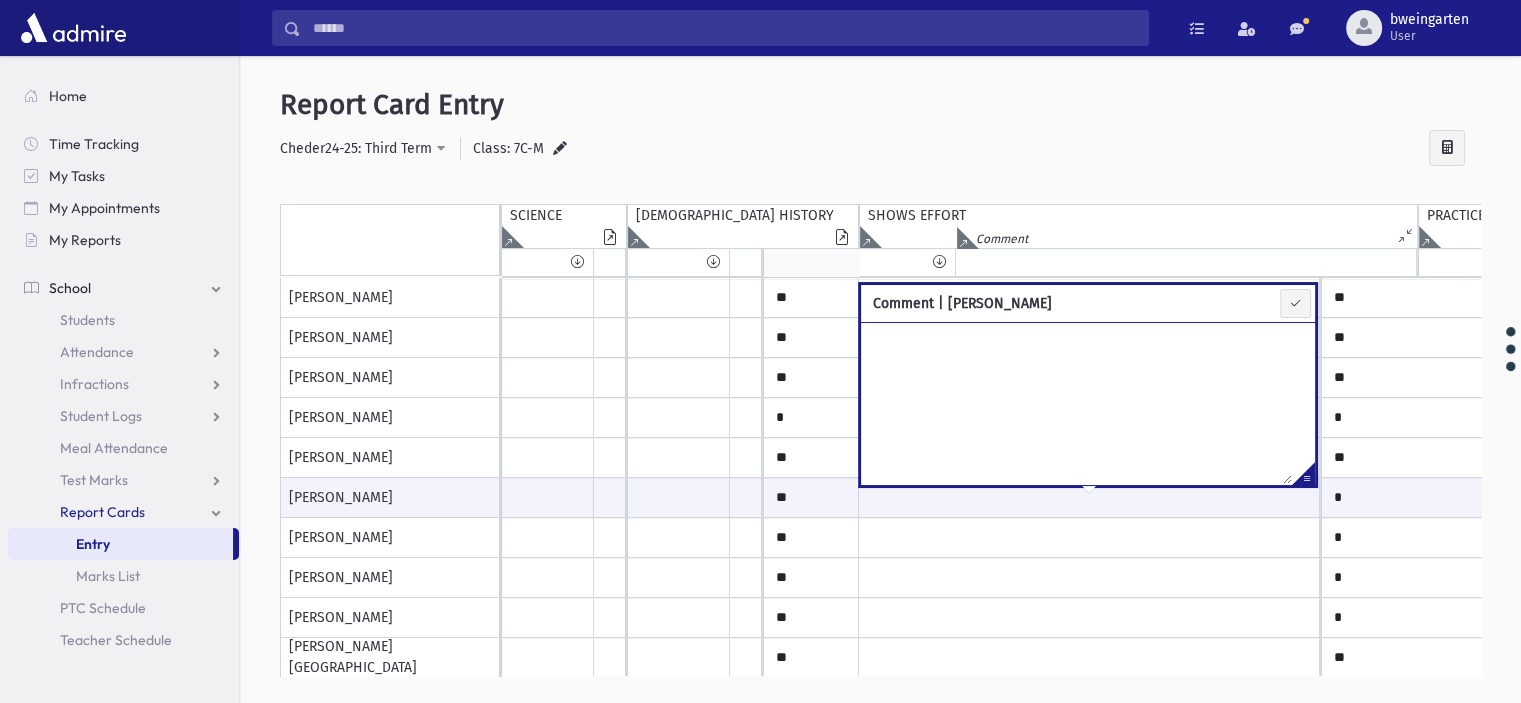 click at bounding box center (1303, 477) 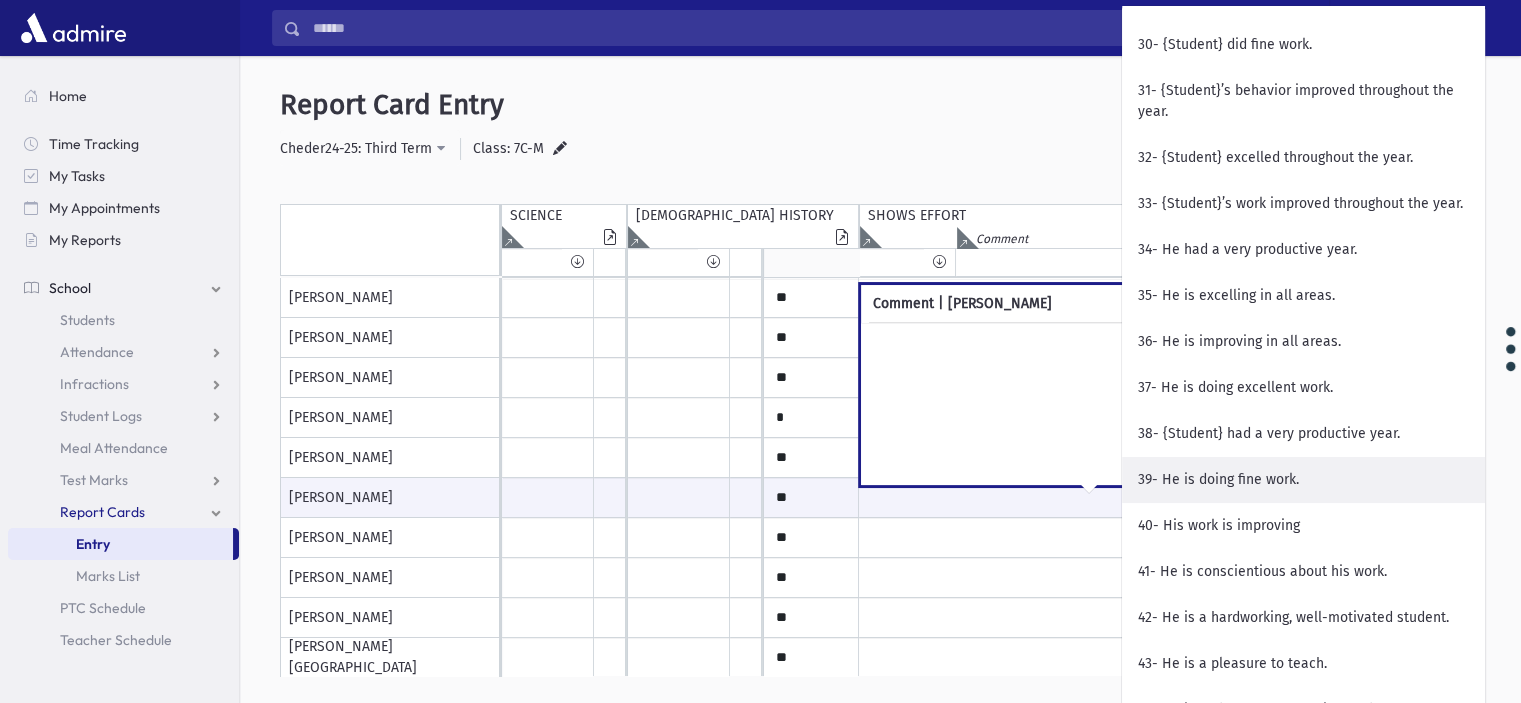 scroll, scrollTop: 1700, scrollLeft: 0, axis: vertical 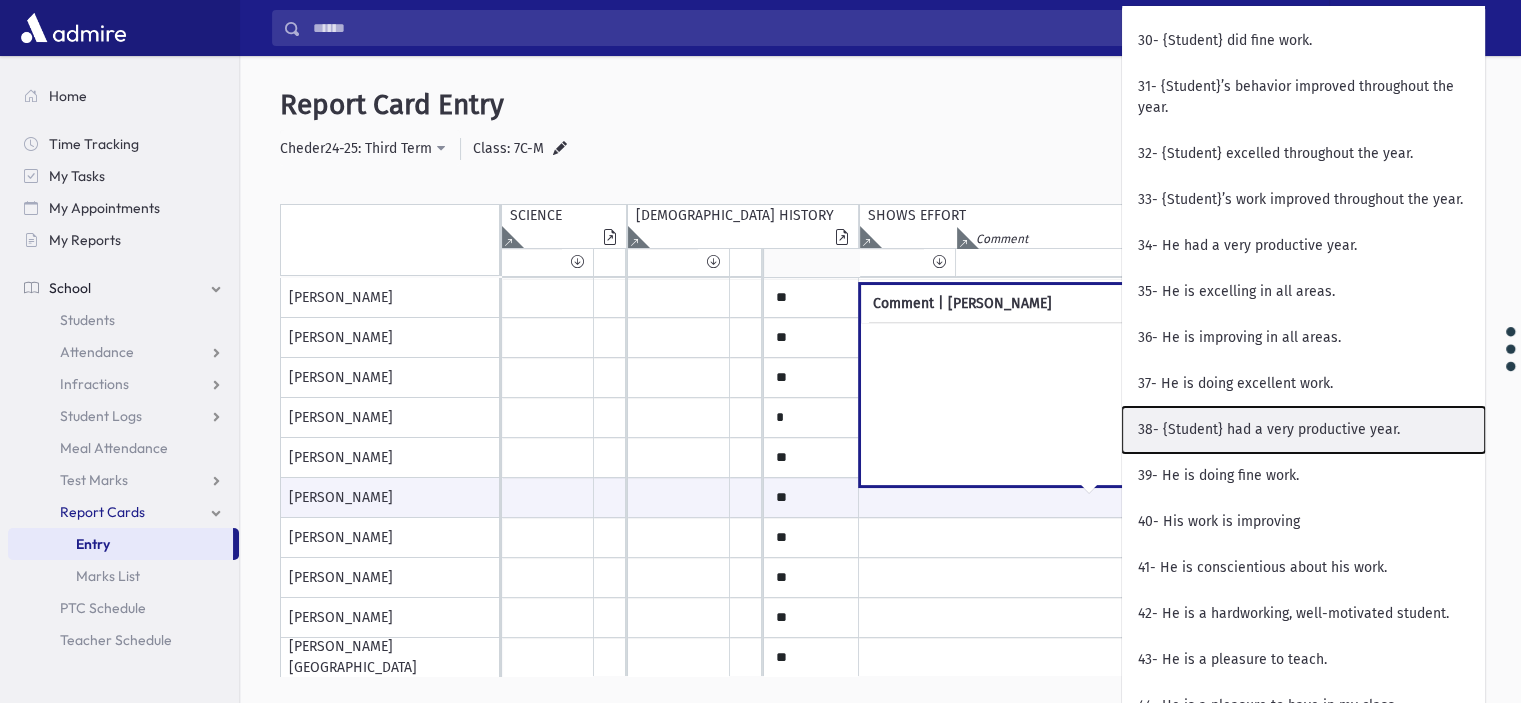 drag, startPoint x: 1256, startPoint y: 461, endPoint x: 1216, endPoint y: 449, distance: 41.761227 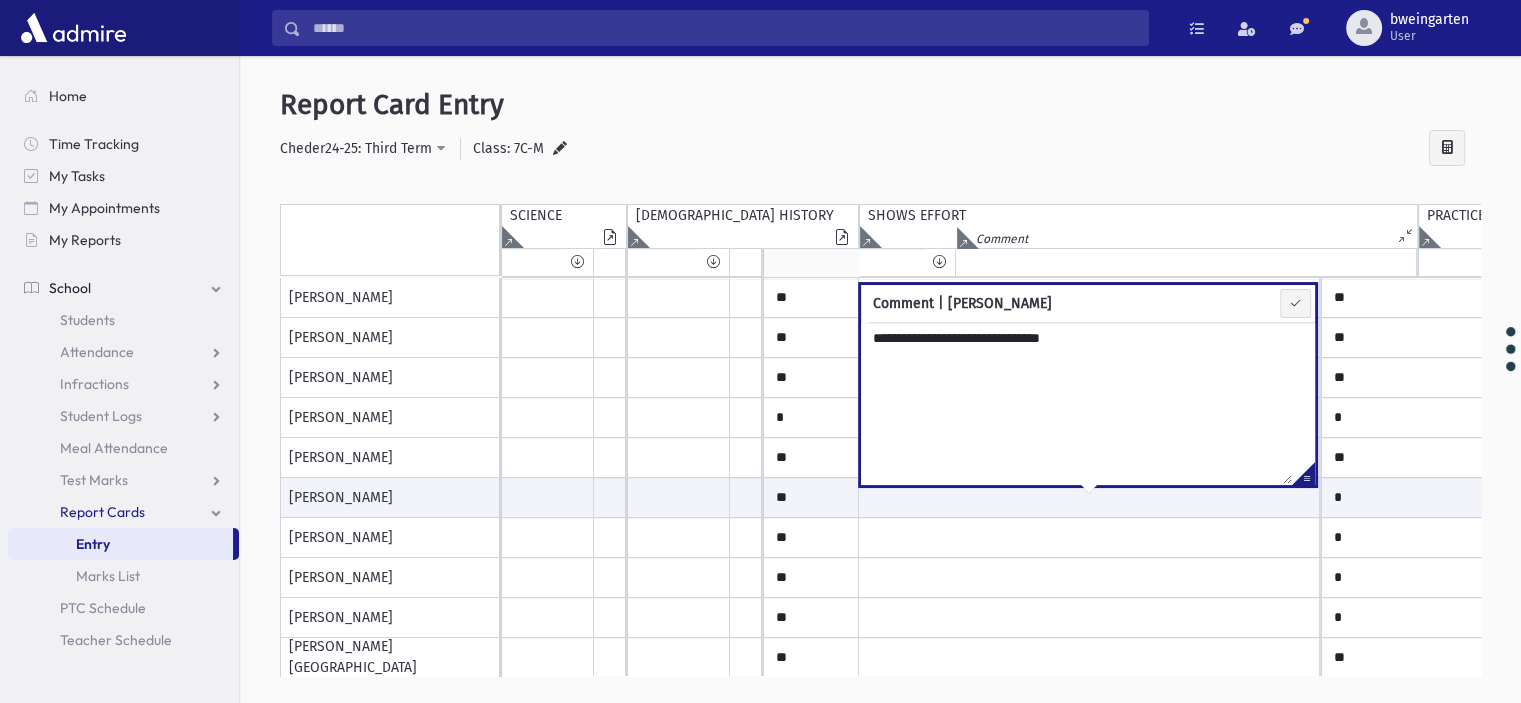 click on "**********" at bounding box center [1076, 403] 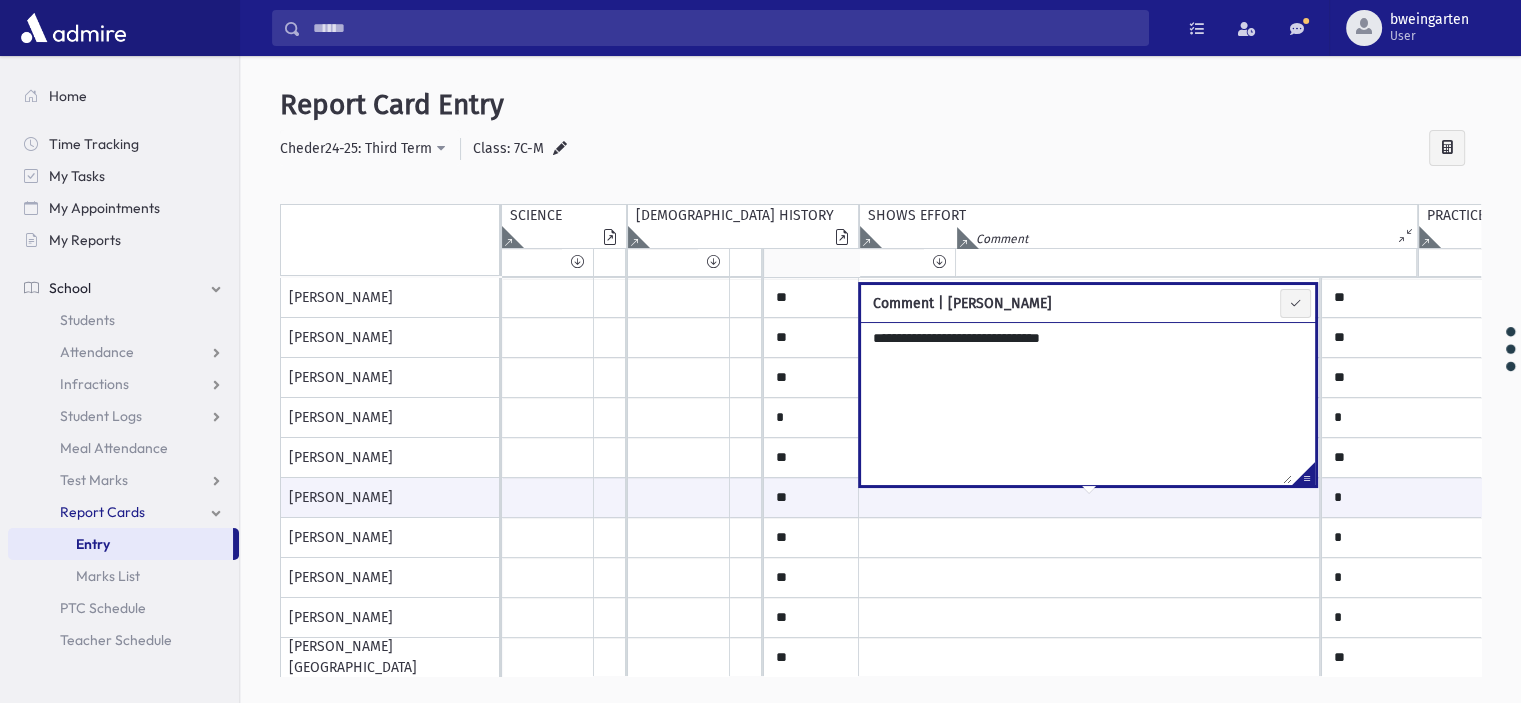 paste on "**********" 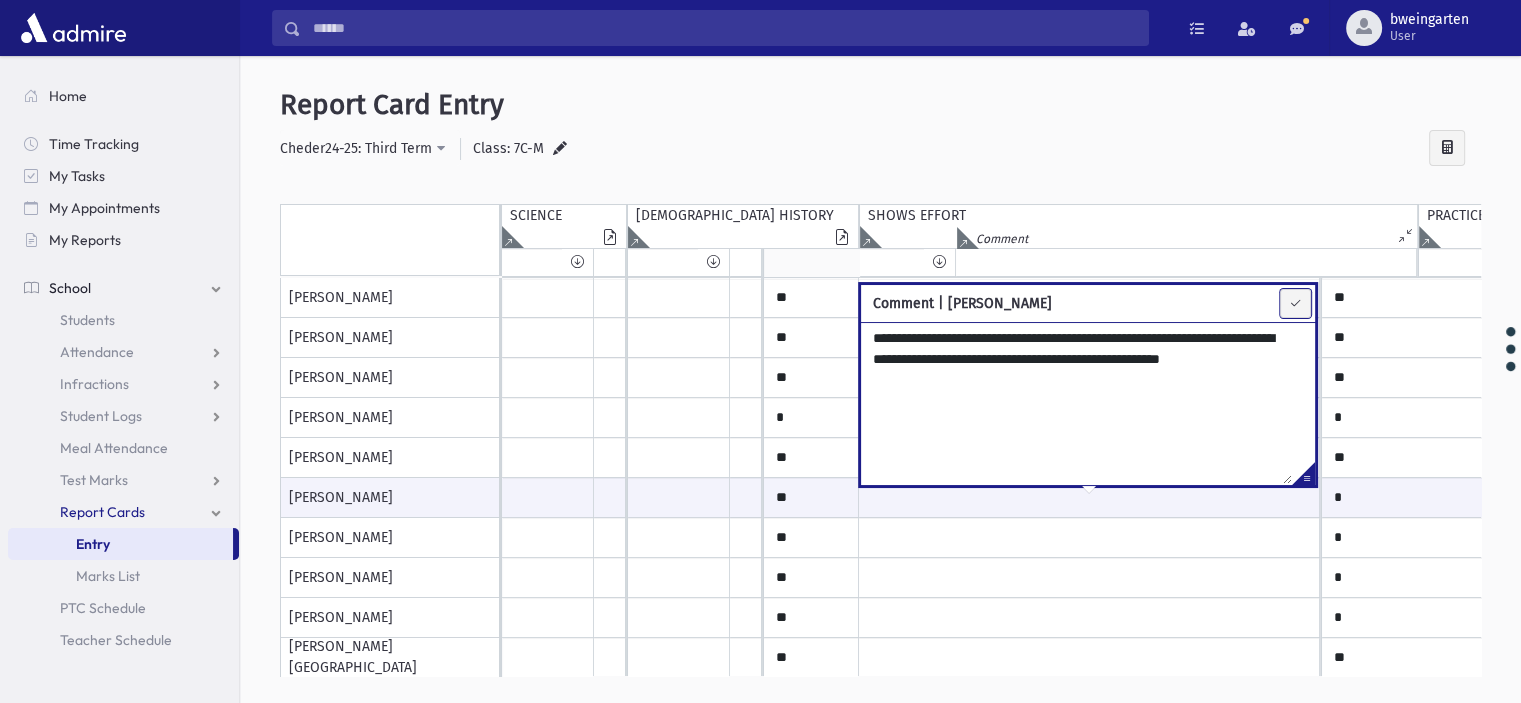 click at bounding box center [1295, 303] 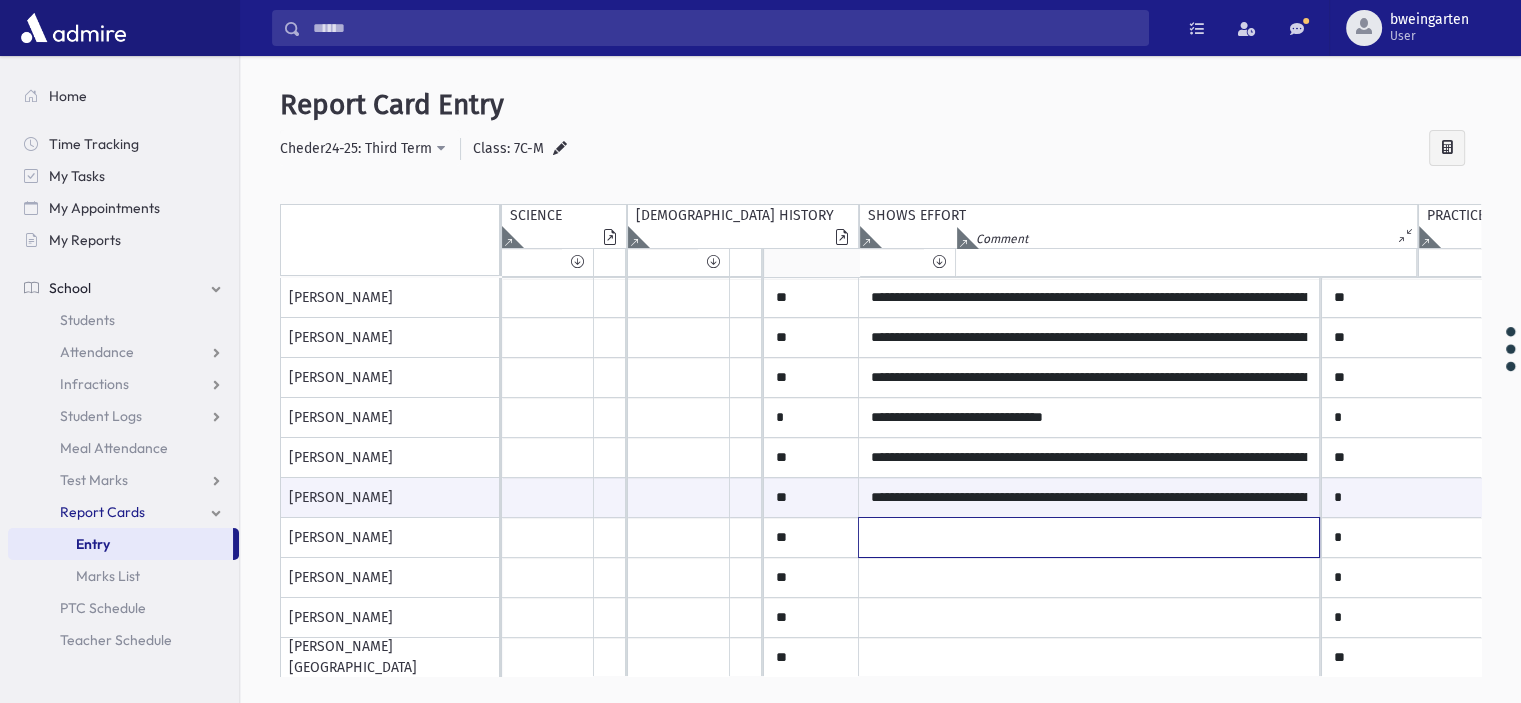 click at bounding box center (1089, 298) 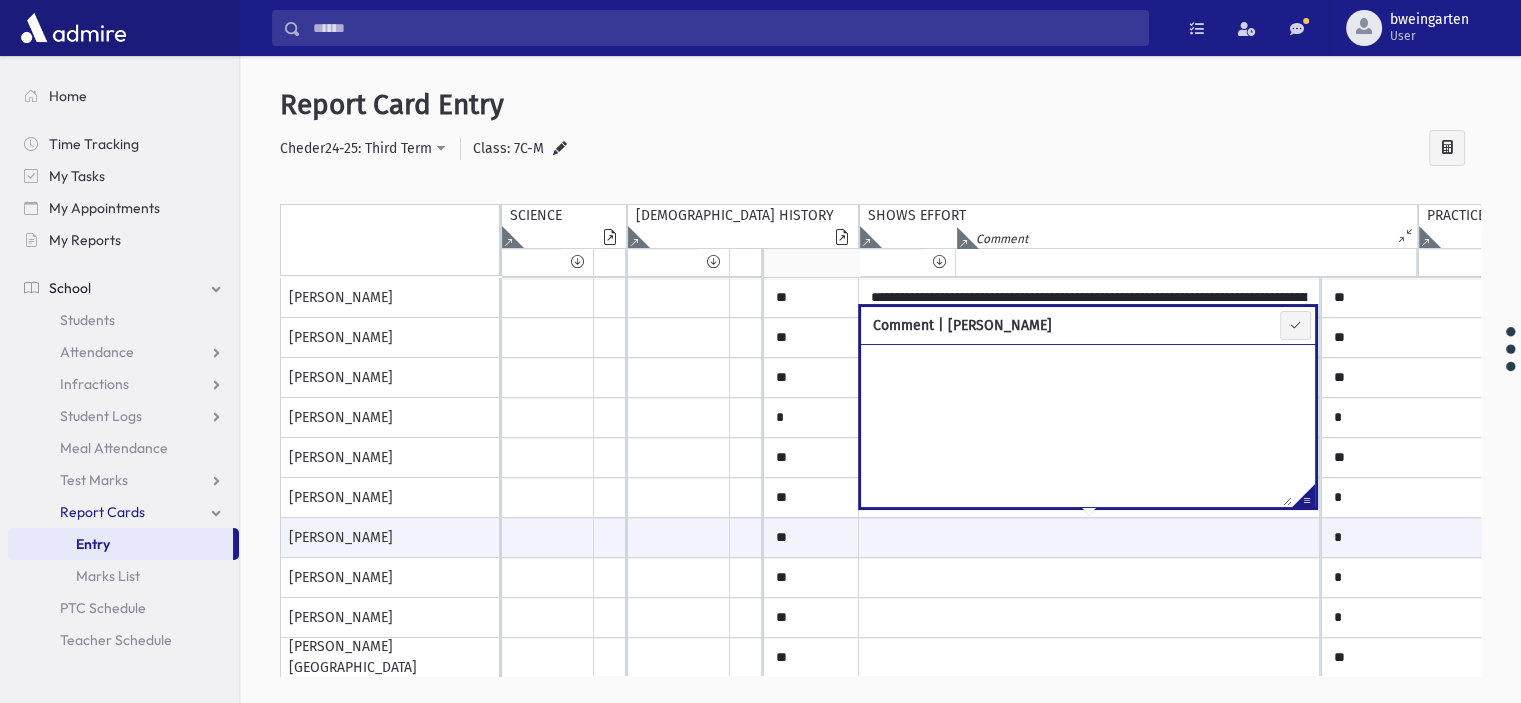 click at bounding box center [1303, 499] 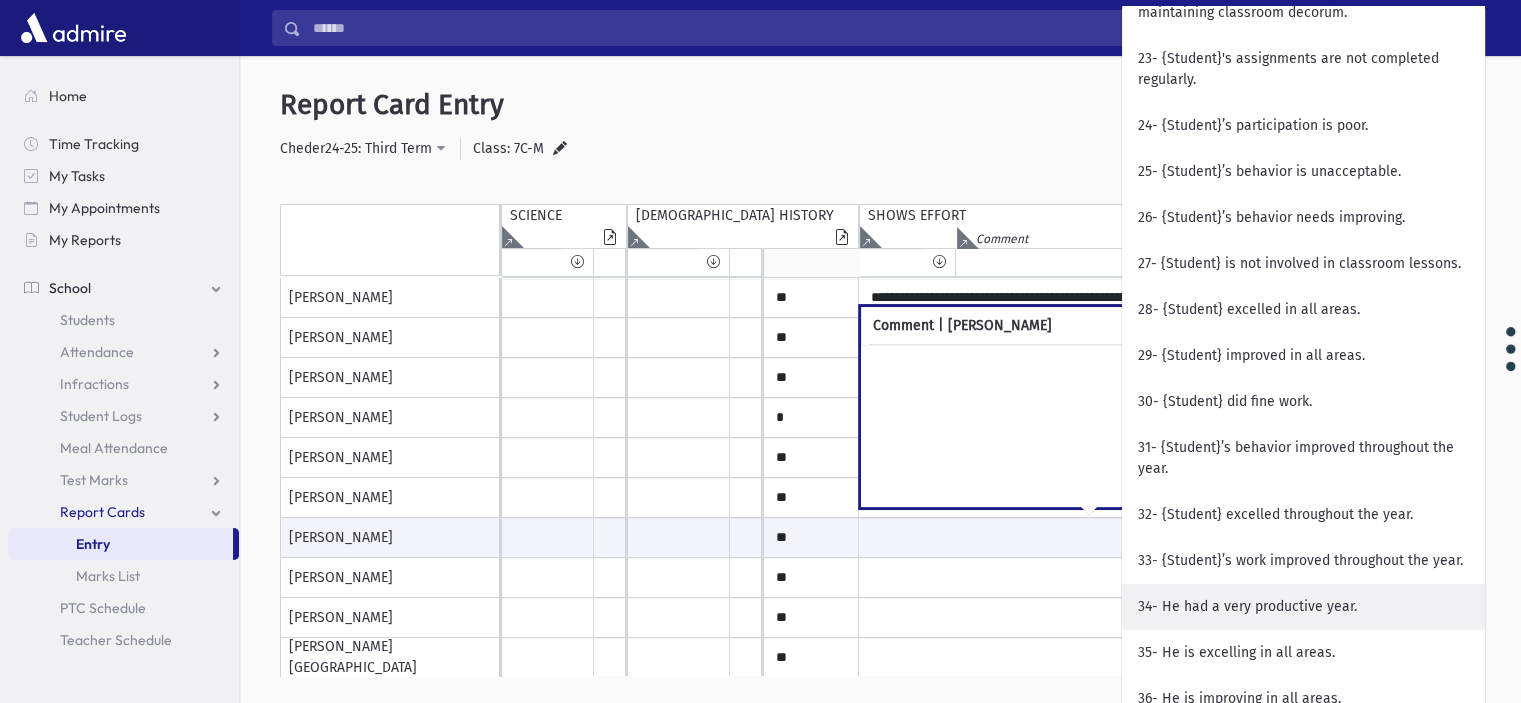 scroll, scrollTop: 1500, scrollLeft: 0, axis: vertical 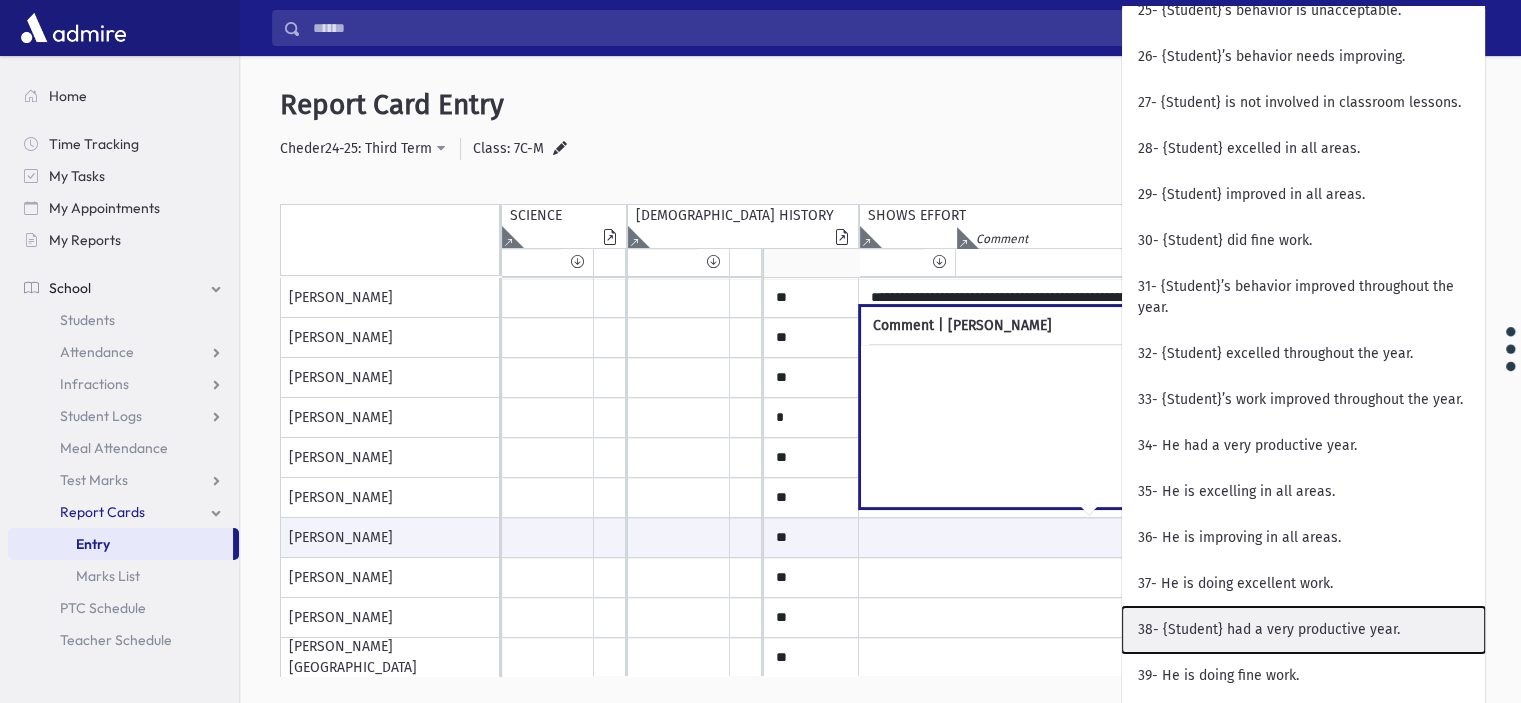 drag, startPoint x: 1274, startPoint y: 657, endPoint x: 1270, endPoint y: 646, distance: 11.7046995 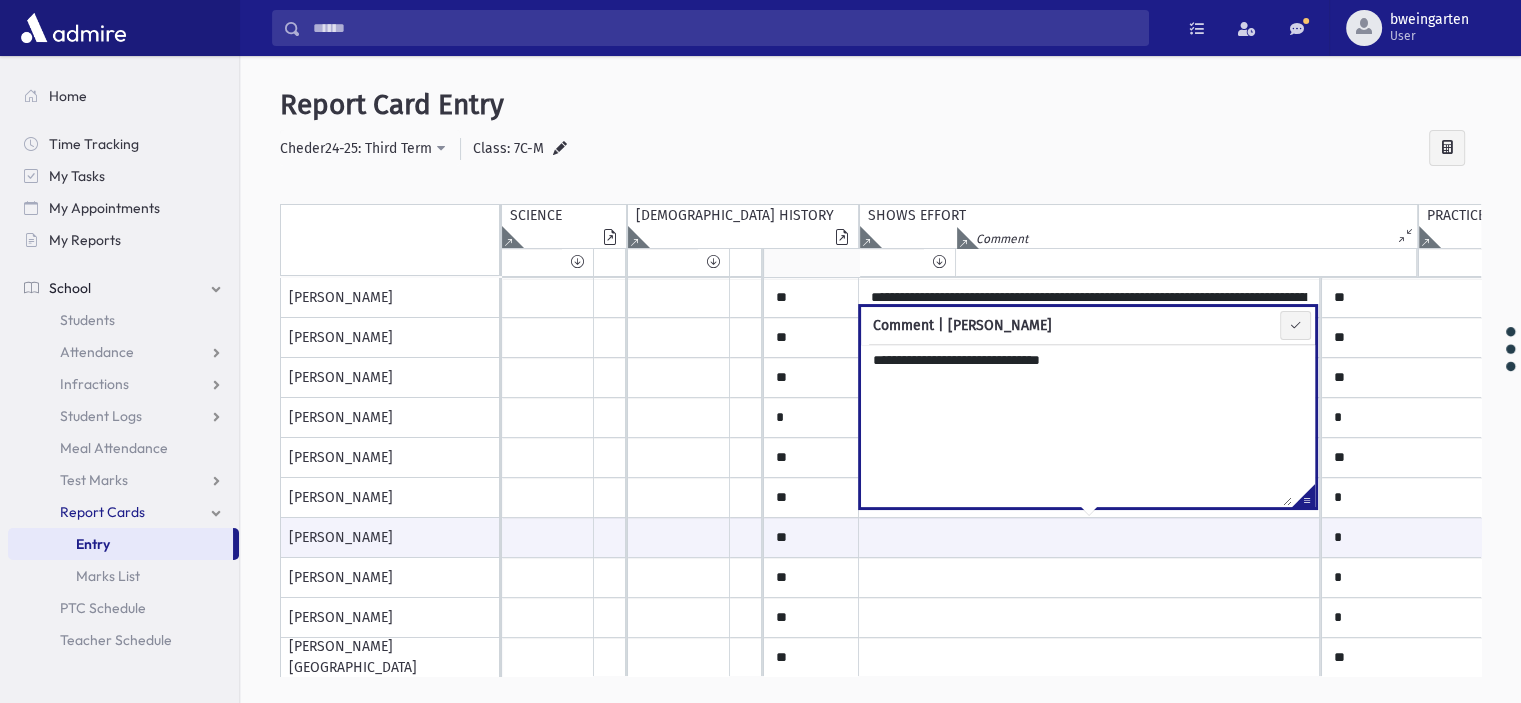 click on "**********" at bounding box center [1076, 425] 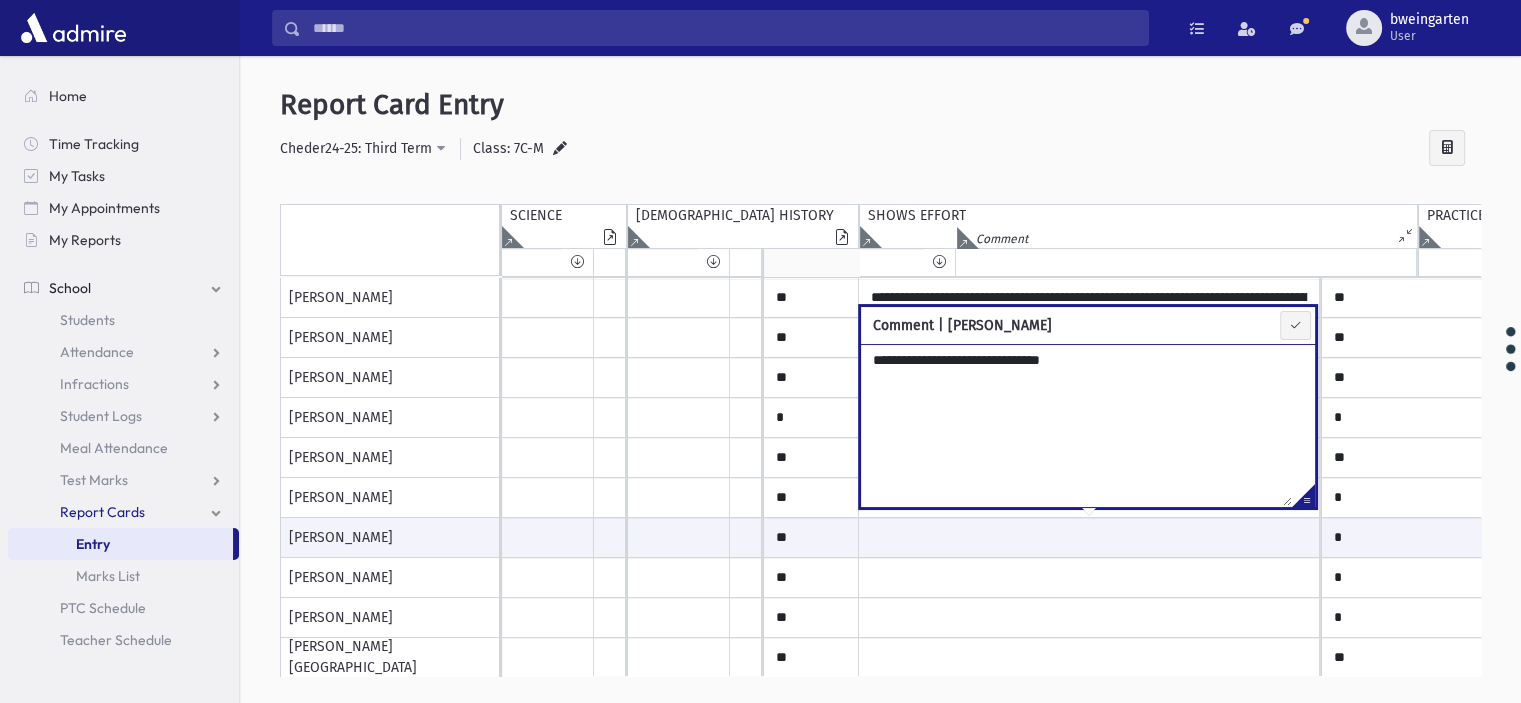paste on "**********" 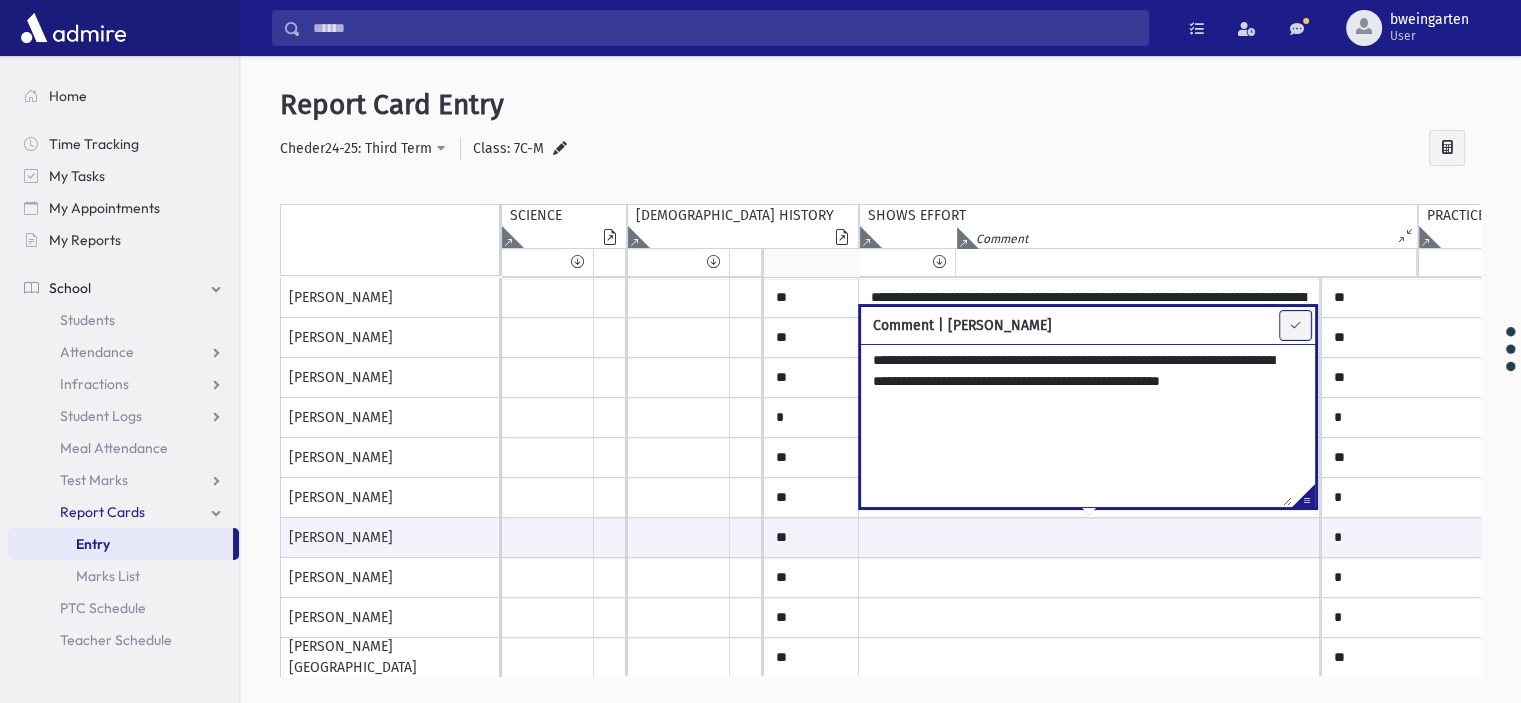 click at bounding box center (1295, 325) 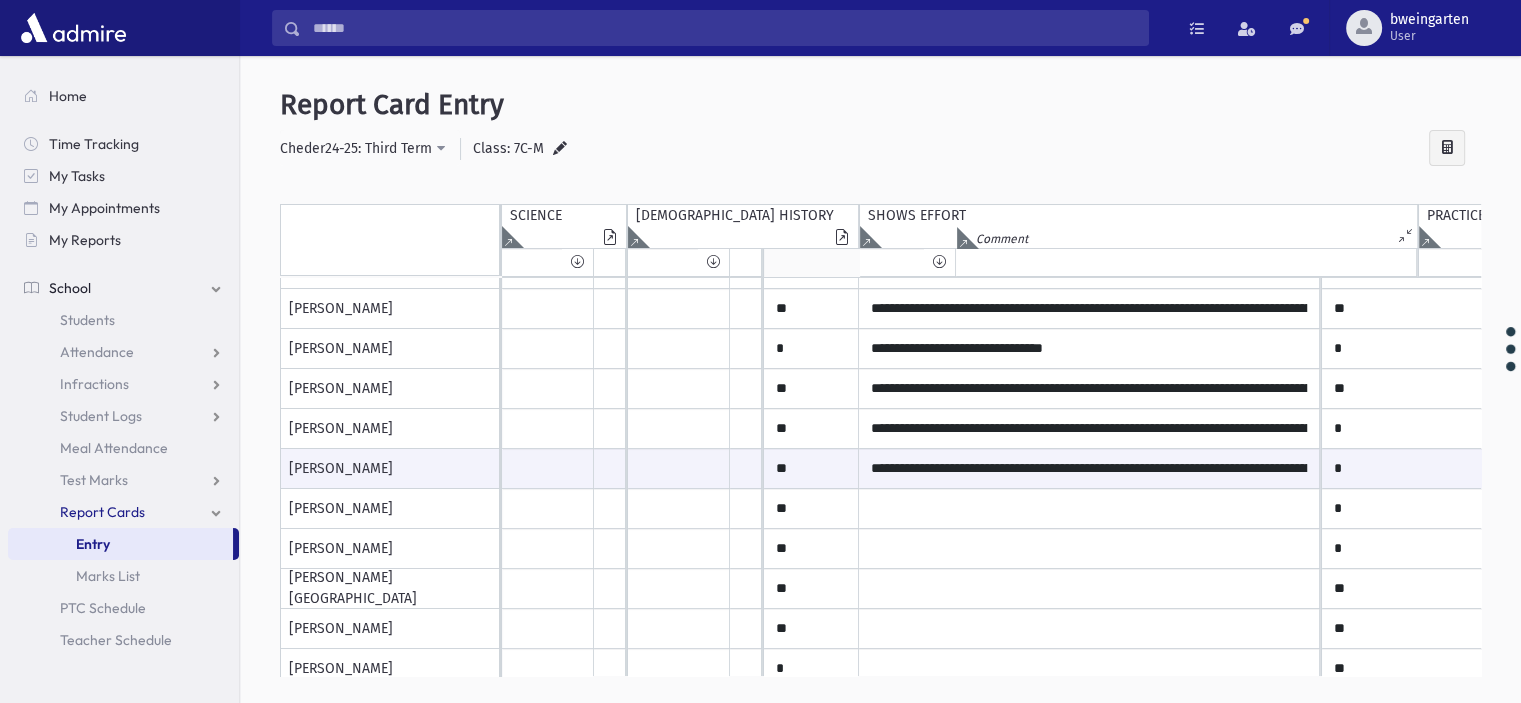scroll, scrollTop: 200, scrollLeft: 0, axis: vertical 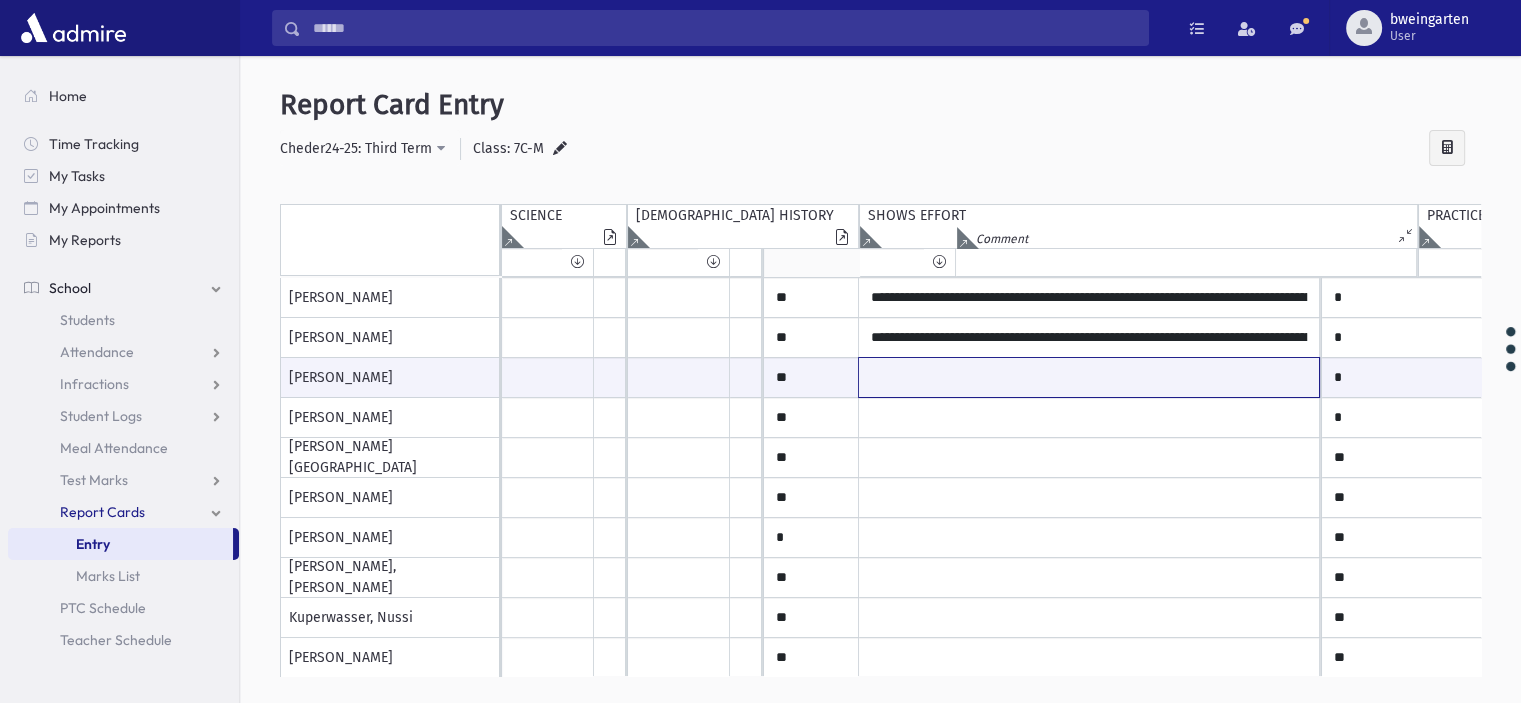 click at bounding box center [1089, 377] 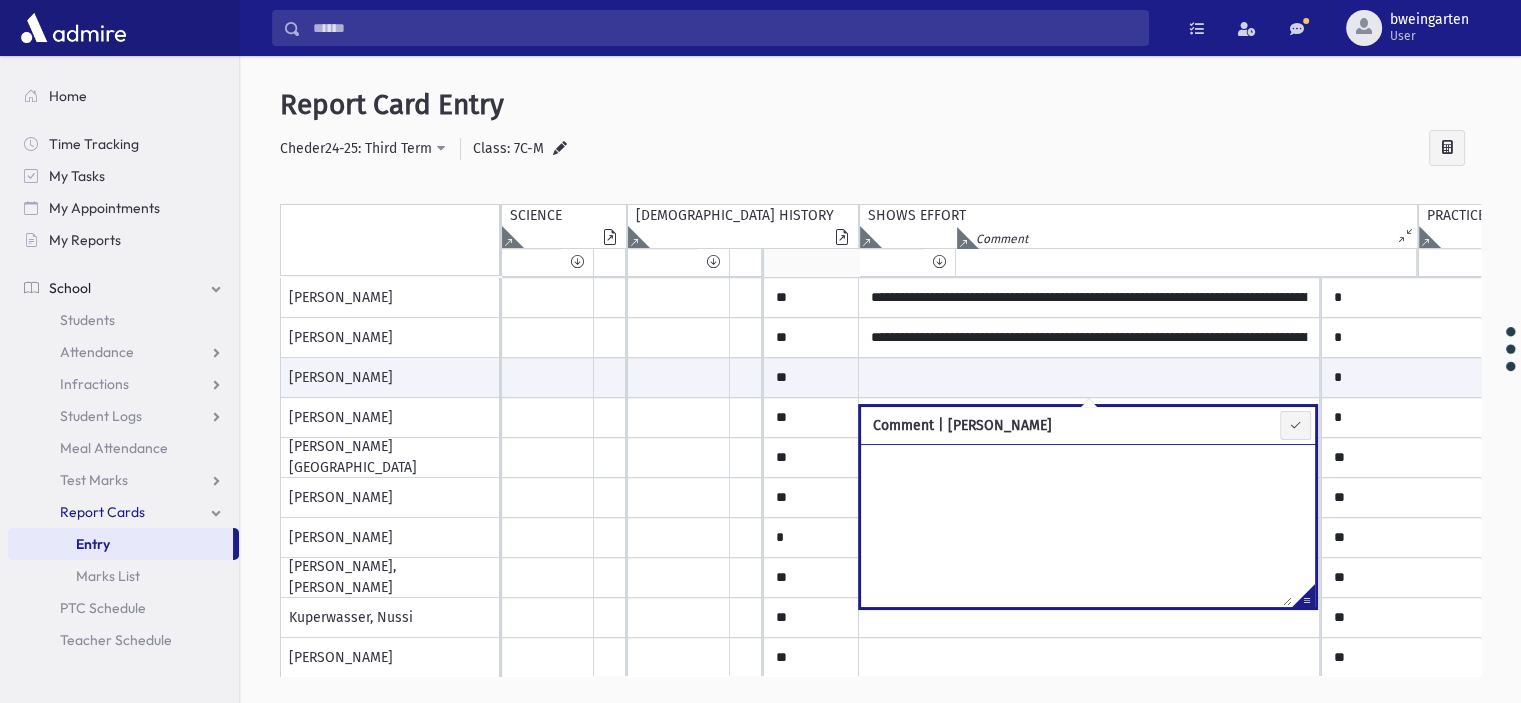 click at bounding box center [1303, 599] 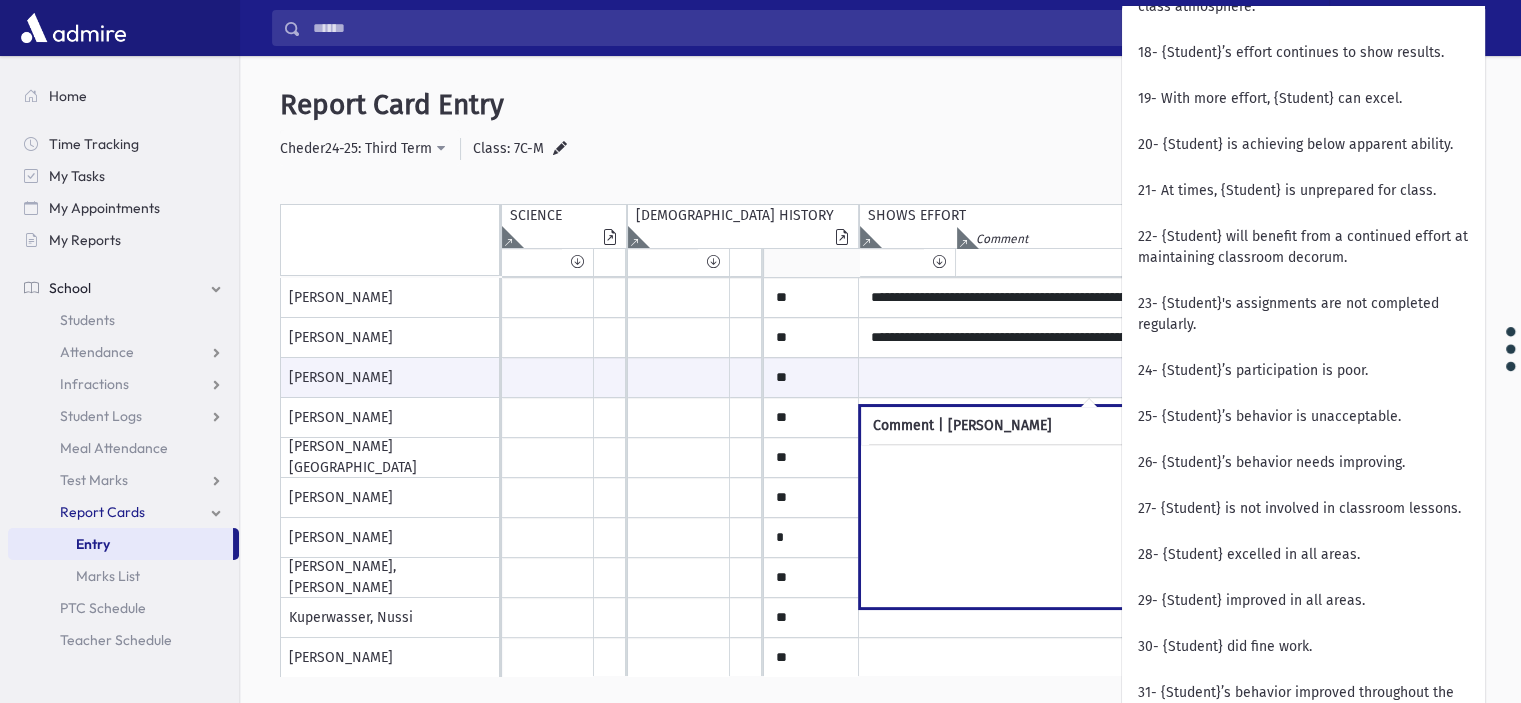 scroll, scrollTop: 1600, scrollLeft: 0, axis: vertical 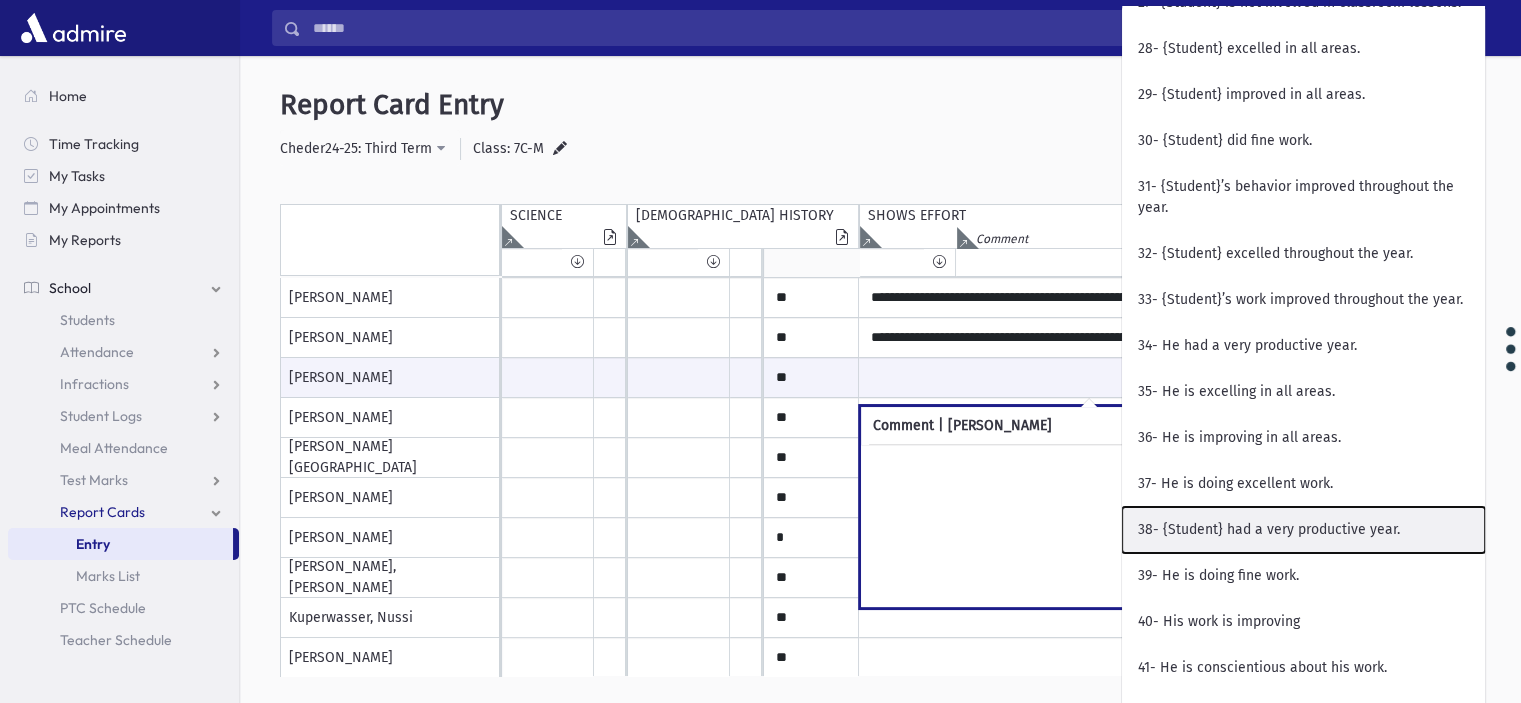 click on "38- {Student} had a very productive year." at bounding box center (1303, 530) 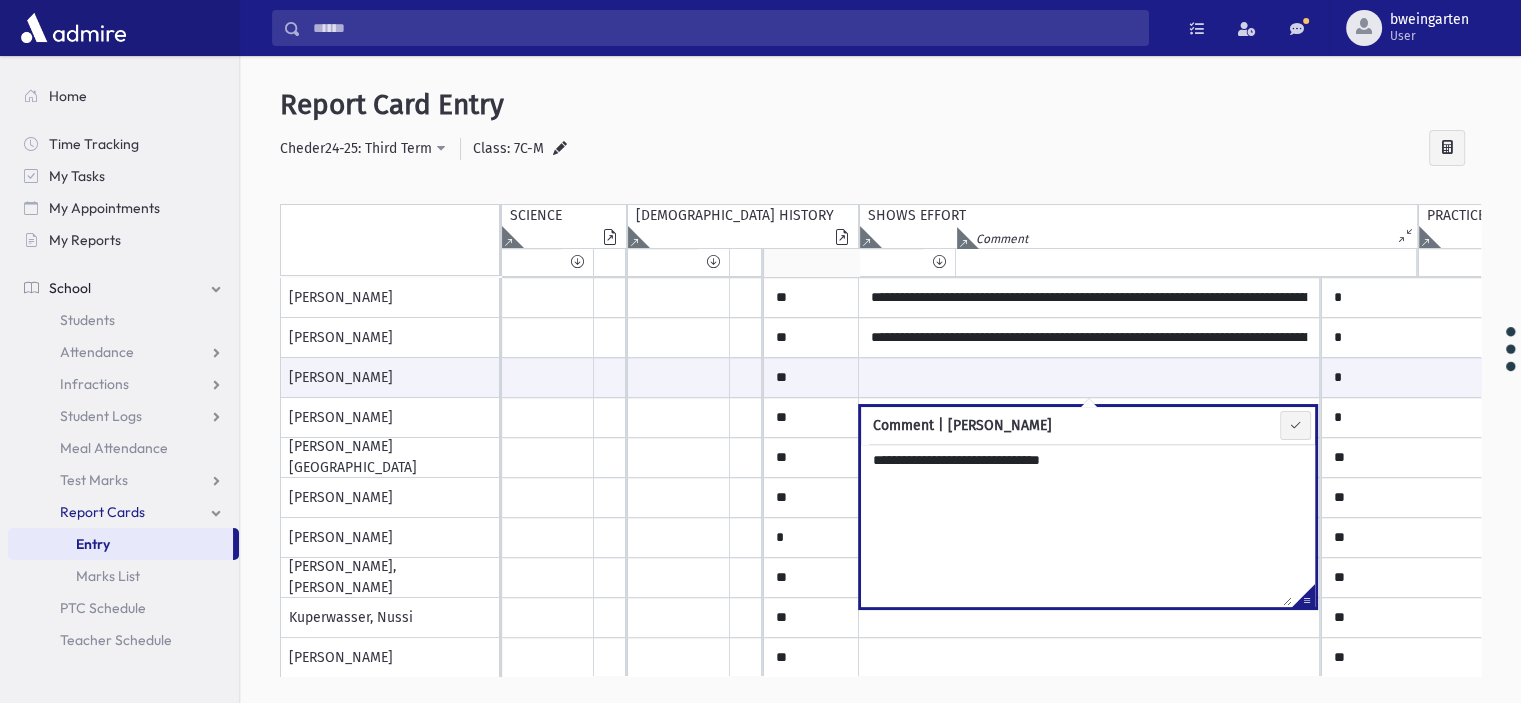 click on "**********" at bounding box center [1076, 525] 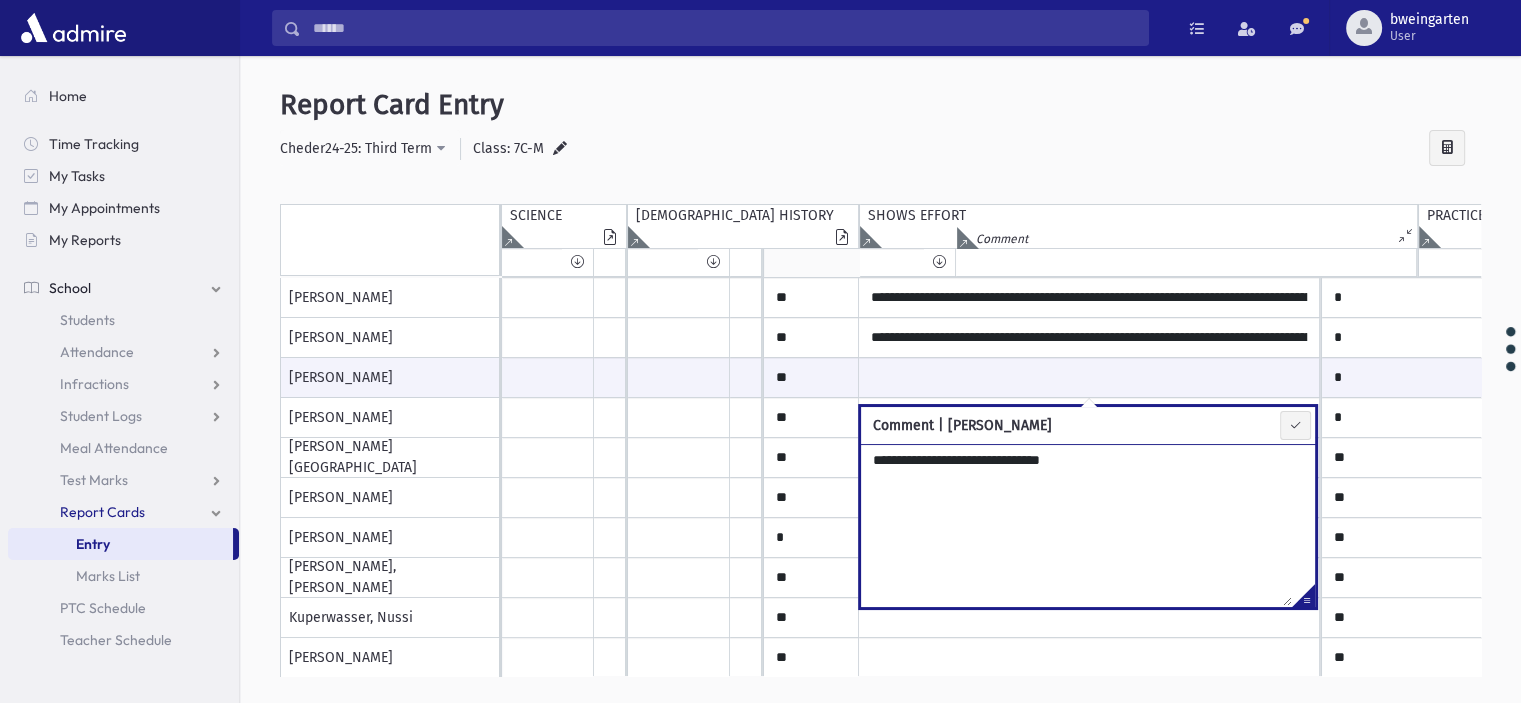 paste on "**********" 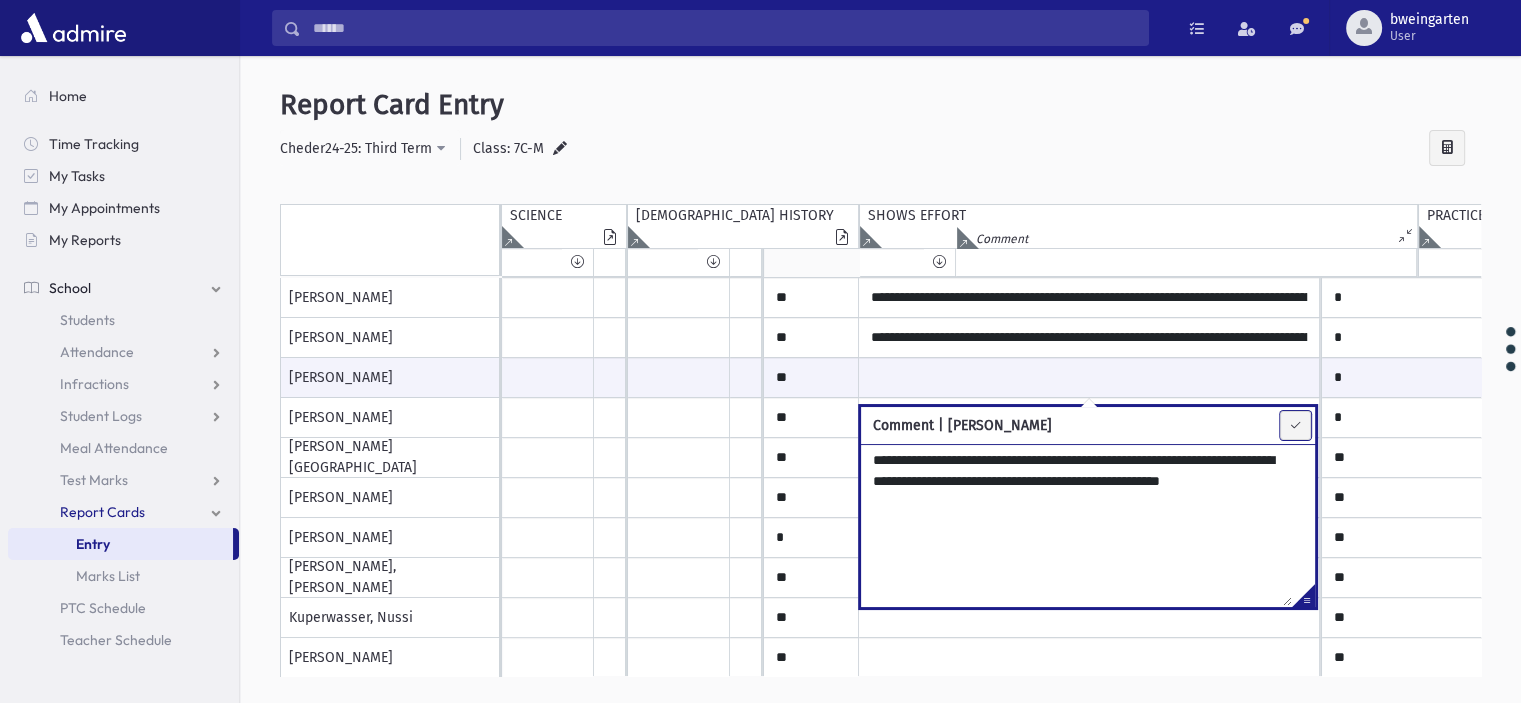 click at bounding box center (1295, 425) 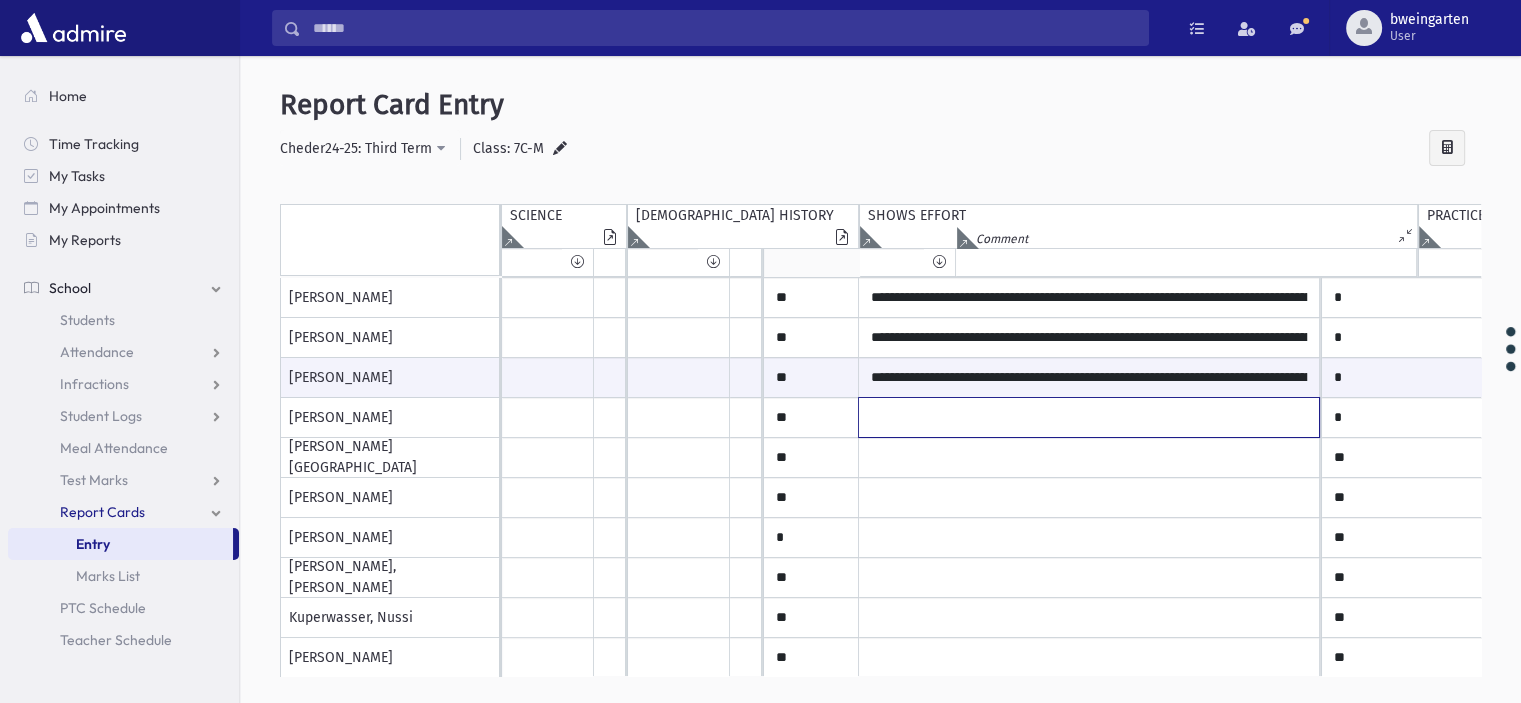 click at bounding box center (1089, 98) 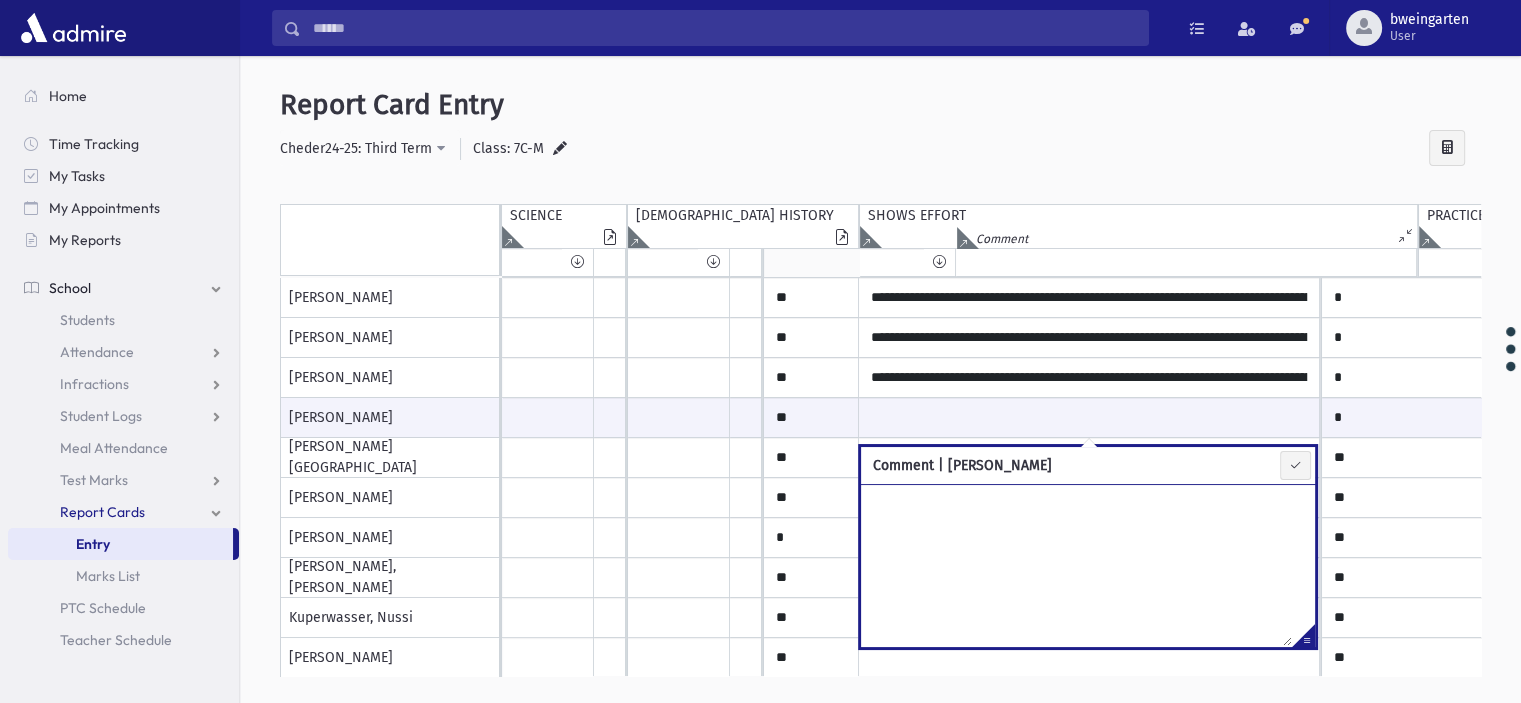 click at bounding box center [1303, 639] 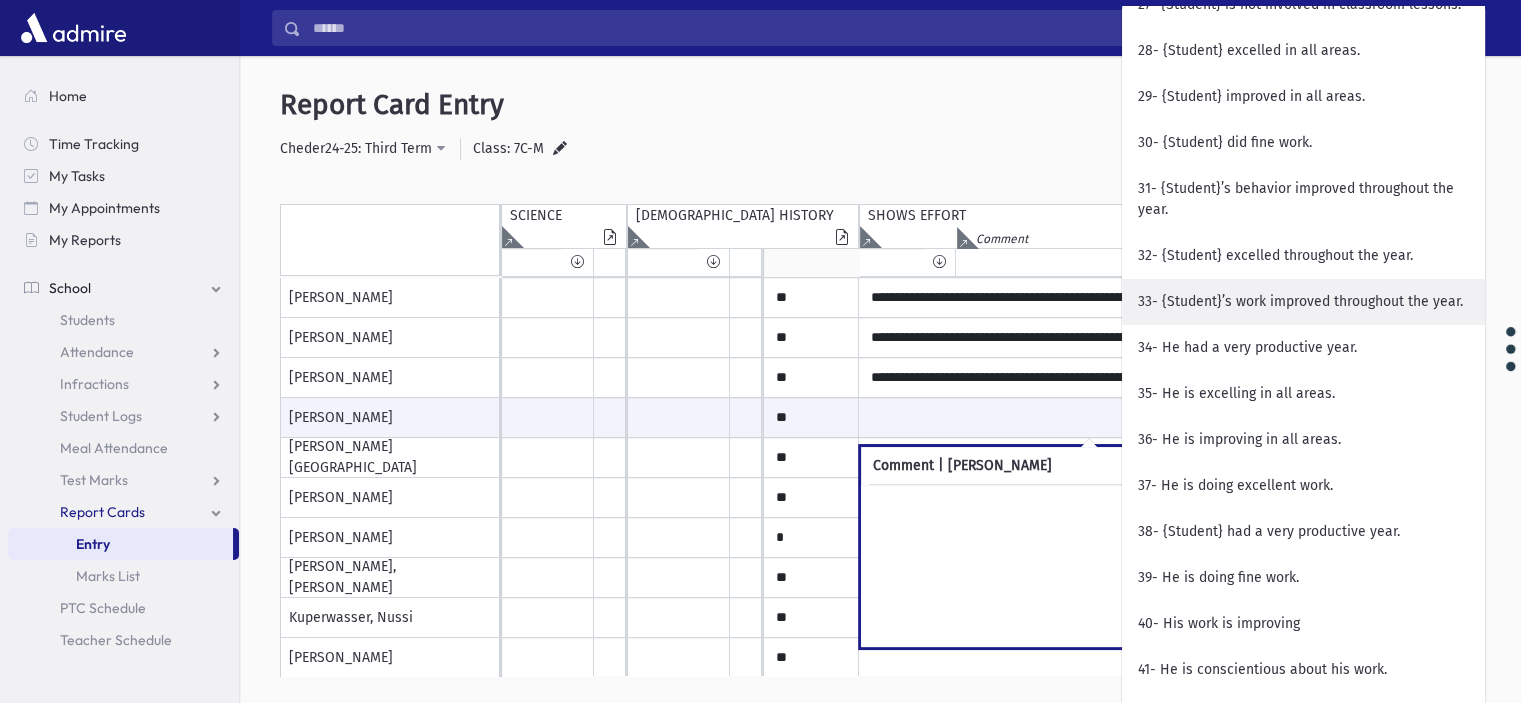scroll, scrollTop: 1600, scrollLeft: 0, axis: vertical 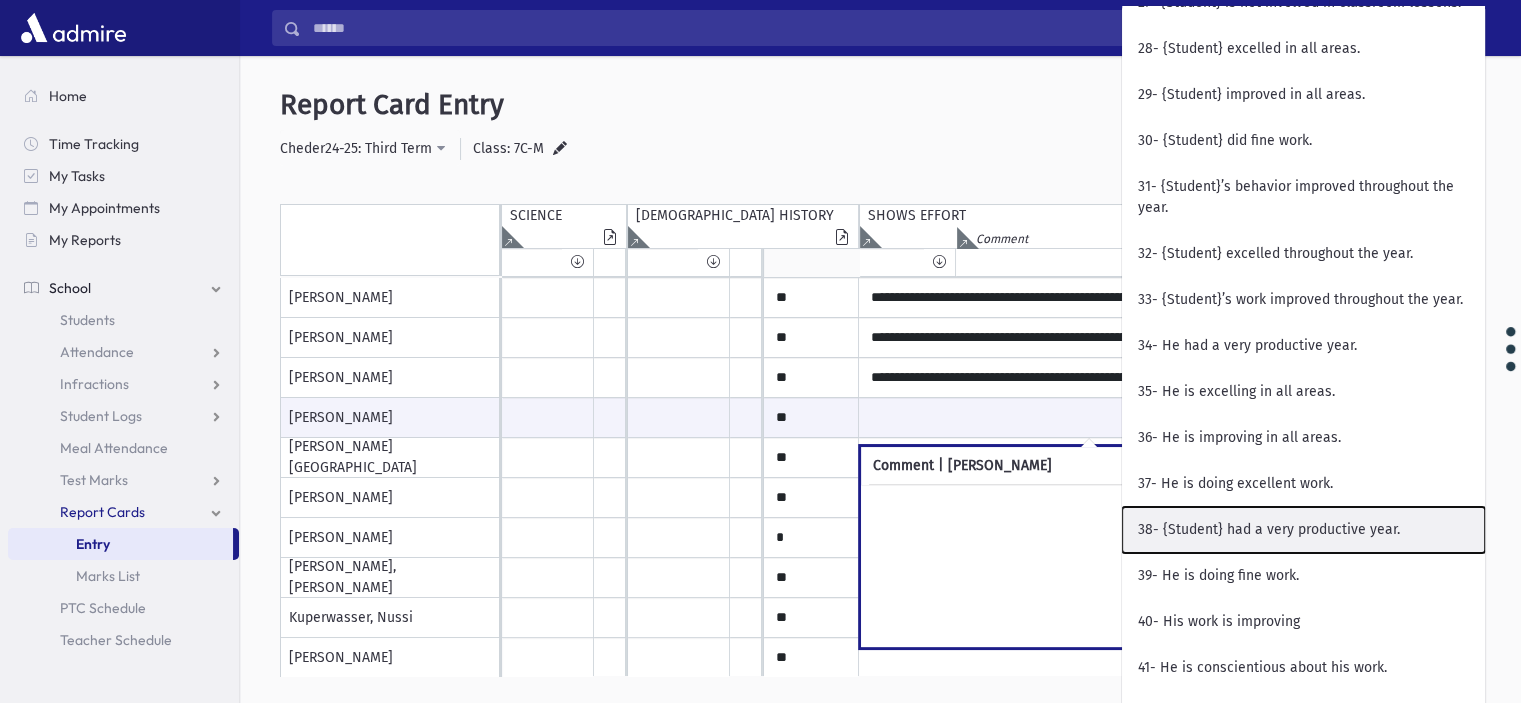 click on "38- {Student} had a very productive year." at bounding box center [1303, 530] 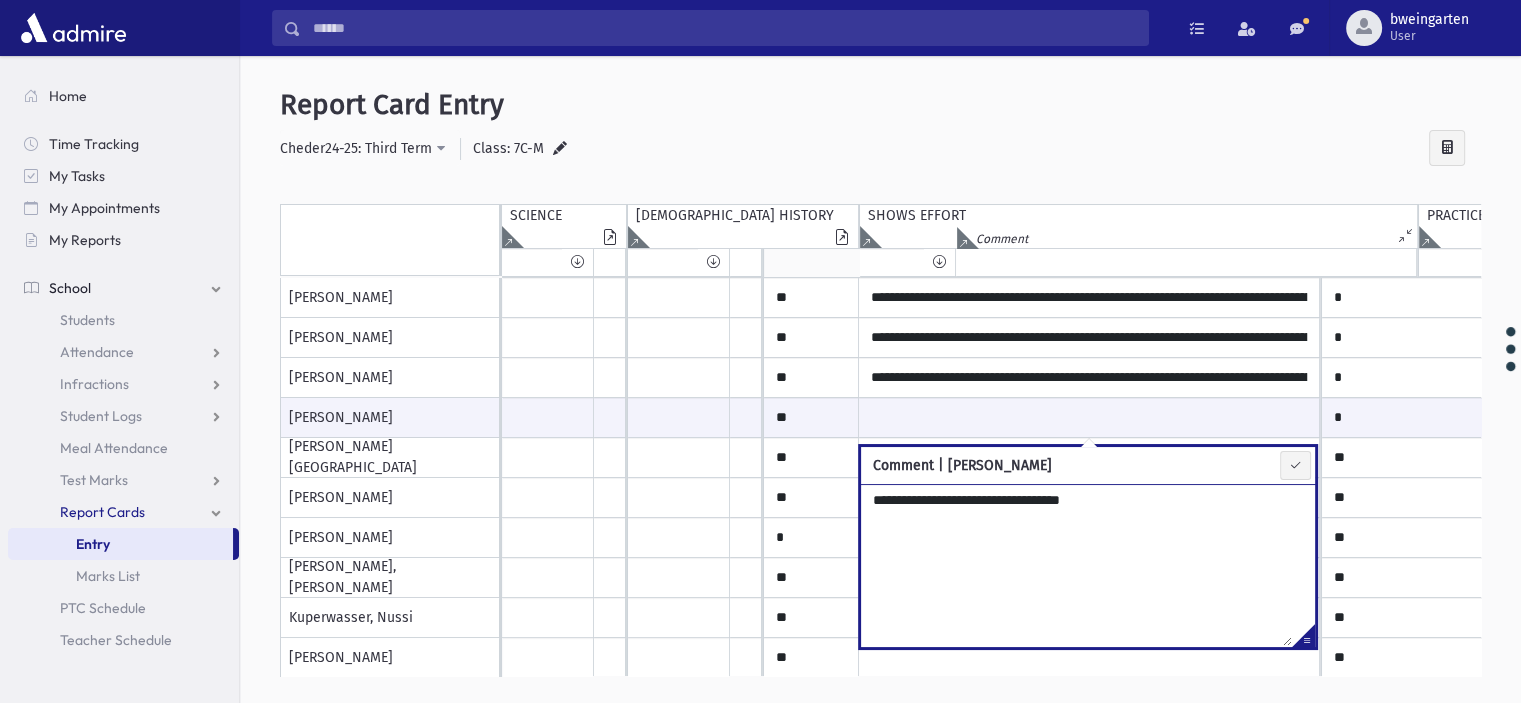 click on "**********" at bounding box center (1076, 565) 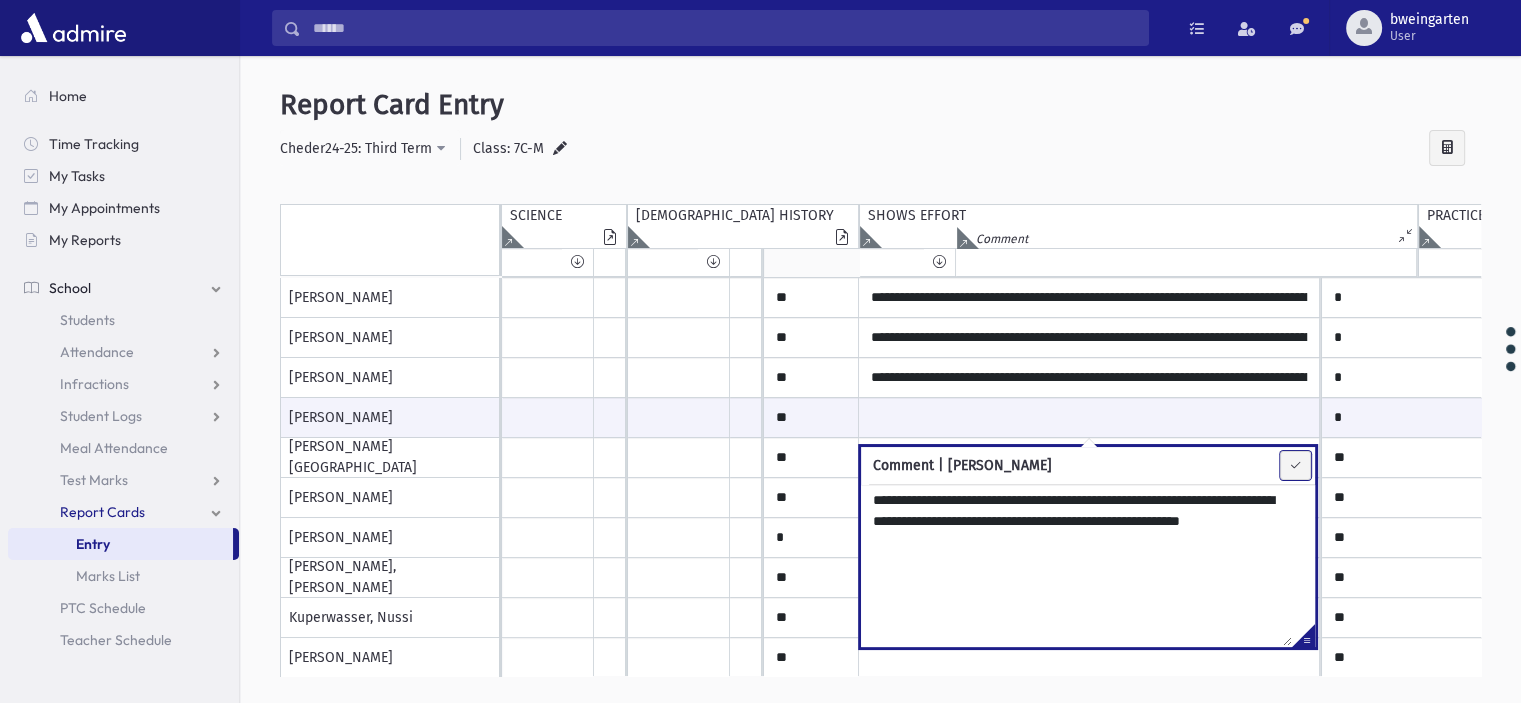 click at bounding box center [1295, 465] 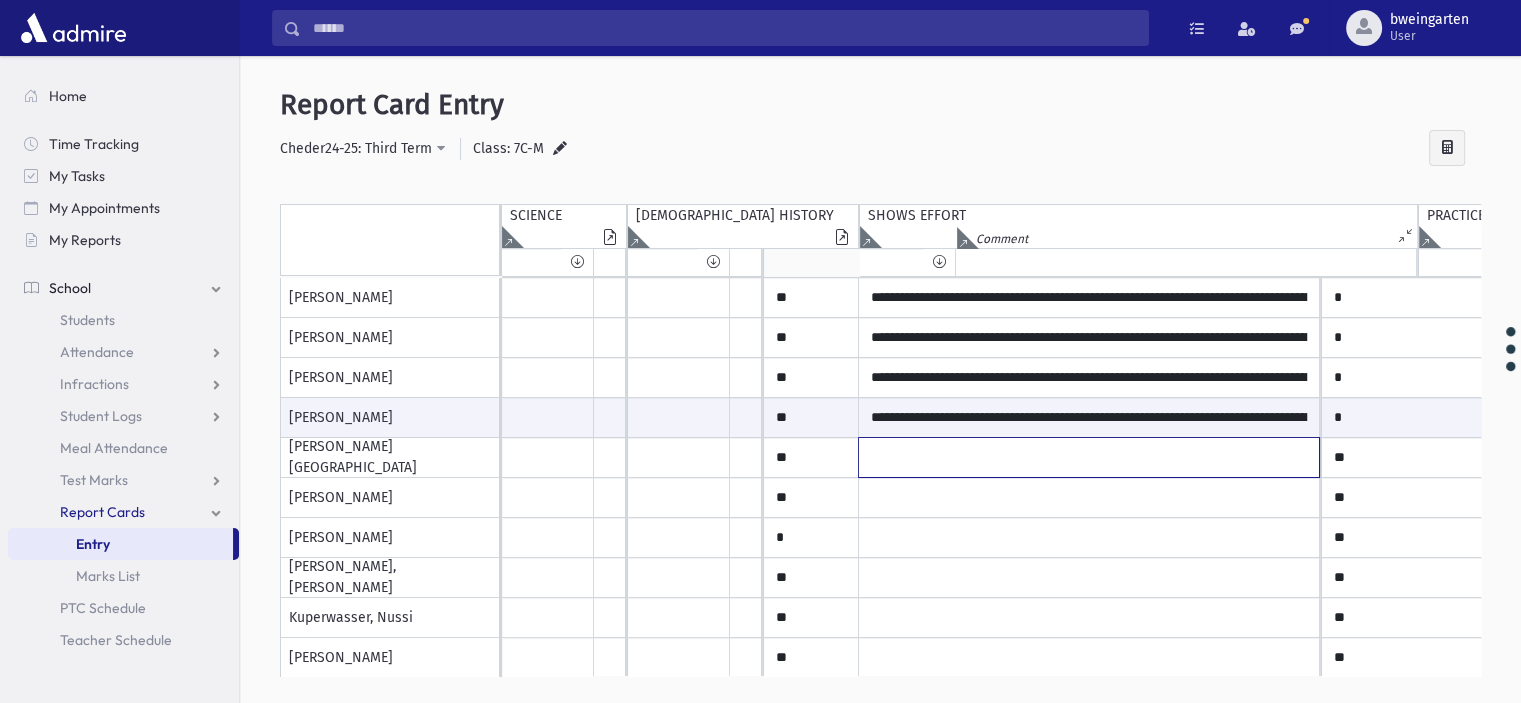 click at bounding box center [1089, 98] 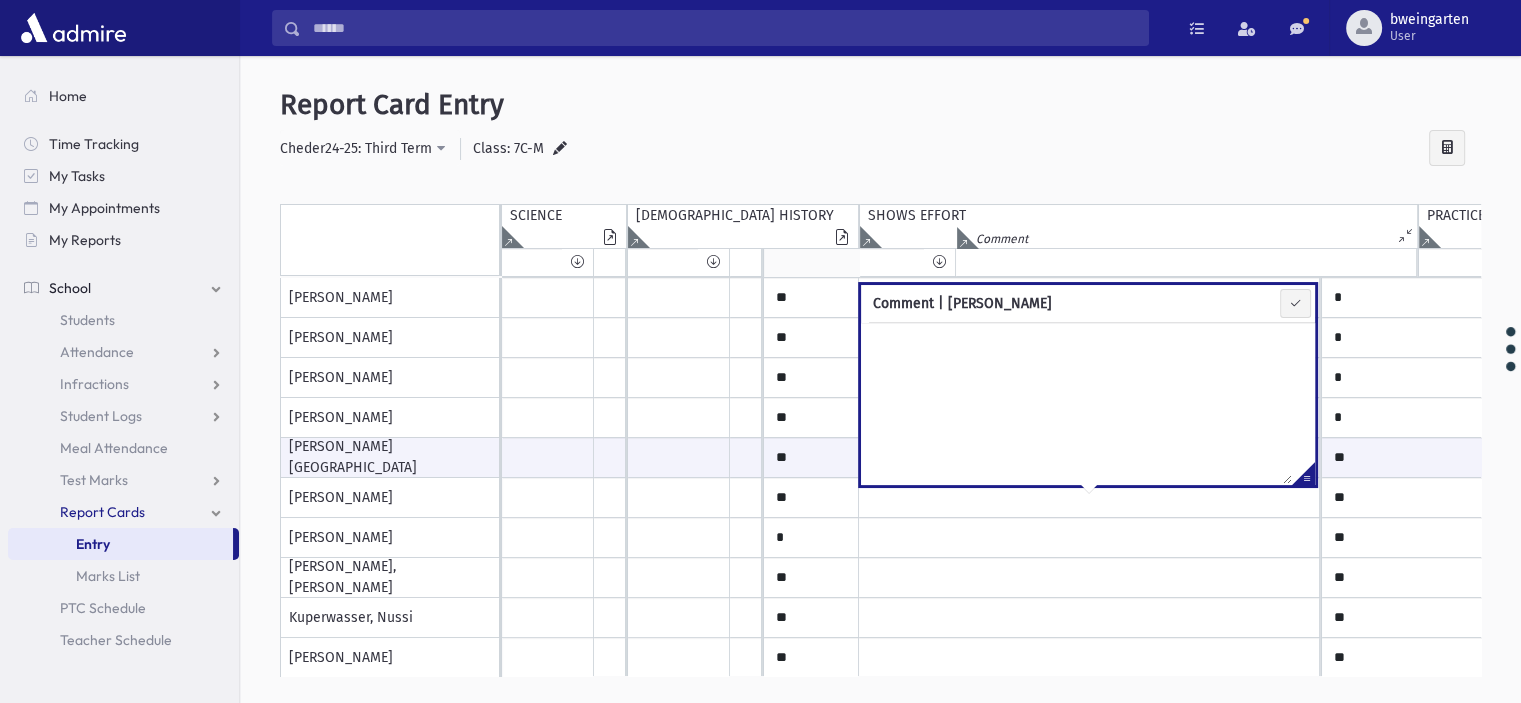 click at bounding box center (1303, 477) 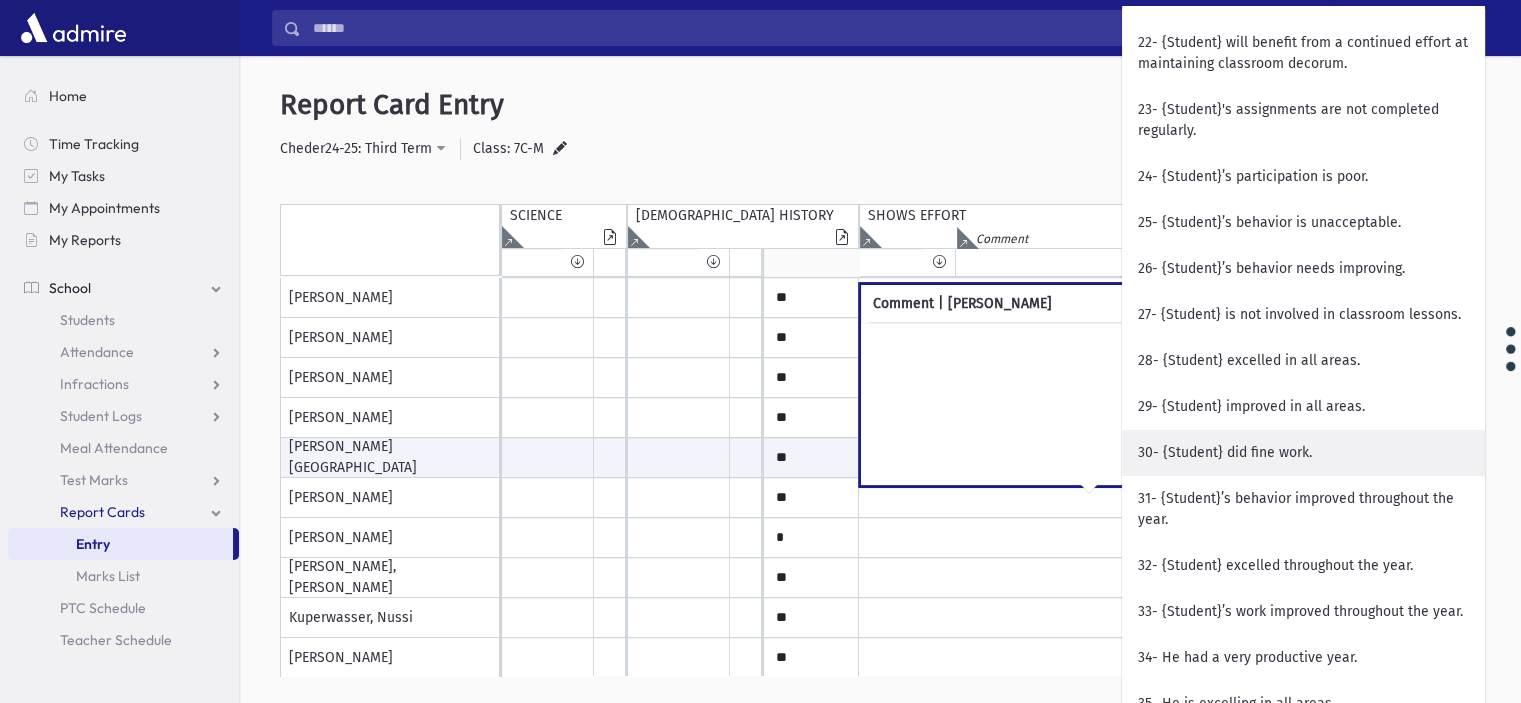 scroll, scrollTop: 1500, scrollLeft: 0, axis: vertical 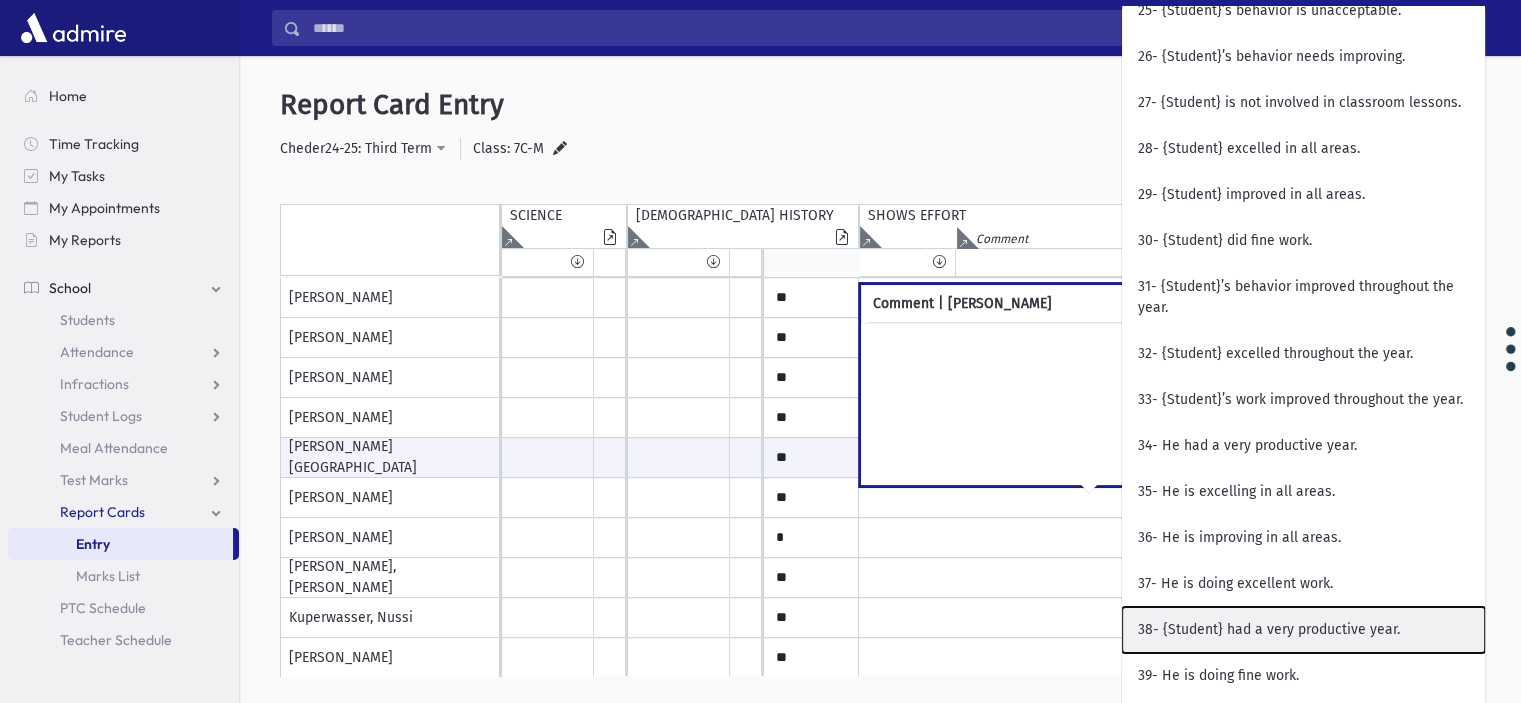 click on "38- {Student} had a very productive year." at bounding box center (1303, 630) 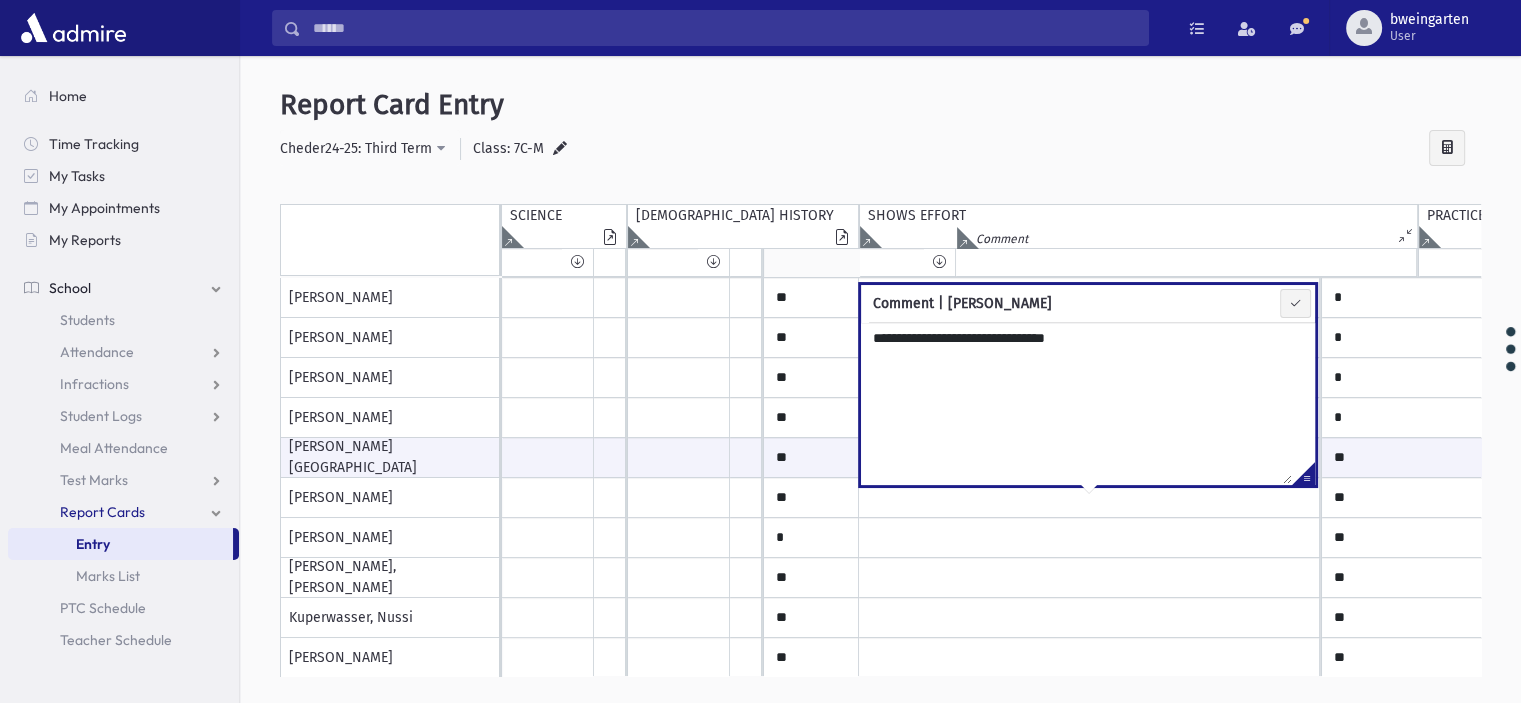 click on "**********" at bounding box center (1076, 403) 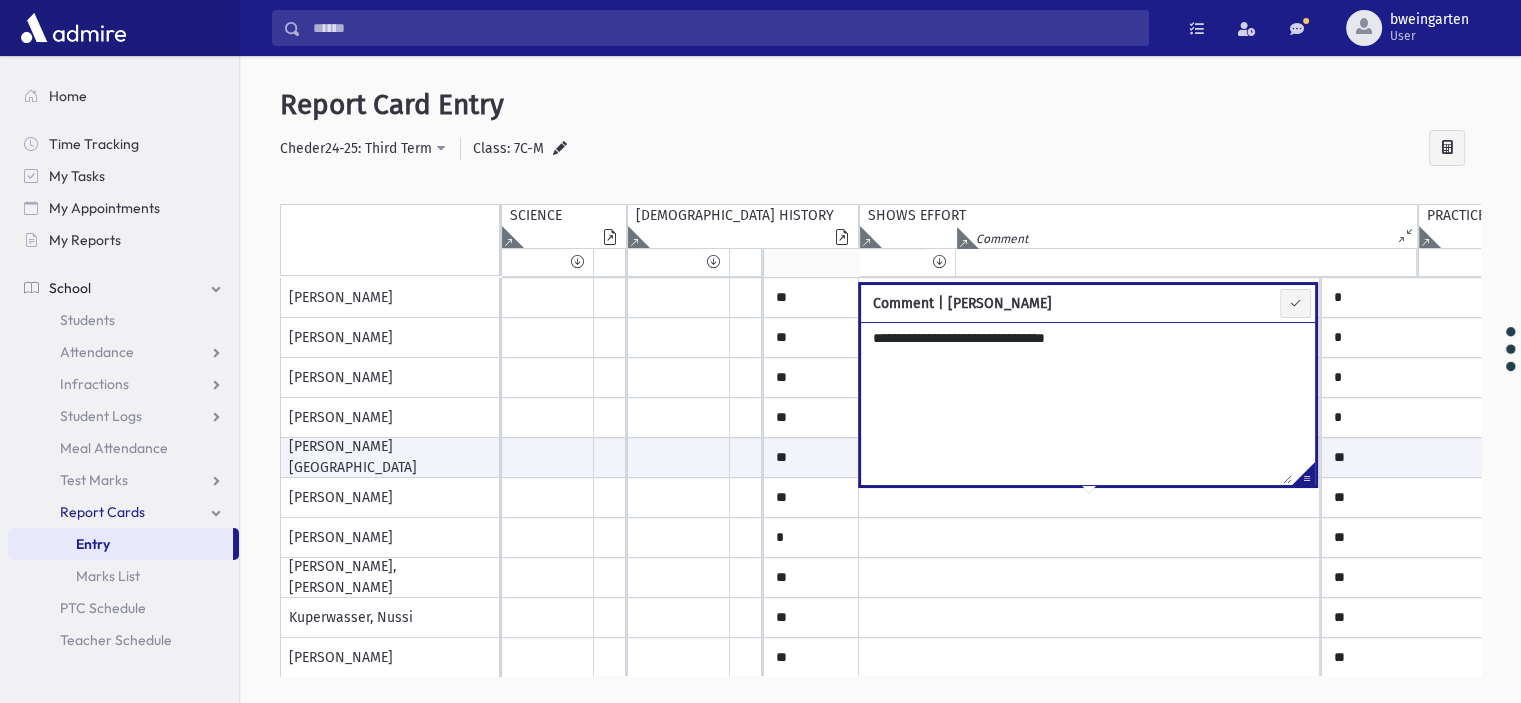 paste on "**********" 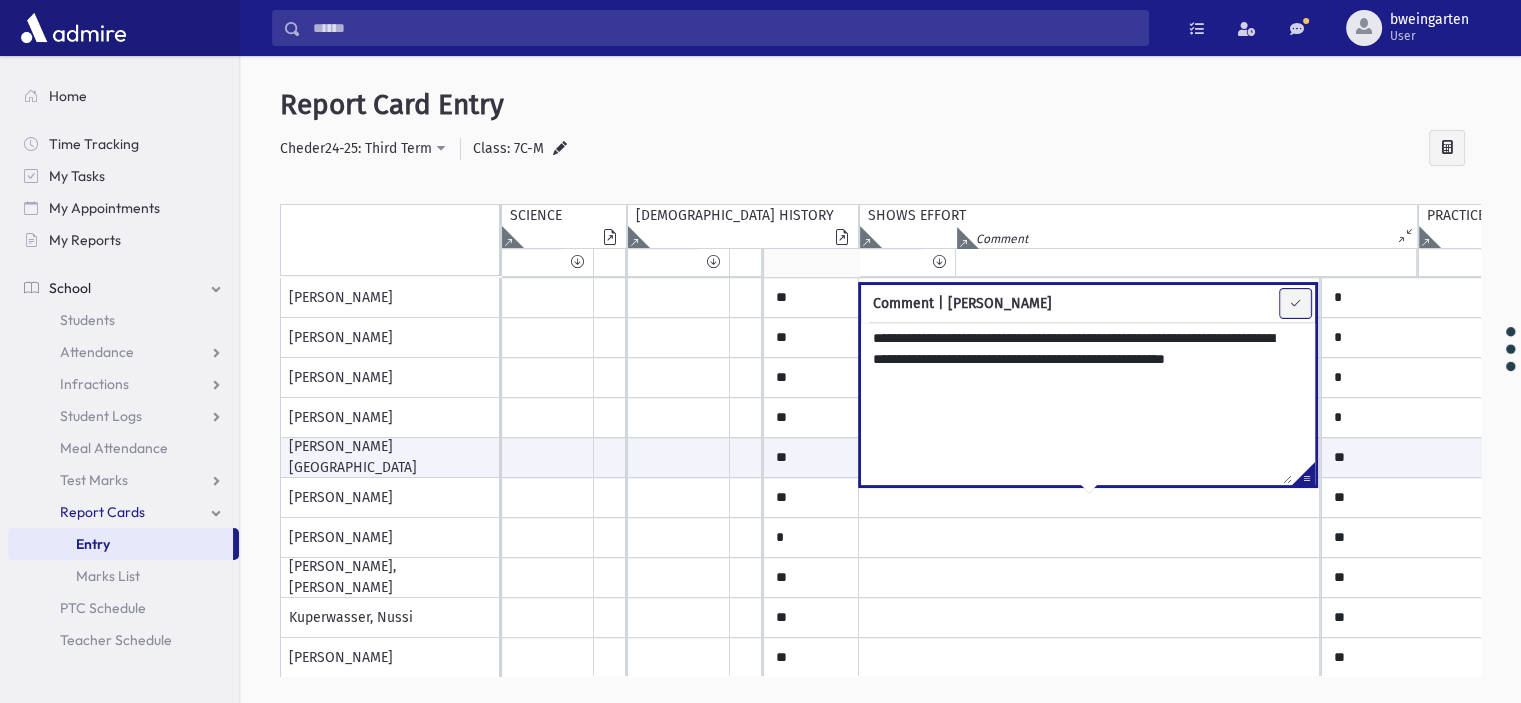 click at bounding box center (1295, 303) 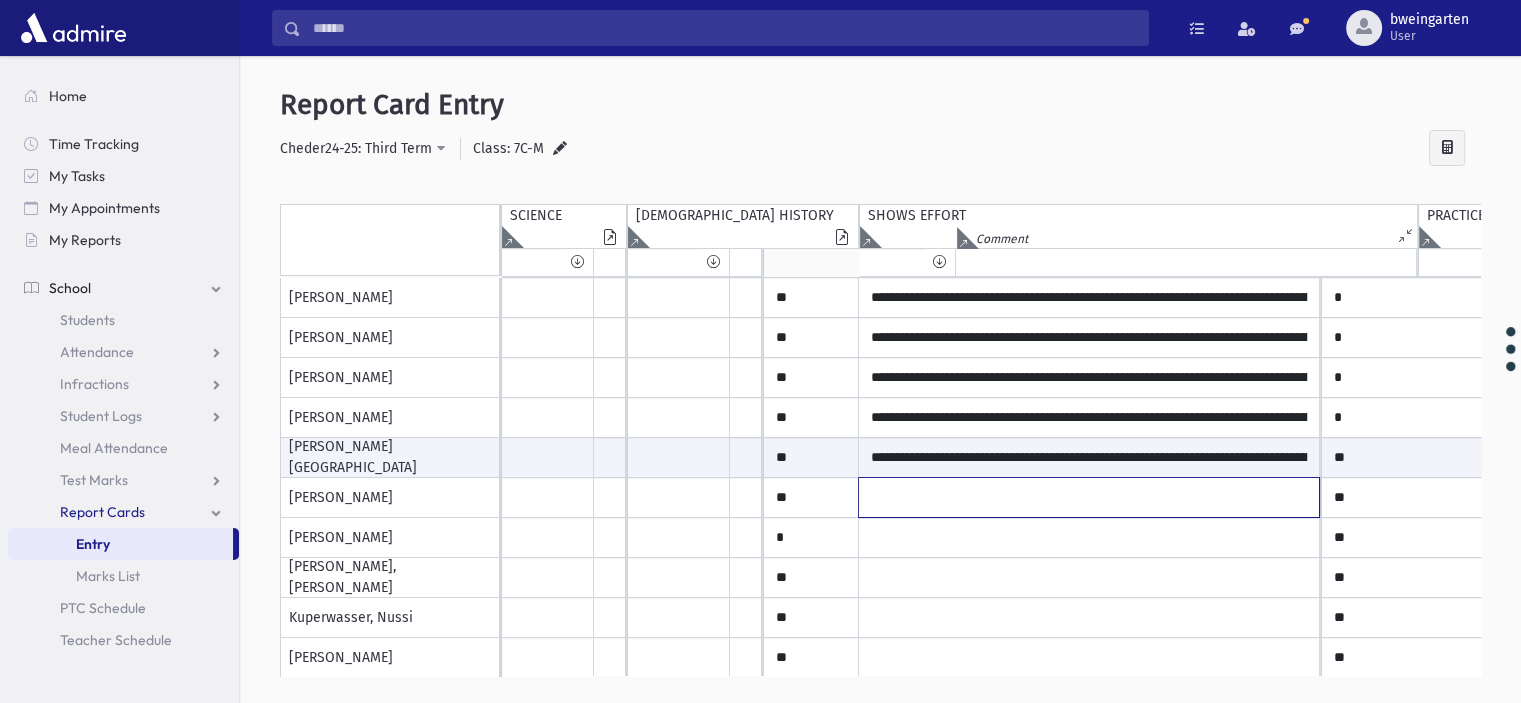 click at bounding box center [1089, 98] 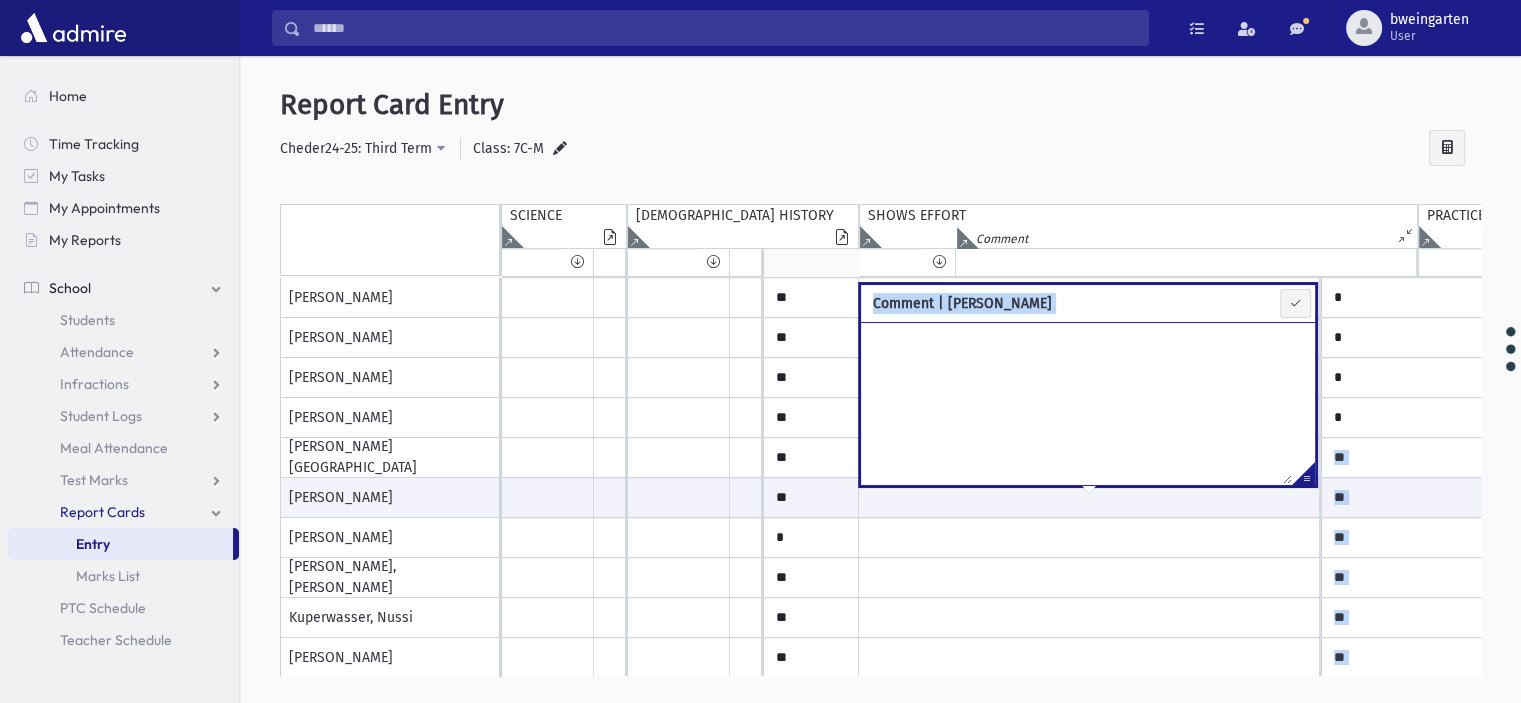 click on "Search Results
Students" at bounding box center (760, 351) 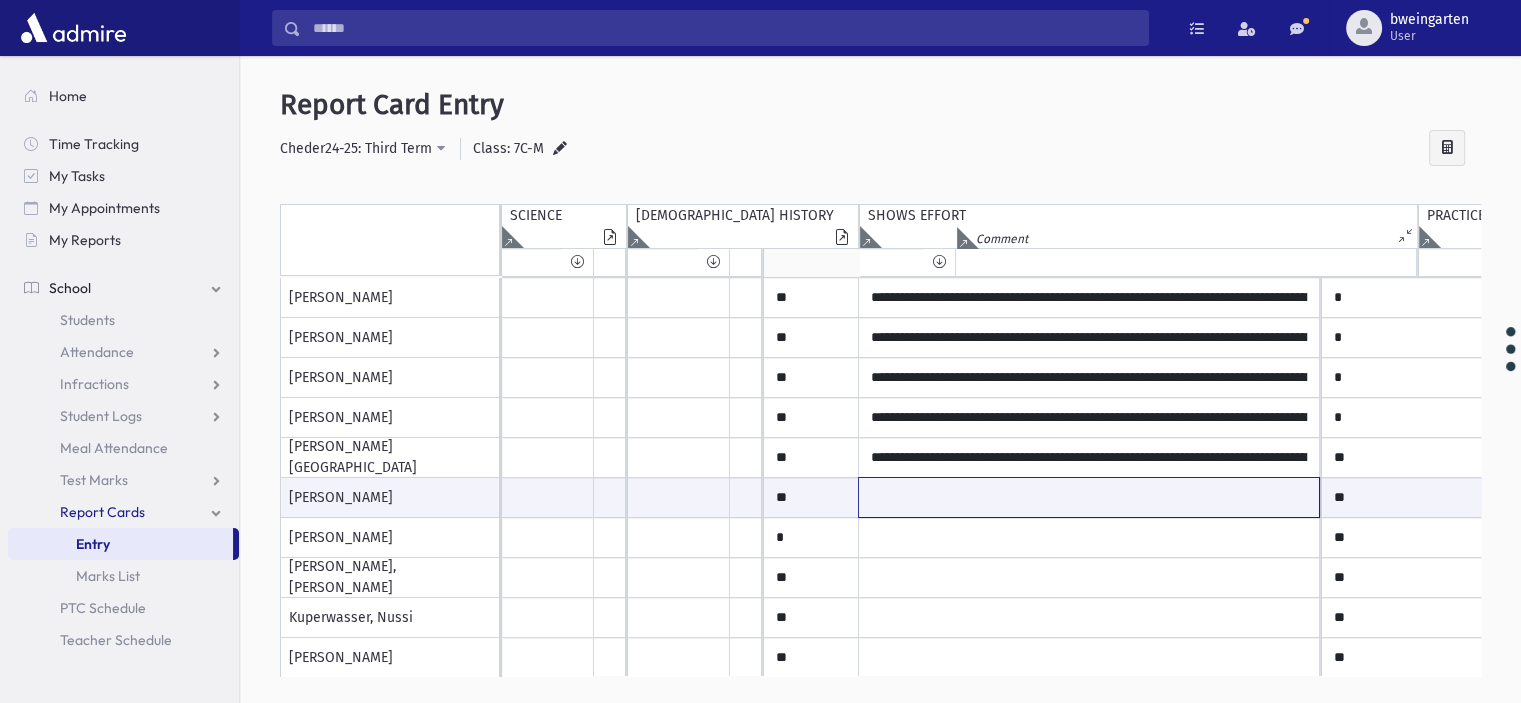 click at bounding box center [1089, 497] 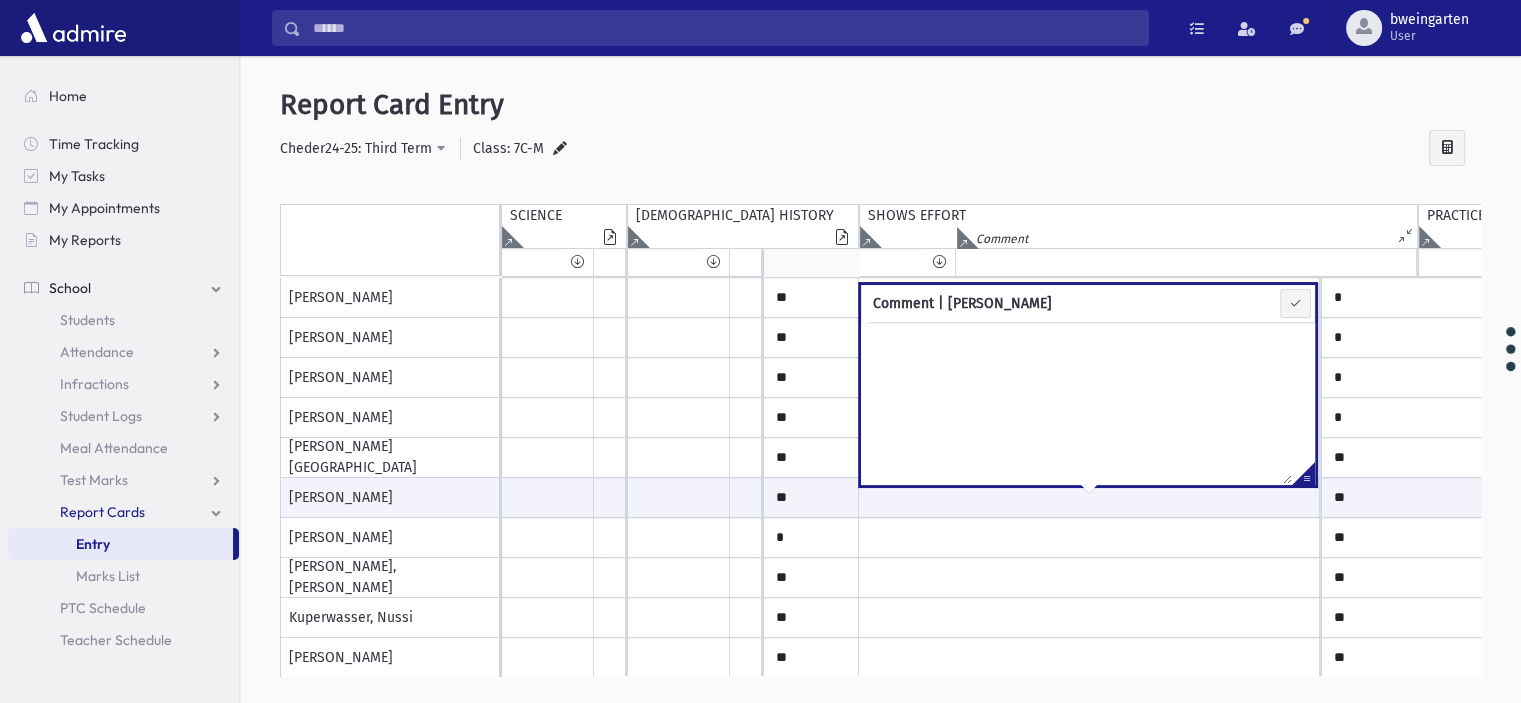 click at bounding box center [1303, 477] 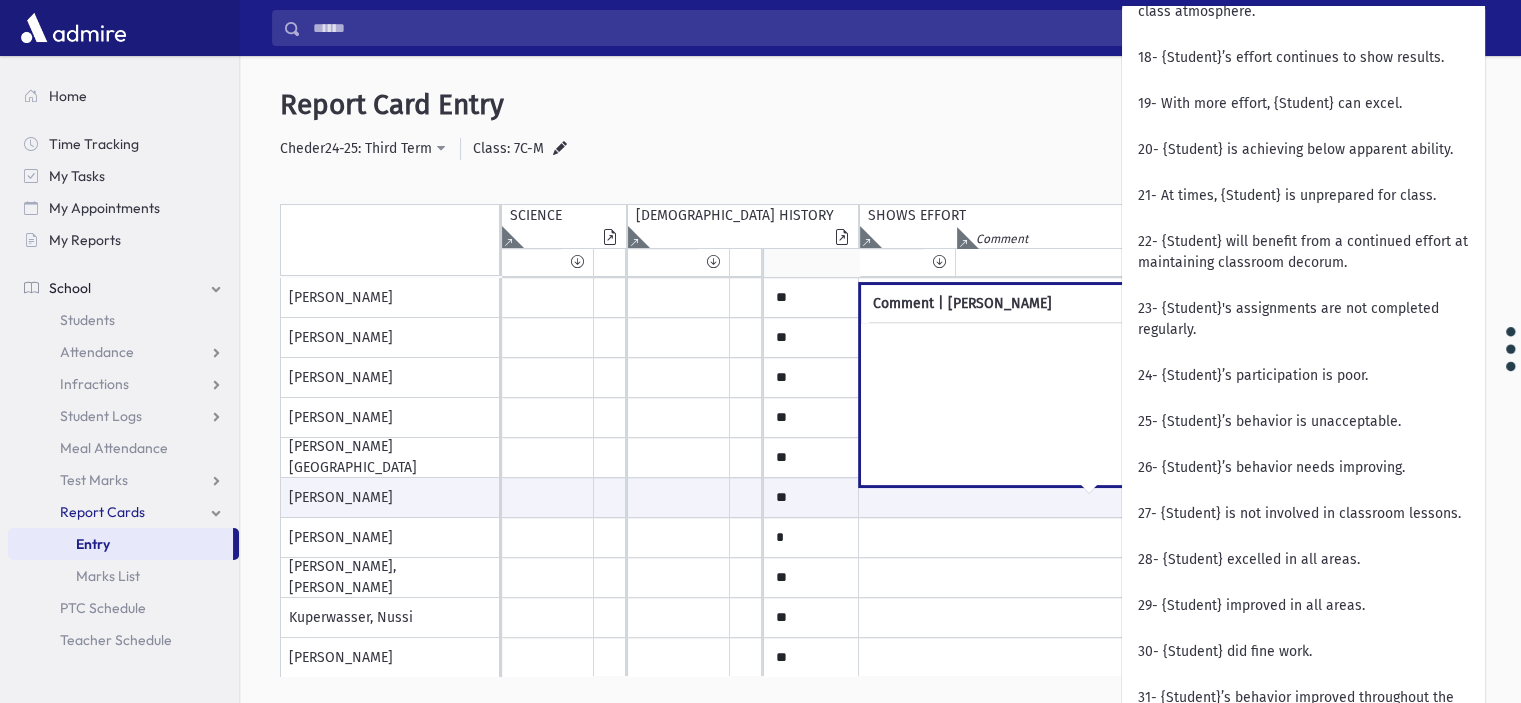 scroll, scrollTop: 1500, scrollLeft: 0, axis: vertical 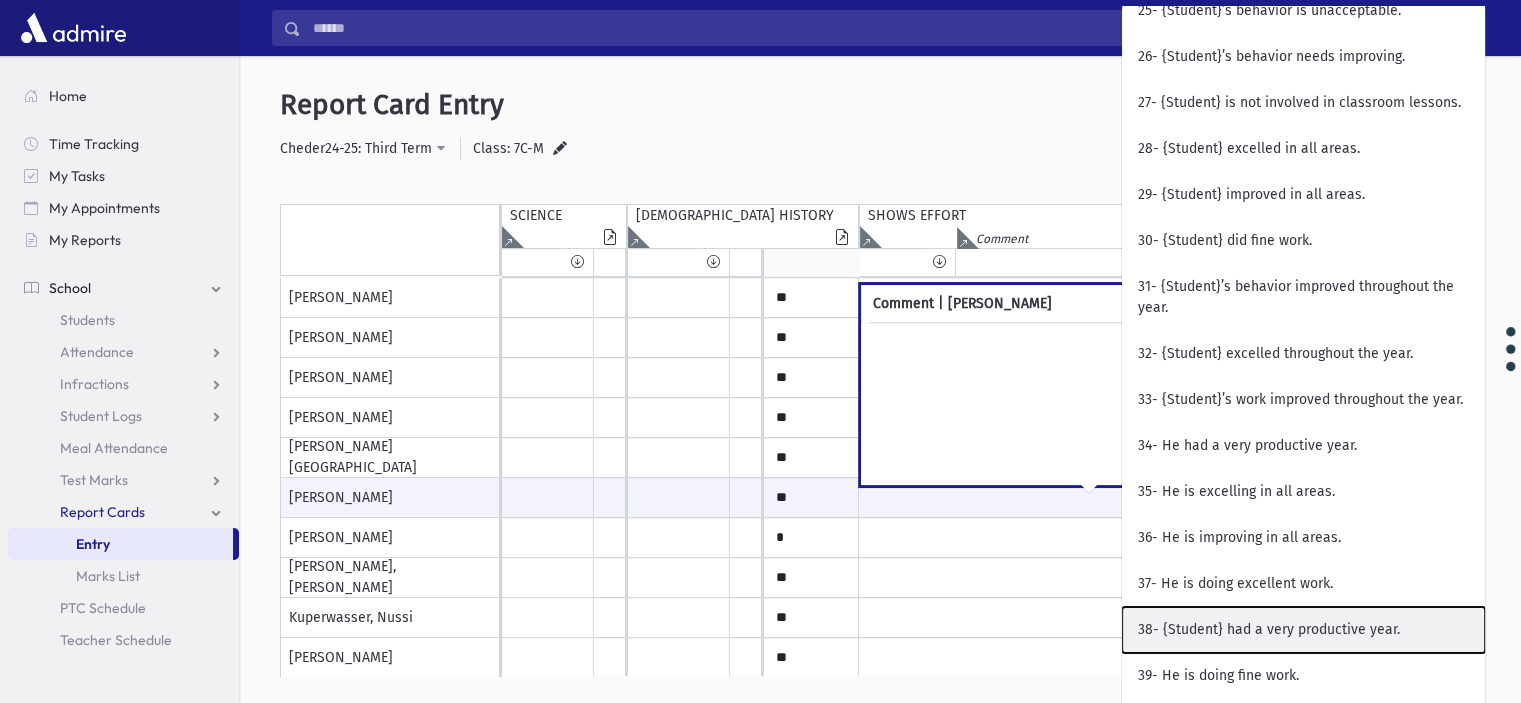 click on "38- {Student} had a very productive year." at bounding box center (1303, 630) 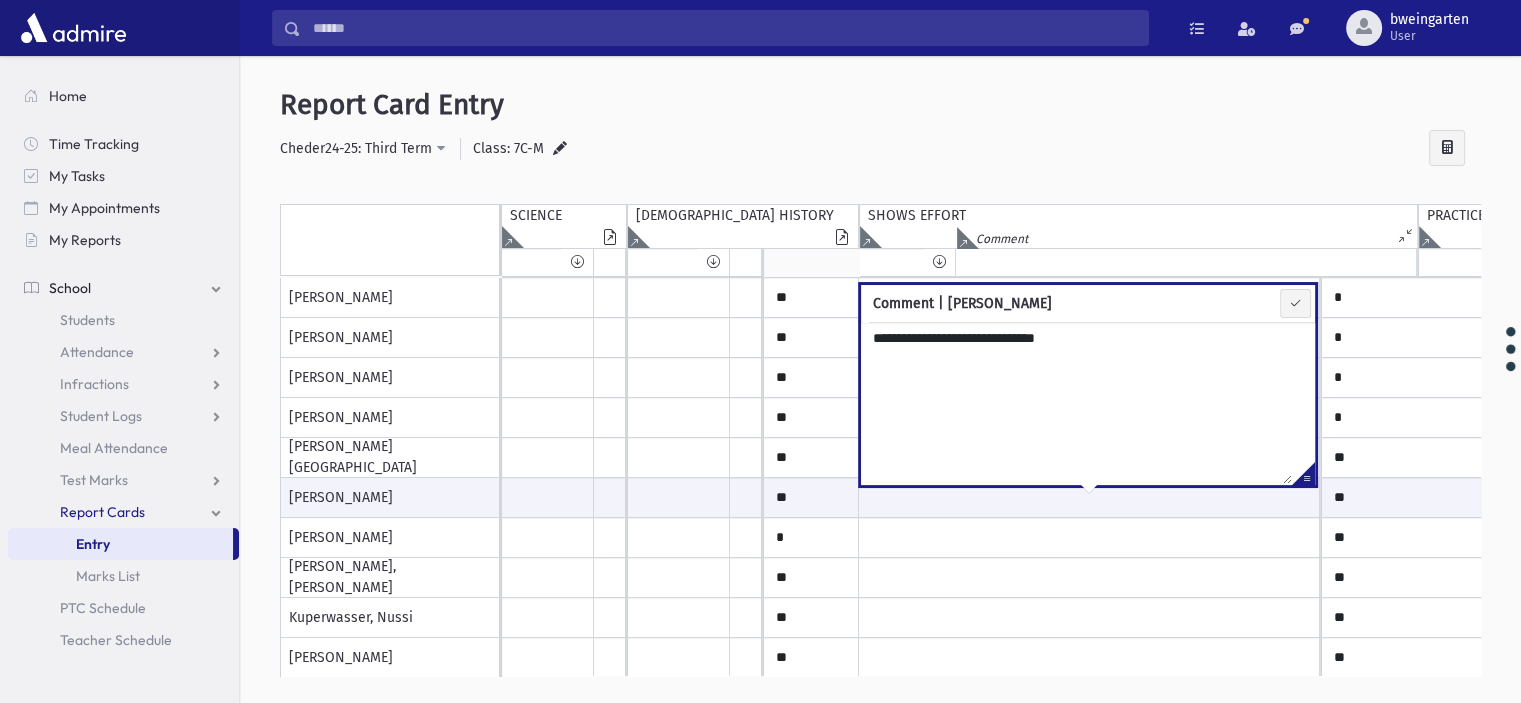 click on "**********" at bounding box center [1076, 403] 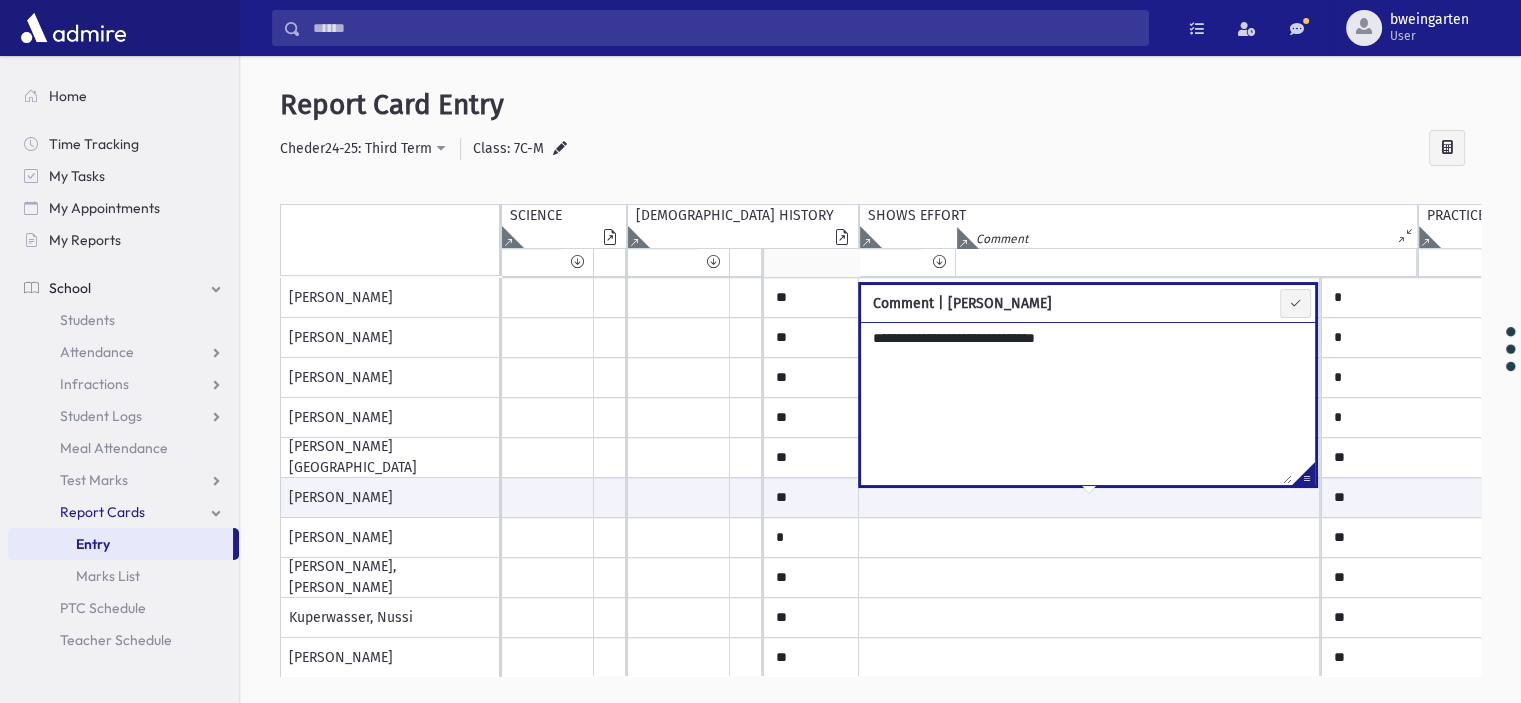 paste on "**********" 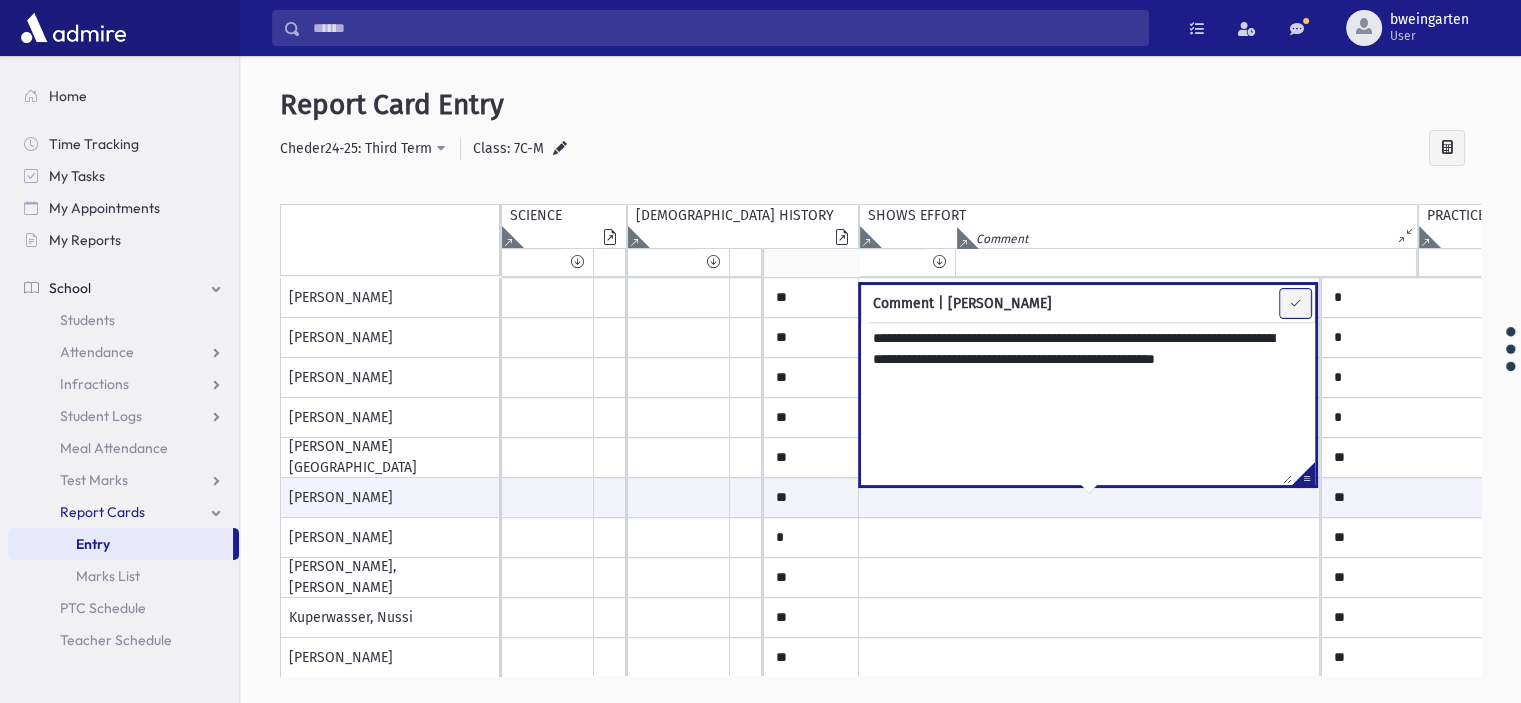 click at bounding box center [1295, 303] 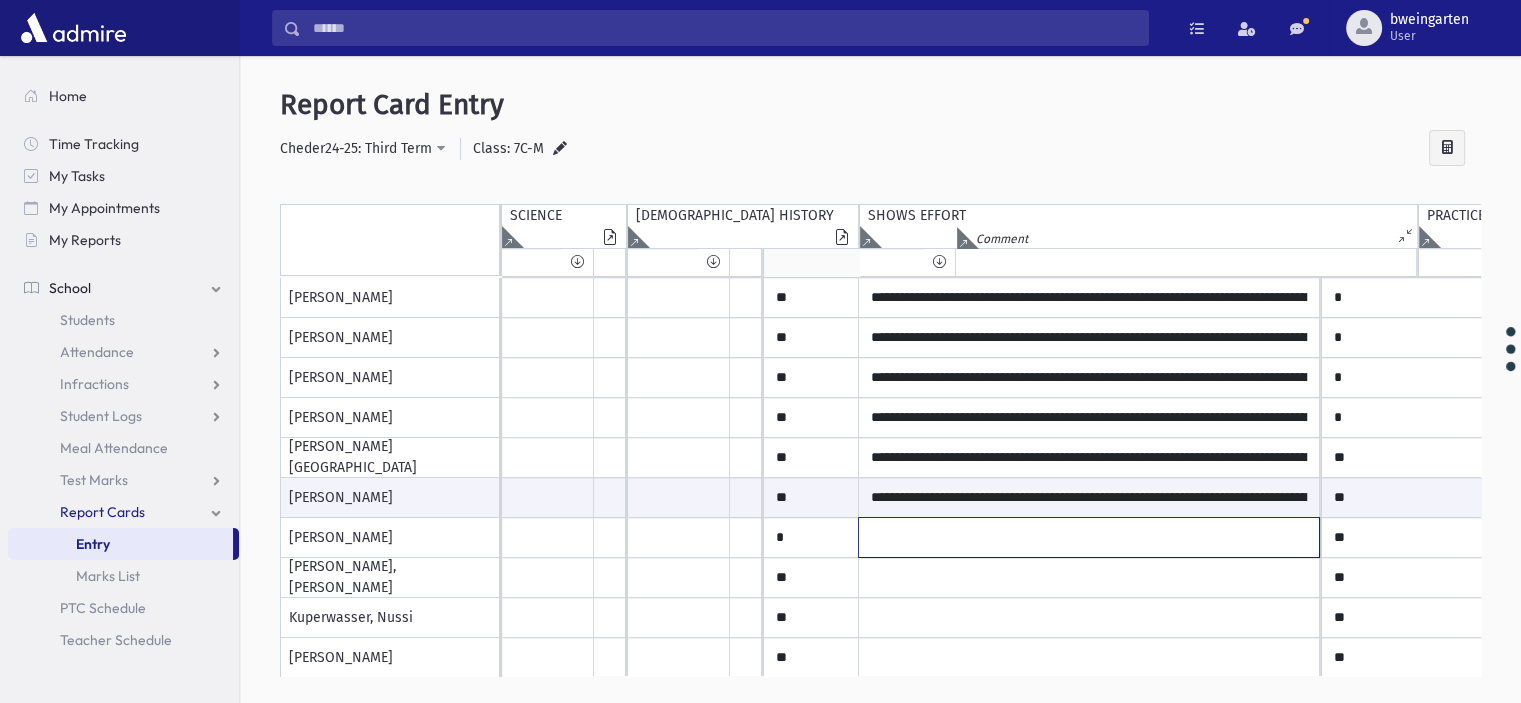 click at bounding box center (1089, 98) 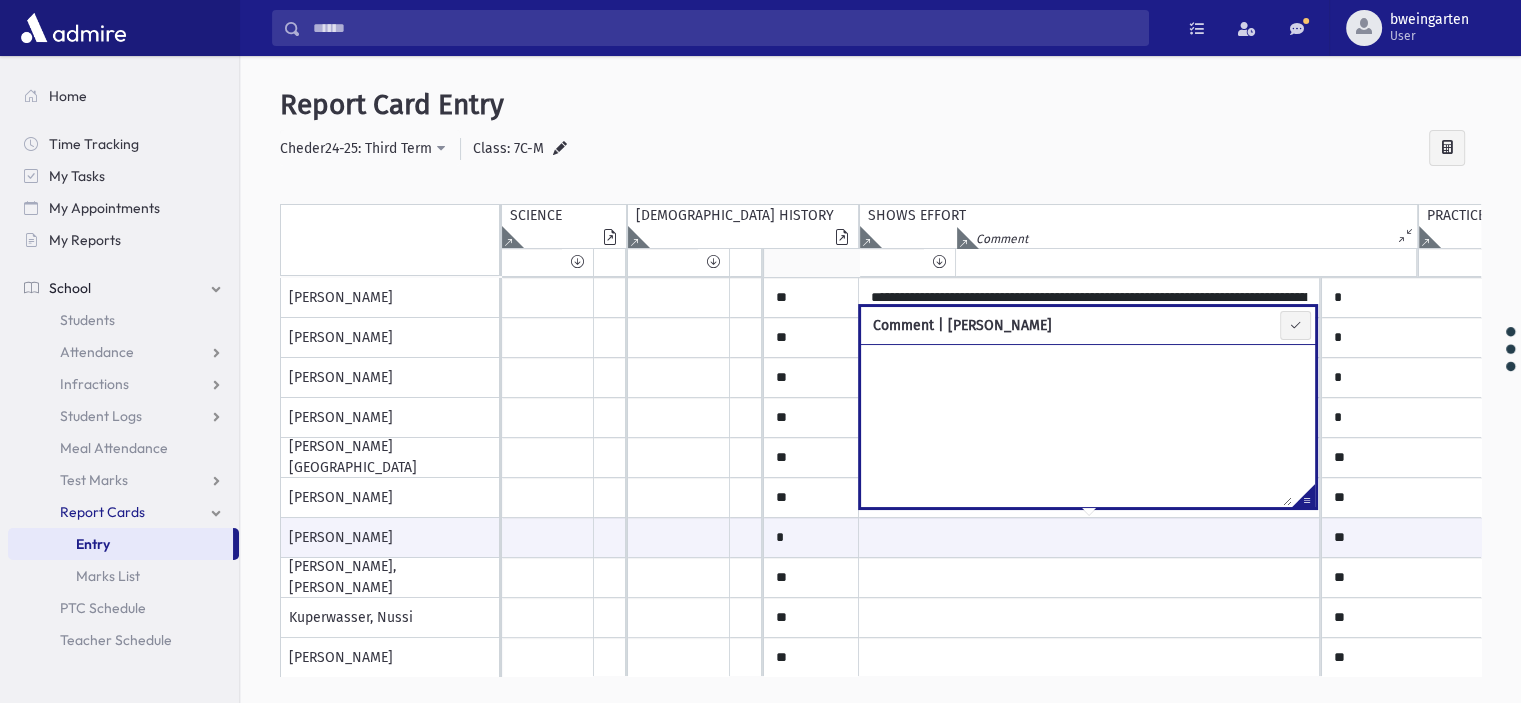 click at bounding box center [1303, 499] 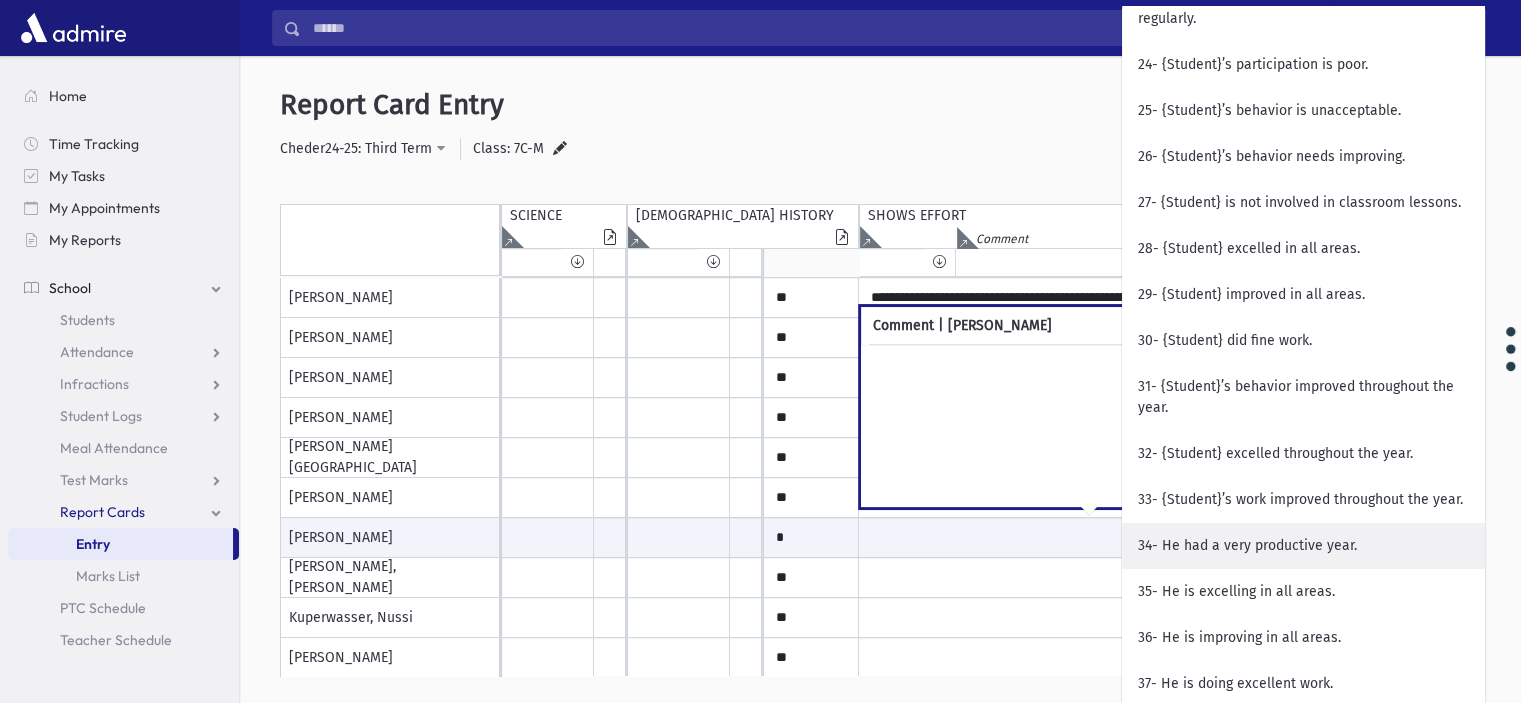 scroll, scrollTop: 1500, scrollLeft: 0, axis: vertical 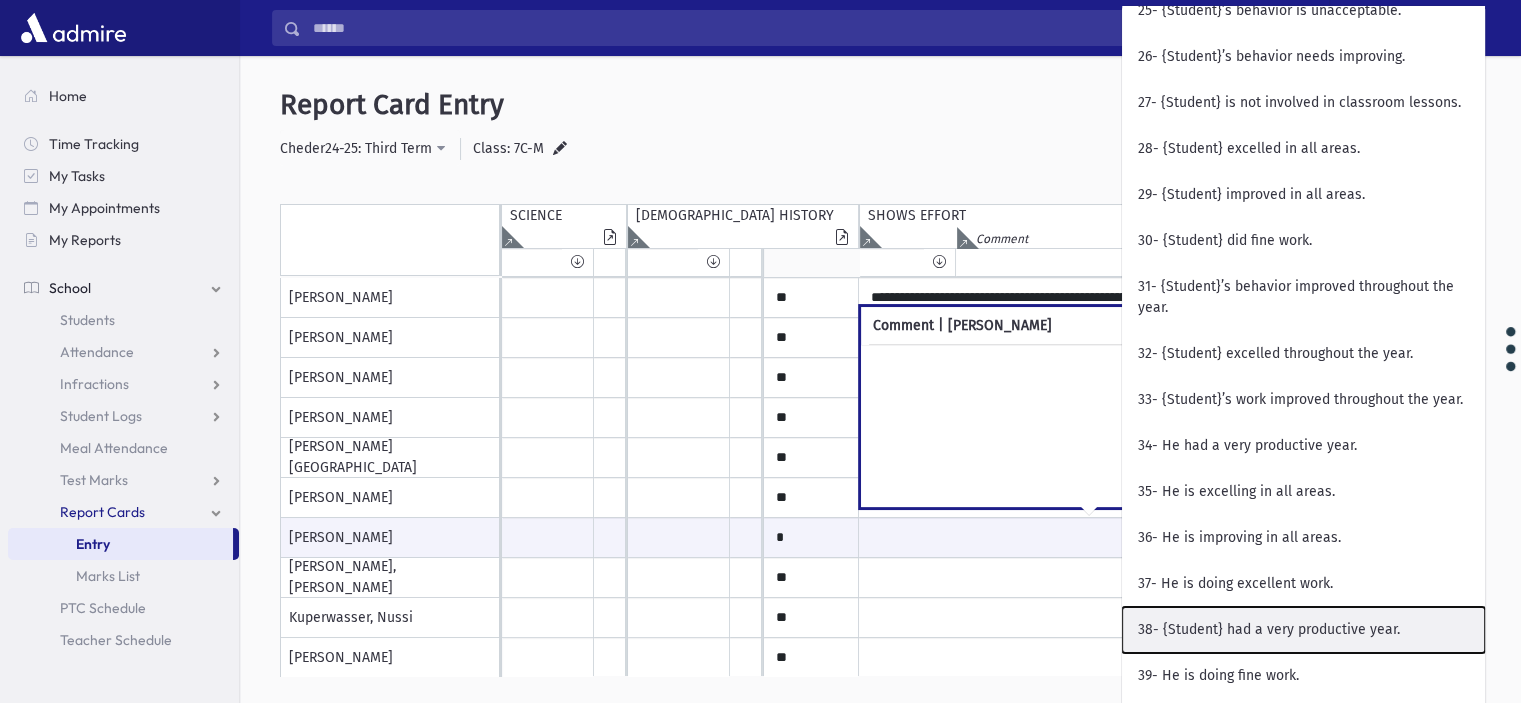 click on "38- {Student} had a very productive year." at bounding box center [1303, 630] 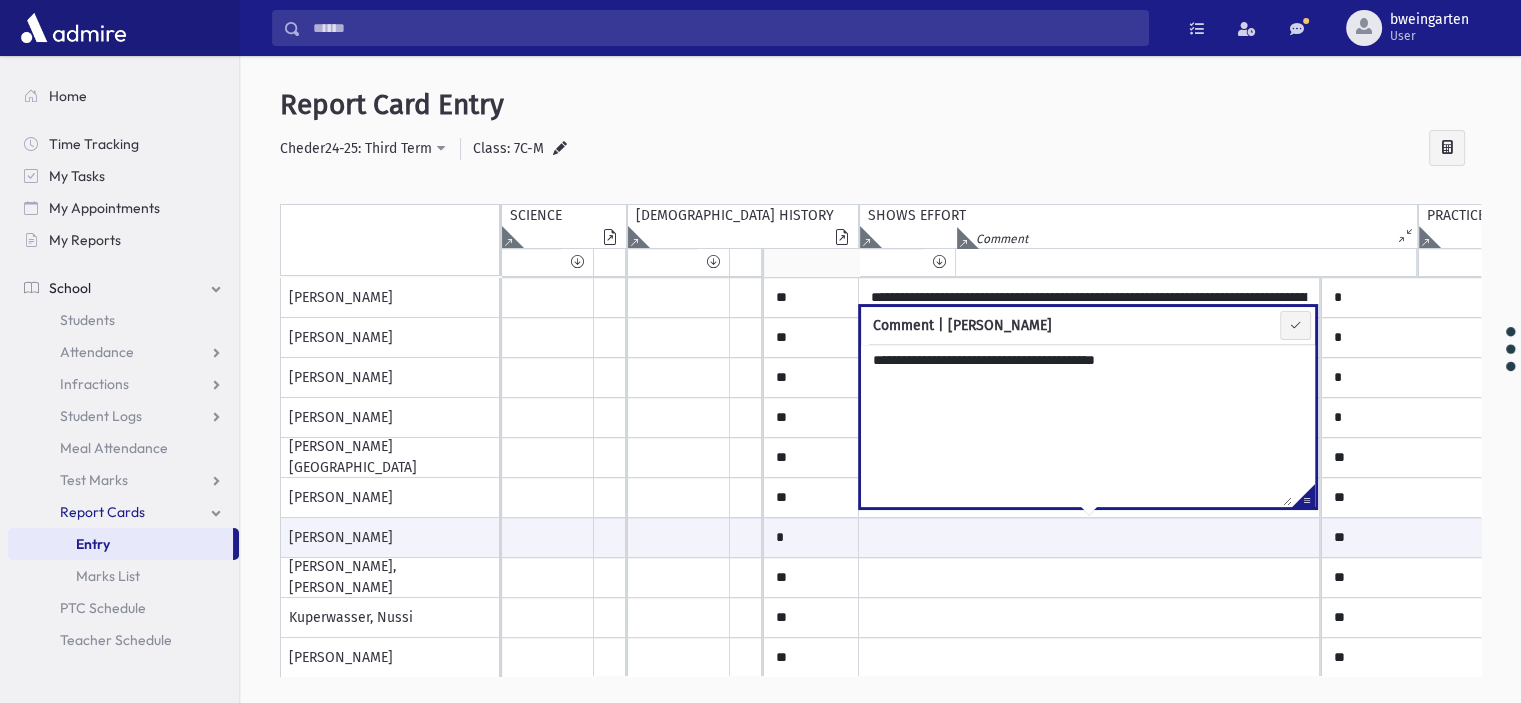 click on "**********" at bounding box center [1076, 425] 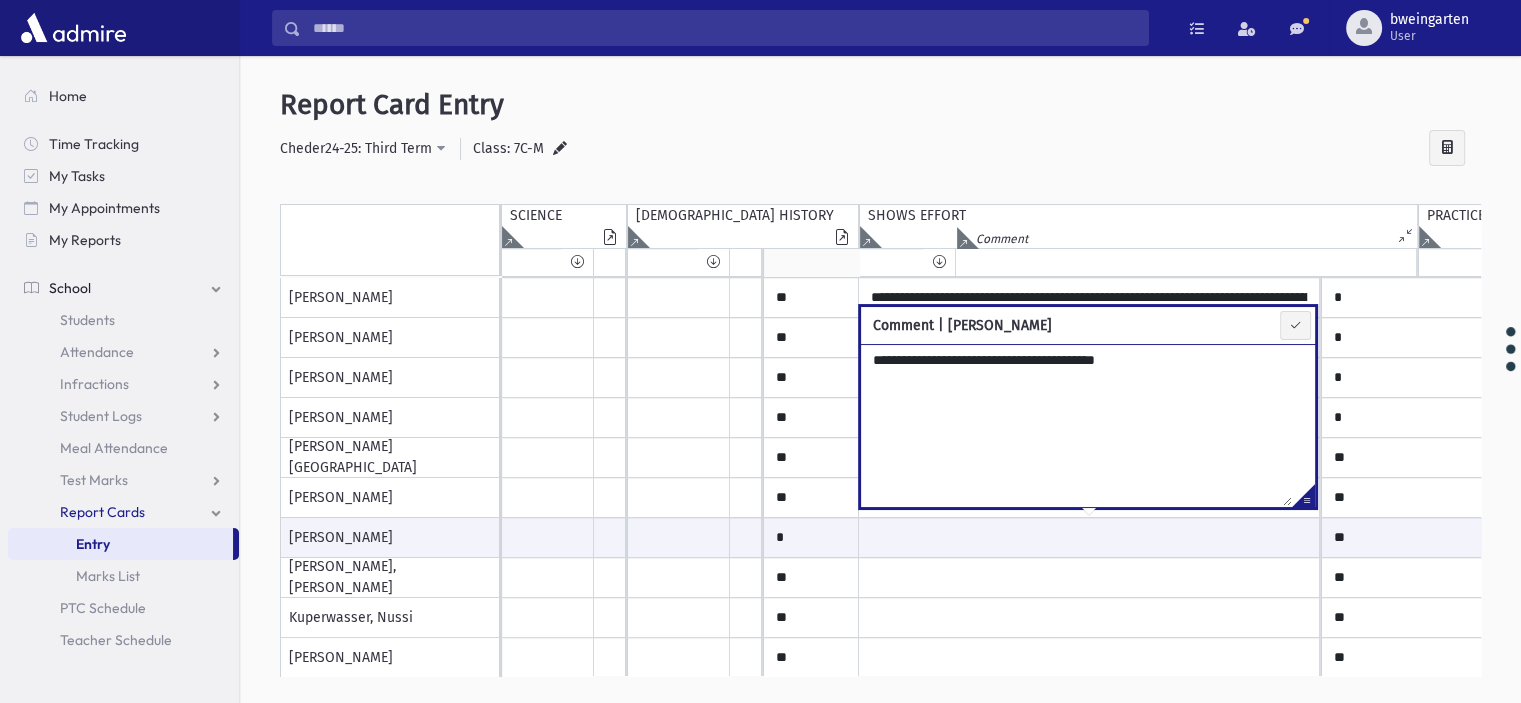 paste on "**********" 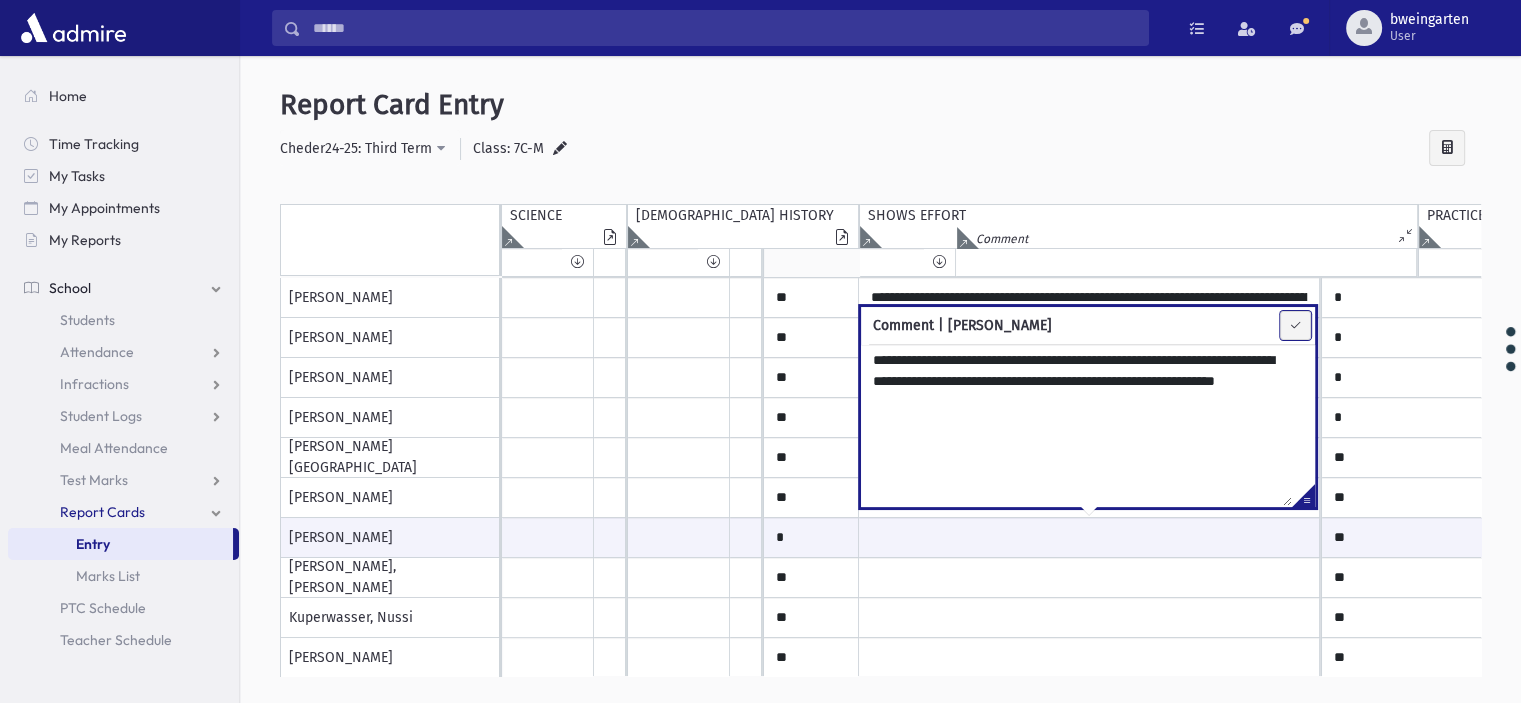 click at bounding box center (1295, 325) 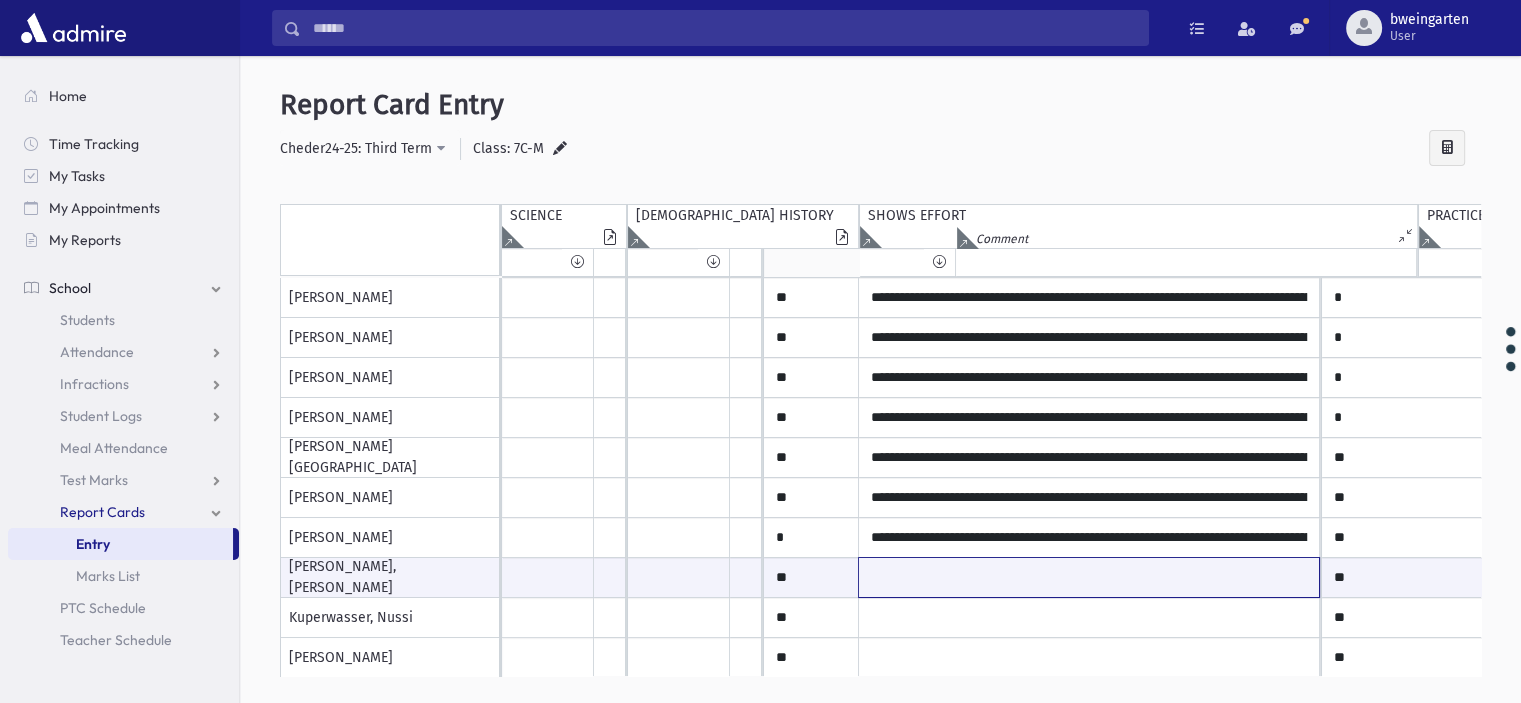 click at bounding box center (1089, 577) 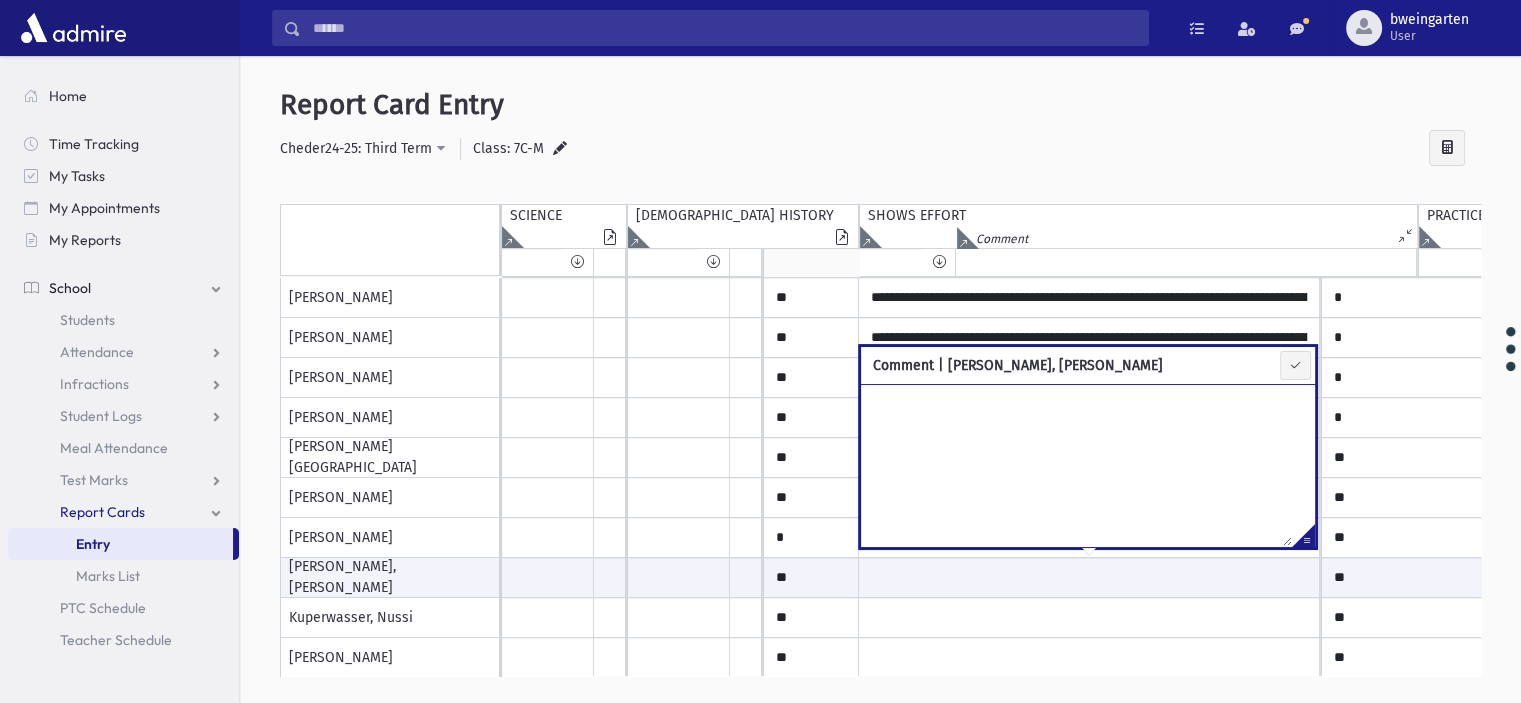 click at bounding box center (1303, 539) 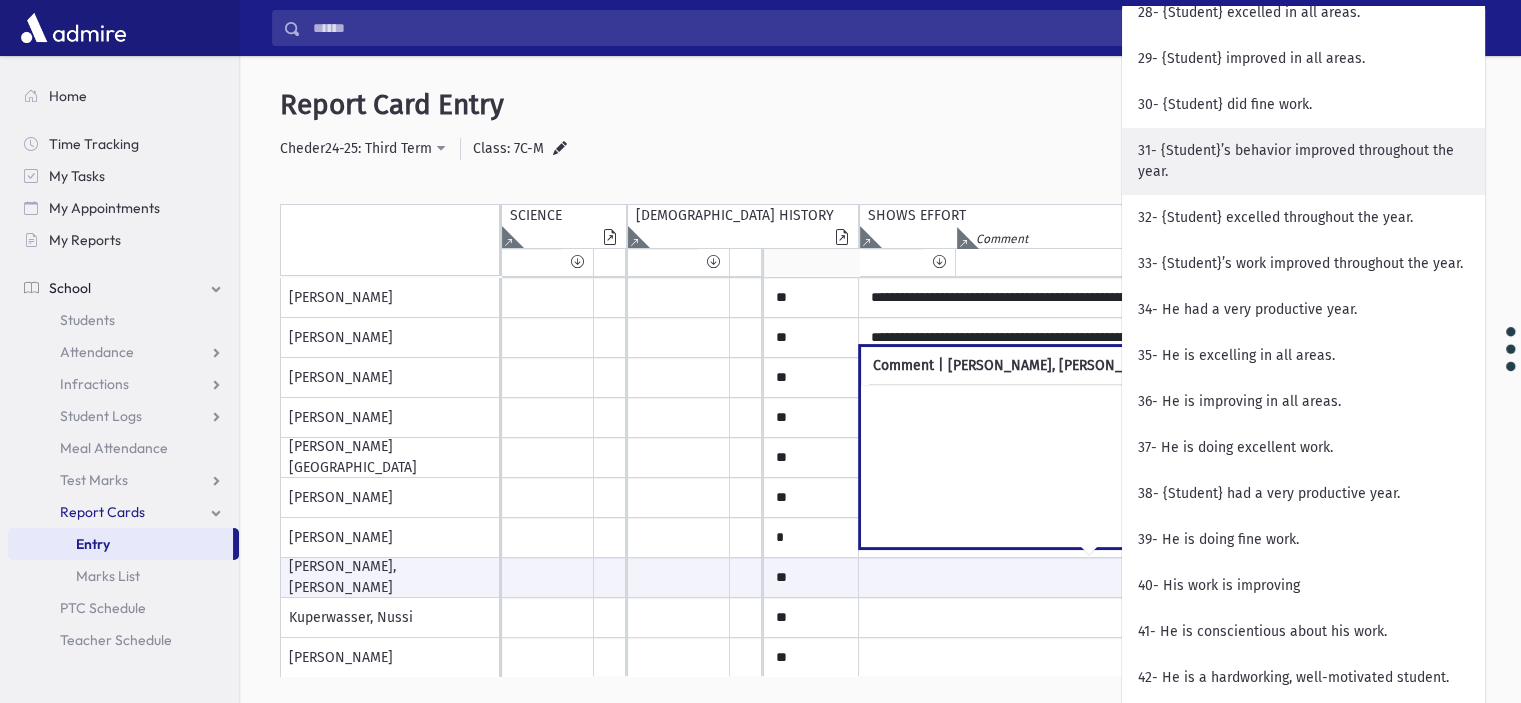 scroll, scrollTop: 1700, scrollLeft: 0, axis: vertical 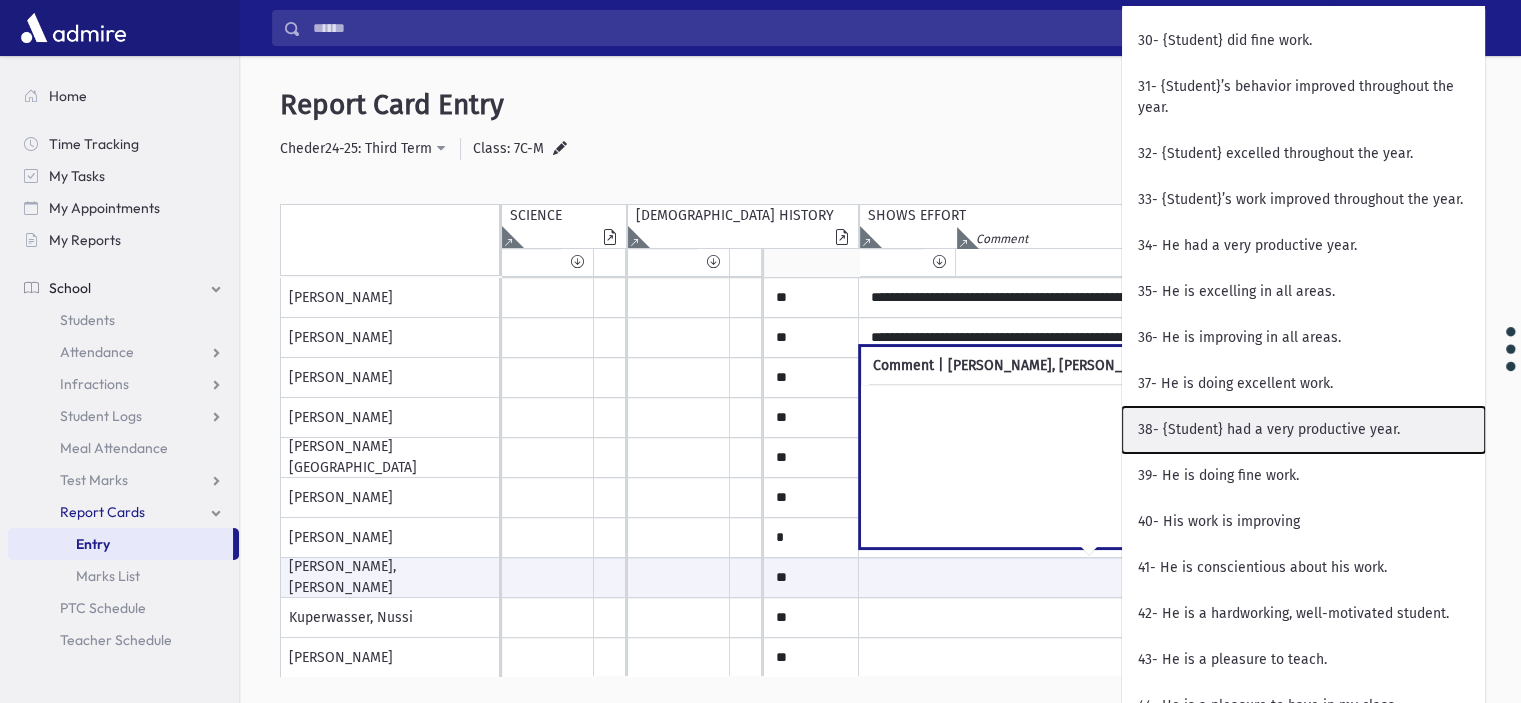 click on "38- {Student} had a very productive year." at bounding box center [1303, 430] 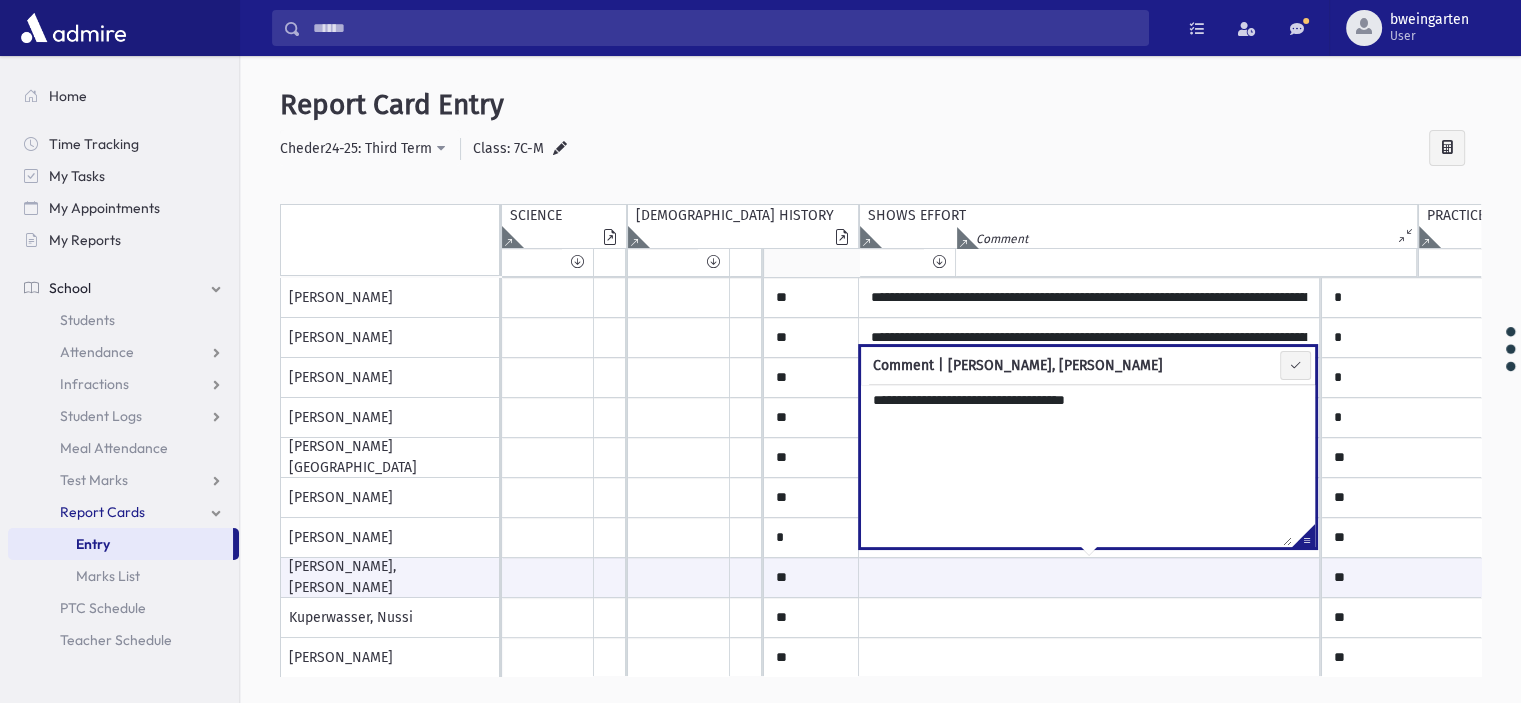 click on "**********" at bounding box center [1076, 465] 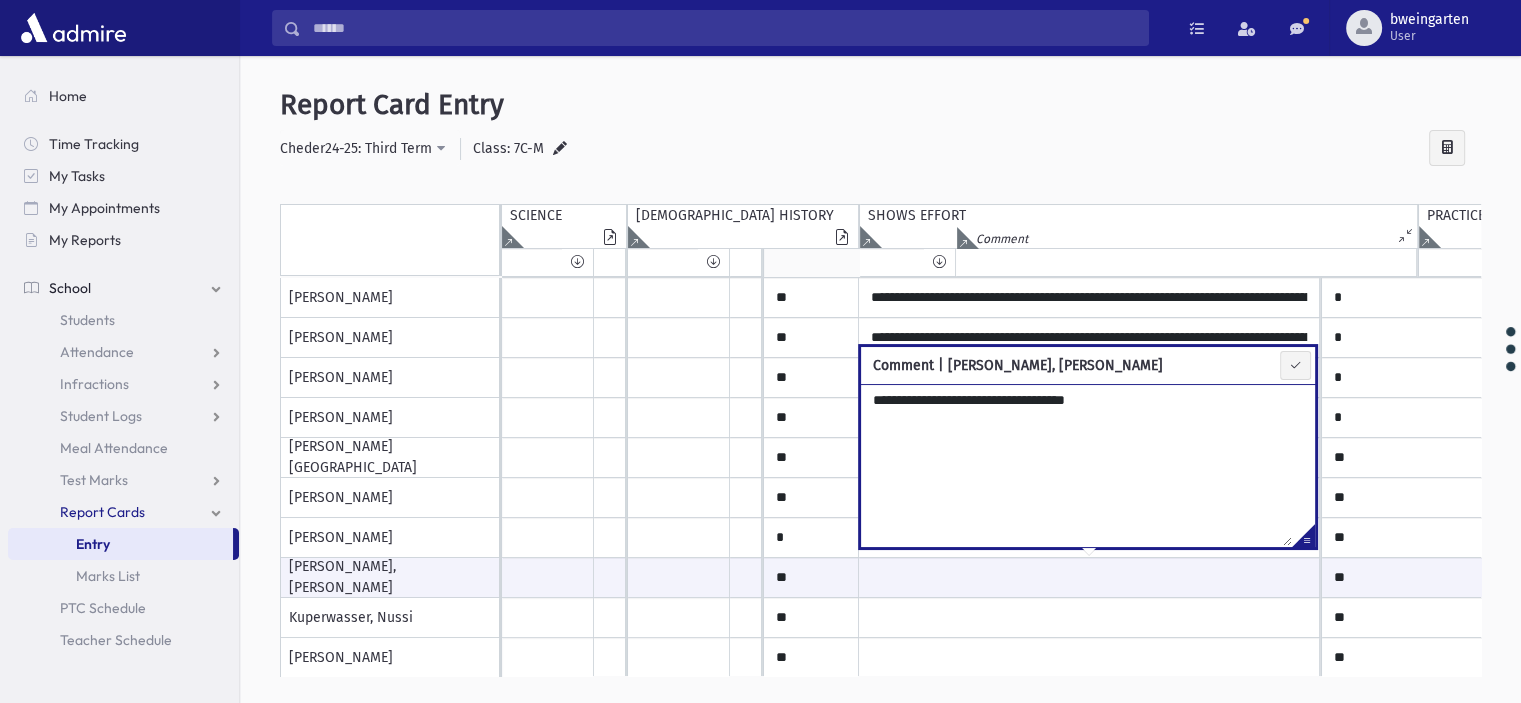 paste on "**********" 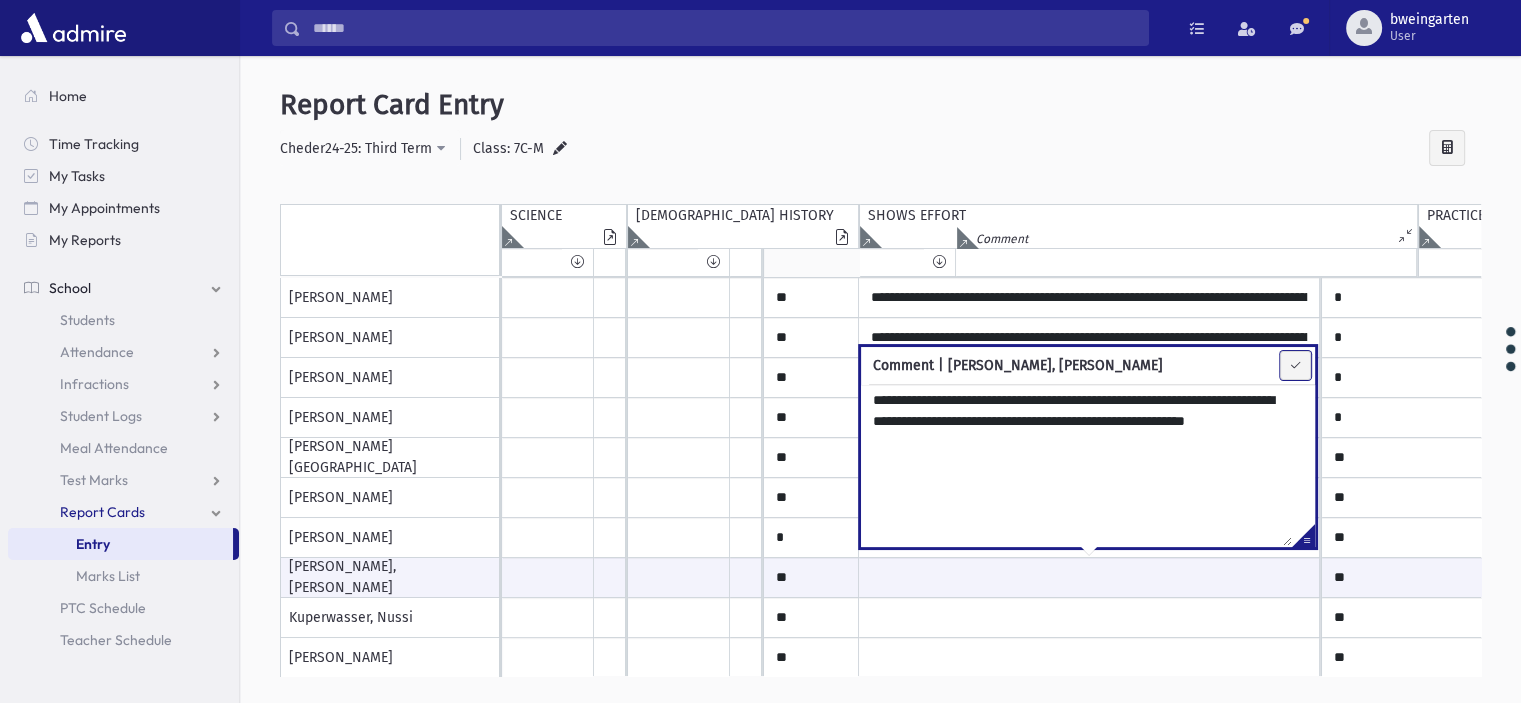 click at bounding box center [1295, 365] 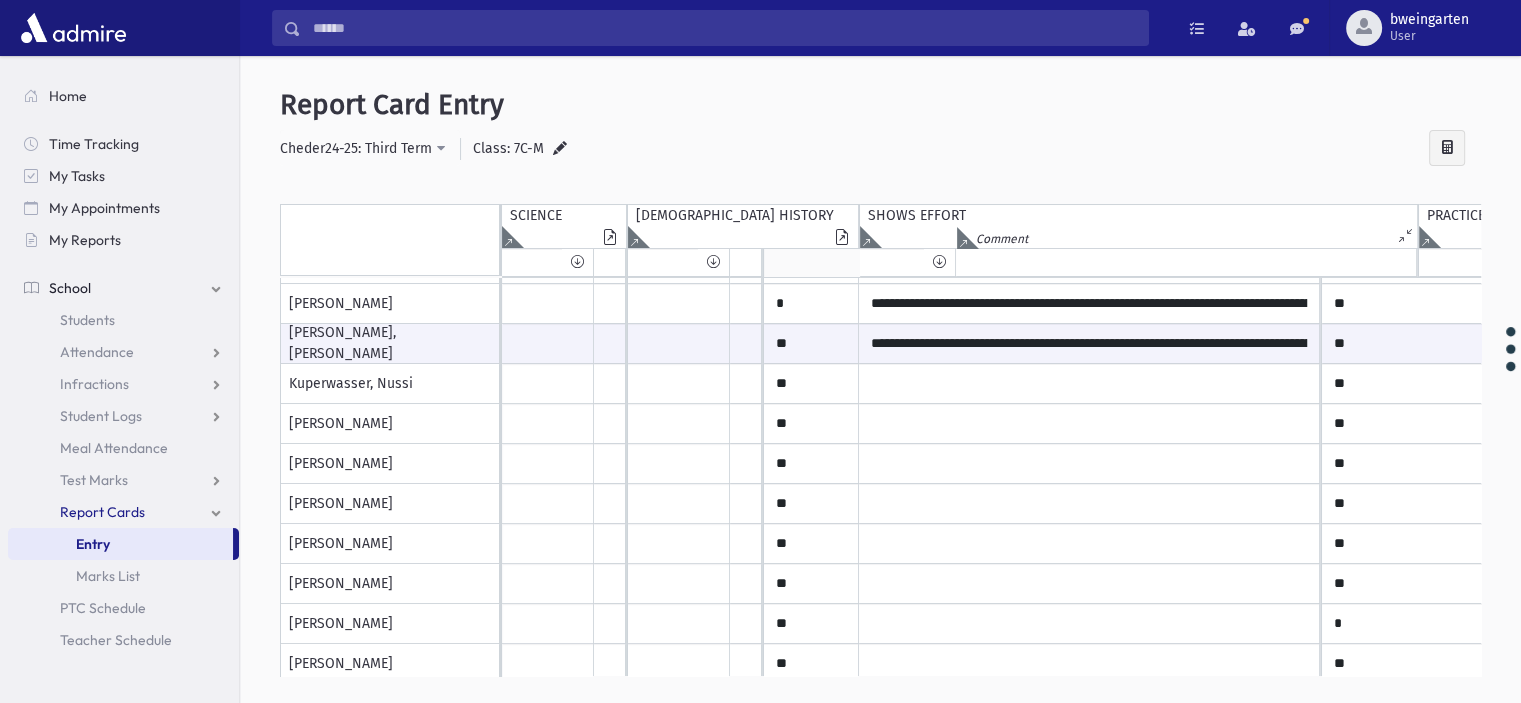 scroll, scrollTop: 400, scrollLeft: 0, axis: vertical 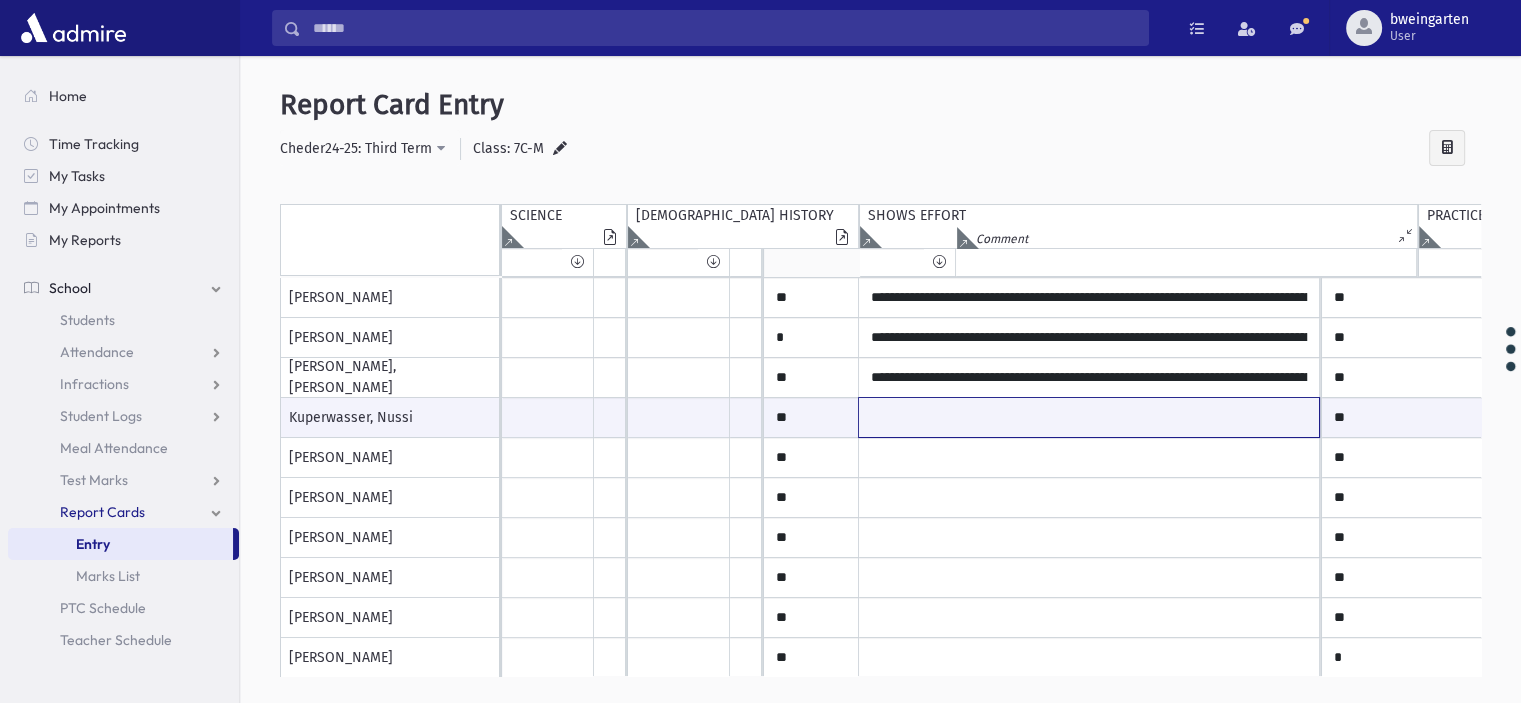 click at bounding box center [1089, 417] 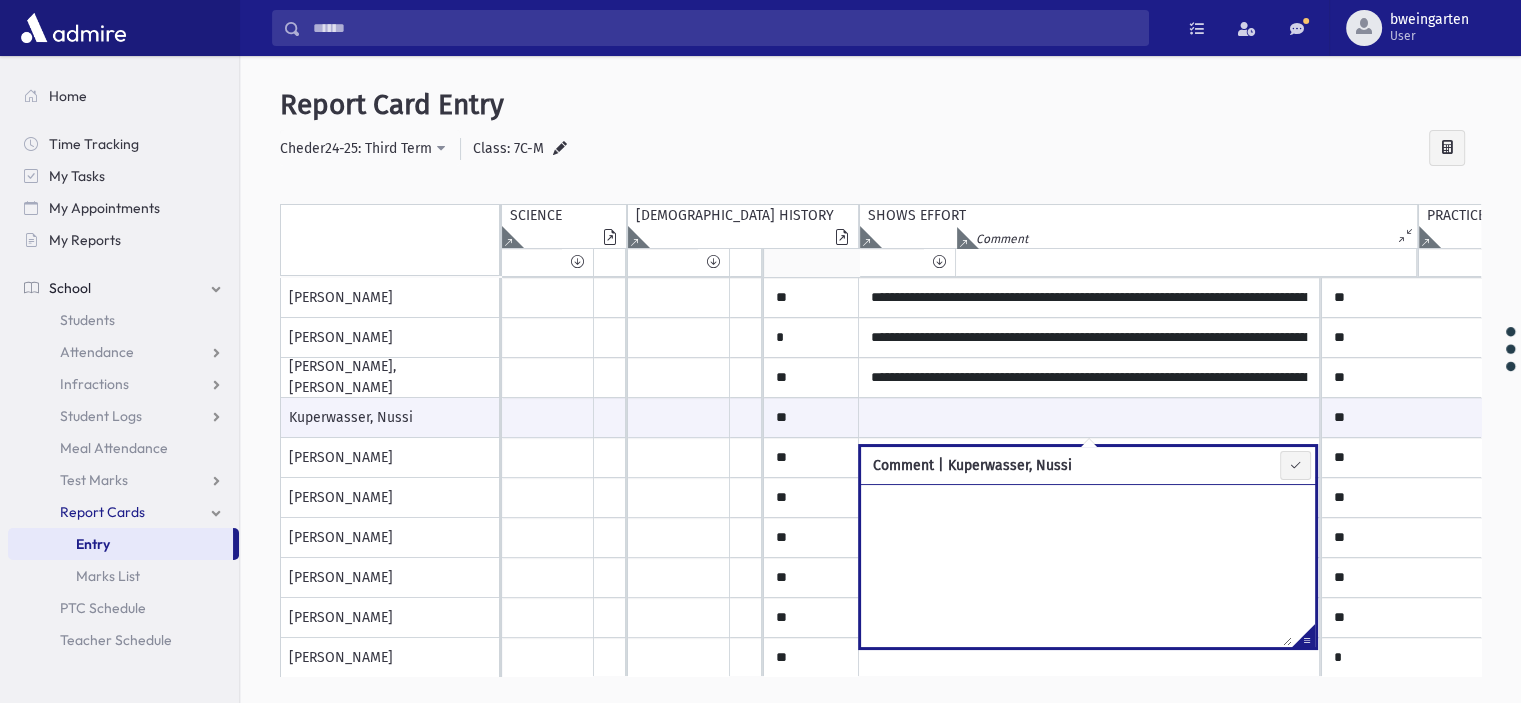 click at bounding box center (1303, 639) 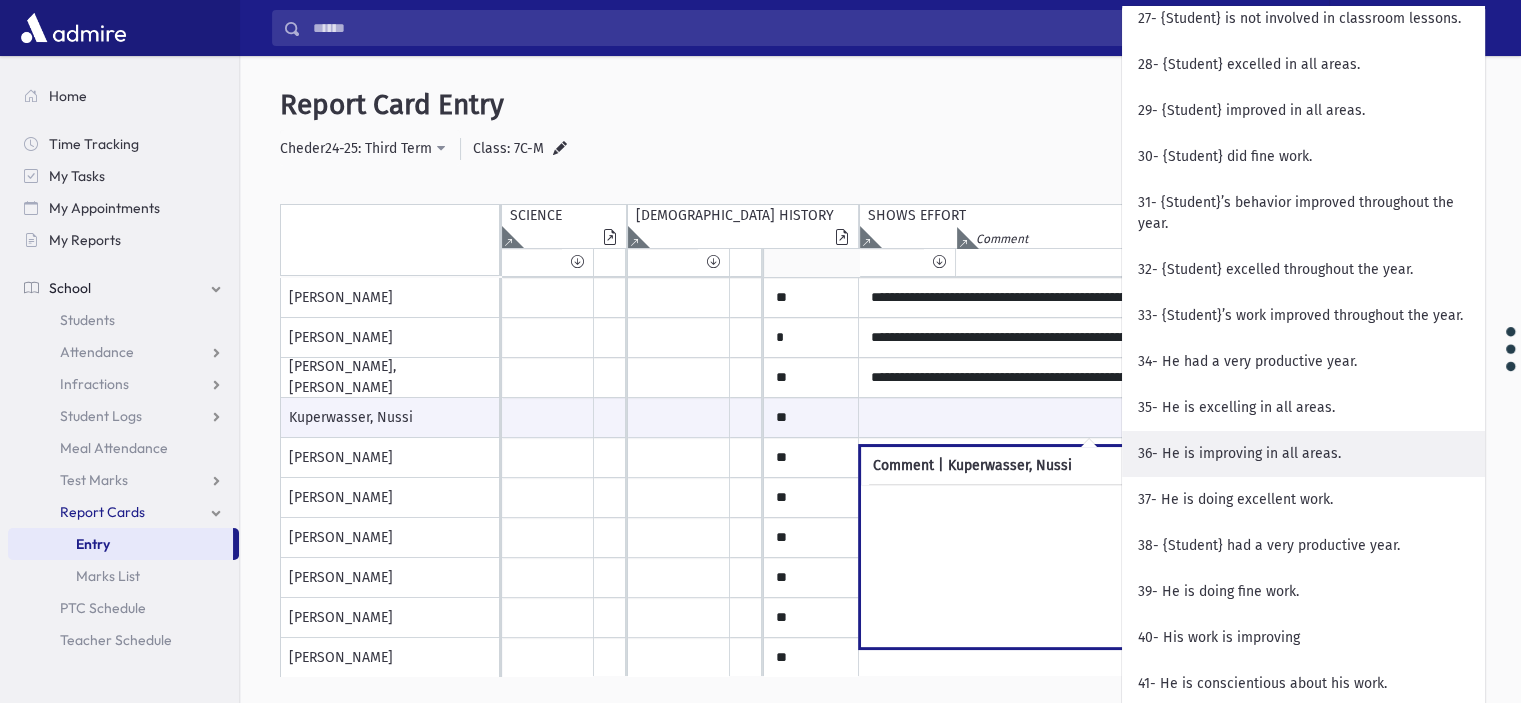 scroll, scrollTop: 1600, scrollLeft: 0, axis: vertical 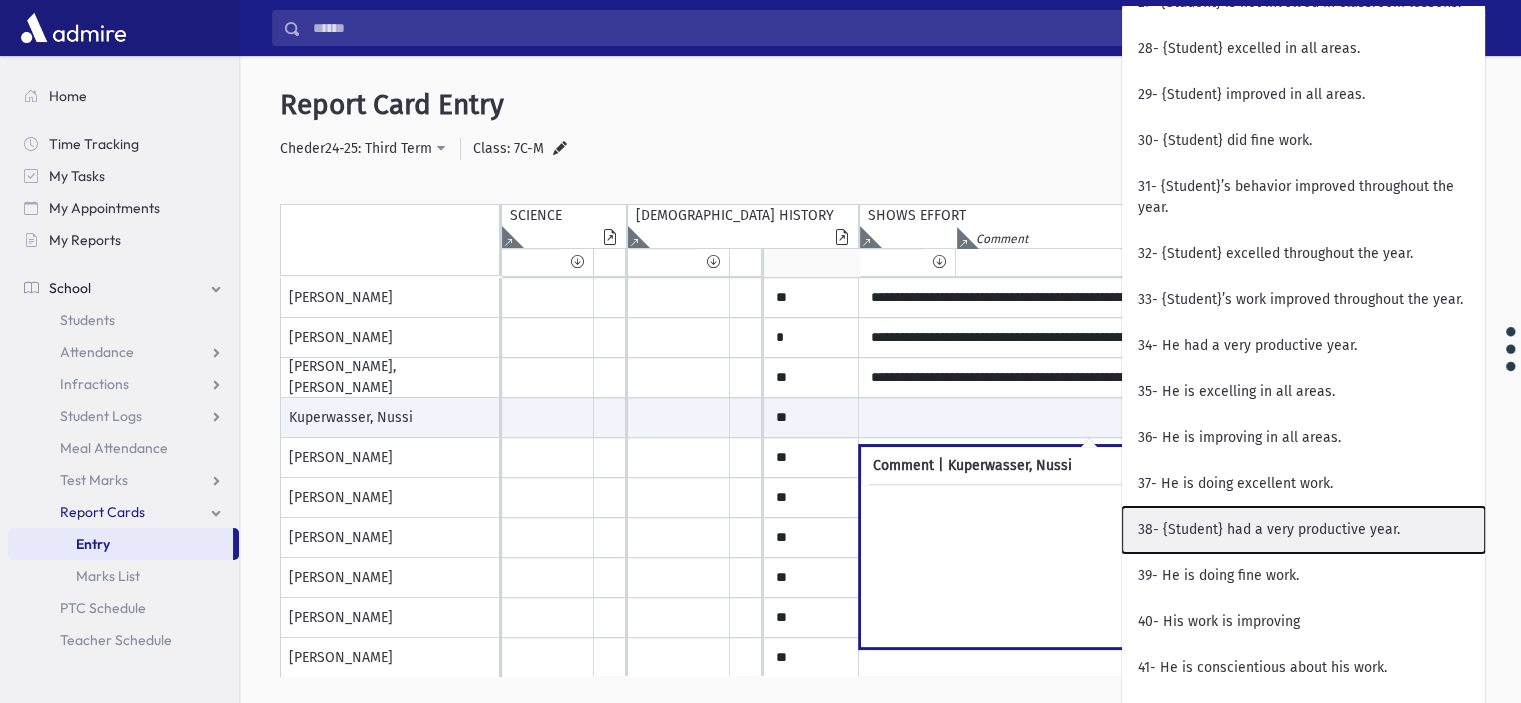 click on "38- {Student} had a very productive year." at bounding box center [1303, 530] 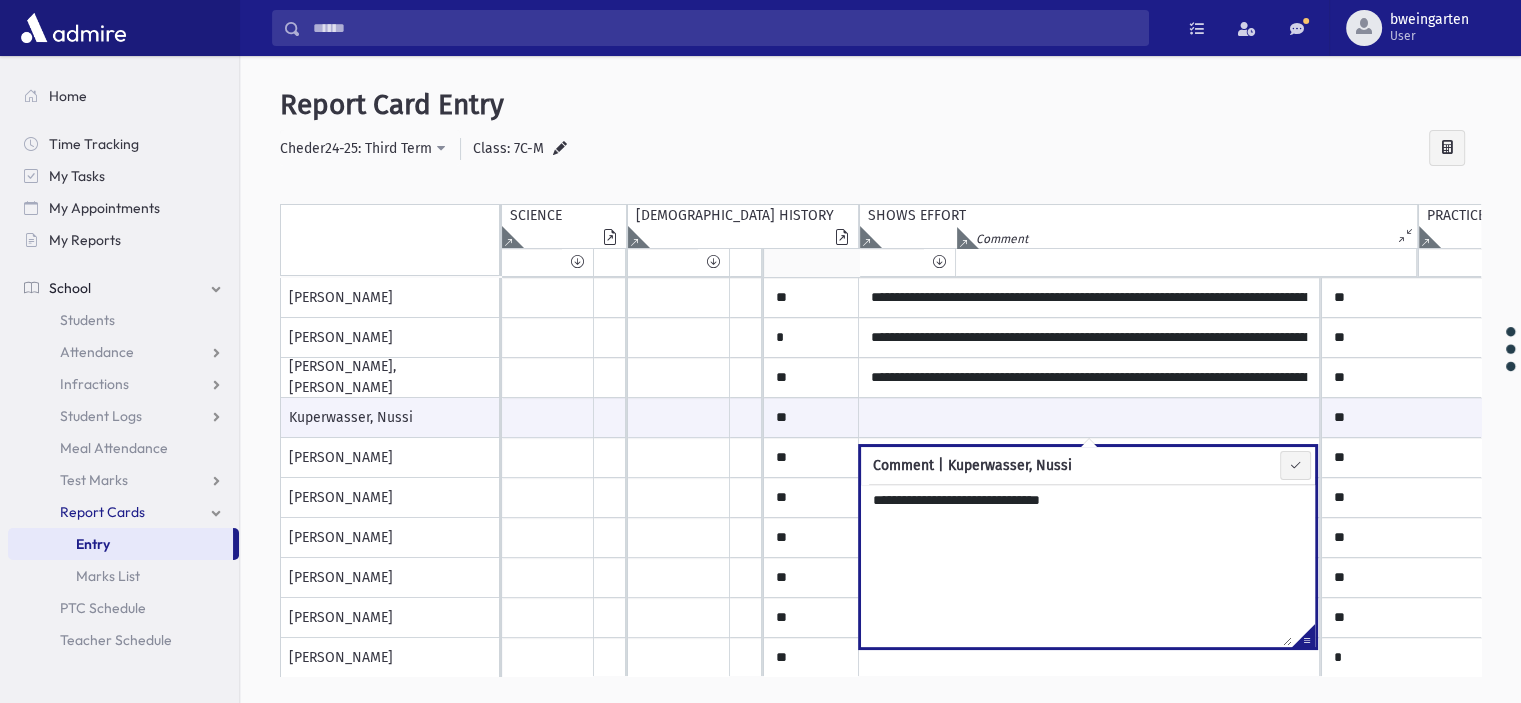 click on "**********" at bounding box center [1076, 565] 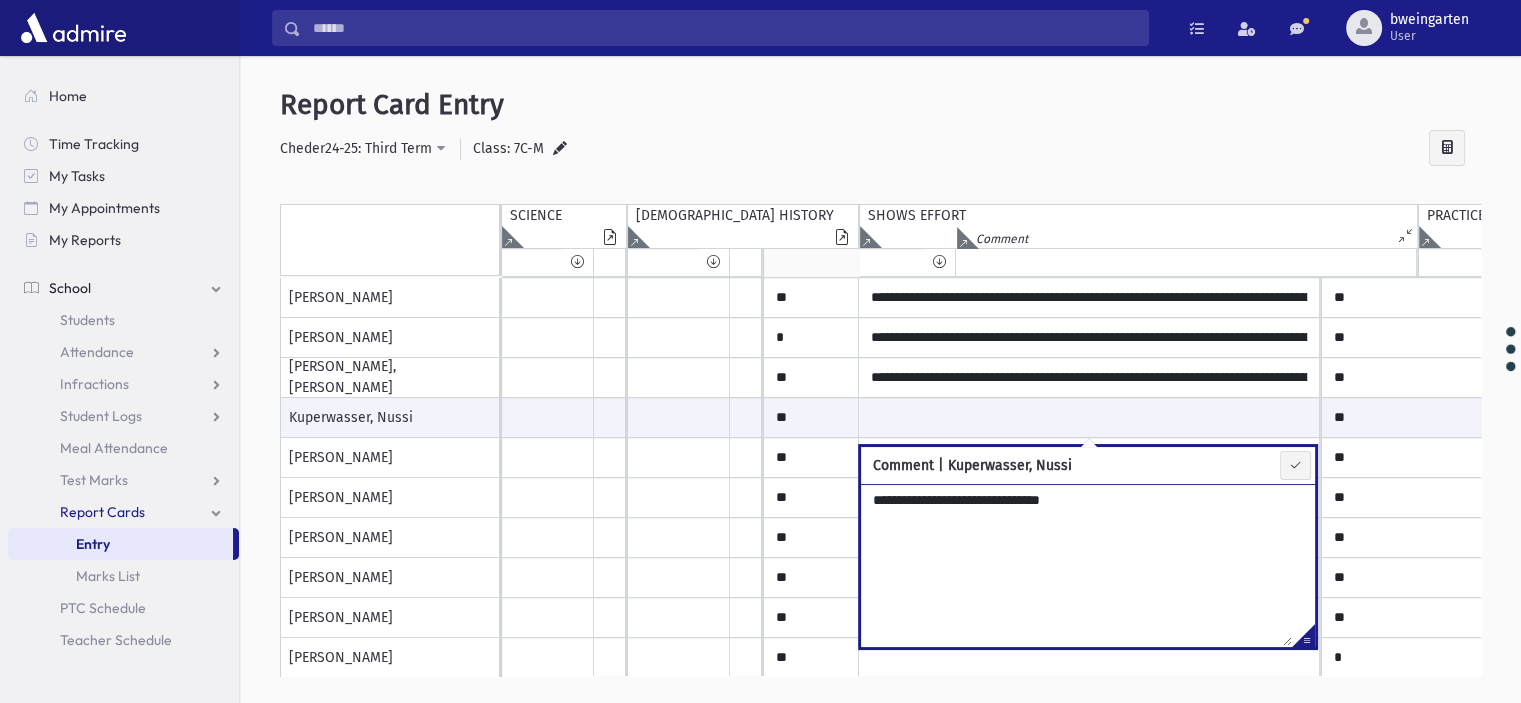 paste on "**********" 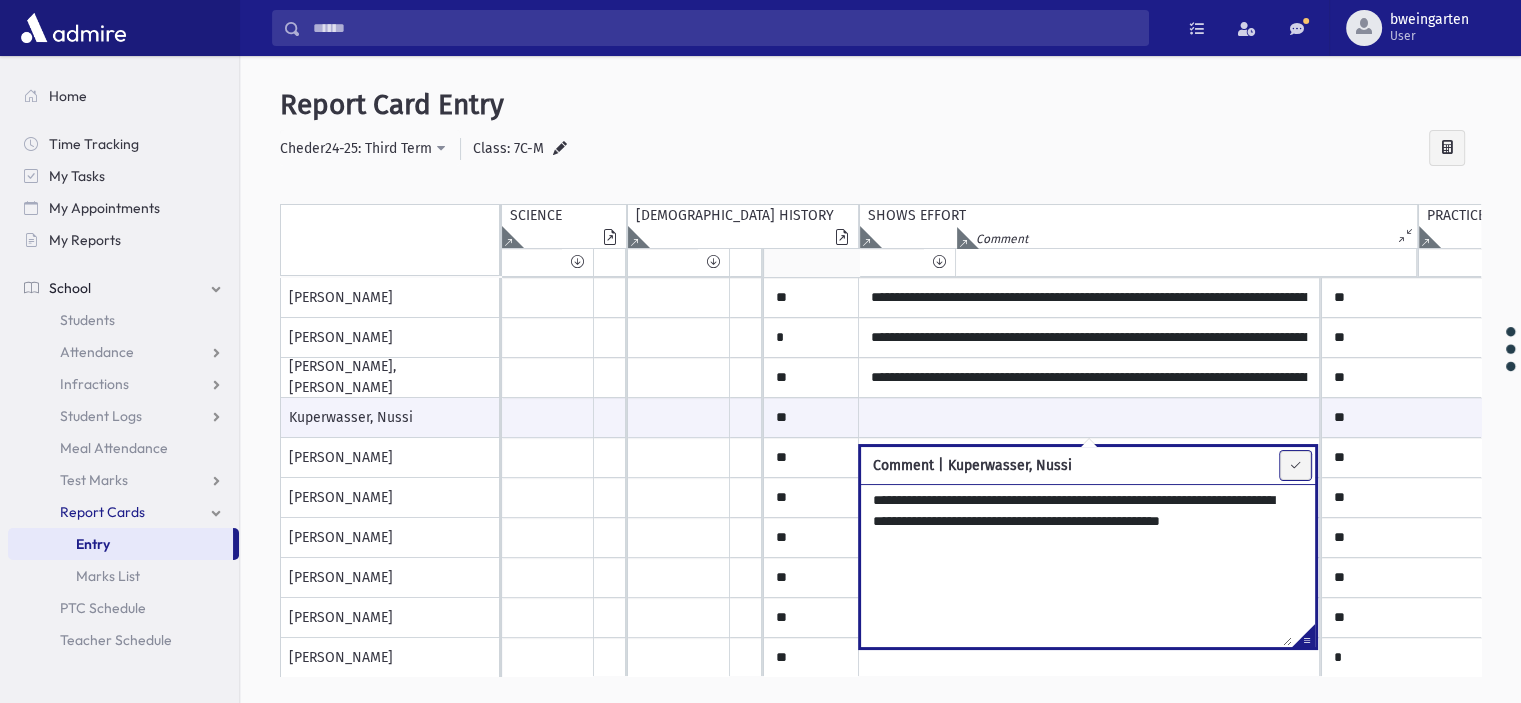 click at bounding box center [1295, 465] 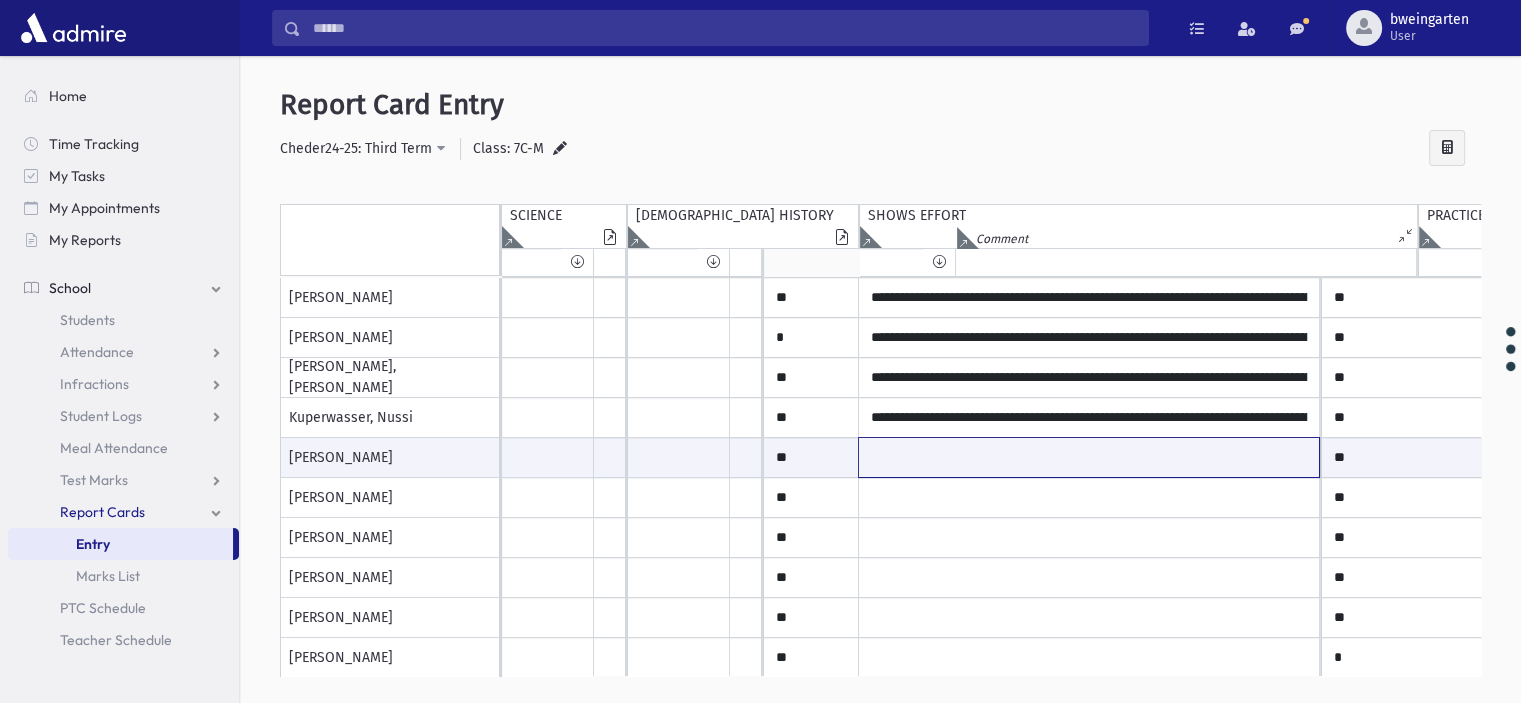 click at bounding box center (1089, 457) 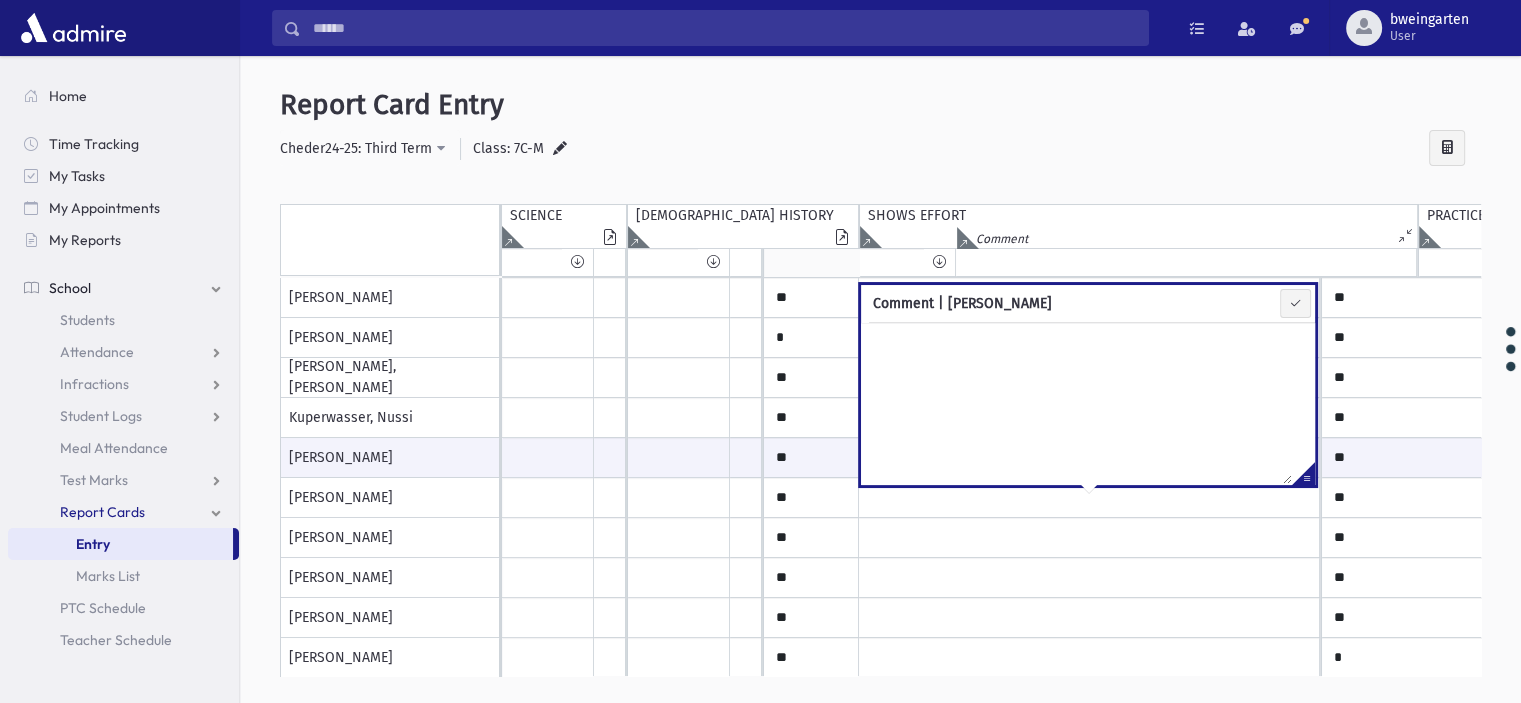 click at bounding box center [1303, 477] 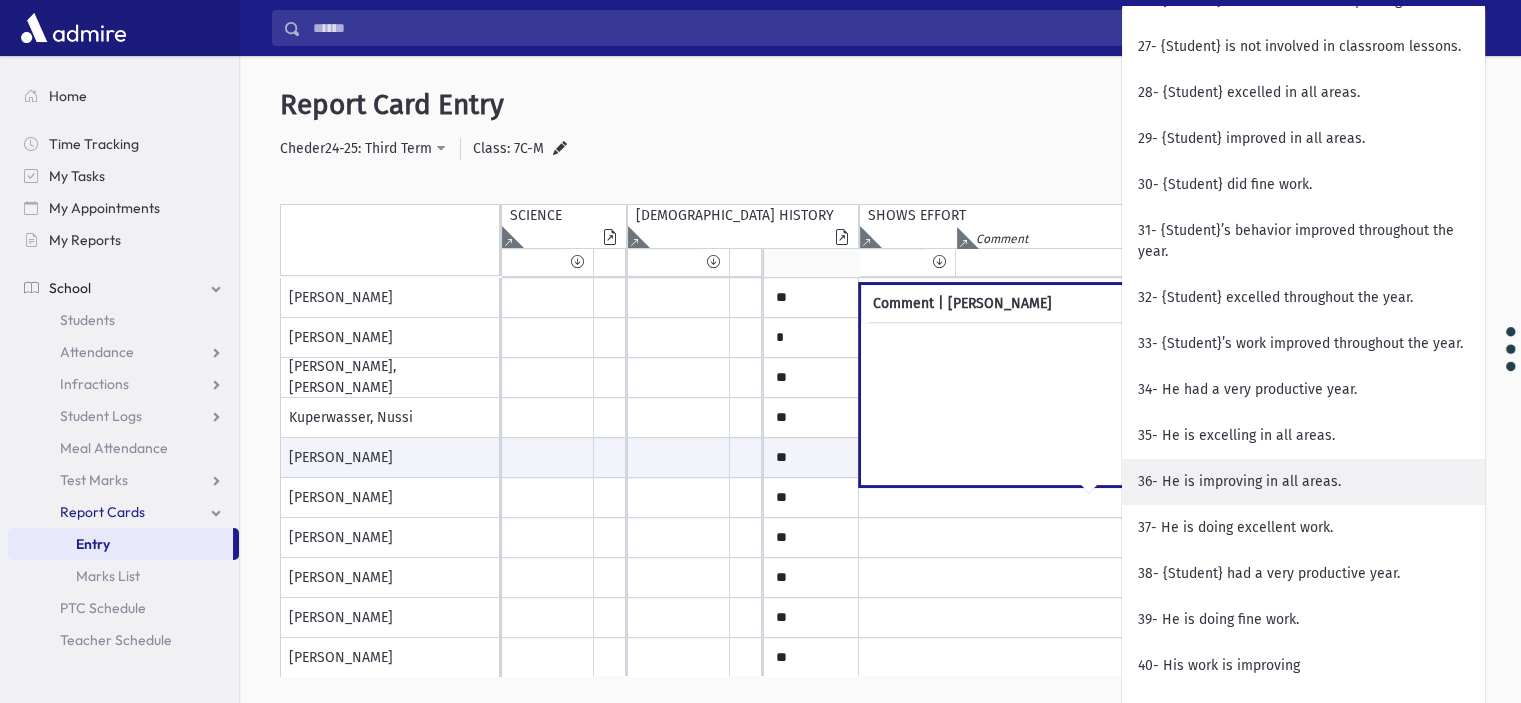 scroll, scrollTop: 1600, scrollLeft: 0, axis: vertical 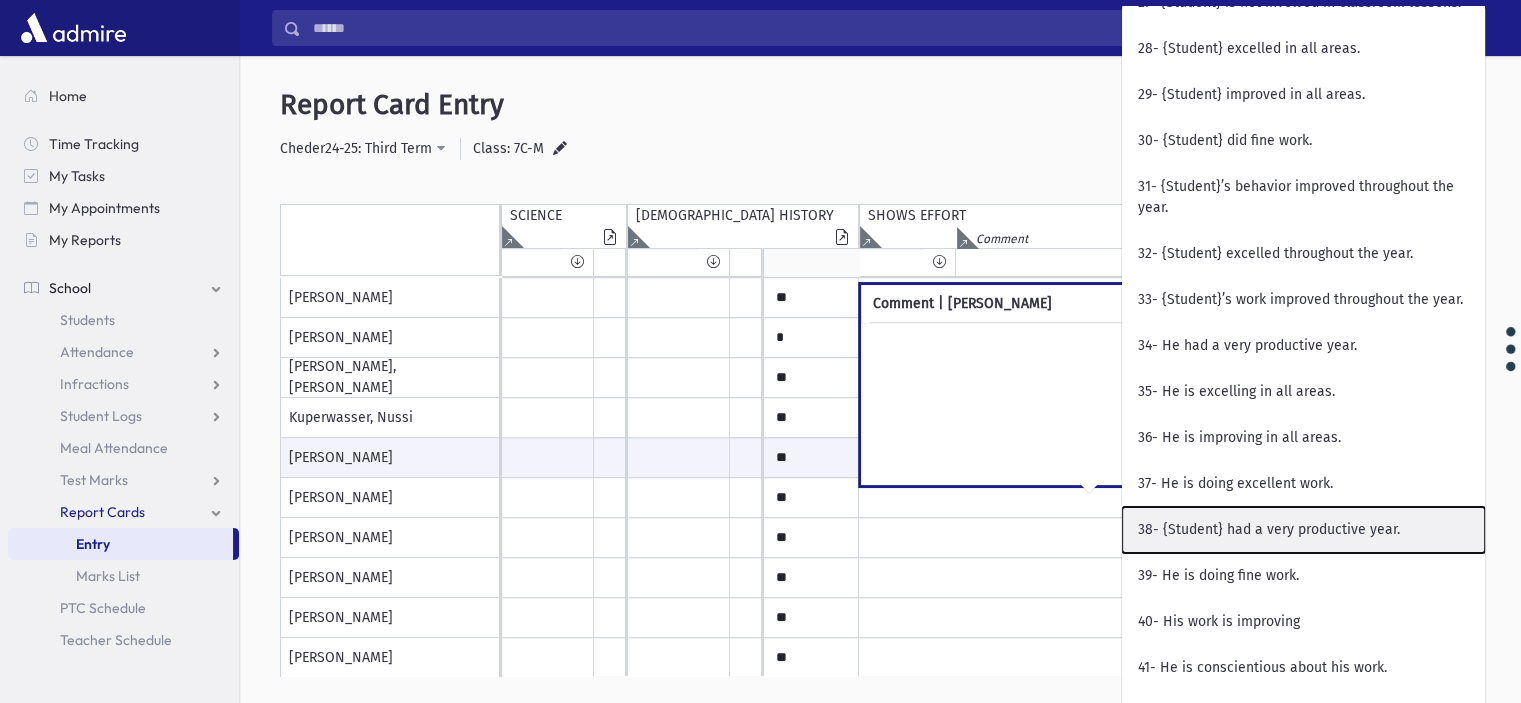 click on "38- {Student} had a very productive year." at bounding box center [1303, 530] 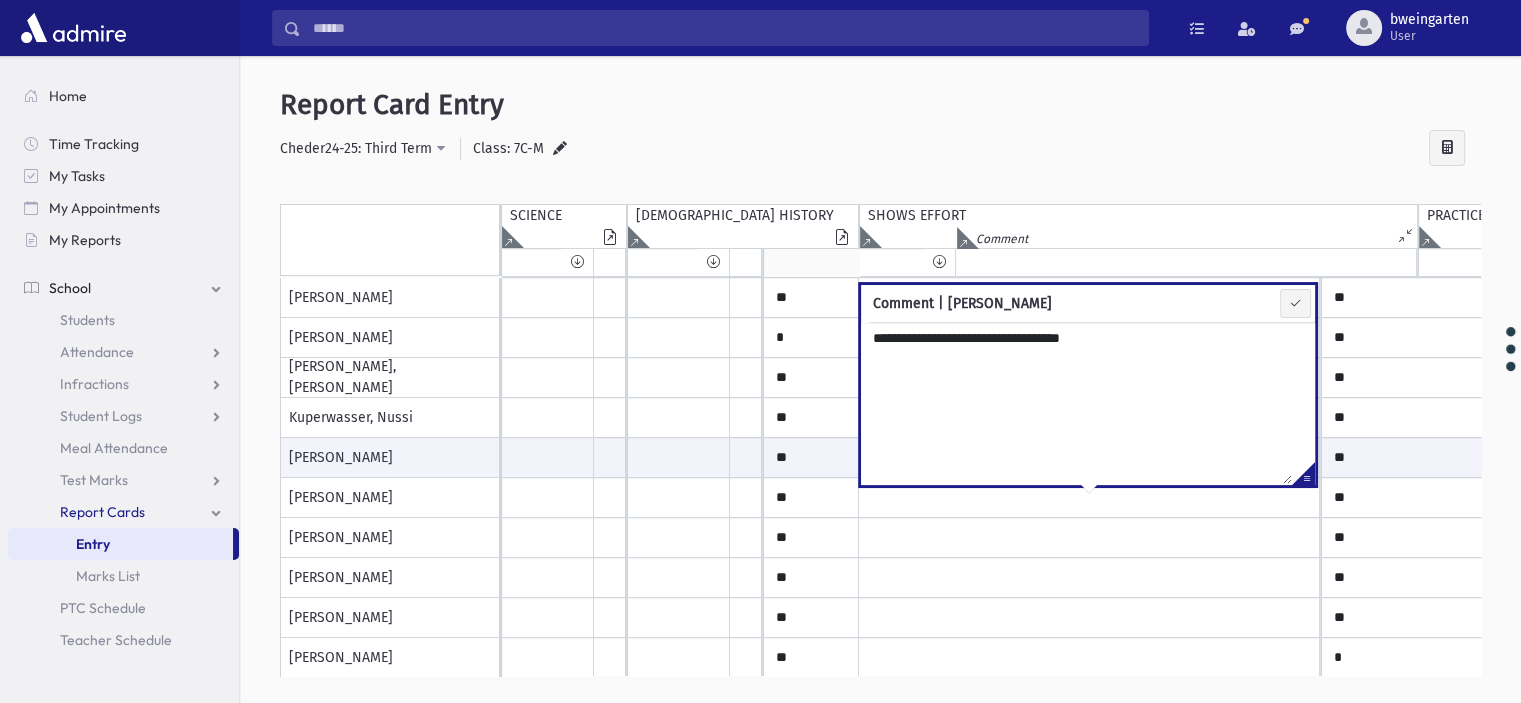 click on "**********" at bounding box center [1076, 403] 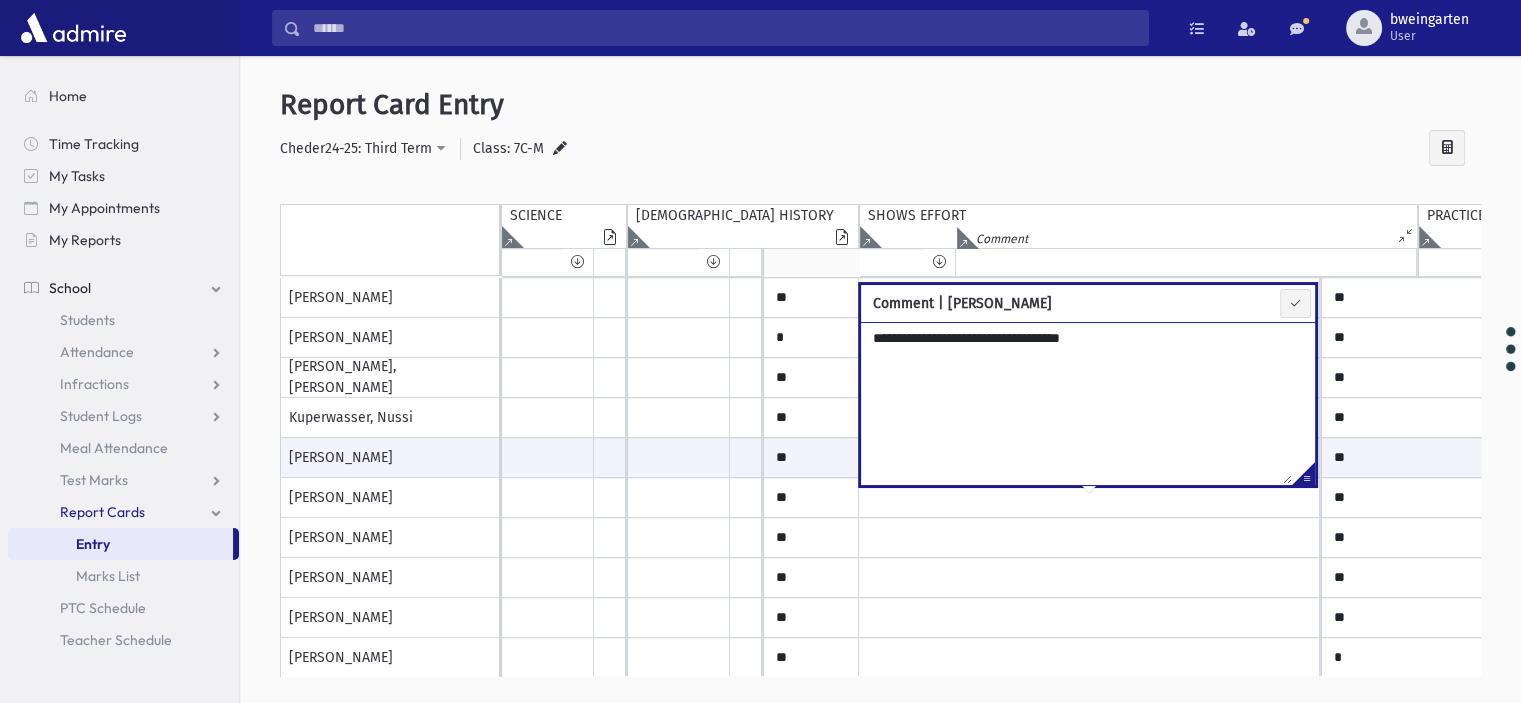 paste on "**********" 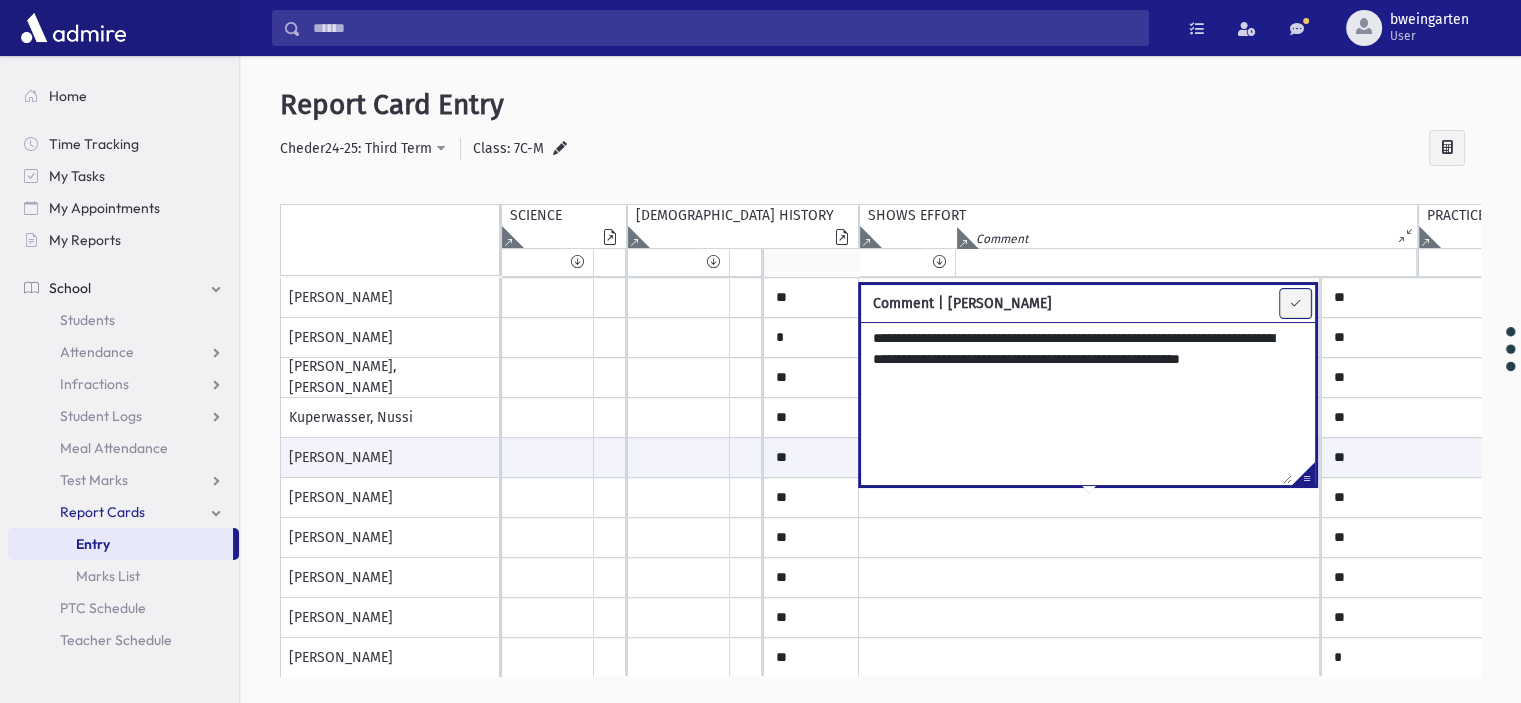 click at bounding box center [1295, 303] 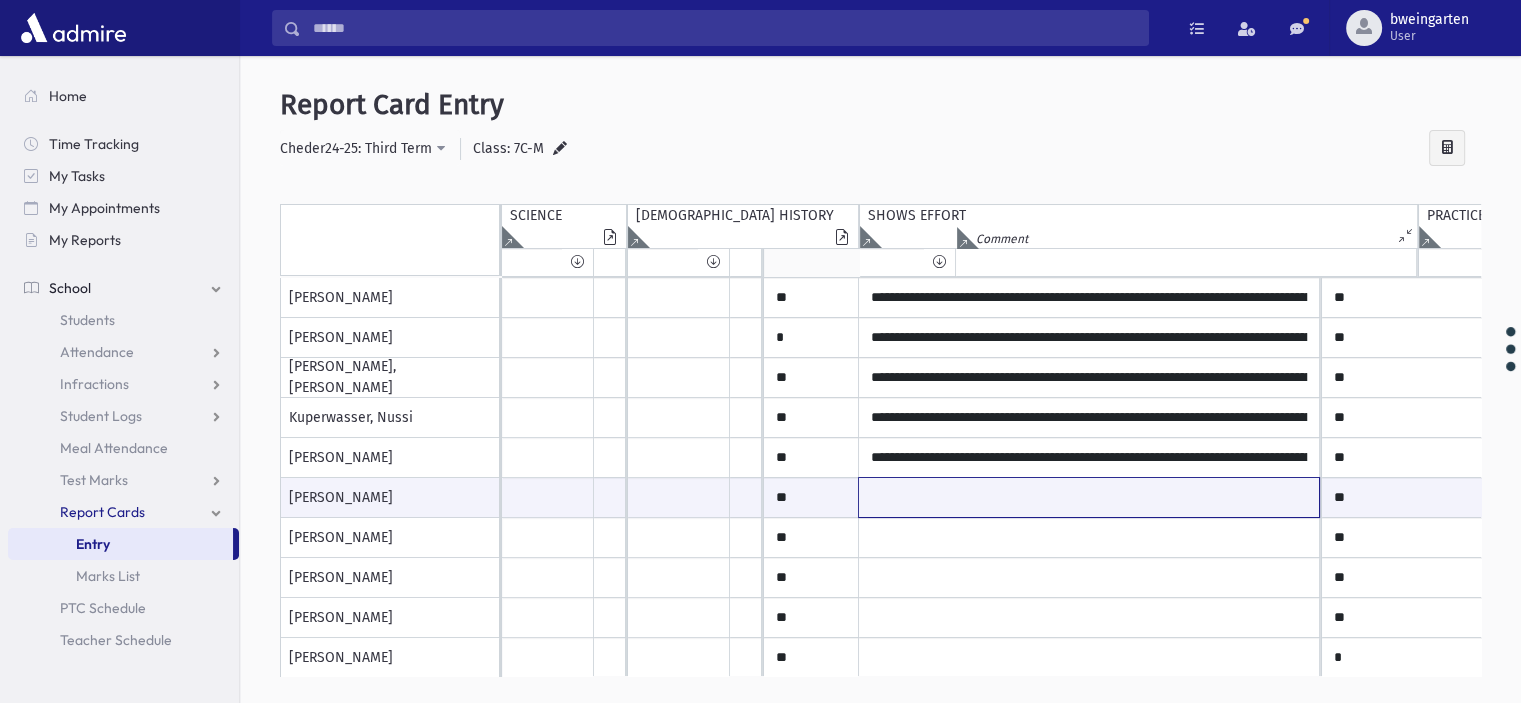 click at bounding box center (1089, 497) 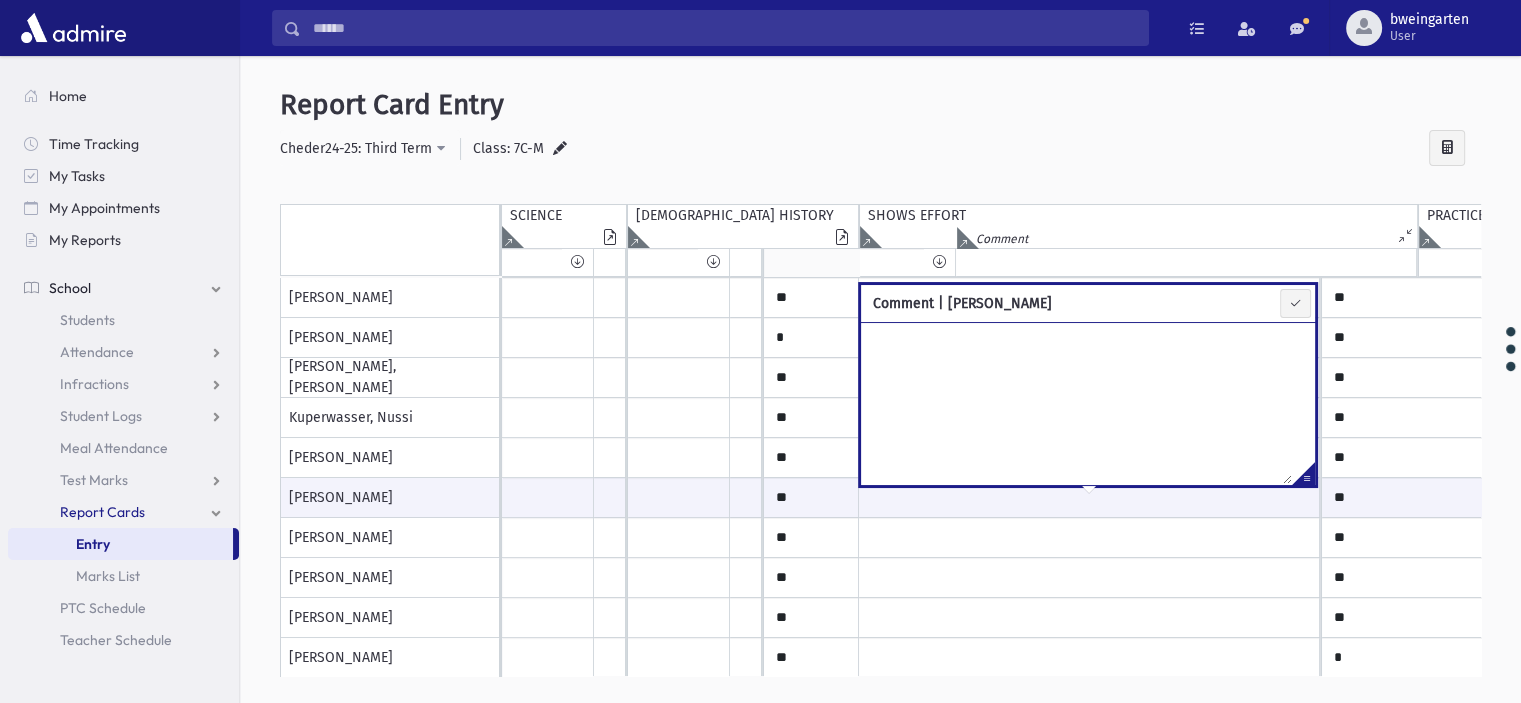 click at bounding box center [1303, 477] 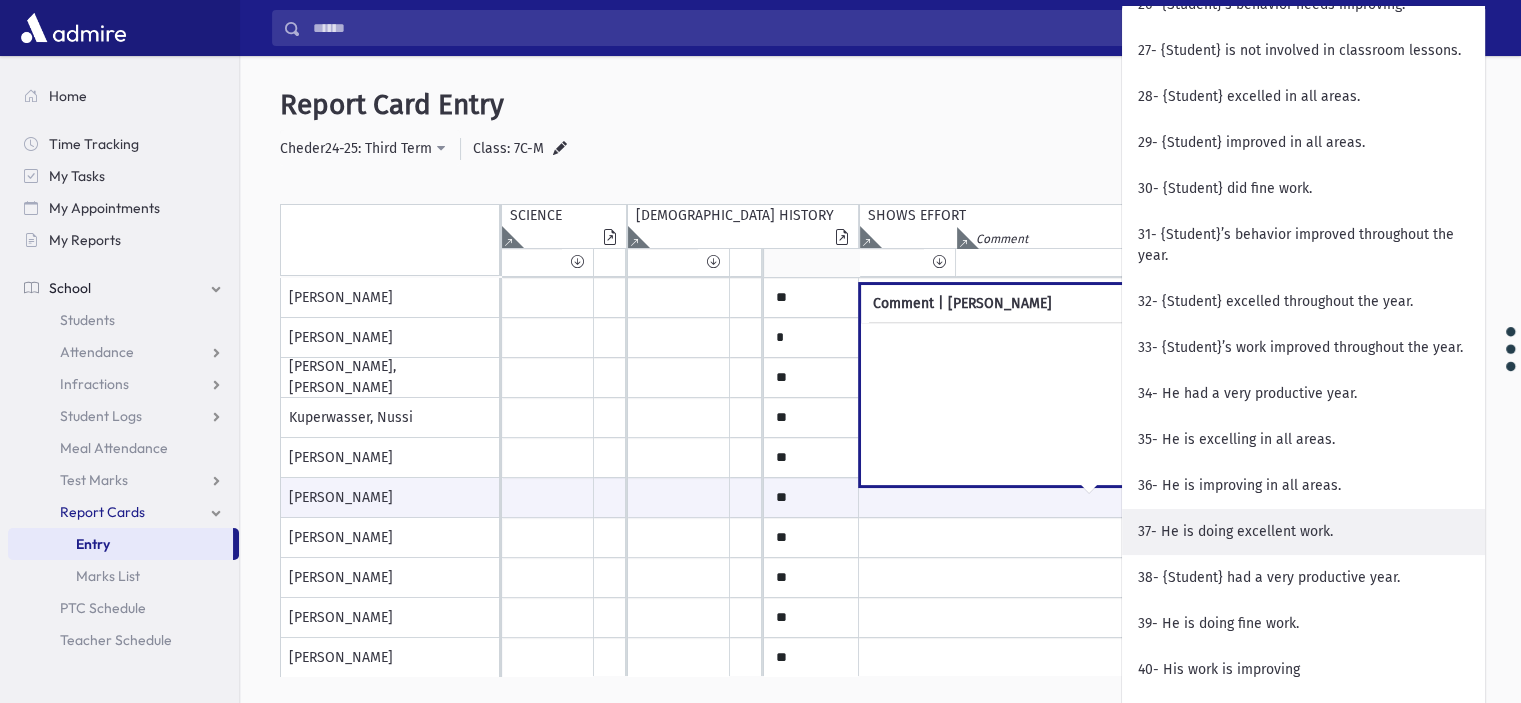 scroll, scrollTop: 1600, scrollLeft: 0, axis: vertical 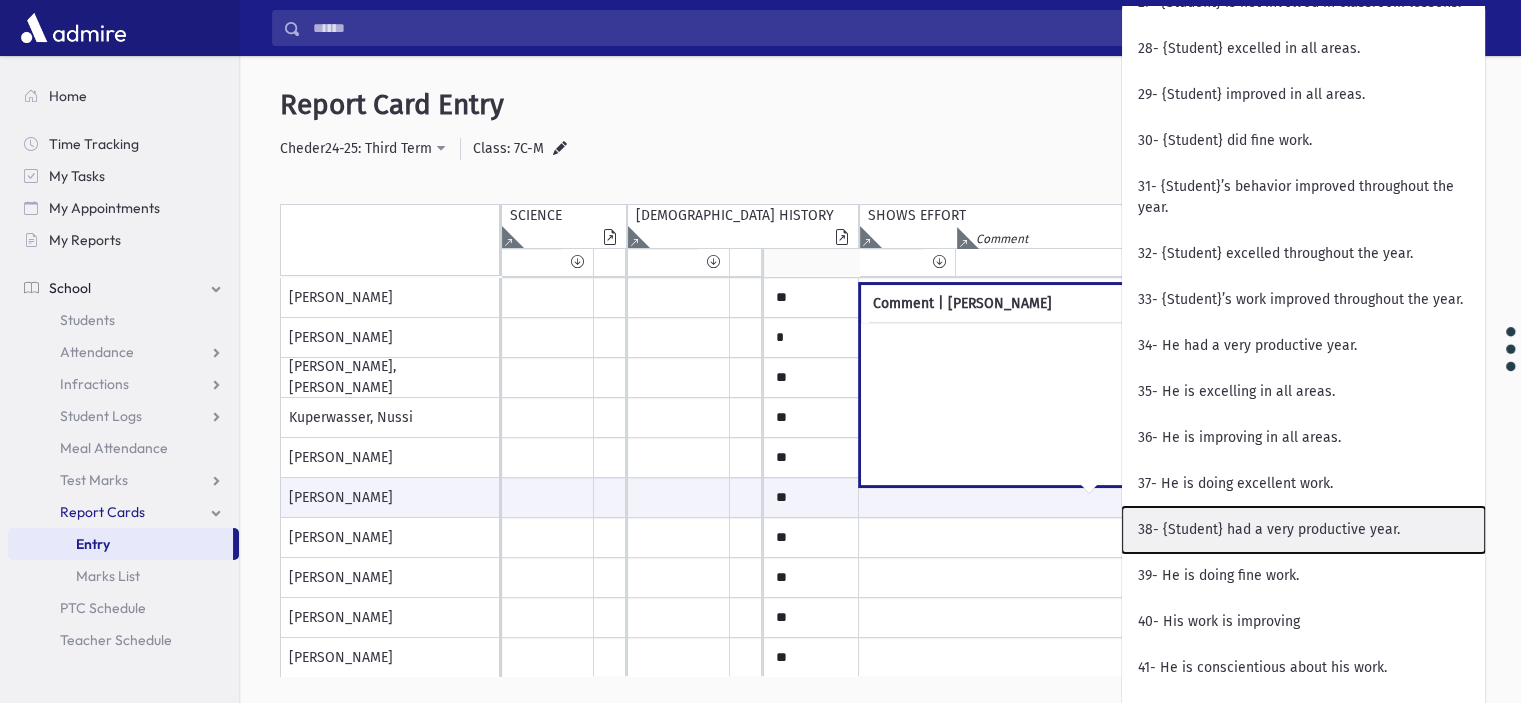 click on "38- {Student} had a very productive year." at bounding box center (1303, 530) 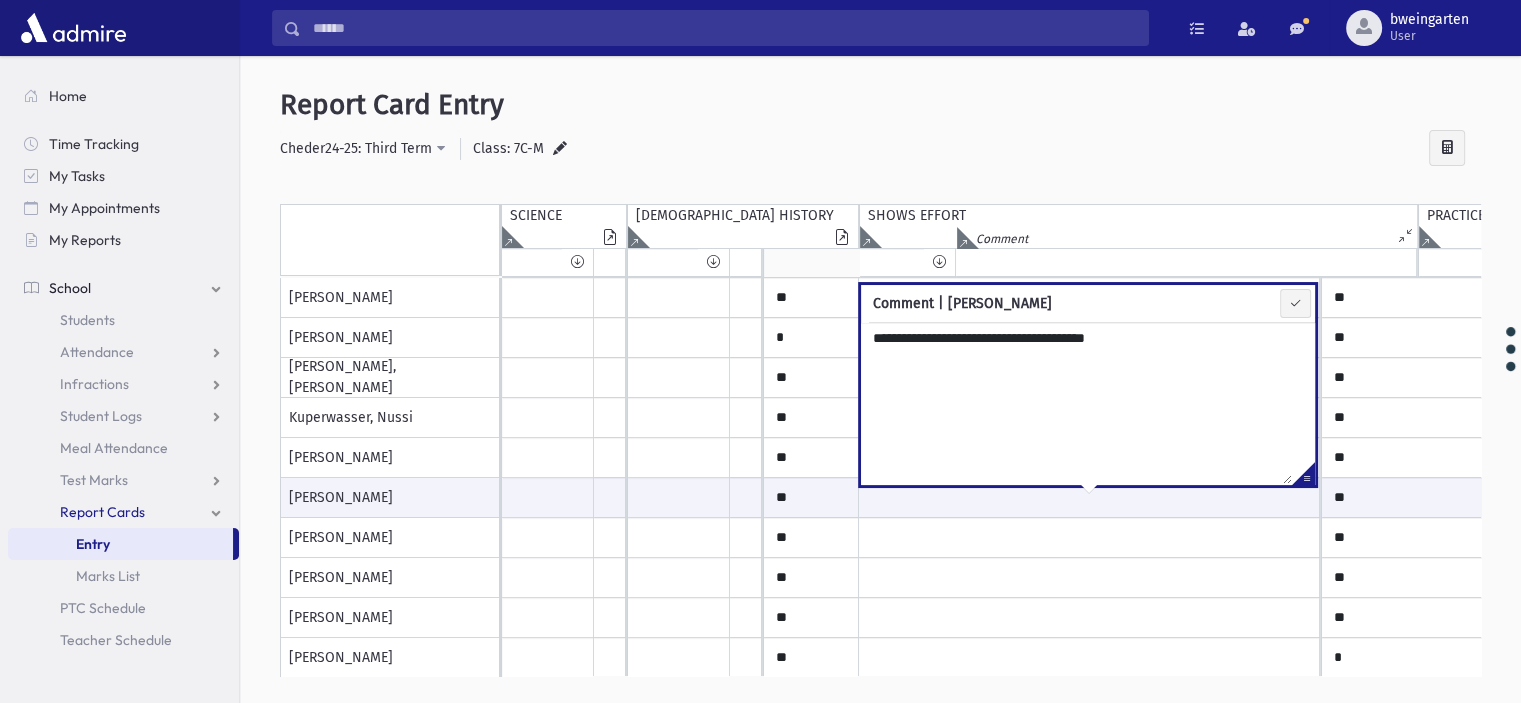 click on "**********" at bounding box center (1076, 403) 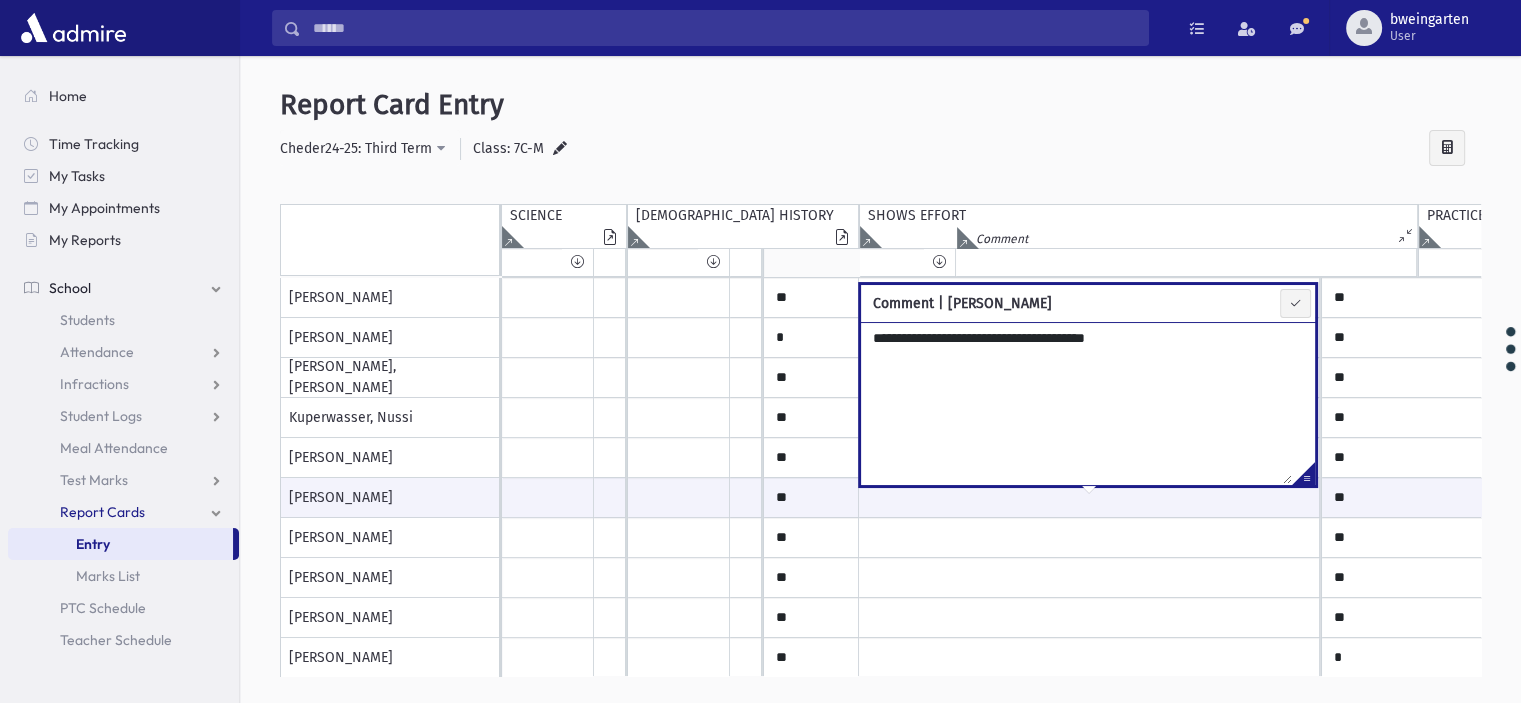paste on "**********" 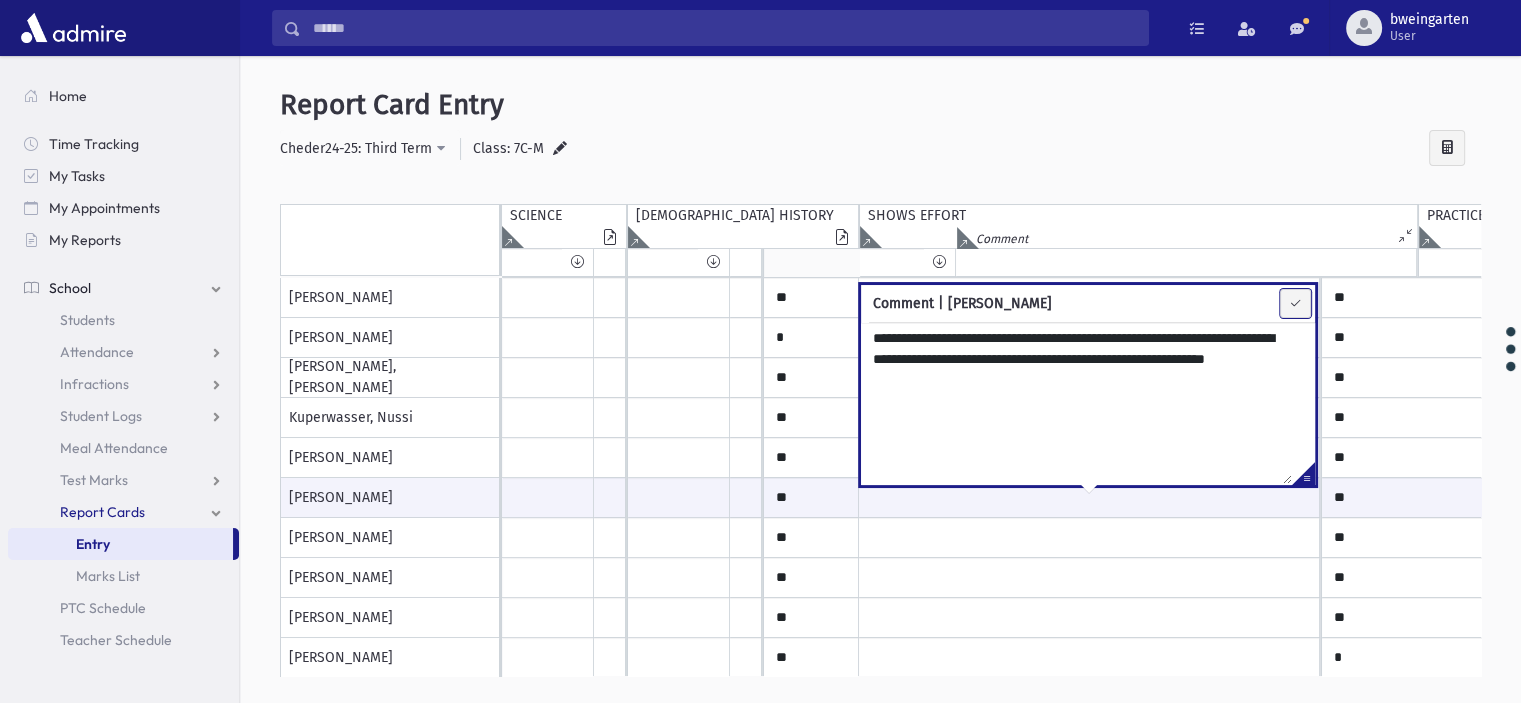 click at bounding box center [1295, 303] 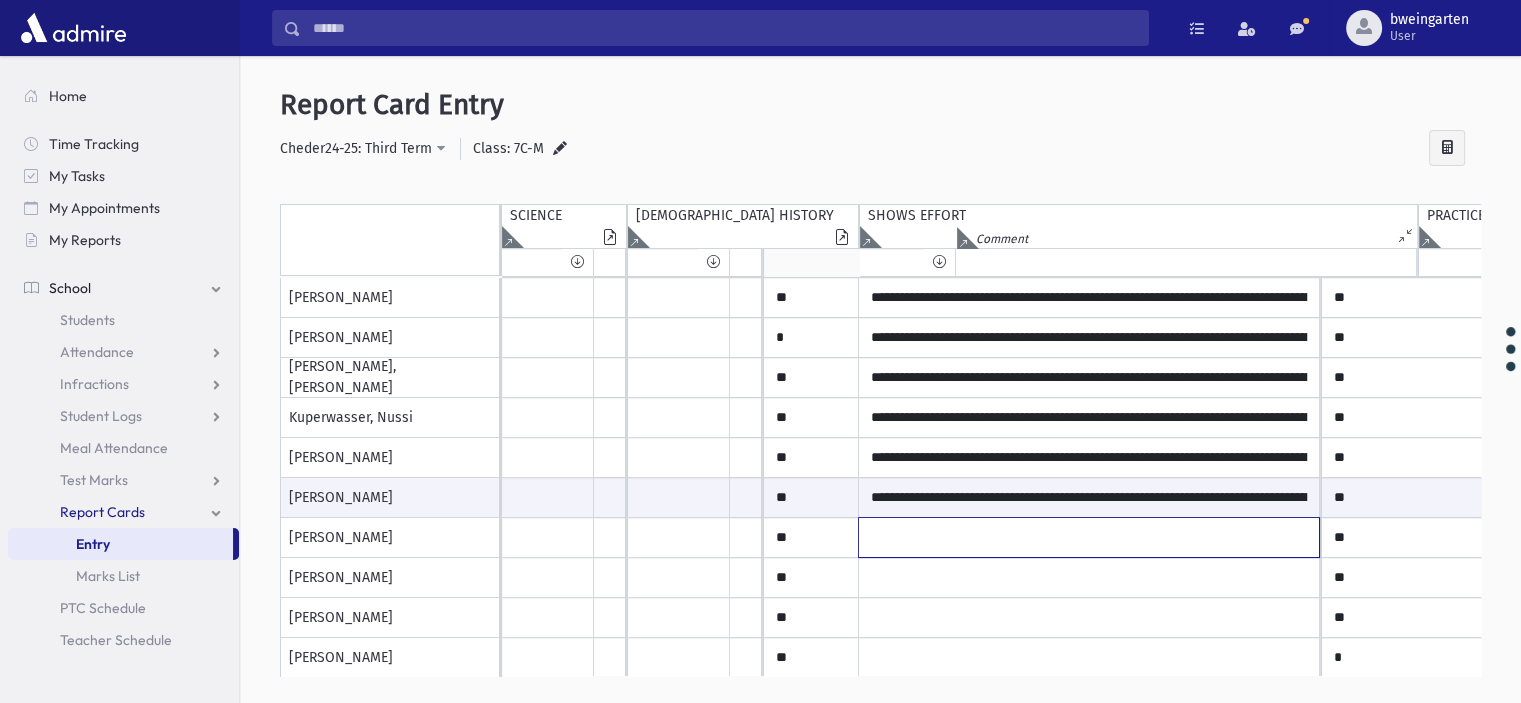 click at bounding box center [1089, -102] 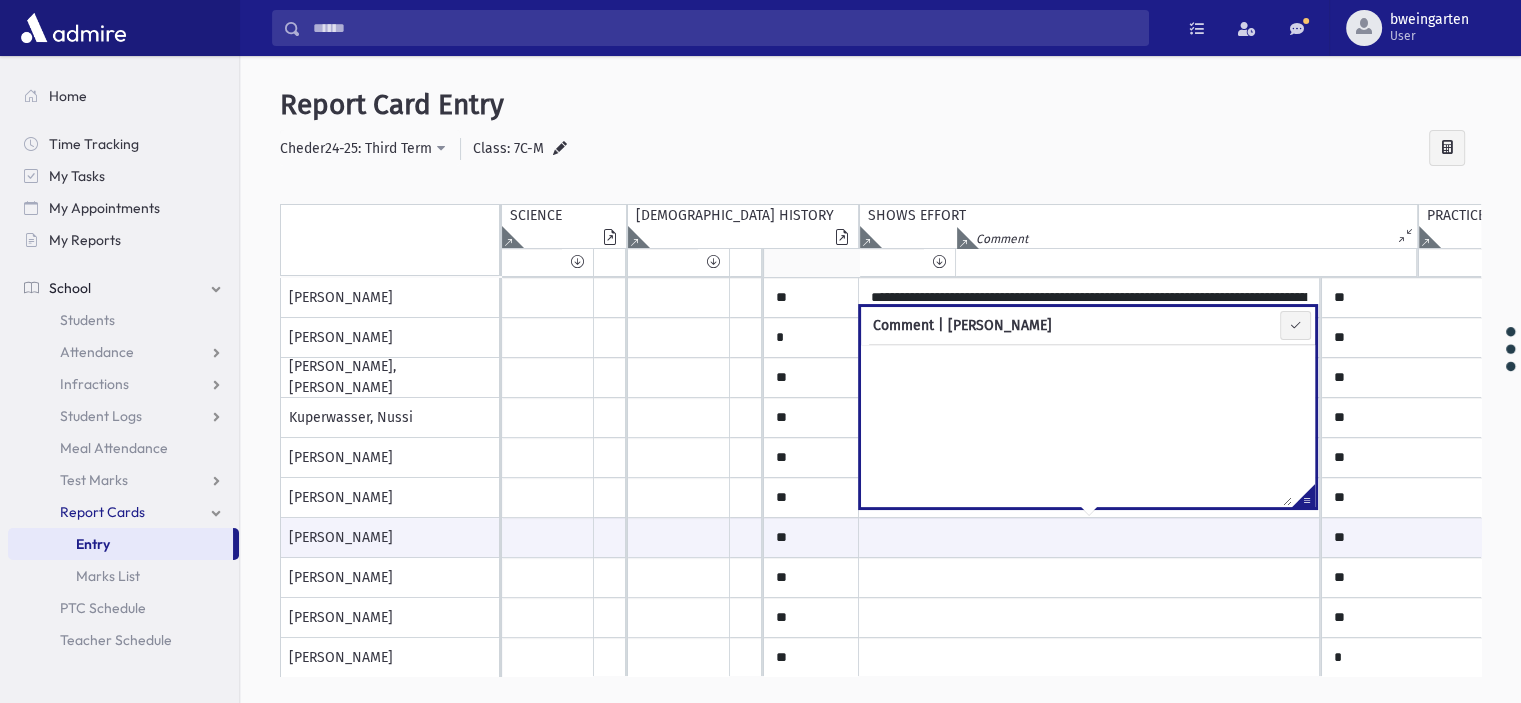 click at bounding box center (1303, 499) 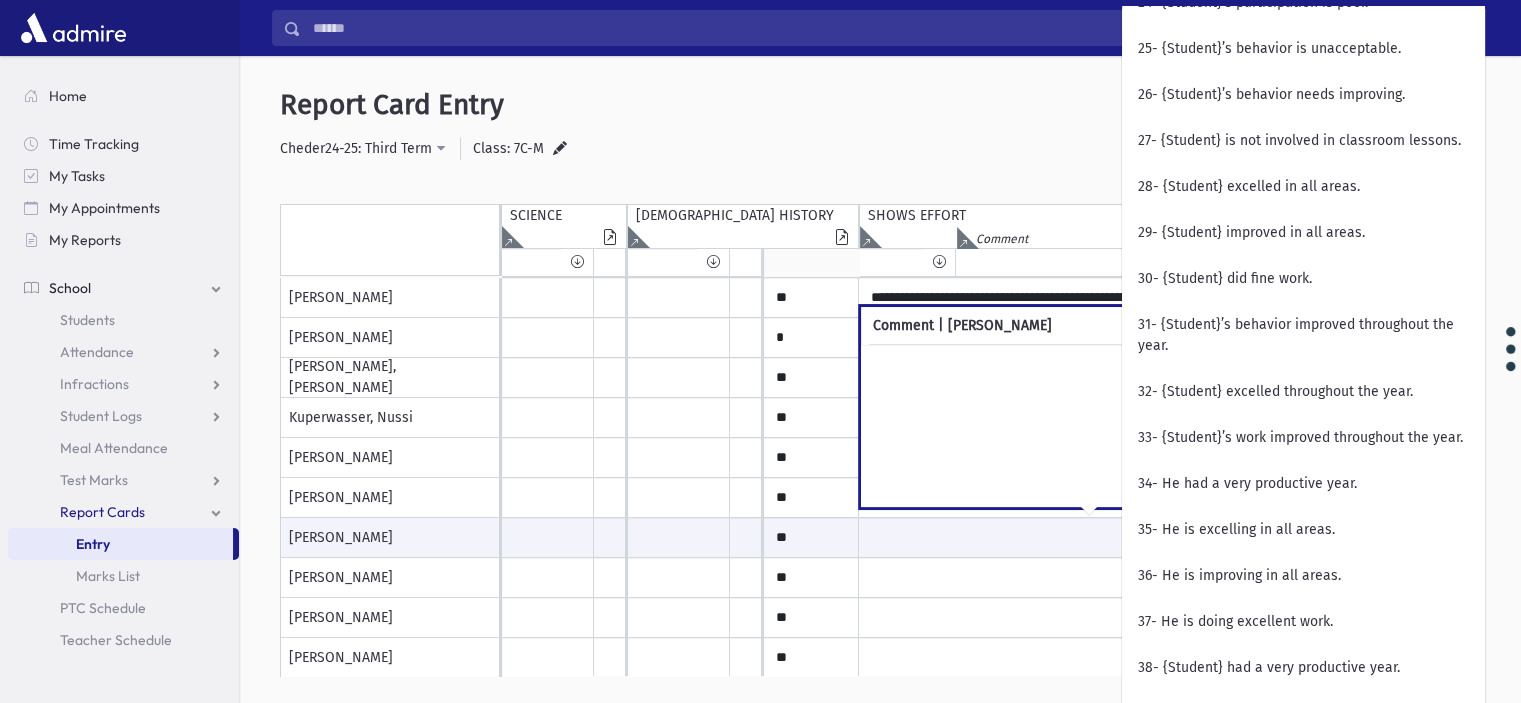scroll, scrollTop: 1500, scrollLeft: 0, axis: vertical 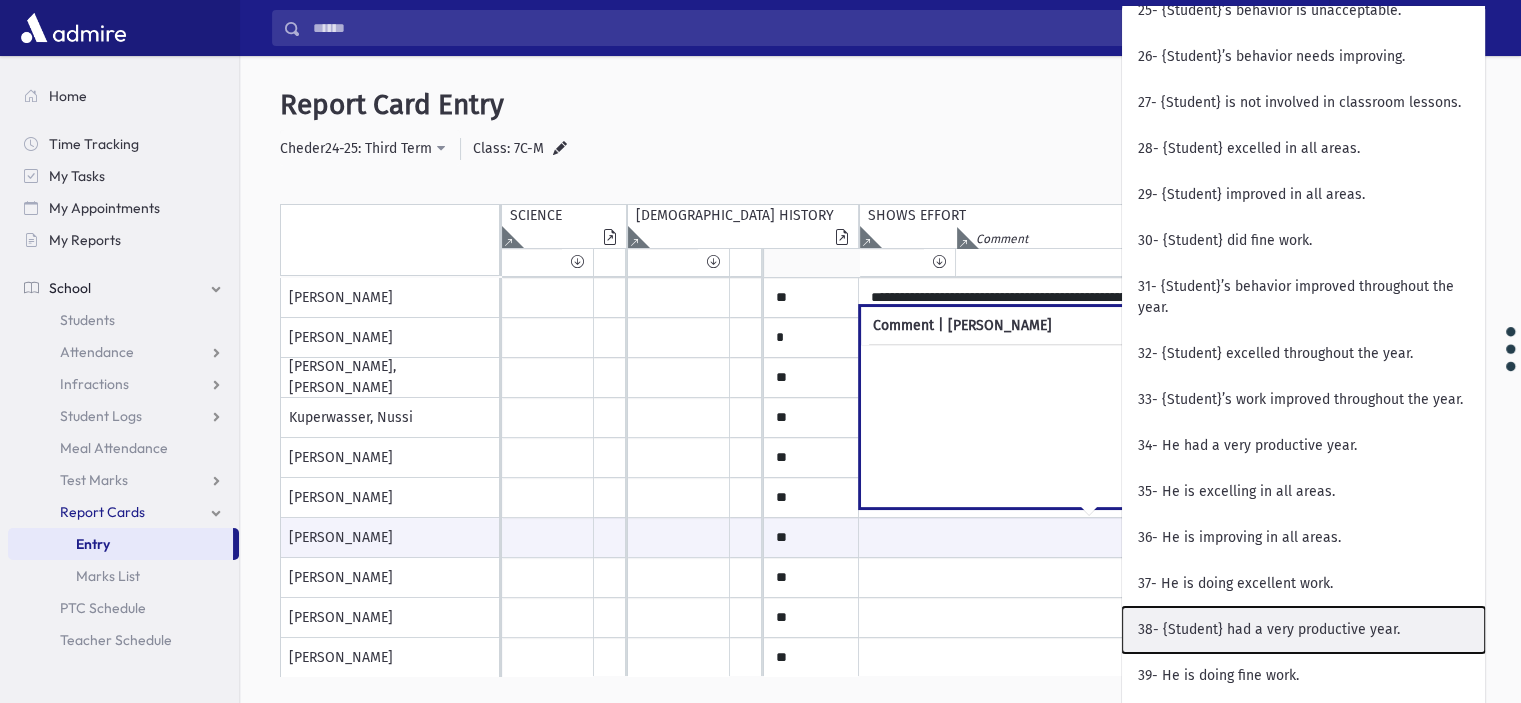 click on "38- {Student} had a very productive year." at bounding box center [1303, 630] 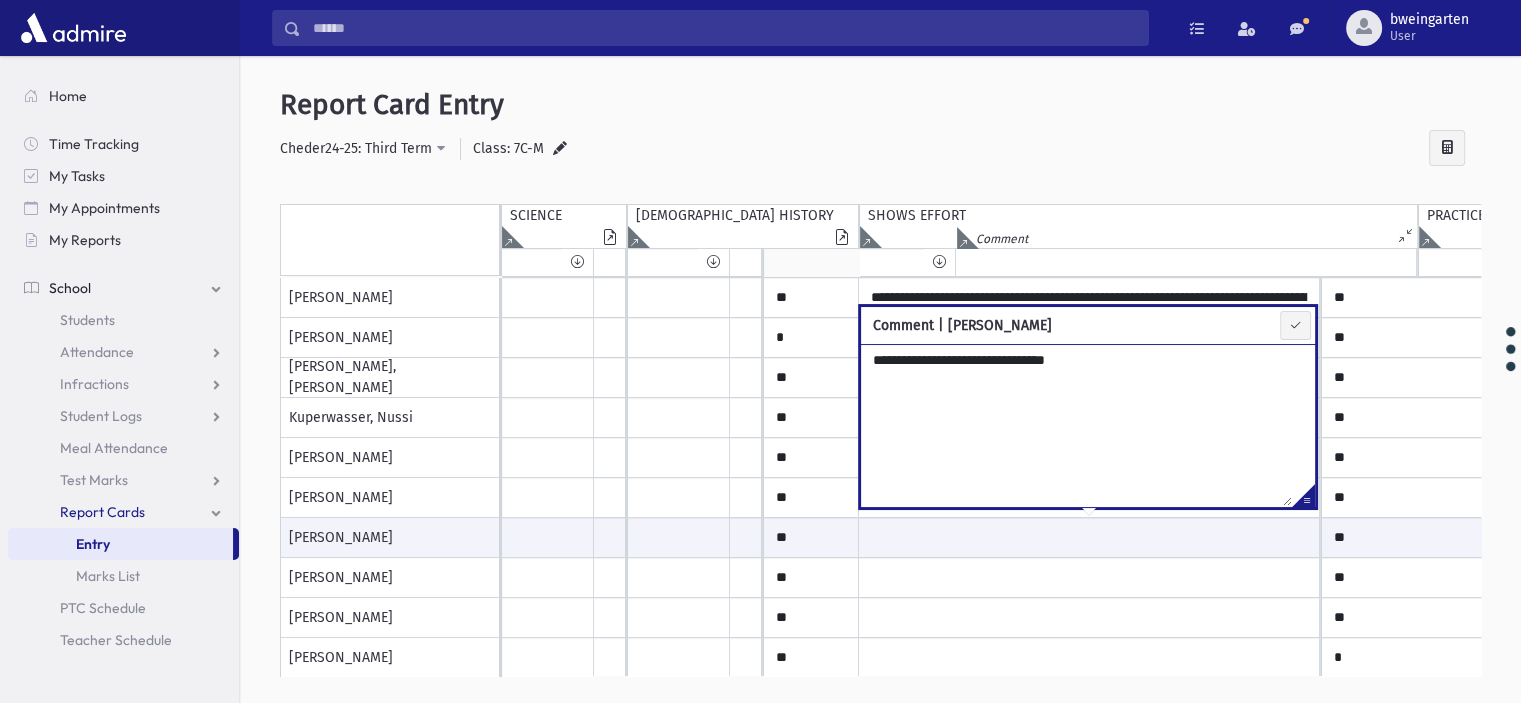 click on "**********" at bounding box center [1076, 425] 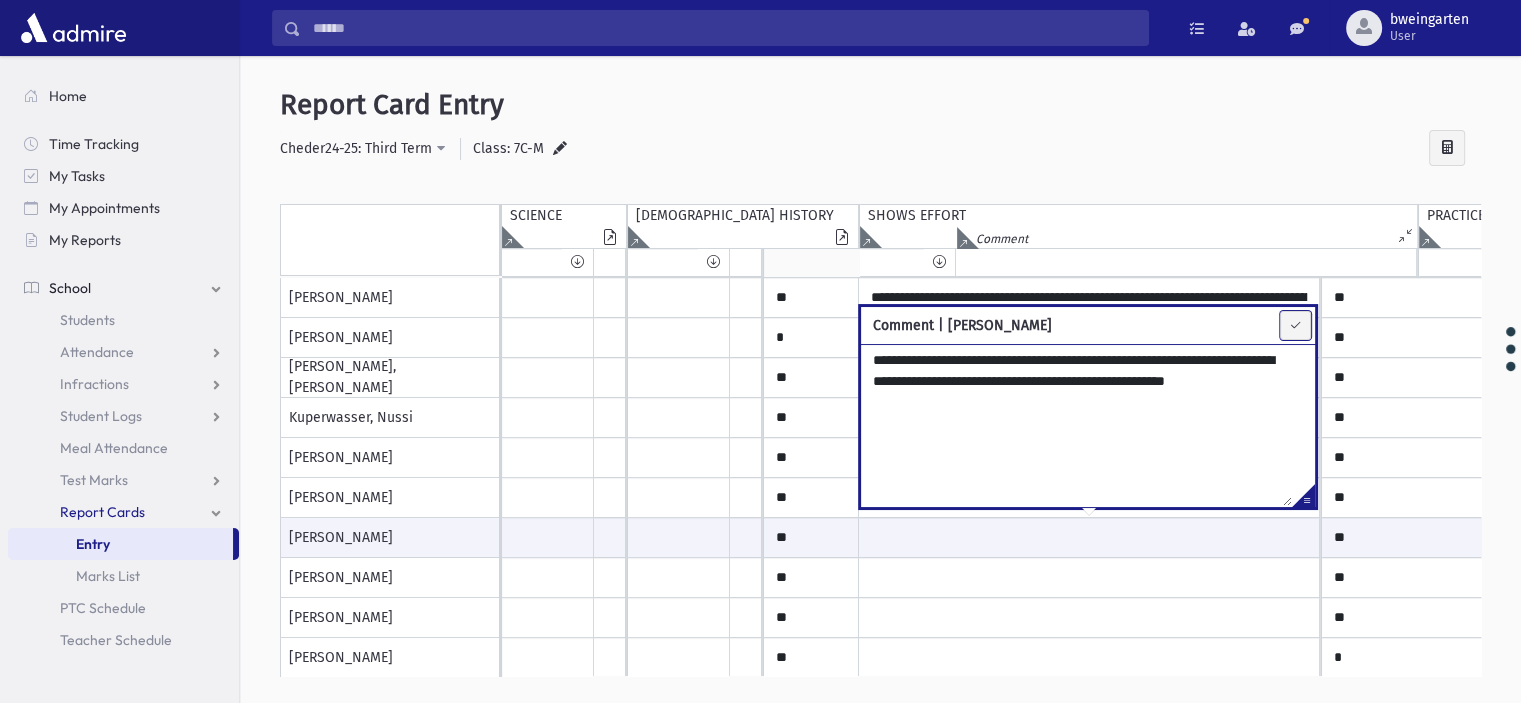 click at bounding box center [1295, 325] 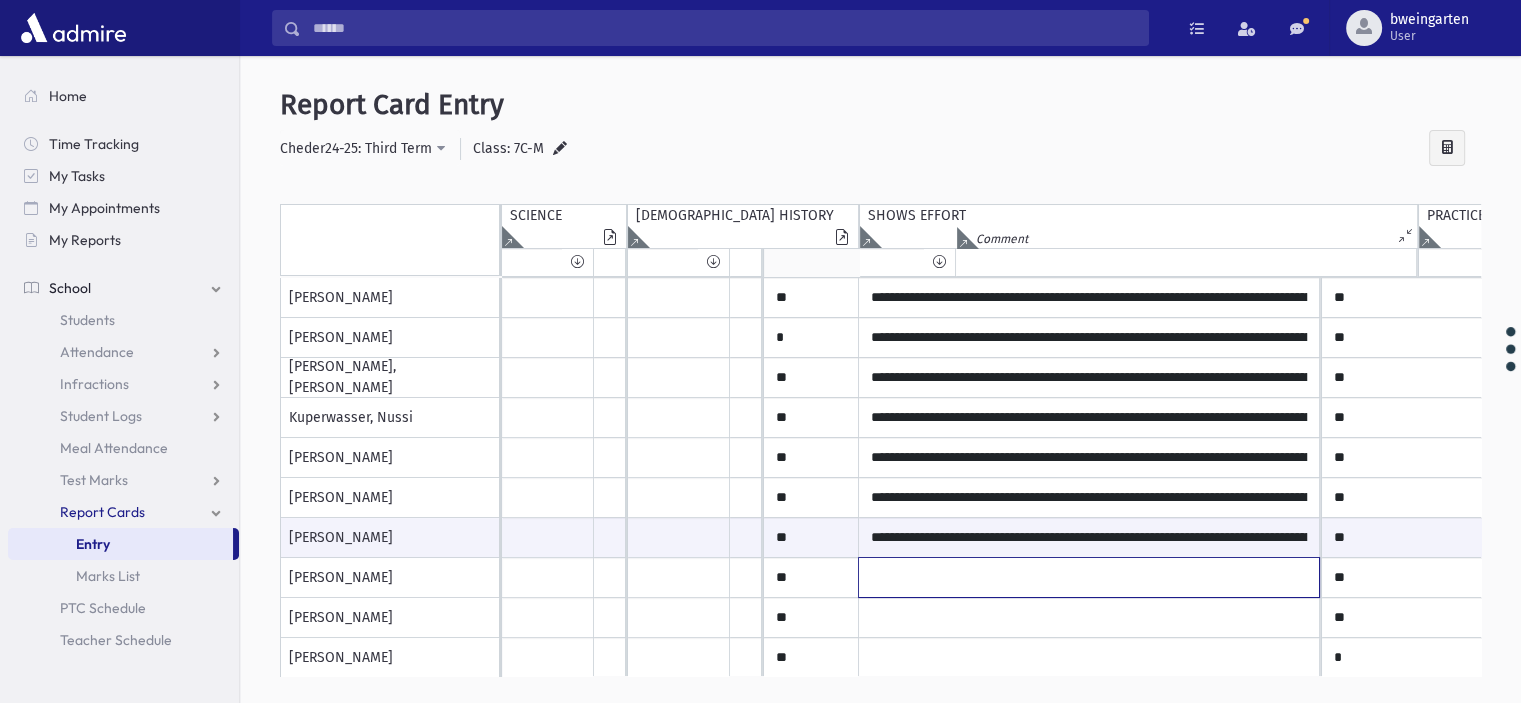 click at bounding box center (1089, -102) 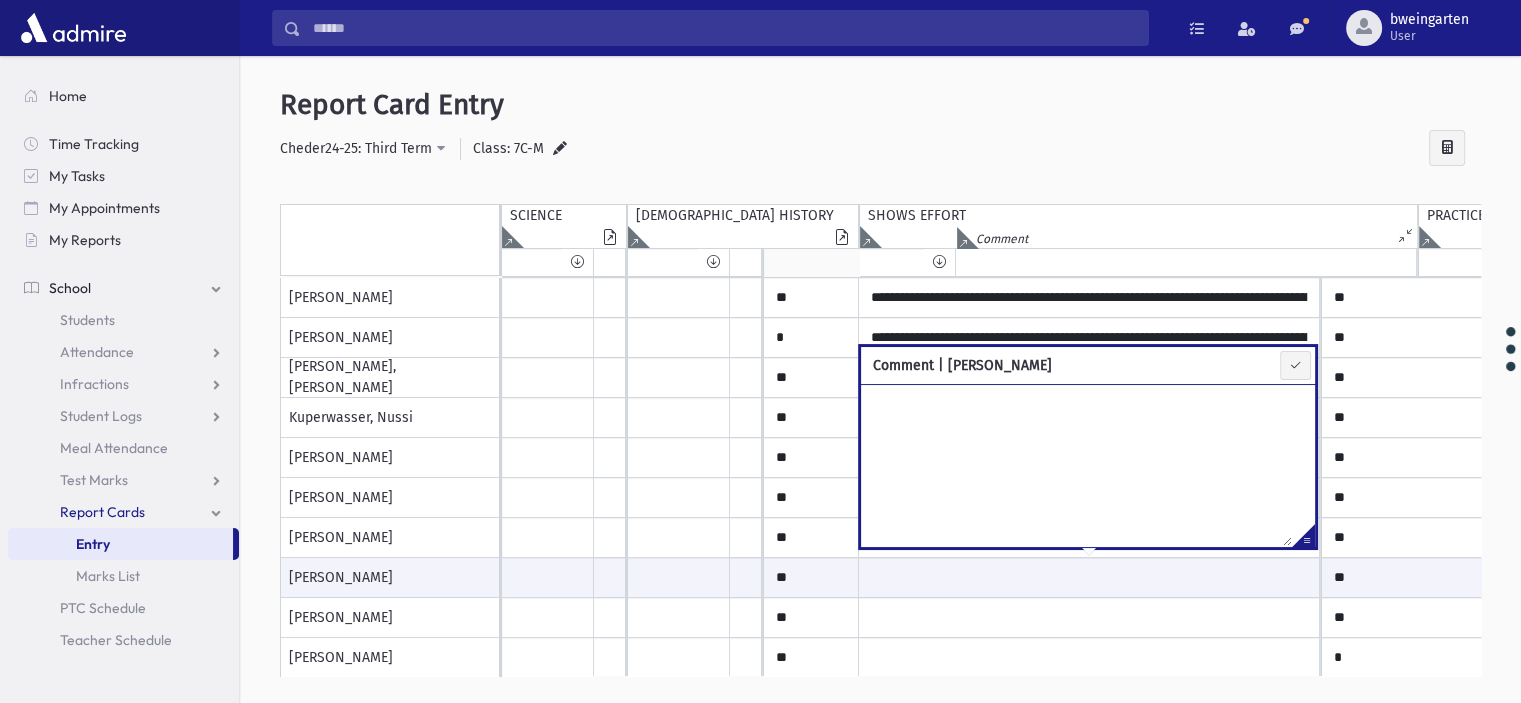 click at bounding box center [1303, 539] 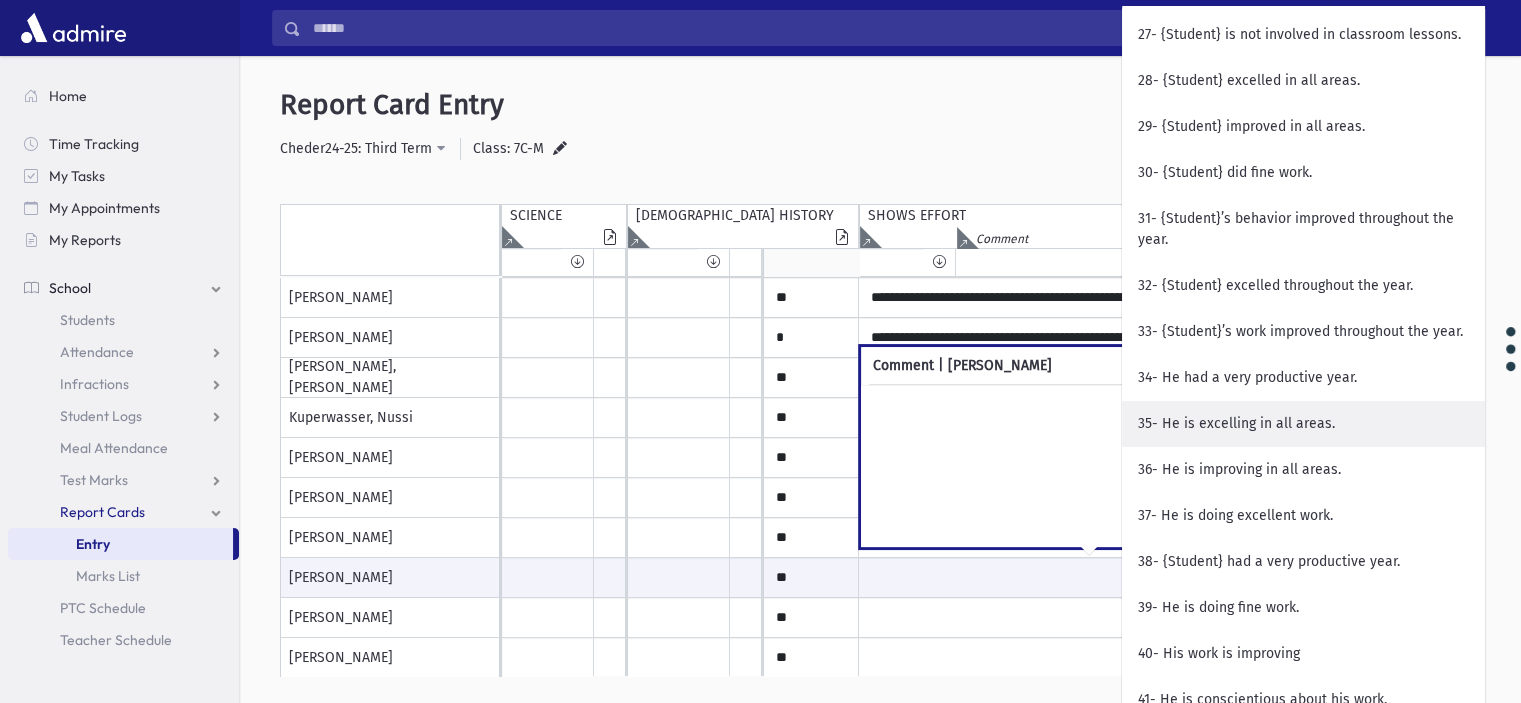 scroll, scrollTop: 1600, scrollLeft: 0, axis: vertical 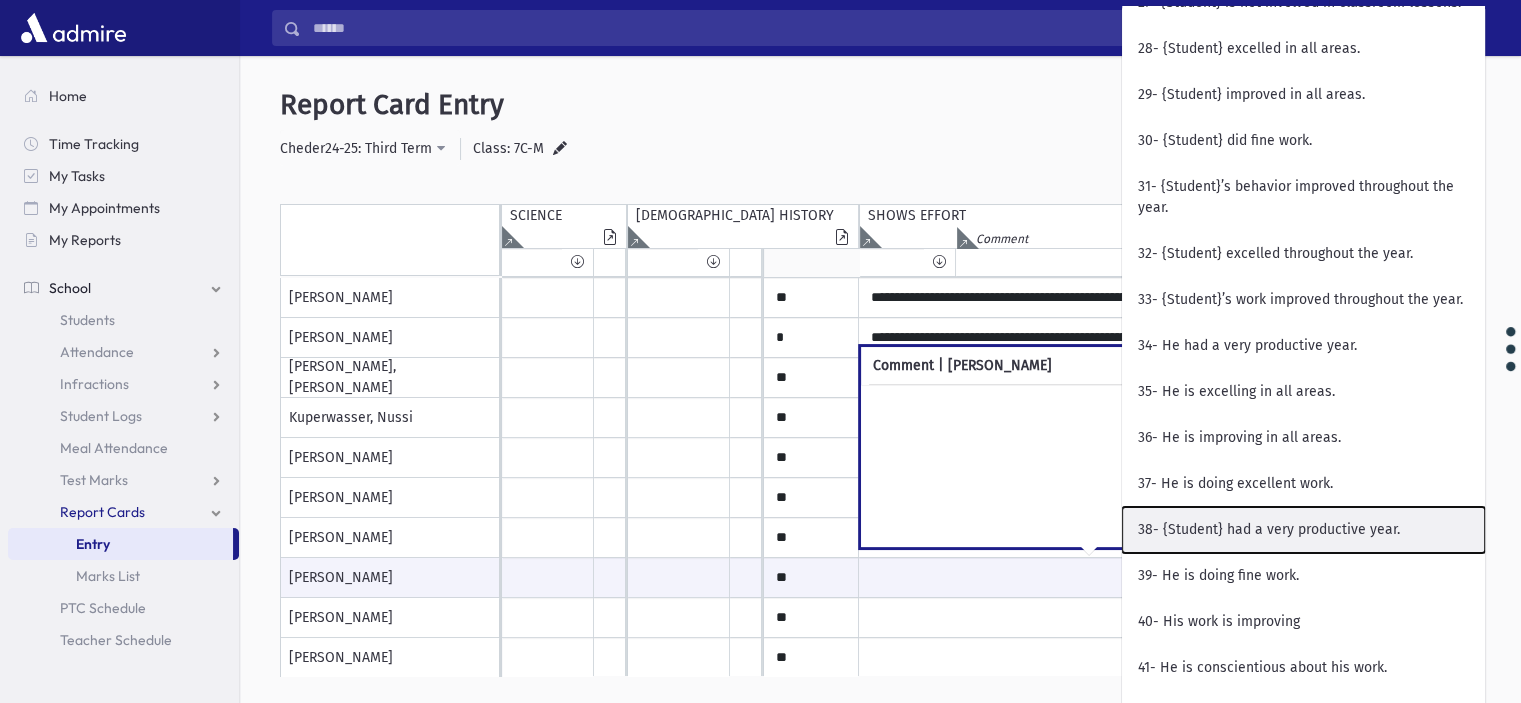 click on "38- {Student} had a very productive year." at bounding box center (1303, 530) 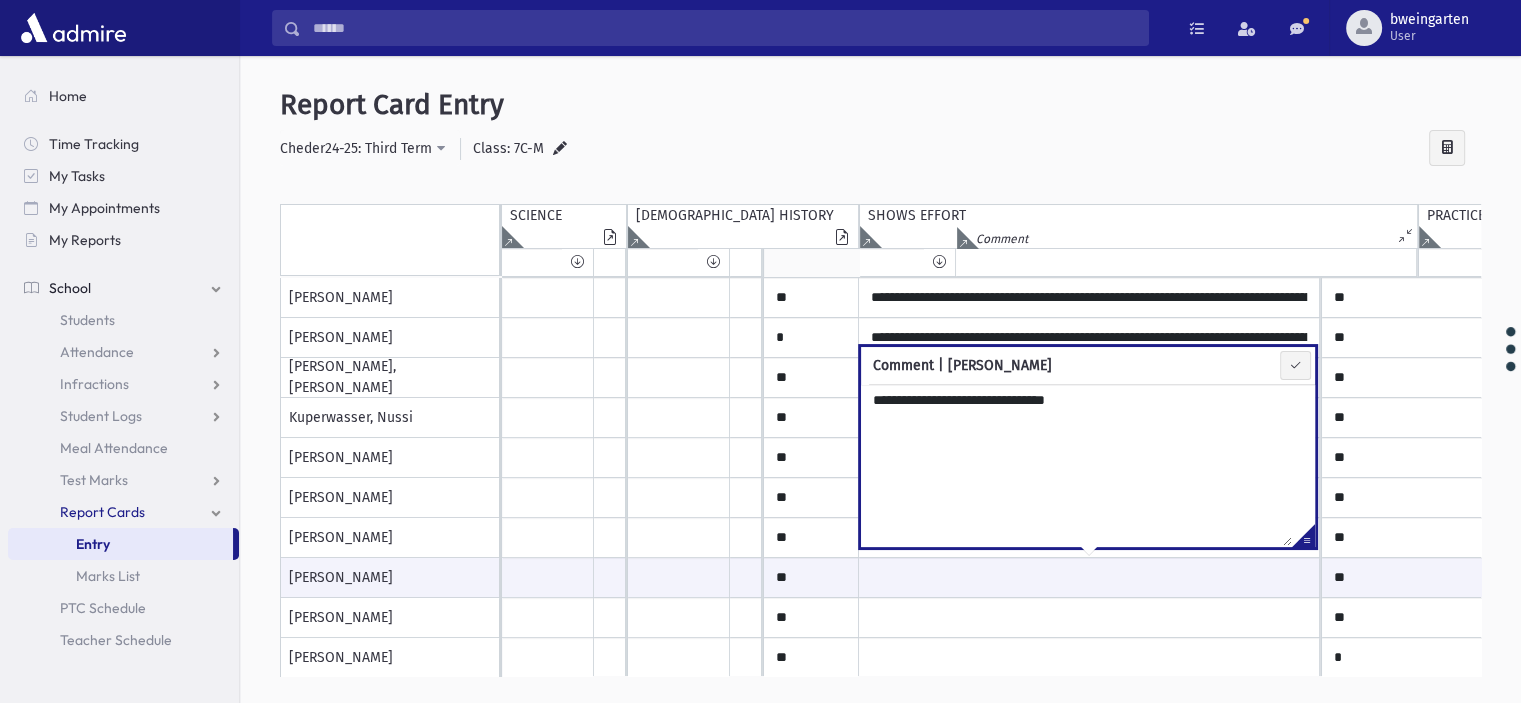 click on "**********" at bounding box center [1076, 465] 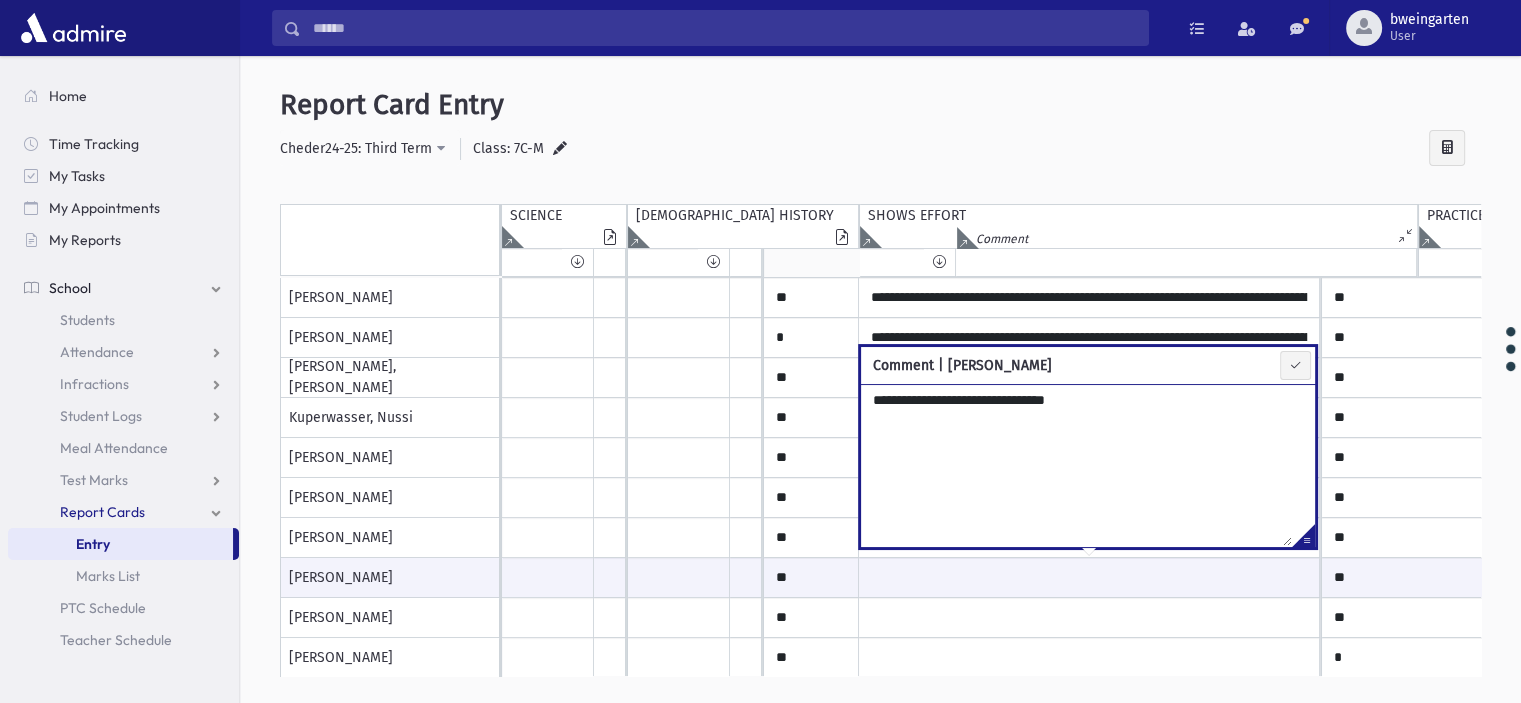 paste on "**********" 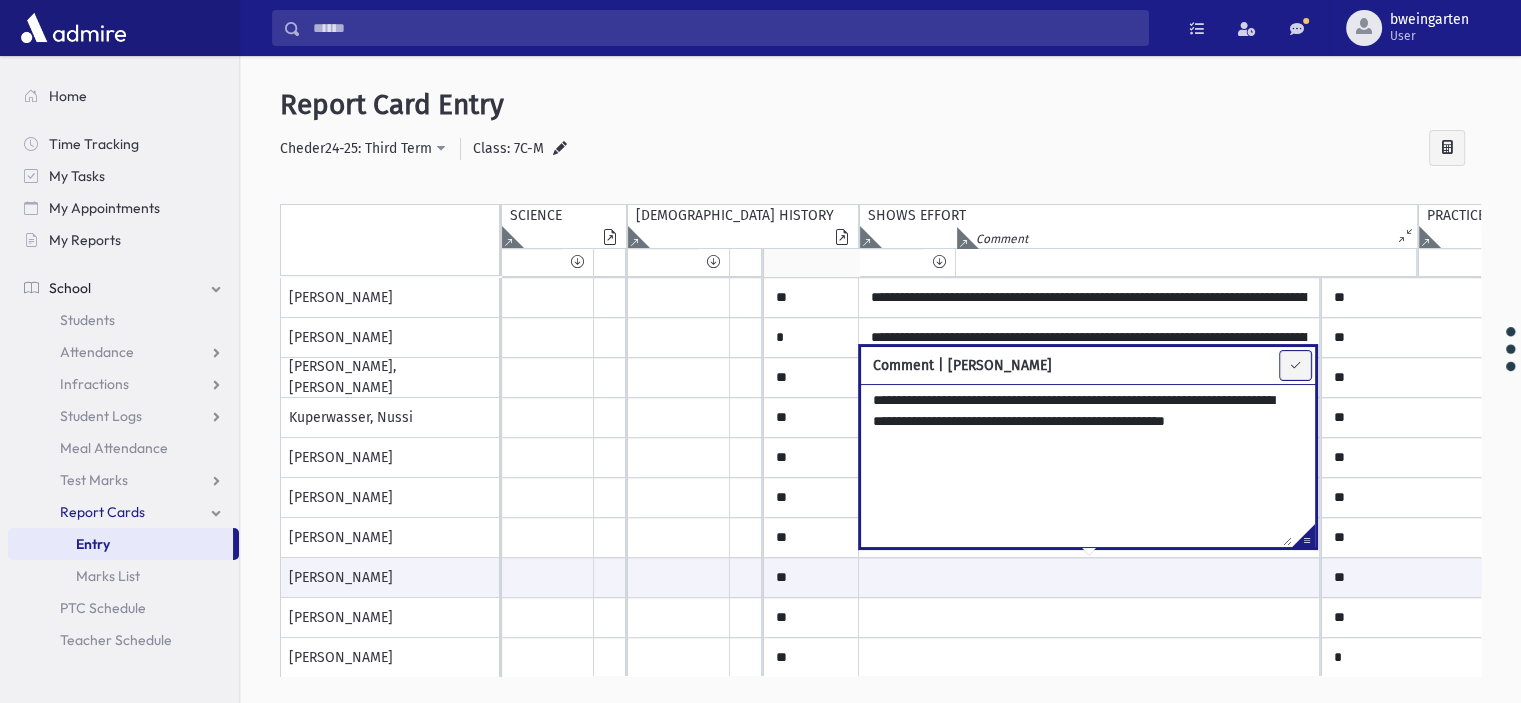 click at bounding box center [1295, 365] 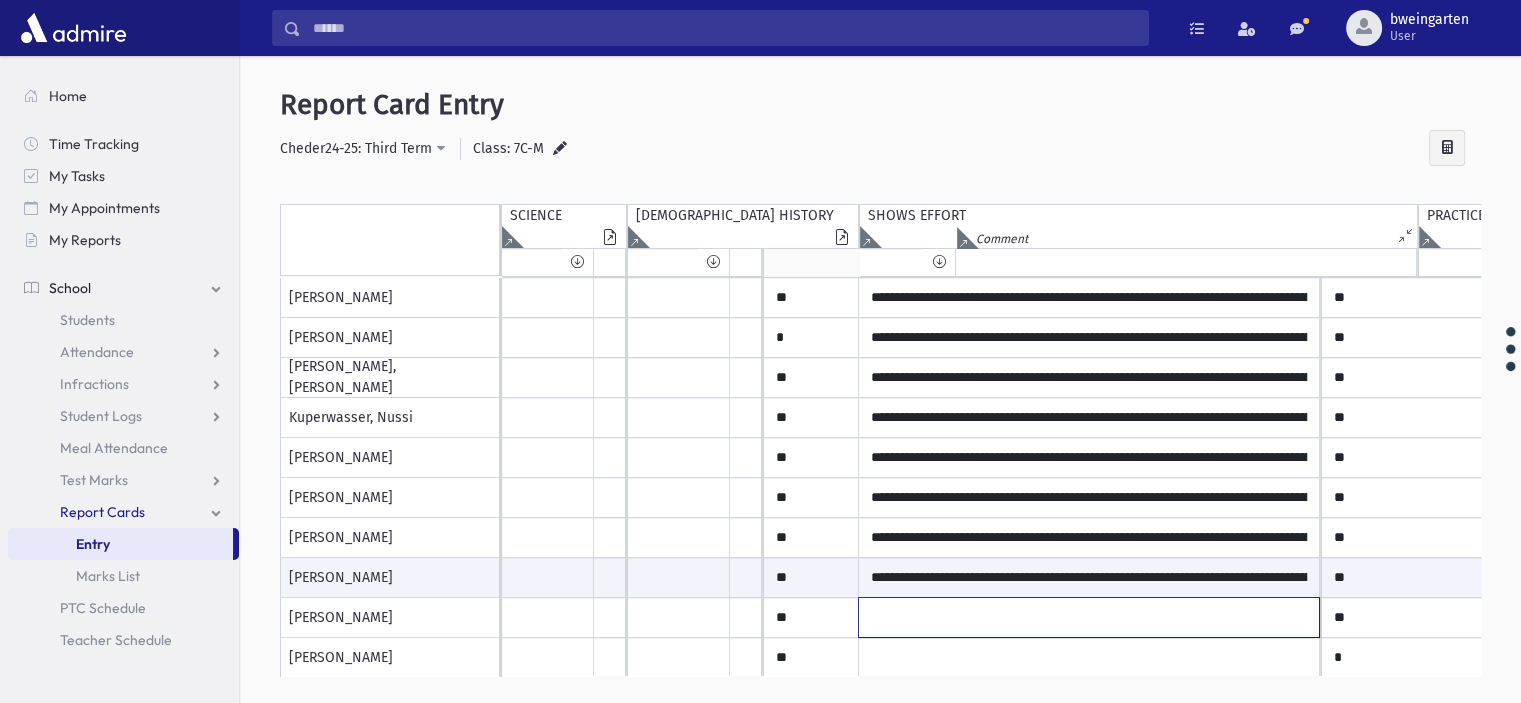 click at bounding box center (1089, -102) 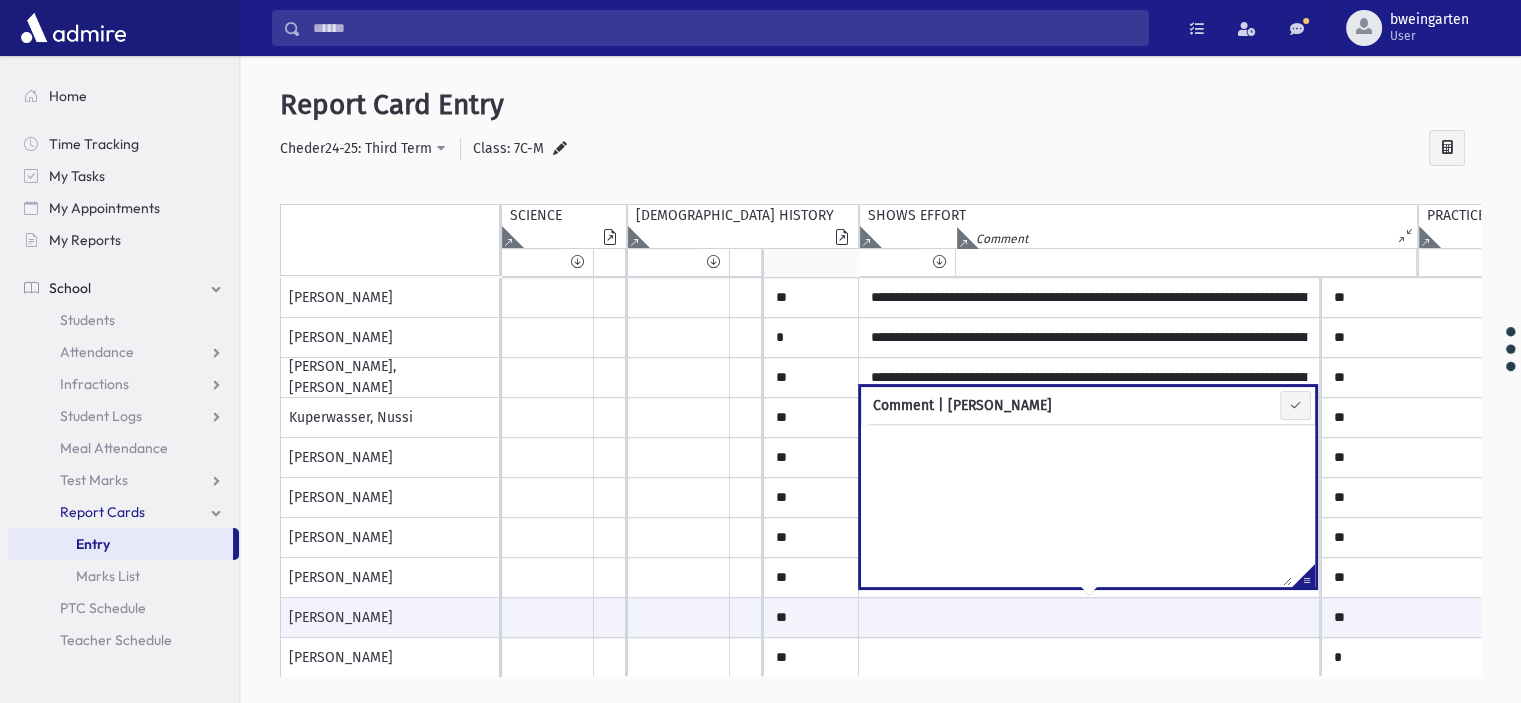 click at bounding box center (1303, 579) 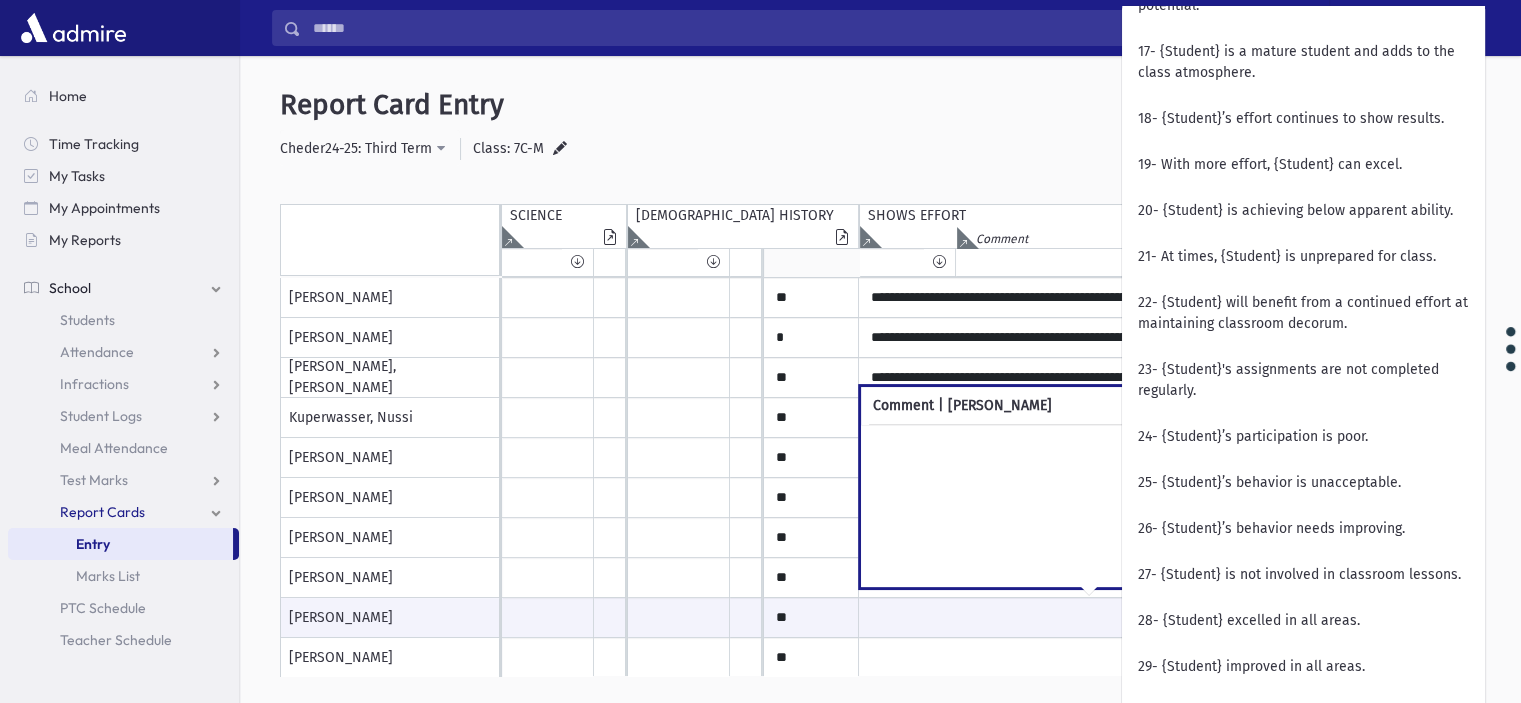 scroll, scrollTop: 1500, scrollLeft: 0, axis: vertical 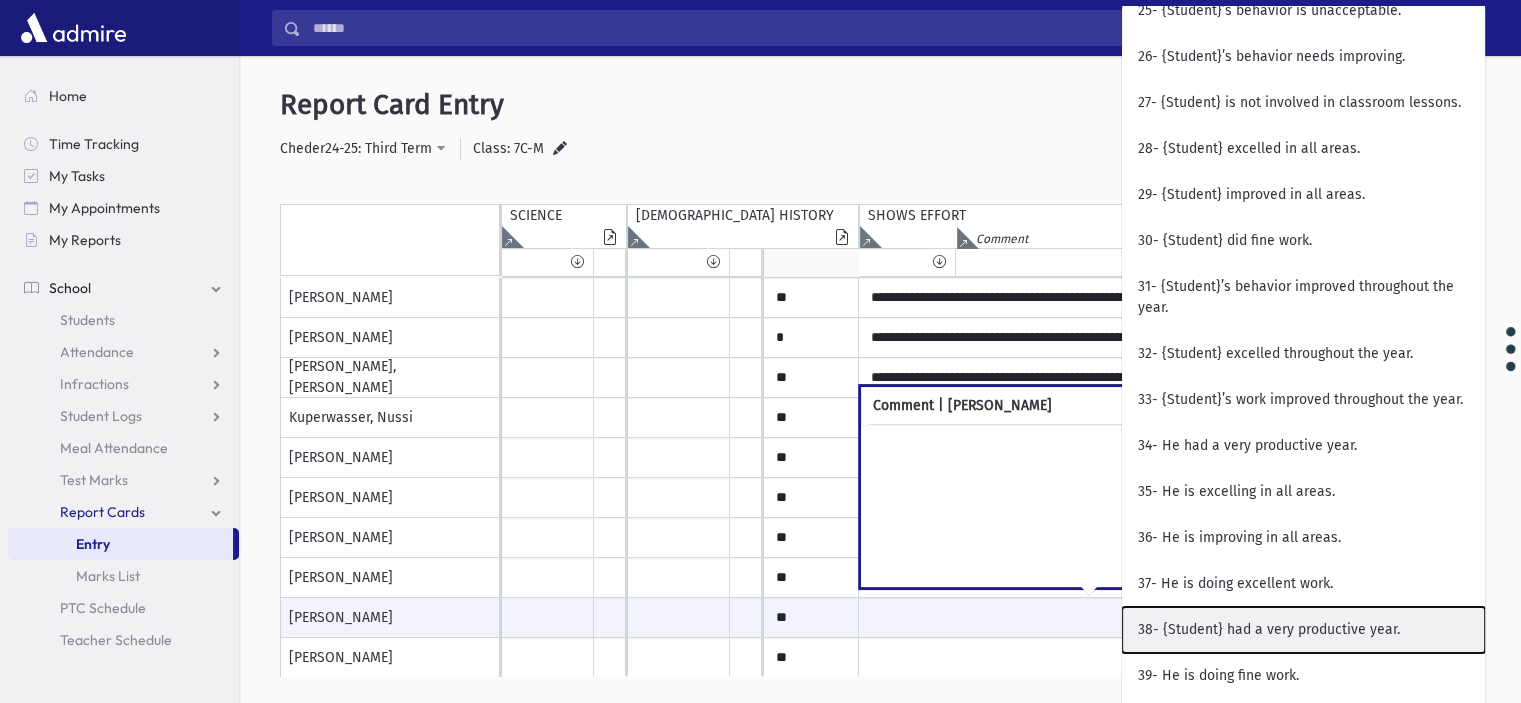 click on "38- {Student} had a very productive year." at bounding box center (1303, 630) 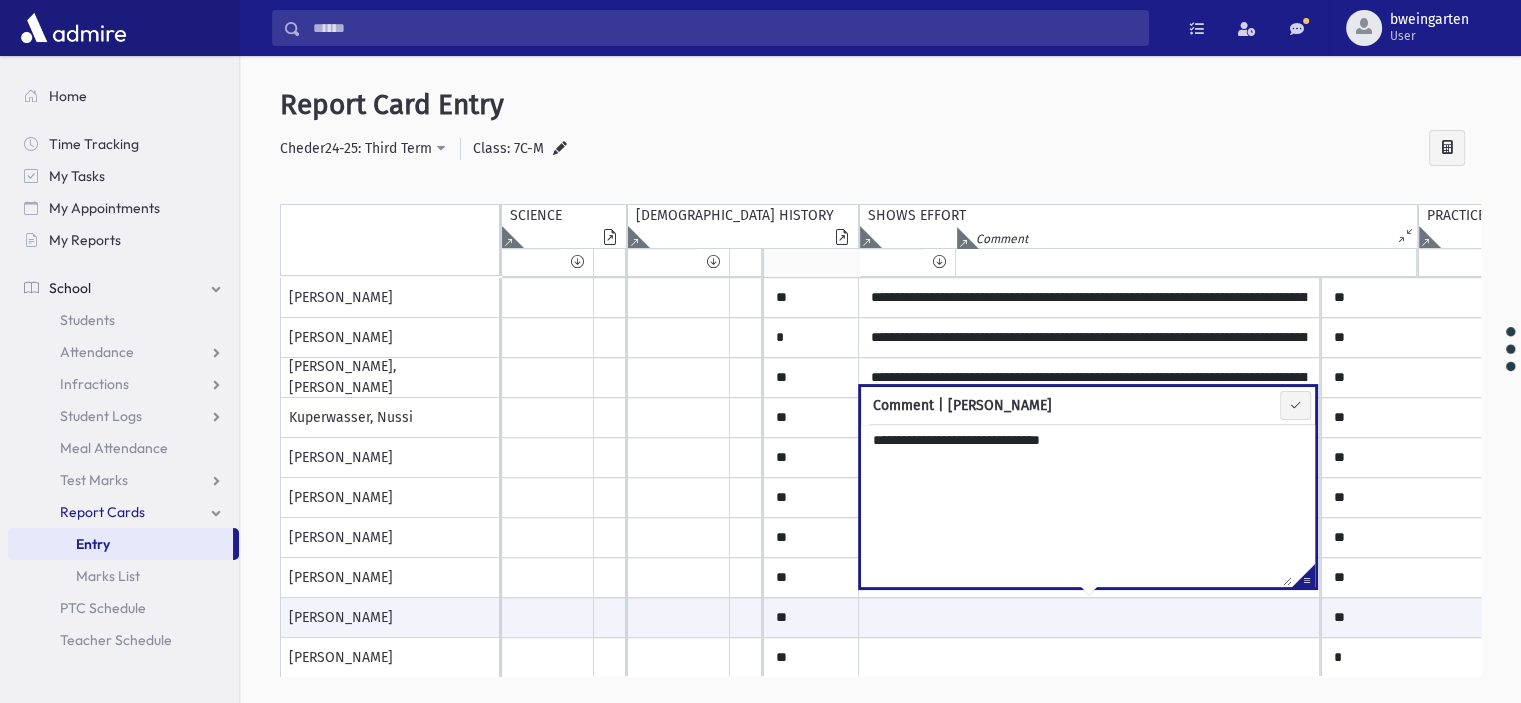 click on "**********" at bounding box center [1076, 505] 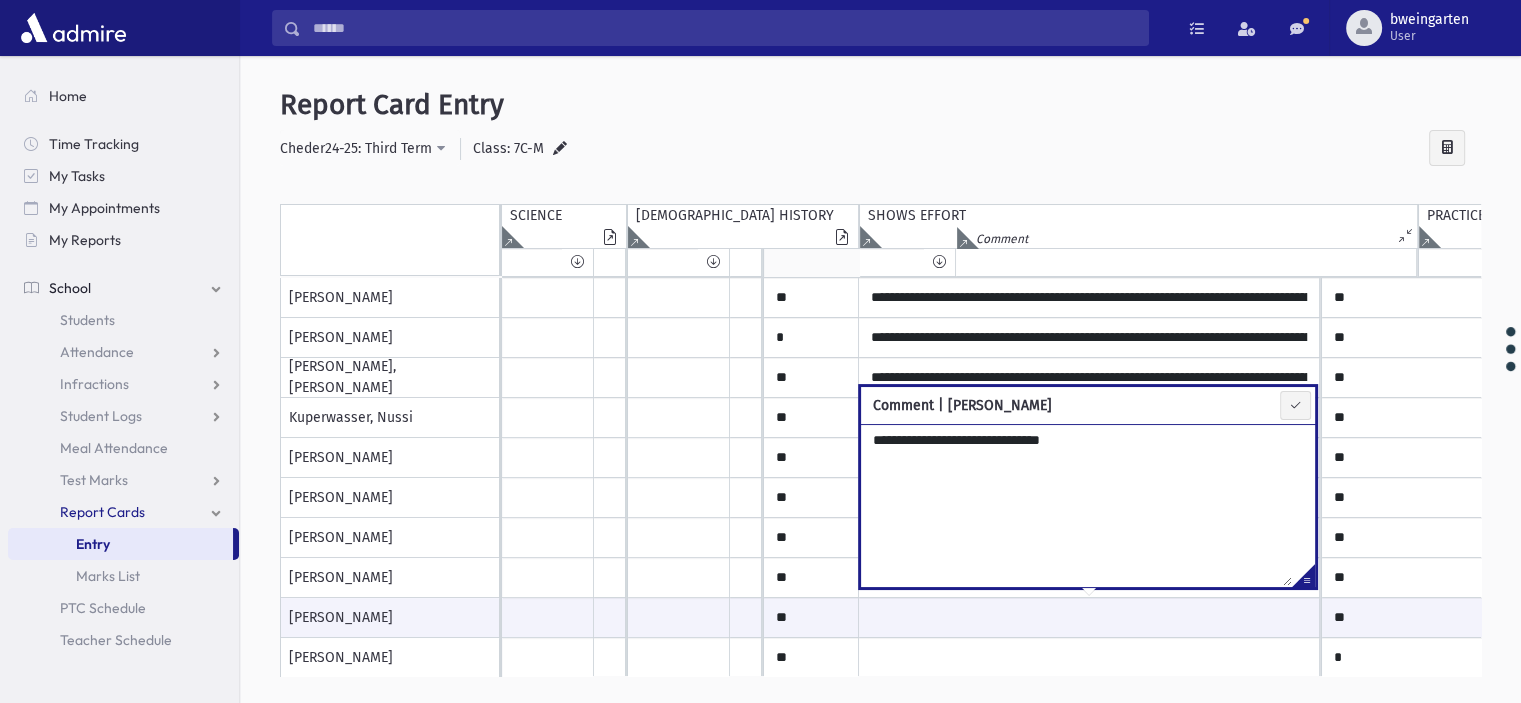 paste on "**********" 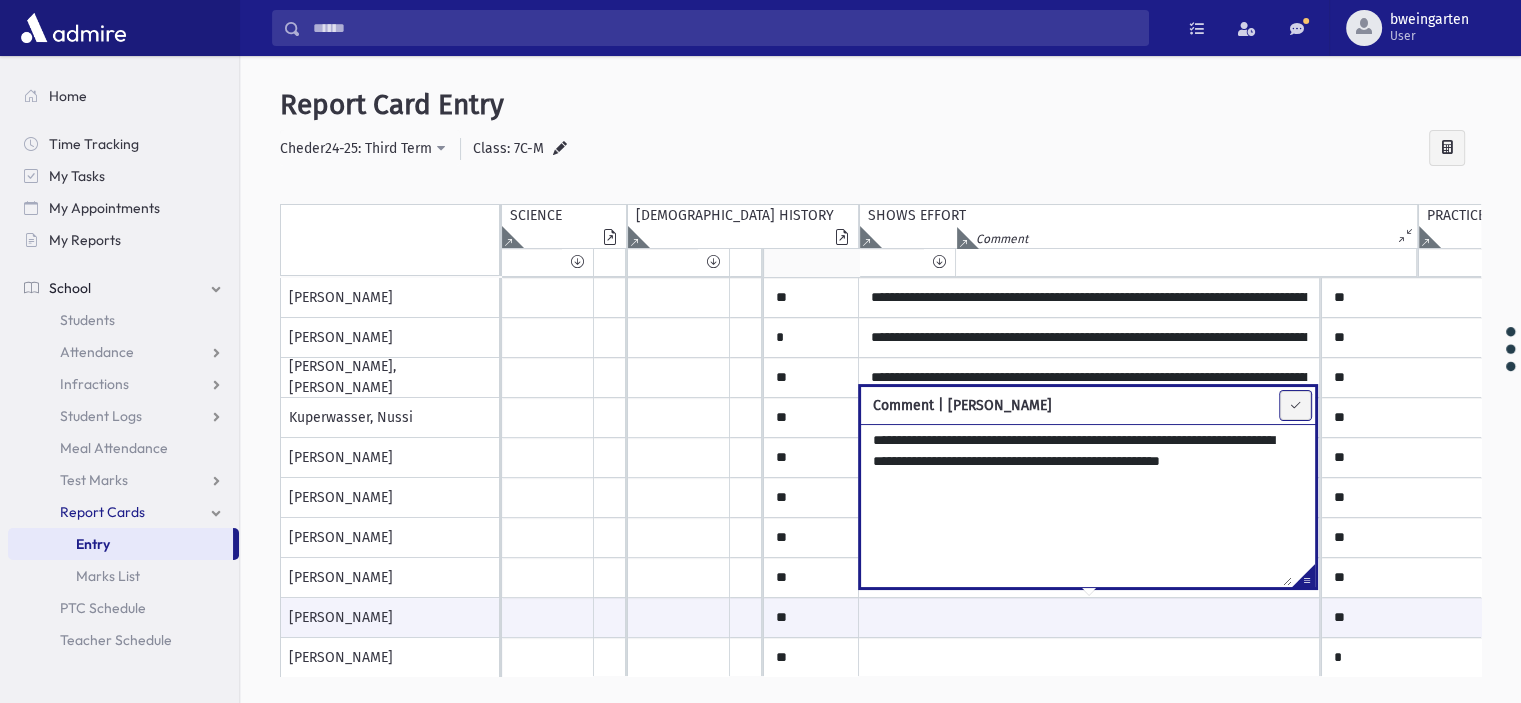 click at bounding box center [1295, 405] 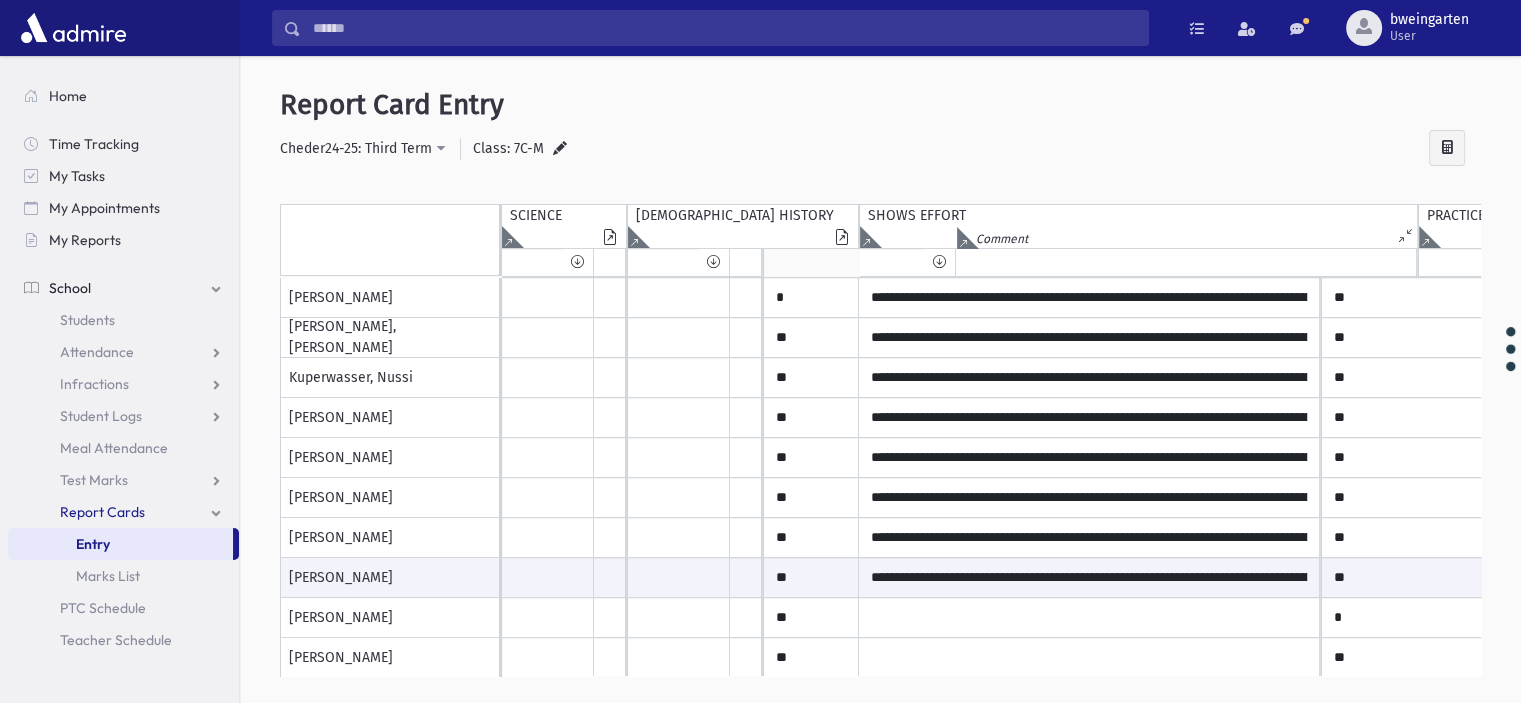 scroll, scrollTop: 500, scrollLeft: 0, axis: vertical 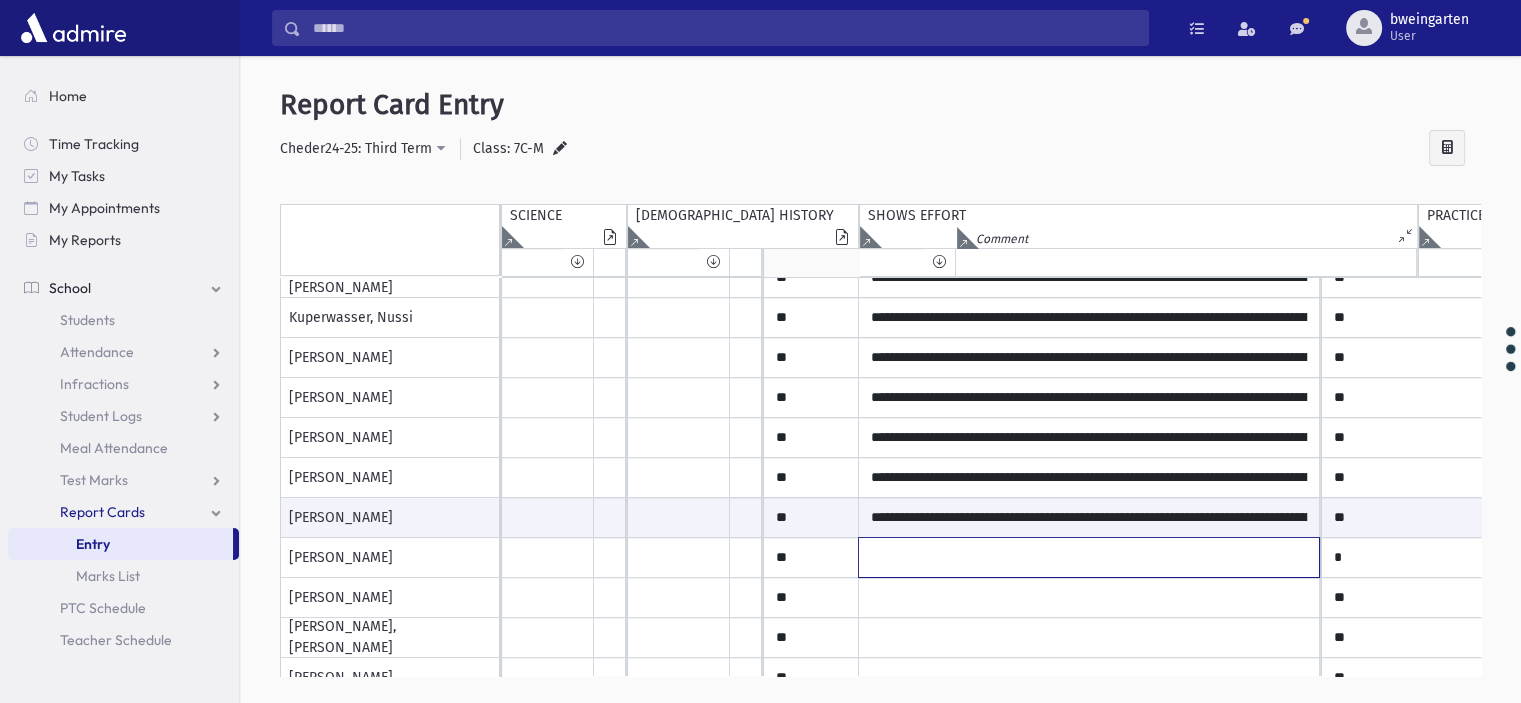 click at bounding box center (1089, -202) 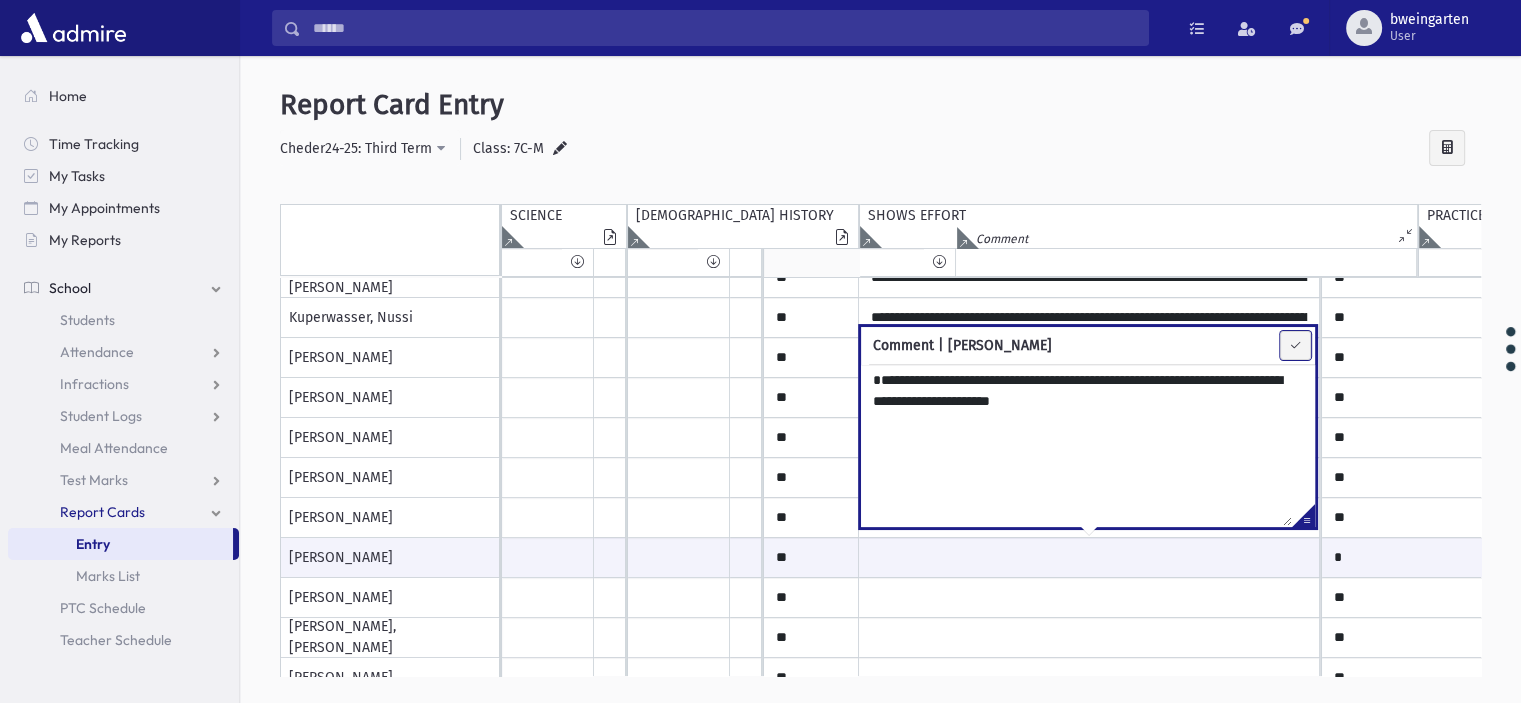 click at bounding box center (1295, 345) 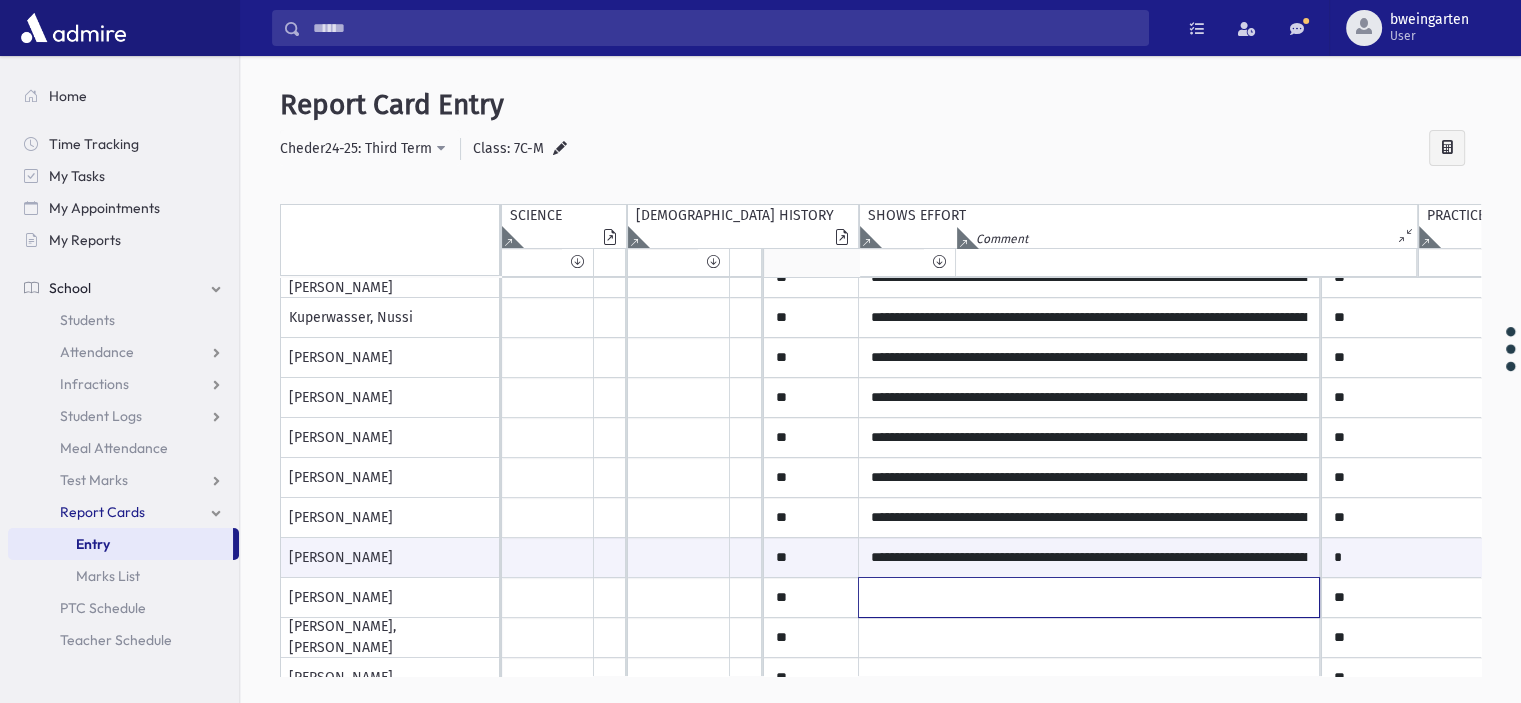 click at bounding box center [1089, -202] 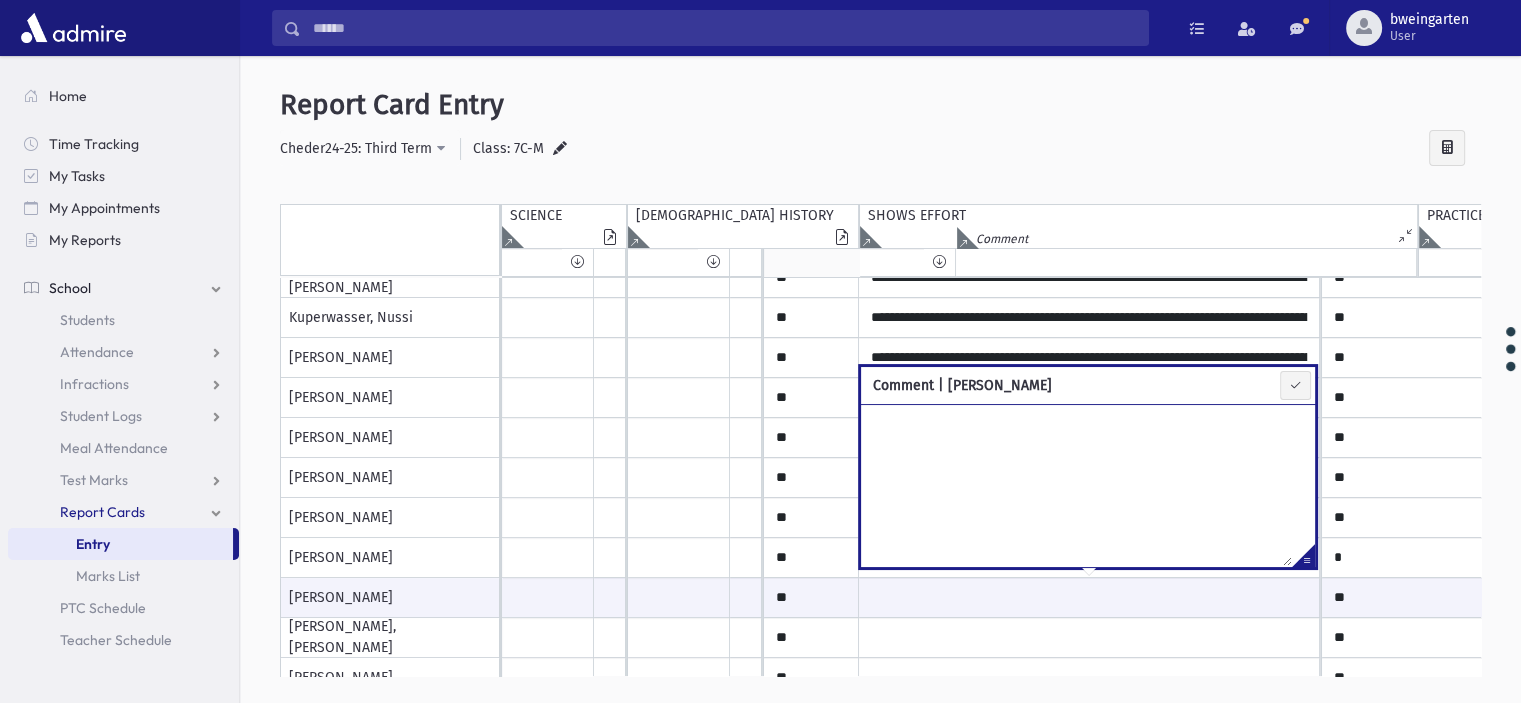 click at bounding box center [1303, 559] 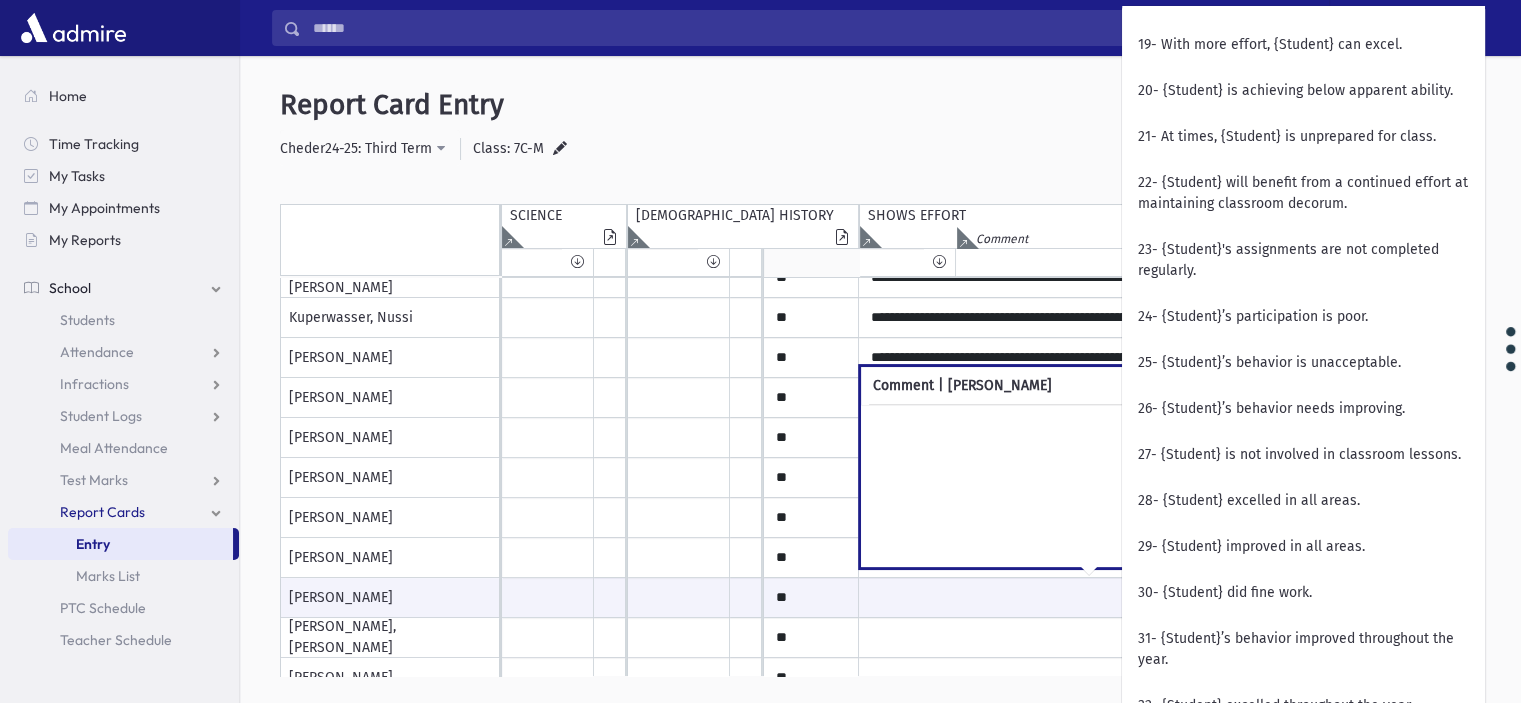 scroll, scrollTop: 1600, scrollLeft: 0, axis: vertical 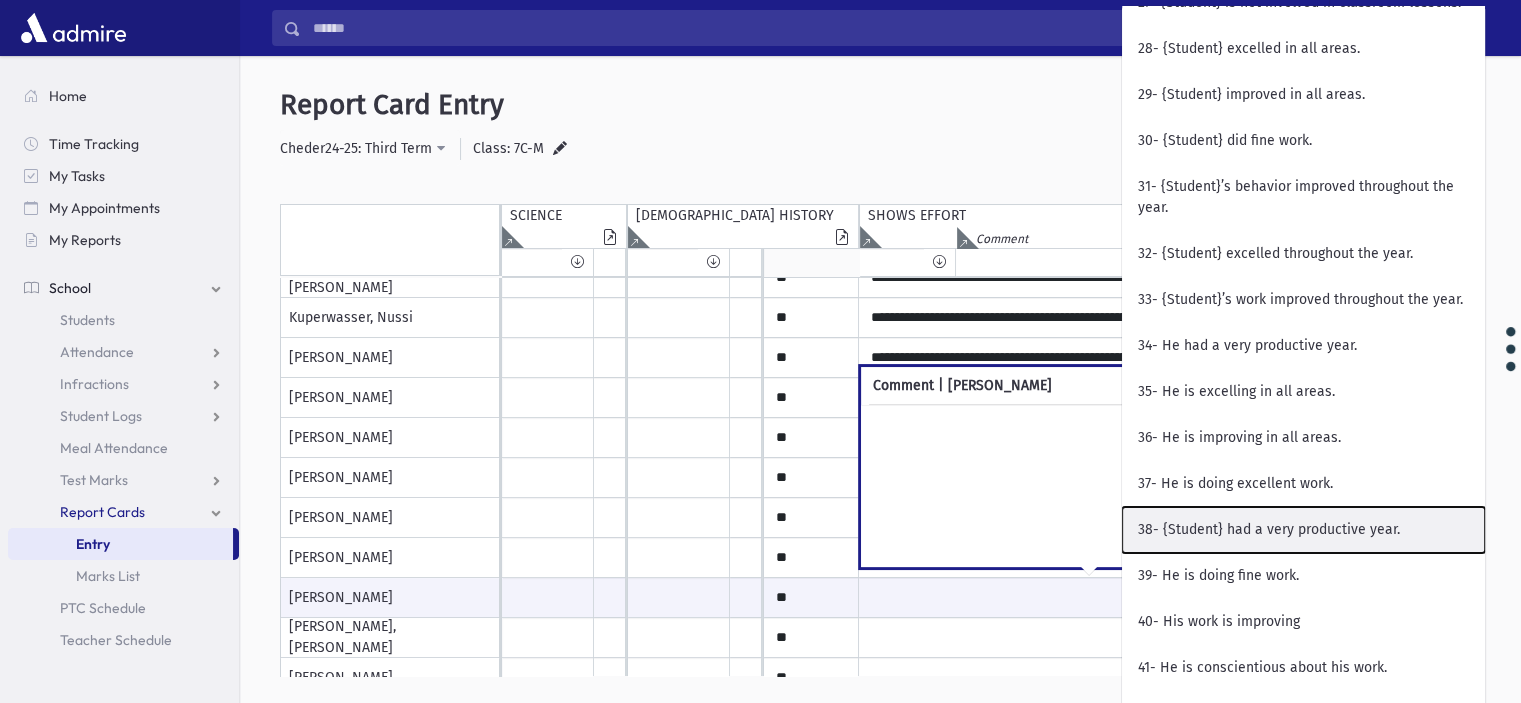 drag, startPoint x: 1269, startPoint y: 562, endPoint x: 1244, endPoint y: 546, distance: 29.681644 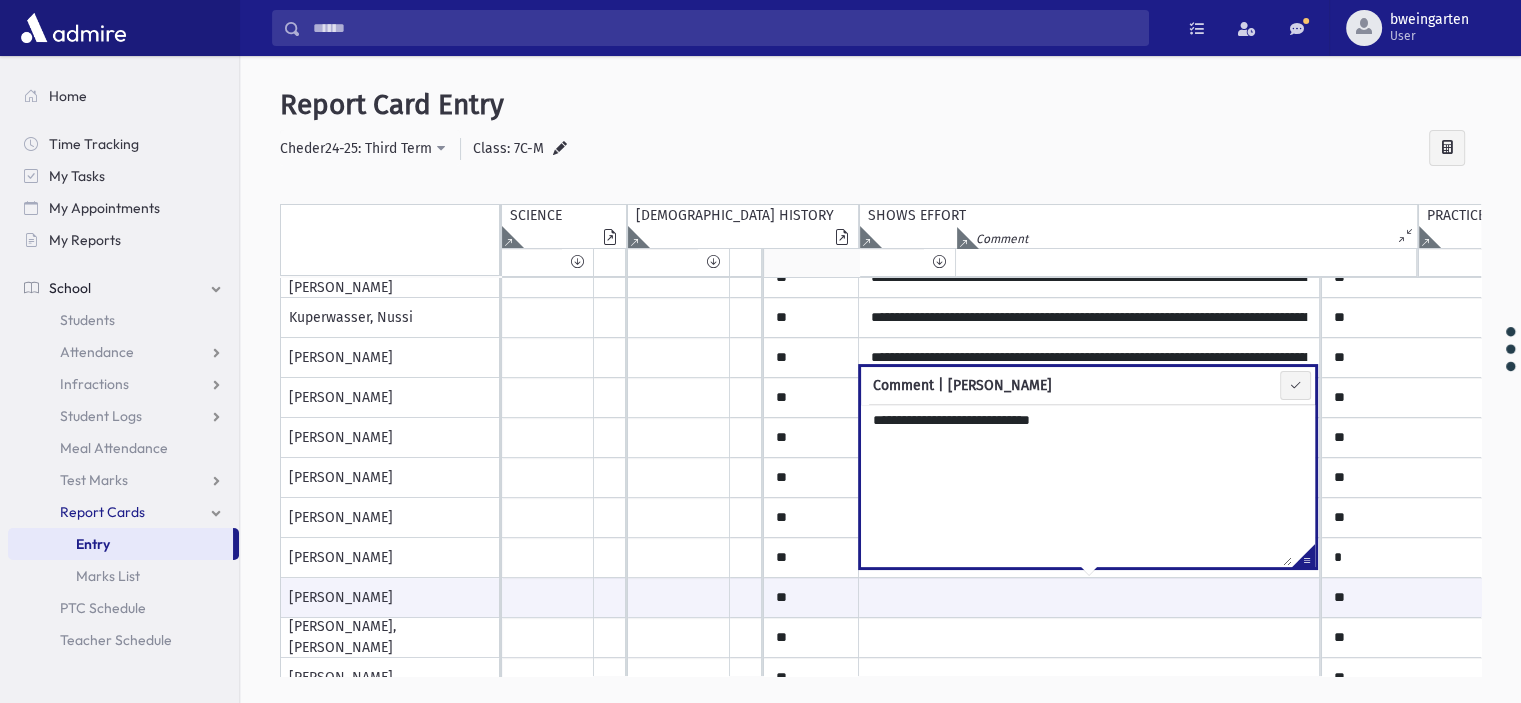 click on "**********" at bounding box center (1076, 485) 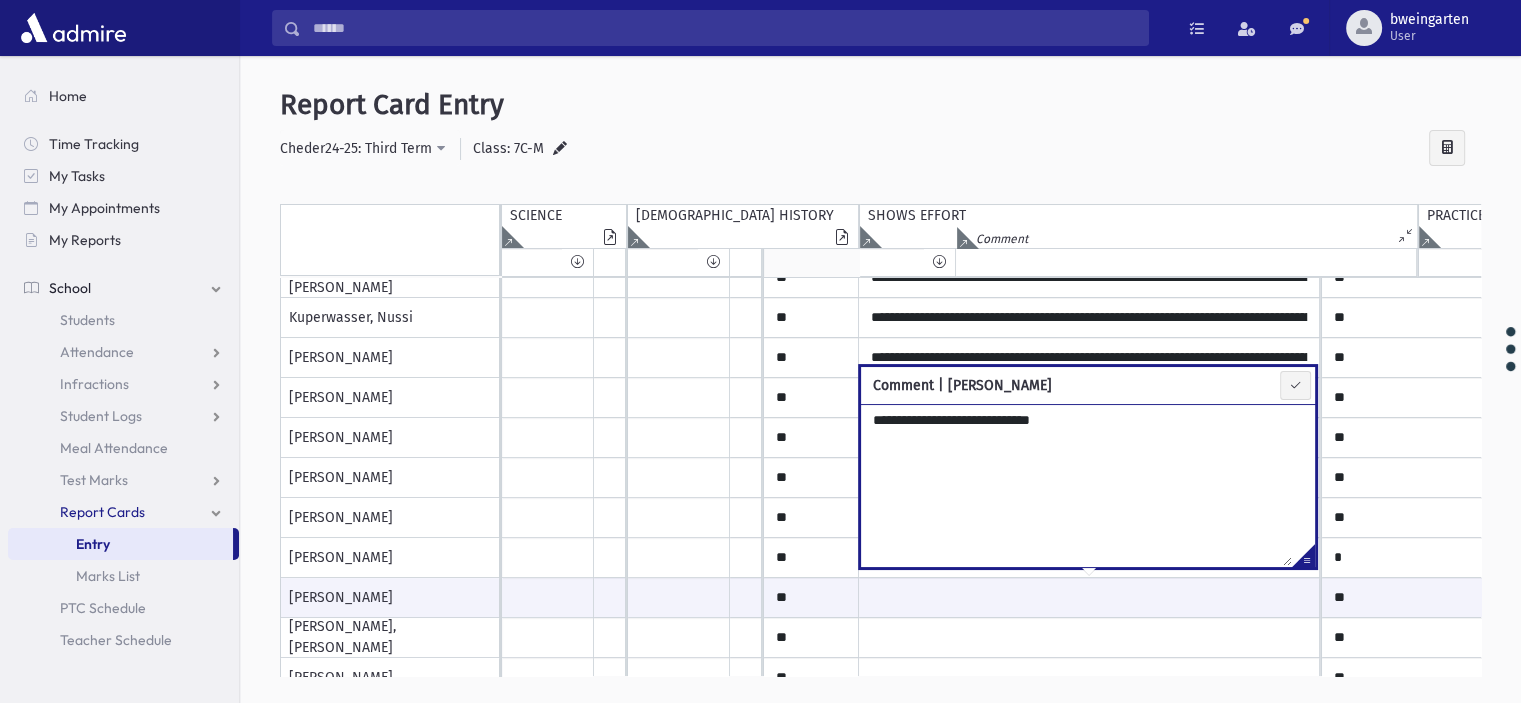 paste on "**********" 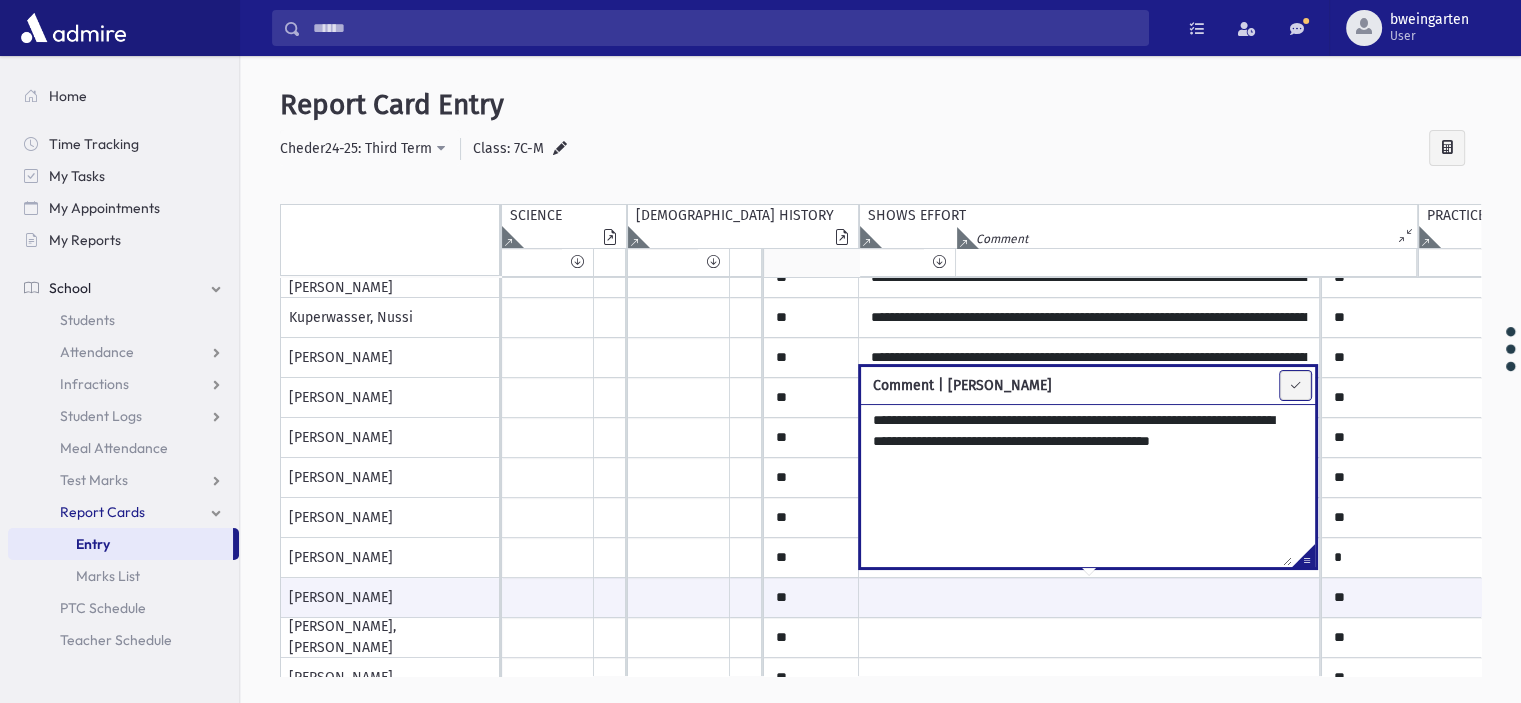 click at bounding box center (1295, 385) 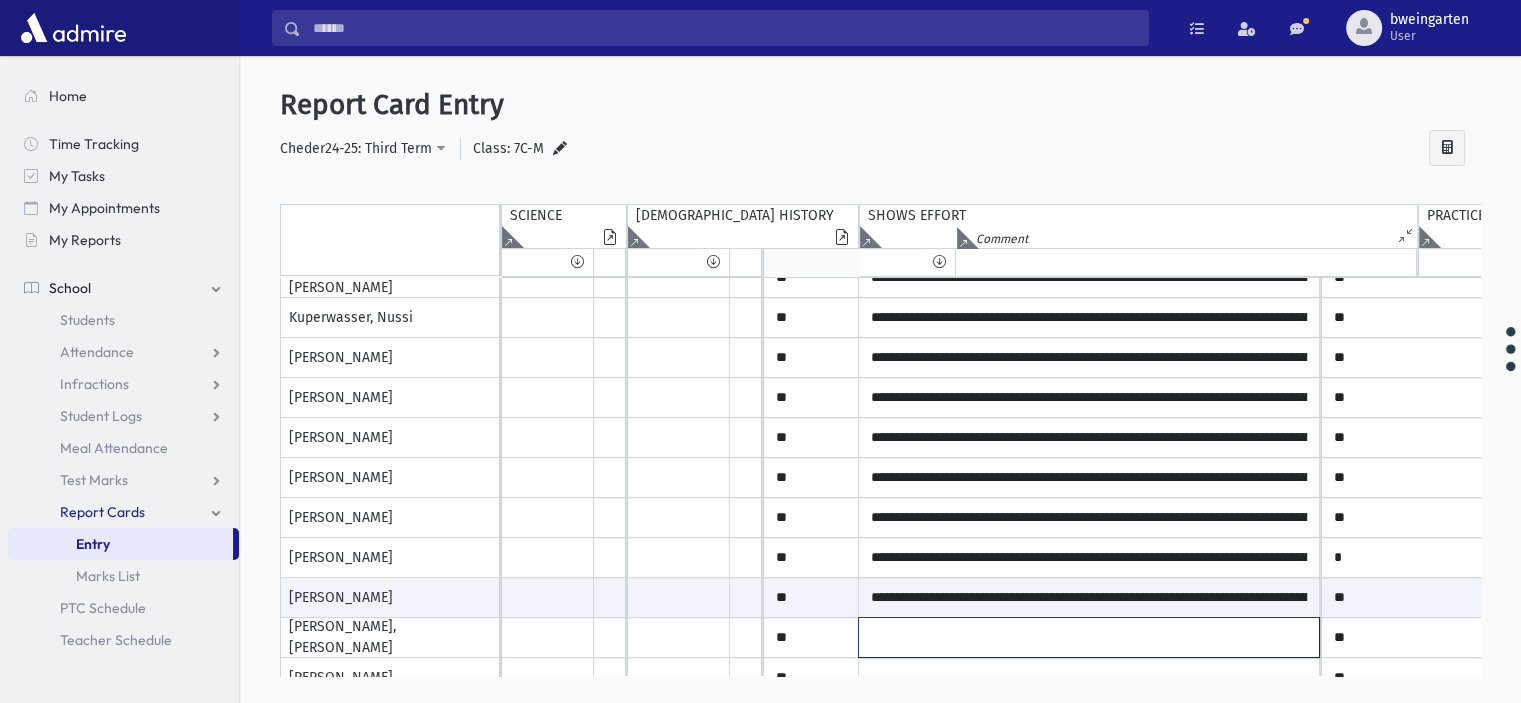 click at bounding box center (1089, -202) 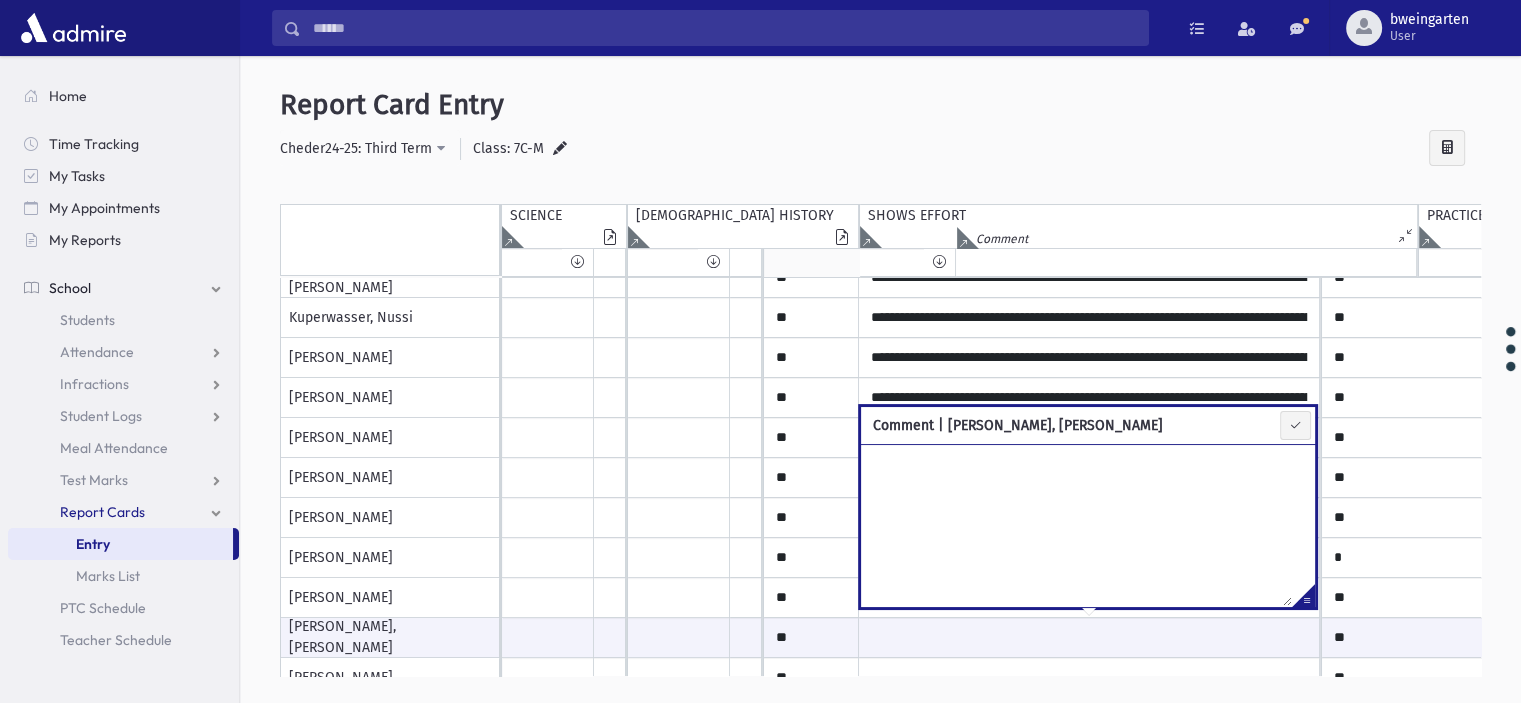 click at bounding box center [1303, 599] 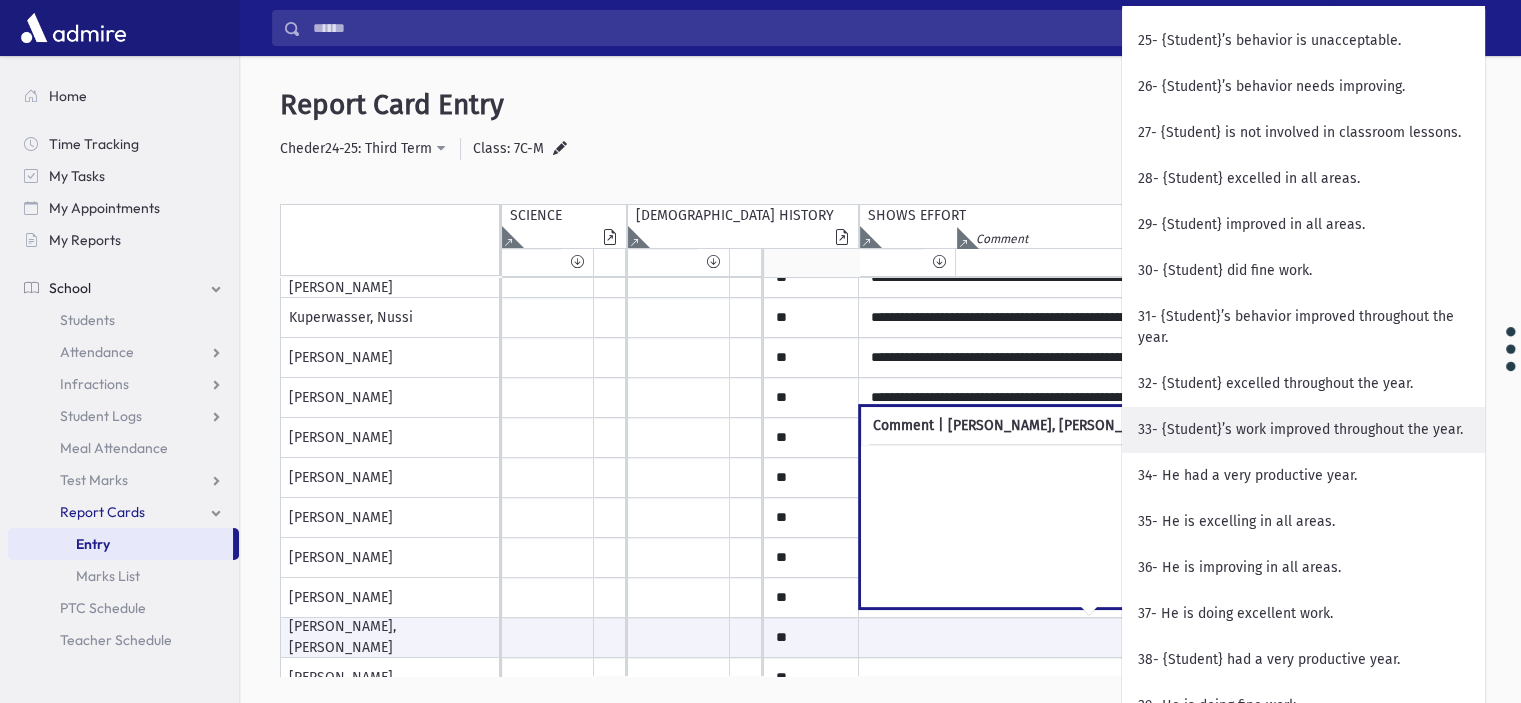 scroll, scrollTop: 1600, scrollLeft: 0, axis: vertical 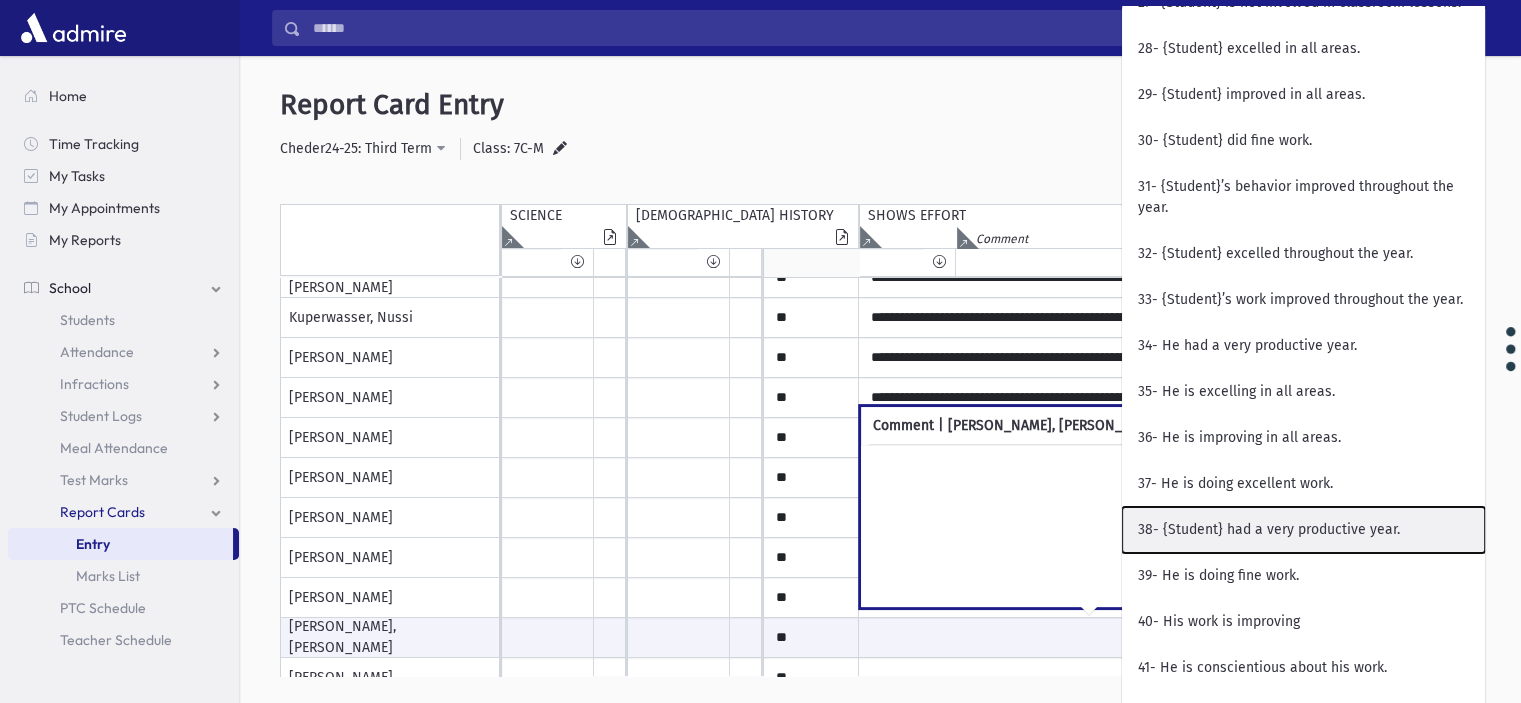 drag, startPoint x: 1245, startPoint y: 552, endPoint x: 1204, endPoint y: 532, distance: 45.617977 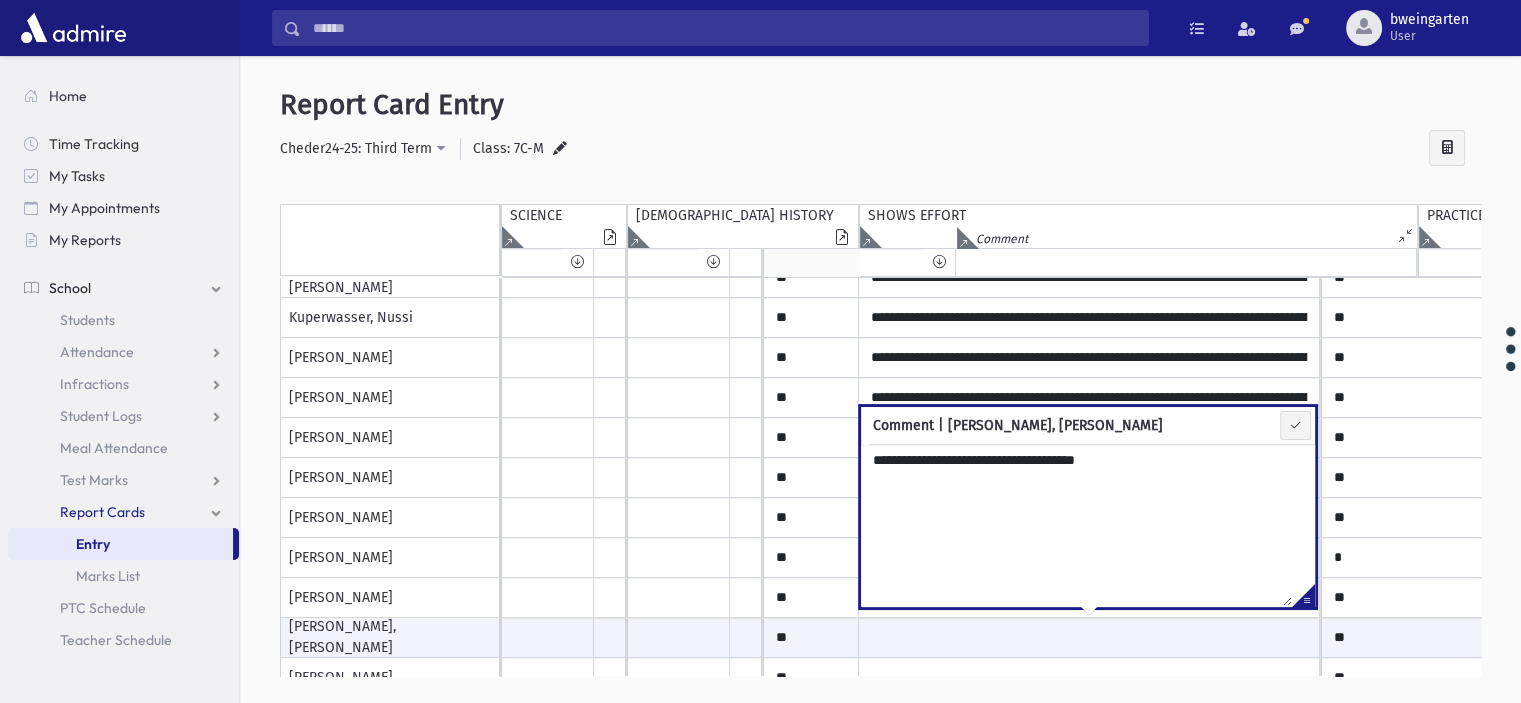 click on "**********" at bounding box center [1076, 525] 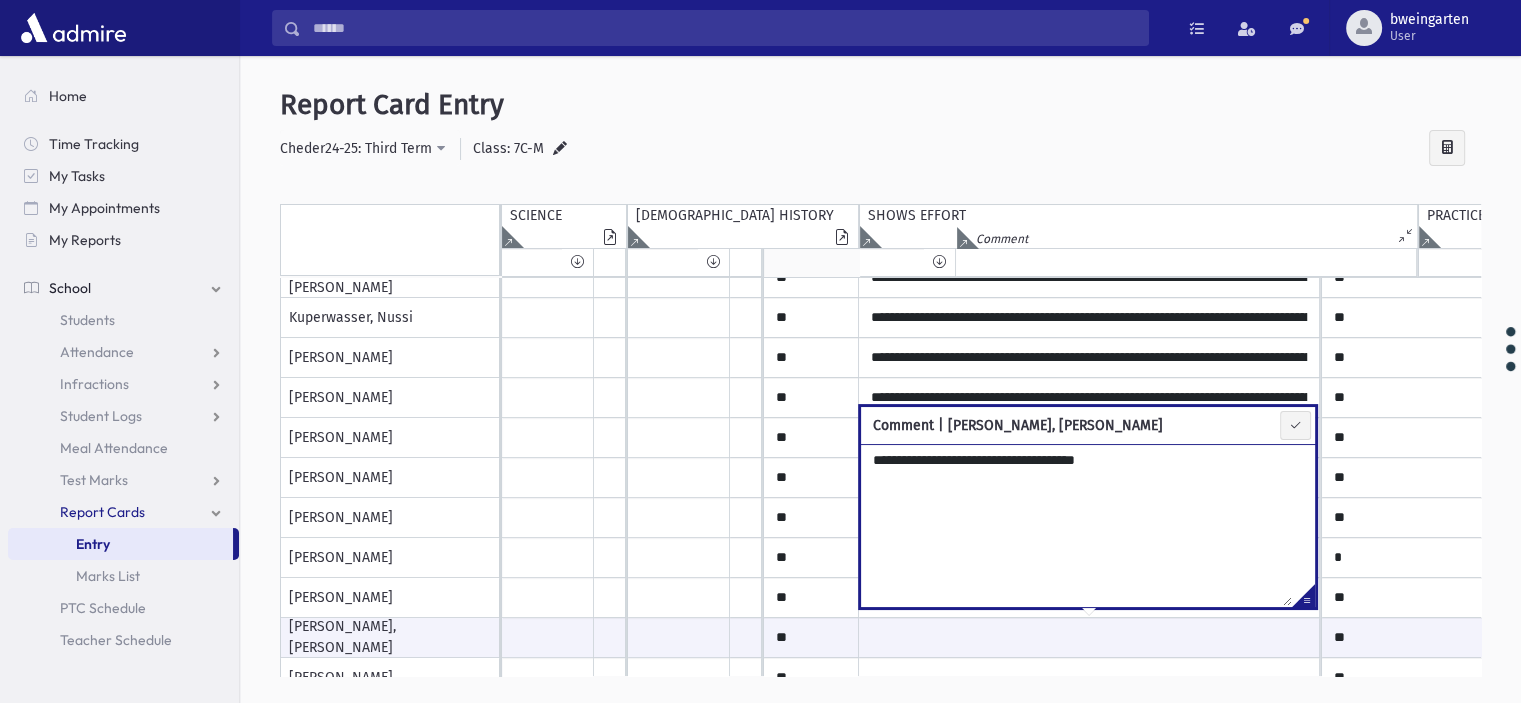 paste on "**********" 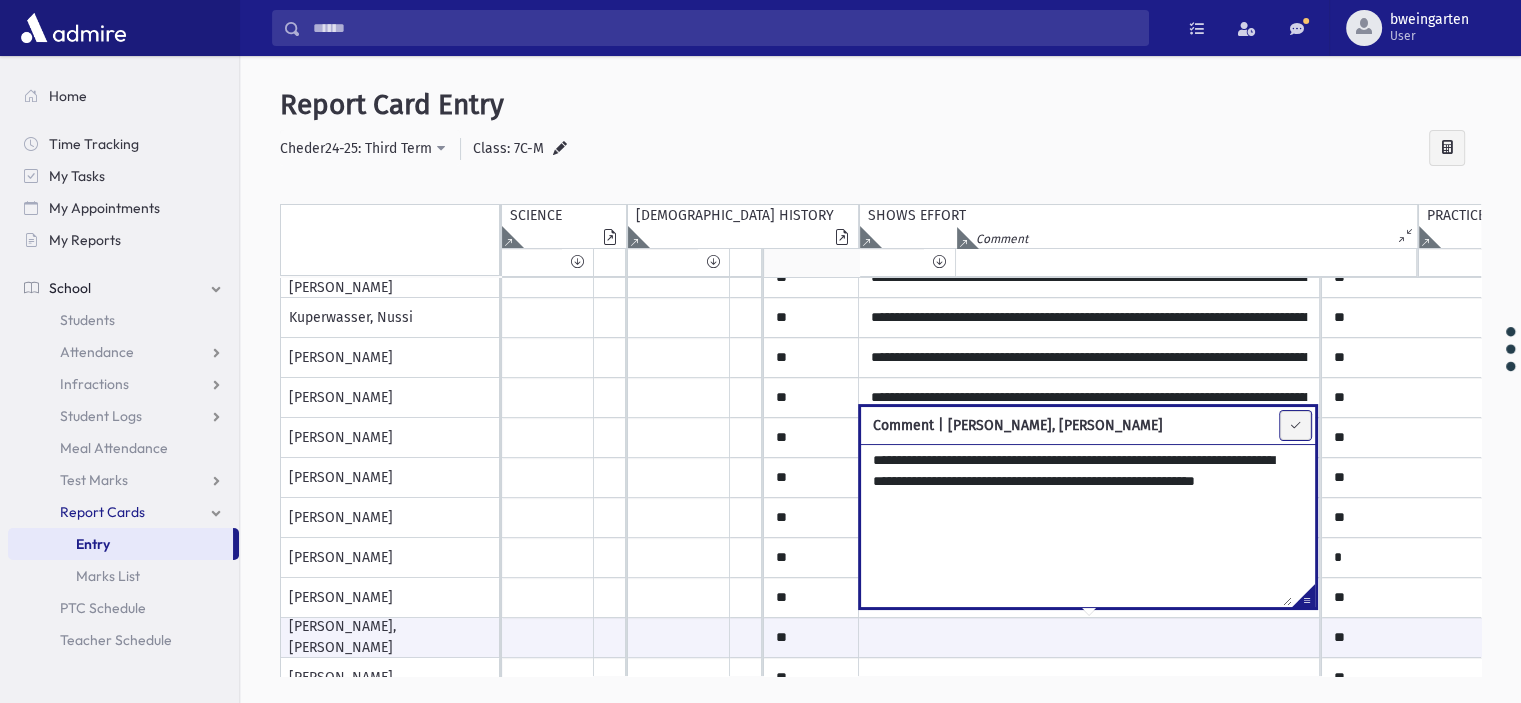click at bounding box center [1295, 425] 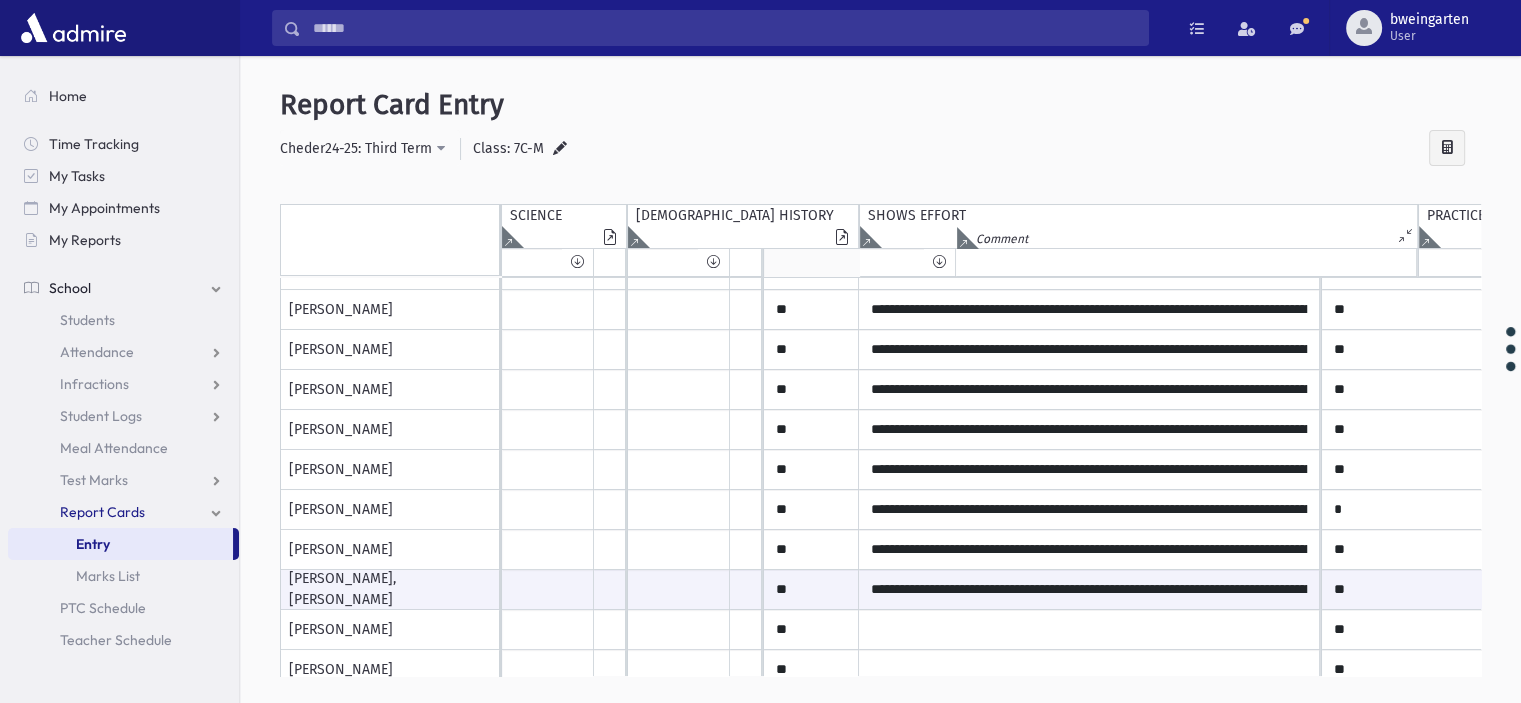 scroll, scrollTop: 569, scrollLeft: 0, axis: vertical 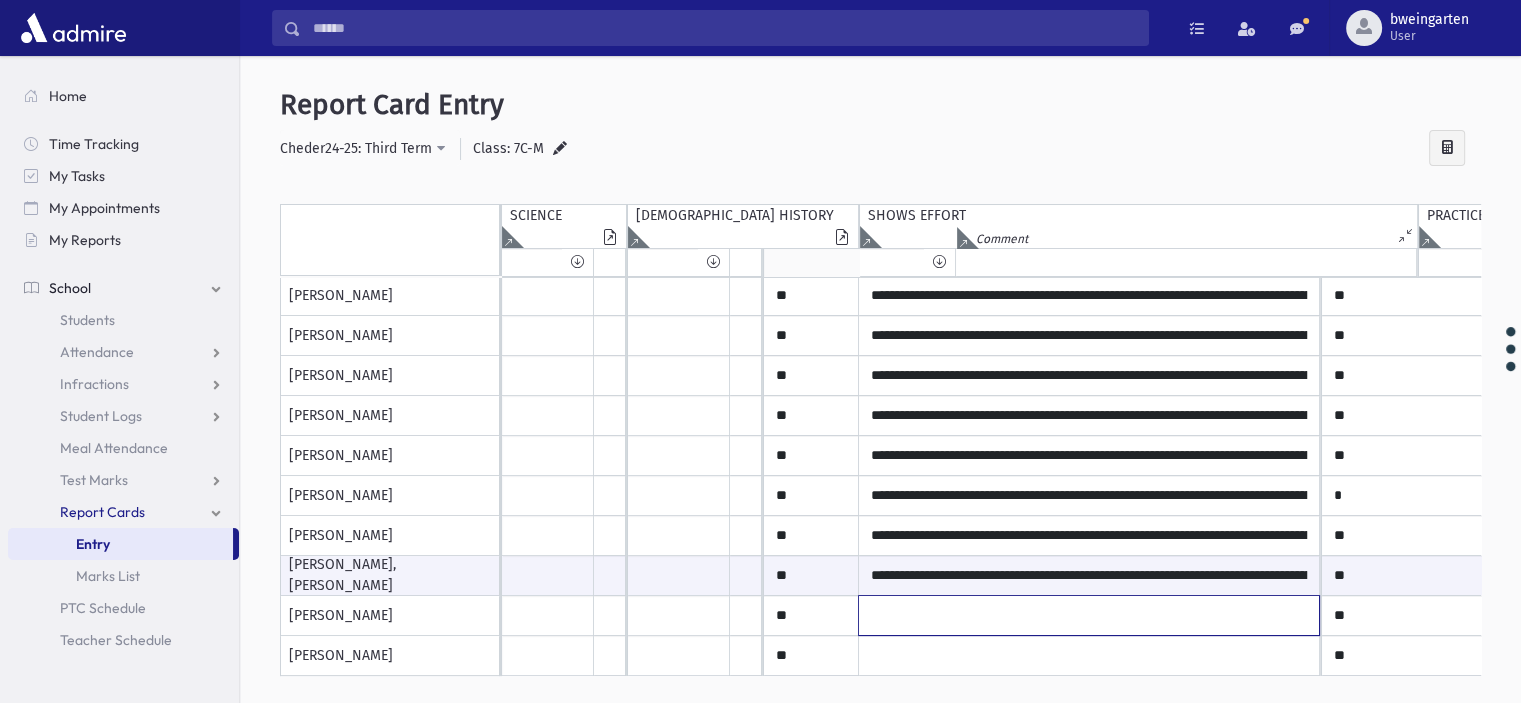 click at bounding box center [1089, -264] 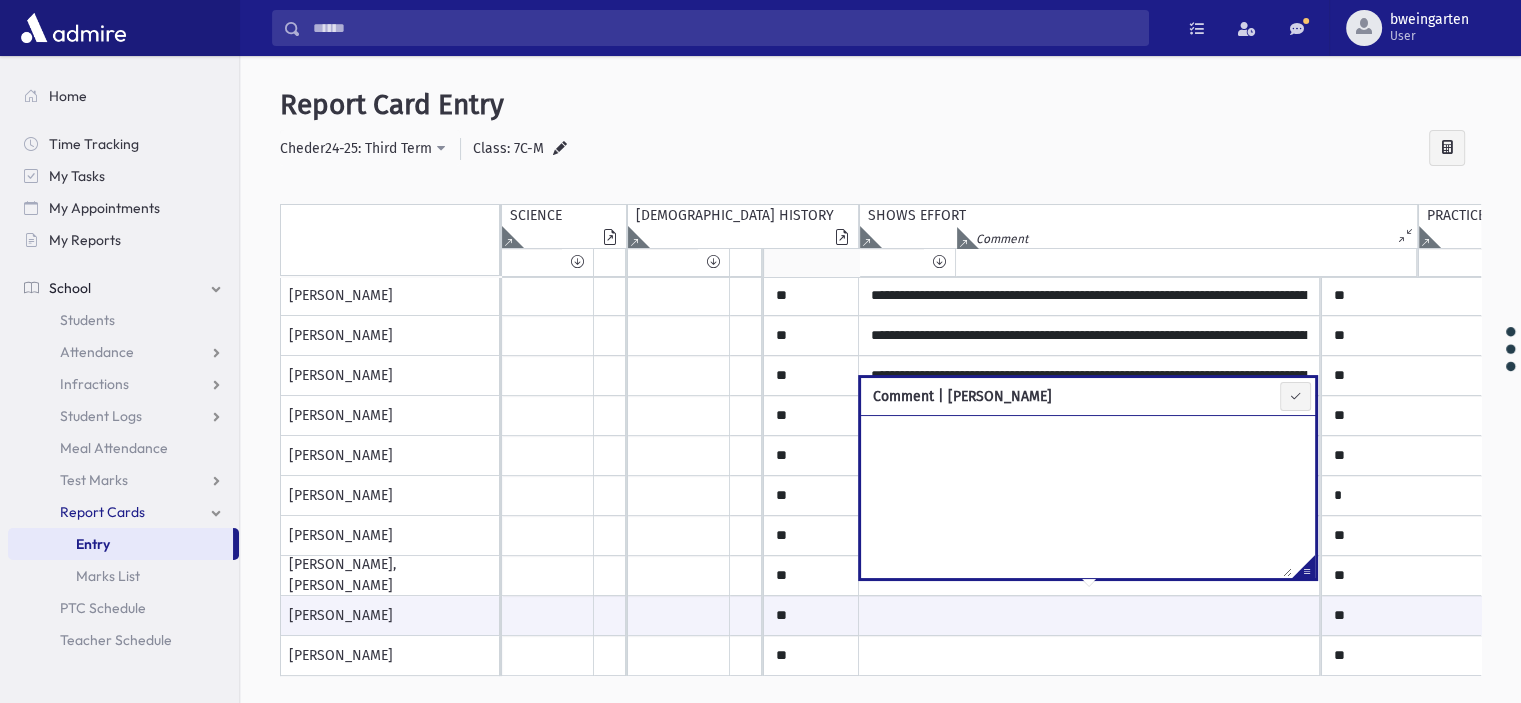 click at bounding box center [1303, 570] 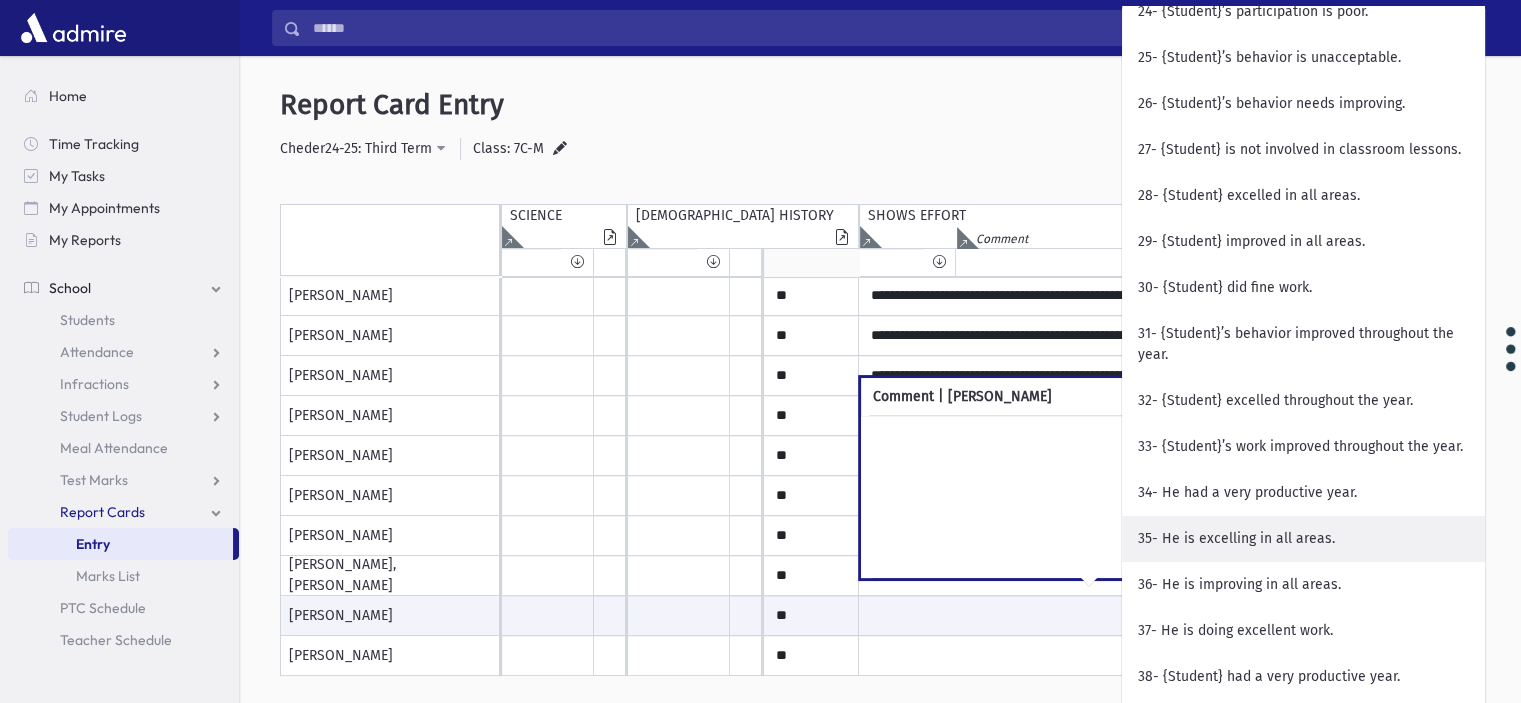 scroll, scrollTop: 1600, scrollLeft: 0, axis: vertical 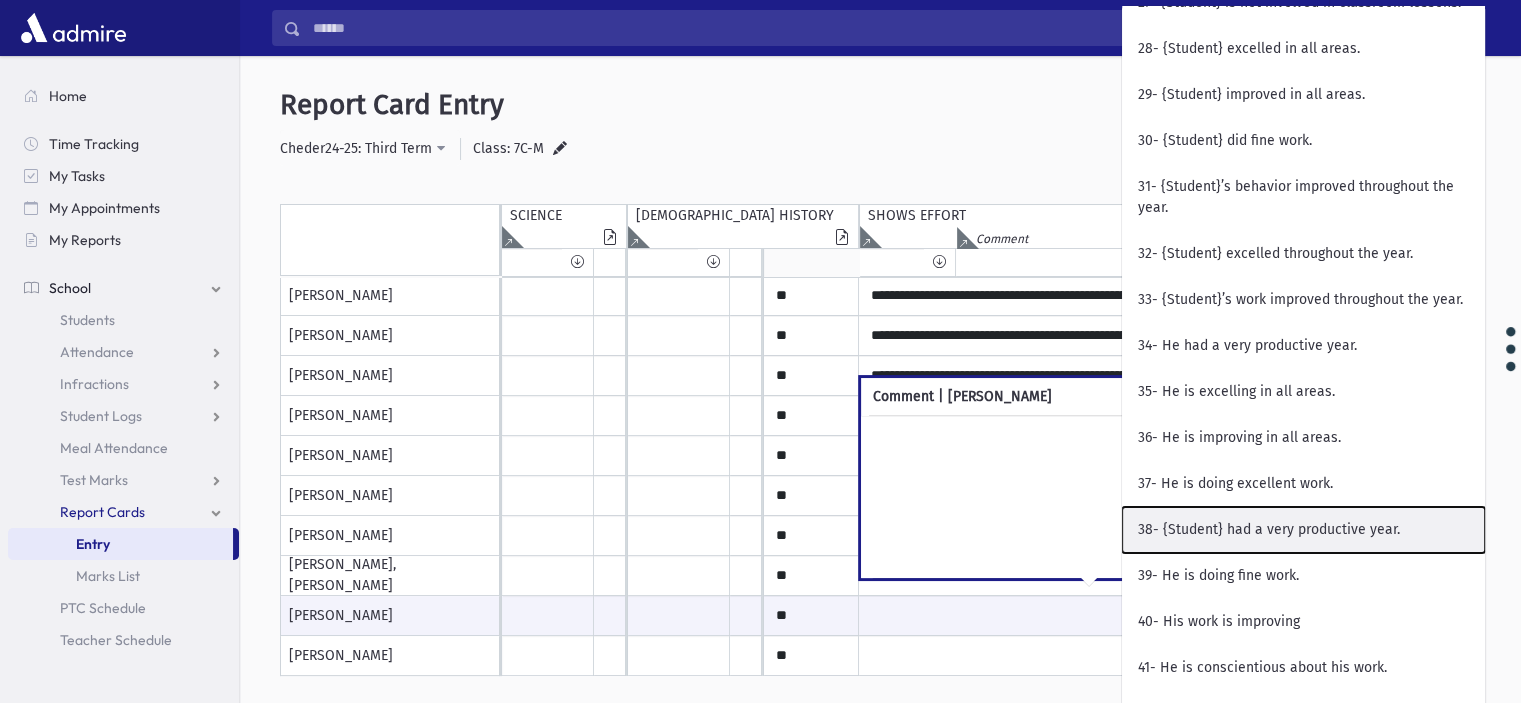 click on "38- {Student} had a very productive year." at bounding box center (1303, 530) 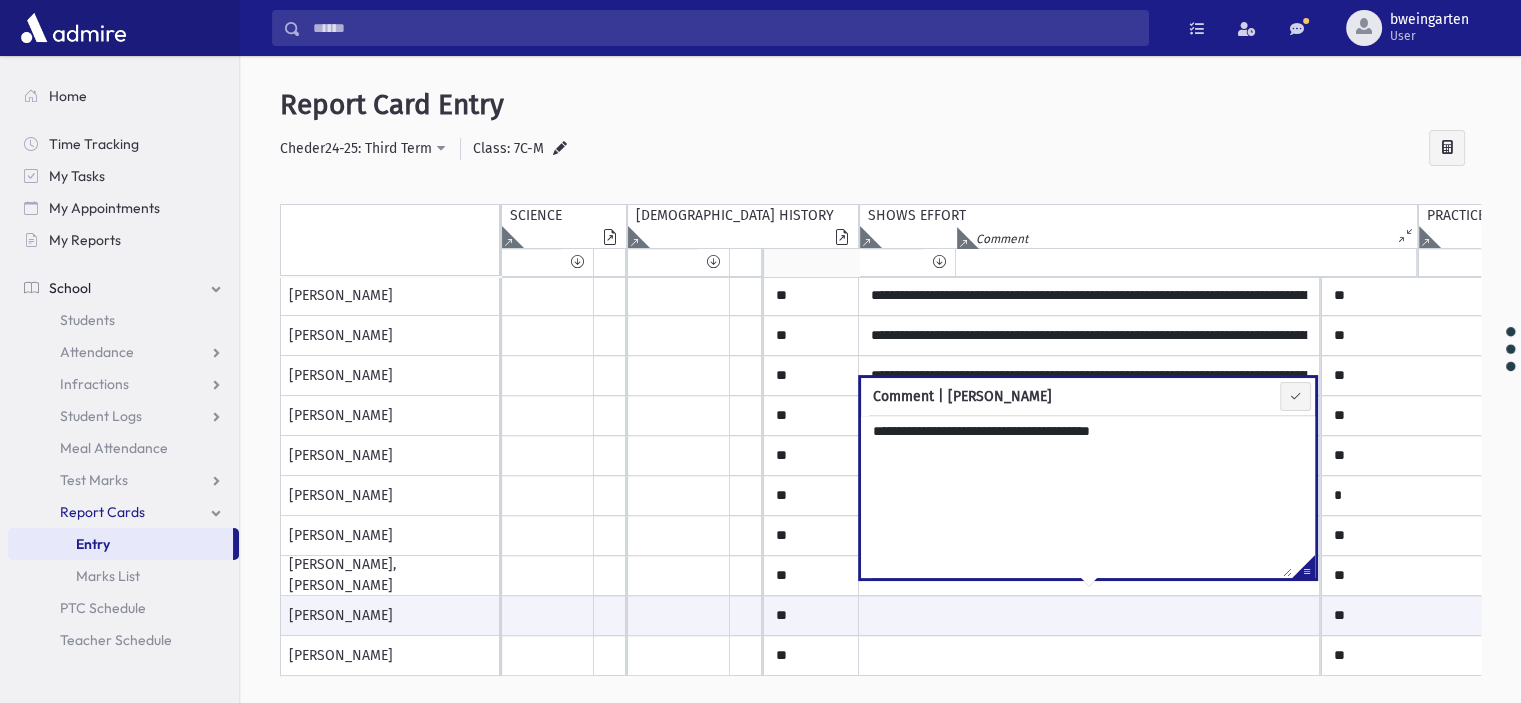 click on "**********" at bounding box center [1076, 496] 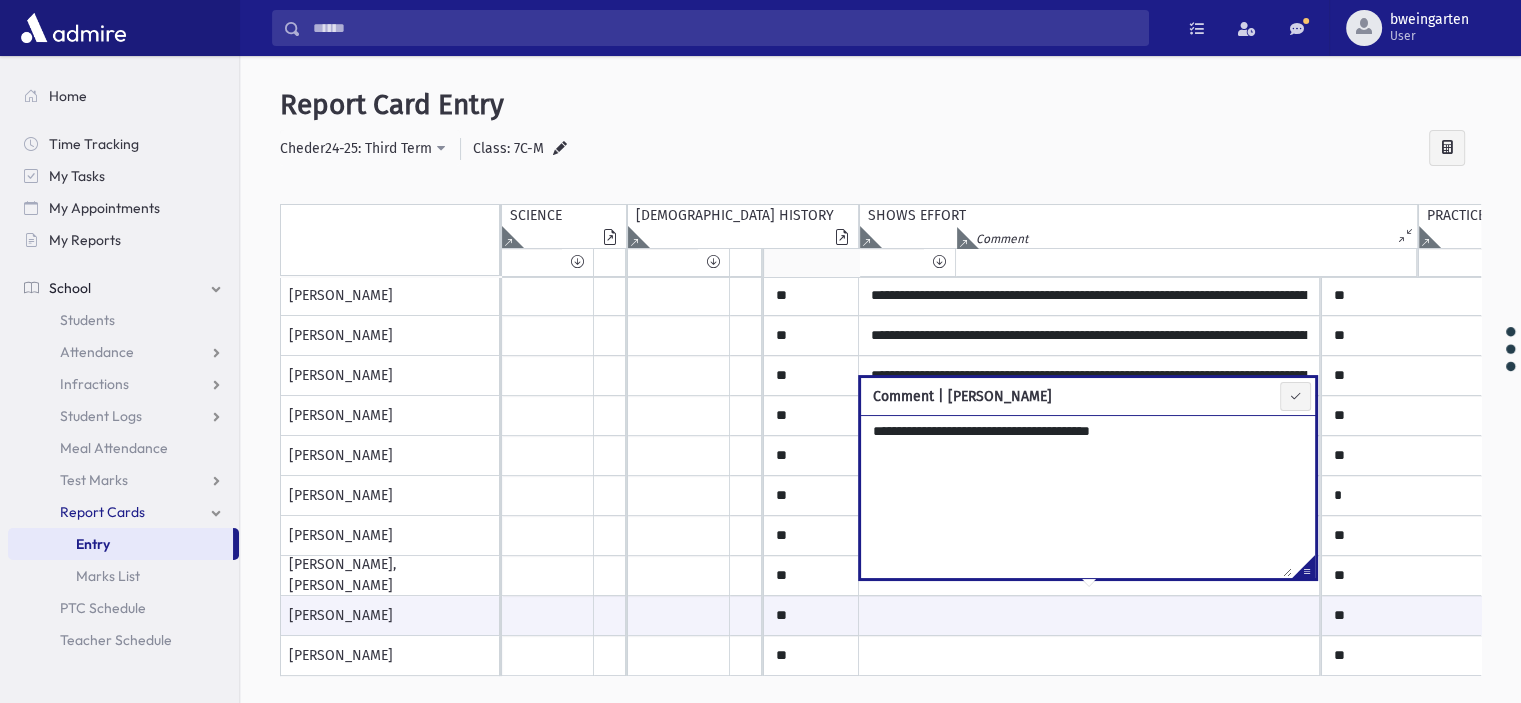 paste on "**********" 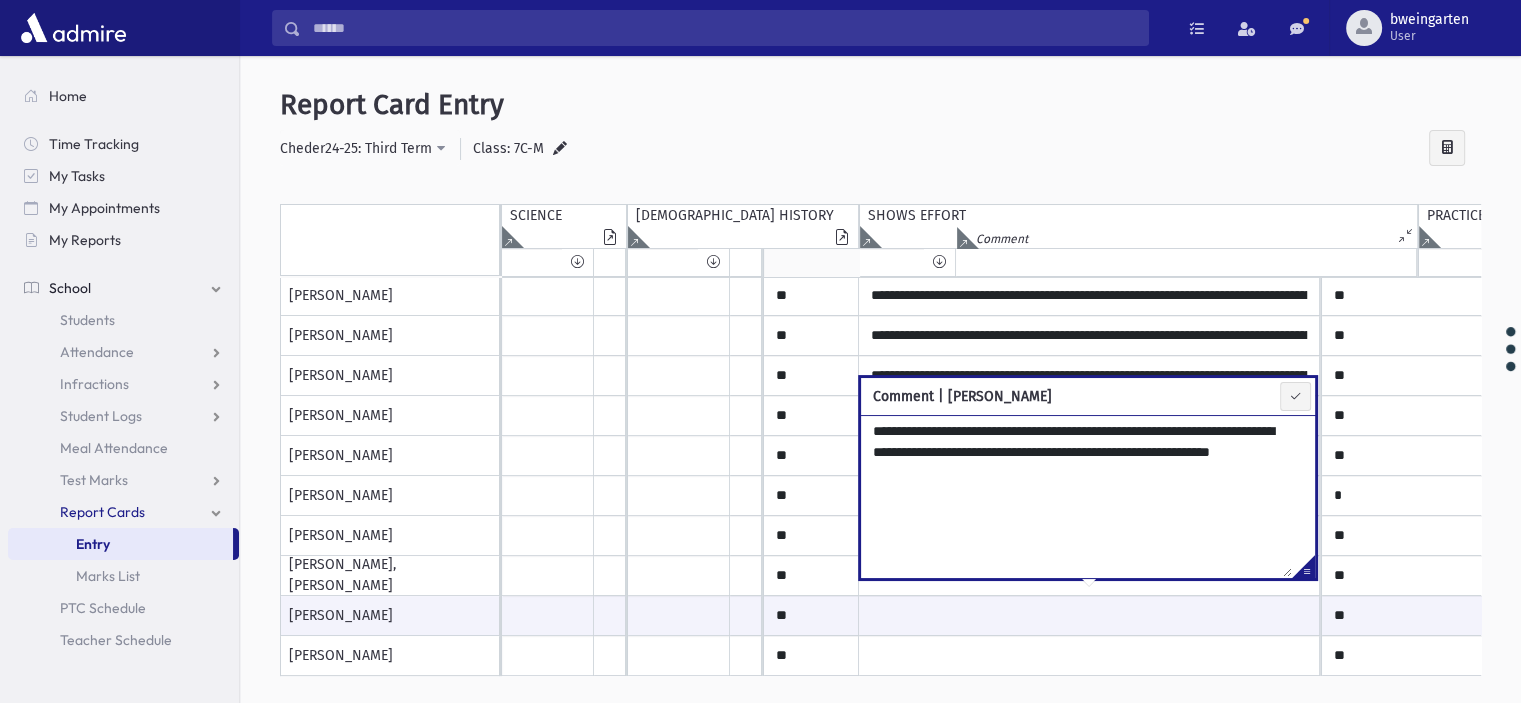 drag, startPoint x: 967, startPoint y: 429, endPoint x: 899, endPoint y: 431, distance: 68.0294 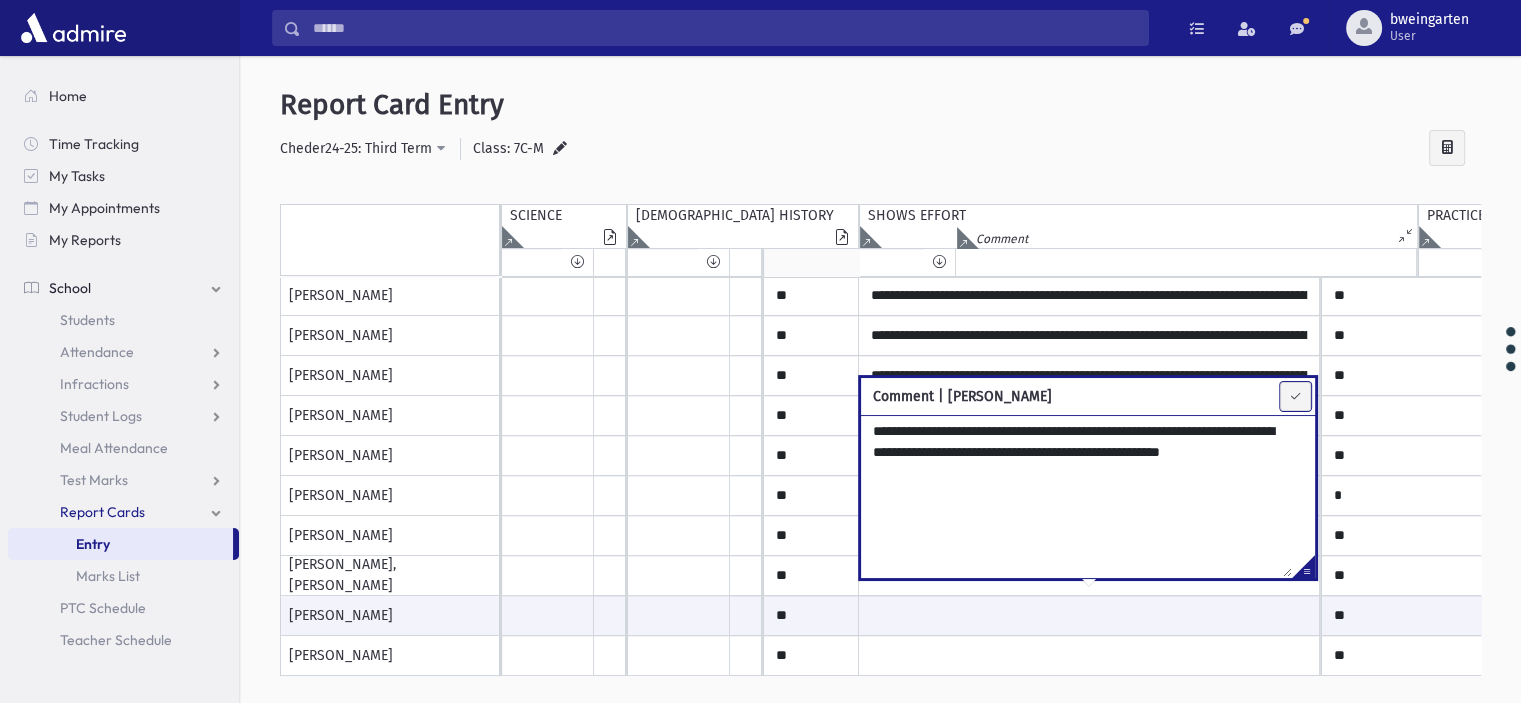 click at bounding box center [1295, 396] 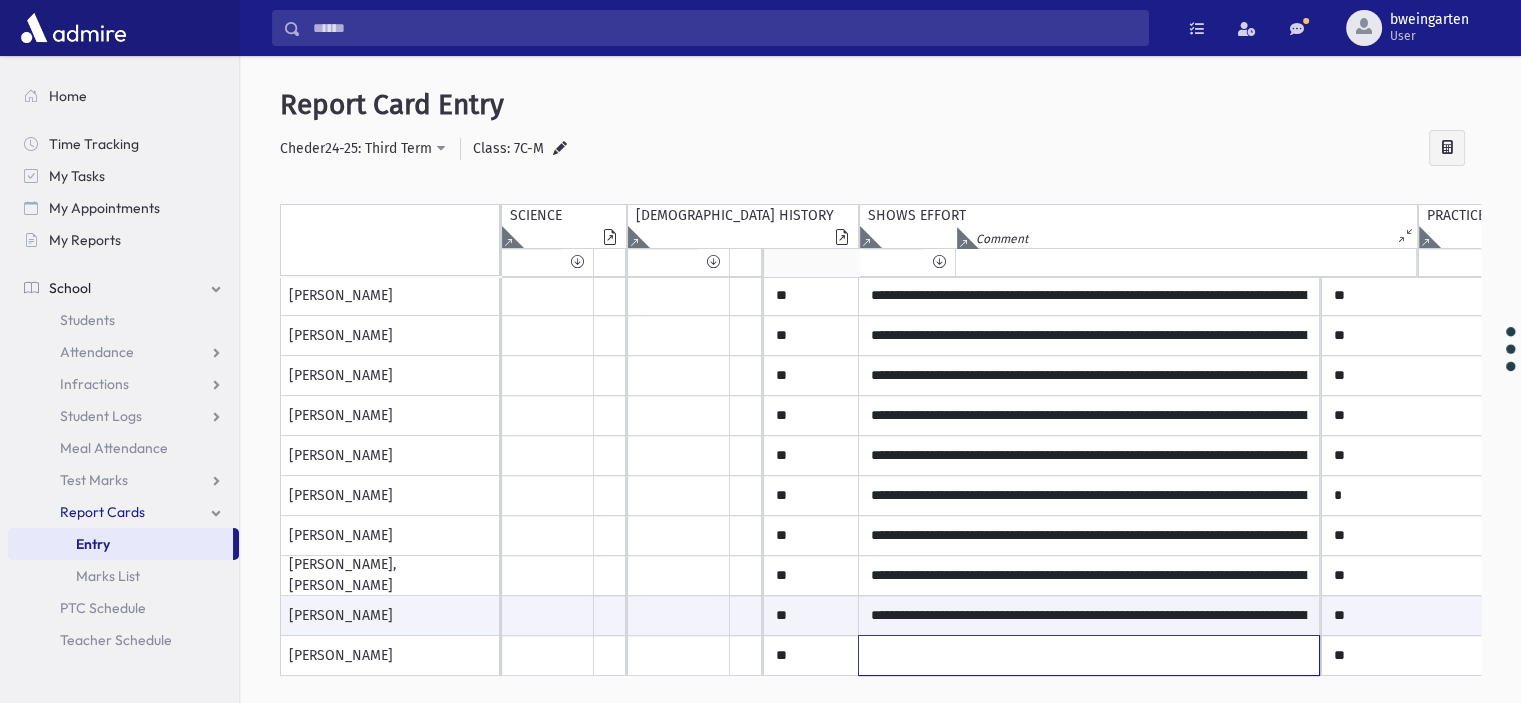 click at bounding box center [1089, -264] 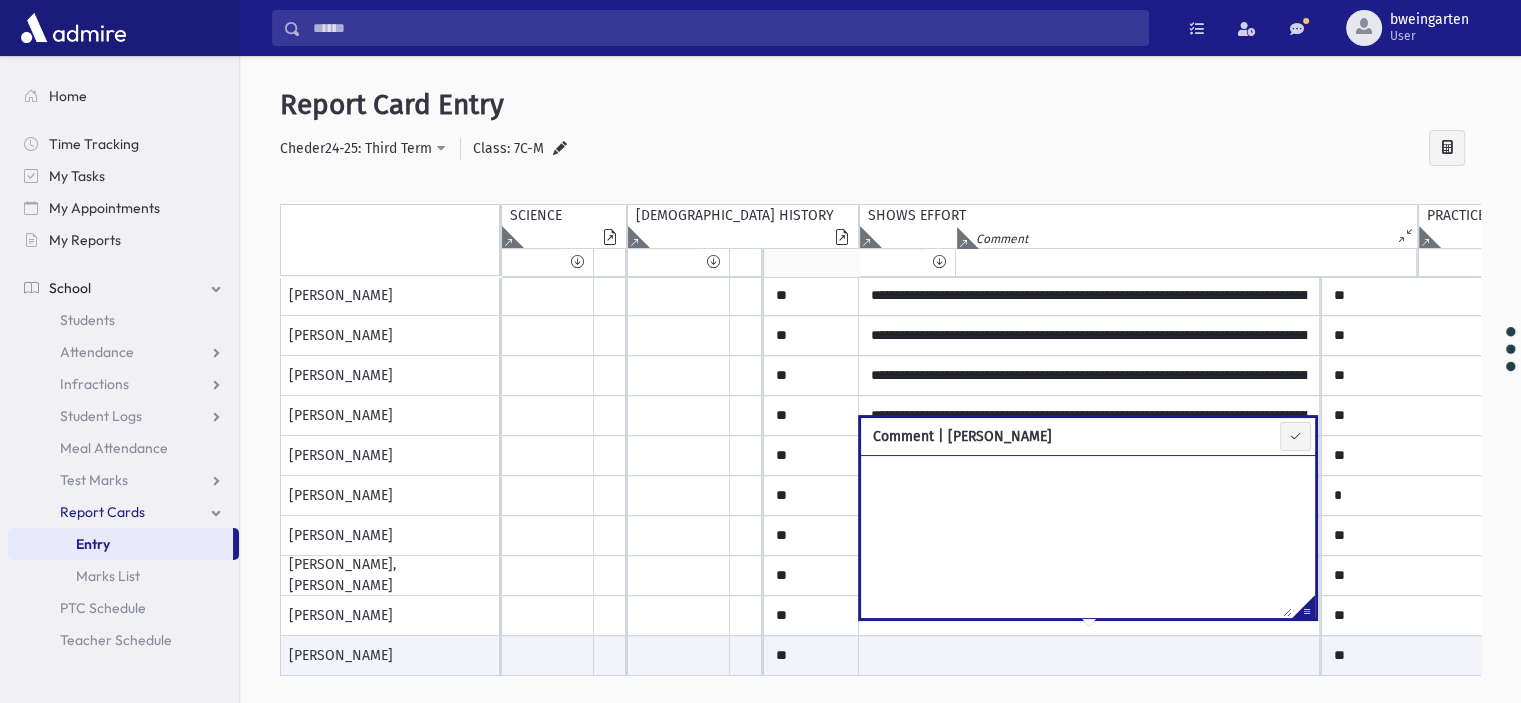 click at bounding box center (1303, 610) 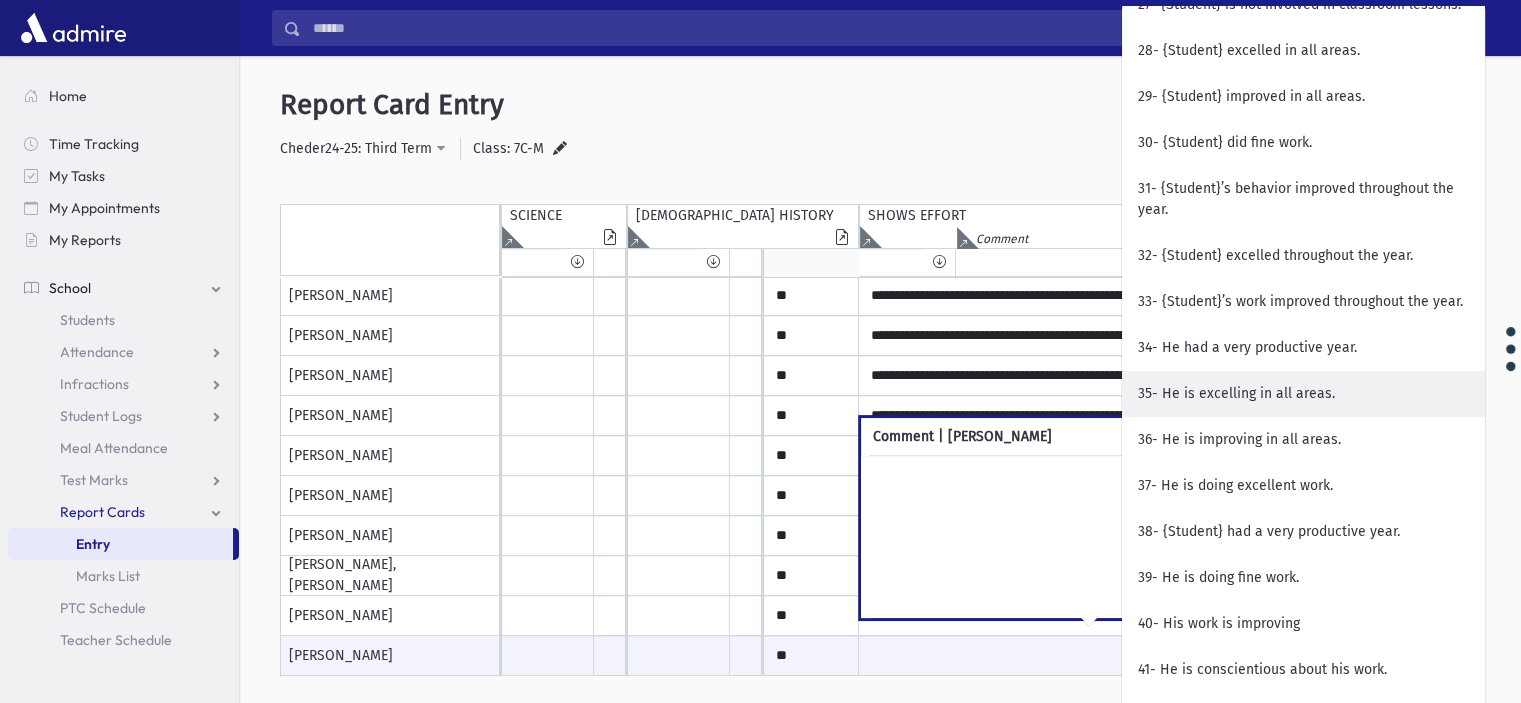 scroll, scrollTop: 1600, scrollLeft: 0, axis: vertical 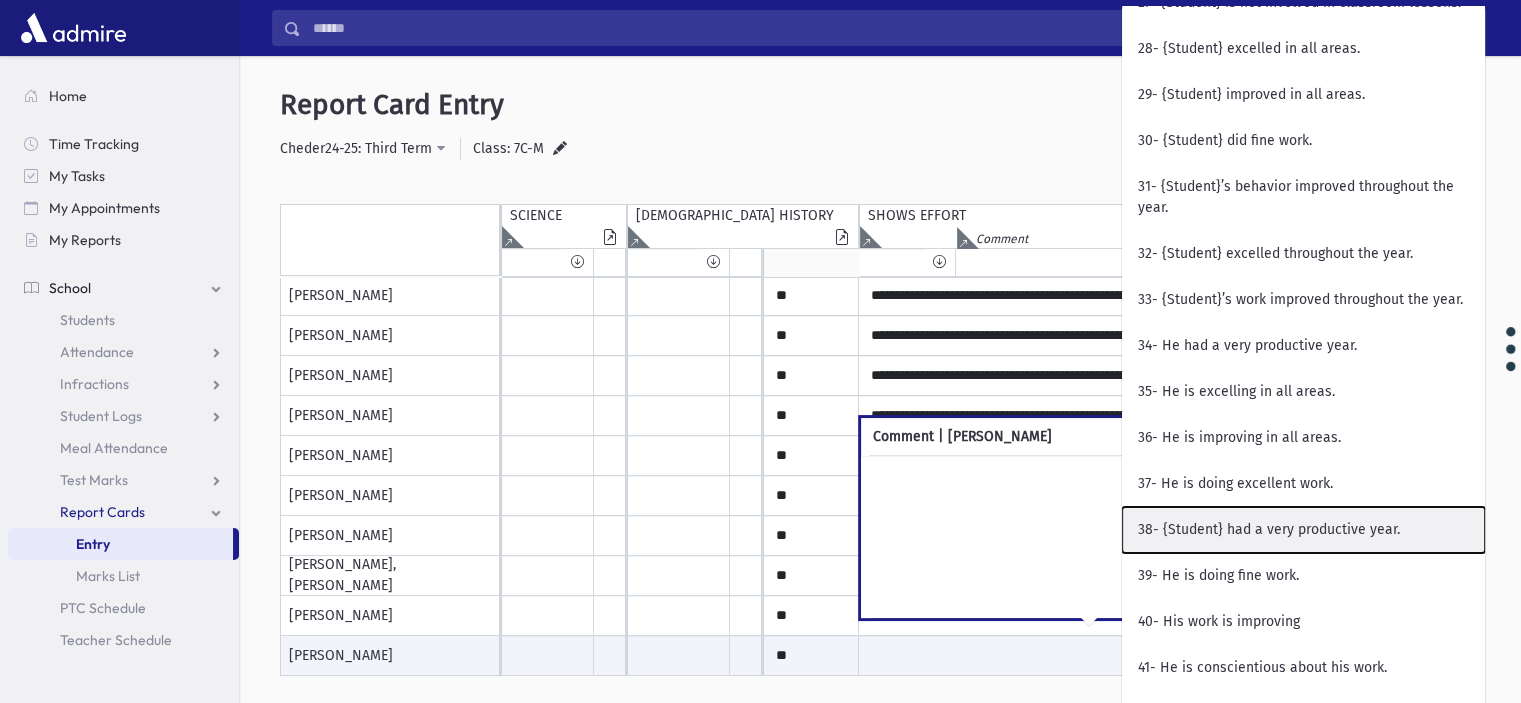 click on "38- {Student} had a very productive year." at bounding box center (1303, 530) 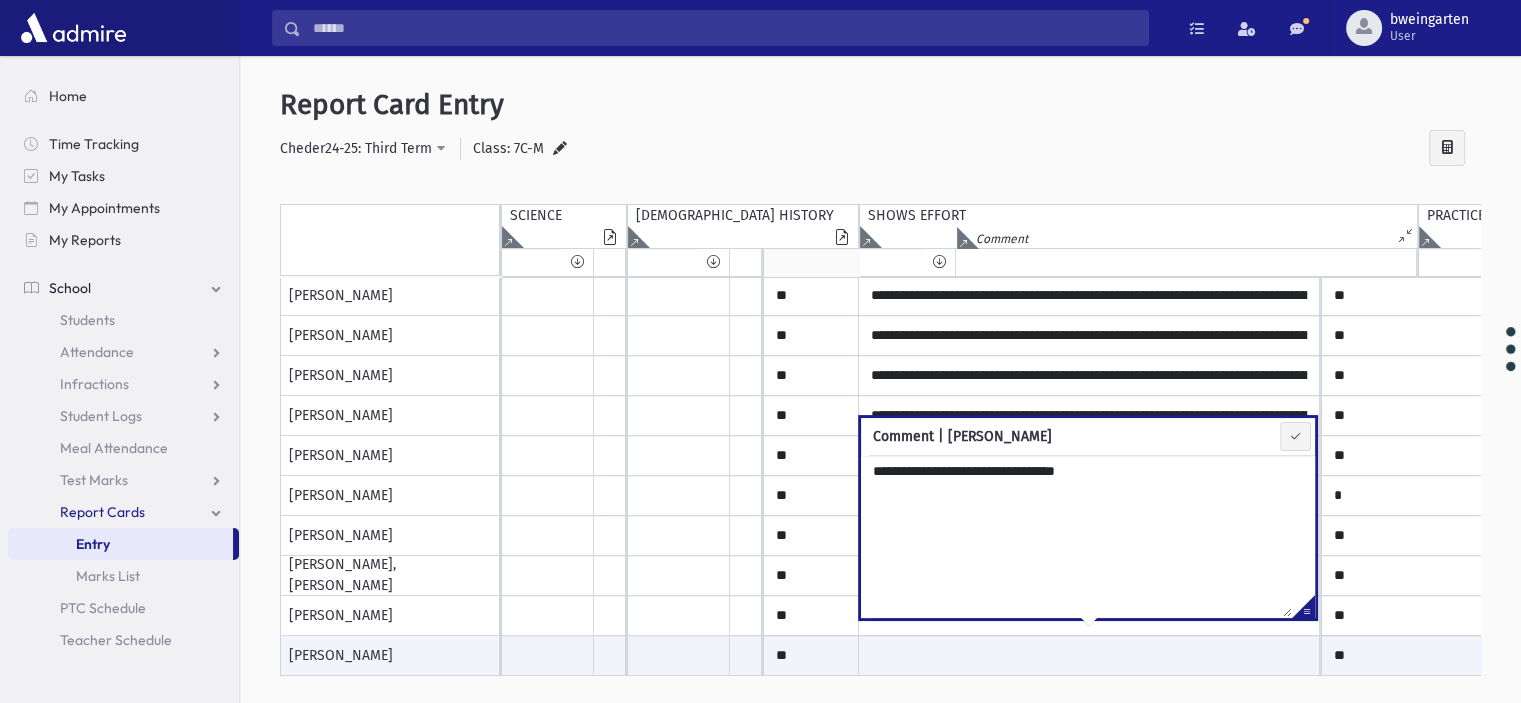 click on "**********" at bounding box center (1076, 536) 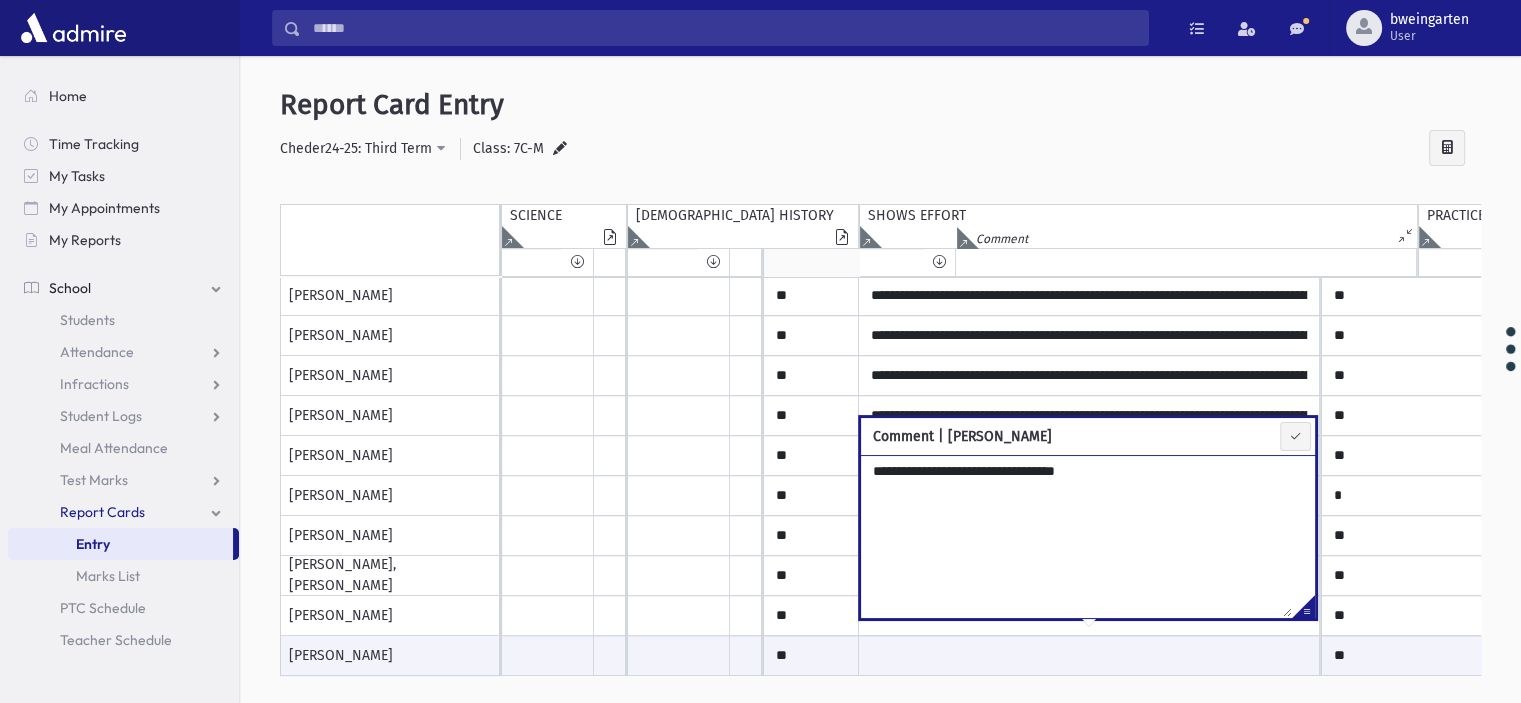 paste on "**********" 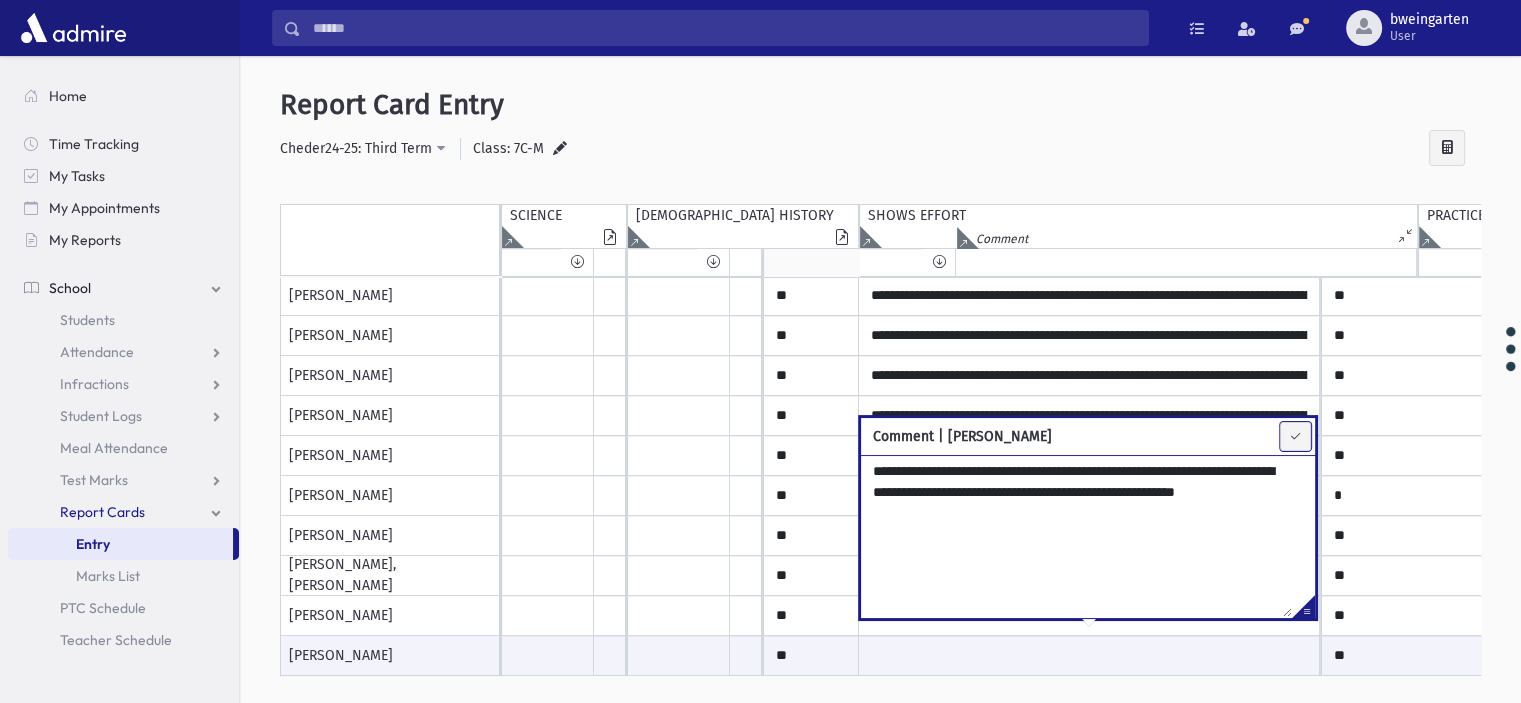 click at bounding box center (1295, 436) 